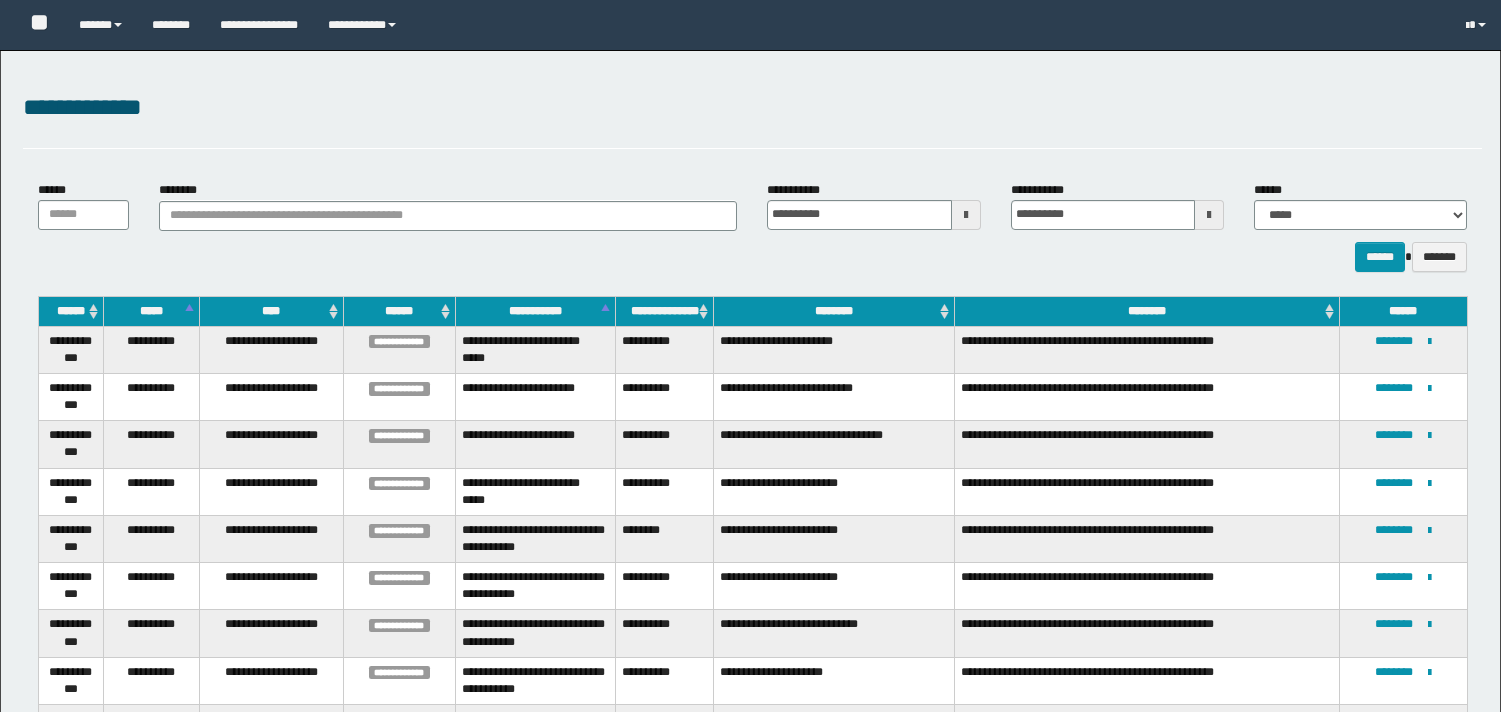 select on "***" 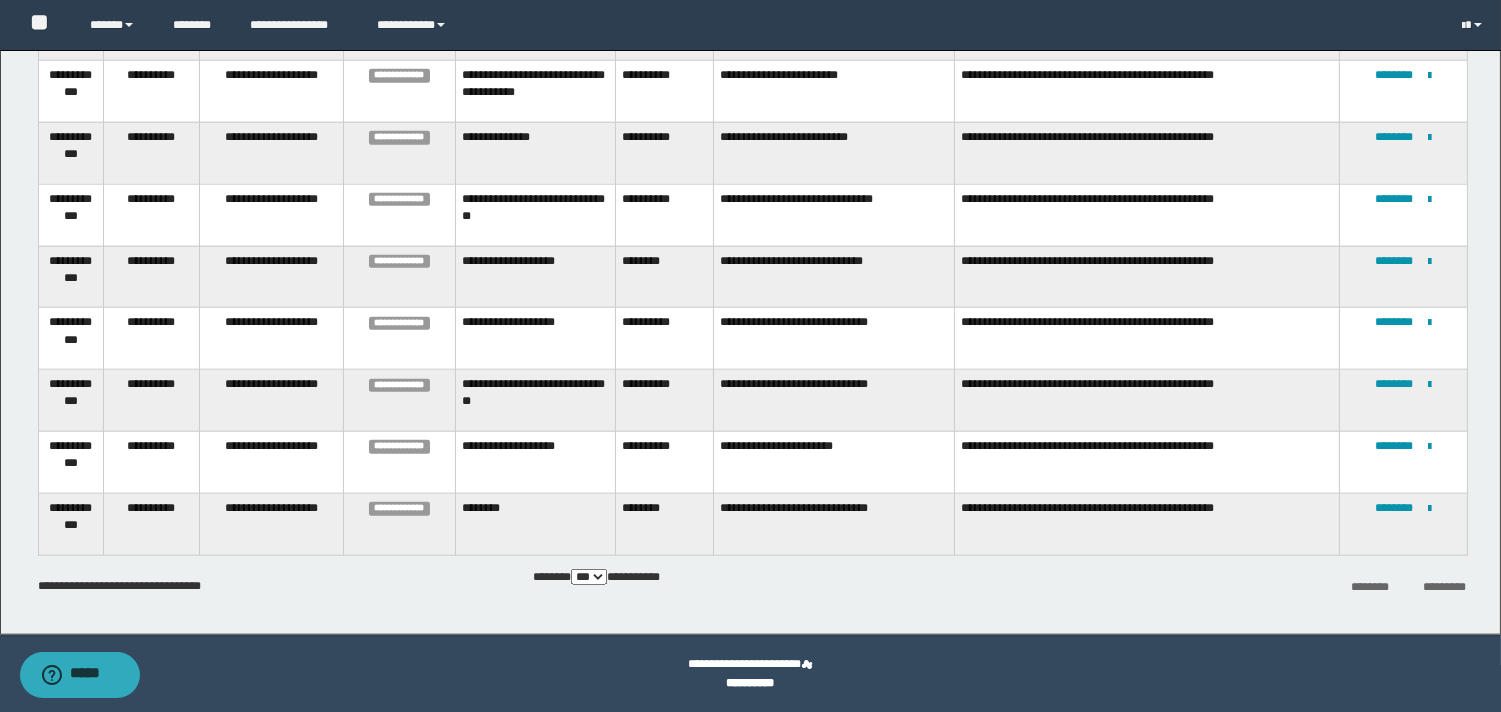 scroll, scrollTop: 0, scrollLeft: 0, axis: both 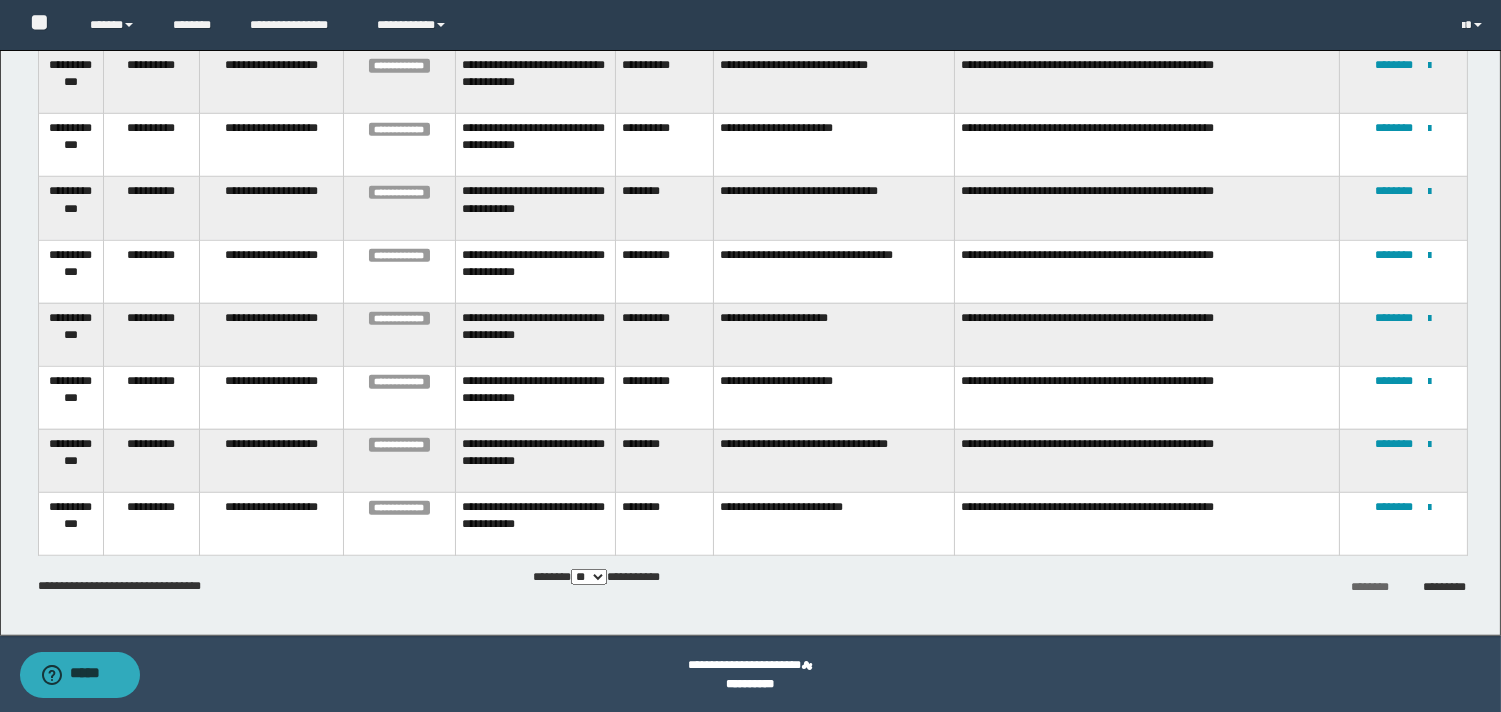 click on "** *** *** ***" at bounding box center (589, 577) 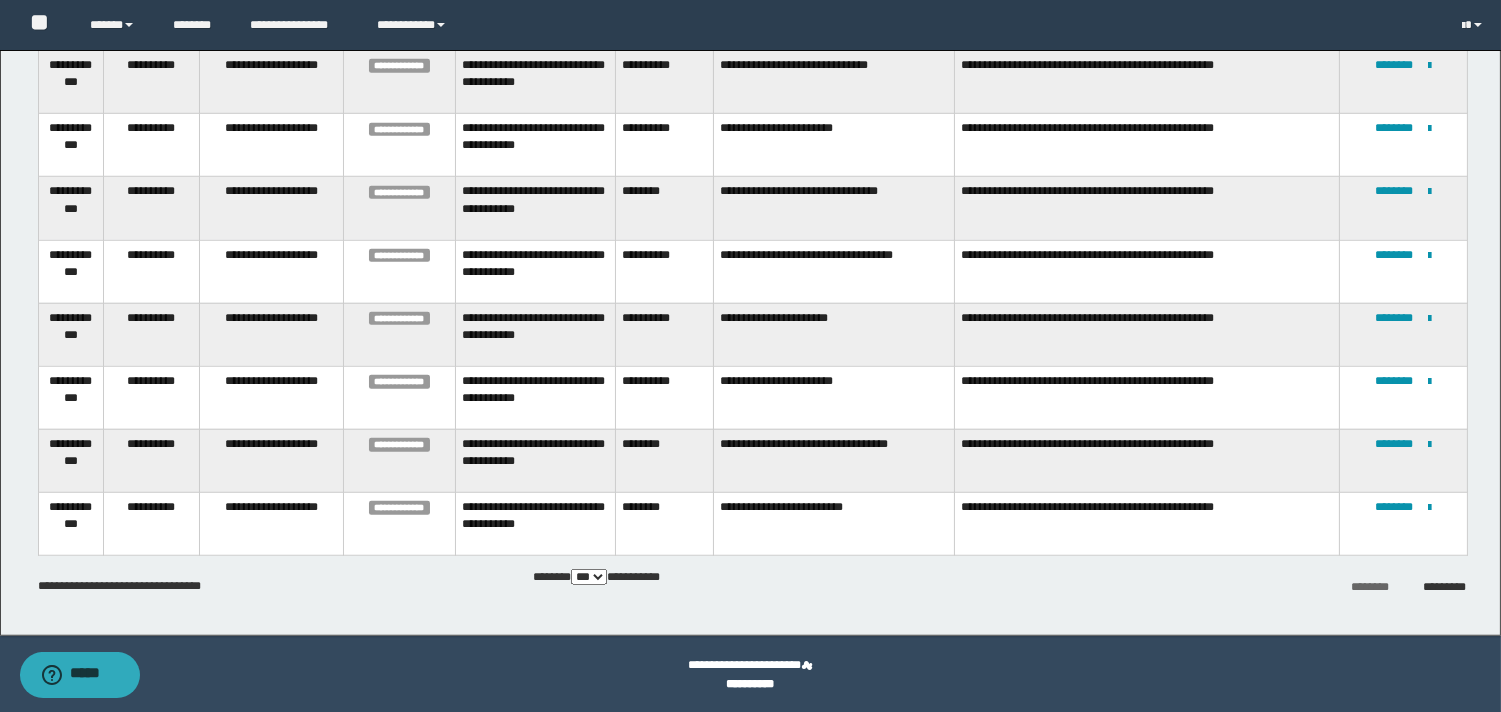 click on "** *** *** ***" at bounding box center (589, 577) 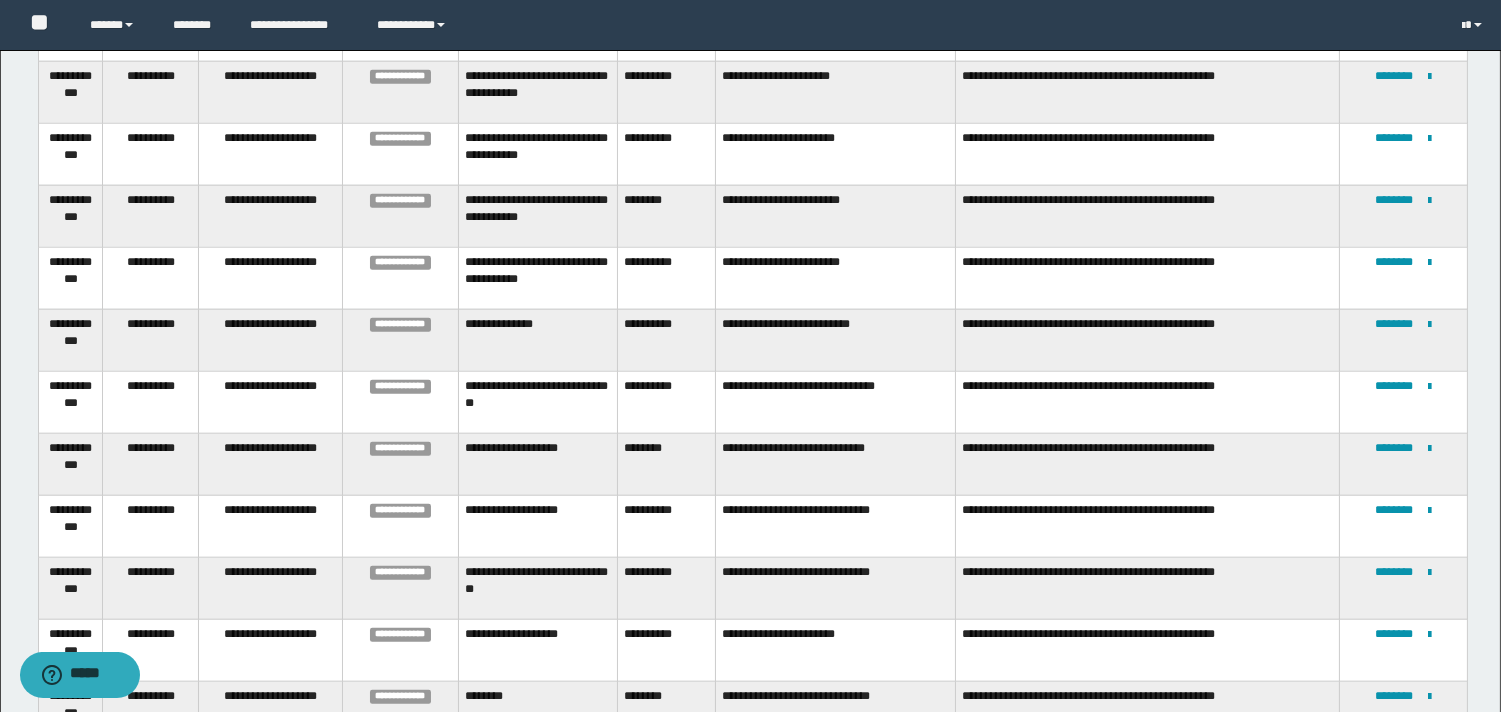 scroll, scrollTop: 4038, scrollLeft: 0, axis: vertical 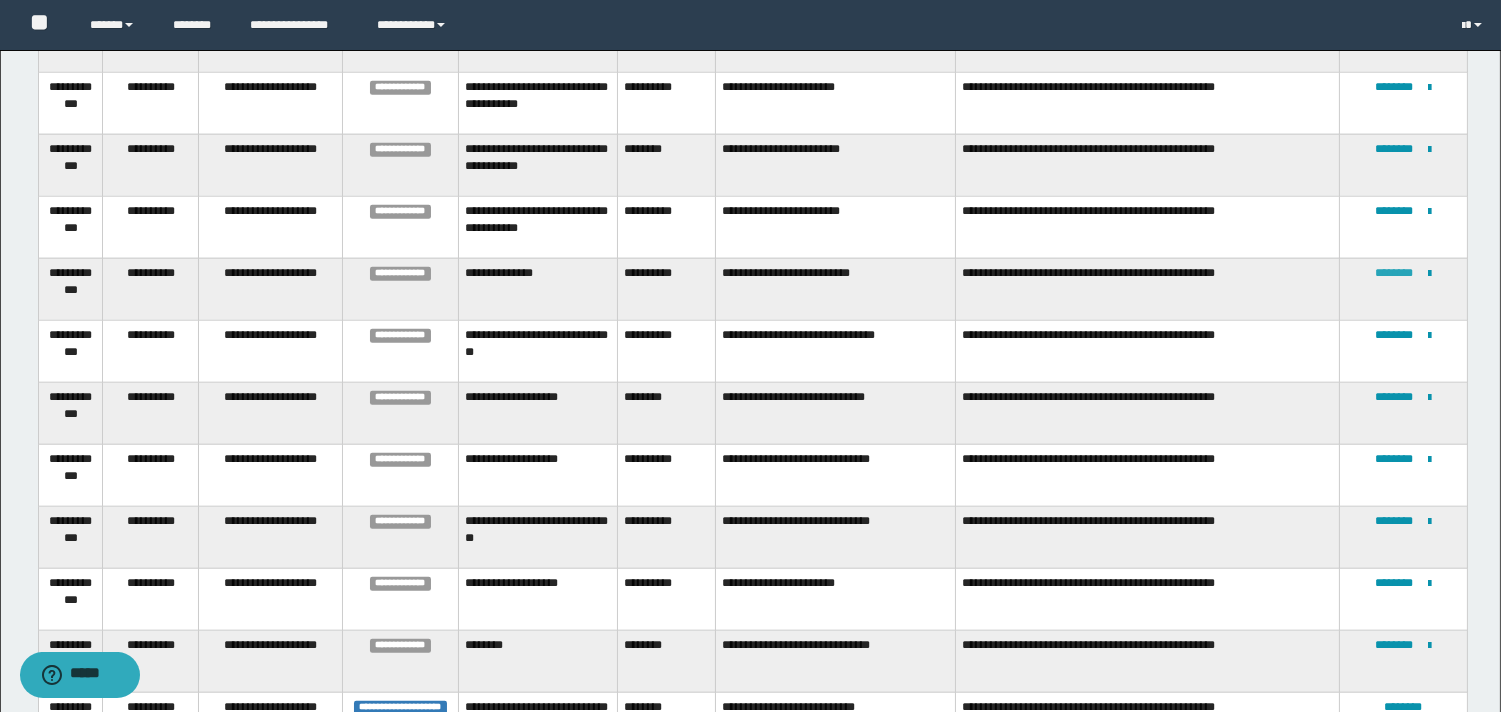 click on "********" at bounding box center [1395, 273] 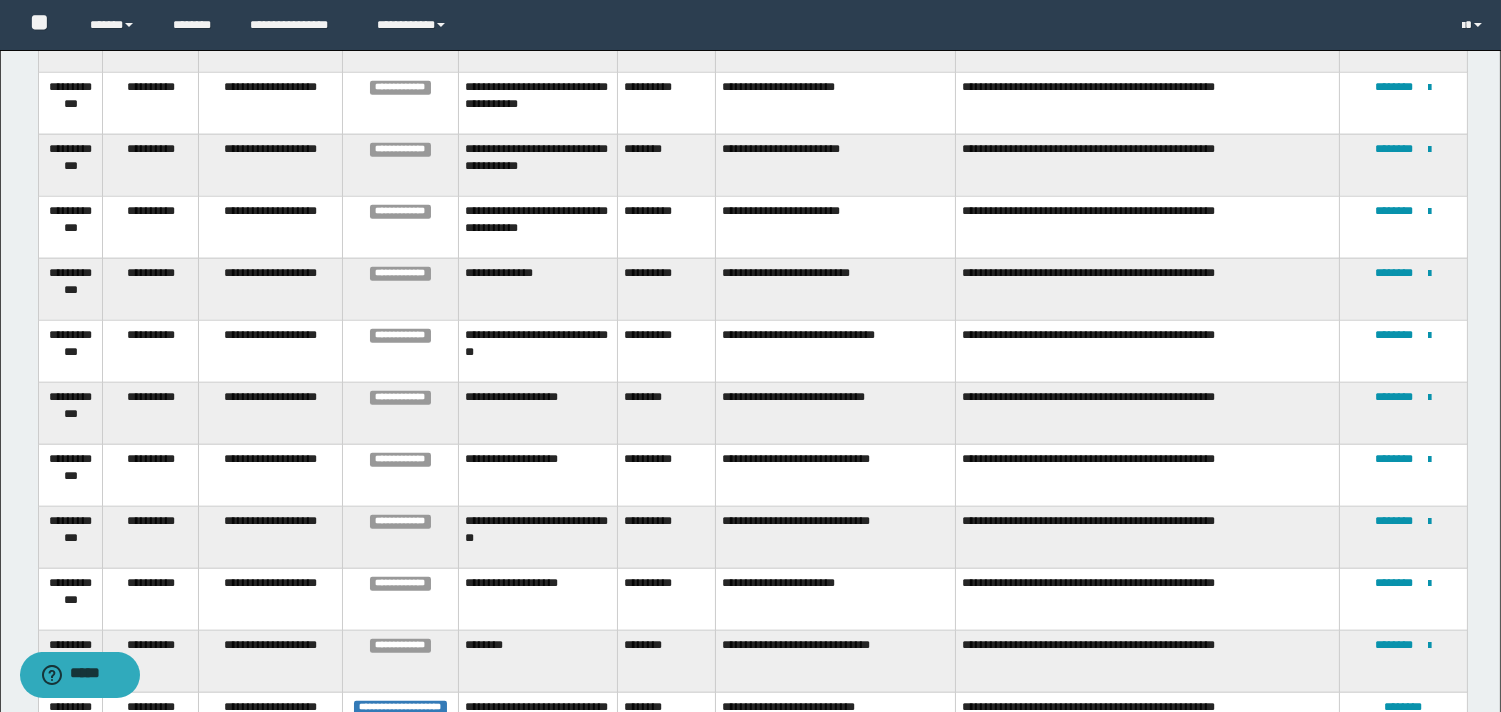 click on "**********" at bounding box center (836, 351) 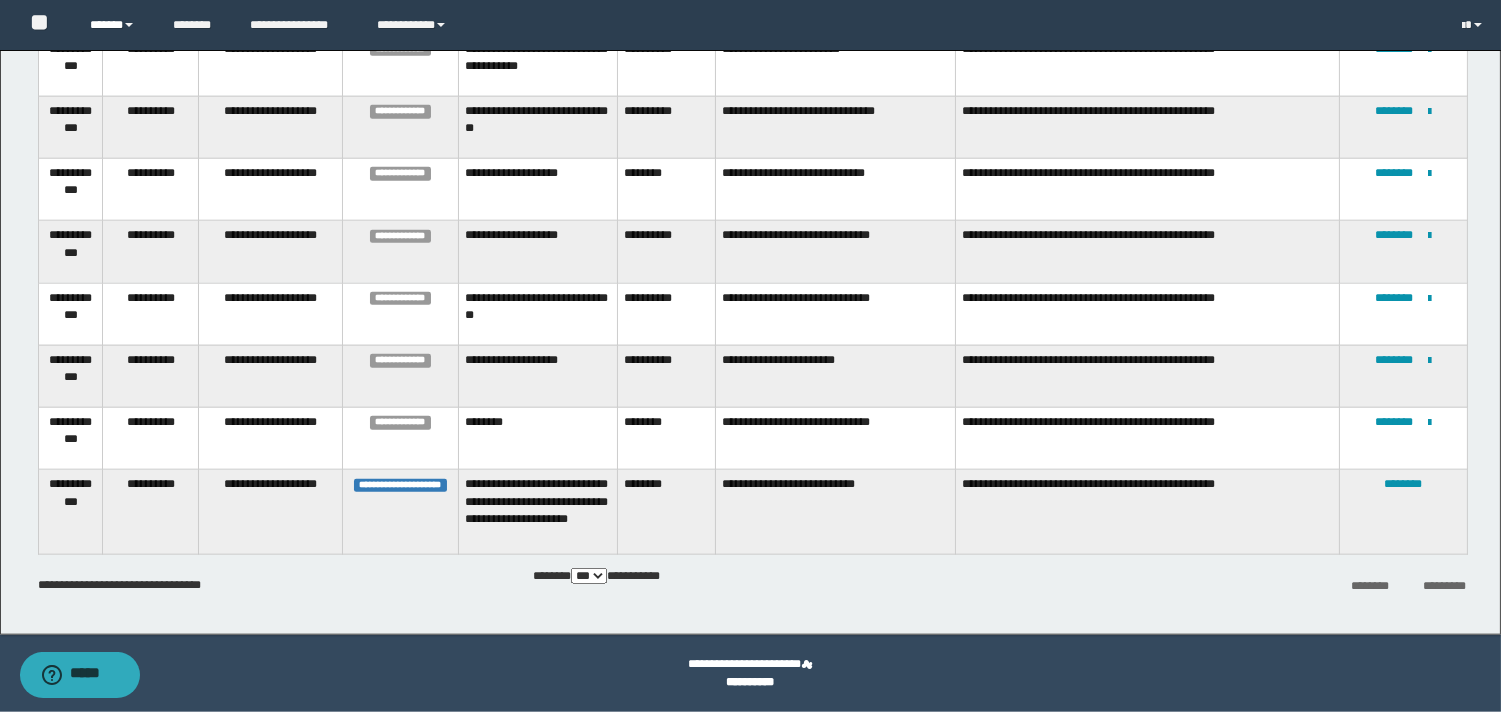 scroll, scrollTop: 4214, scrollLeft: 0, axis: vertical 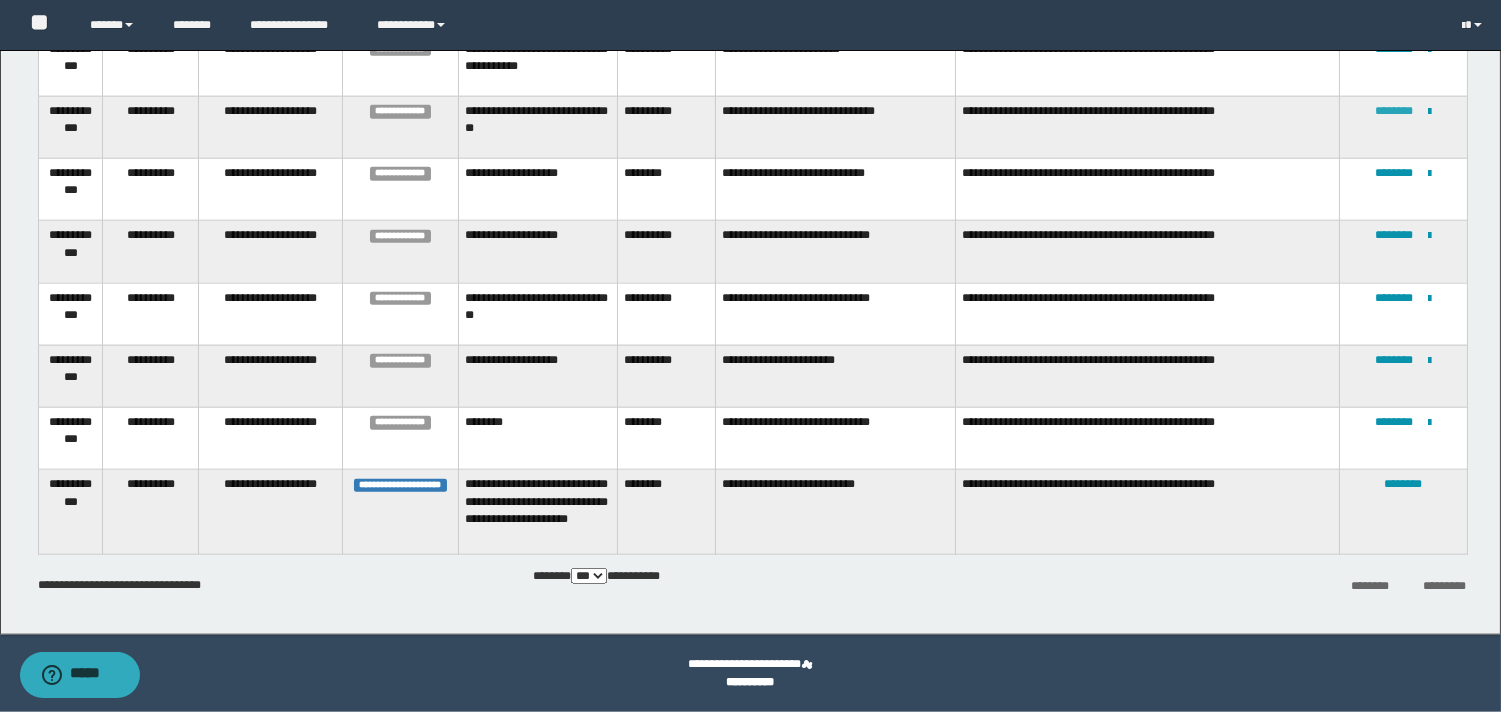 click on "********" at bounding box center [1395, 111] 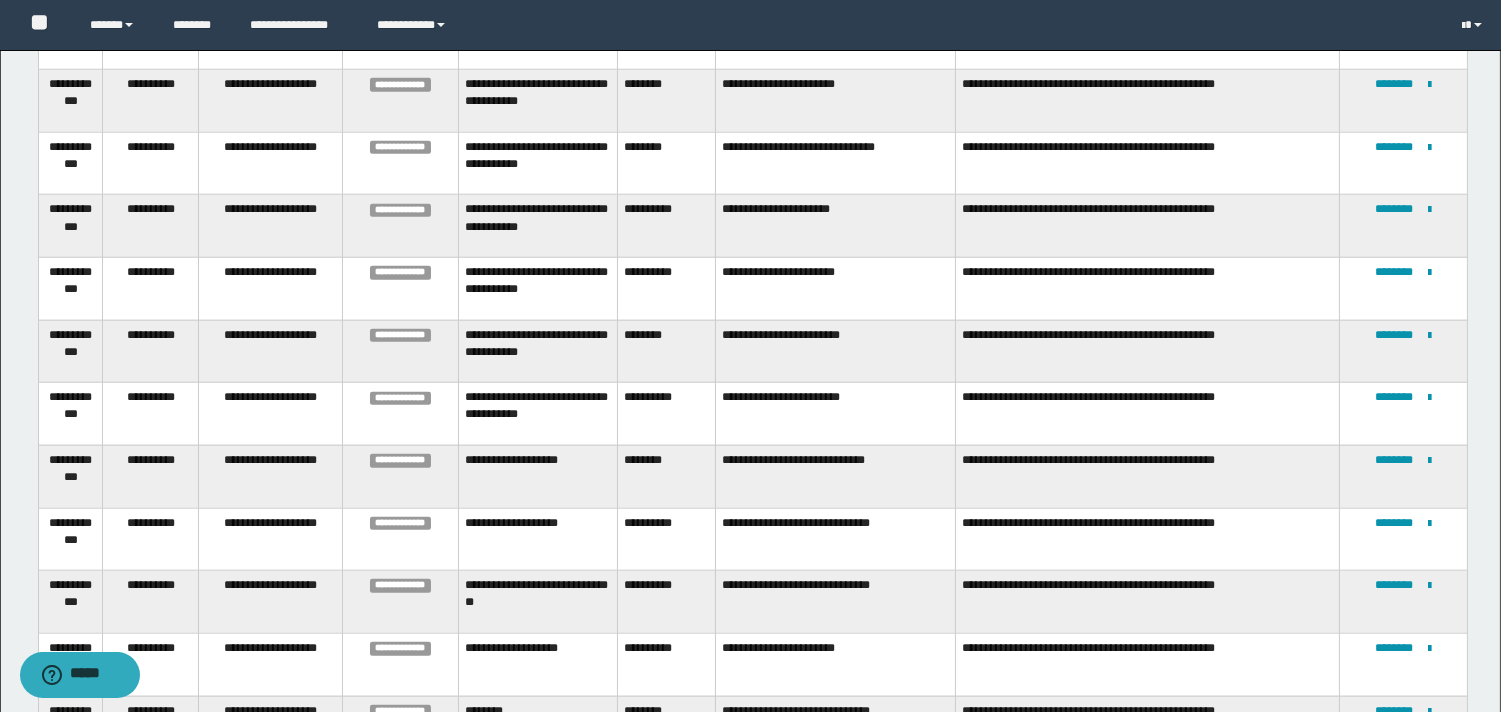 scroll, scrollTop: 4111, scrollLeft: 0, axis: vertical 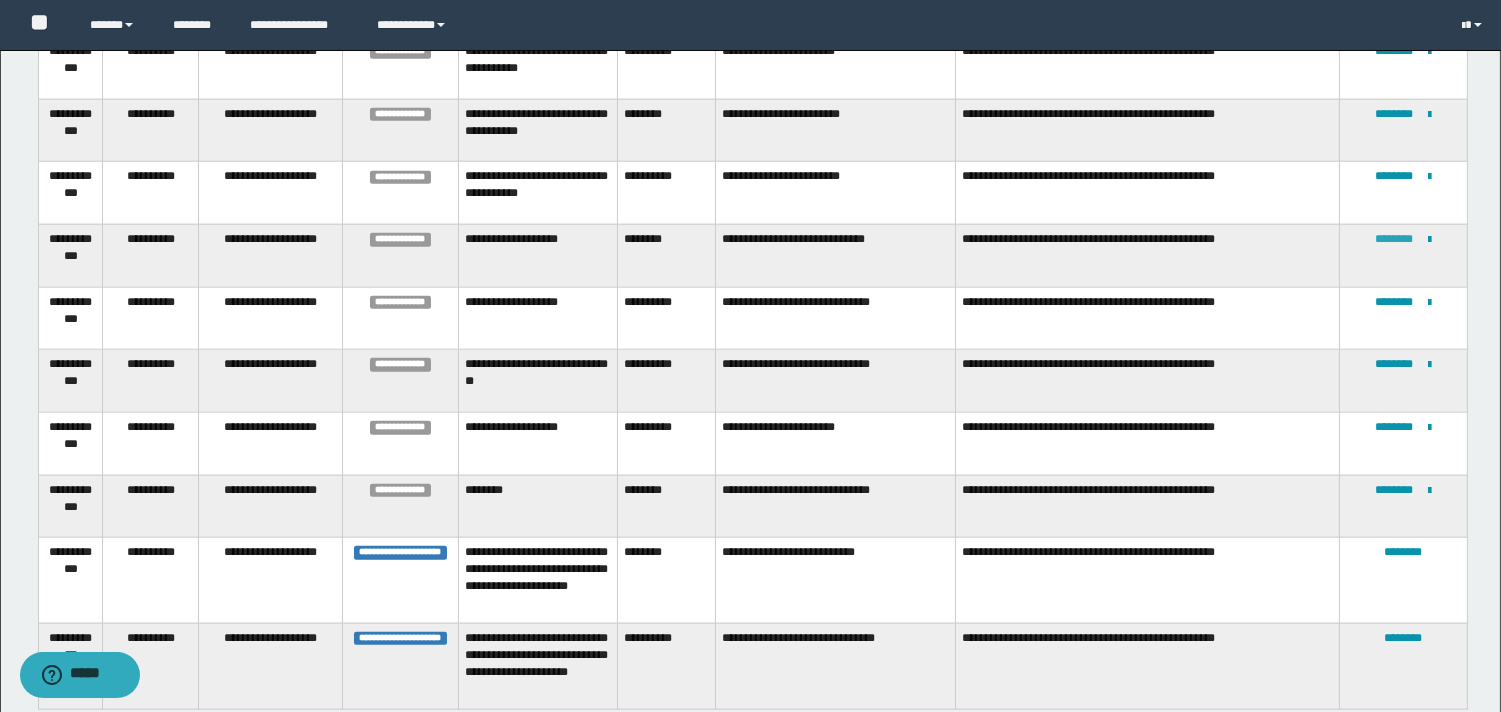click on "********" at bounding box center (1395, 239) 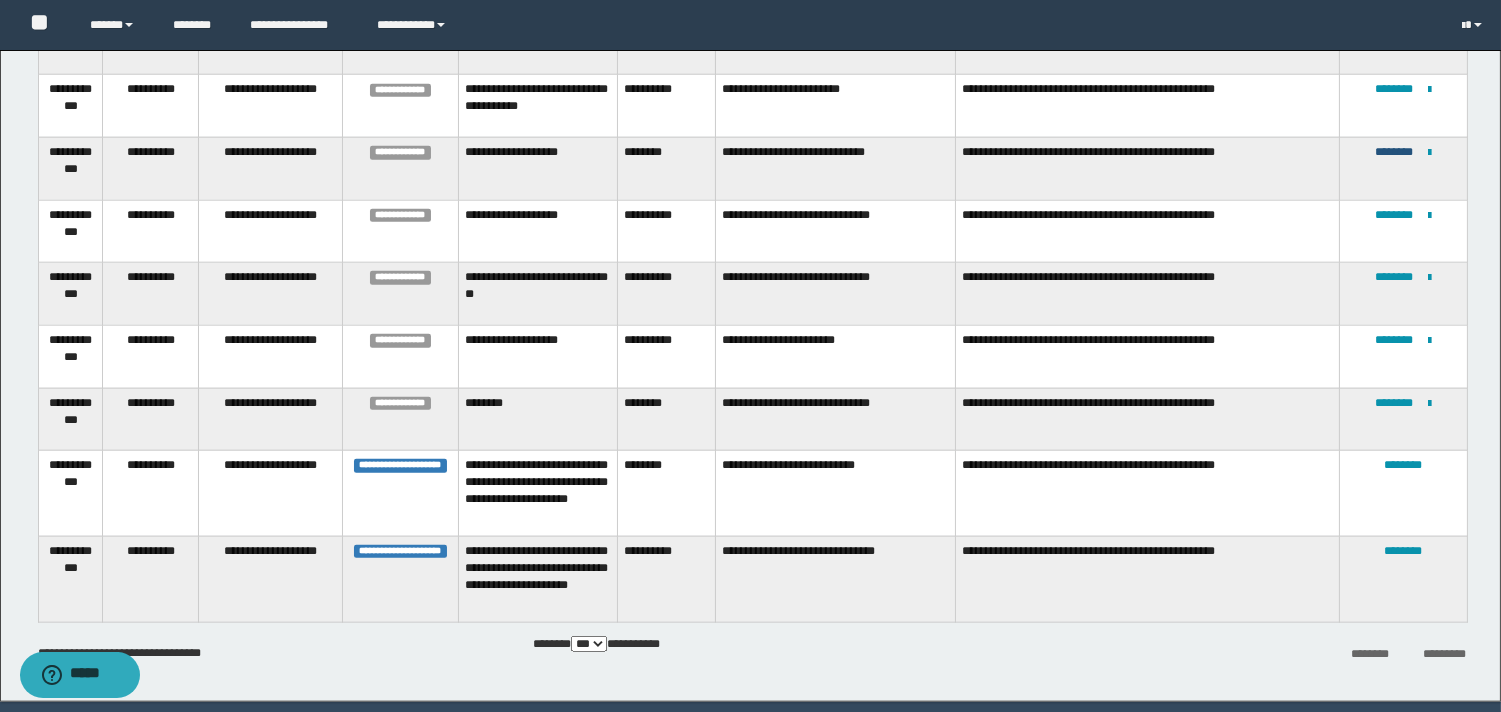 scroll, scrollTop: 4265, scrollLeft: 0, axis: vertical 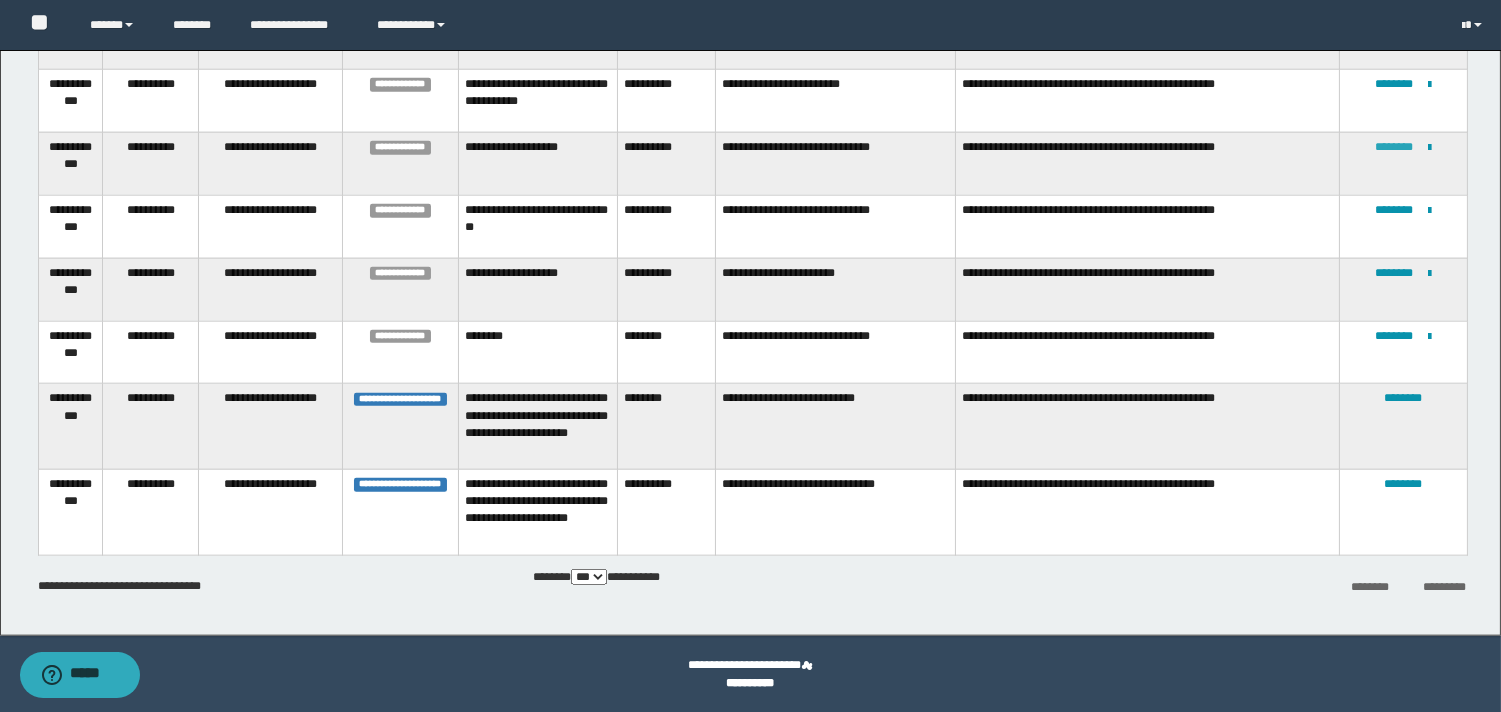 click on "********" at bounding box center [1395, 147] 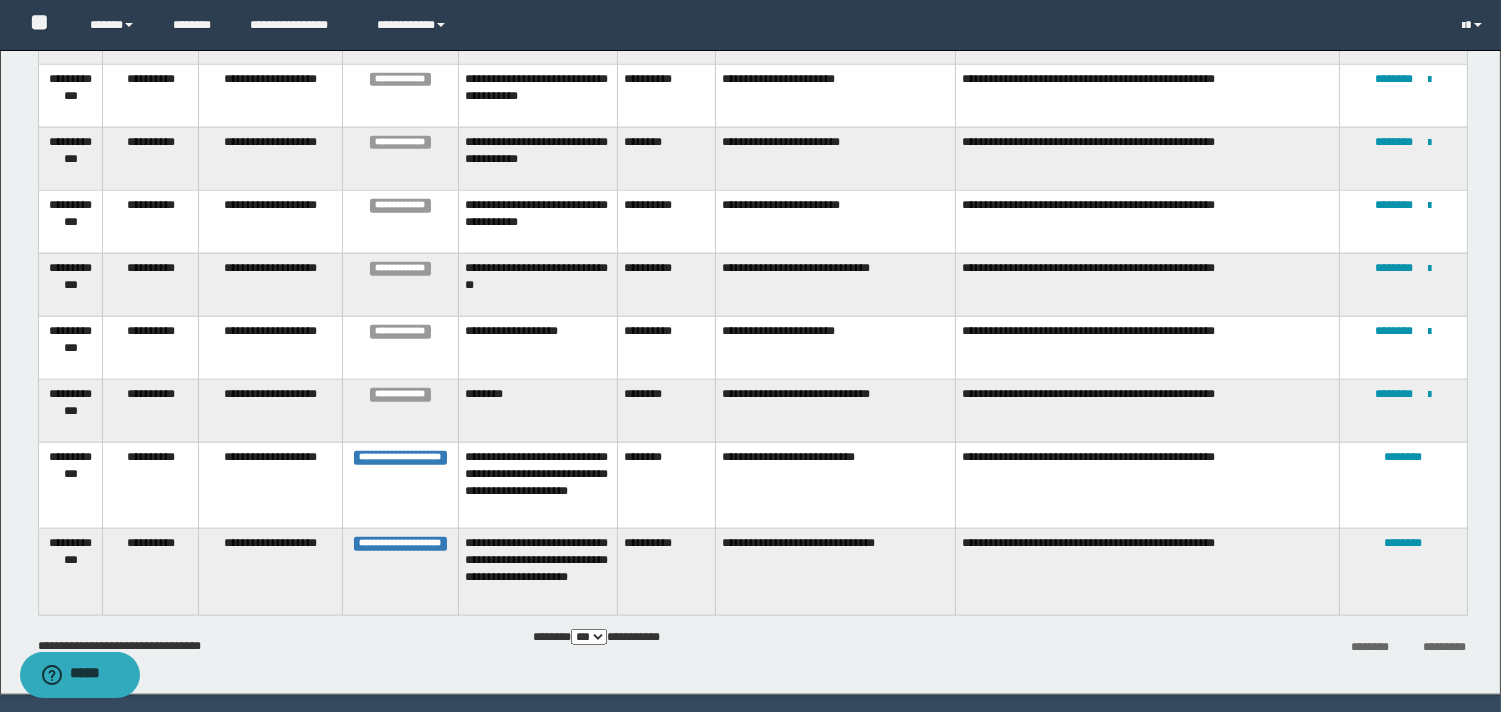 scroll, scrollTop: 4171, scrollLeft: 0, axis: vertical 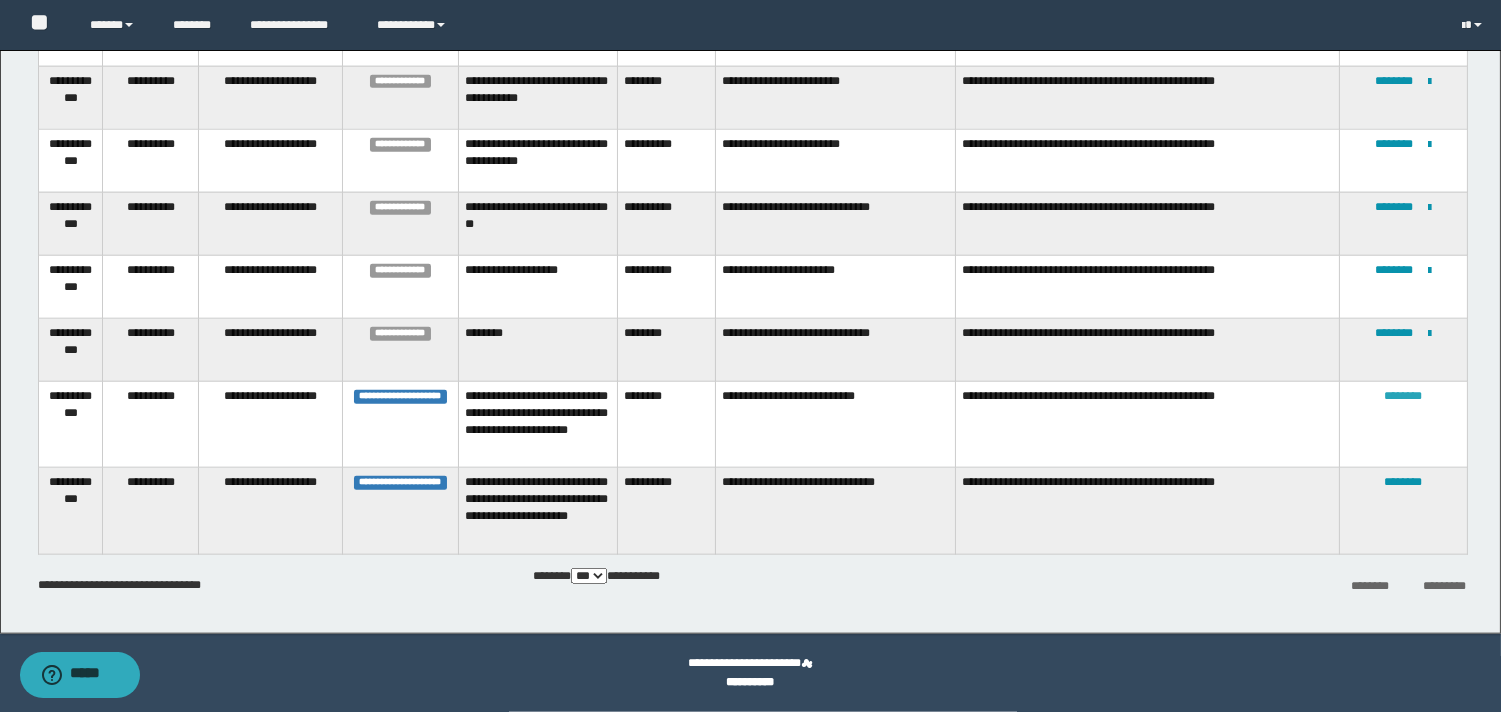 click on "********" at bounding box center (1404, 396) 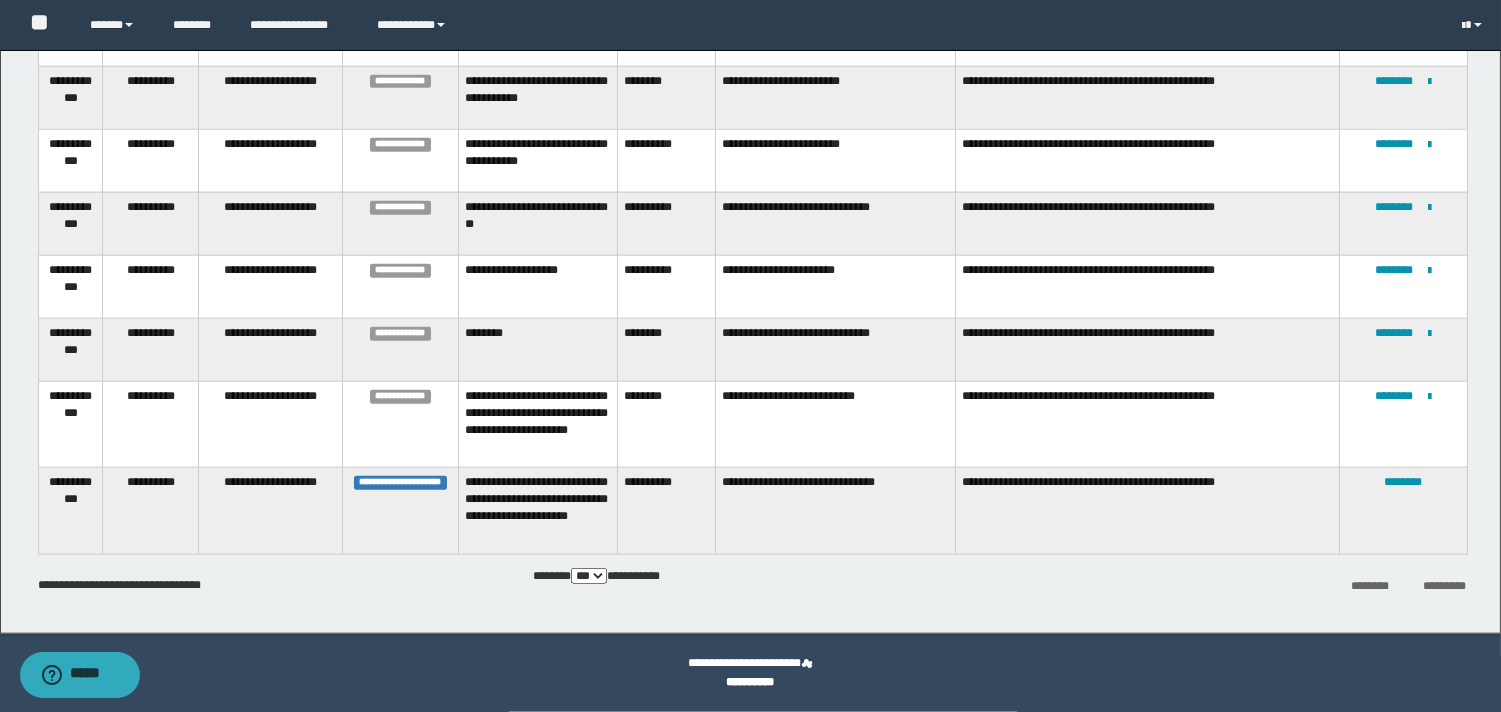 scroll, scrollTop: 4072, scrollLeft: 0, axis: vertical 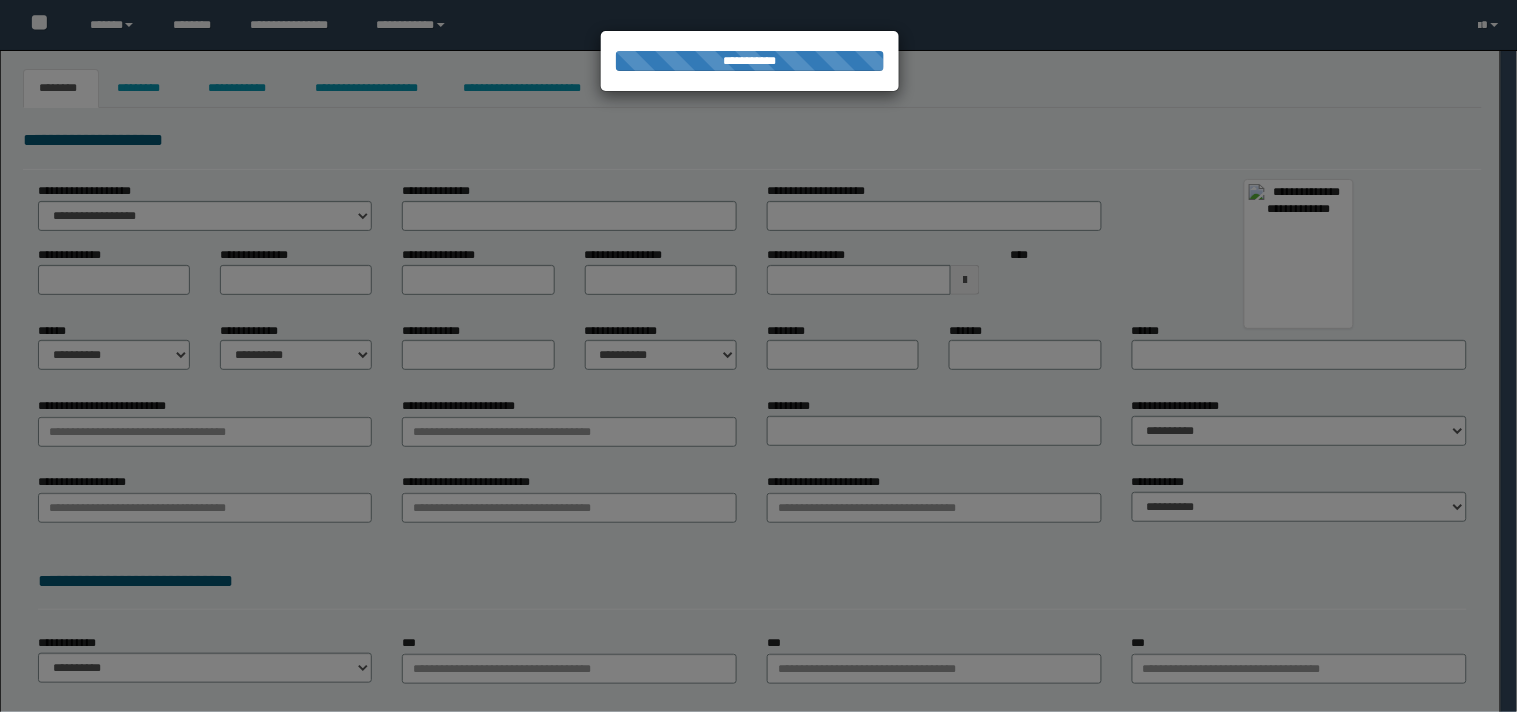type on "**********" 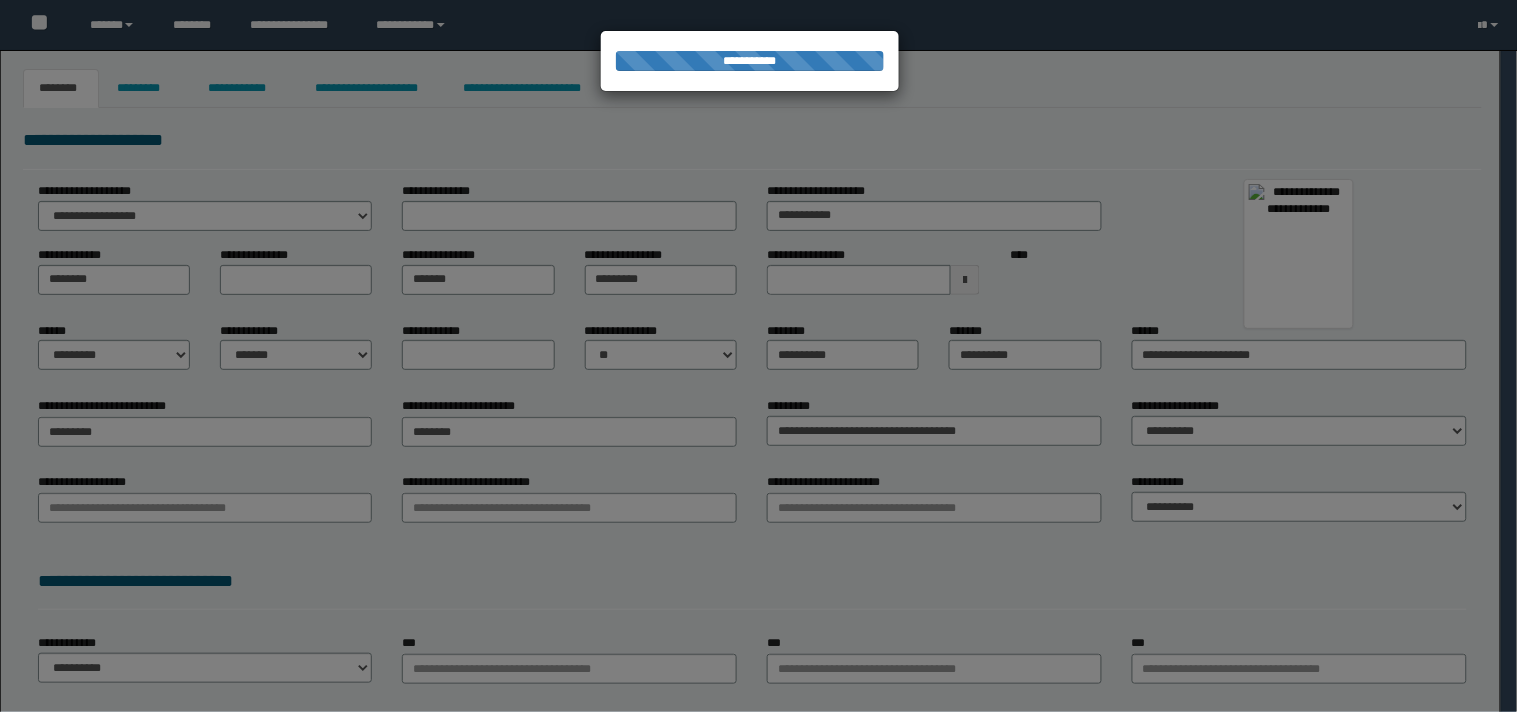 select on "*" 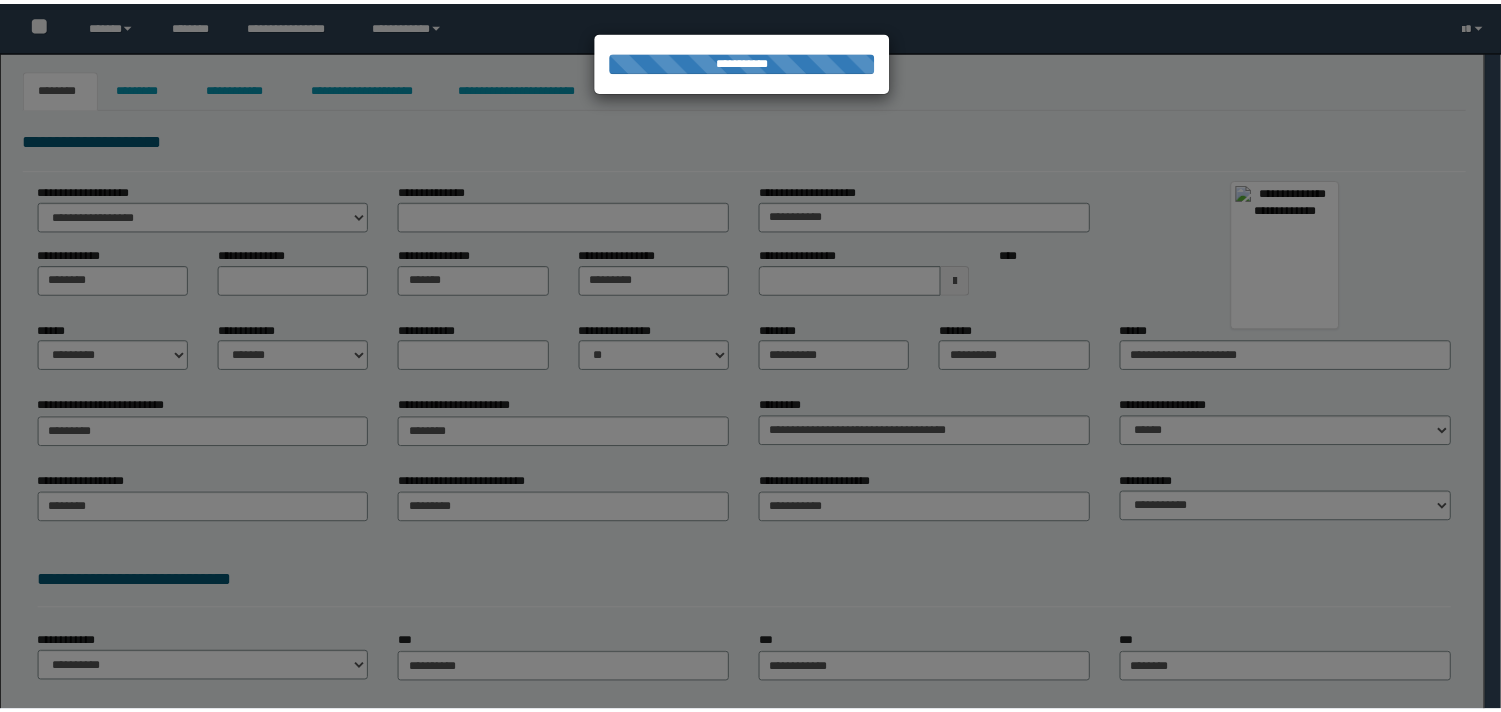 scroll, scrollTop: 0, scrollLeft: 0, axis: both 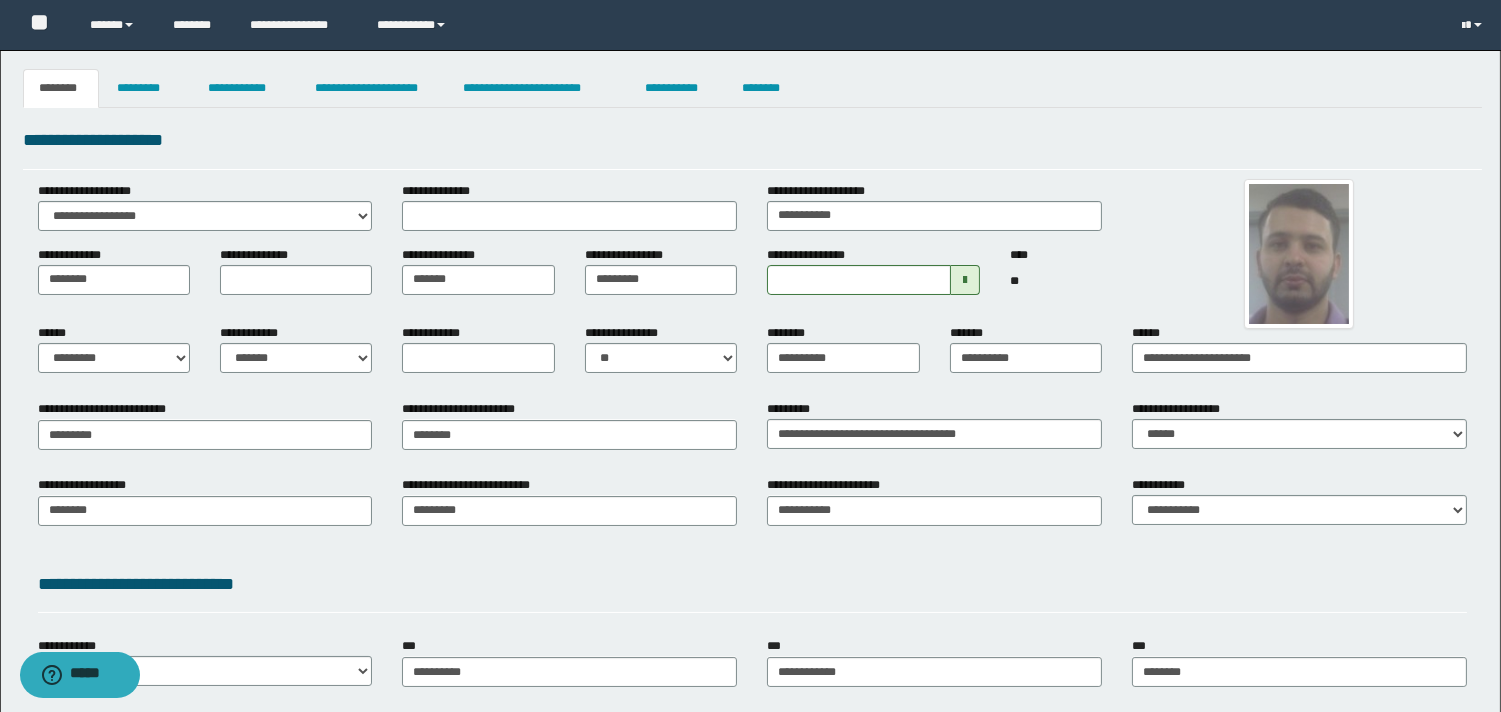 click on "**********" at bounding box center [750, 495] 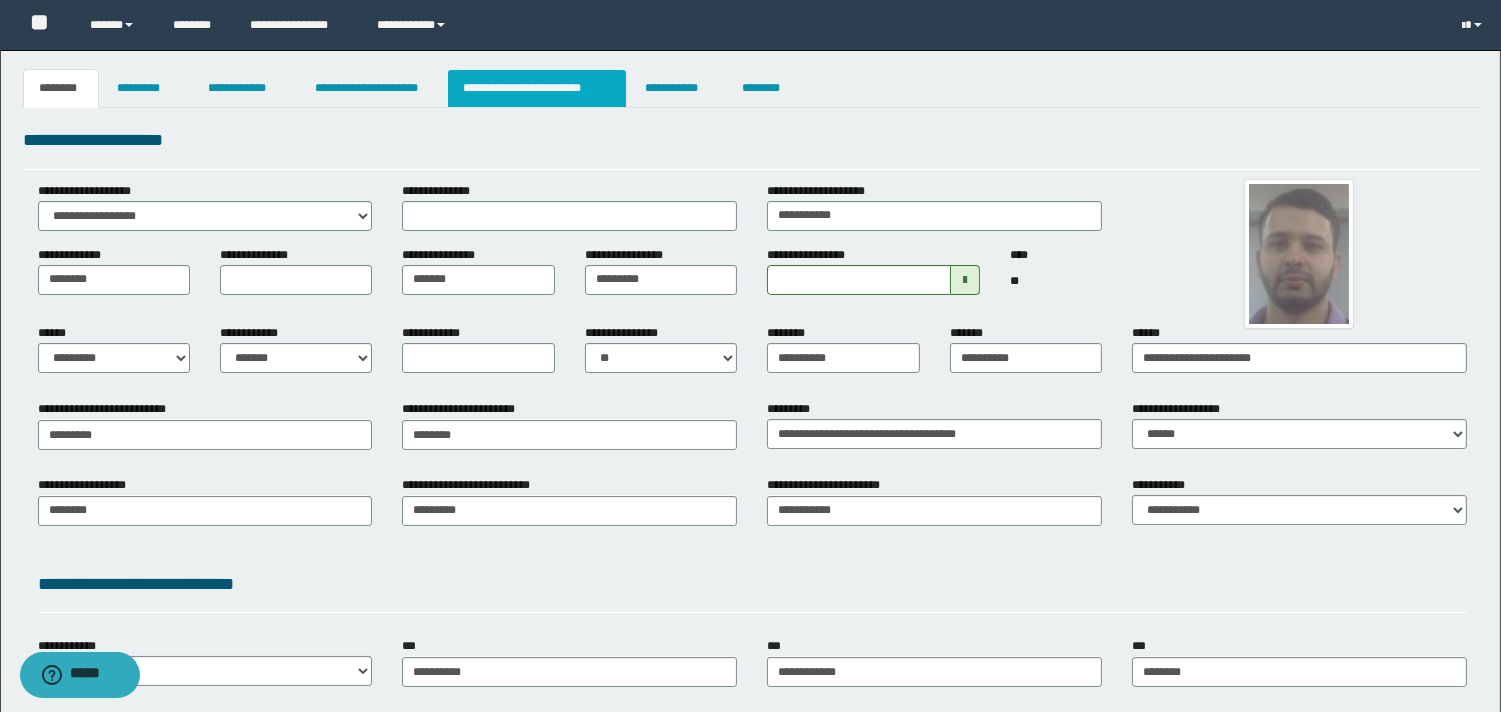 click on "**********" at bounding box center (537, 88) 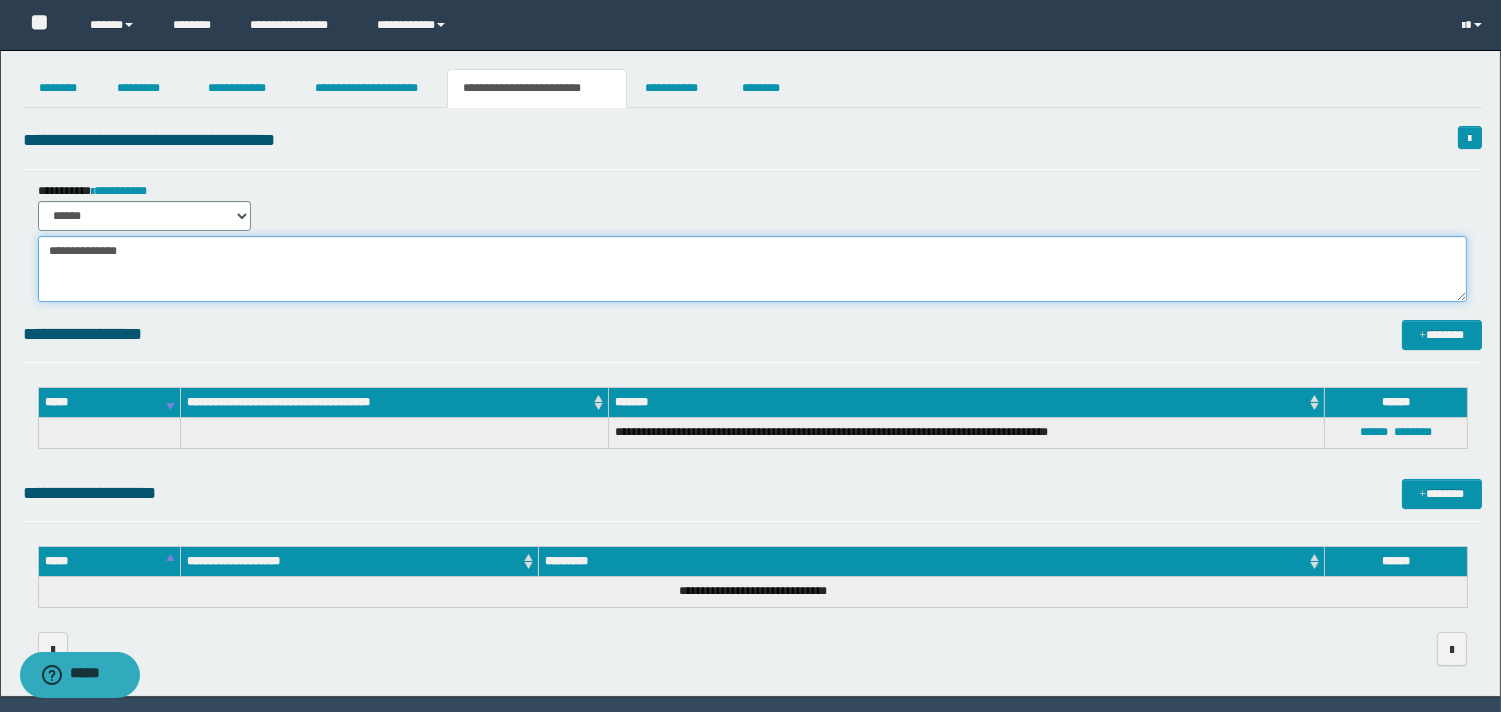 click on "**********" at bounding box center (752, 269) 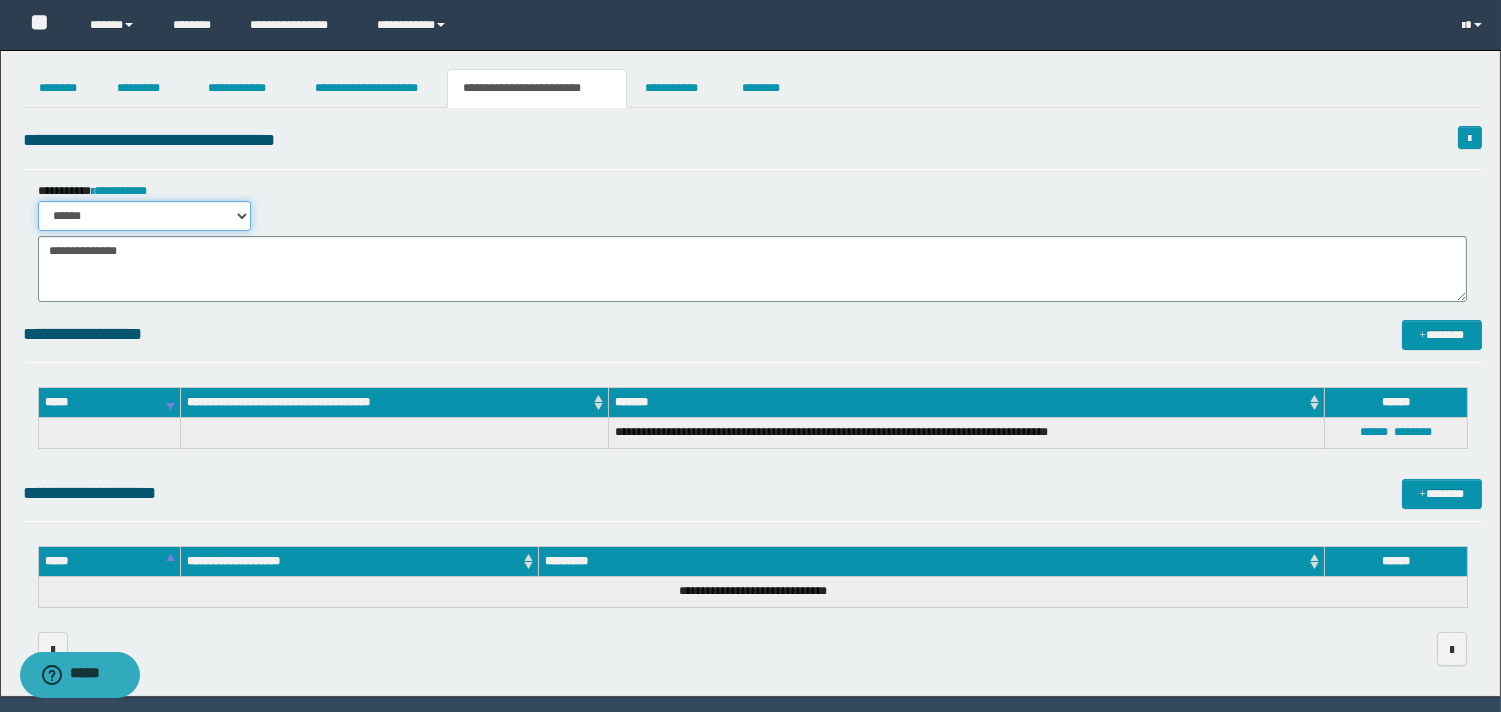 click on "******
*******" at bounding box center (144, 216) 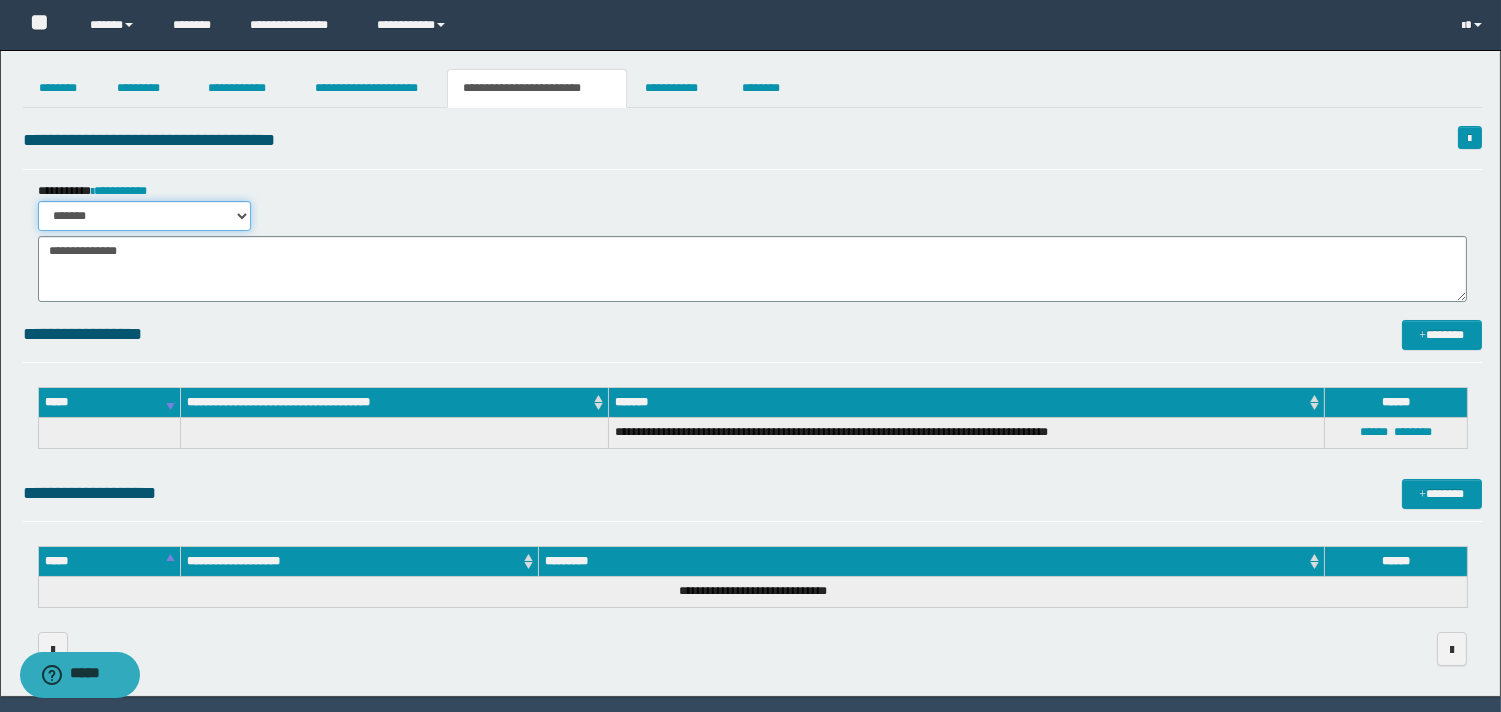 click on "******
*******" at bounding box center [144, 216] 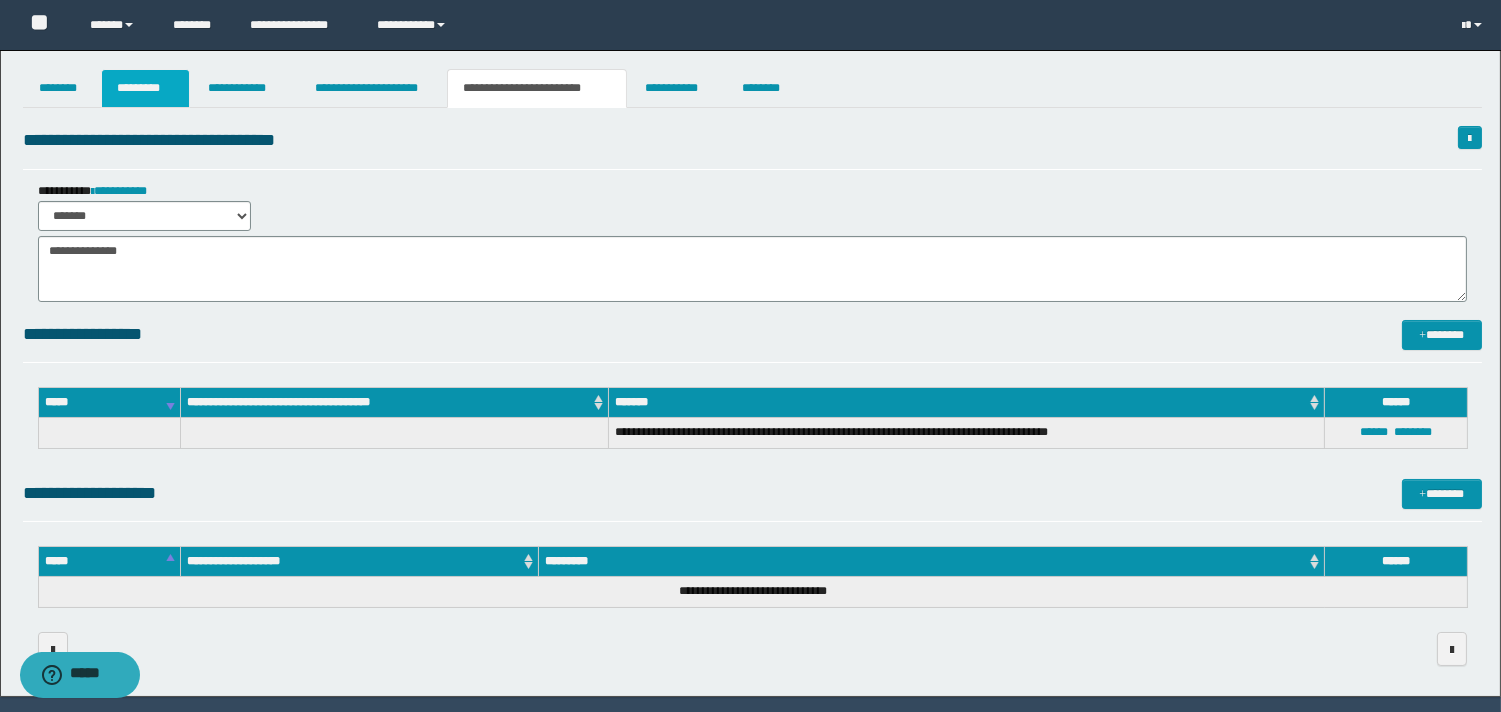 click on "*********" at bounding box center [145, 88] 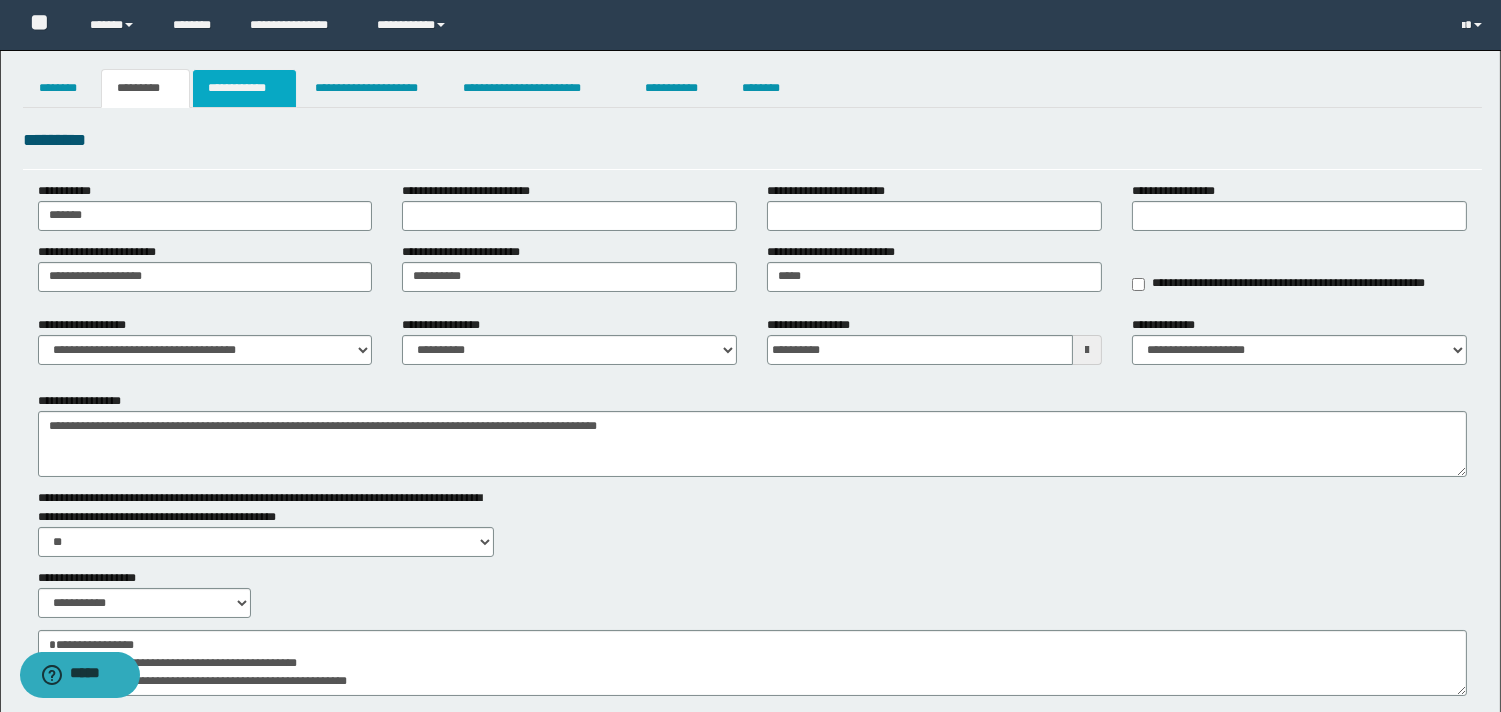 click on "**********" at bounding box center (244, 88) 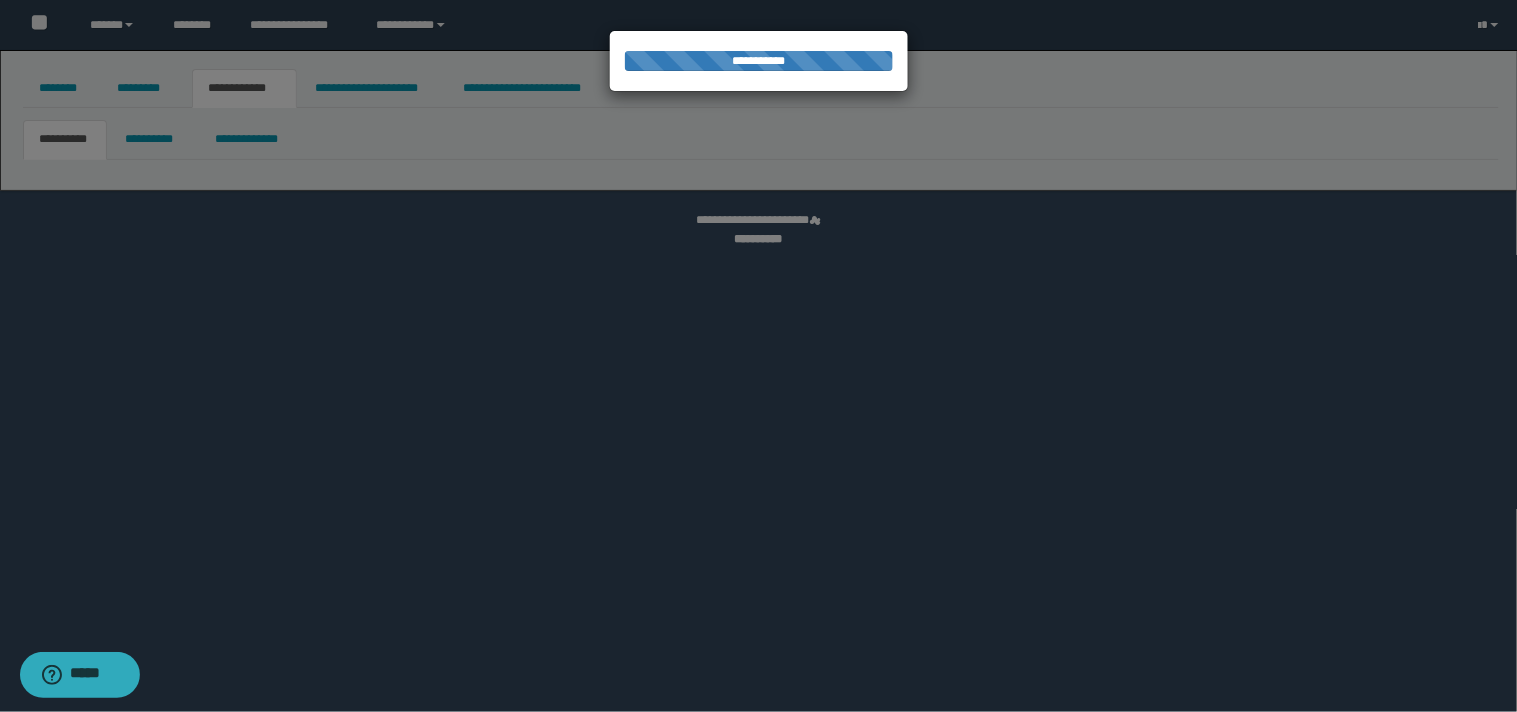 click at bounding box center [759, 356] 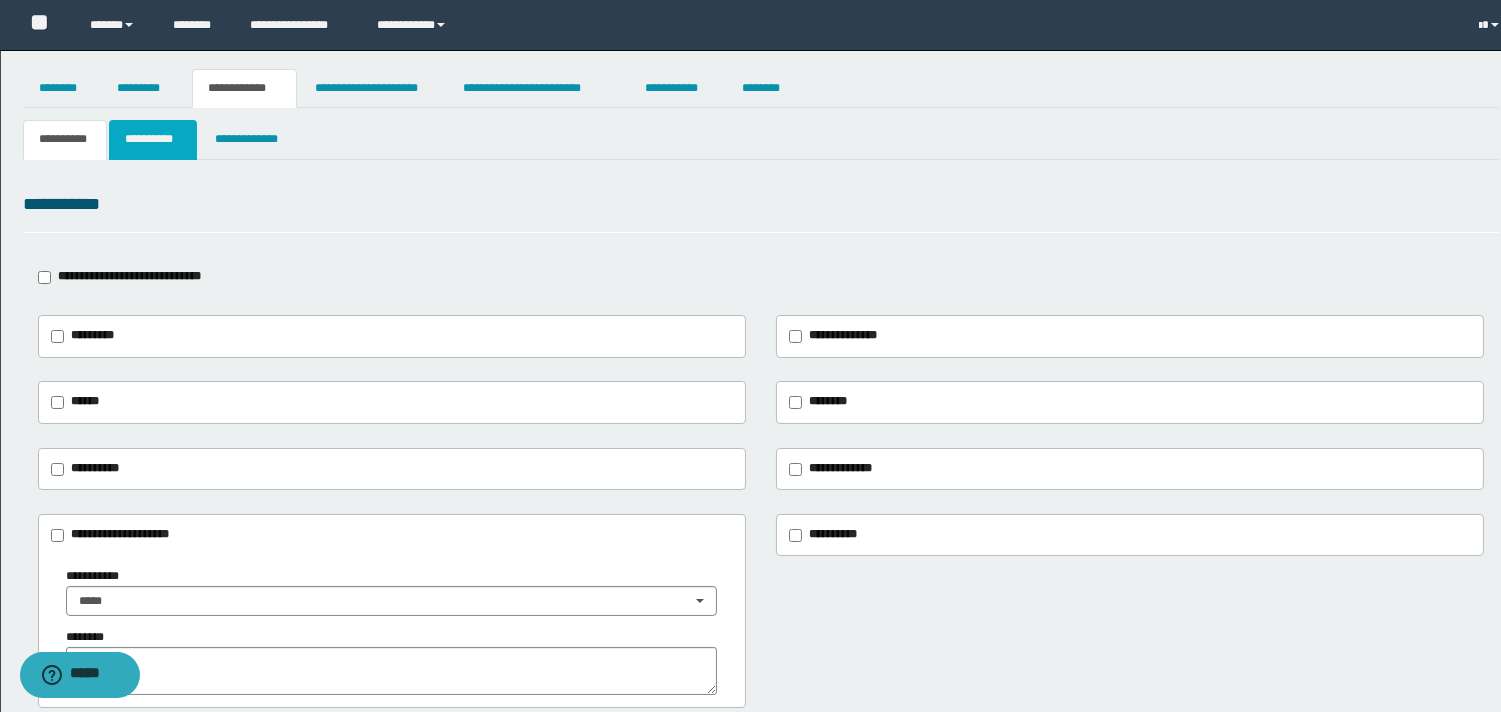 click on "**********" at bounding box center (153, 139) 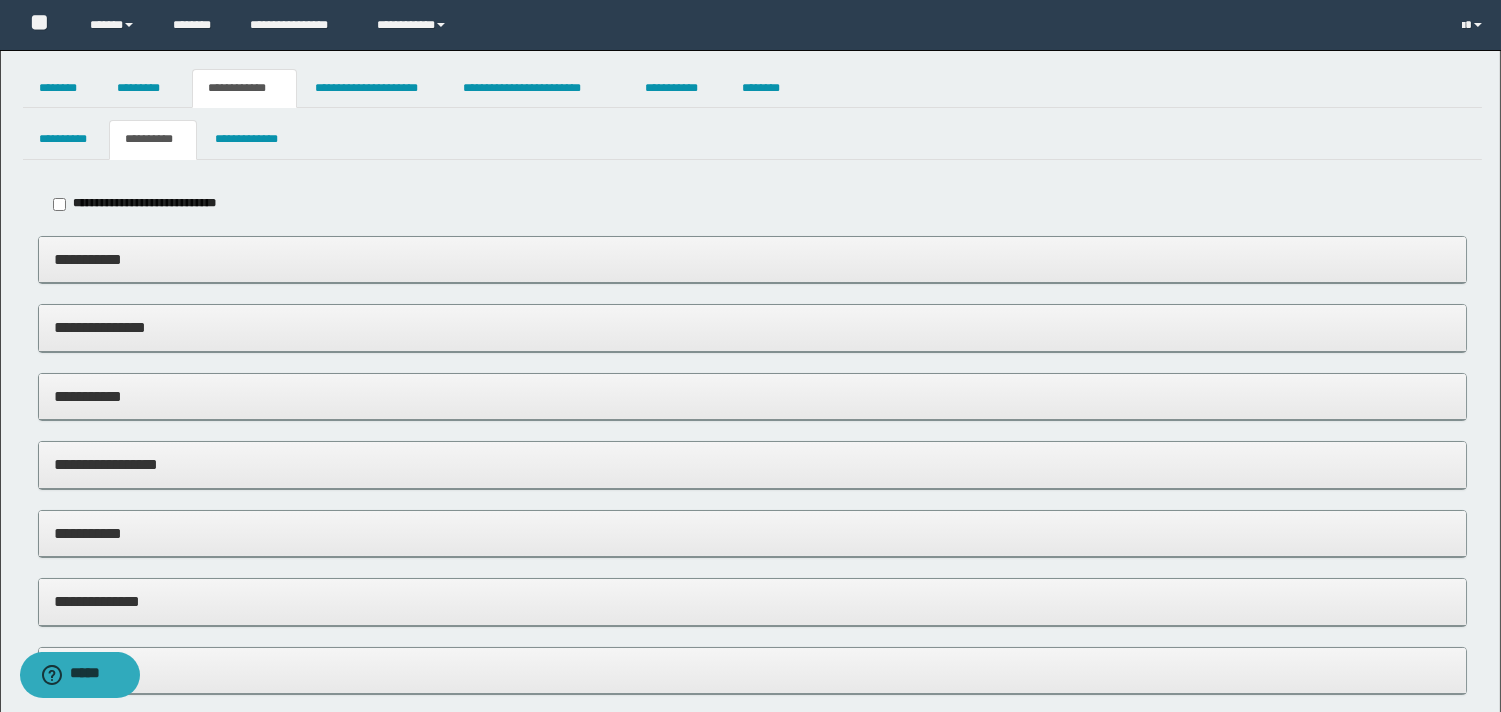 click on "**********" at bounding box center [752, 259] 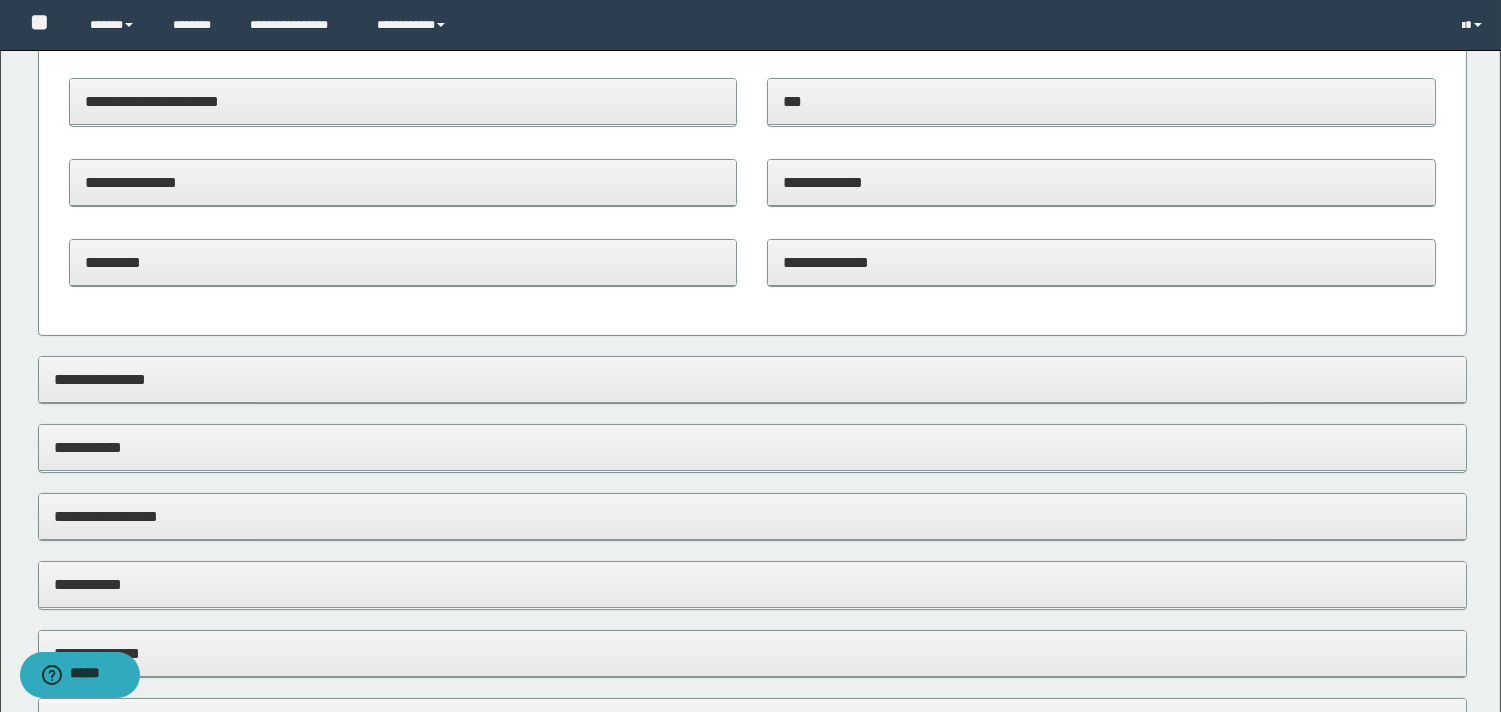 scroll, scrollTop: 555, scrollLeft: 0, axis: vertical 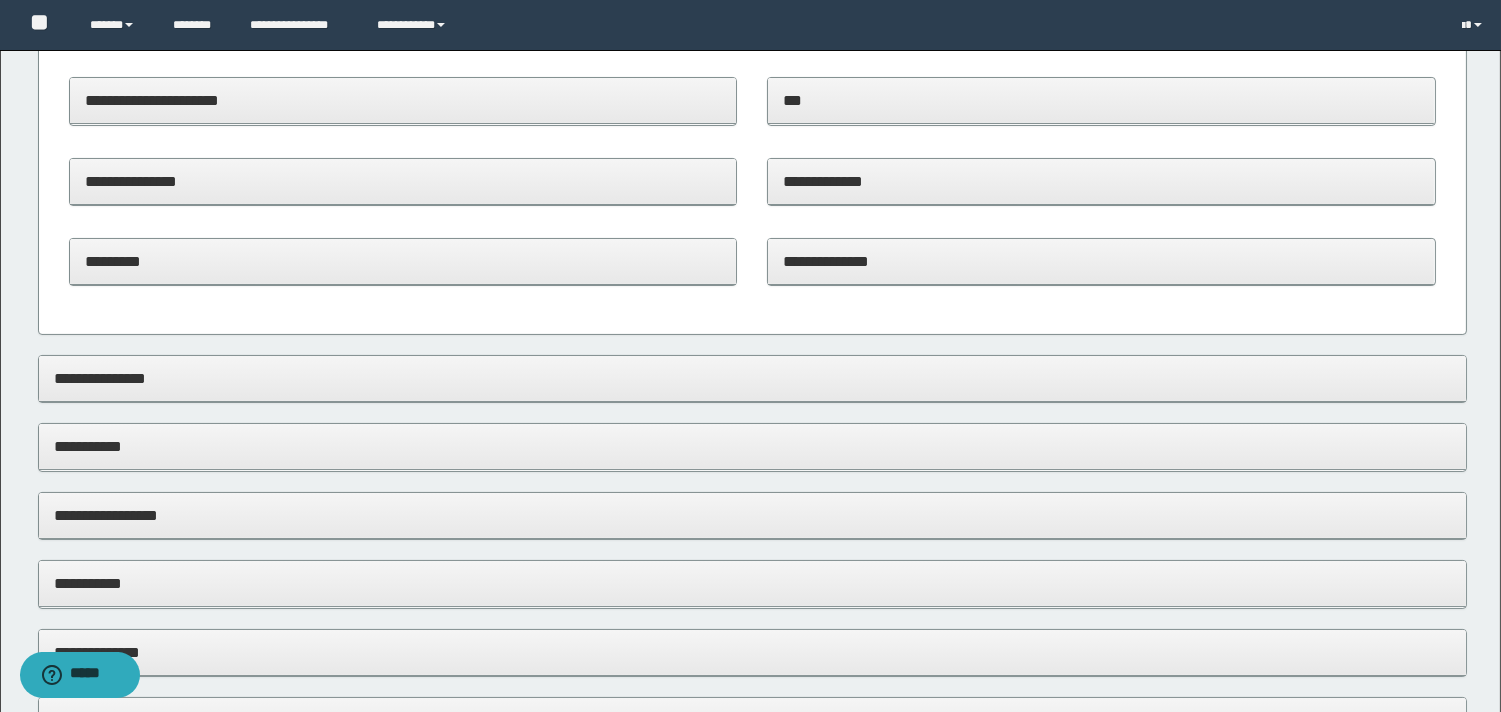 click on "**********" at bounding box center (1101, 261) 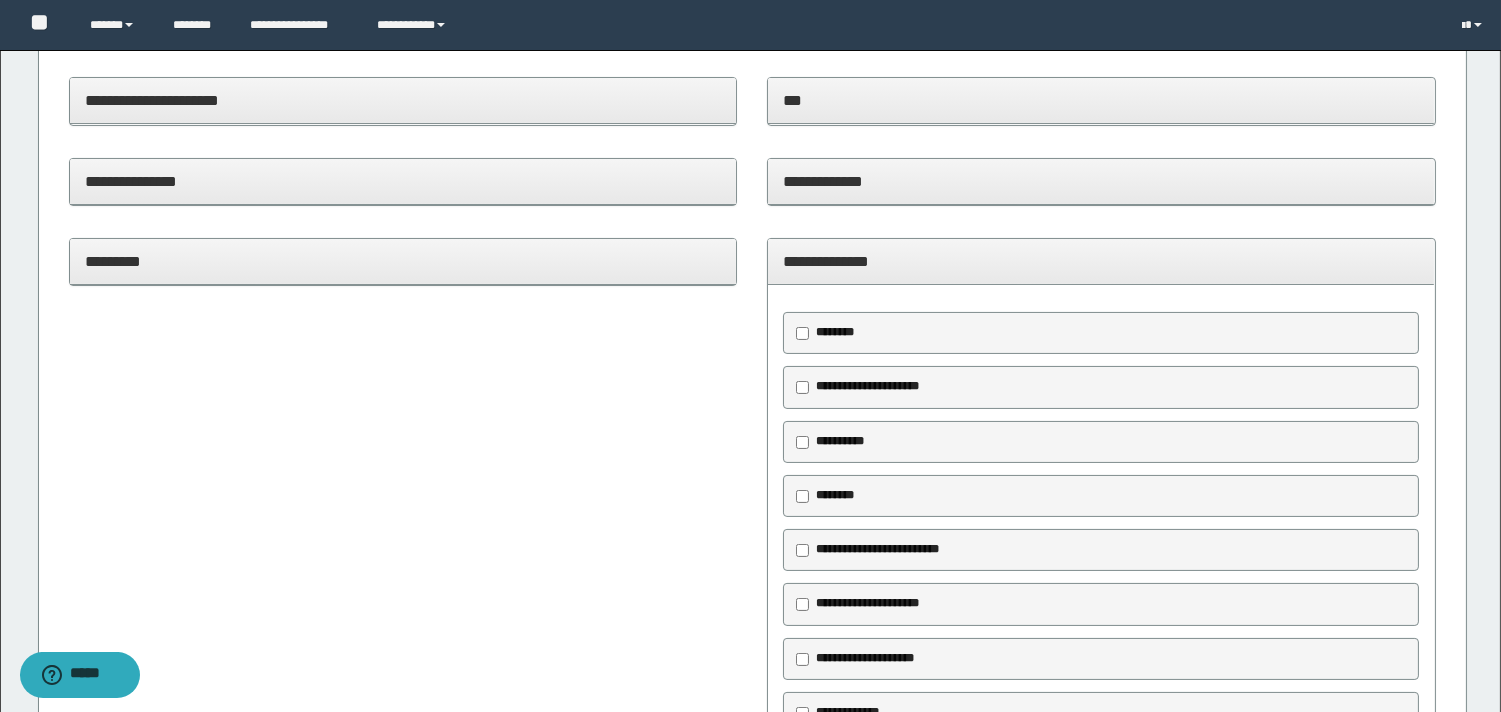 click on "**********" at bounding box center [866, 387] 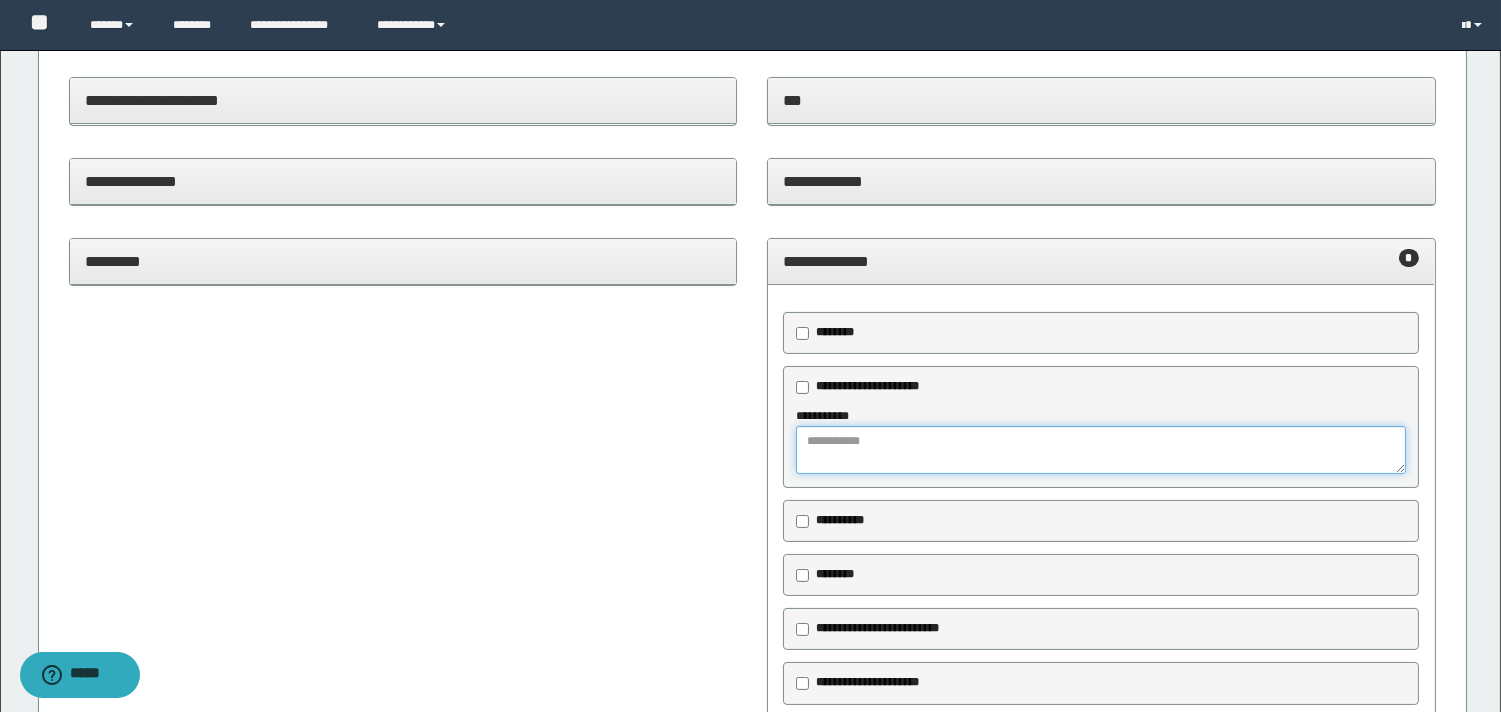 click at bounding box center (1101, 450) 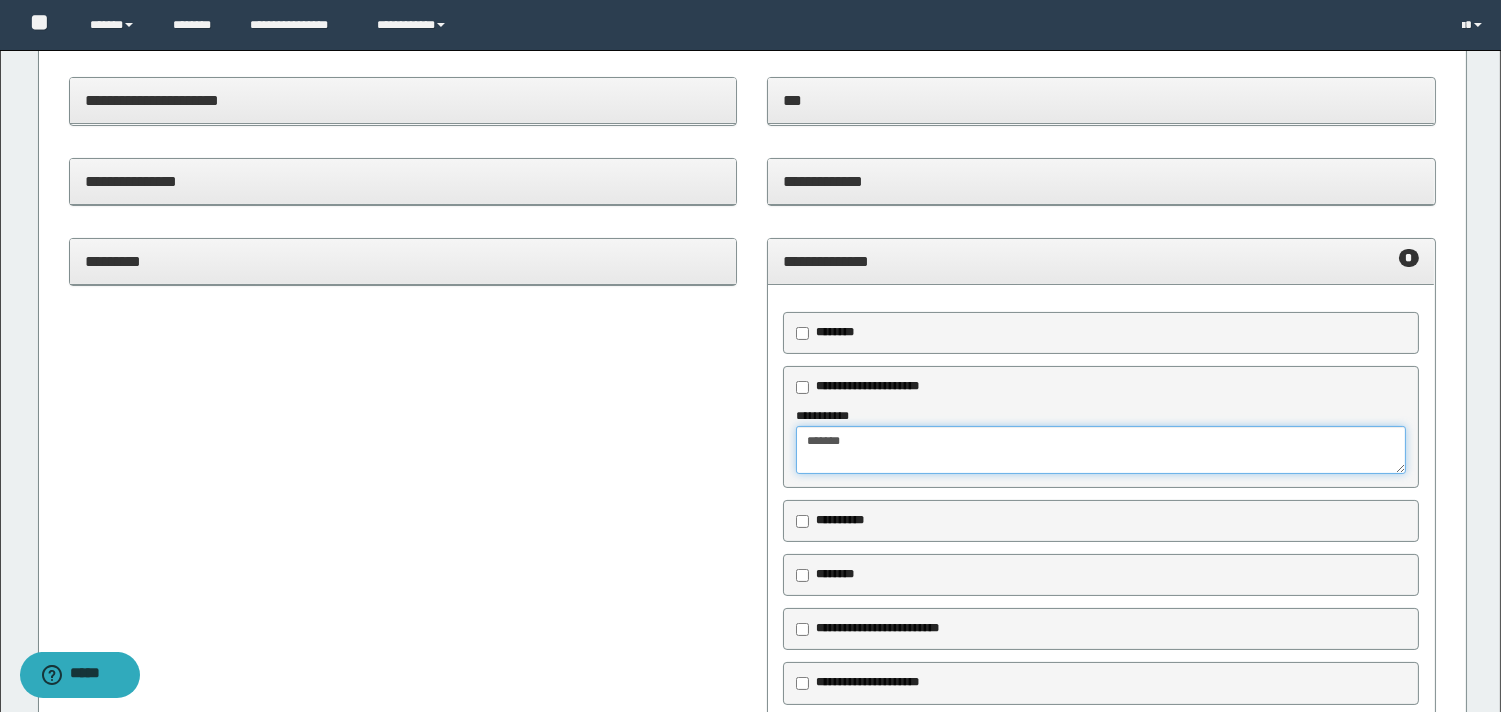 click on "******" at bounding box center (1101, 450) 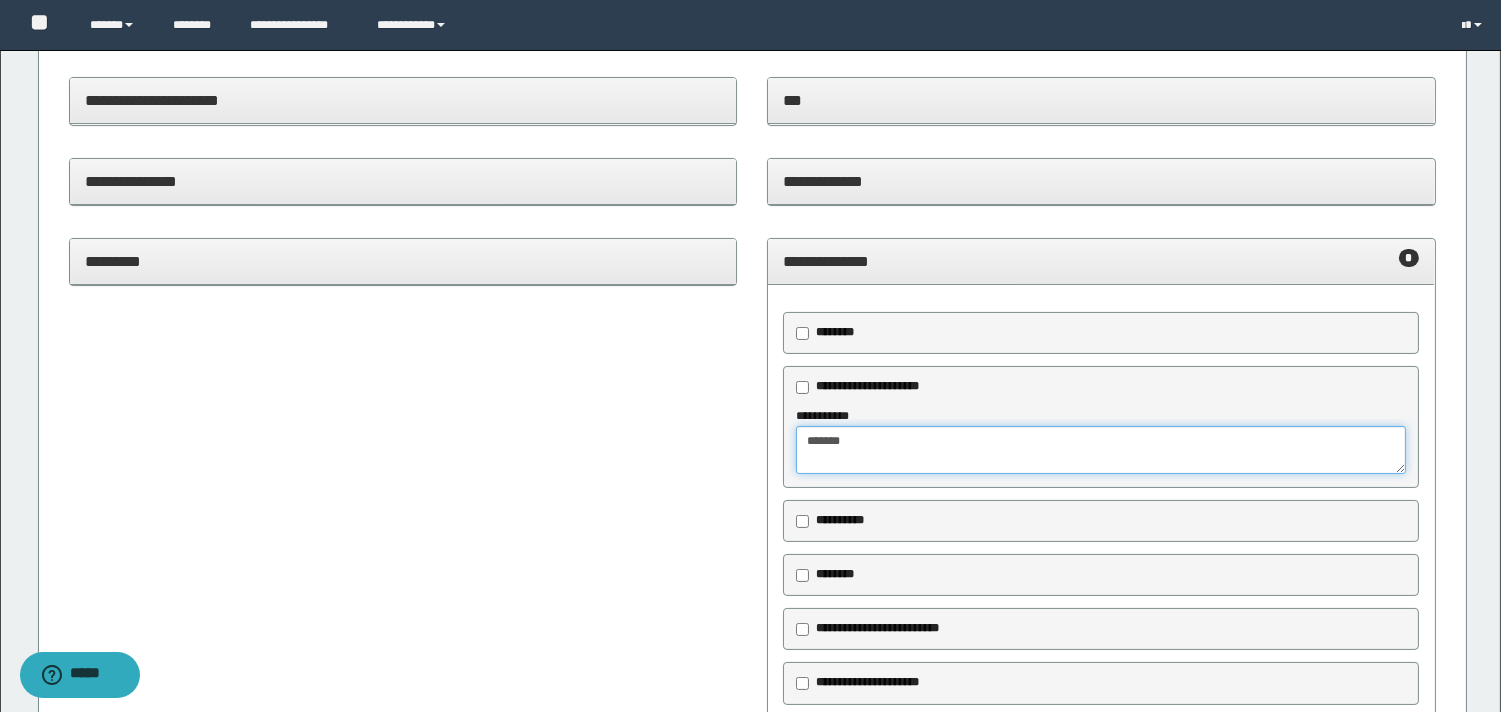 click on "******" at bounding box center [1101, 450] 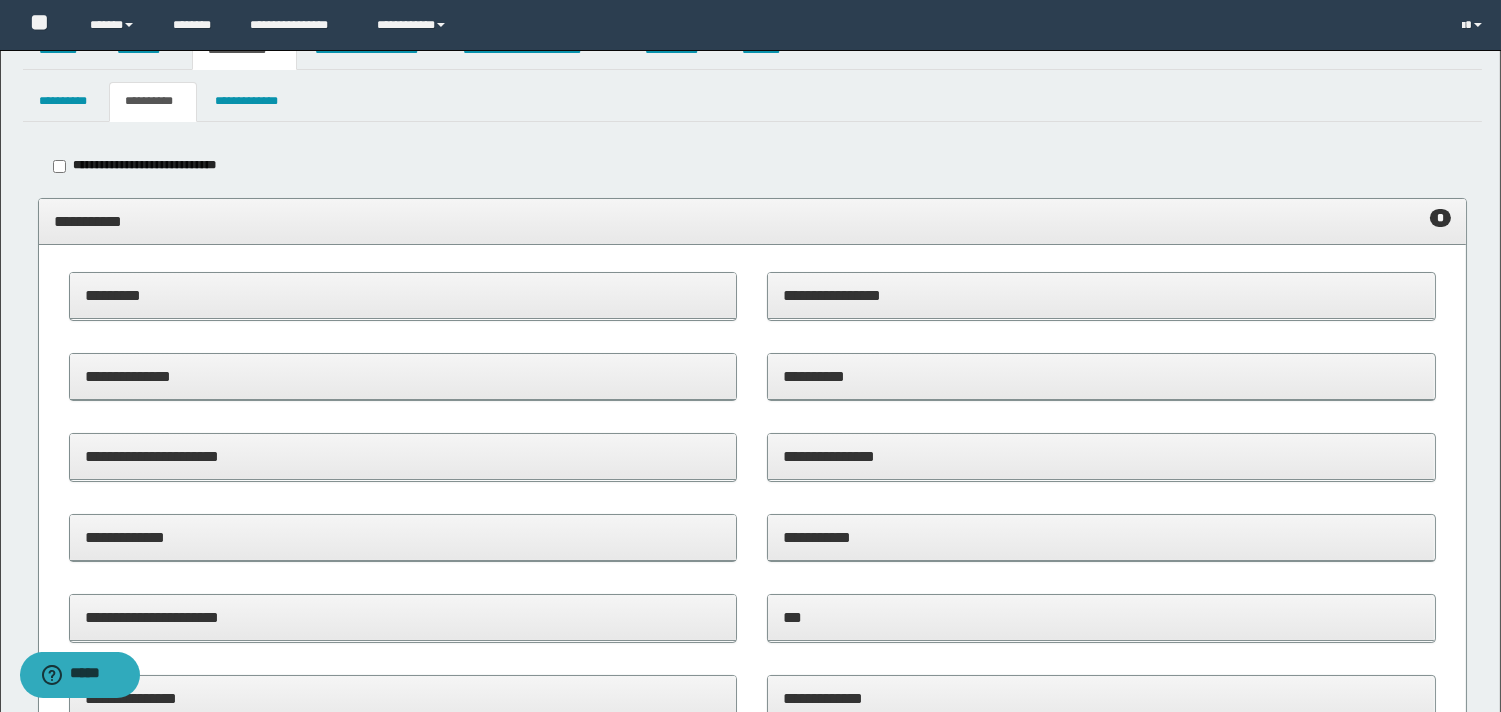 scroll, scrollTop: 0, scrollLeft: 0, axis: both 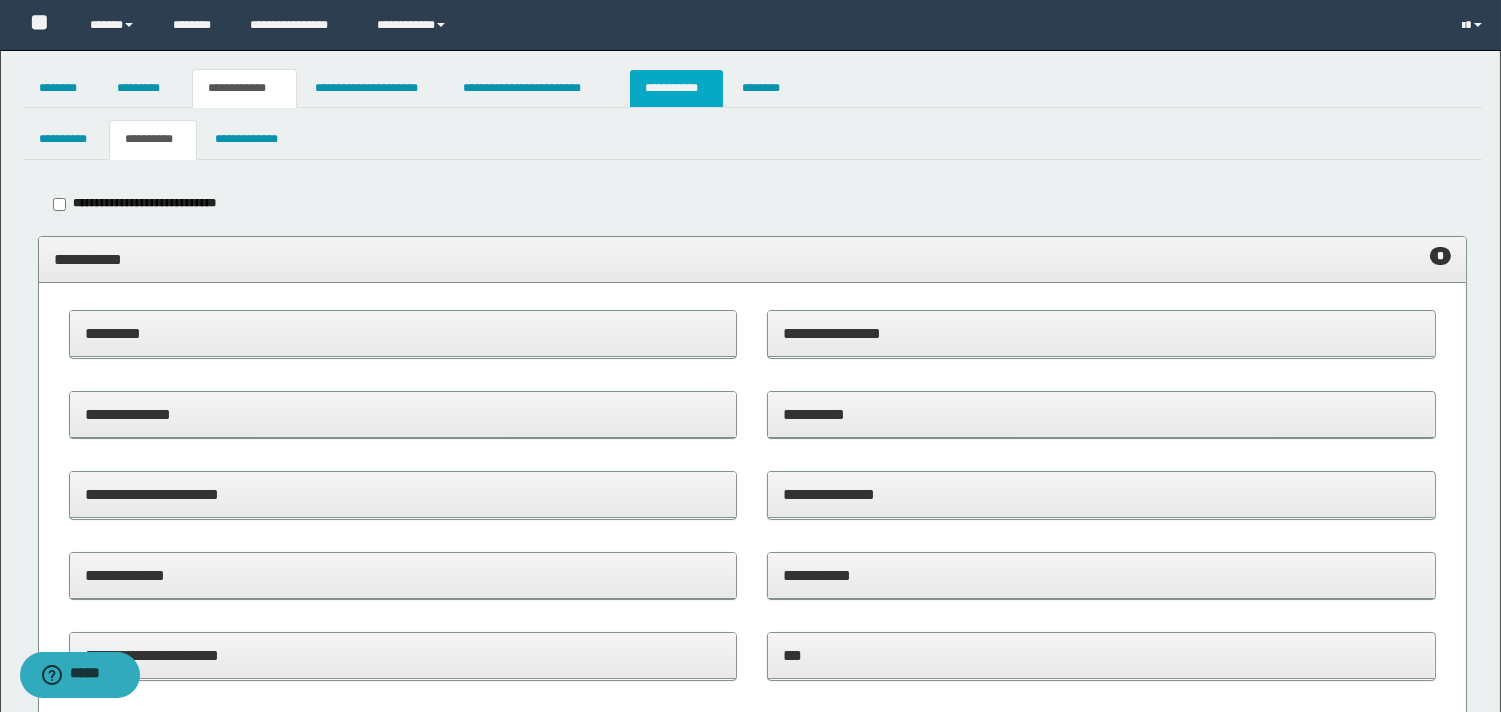 type on "**********" 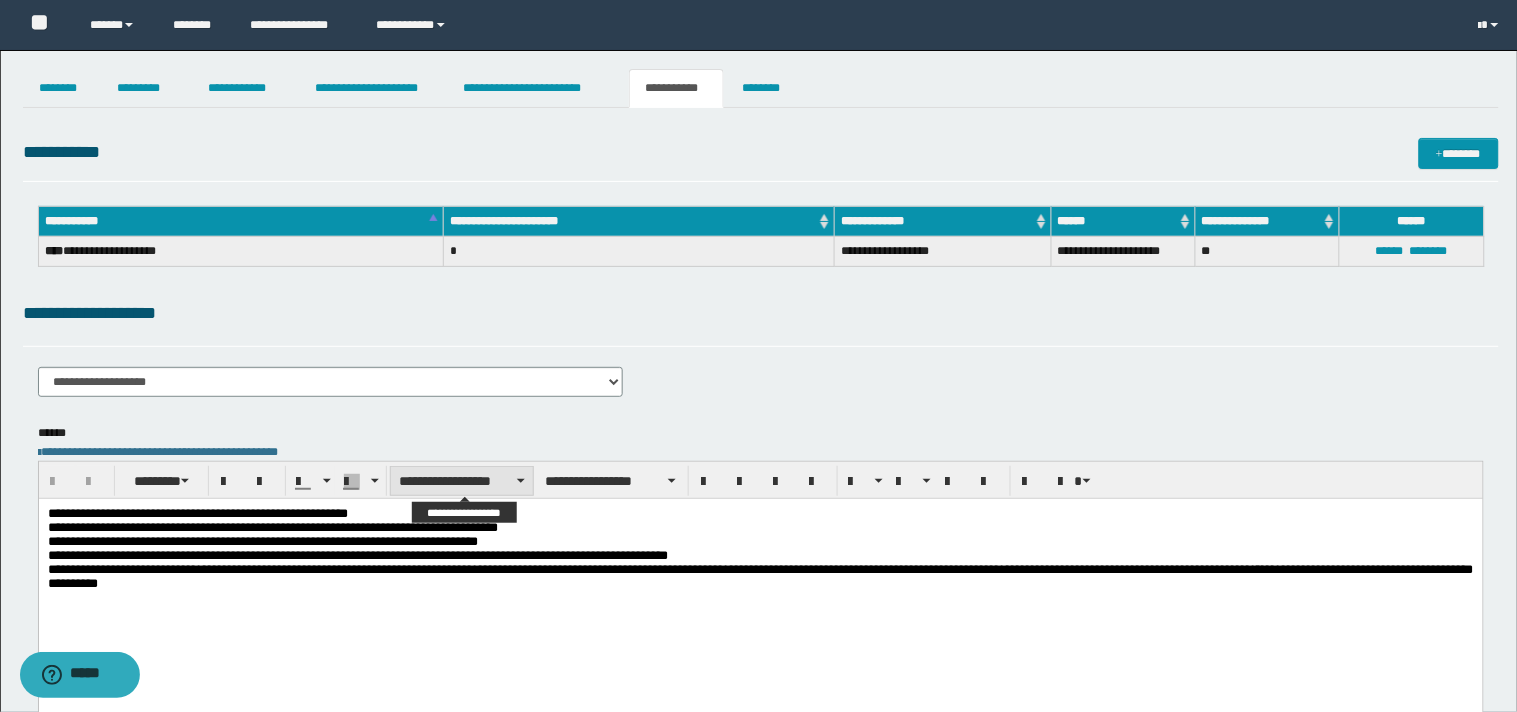 scroll, scrollTop: 0, scrollLeft: 0, axis: both 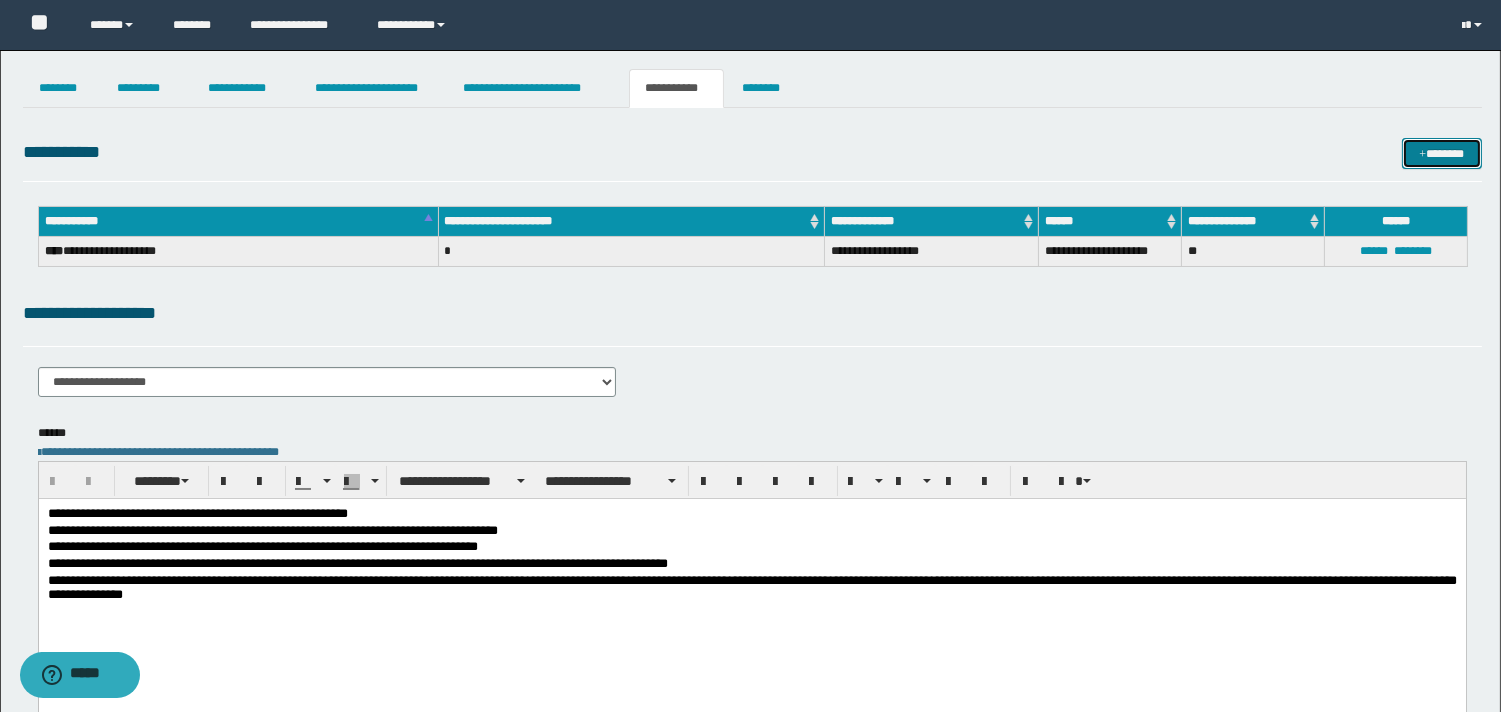 click on "*******" at bounding box center [1442, 153] 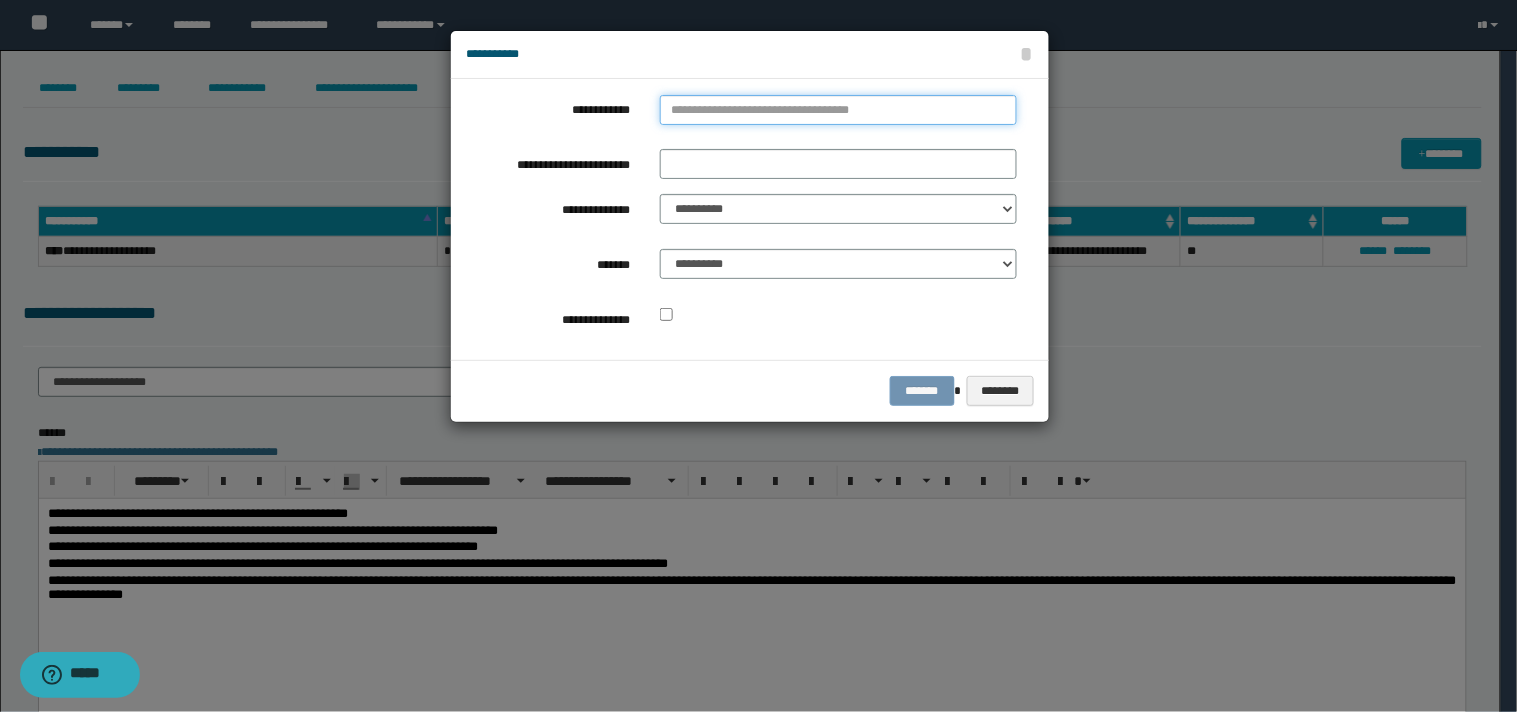 click on "**********" at bounding box center (838, 110) 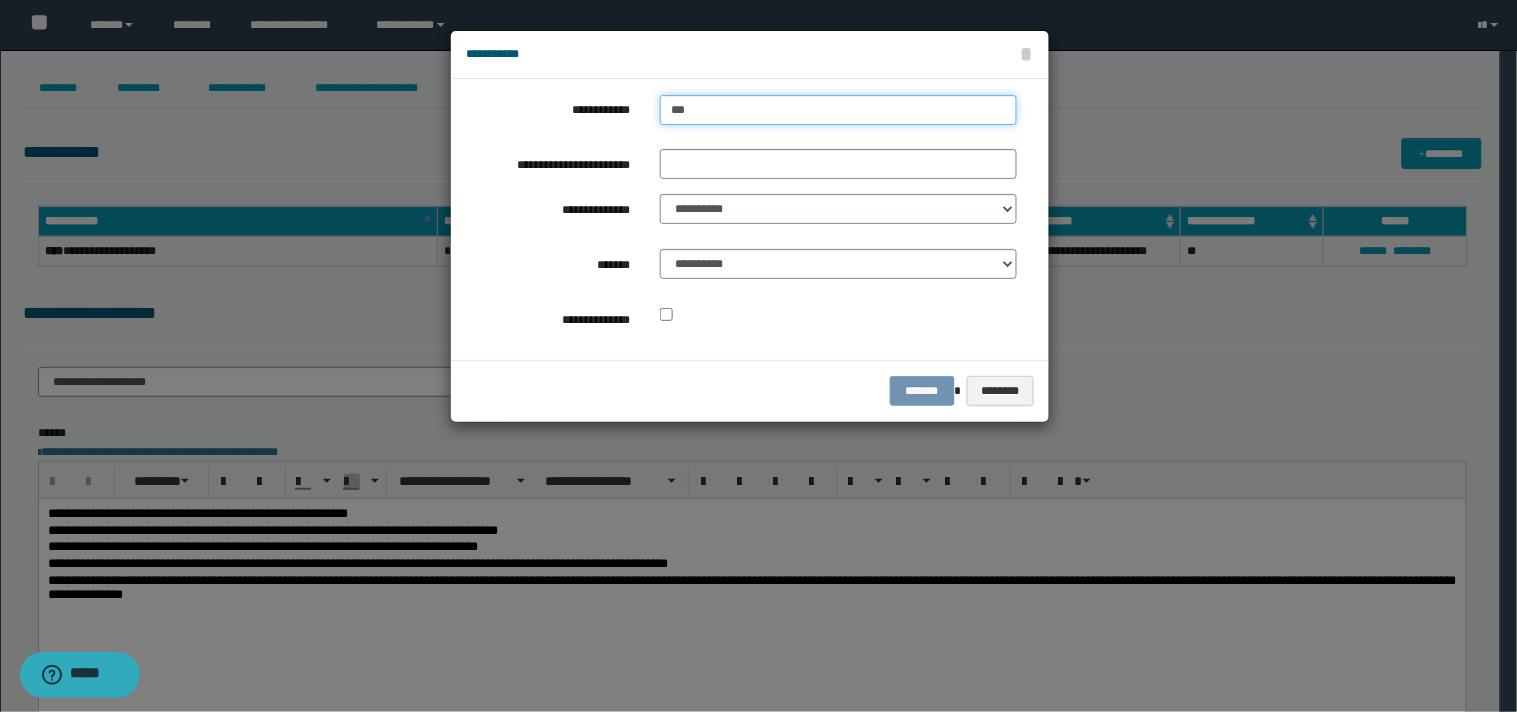 type on "****" 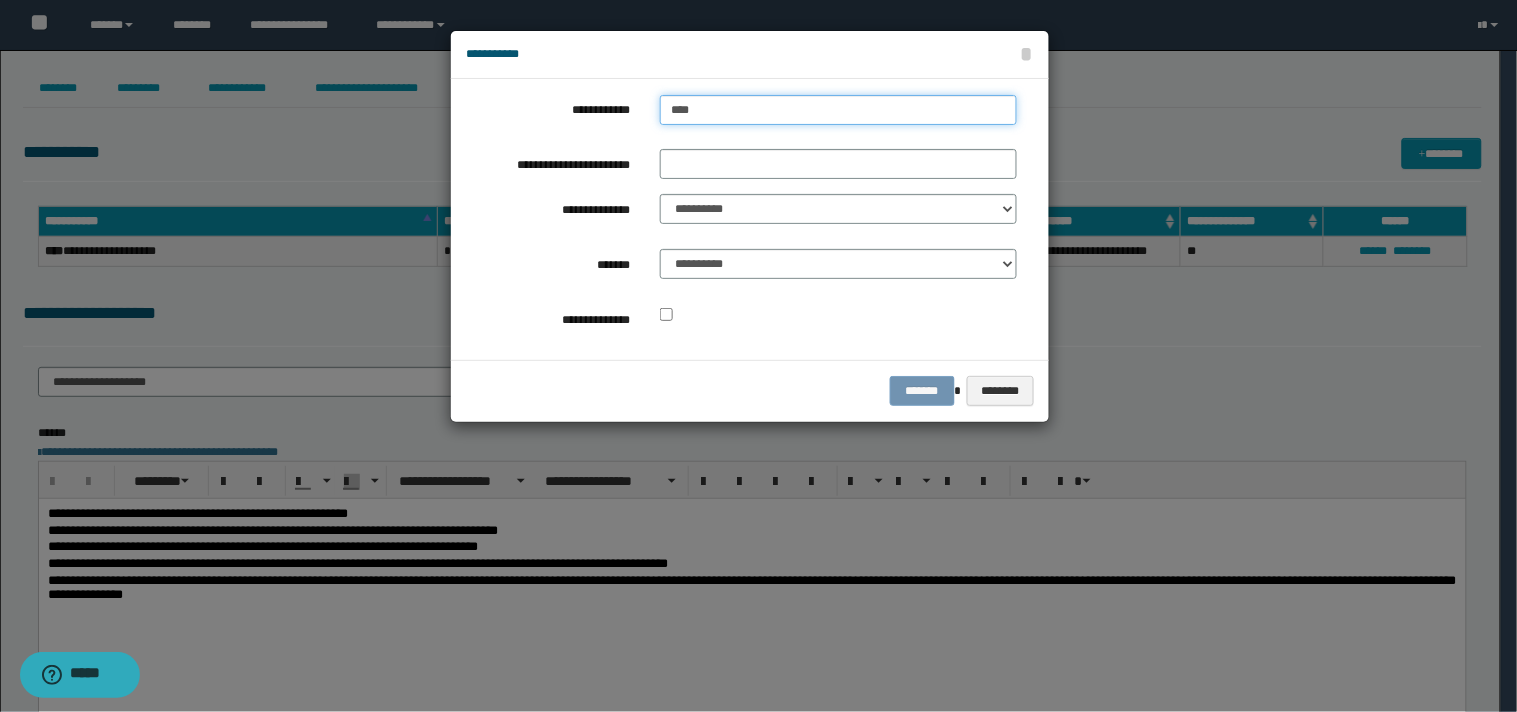 type on "****" 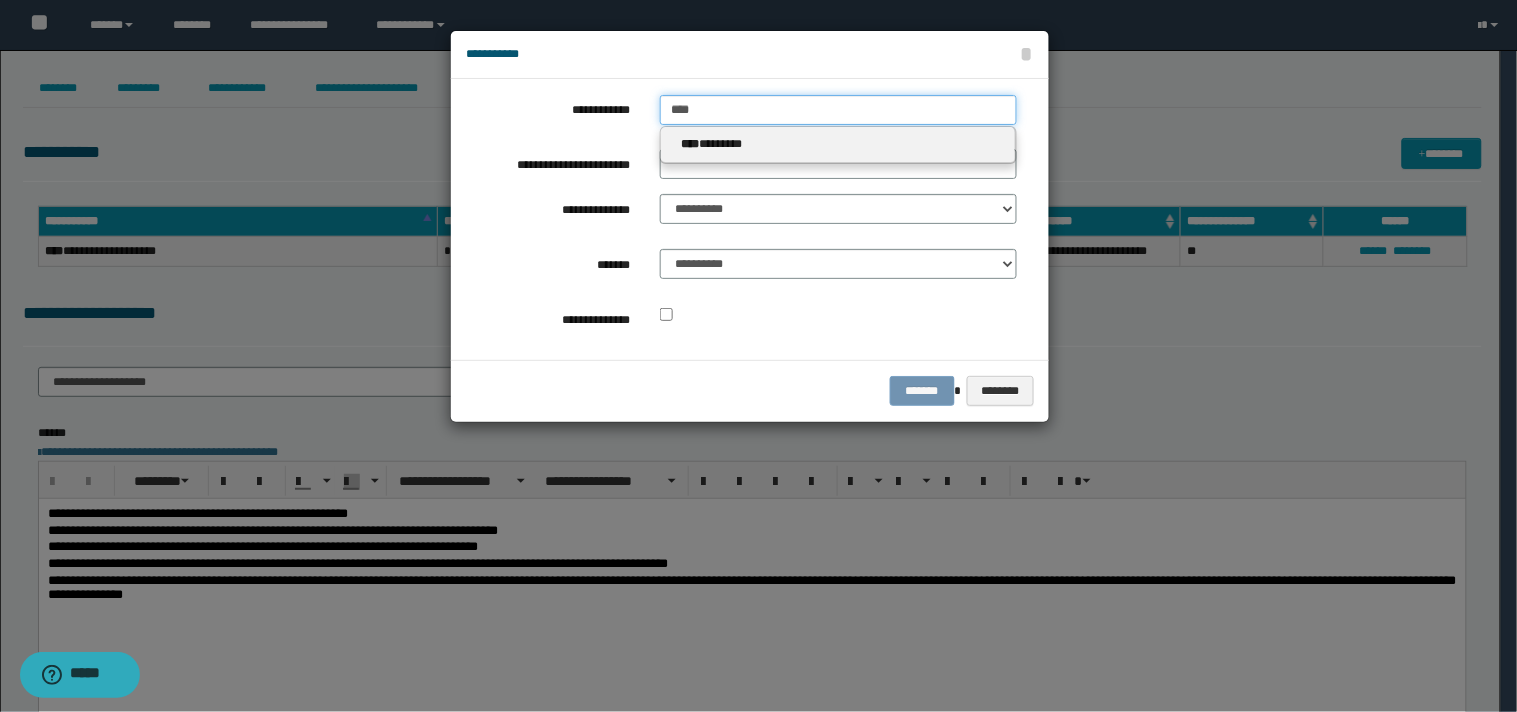 type 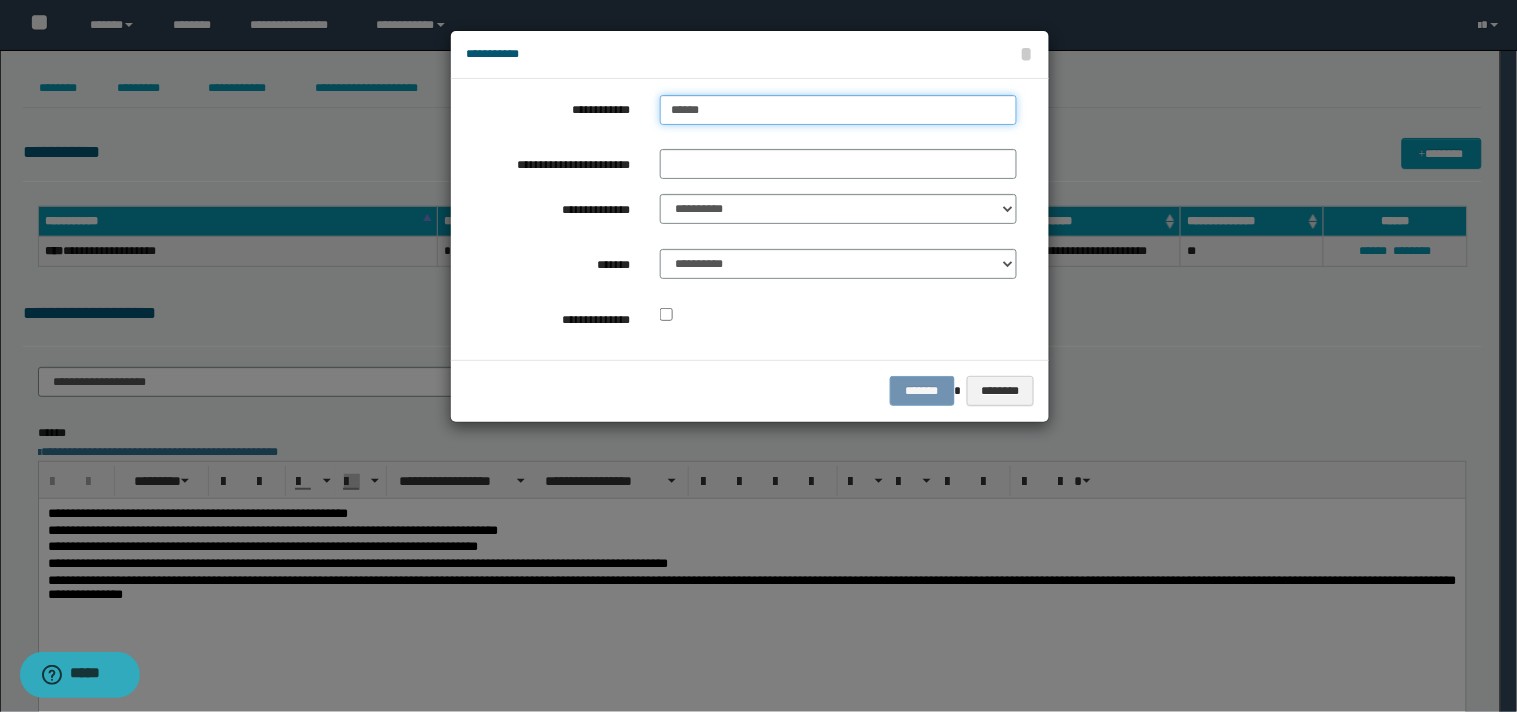 type on "******" 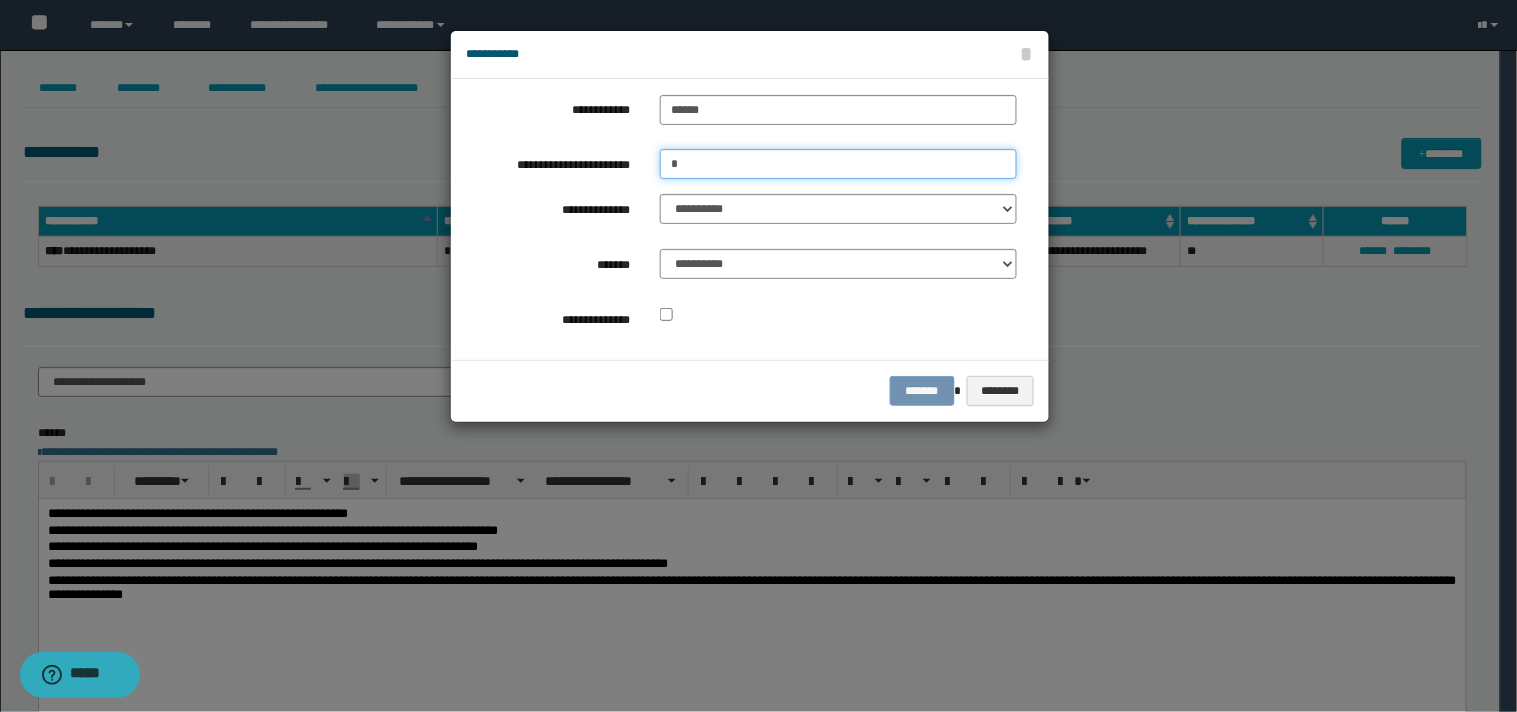 type on "**" 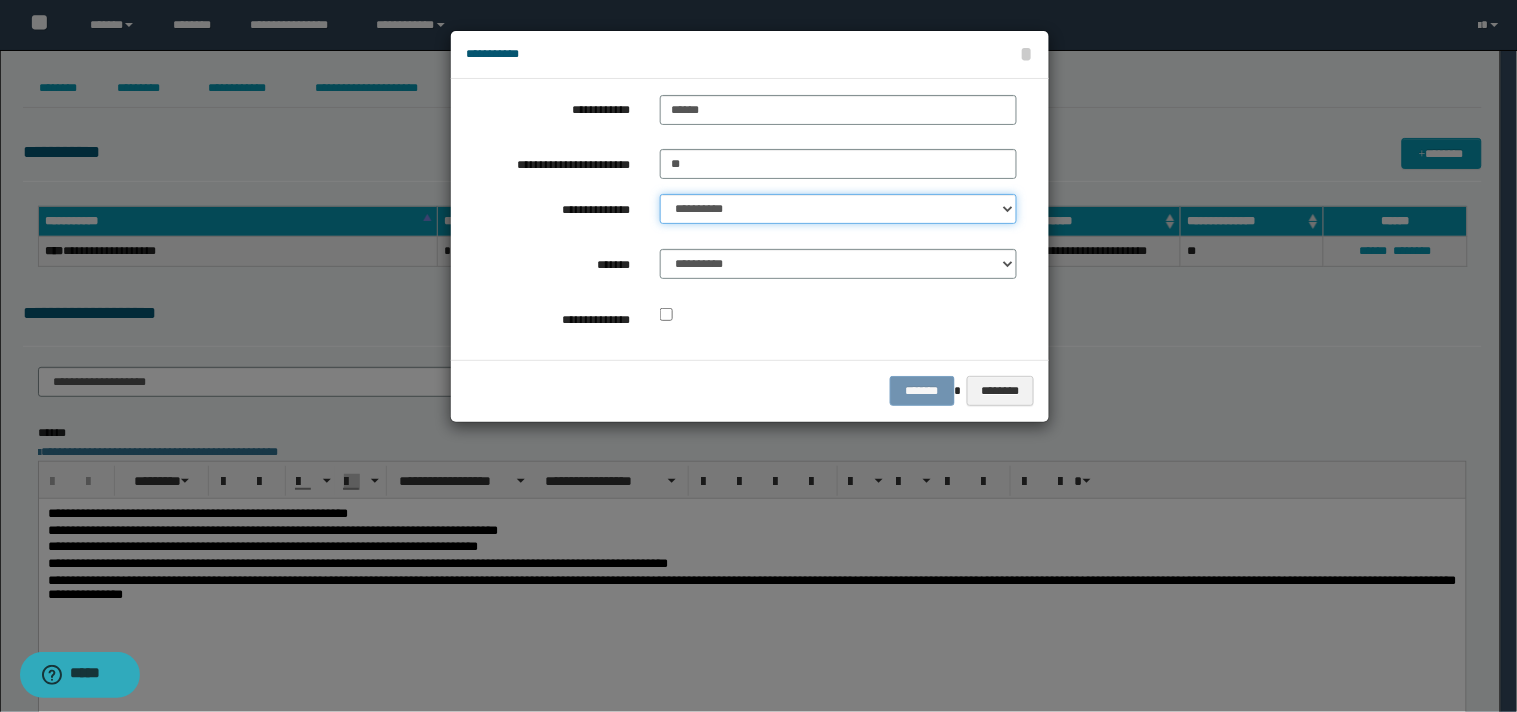 click on "**********" at bounding box center (838, 209) 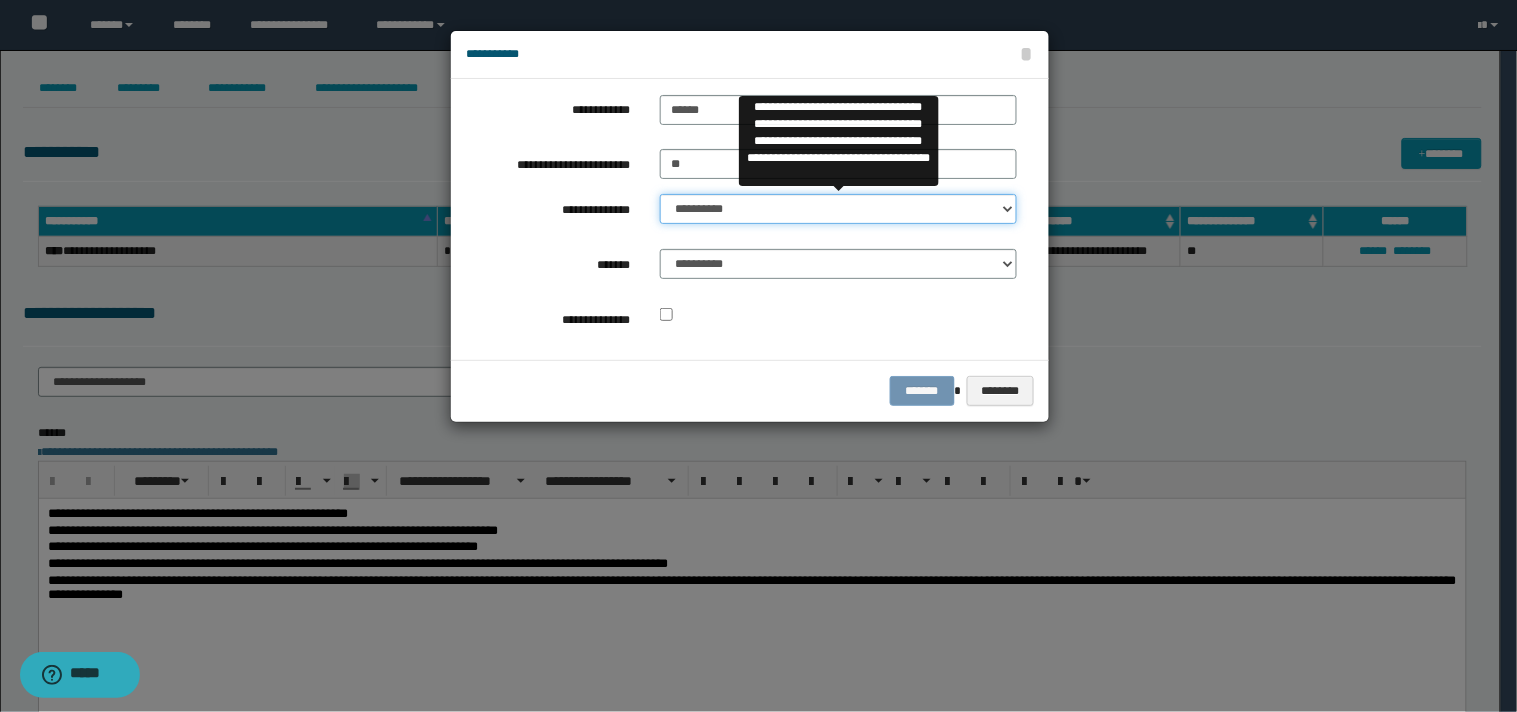 select on "**" 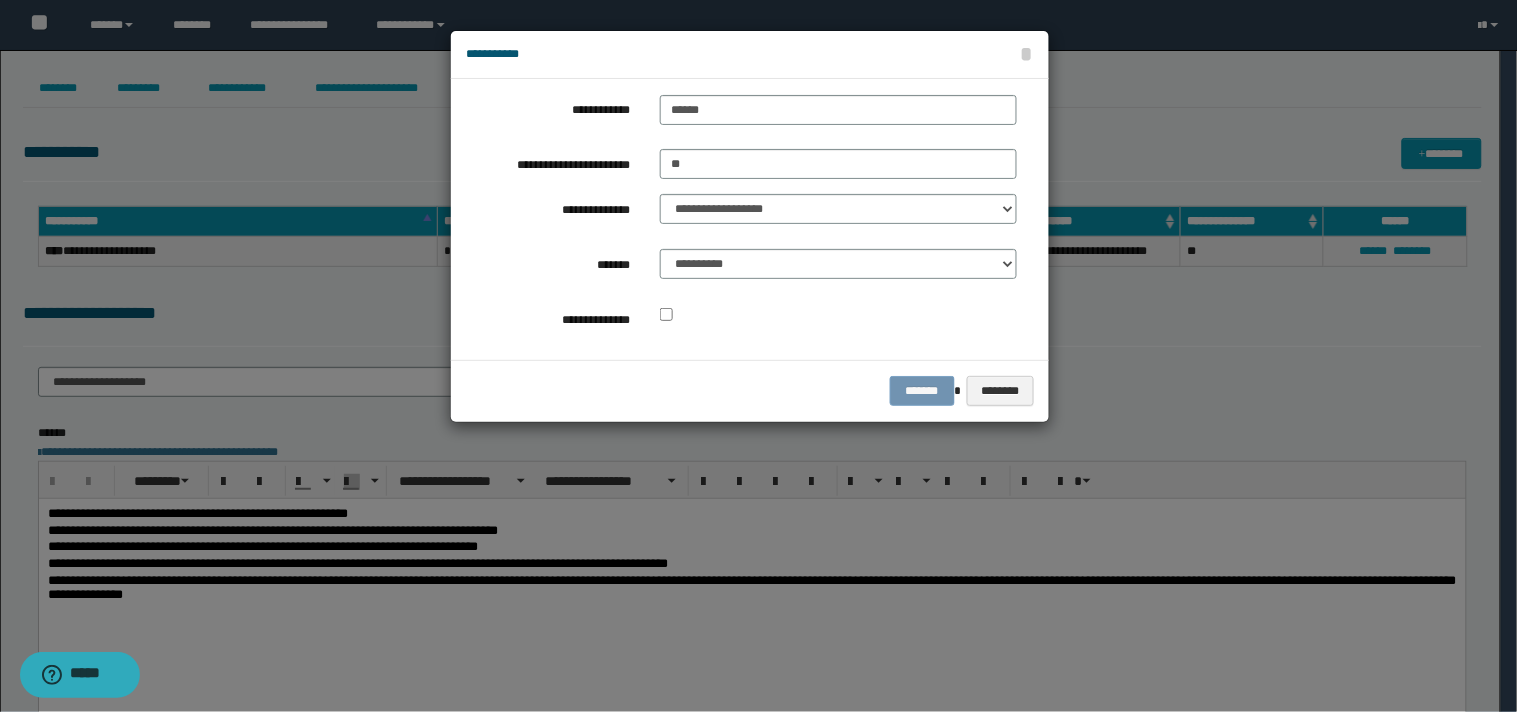 click on "**********" at bounding box center [838, 269] 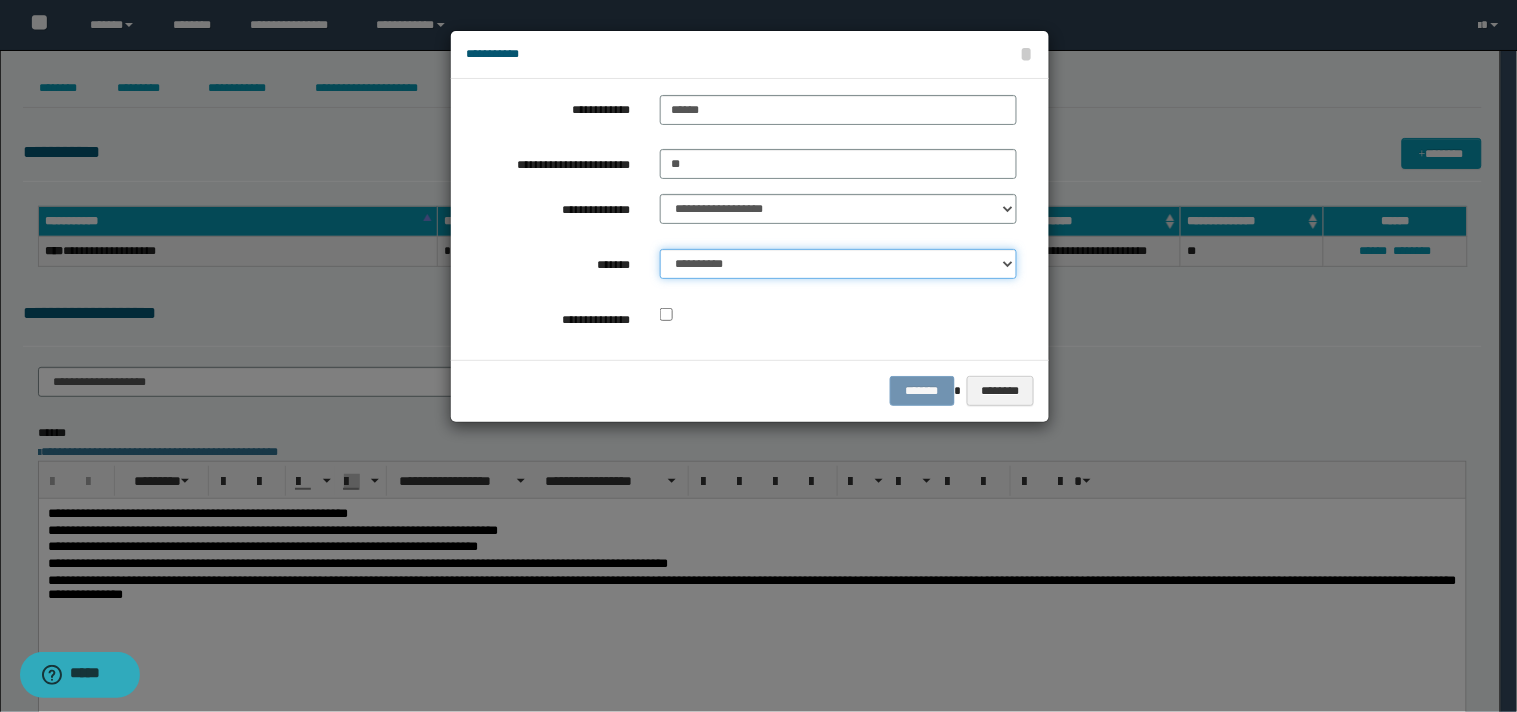 click on "**********" at bounding box center (838, 264) 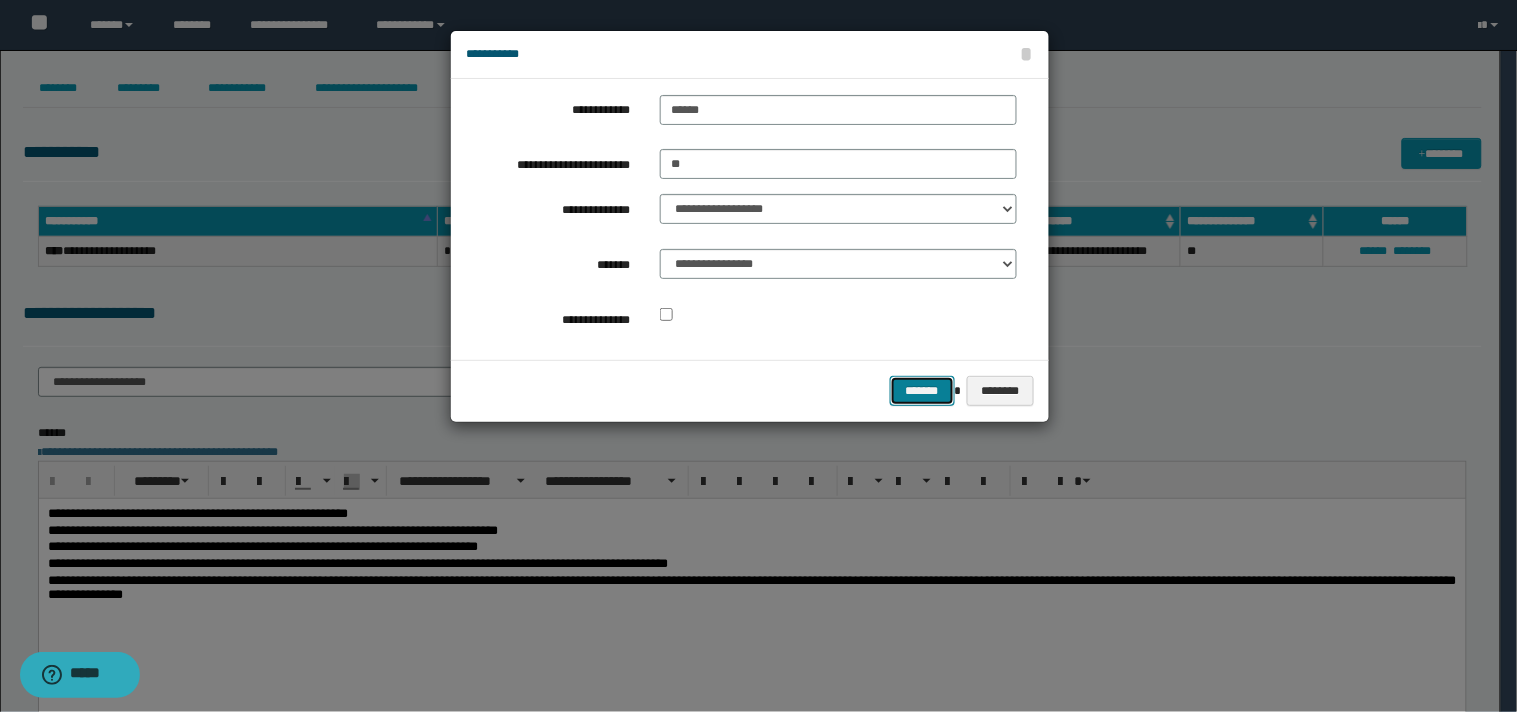 click on "*******" at bounding box center [922, 391] 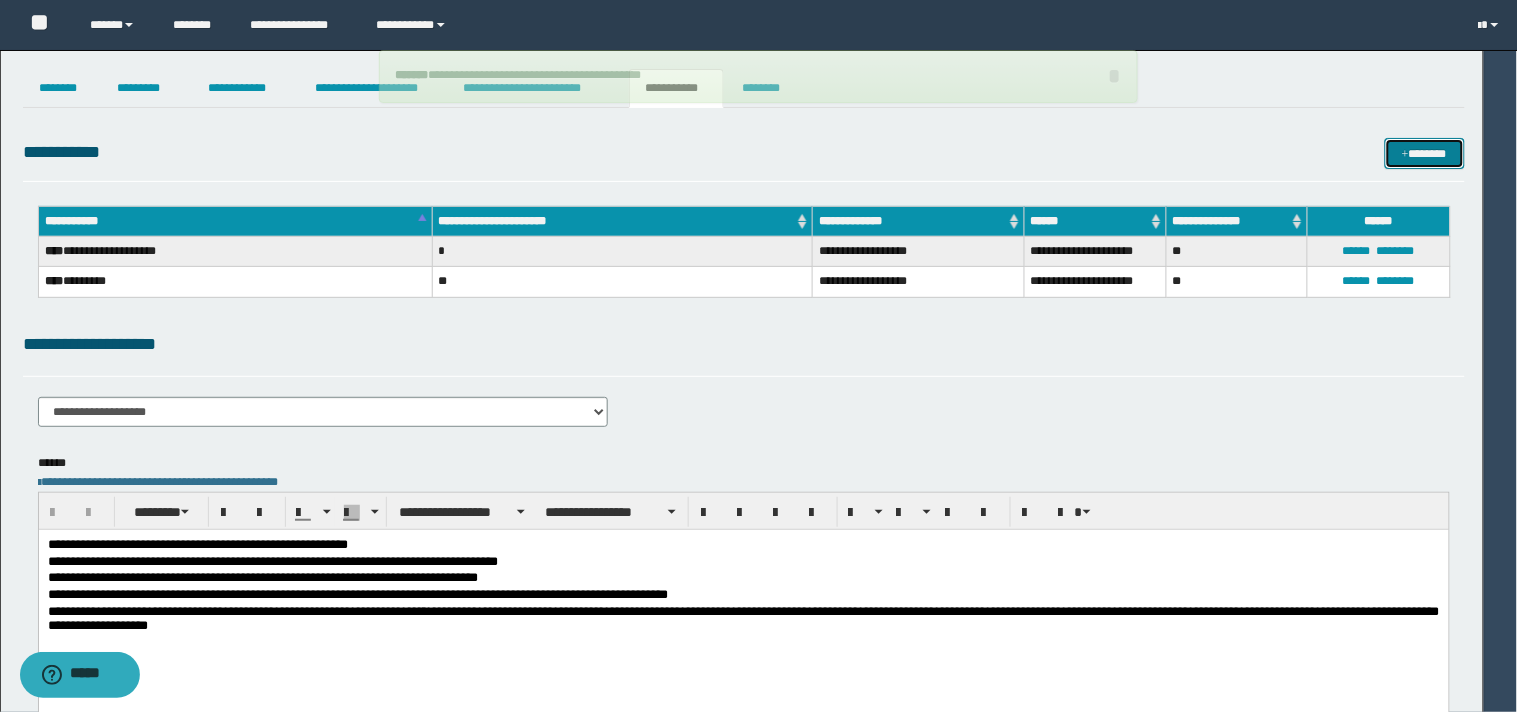 type 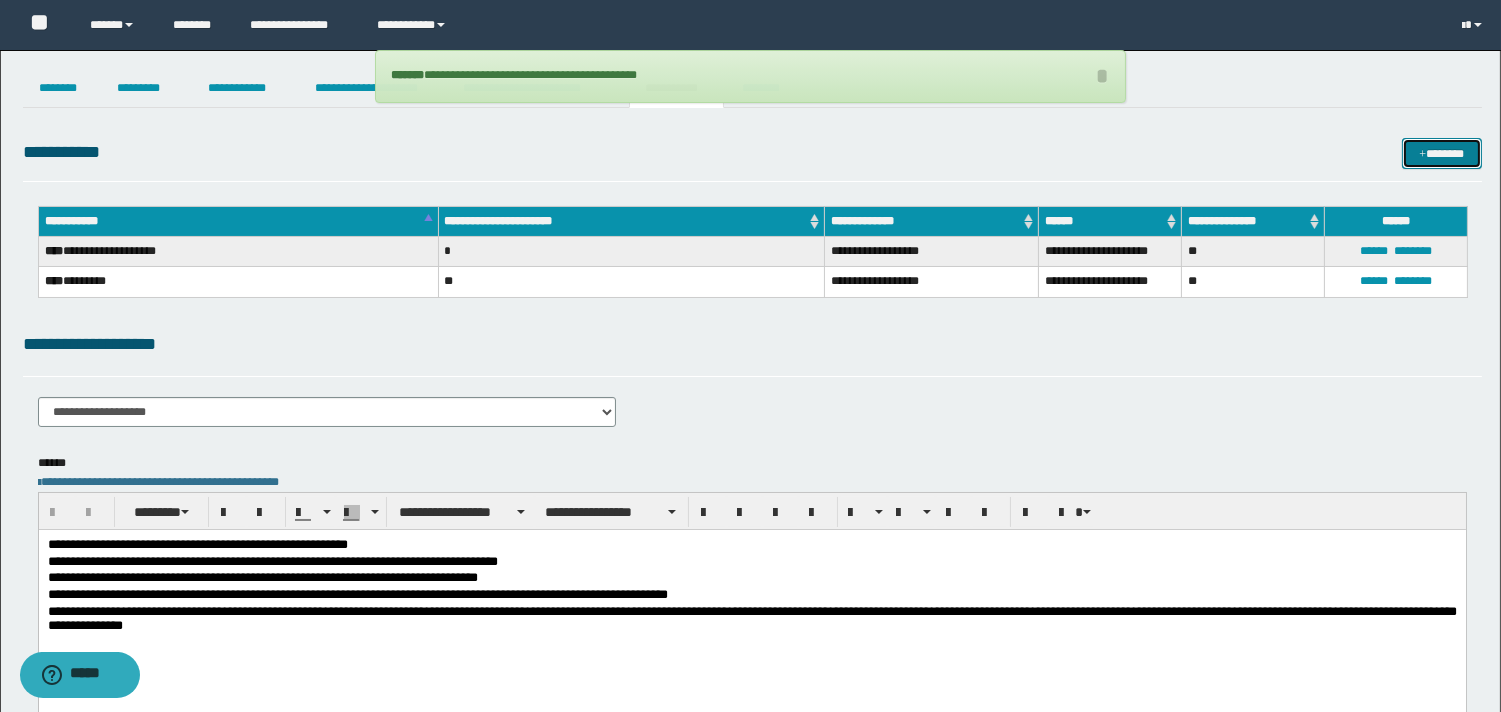 click on "*******" at bounding box center (1442, 153) 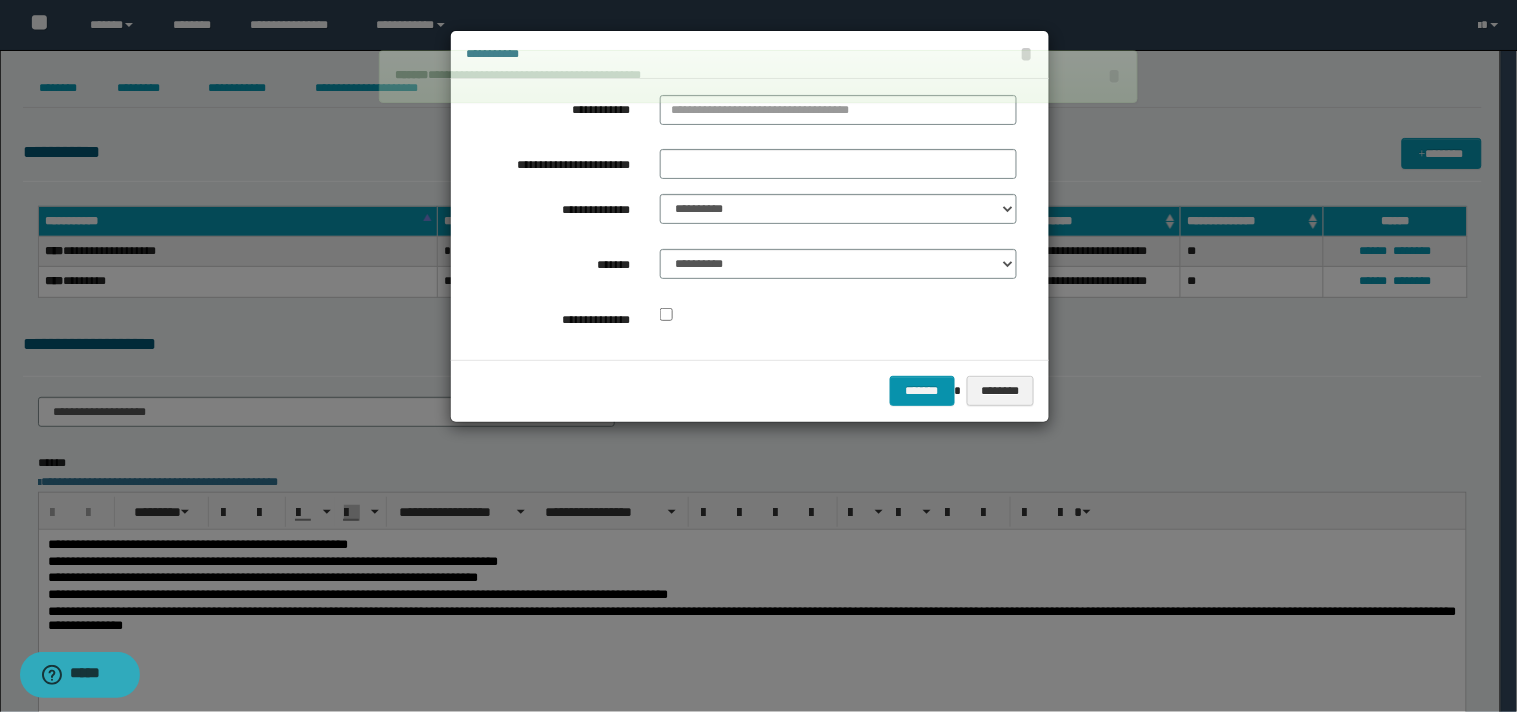 click on "**********" at bounding box center (838, 114) 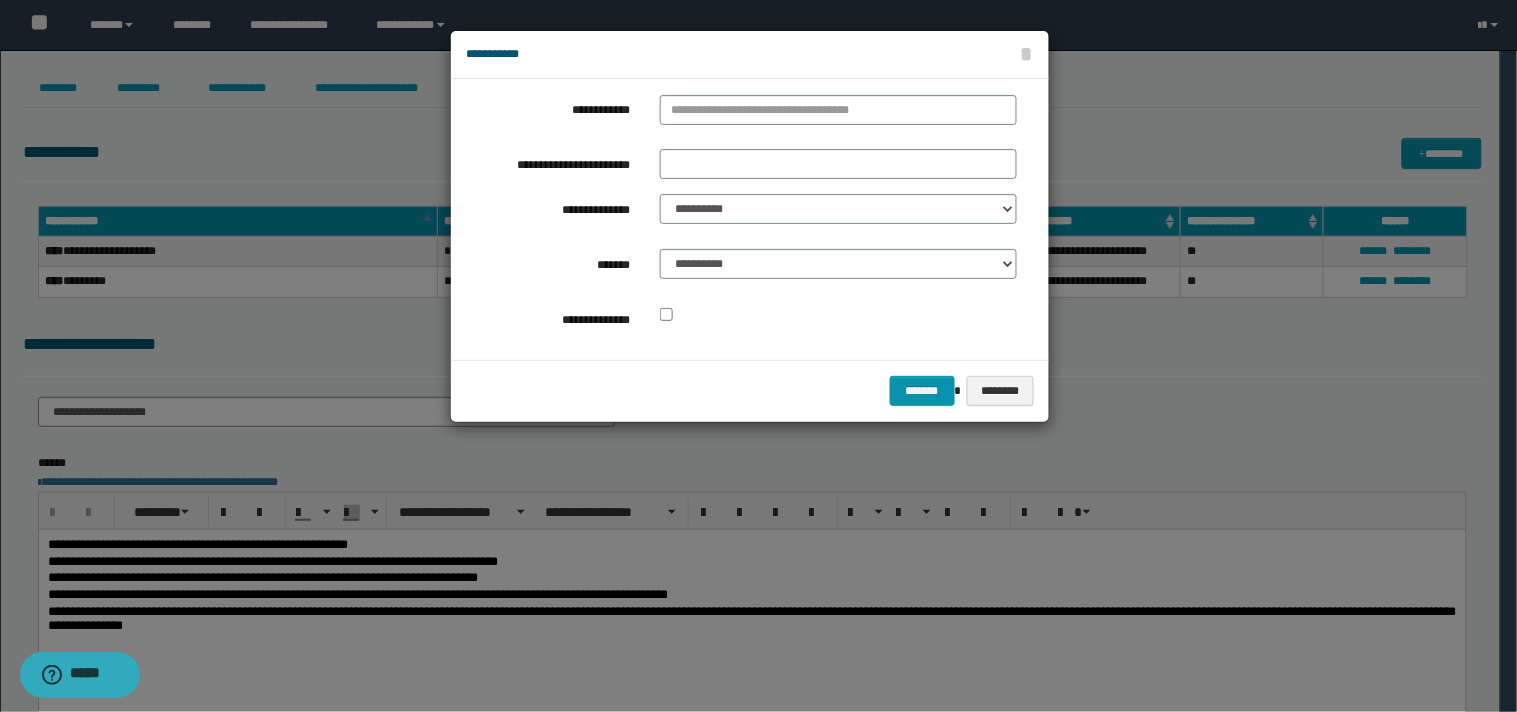 click on "**********" at bounding box center (838, 110) 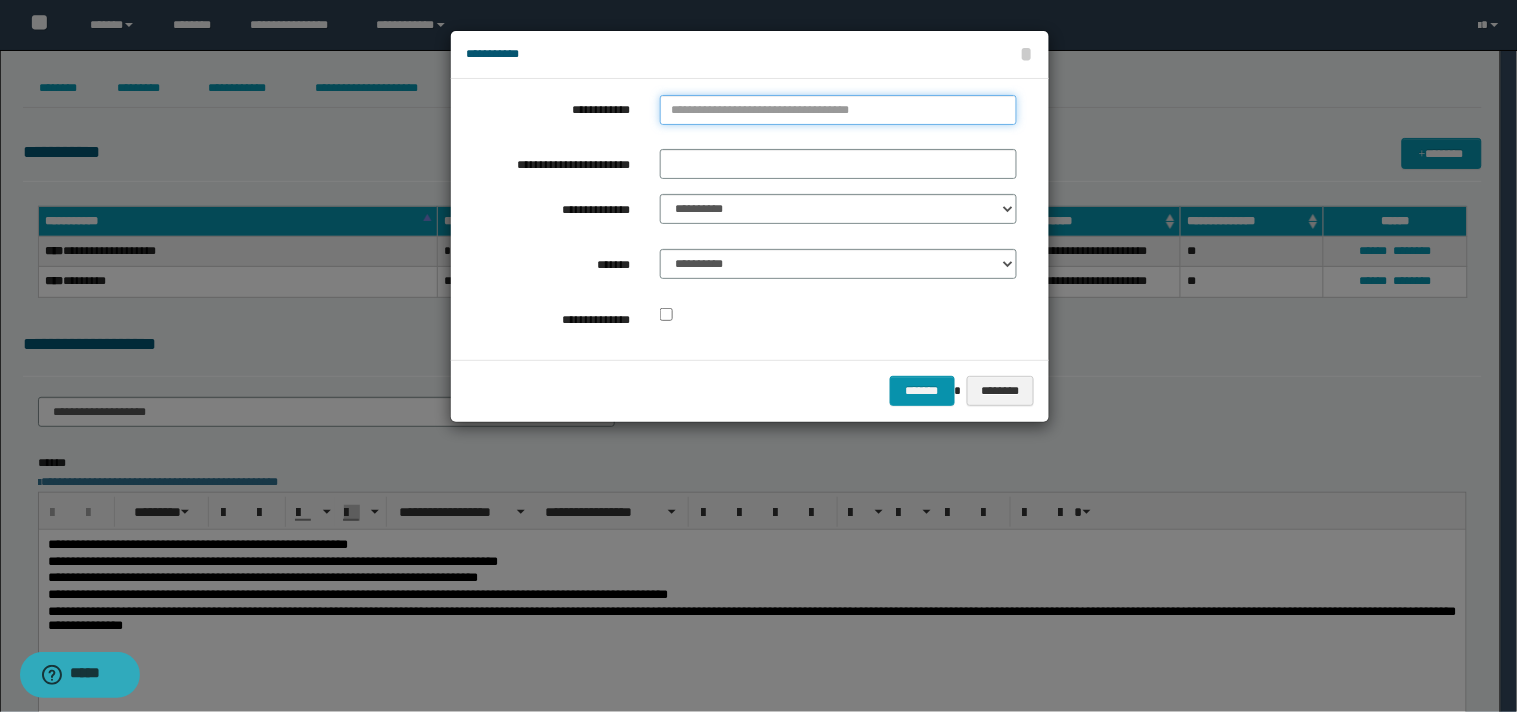 type on "**********" 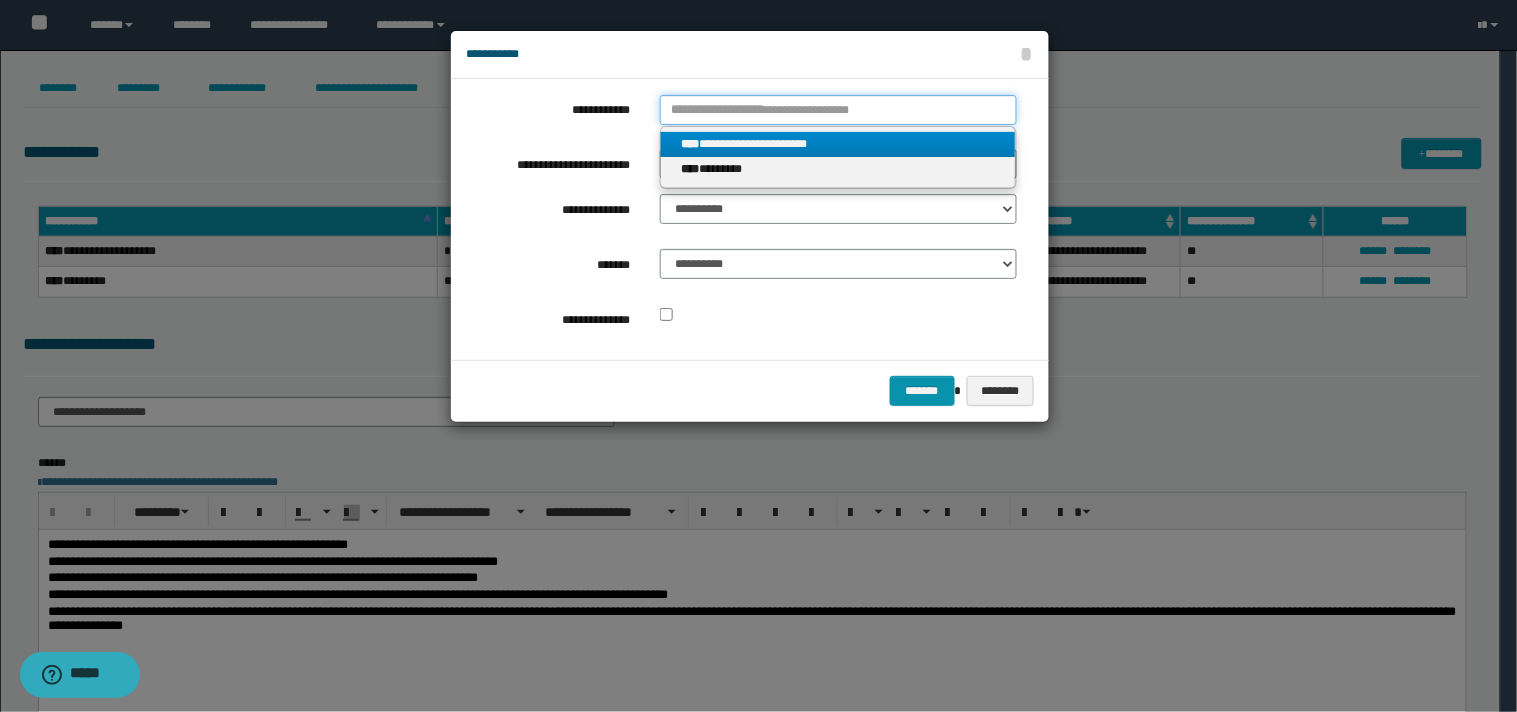 type 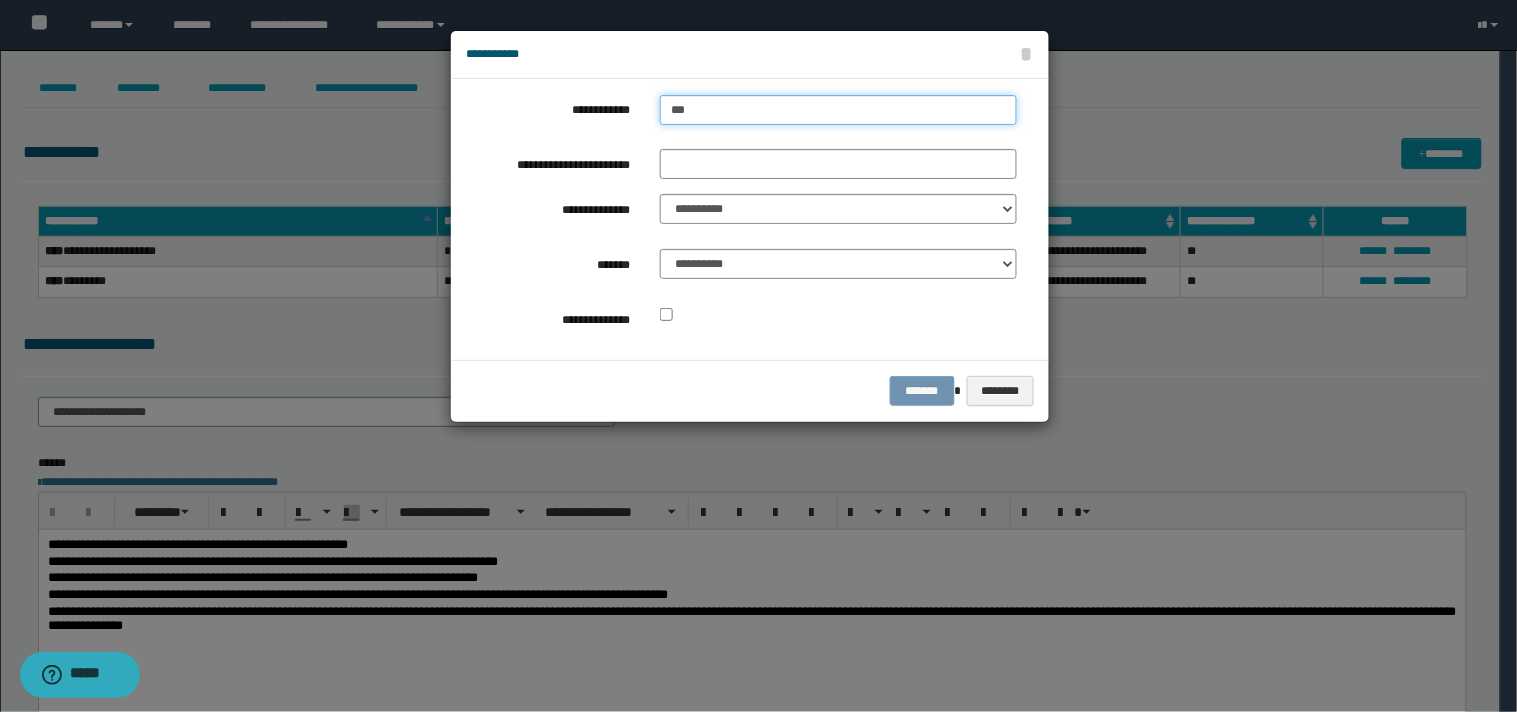 type on "****" 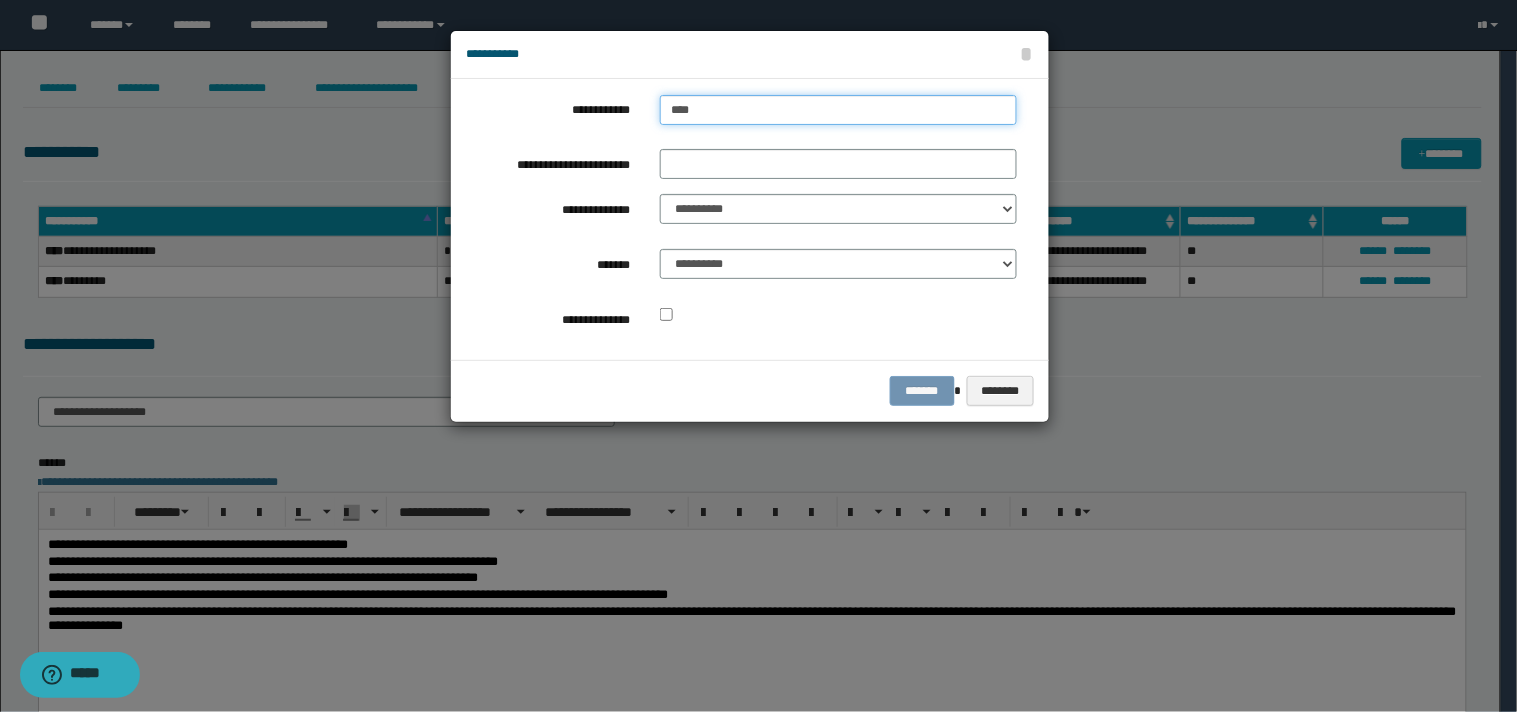 type on "****" 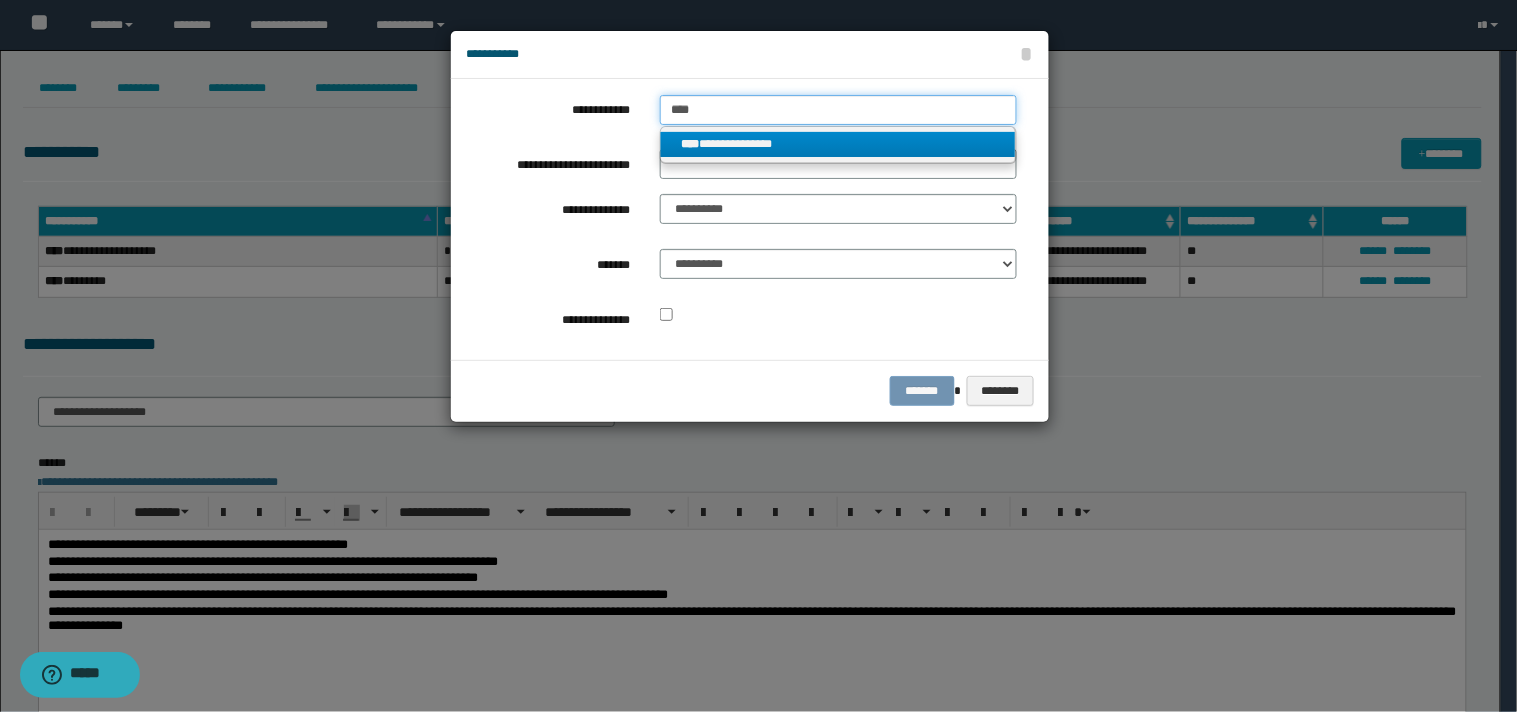 type on "****" 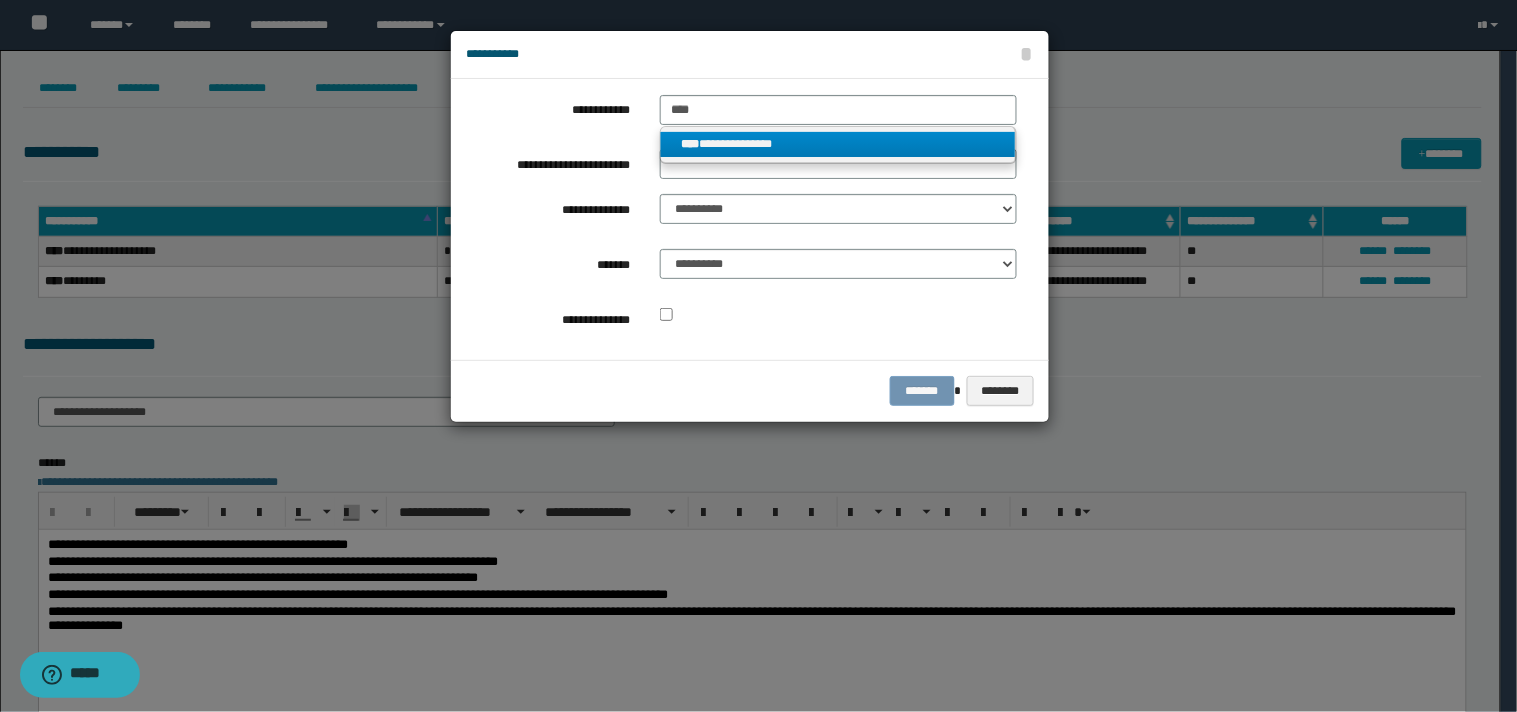 click on "**********" at bounding box center [838, 145] 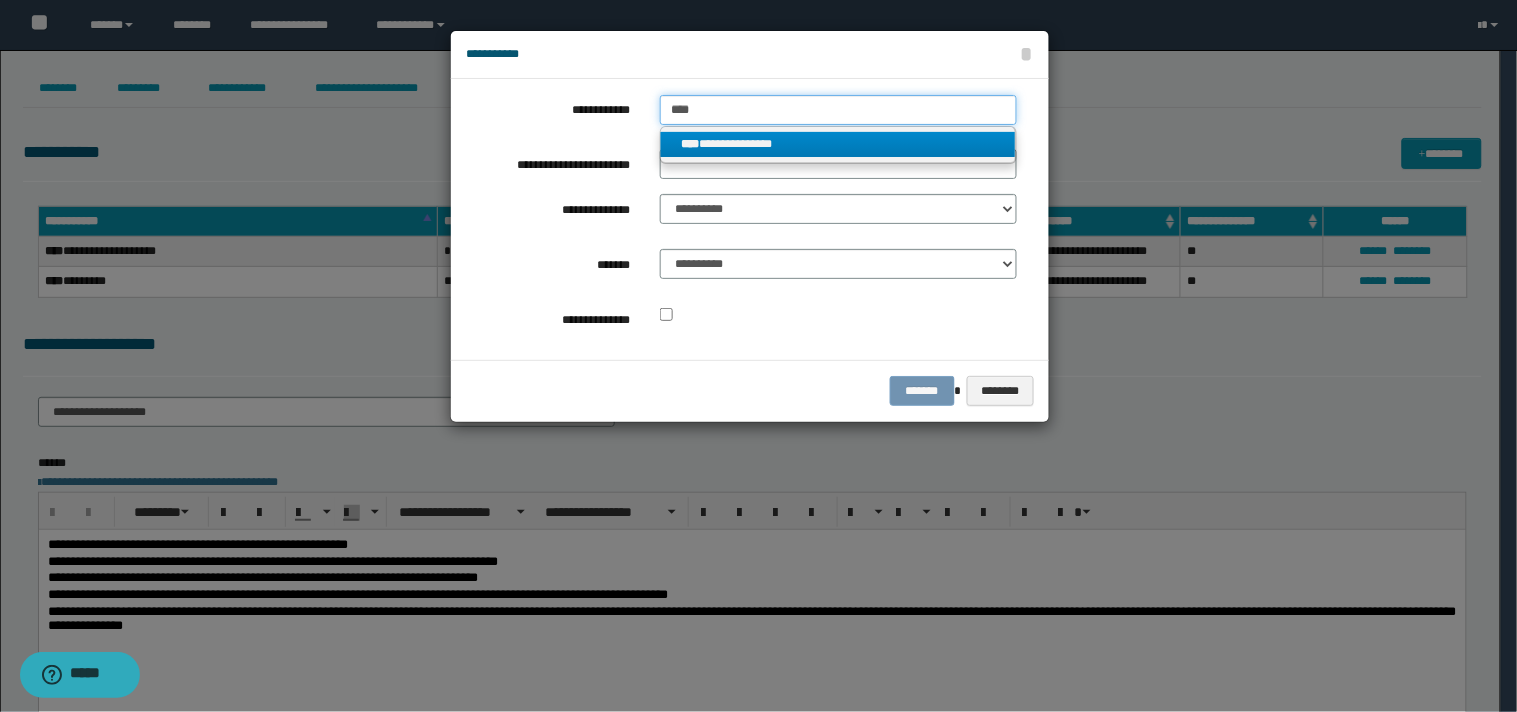 type 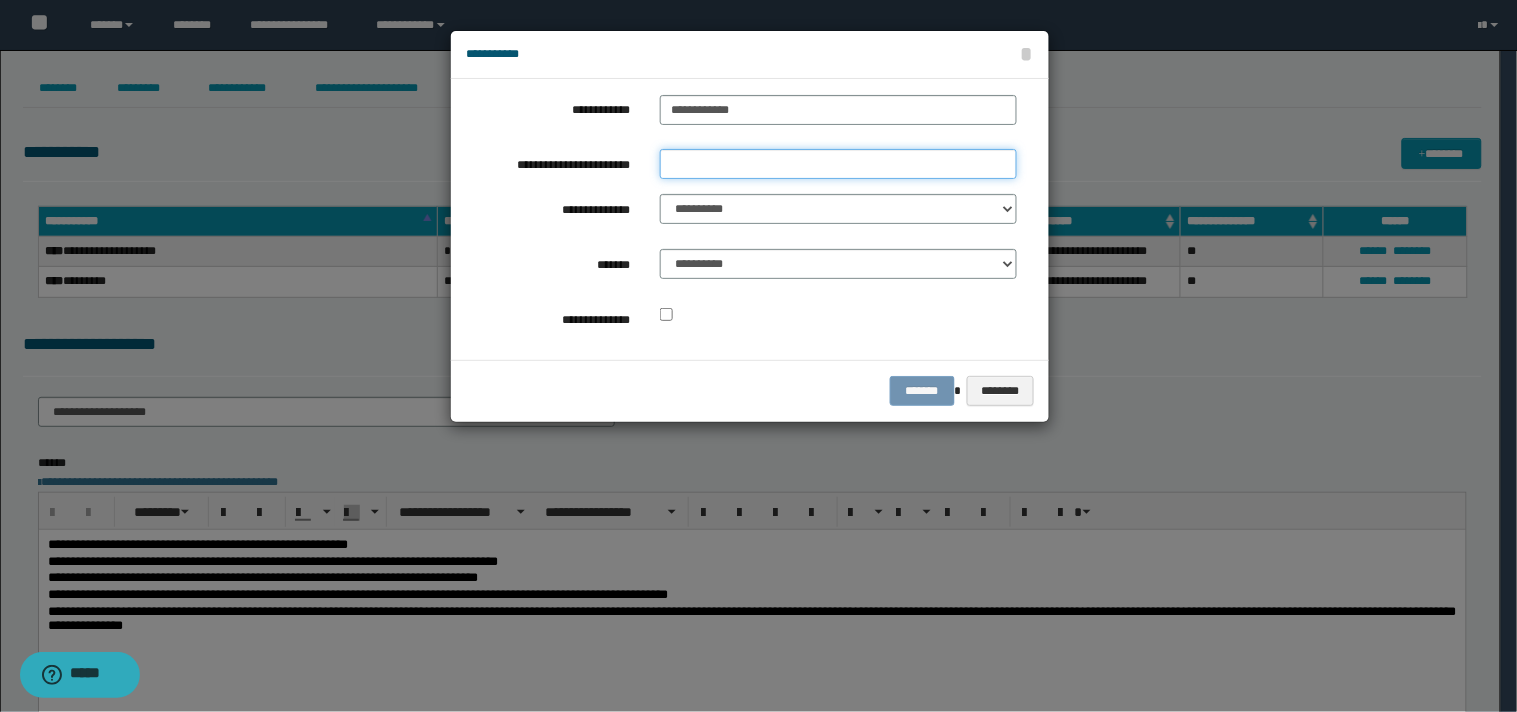 click on "**********" at bounding box center (838, 164) 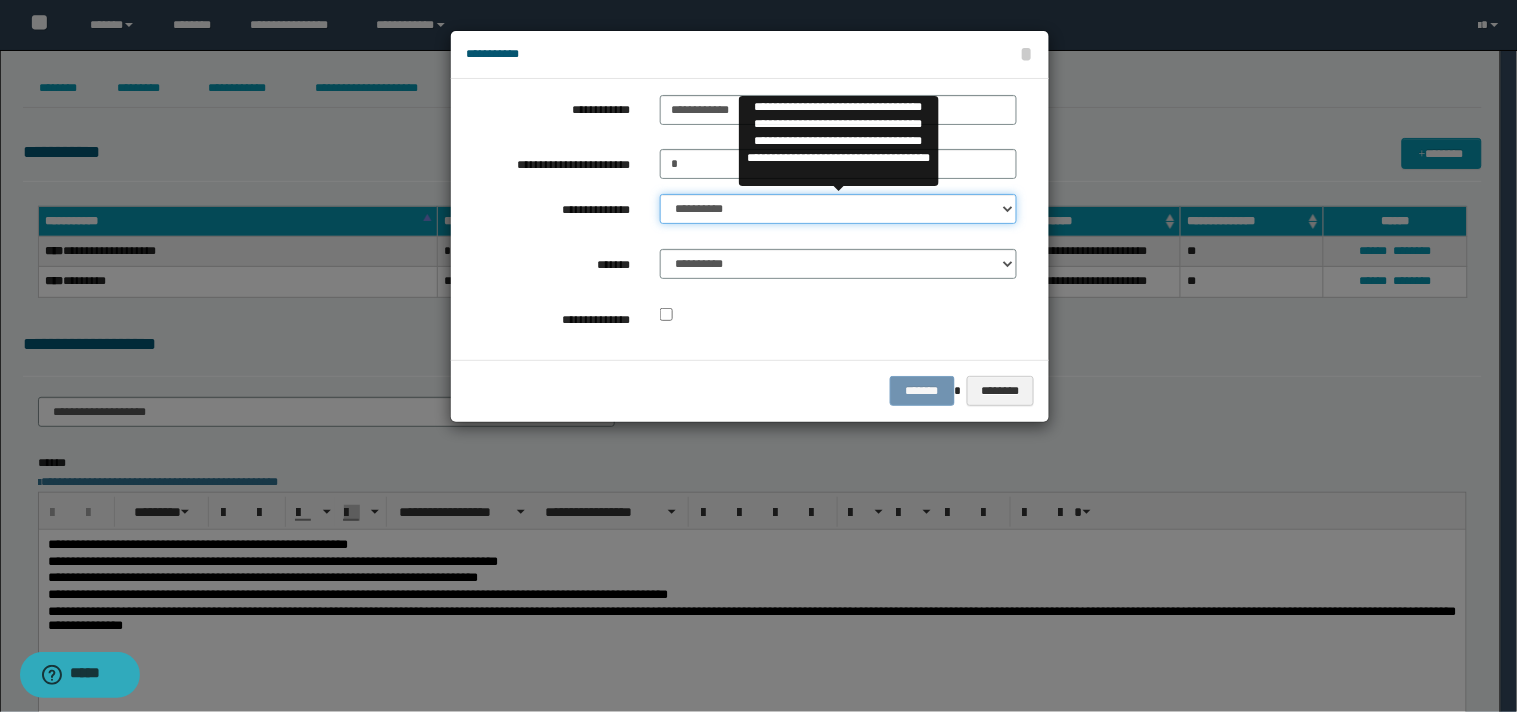 click on "**********" at bounding box center [838, 209] 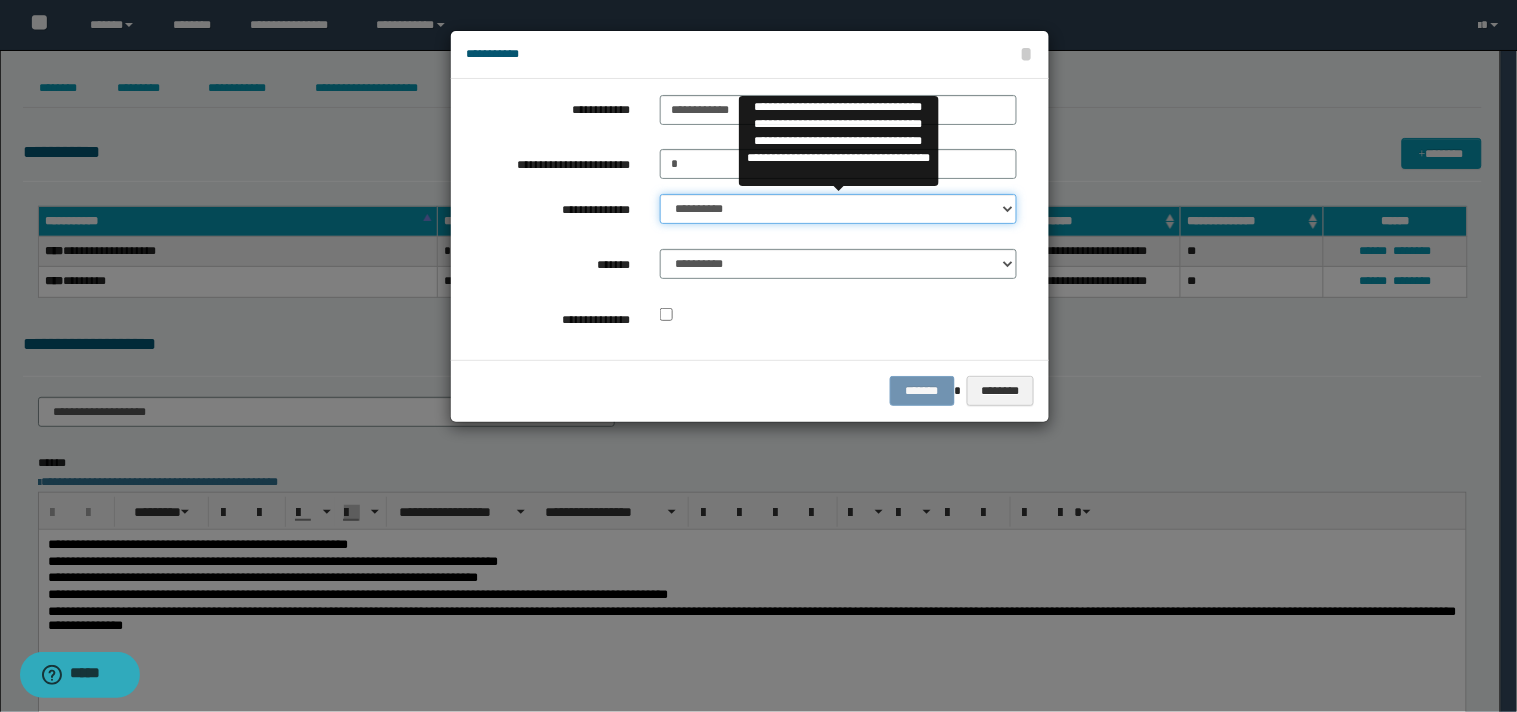 select on "**" 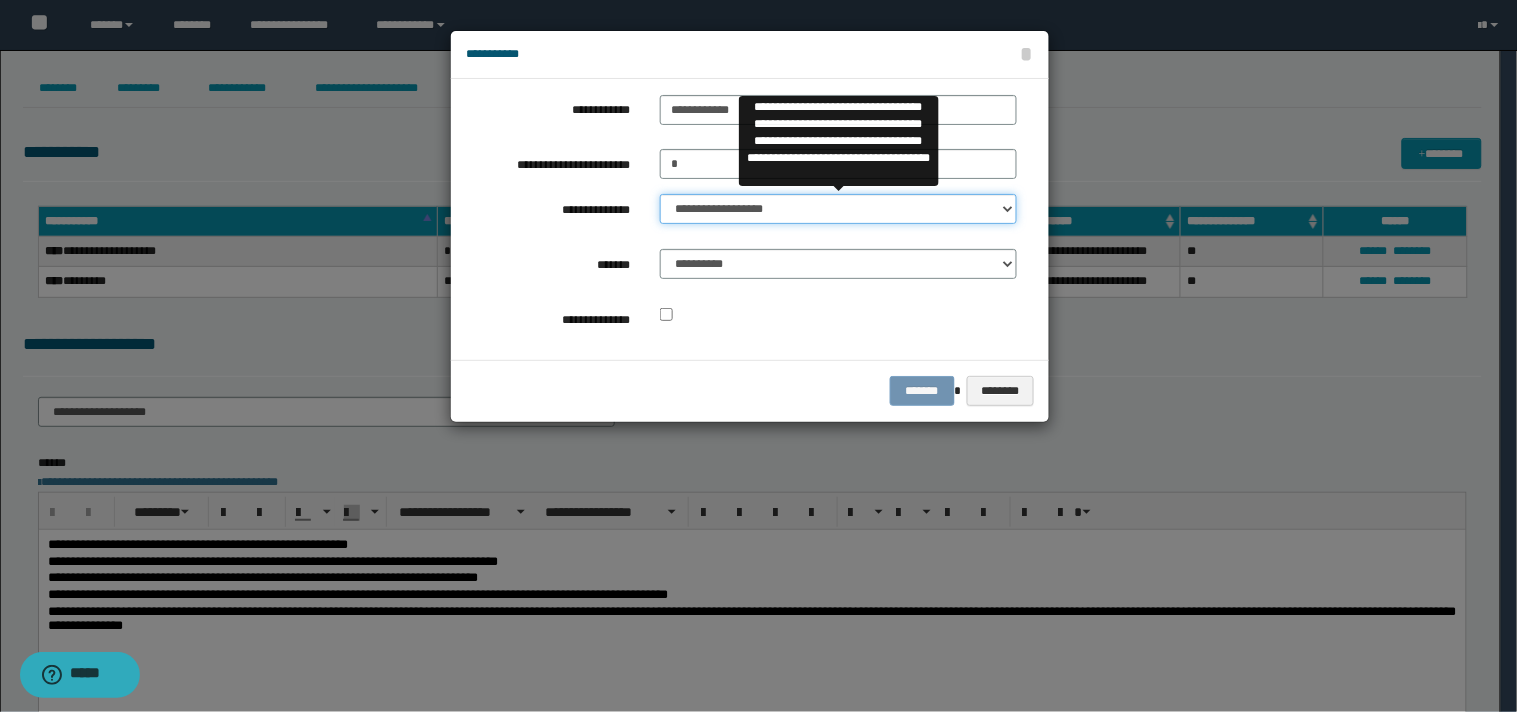 click on "**********" at bounding box center (838, 209) 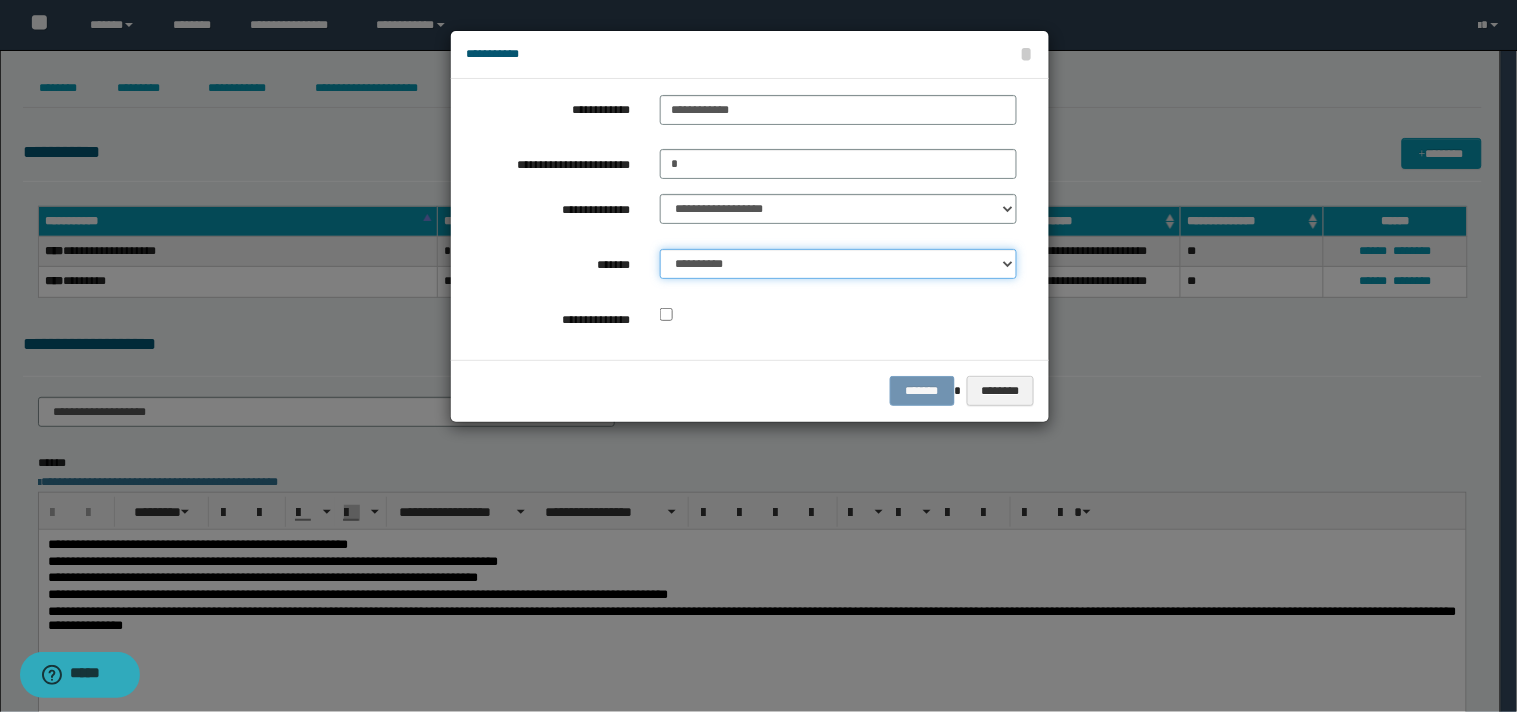 click on "**********" at bounding box center [838, 264] 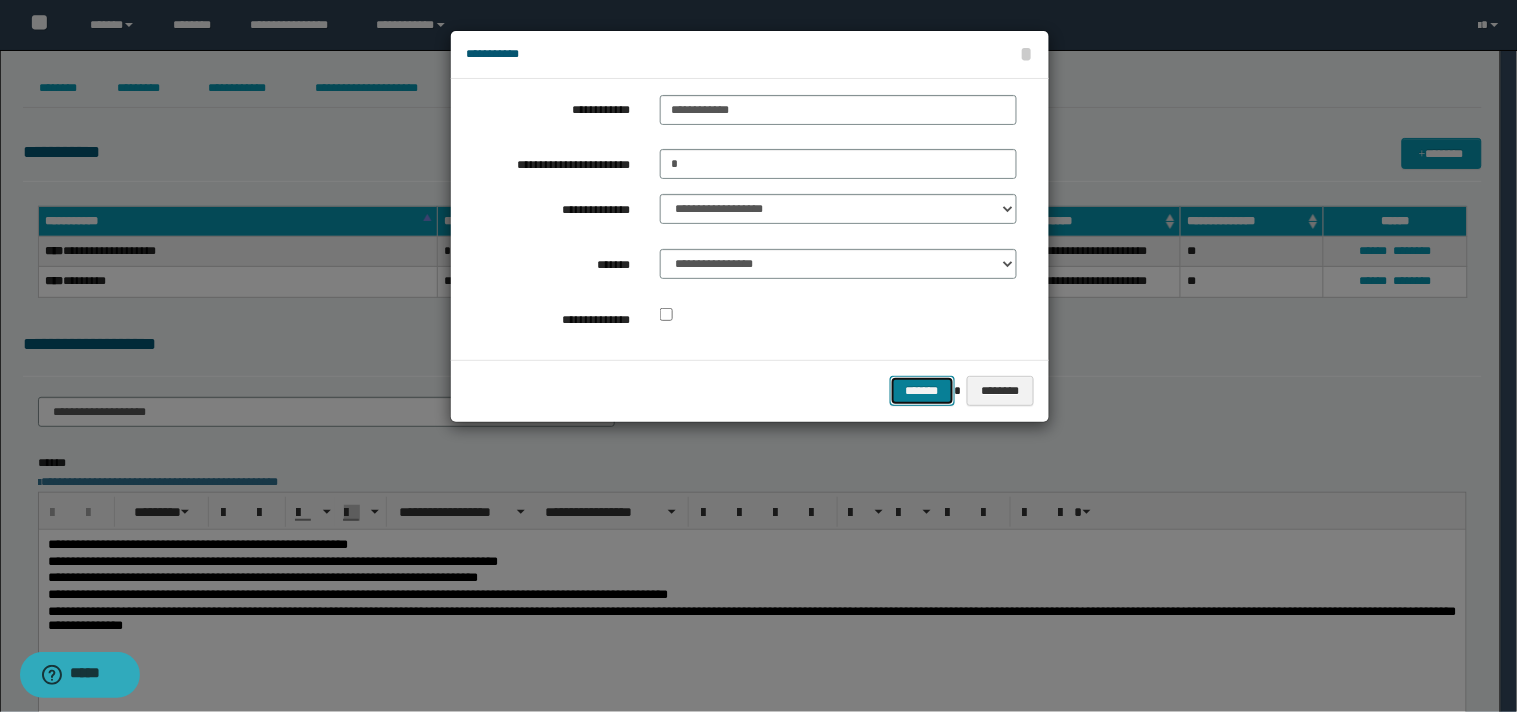 click on "*******" at bounding box center (922, 391) 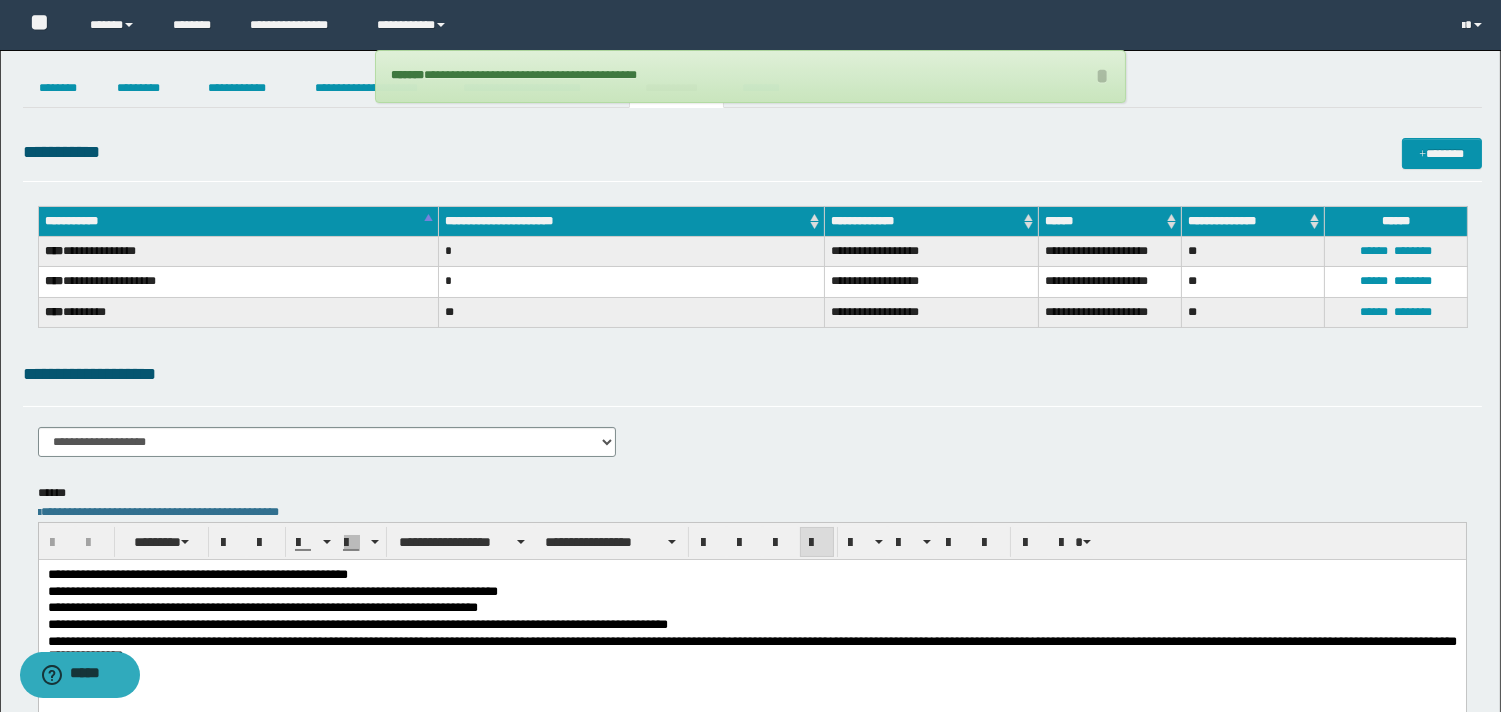 click on "**********" at bounding box center (751, 575) 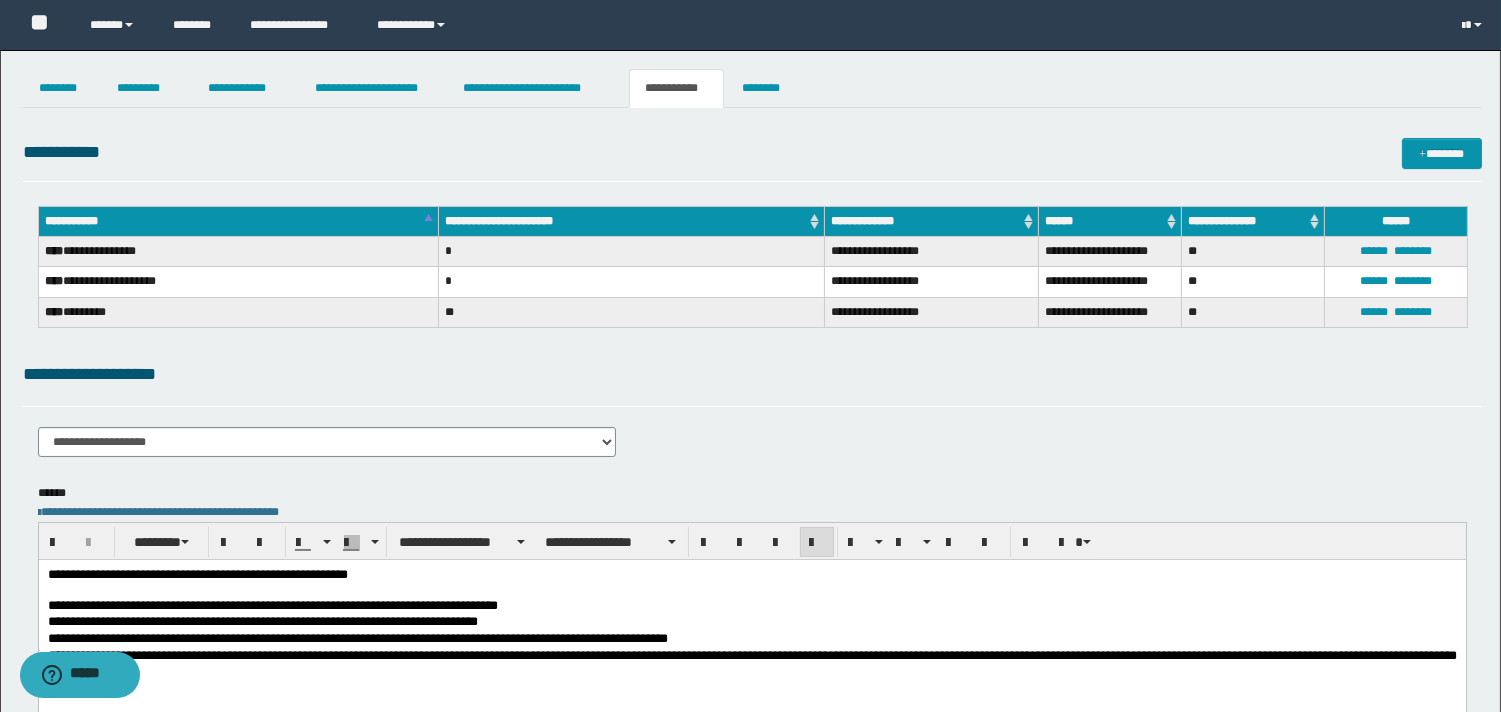 drag, startPoint x: 274, startPoint y: 347, endPoint x: 333, endPoint y: 371, distance: 63.694584 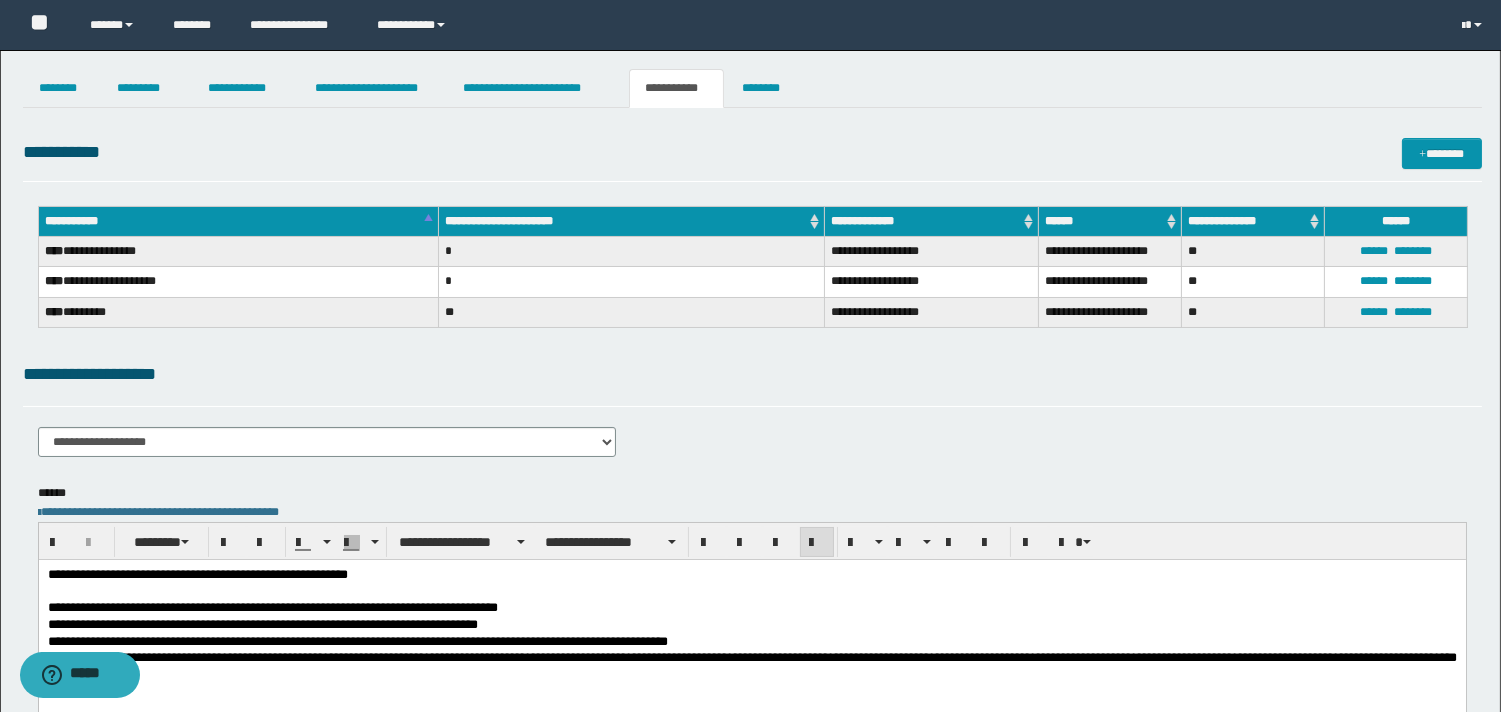 click at bounding box center [751, 592] 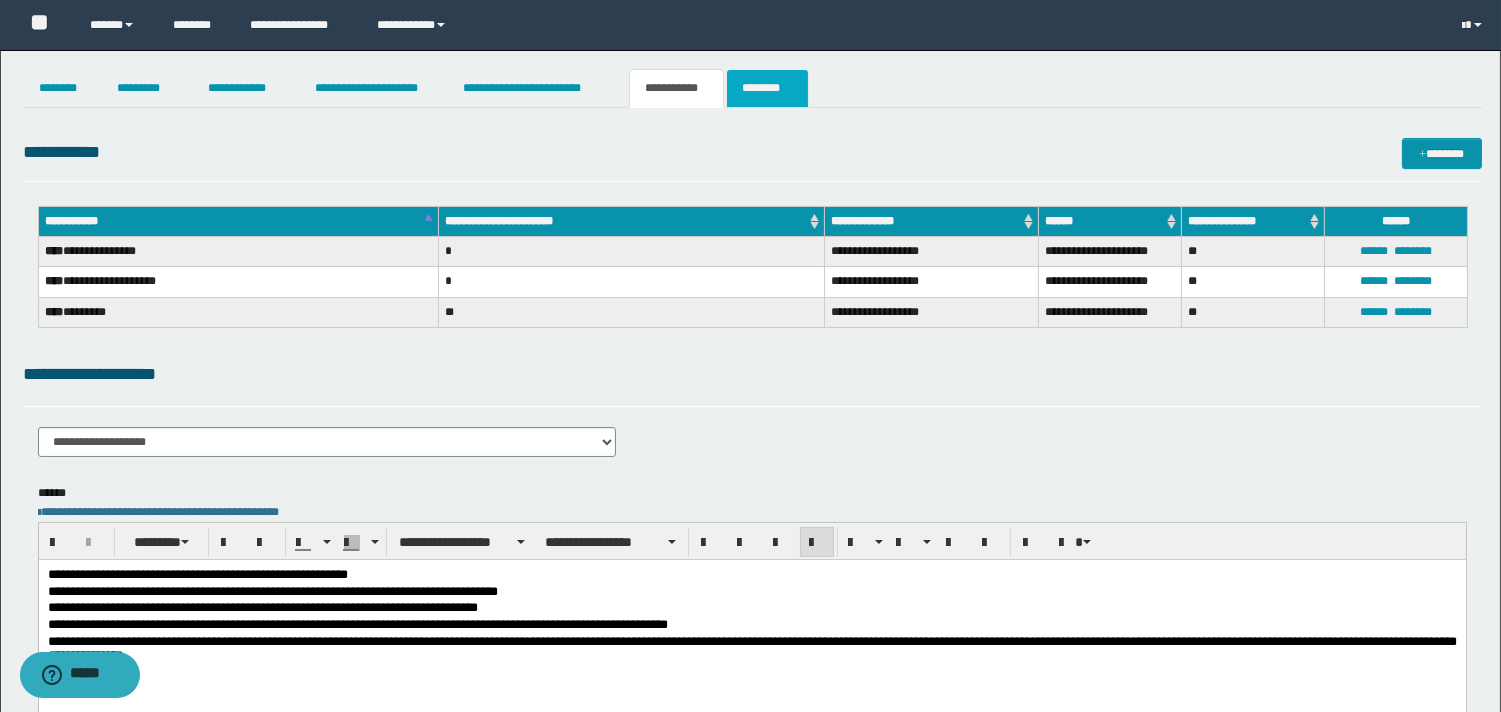 click on "********" at bounding box center [767, 88] 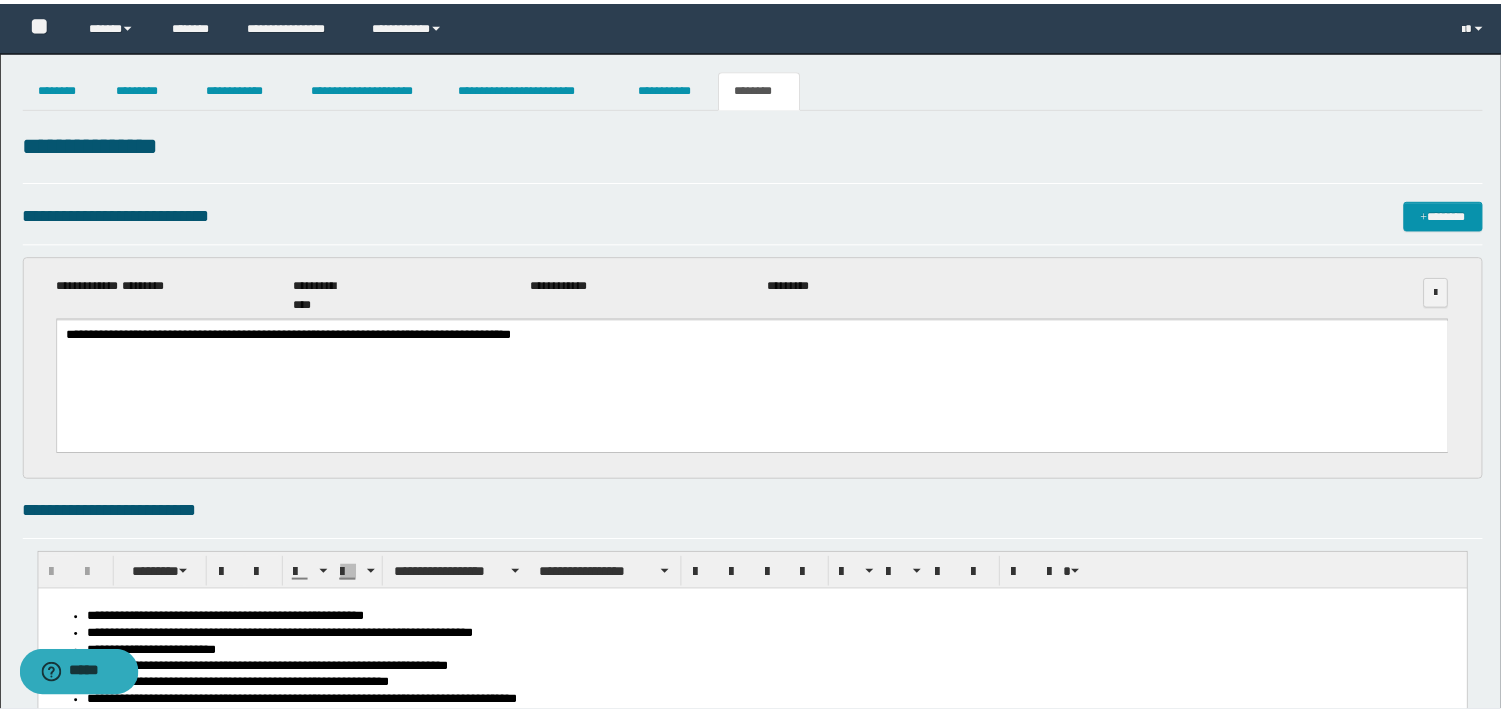 scroll, scrollTop: 0, scrollLeft: 0, axis: both 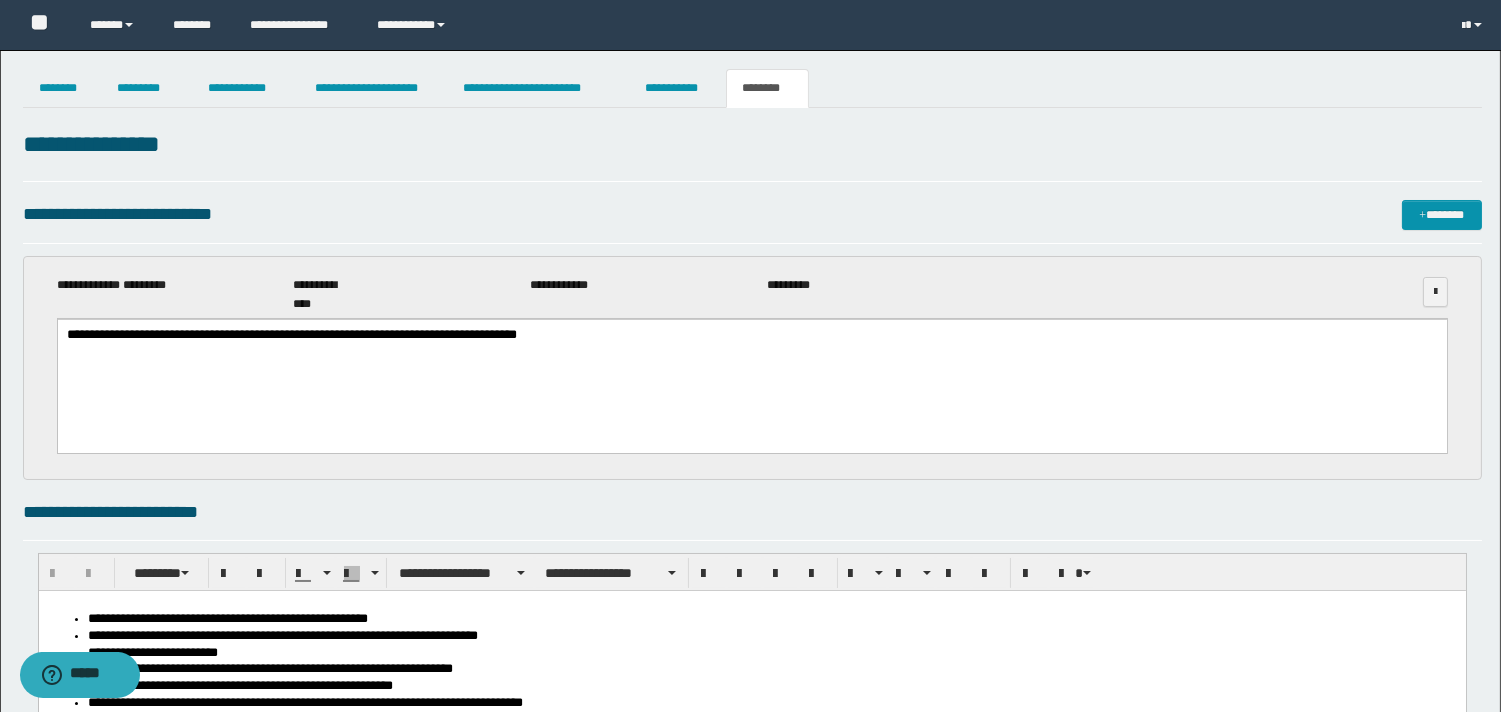 click on "**********" at bounding box center [751, 361] 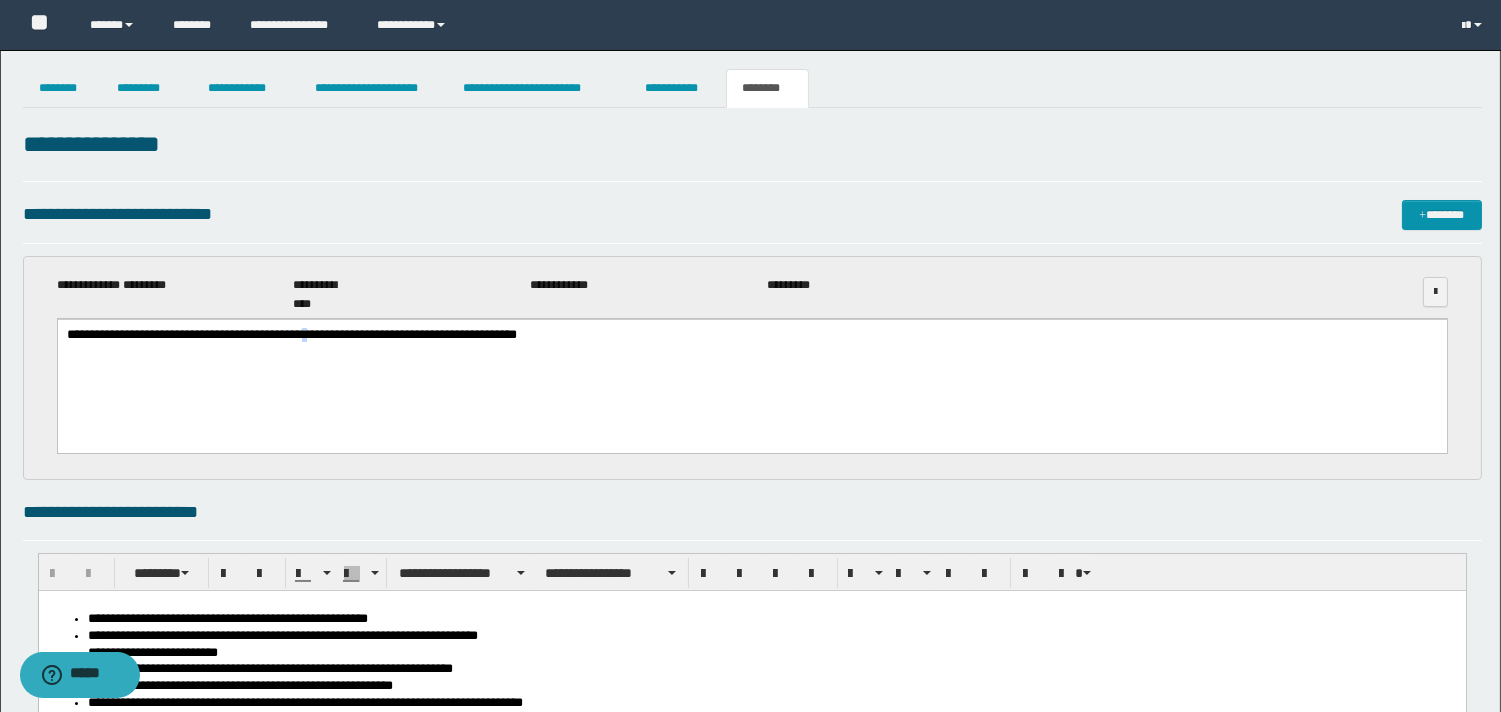 drag, startPoint x: 444, startPoint y: 343, endPoint x: 482, endPoint y: 337, distance: 38.470768 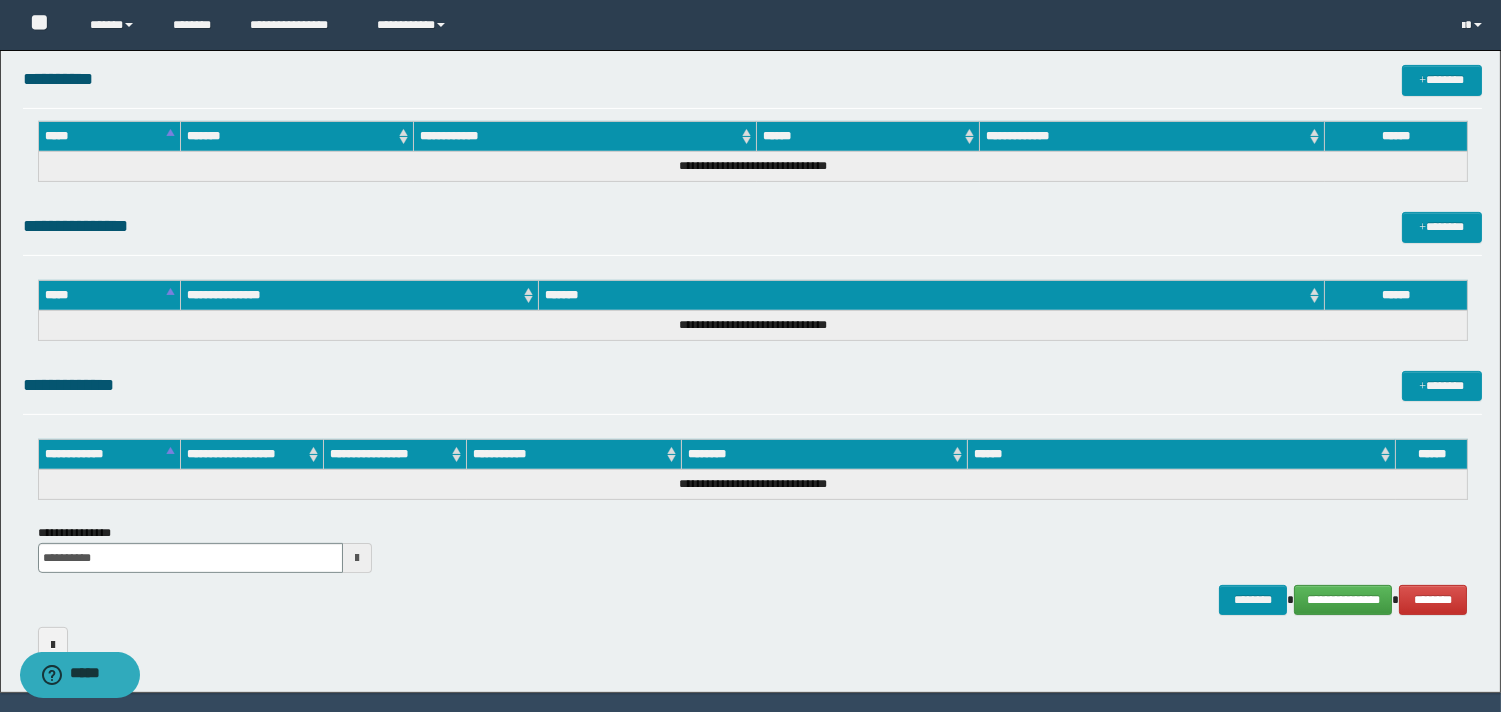 scroll, scrollTop: 1118, scrollLeft: 0, axis: vertical 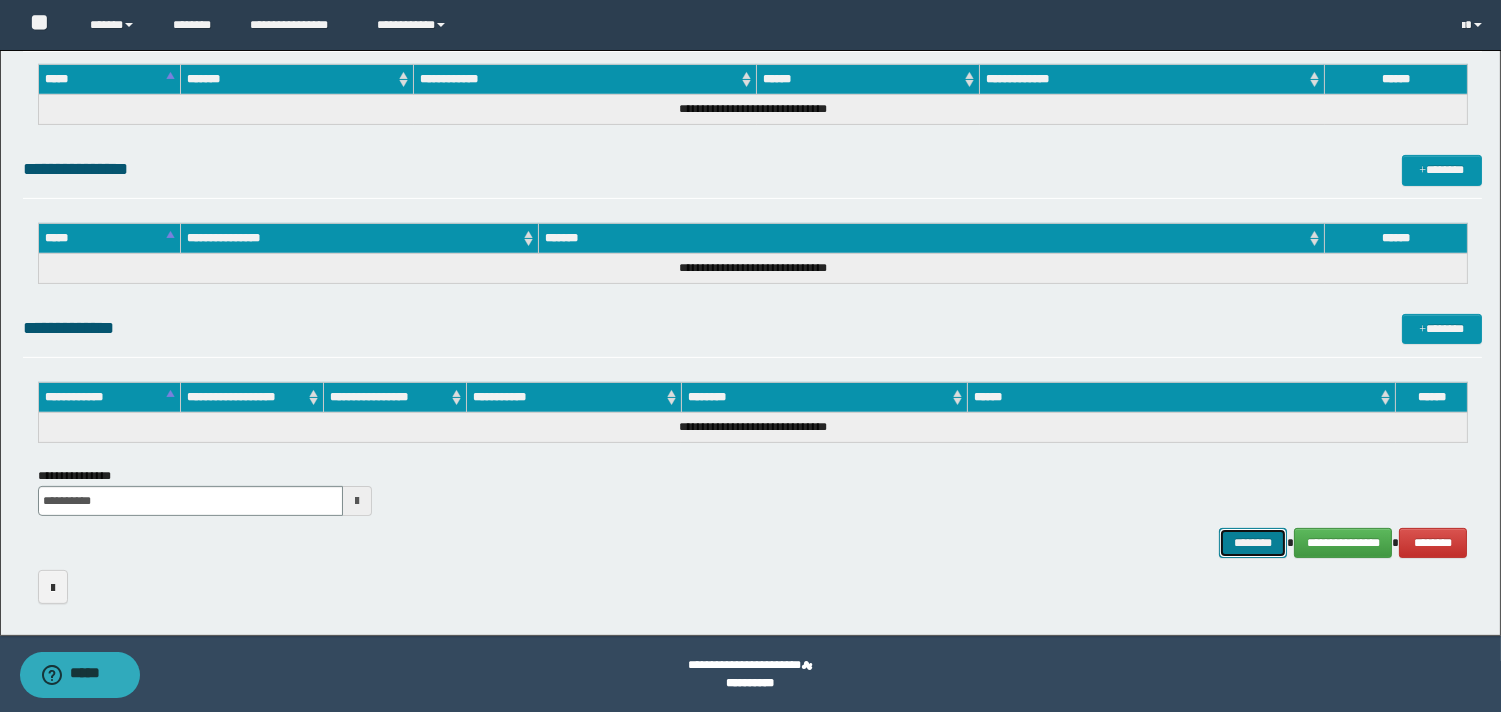 click on "********" at bounding box center [1253, 543] 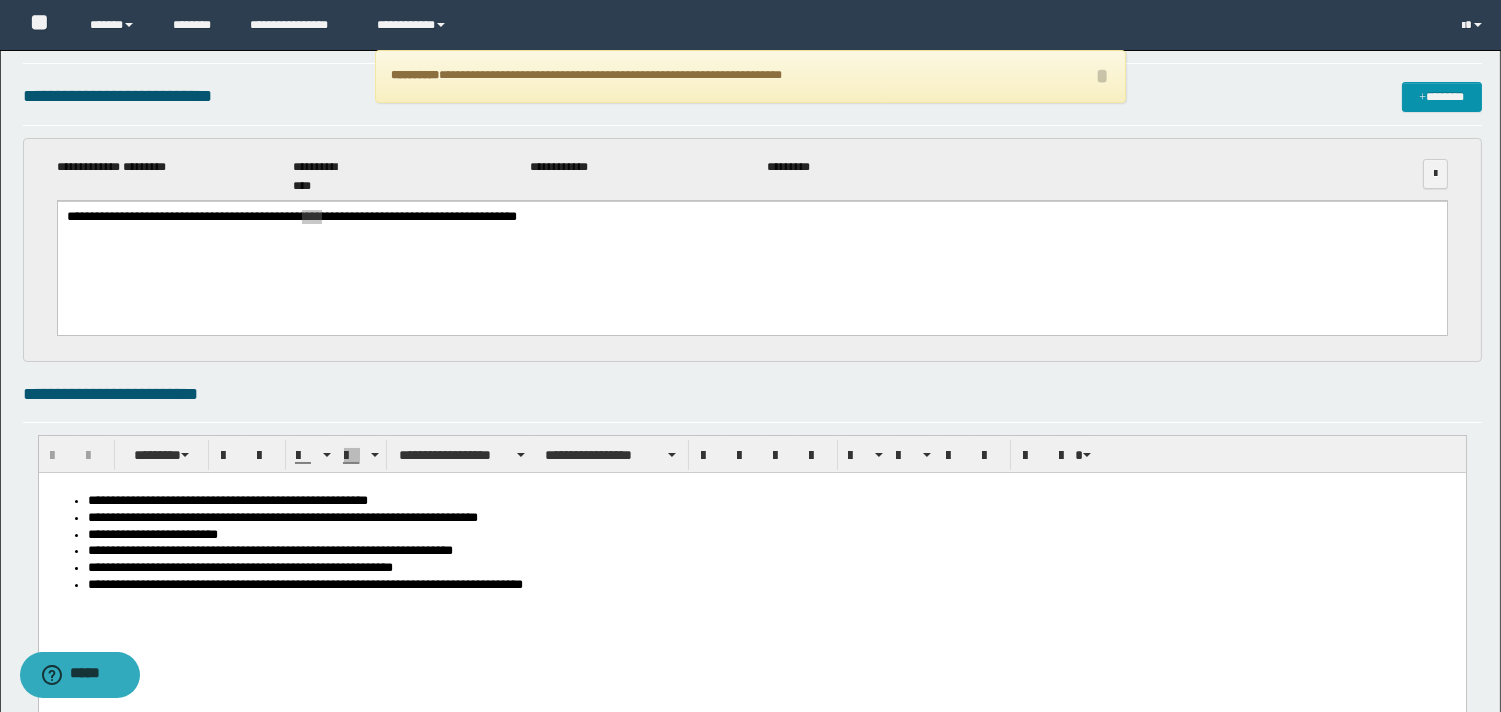 scroll, scrollTop: 0, scrollLeft: 0, axis: both 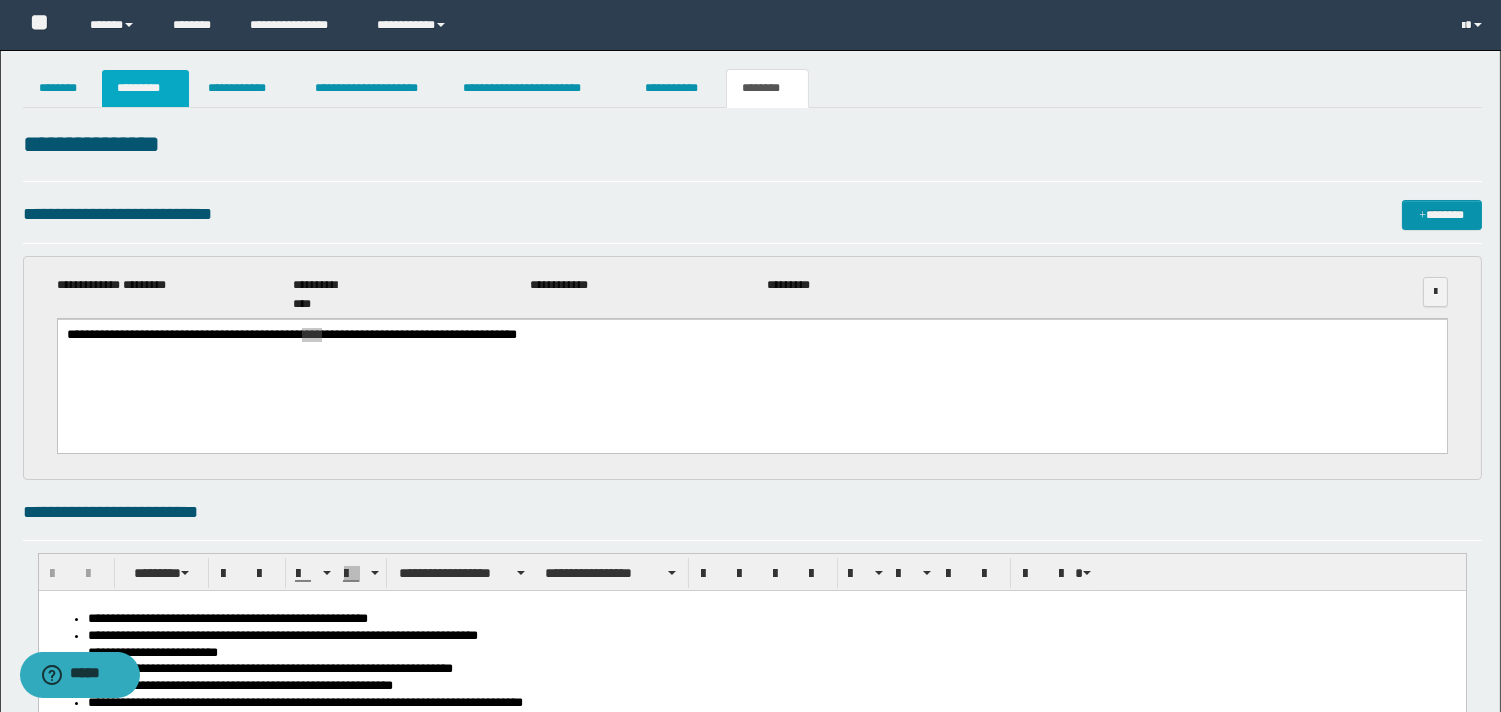 click on "*********" at bounding box center (145, 88) 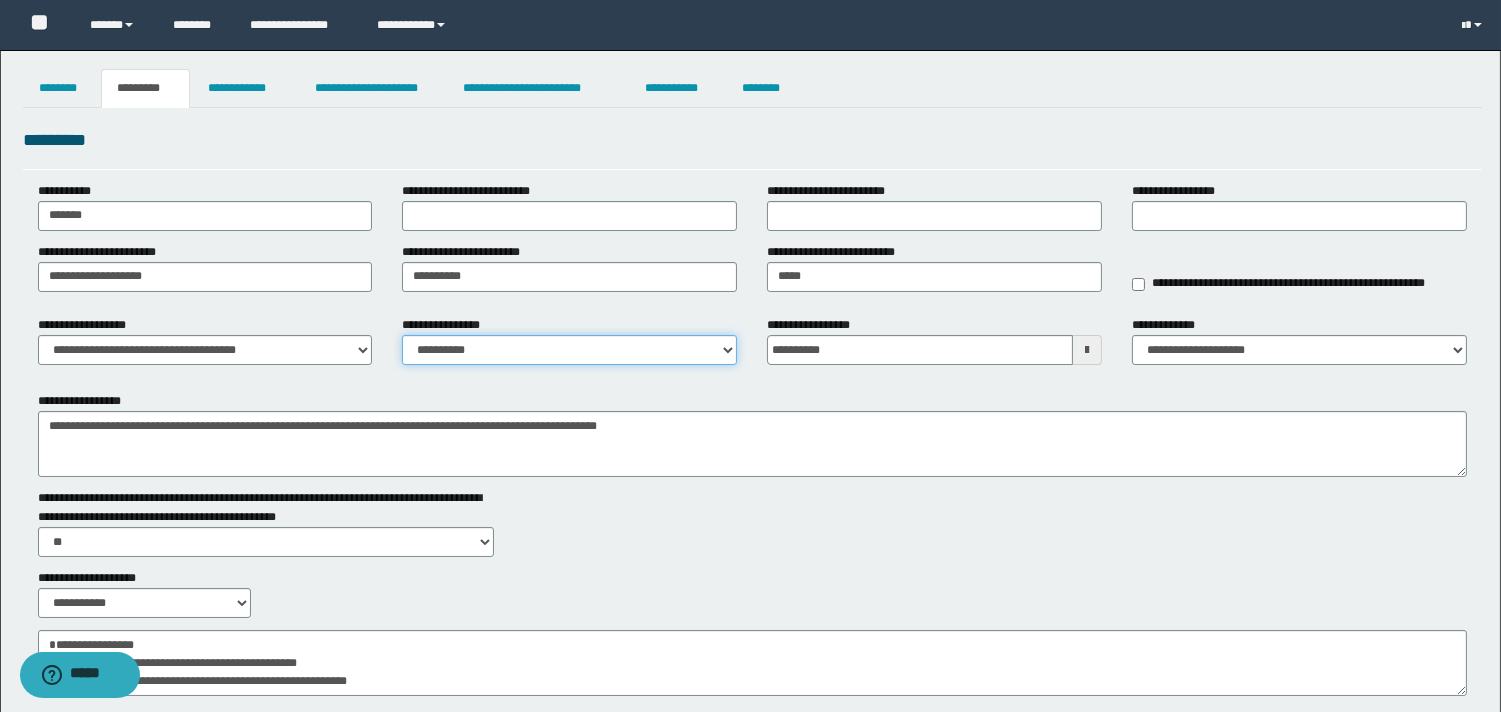 drag, startPoint x: 456, startPoint y: 346, endPoint x: 458, endPoint y: 357, distance: 11.18034 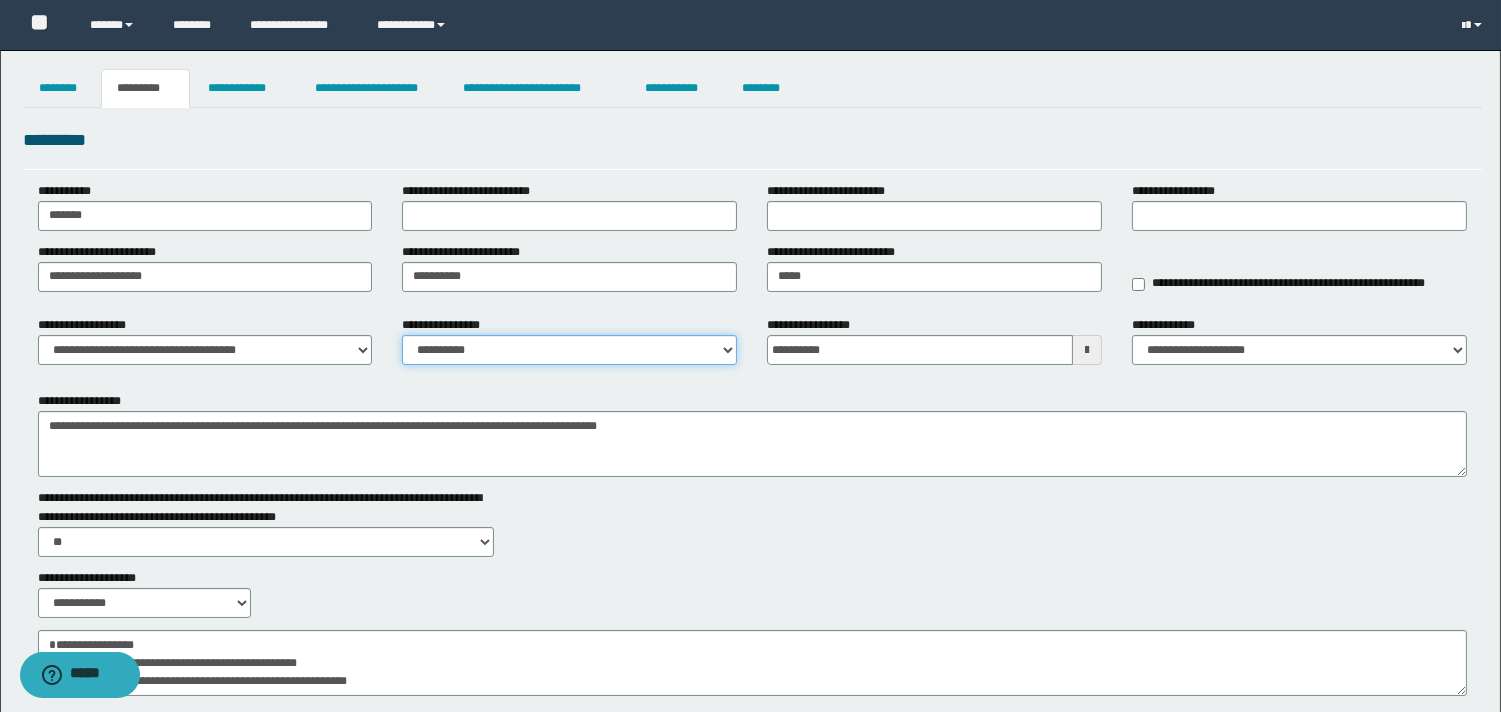 select on "****" 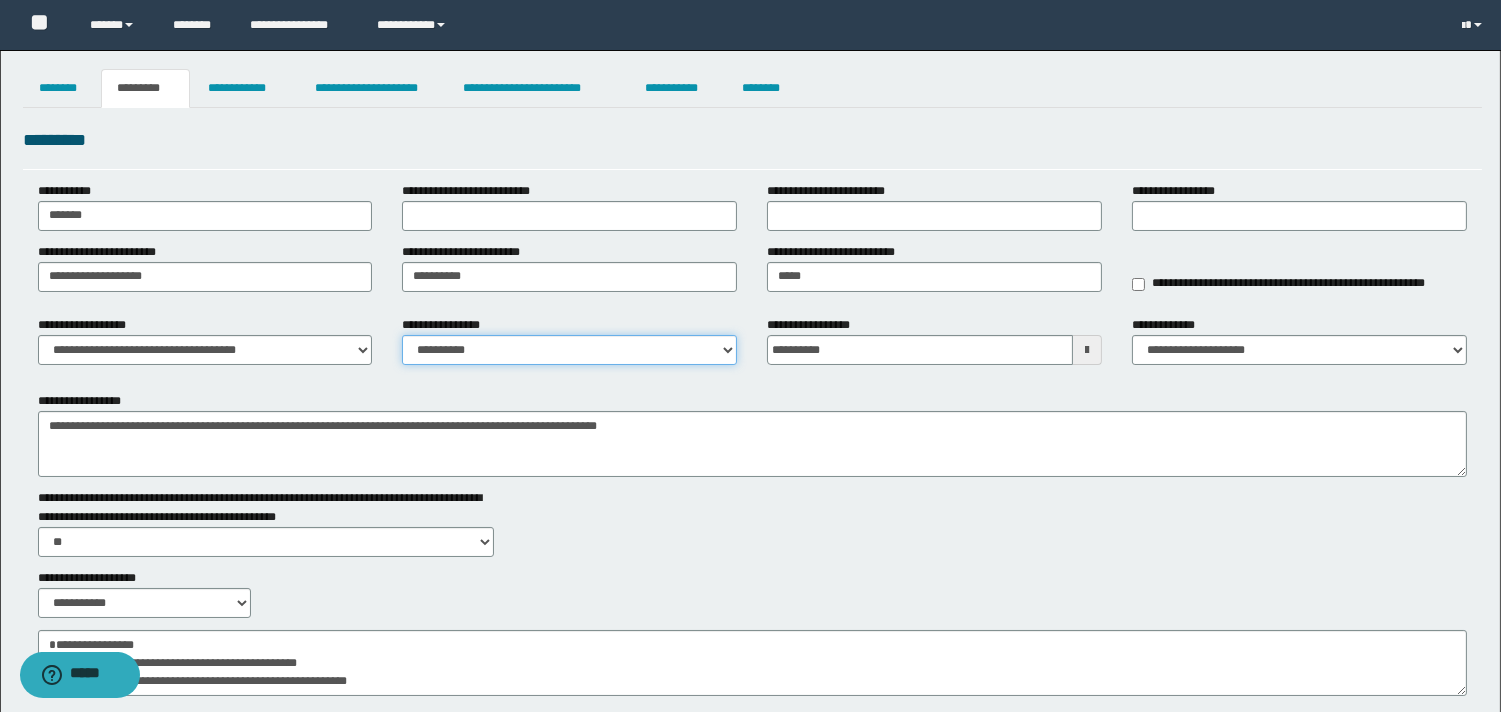 click on "**********" at bounding box center (569, 350) 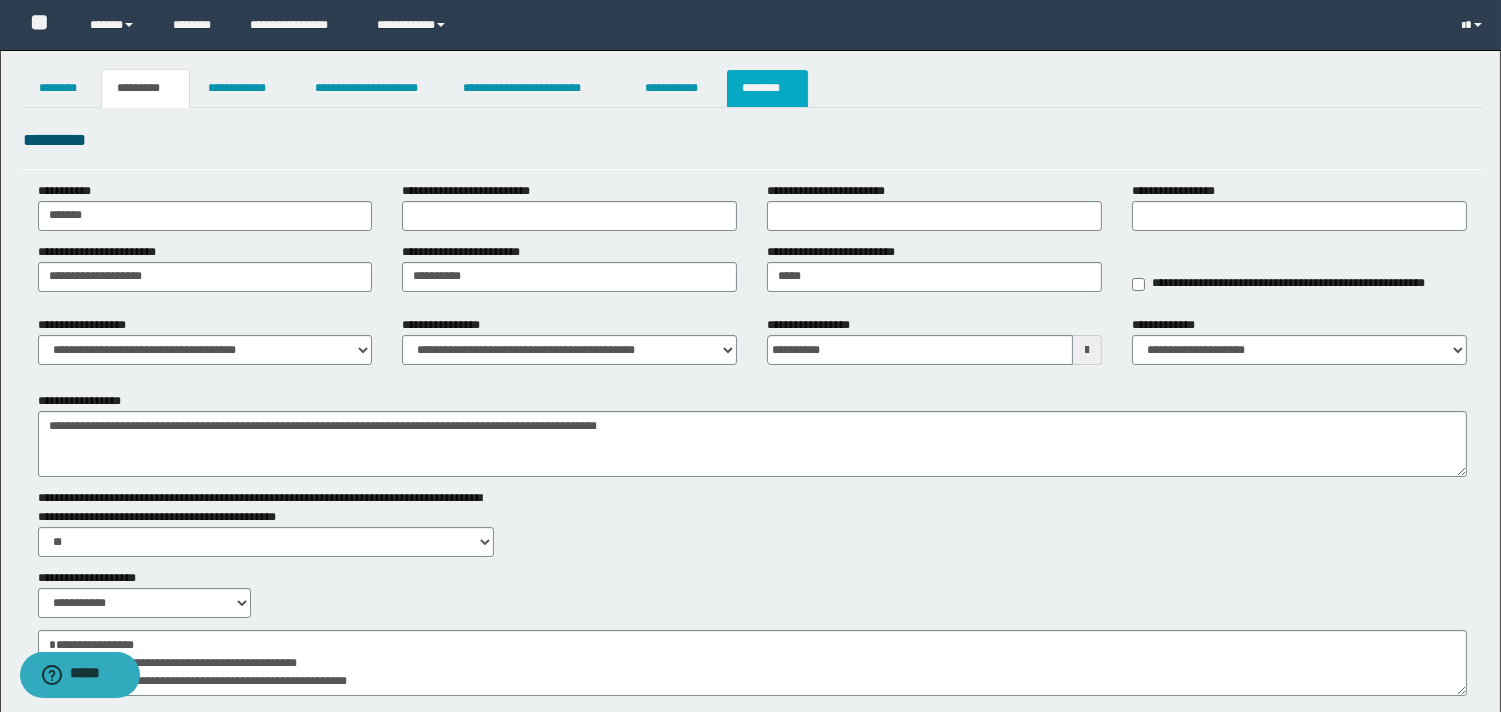 click on "********" at bounding box center [767, 88] 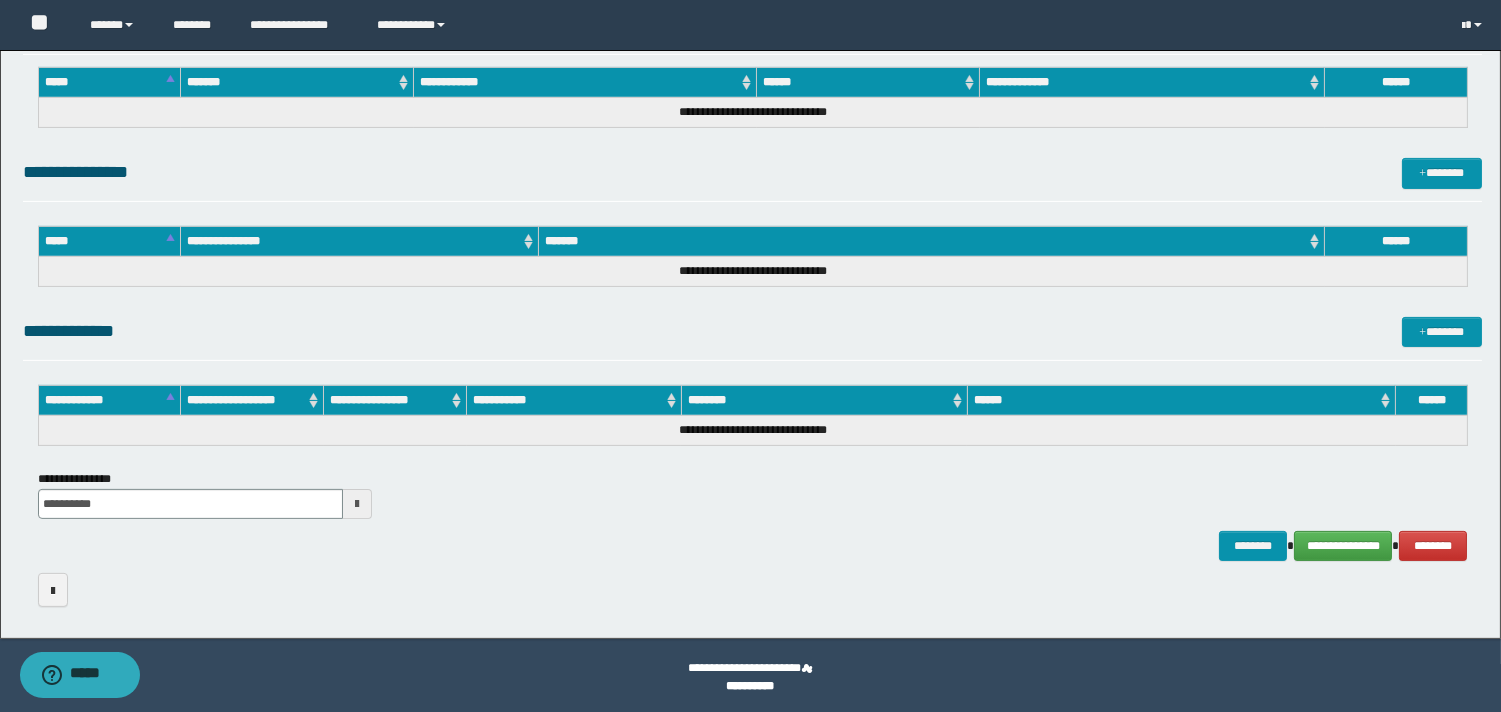 scroll, scrollTop: 1118, scrollLeft: 0, axis: vertical 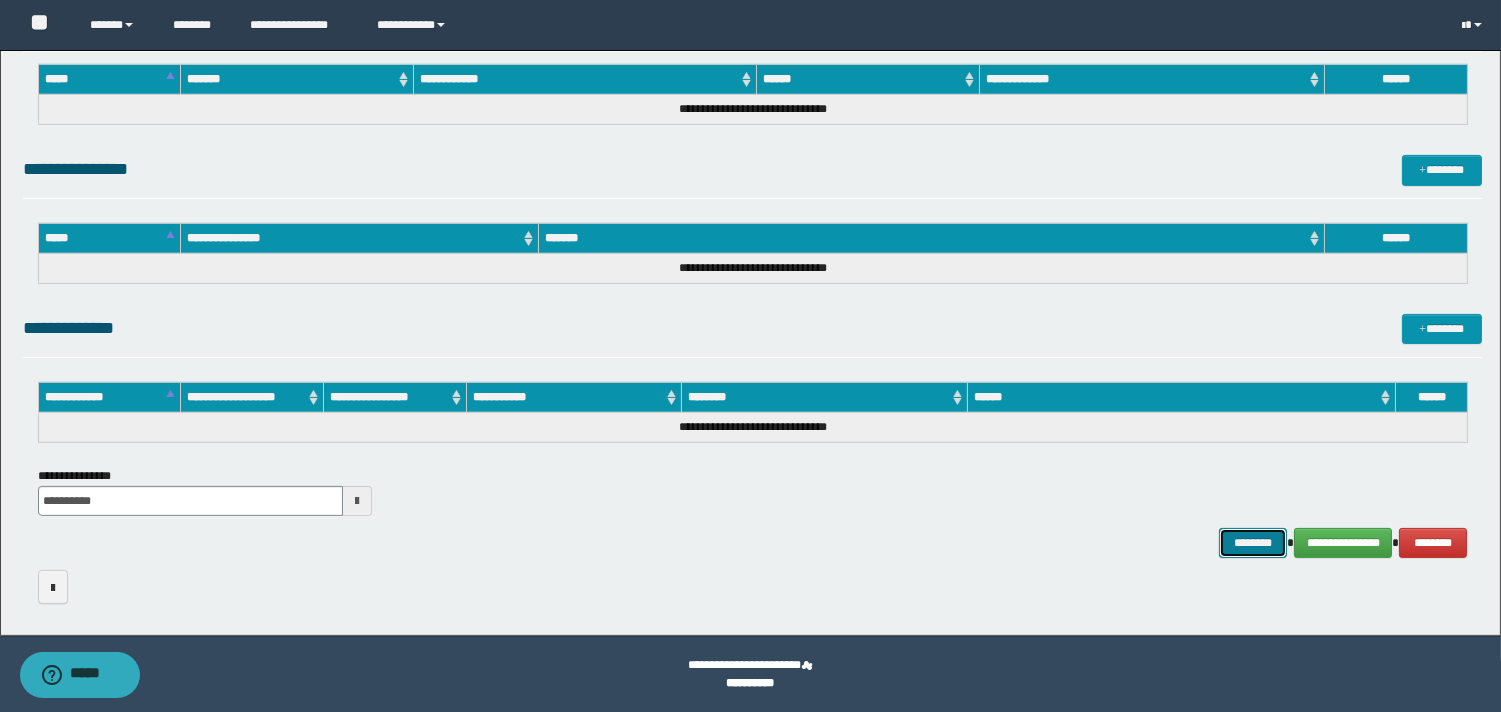 drag, startPoint x: 1257, startPoint y: 546, endPoint x: 1226, endPoint y: 500, distance: 55.470715 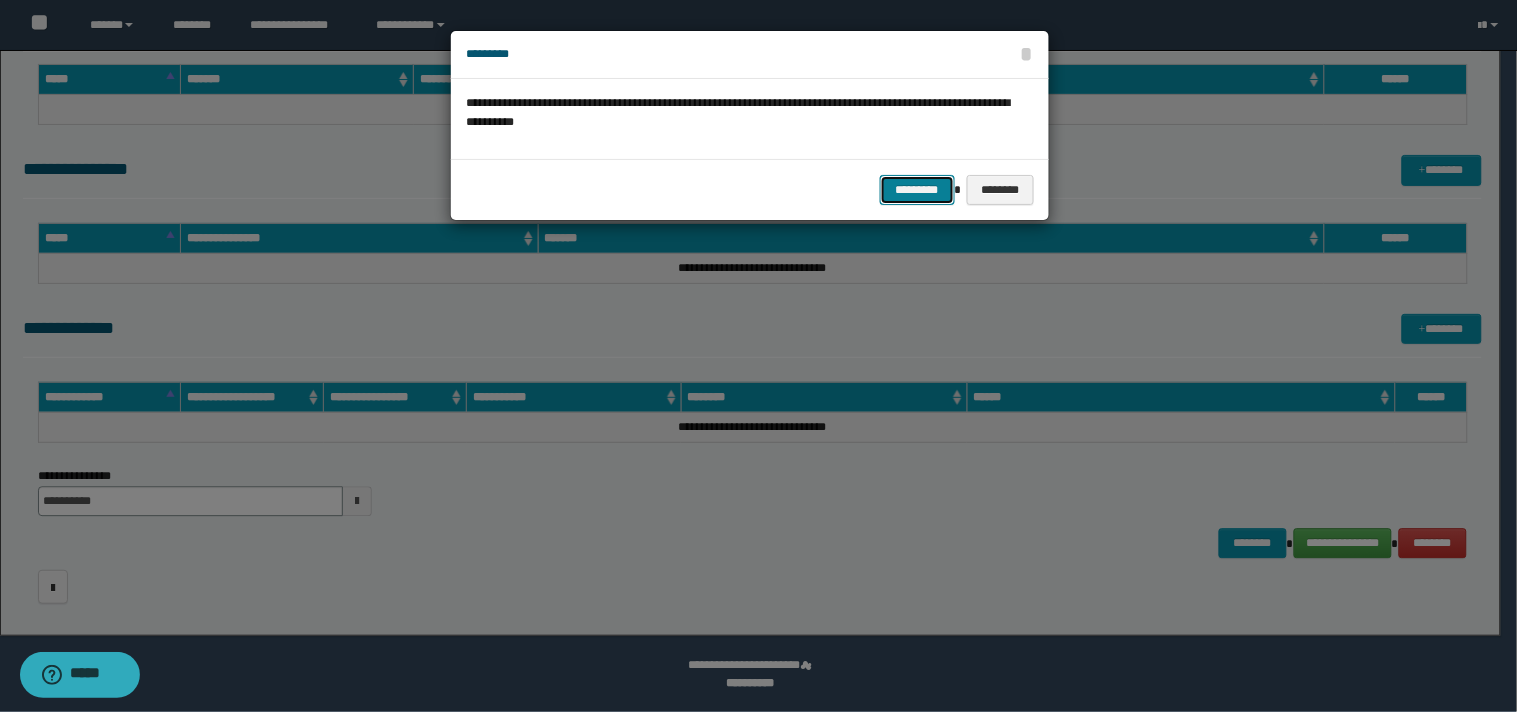 click on "*********" at bounding box center (917, 190) 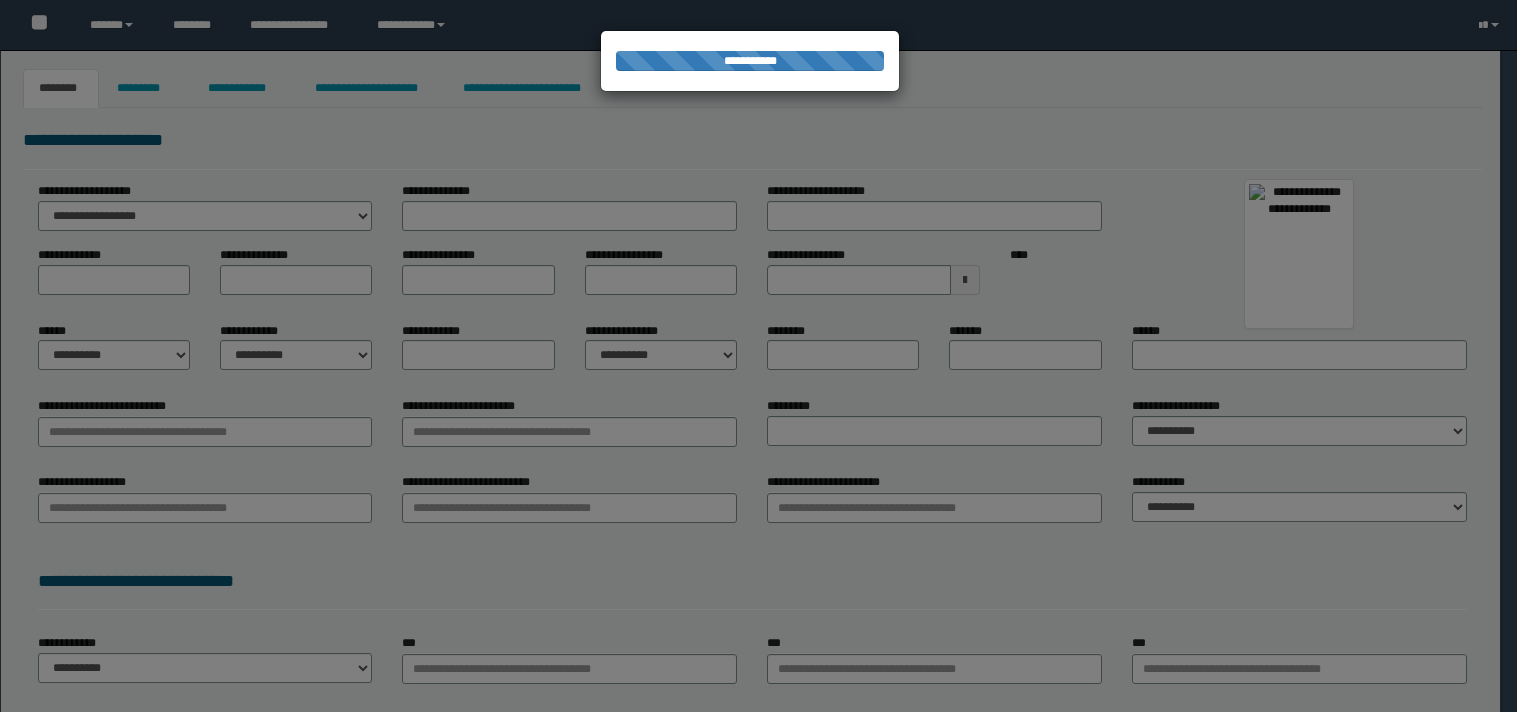type on "********" 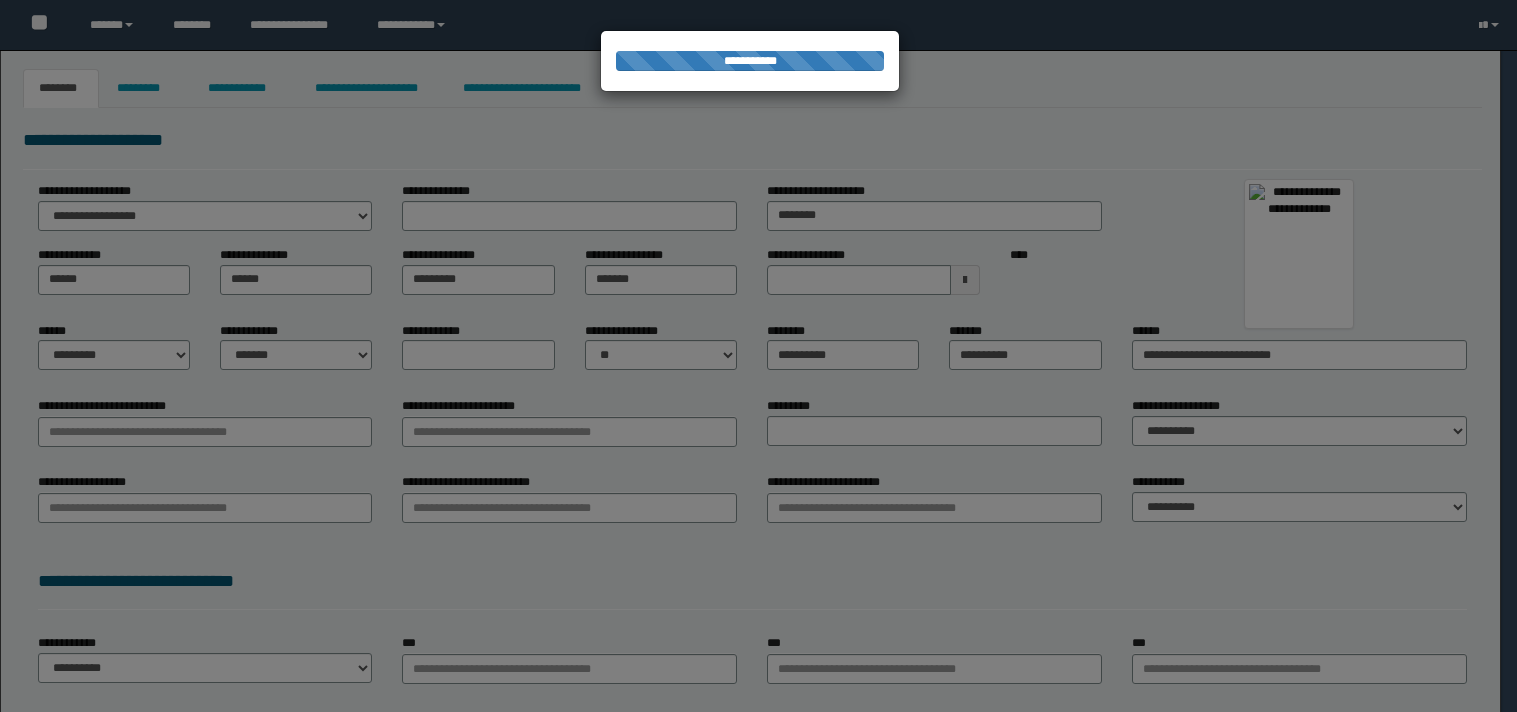type on "*********" 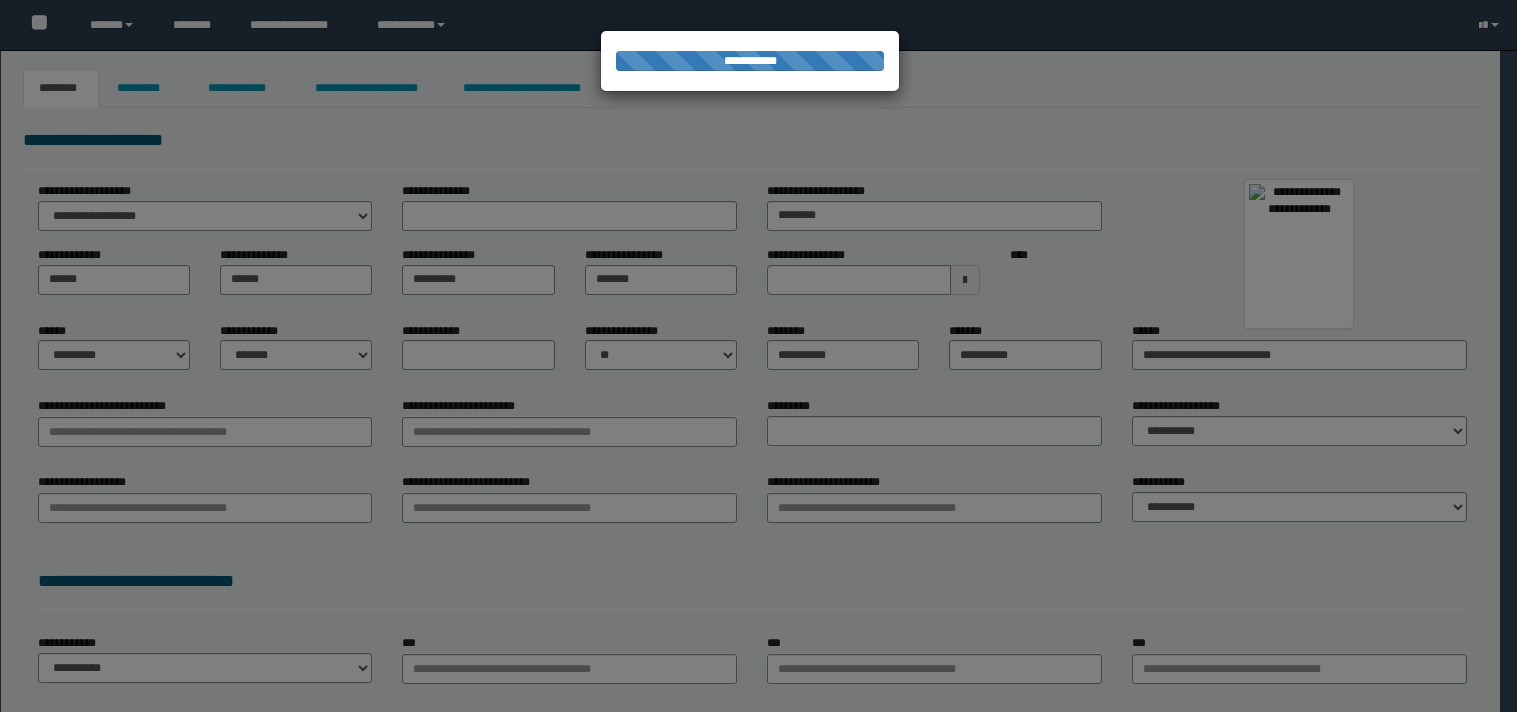 type on "********" 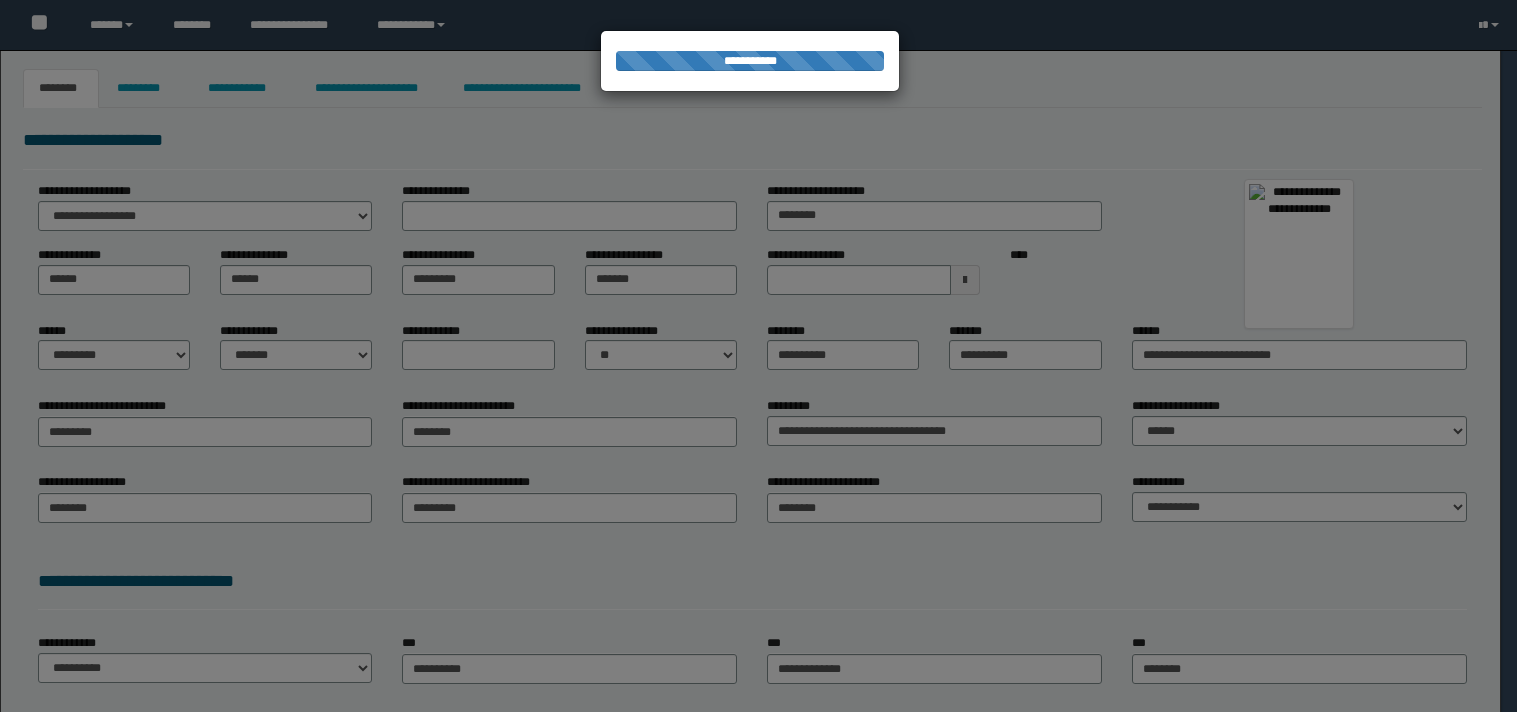 scroll, scrollTop: 0, scrollLeft: 0, axis: both 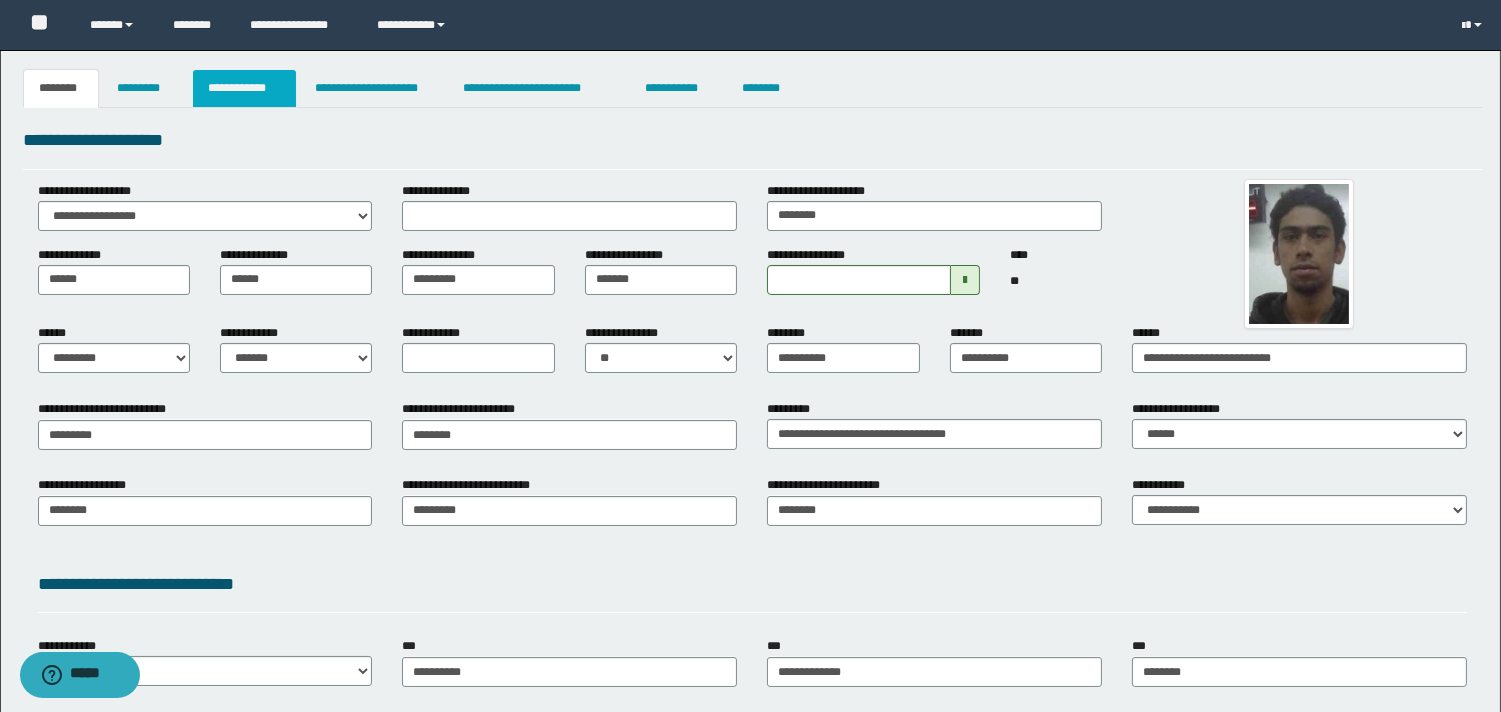 click on "**********" at bounding box center [244, 88] 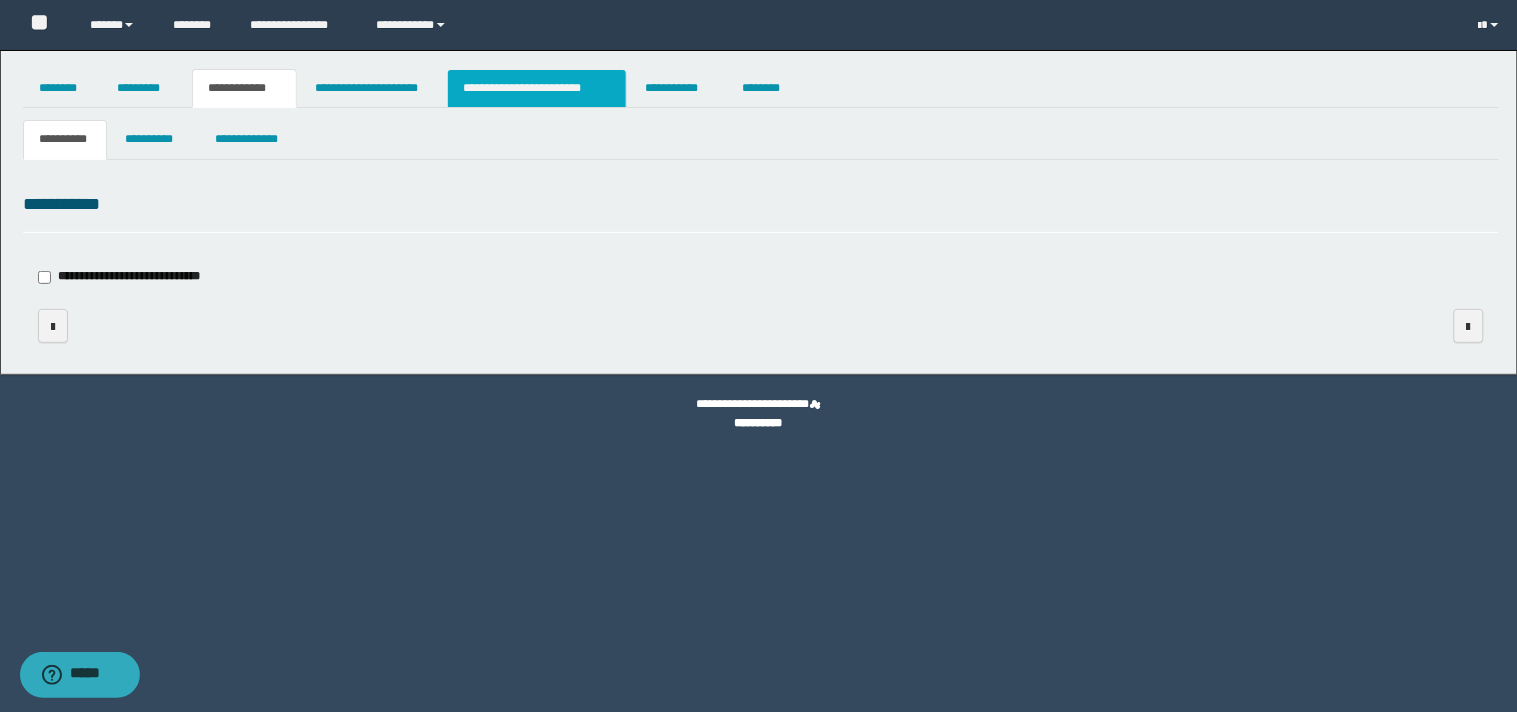 click on "**********" at bounding box center (537, 88) 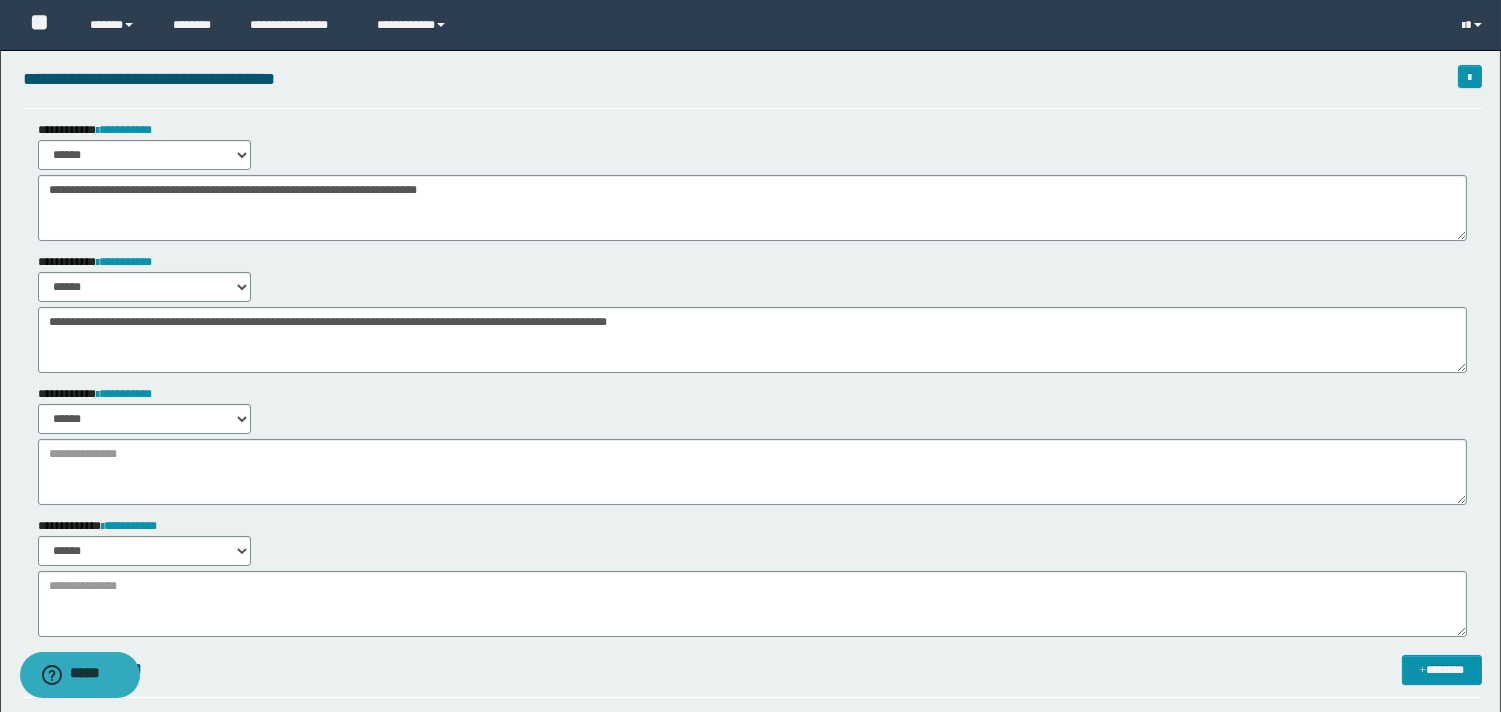 scroll, scrollTop: 111, scrollLeft: 0, axis: vertical 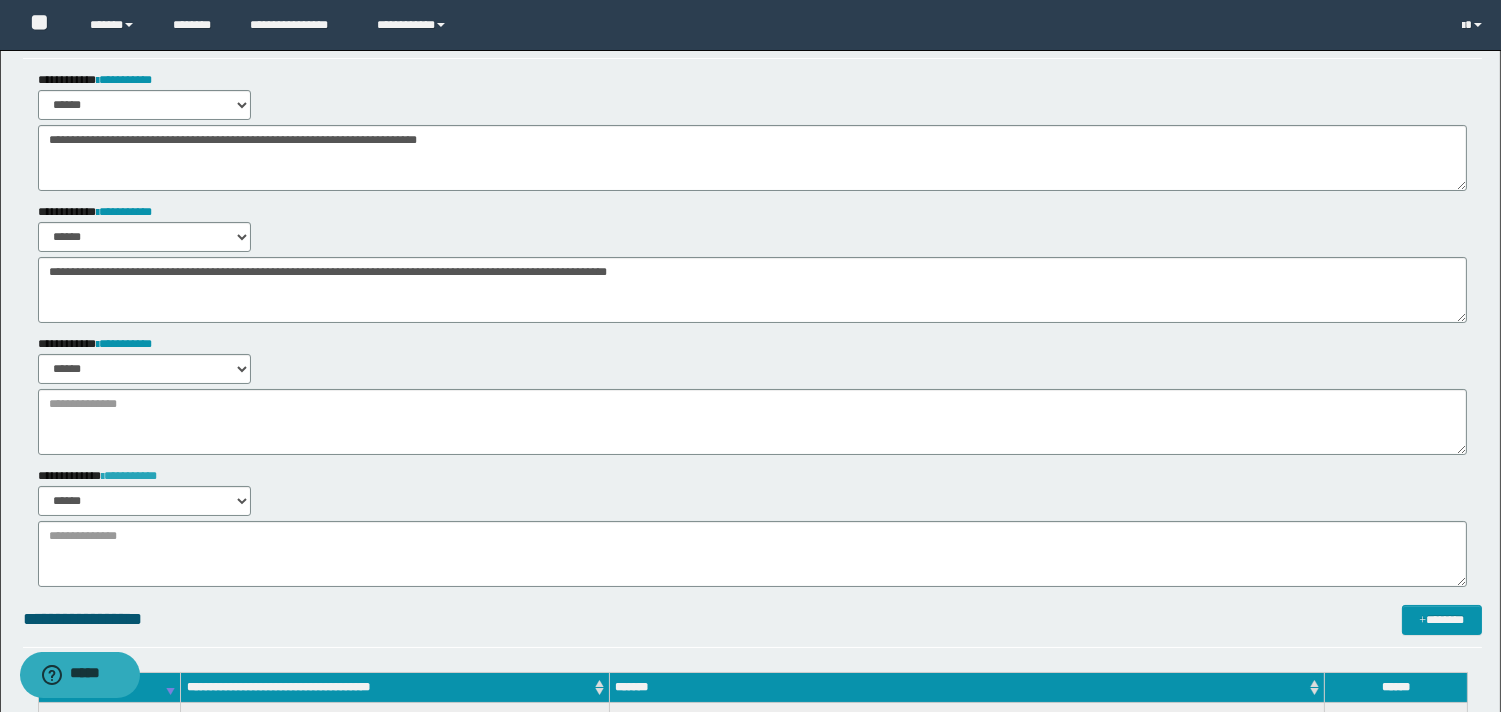 click on "**********" at bounding box center [129, 476] 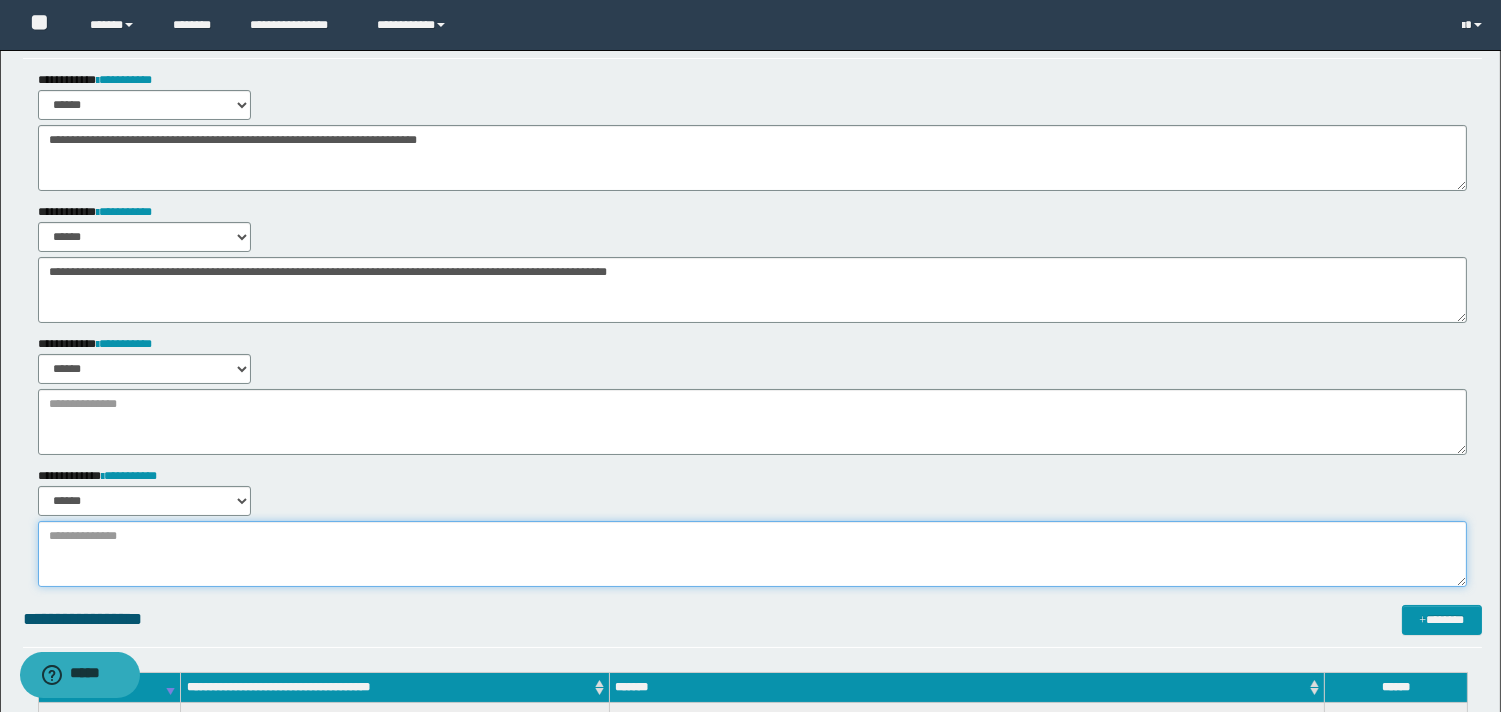 click at bounding box center [752, 554] 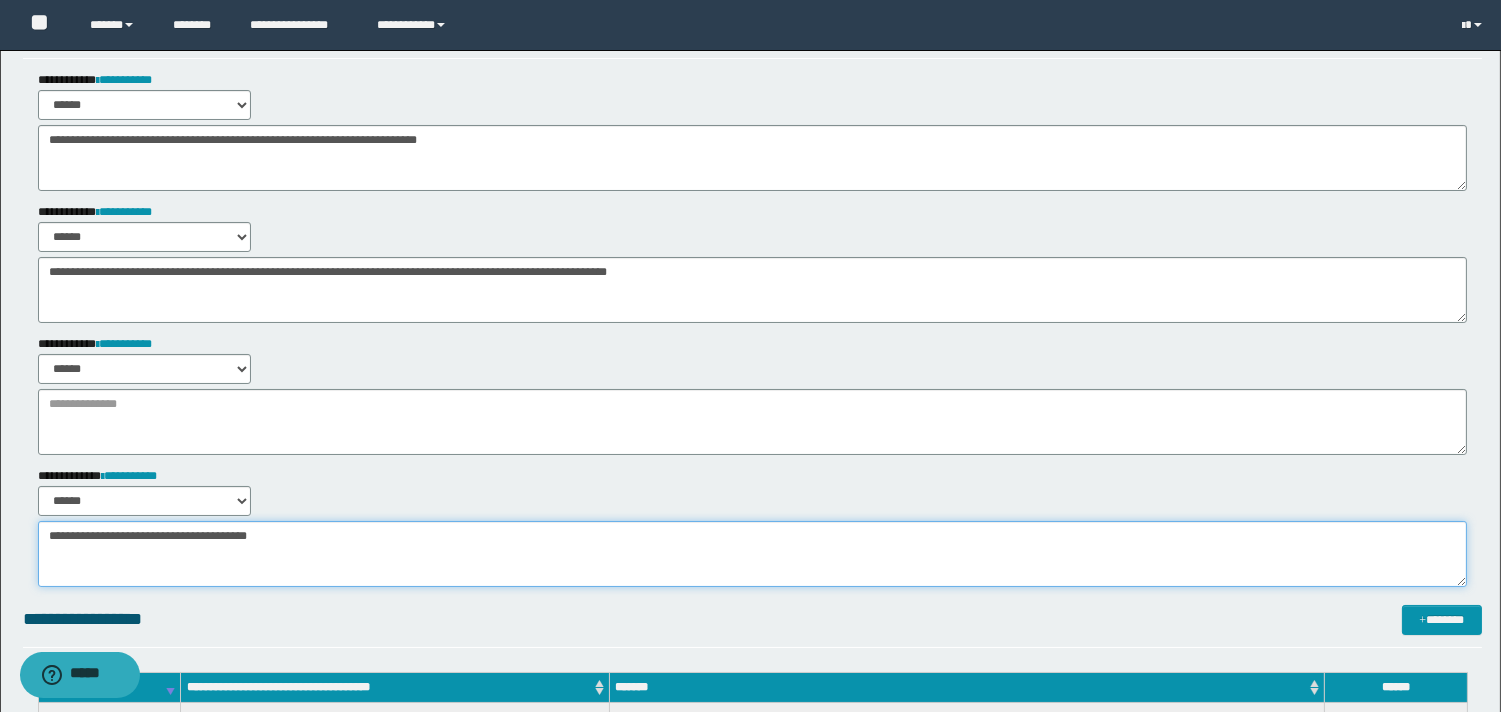 type on "**********" 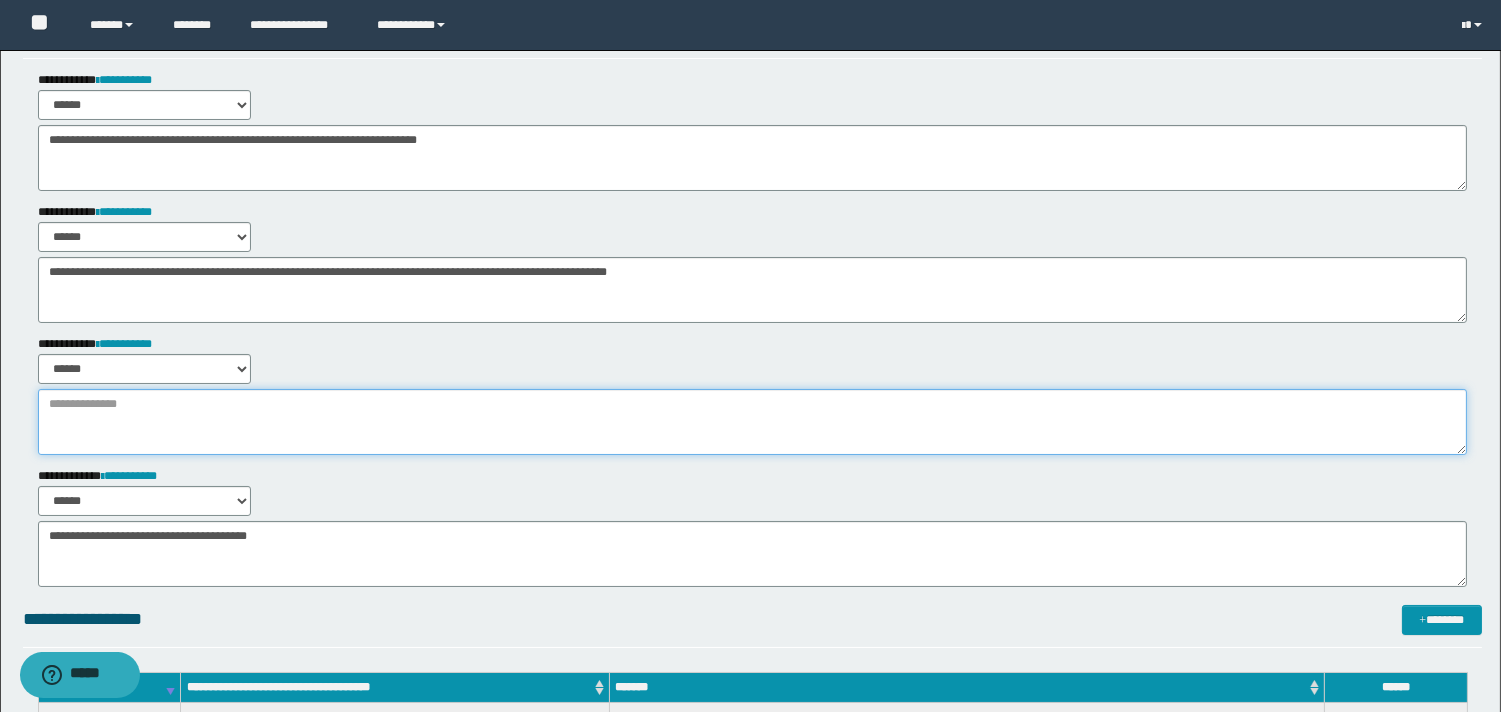 click at bounding box center [752, 422] 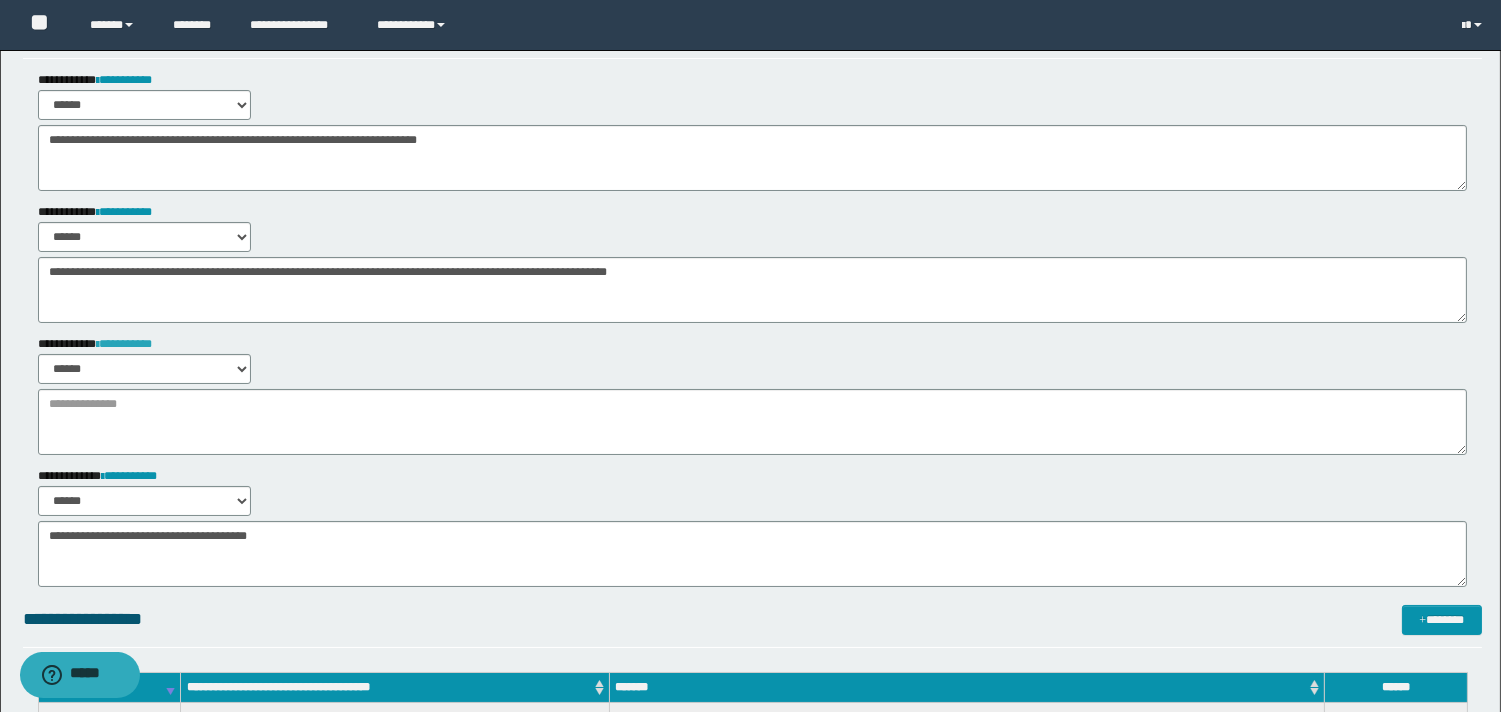 click on "**********" at bounding box center (124, 344) 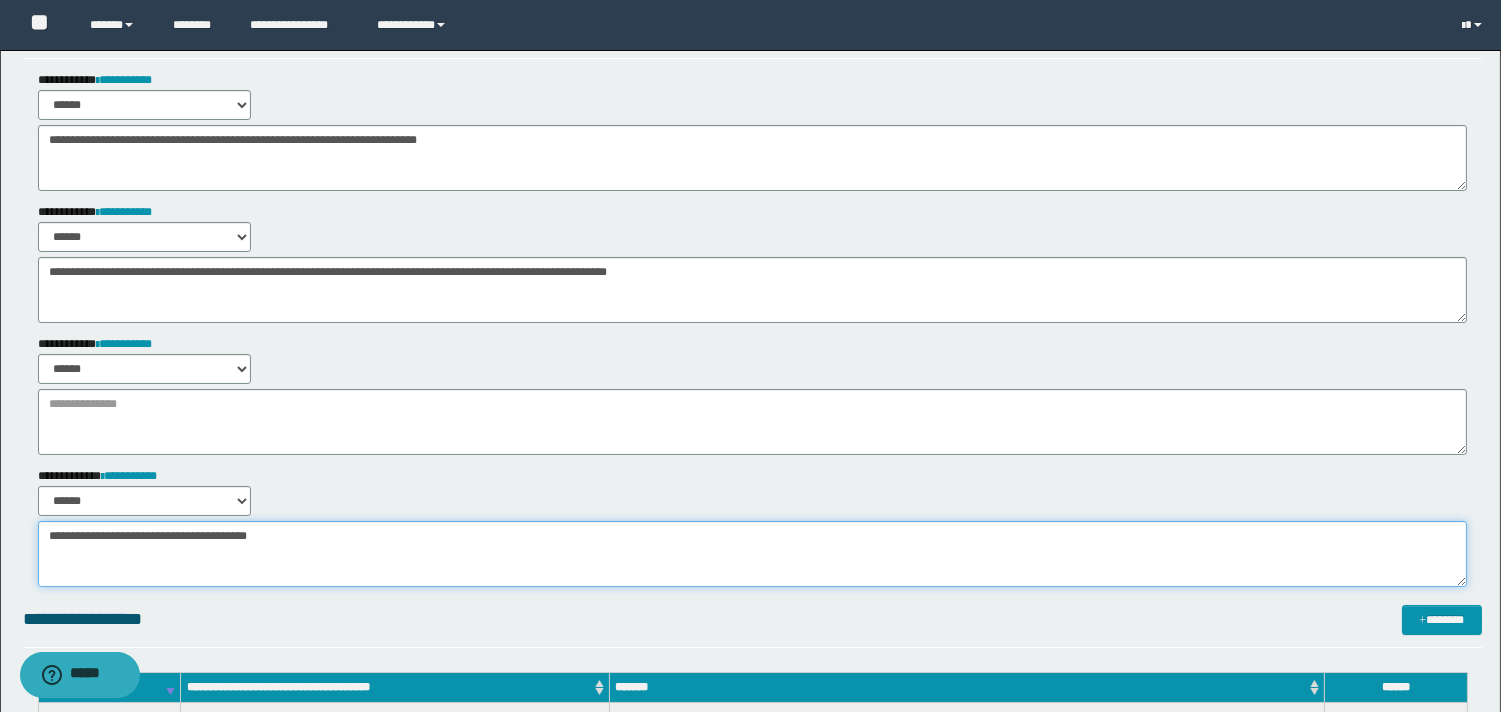 drag, startPoint x: 378, startPoint y: 550, endPoint x: 373, endPoint y: 540, distance: 11.18034 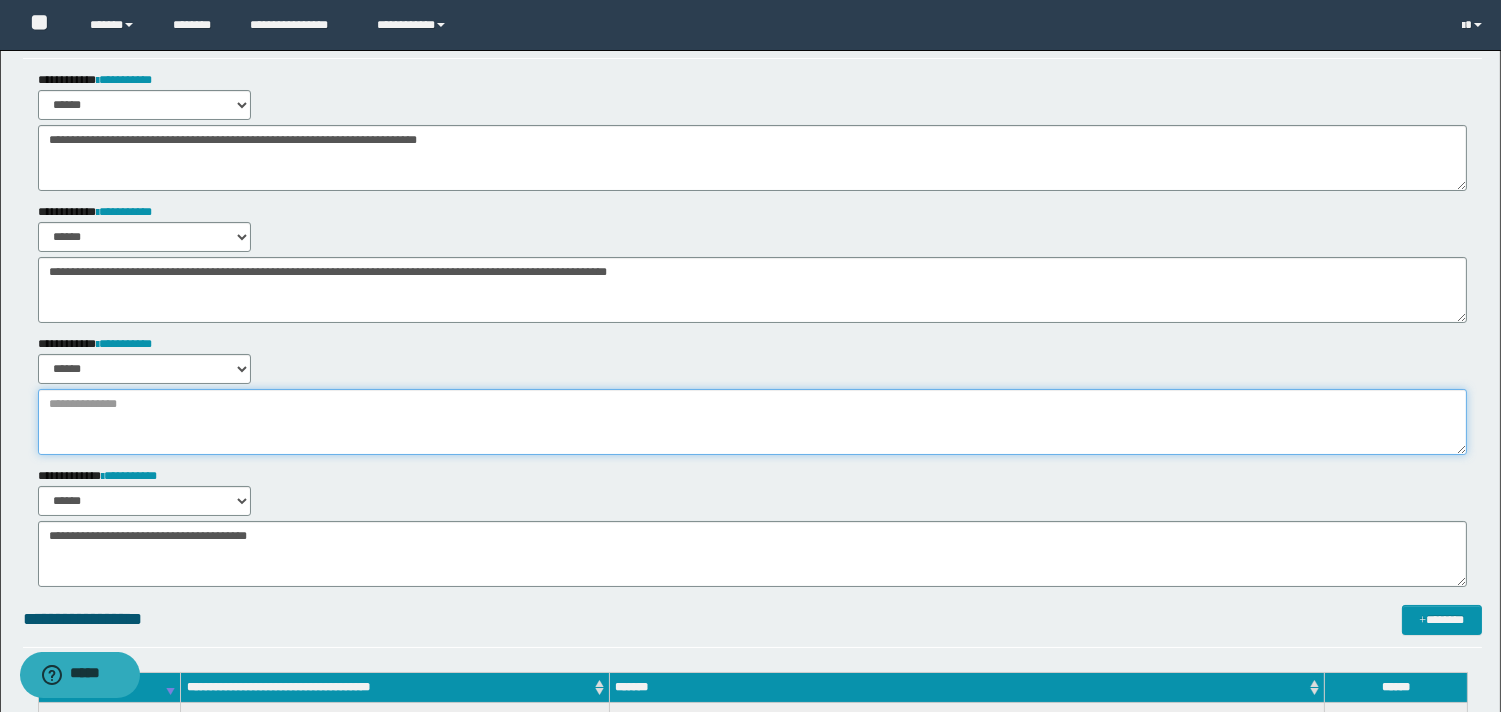 click at bounding box center (752, 422) 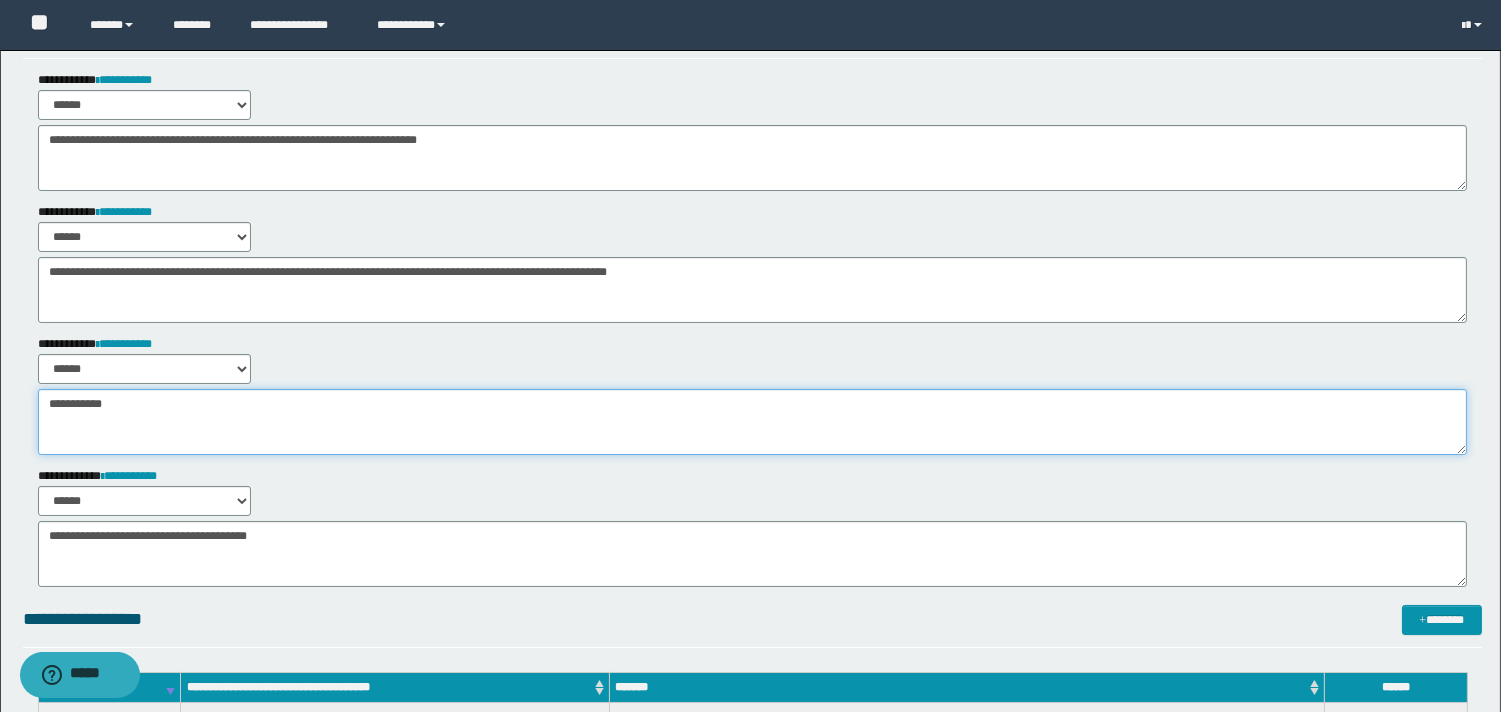 paste on "**********" 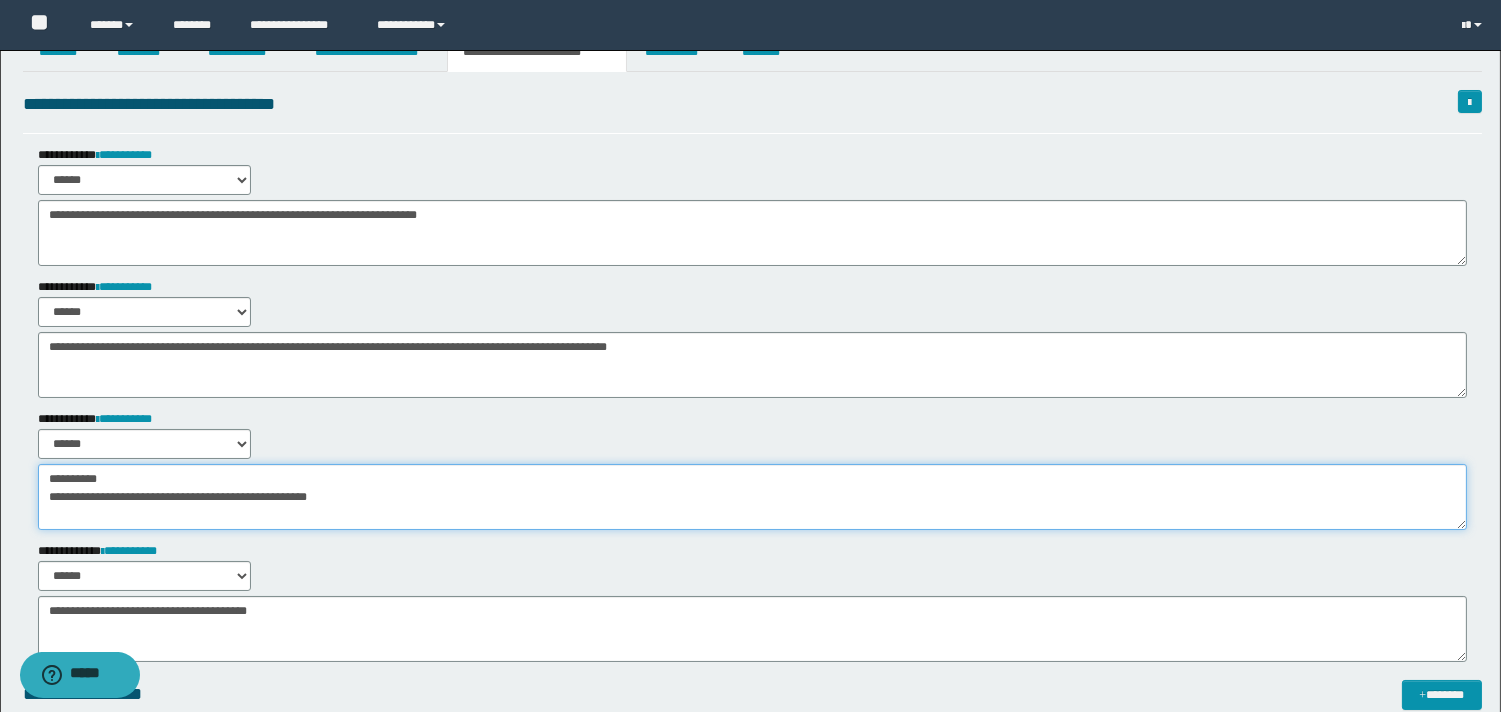 scroll, scrollTop: 0, scrollLeft: 0, axis: both 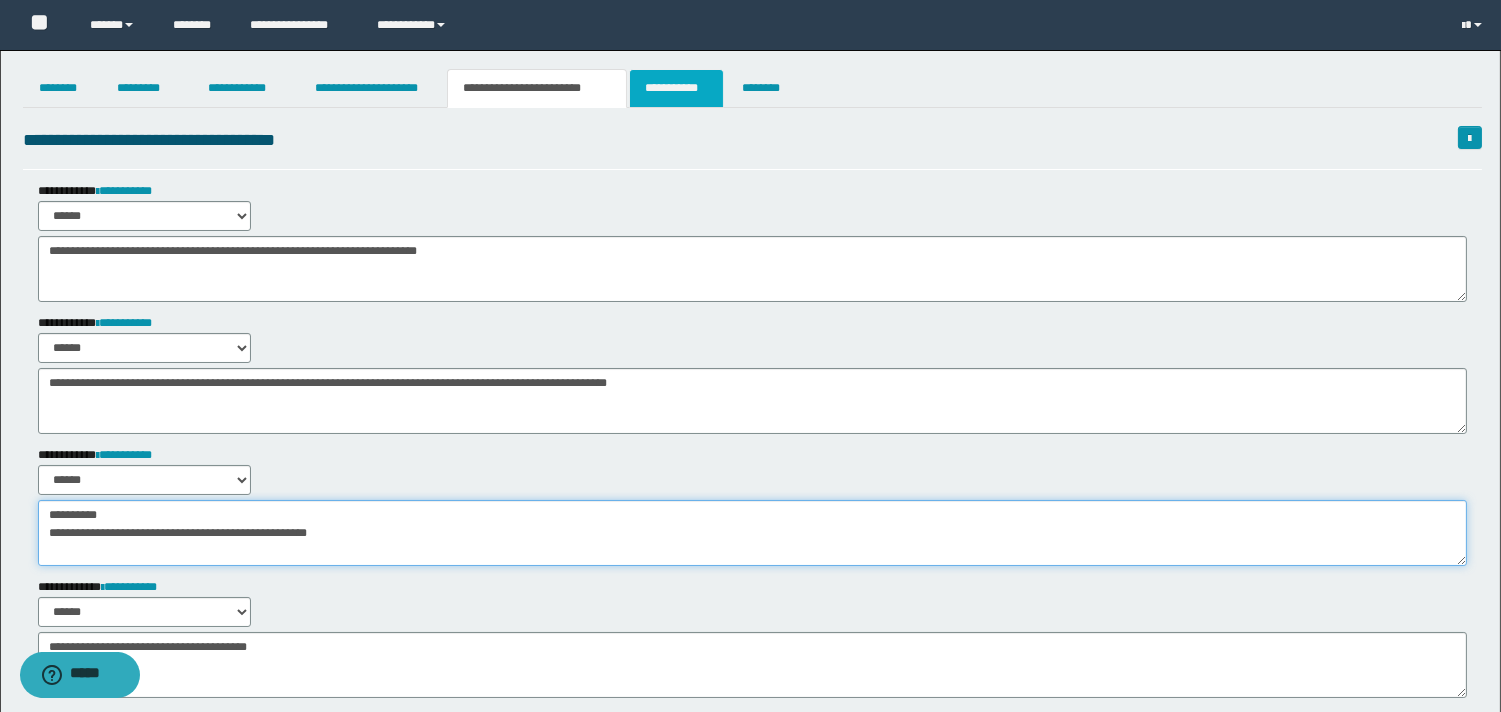 type on "**********" 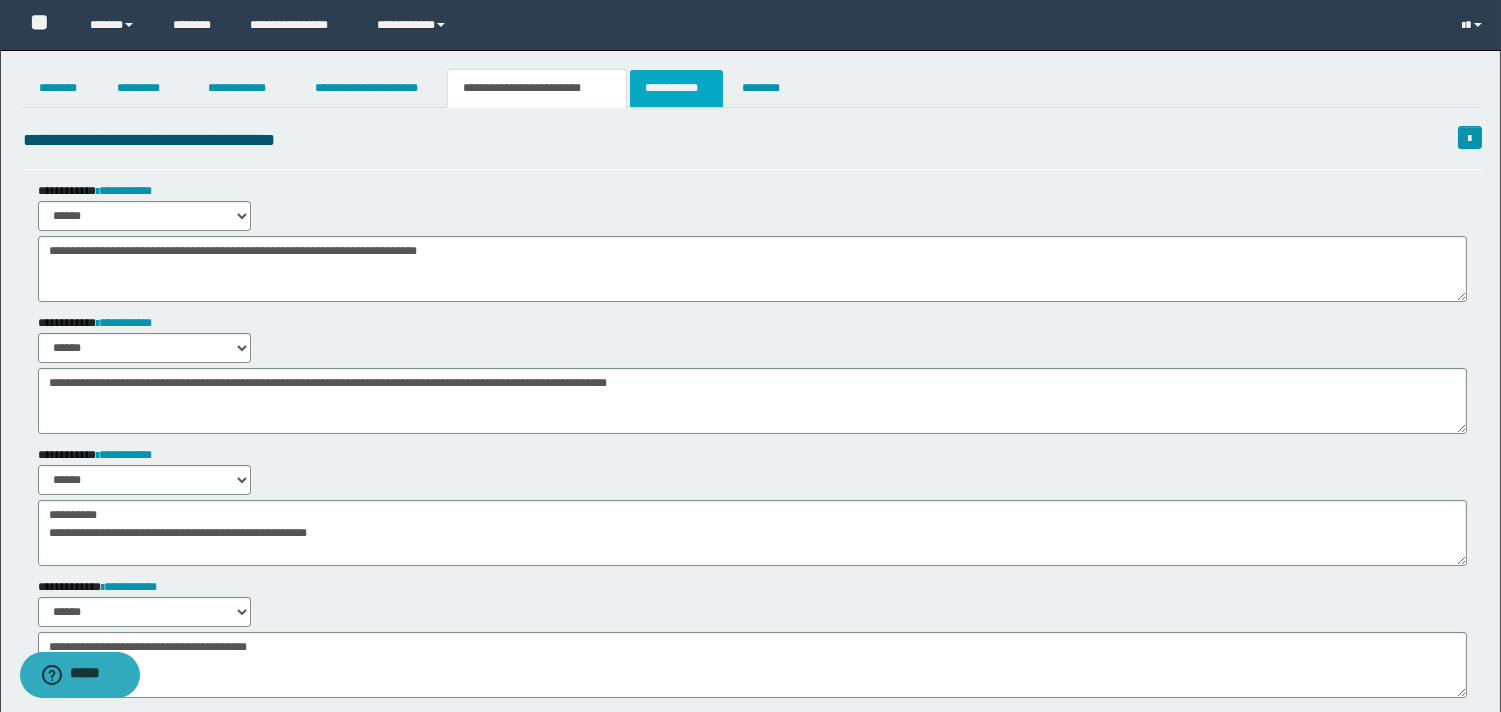 click on "**********" at bounding box center (676, 88) 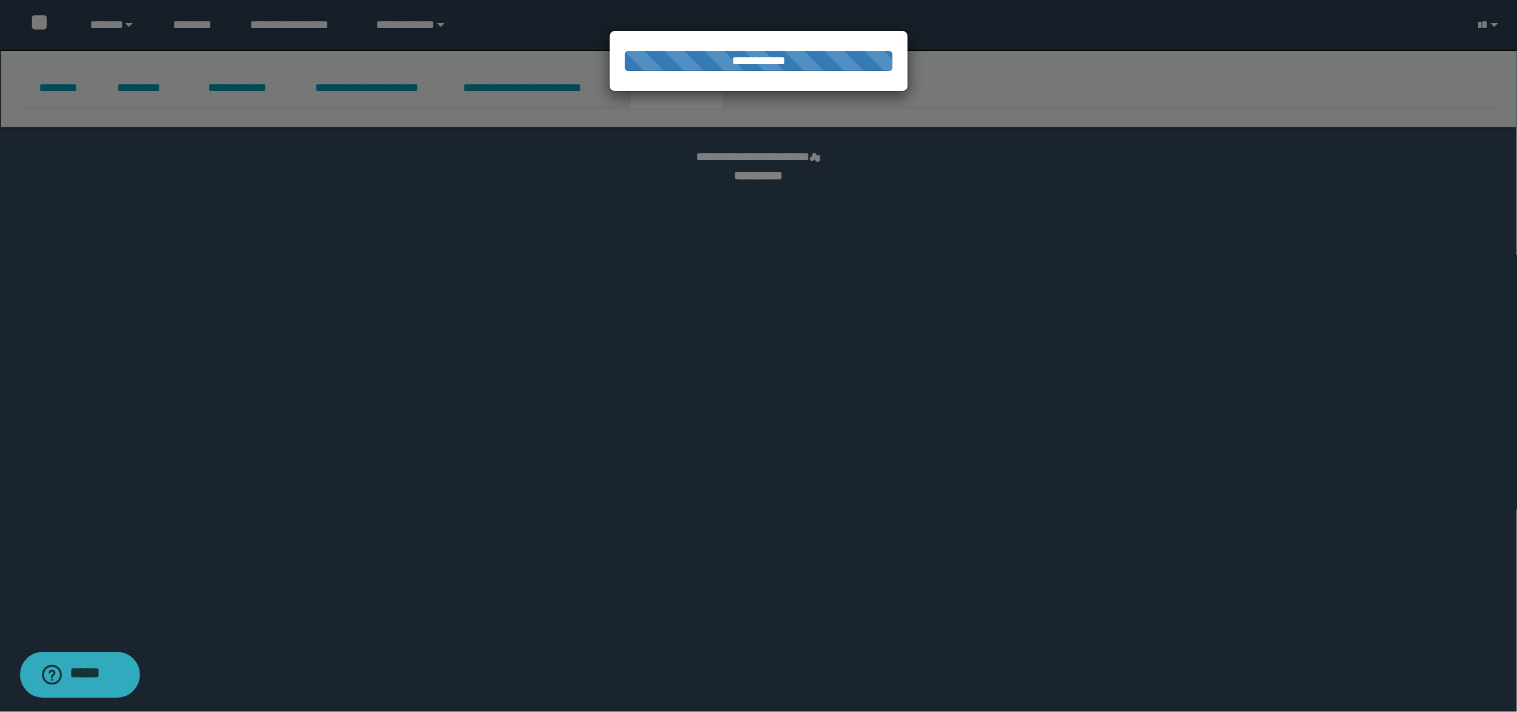 select on "****" 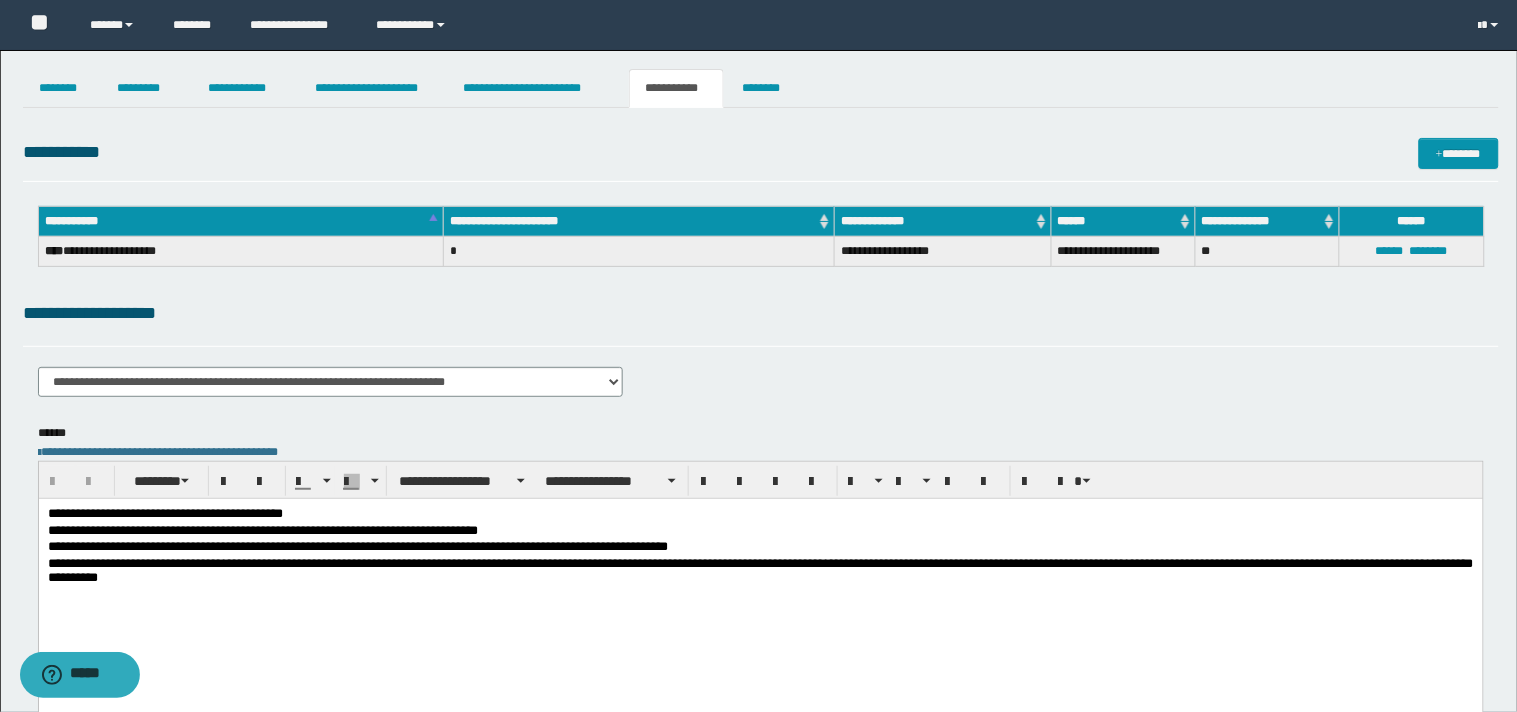 scroll, scrollTop: 0, scrollLeft: 0, axis: both 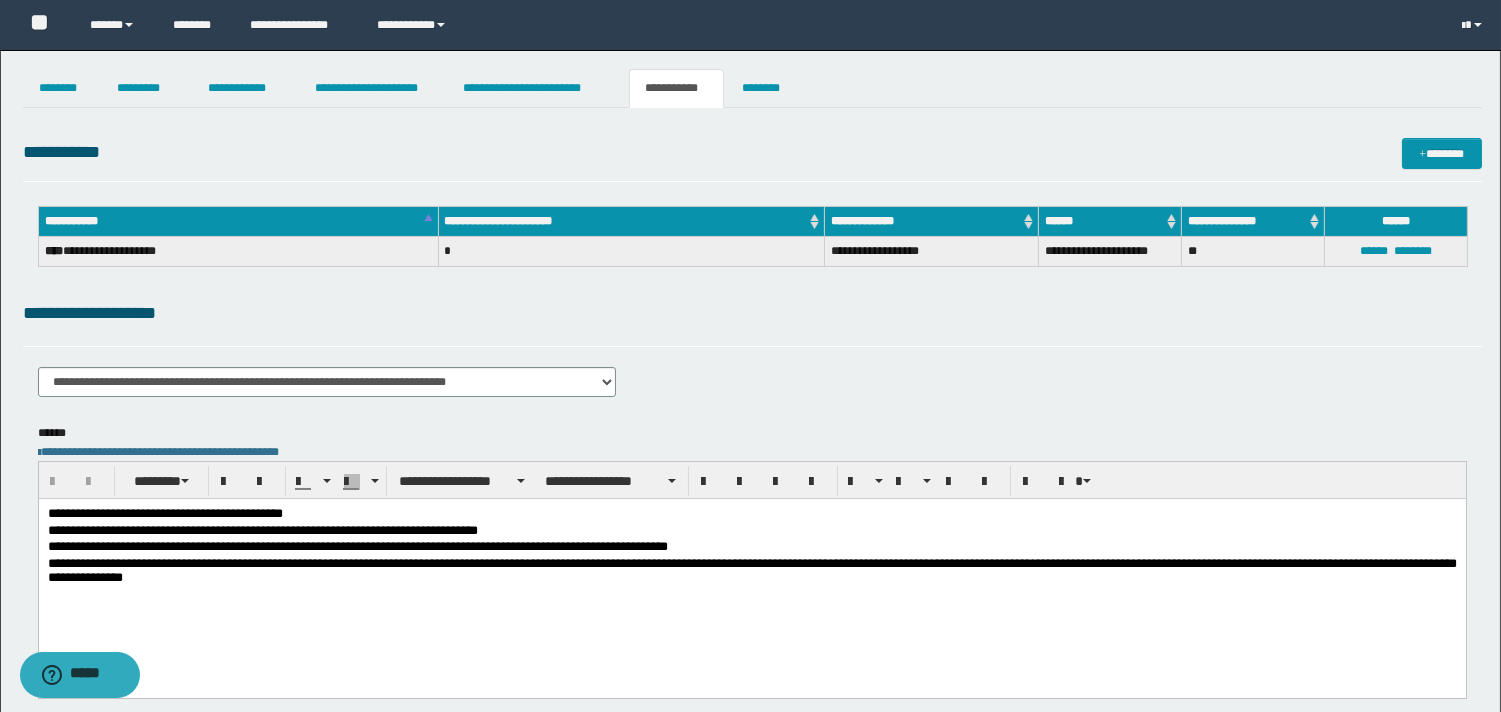 click on "**********" at bounding box center [751, 573] 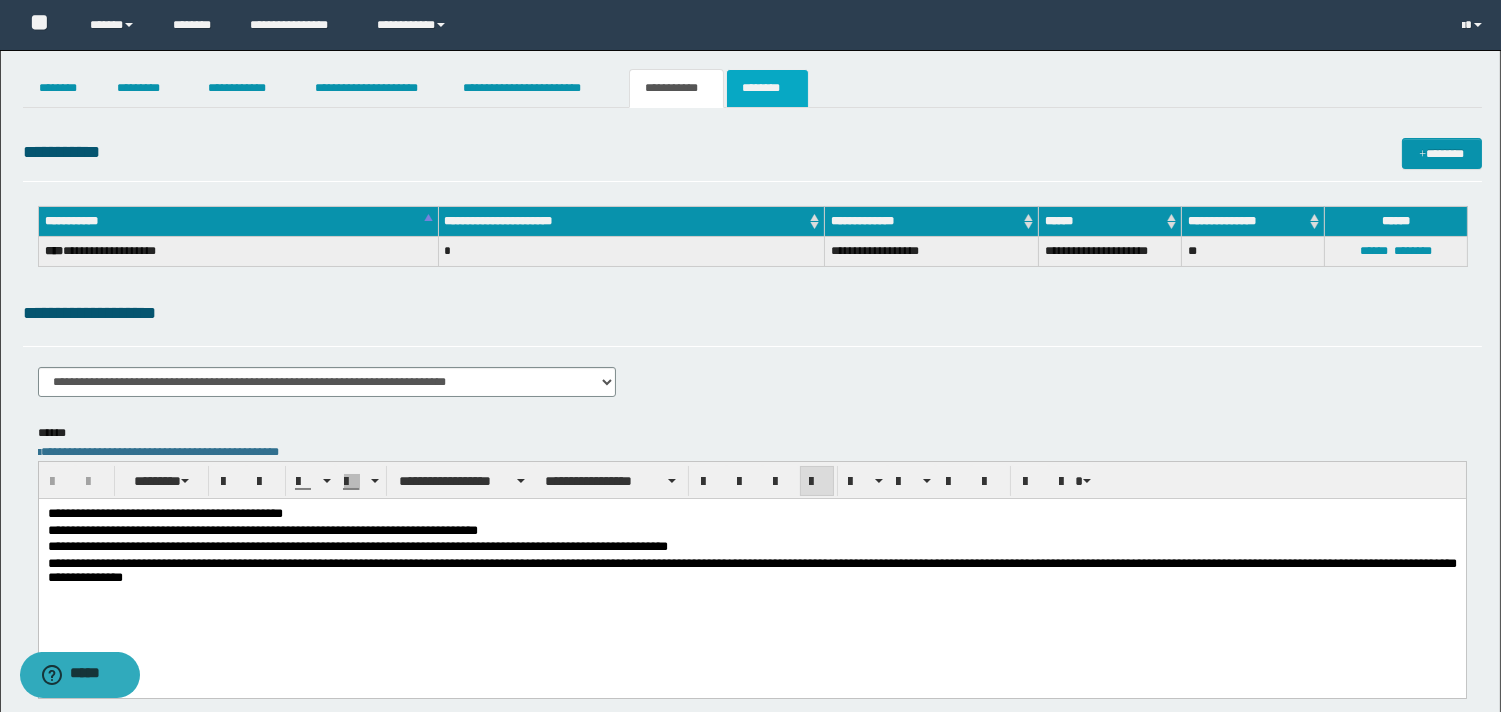 click on "********" at bounding box center (767, 88) 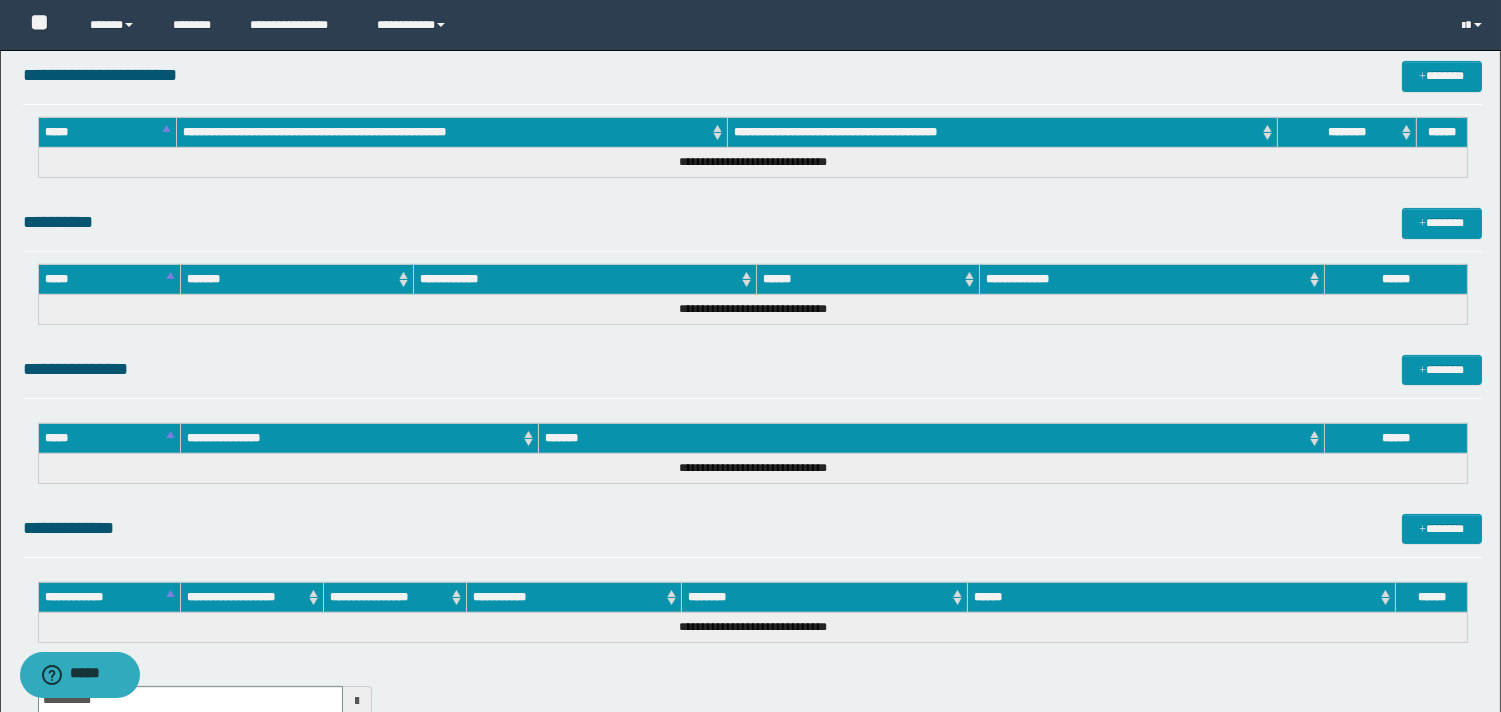scroll, scrollTop: 925, scrollLeft: 0, axis: vertical 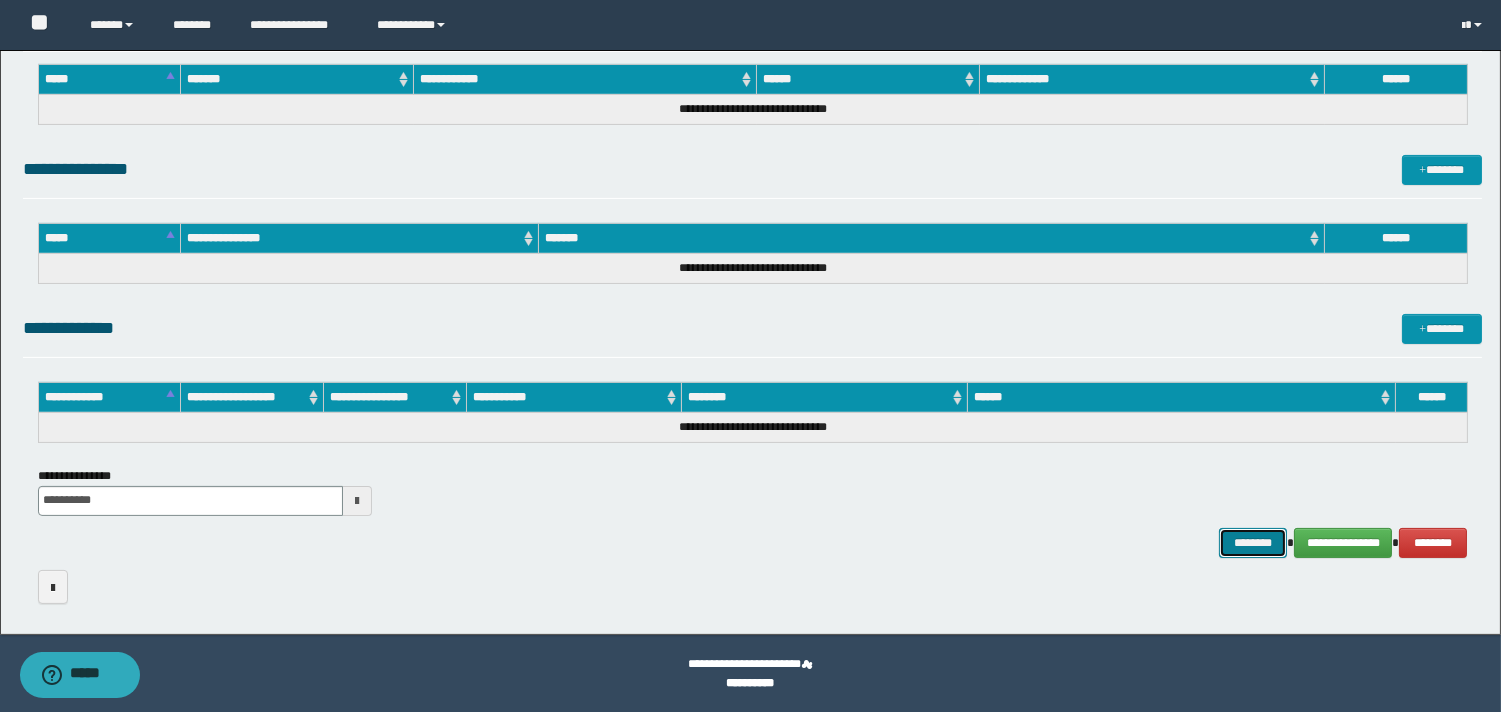 click on "********" at bounding box center (1253, 543) 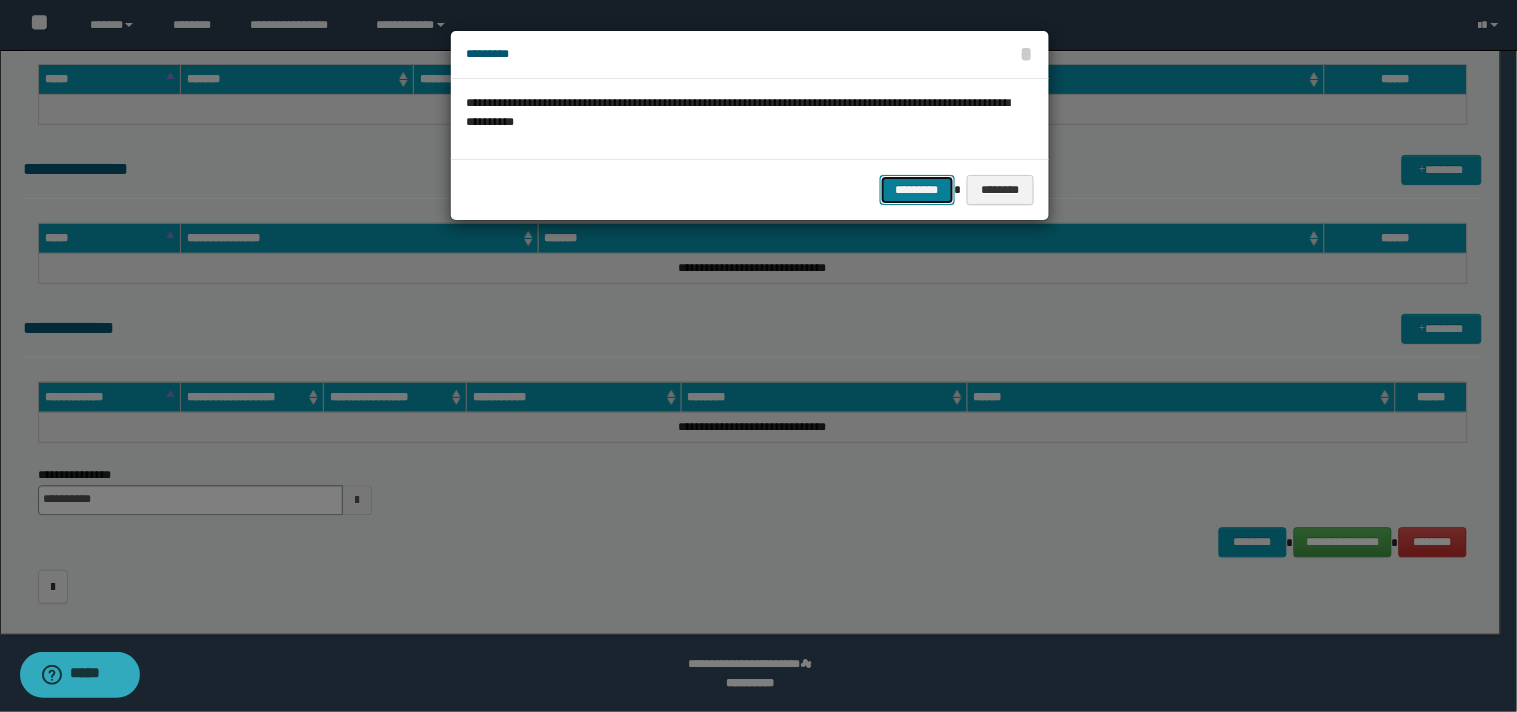 click on "*********" at bounding box center (917, 190) 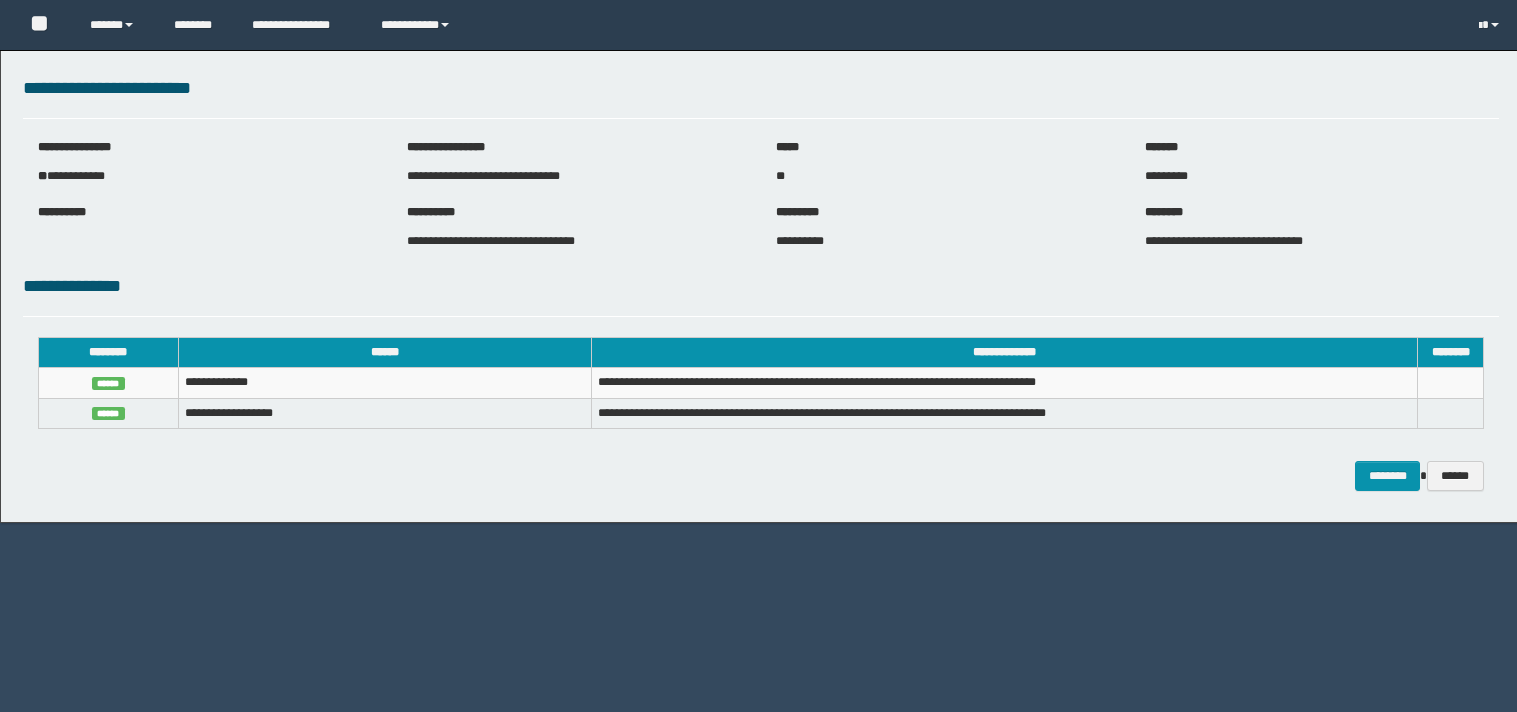 scroll, scrollTop: 0, scrollLeft: 0, axis: both 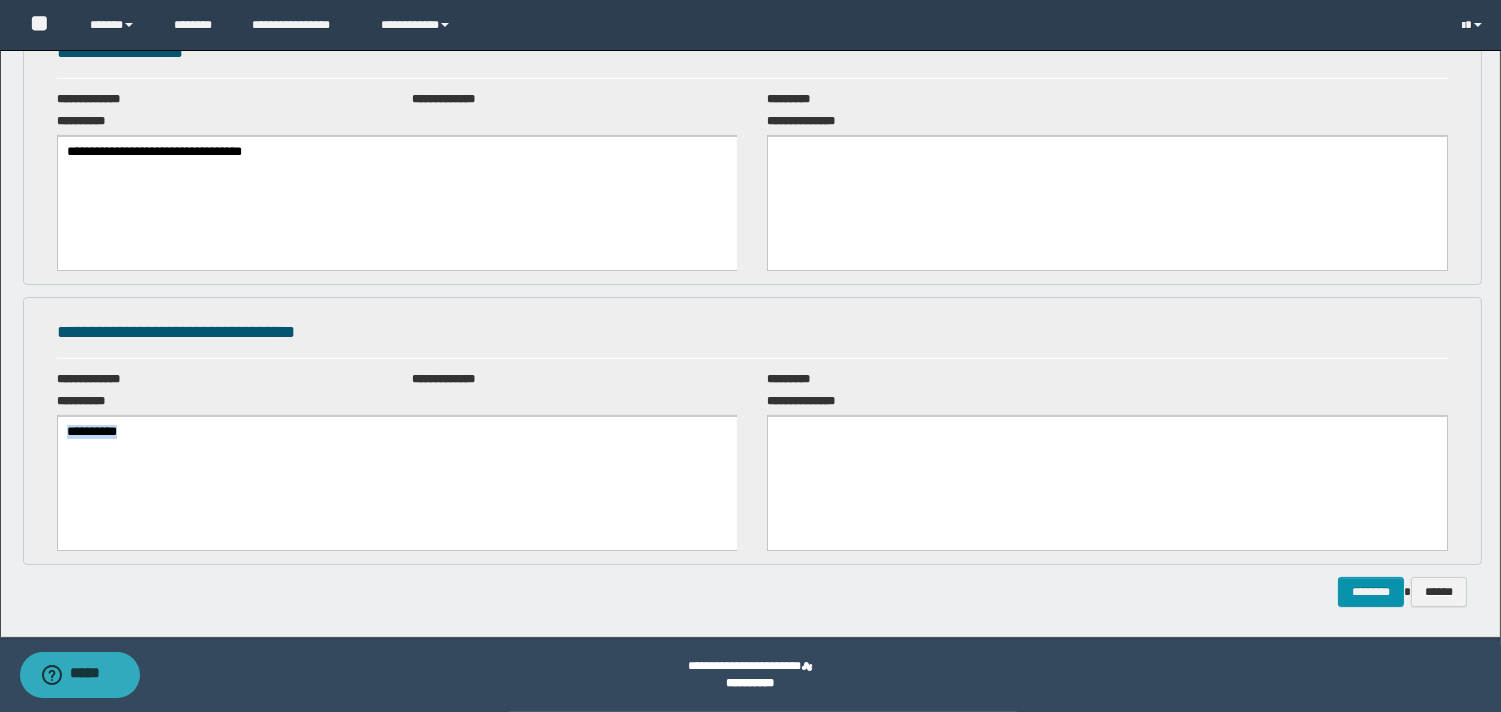drag, startPoint x: 143, startPoint y: 447, endPoint x: -1, endPoint y: 447, distance: 144 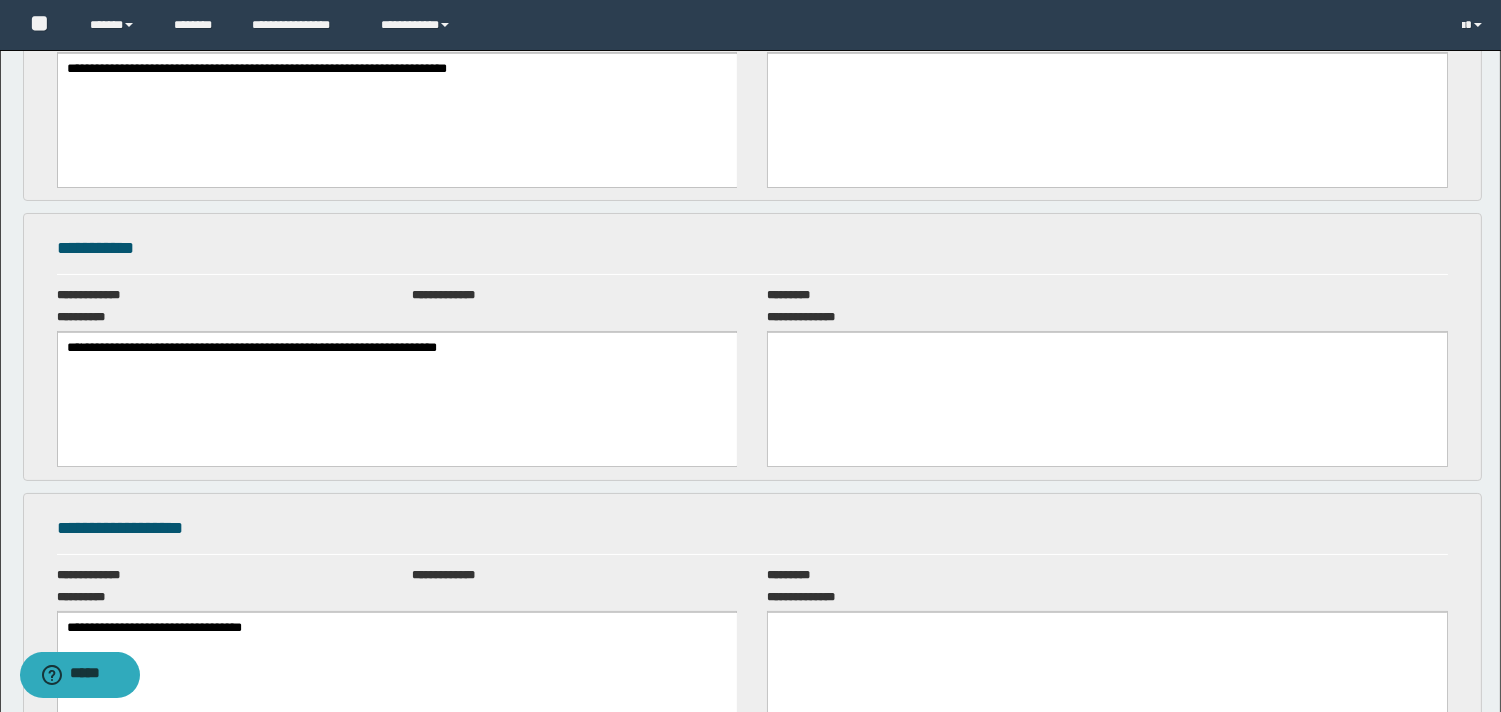 scroll, scrollTop: 213, scrollLeft: 0, axis: vertical 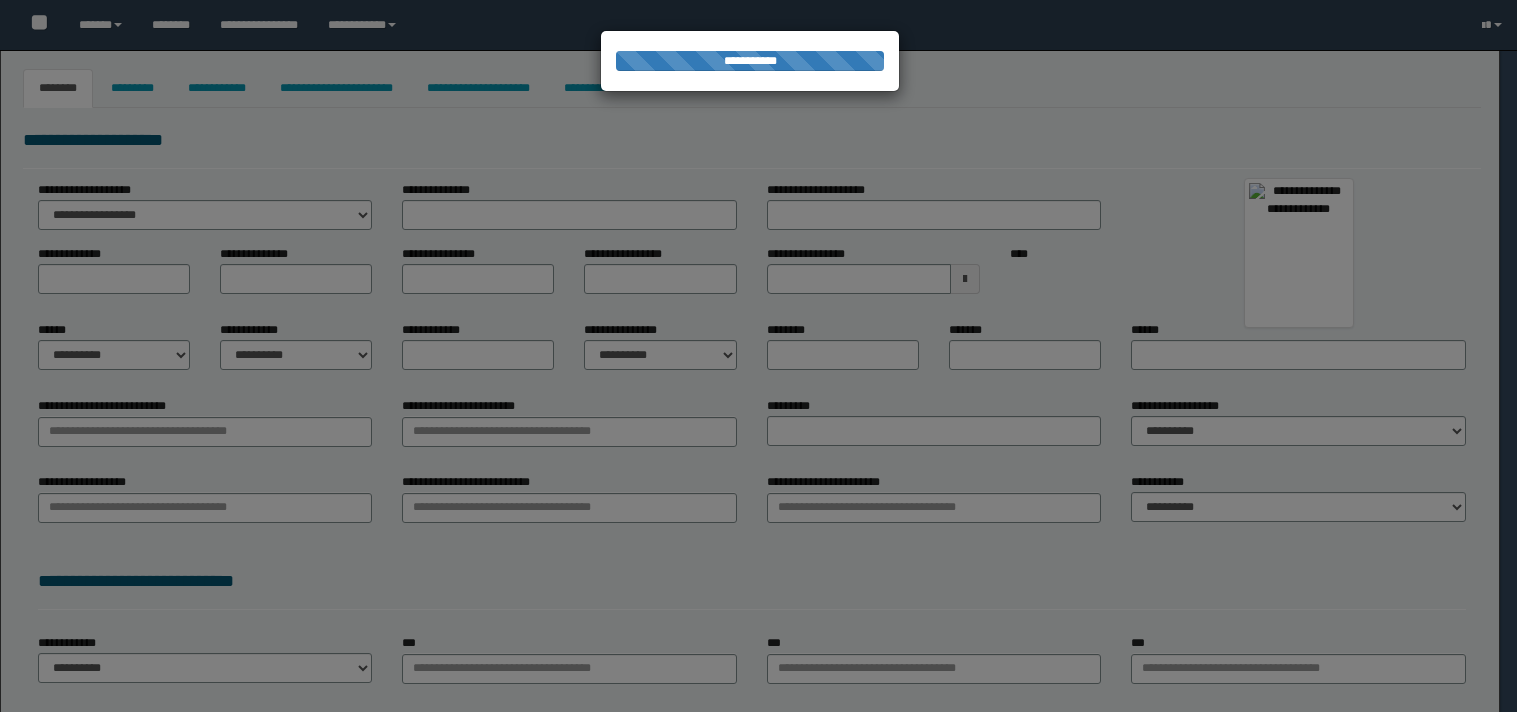 type on "*****" 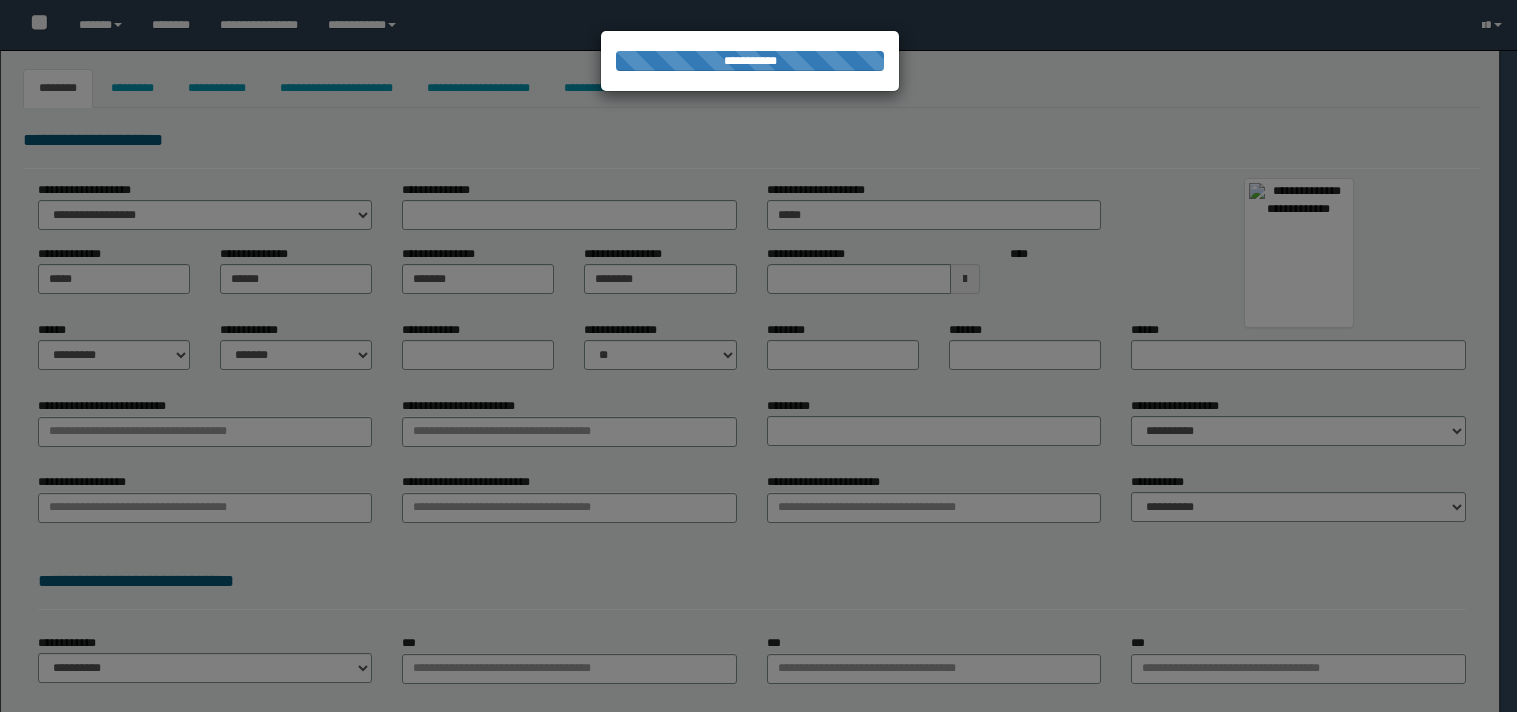 type on "**********" 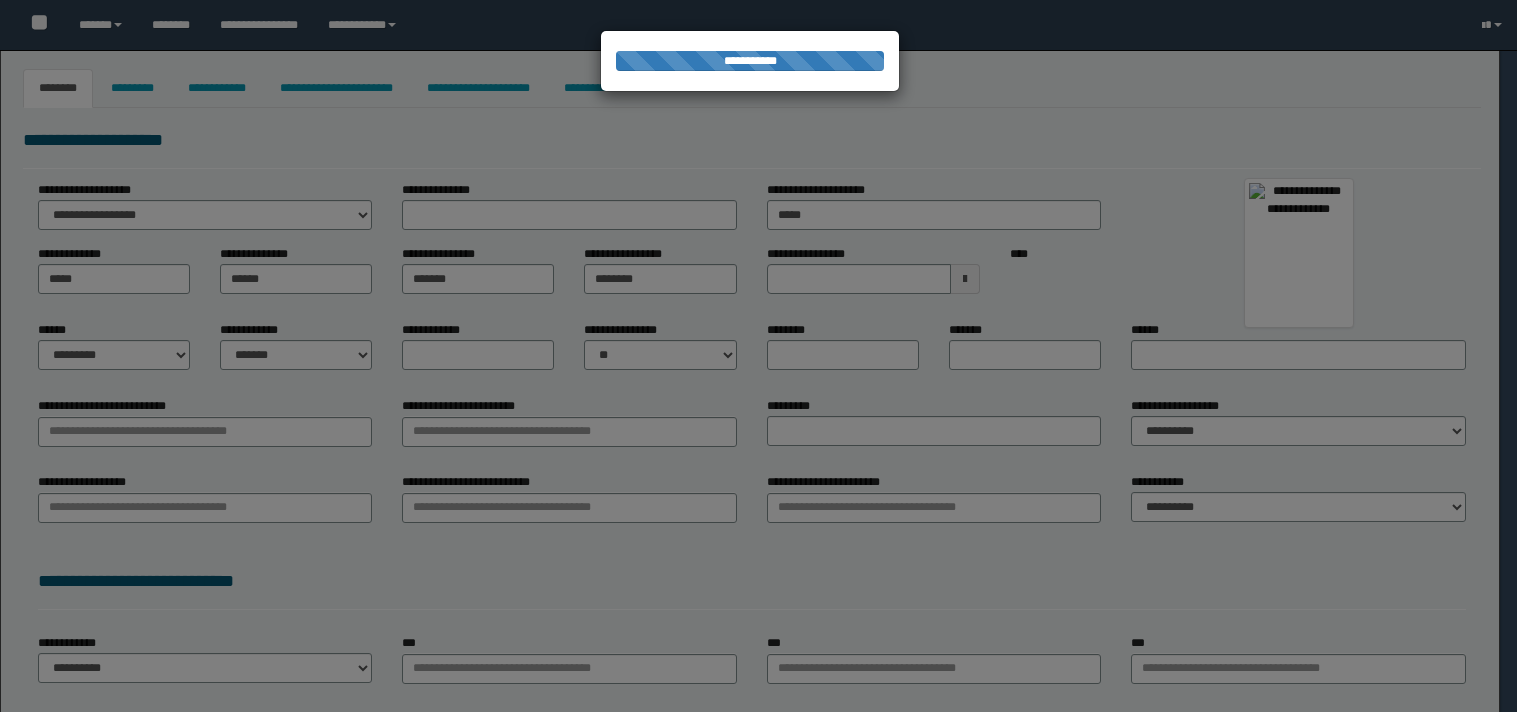 type on "**********" 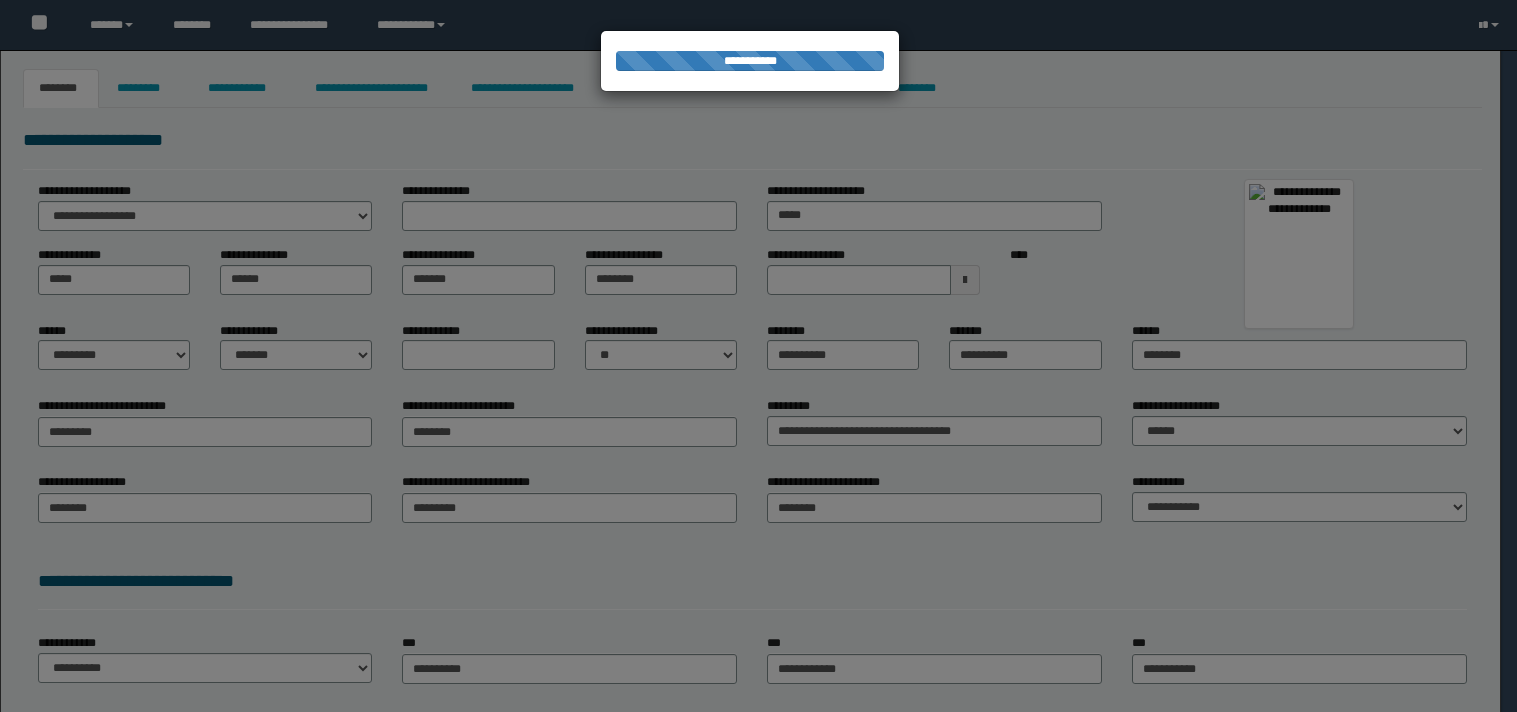 scroll, scrollTop: 0, scrollLeft: 0, axis: both 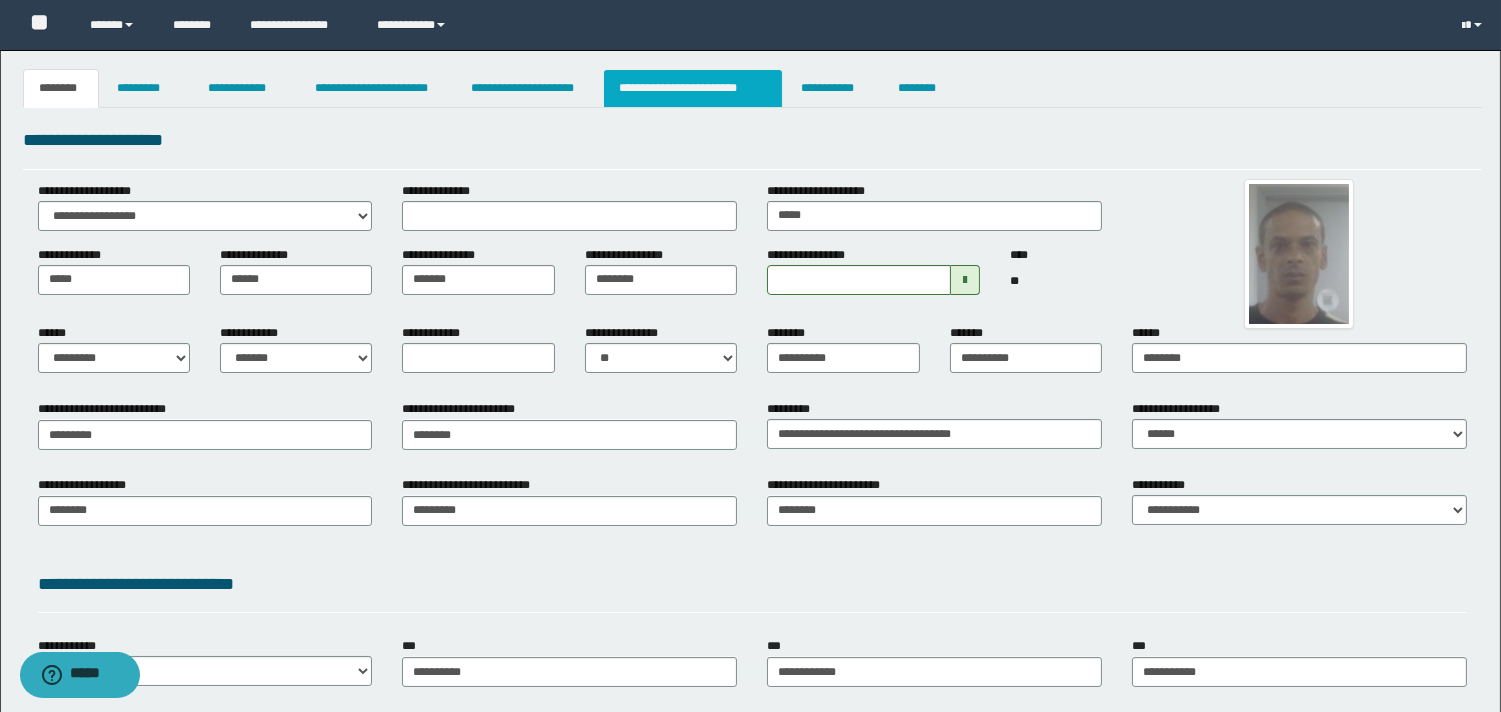 click on "**********" at bounding box center (693, 88) 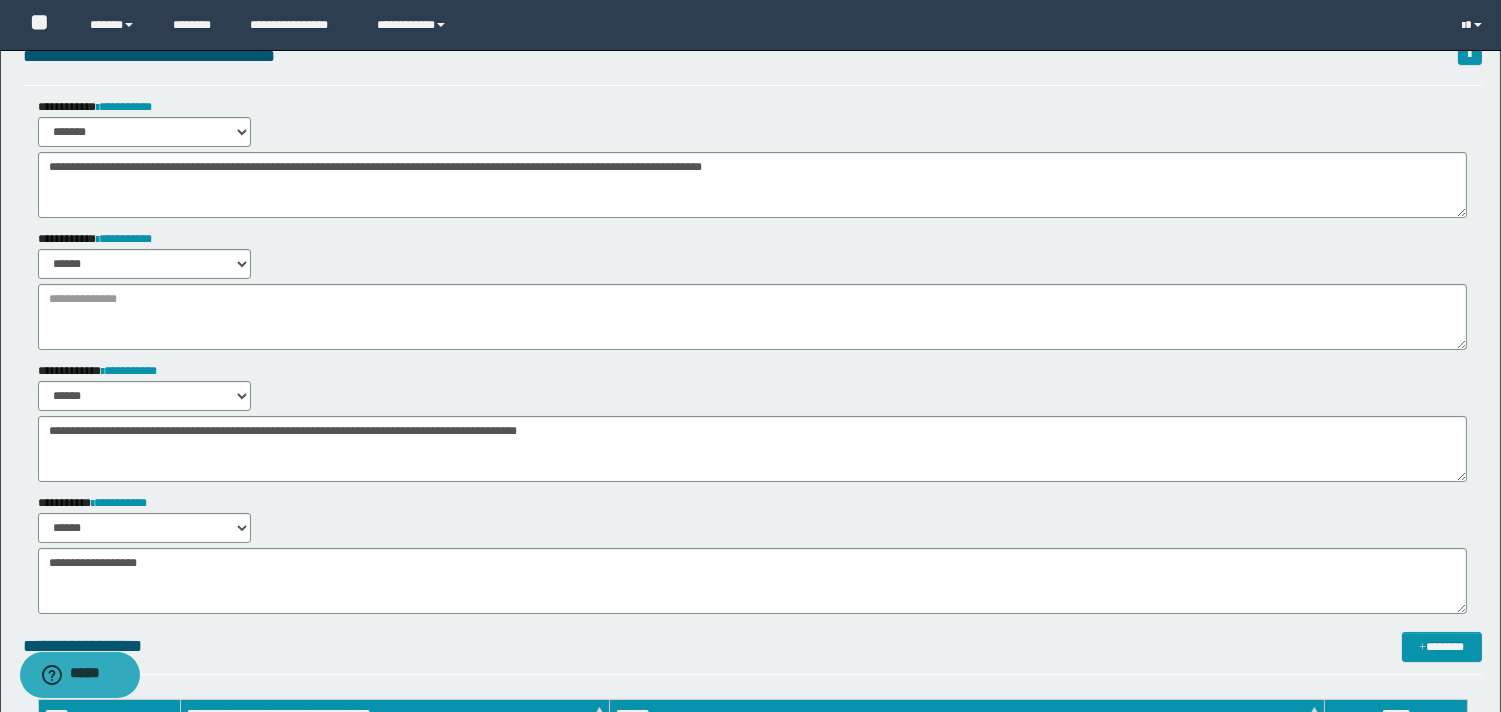 scroll, scrollTop: 222, scrollLeft: 0, axis: vertical 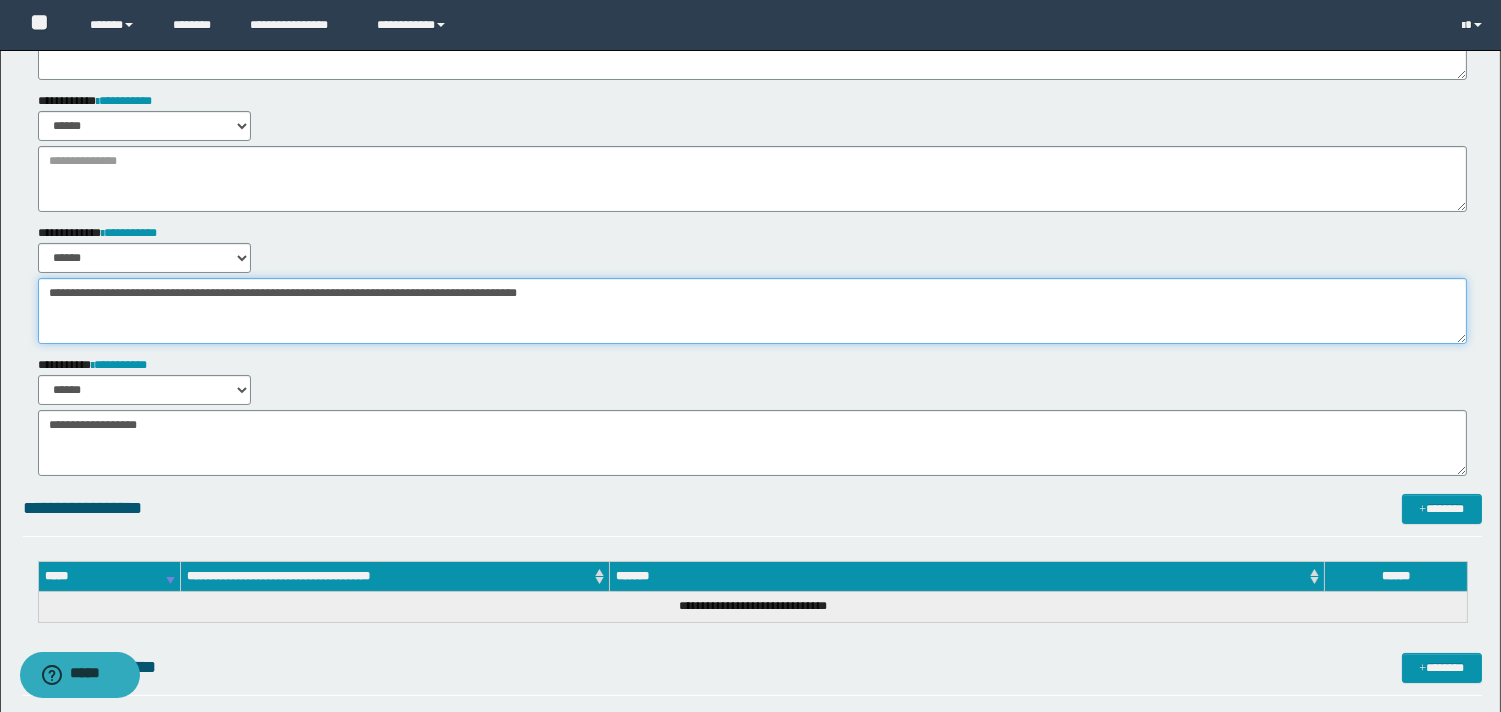 click on "**********" at bounding box center [752, 311] 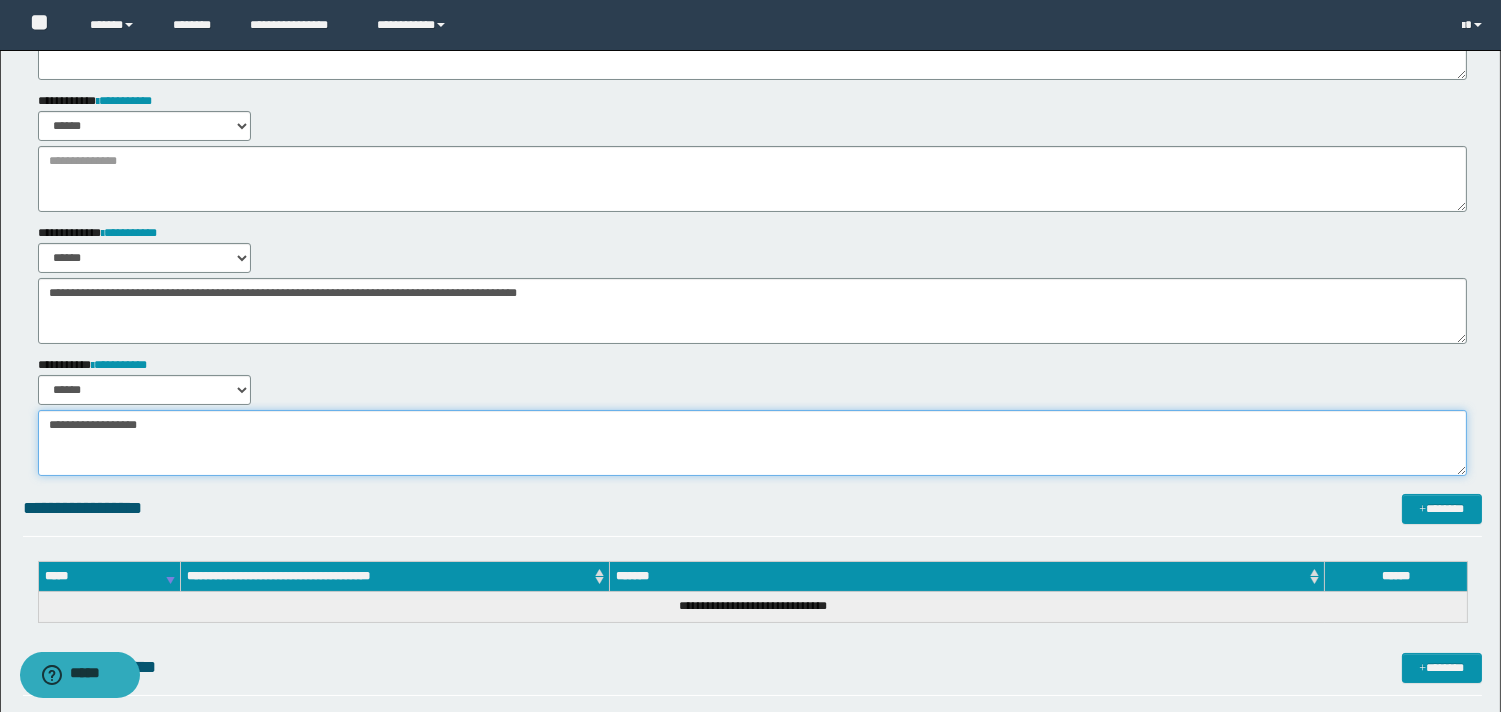 drag, startPoint x: 132, startPoint y: 425, endPoint x: 221, endPoint y: 447, distance: 91.67879 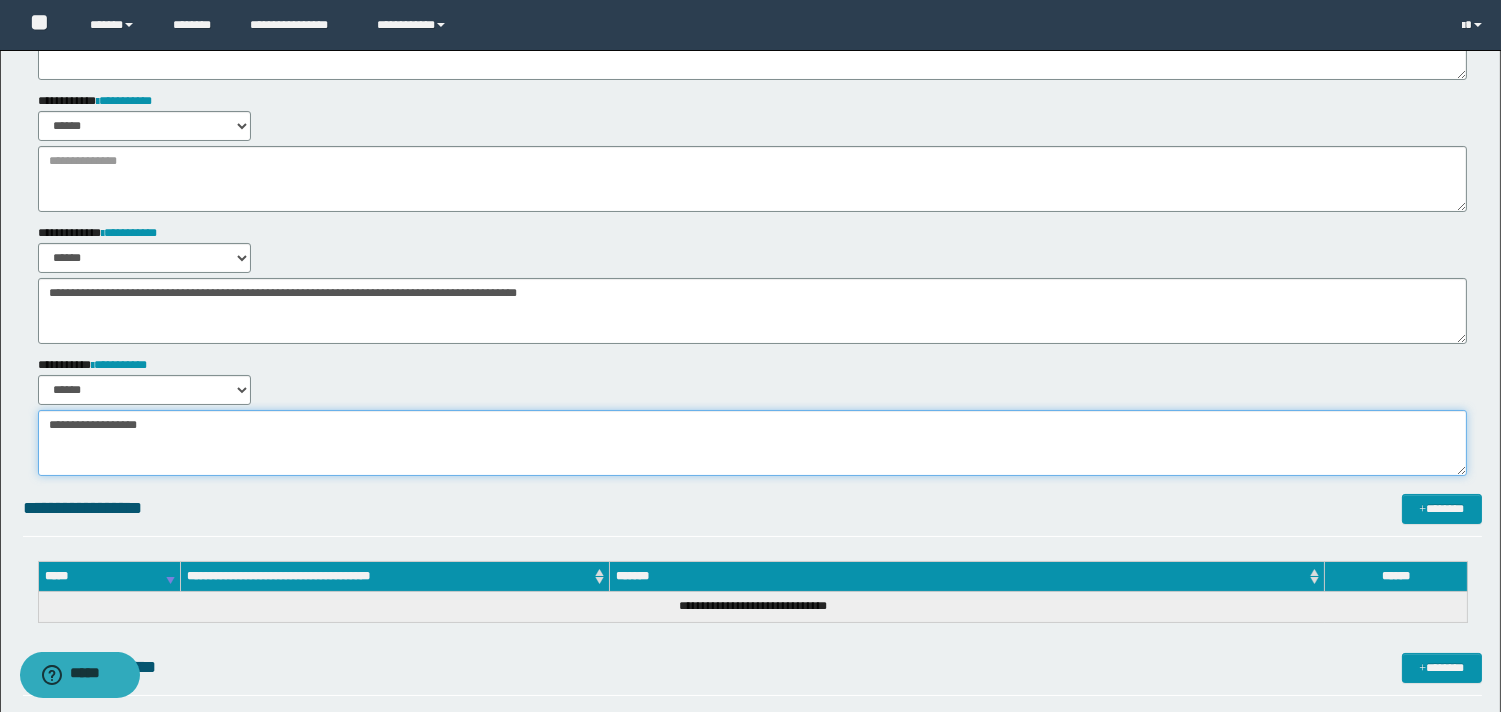 click on "**********" at bounding box center (752, 443) 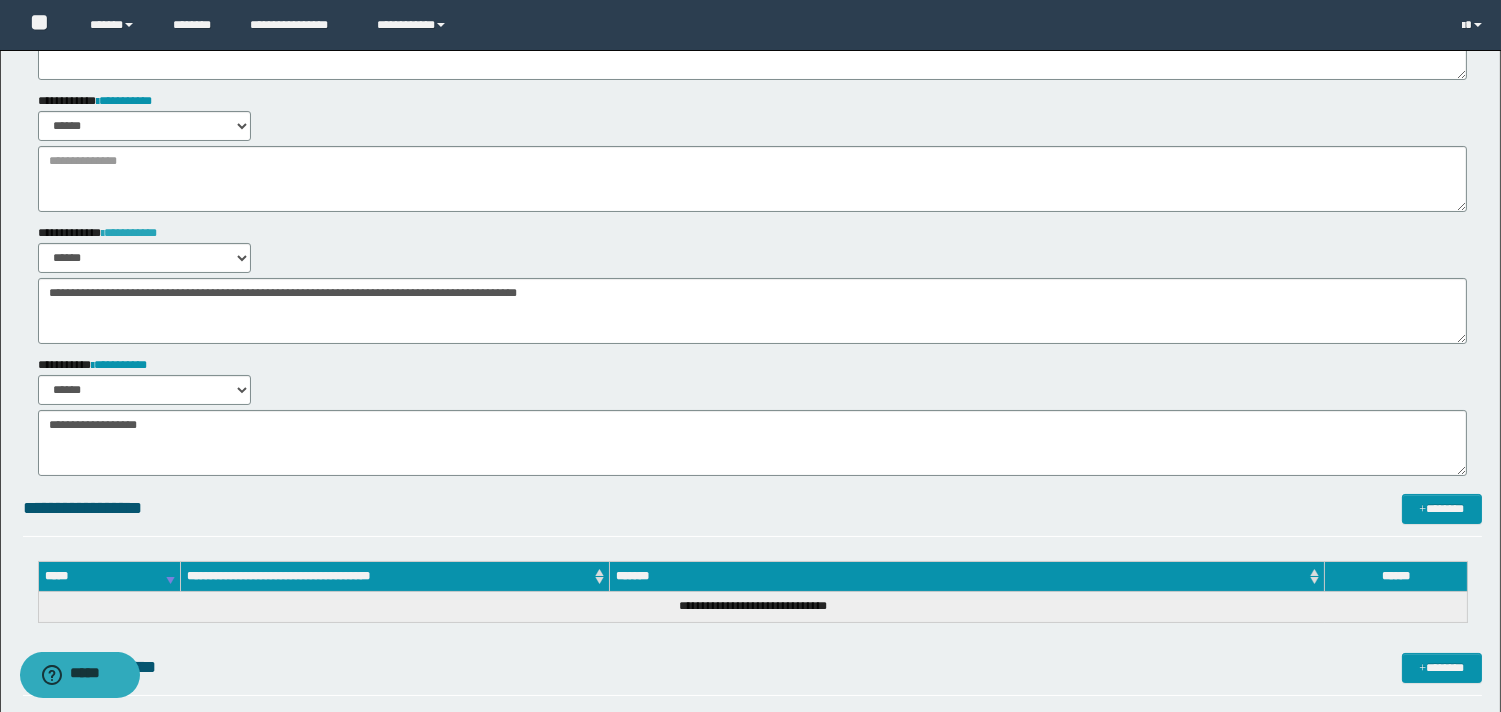 click on "**********" at bounding box center (129, 233) 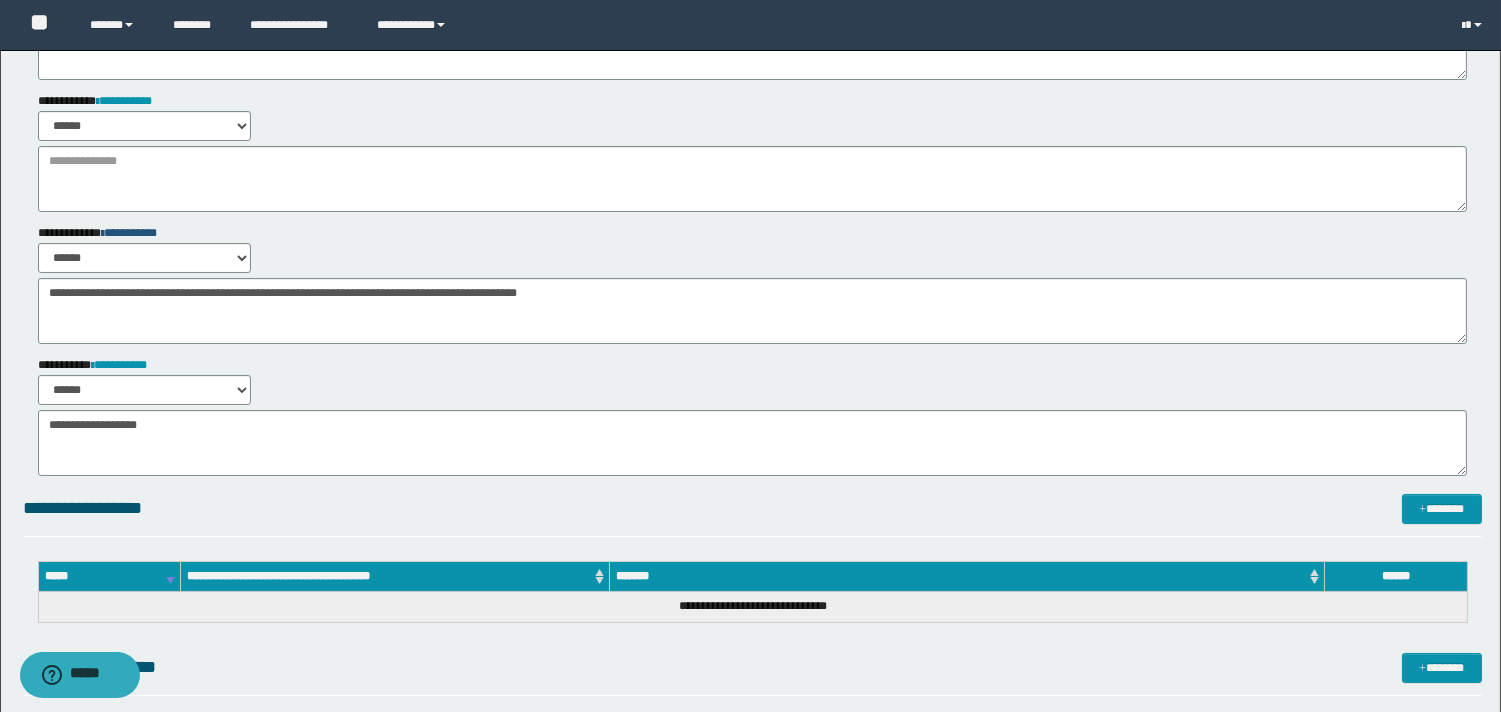 scroll, scrollTop: 0, scrollLeft: 0, axis: both 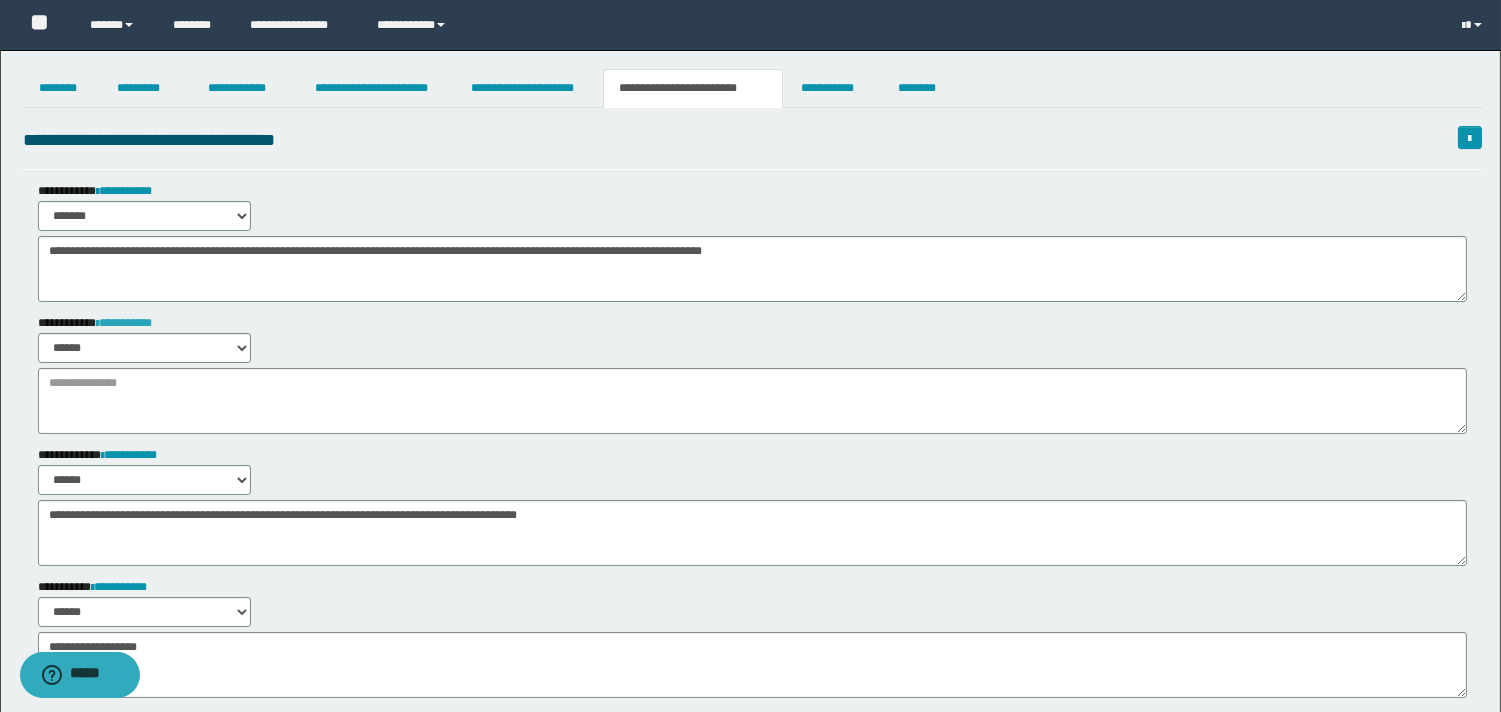 click on "**********" at bounding box center (124, 323) 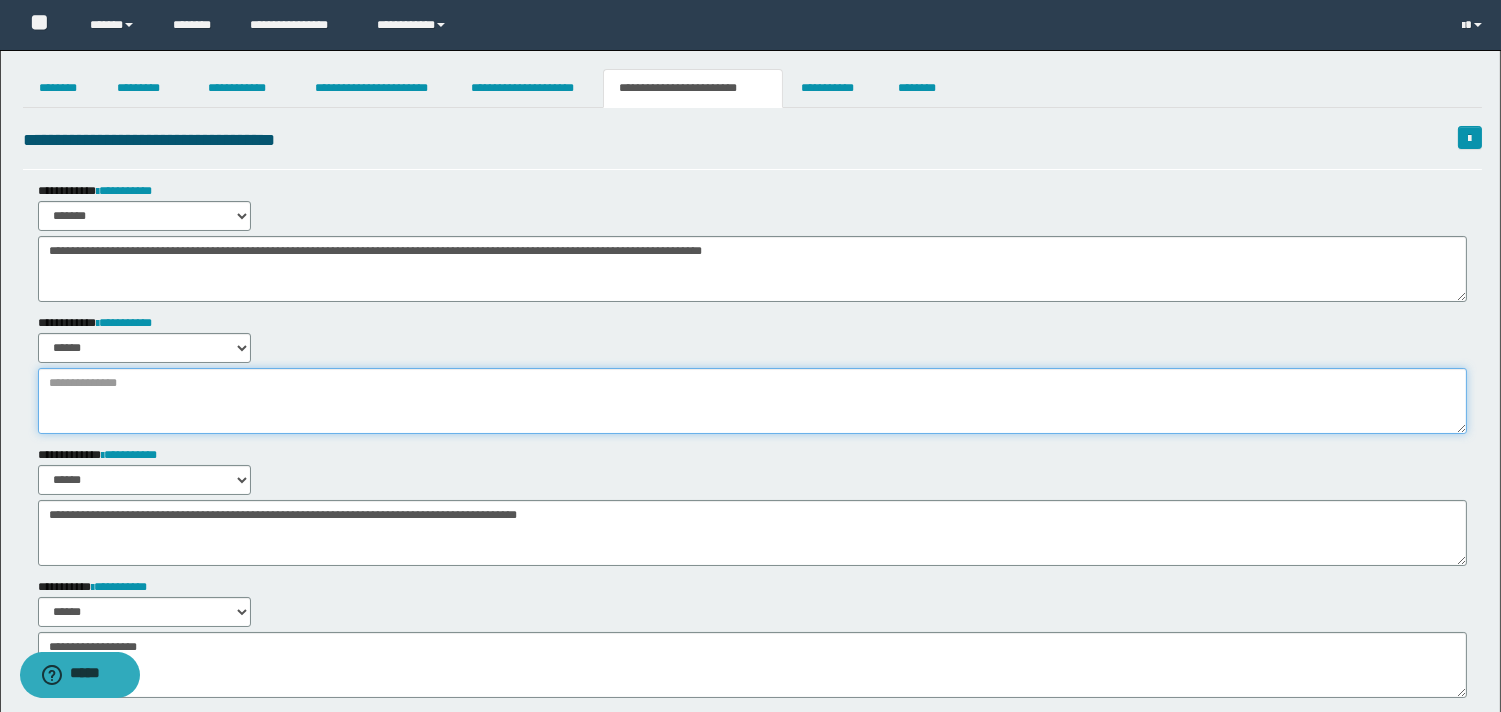 drag, startPoint x: 423, startPoint y: 384, endPoint x: 412, endPoint y: 397, distance: 17.029387 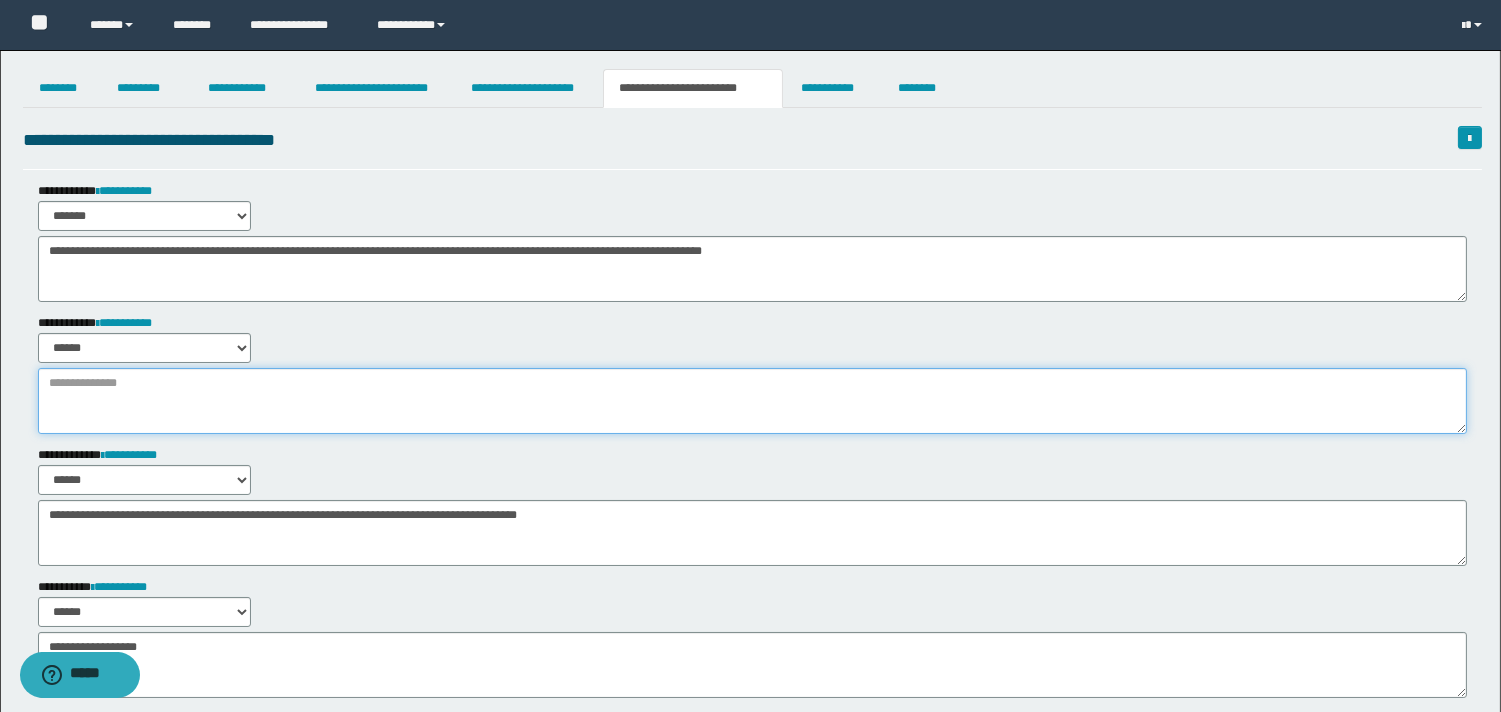 click at bounding box center (752, 401) 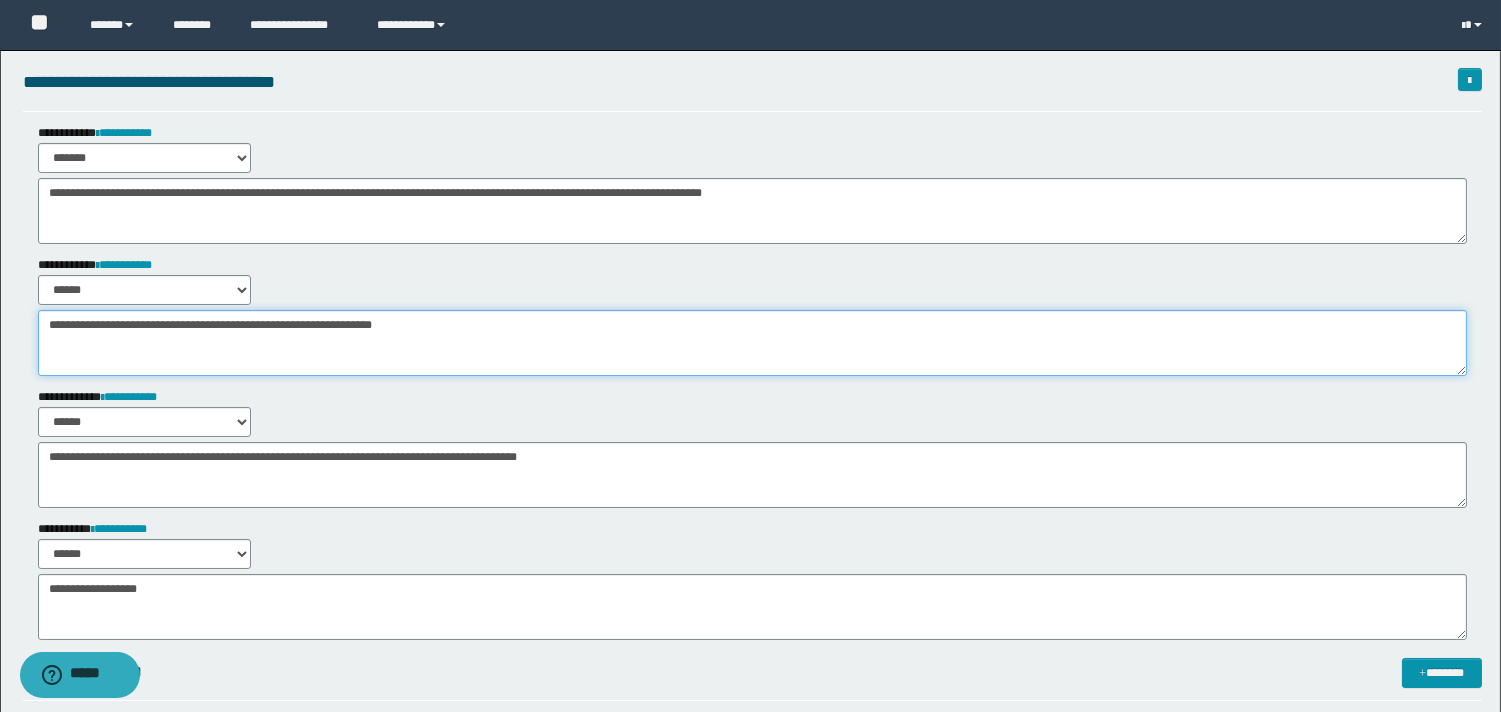 scroll, scrollTop: 111, scrollLeft: 0, axis: vertical 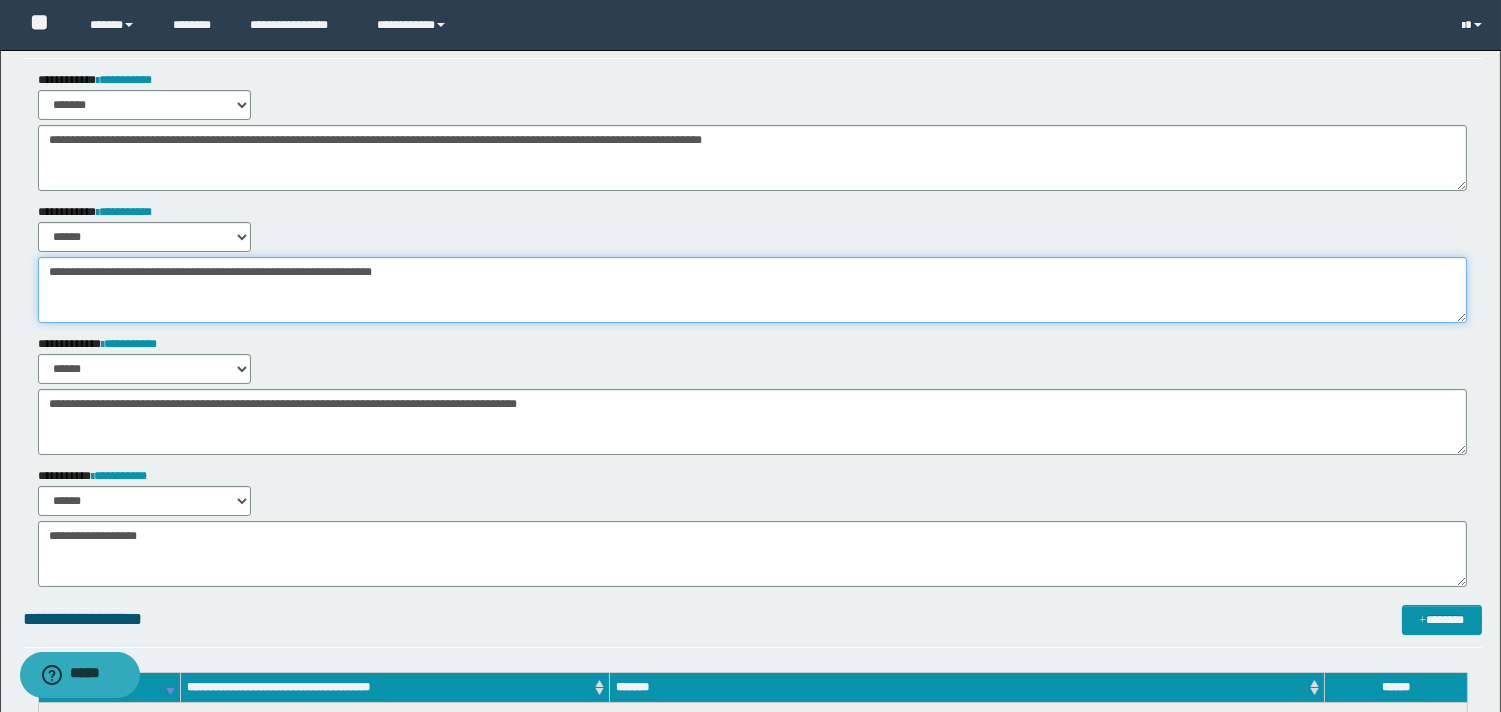 type on "**********" 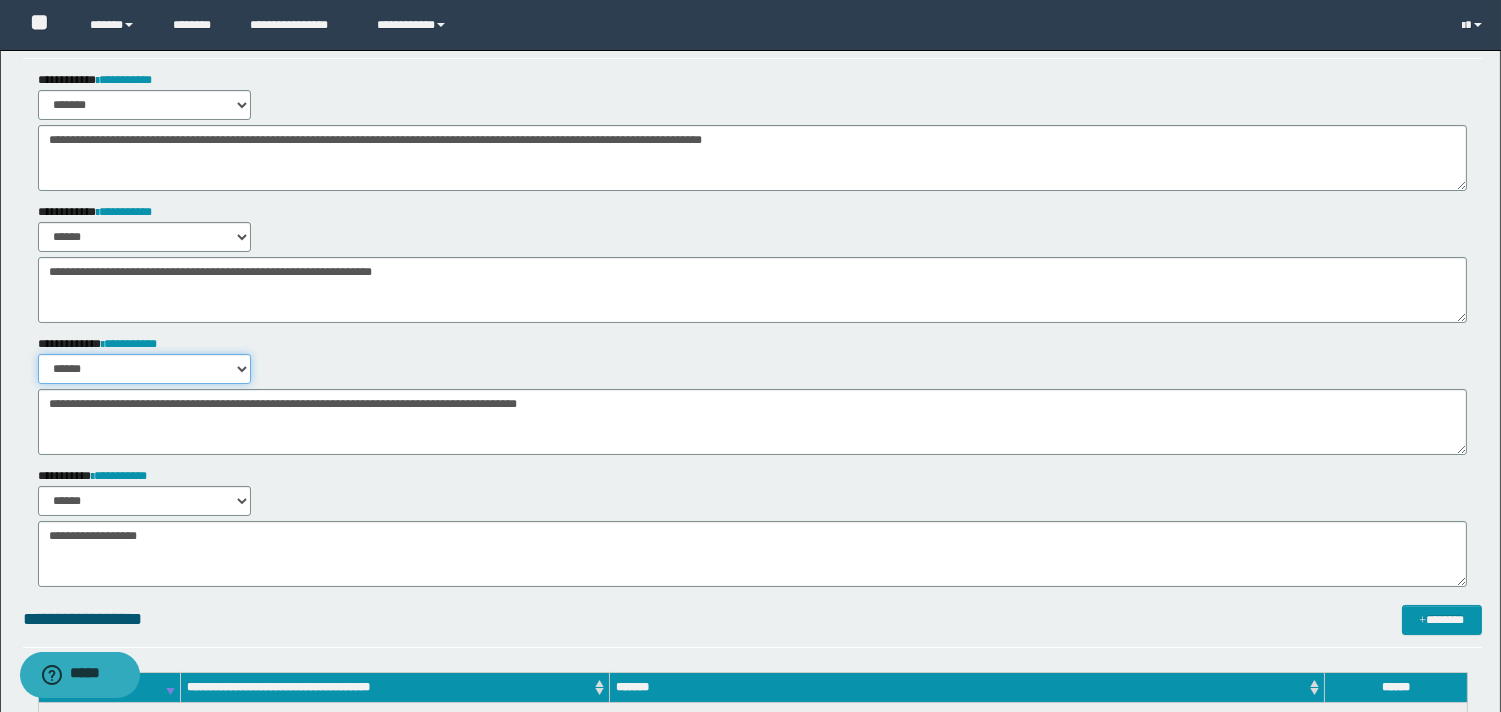 drag, startPoint x: 157, startPoint y: 367, endPoint x: 157, endPoint y: 381, distance: 14 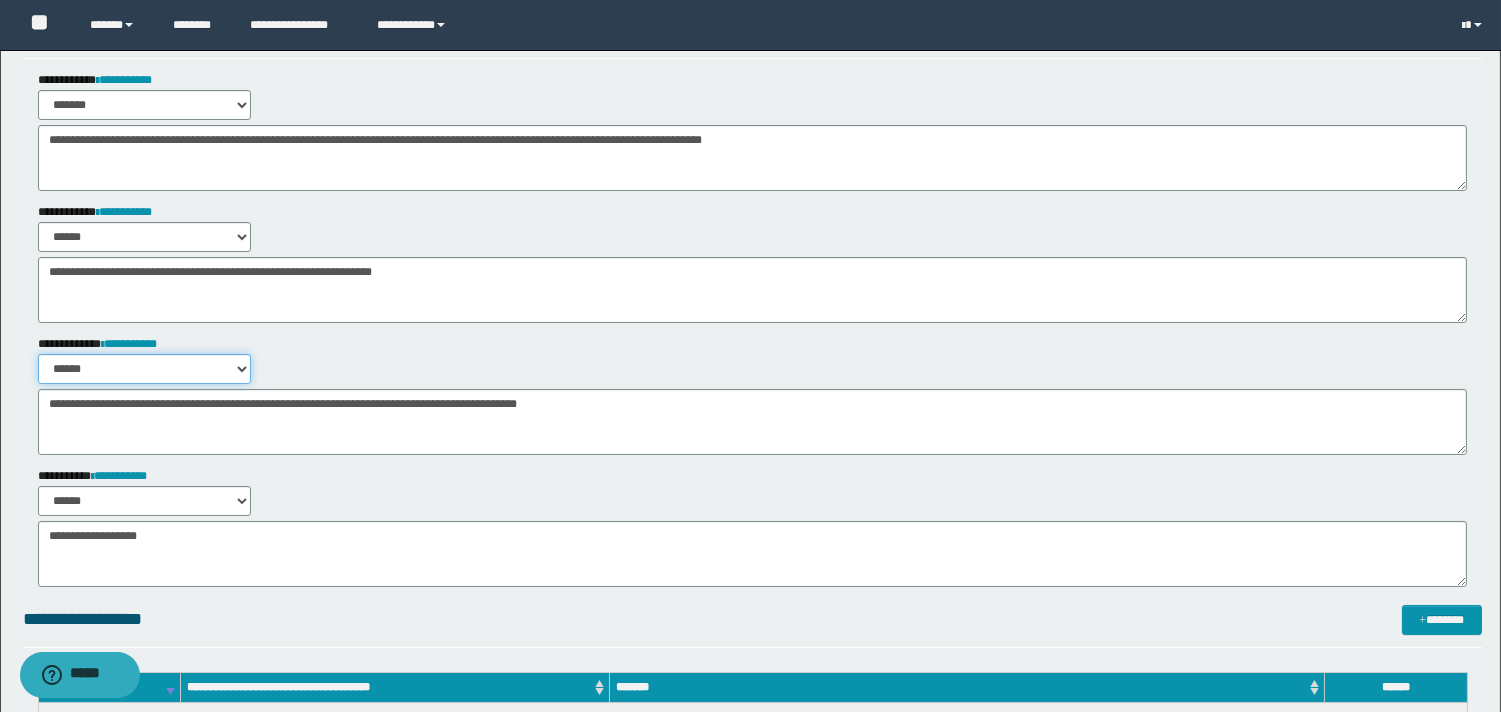 click on "******
*******" at bounding box center [144, 369] 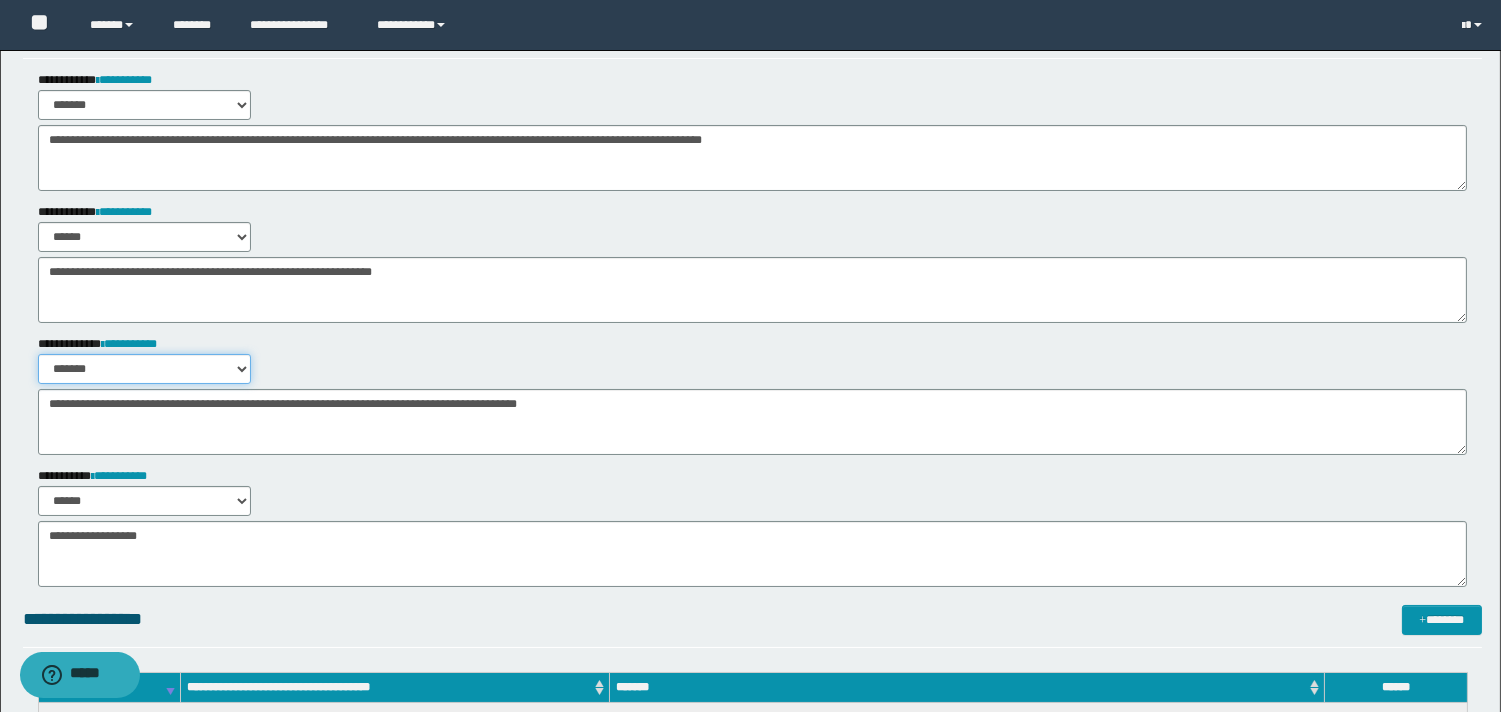 click on "******
*******" at bounding box center [144, 369] 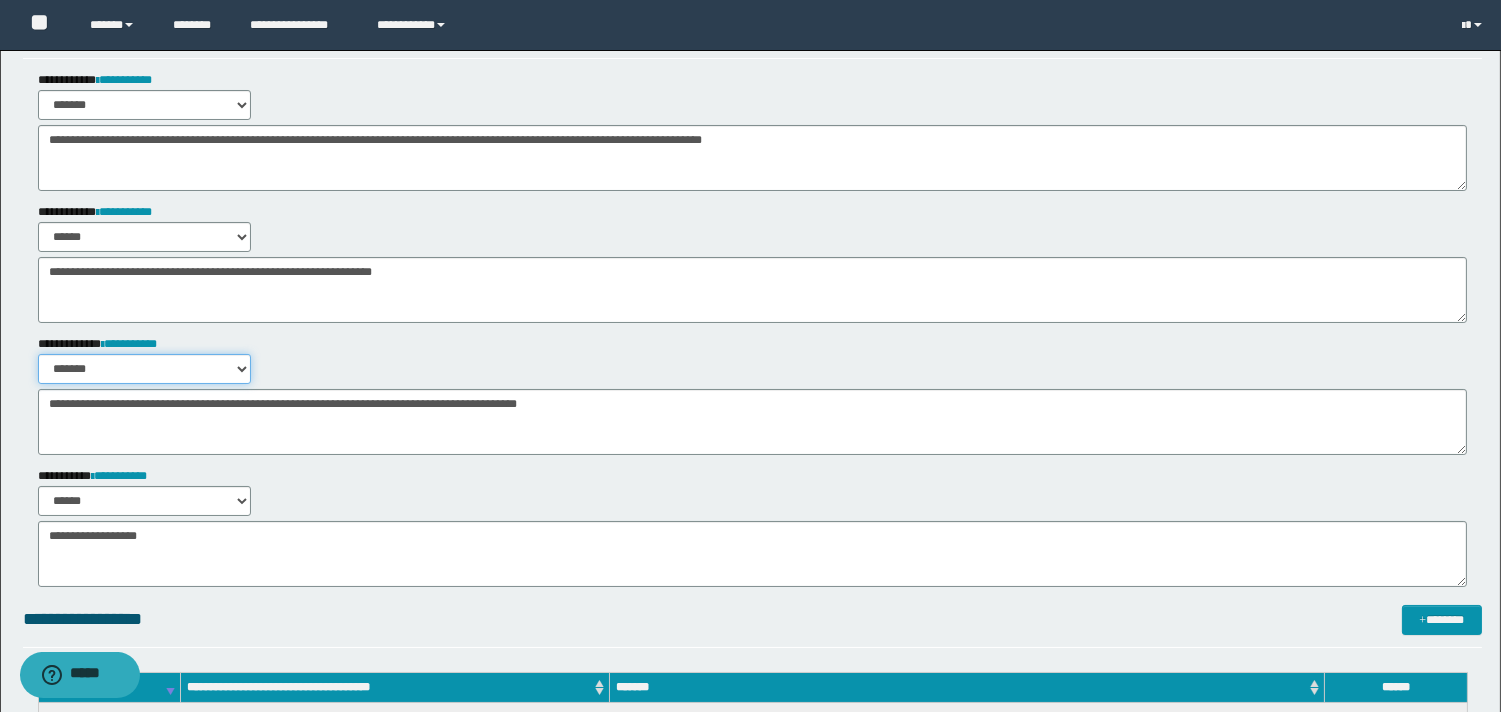 scroll, scrollTop: 0, scrollLeft: 0, axis: both 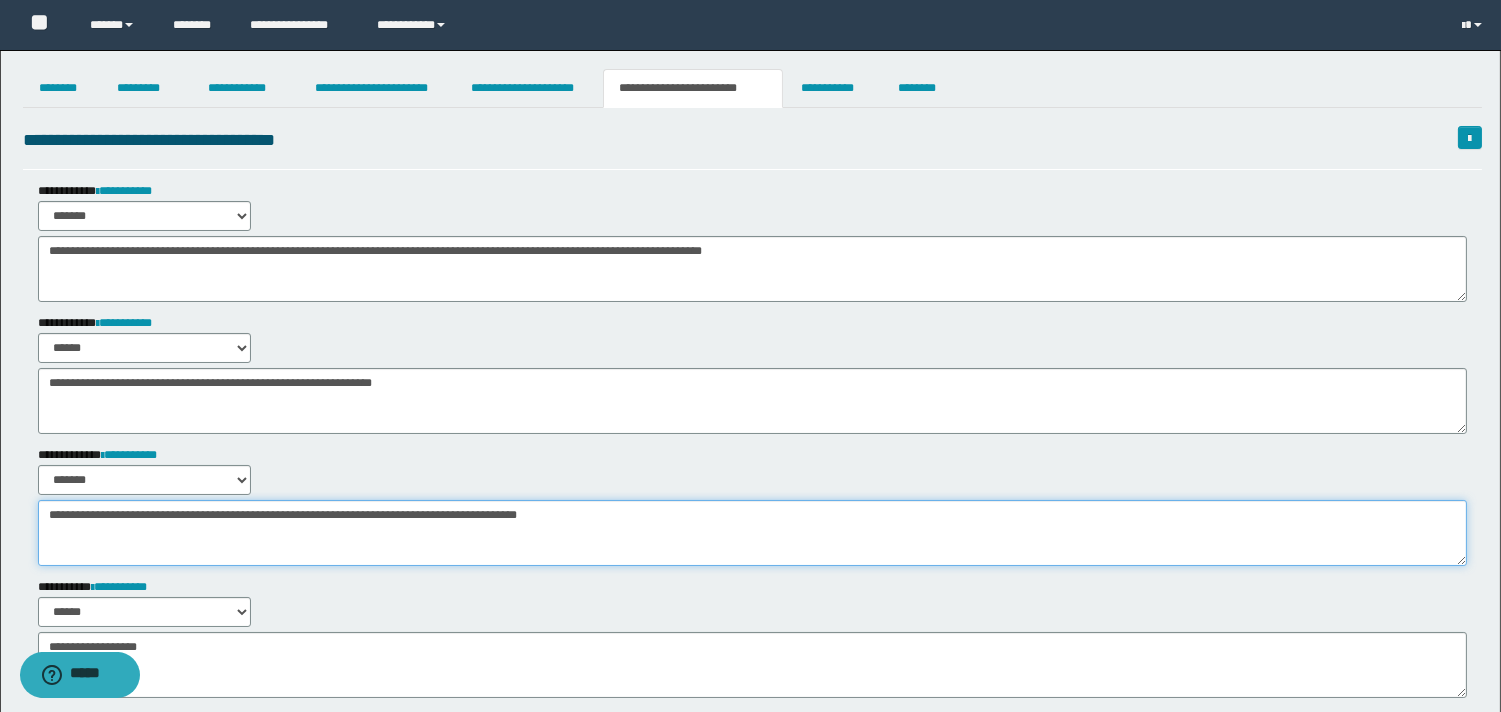 click on "**********" at bounding box center (752, 533) 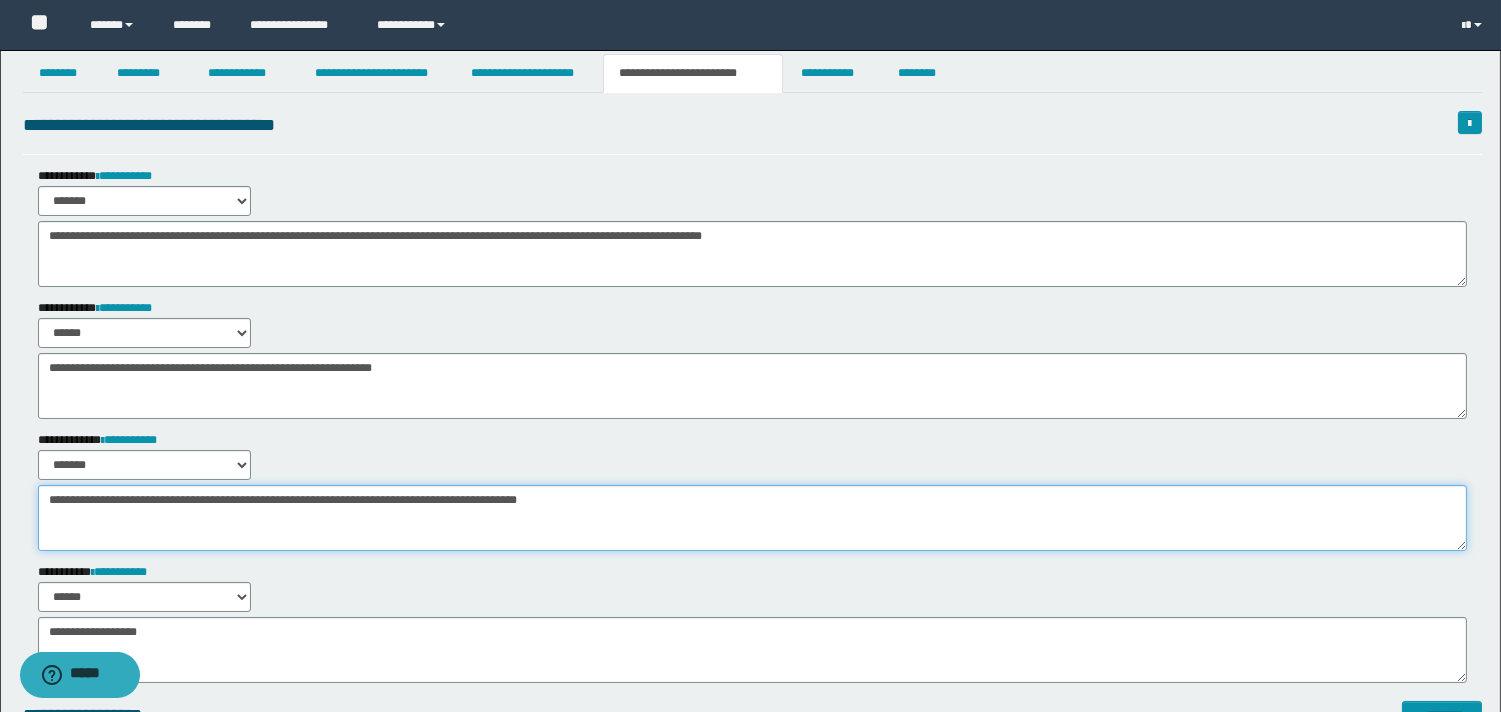 scroll, scrollTop: 111, scrollLeft: 0, axis: vertical 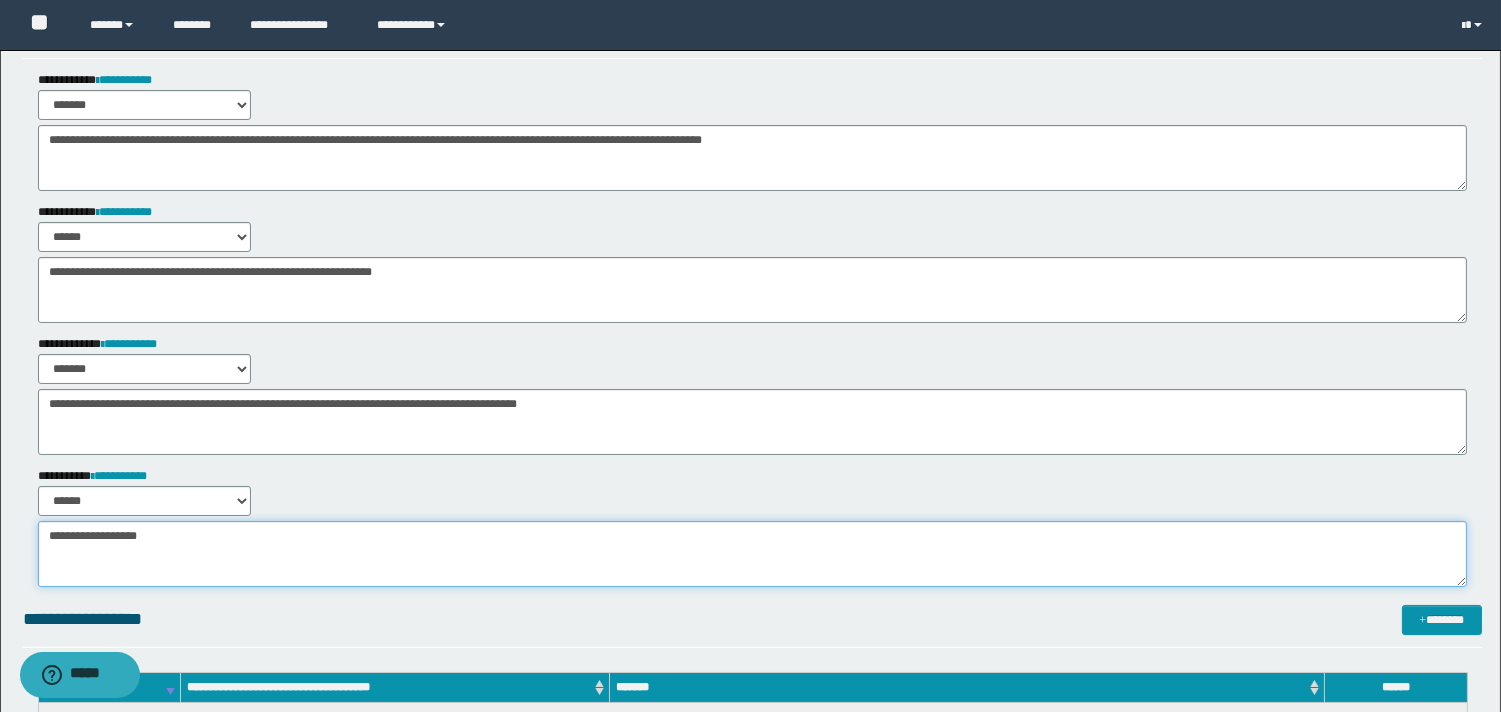 click on "**********" at bounding box center (752, 554) 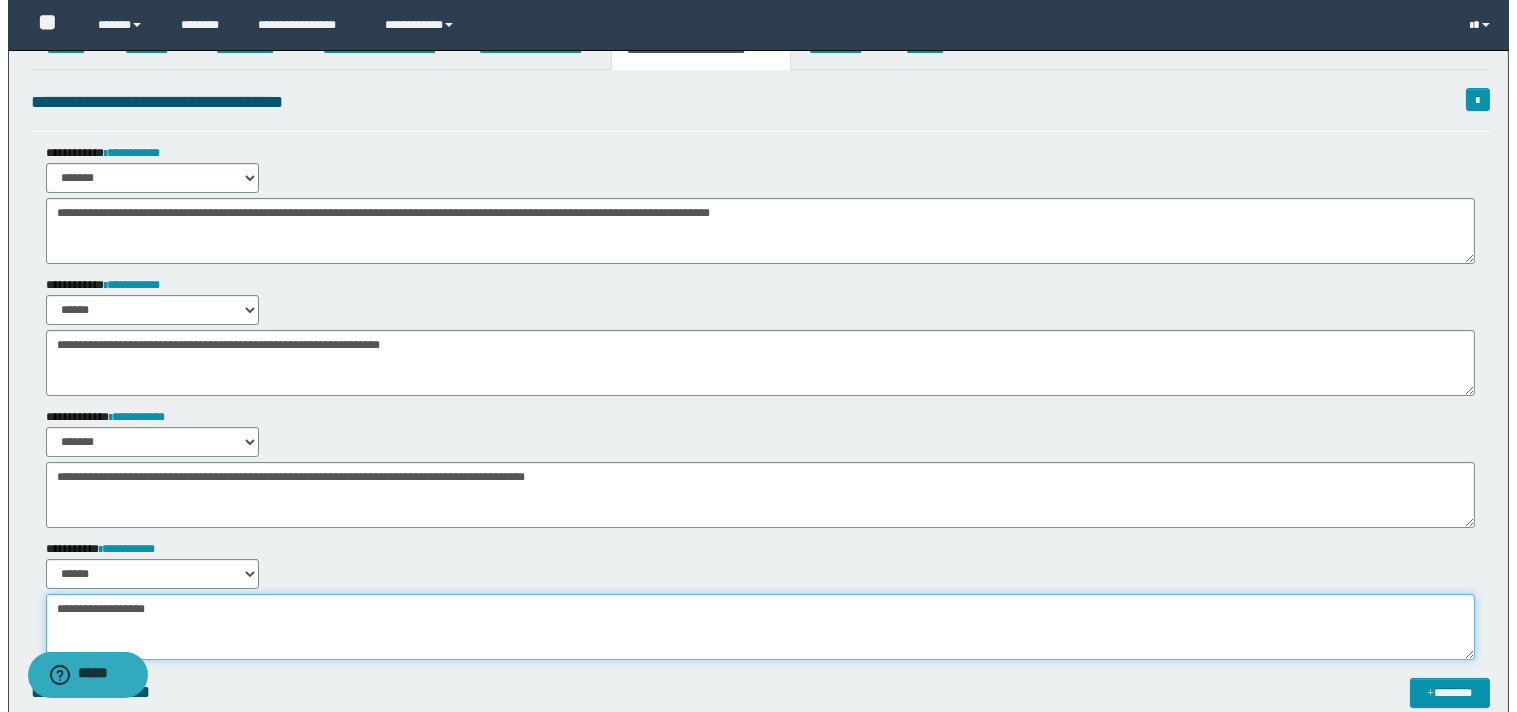 scroll, scrollTop: 0, scrollLeft: 0, axis: both 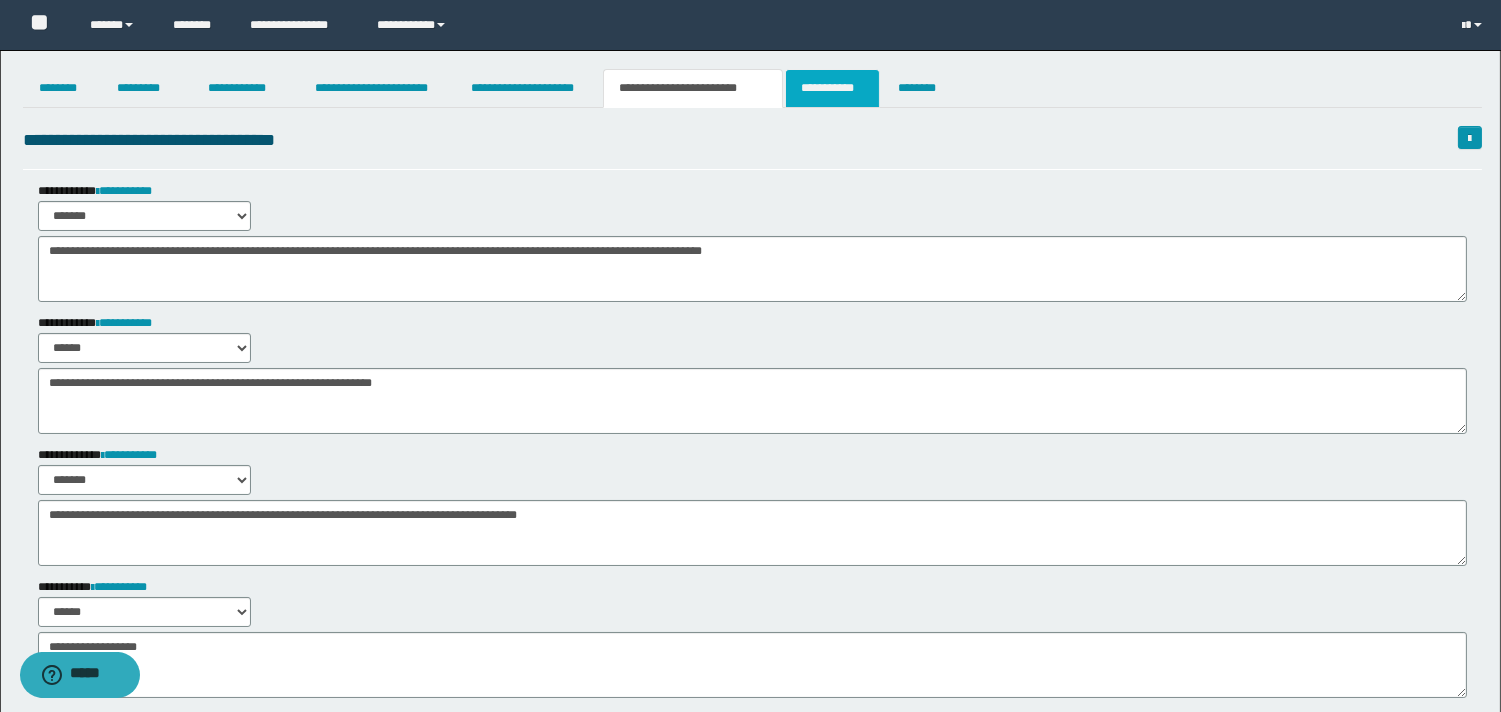 click on "**********" at bounding box center [832, 88] 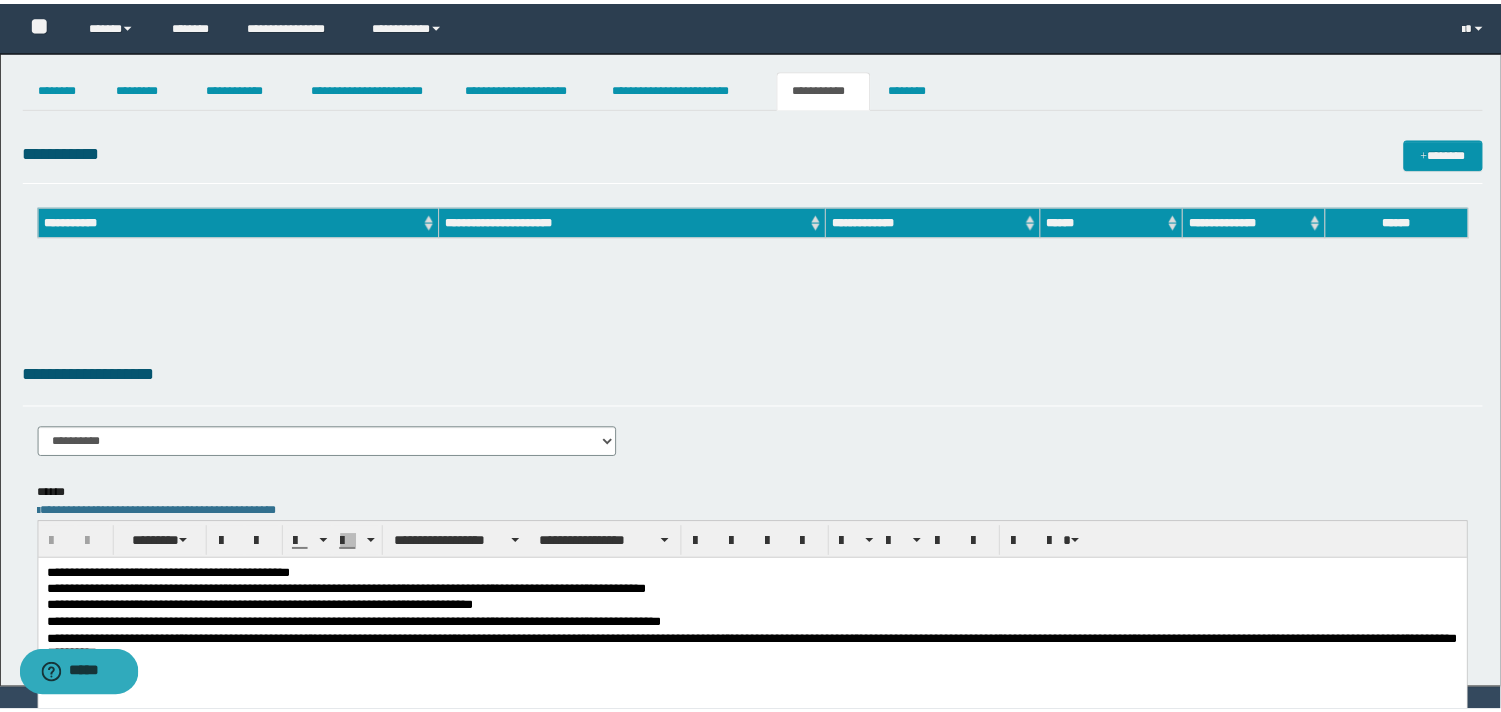 scroll, scrollTop: 0, scrollLeft: 0, axis: both 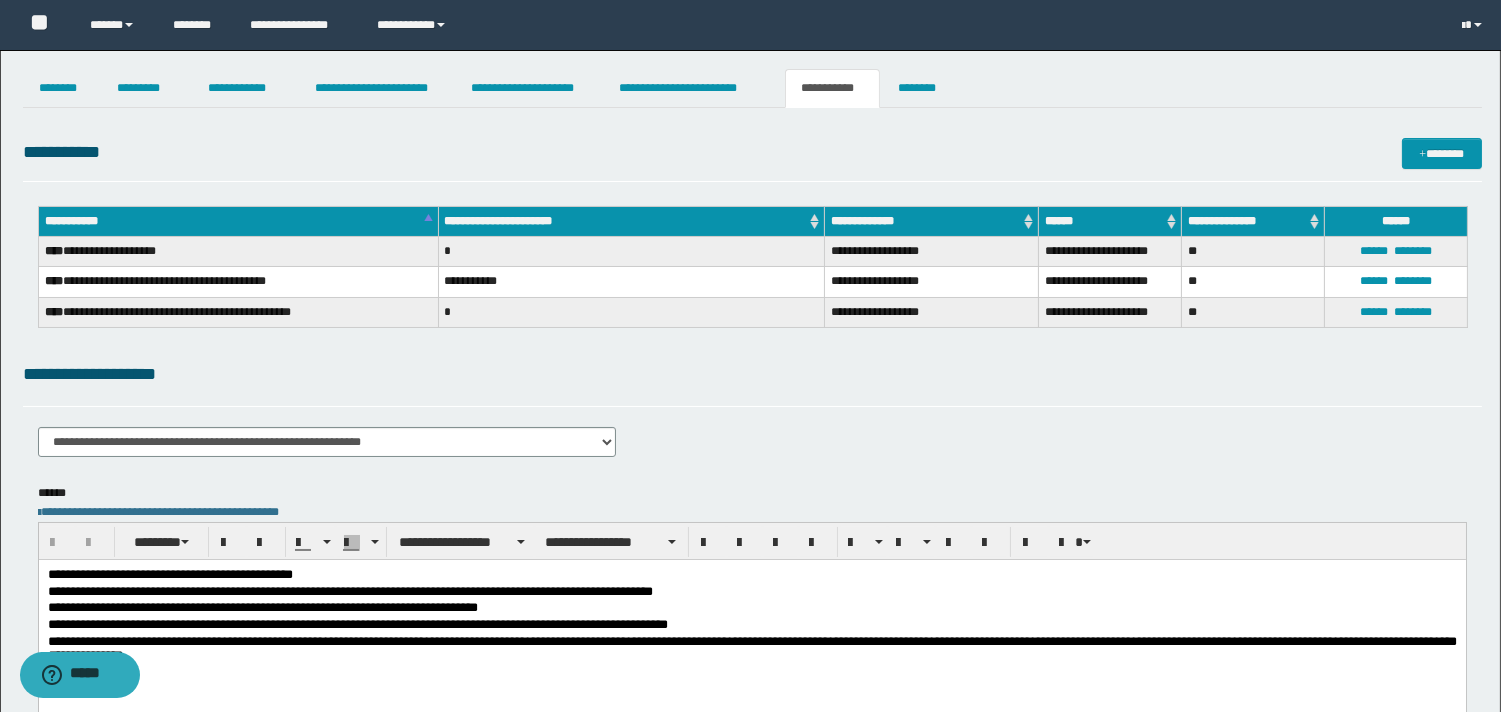 drag, startPoint x: 385, startPoint y: 568, endPoint x: 411, endPoint y: 571, distance: 26.172504 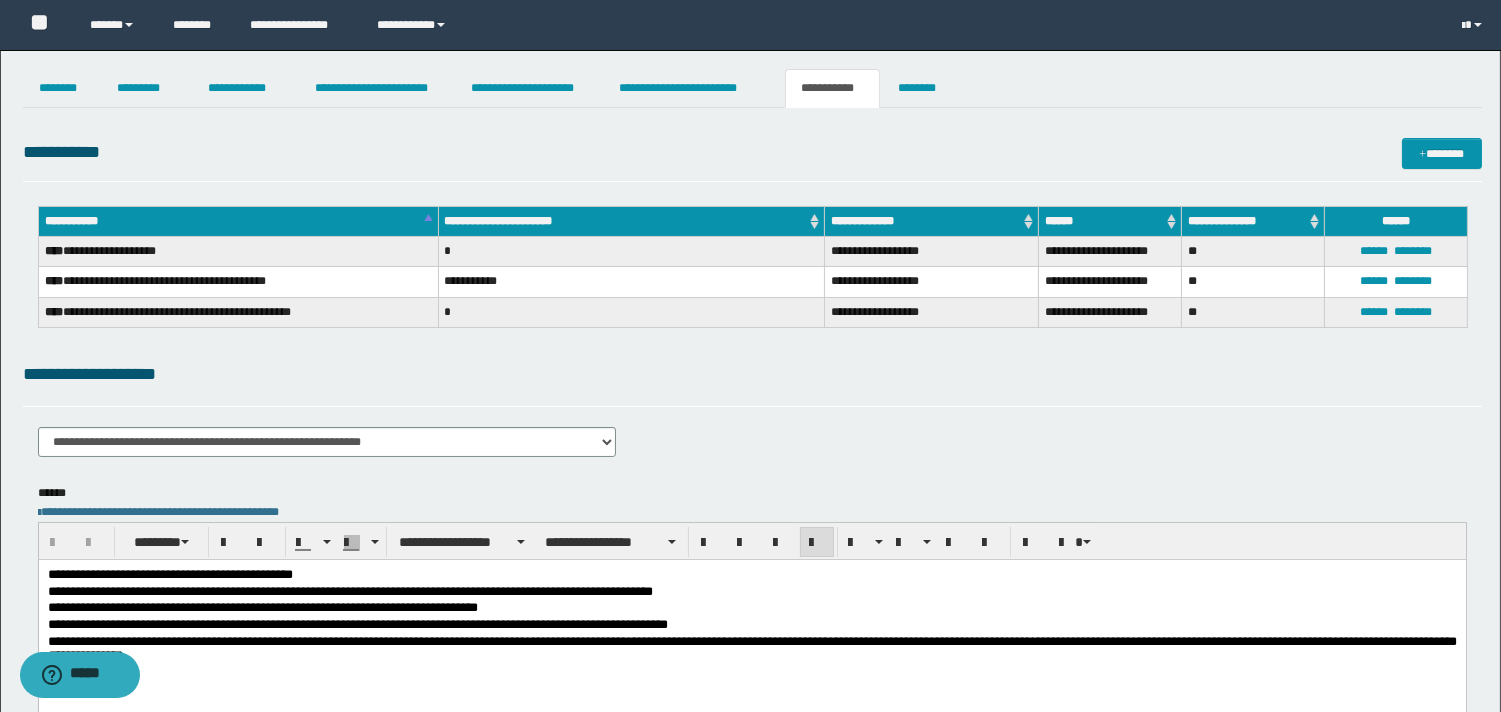 click on "**********" at bounding box center [751, 575] 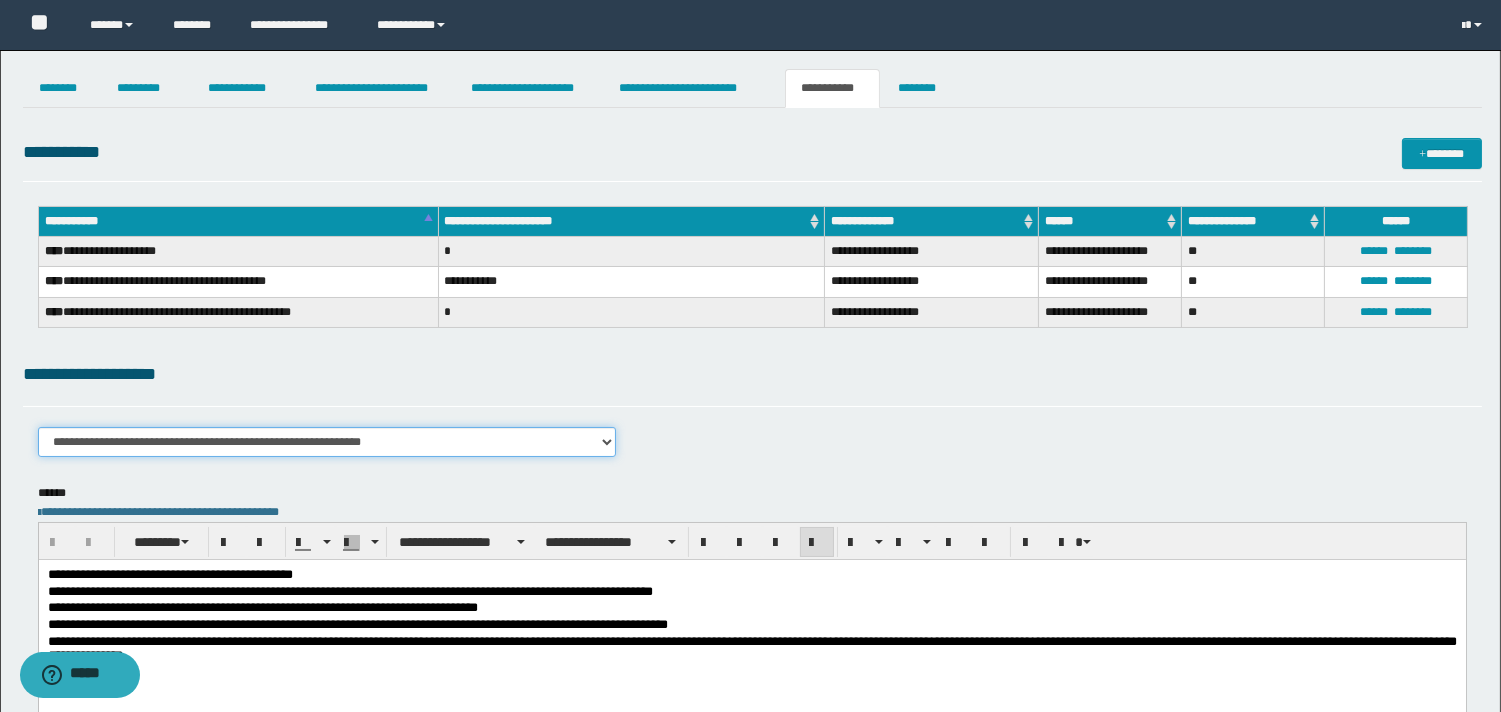click on "**********" at bounding box center (327, 442) 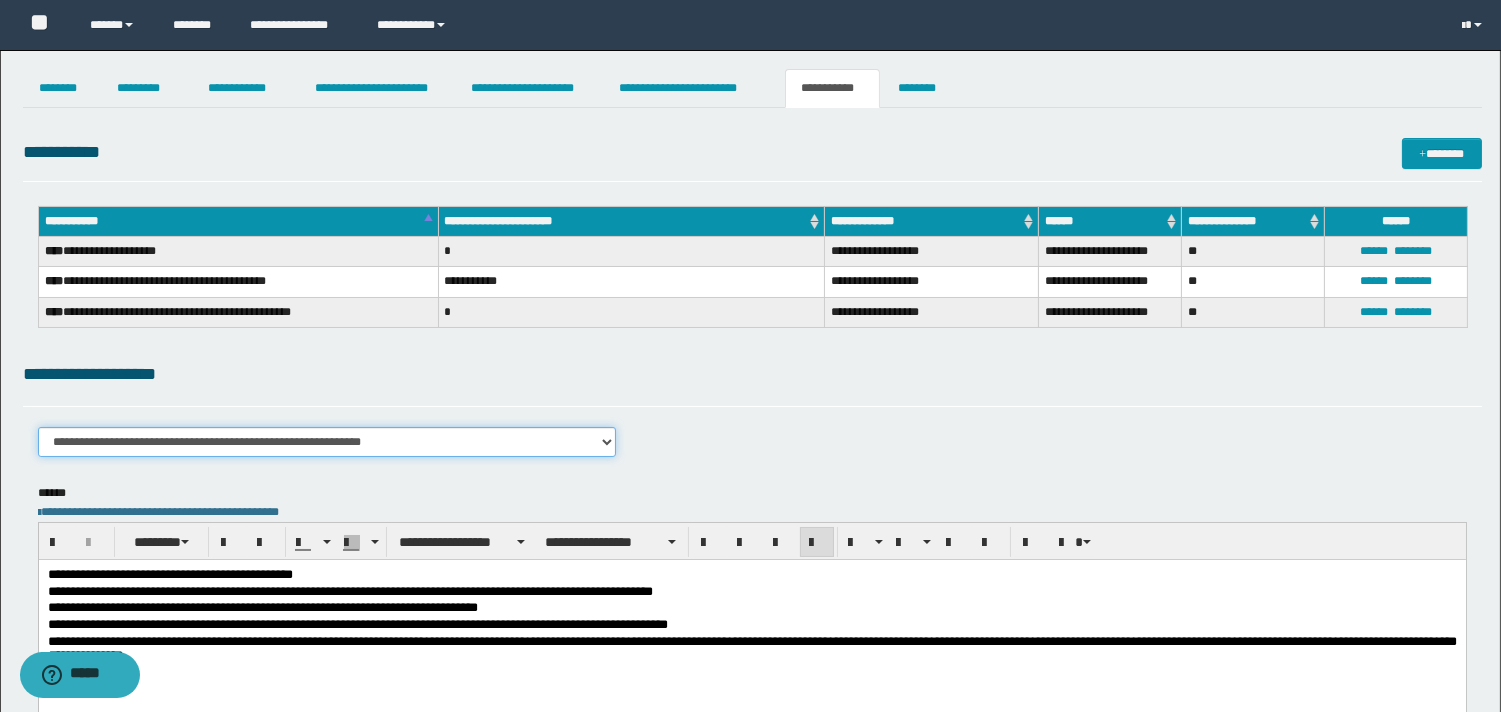 select on "****" 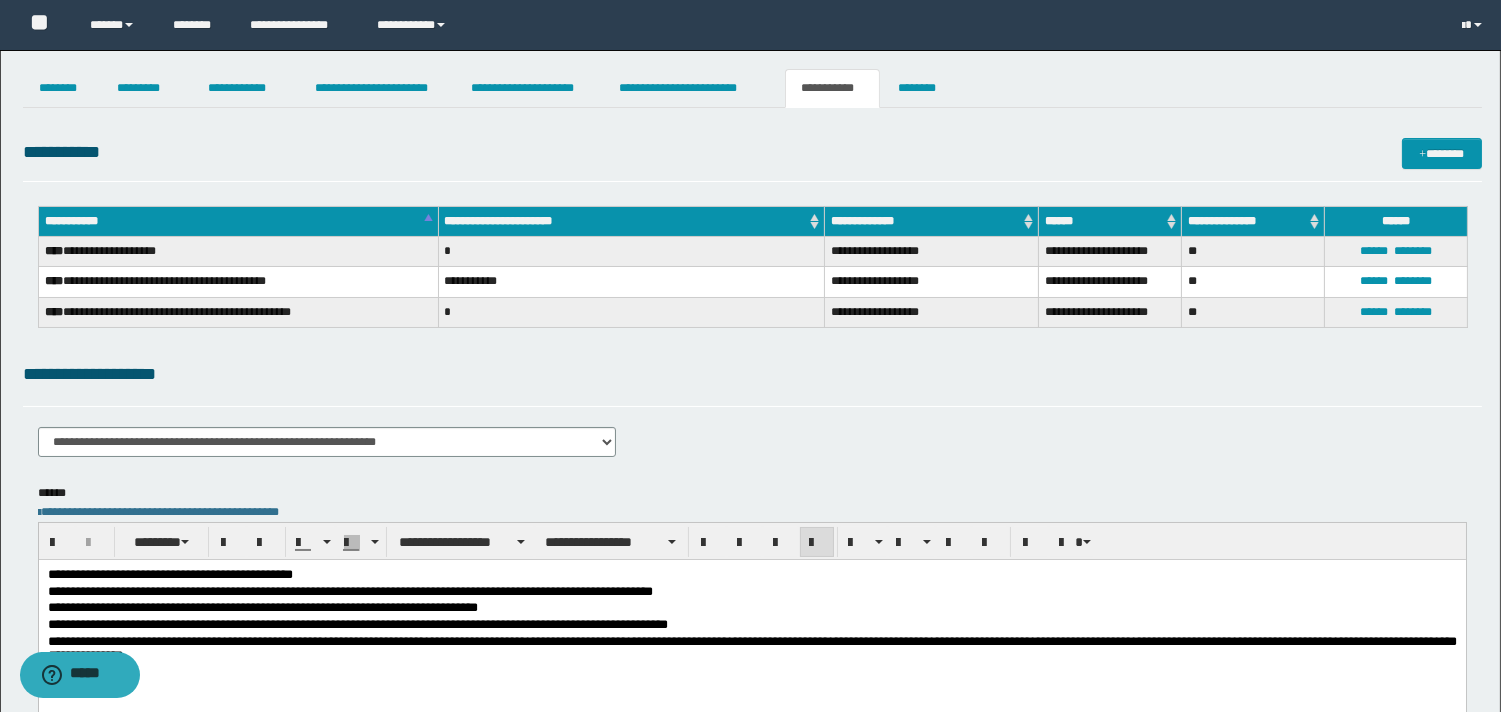 click on "**********" at bounding box center (751, 592) 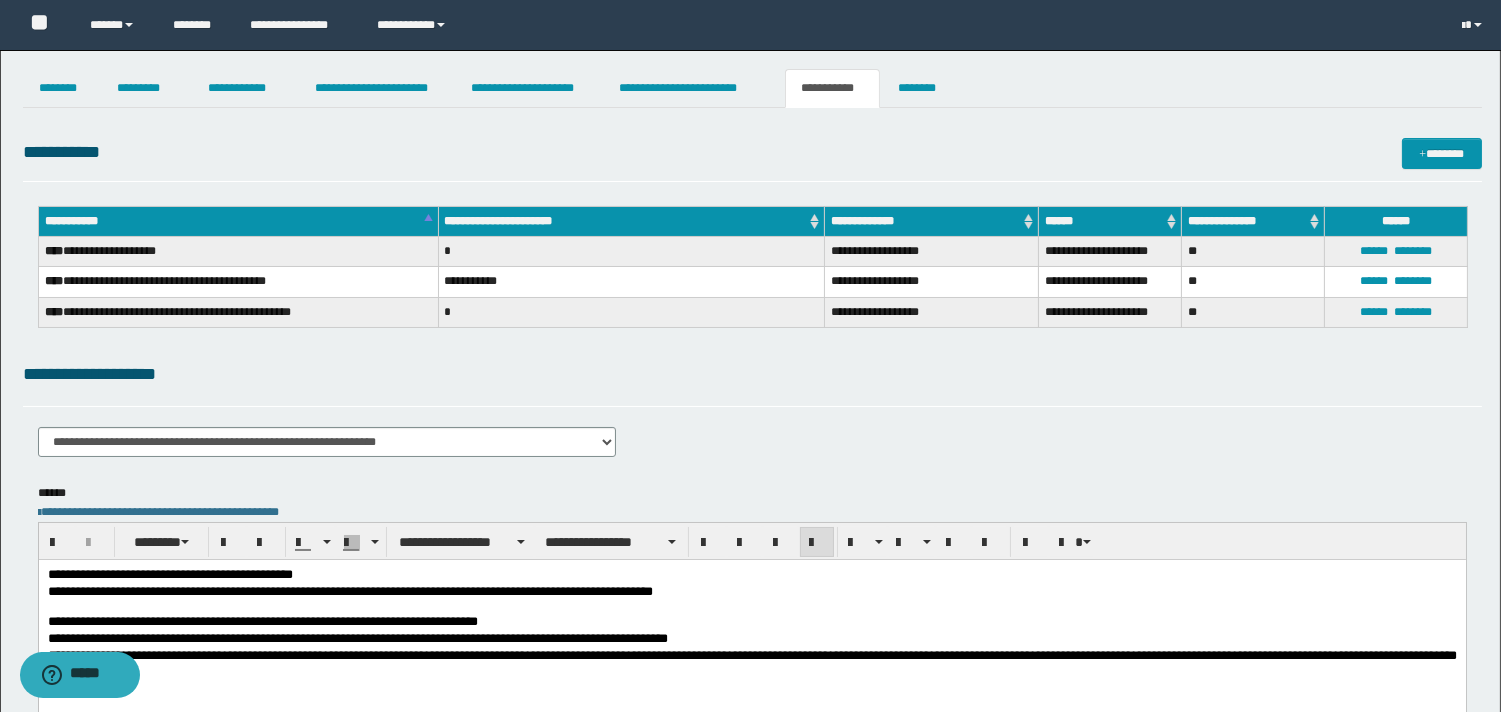 paste 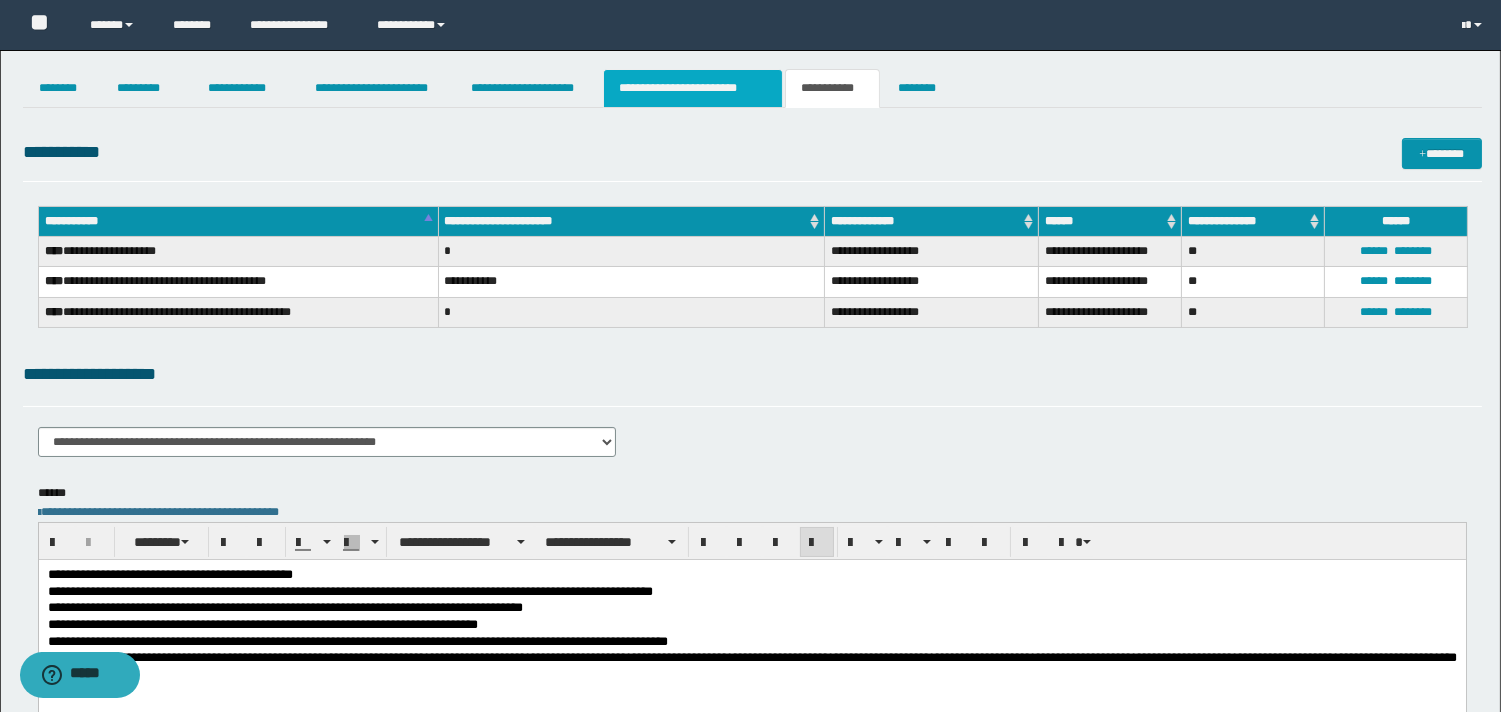 click on "**********" at bounding box center [693, 88] 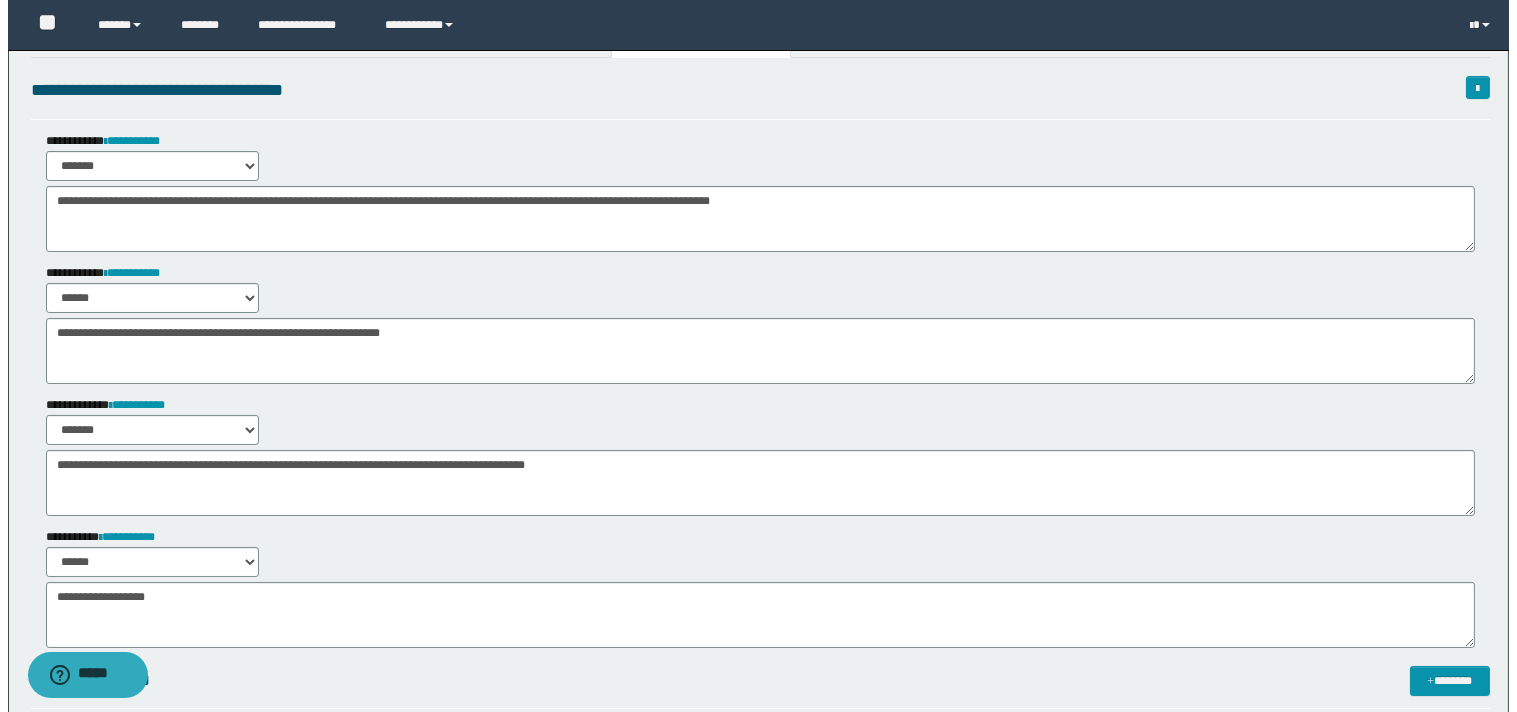 scroll, scrollTop: 0, scrollLeft: 0, axis: both 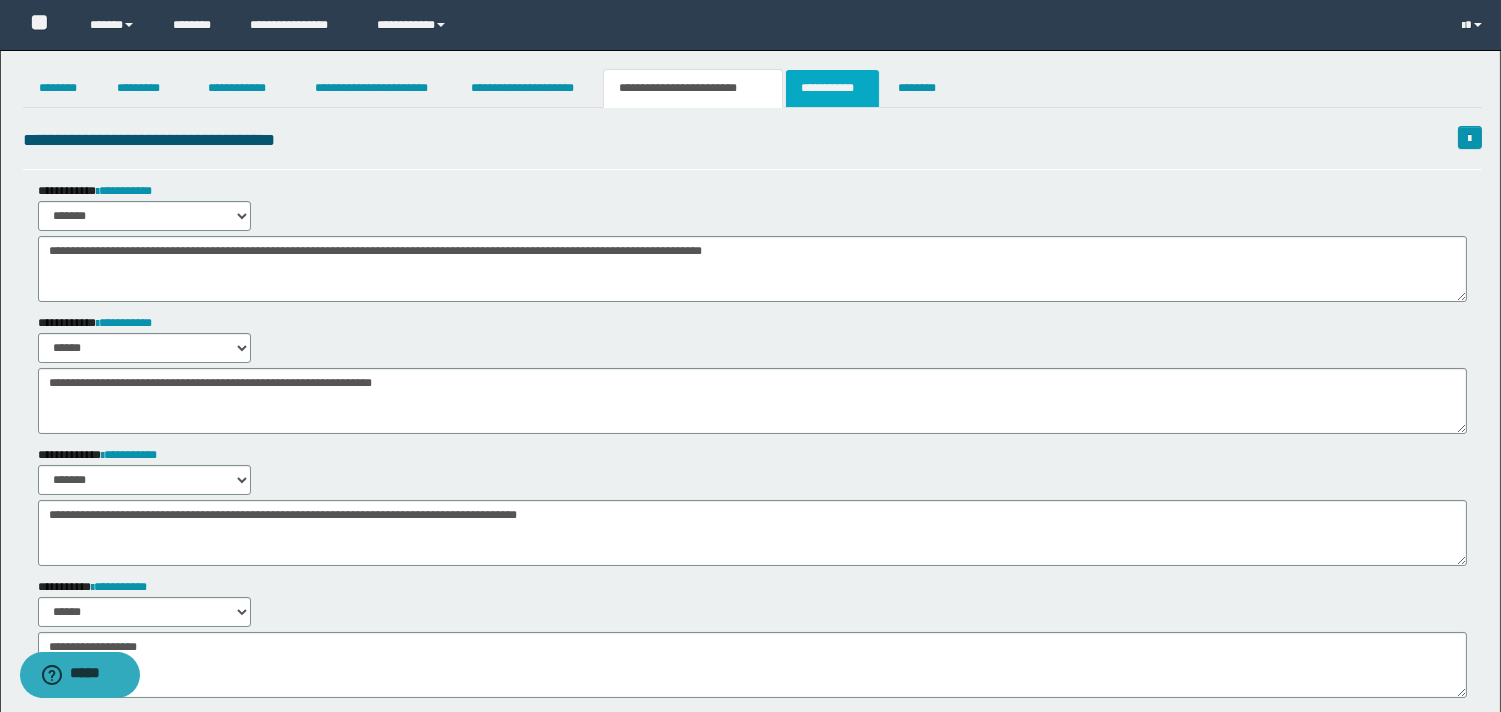 click on "**********" at bounding box center (832, 88) 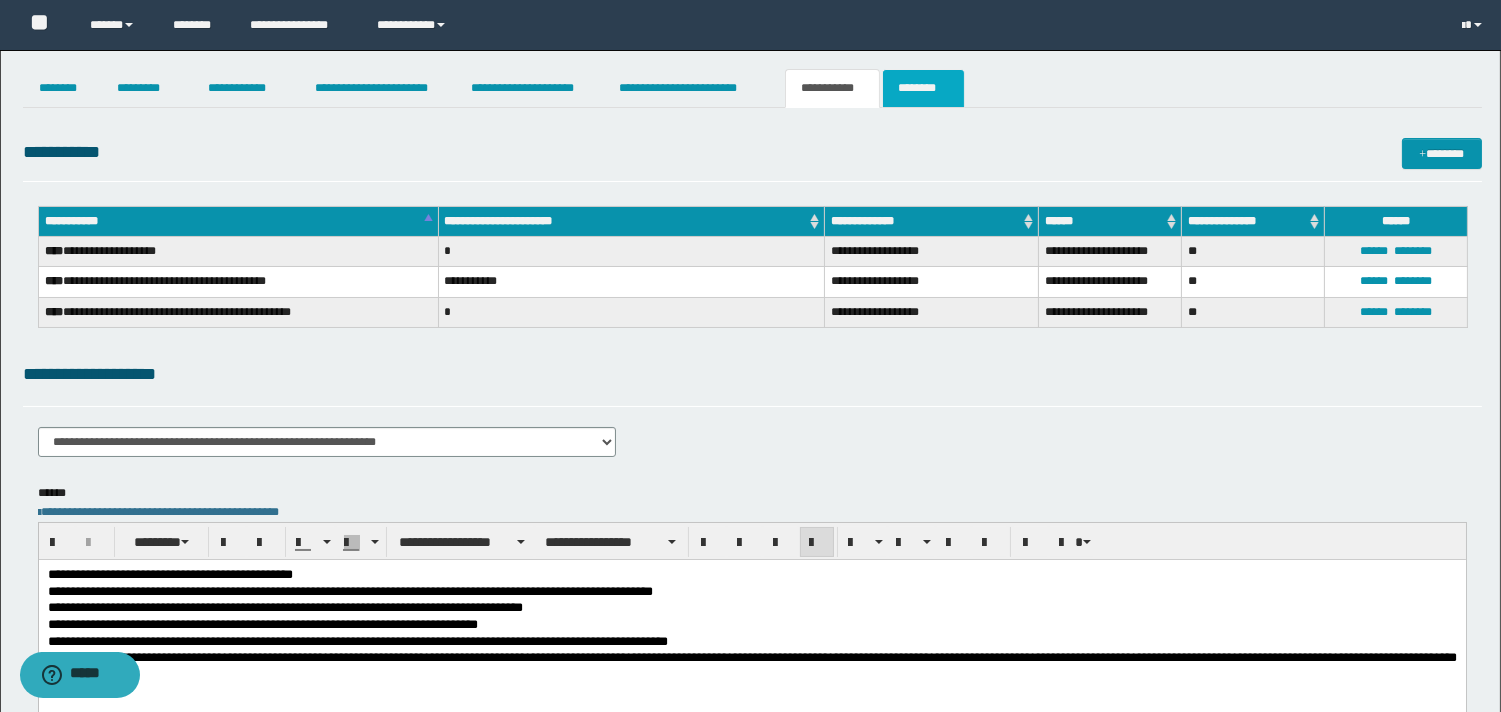 click on "********" at bounding box center [923, 88] 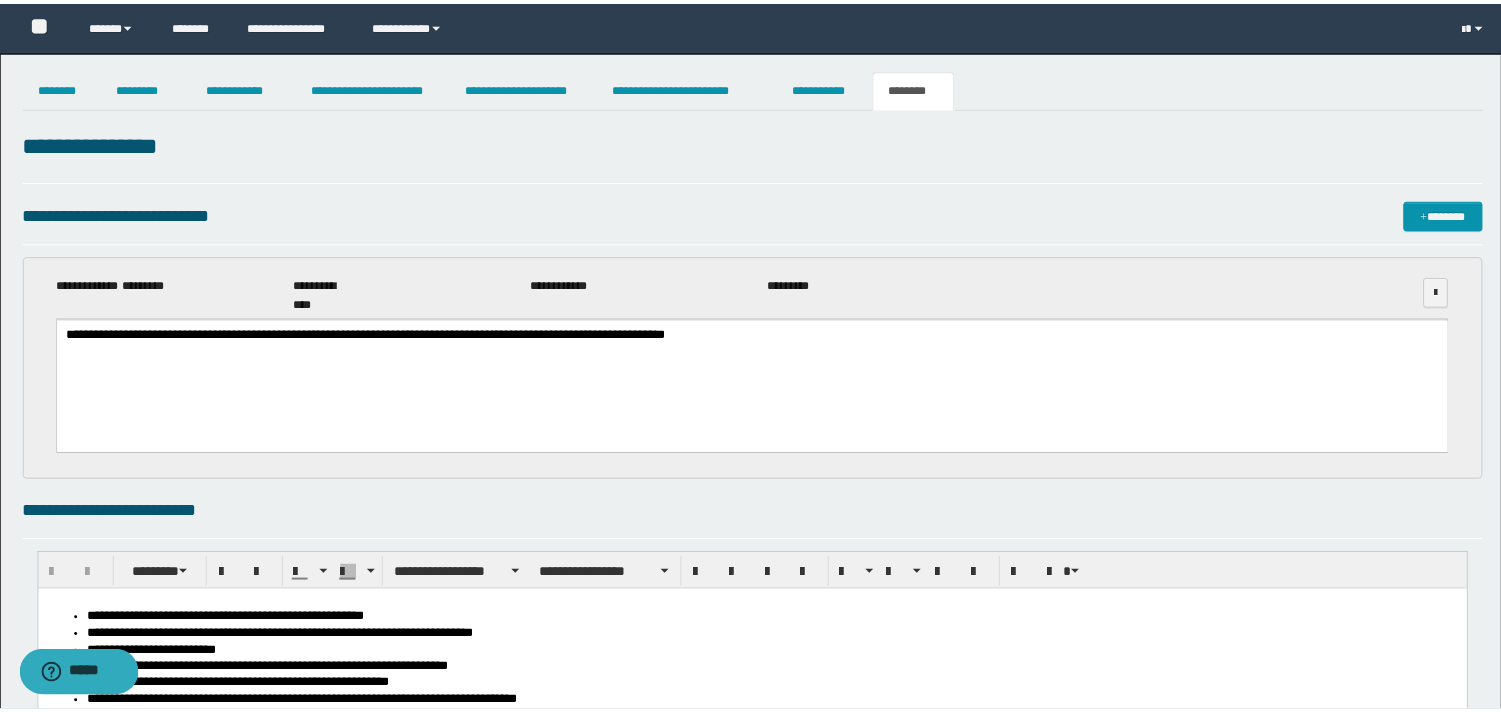 scroll, scrollTop: 0, scrollLeft: 0, axis: both 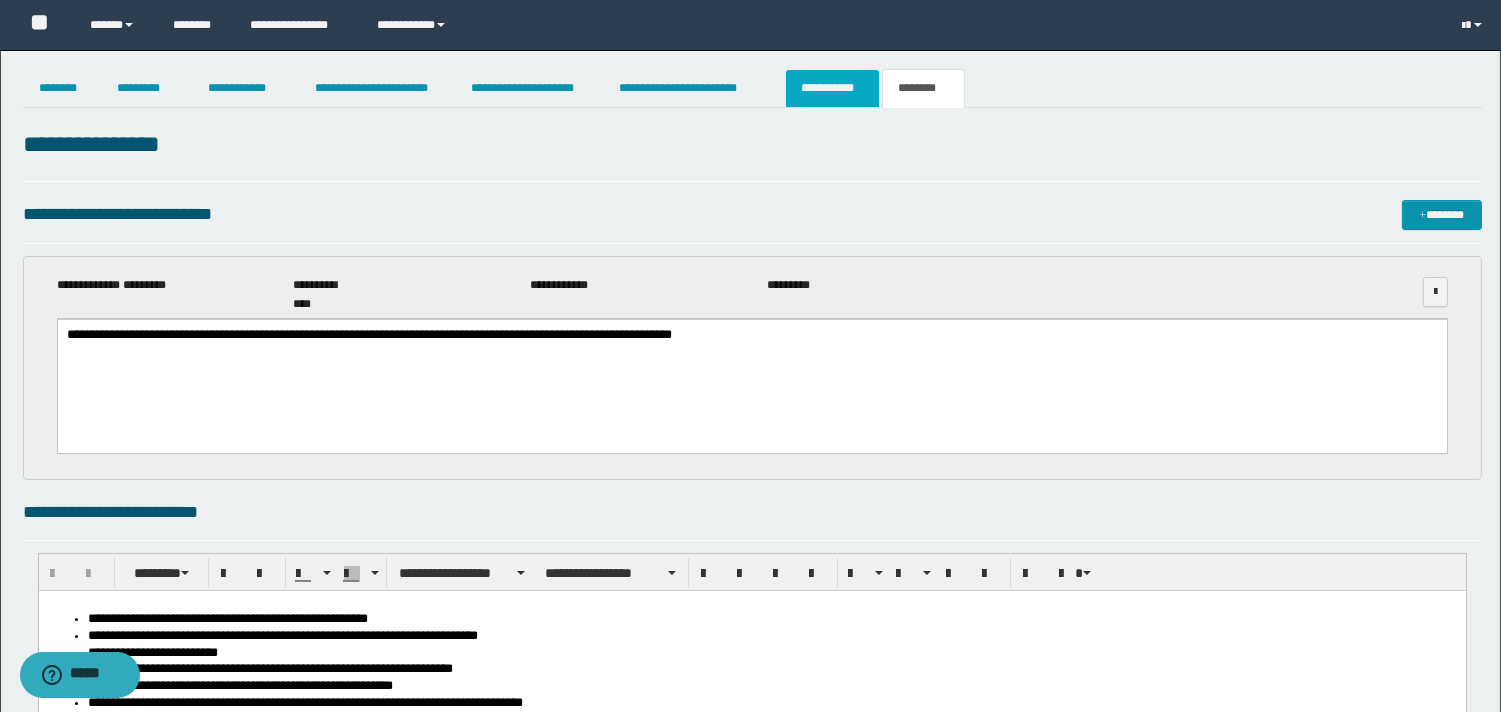 click on "**********" at bounding box center (832, 88) 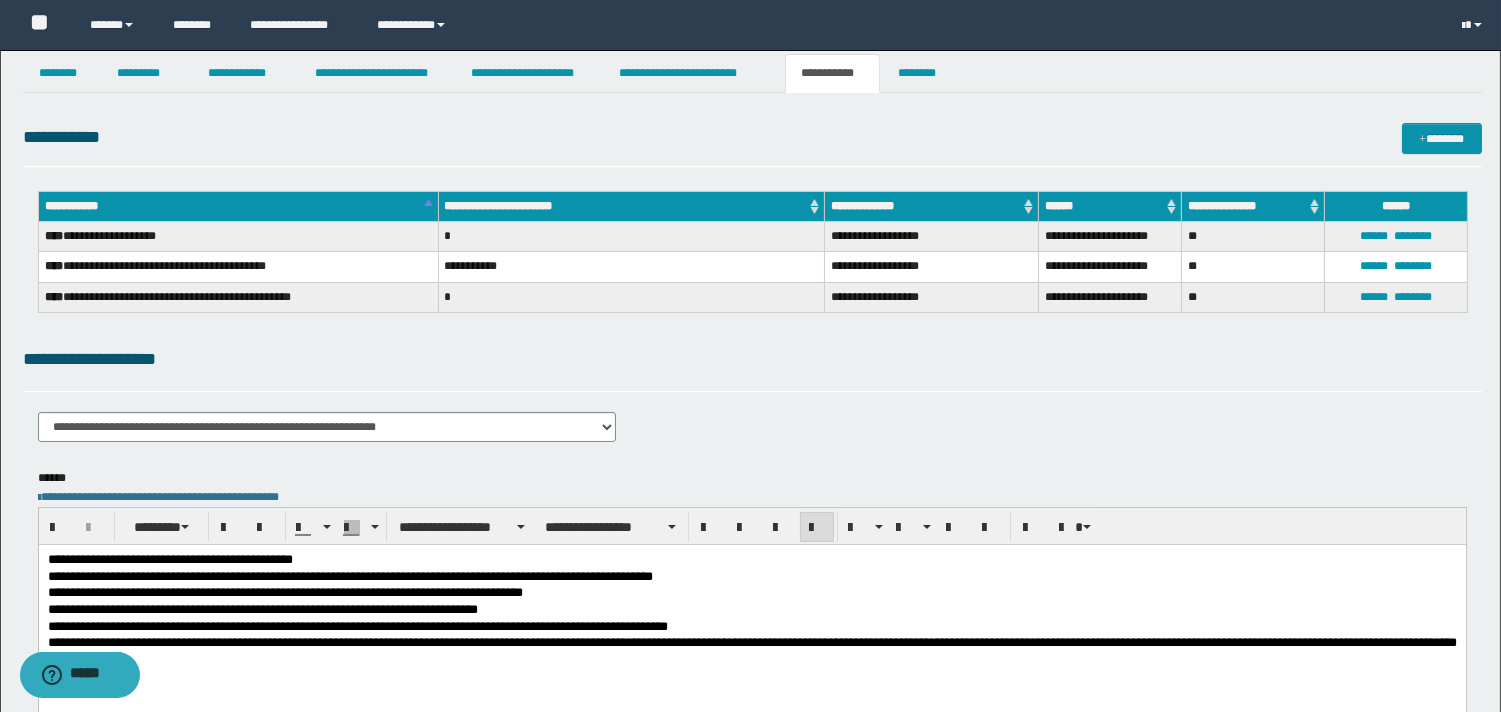 scroll, scrollTop: 111, scrollLeft: 0, axis: vertical 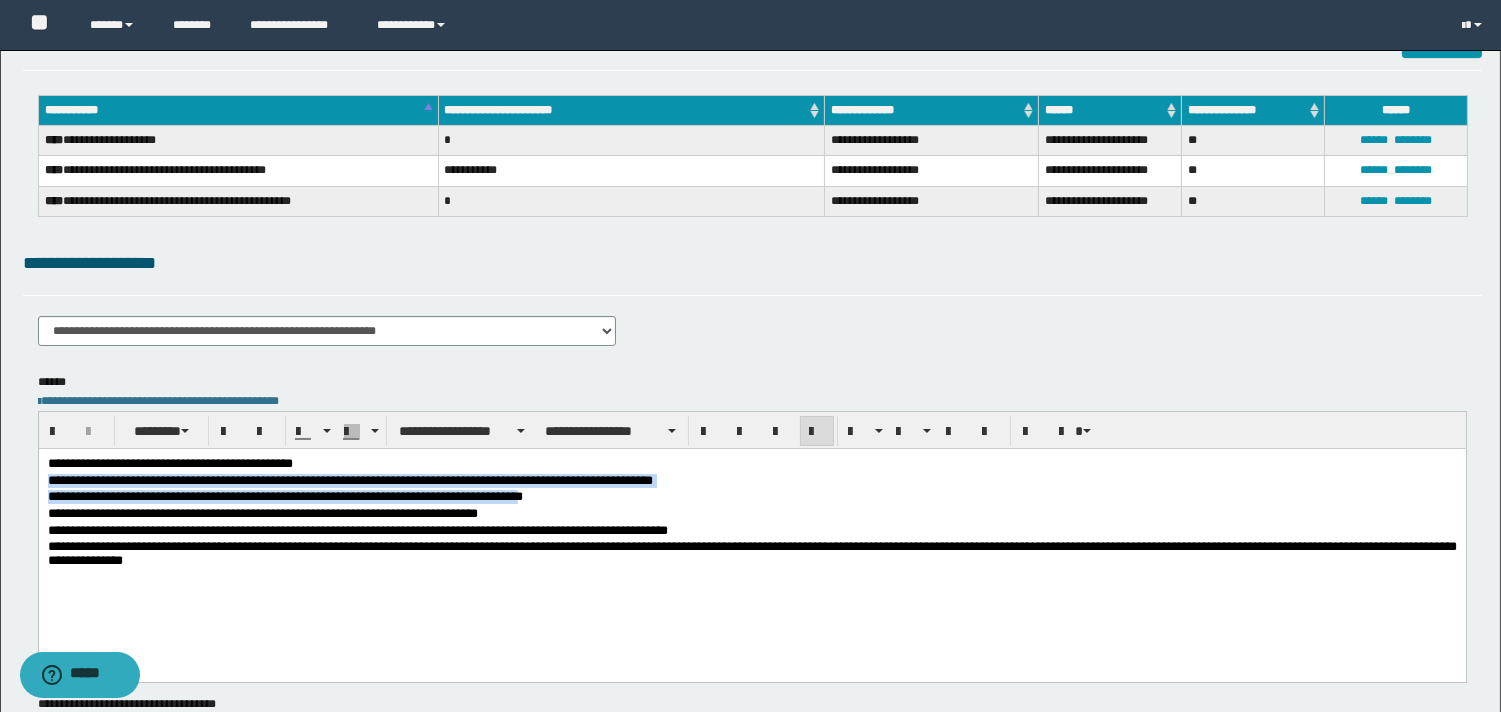 drag, startPoint x: 782, startPoint y: 495, endPoint x: 38, endPoint y: 928, distance: 860.82806 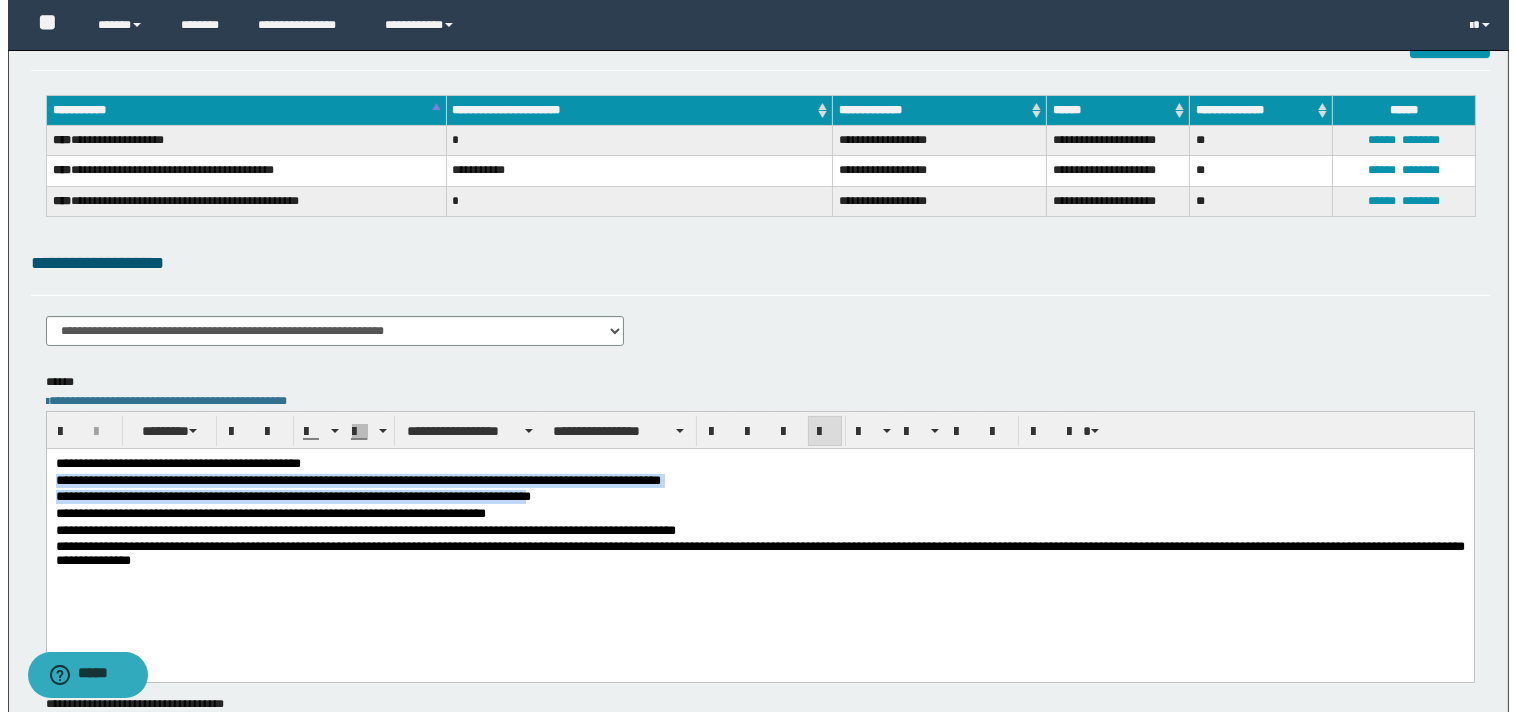 scroll, scrollTop: 0, scrollLeft: 0, axis: both 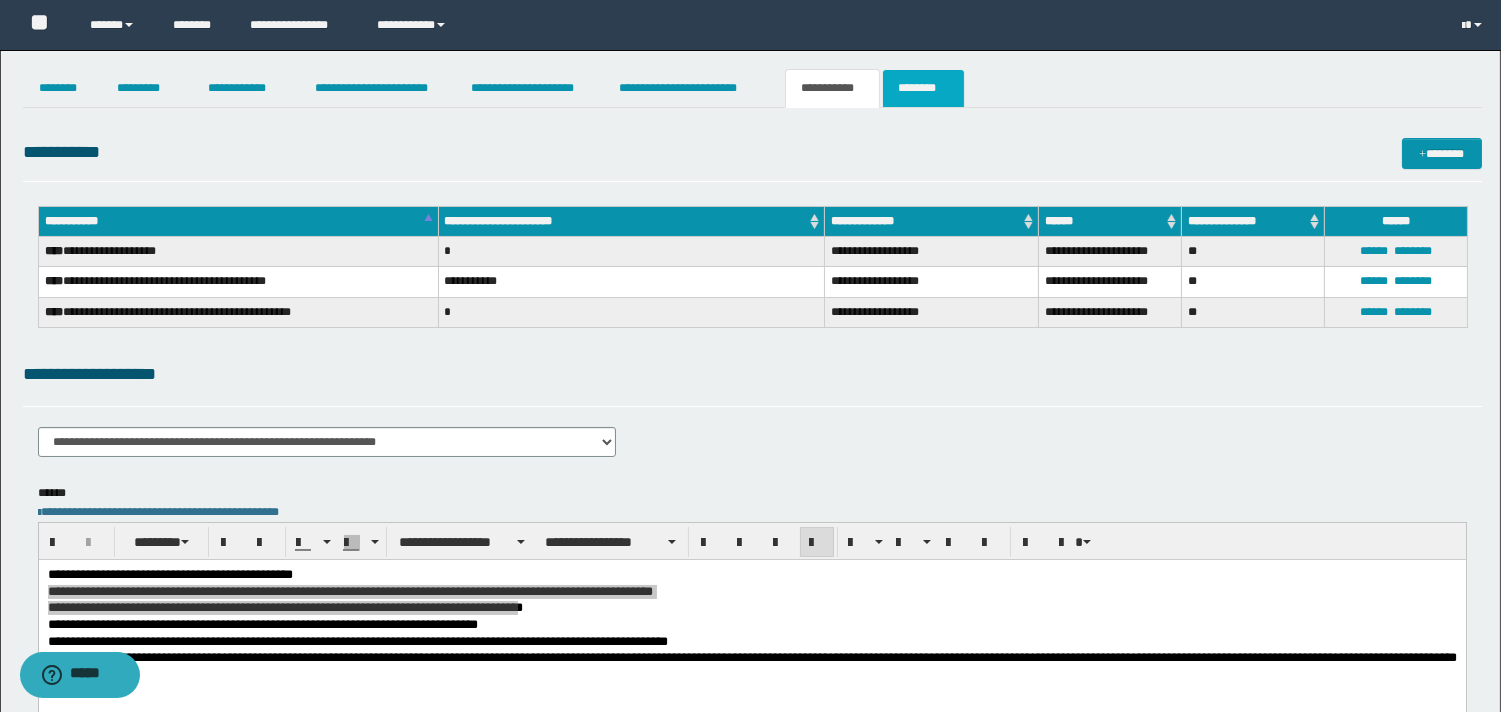 click on "********" at bounding box center (923, 88) 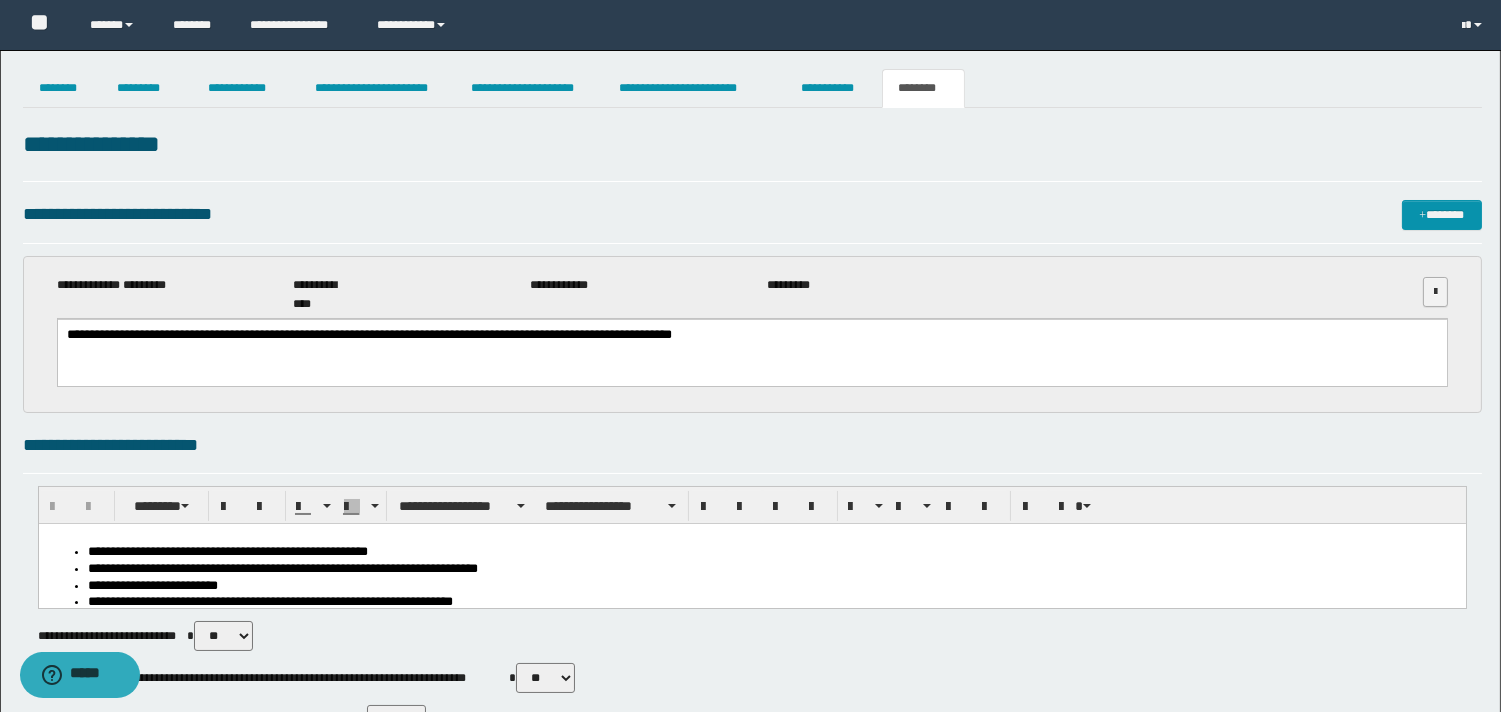 click at bounding box center [1435, 292] 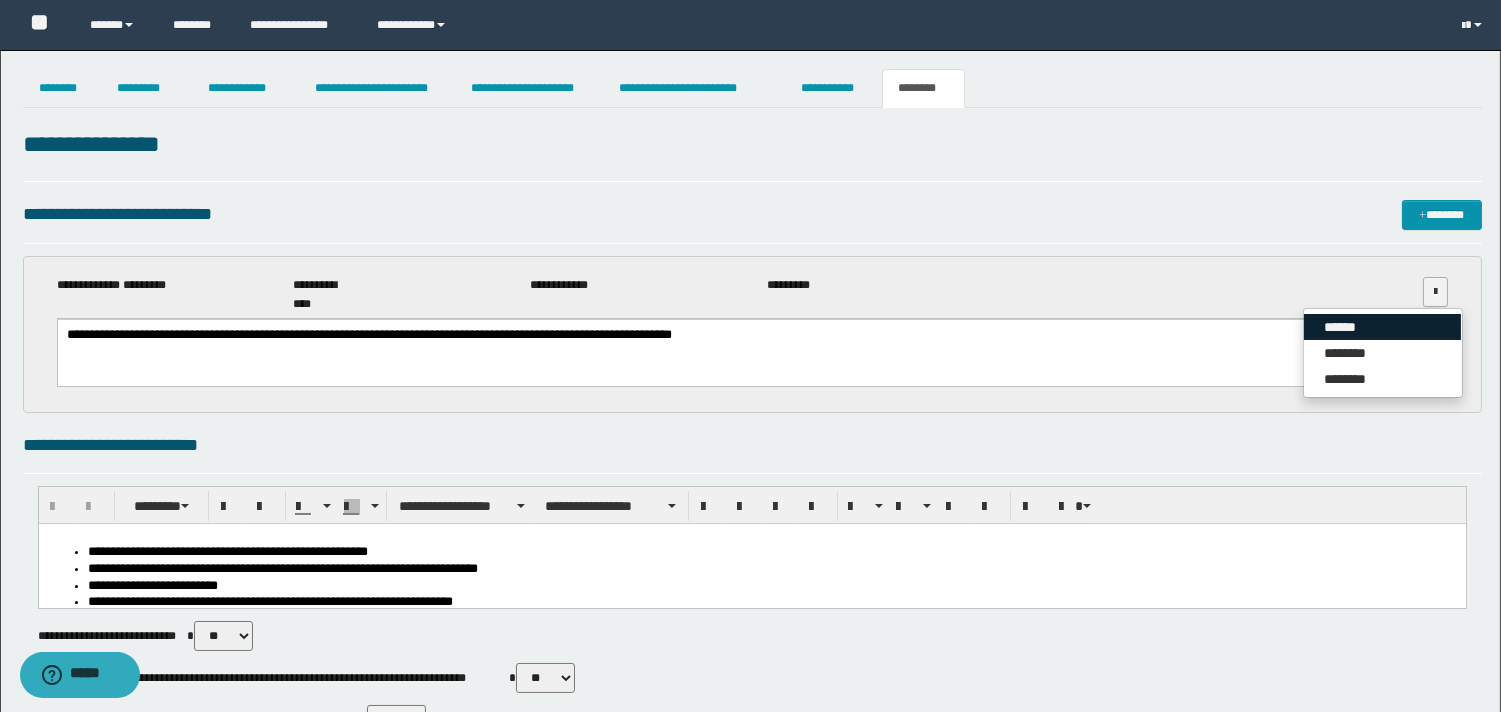 drag, startPoint x: 1333, startPoint y: 334, endPoint x: 942, endPoint y: 35, distance: 492.2215 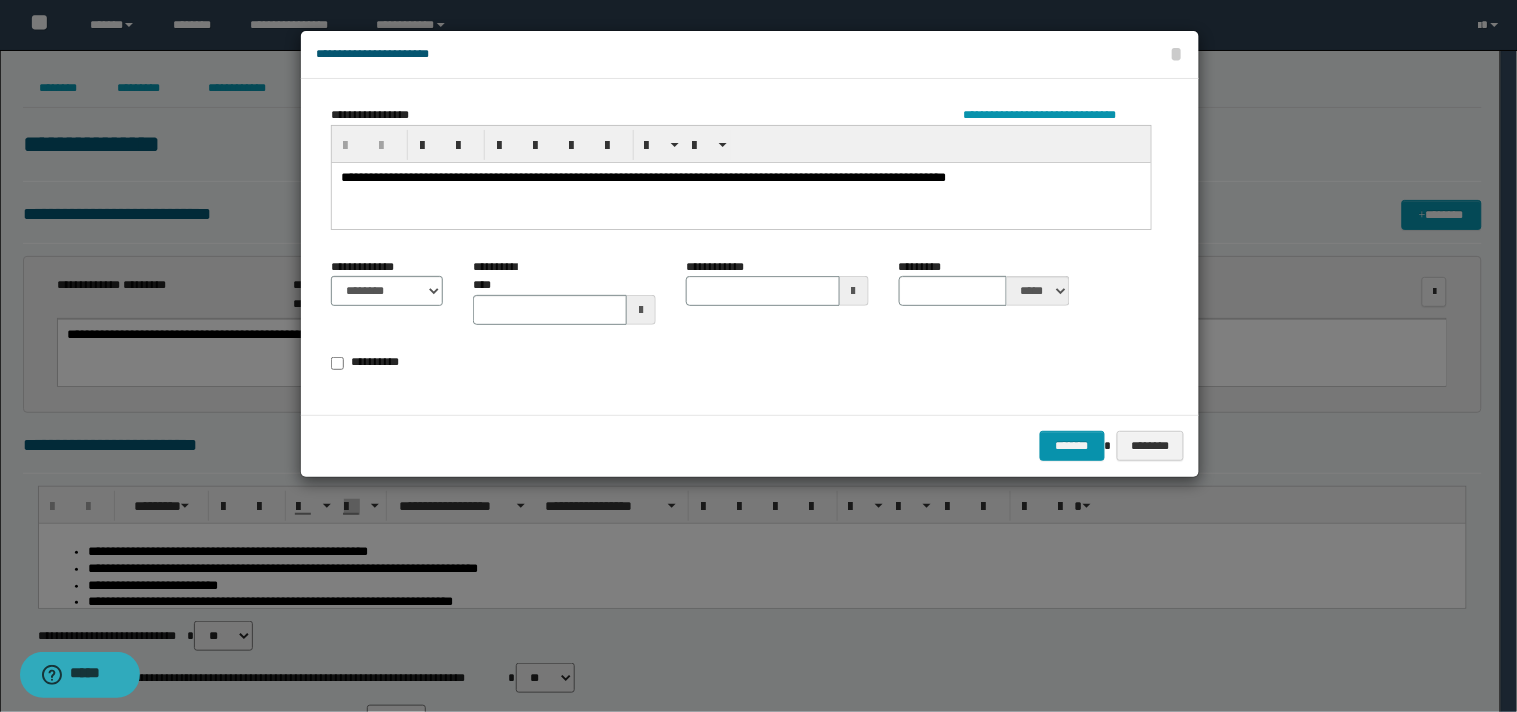 type 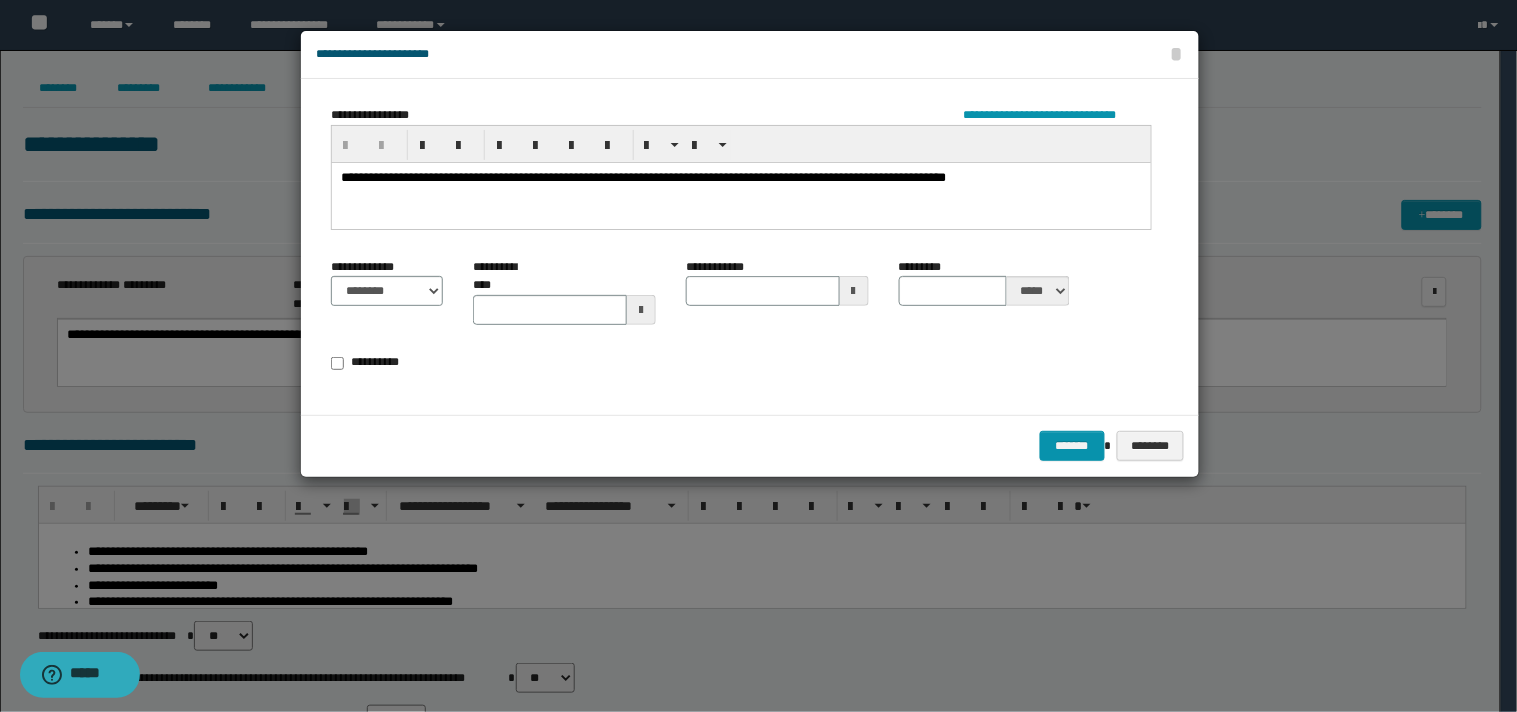 drag, startPoint x: 584, startPoint y: 196, endPoint x: 560, endPoint y: 200, distance: 24.33105 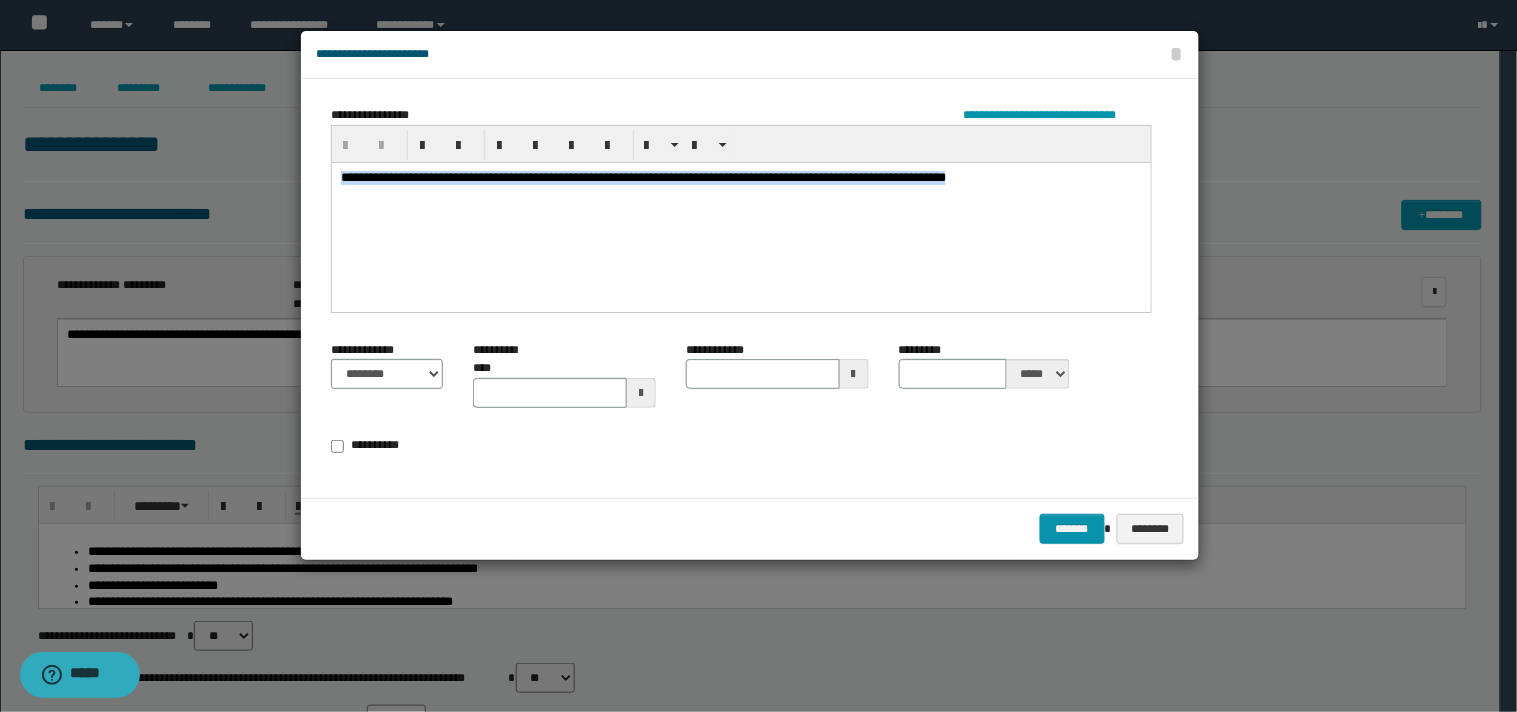drag, startPoint x: 556, startPoint y: 203, endPoint x: 142, endPoint y: 160, distance: 416.2271 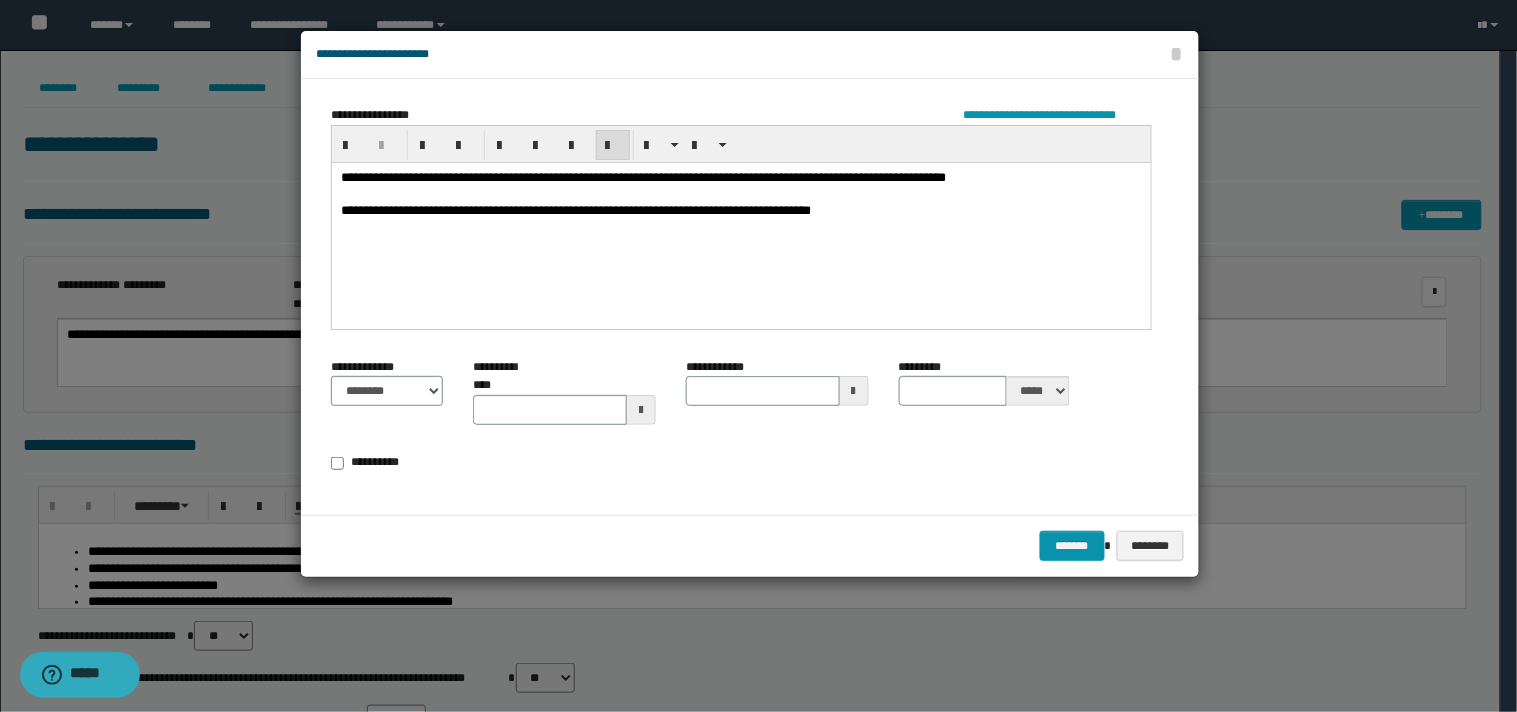 type 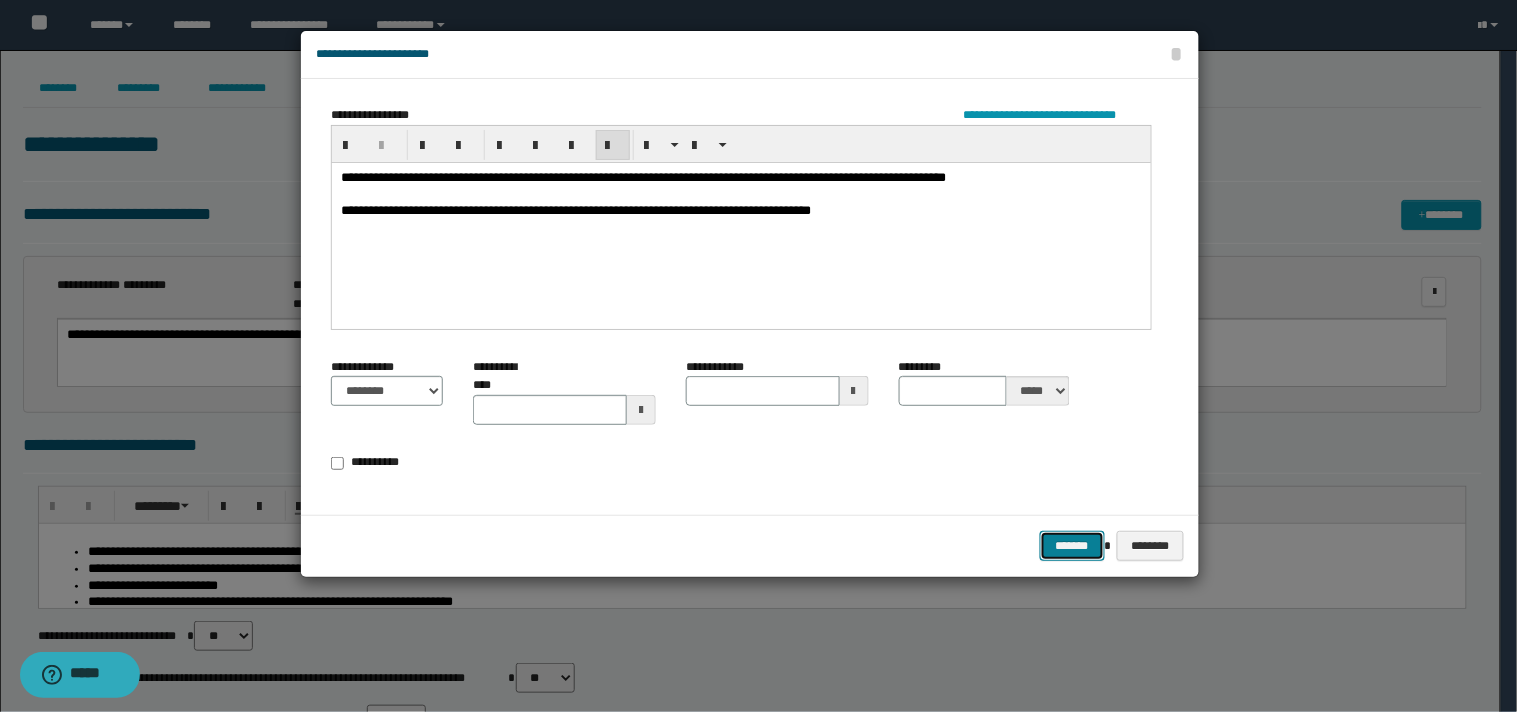 click on "*******" at bounding box center [1072, 546] 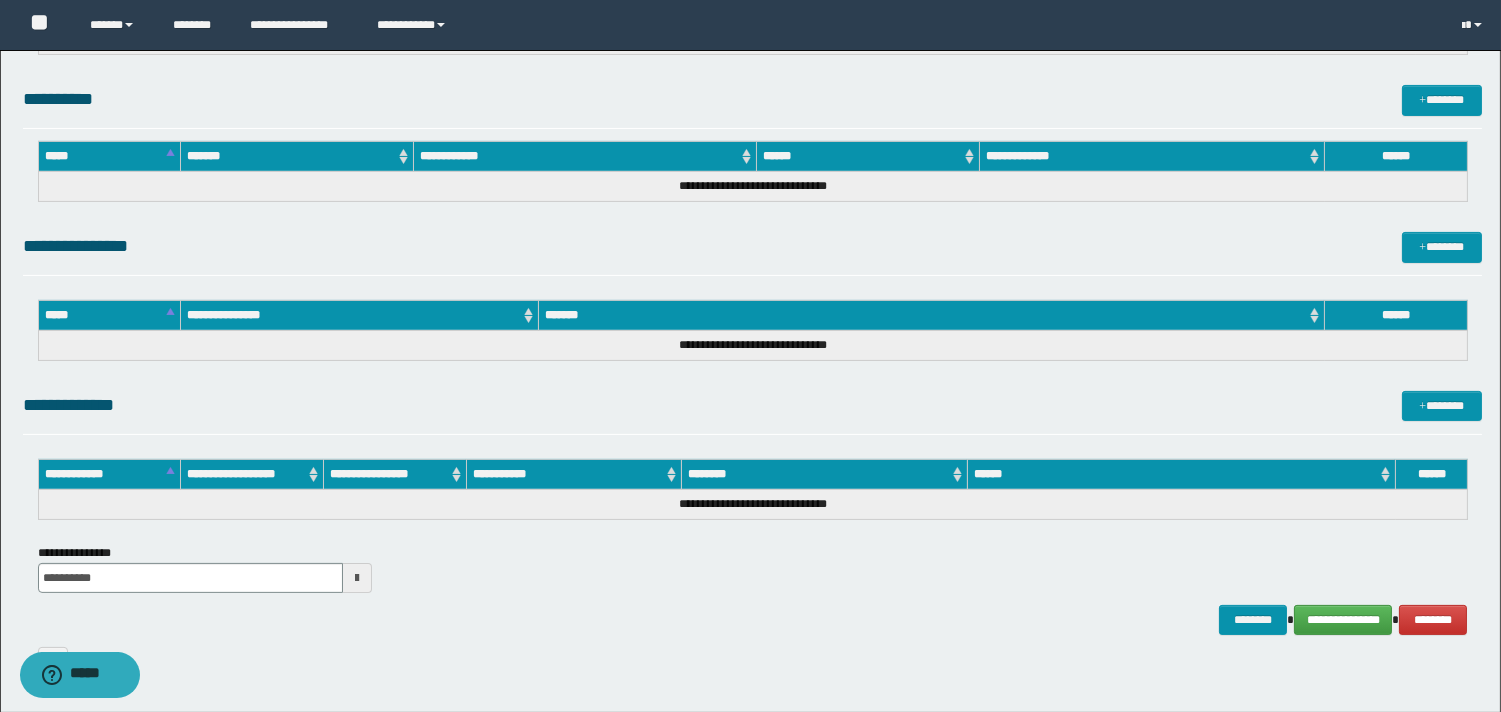 scroll, scrollTop: 975, scrollLeft: 0, axis: vertical 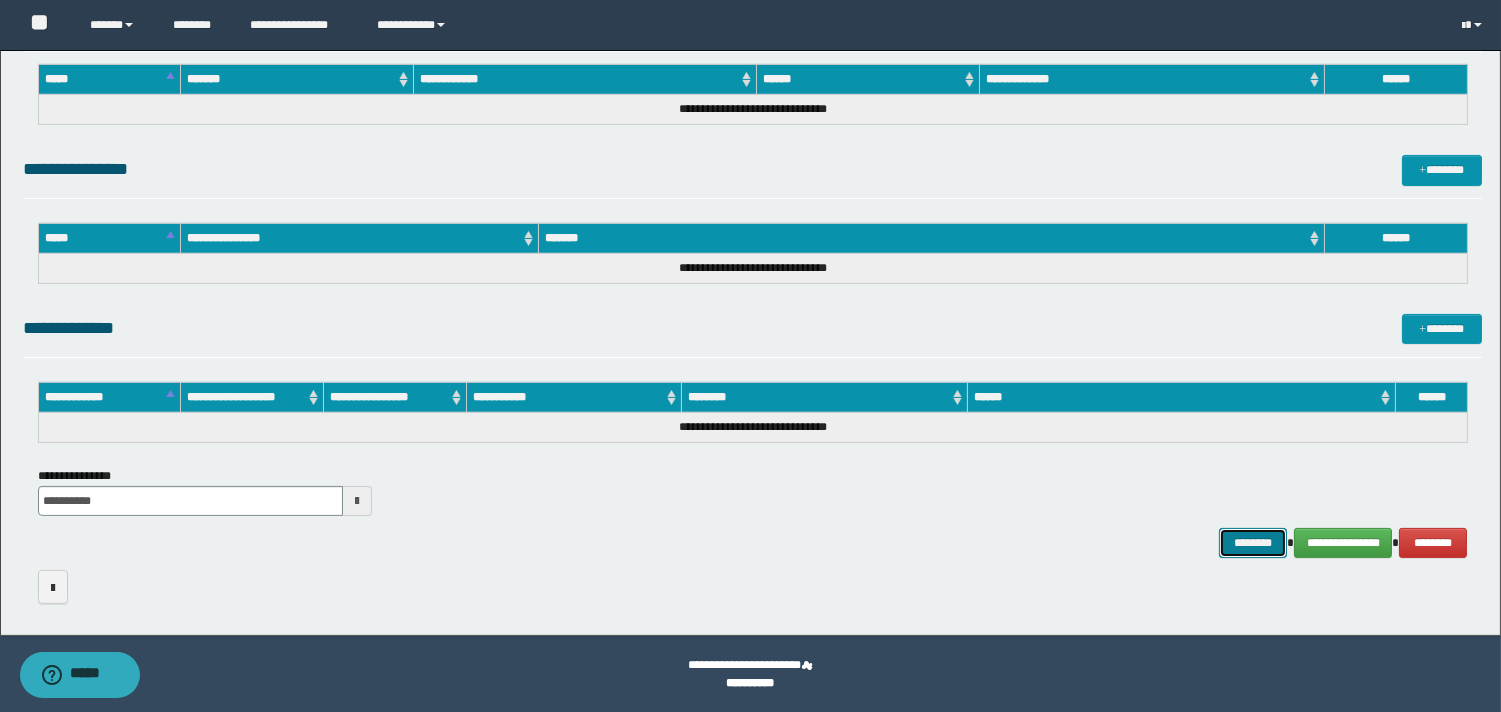 drag, startPoint x: 1261, startPoint y: 542, endPoint x: 1212, endPoint y: 515, distance: 55.946404 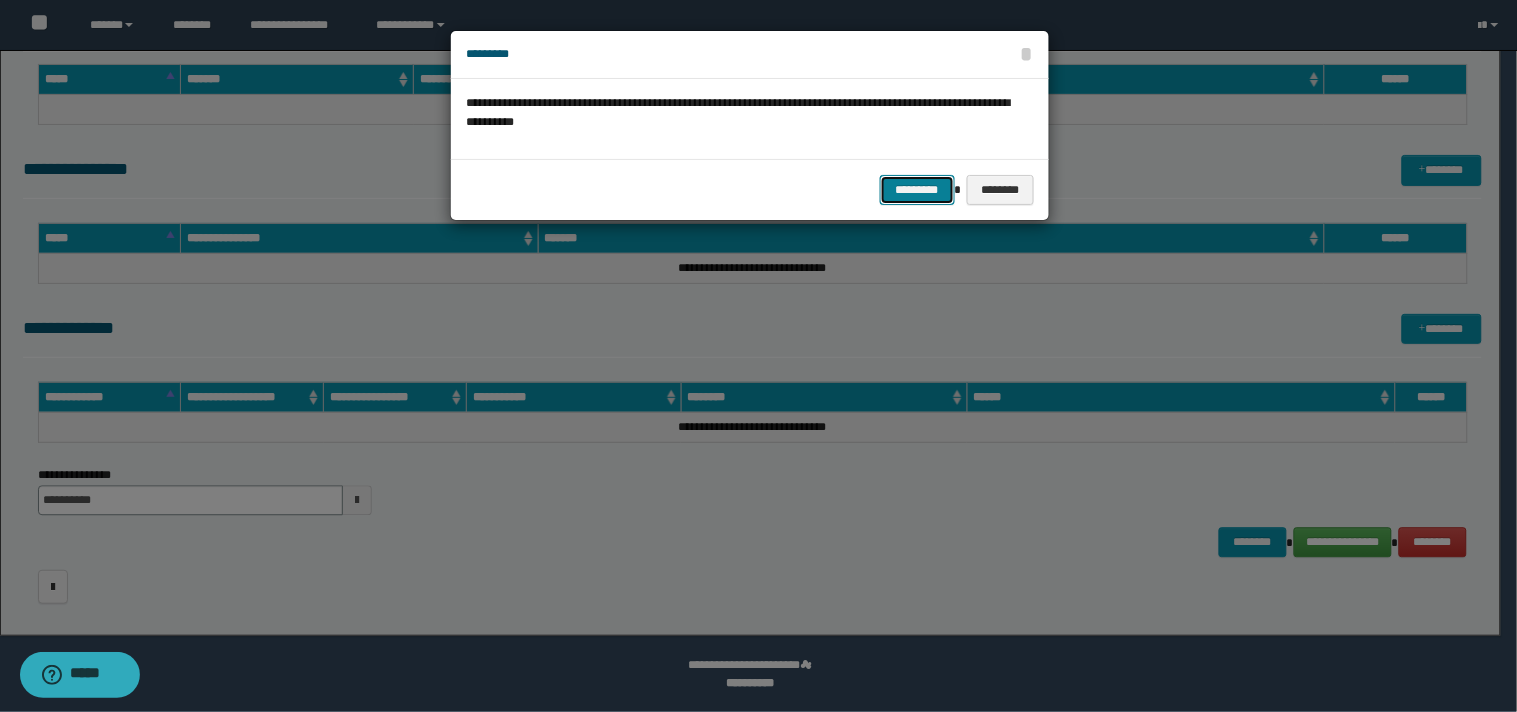 drag, startPoint x: 893, startPoint y: 185, endPoint x: 681, endPoint y: 106, distance: 226.24103 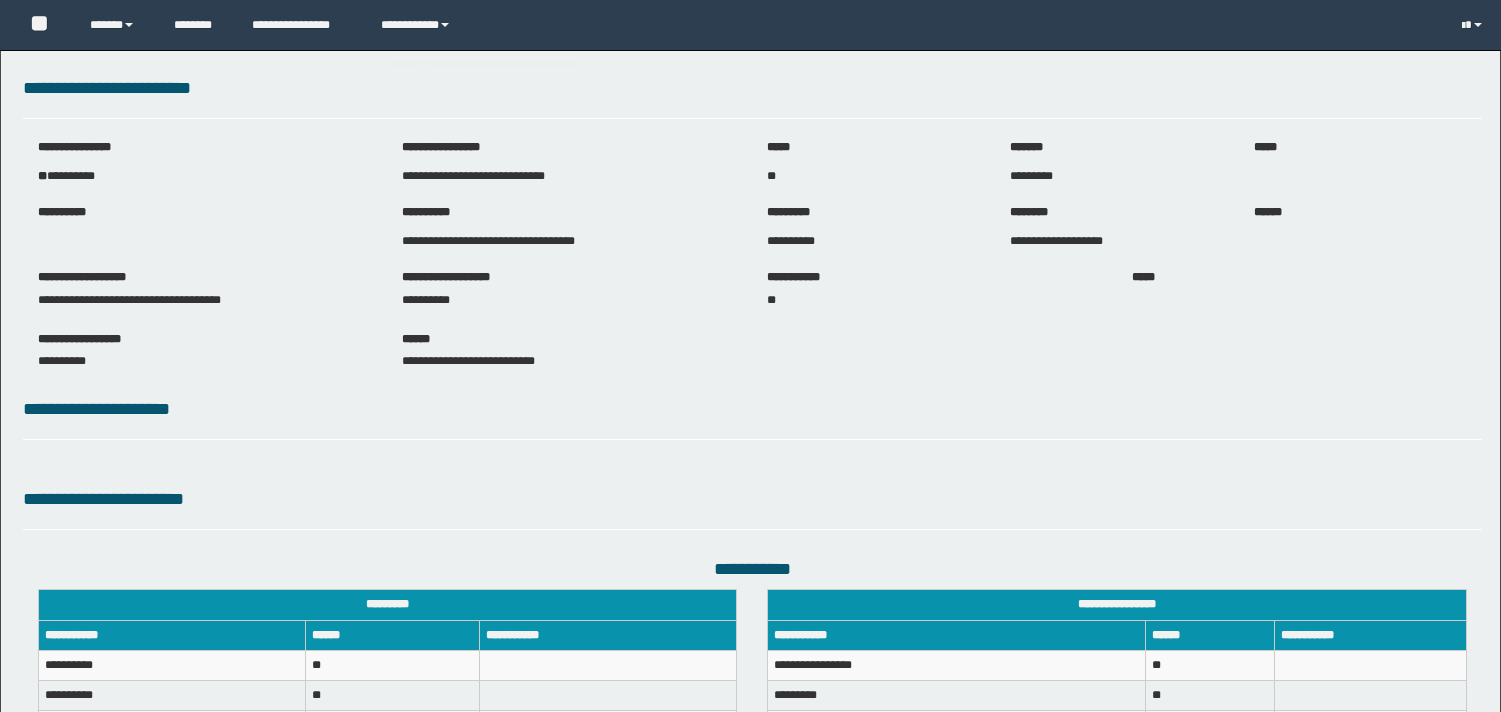 scroll, scrollTop: 555, scrollLeft: 0, axis: vertical 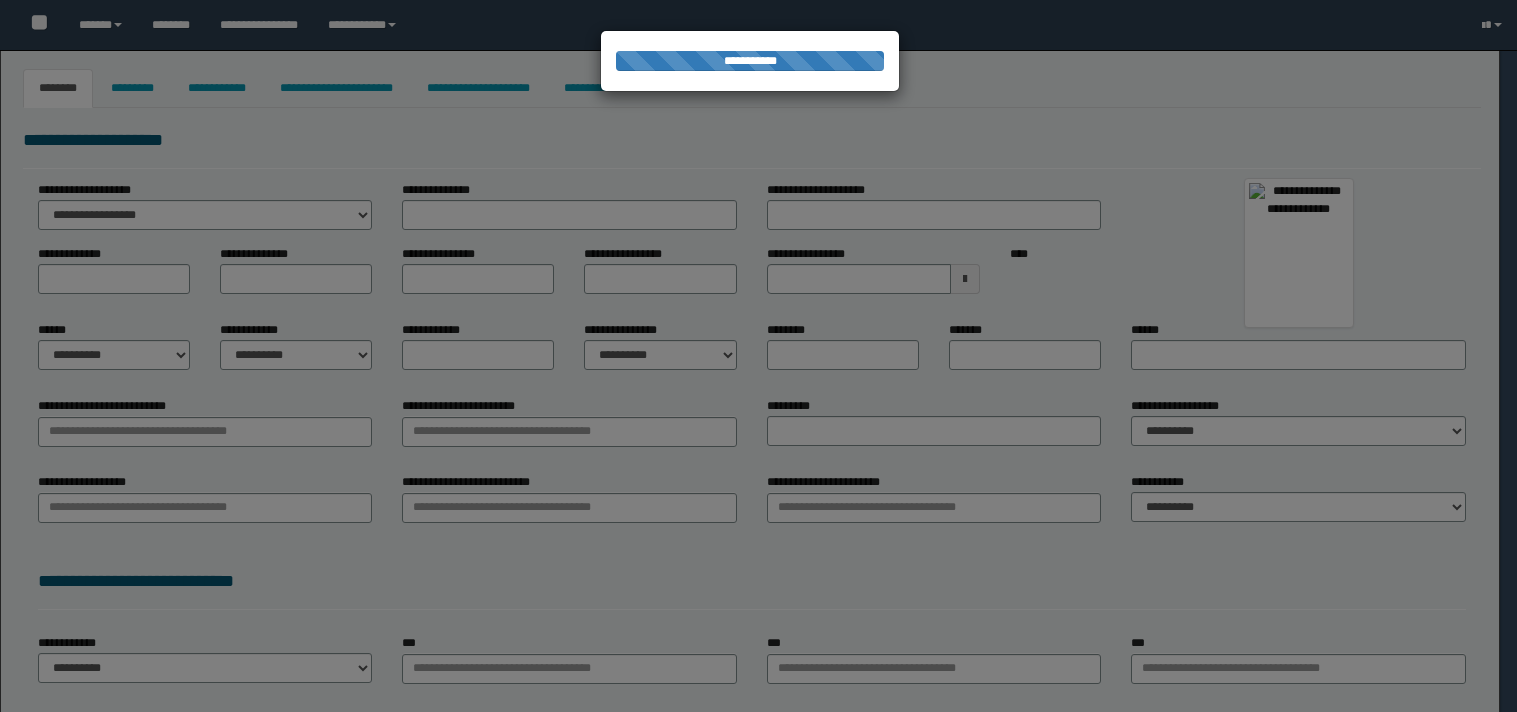 type on "******" 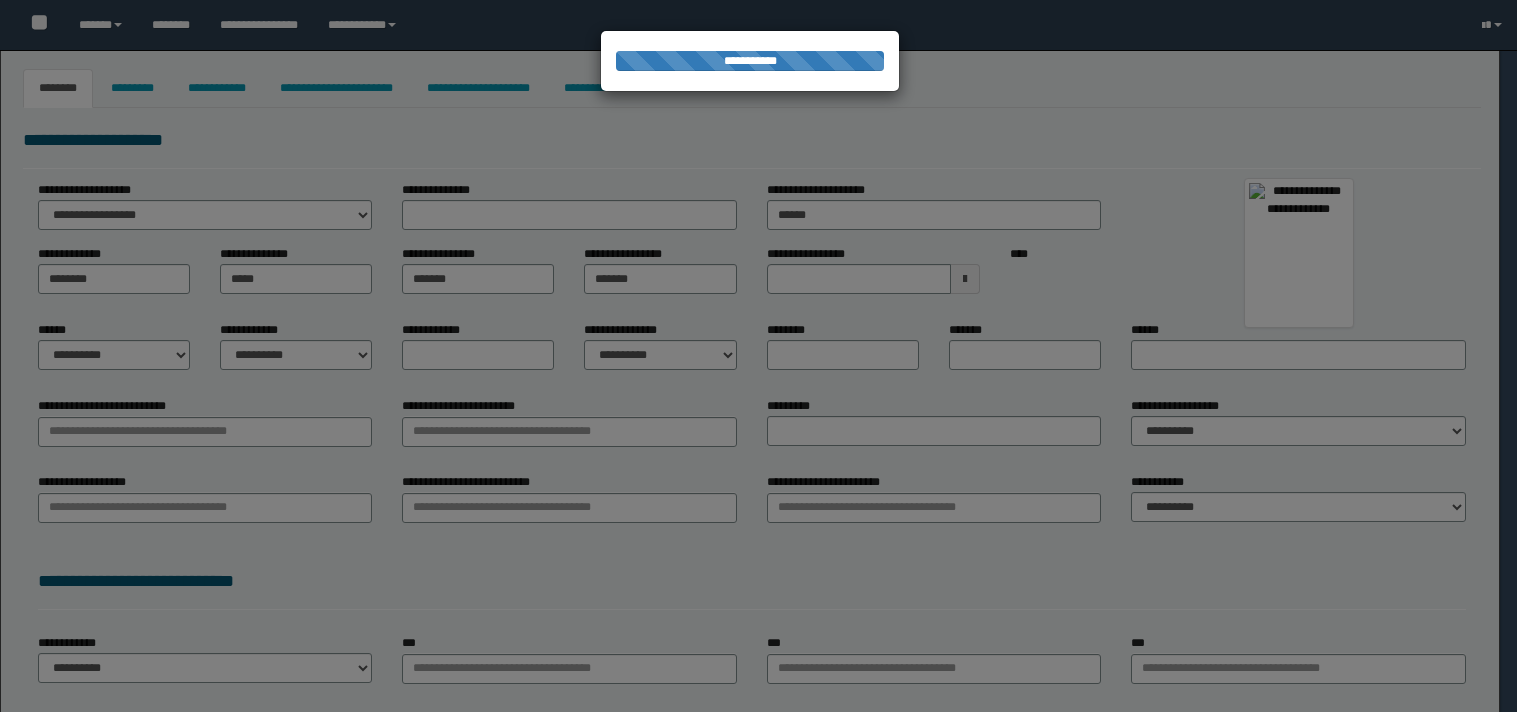 select on "*" 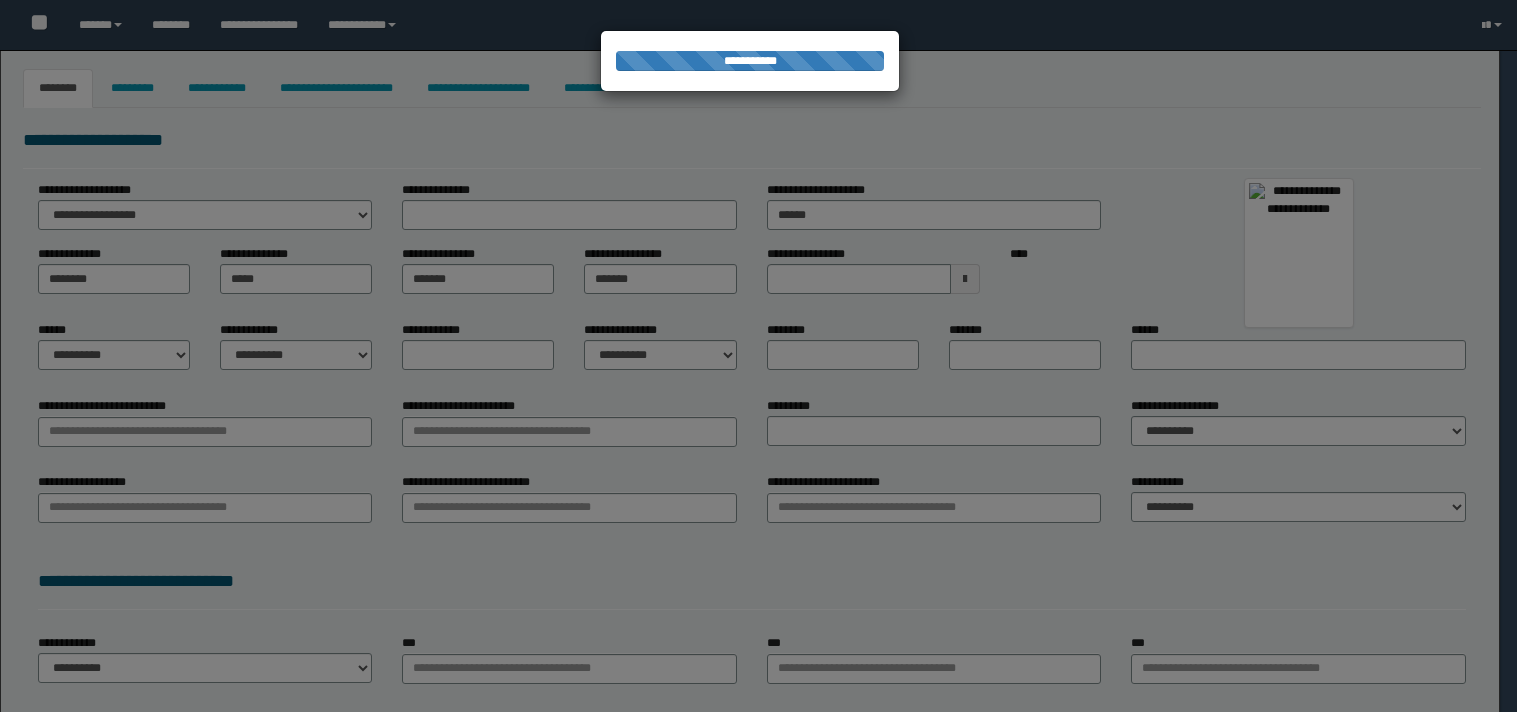 select on "*" 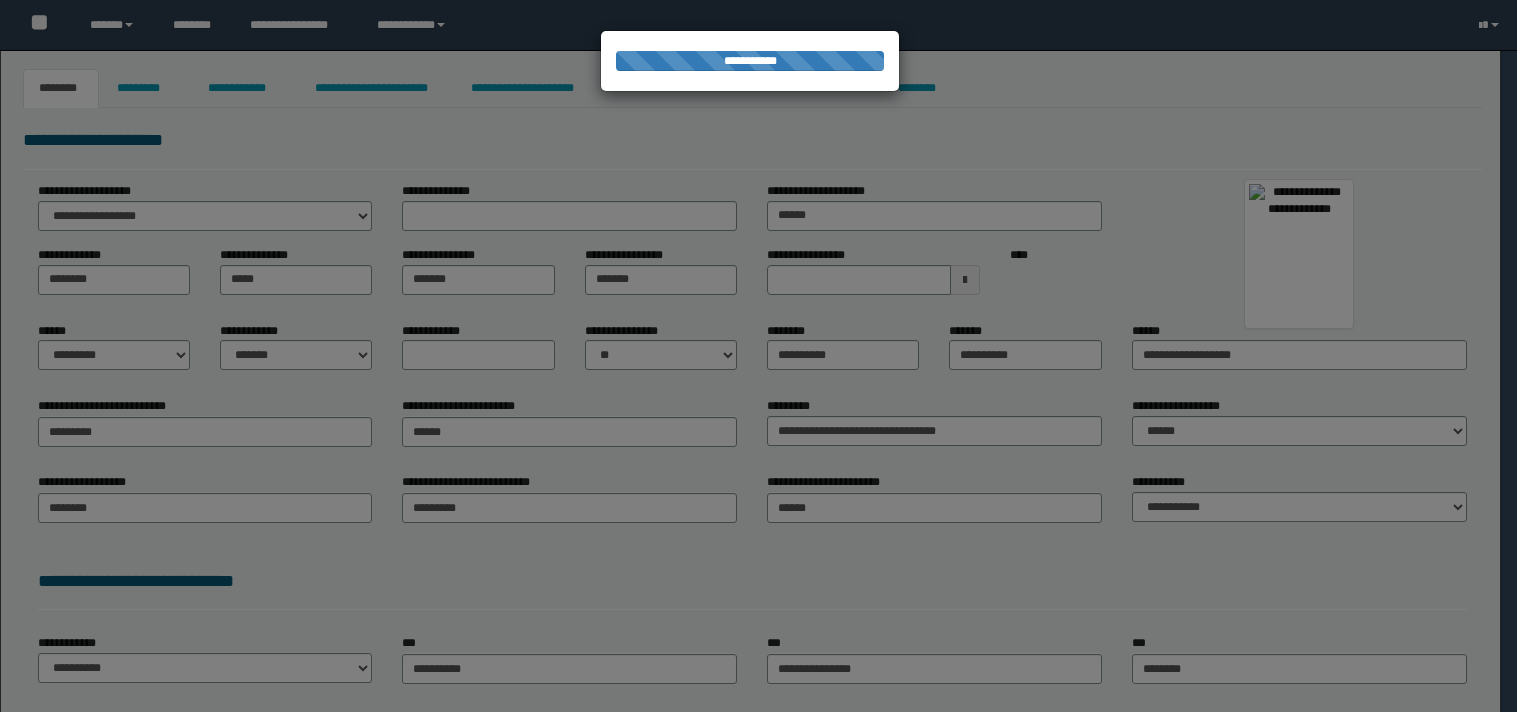 scroll, scrollTop: 0, scrollLeft: 0, axis: both 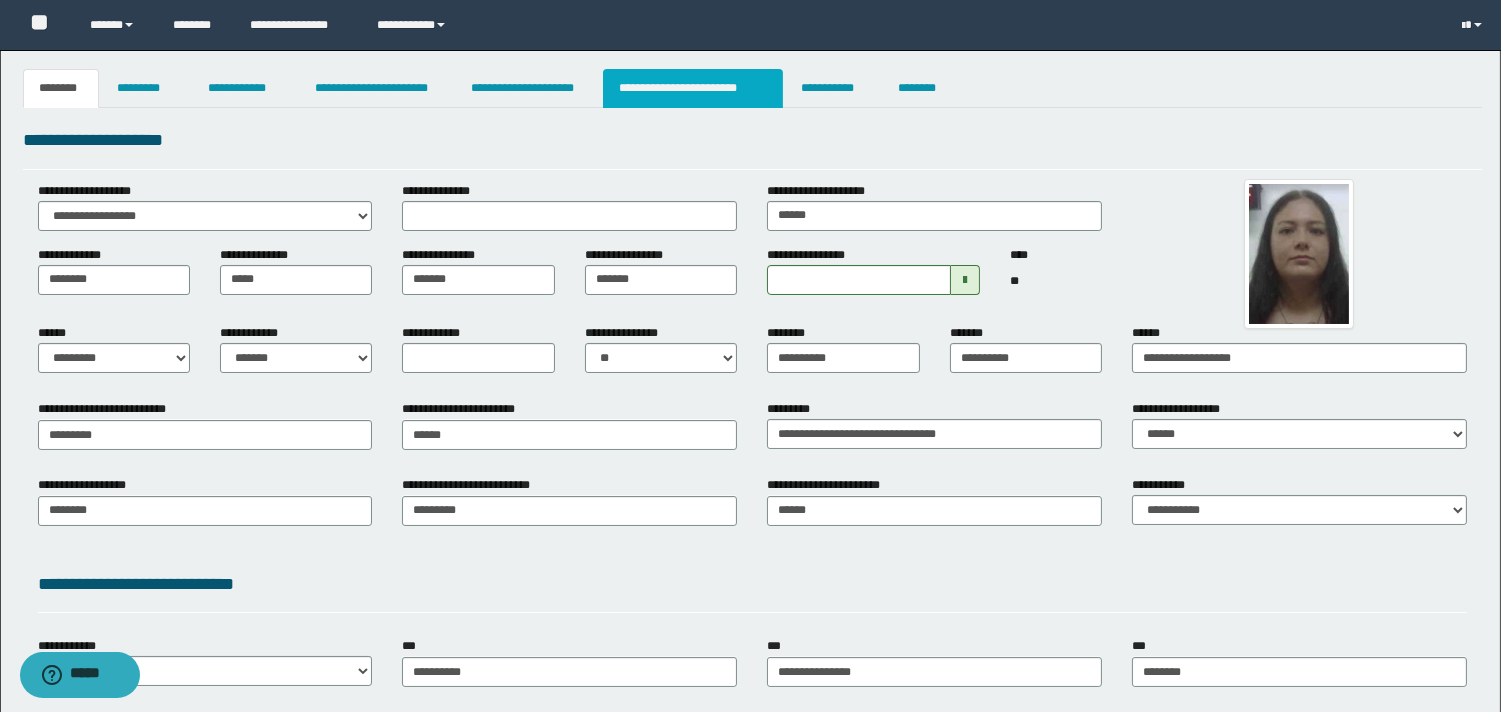 drag, startPoint x: 682, startPoint y: 97, endPoint x: 732, endPoint y: 135, distance: 62.801273 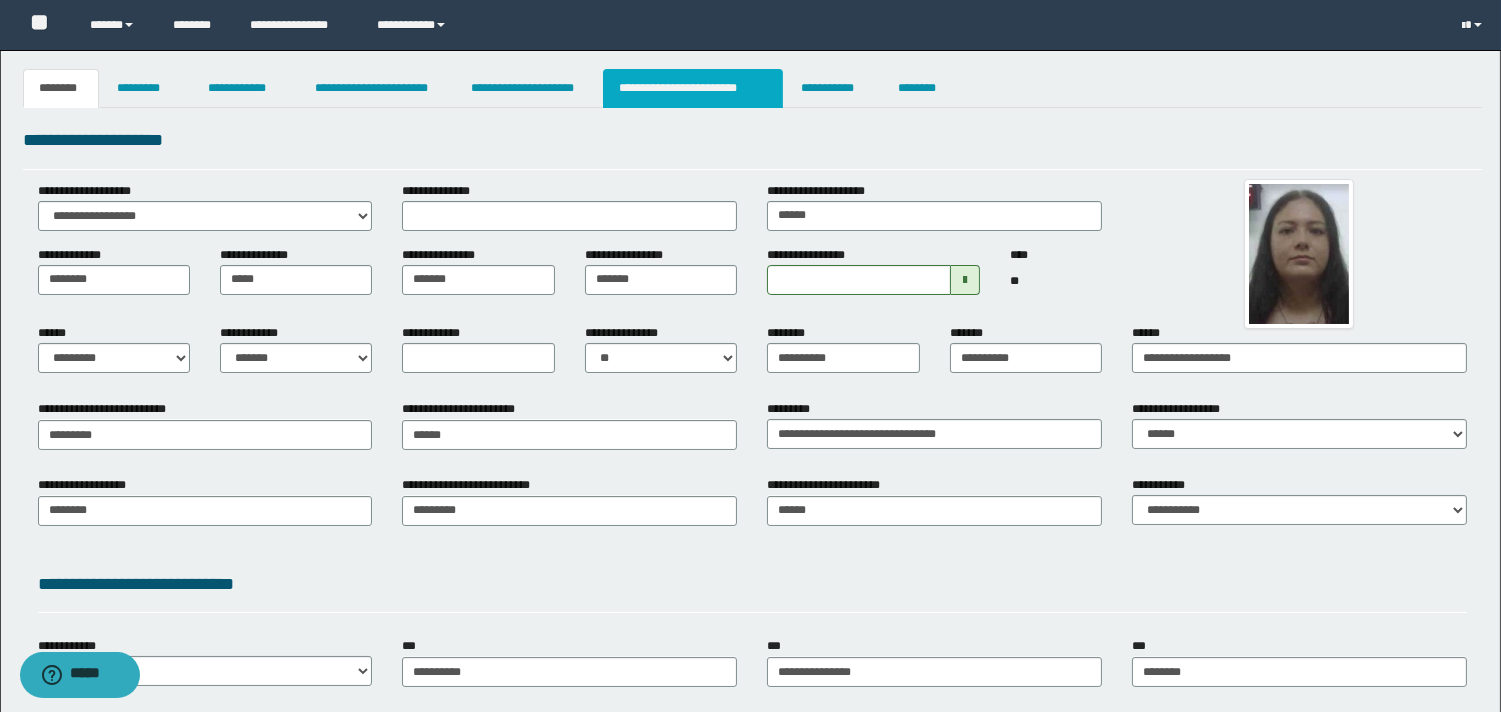 click on "**********" at bounding box center [693, 88] 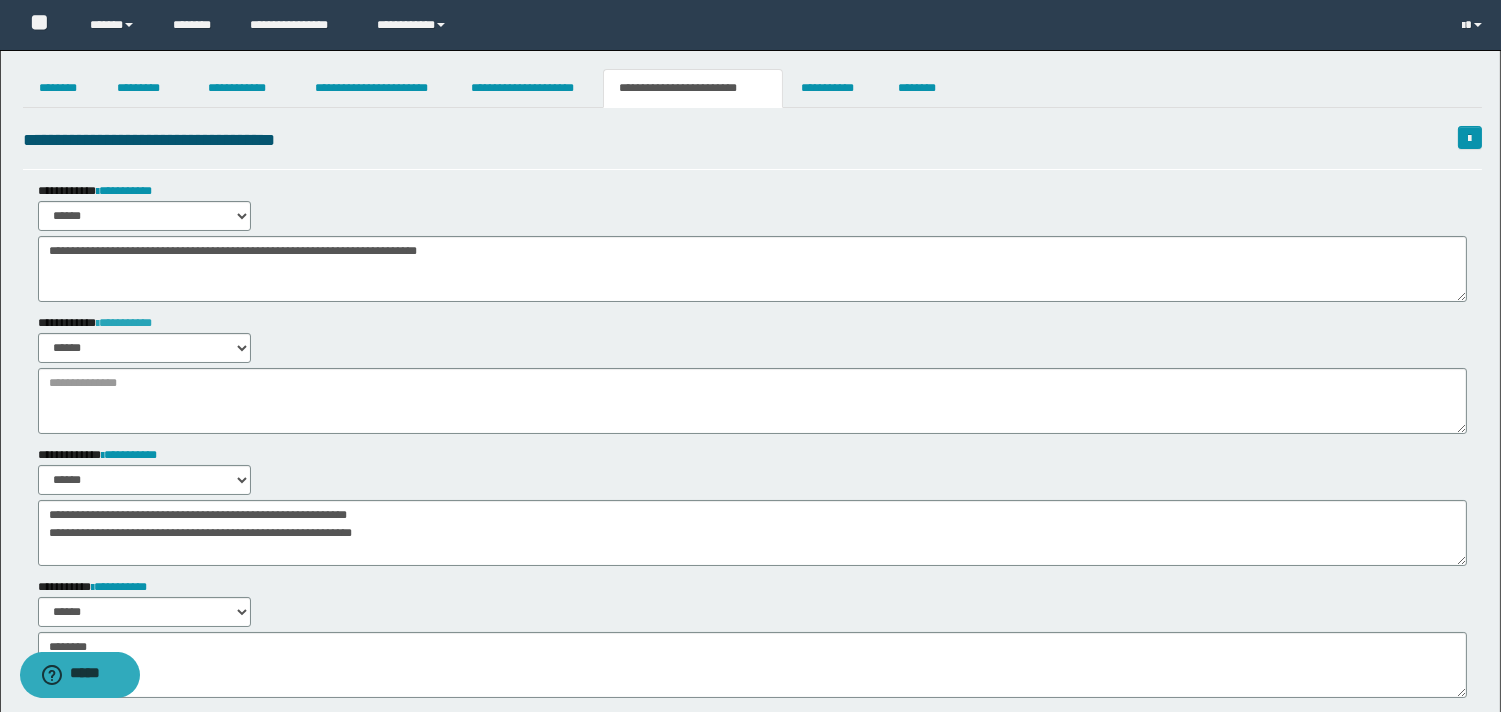 click on "**********" at bounding box center (124, 323) 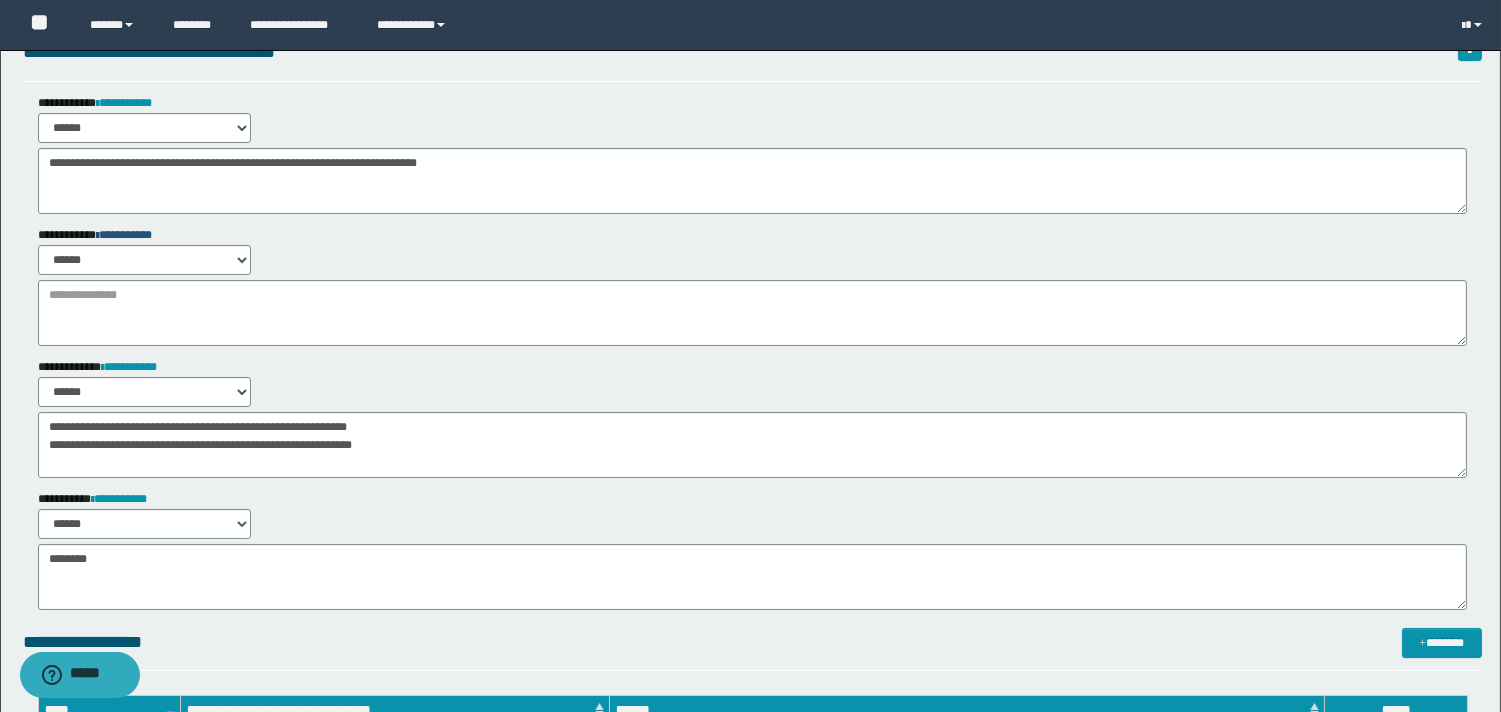 scroll, scrollTop: 222, scrollLeft: 0, axis: vertical 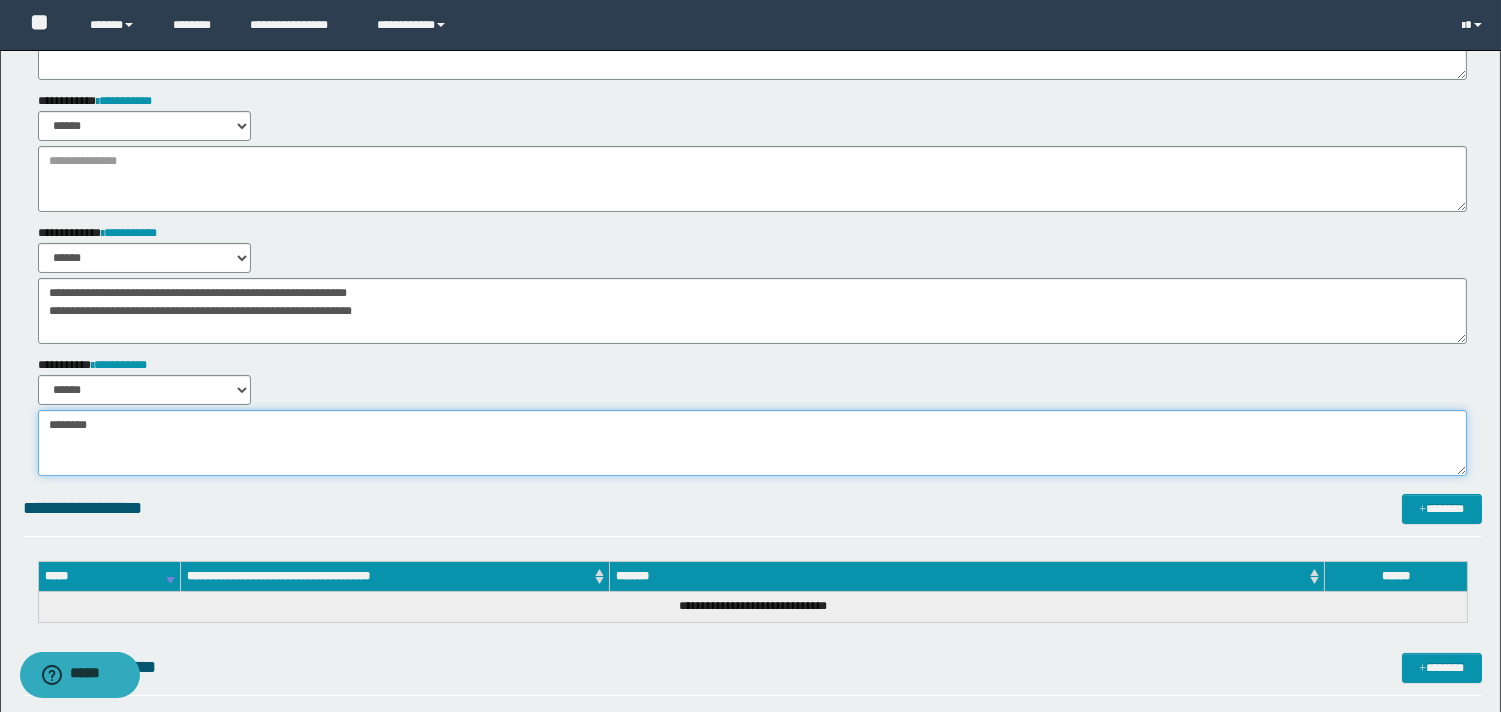click on "********" at bounding box center [752, 443] 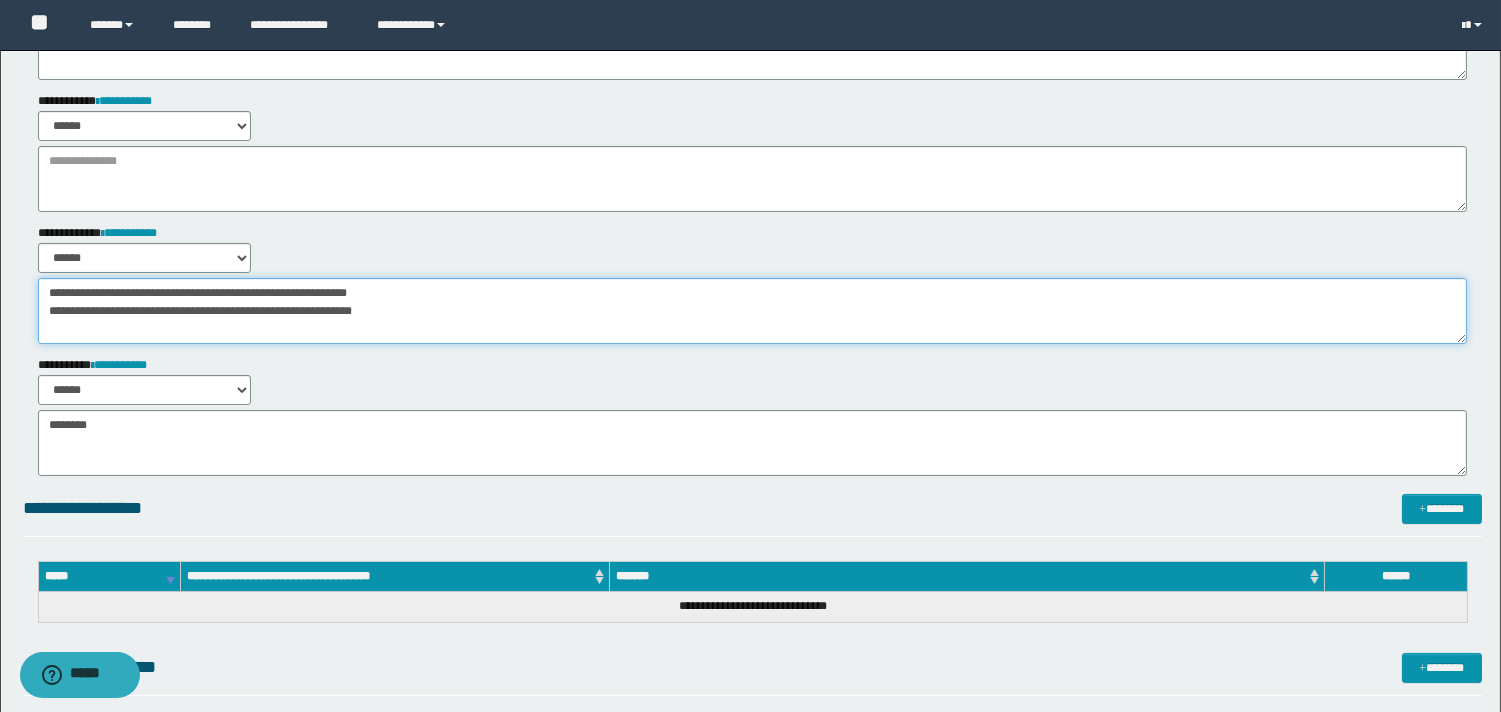 click on "**********" at bounding box center [752, 311] 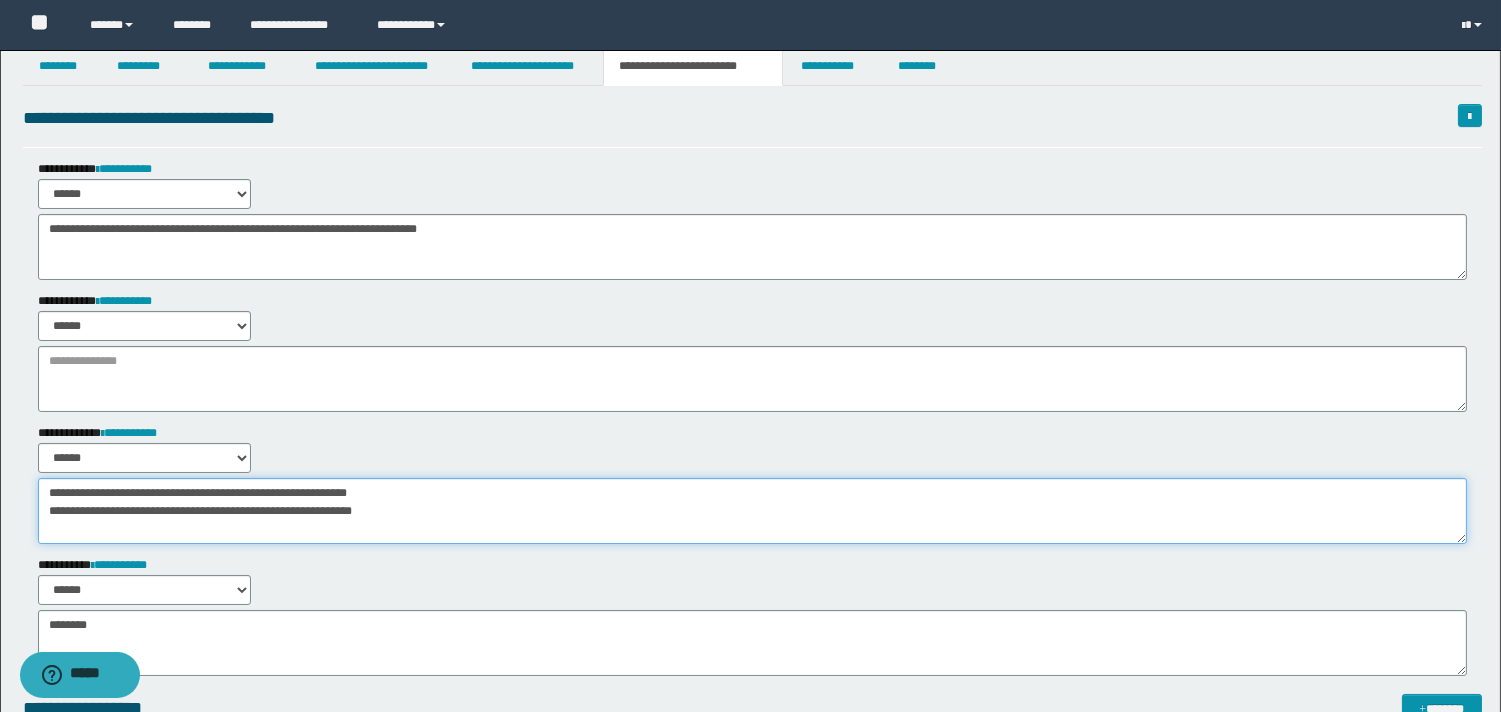 scroll, scrollTop: 0, scrollLeft: 0, axis: both 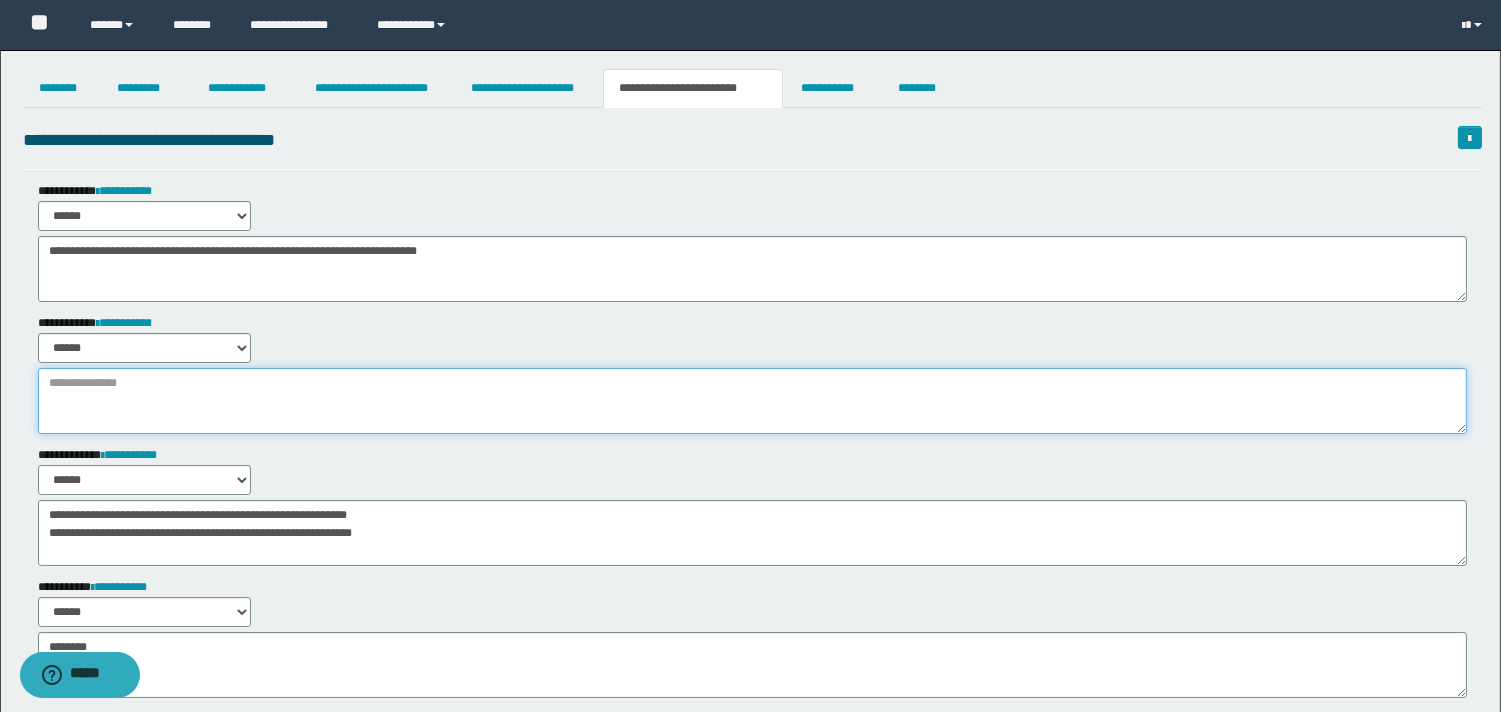 drag, startPoint x: 373, startPoint y: 418, endPoint x: 547, endPoint y: 570, distance: 231.04112 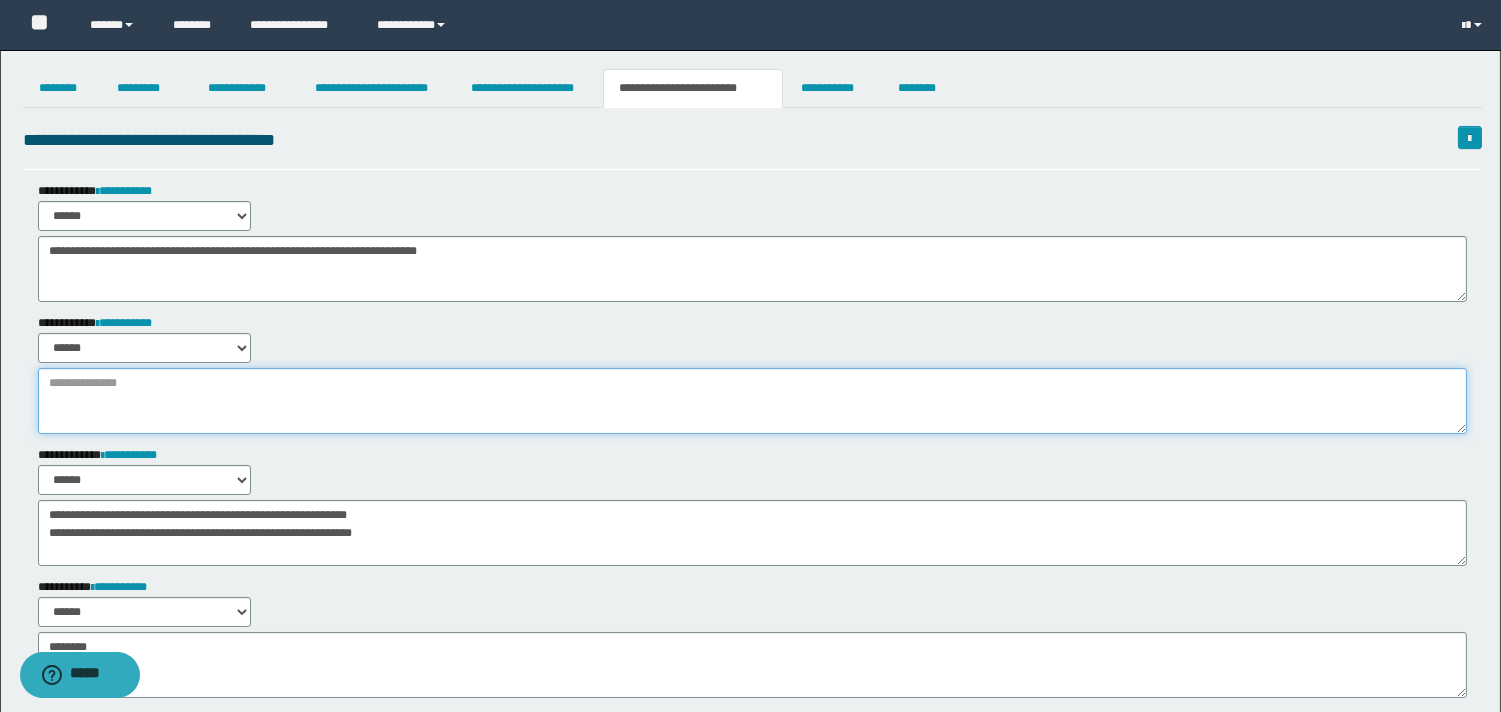 click at bounding box center [752, 401] 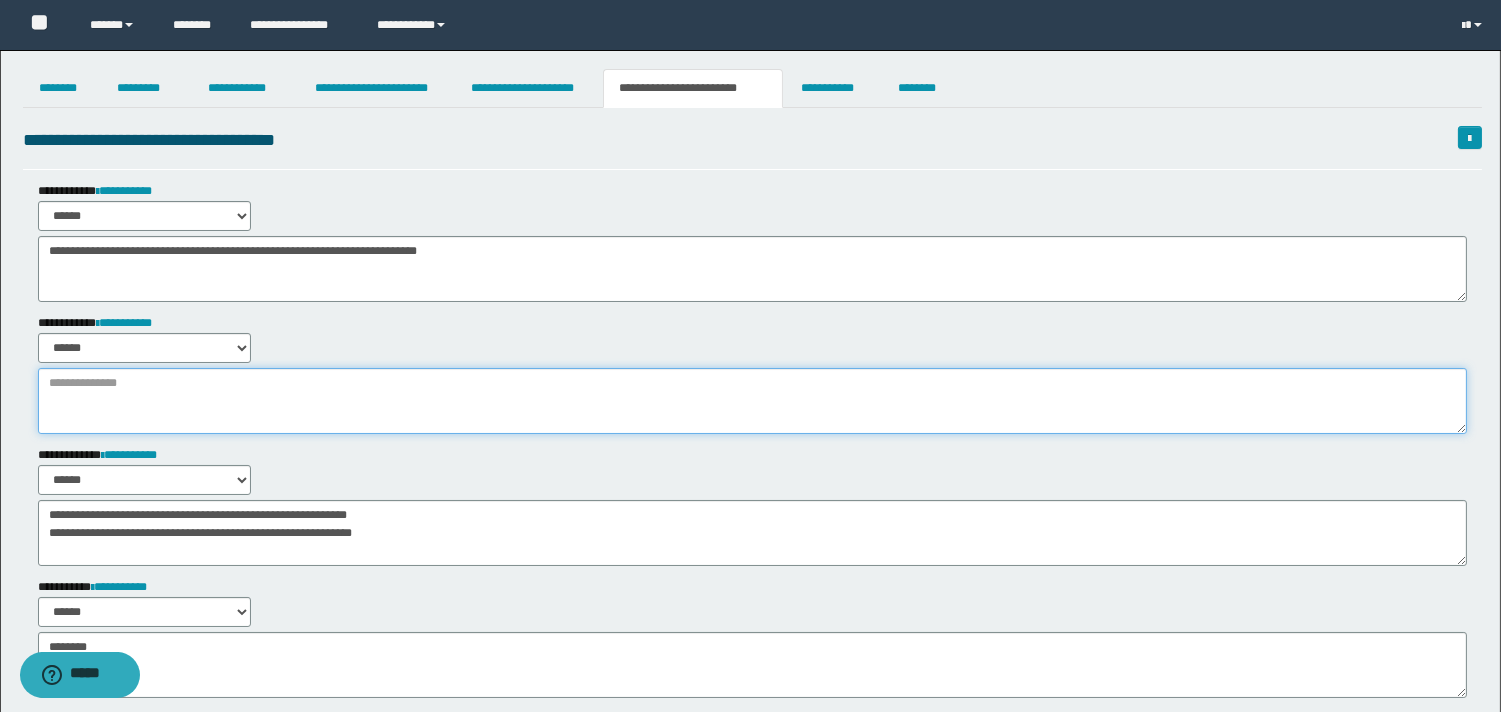 paste on "**********" 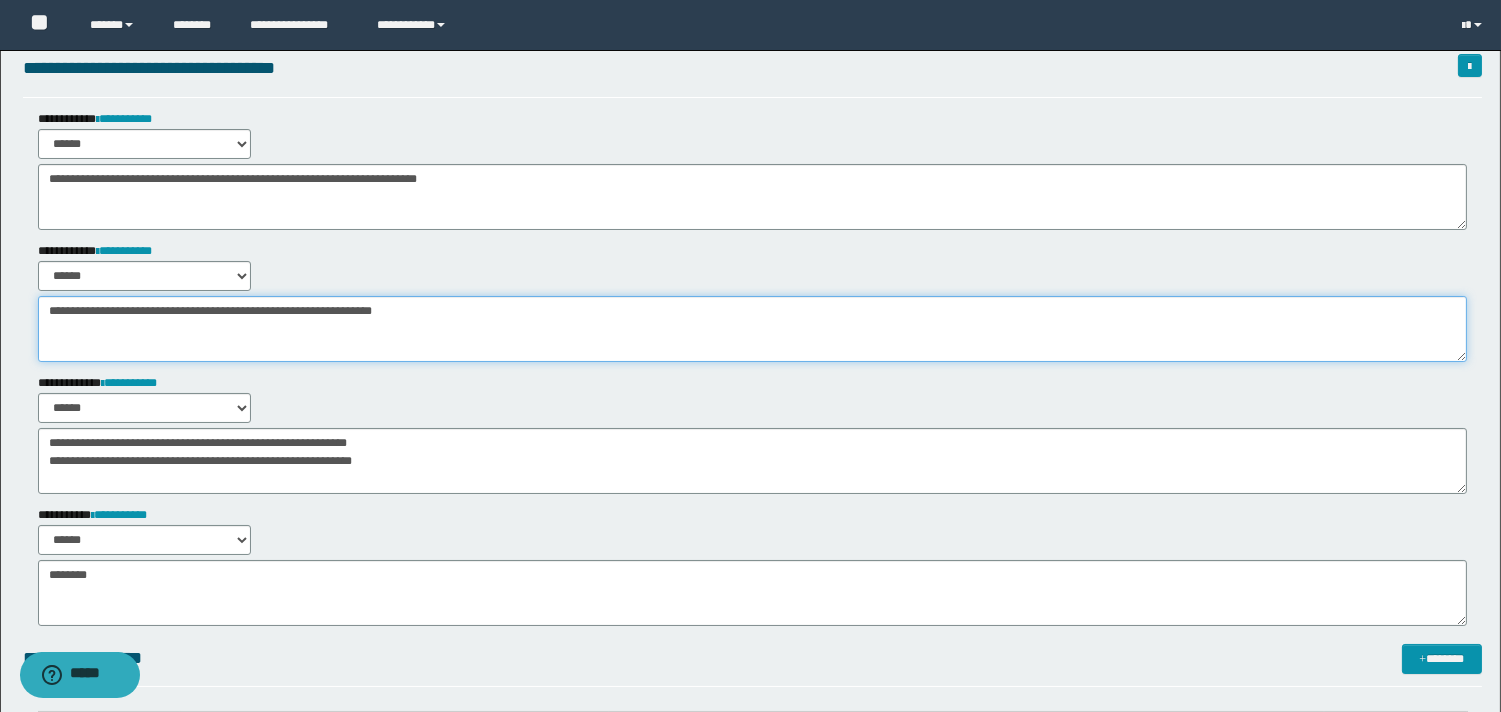 scroll, scrollTop: 111, scrollLeft: 0, axis: vertical 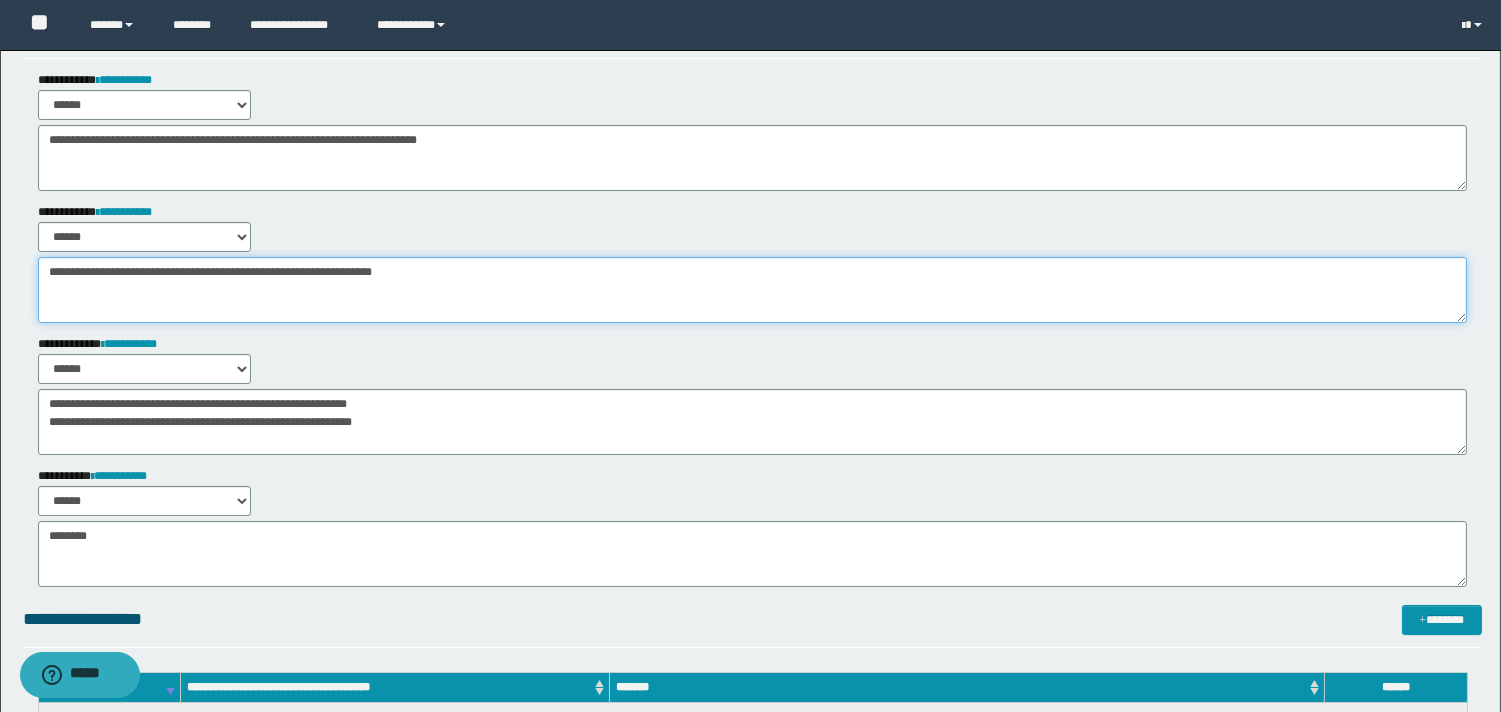 type on "**********" 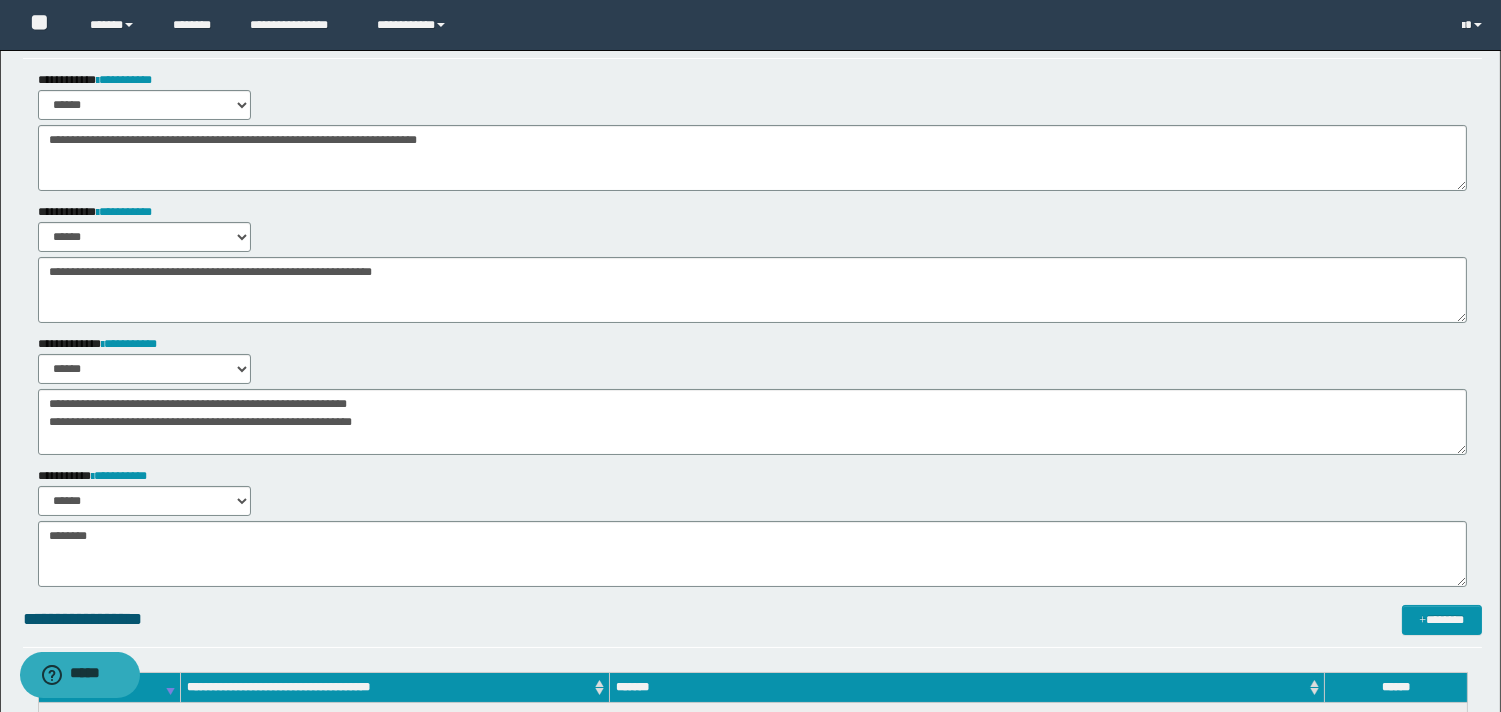 click on "**********" at bounding box center (752, 329) 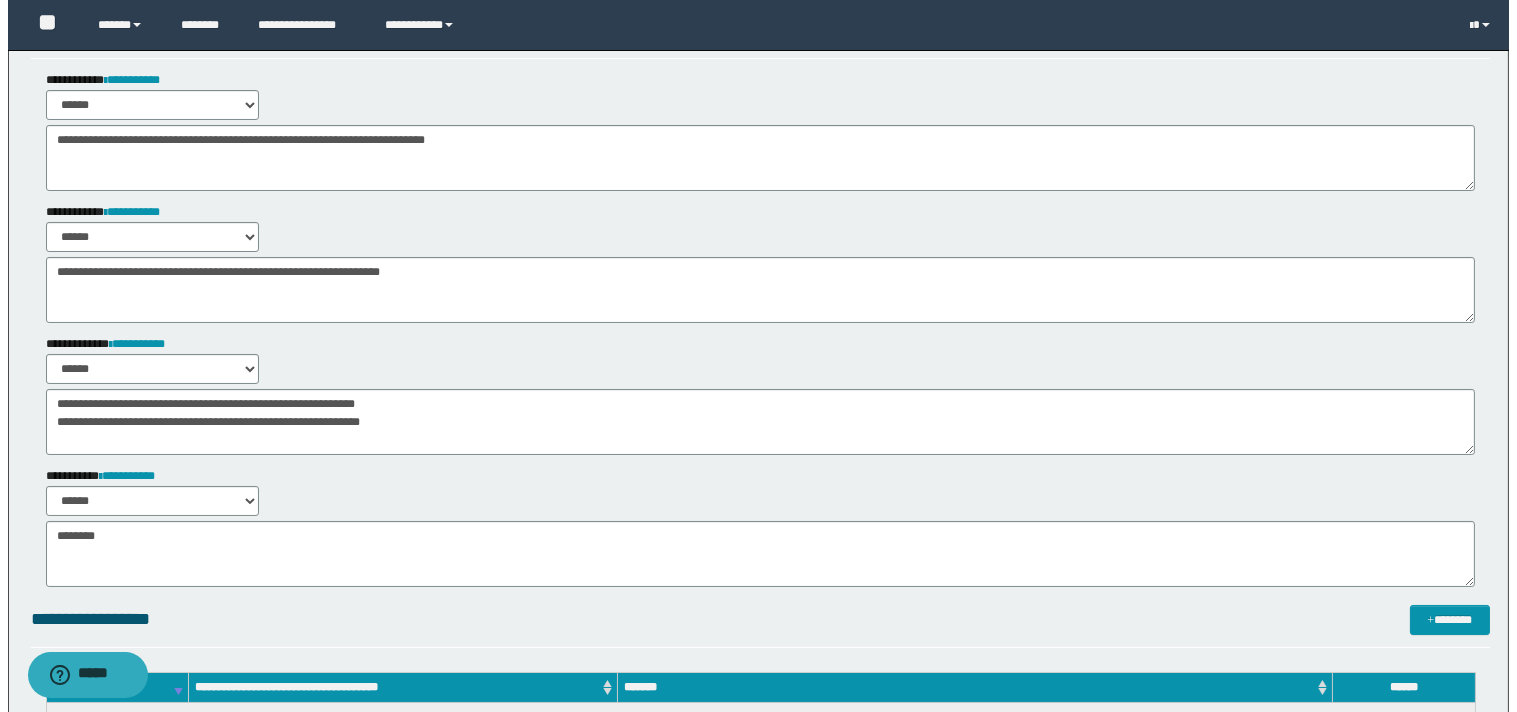scroll, scrollTop: 0, scrollLeft: 0, axis: both 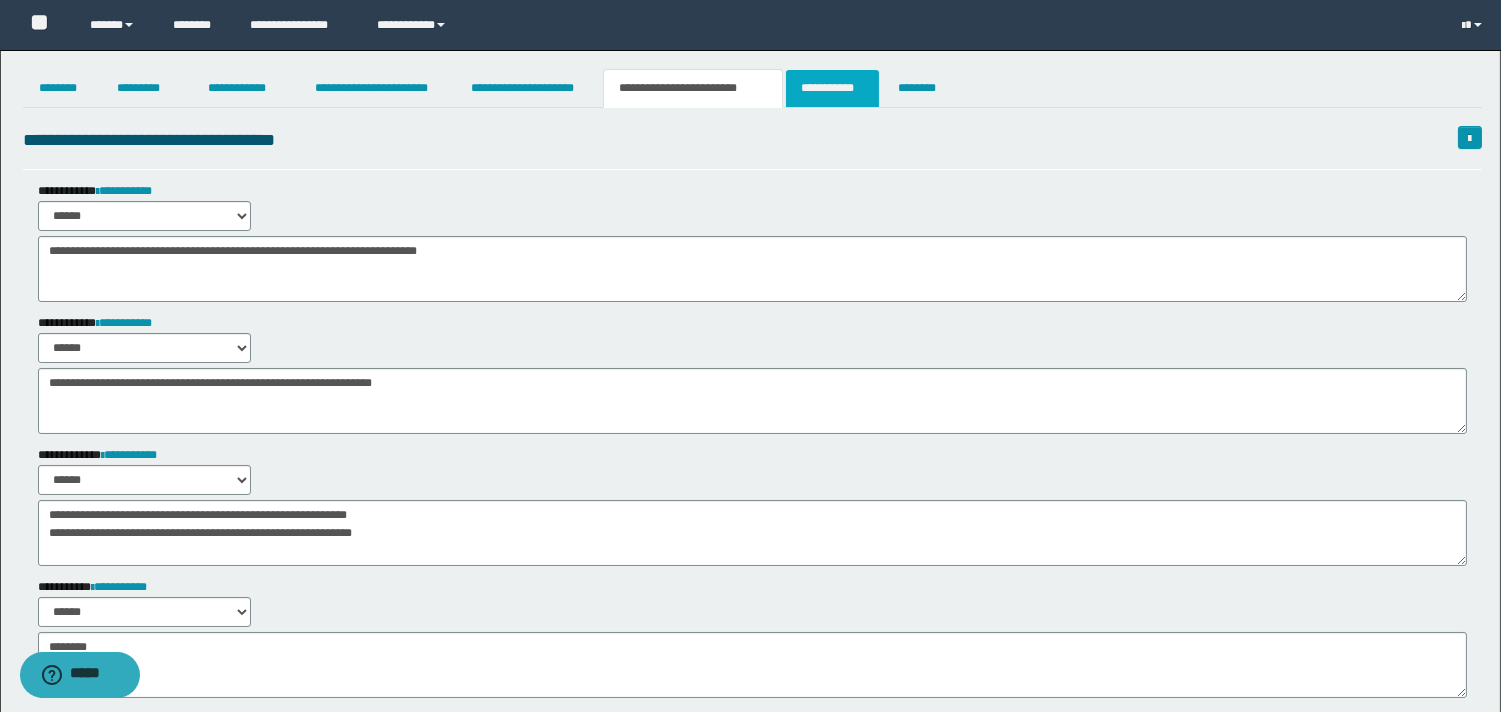 click on "**********" at bounding box center [832, 88] 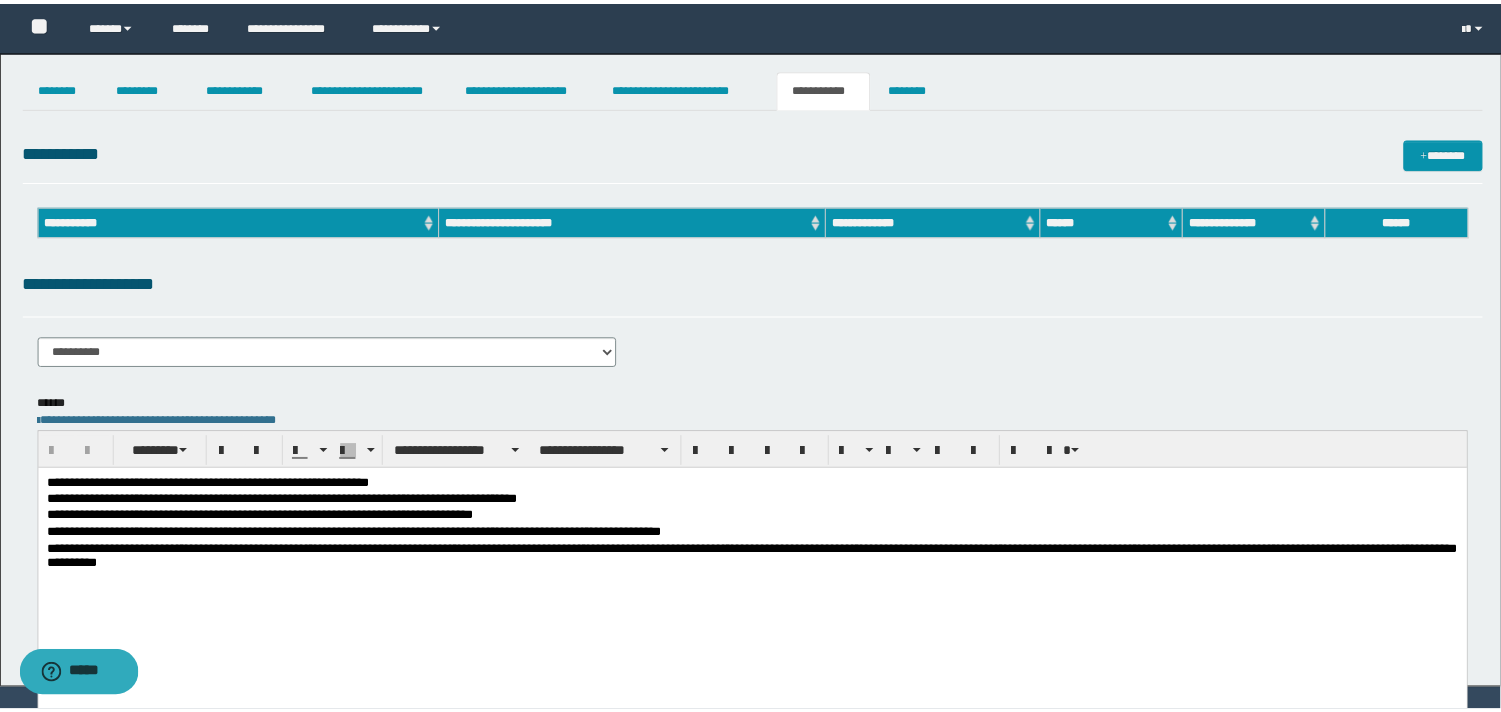 scroll, scrollTop: 0, scrollLeft: 0, axis: both 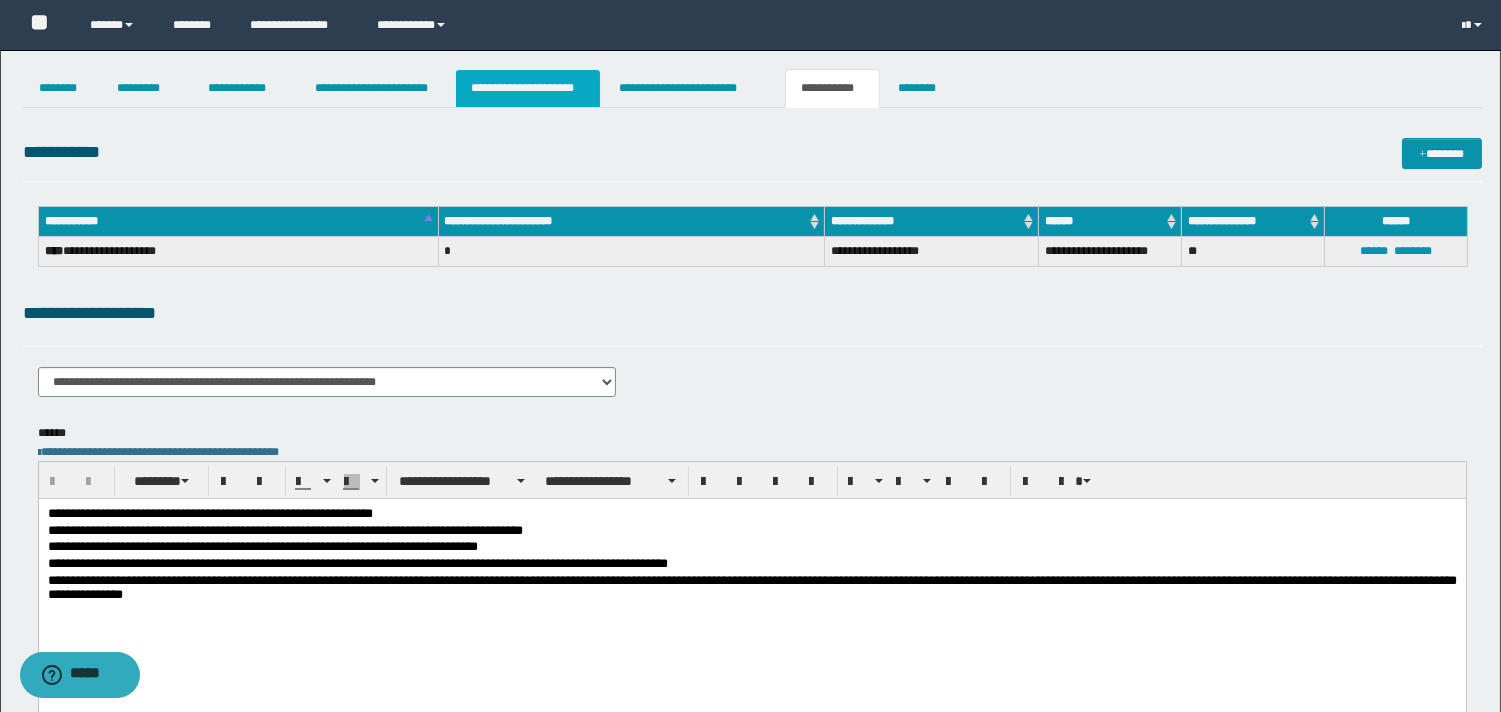 click on "**********" at bounding box center (528, 88) 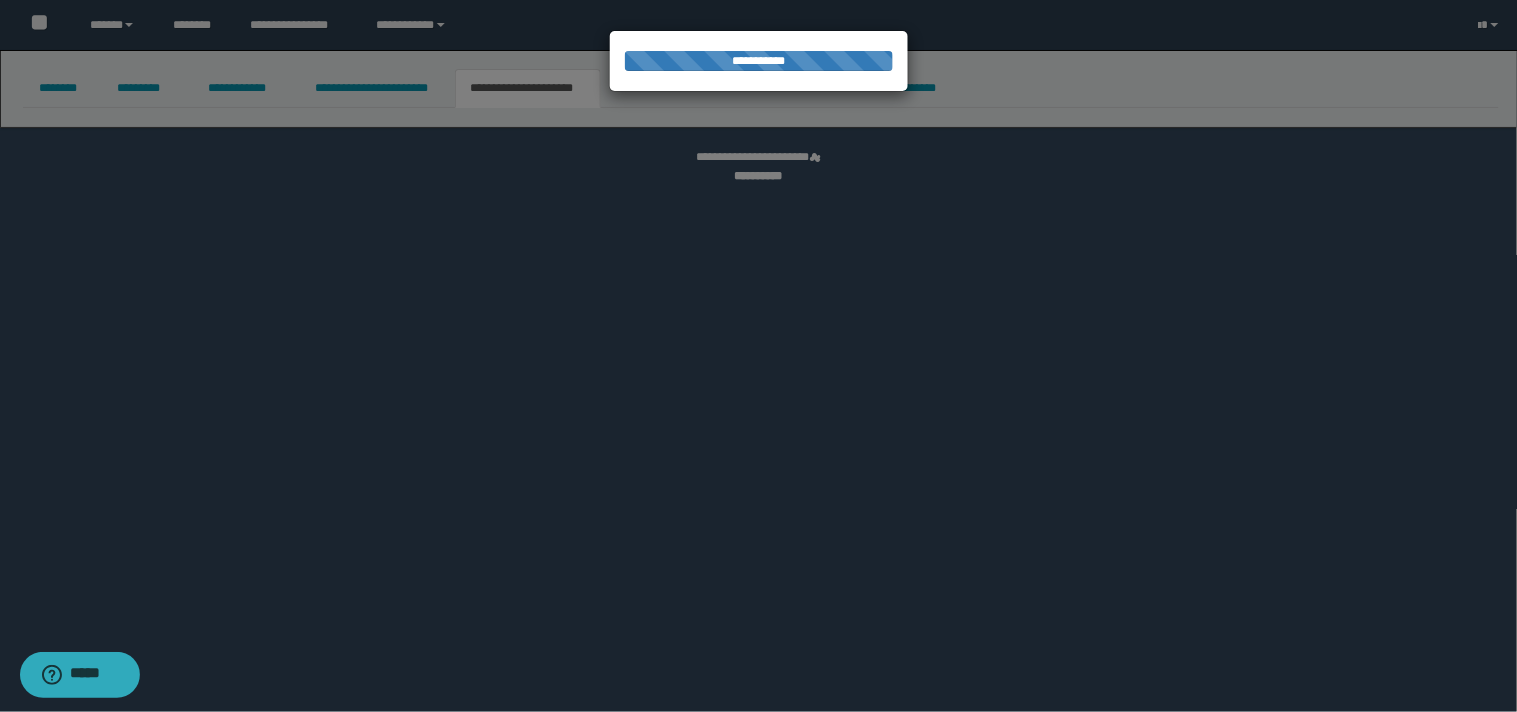 select on "*" 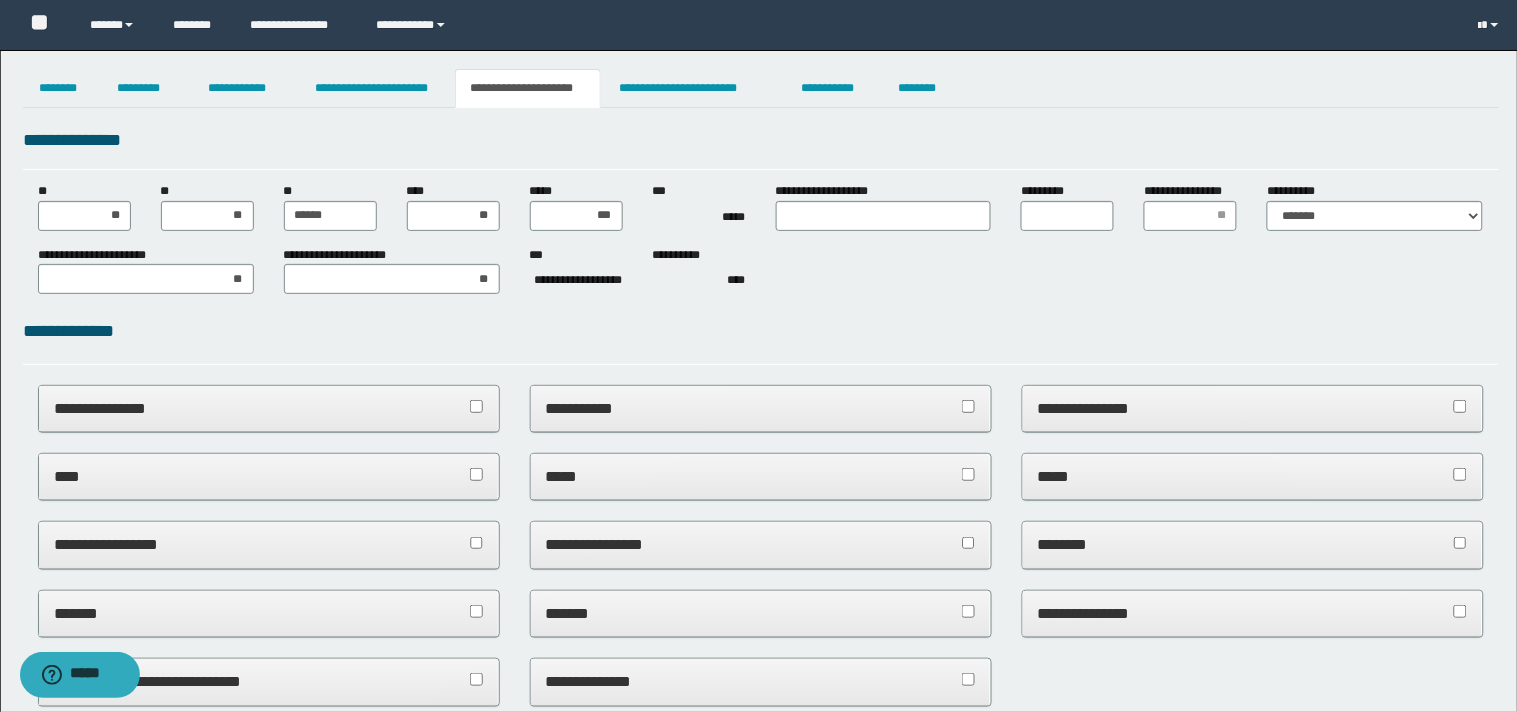 scroll, scrollTop: 0, scrollLeft: 0, axis: both 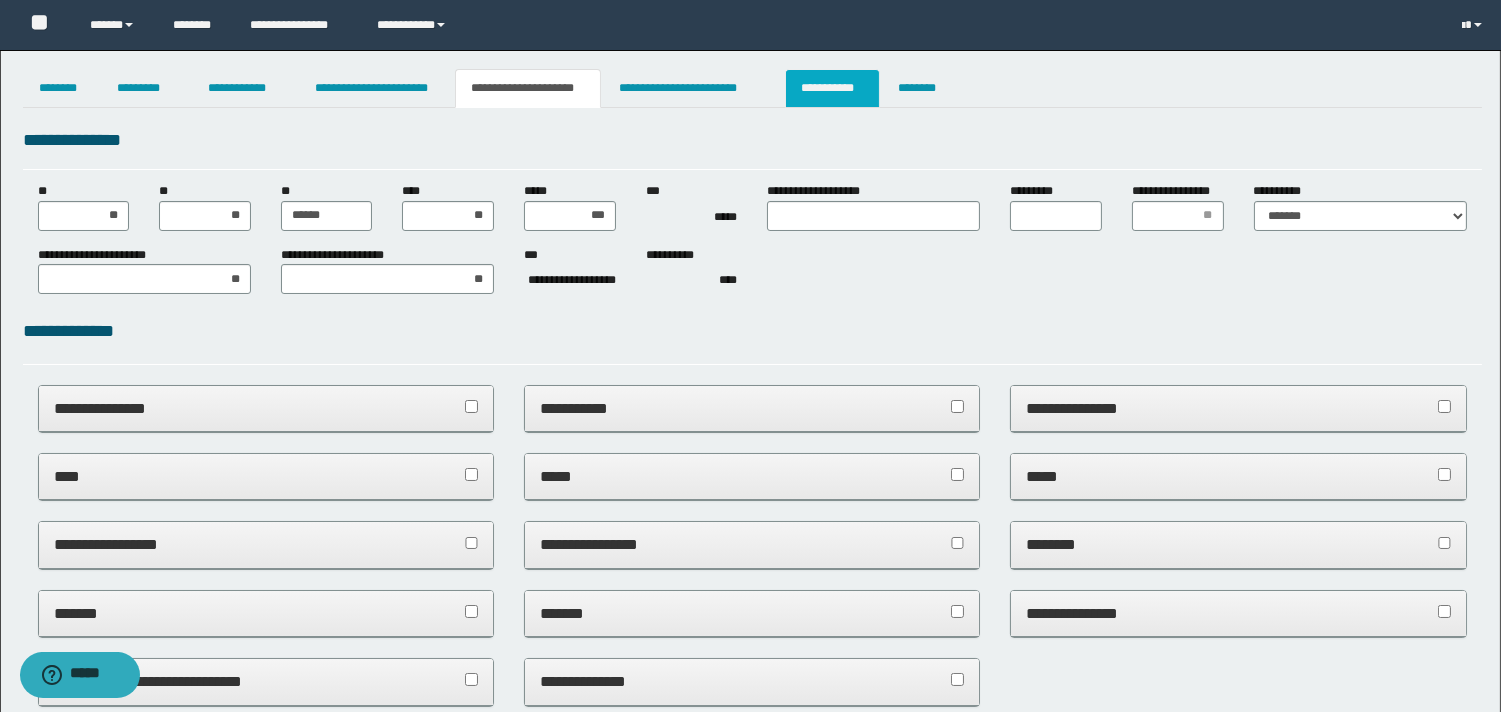 click on "**********" at bounding box center [832, 88] 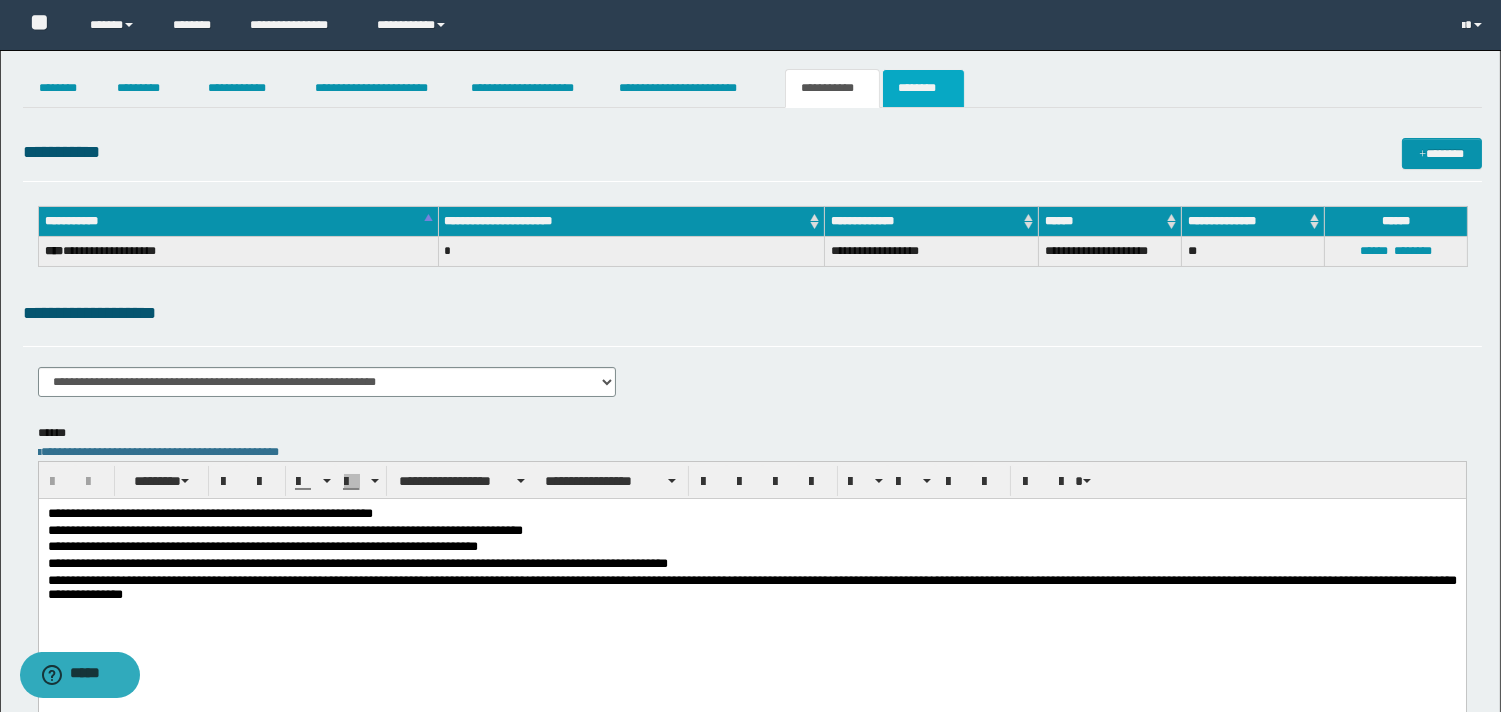 click on "********" at bounding box center (923, 88) 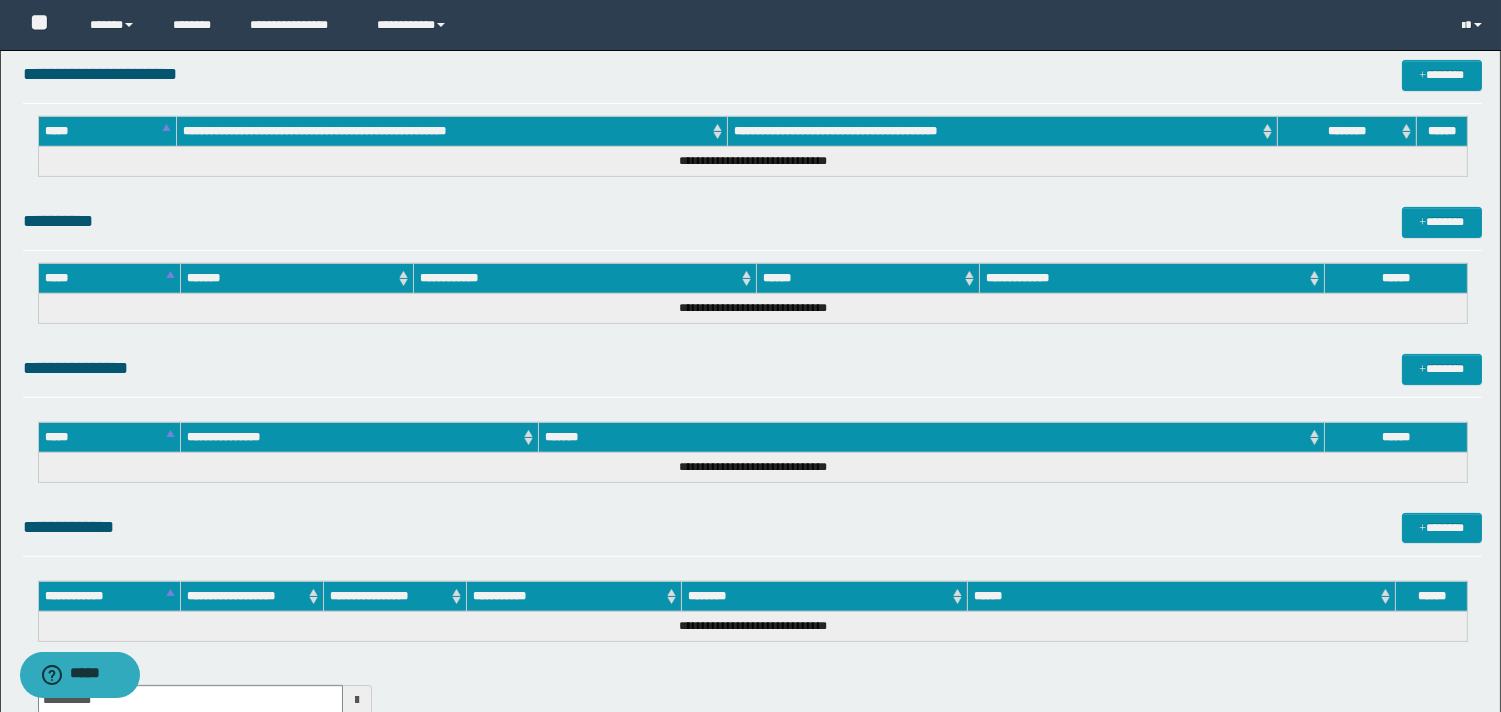 scroll, scrollTop: 1135, scrollLeft: 0, axis: vertical 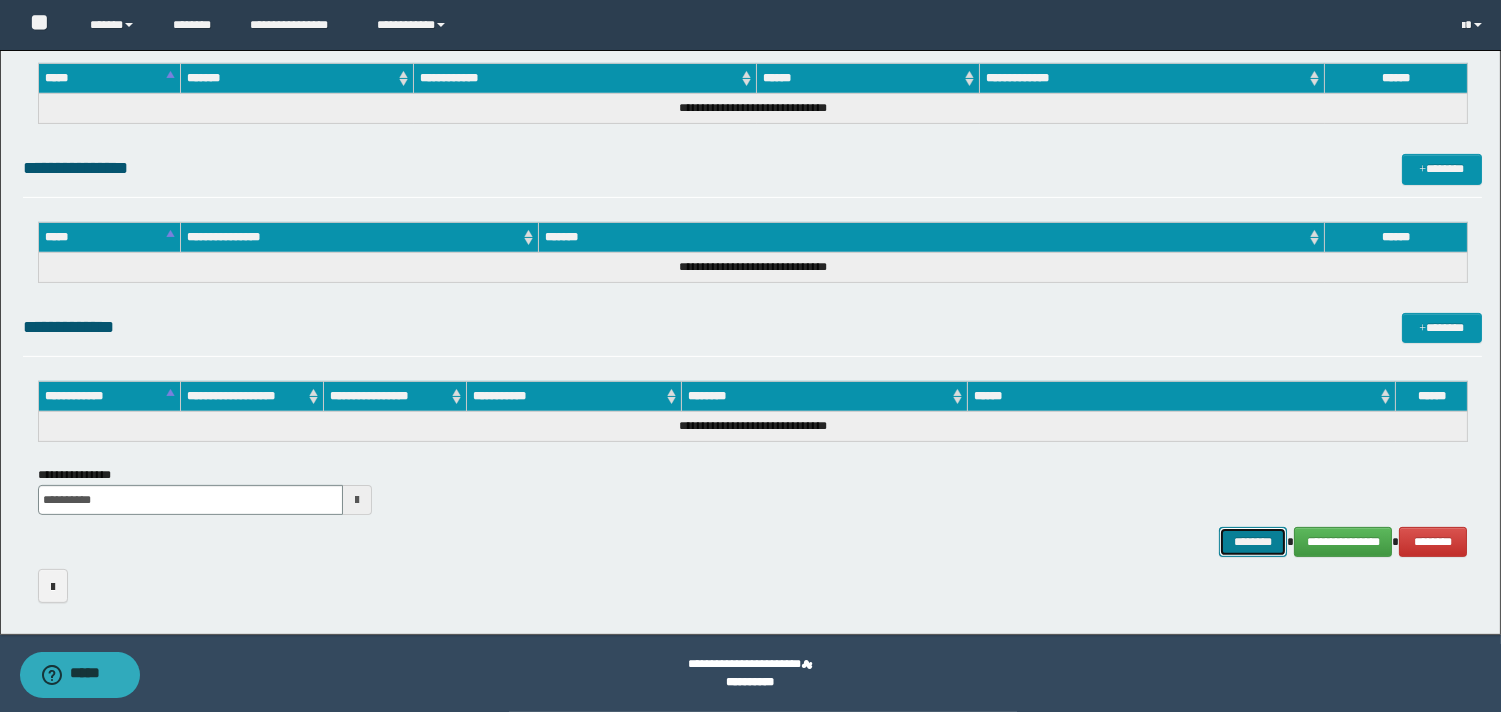 click on "********" at bounding box center [1253, 542] 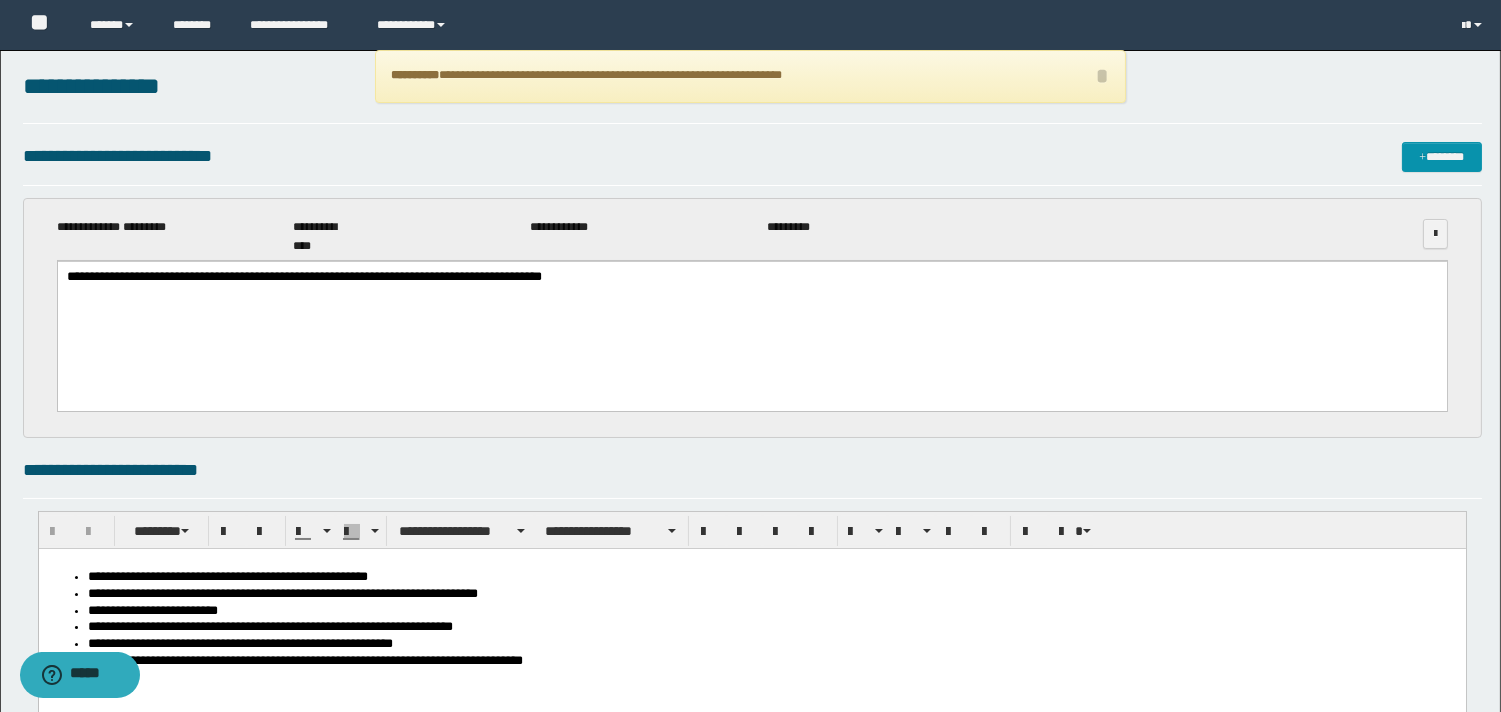 scroll, scrollTop: 0, scrollLeft: 0, axis: both 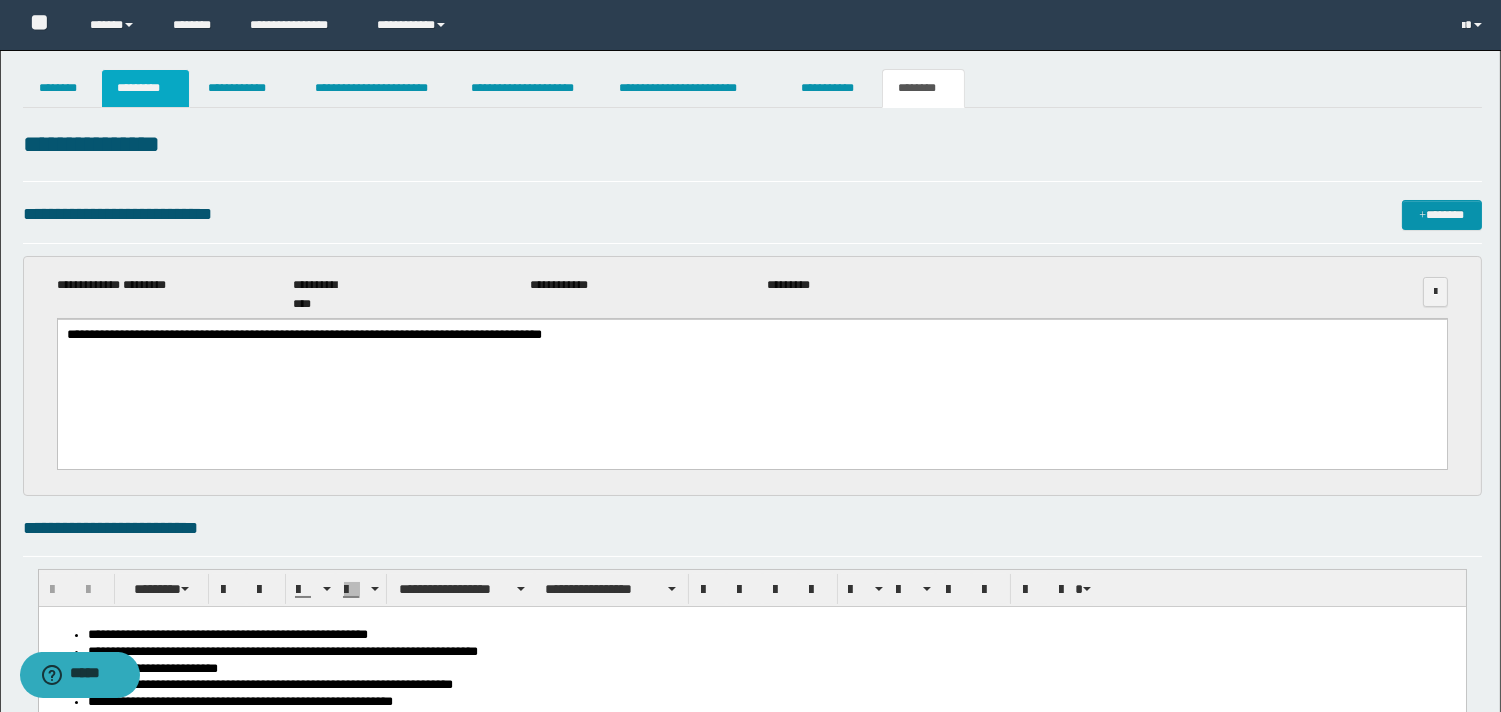 click on "*********" at bounding box center (145, 88) 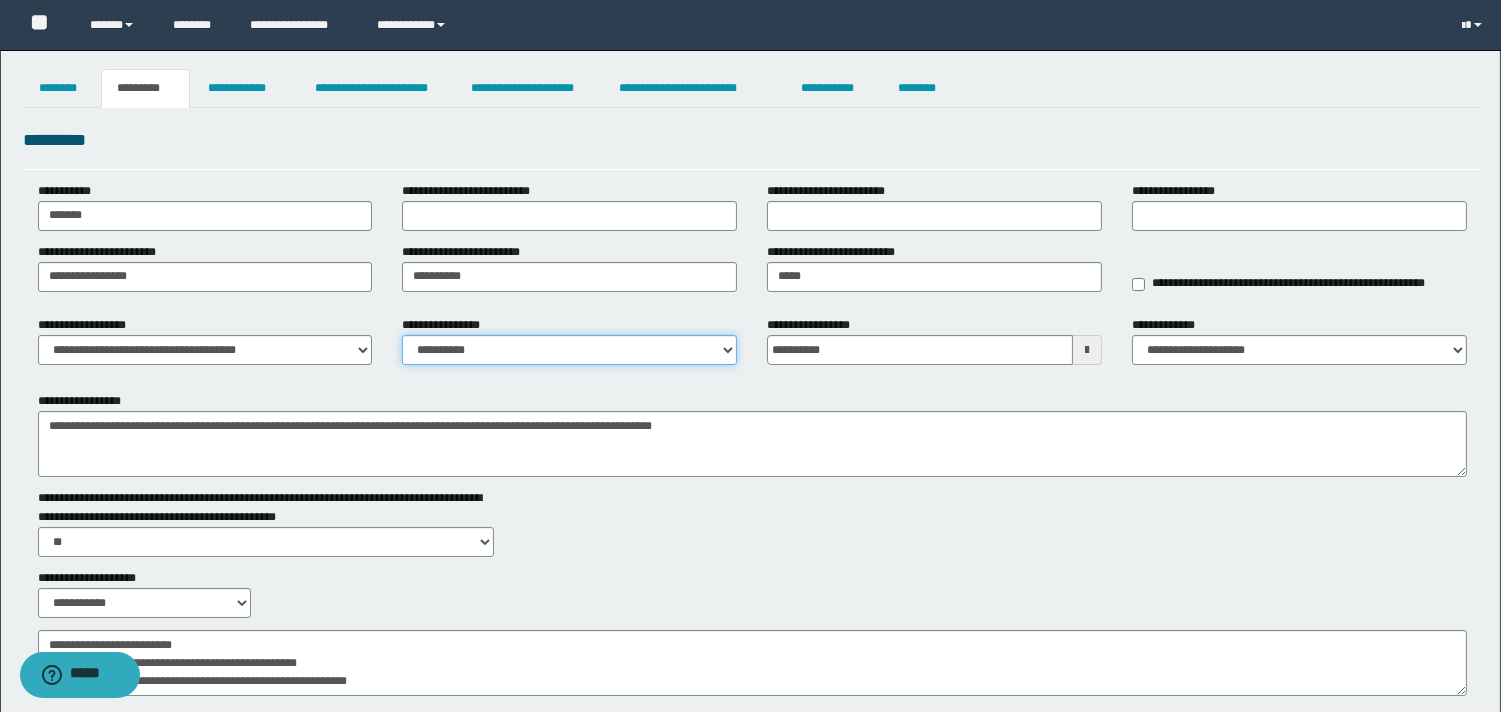 drag, startPoint x: 440, startPoint y: 337, endPoint x: 458, endPoint y: 358, distance: 27.658634 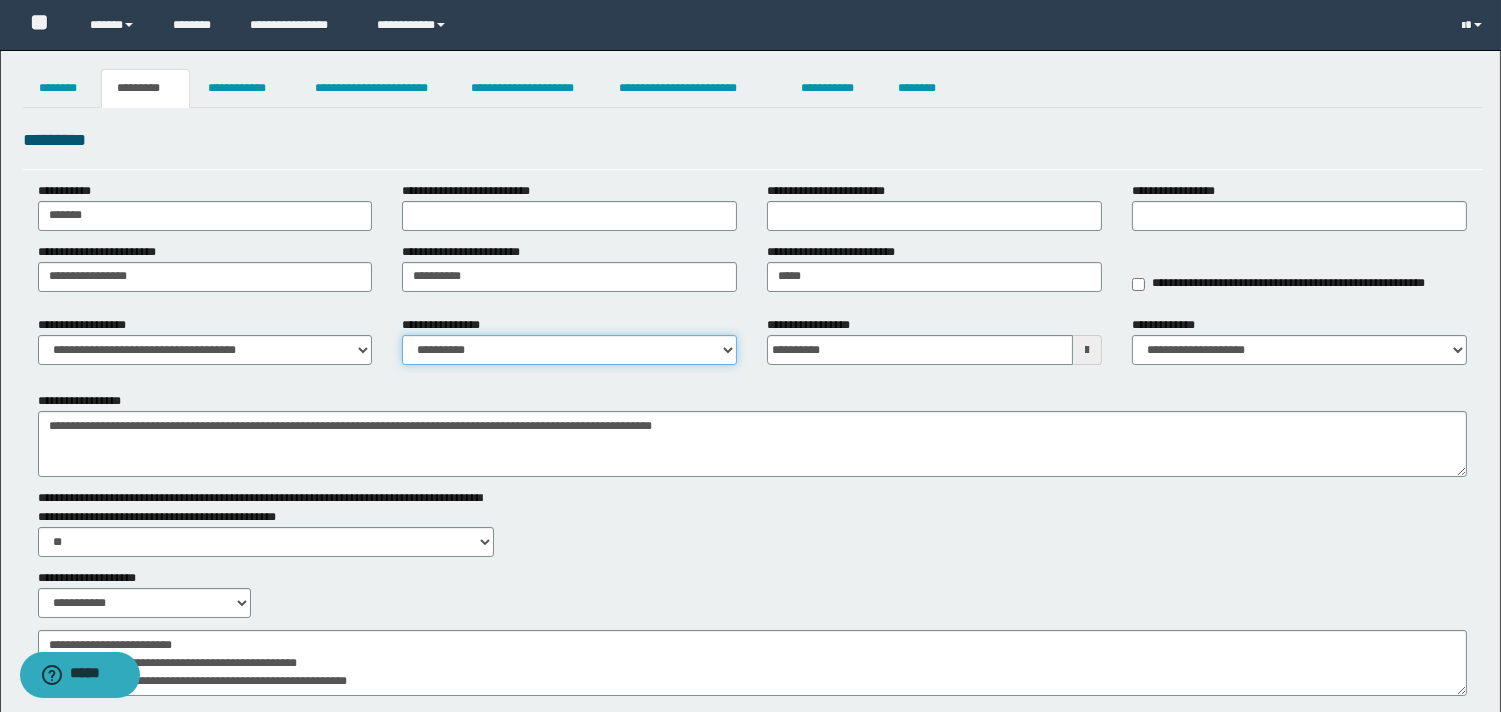 select on "****" 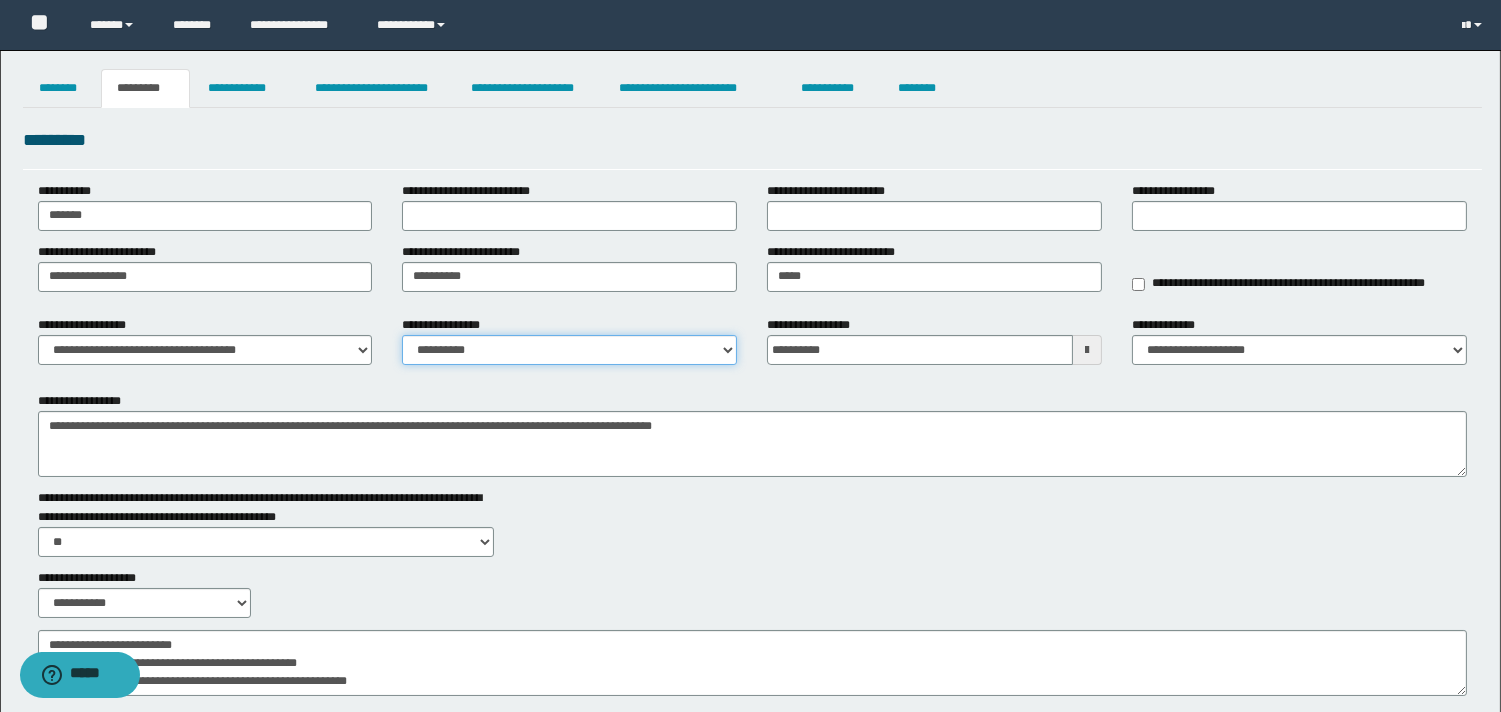 click on "**********" at bounding box center (569, 350) 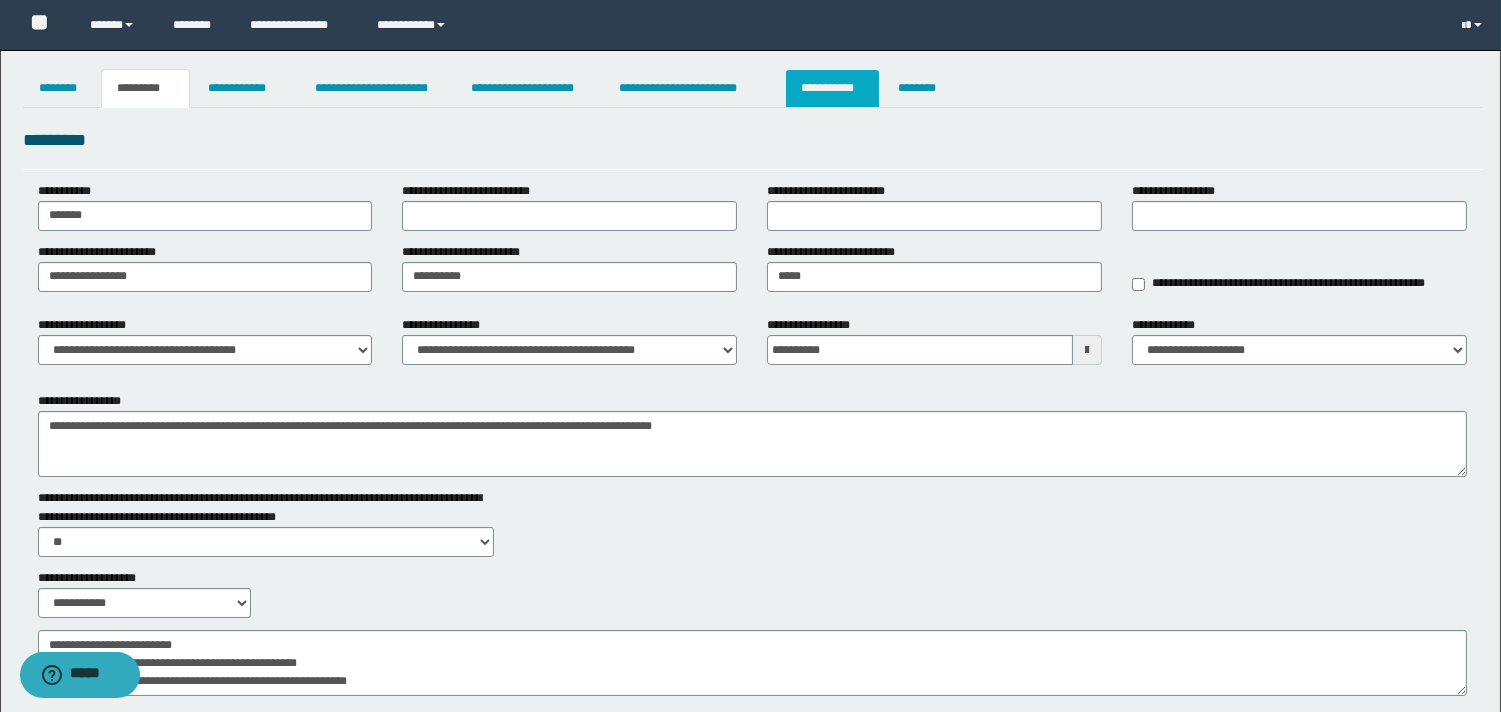 click on "**********" at bounding box center (832, 88) 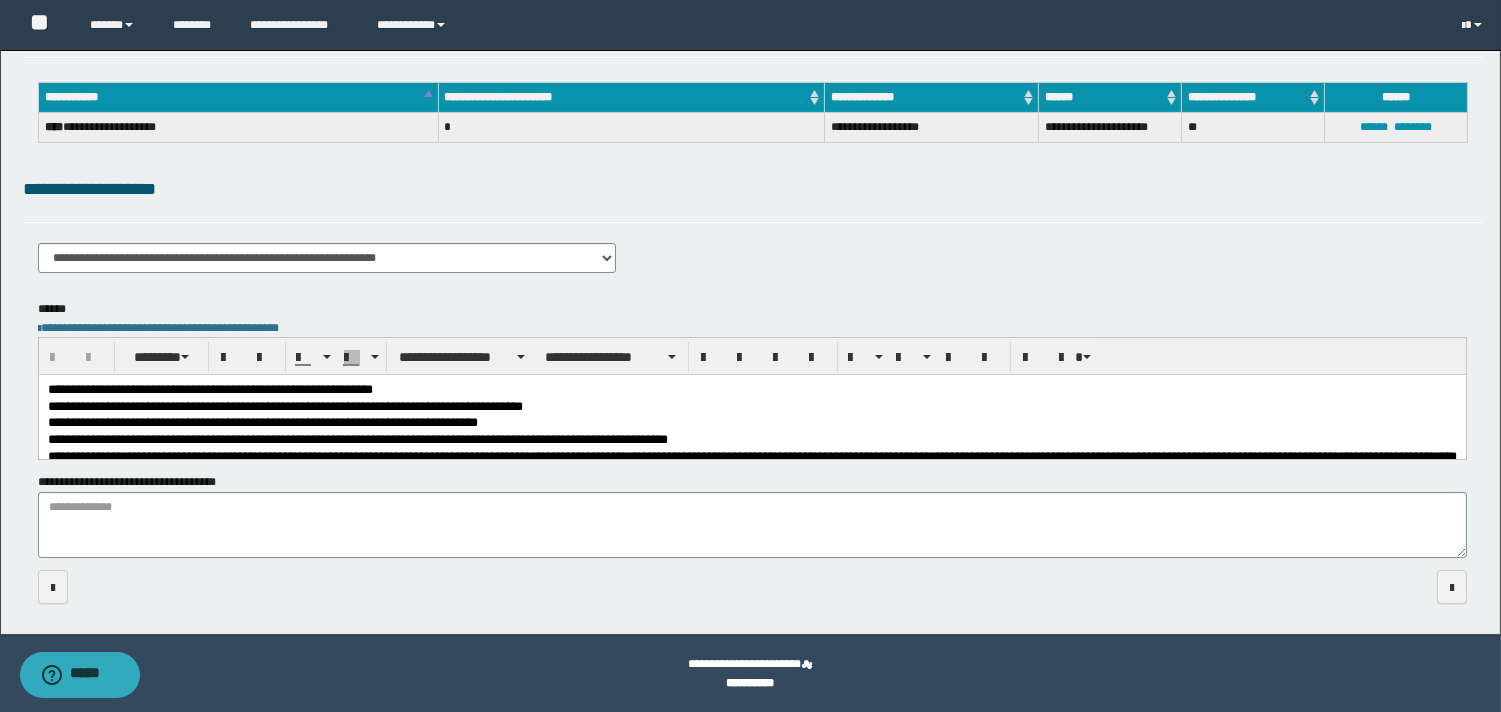 click on "**********" at bounding box center (751, 391) 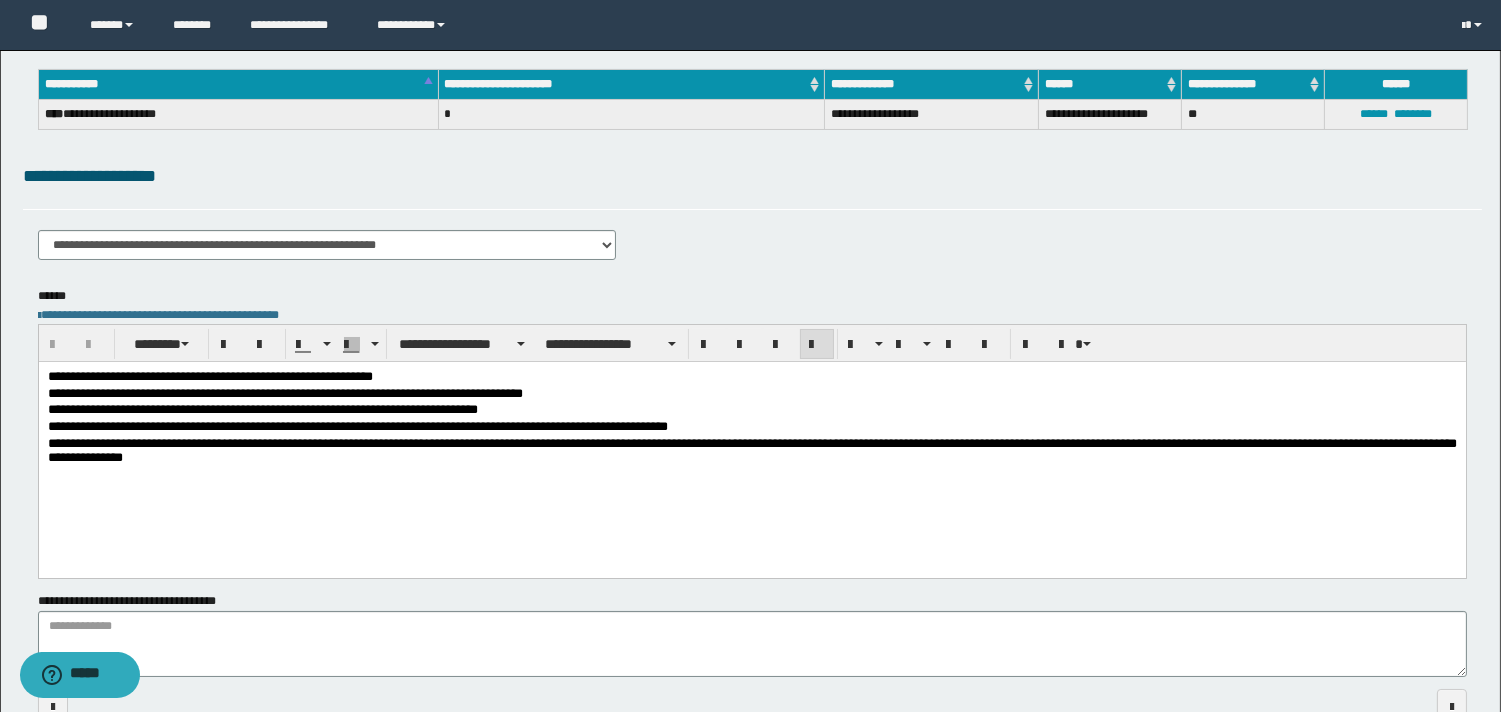 scroll, scrollTop: 0, scrollLeft: 0, axis: both 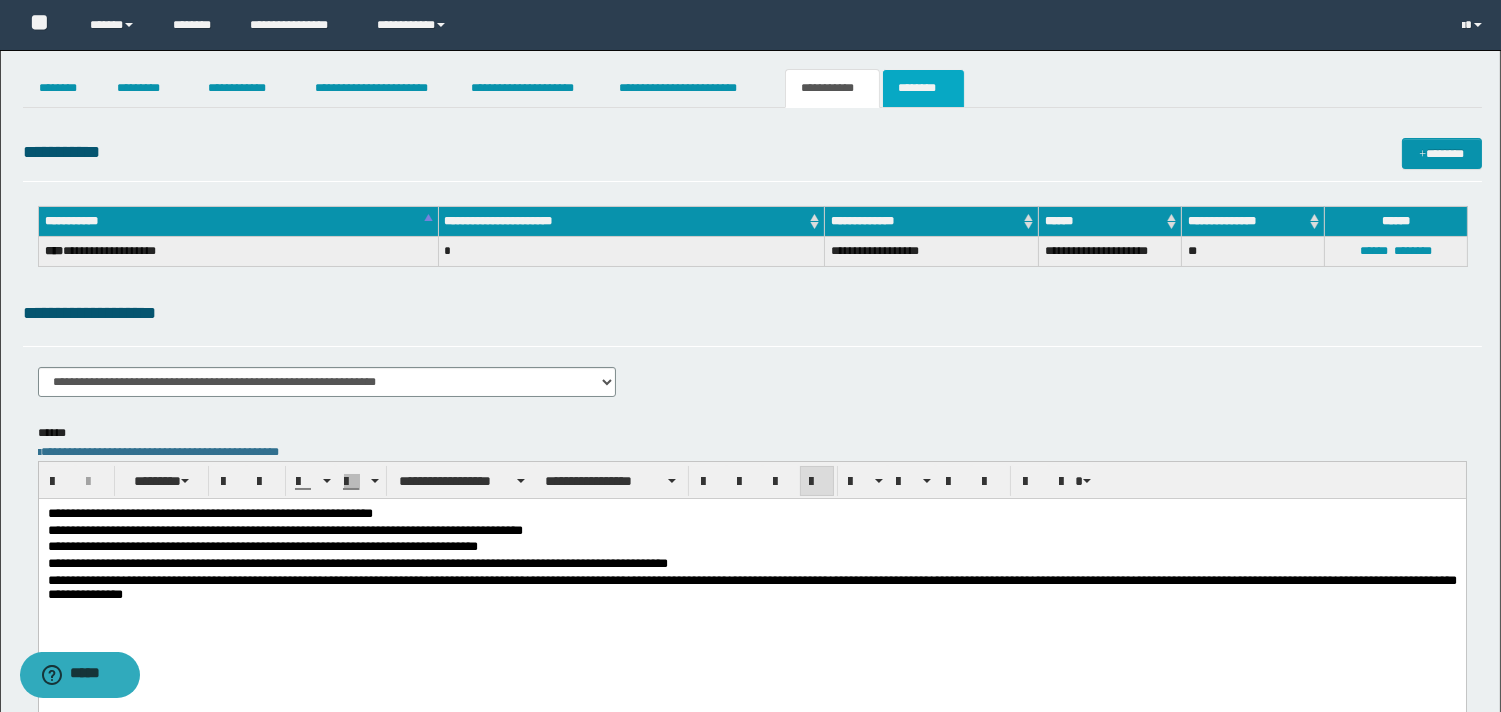 click on "********" at bounding box center (923, 88) 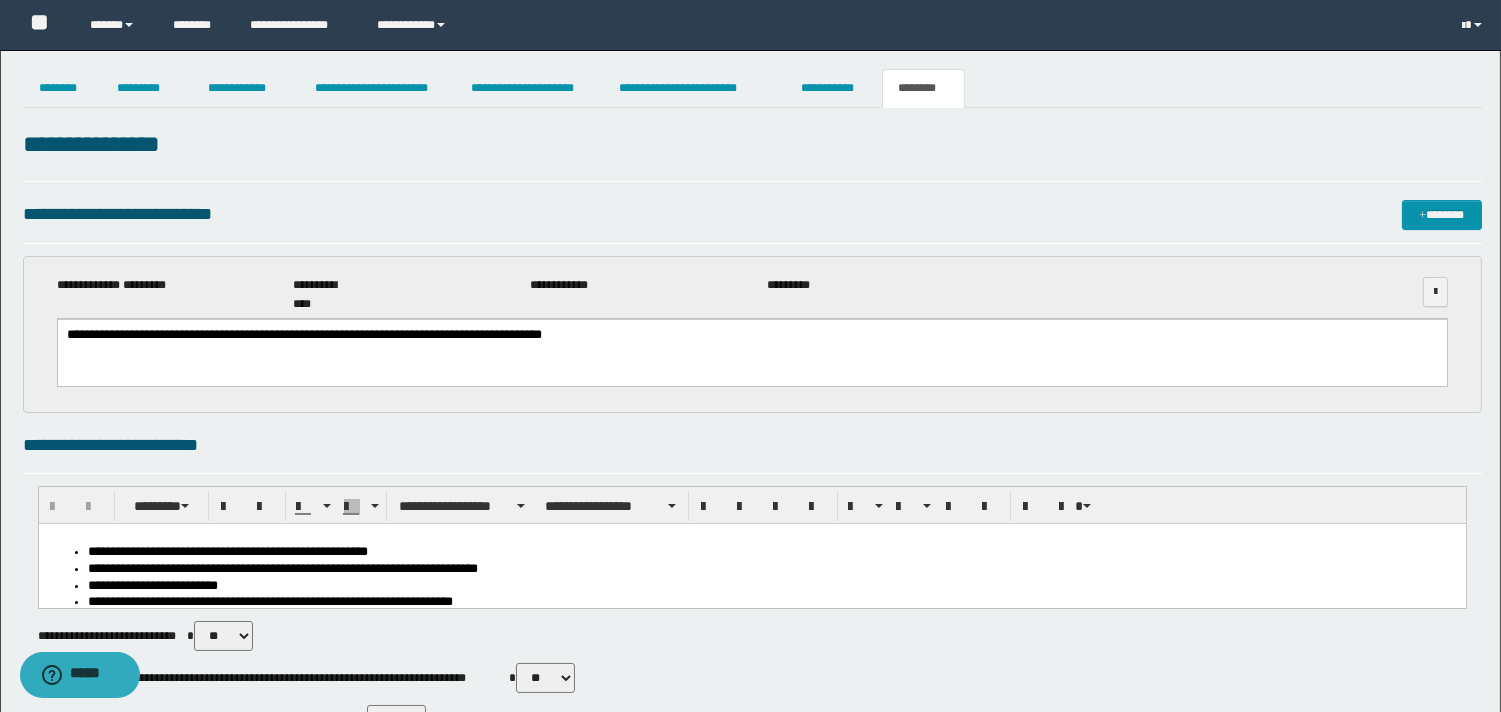 click on "********" at bounding box center [923, 88] 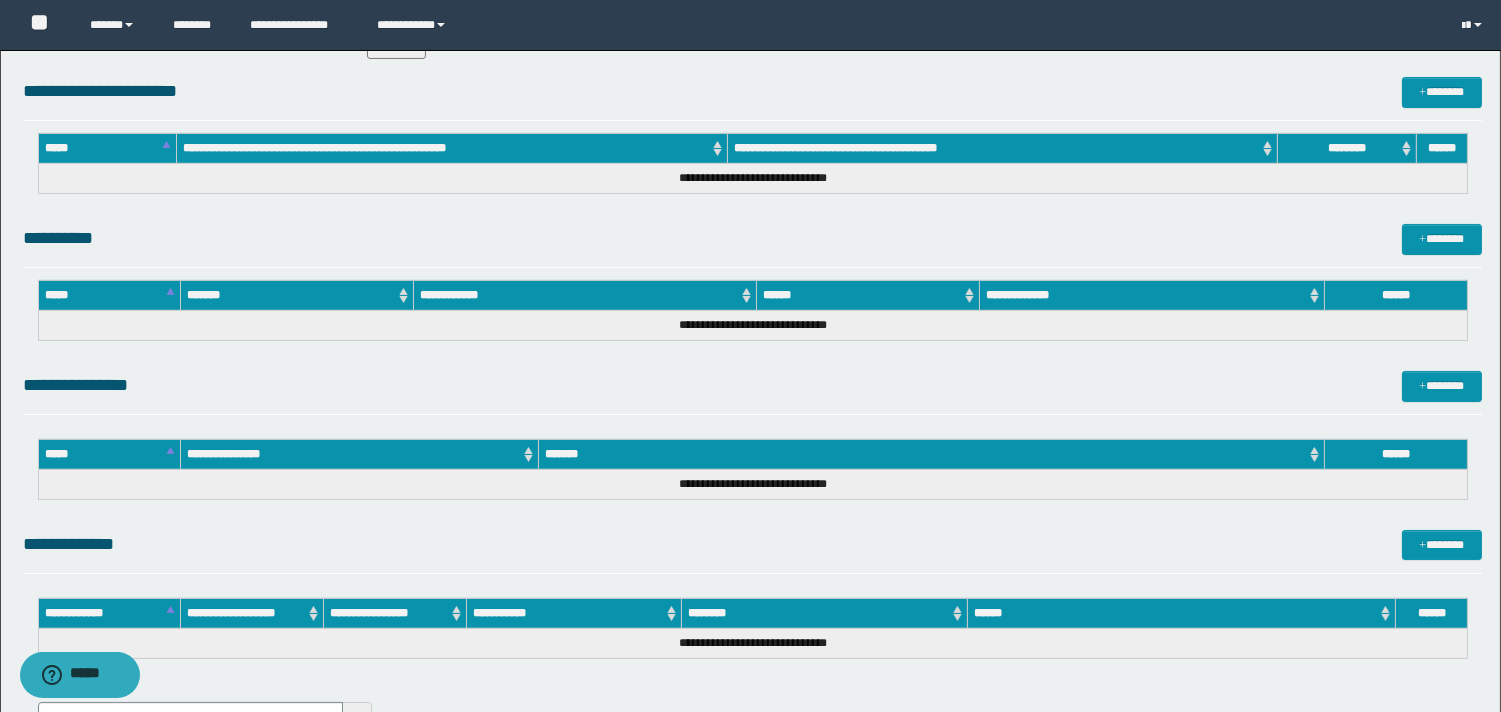 scroll, scrollTop: 893, scrollLeft: 0, axis: vertical 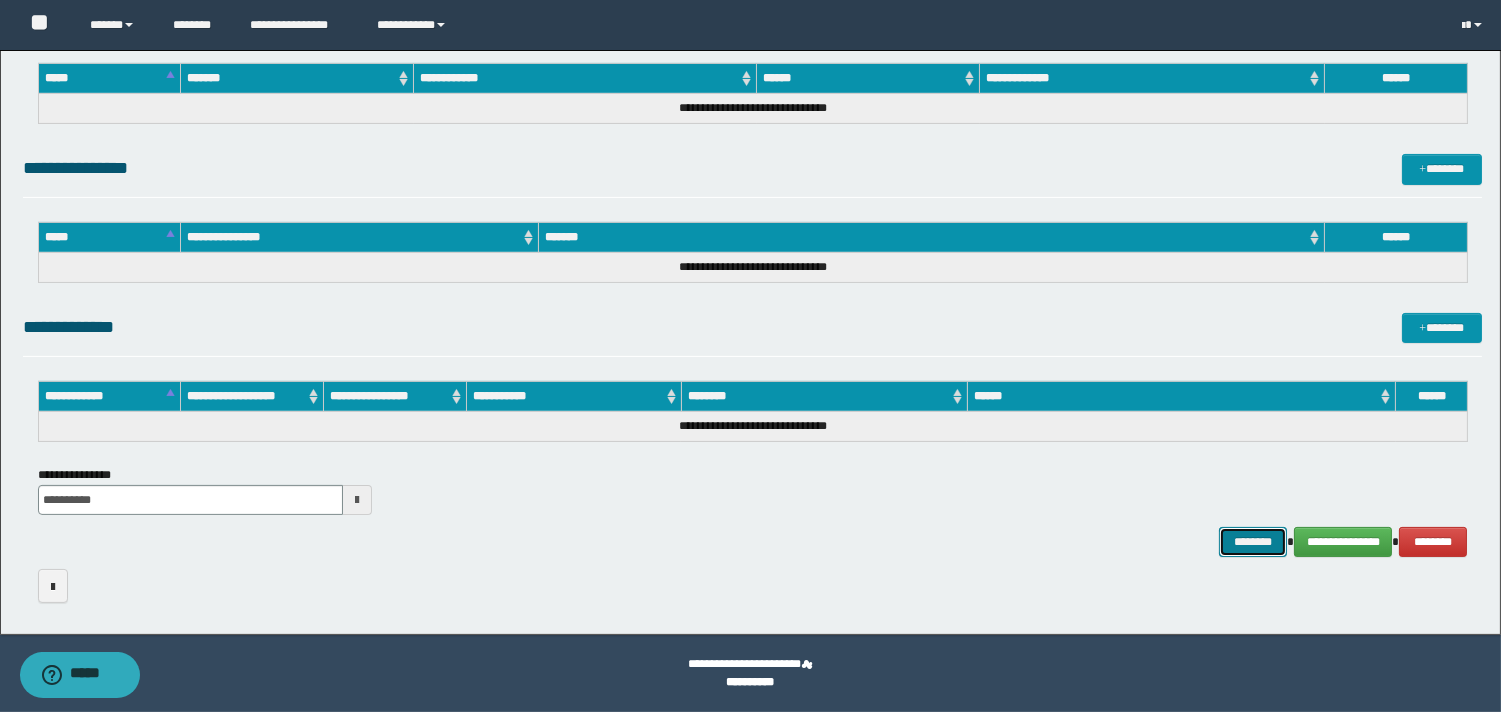 click on "********" at bounding box center (1253, 542) 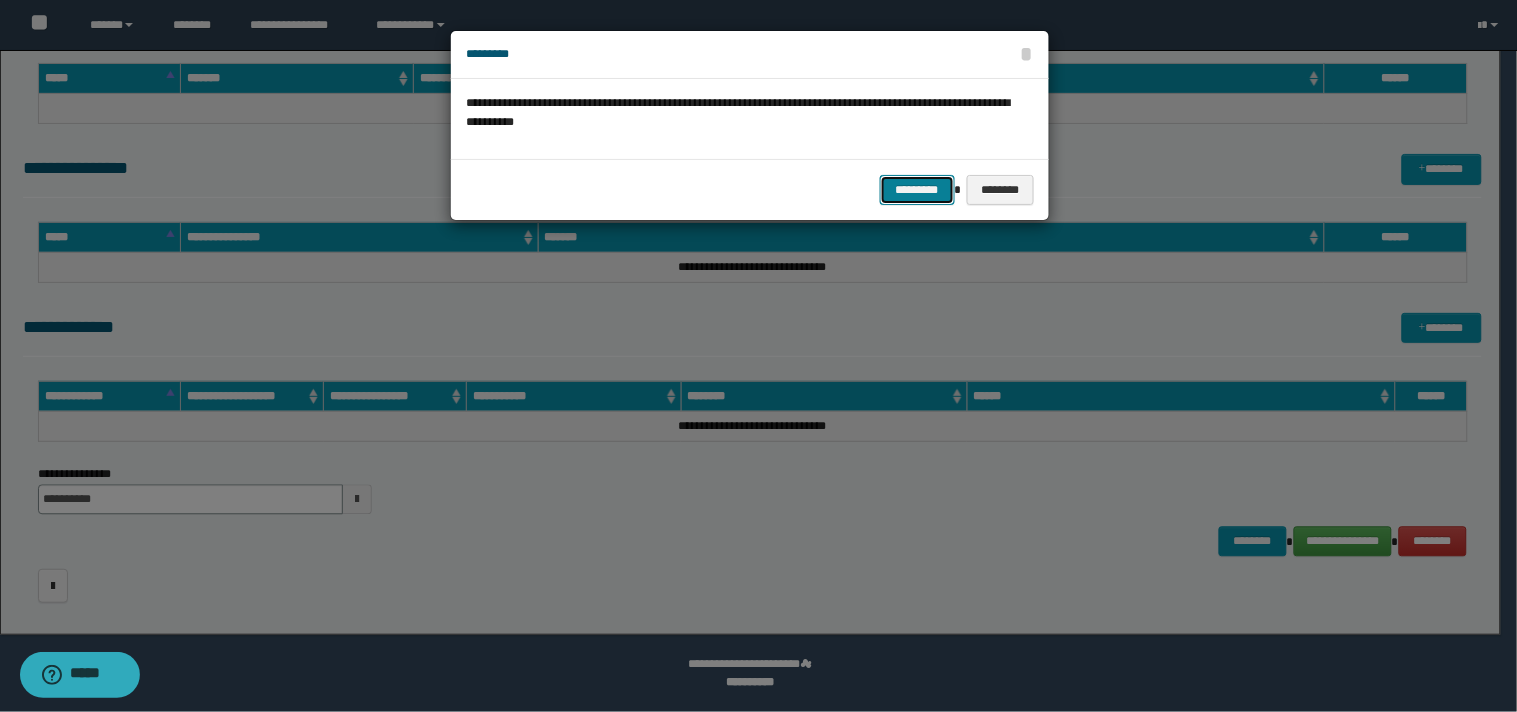 click on "*********" at bounding box center (917, 190) 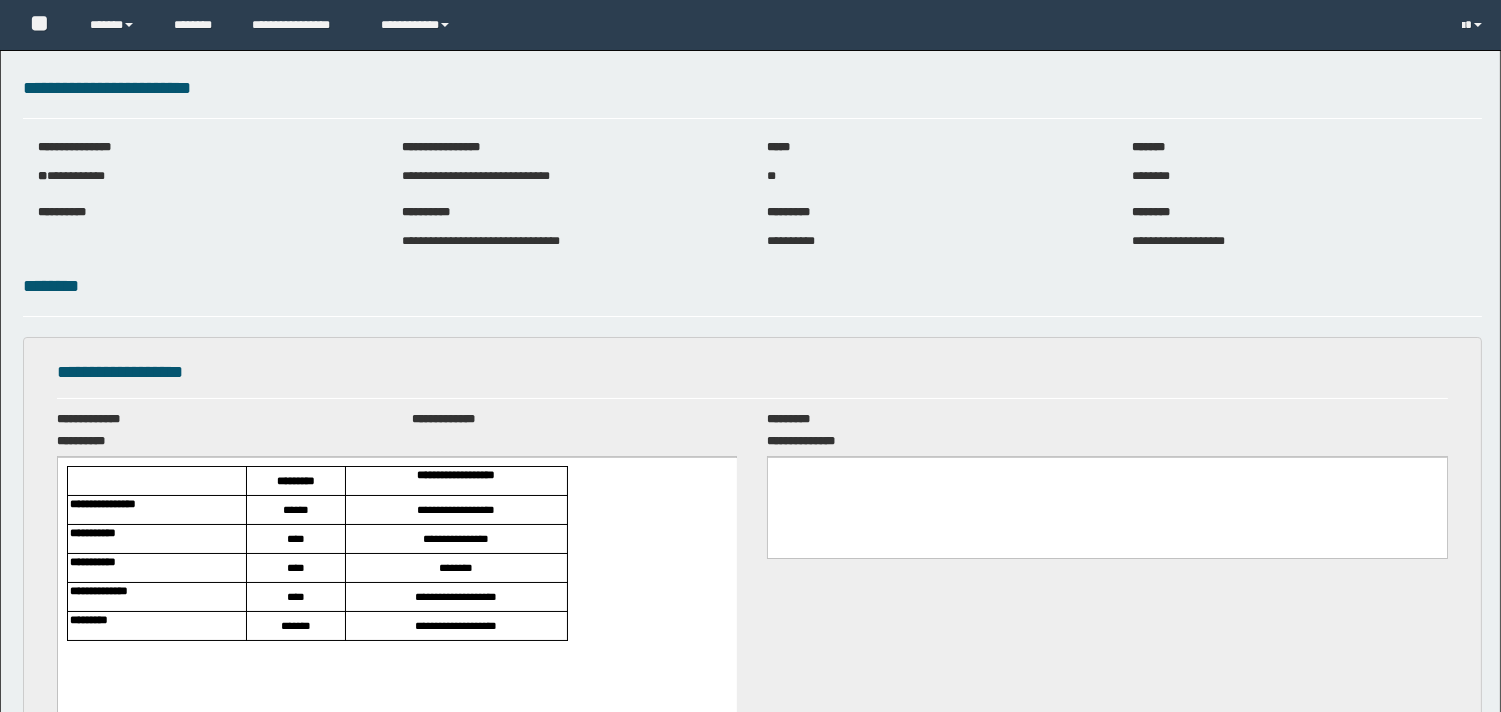 scroll, scrollTop: 0, scrollLeft: 0, axis: both 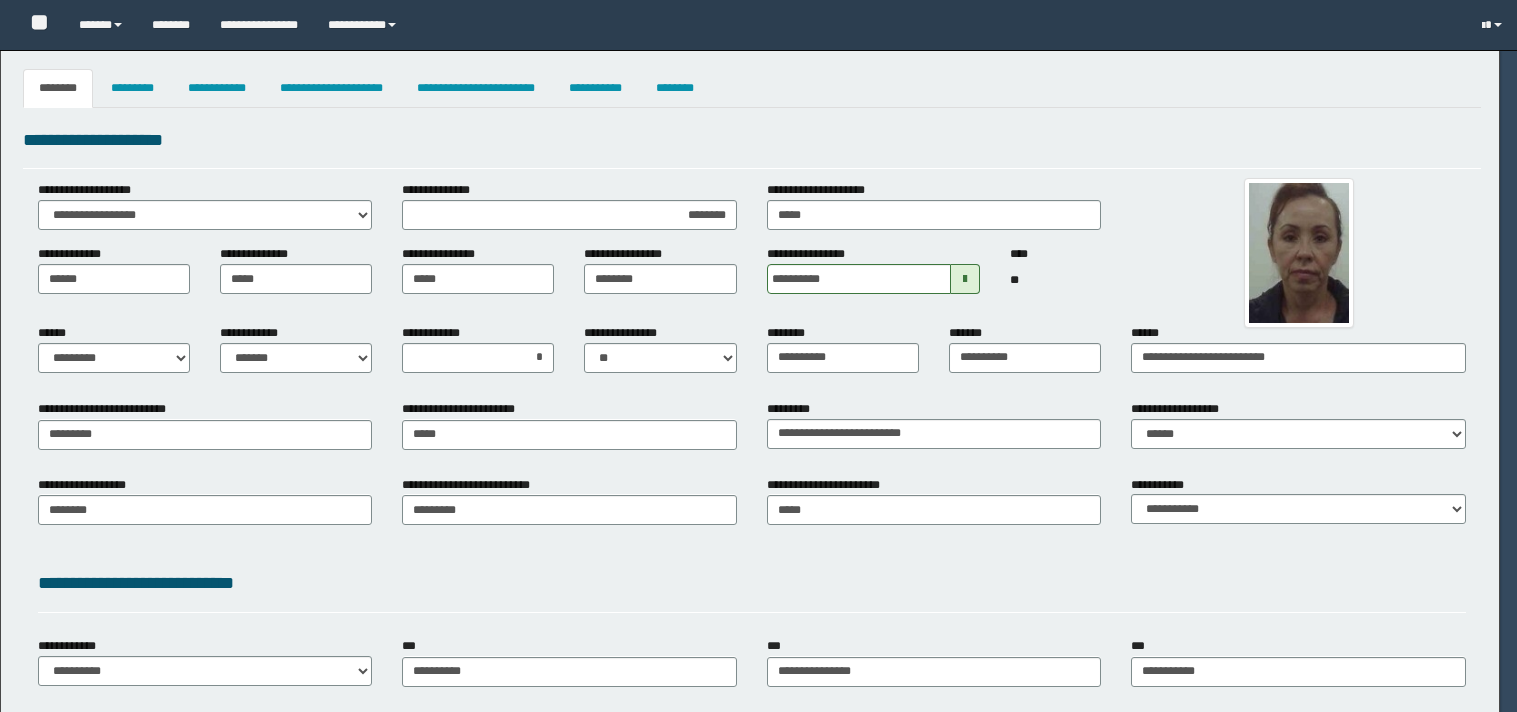 select on "*" 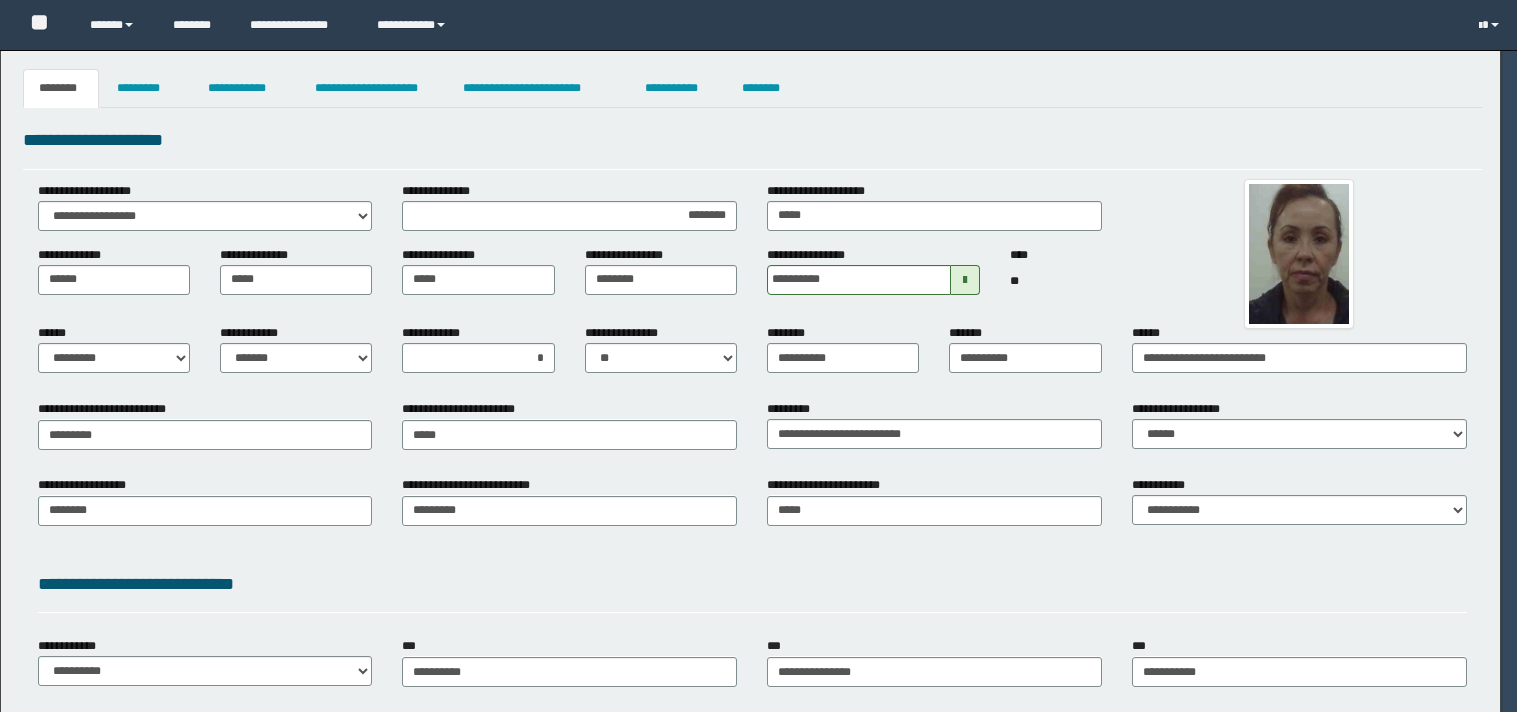 scroll, scrollTop: 0, scrollLeft: 0, axis: both 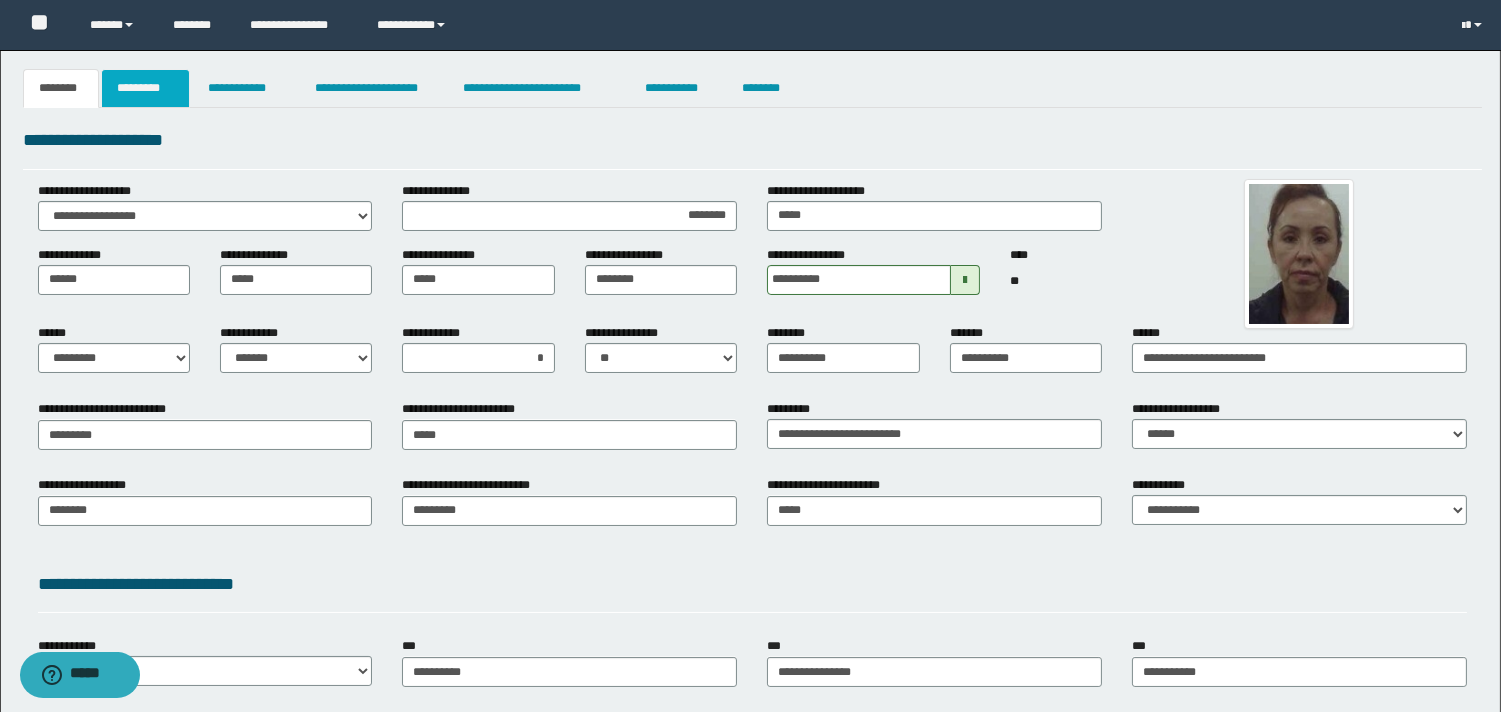 click on "*********" at bounding box center (145, 88) 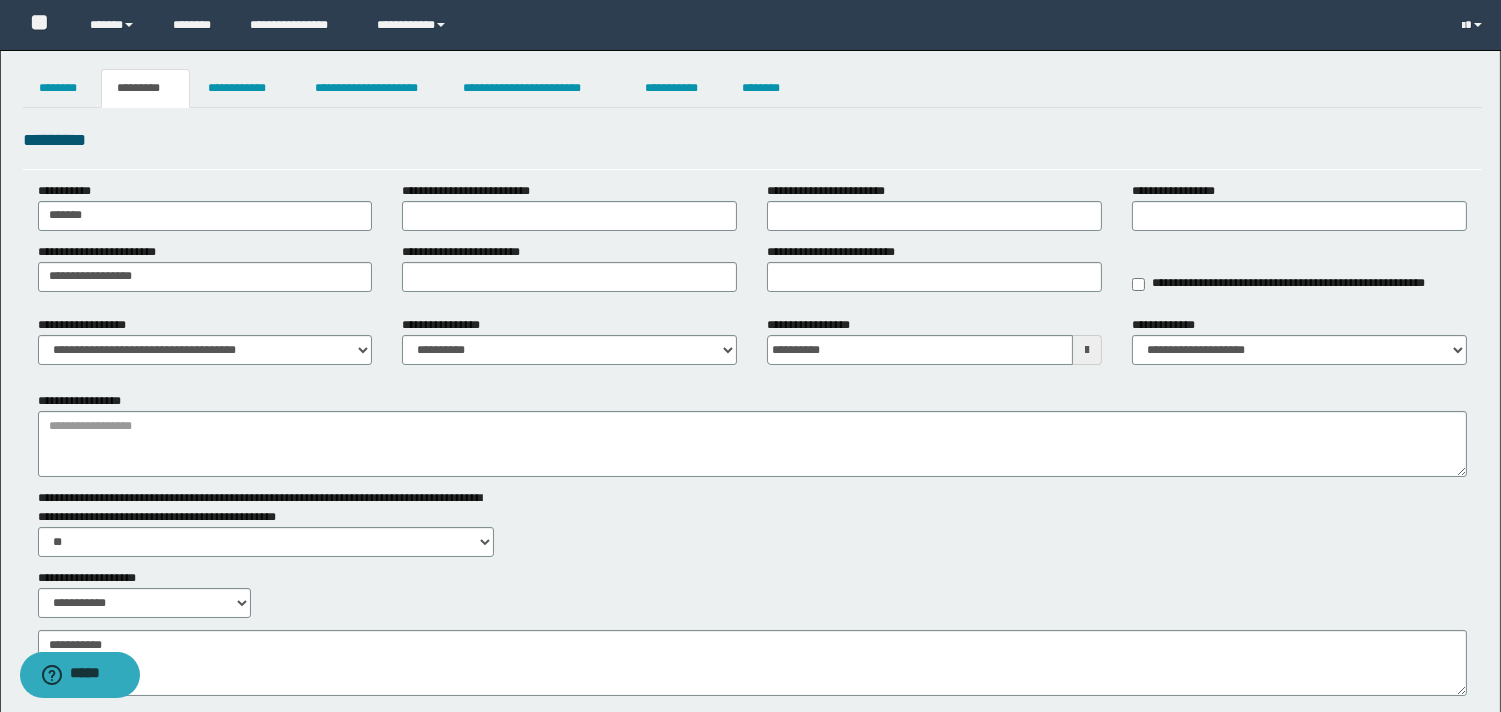 drag, startPoint x: 216, startPoint y: 402, endPoint x: 268, endPoint y: 394, distance: 52.611786 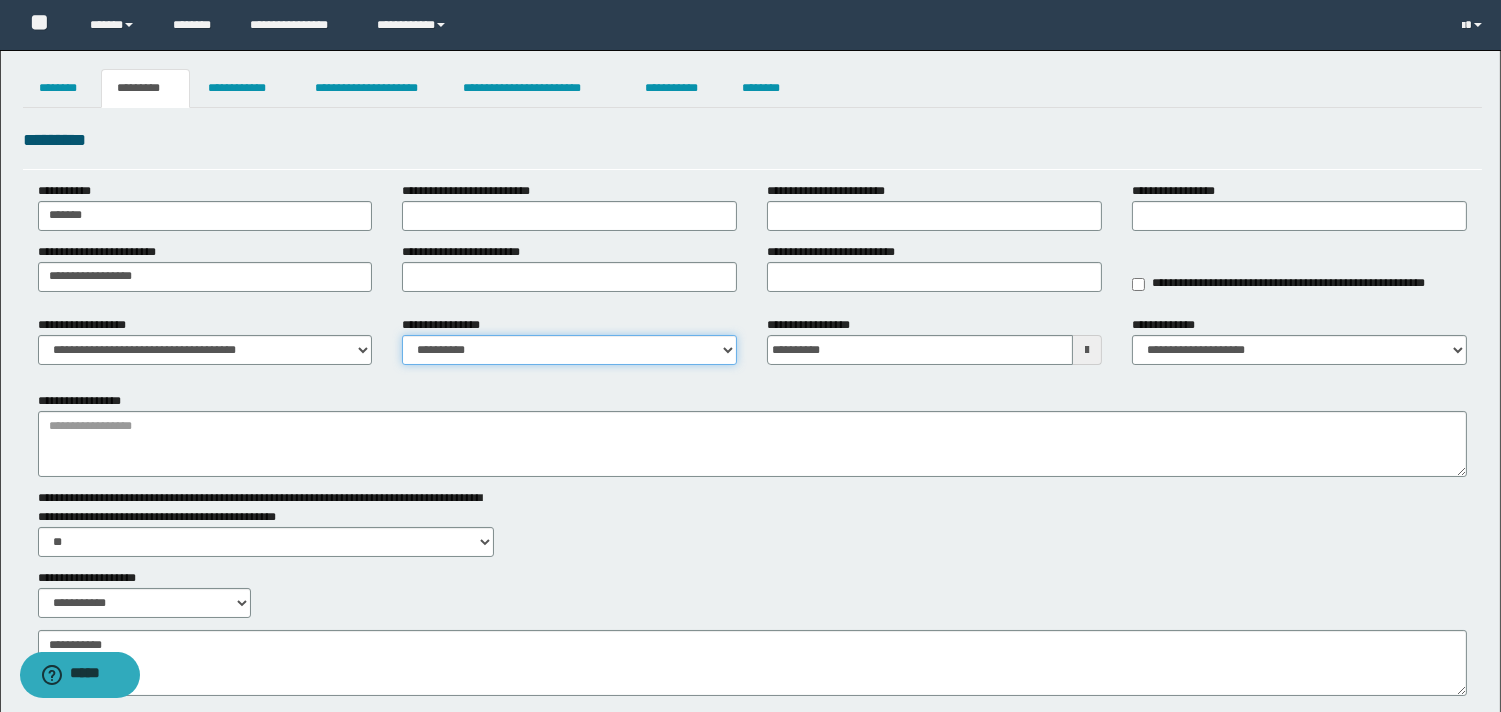 drag, startPoint x: 455, startPoint y: 348, endPoint x: 455, endPoint y: 360, distance: 12 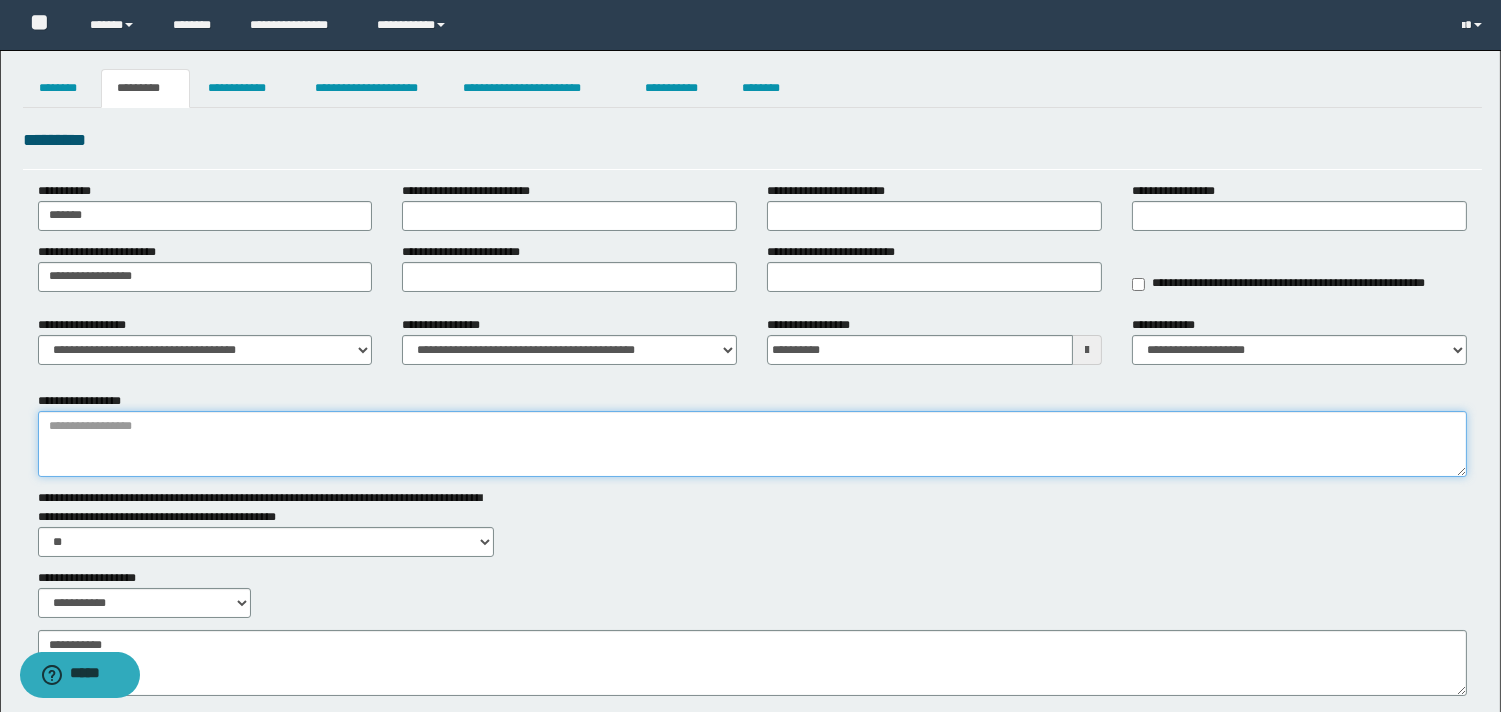 click on "**********" at bounding box center (752, 444) 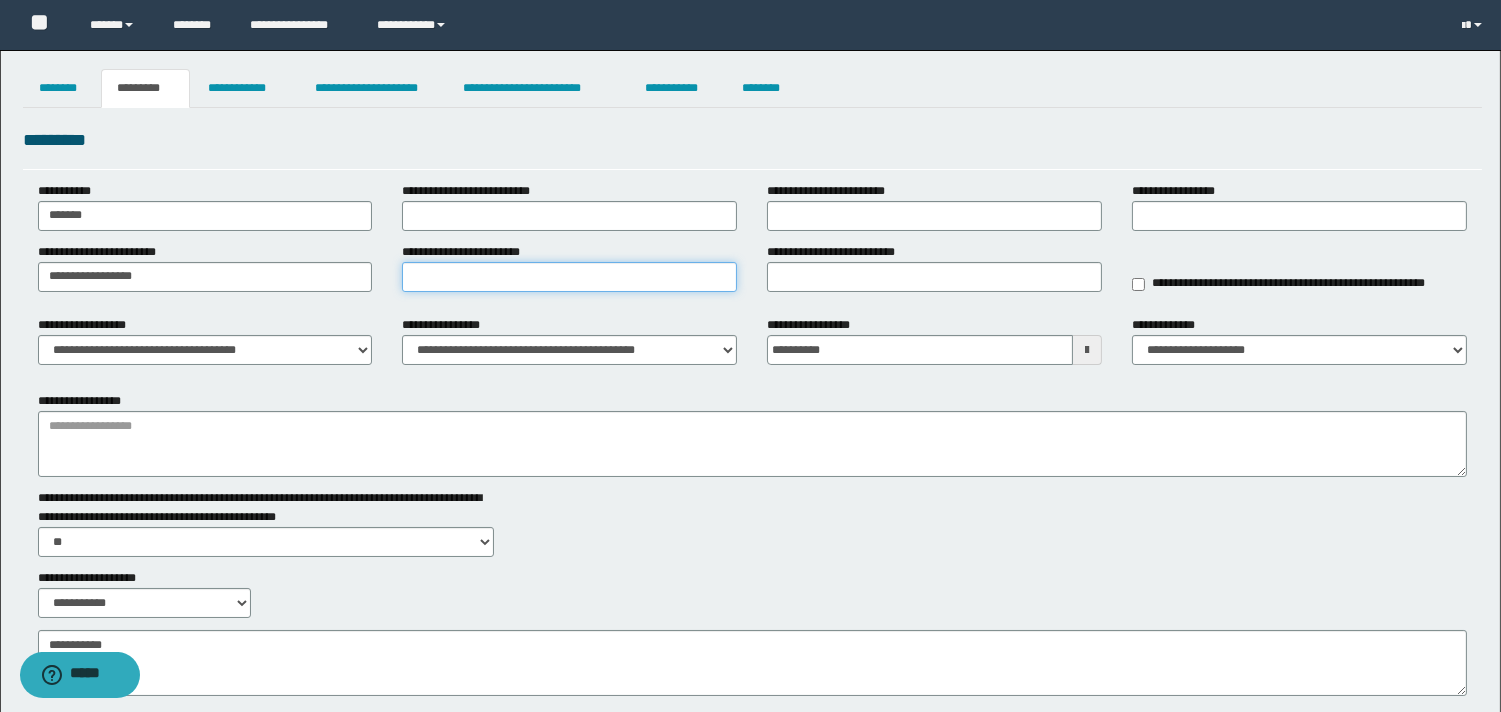 click on "**********" at bounding box center (569, 277) 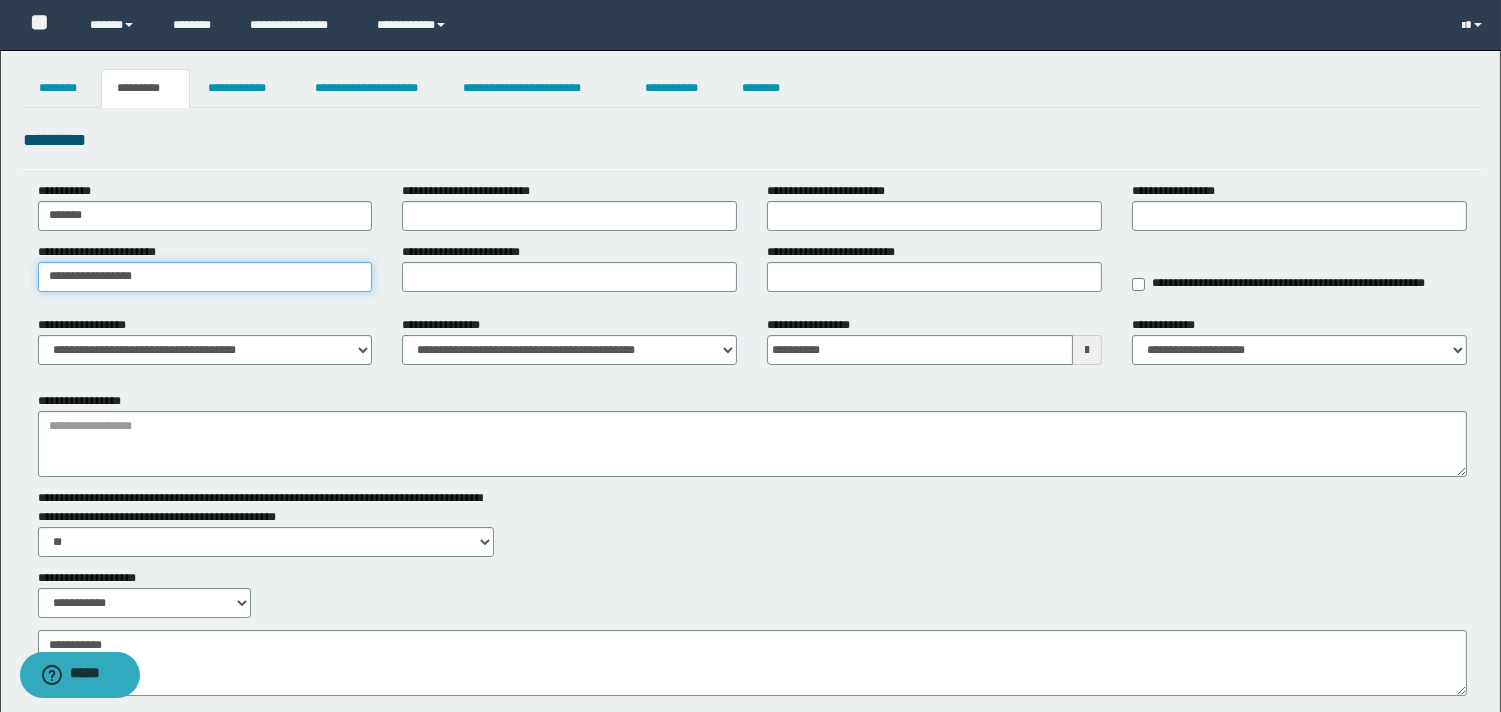 click on "**********" at bounding box center [205, 277] 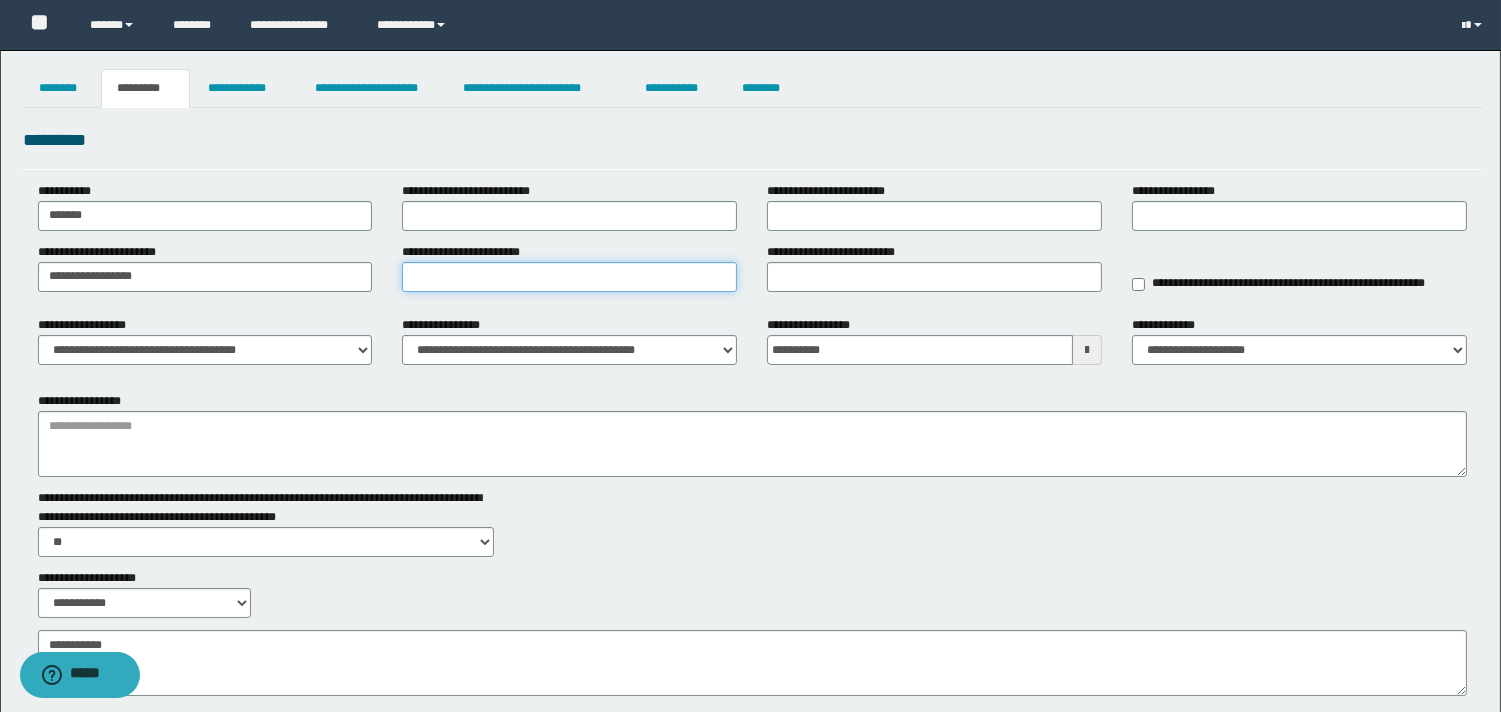 drag, startPoint x: 415, startPoint y: 278, endPoint x: 391, endPoint y: 264, distance: 27.784887 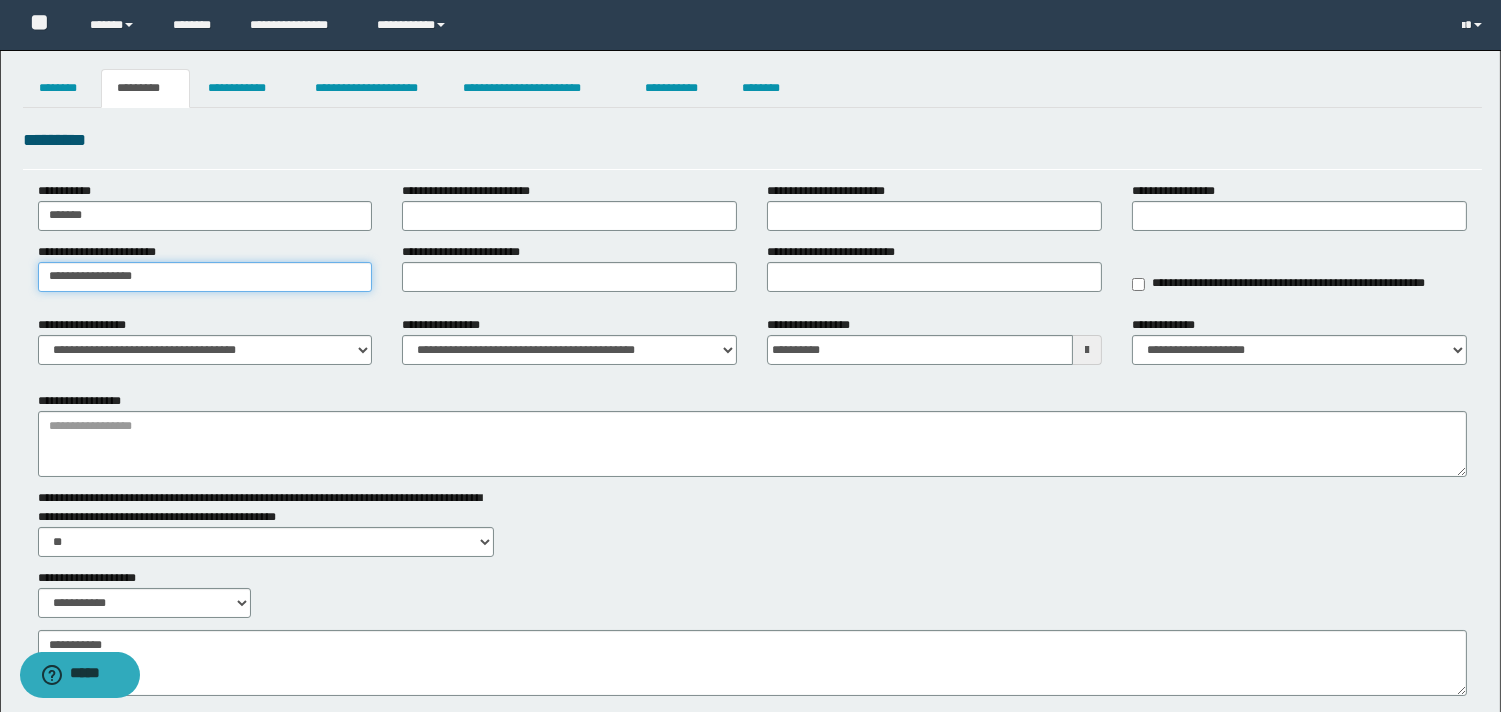 click on "**********" at bounding box center (205, 277) 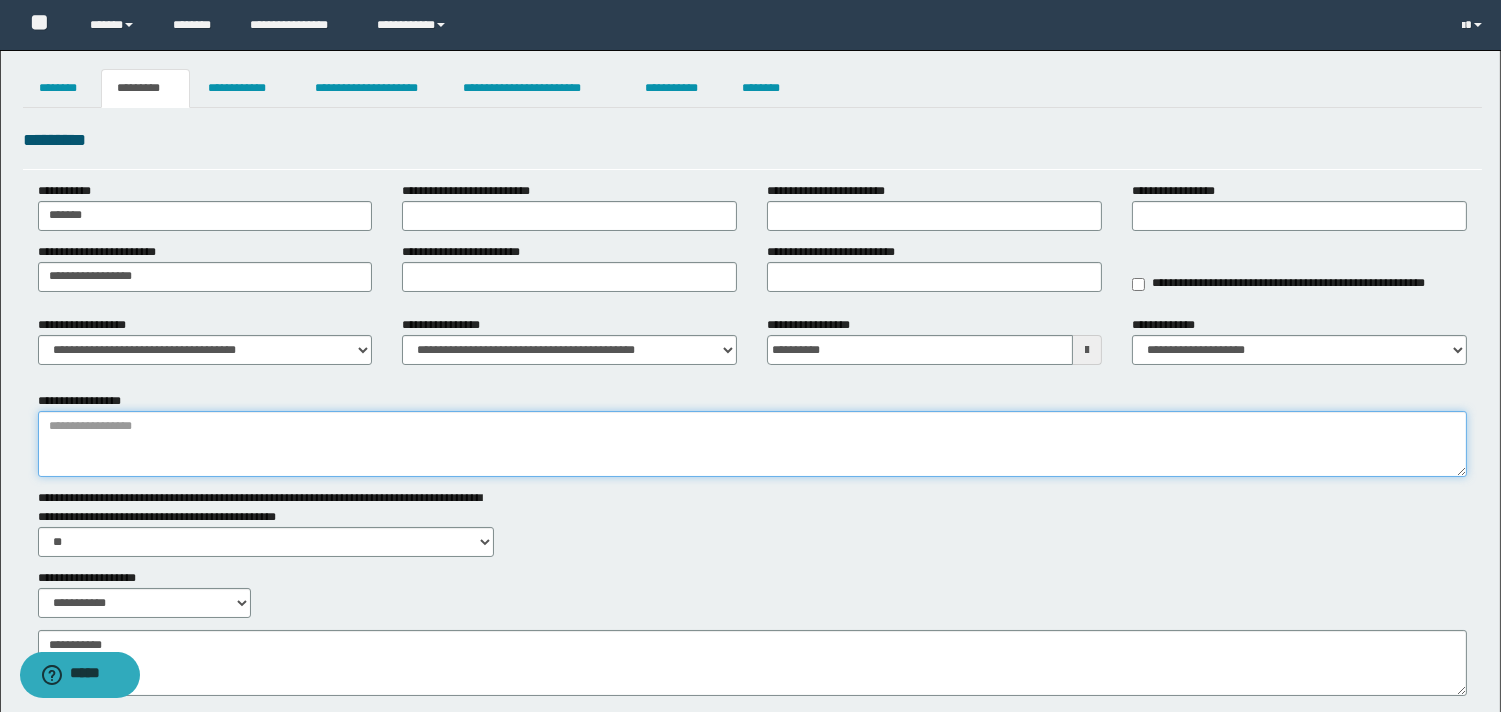 click on "**********" at bounding box center [752, 444] 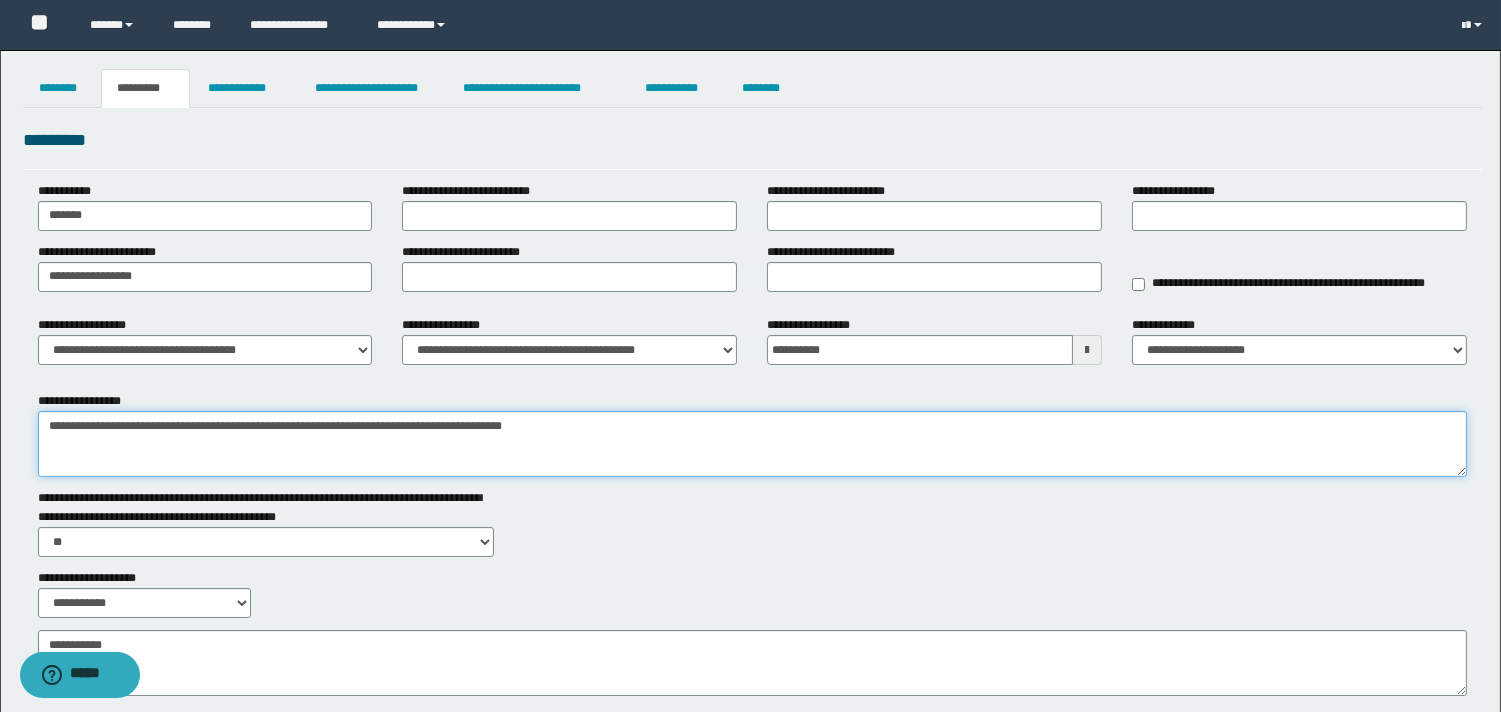 type on "**********" 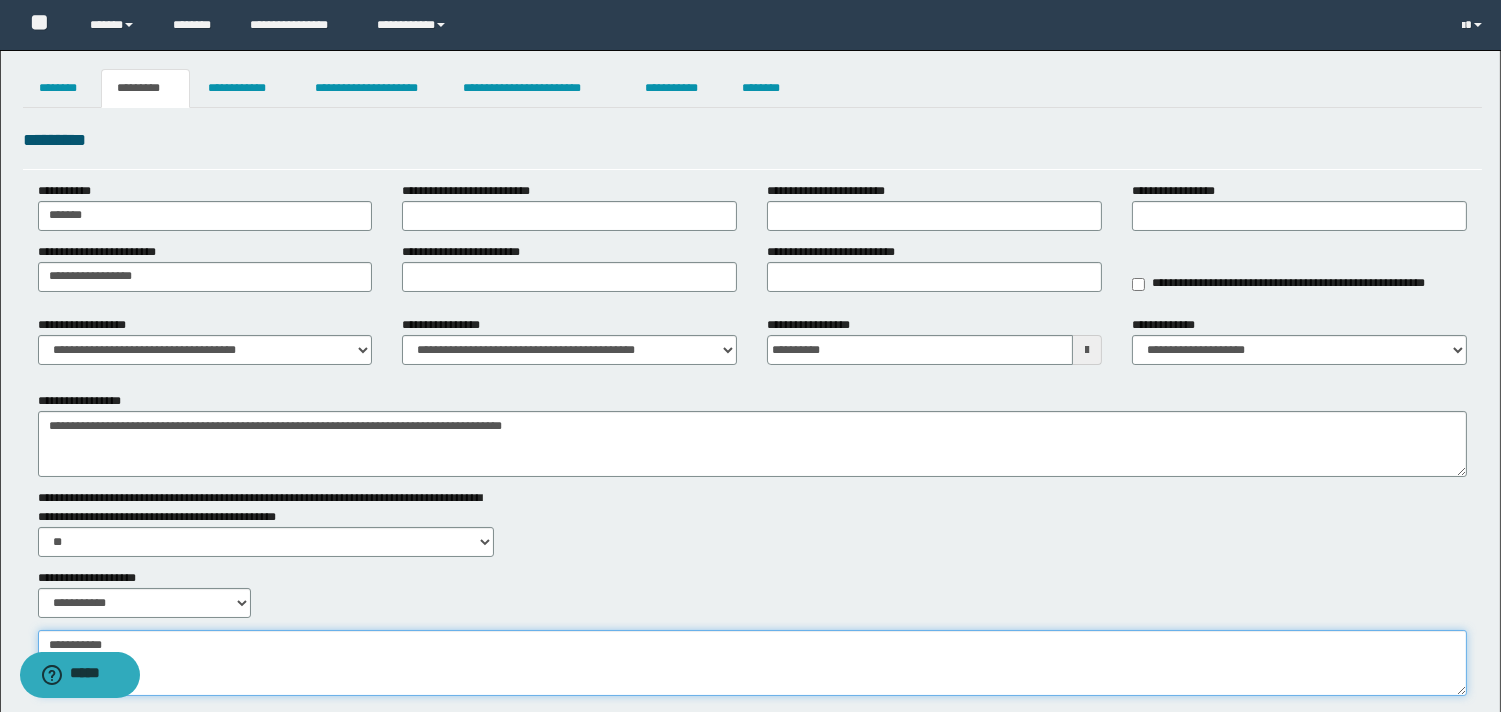 click on "**********" at bounding box center [752, 663] 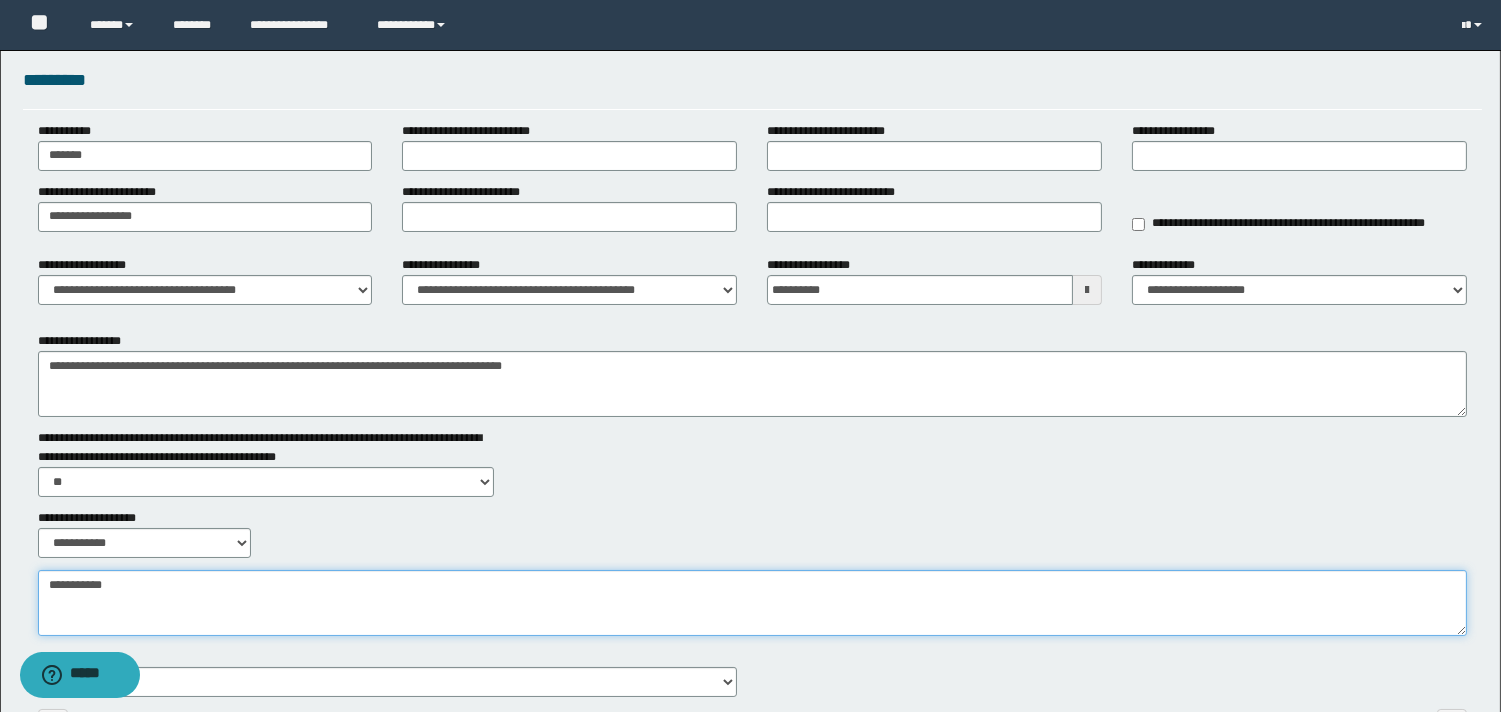 scroll, scrollTop: 111, scrollLeft: 0, axis: vertical 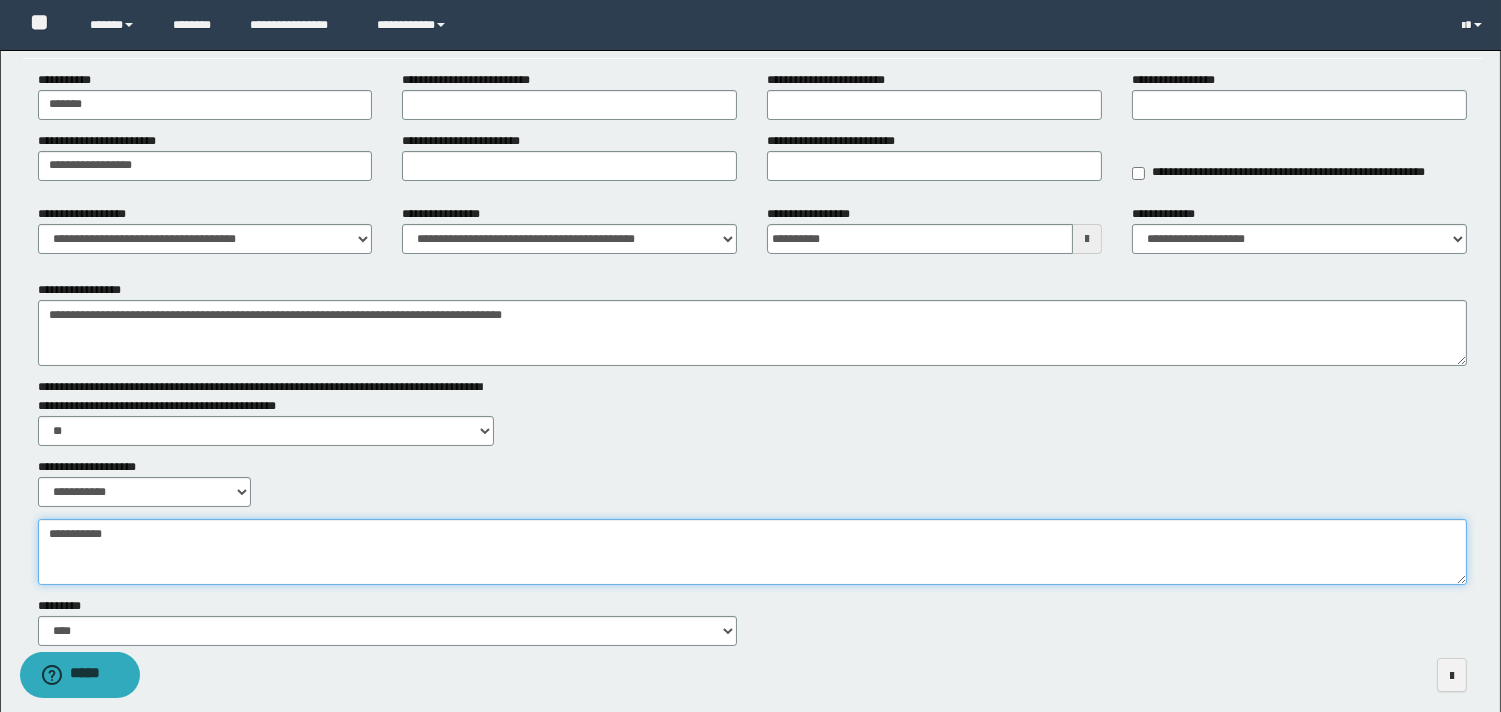 paste on "**********" 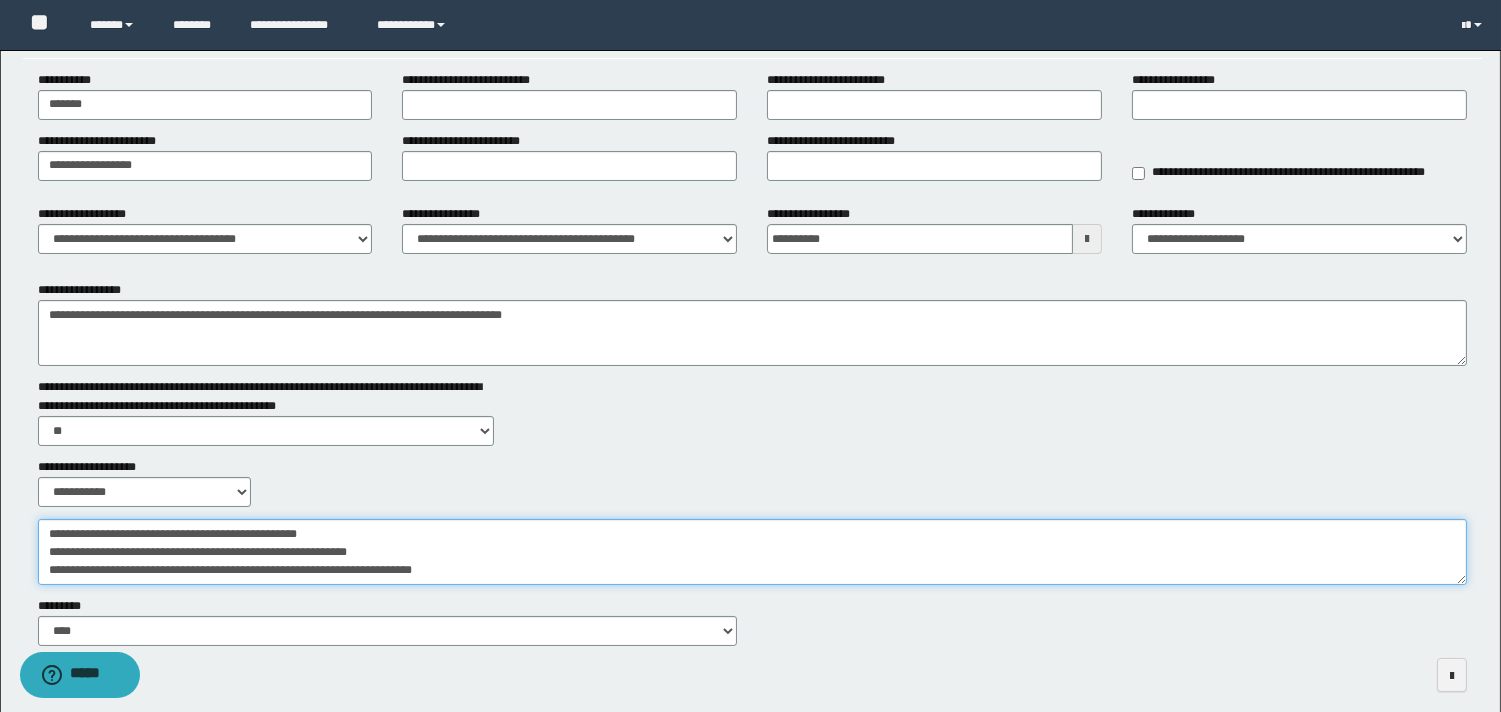 scroll, scrollTop: 17, scrollLeft: 0, axis: vertical 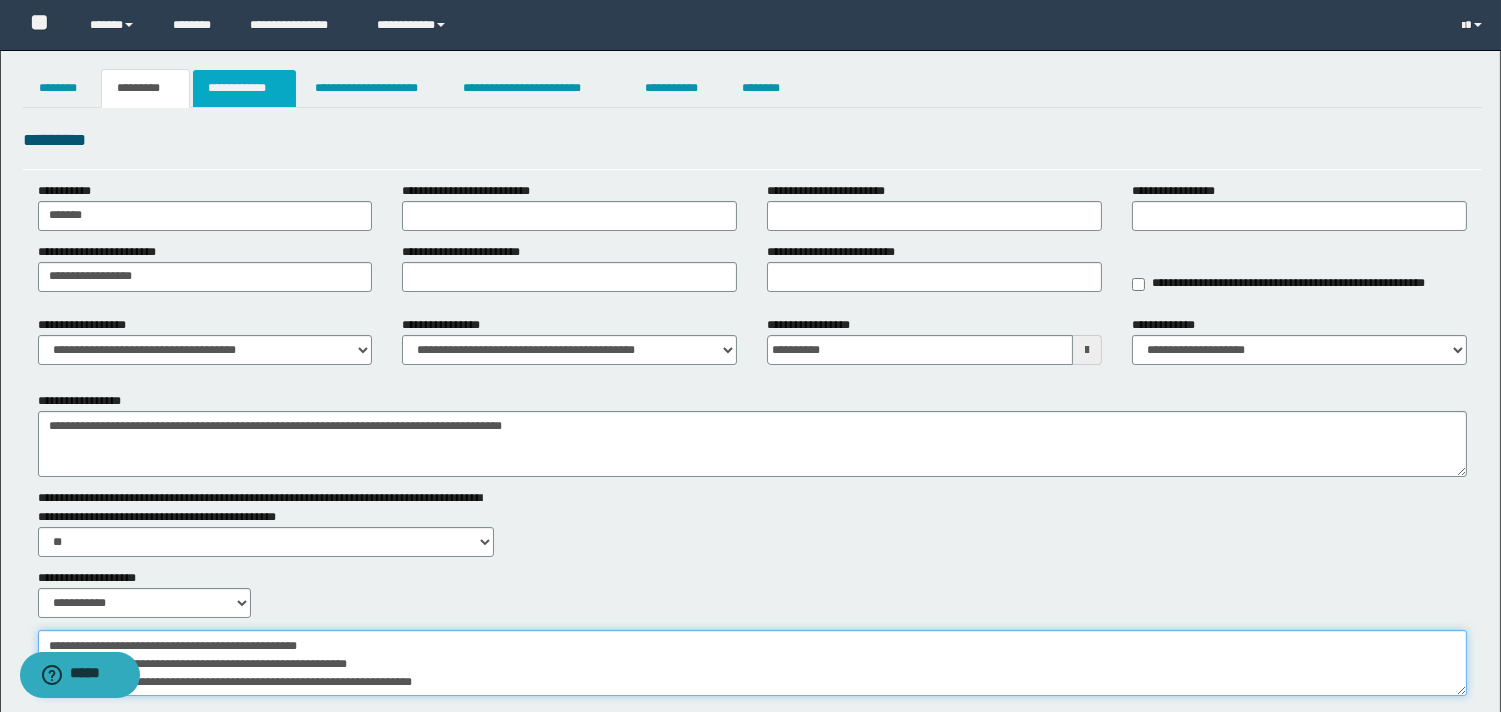 type on "**********" 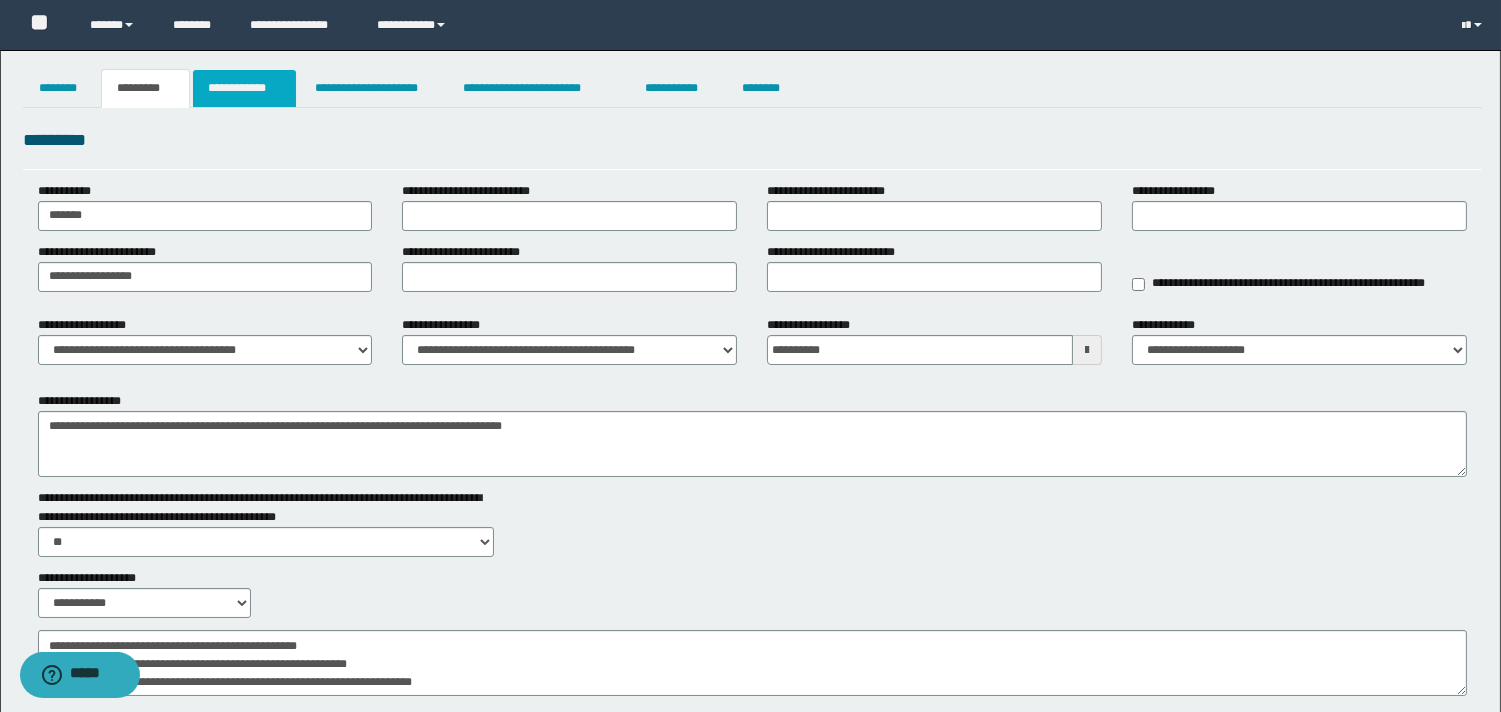 click on "**********" at bounding box center (244, 88) 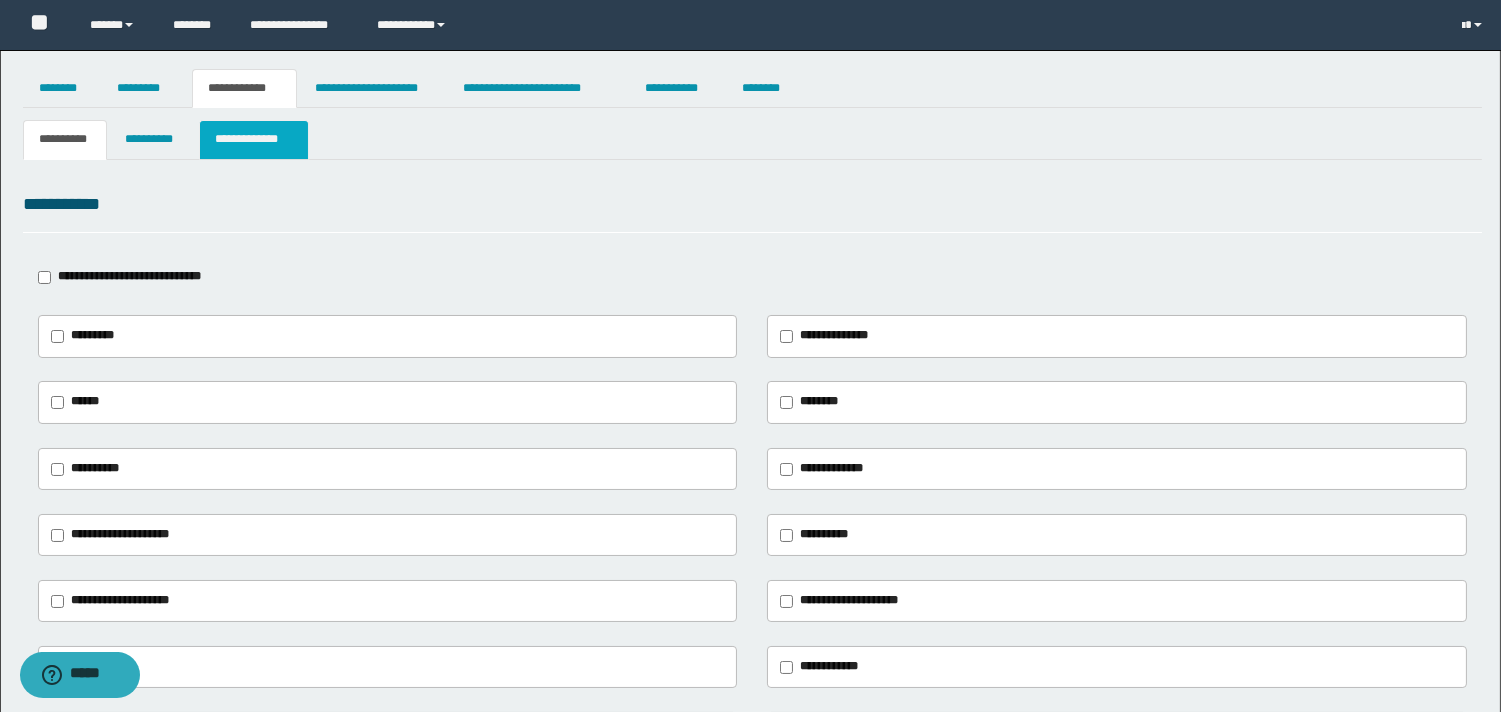 click on "**********" at bounding box center [253, 139] 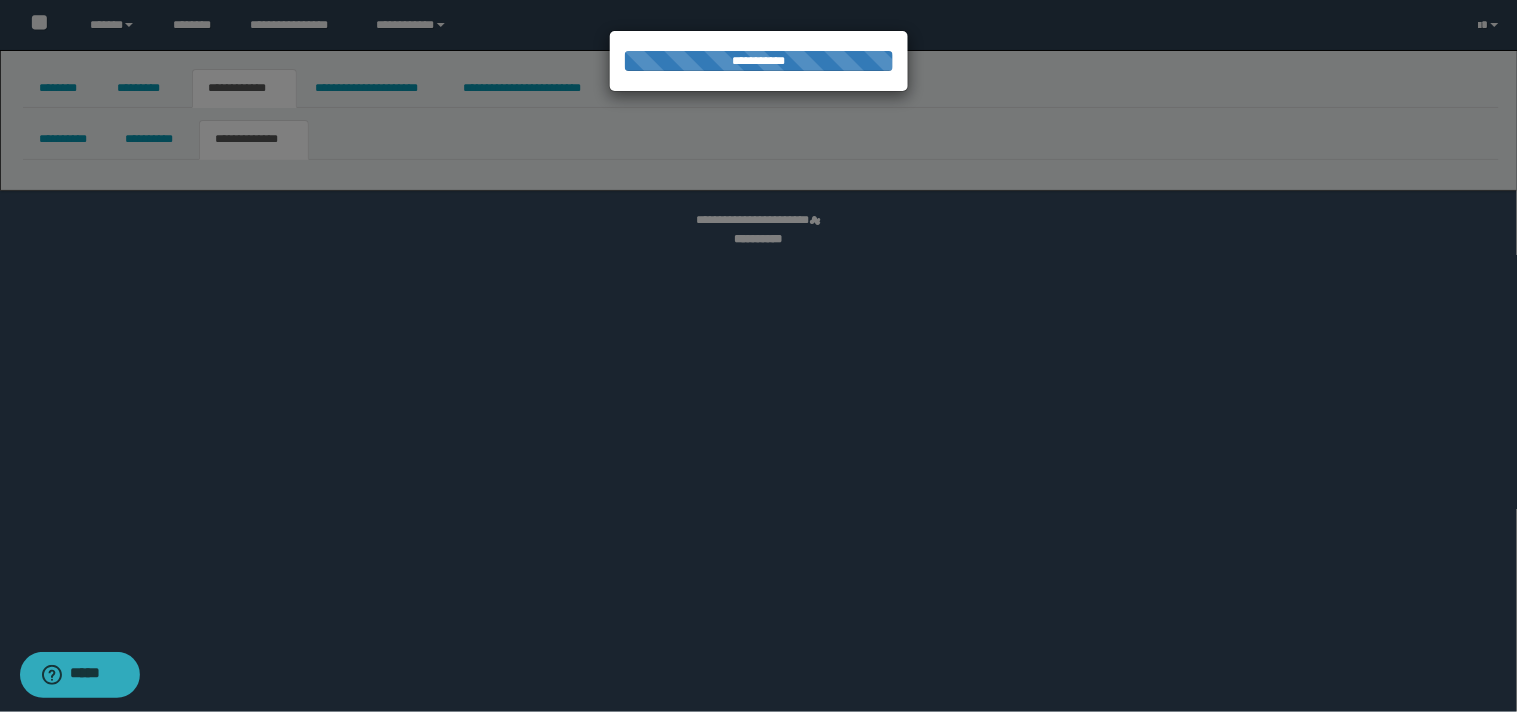 select on "*" 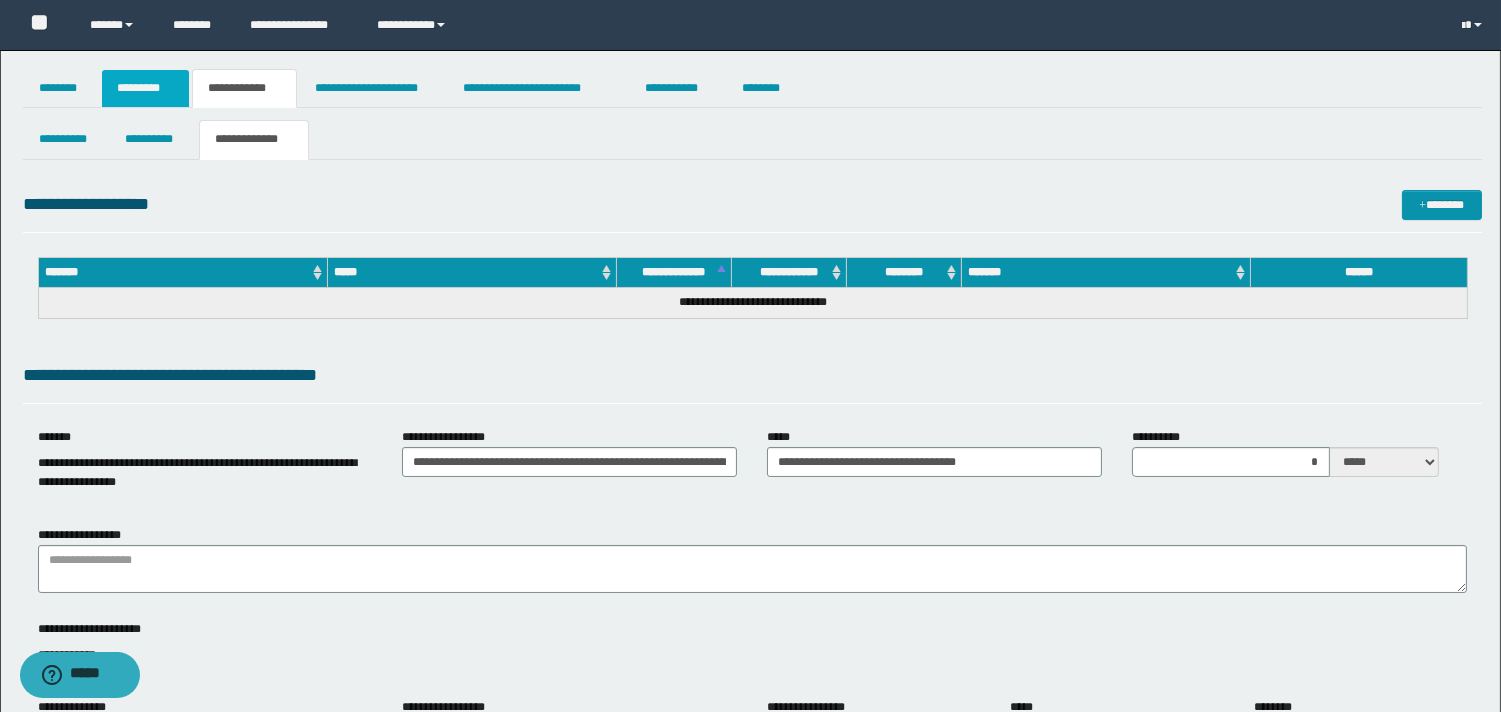 click on "*********" at bounding box center (145, 88) 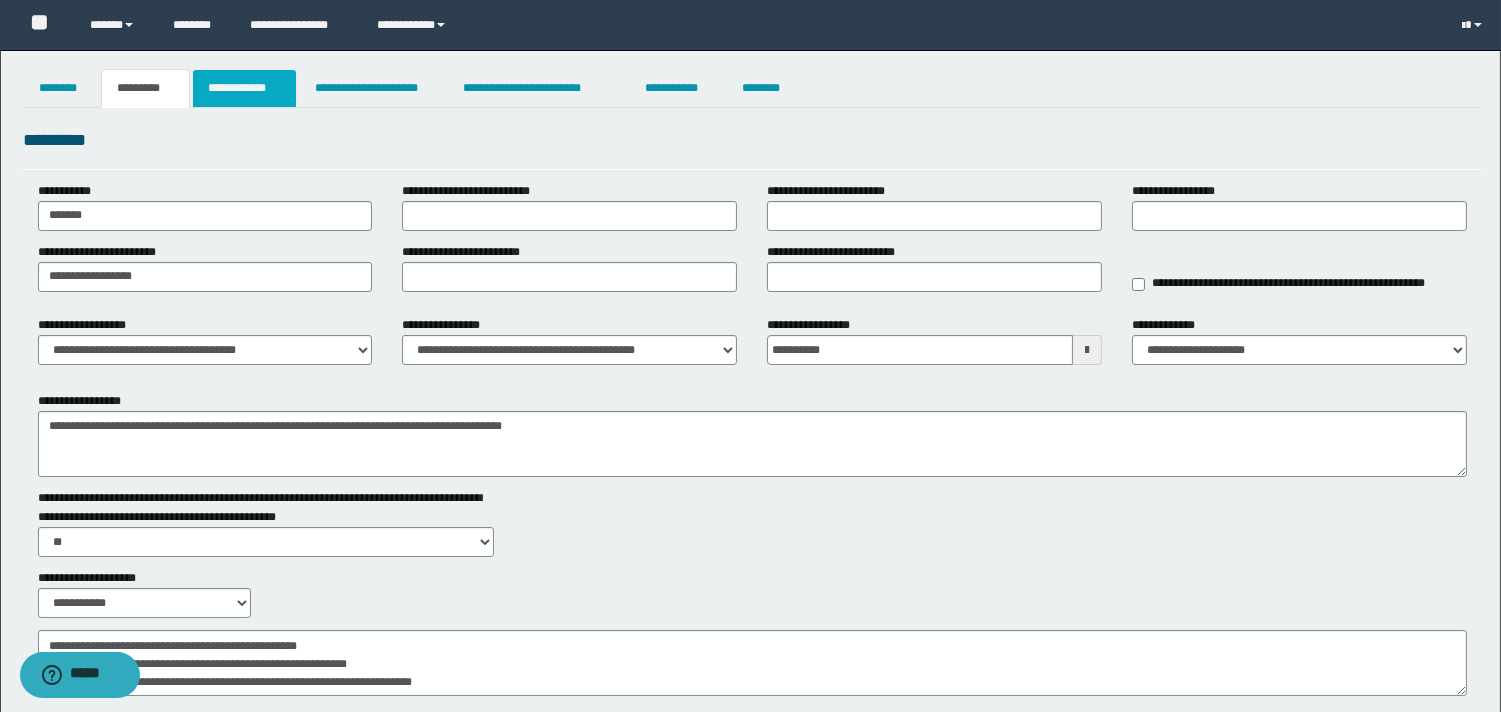 click on "**********" at bounding box center [244, 88] 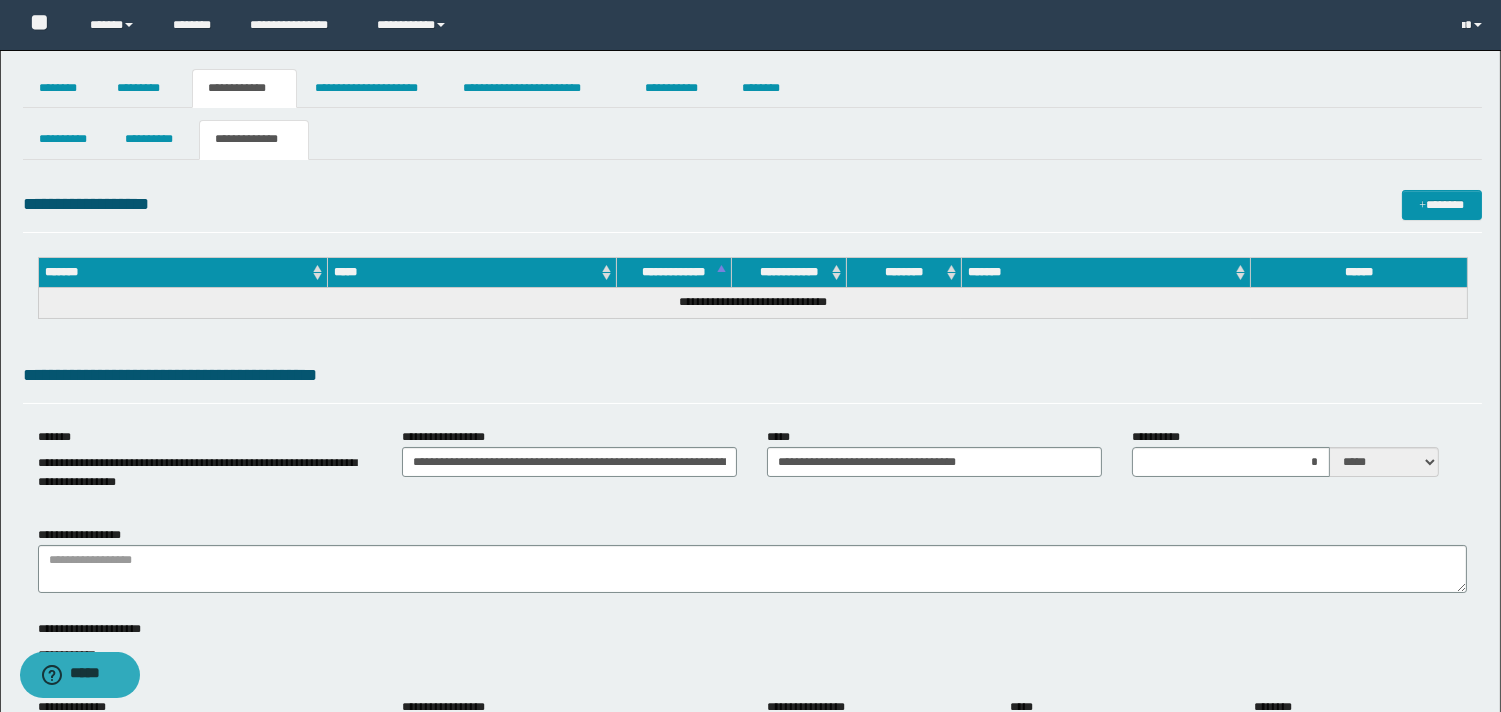click on "**********" at bounding box center [197, 472] 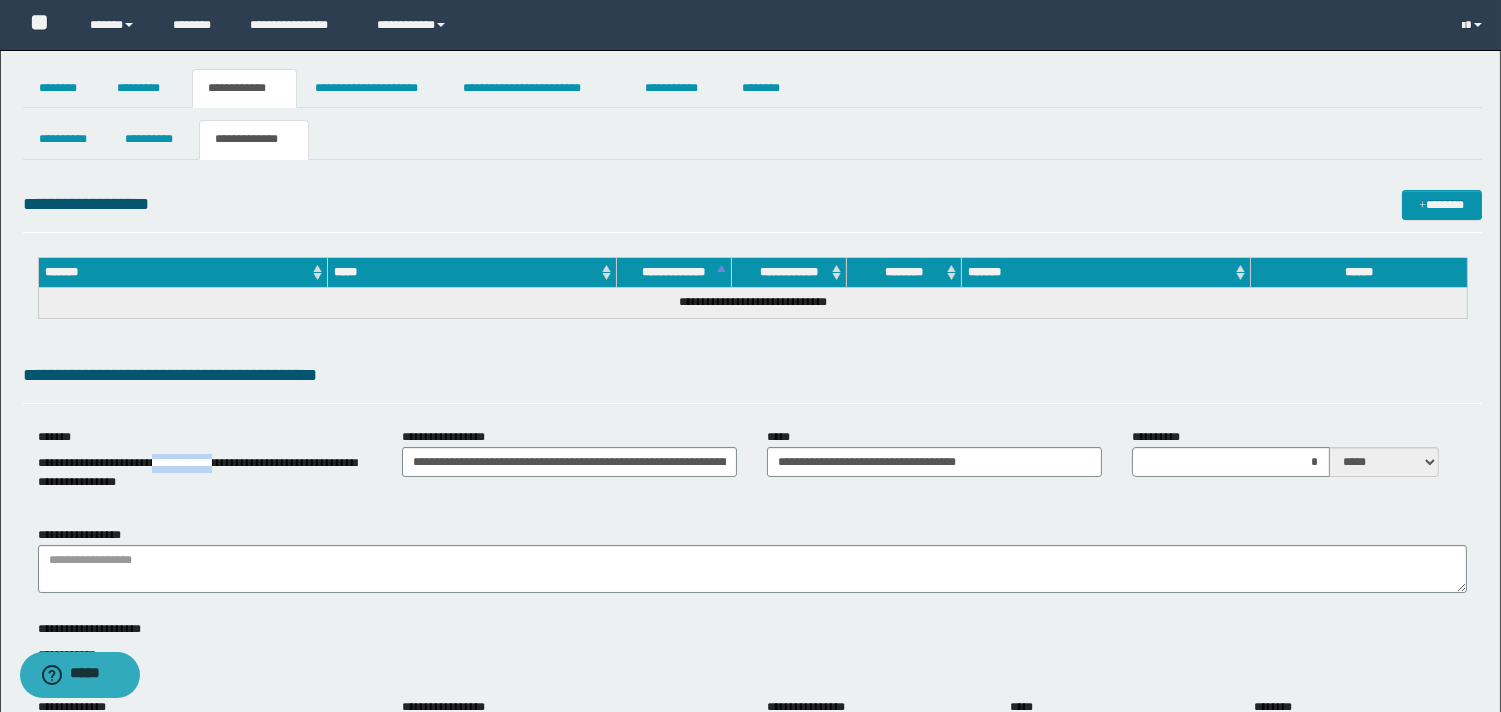 click on "**********" at bounding box center [197, 472] 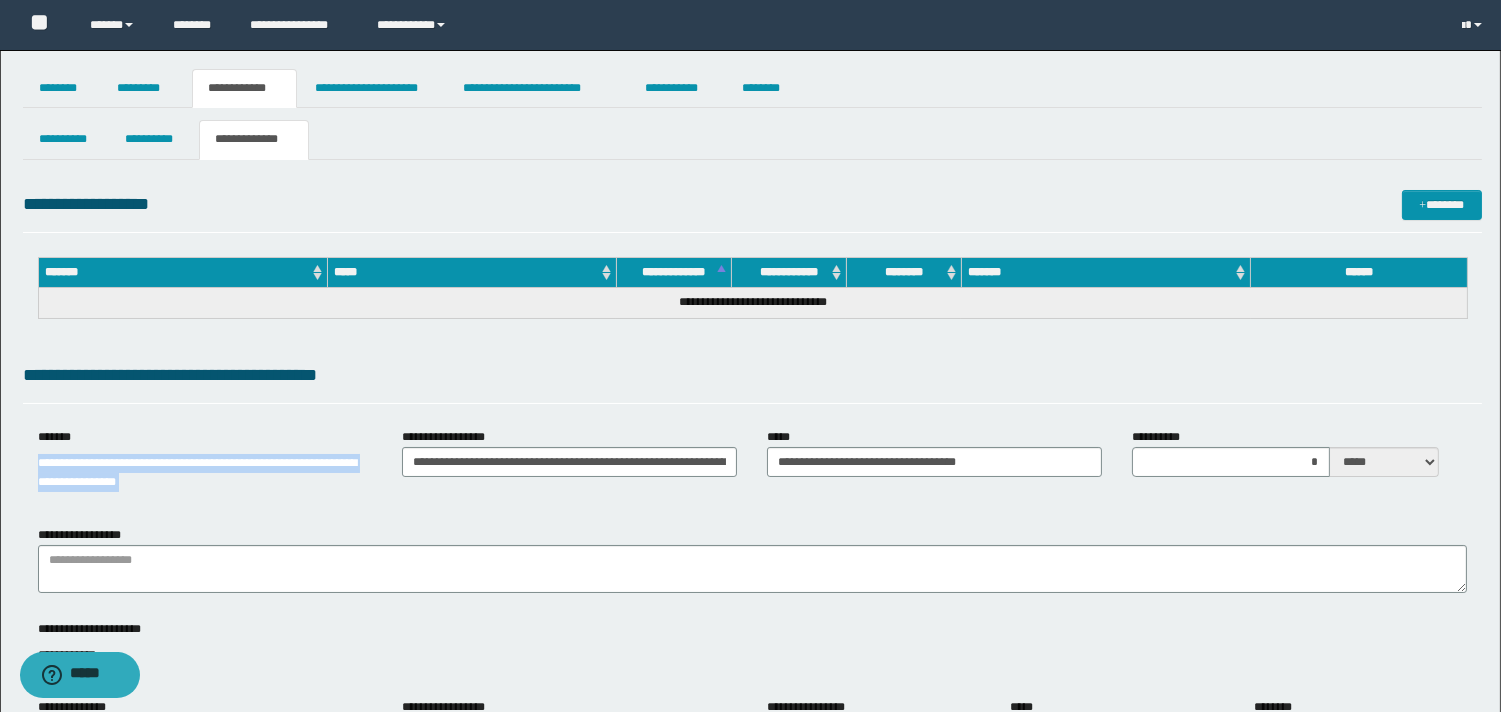 click on "**********" at bounding box center [197, 472] 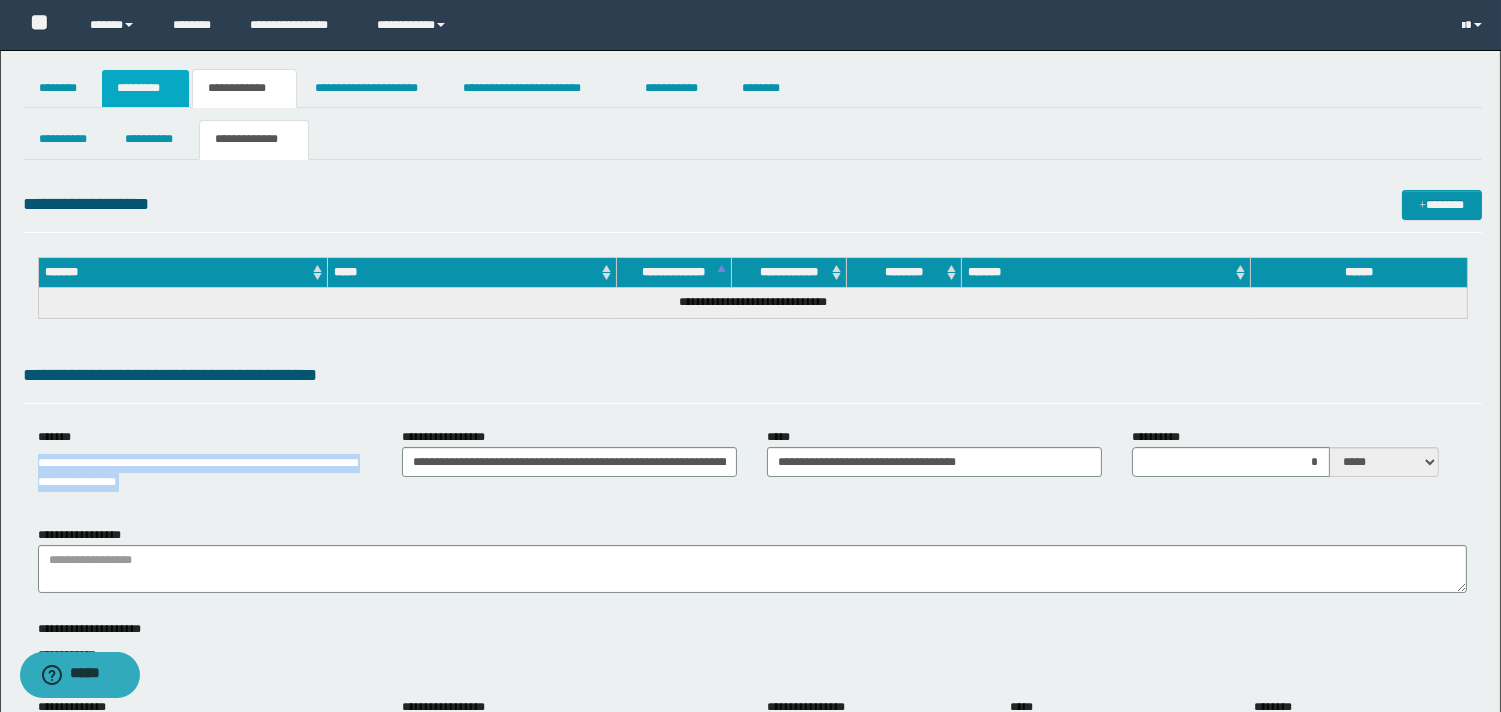 click on "*********" at bounding box center [145, 88] 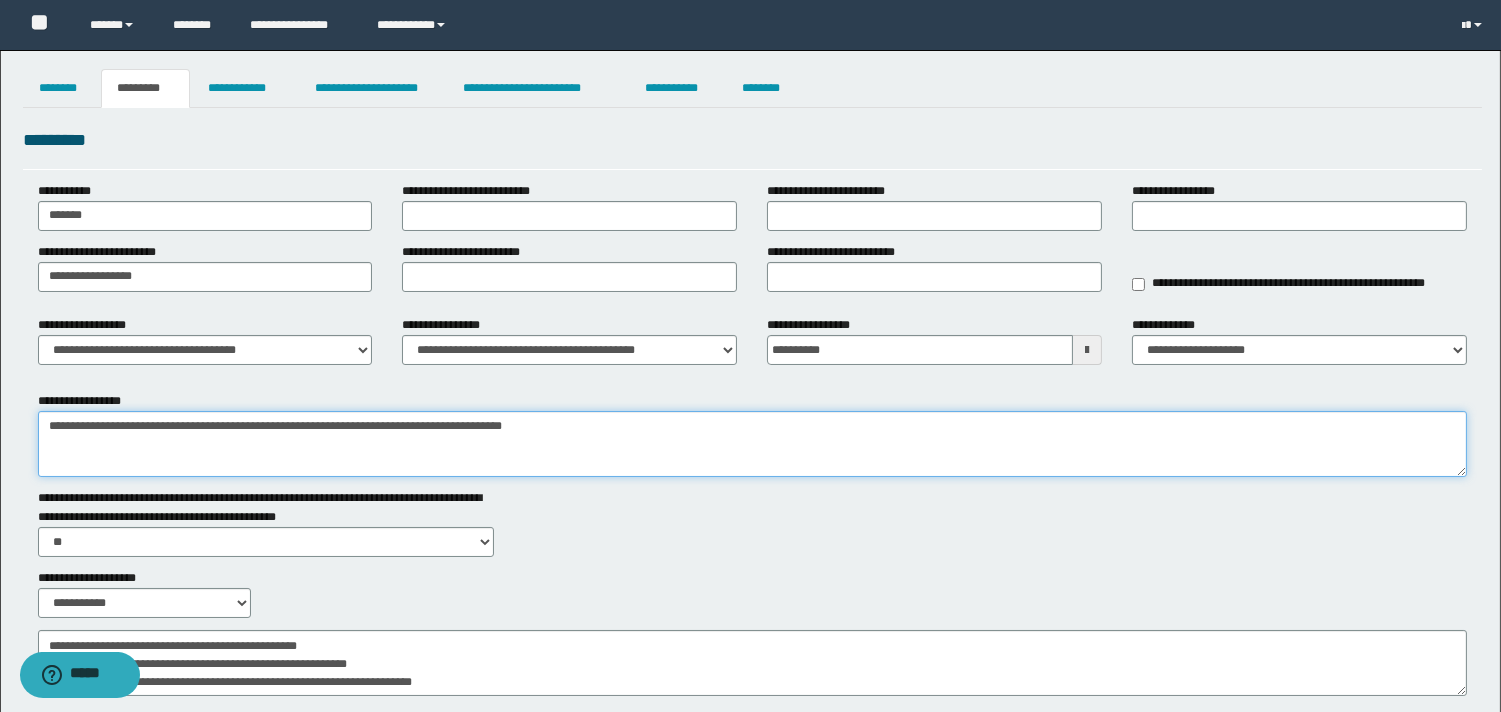 click on "**********" at bounding box center (752, 444) 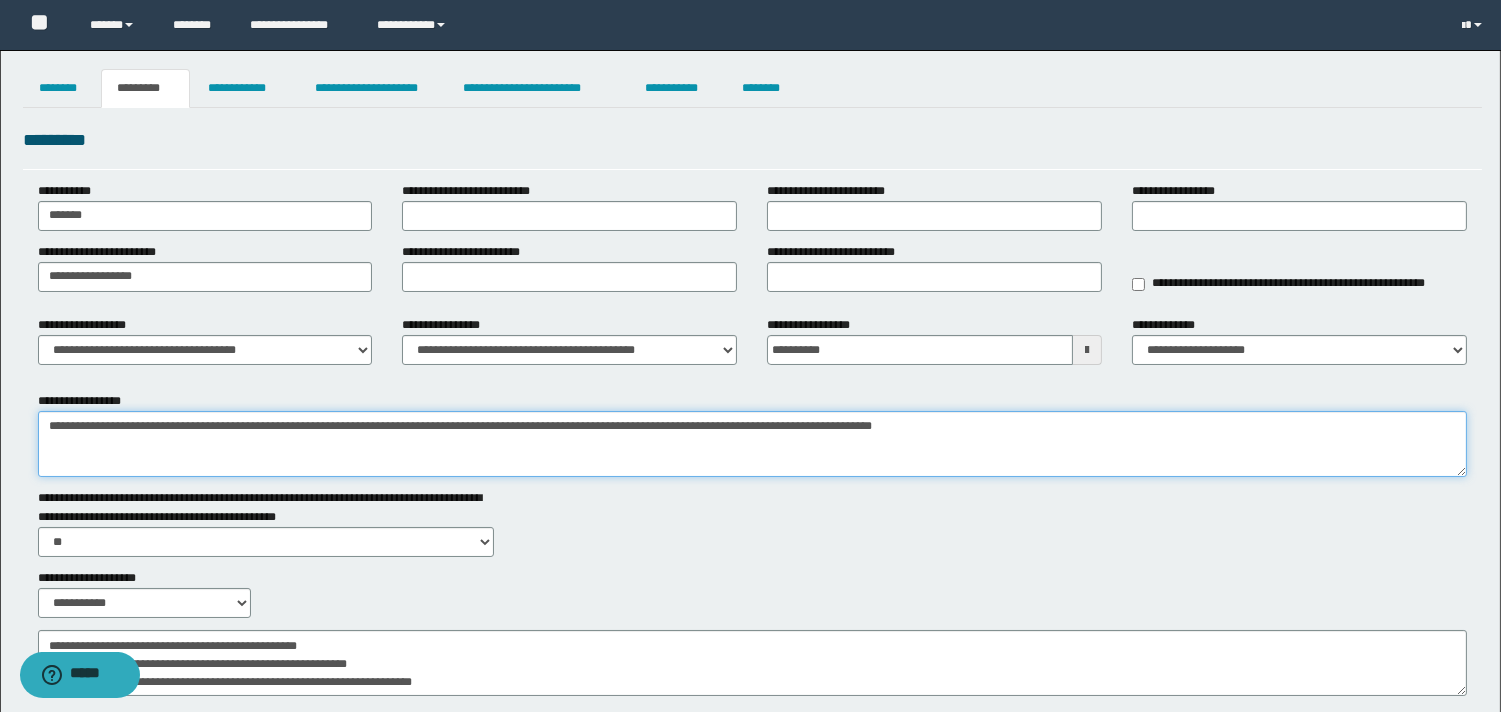 click on "**********" at bounding box center [752, 444] 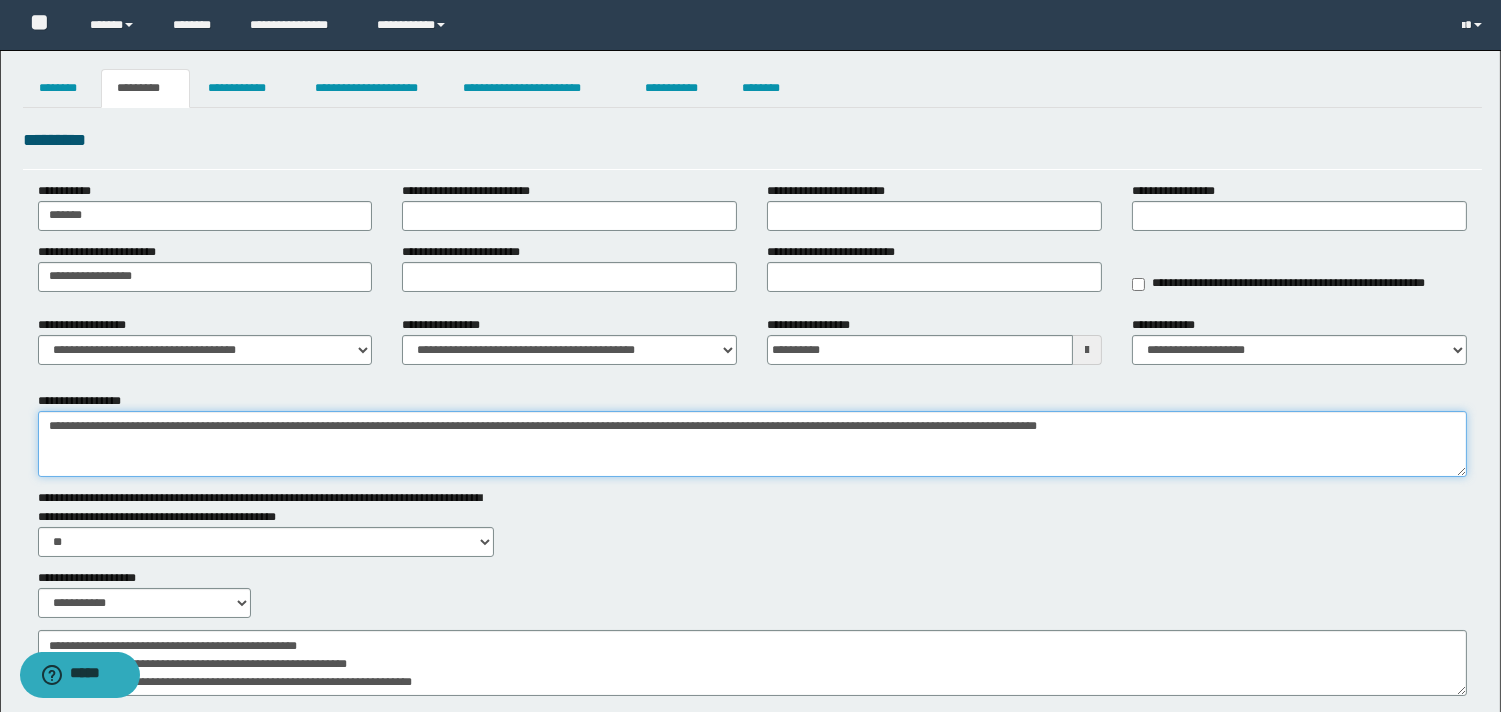 type on "**********" 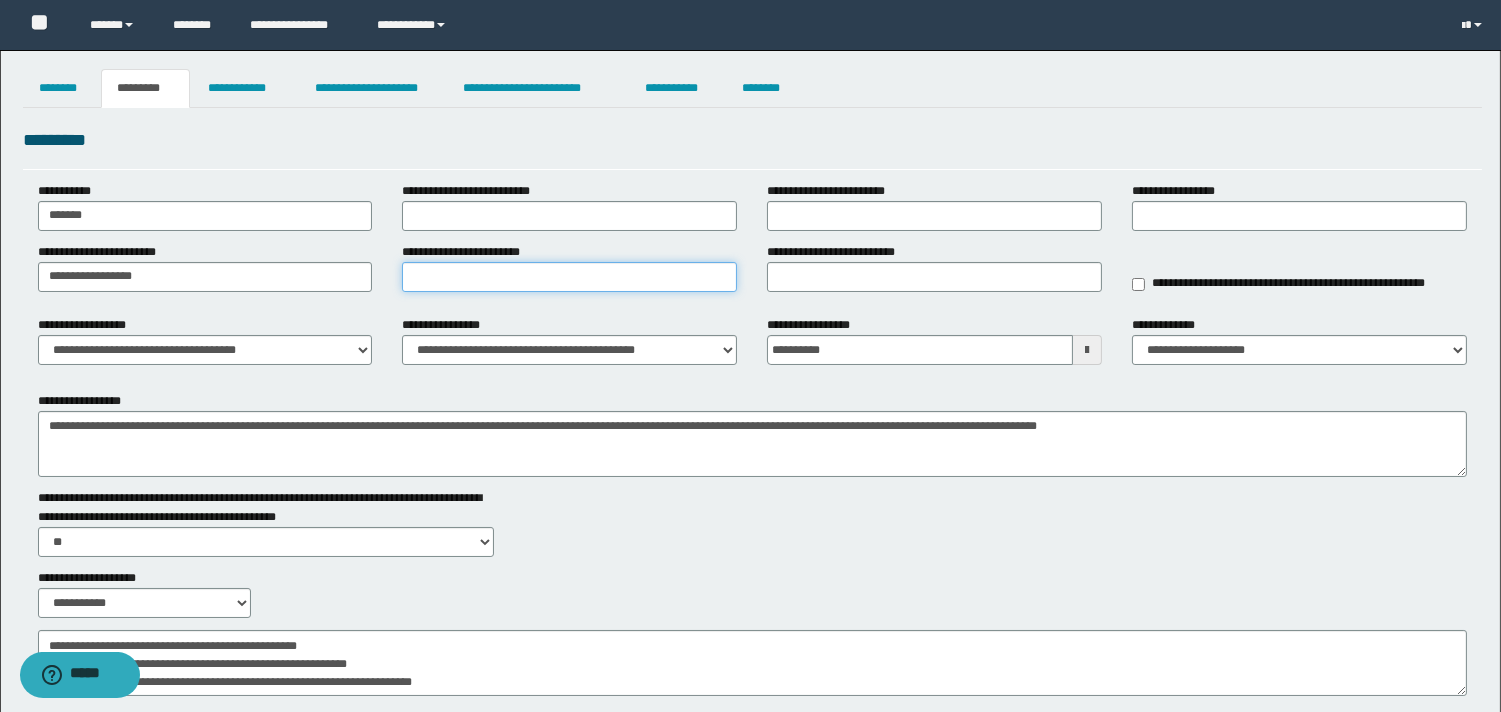 click on "**********" at bounding box center [569, 277] 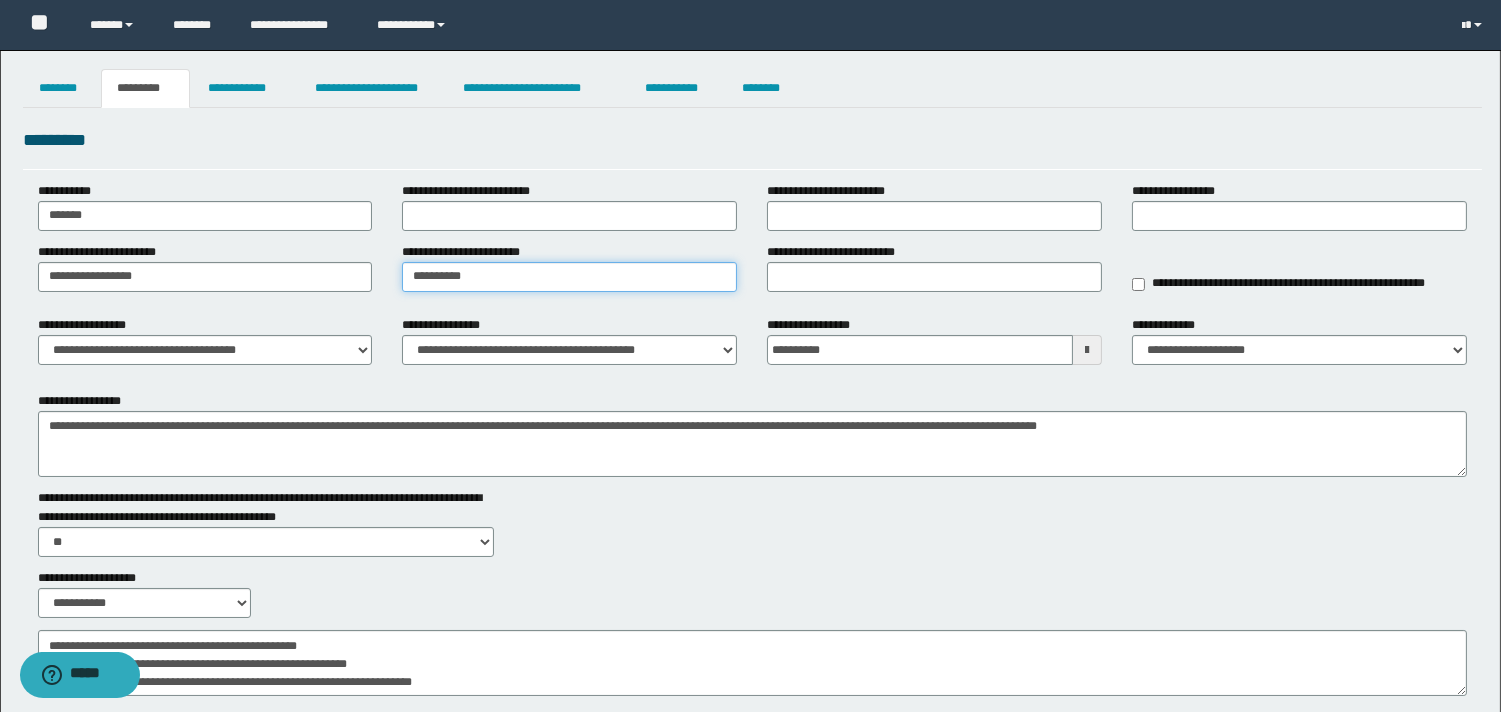 type on "**********" 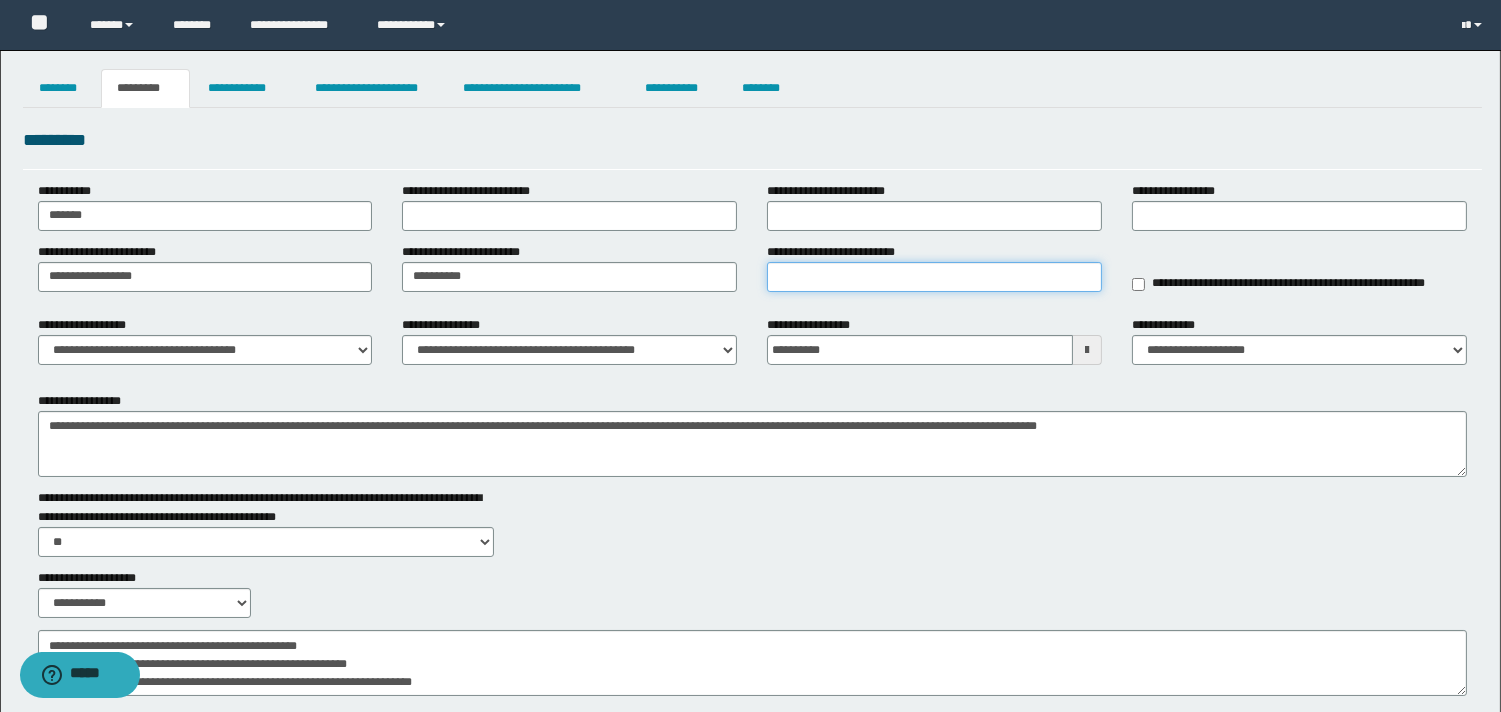 click on "**********" at bounding box center (934, 277) 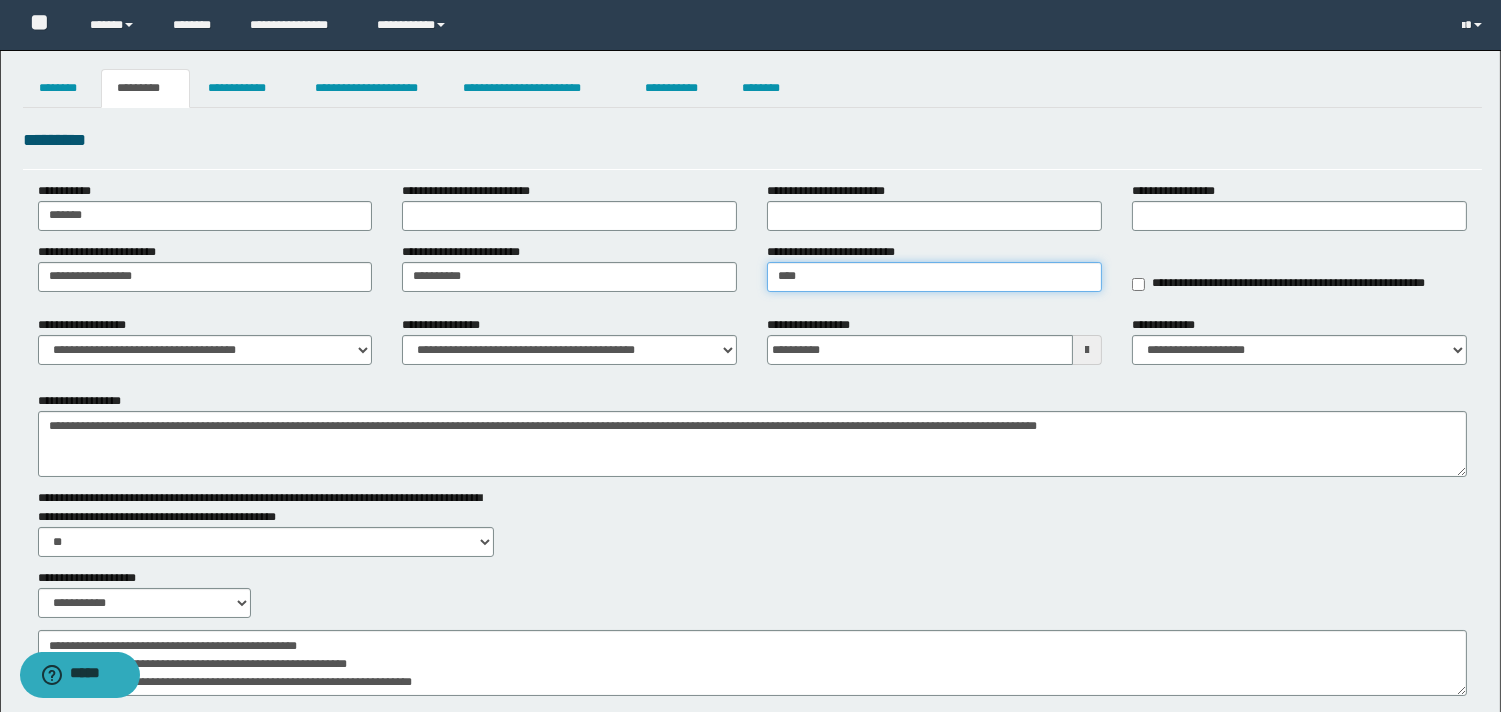 type on "****" 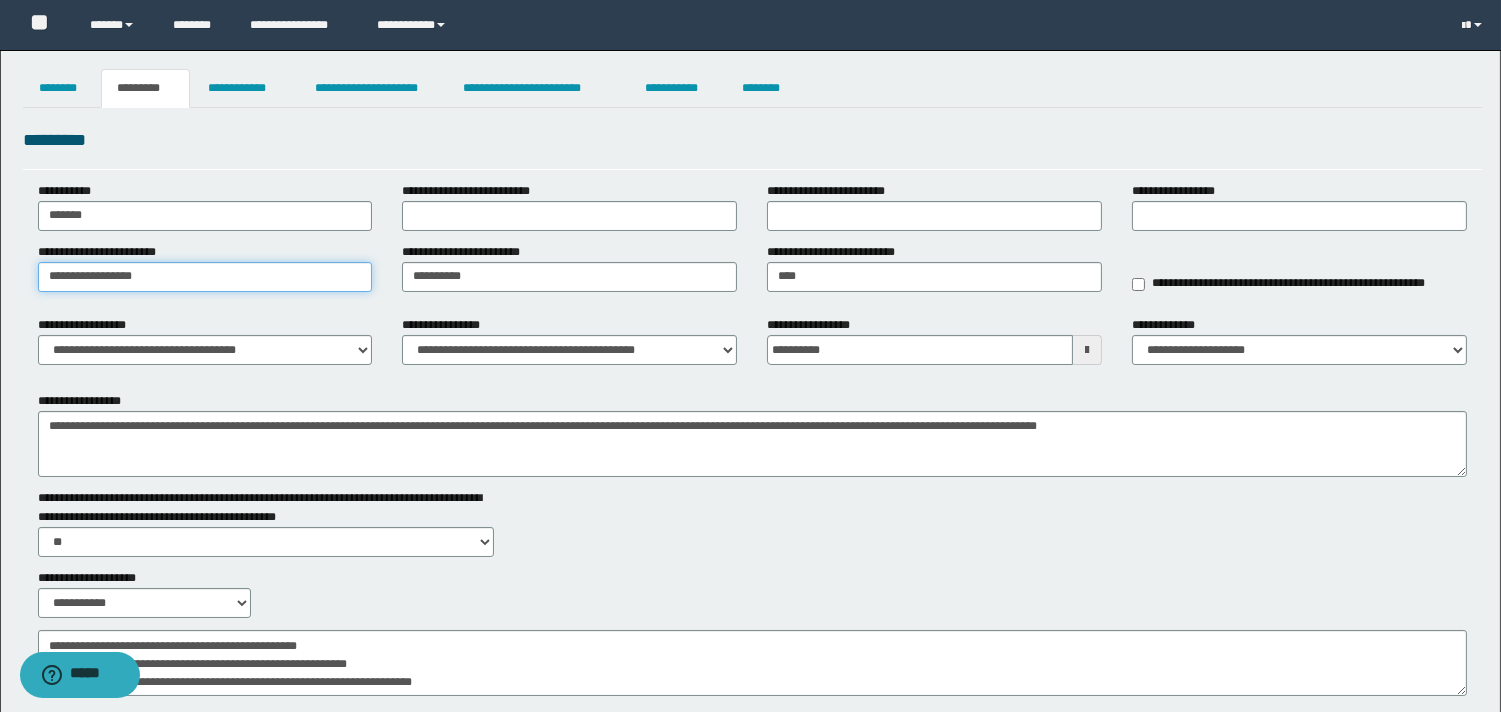 click on "**********" at bounding box center (205, 277) 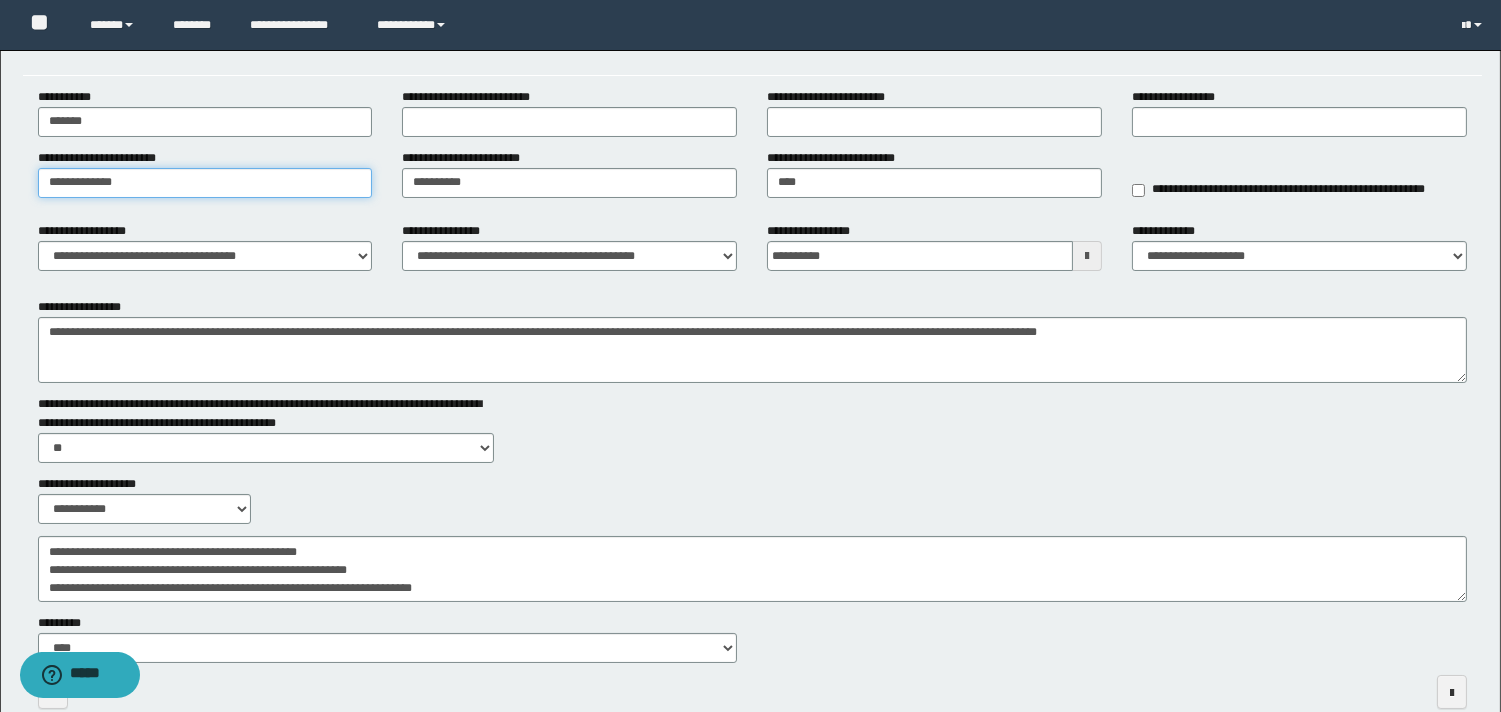 scroll, scrollTop: 200, scrollLeft: 0, axis: vertical 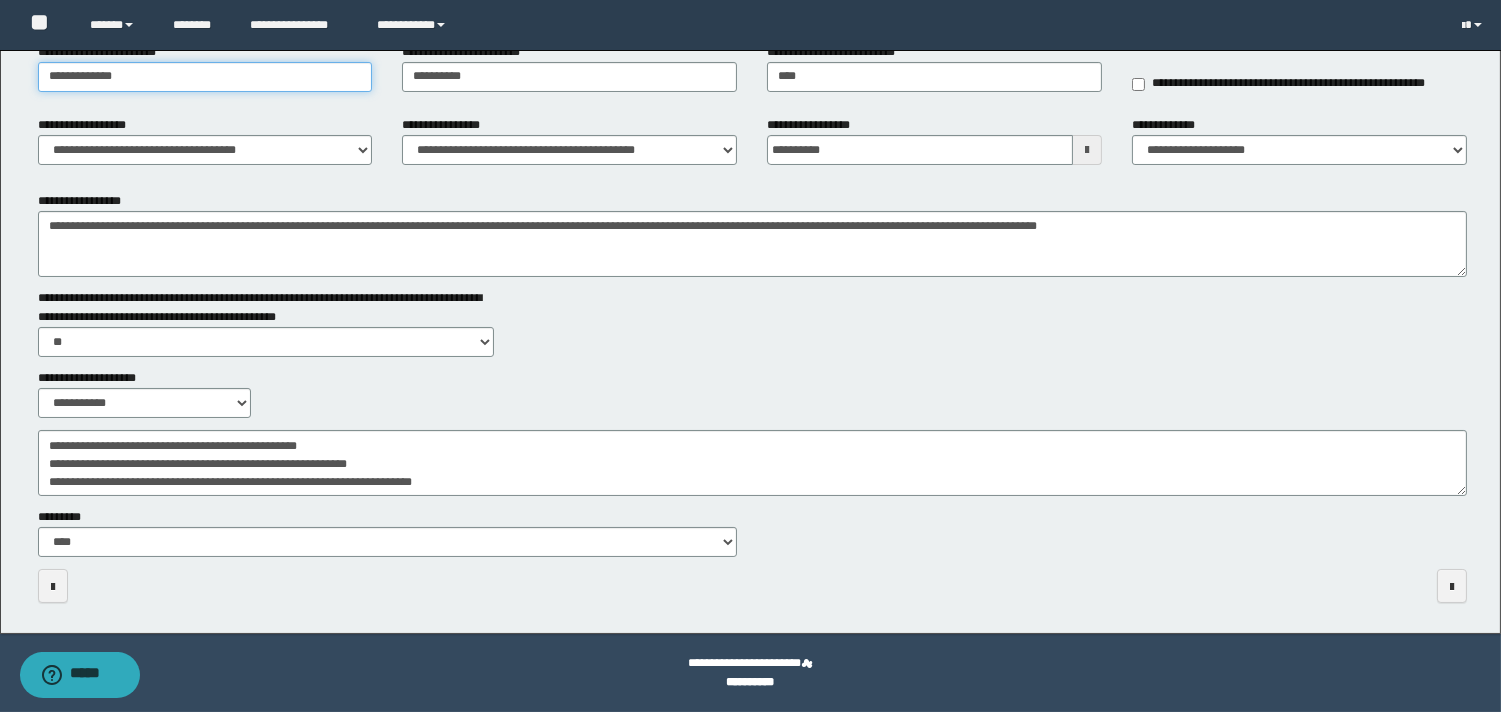 type on "**********" 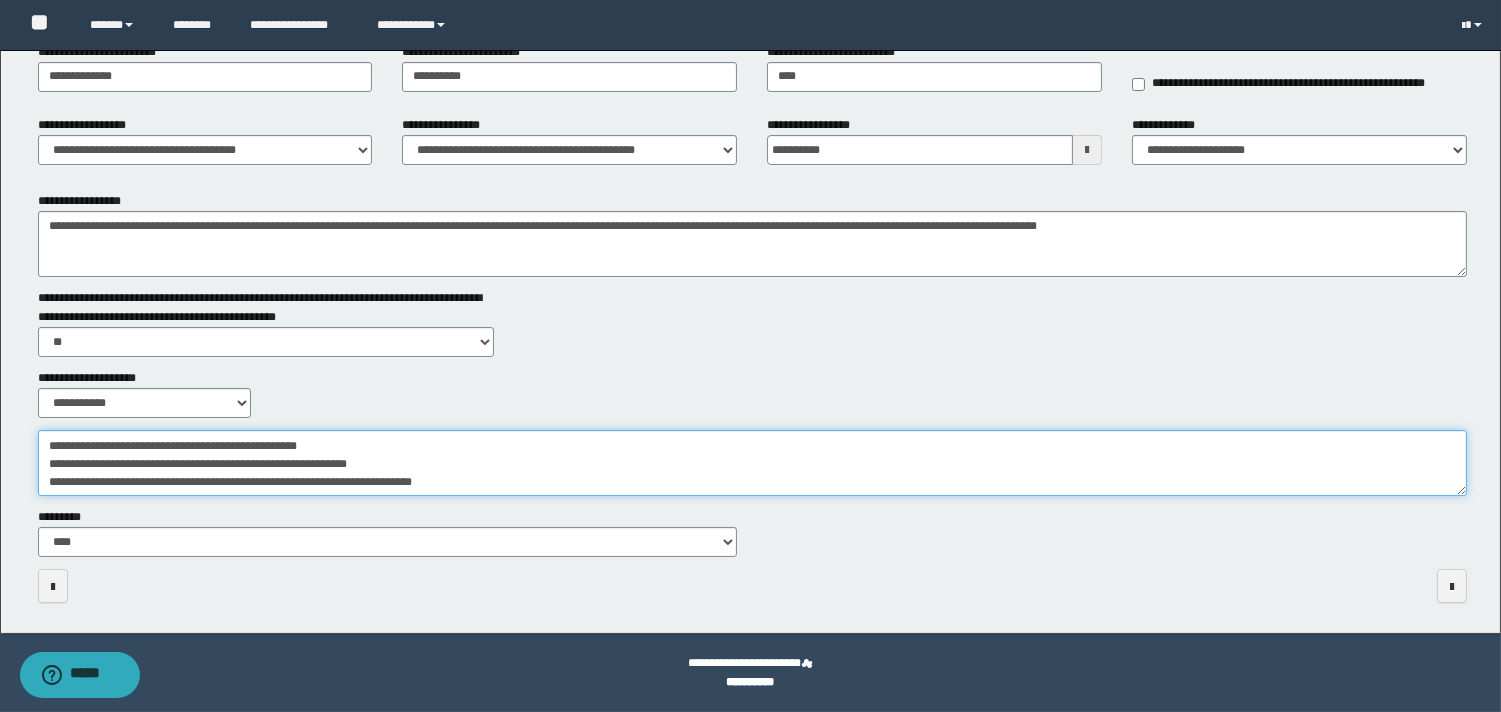 click on "**********" at bounding box center [752, 463] 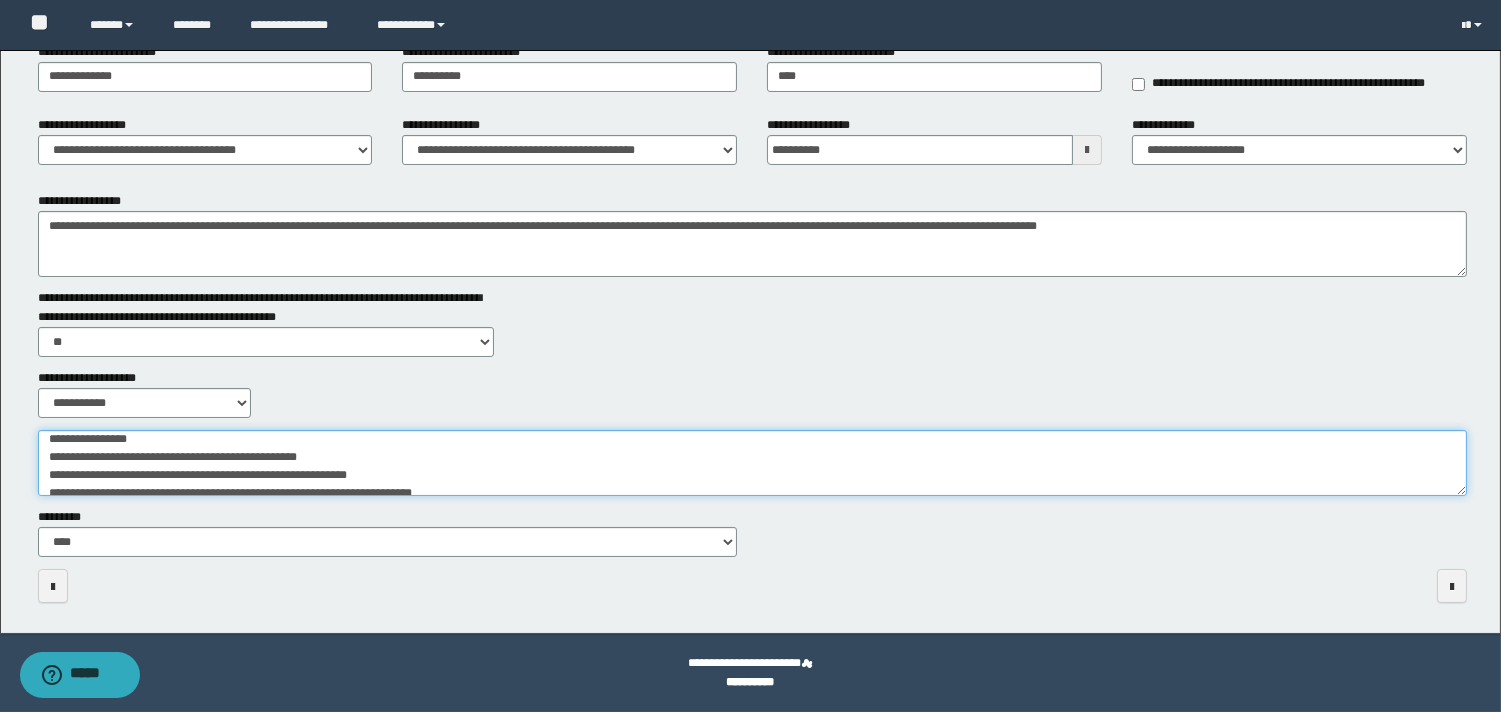 scroll, scrollTop: 0, scrollLeft: 0, axis: both 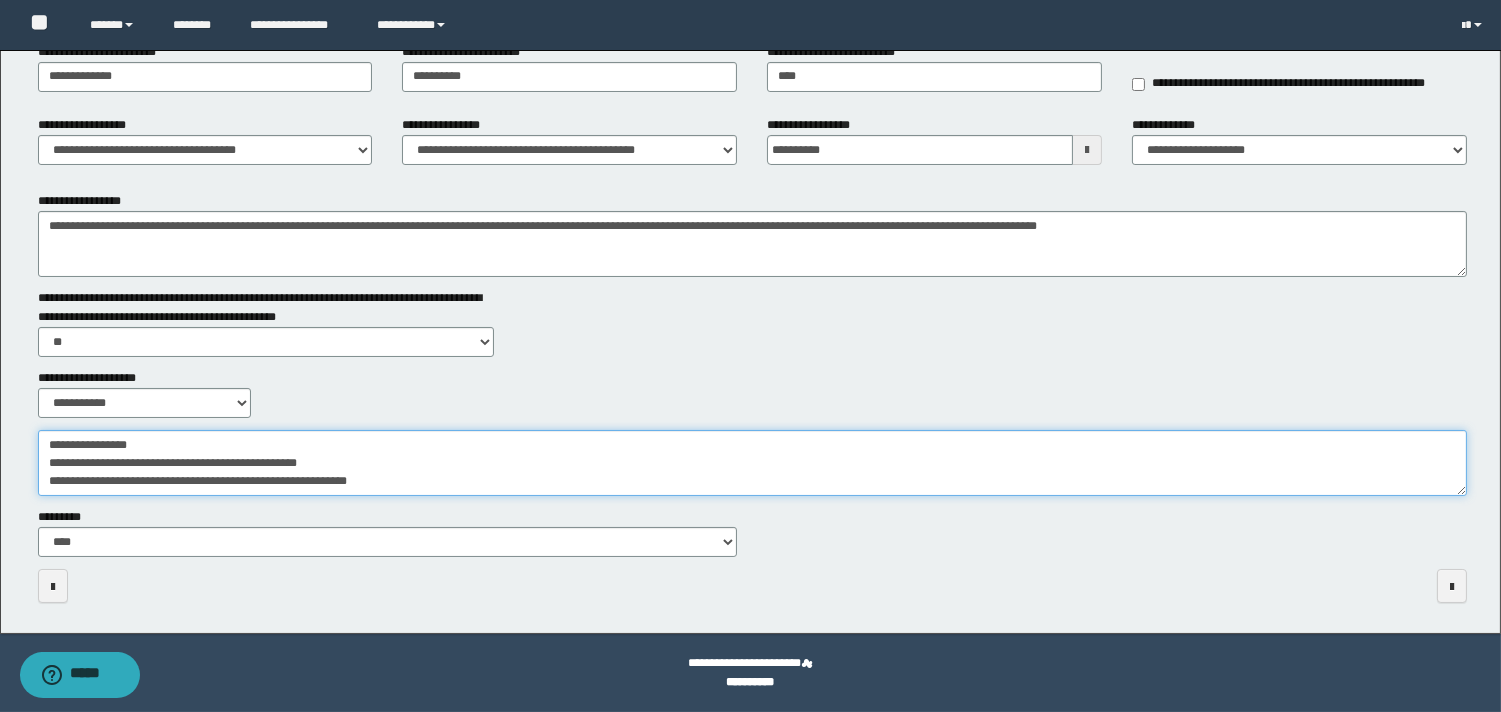 click on "**********" at bounding box center [752, 463] 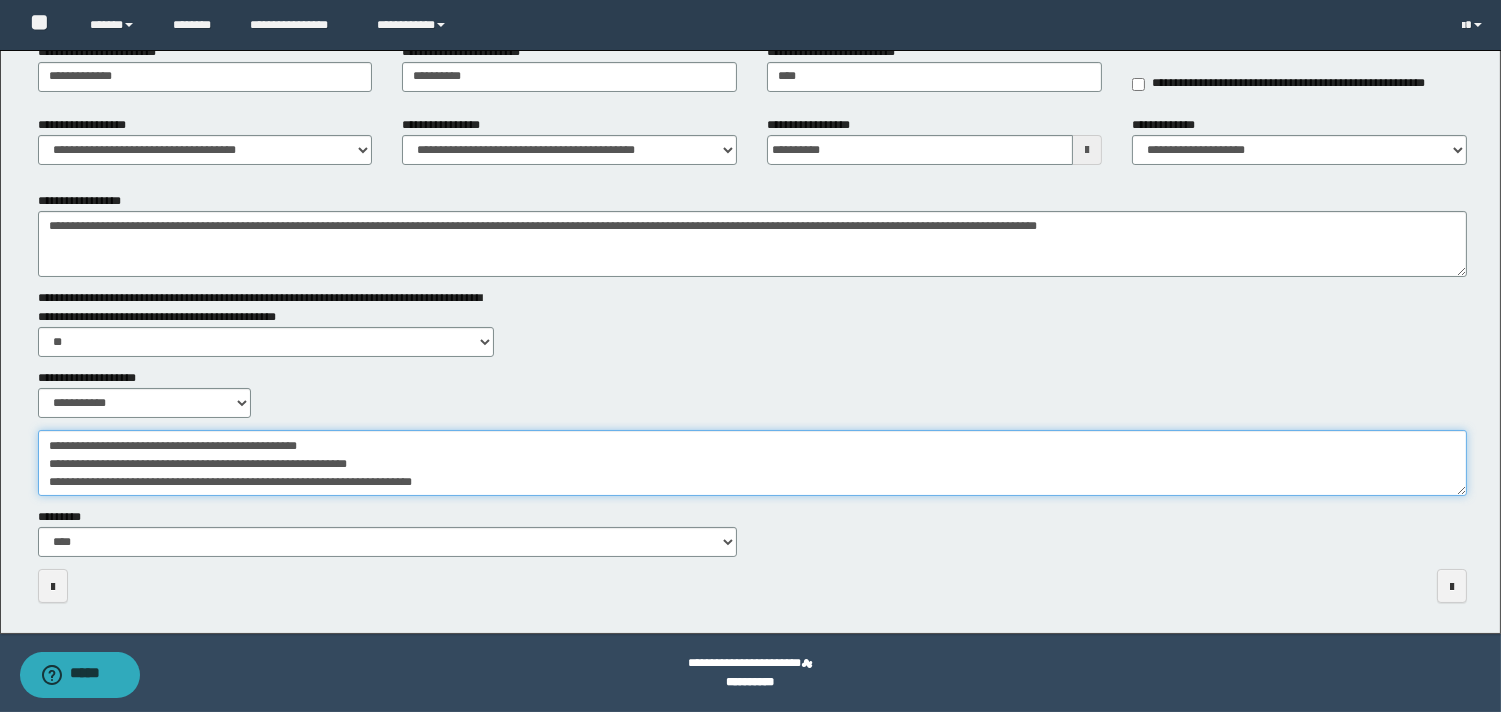 click on "**********" at bounding box center (752, 463) 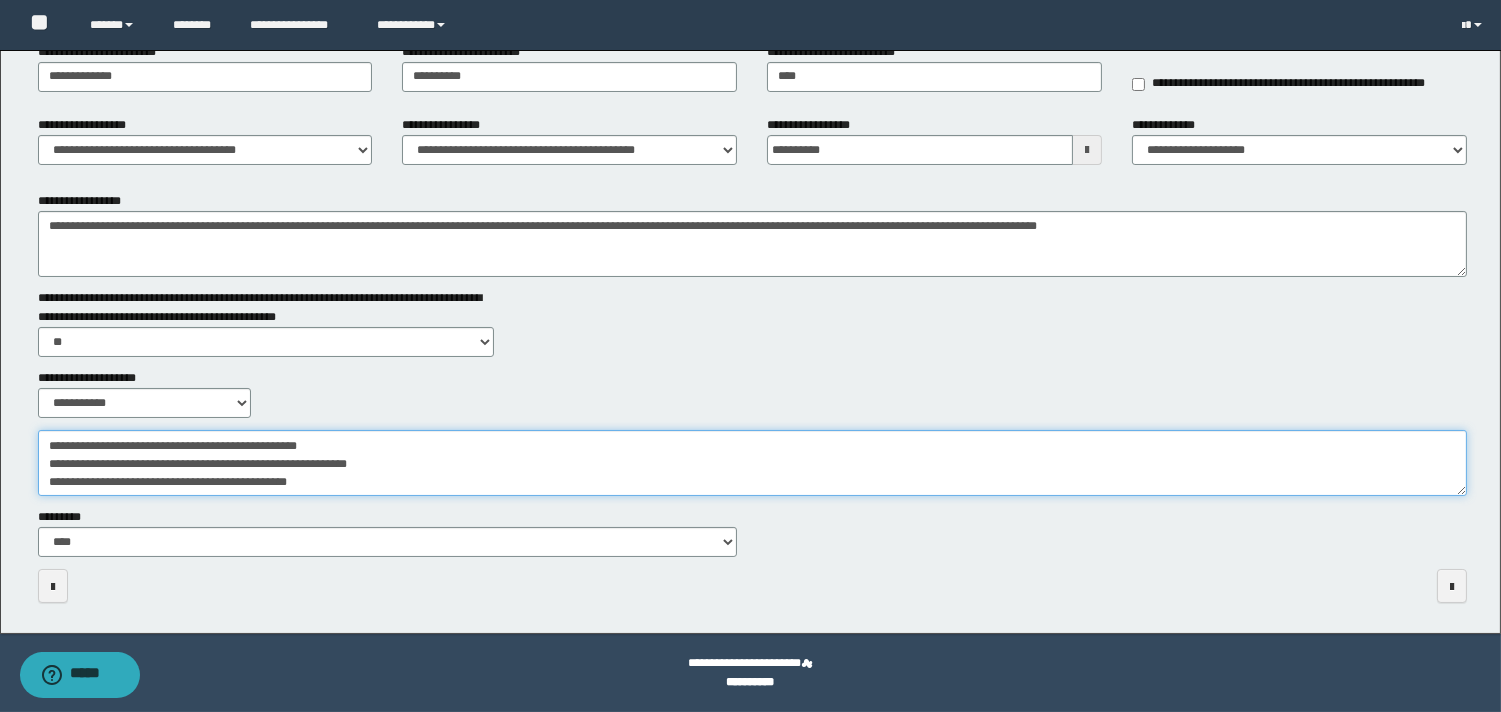 type on "**********" 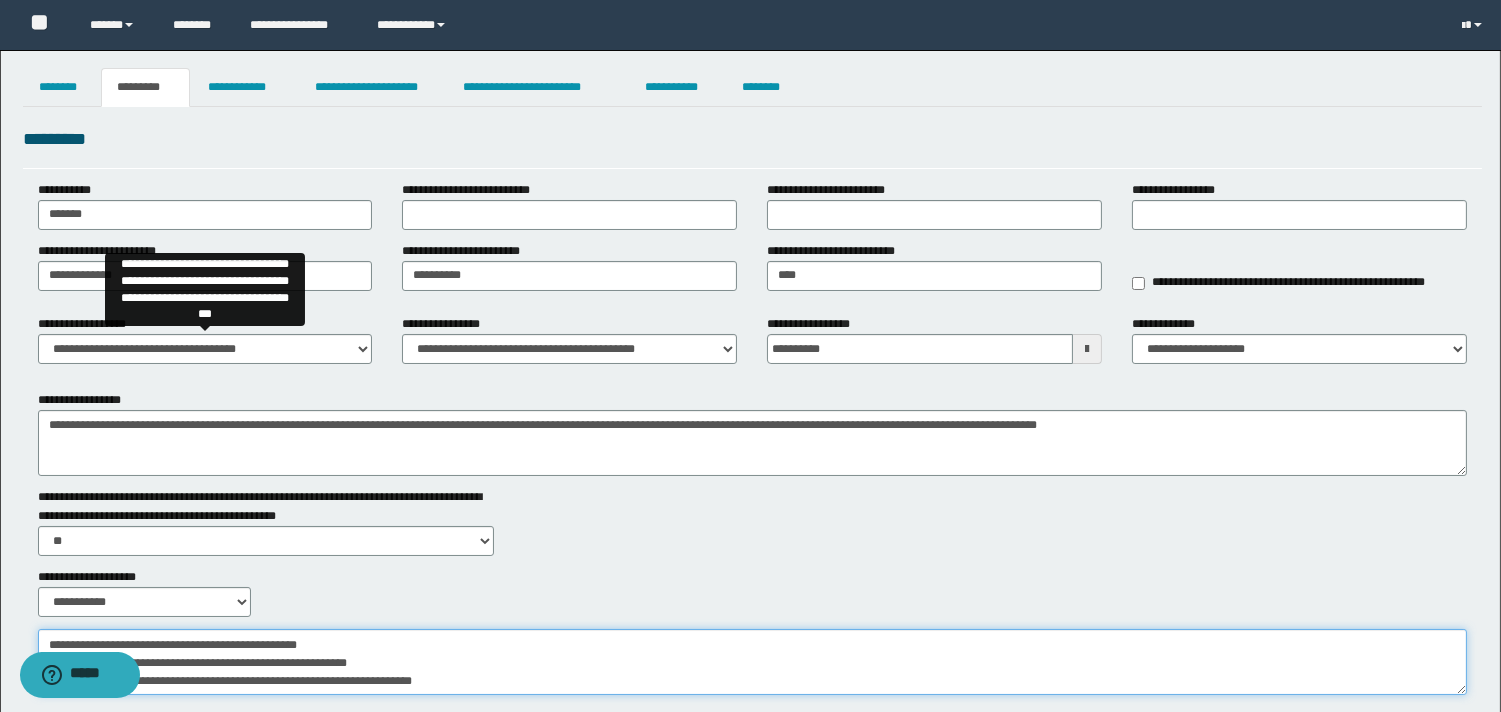 scroll, scrollTop: 0, scrollLeft: 0, axis: both 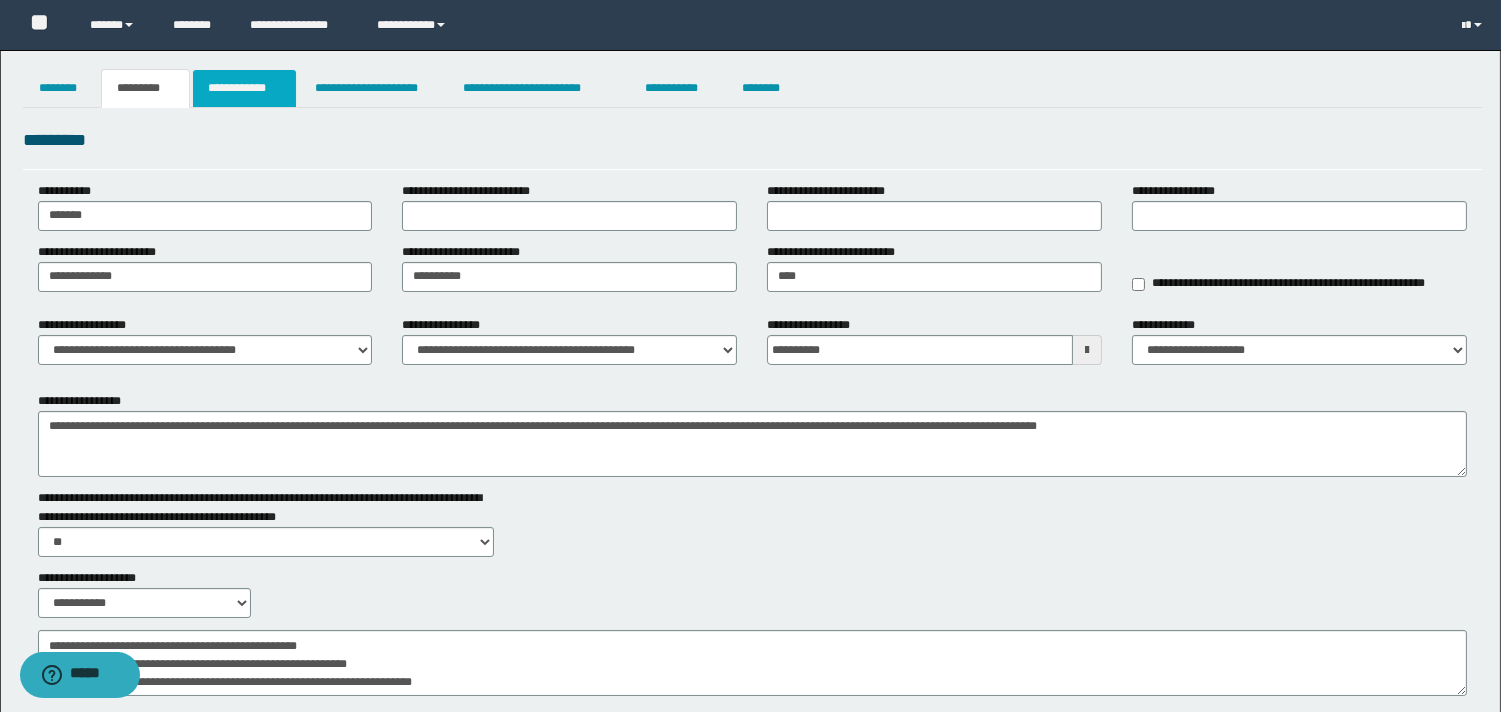 click on "**********" at bounding box center [244, 88] 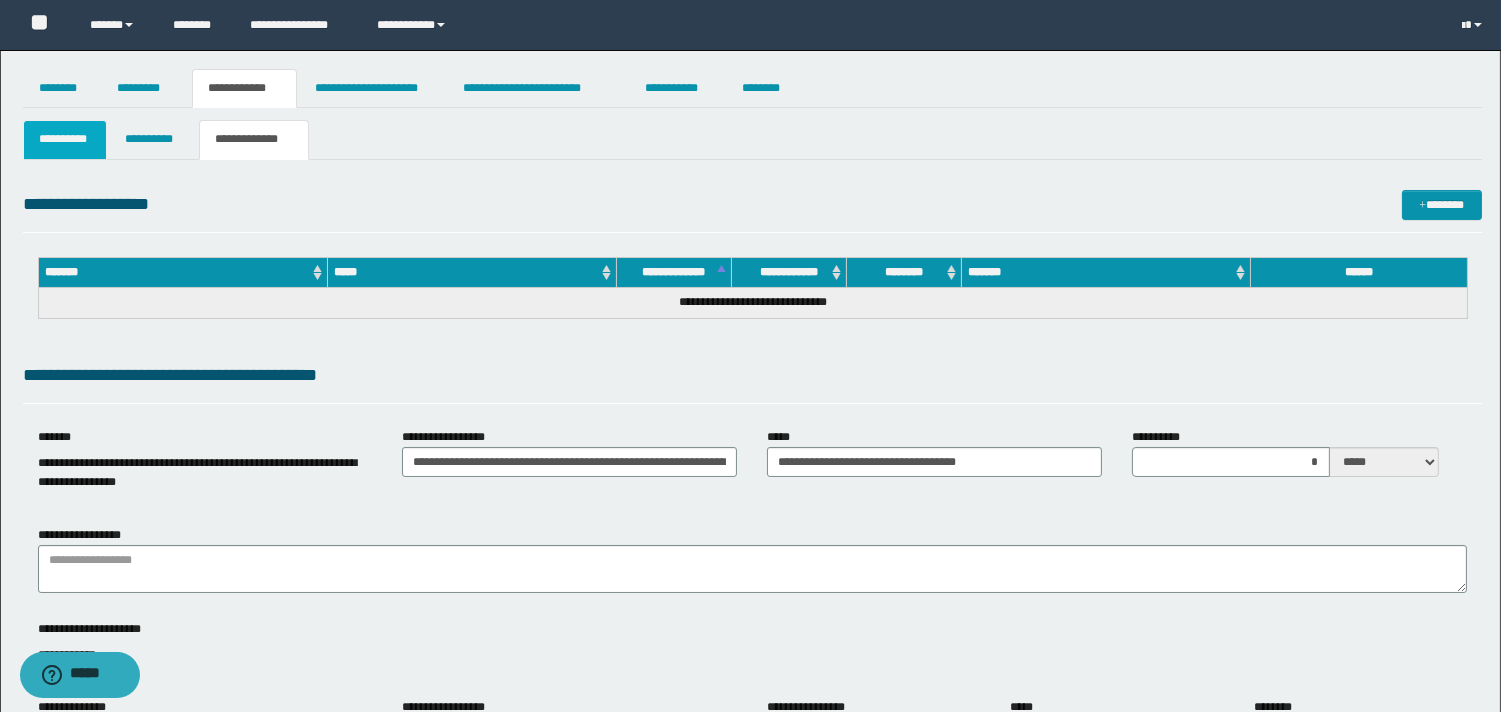 click on "**********" at bounding box center [65, 139] 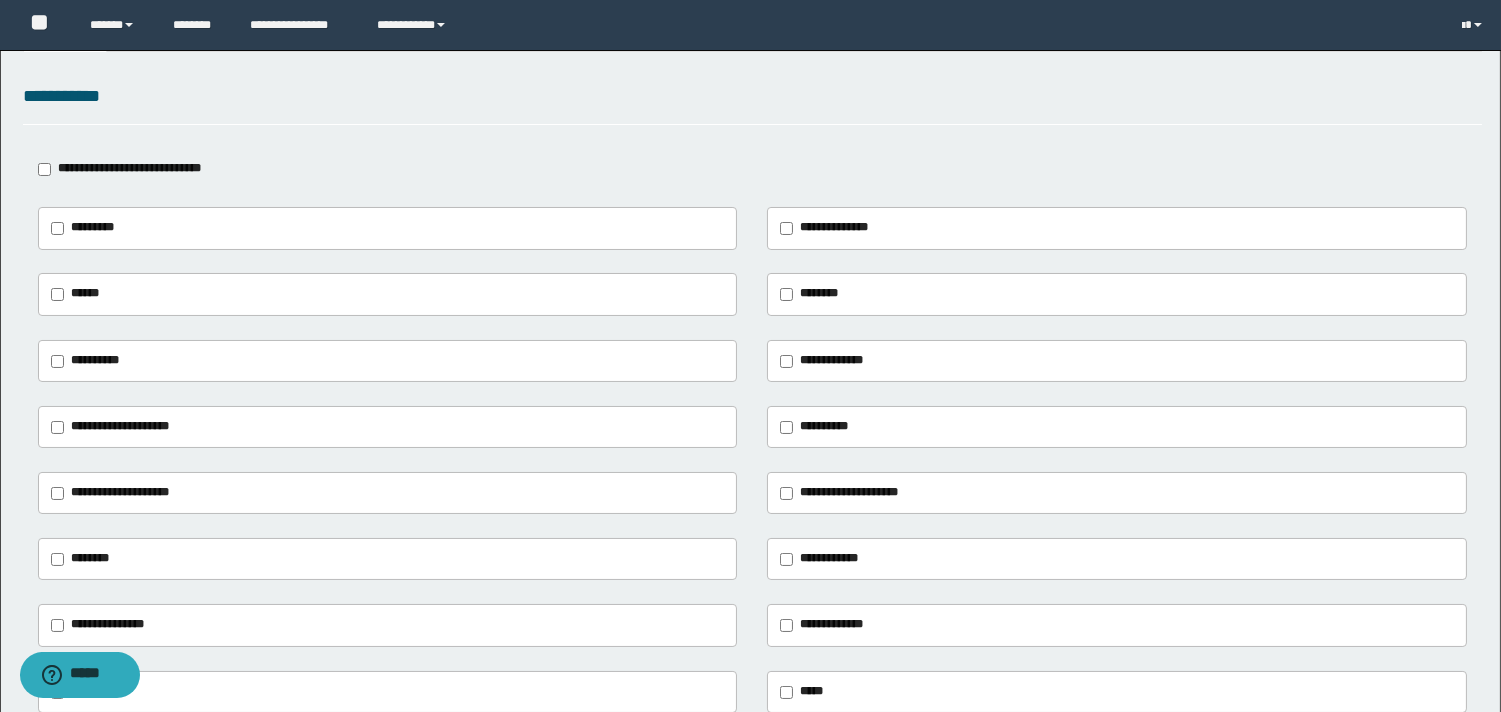 scroll, scrollTop: 222, scrollLeft: 0, axis: vertical 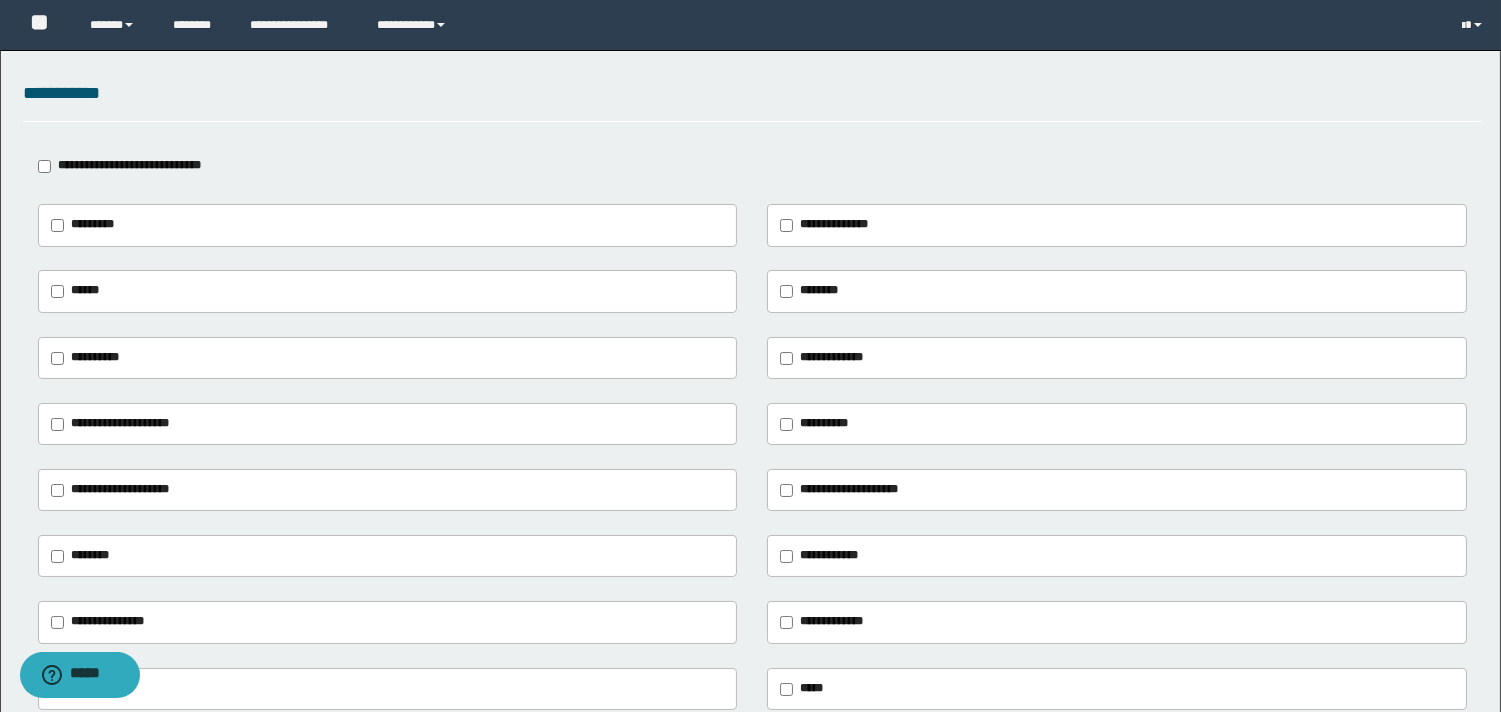 click on "********" at bounding box center [1116, 291] 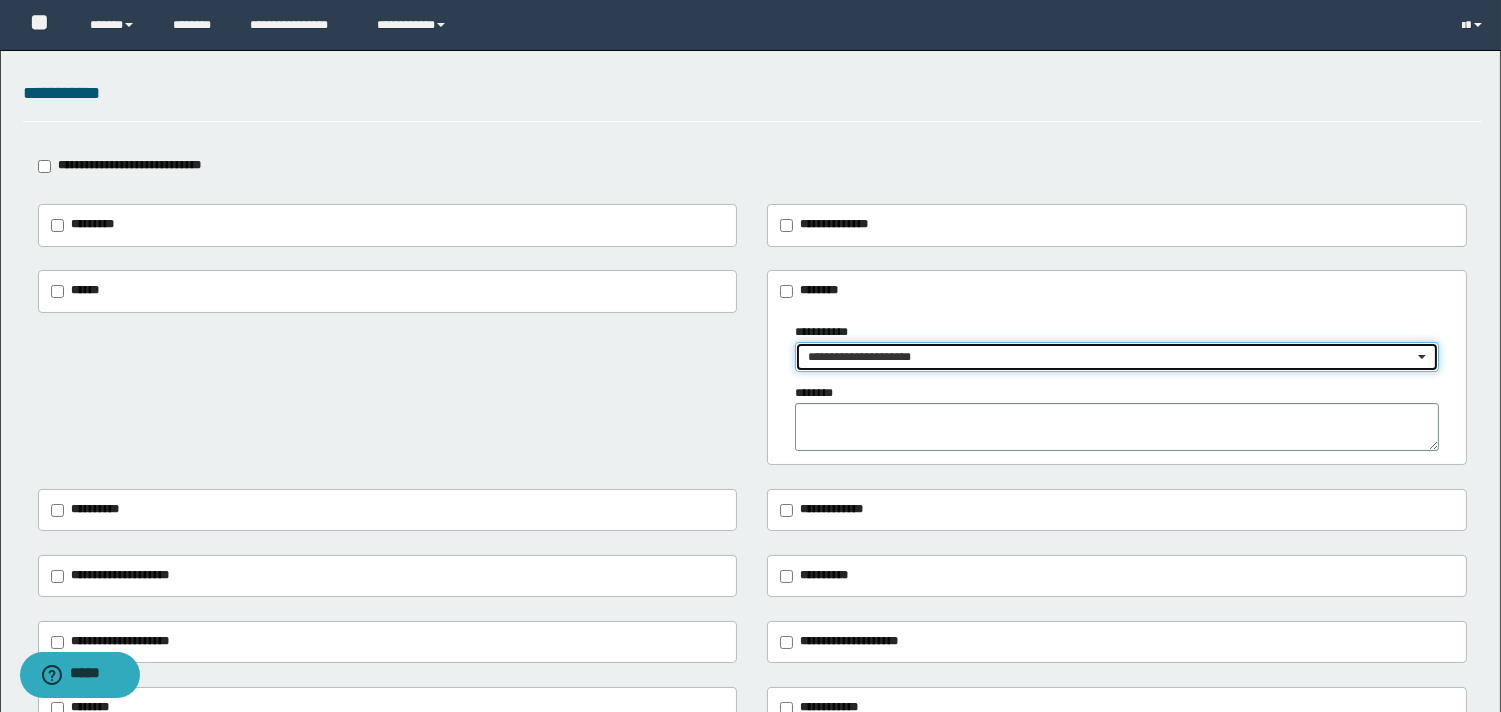 click on "**********" at bounding box center (1110, 357) 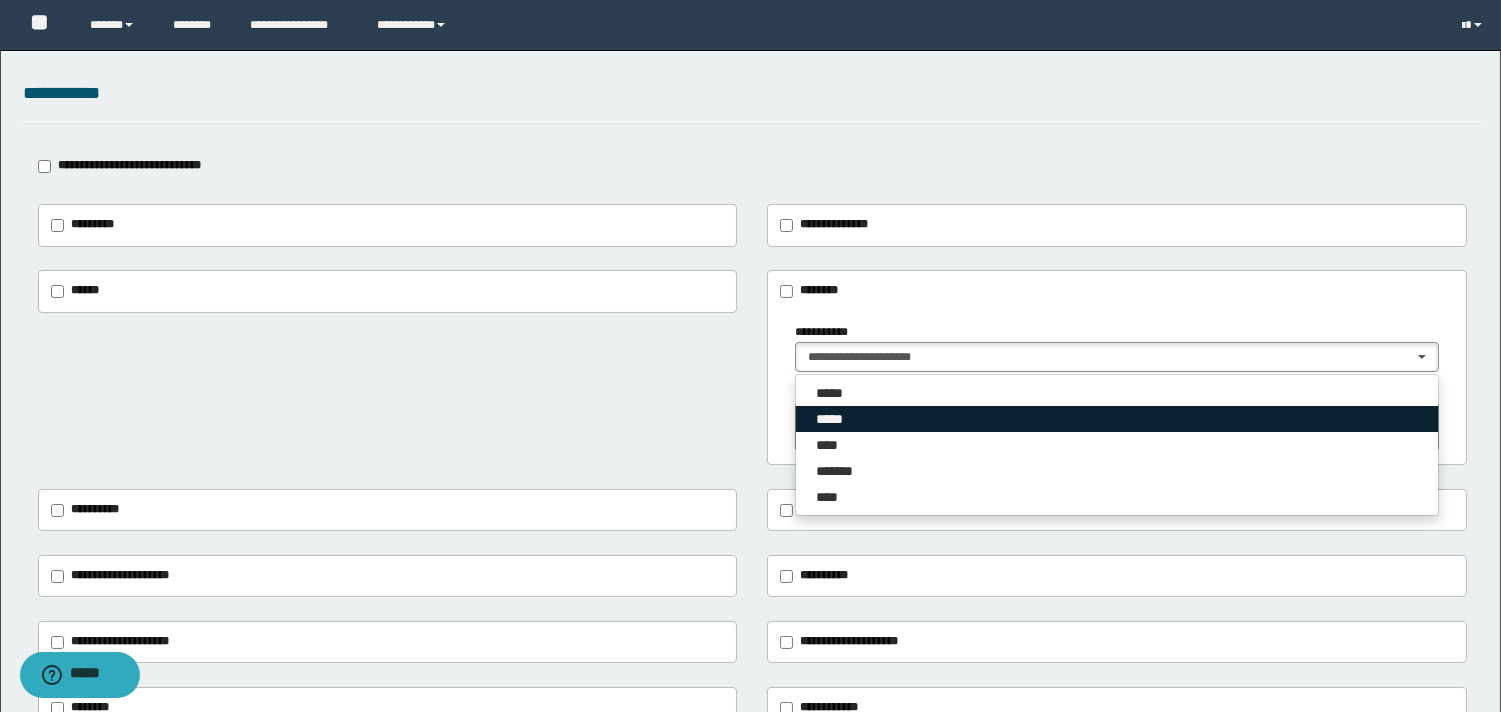 click on "*****" at bounding box center [836, 419] 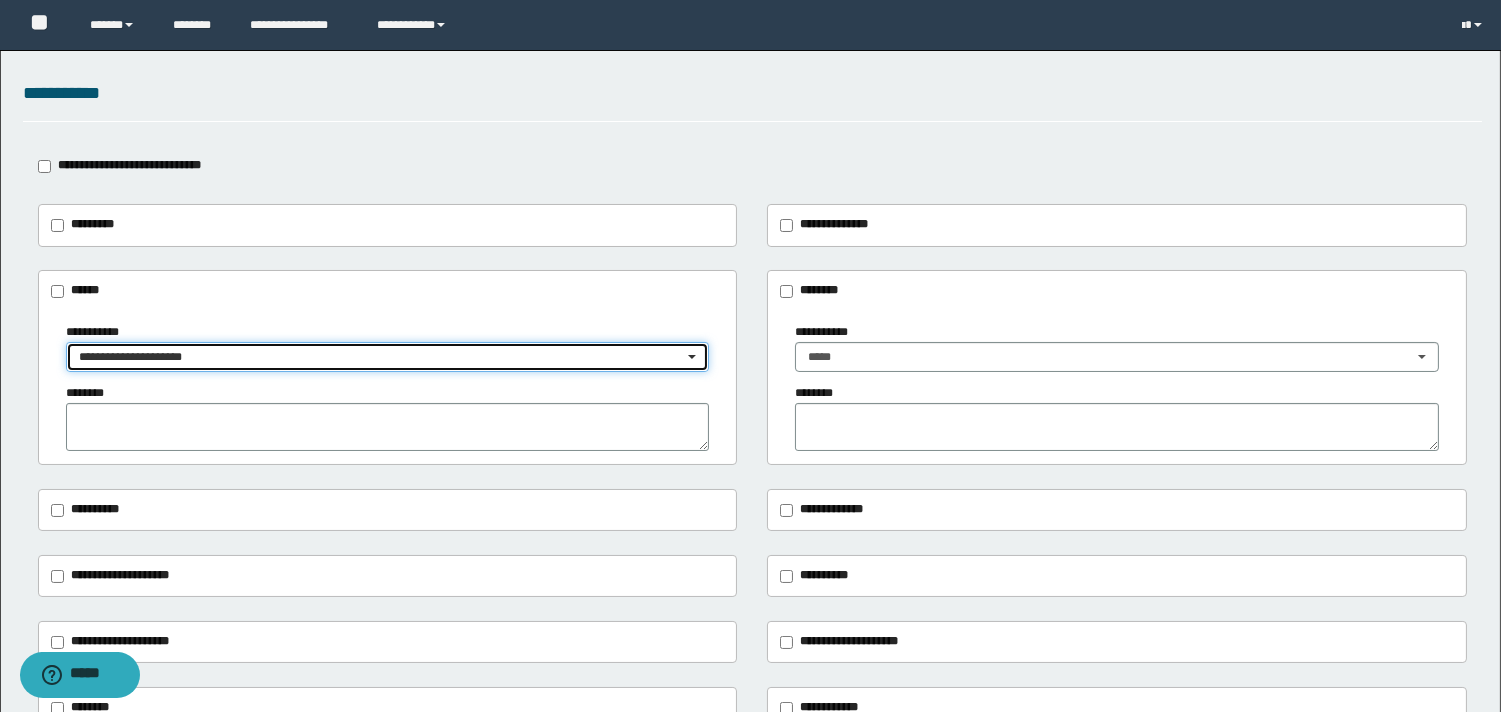 click on "**********" at bounding box center (381, 357) 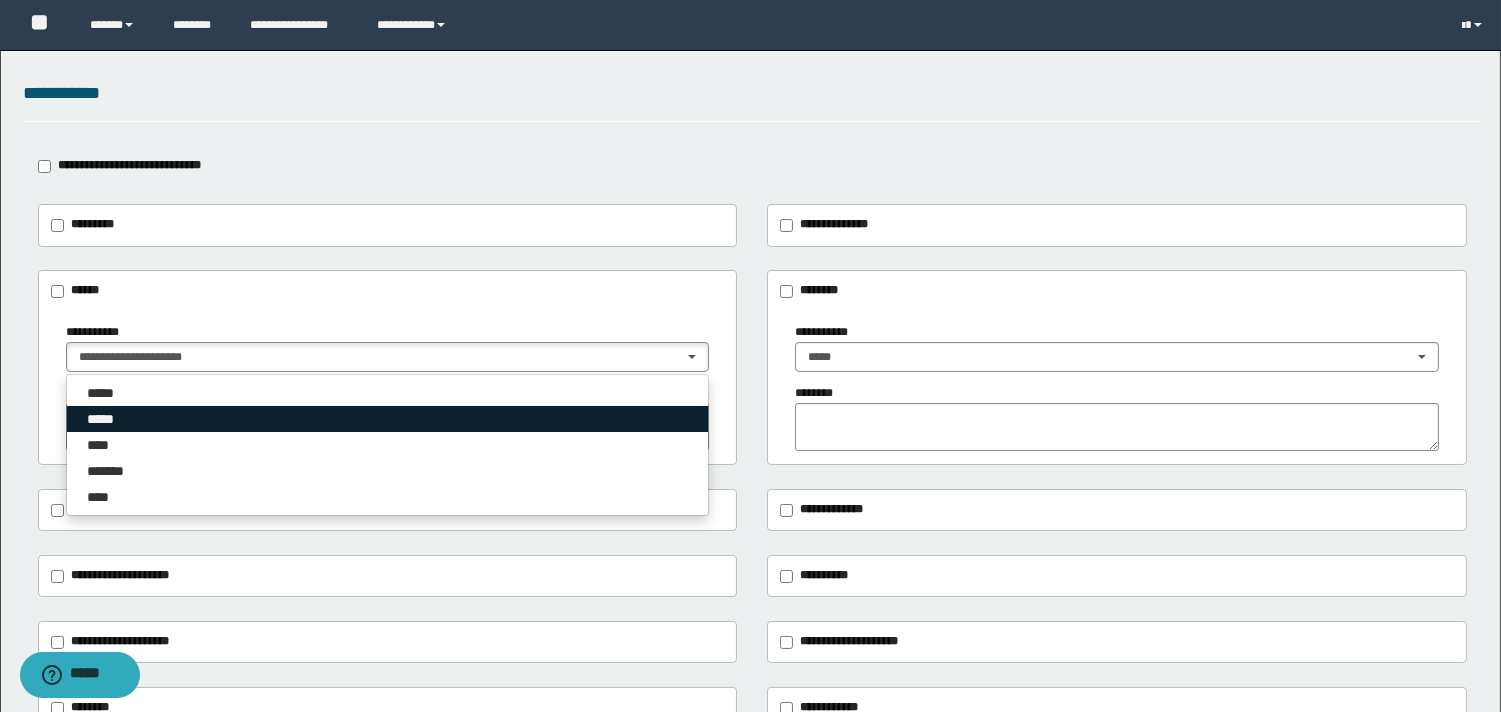 click on "*****" at bounding box center (107, 419) 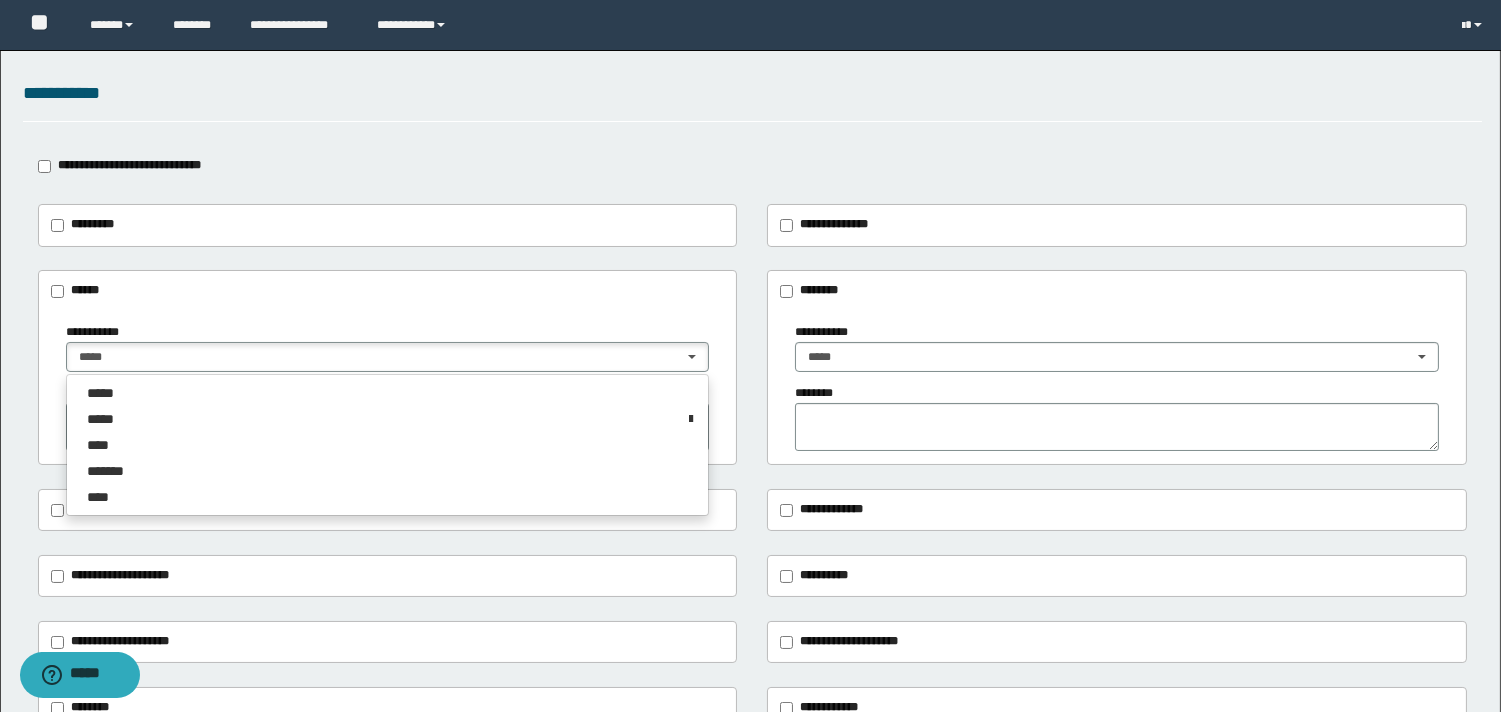 click on "**********" at bounding box center (750, 448) 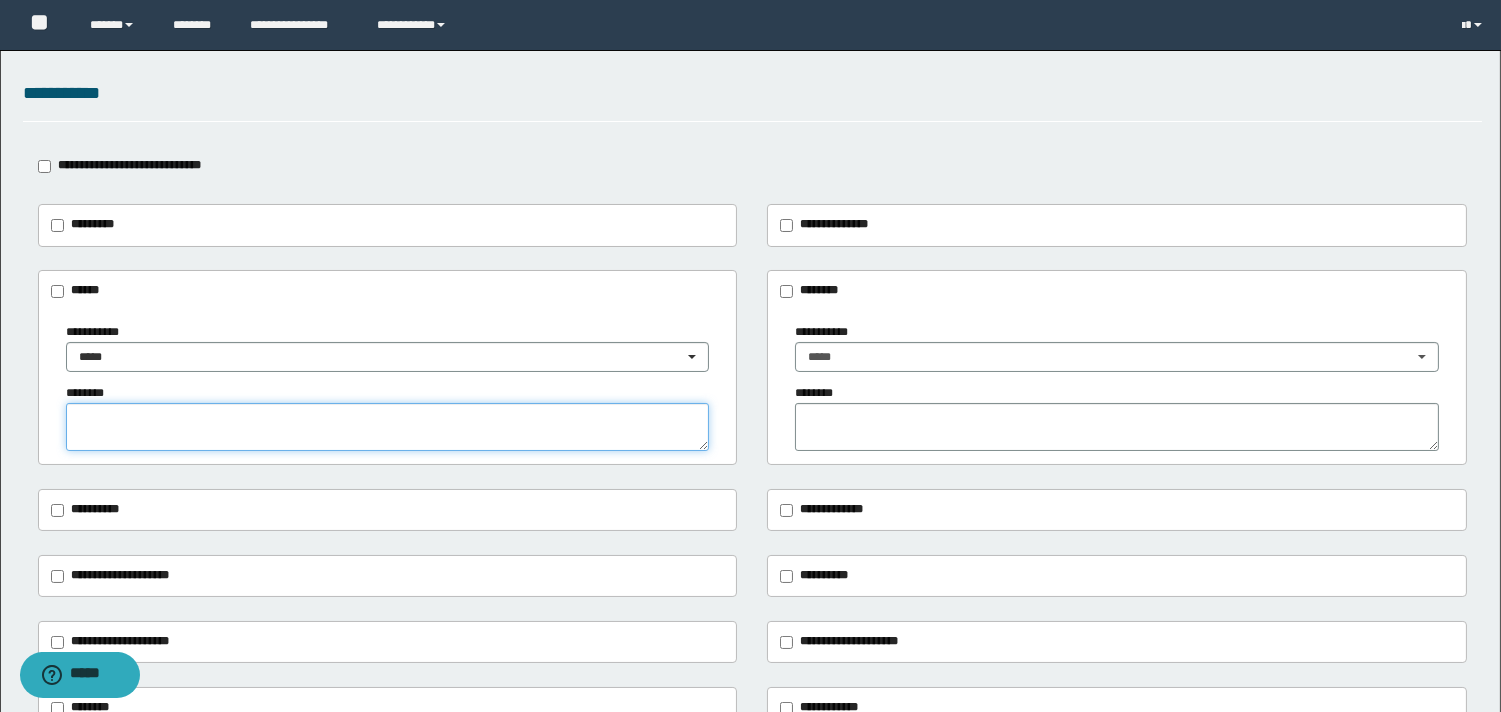 drag, startPoint x: 127, startPoint y: 424, endPoint x: 158, endPoint y: 362, distance: 69.31811 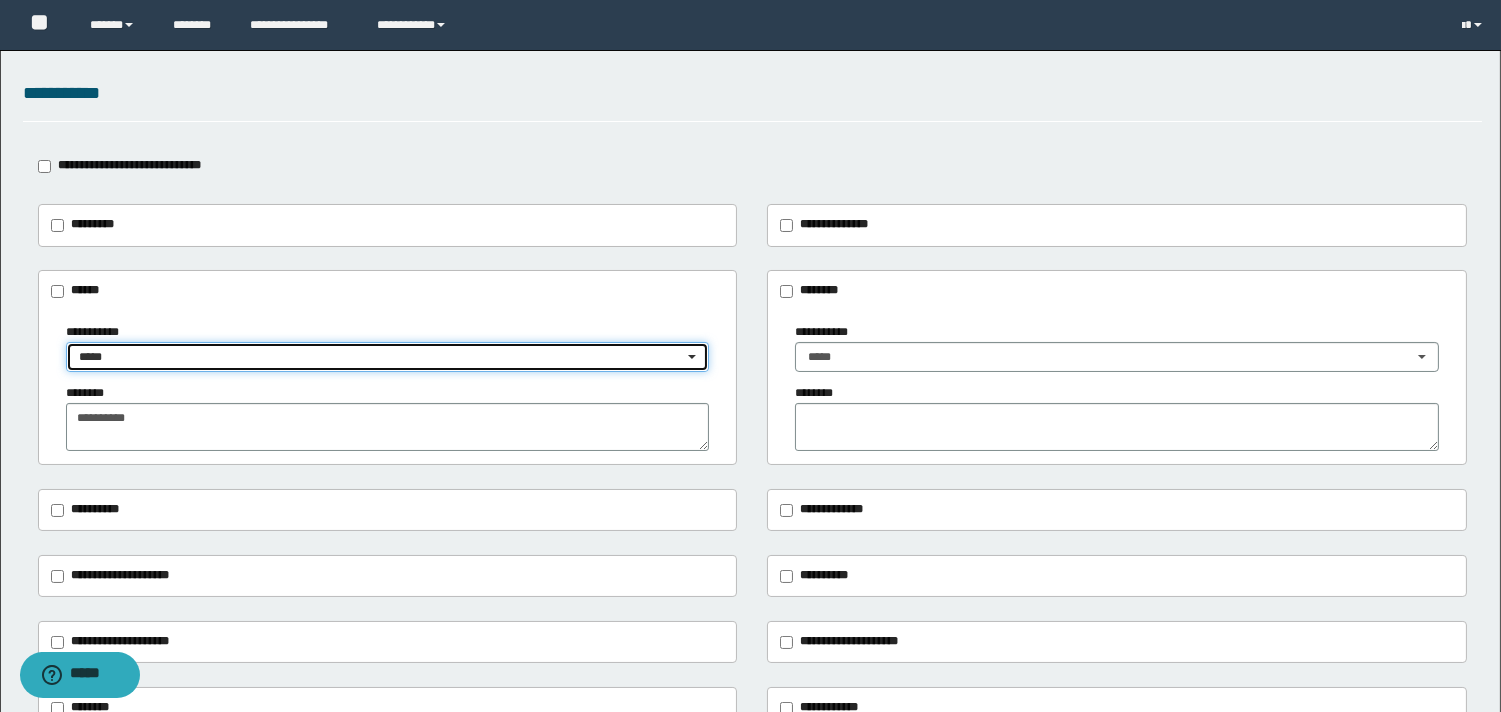 click on "*****" at bounding box center [387, 357] 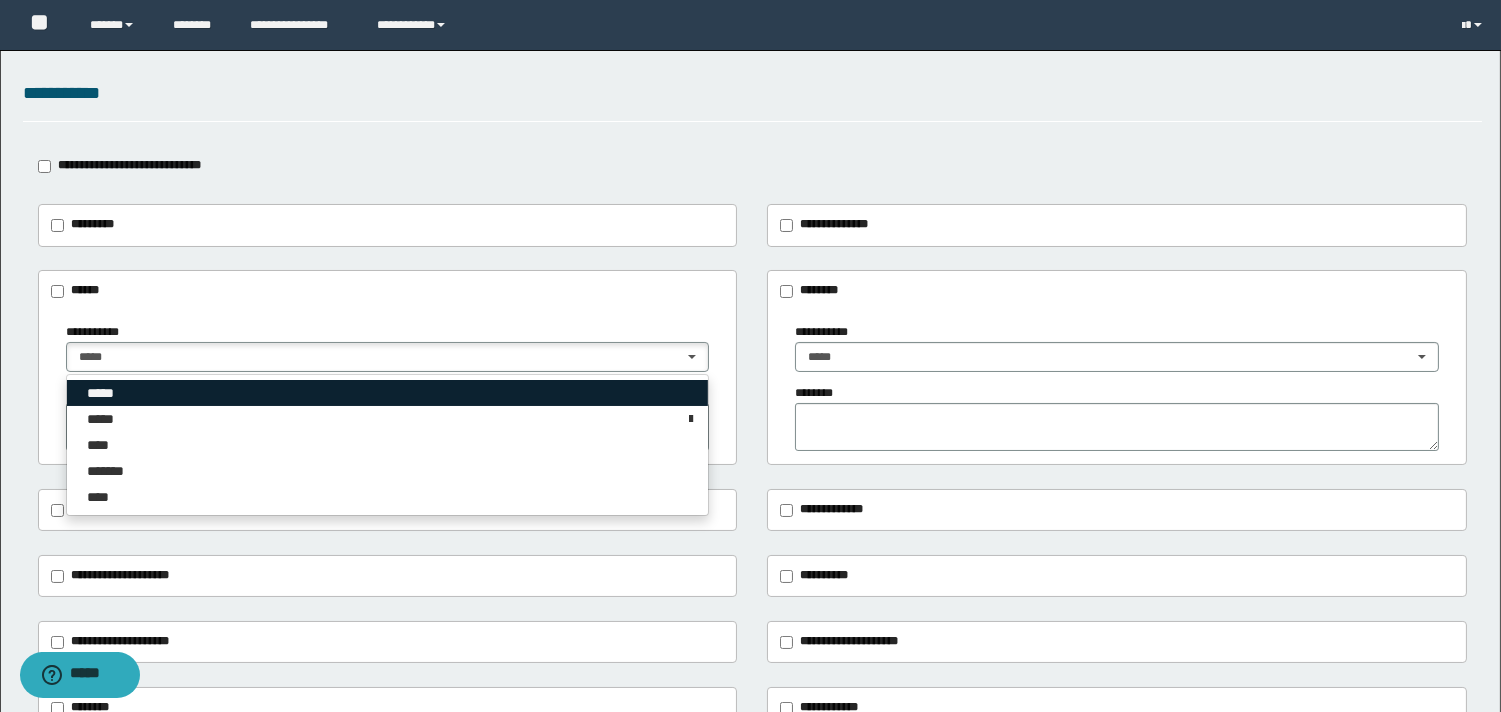drag, startPoint x: 127, startPoint y: 398, endPoint x: 43, endPoint y: 397, distance: 84.00595 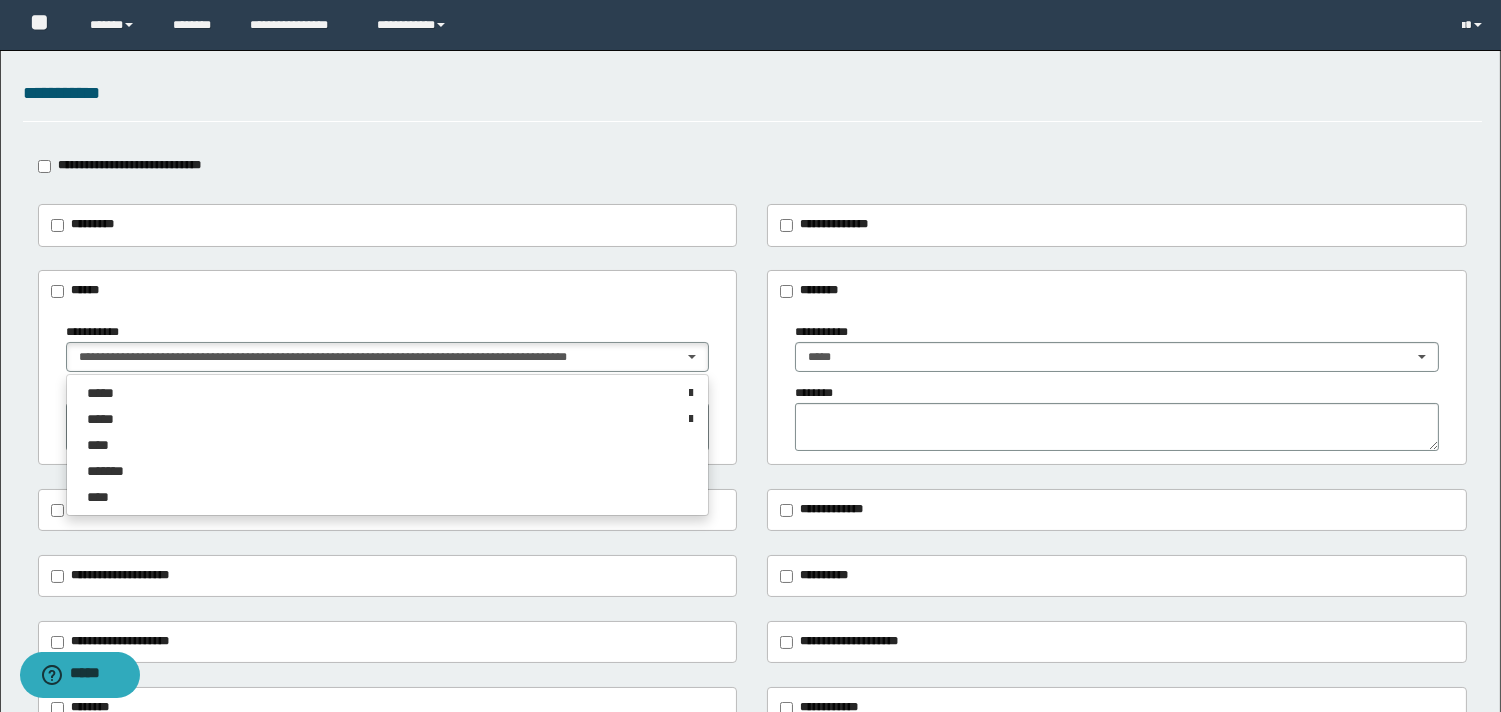 drag, startPoint x: 23, startPoint y: 397, endPoint x: 82, endPoint y: 408, distance: 60.016663 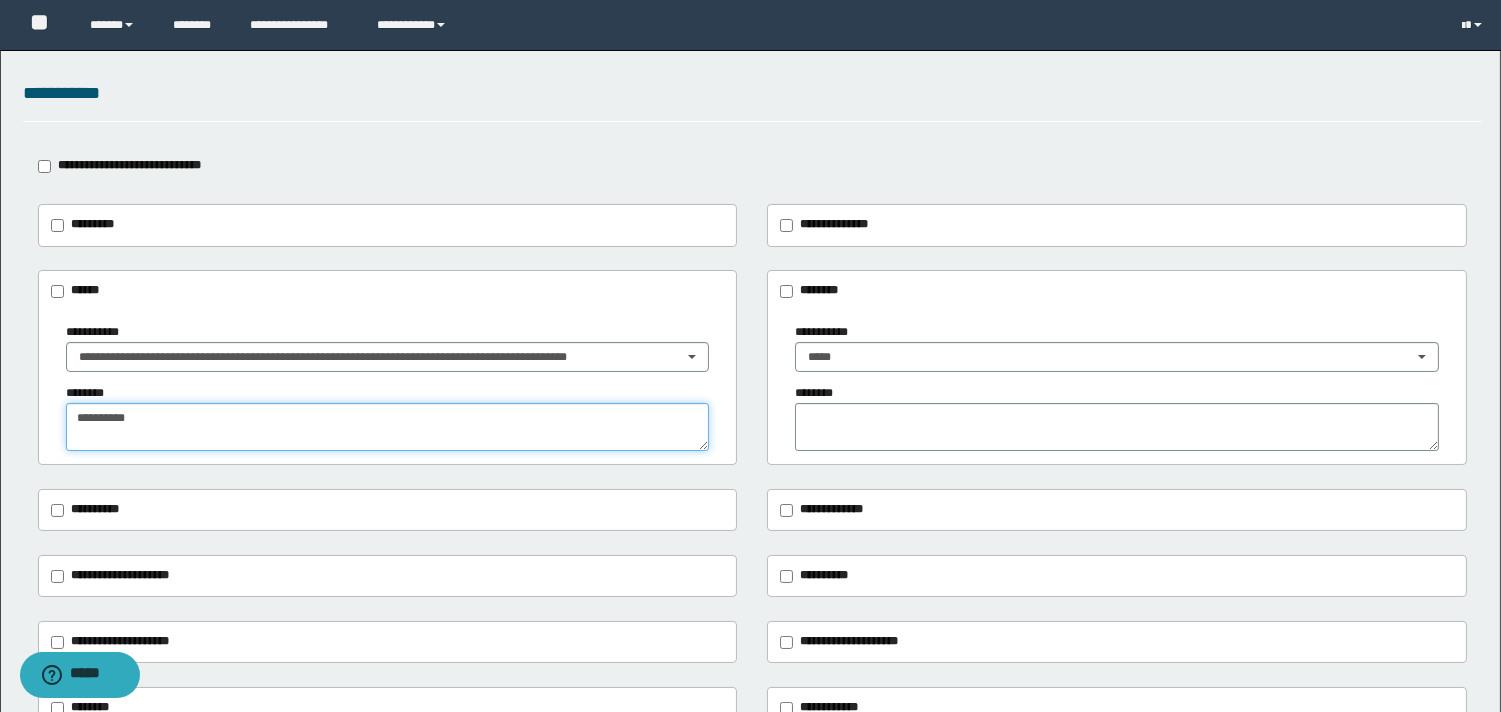 click on "**********" at bounding box center (387, 427) 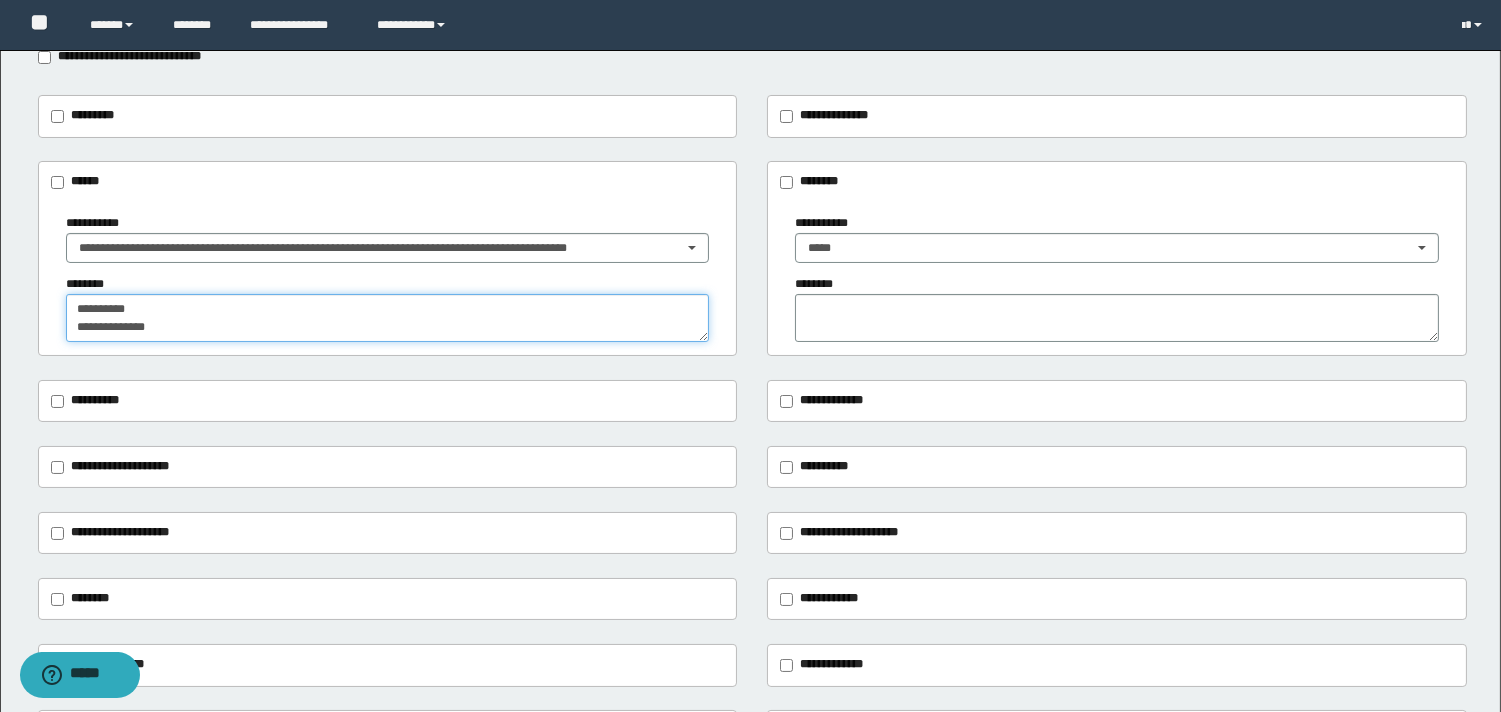 scroll, scrollTop: 333, scrollLeft: 0, axis: vertical 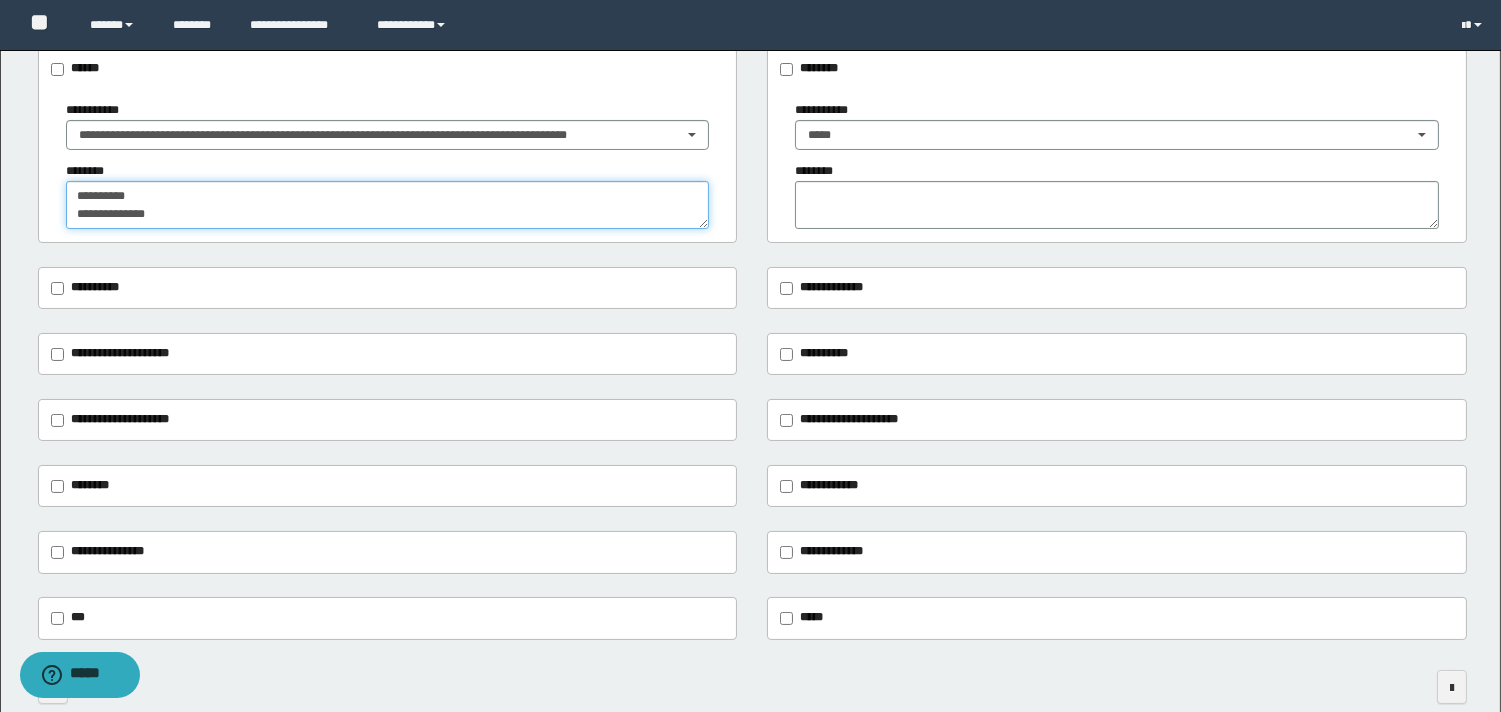 type on "**********" 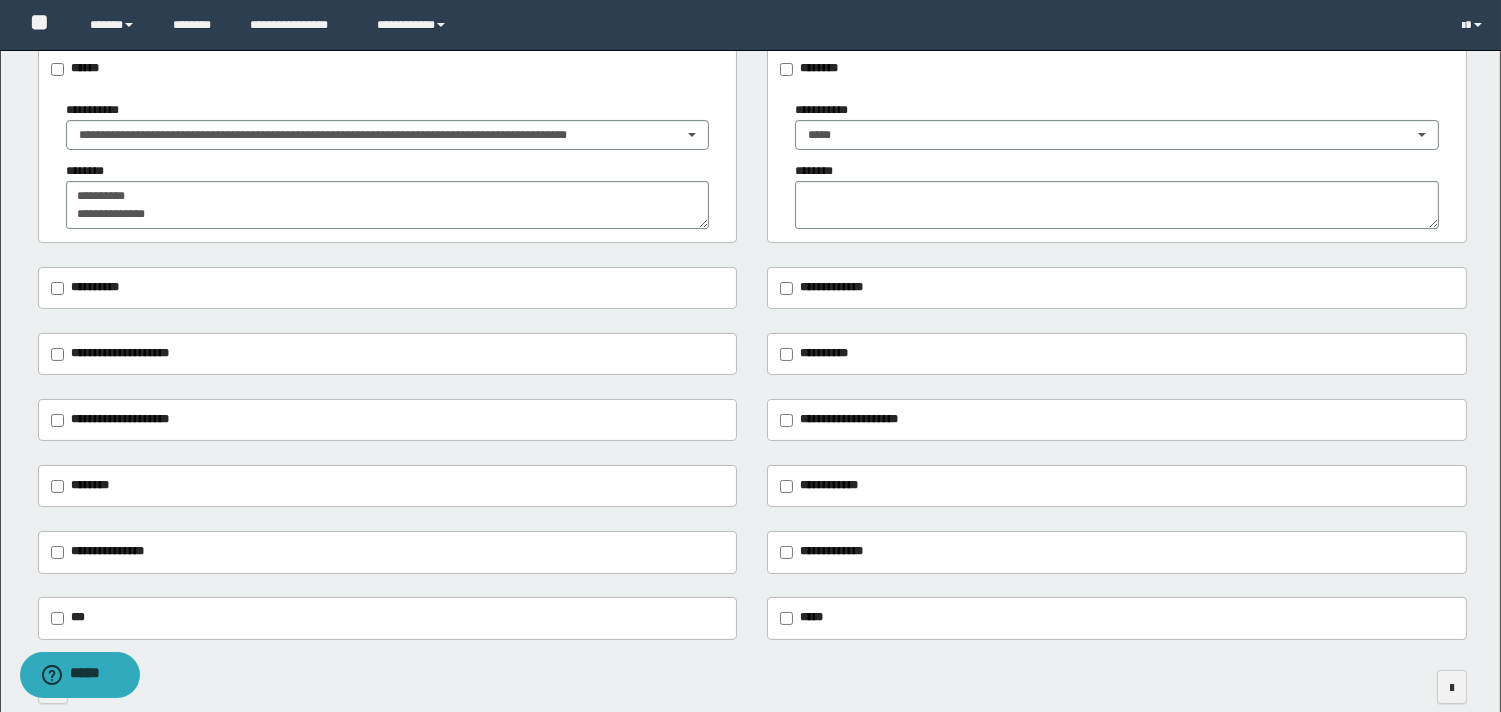 click on "**********" at bounding box center [387, 354] 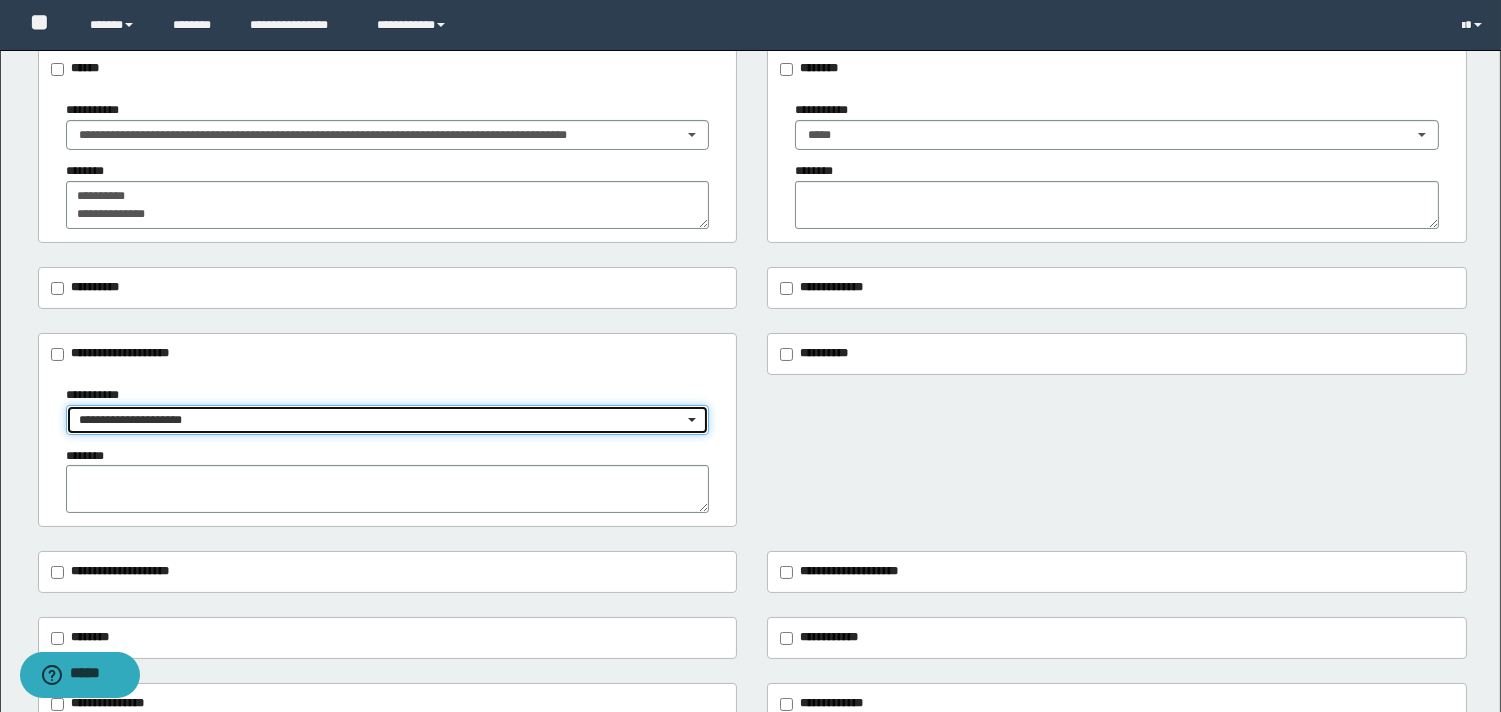 drag, startPoint x: 112, startPoint y: 410, endPoint x: 112, endPoint y: 421, distance: 11 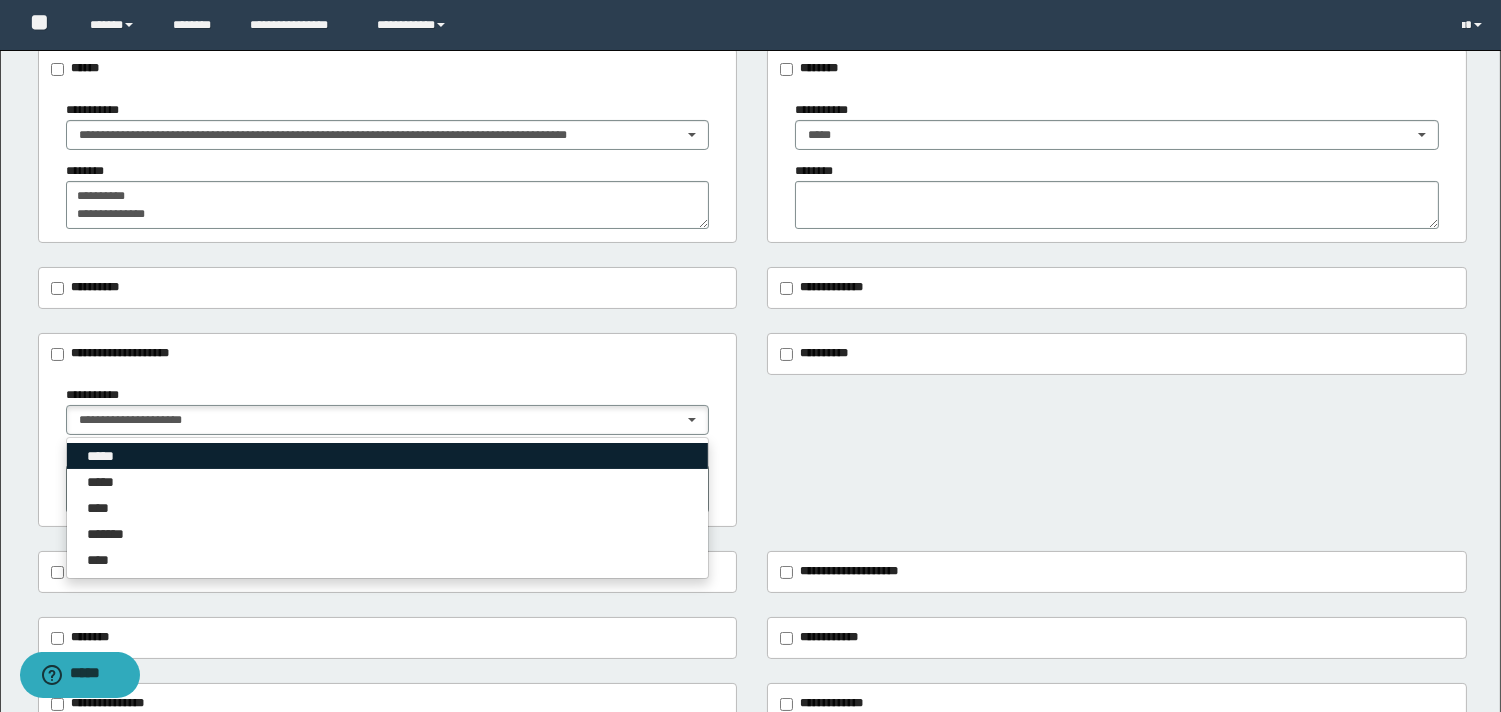 click on "*****" at bounding box center (104, 456) 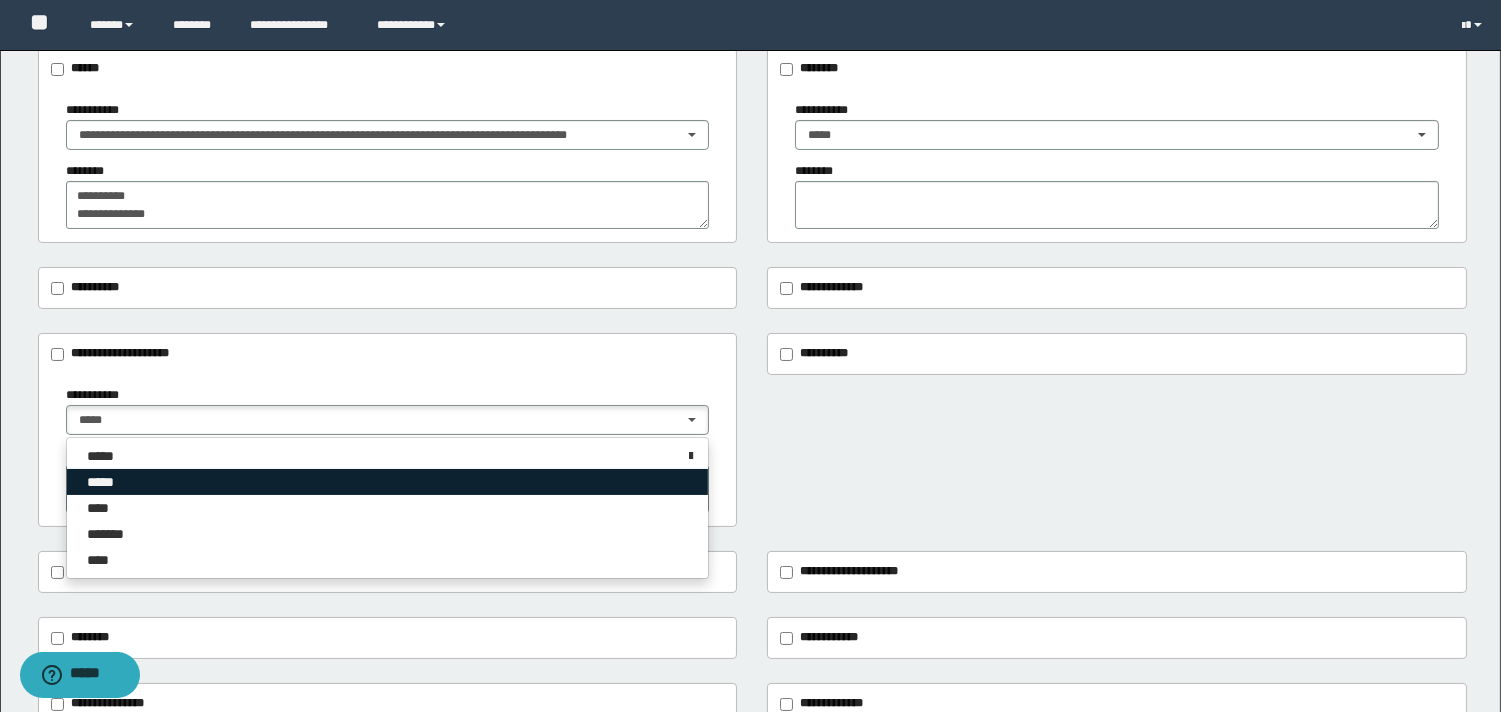 click on "*****" at bounding box center (107, 482) 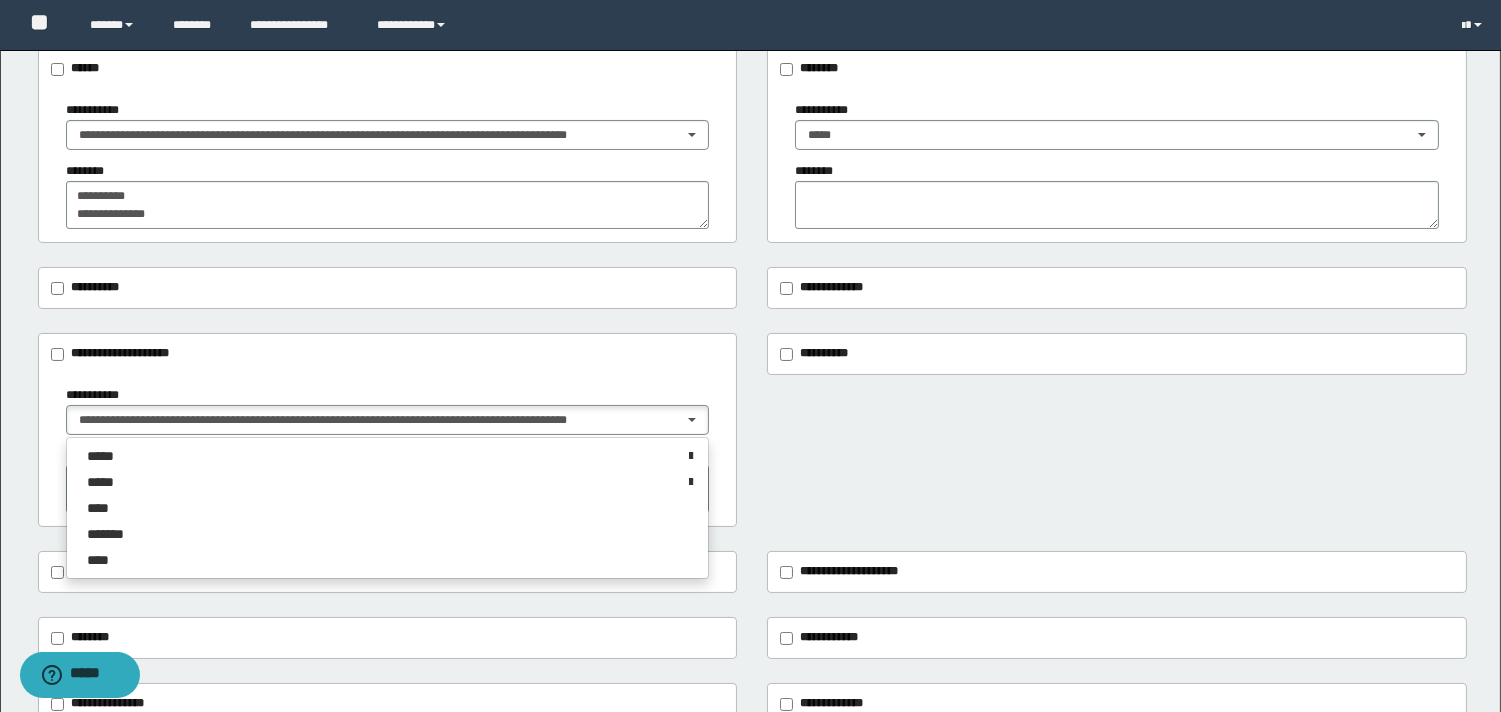 drag, startPoint x: 13, startPoint y: 451, endPoint x: 0, endPoint y: 451, distance: 13 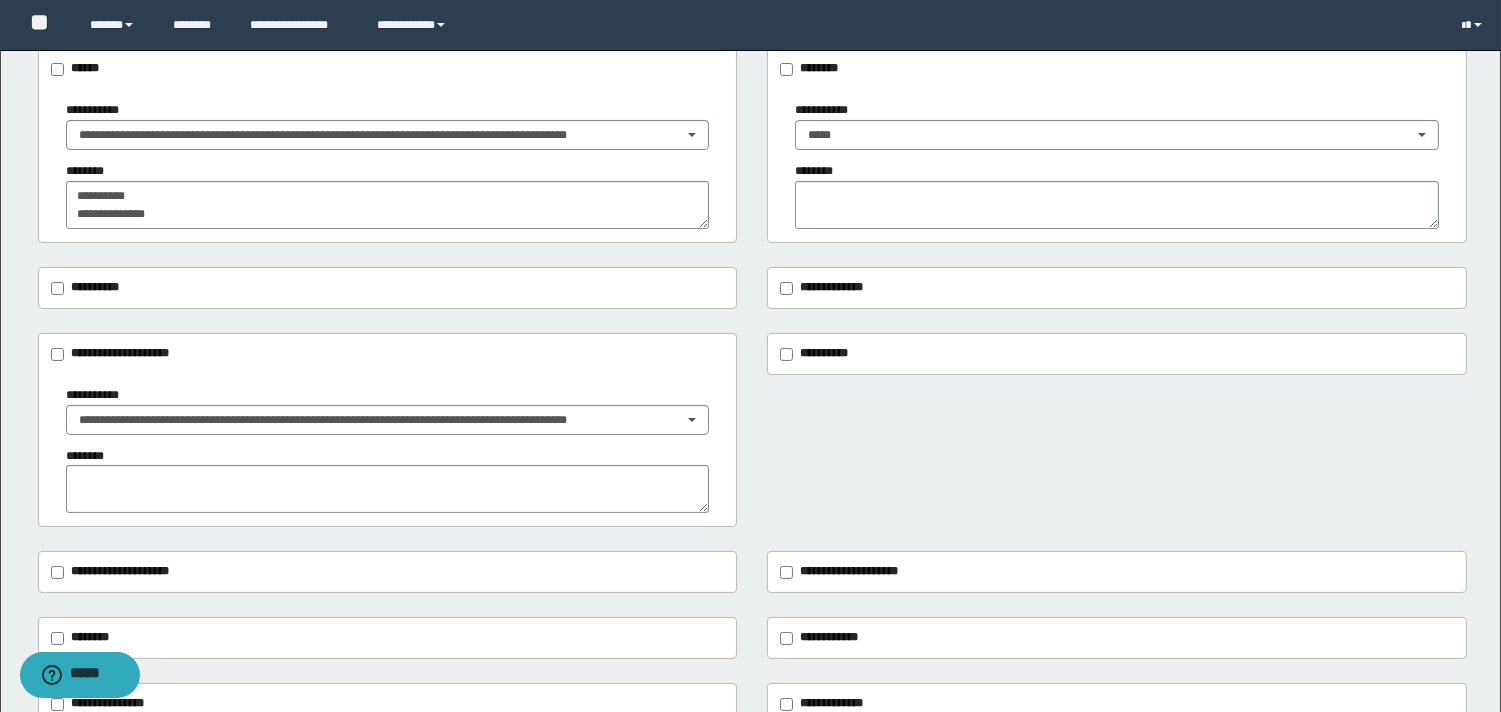 scroll, scrollTop: 0, scrollLeft: 0, axis: both 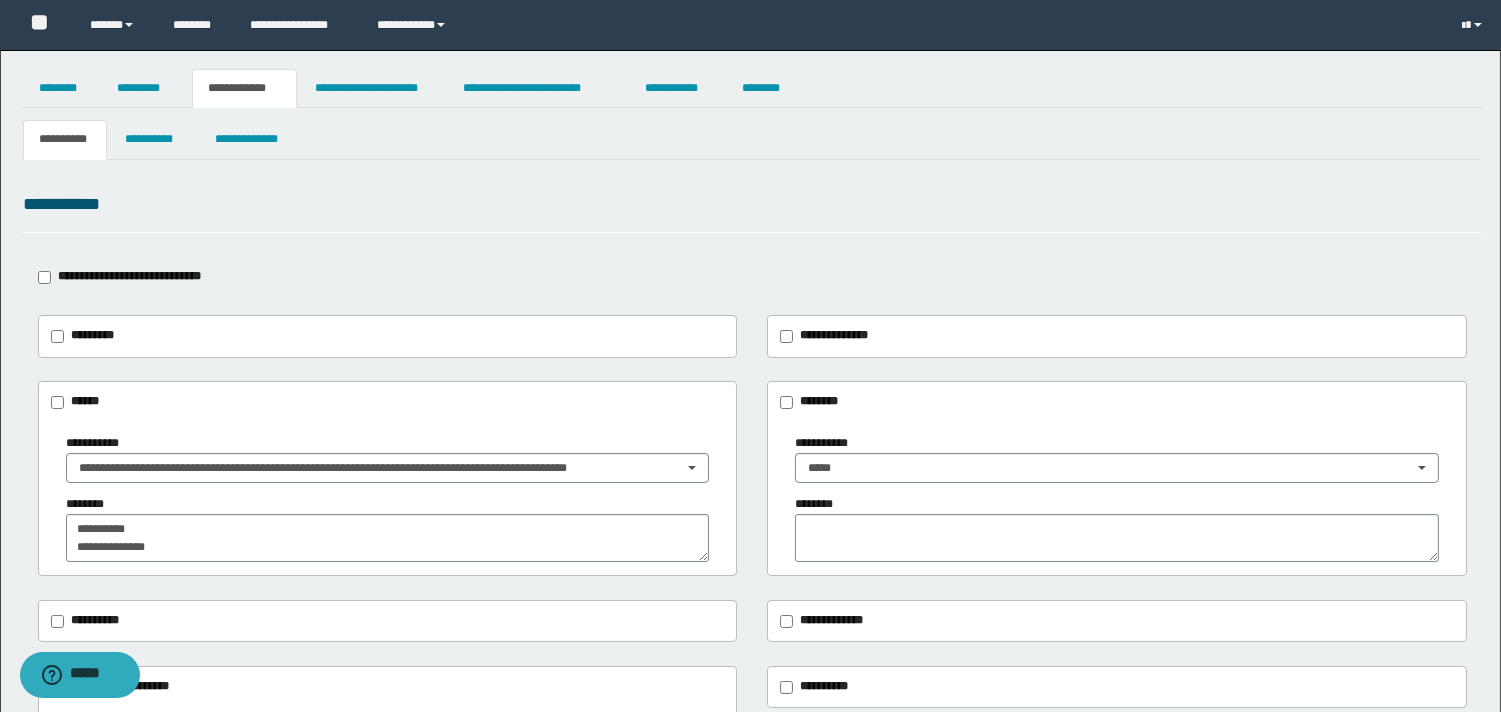 drag, startPoint x: 358, startPoint y: 215, endPoint x: 218, endPoint y: 167, distance: 148 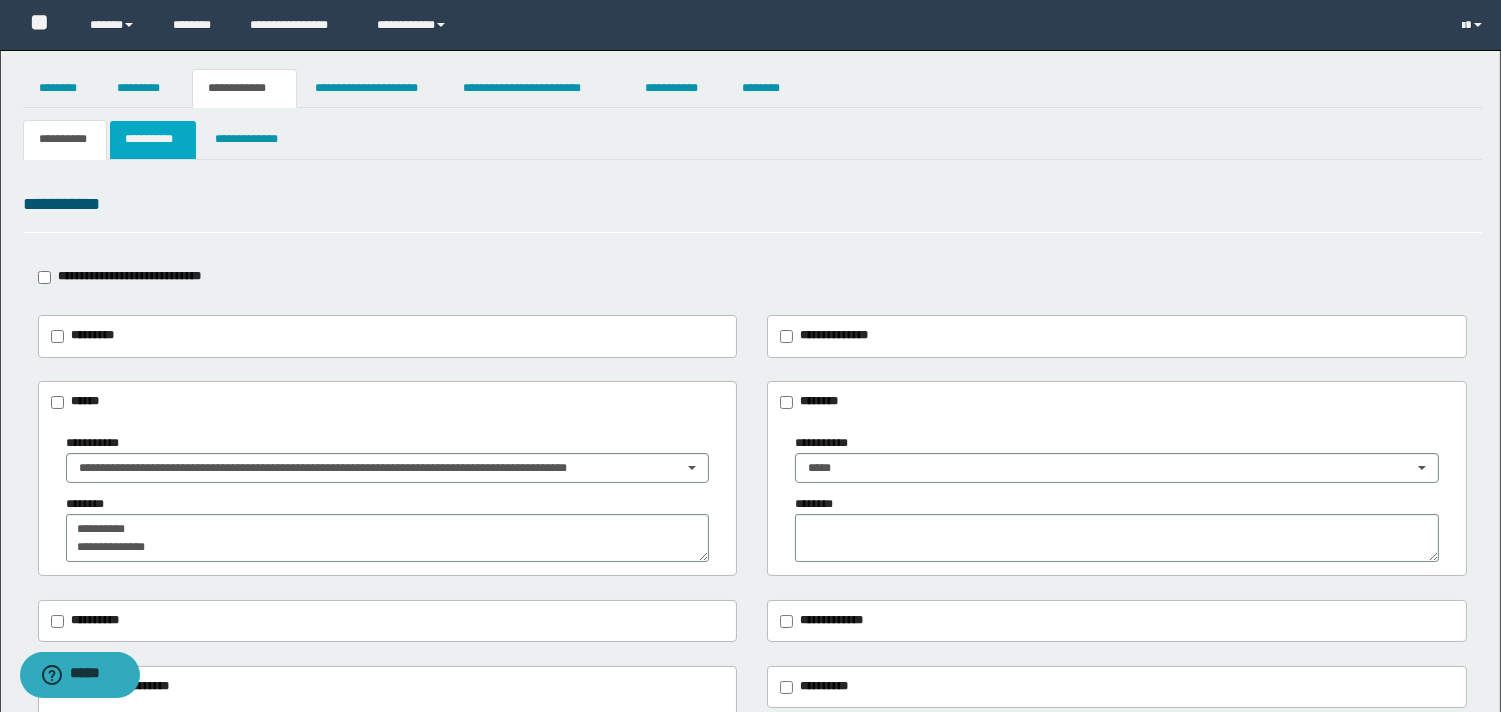 drag, startPoint x: 215, startPoint y: 163, endPoint x: 128, endPoint y: 127, distance: 94.15413 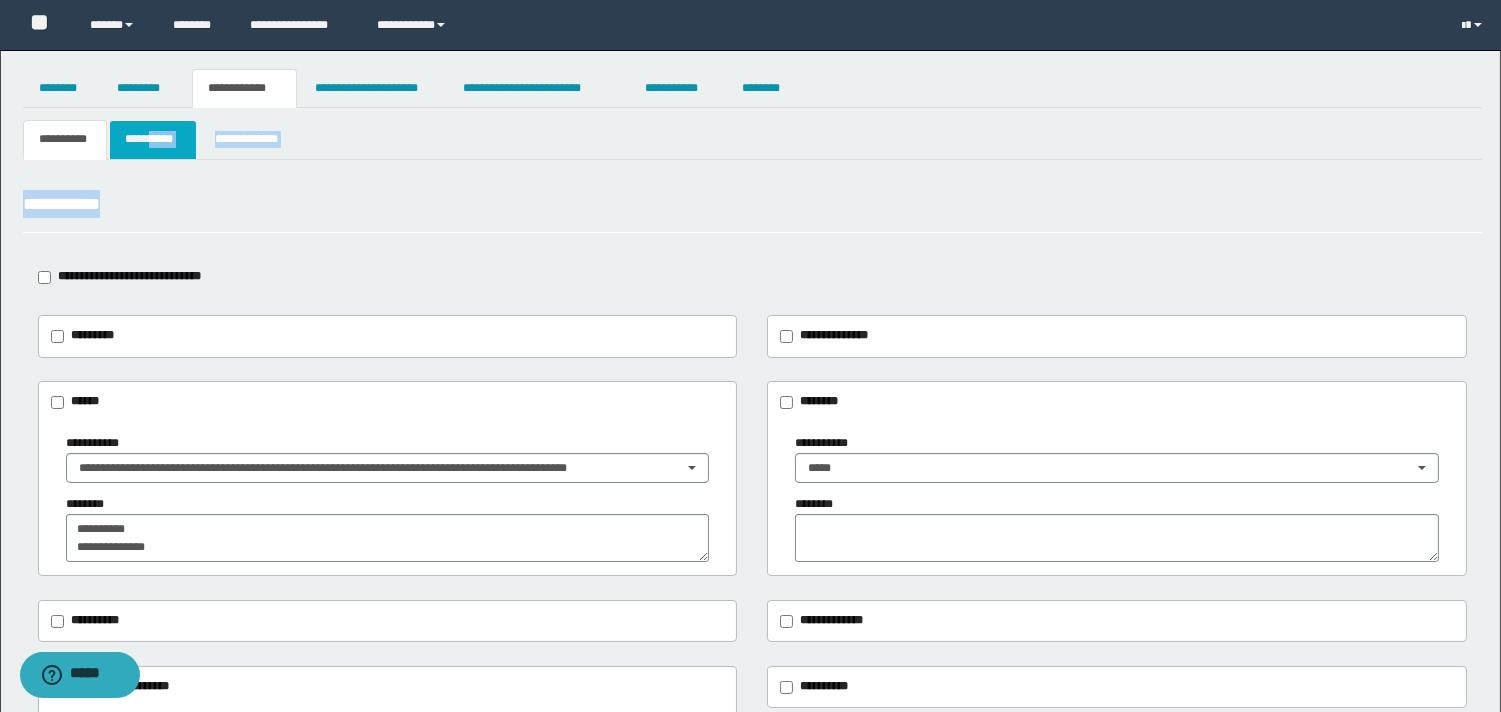 click on "**********" at bounding box center [153, 139] 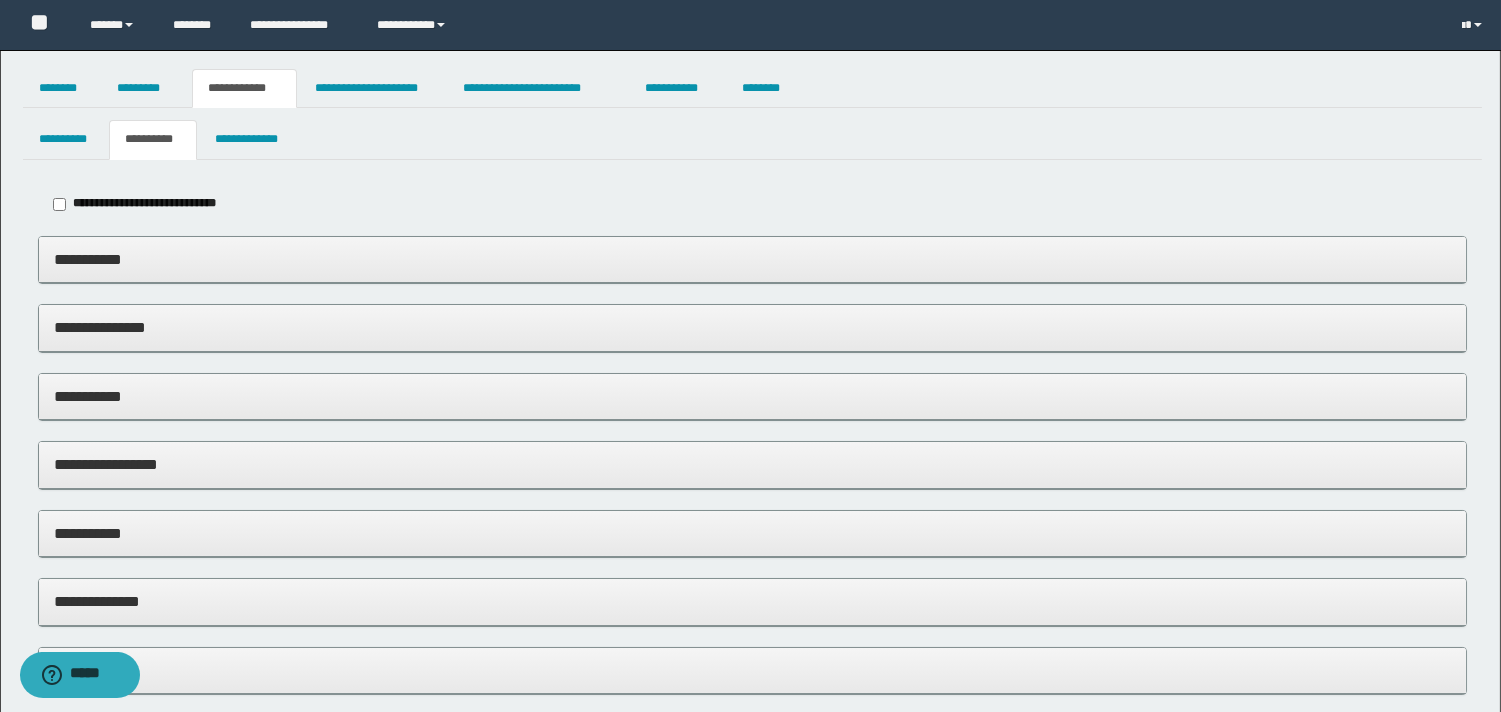 click on "**********" at bounding box center (752, 396) 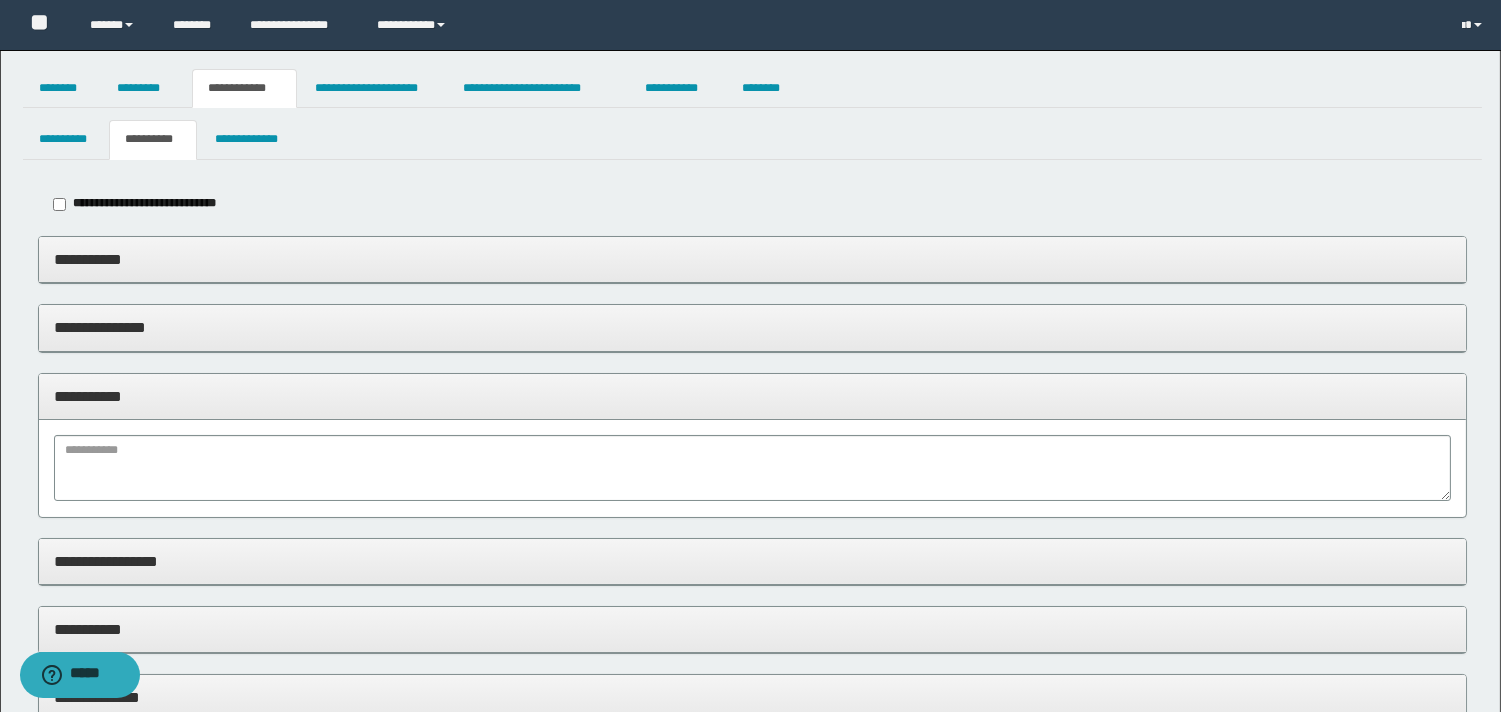 drag, startPoint x: 161, startPoint y: 321, endPoint x: 143, endPoint y: 396, distance: 77.12976 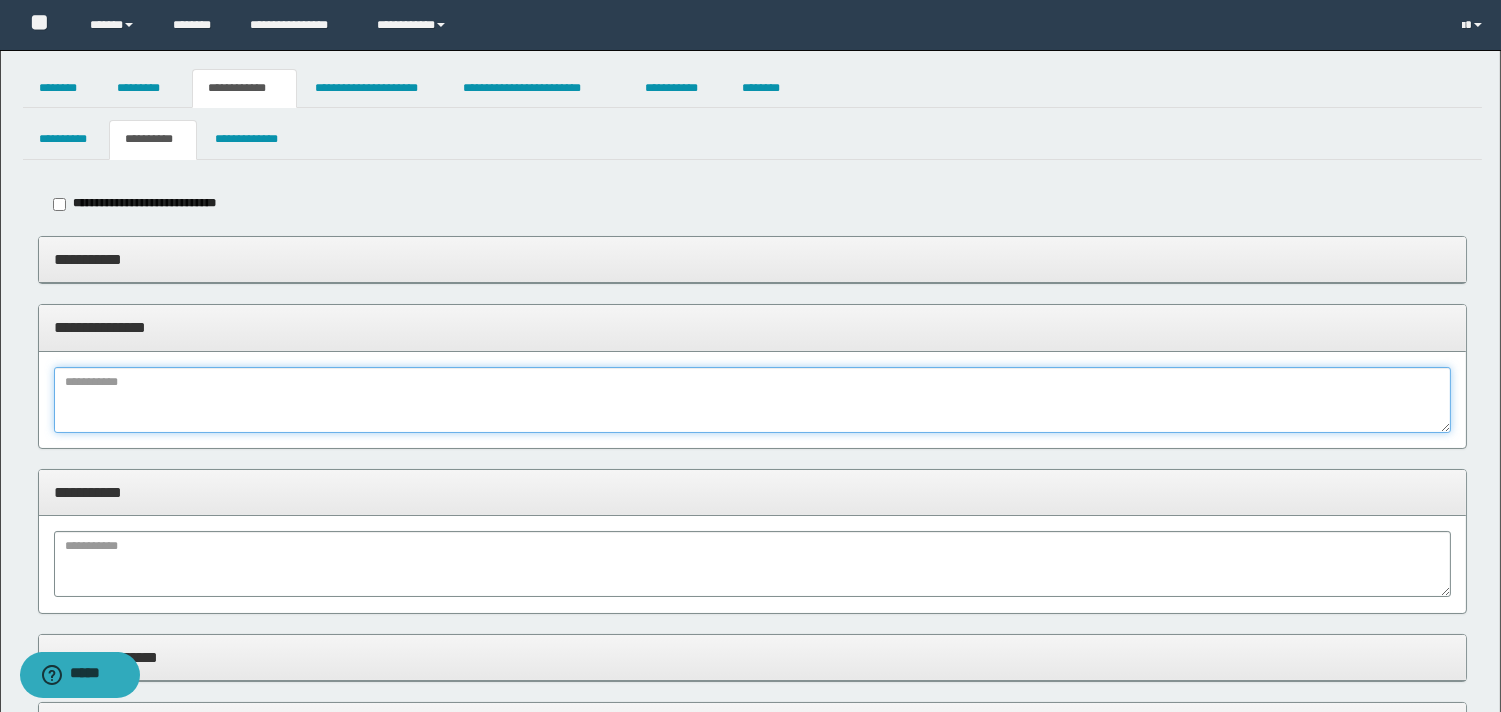 click at bounding box center [752, 400] 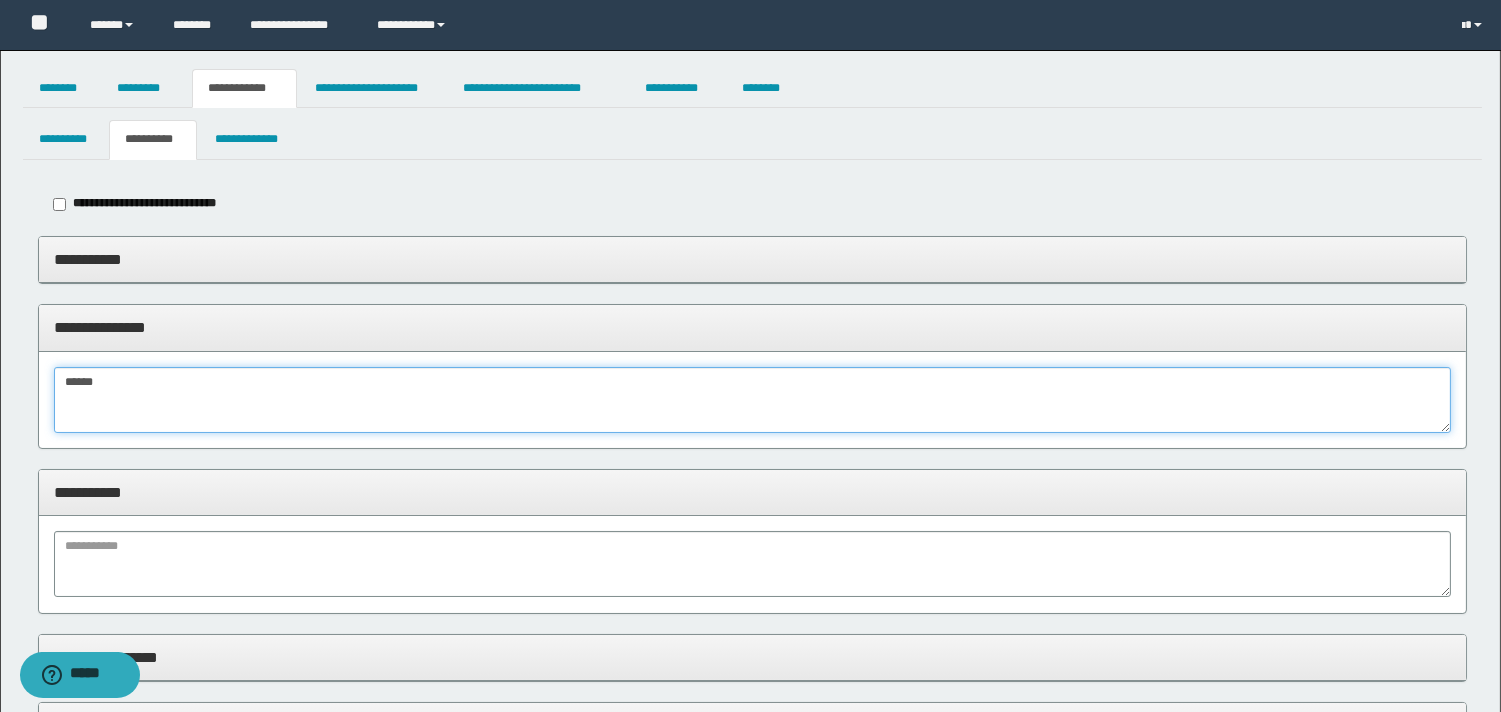 type on "*****" 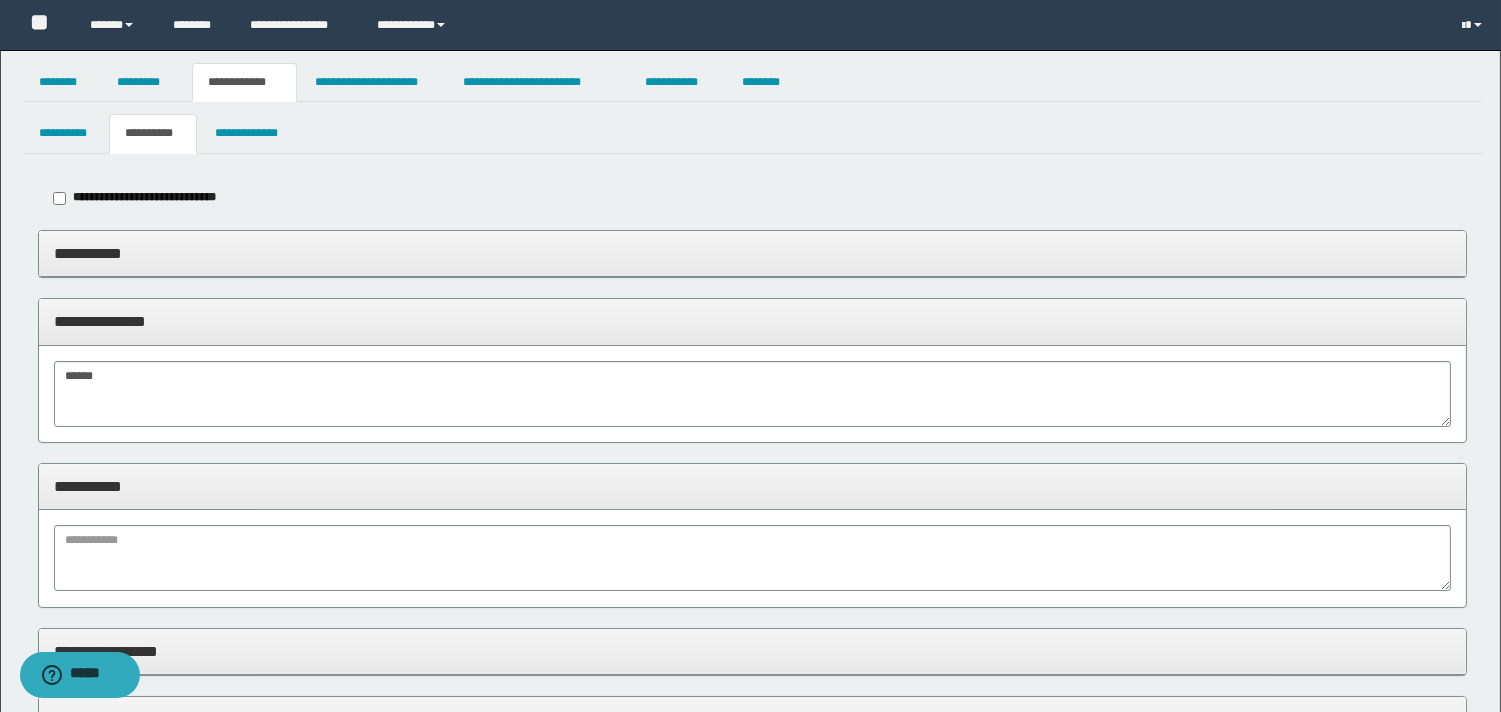 scroll, scrollTop: 222, scrollLeft: 0, axis: vertical 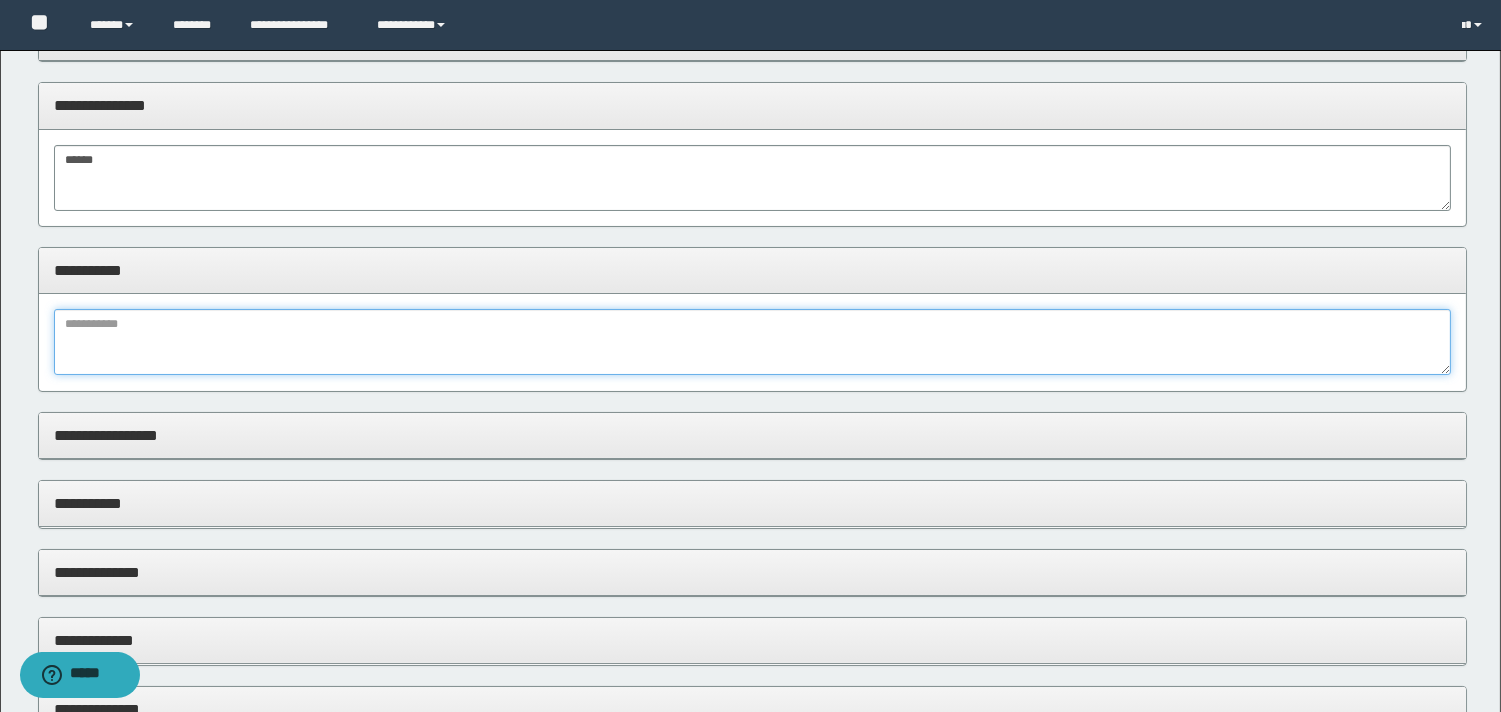 click at bounding box center (752, 342) 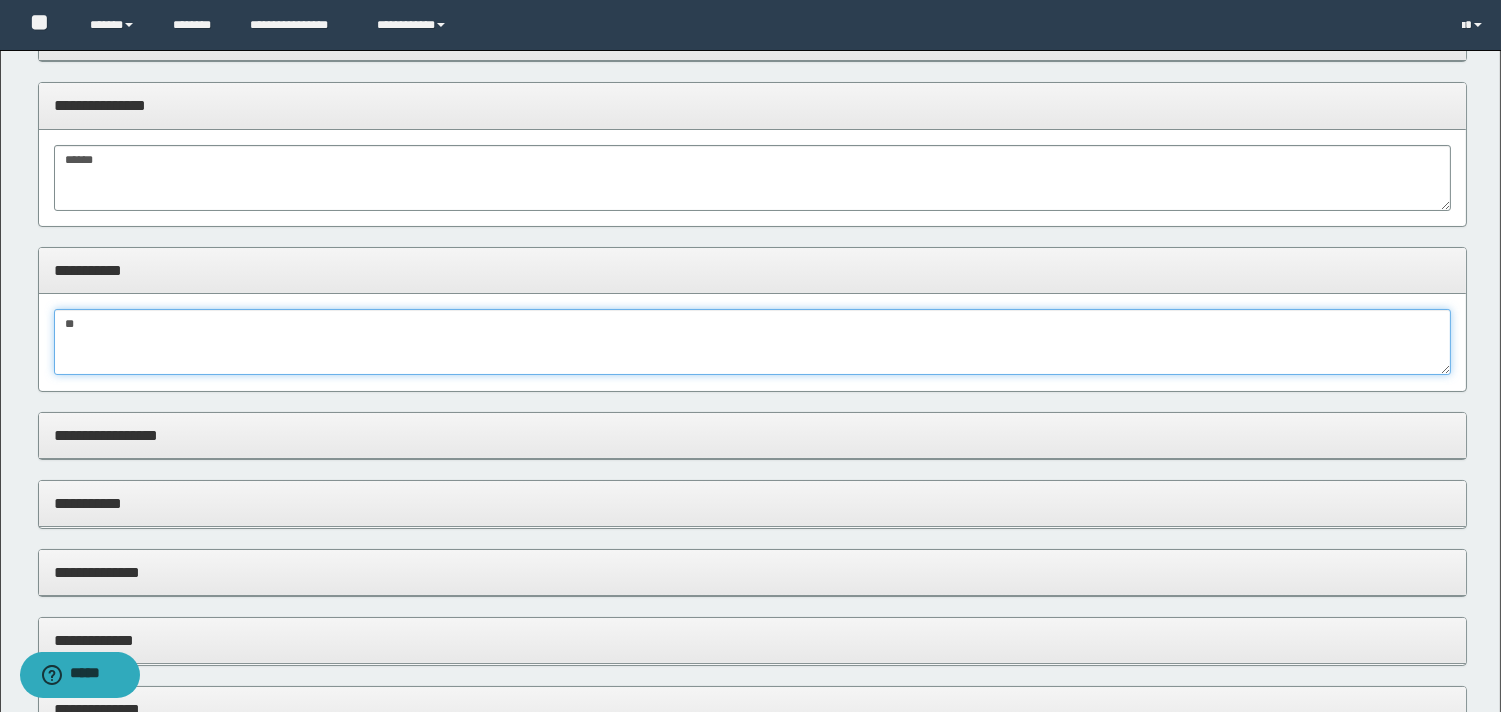 type on "*" 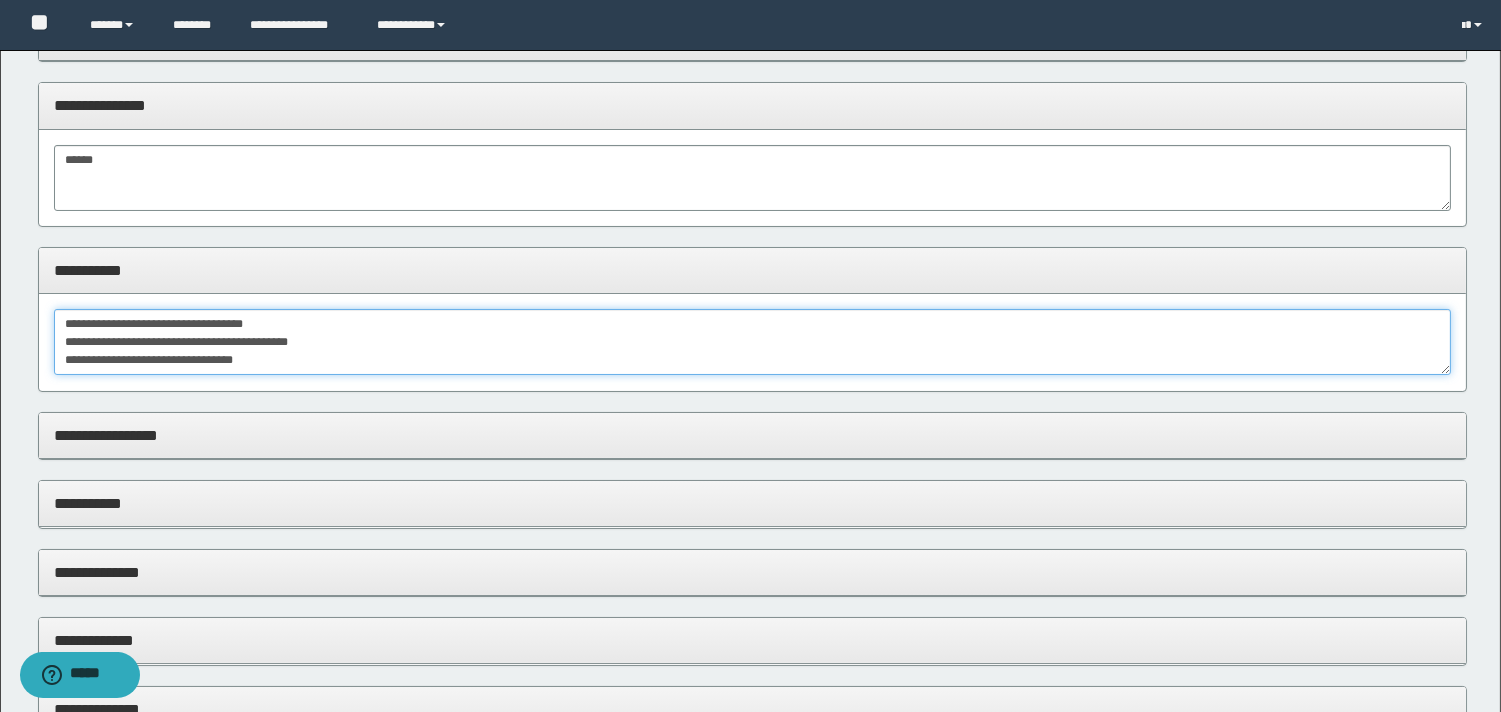 scroll, scrollTop: 0, scrollLeft: 0, axis: both 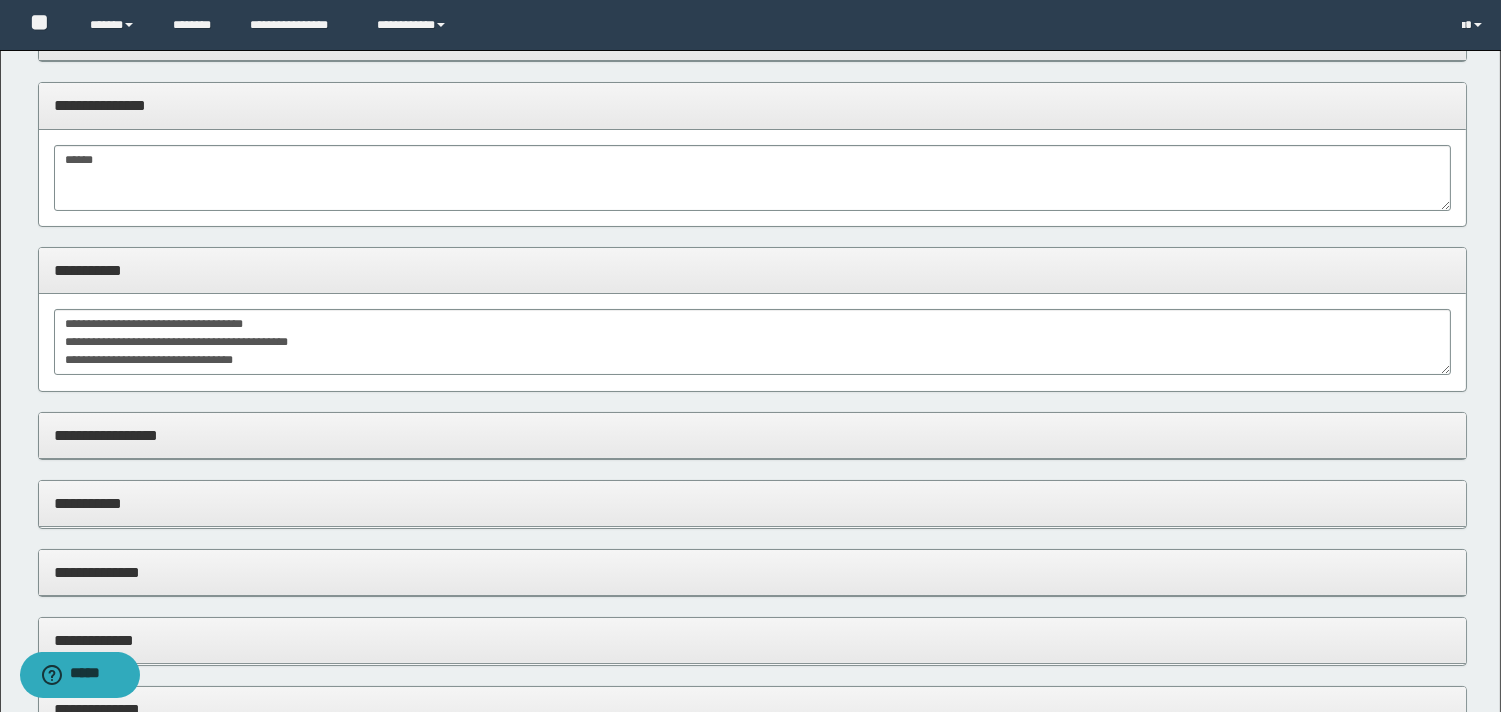 click on "**********" at bounding box center [752, 436] 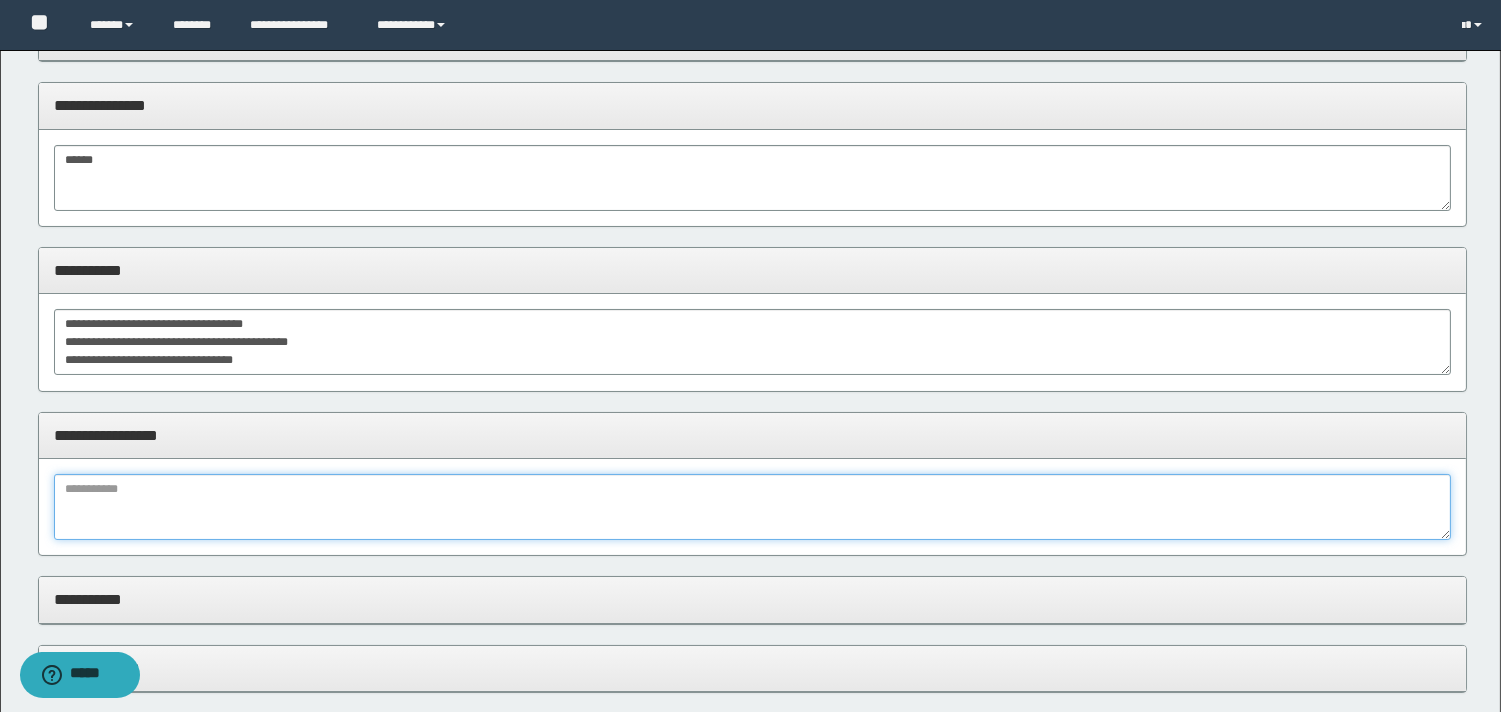 click at bounding box center (752, 507) 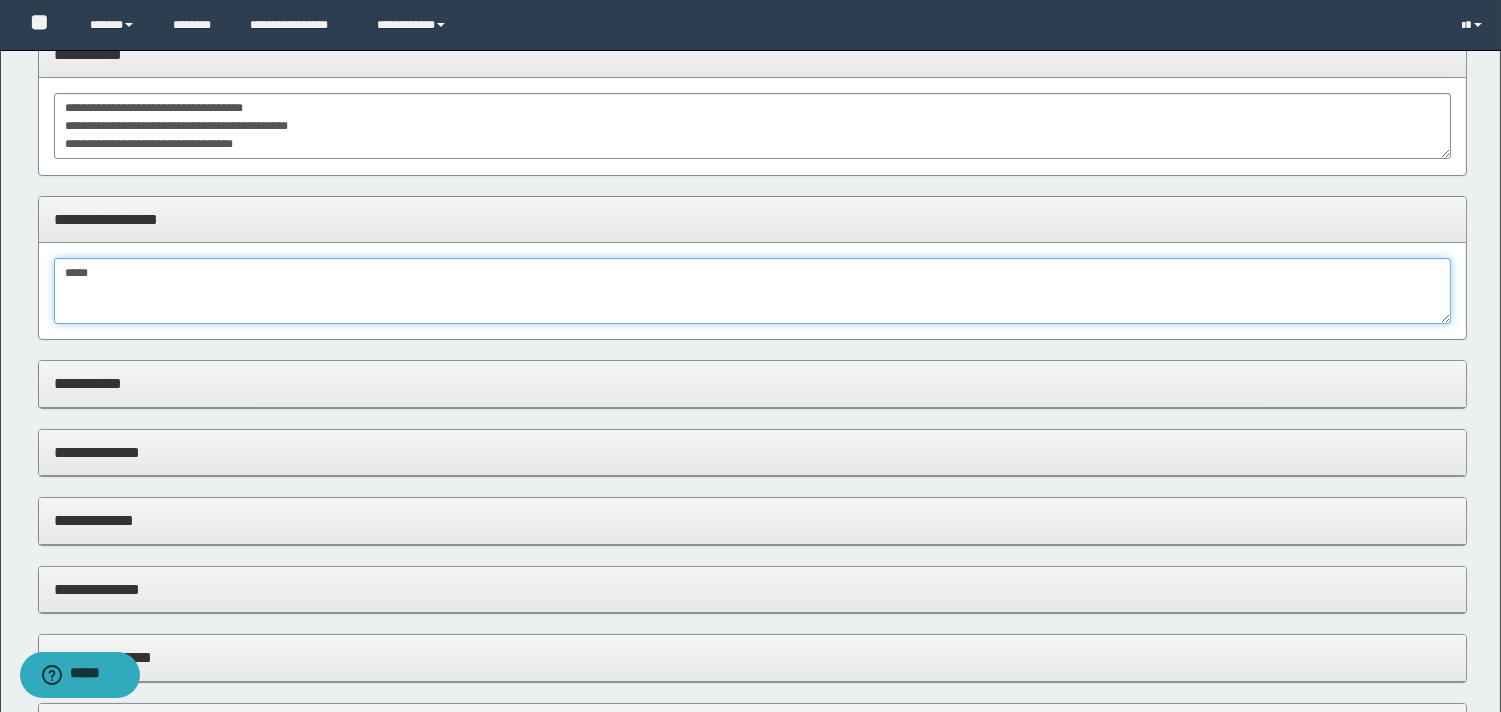 scroll, scrollTop: 444, scrollLeft: 0, axis: vertical 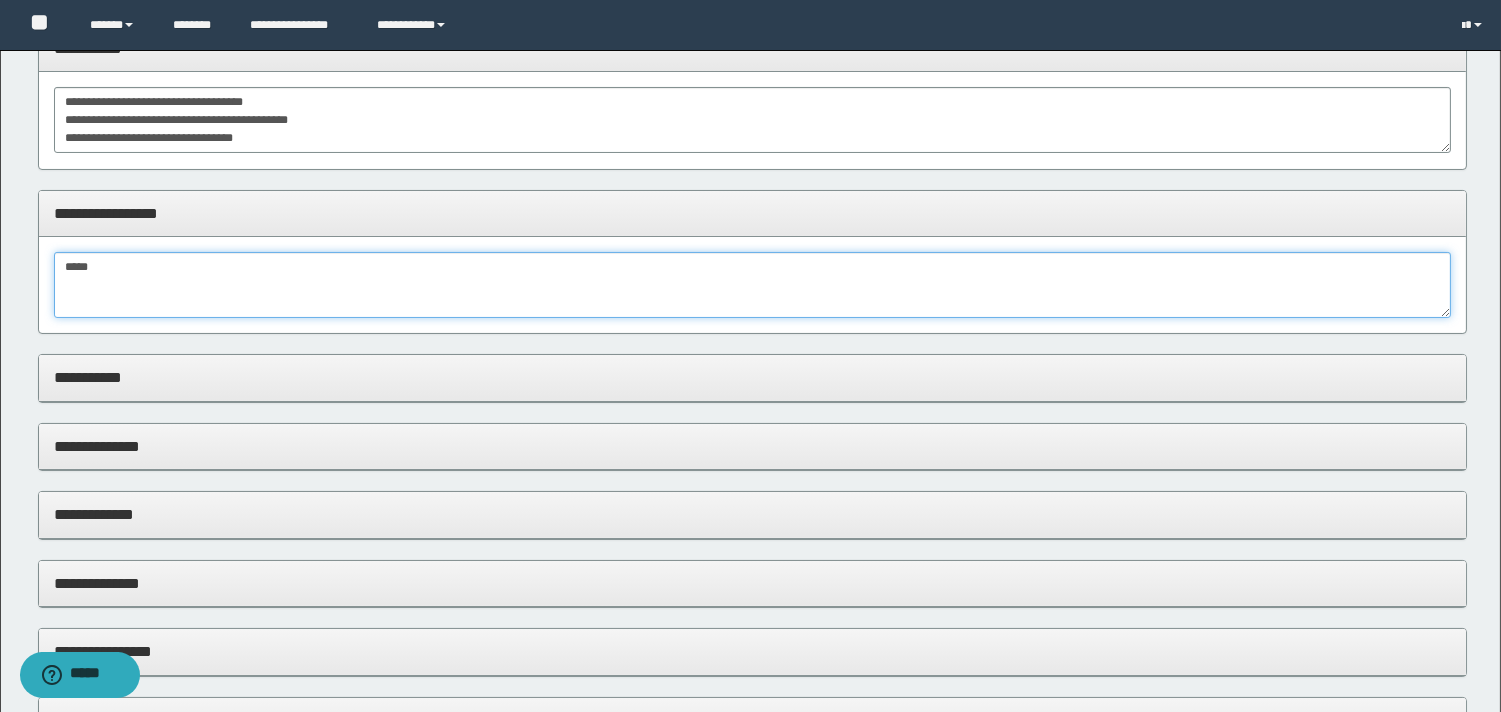 type on "*****" 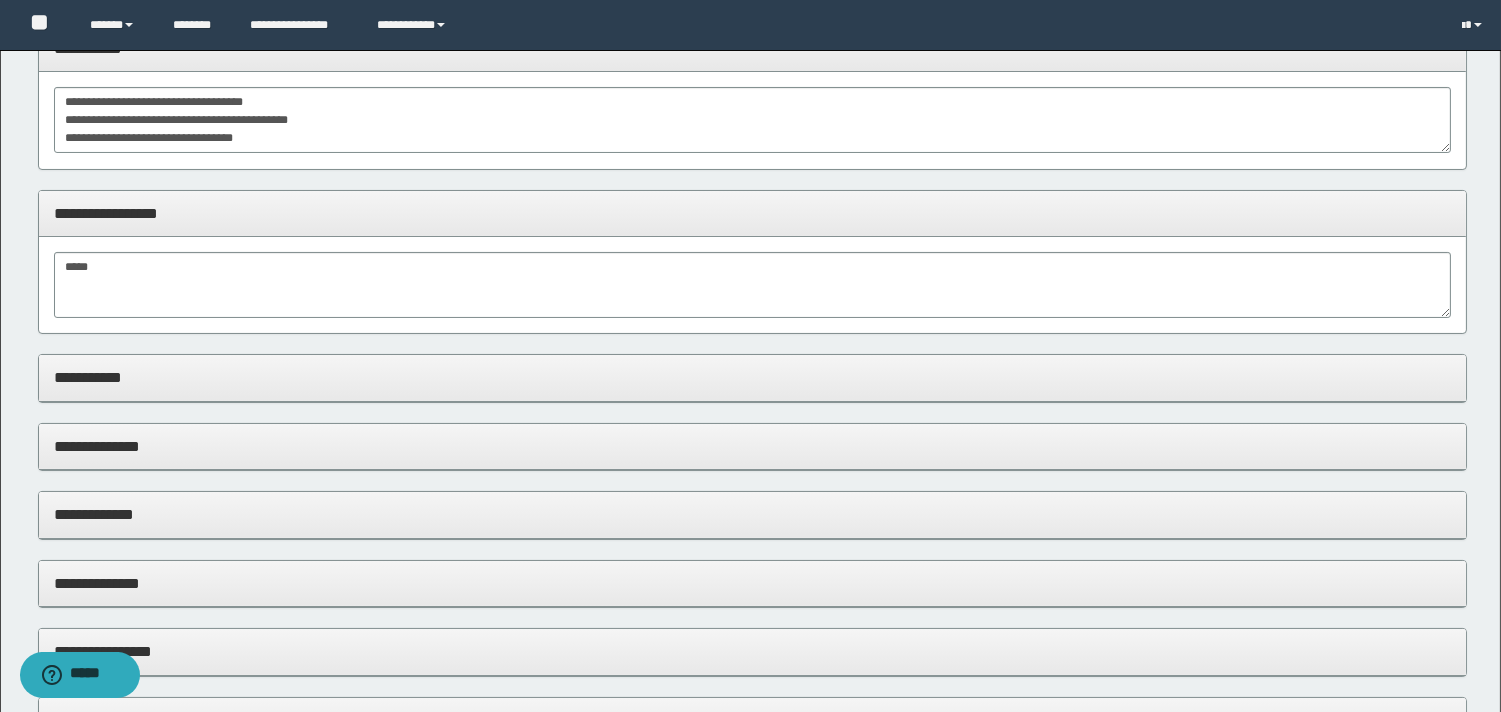 click on "**********" at bounding box center [752, 377] 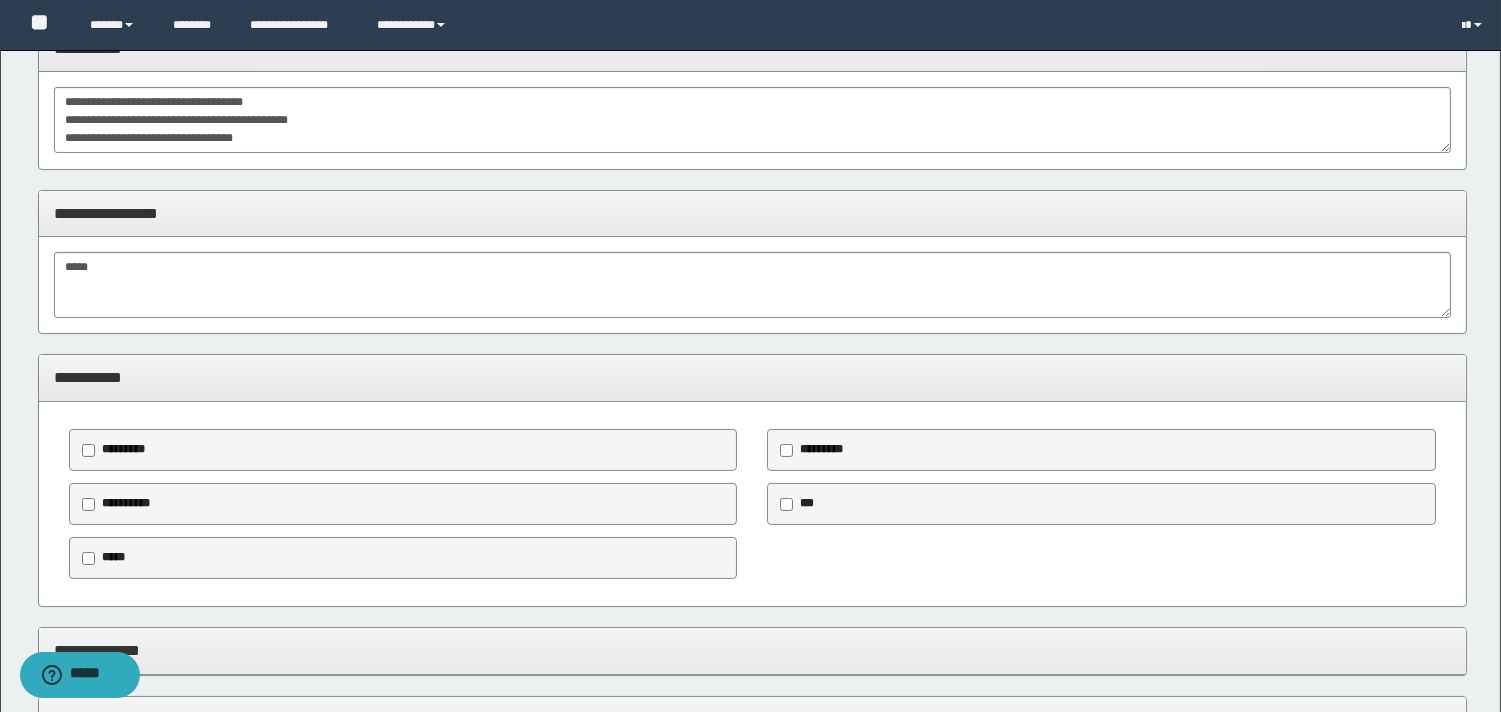 click on "*********" at bounding box center [403, 450] 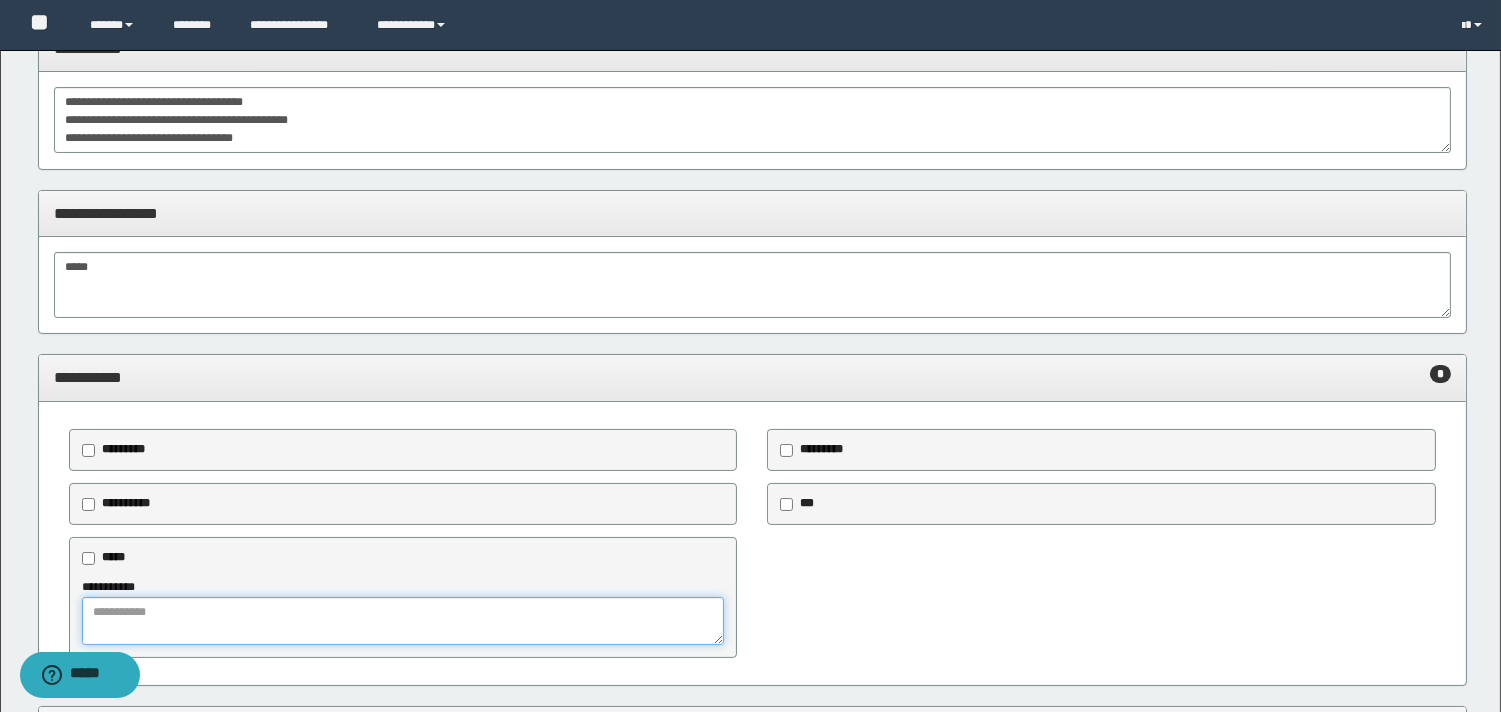 drag, startPoint x: 173, startPoint y: 622, endPoint x: 180, endPoint y: 594, distance: 28.86174 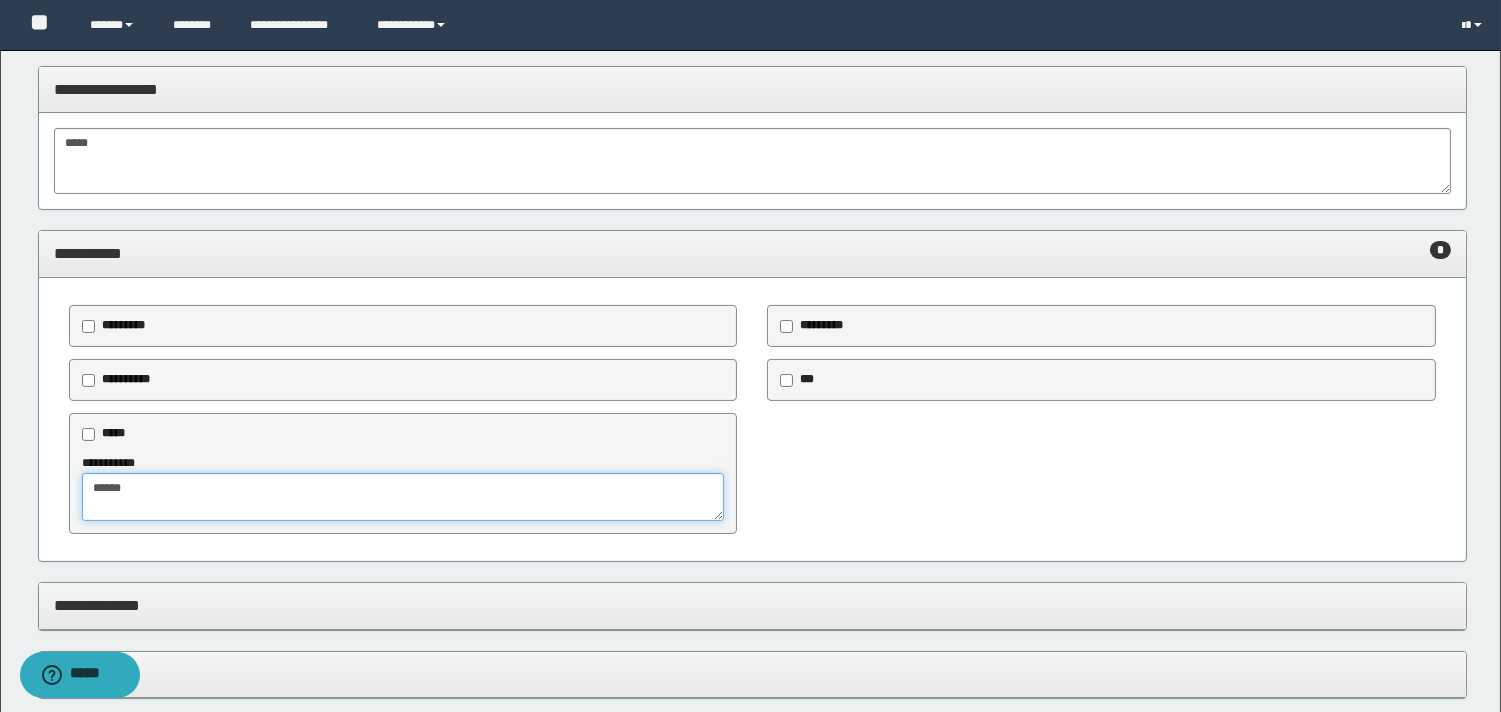 scroll, scrollTop: 666, scrollLeft: 0, axis: vertical 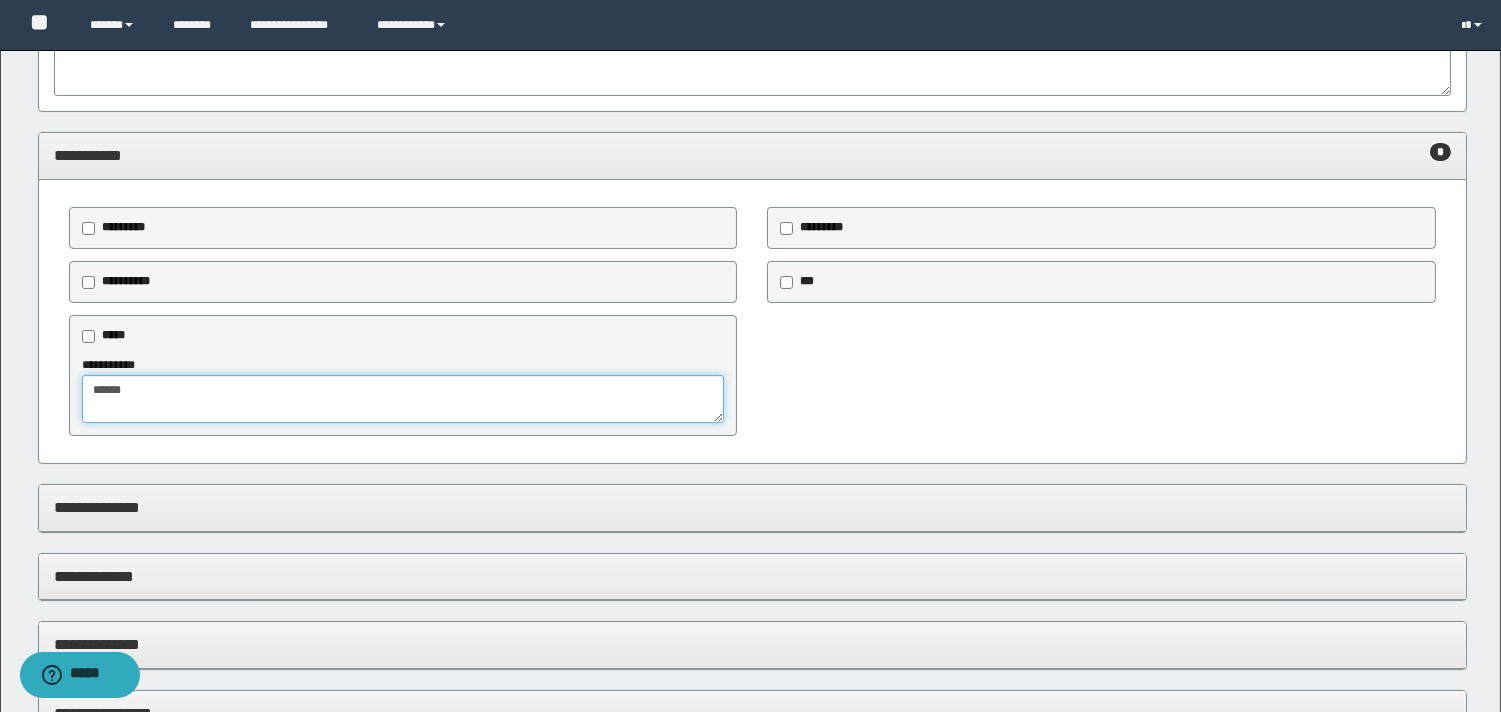 type on "*****" 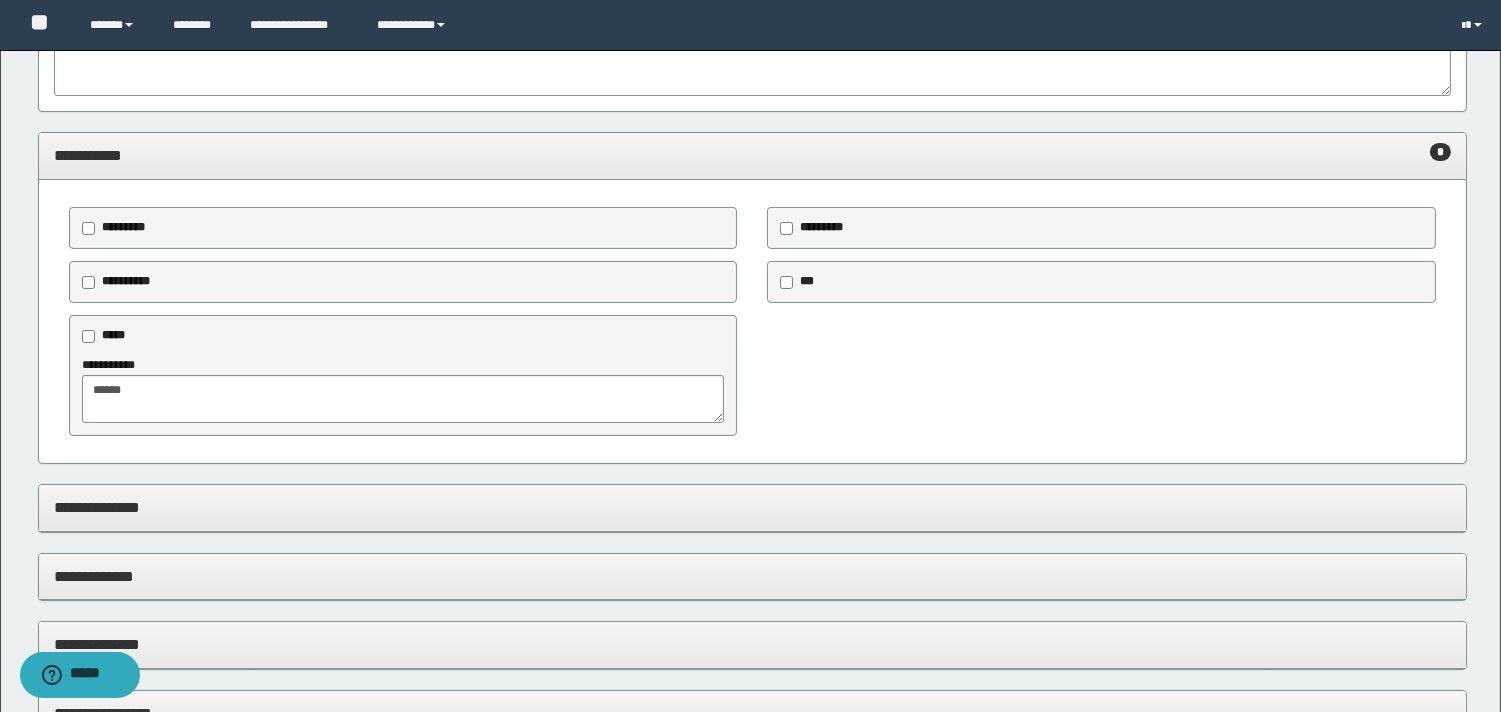 click on "**********" at bounding box center (752, 508) 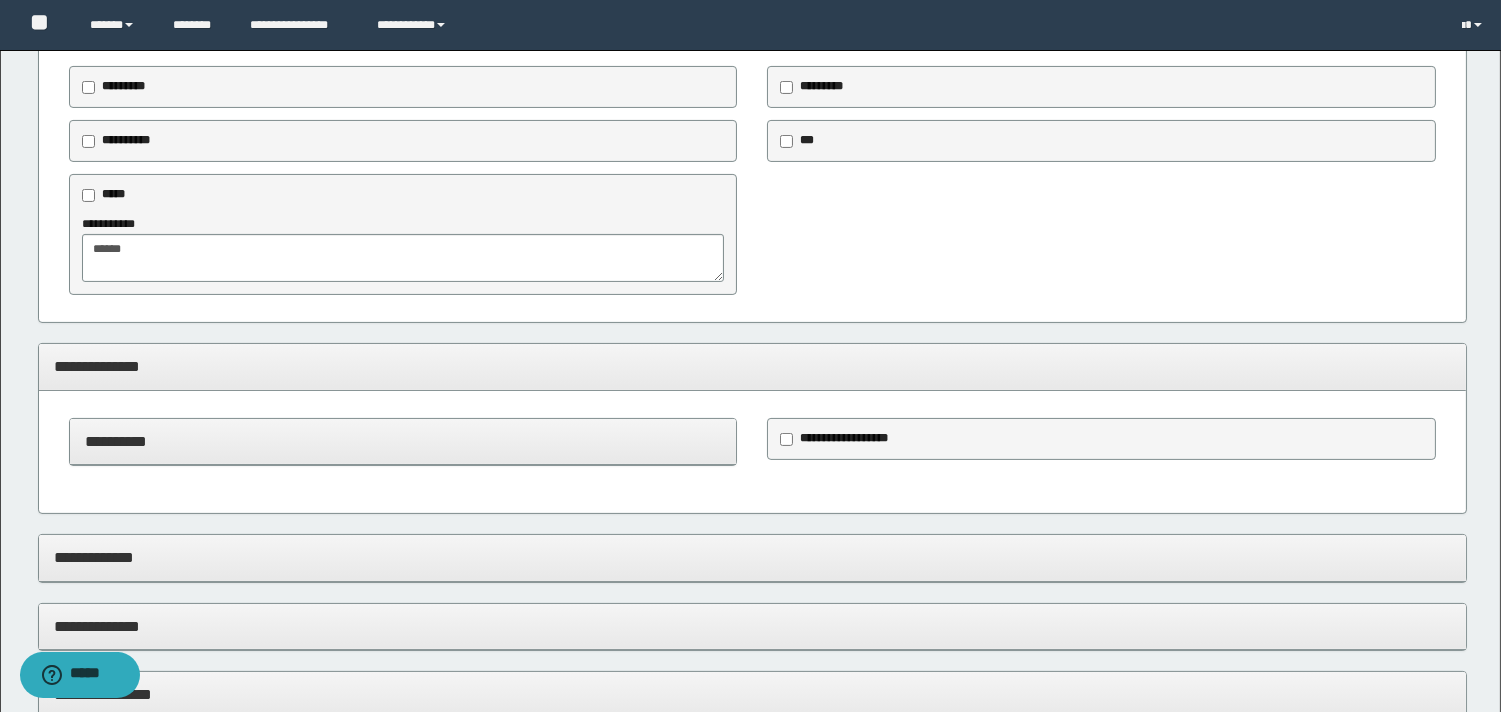 scroll, scrollTop: 1000, scrollLeft: 0, axis: vertical 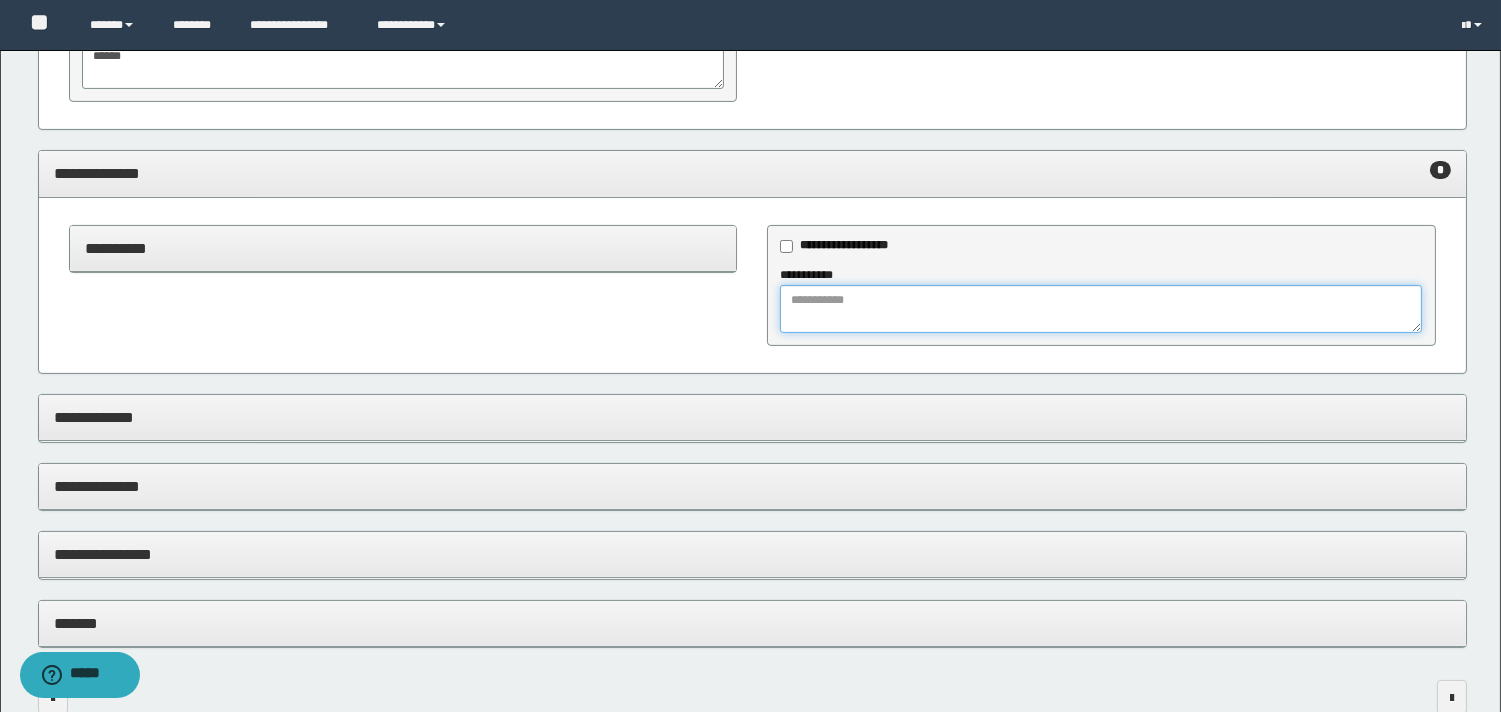 click at bounding box center [1101, 309] 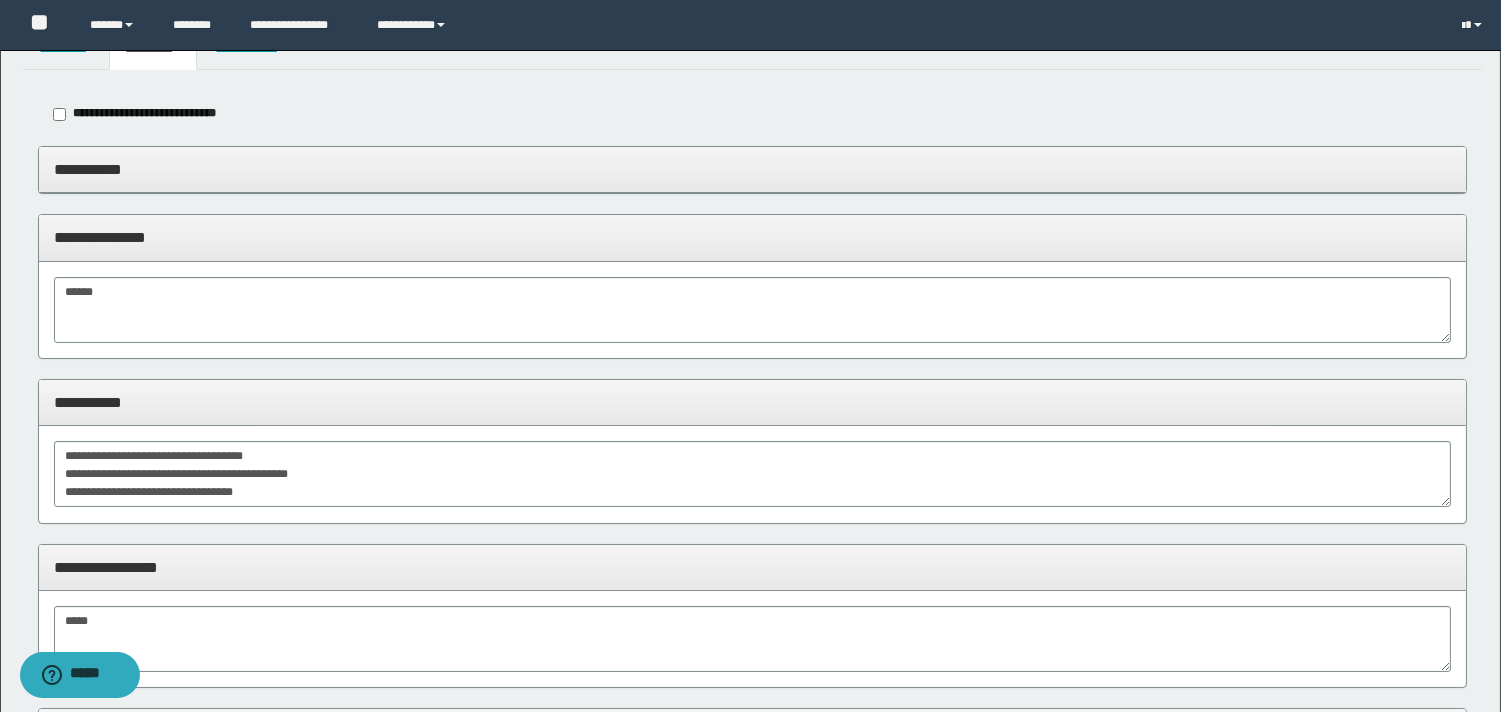 scroll, scrollTop: 0, scrollLeft: 0, axis: both 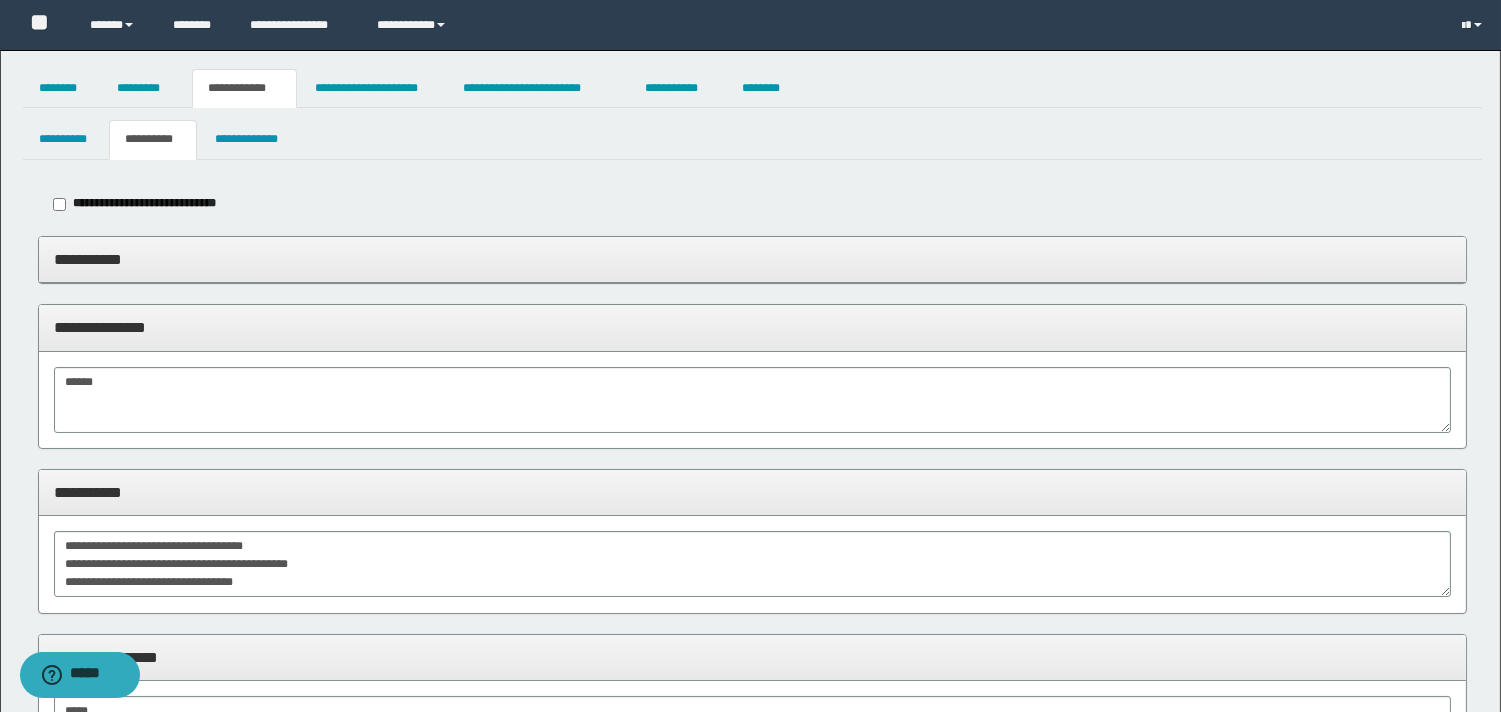 type on "**********" 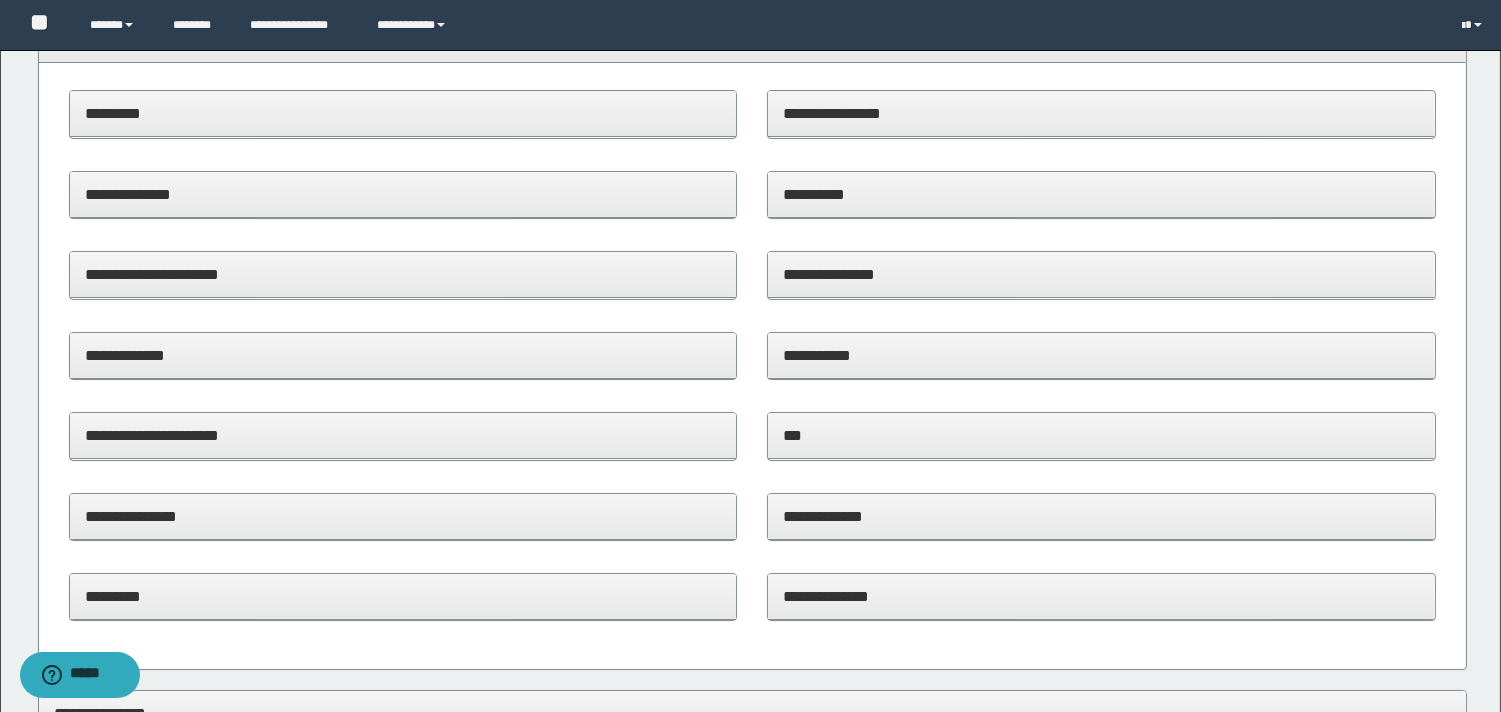 scroll, scrollTop: 222, scrollLeft: 0, axis: vertical 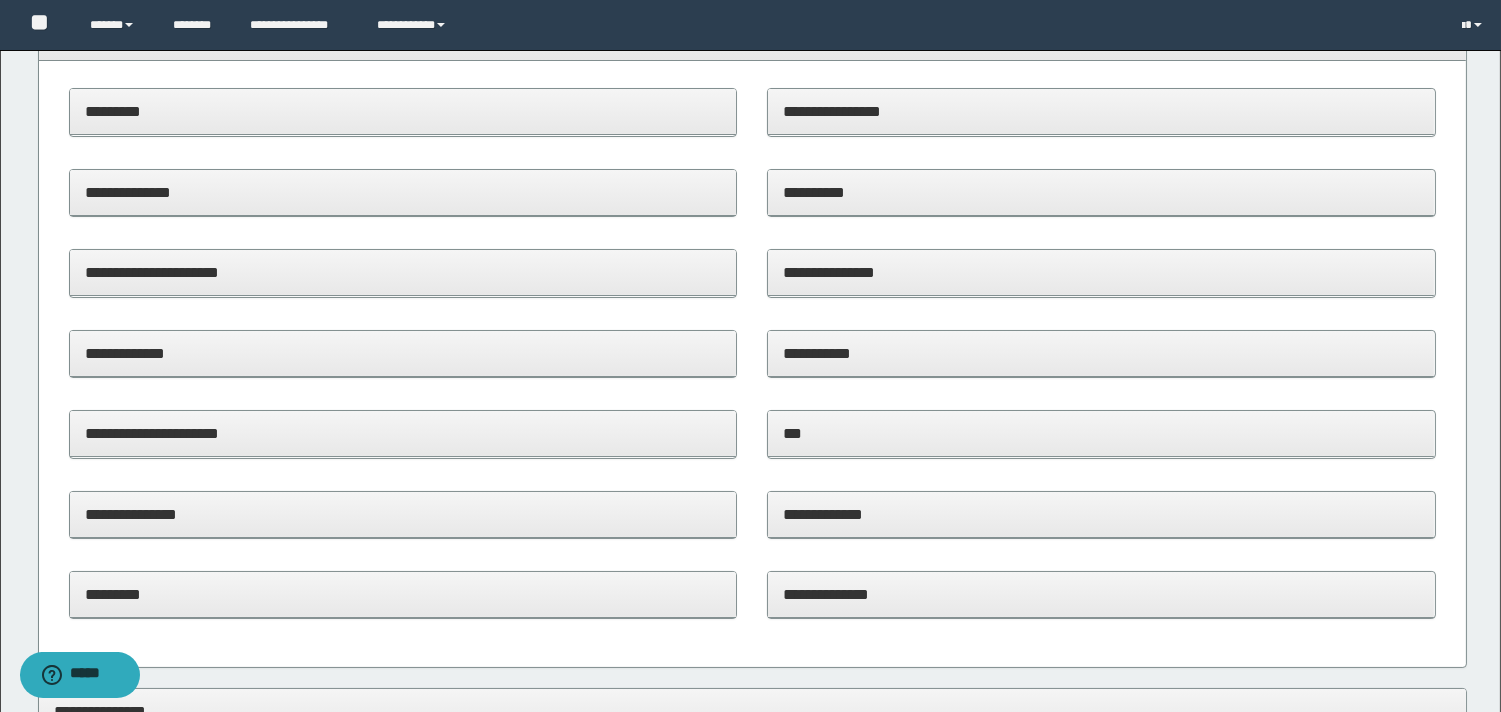 click on "**********" at bounding box center (1101, 353) 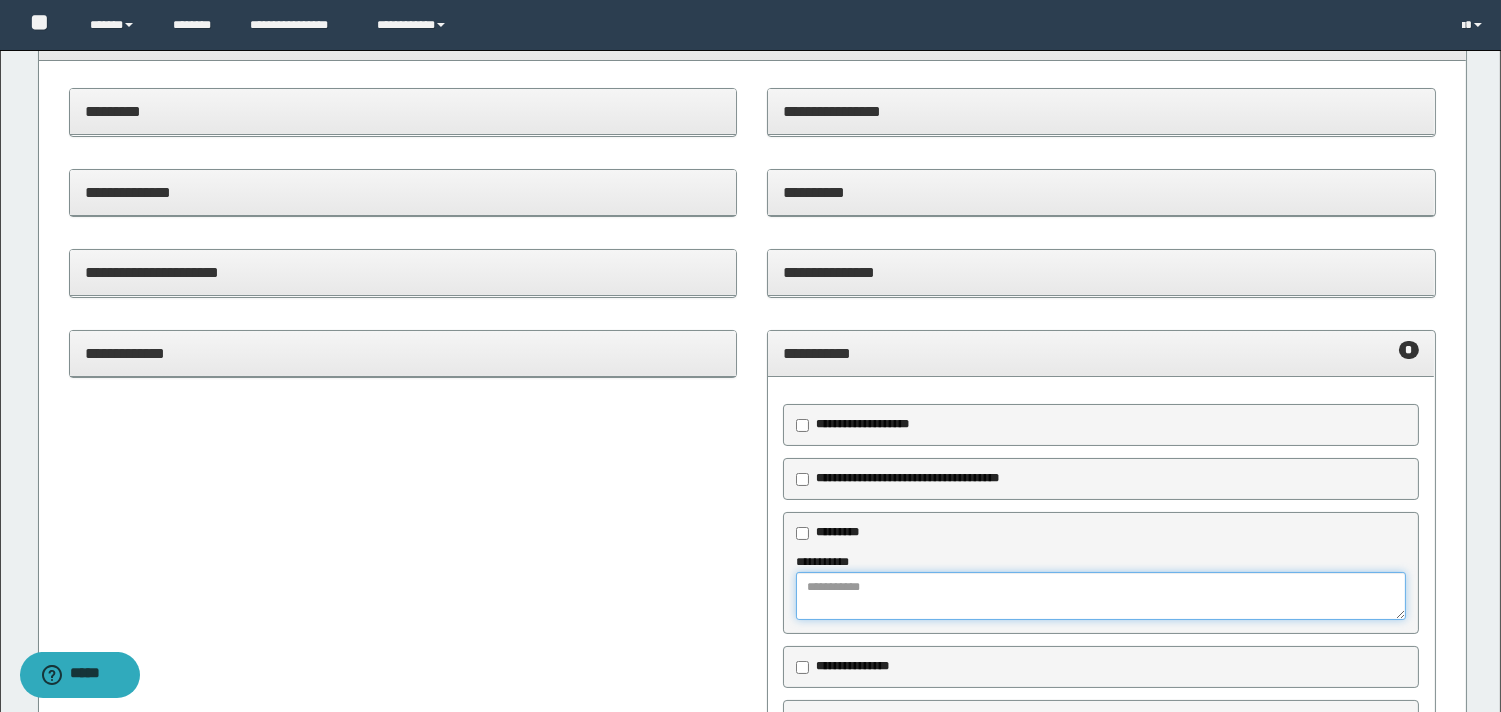 click at bounding box center (1101, 596) 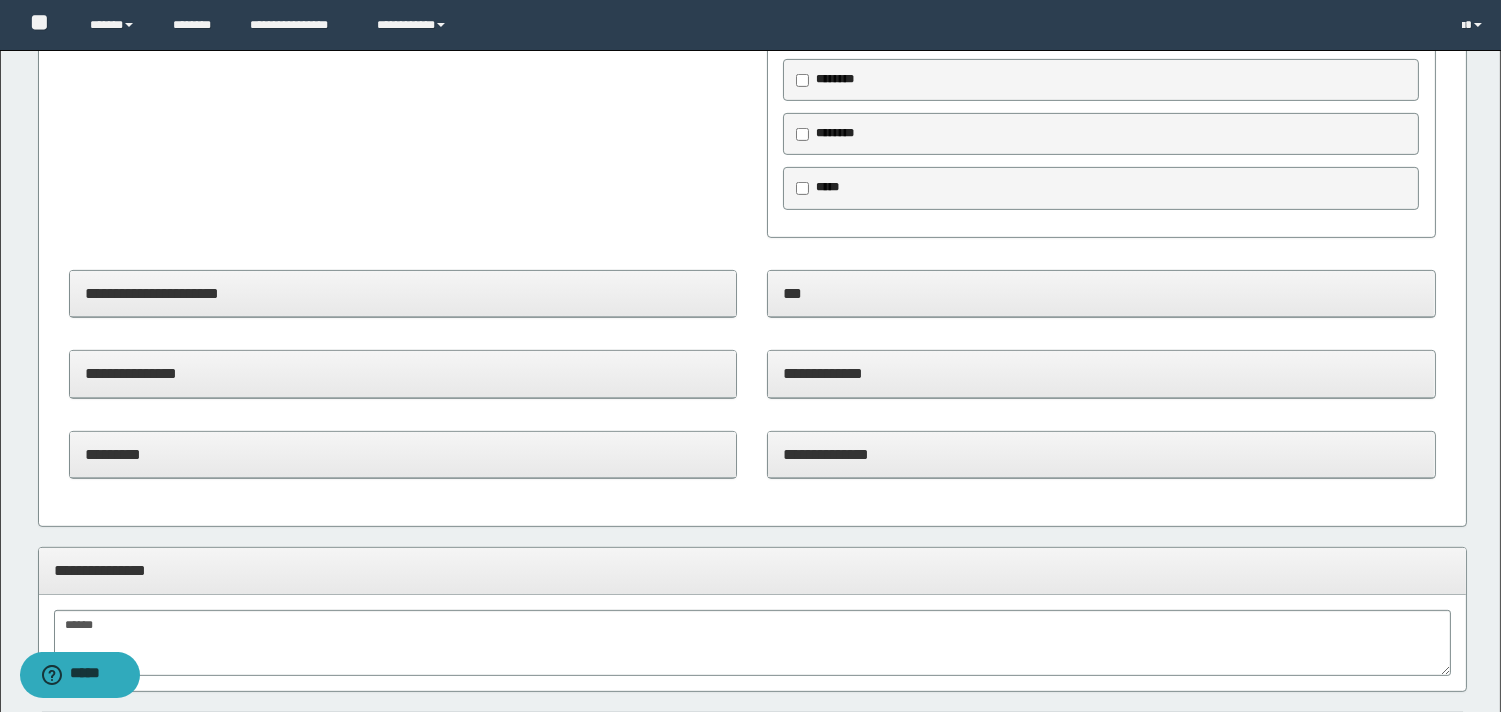 scroll, scrollTop: 1666, scrollLeft: 0, axis: vertical 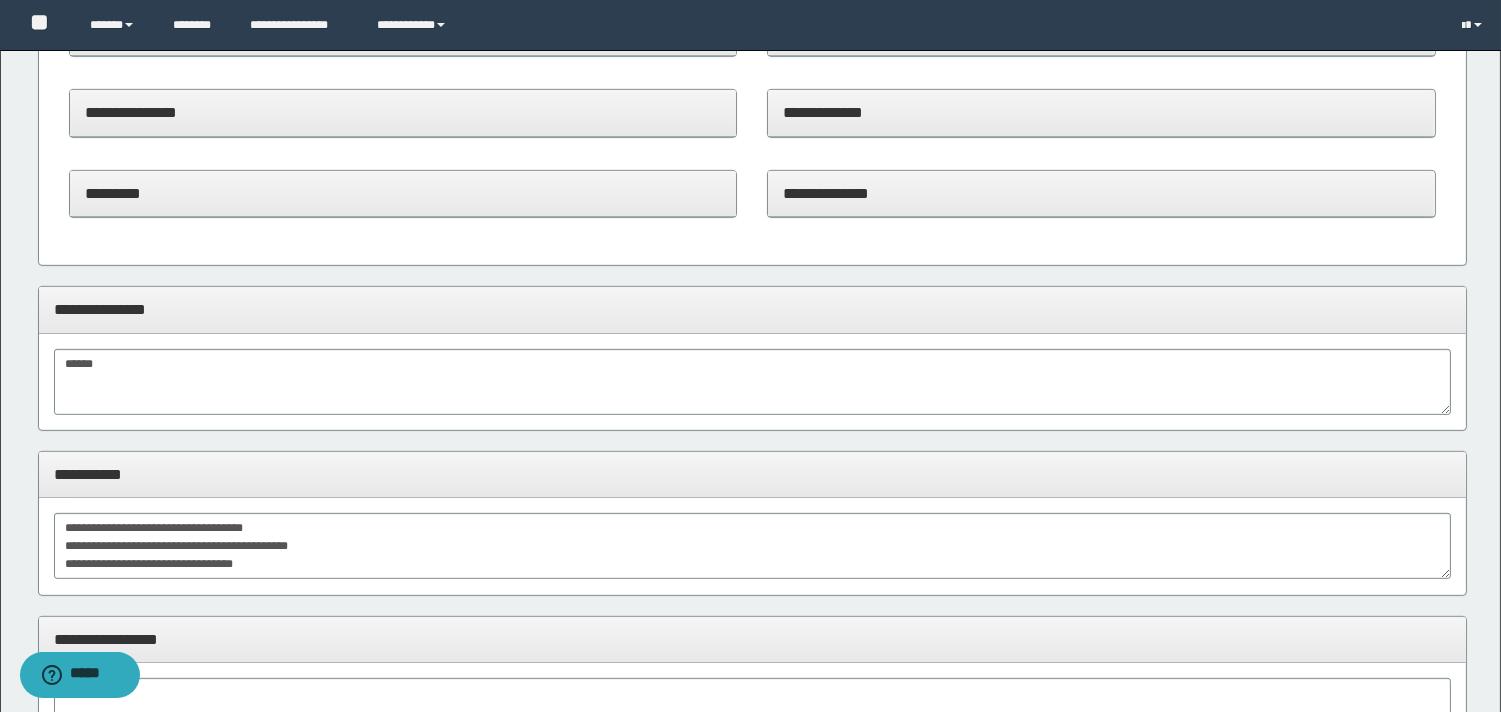 type on "**********" 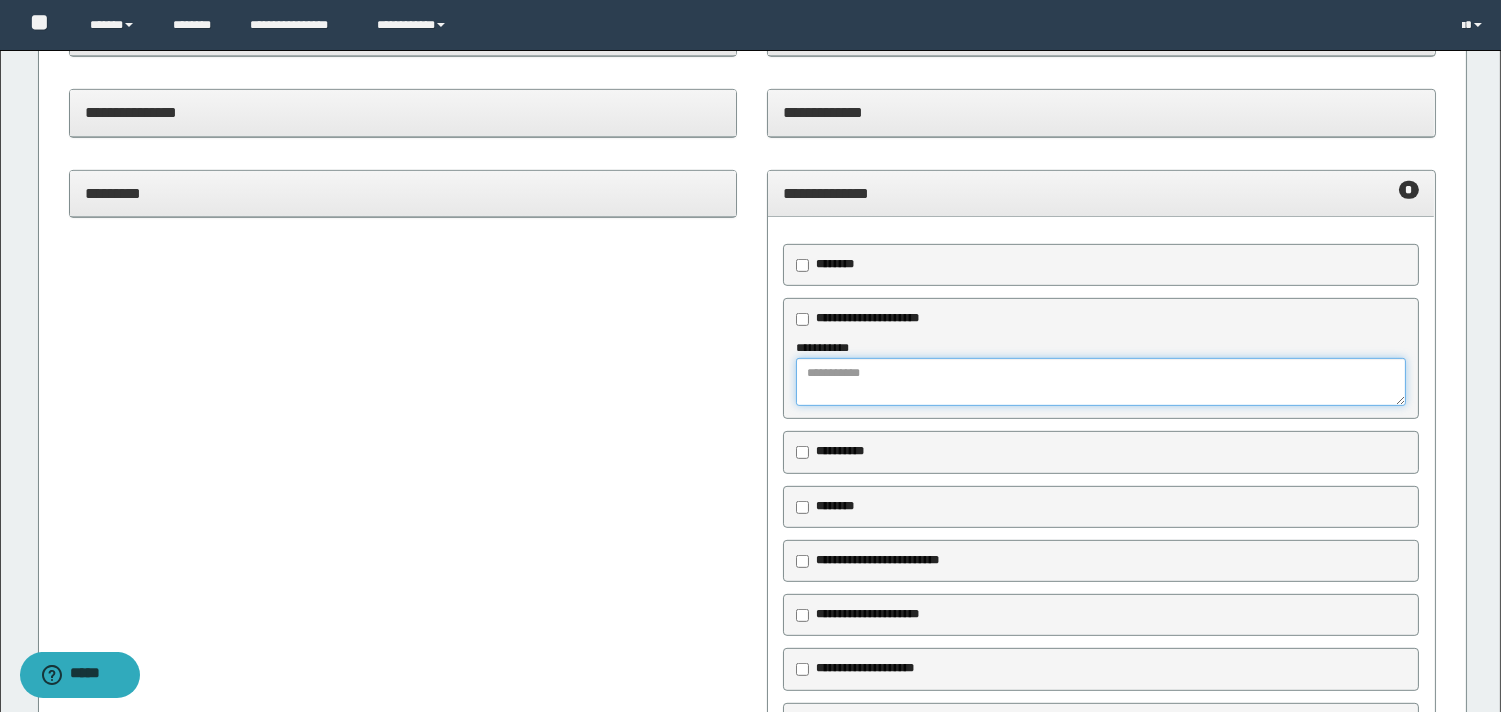 click at bounding box center (1101, 382) 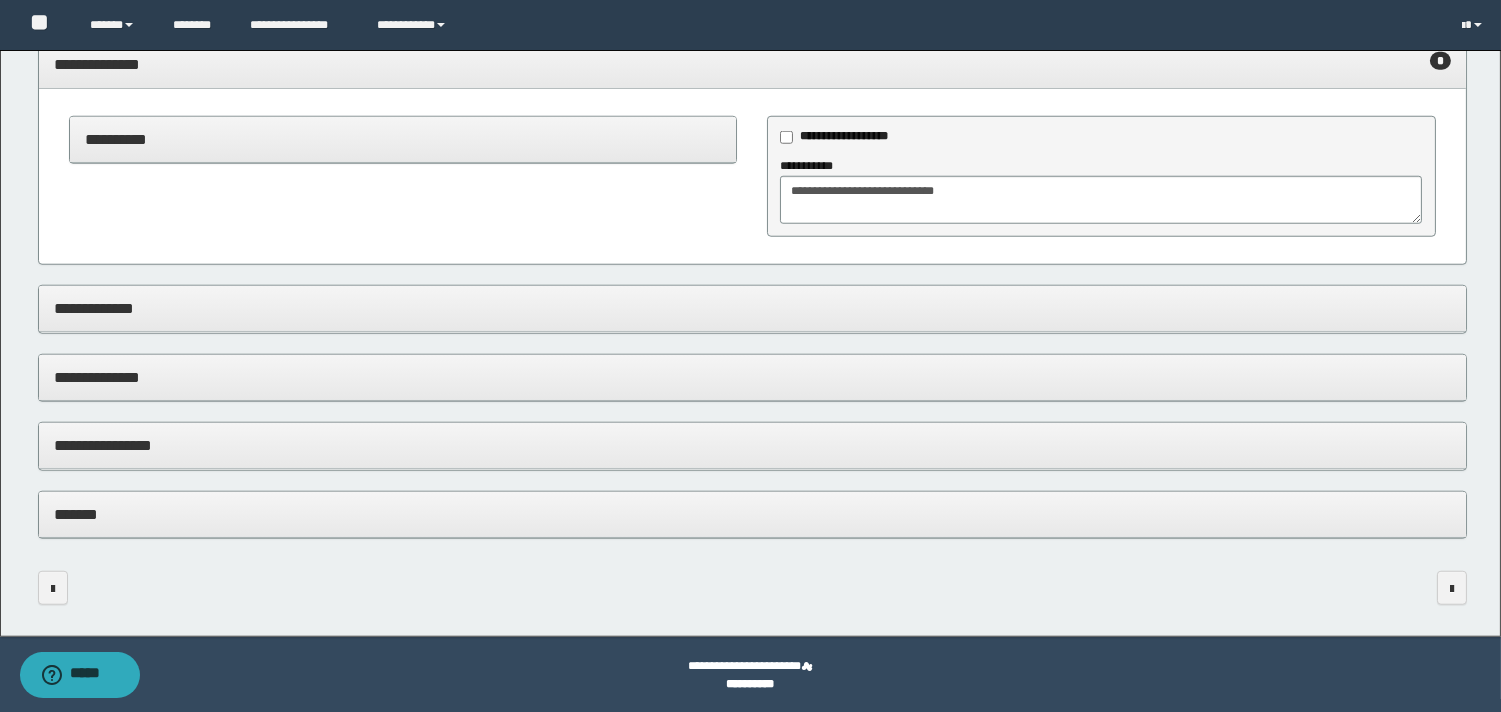 scroll, scrollTop: 3367, scrollLeft: 0, axis: vertical 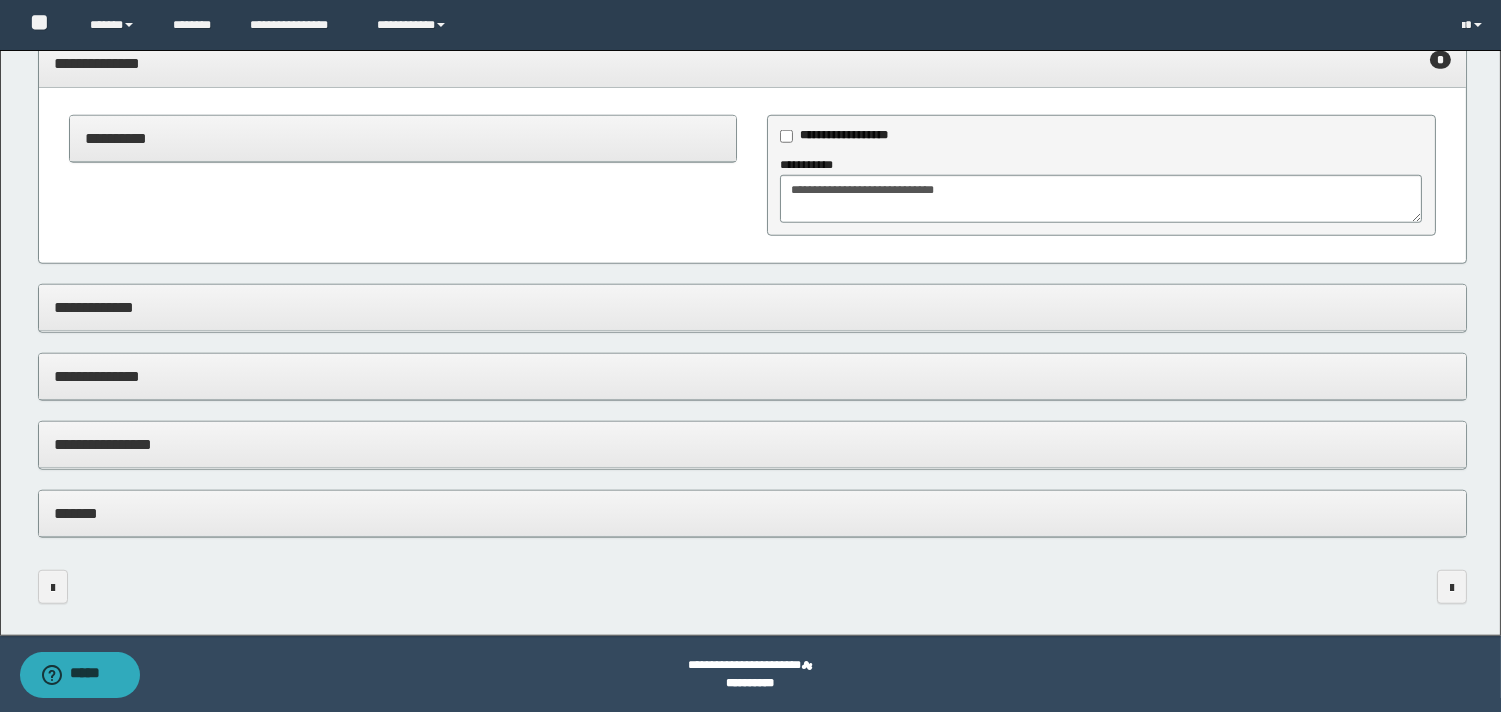 type on "**********" 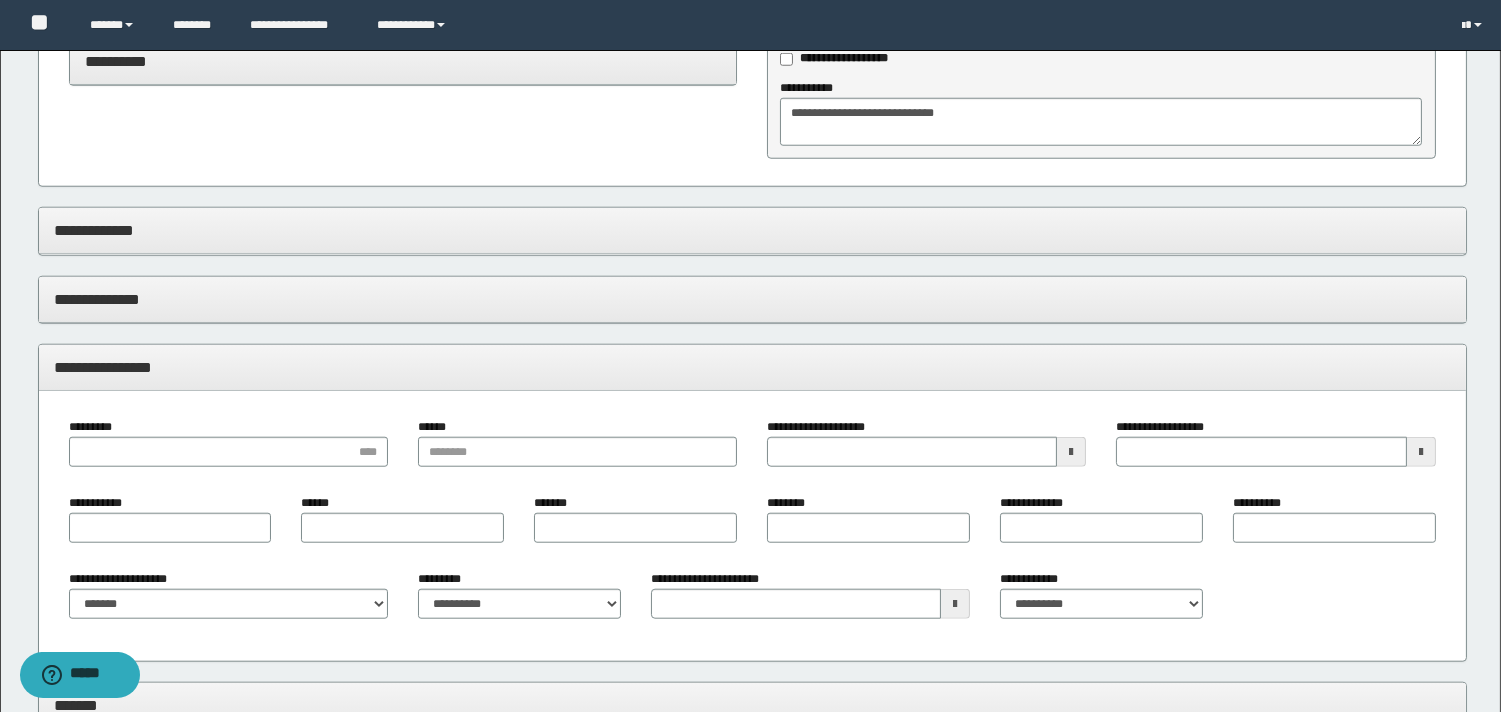 scroll, scrollTop: 3590, scrollLeft: 0, axis: vertical 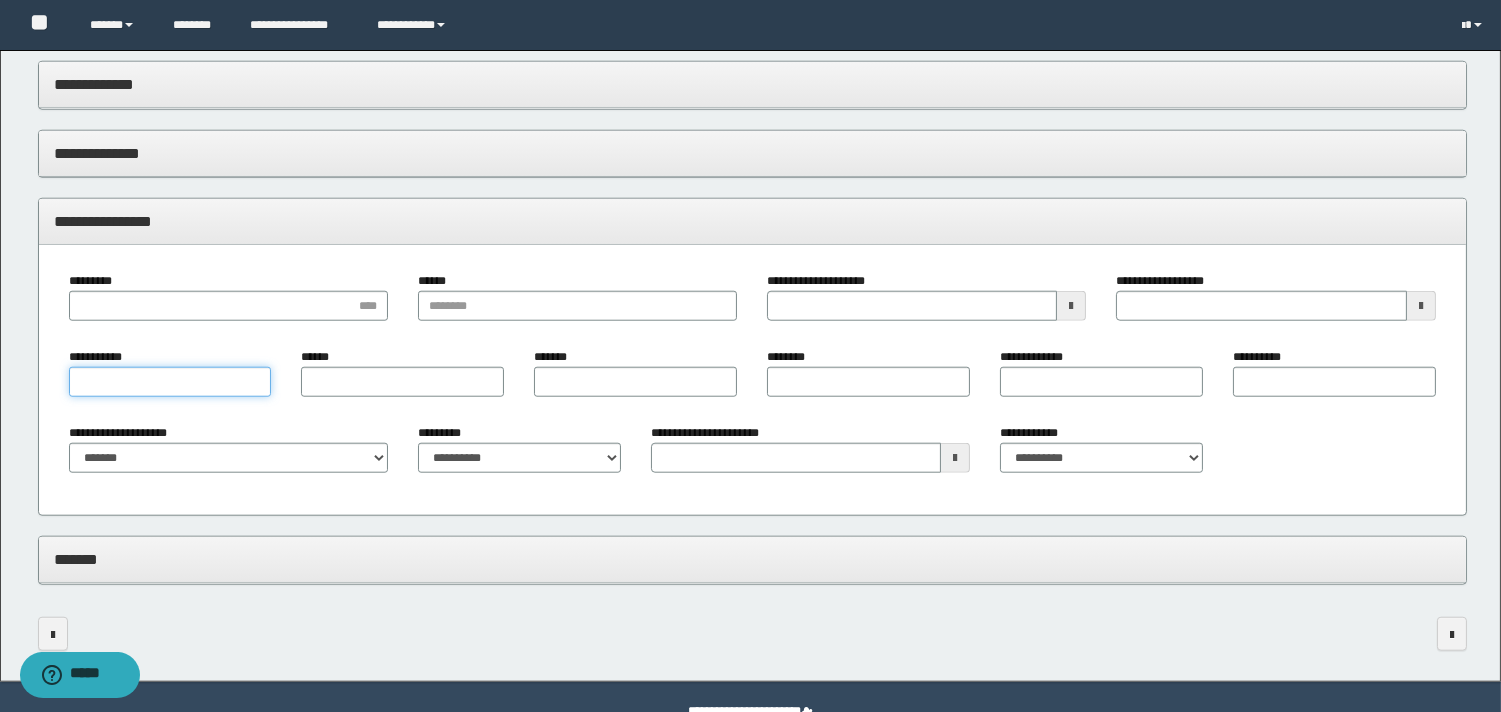 click on "**********" at bounding box center (170, 382) 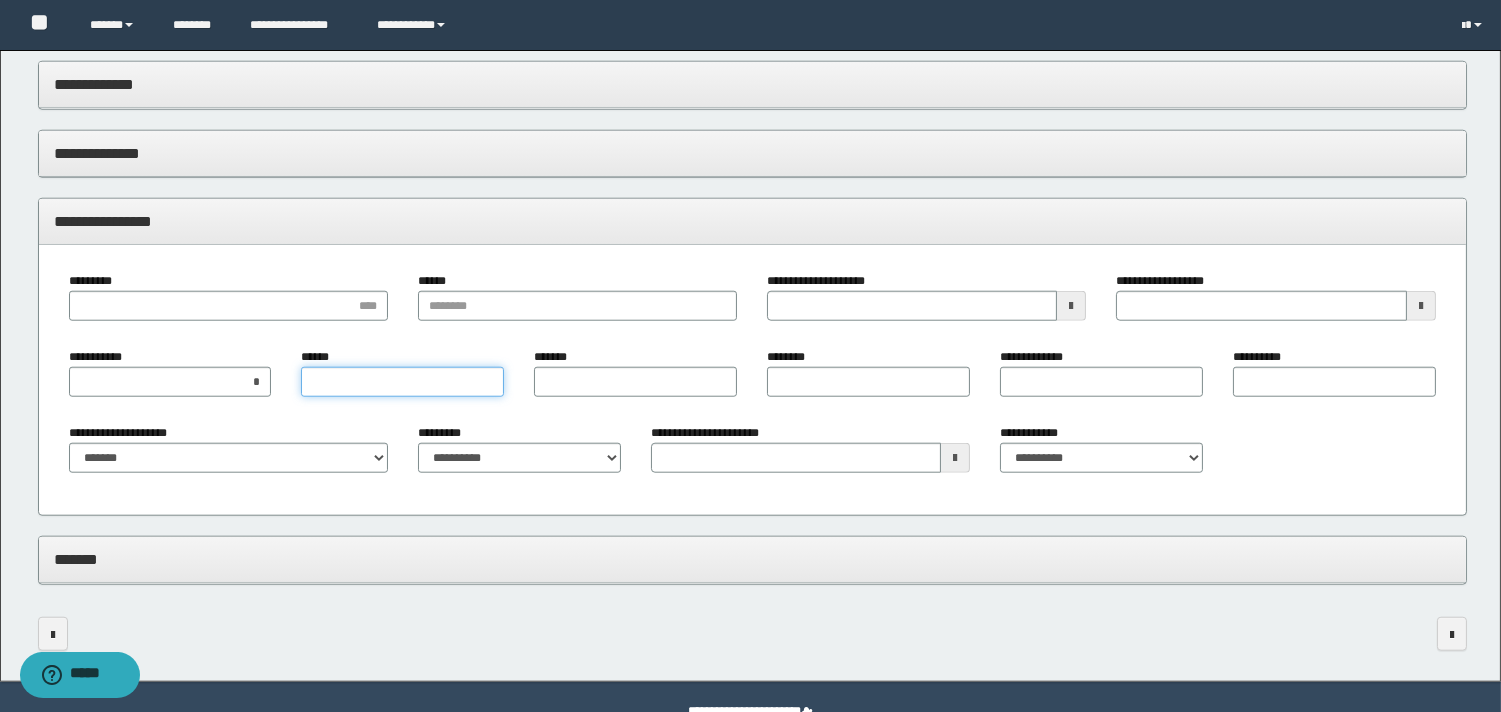 type on "*" 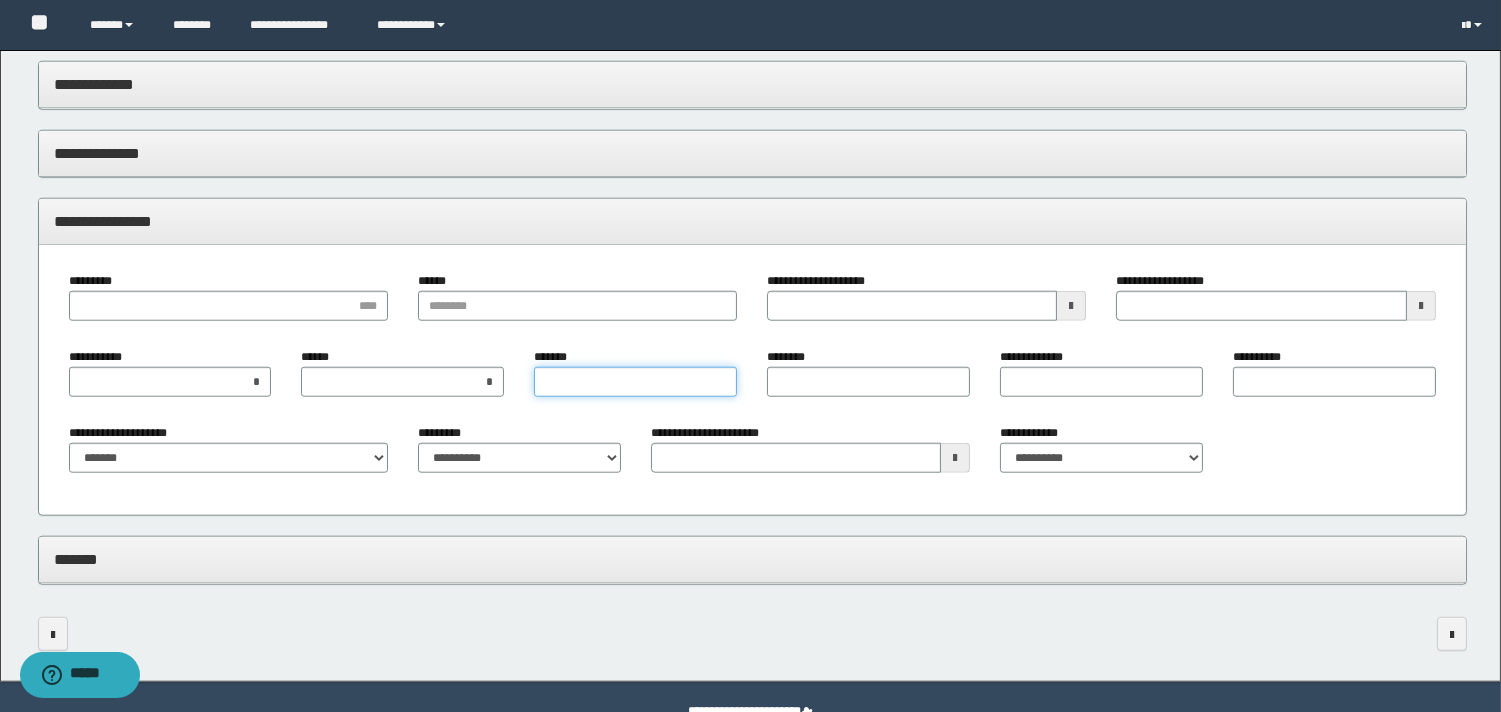 type on "*" 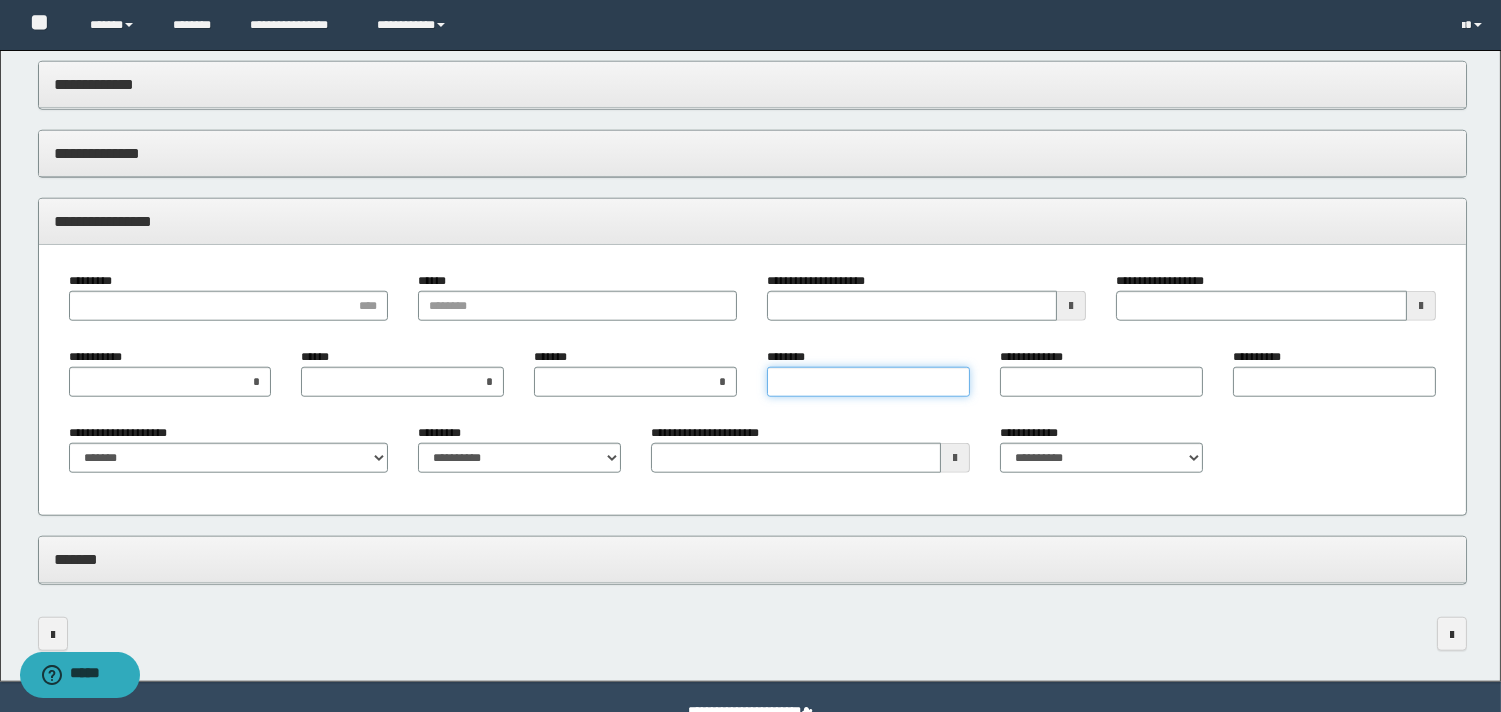 type on "*" 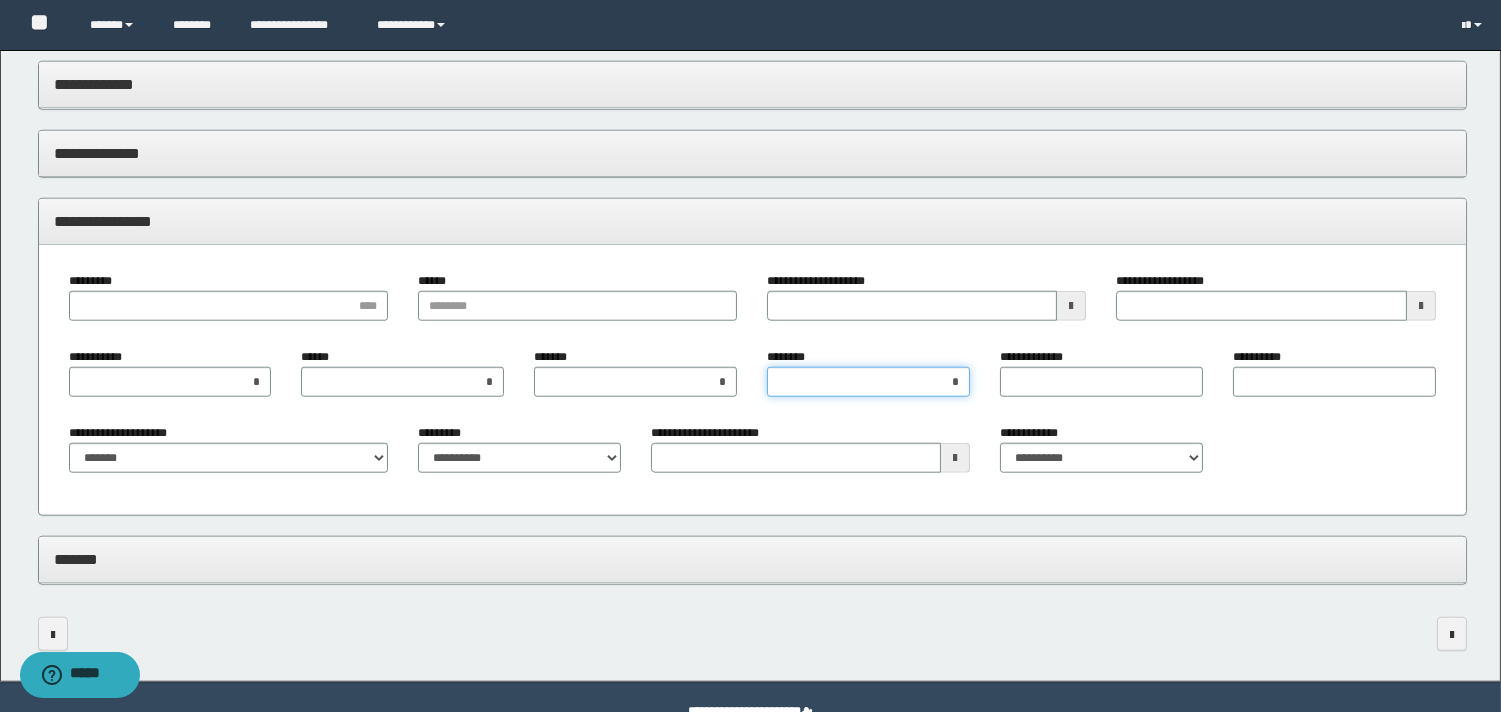 type 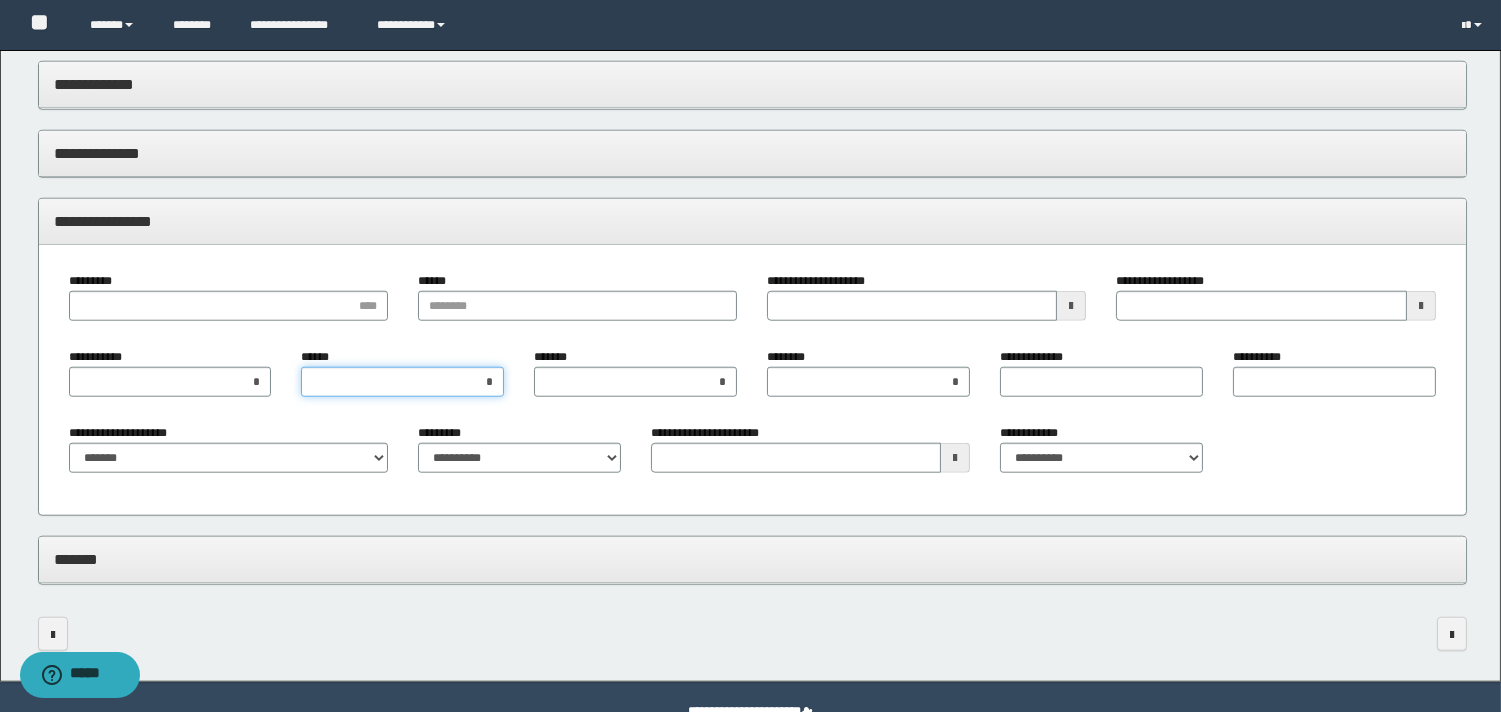 click on "*" at bounding box center (402, 382) 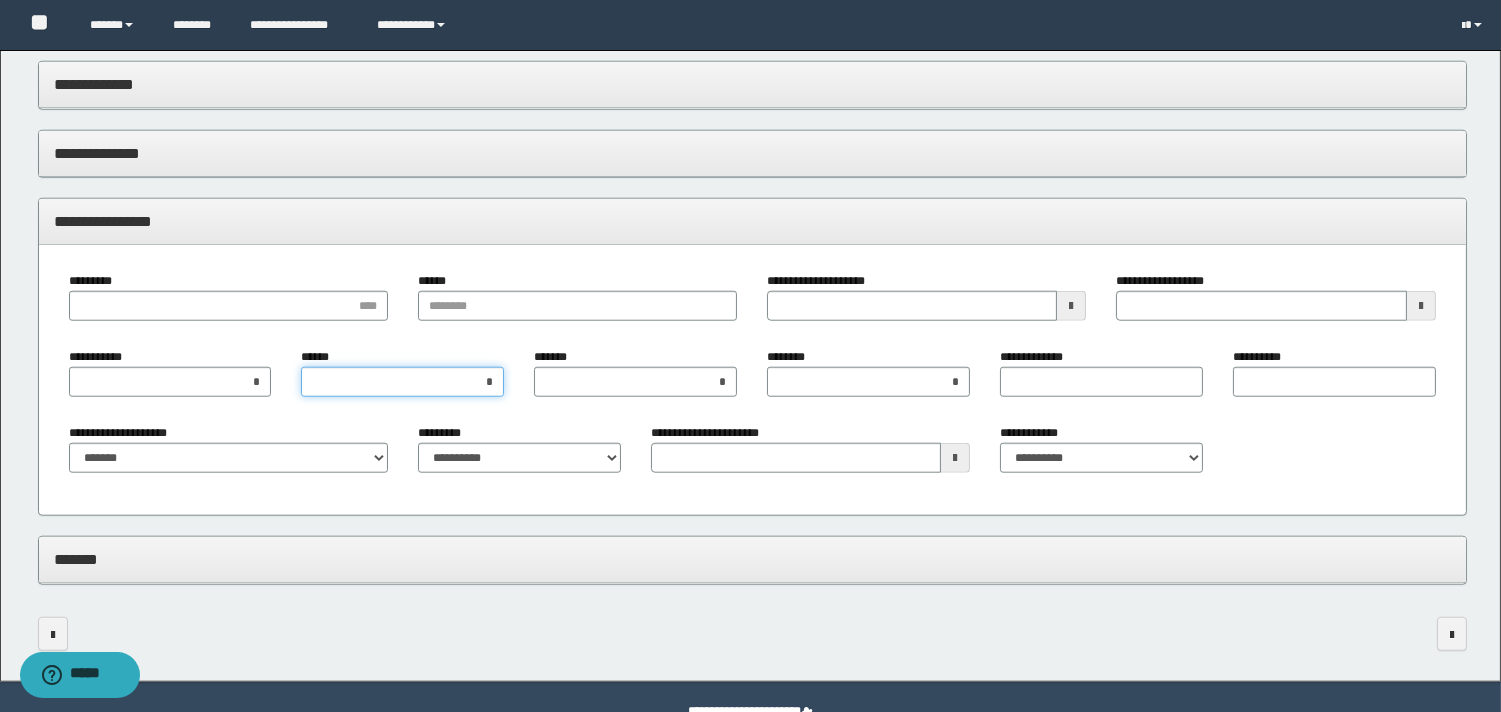 type 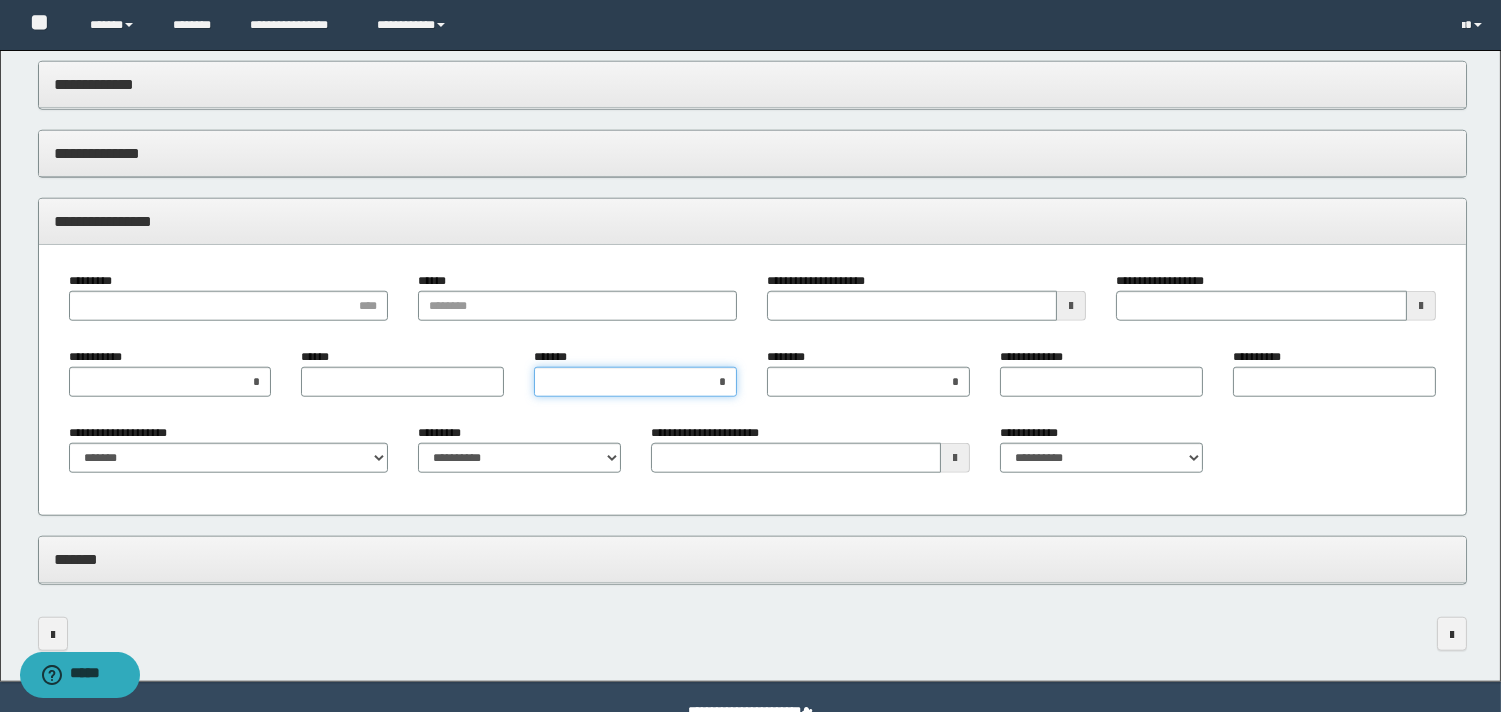 type 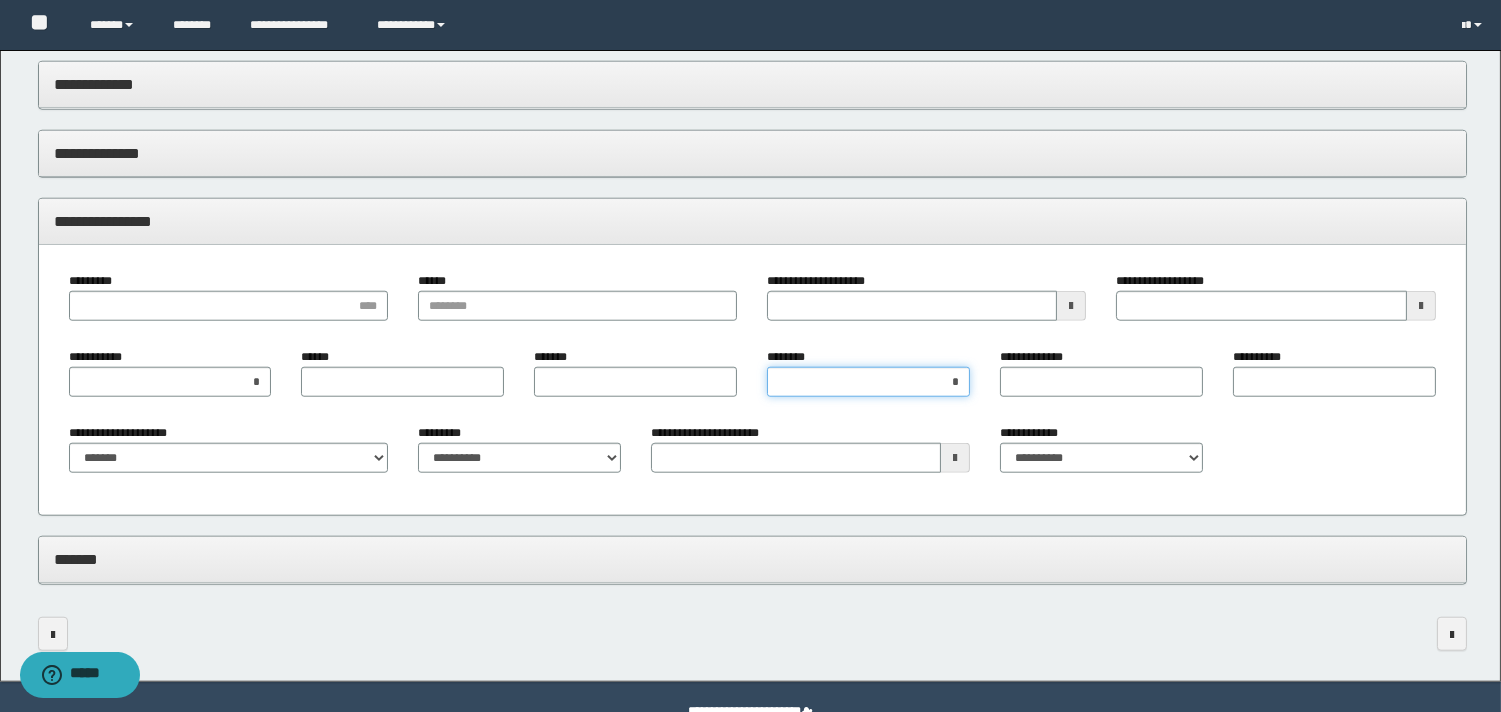 type 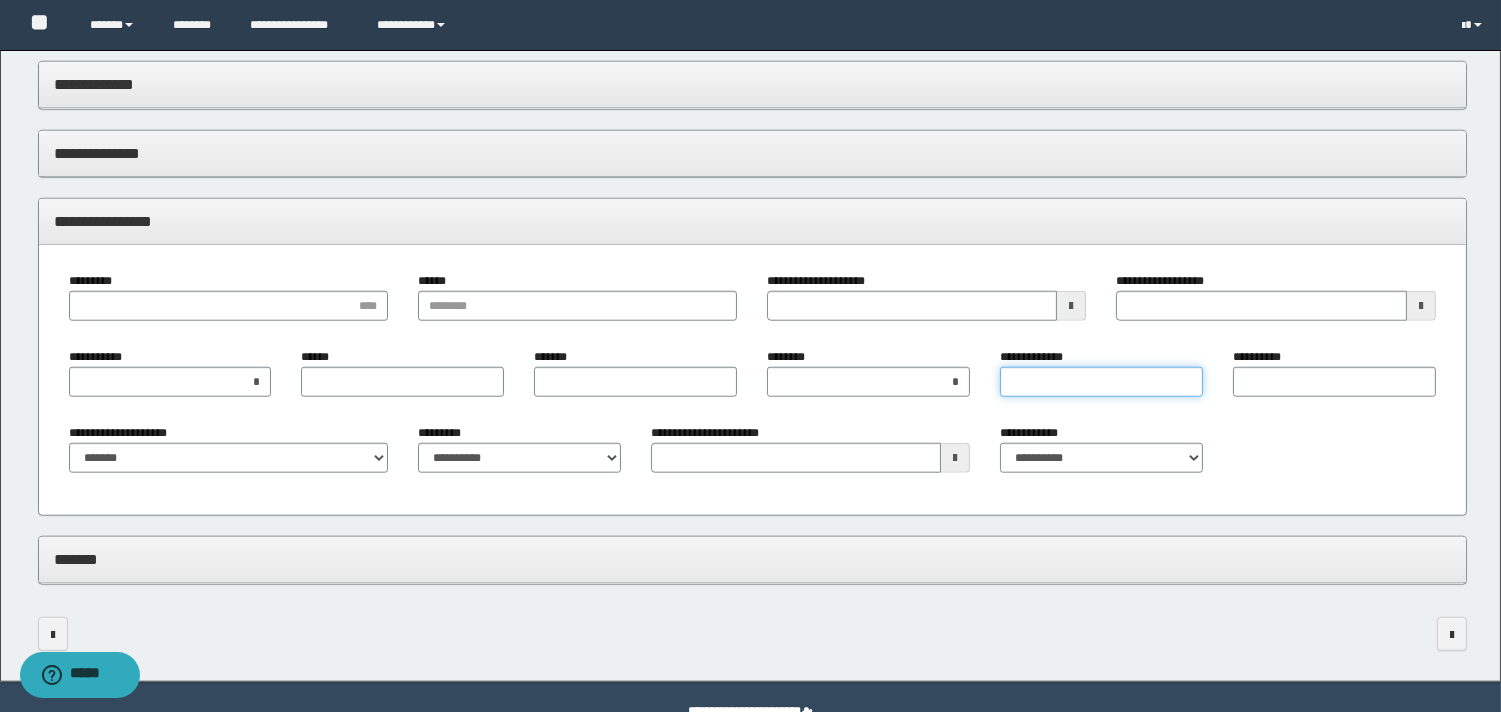 type on "*" 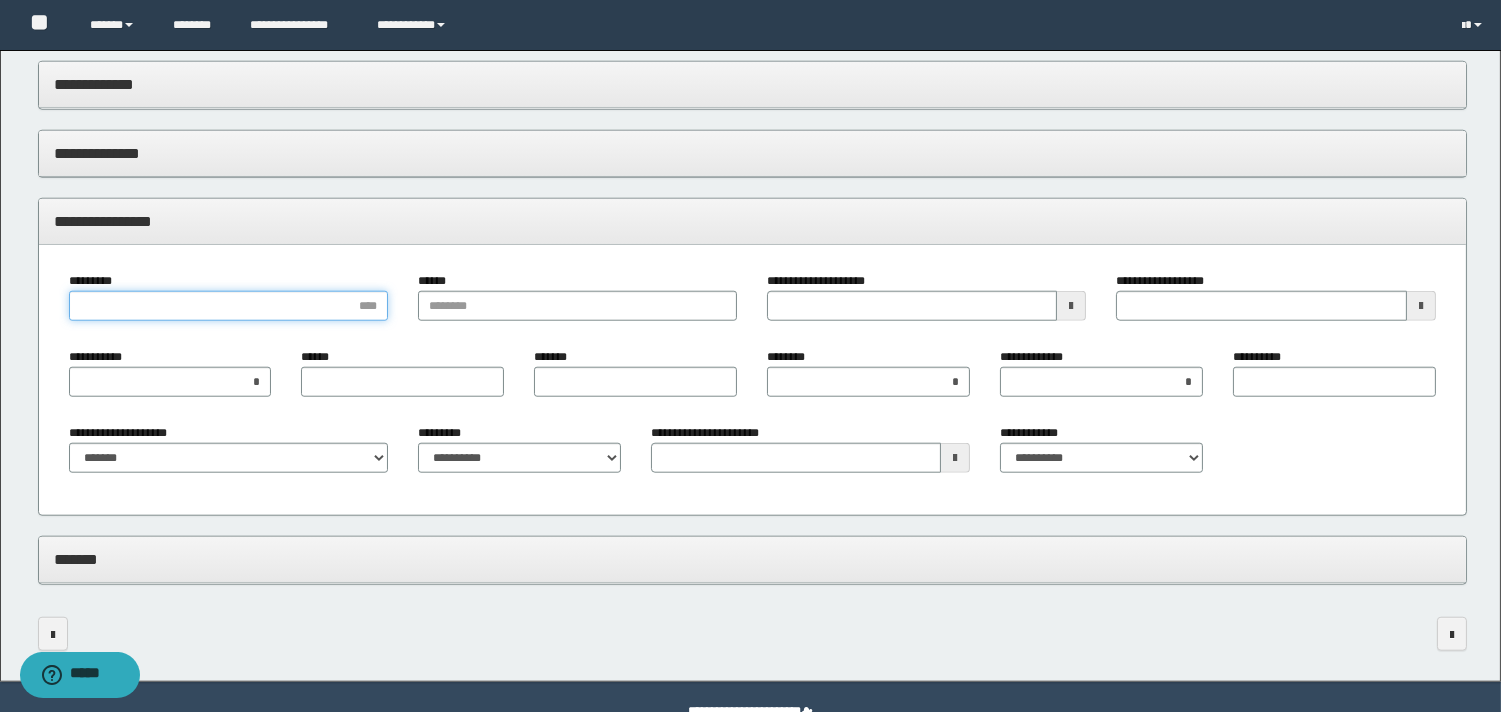 click on "*********" at bounding box center (228, 306) 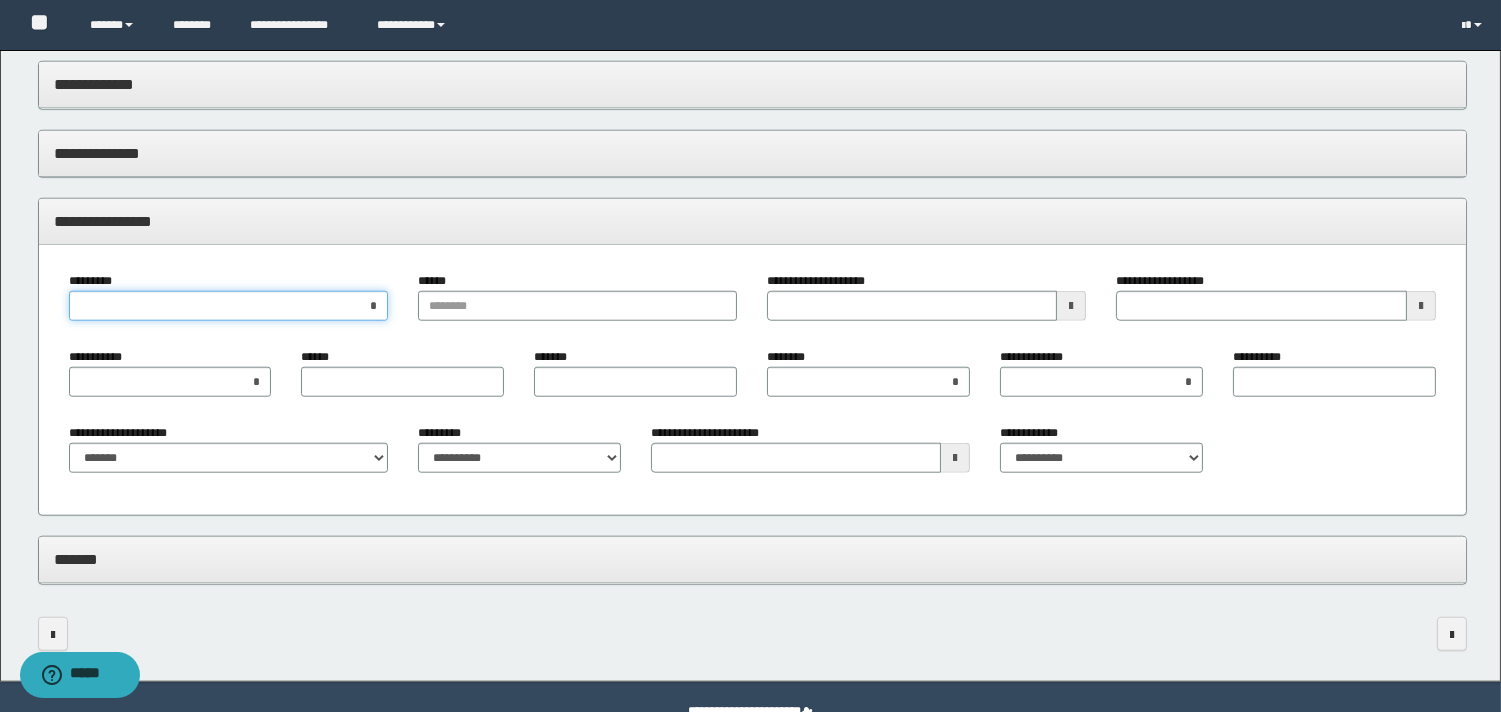 type on "**" 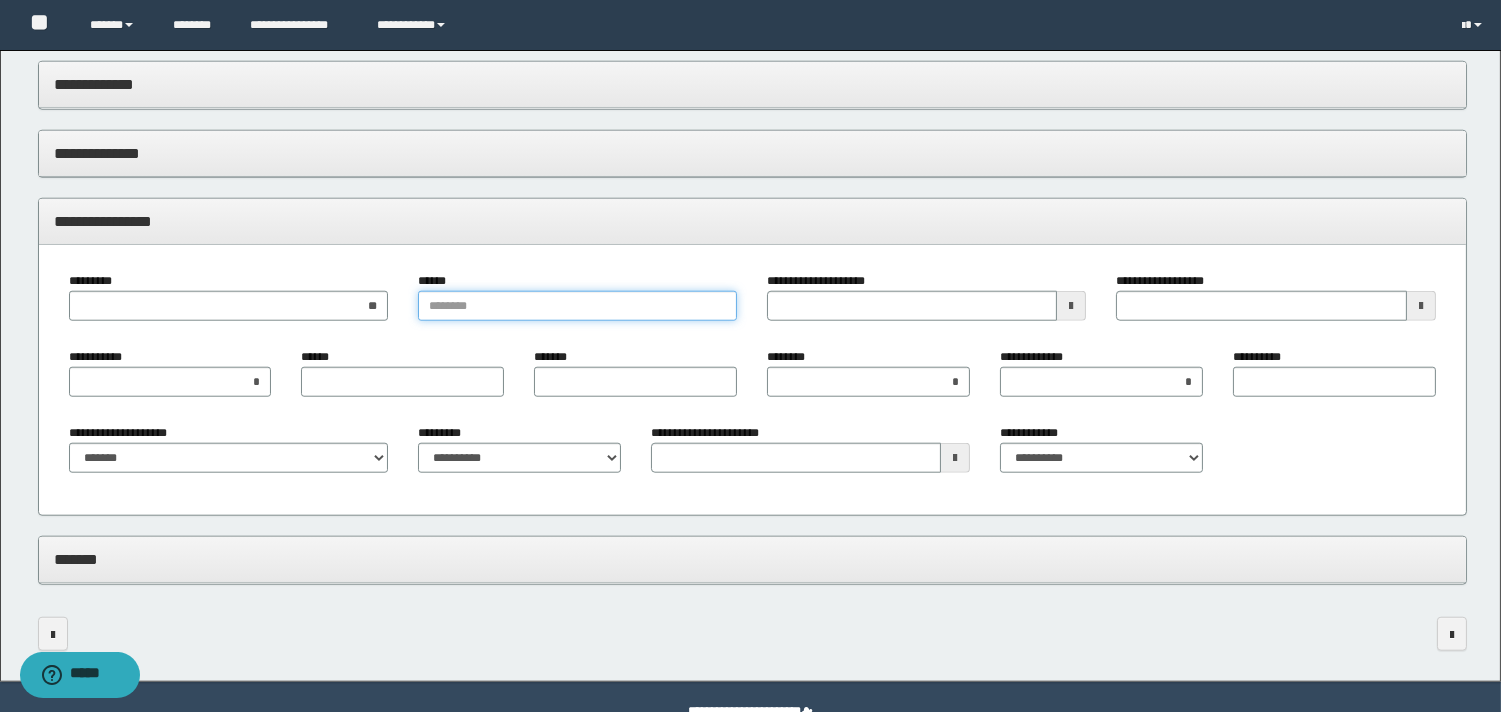 click on "******" at bounding box center [577, 306] 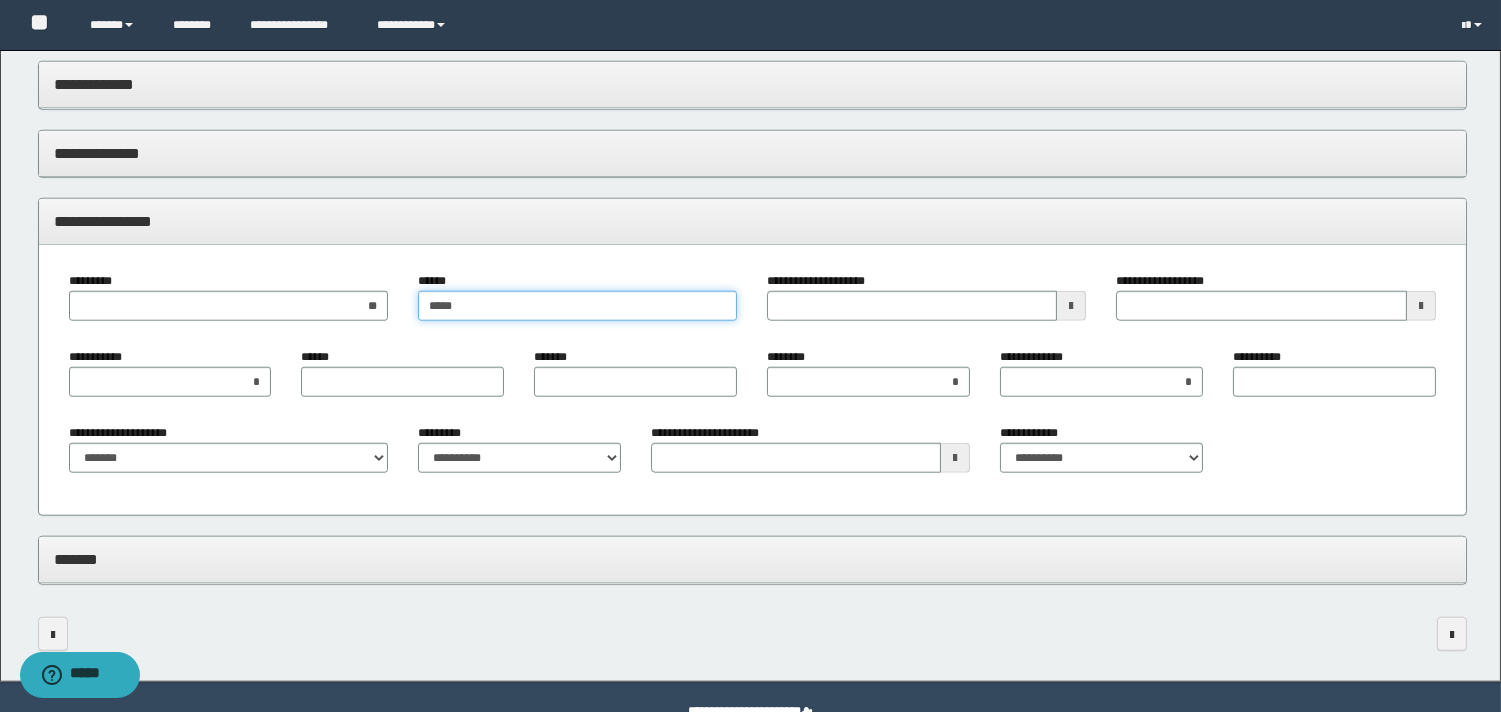 type on "*****" 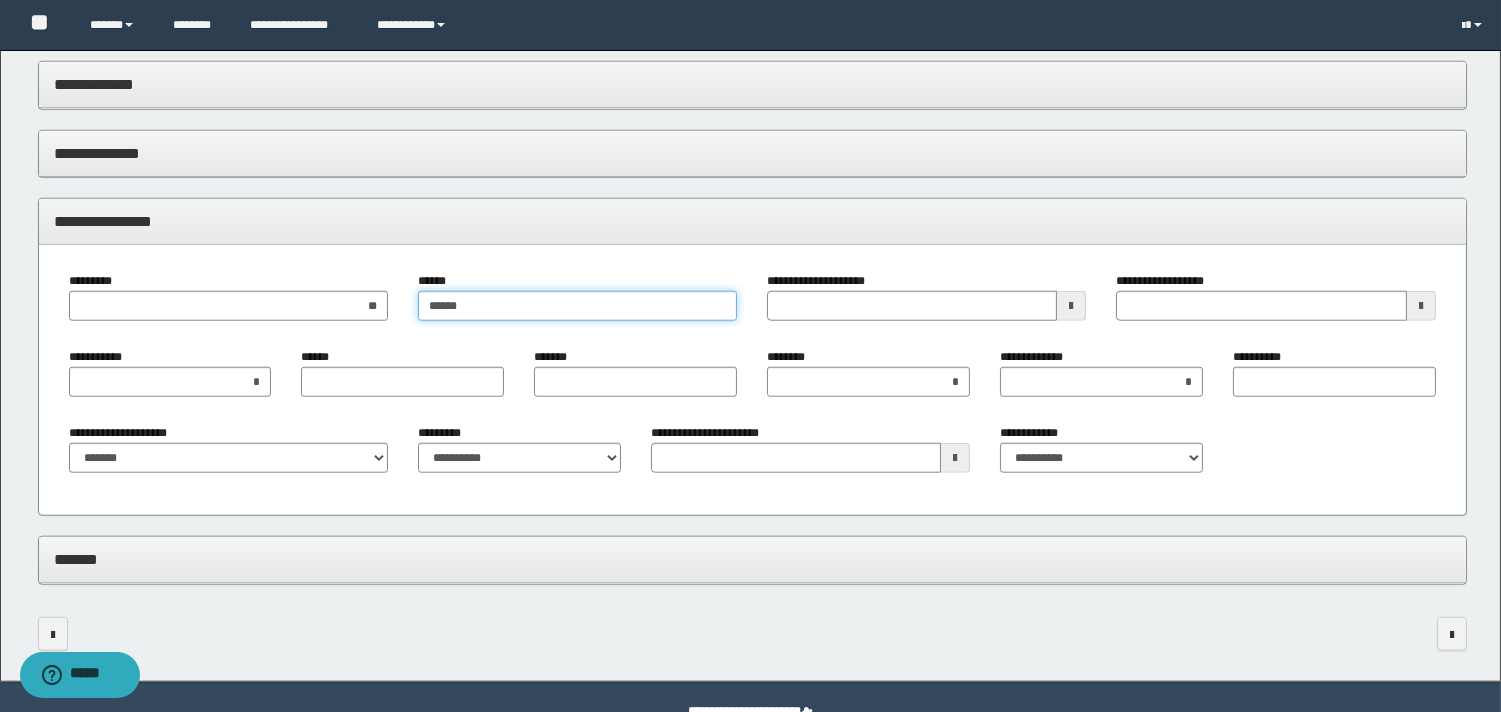 type 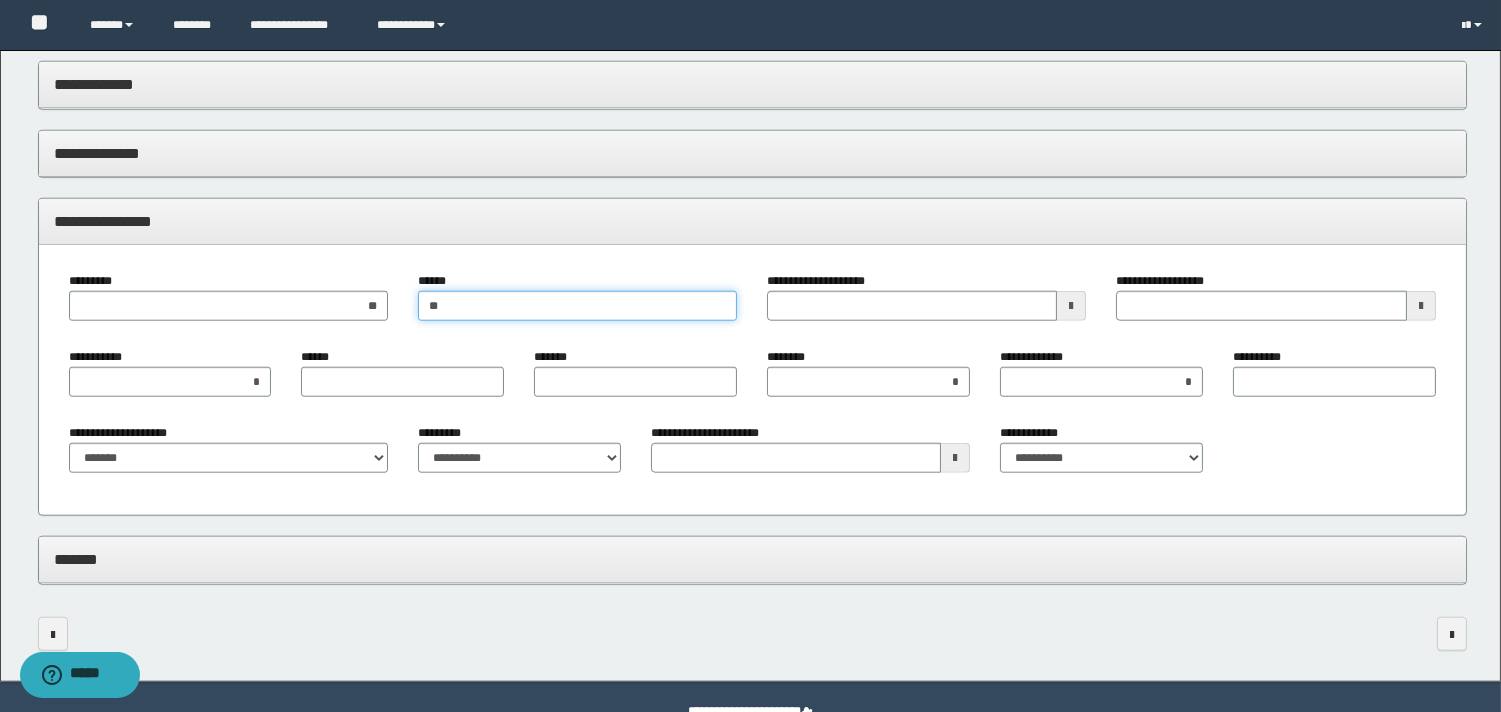type on "*" 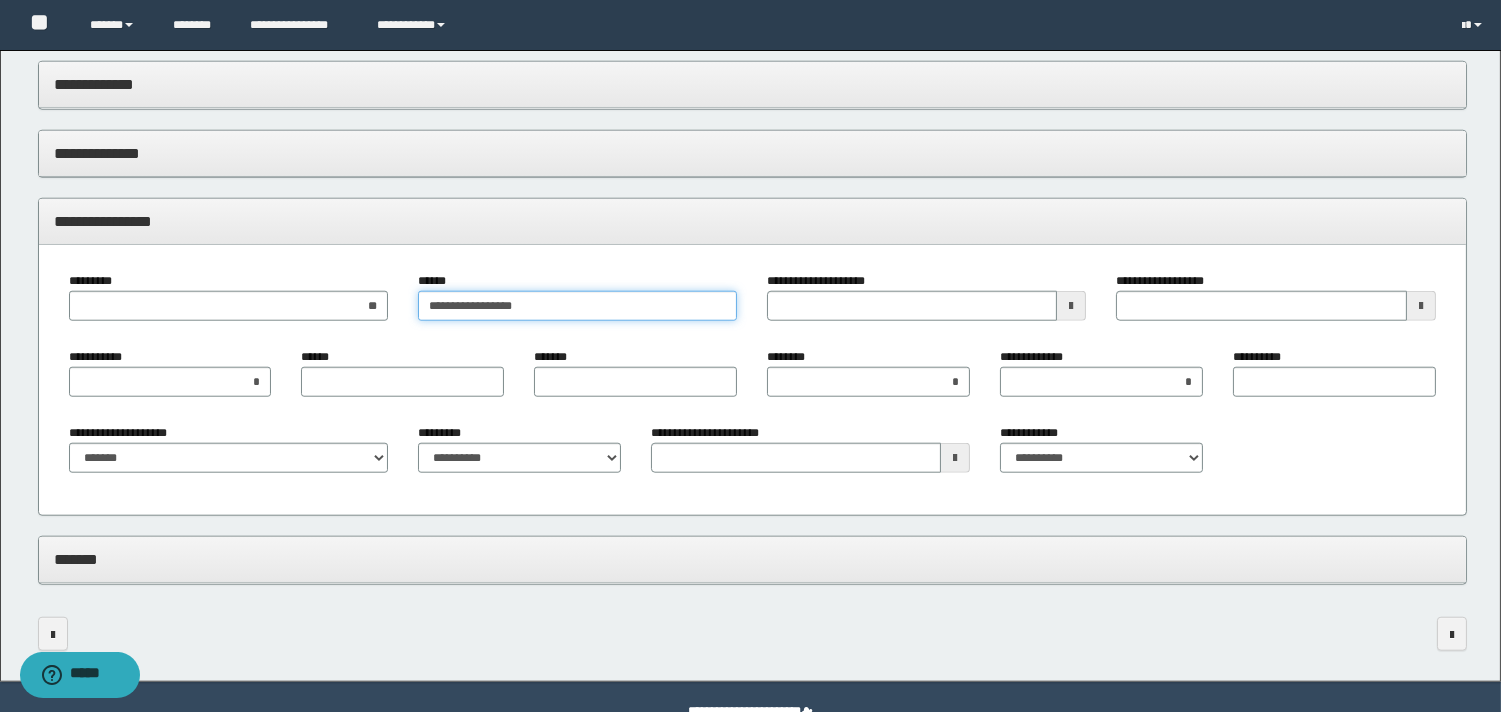 type on "**********" 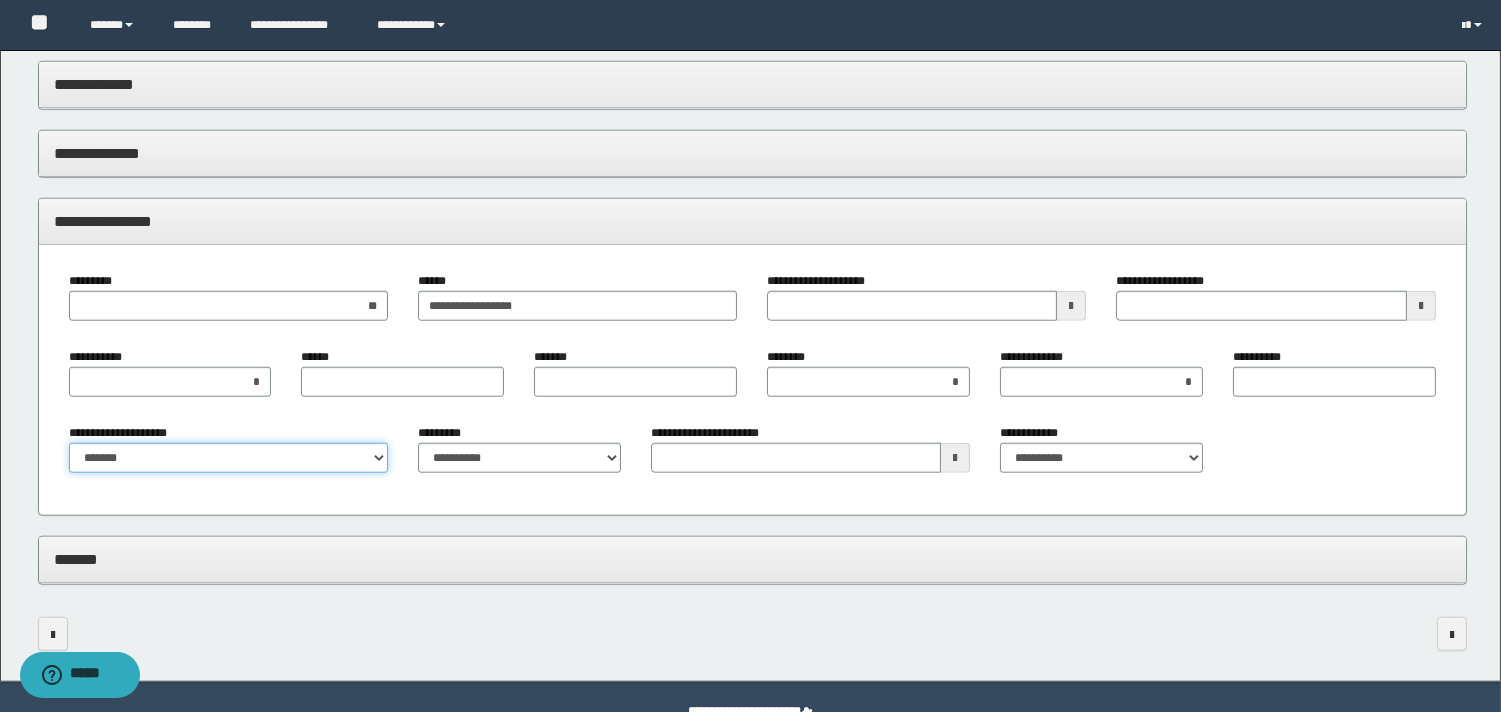 drag, startPoint x: 170, startPoint y: 460, endPoint x: 158, endPoint y: 512, distance: 53.366657 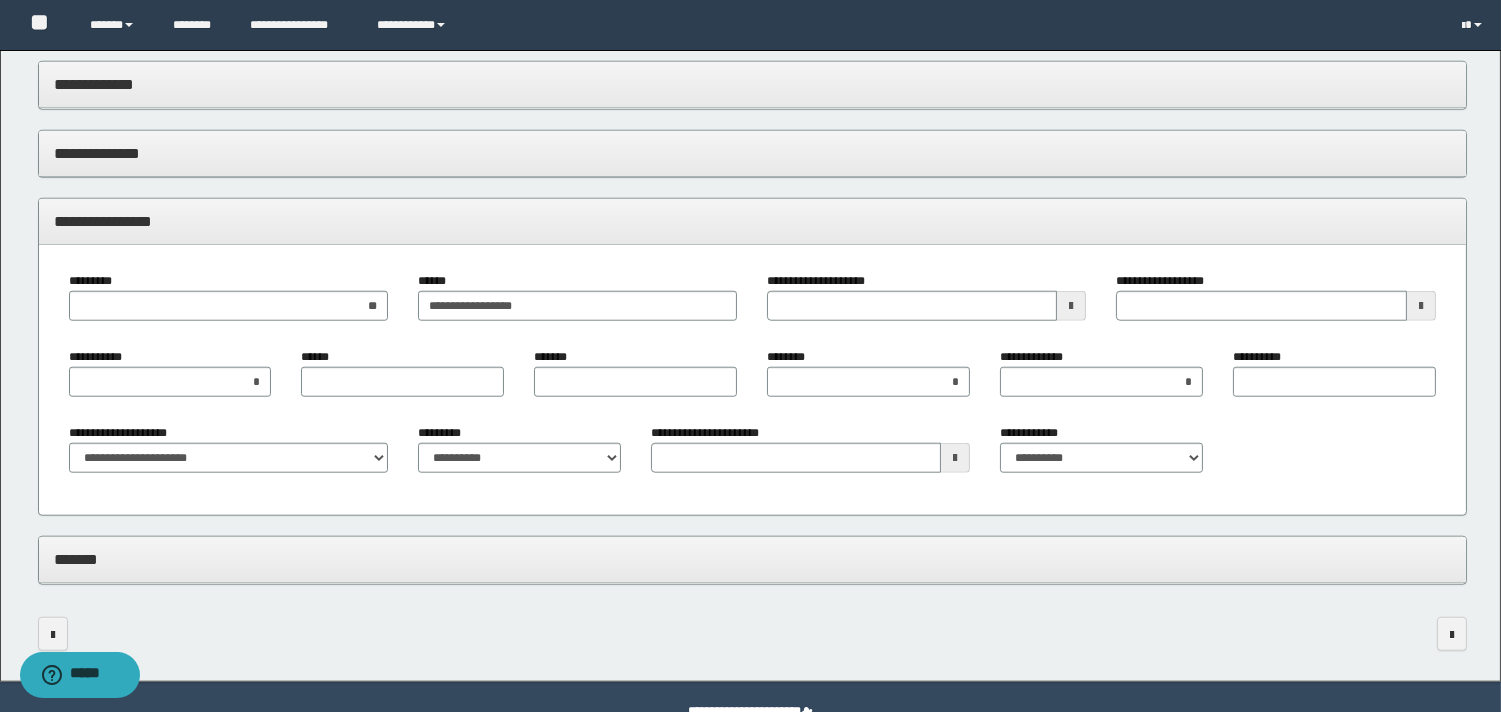 click on "*******" at bounding box center [752, 560] 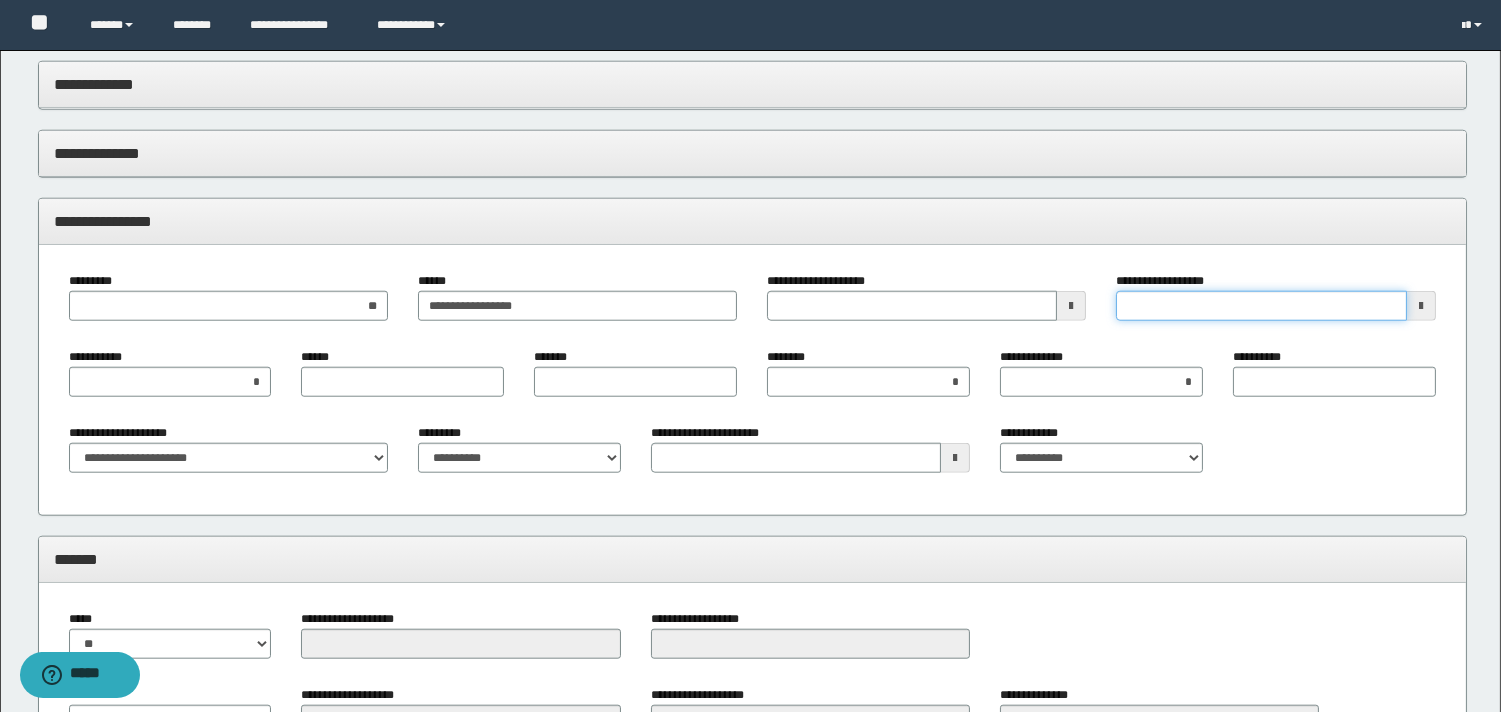 click on "**********" at bounding box center (750, -3234) 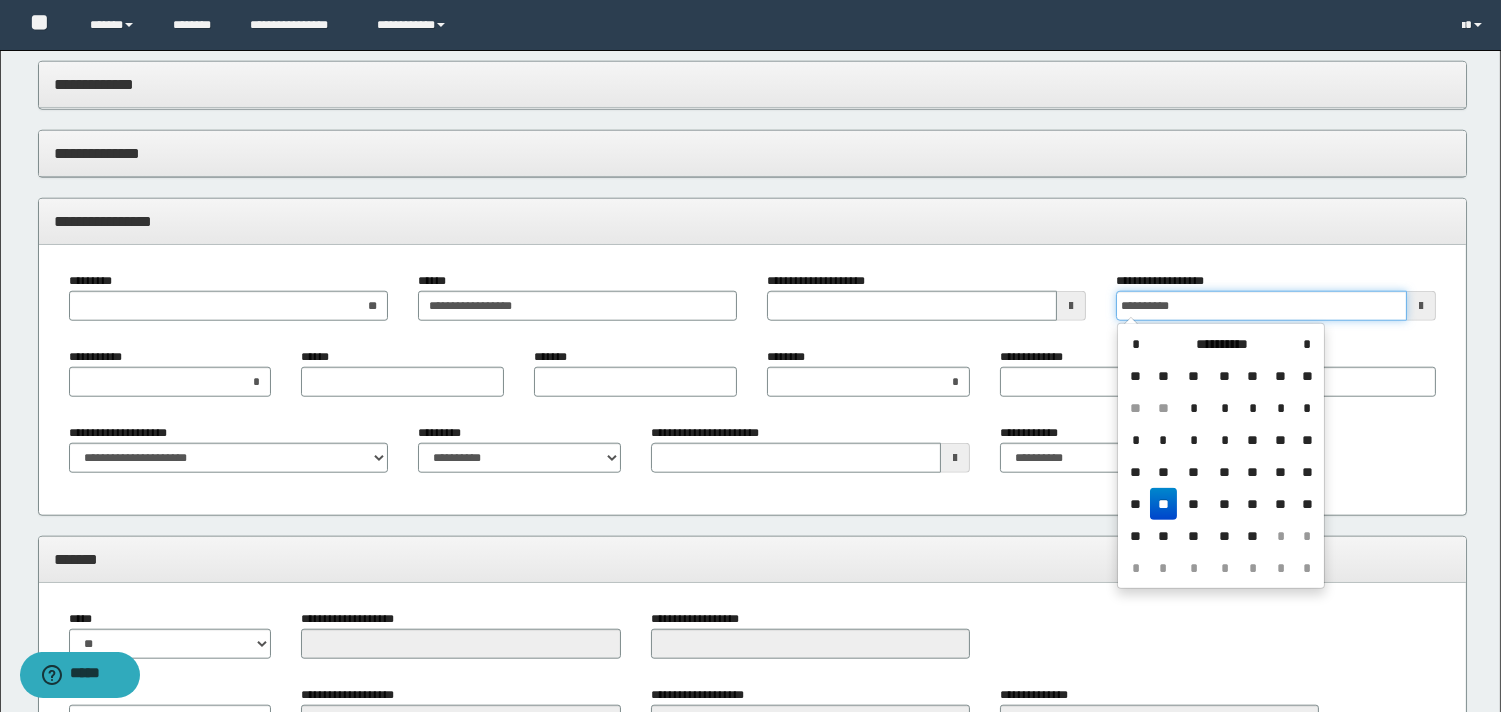 click on "**********" at bounding box center (1261, 306) 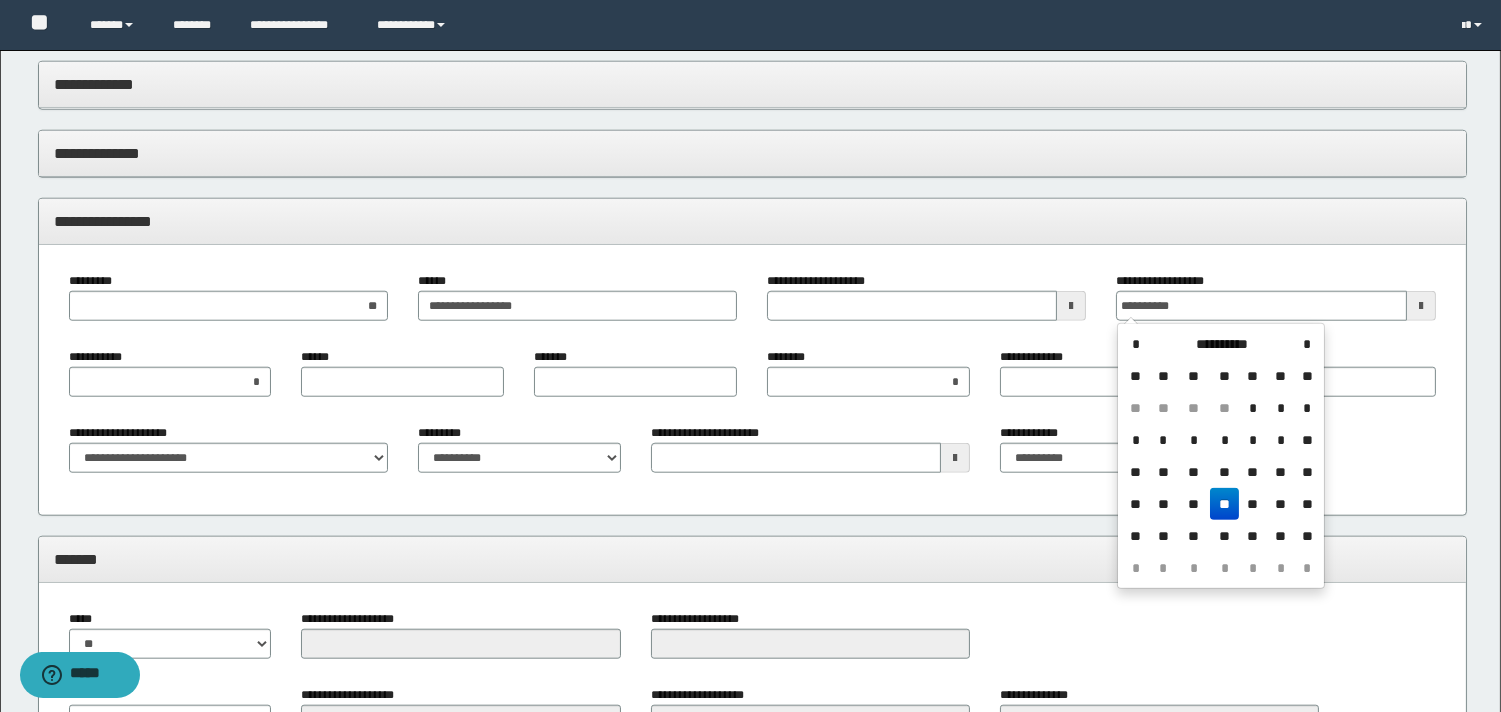 type on "**********" 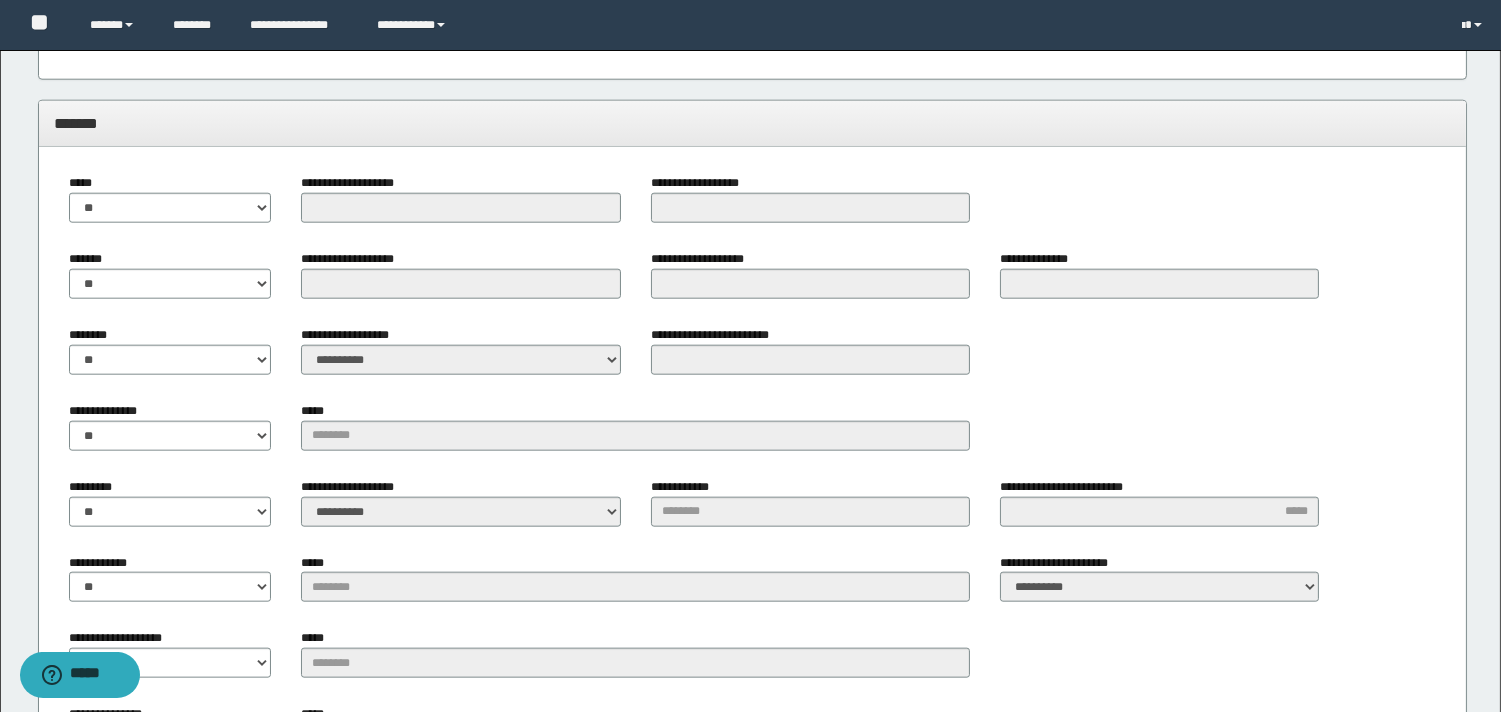 scroll, scrollTop: 4145, scrollLeft: 0, axis: vertical 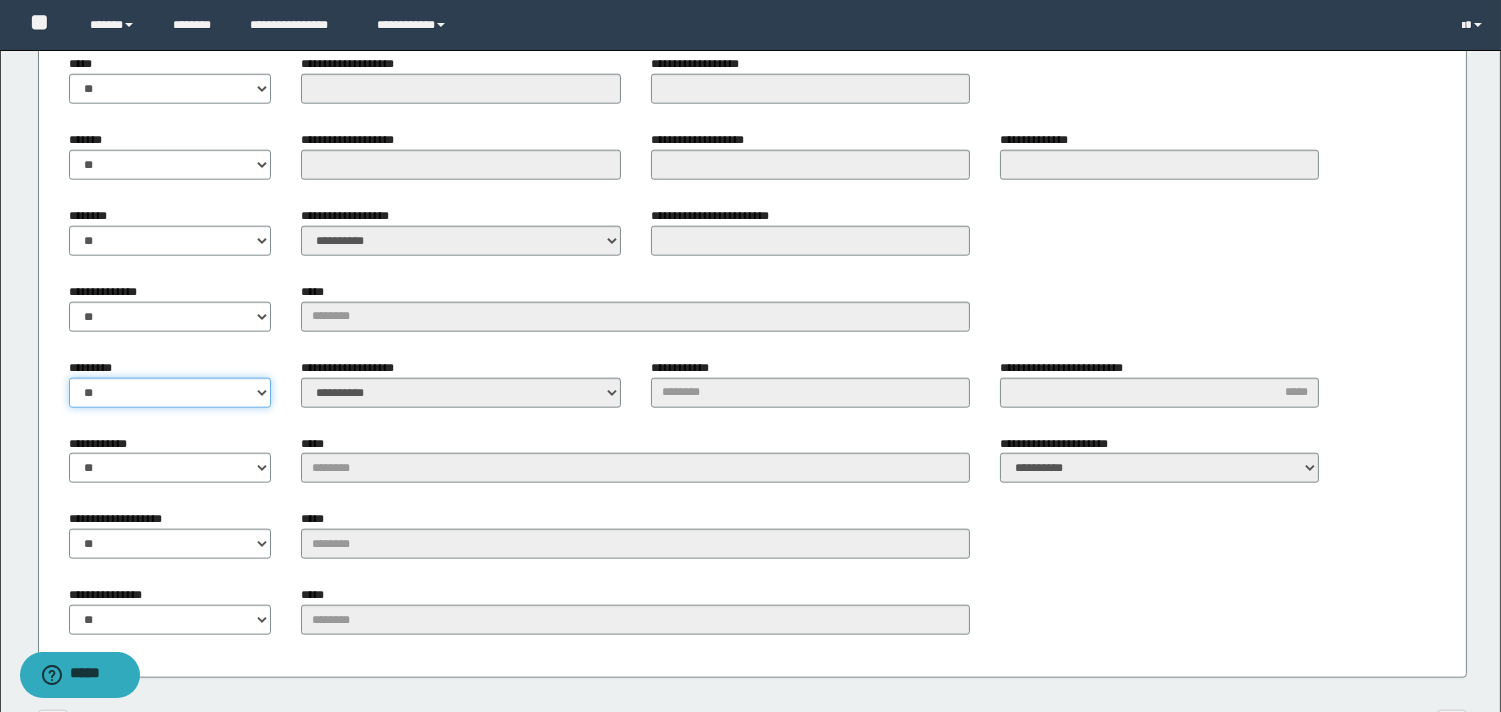 click on "**
**" at bounding box center (170, 393) 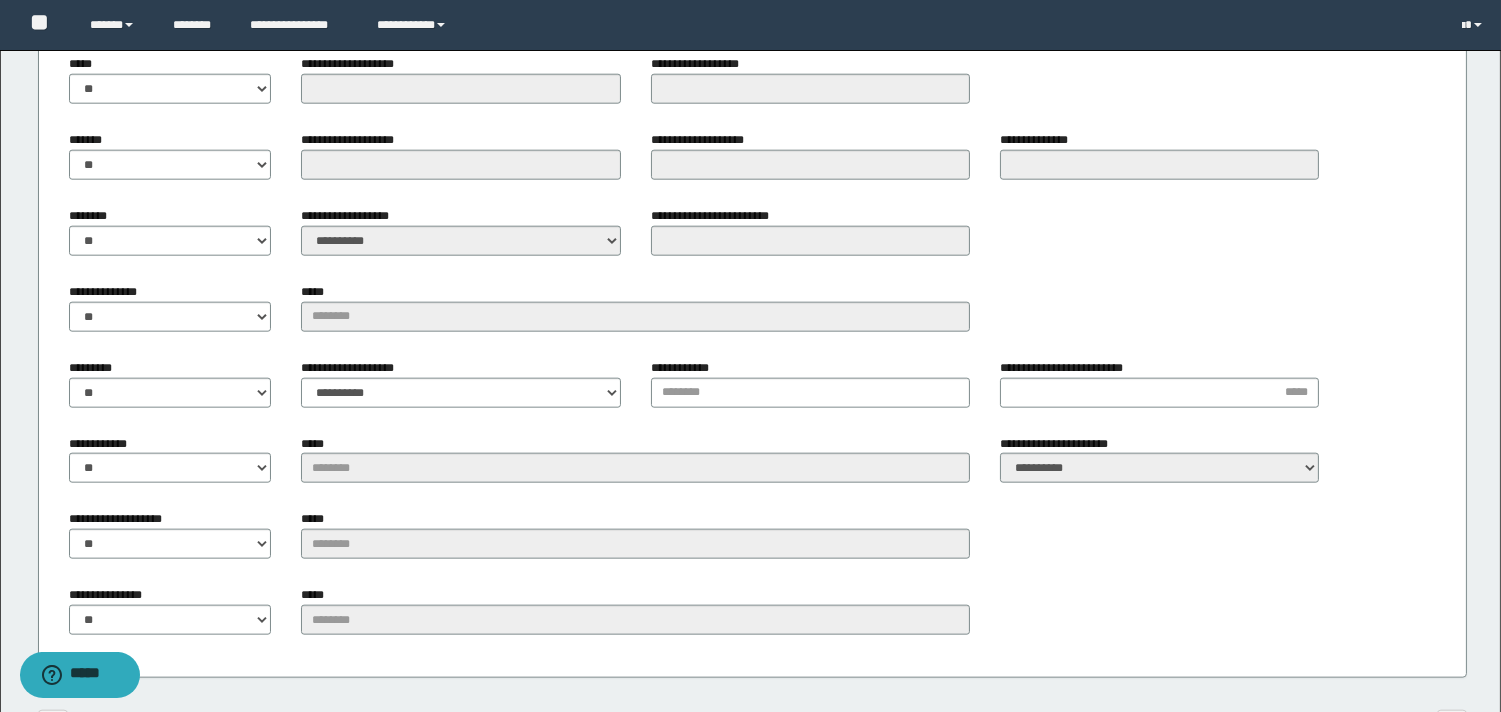 drag, startPoint x: 345, startPoint y: 407, endPoint x: 336, endPoint y: 415, distance: 12.0415945 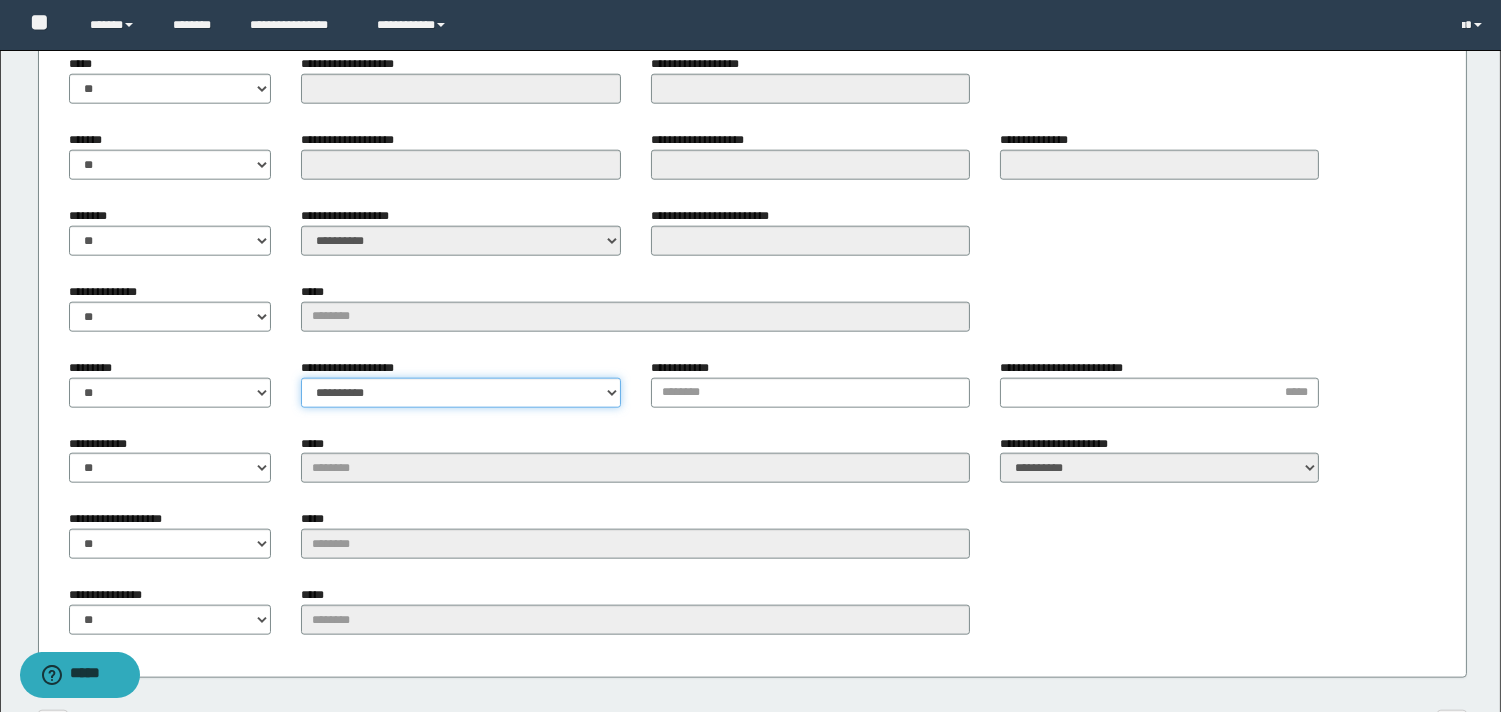 drag, startPoint x: 340, startPoint y: 386, endPoint x: 341, endPoint y: 403, distance: 17.029387 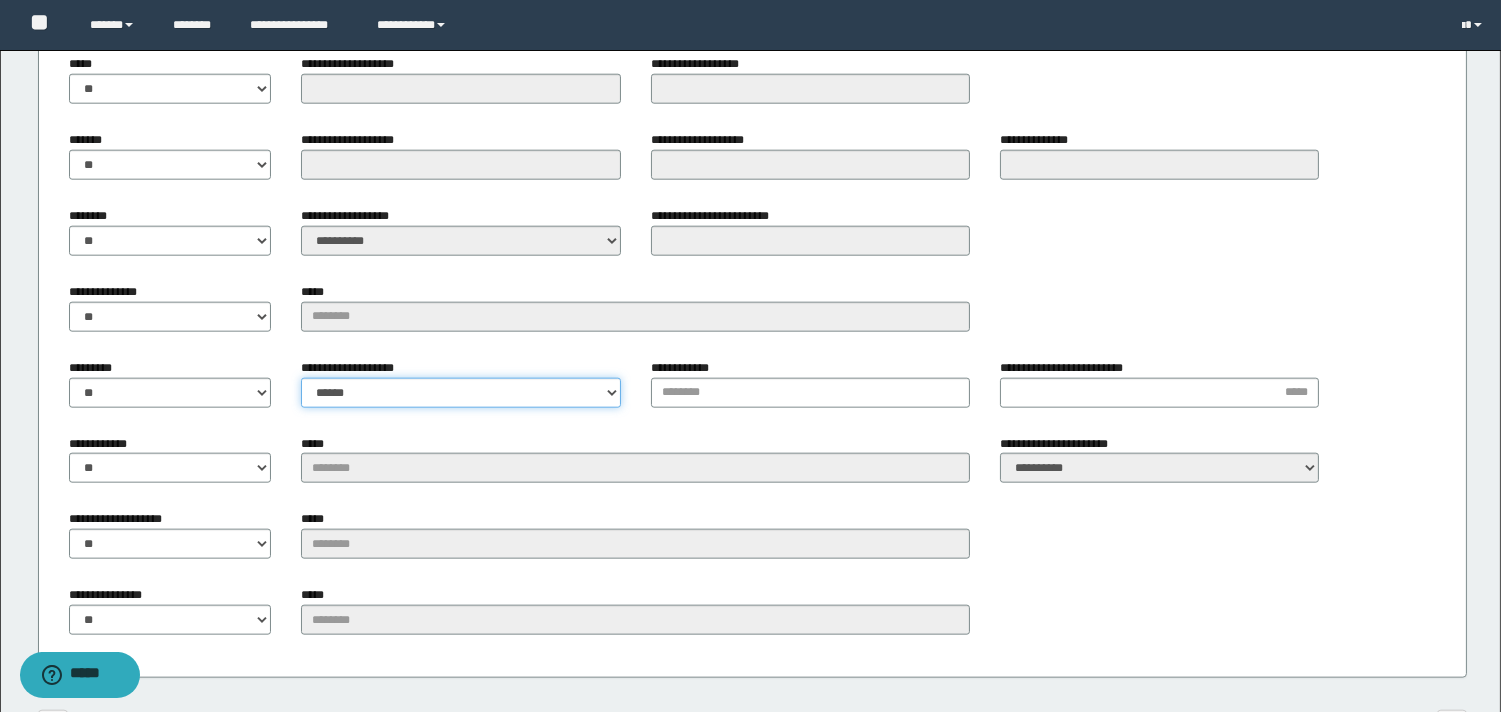 click on "**********" at bounding box center [460, 393] 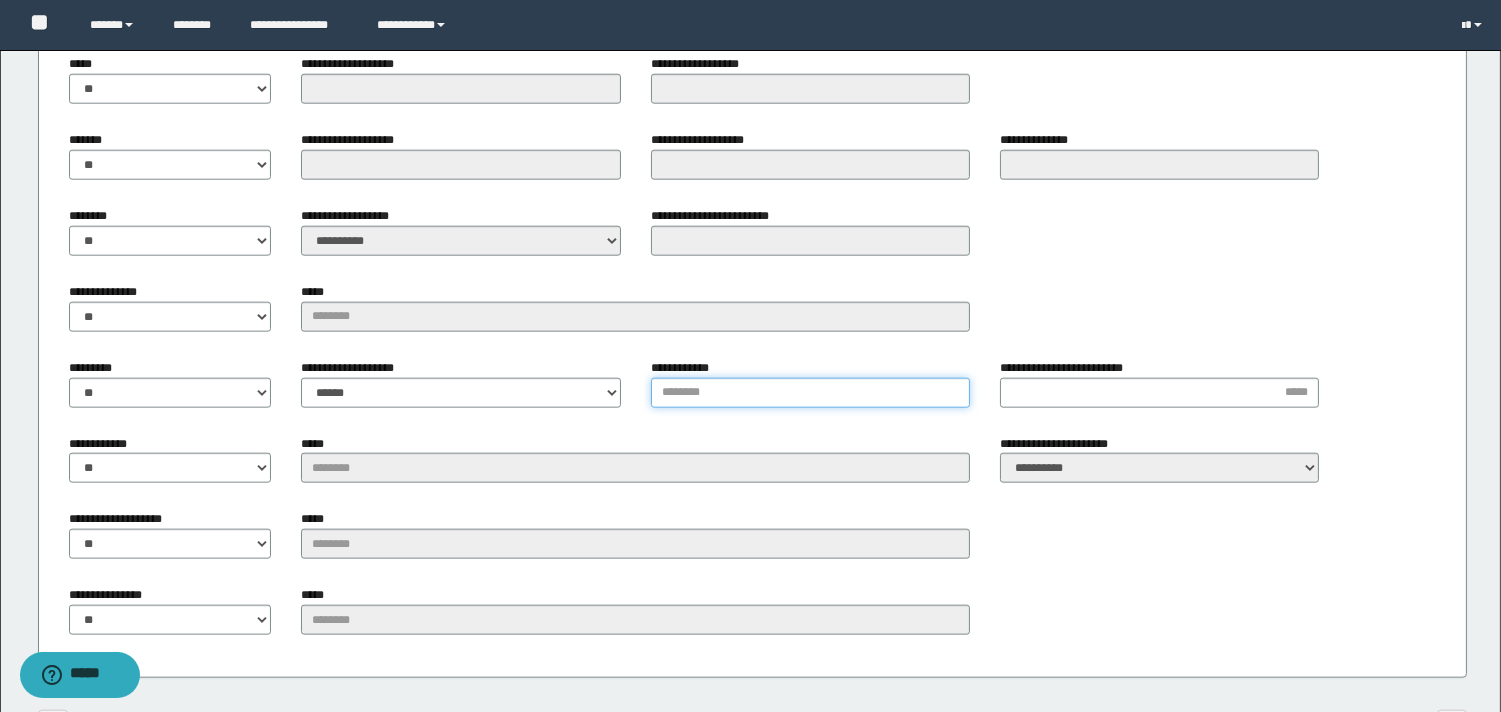 drag, startPoint x: 683, startPoint y: 402, endPoint x: 683, endPoint y: 363, distance: 39 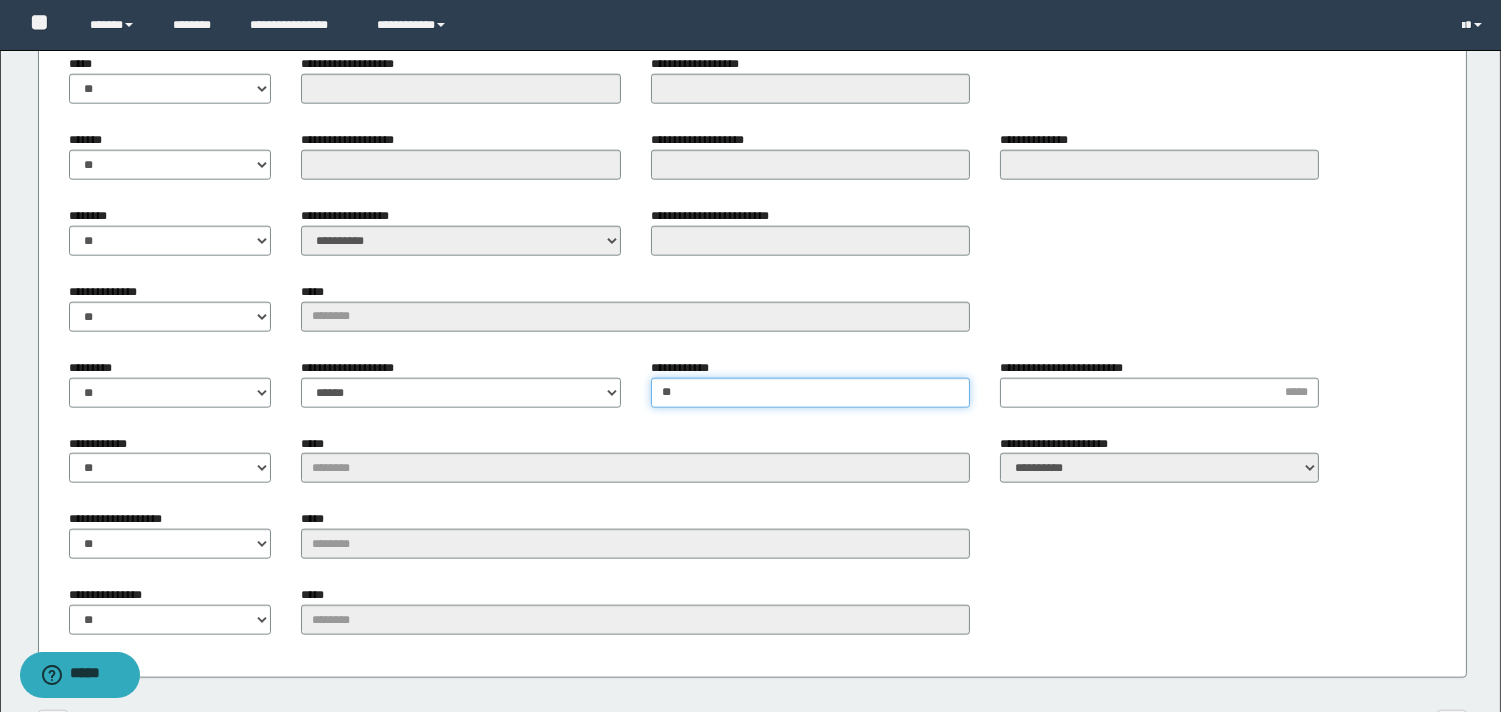 type on "***" 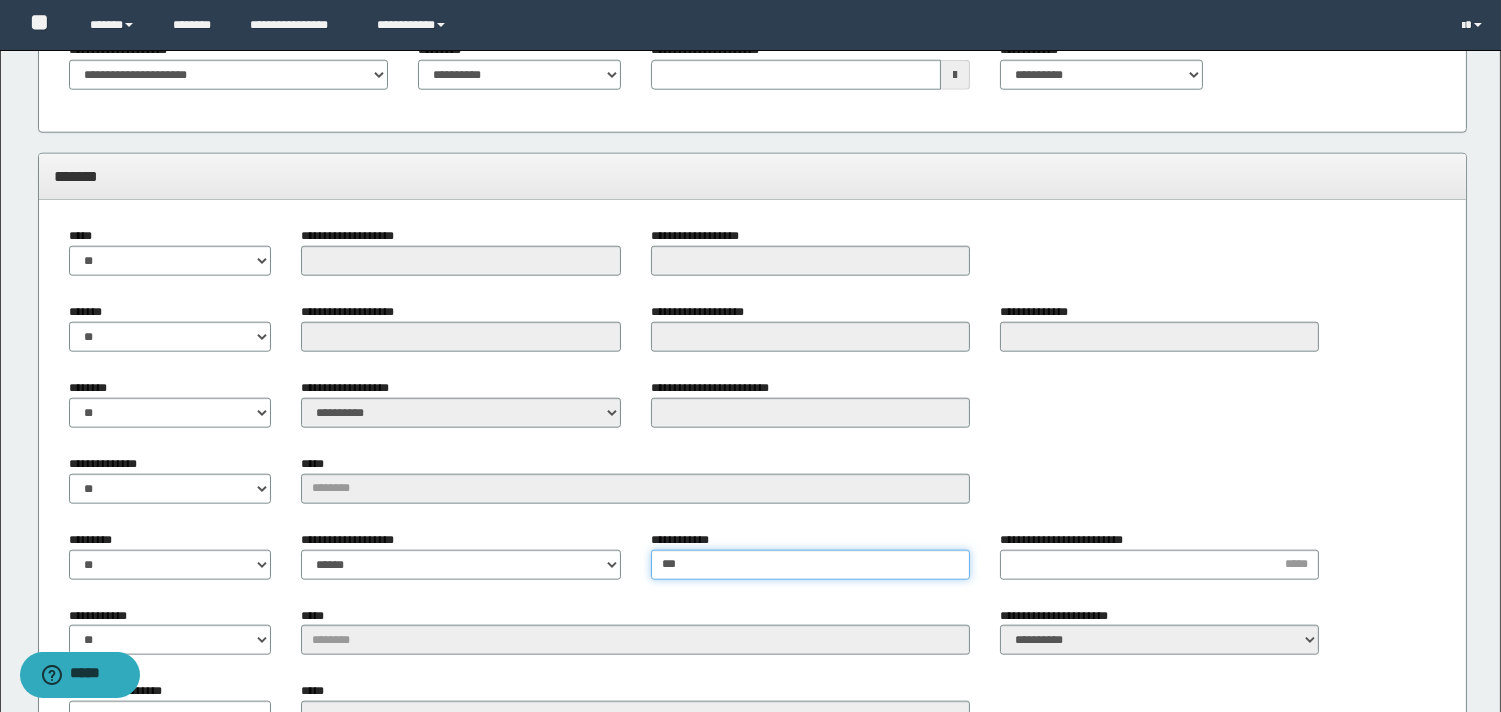 type 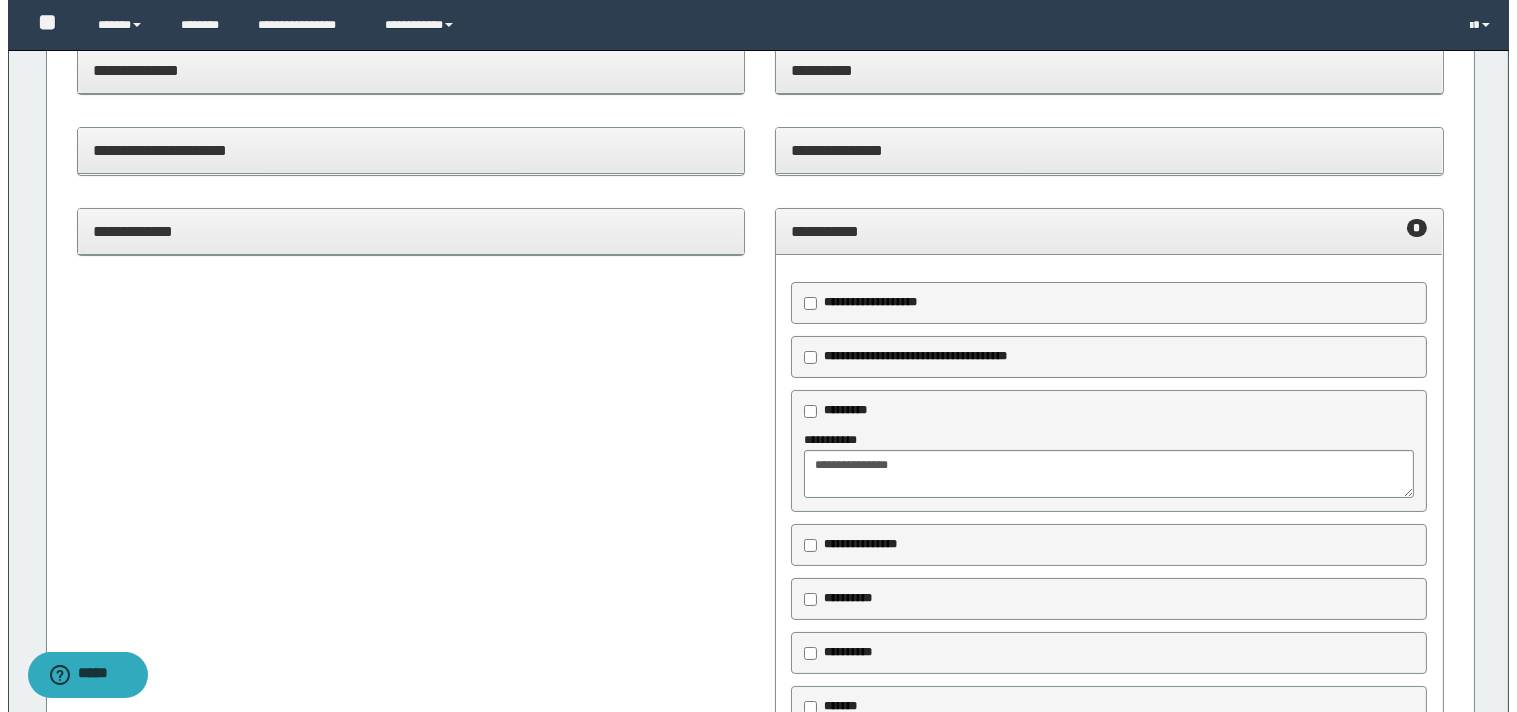 scroll, scrollTop: 0, scrollLeft: 0, axis: both 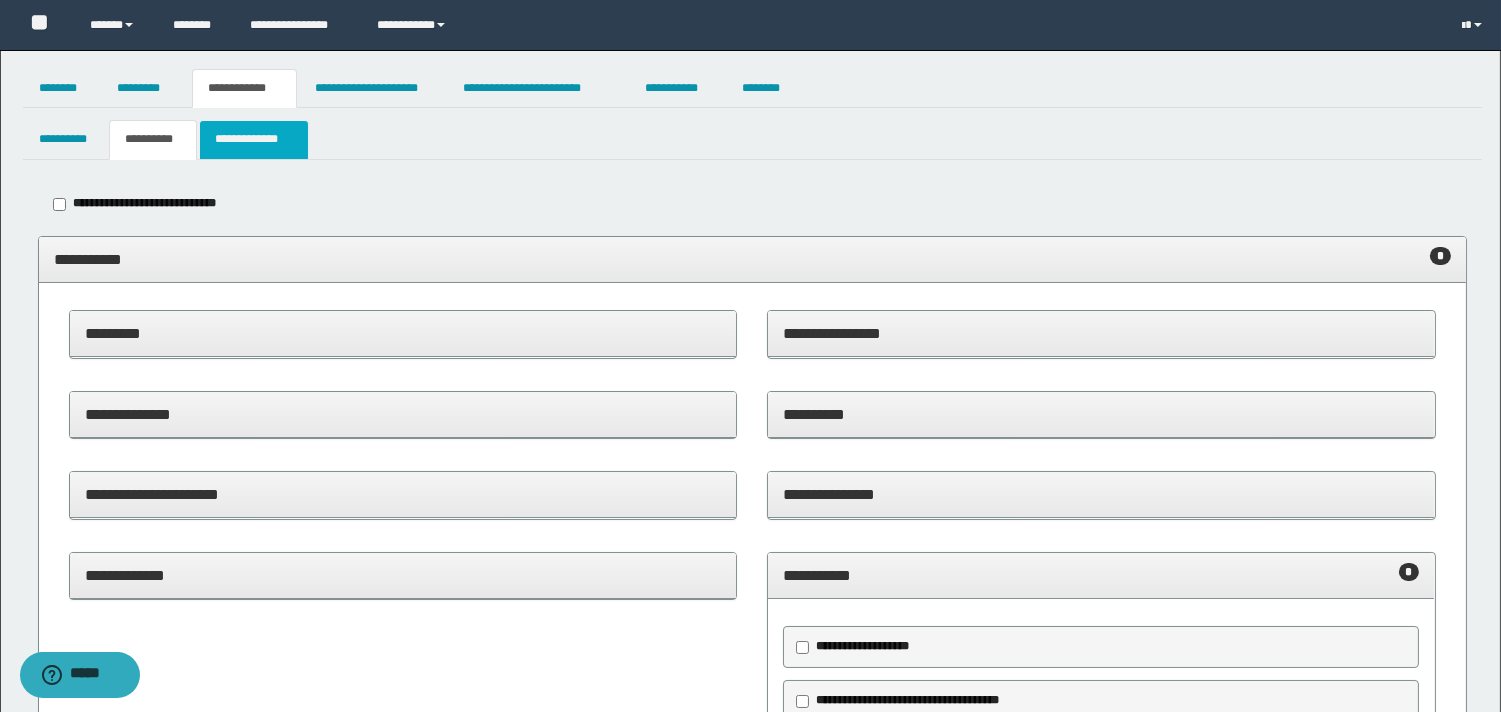 type on "***" 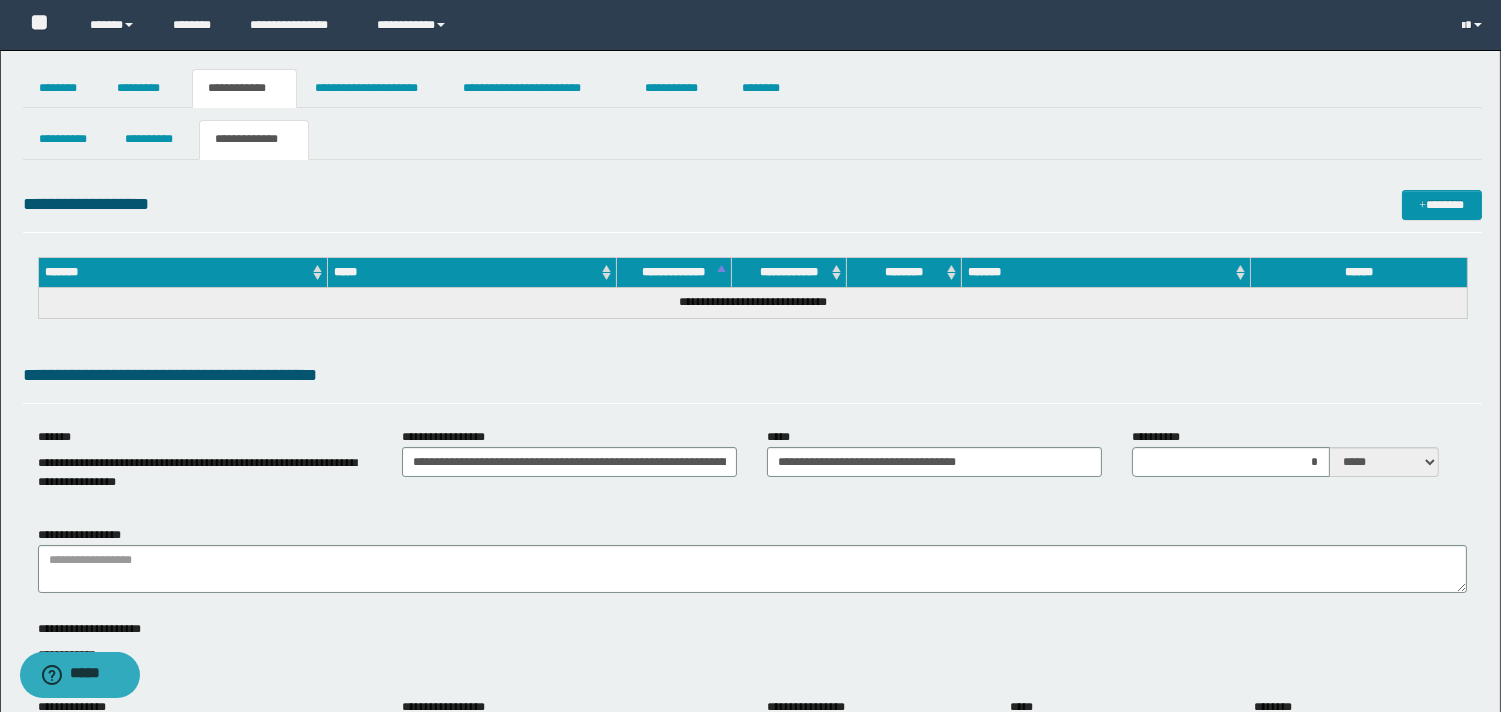 click on "**********" at bounding box center (197, 472) 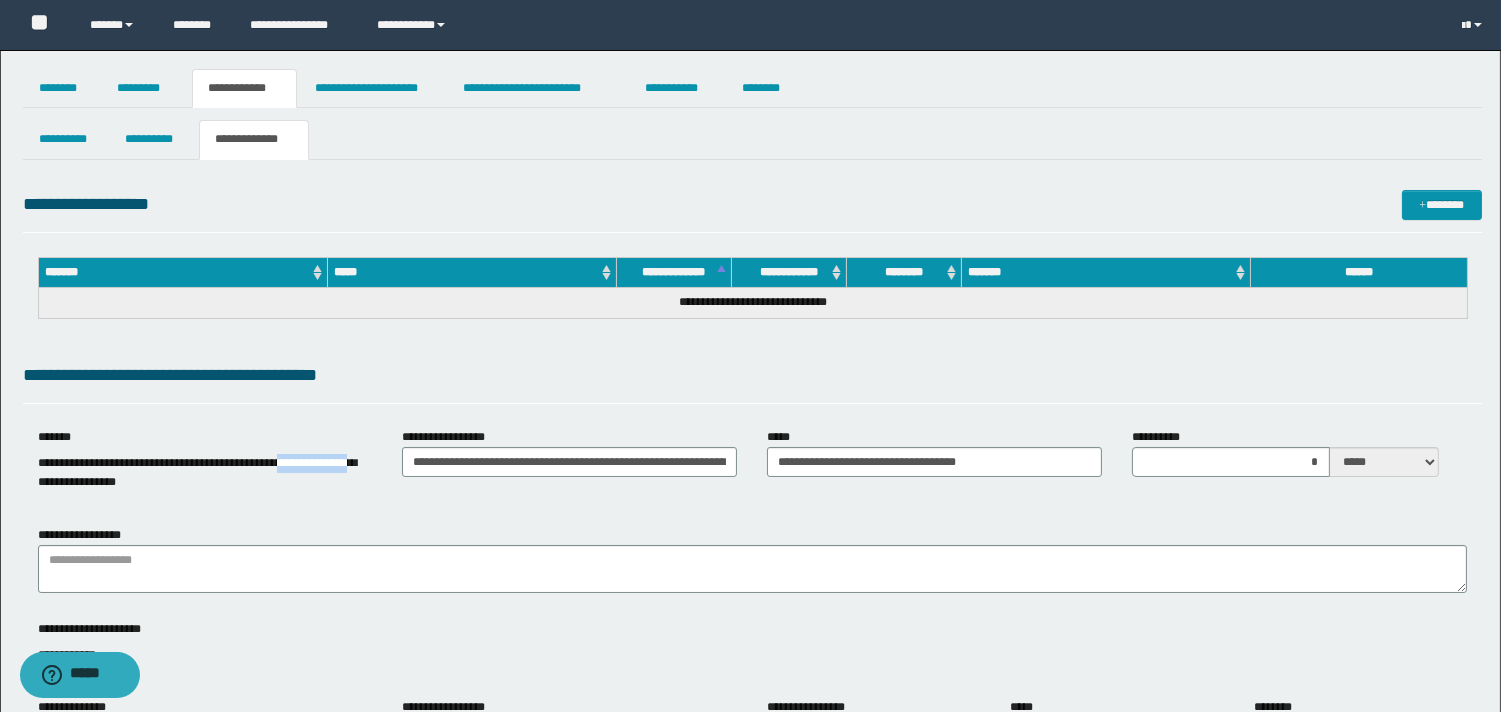 click on "**********" at bounding box center (197, 472) 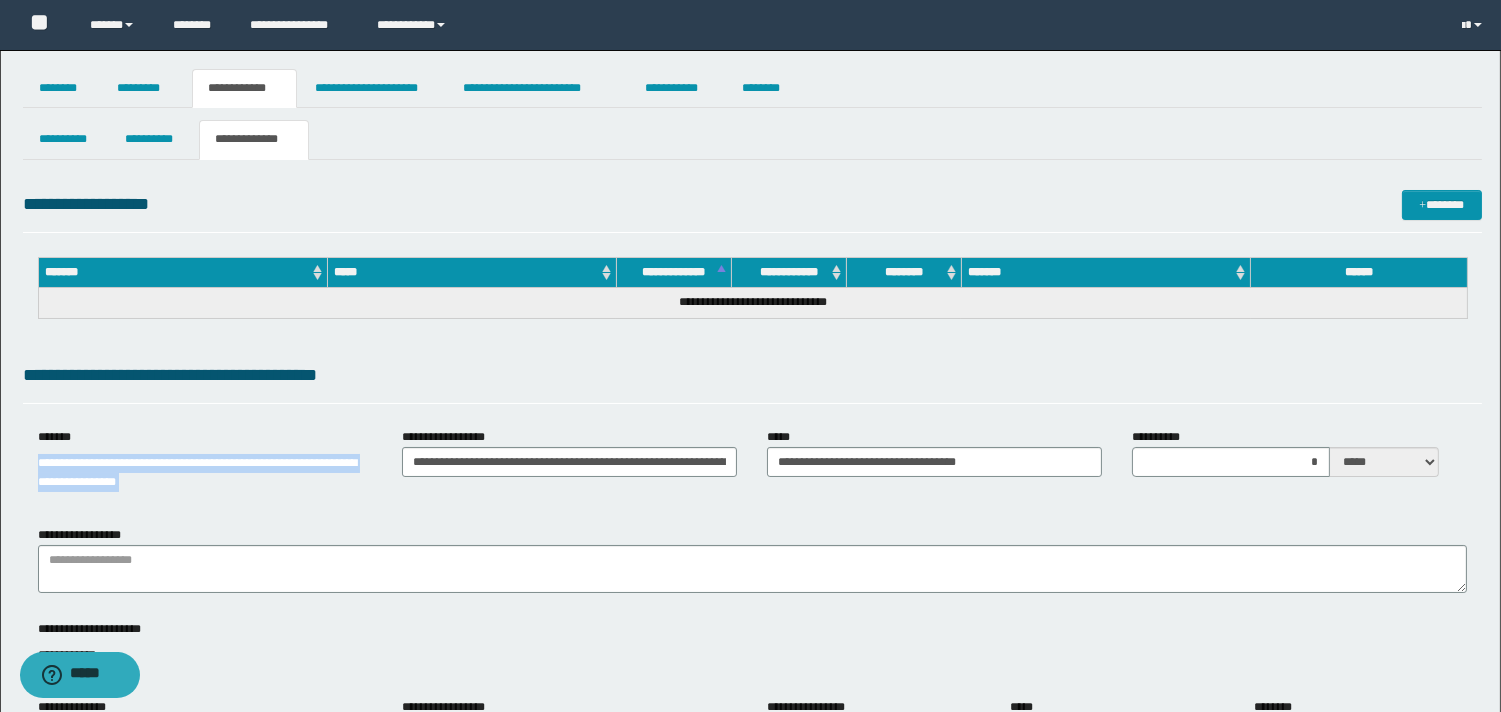 click on "**********" at bounding box center (197, 472) 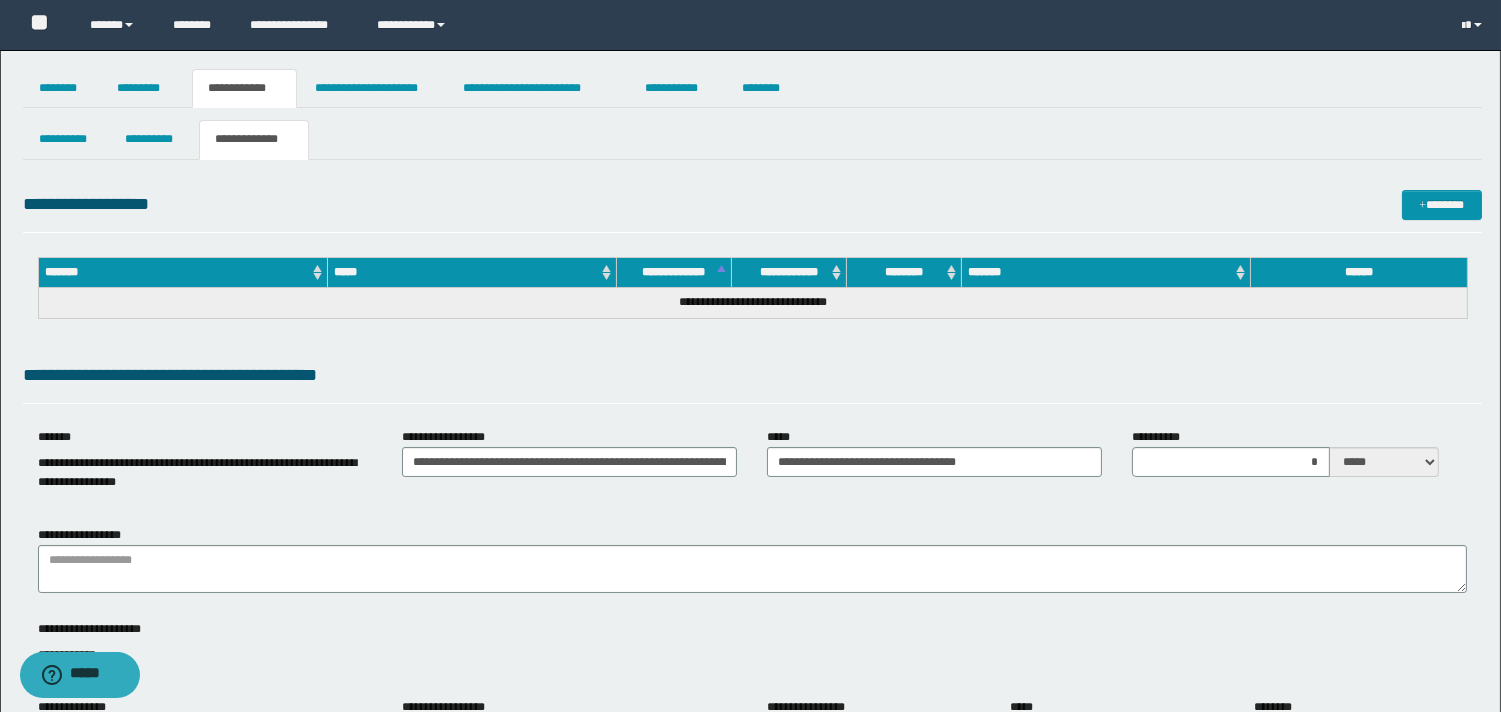 click on "**********" at bounding box center (752, 208) 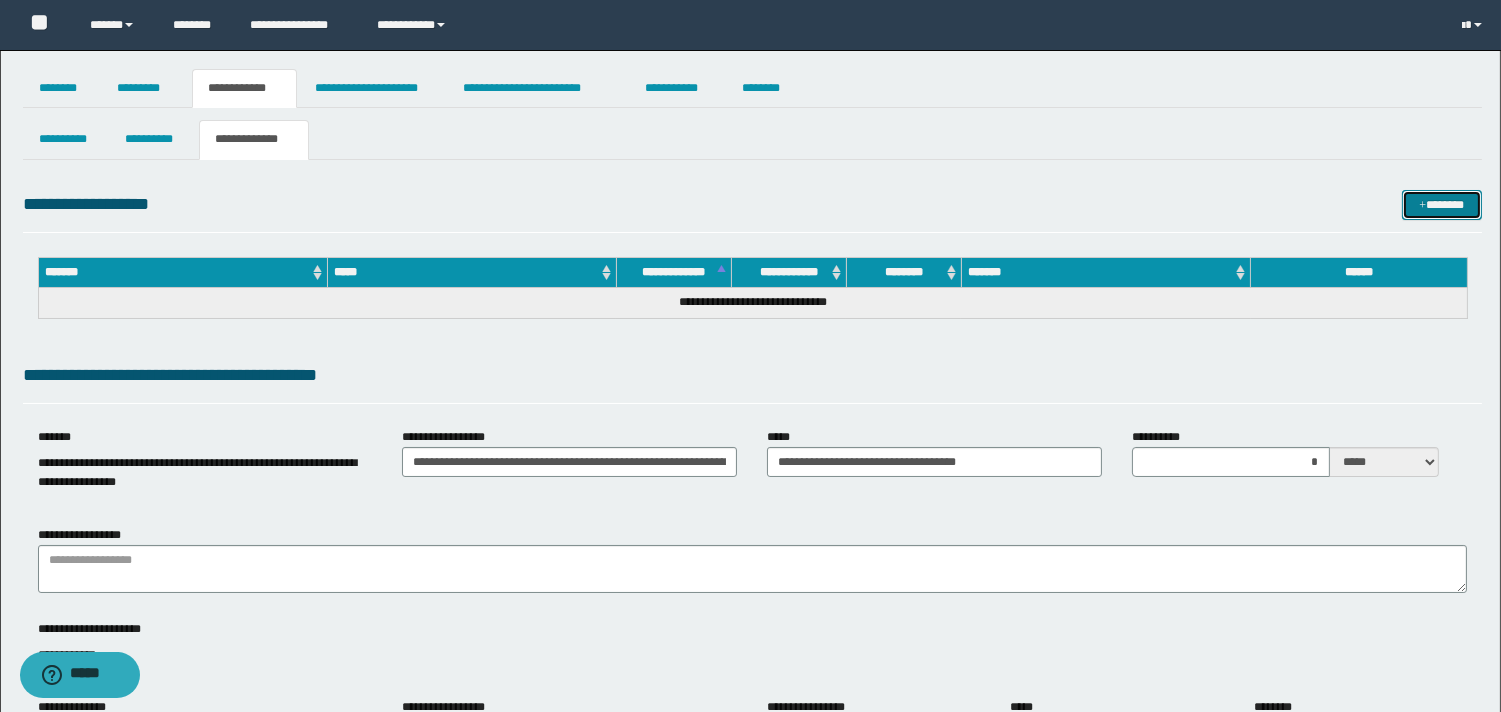 click at bounding box center [1422, 206] 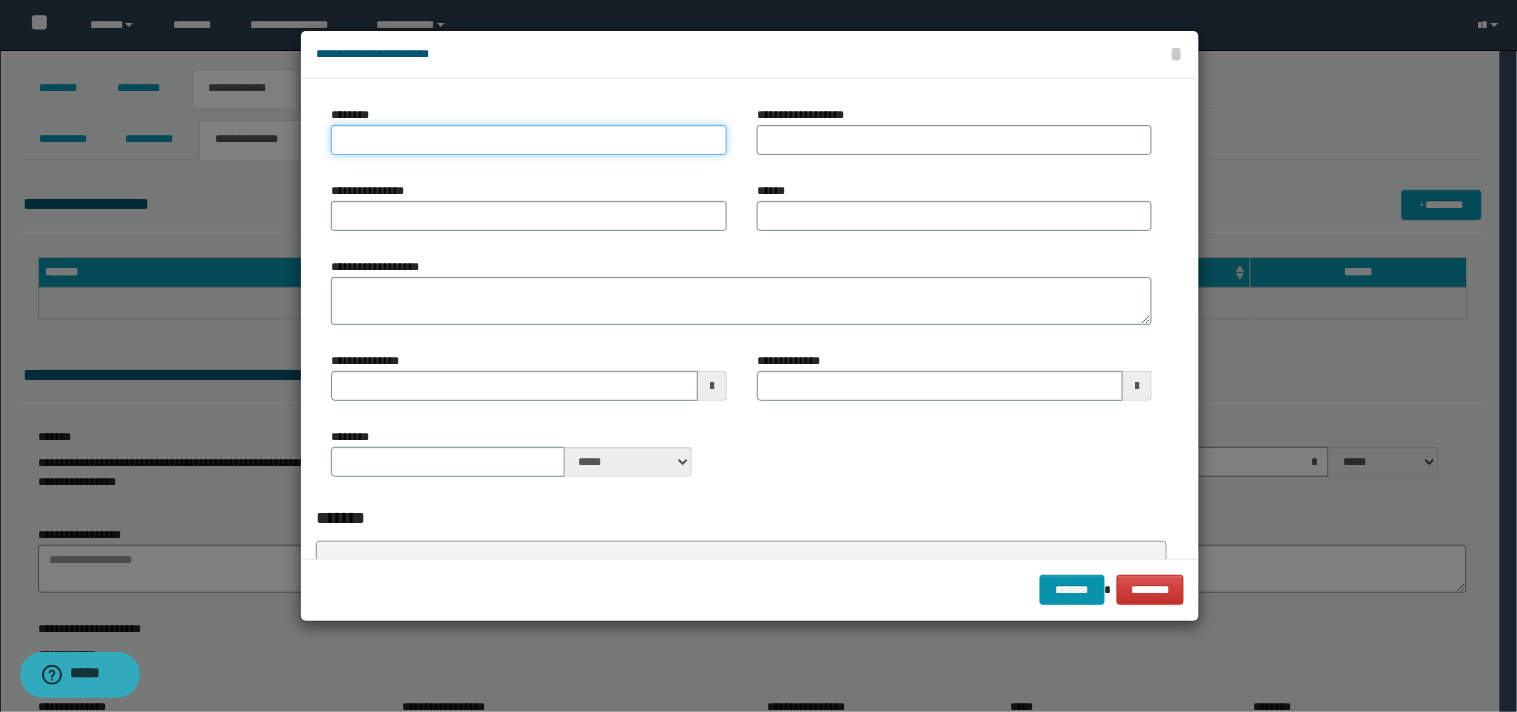 click on "********" at bounding box center [529, 140] 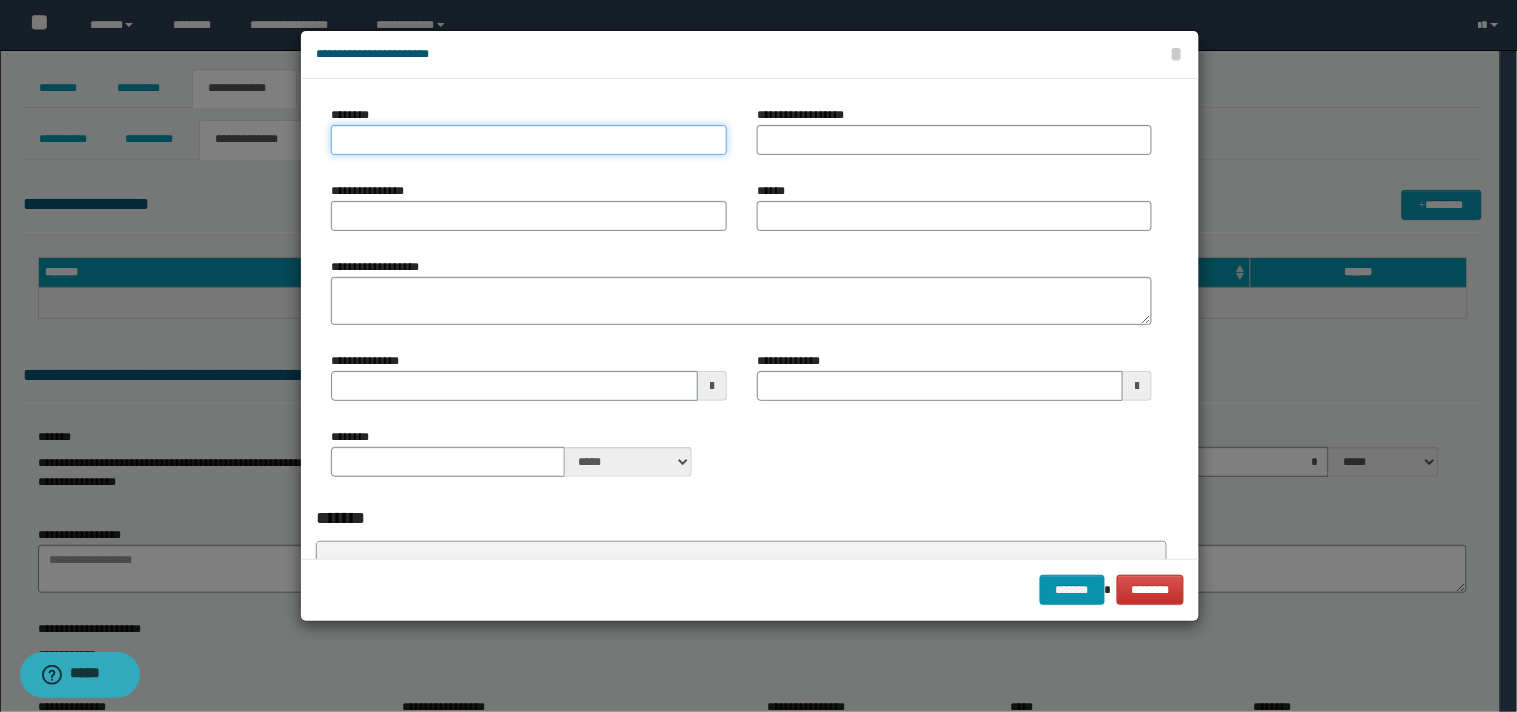 click on "********" at bounding box center [529, 140] 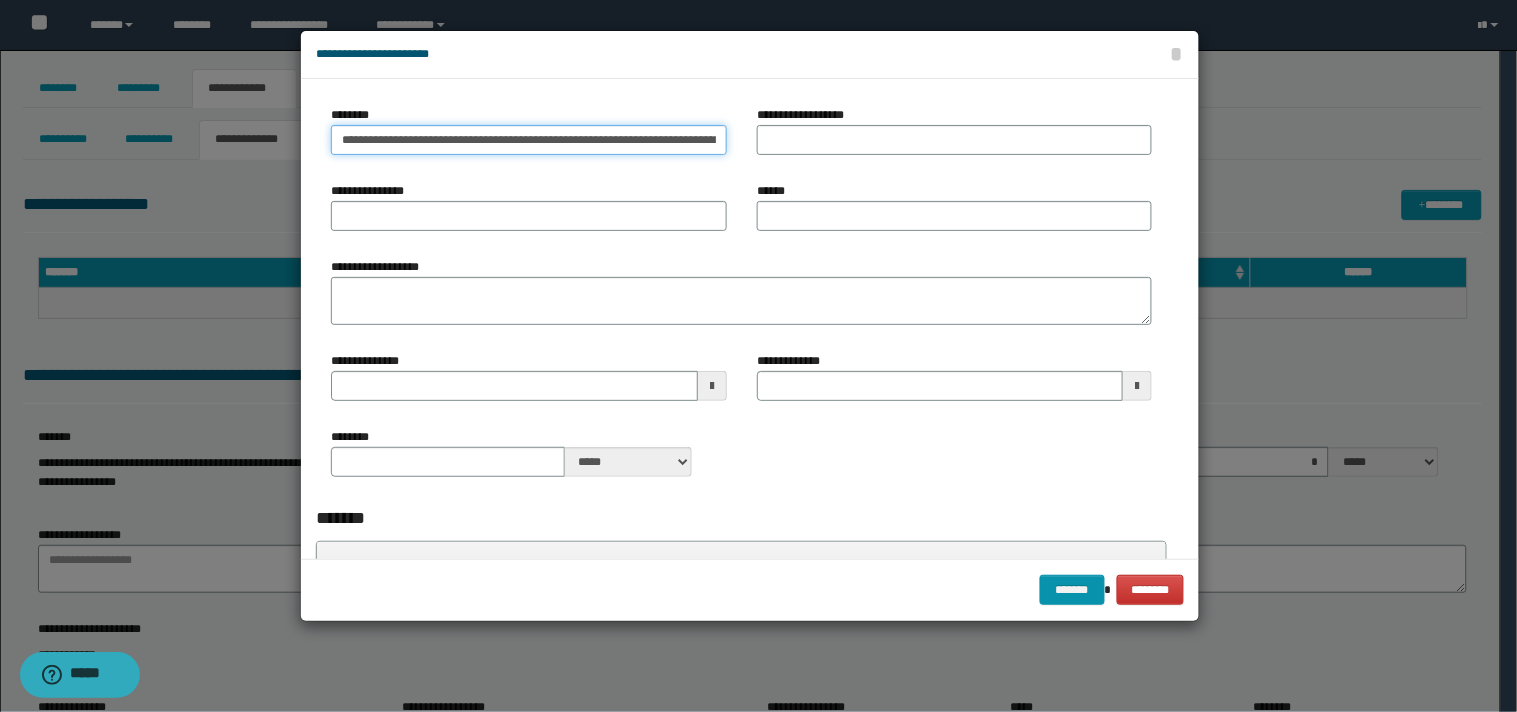 scroll, scrollTop: 0, scrollLeft: 146, axis: horizontal 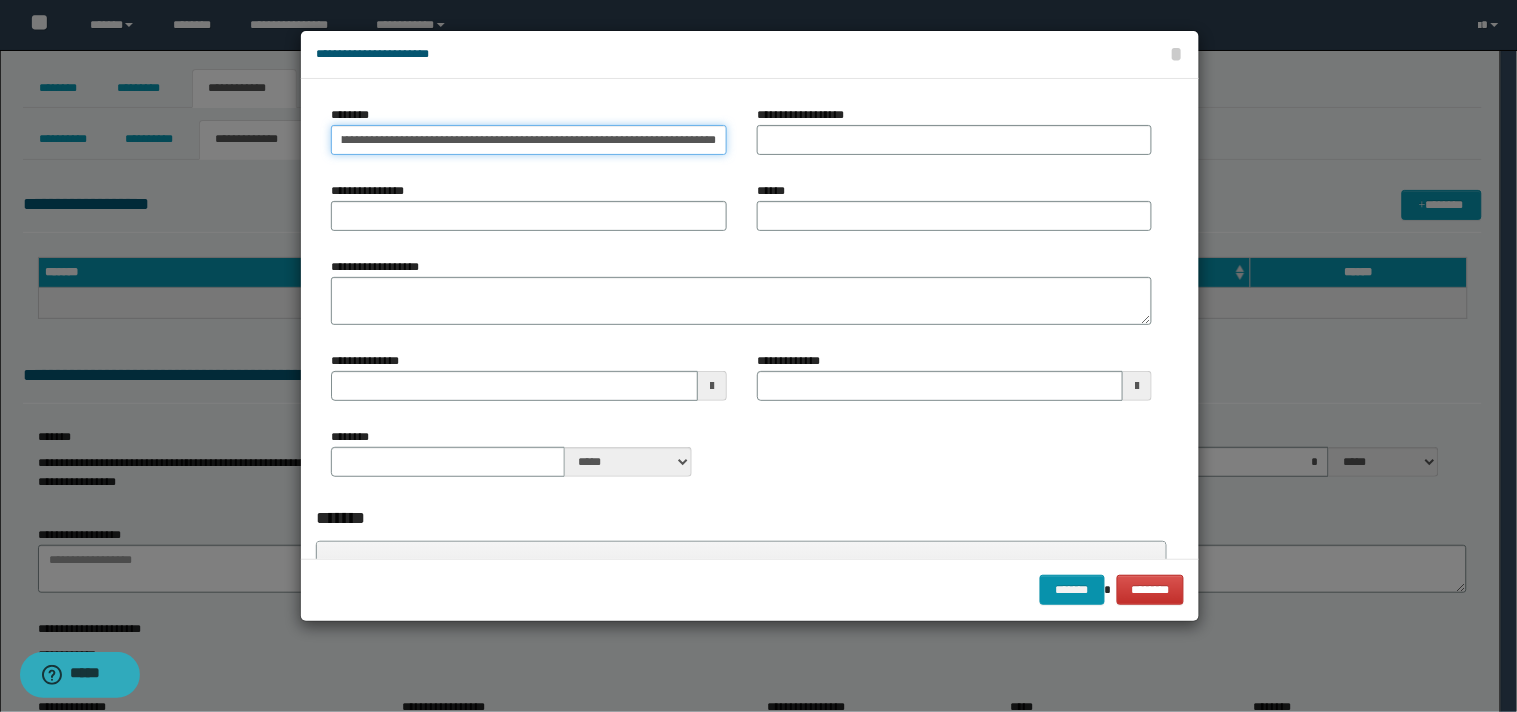 type on "**********" 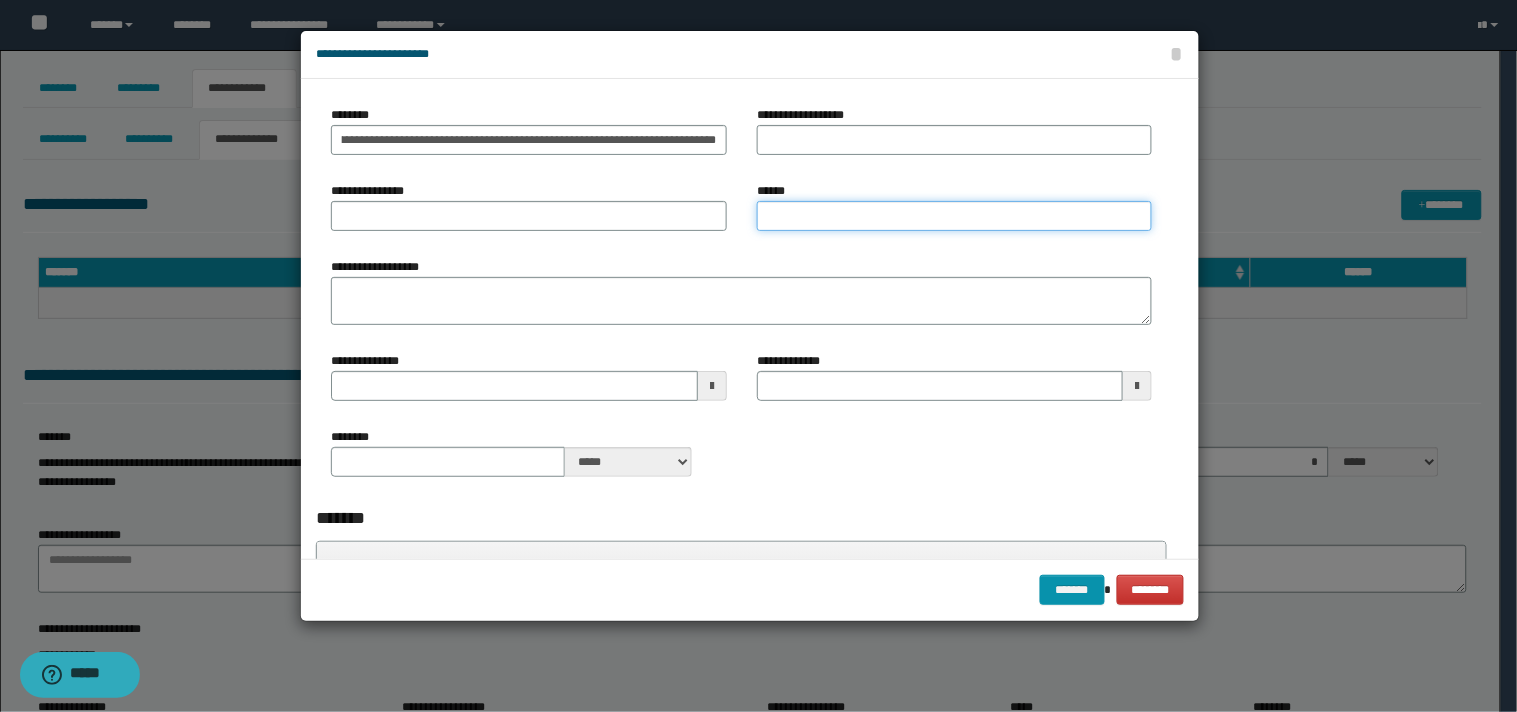 click on "******" at bounding box center [955, 216] 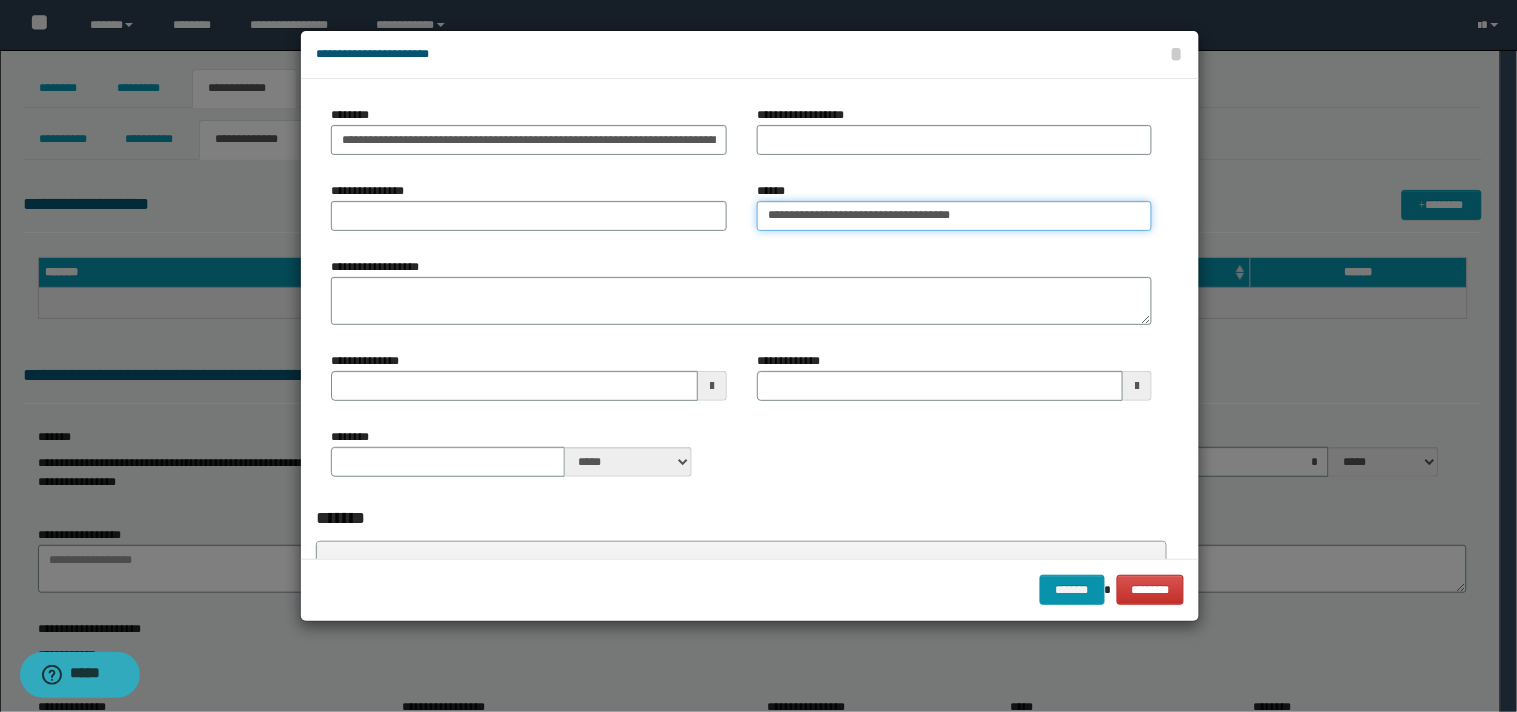 type on "**********" 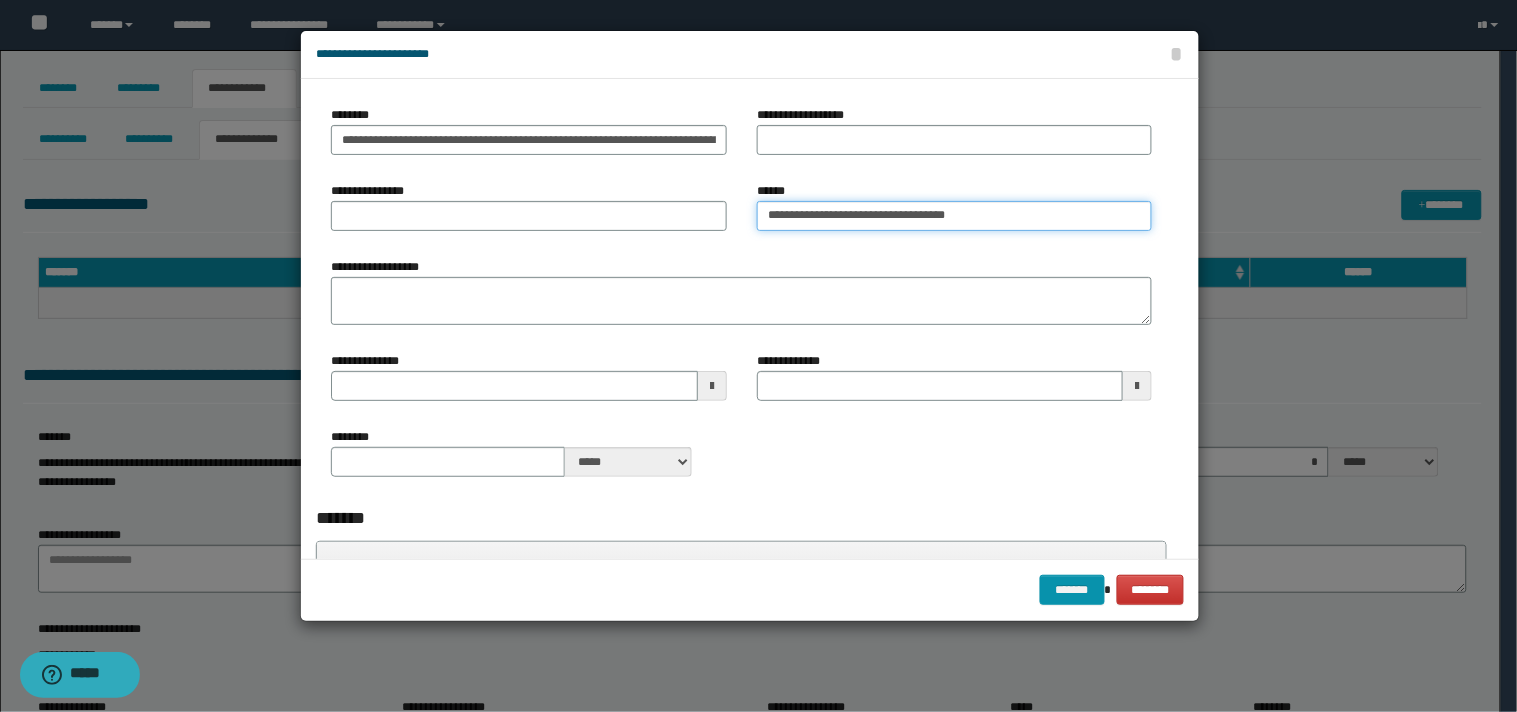 type 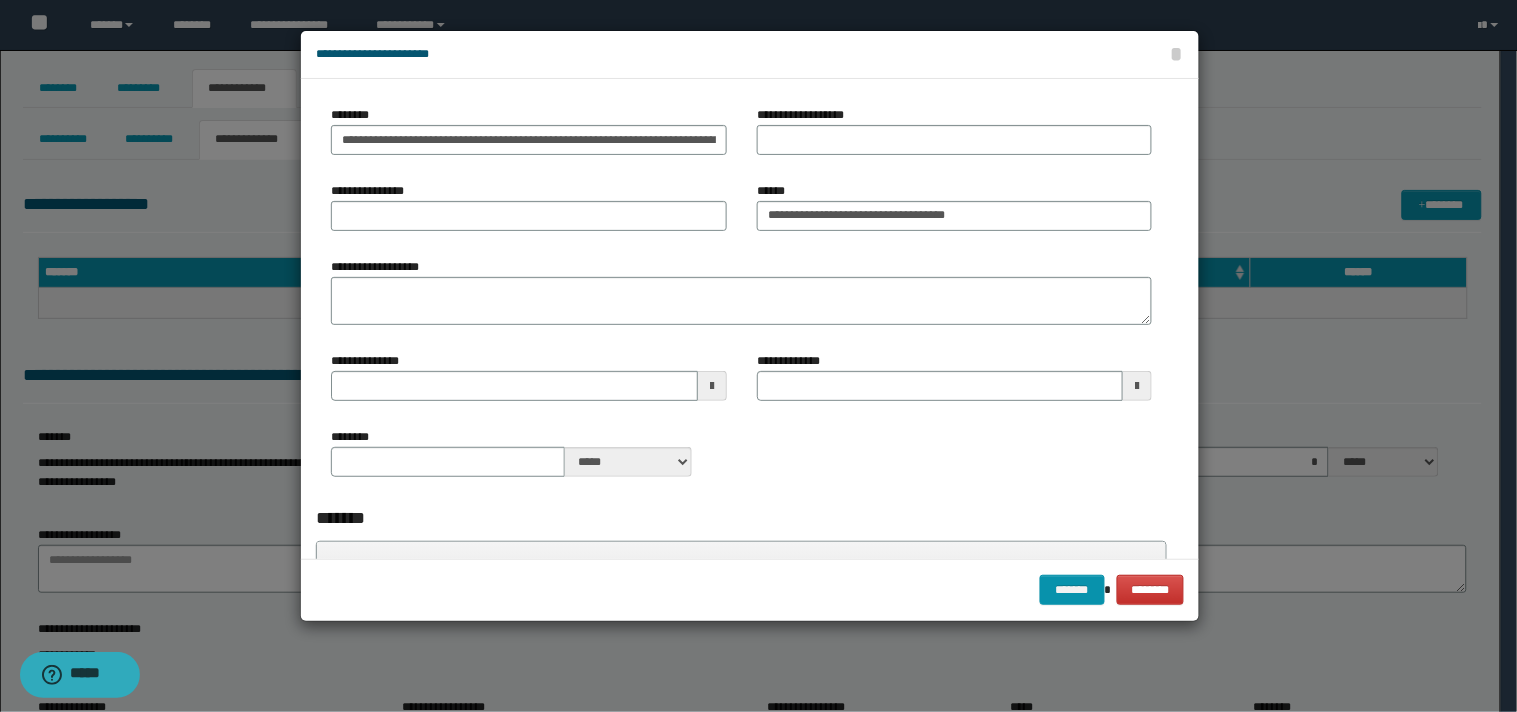 click on "**********" at bounding box center [741, 299] 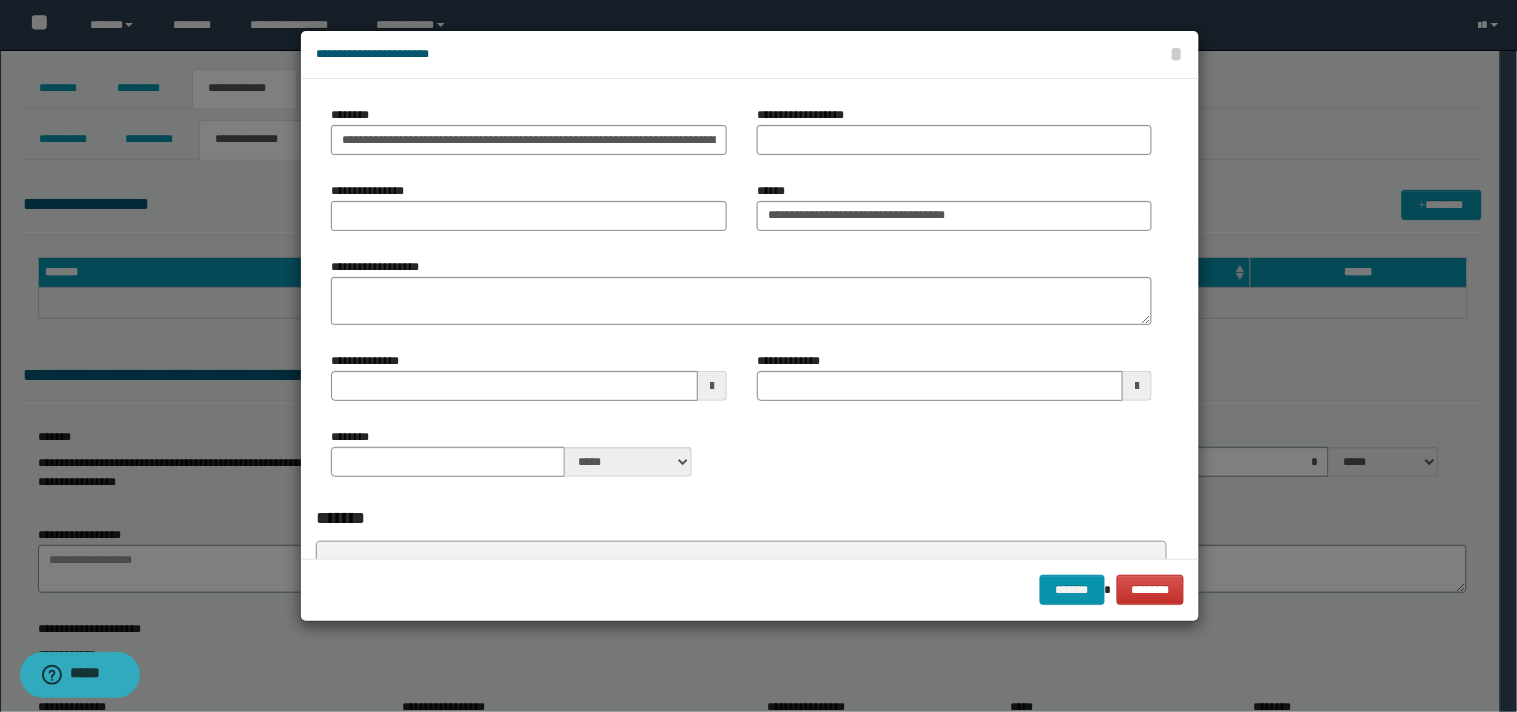 click on "********
*****
****" at bounding box center [741, 460] 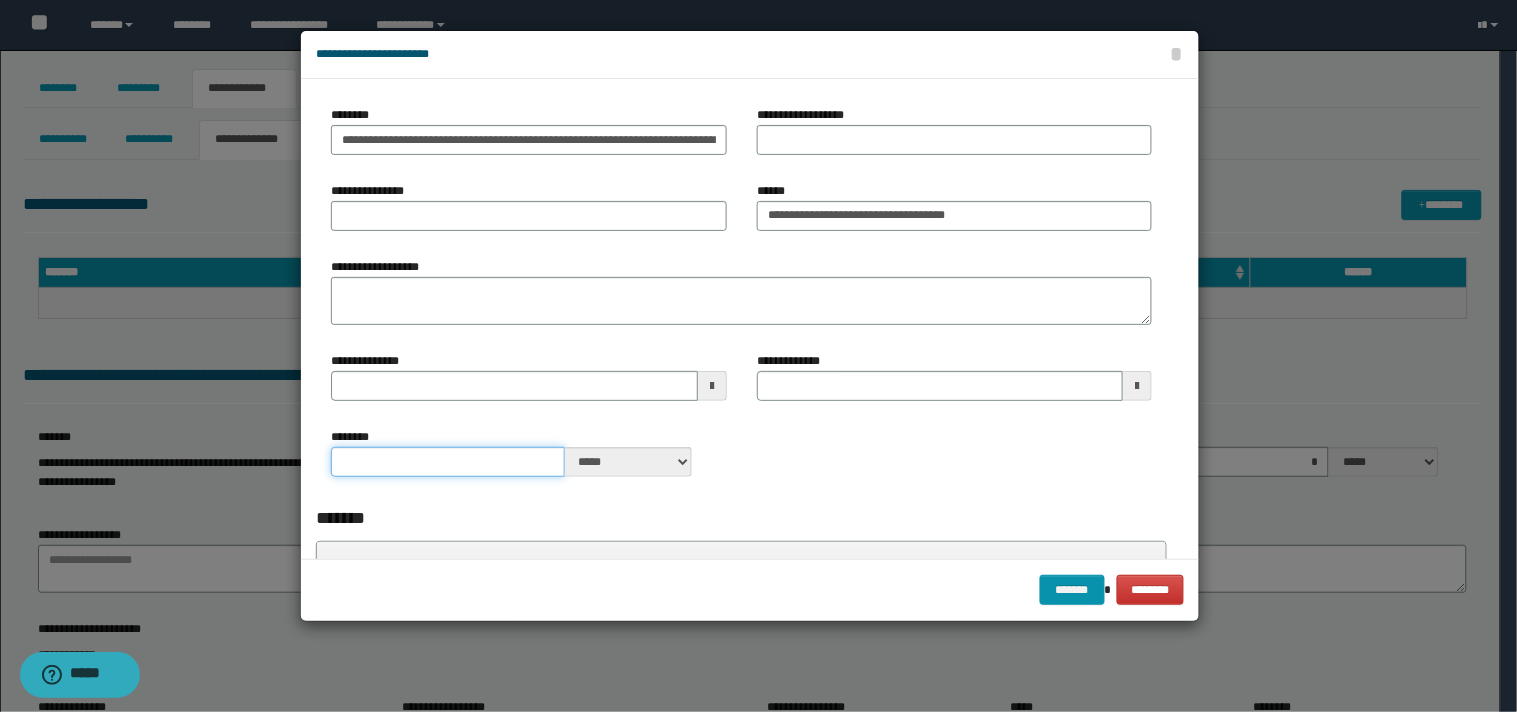 click on "********" at bounding box center (447, 462) 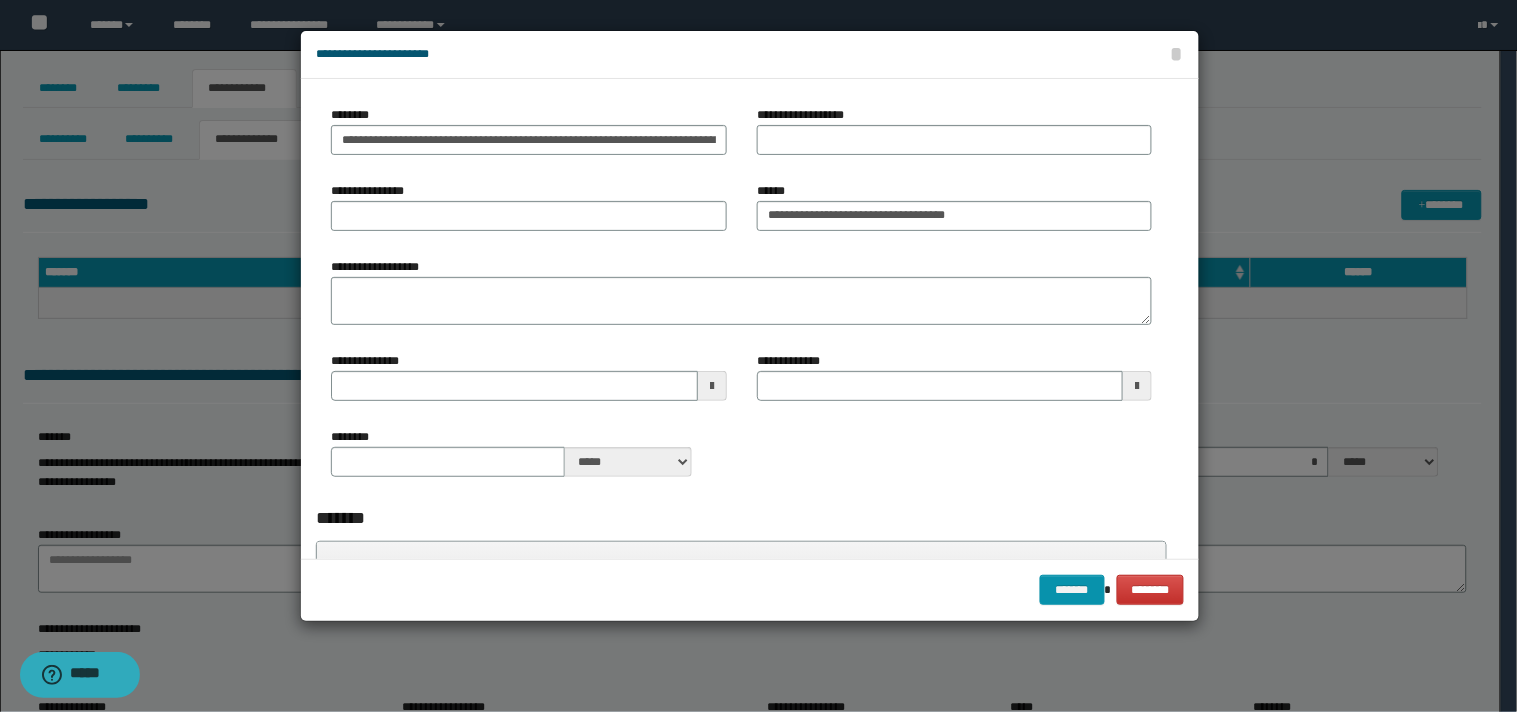 click on "**********" at bounding box center [529, 376] 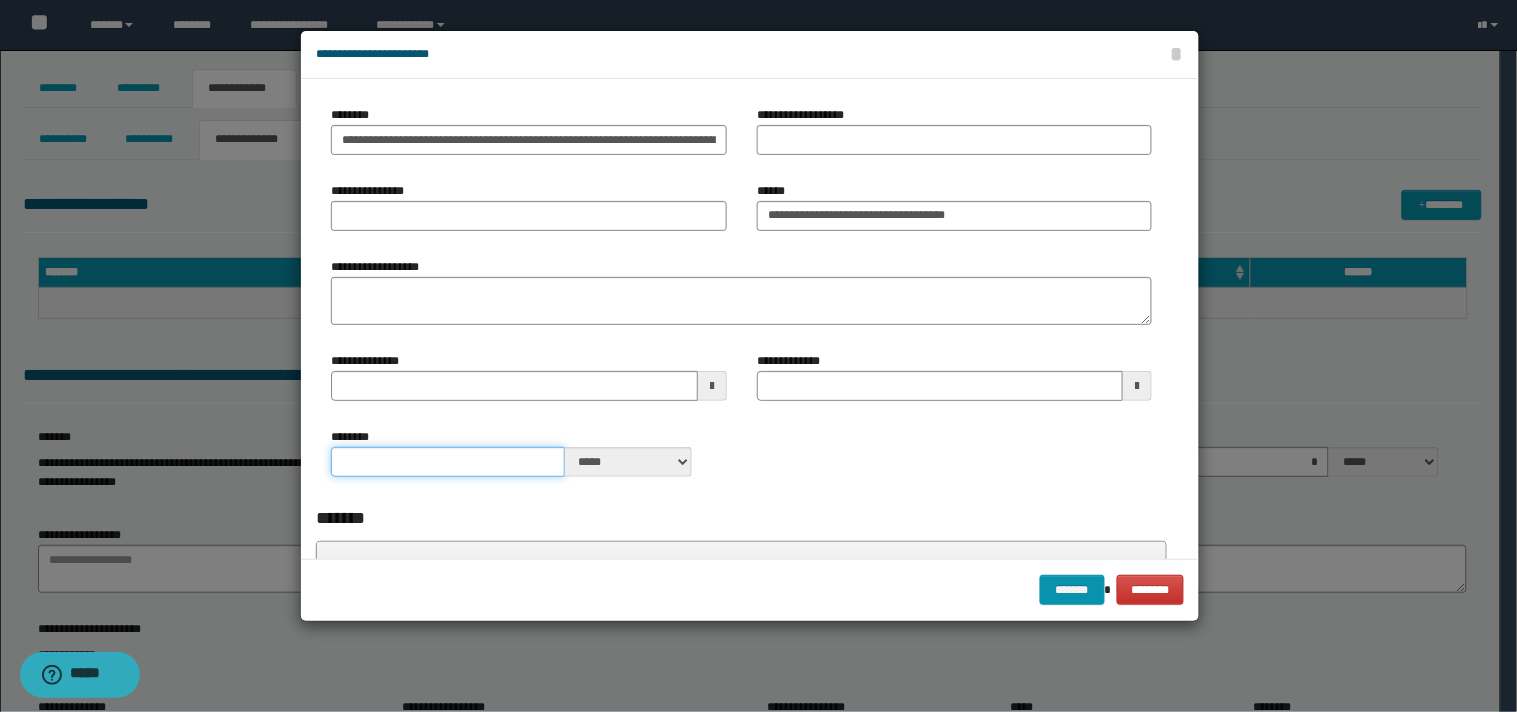 click on "********" at bounding box center [447, 462] 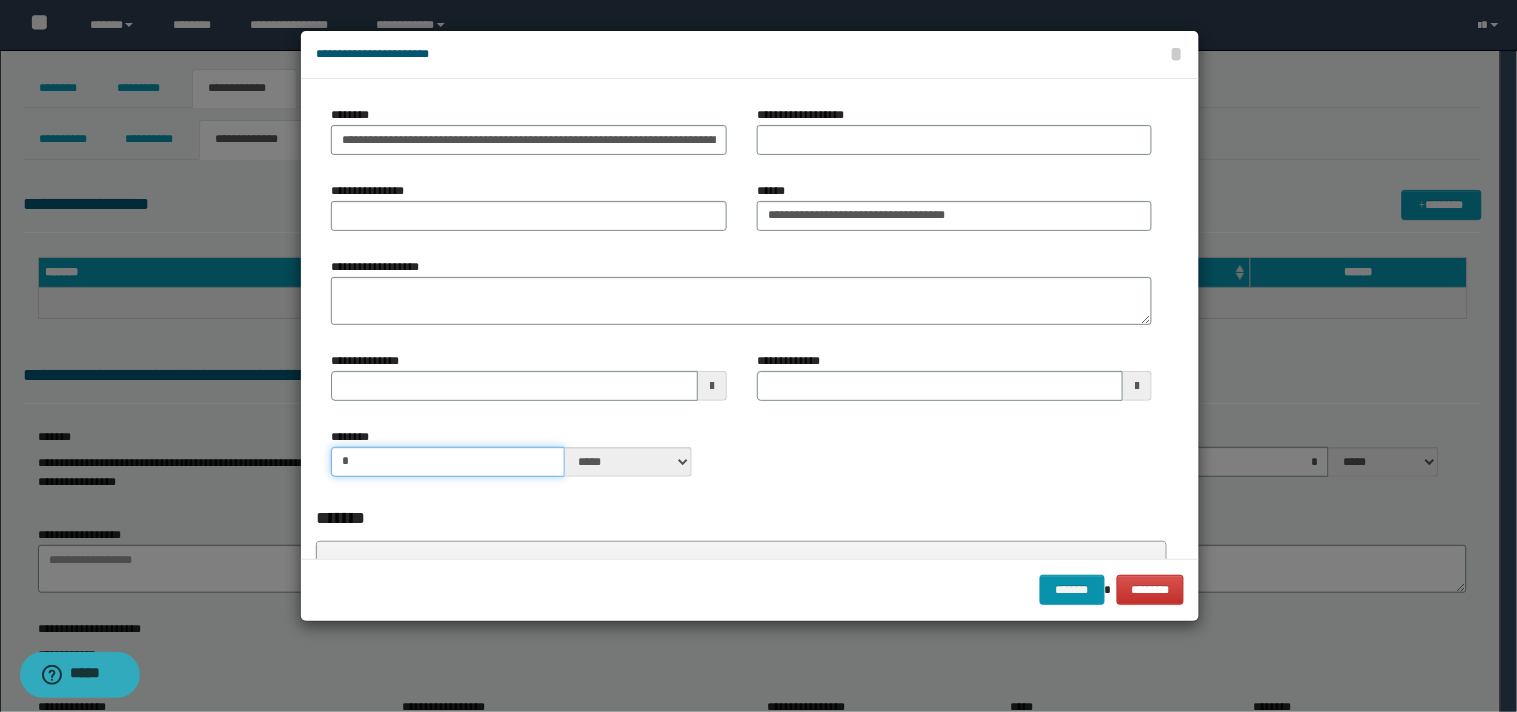 type on "**" 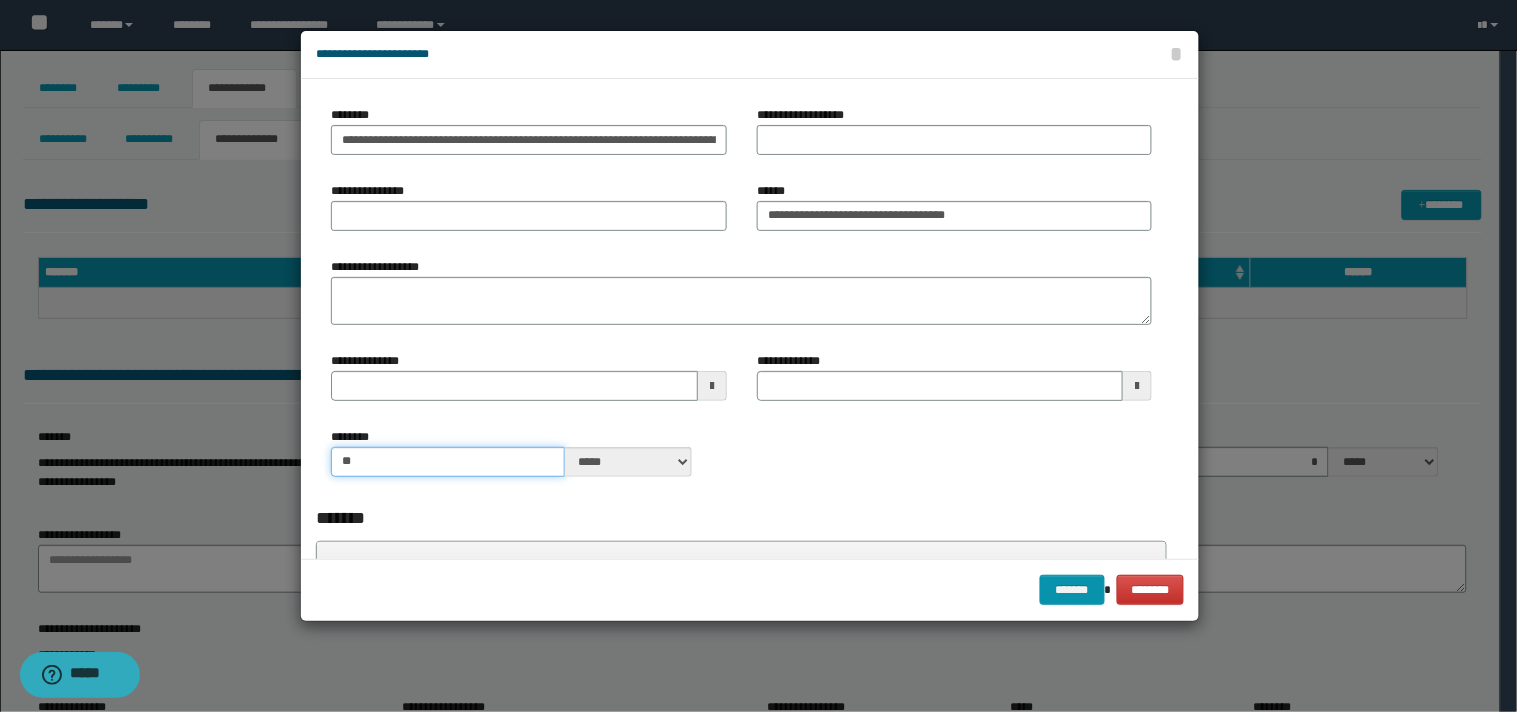 type 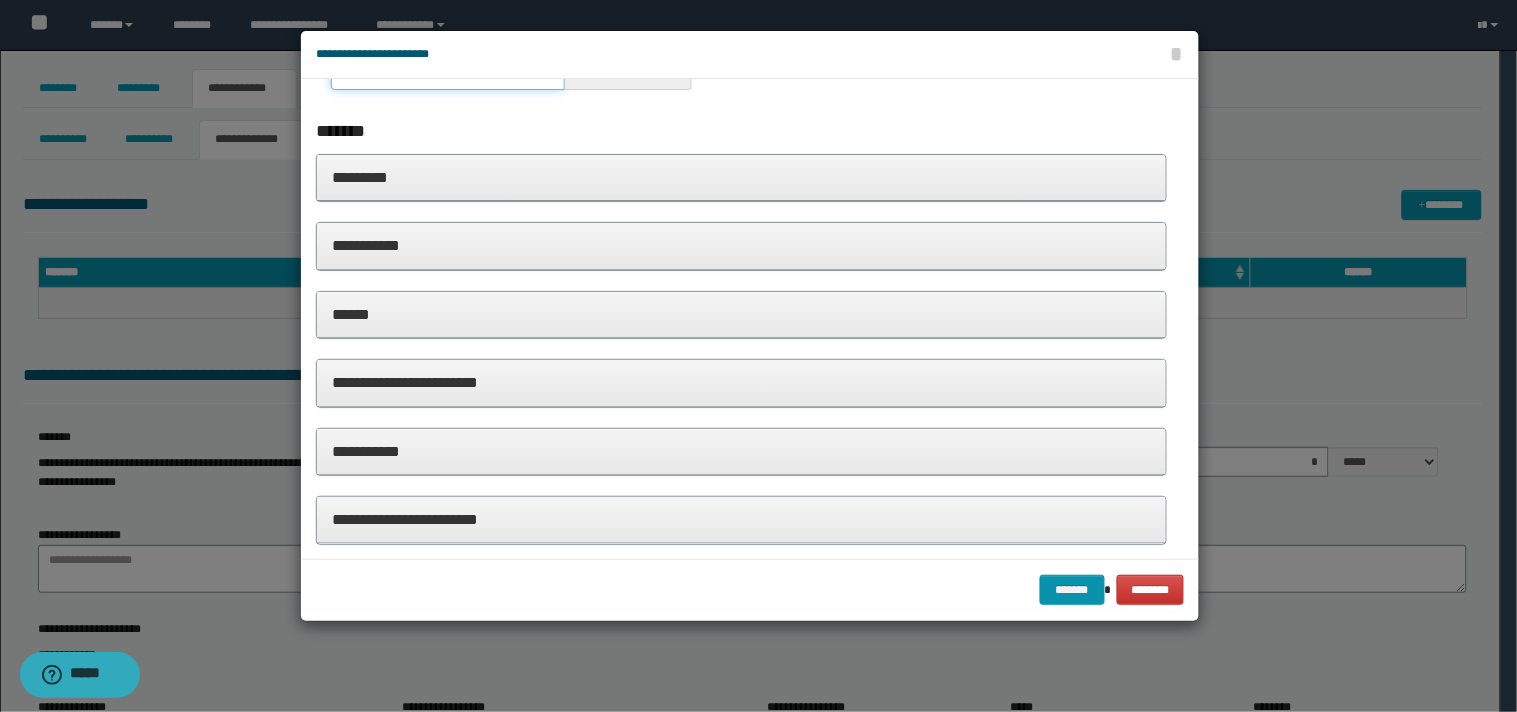 scroll, scrollTop: 475, scrollLeft: 0, axis: vertical 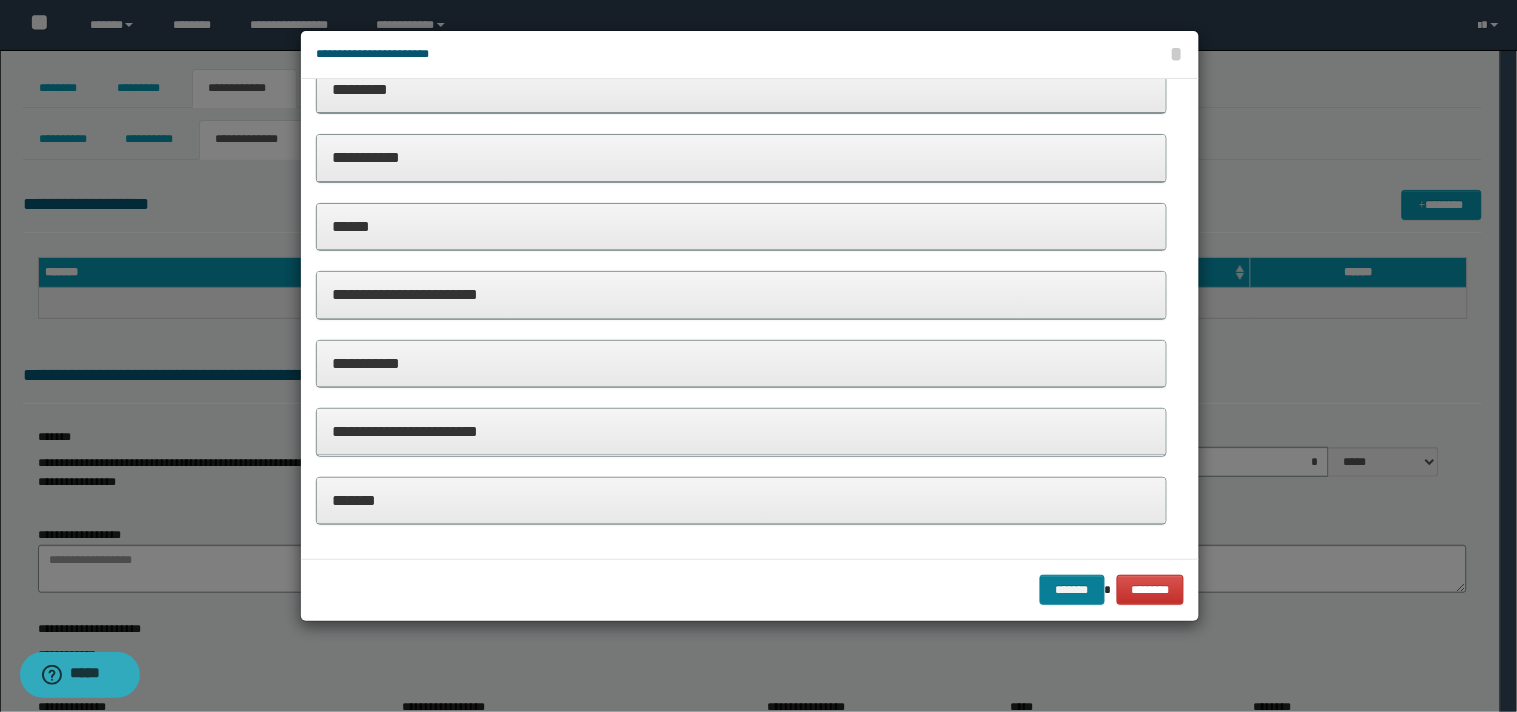 type on "**" 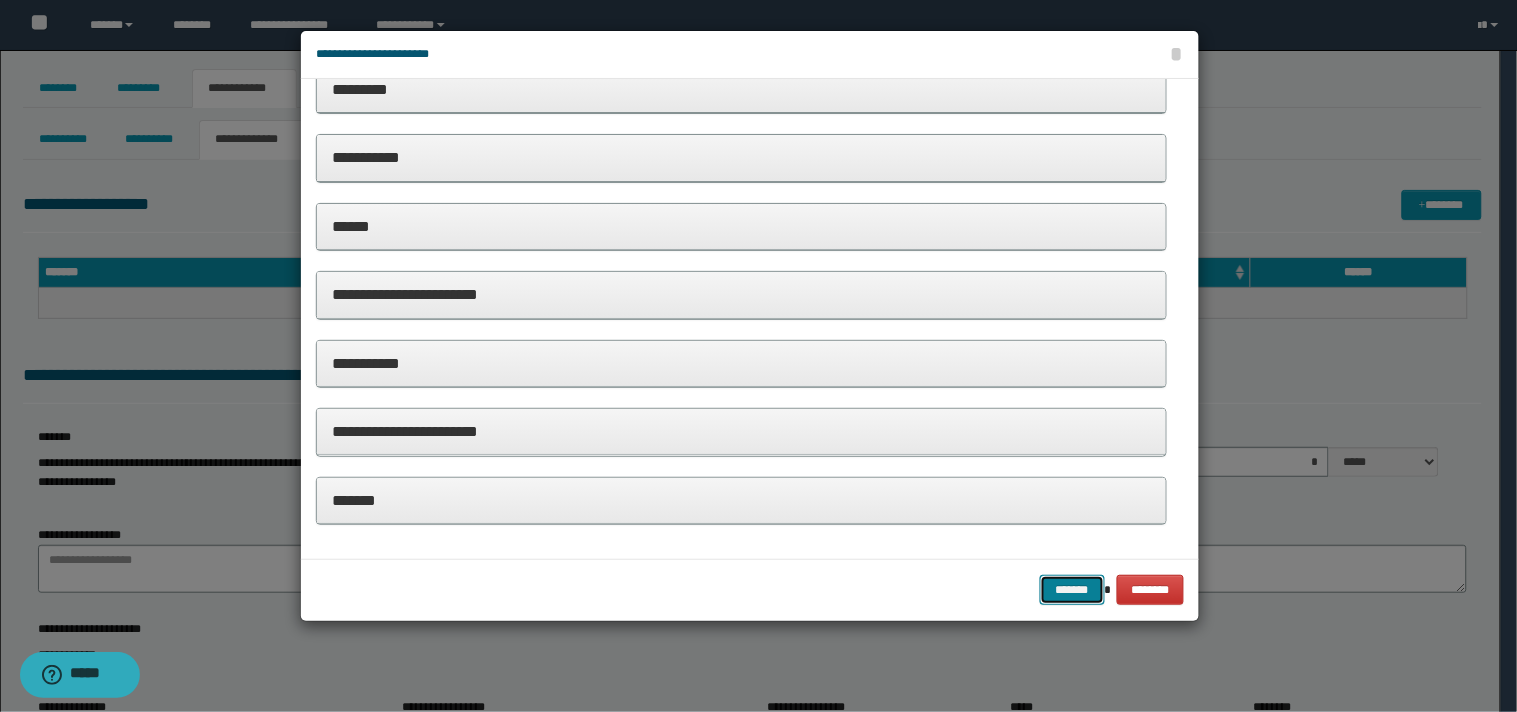 click on "*******" at bounding box center (1072, 590) 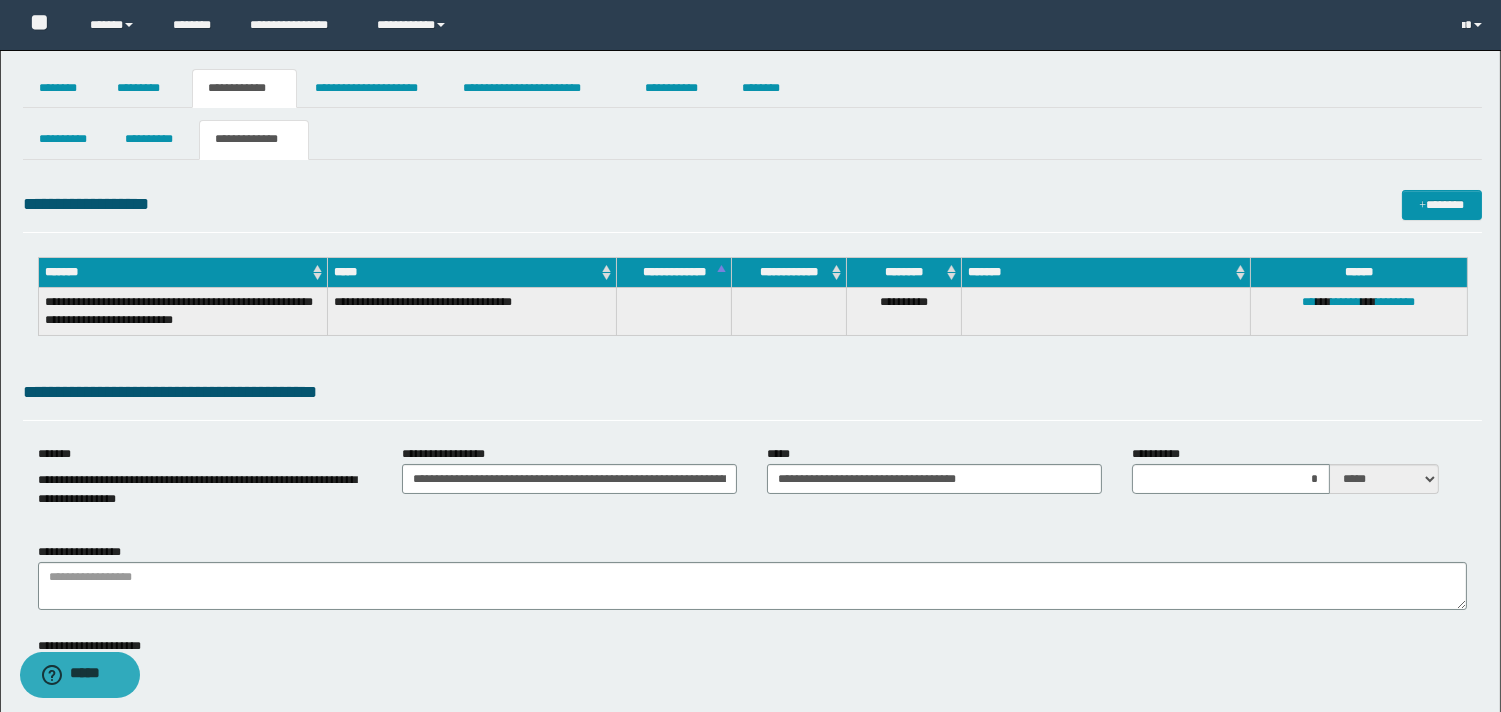 click on "**********" at bounding box center [750, 866] 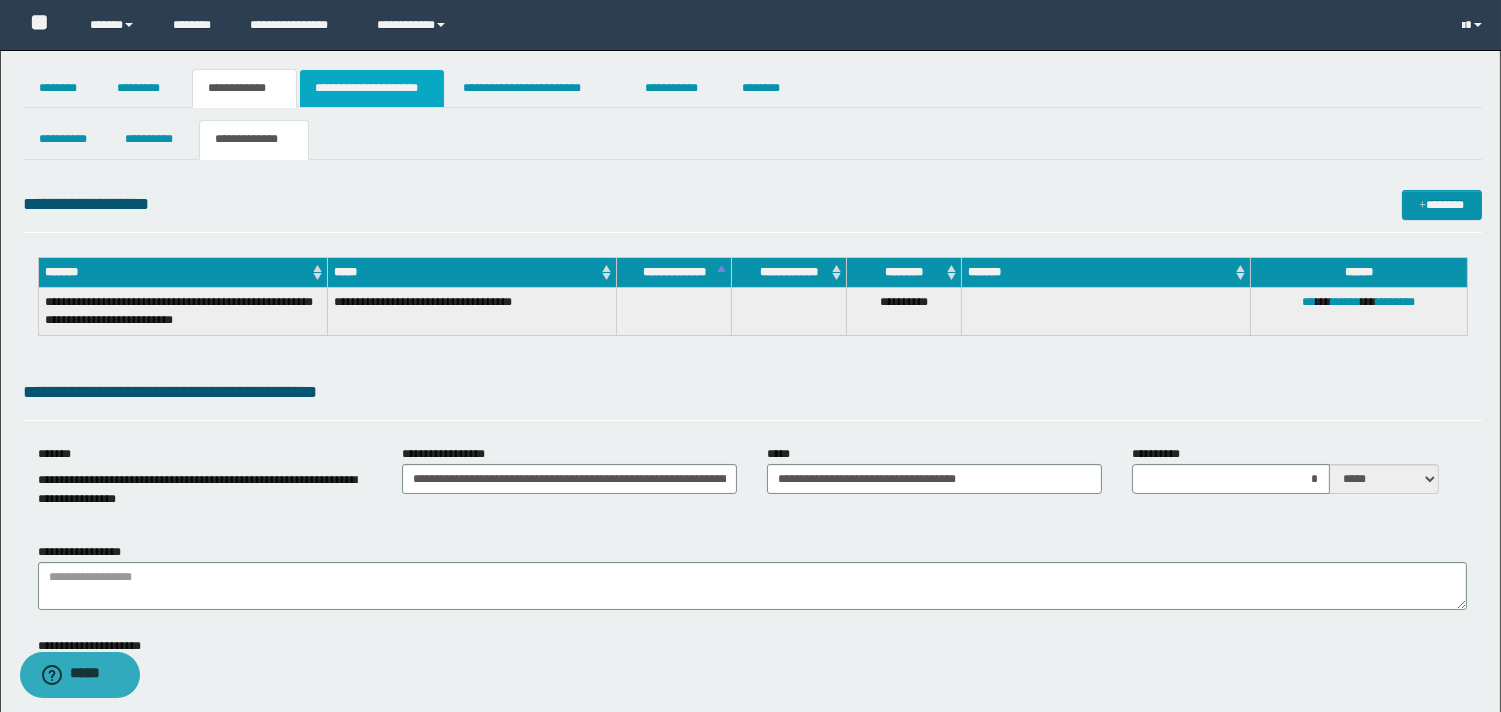 click on "**********" at bounding box center (372, 88) 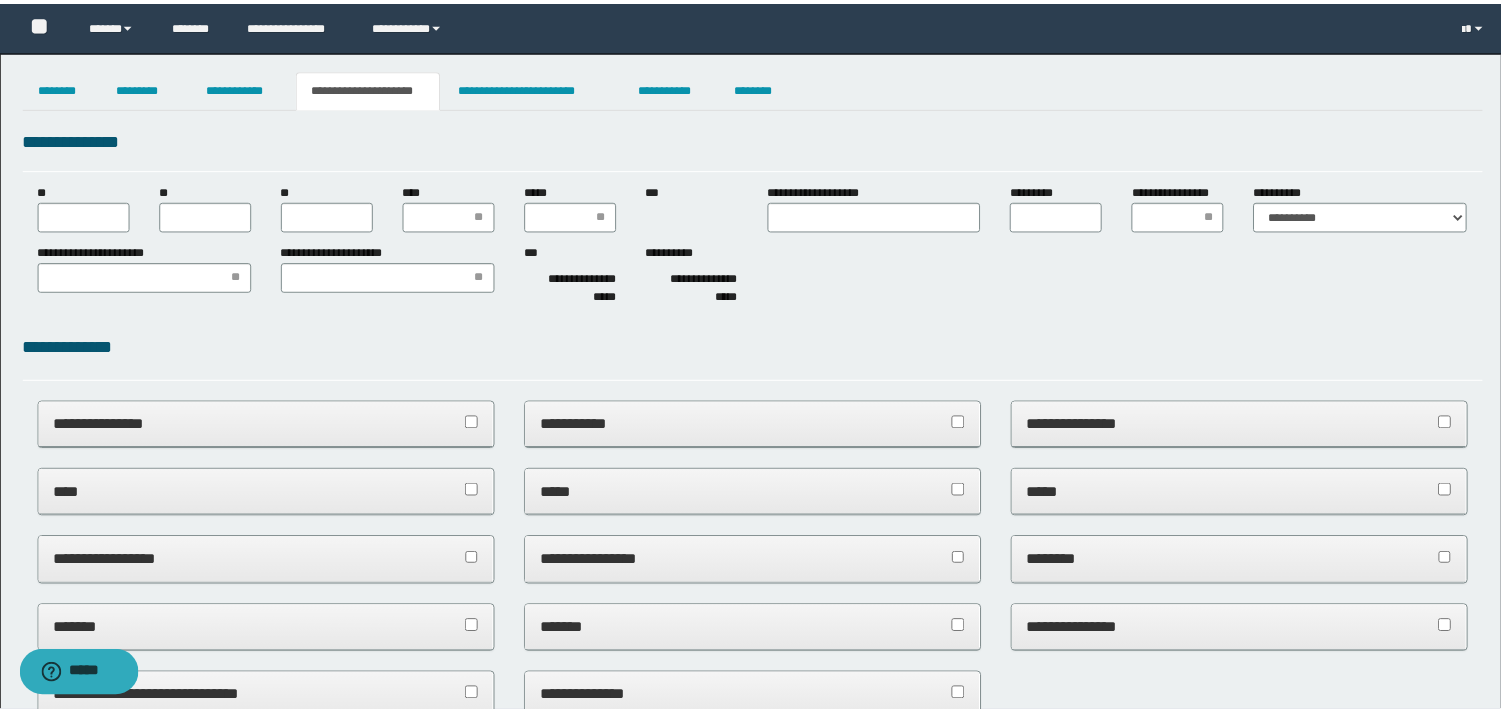 scroll, scrollTop: 0, scrollLeft: 0, axis: both 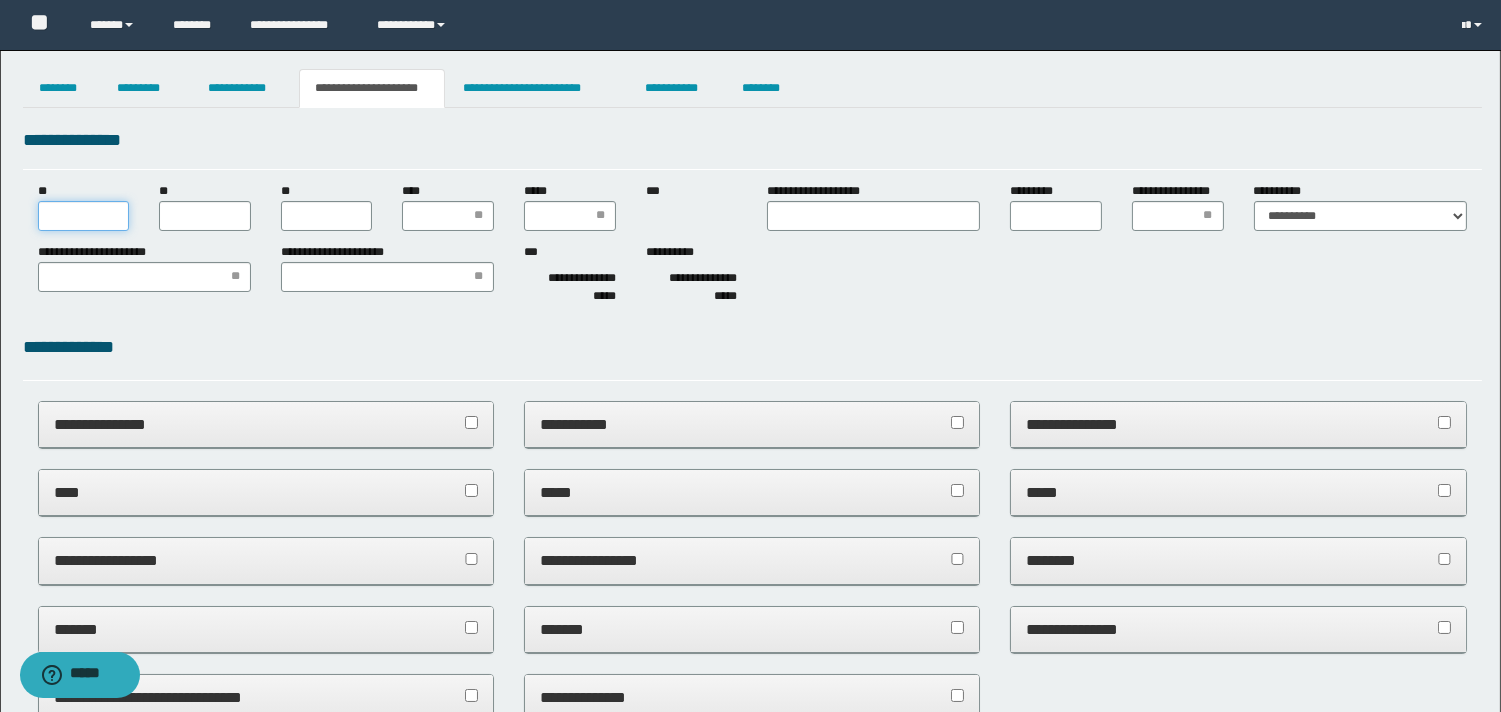 click on "**" at bounding box center [84, 216] 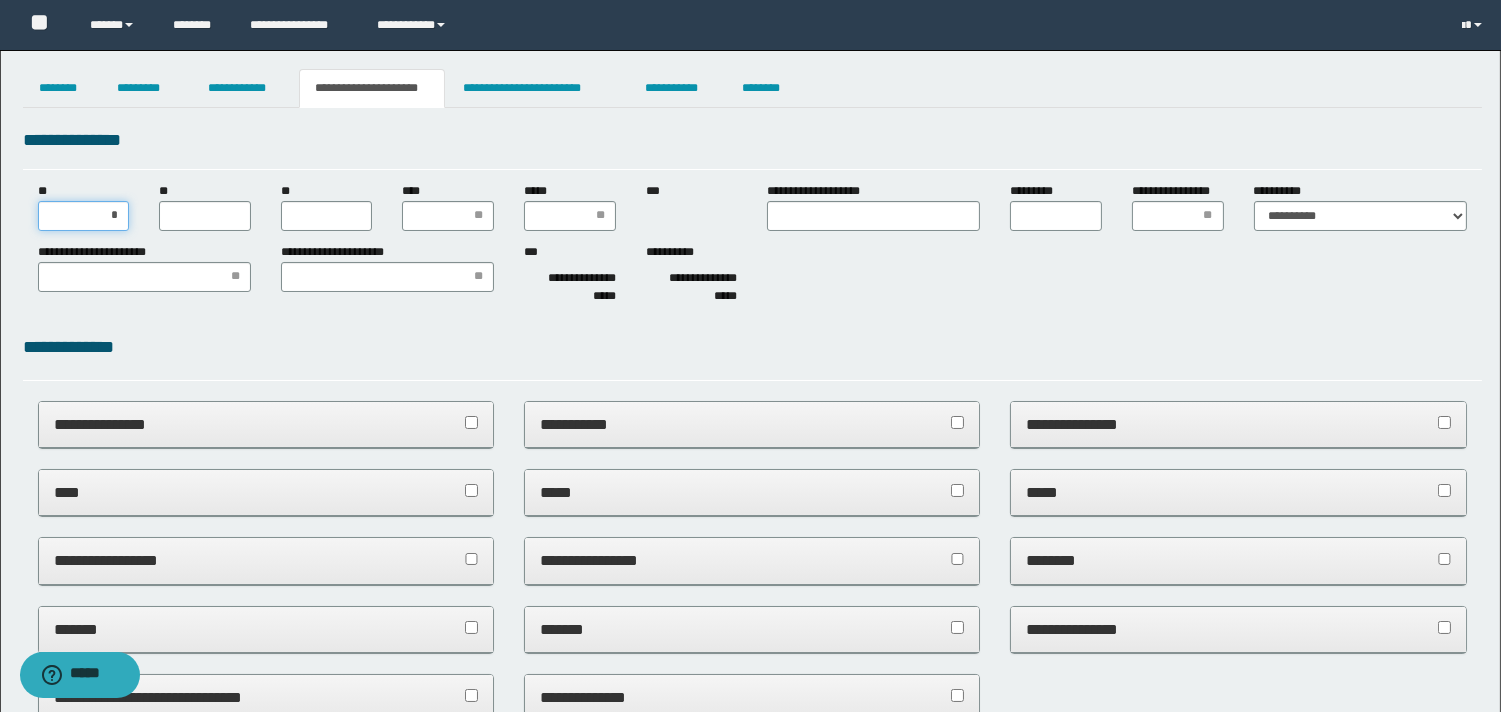 type on "**" 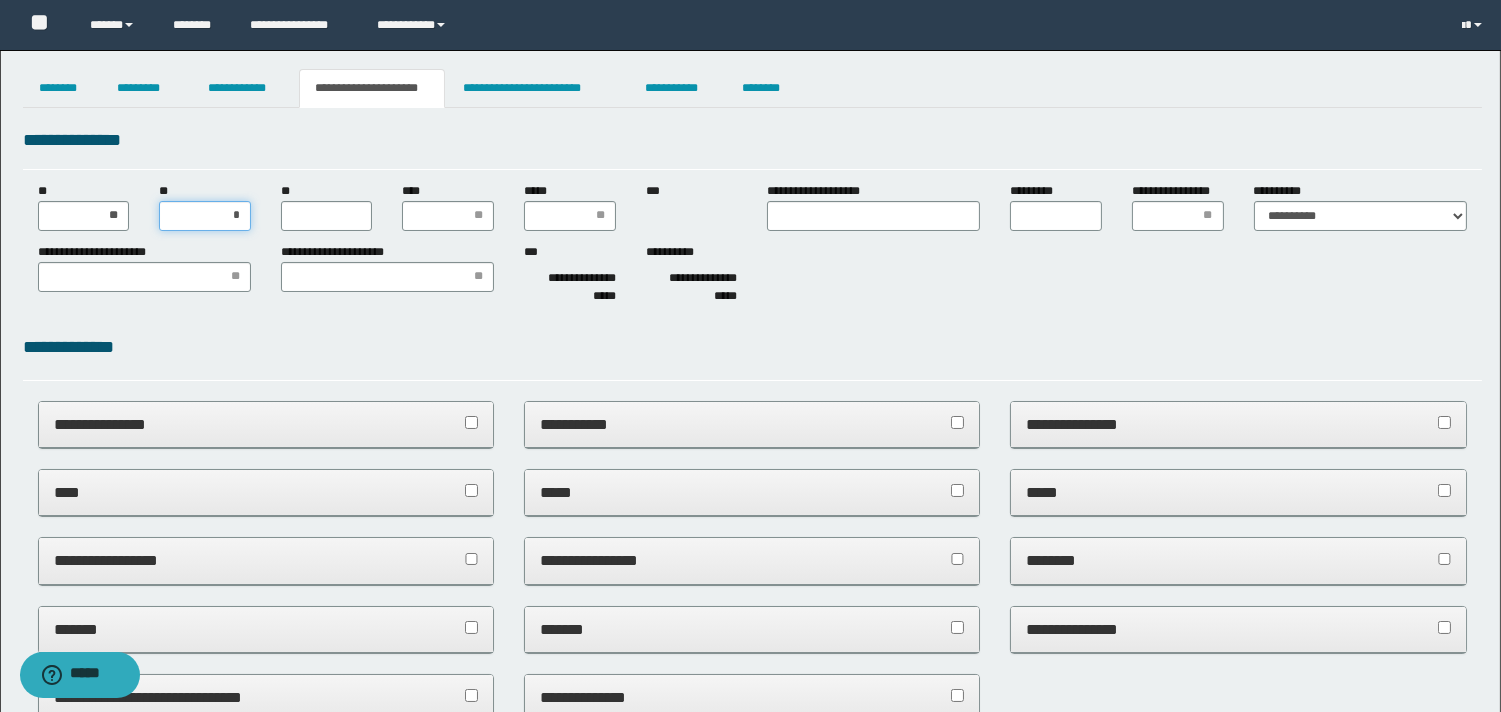 type on "**" 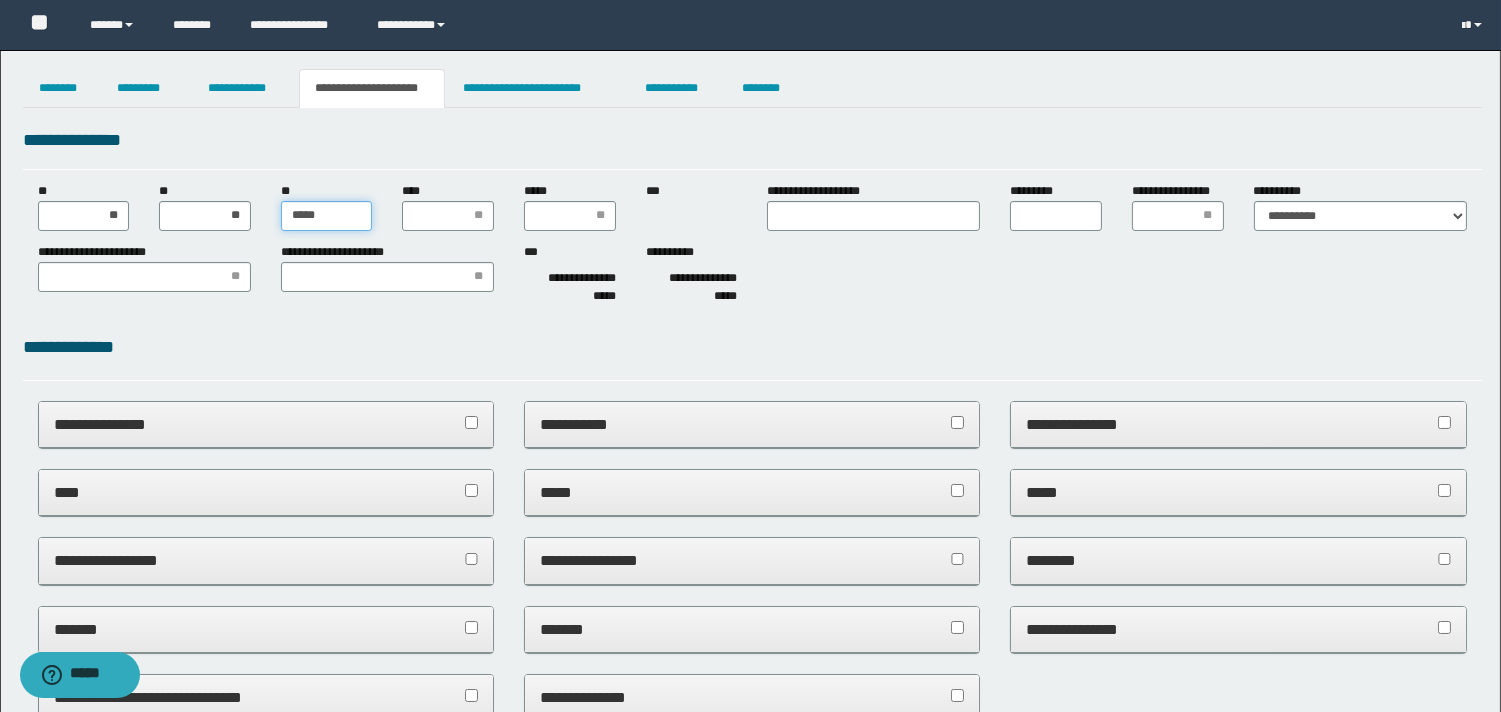 type on "******" 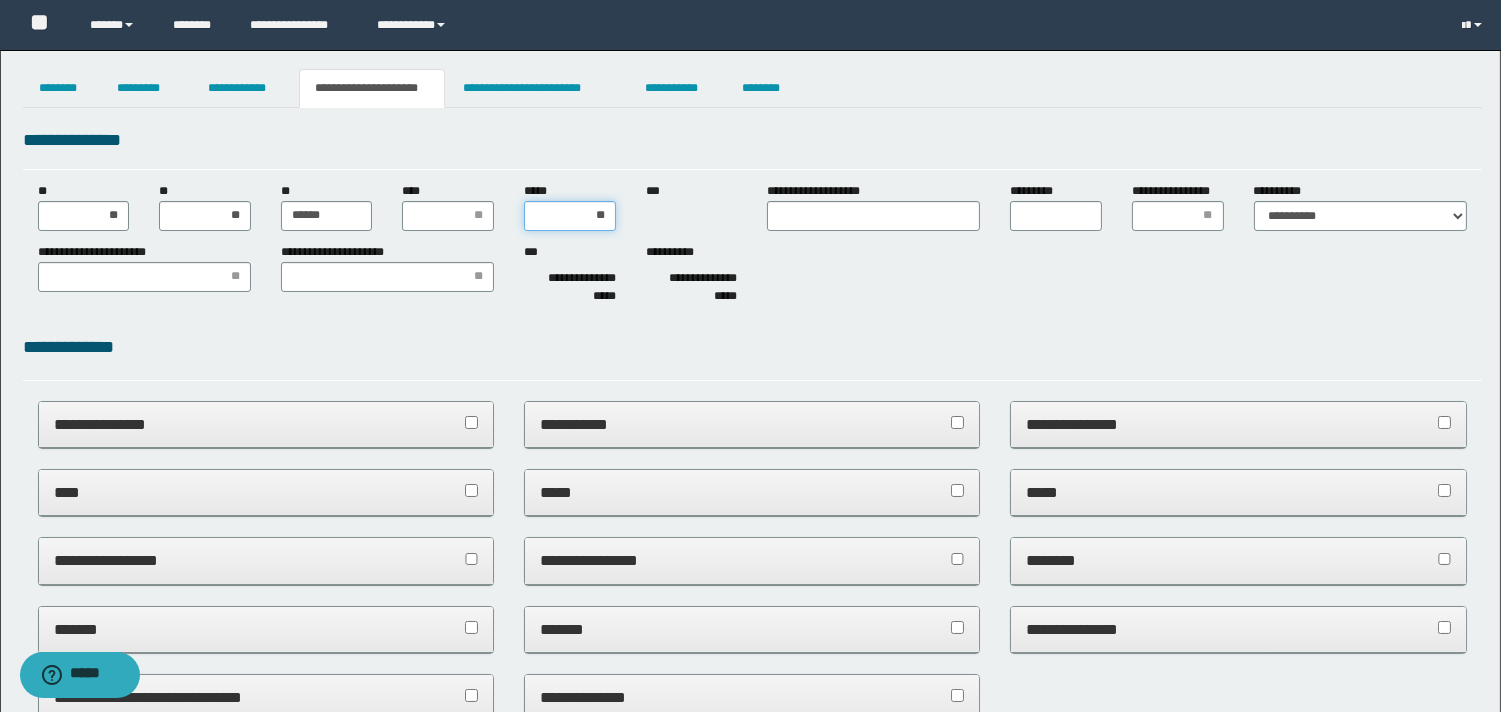 type on "***" 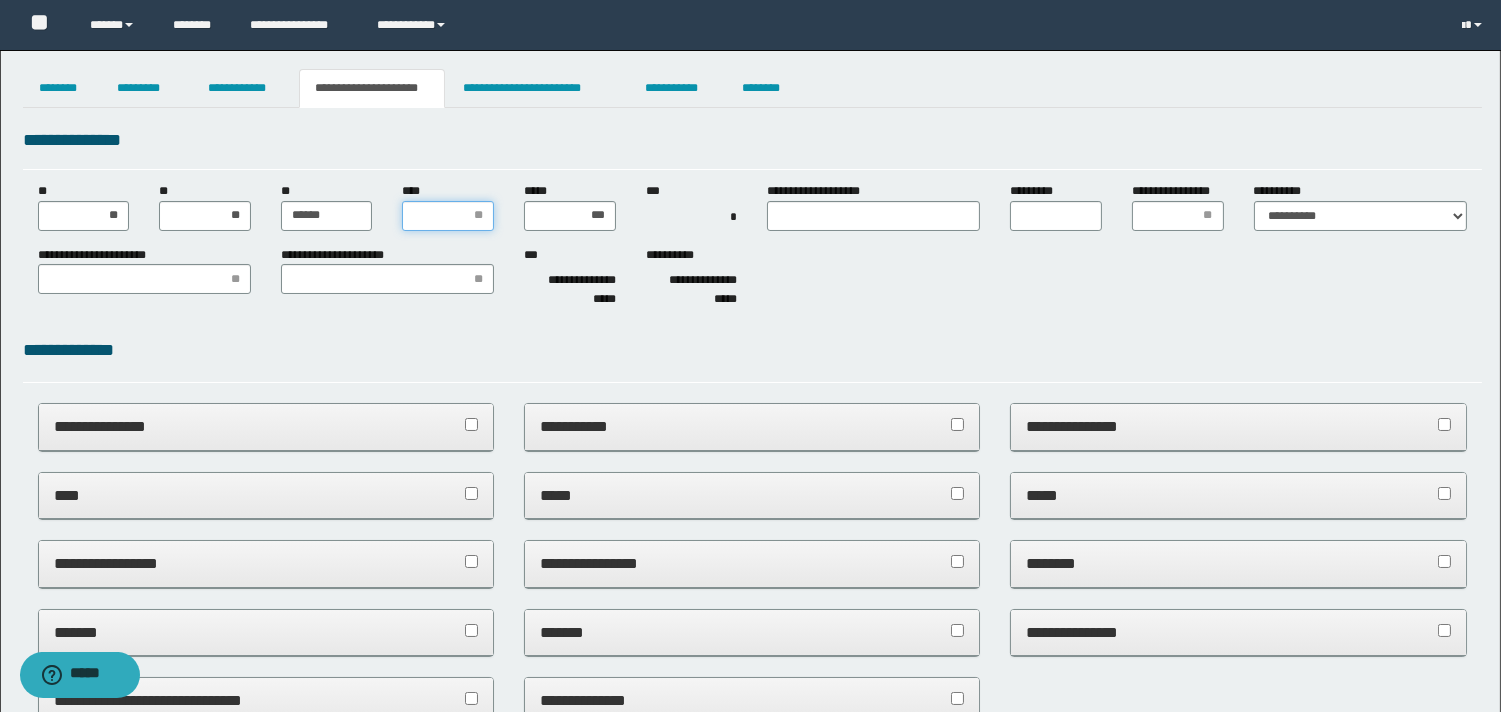 click on "****" at bounding box center [448, 216] 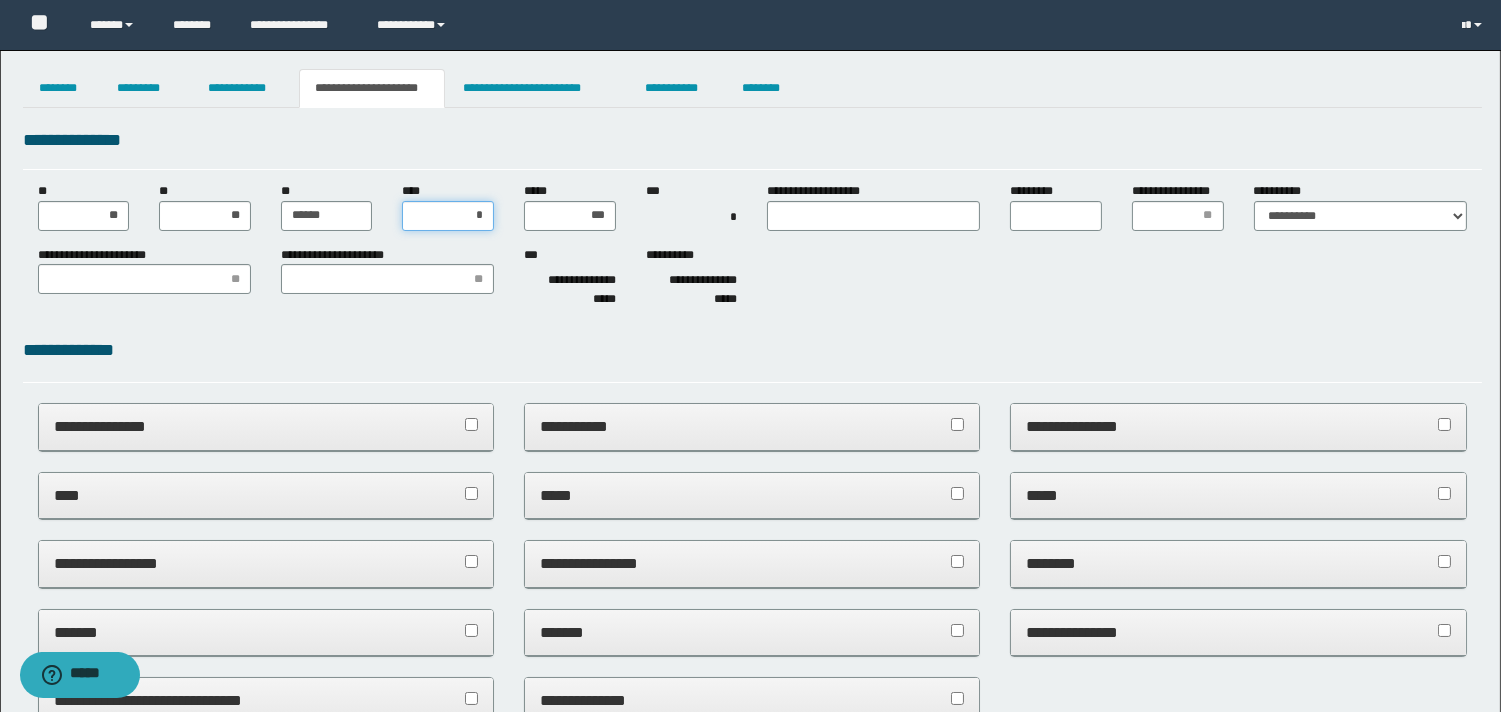 type on "**" 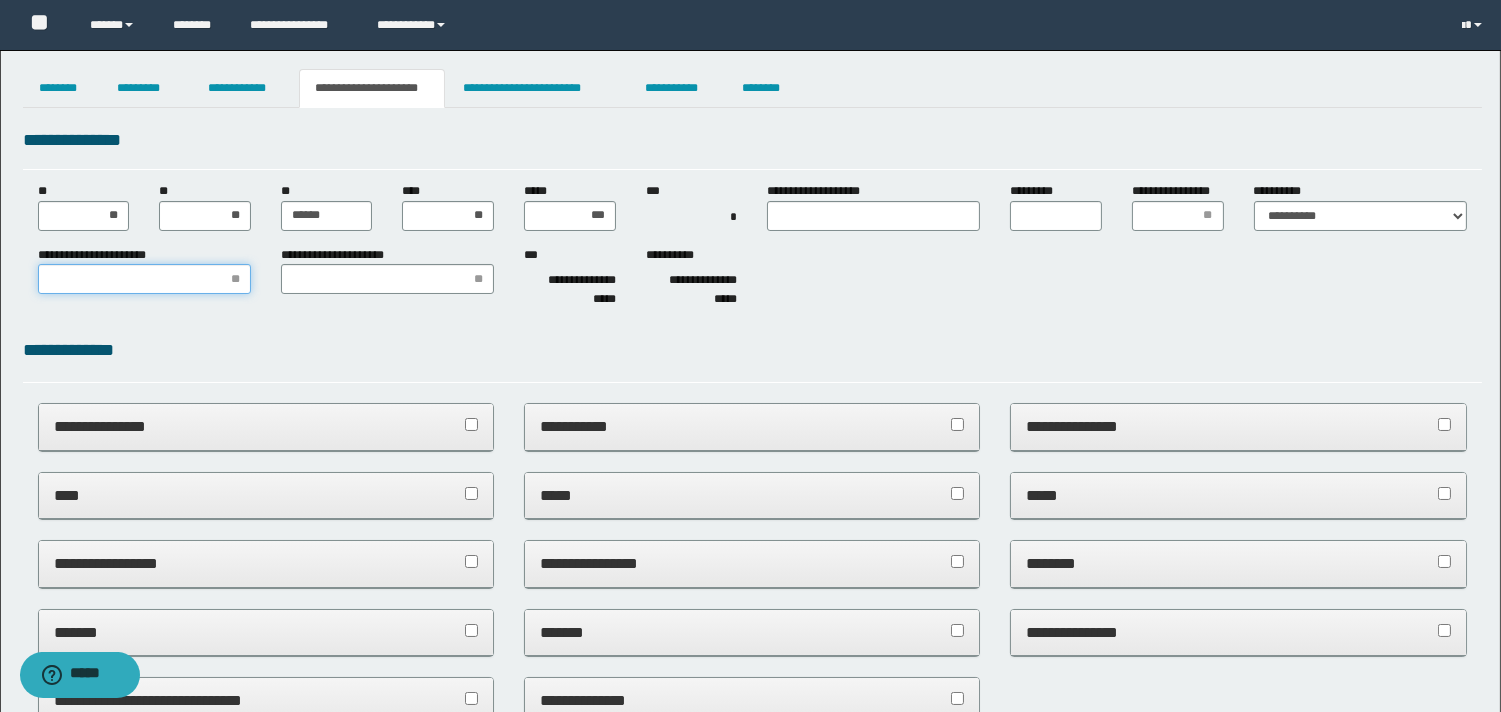 click on "**********" at bounding box center [144, 279] 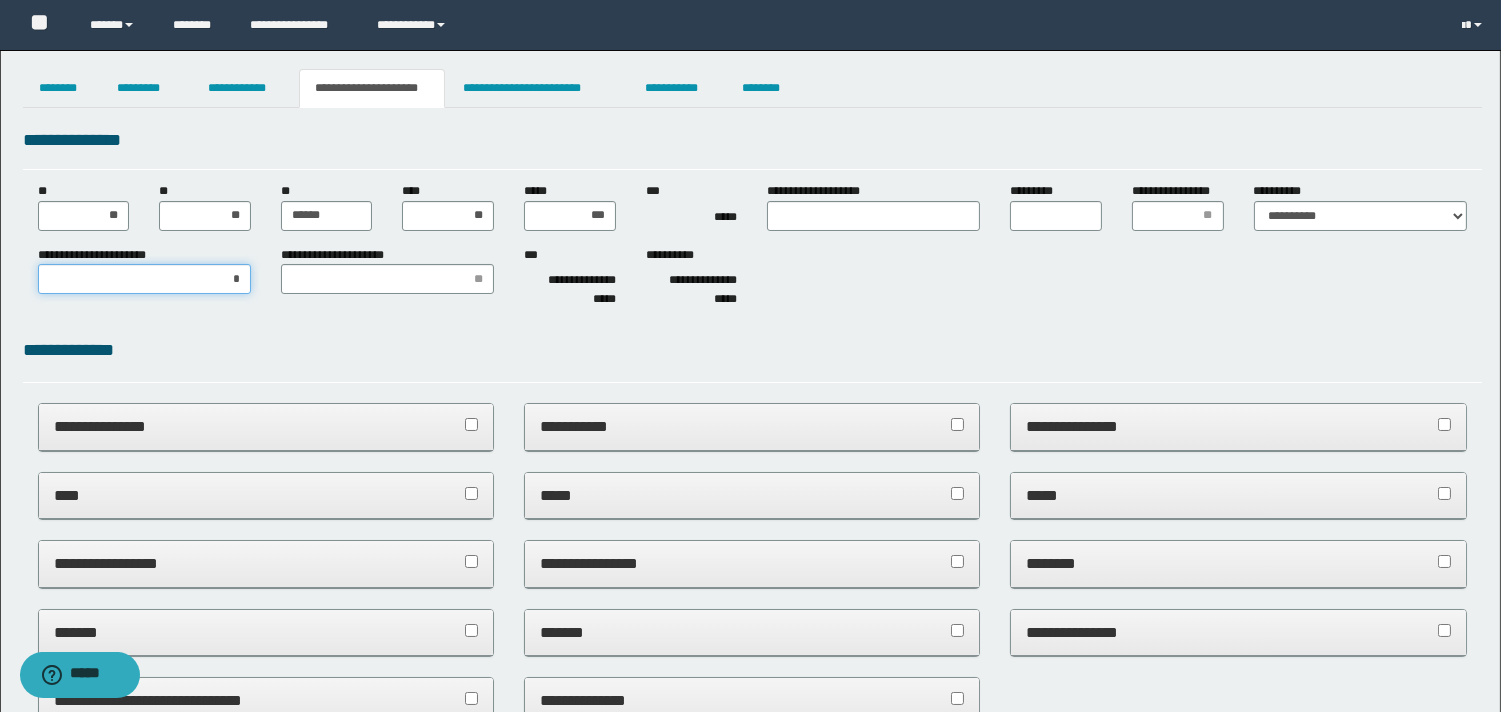 type on "**" 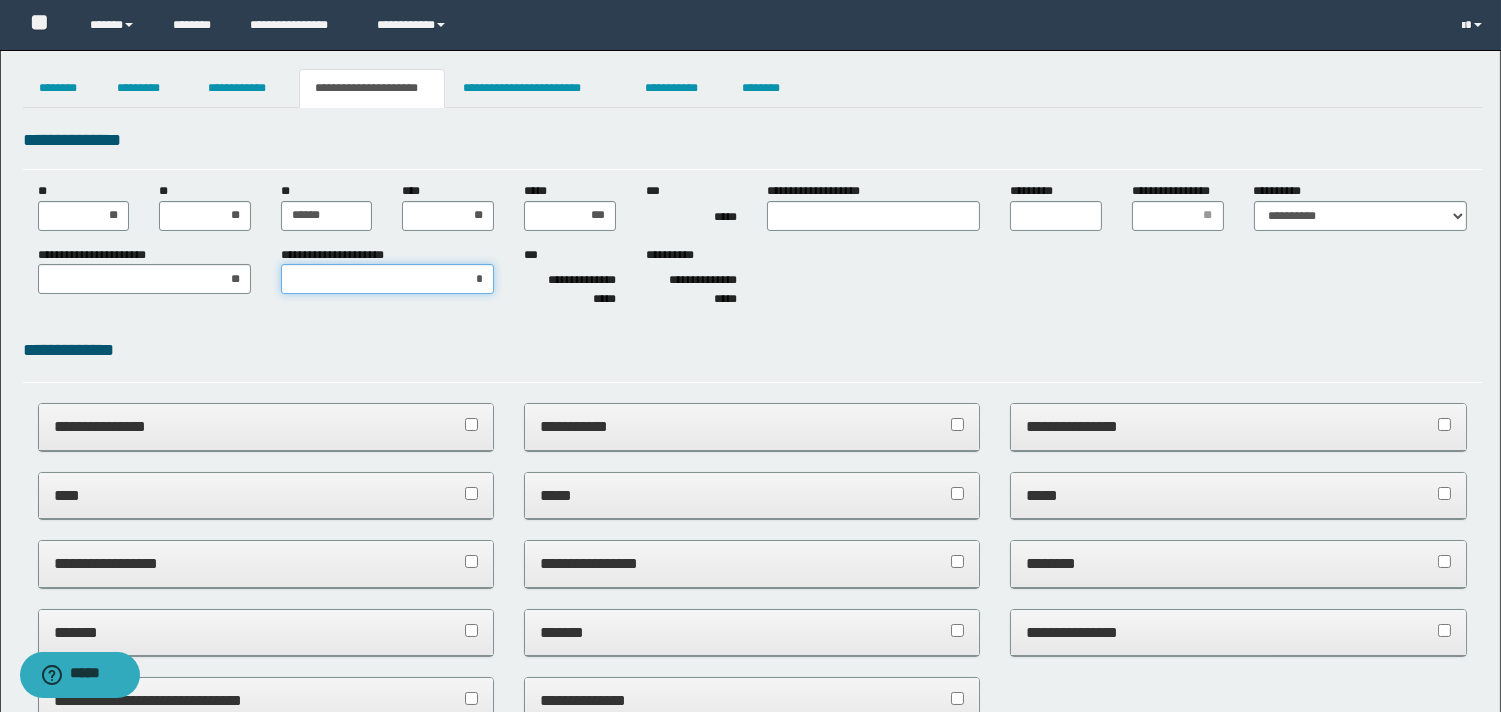 type on "**" 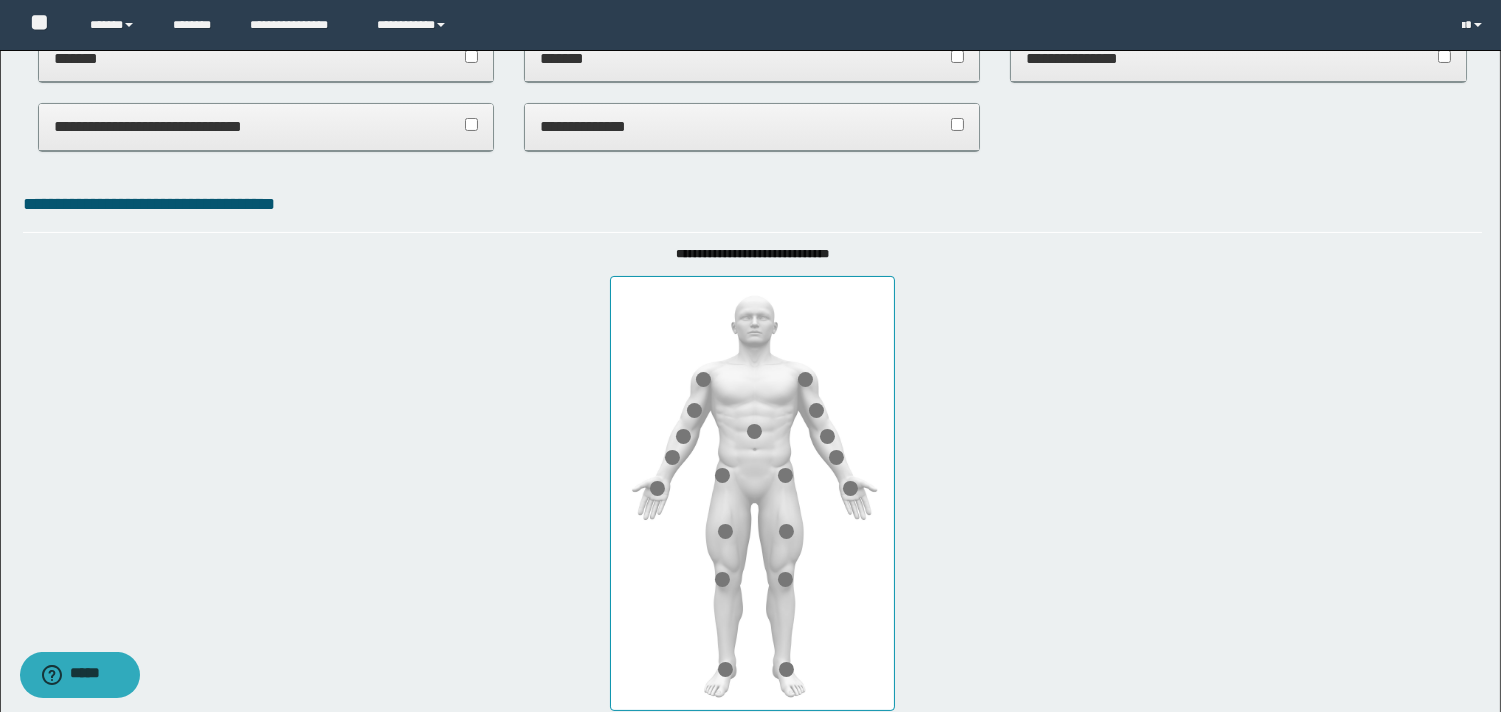 scroll, scrollTop: 111, scrollLeft: 0, axis: vertical 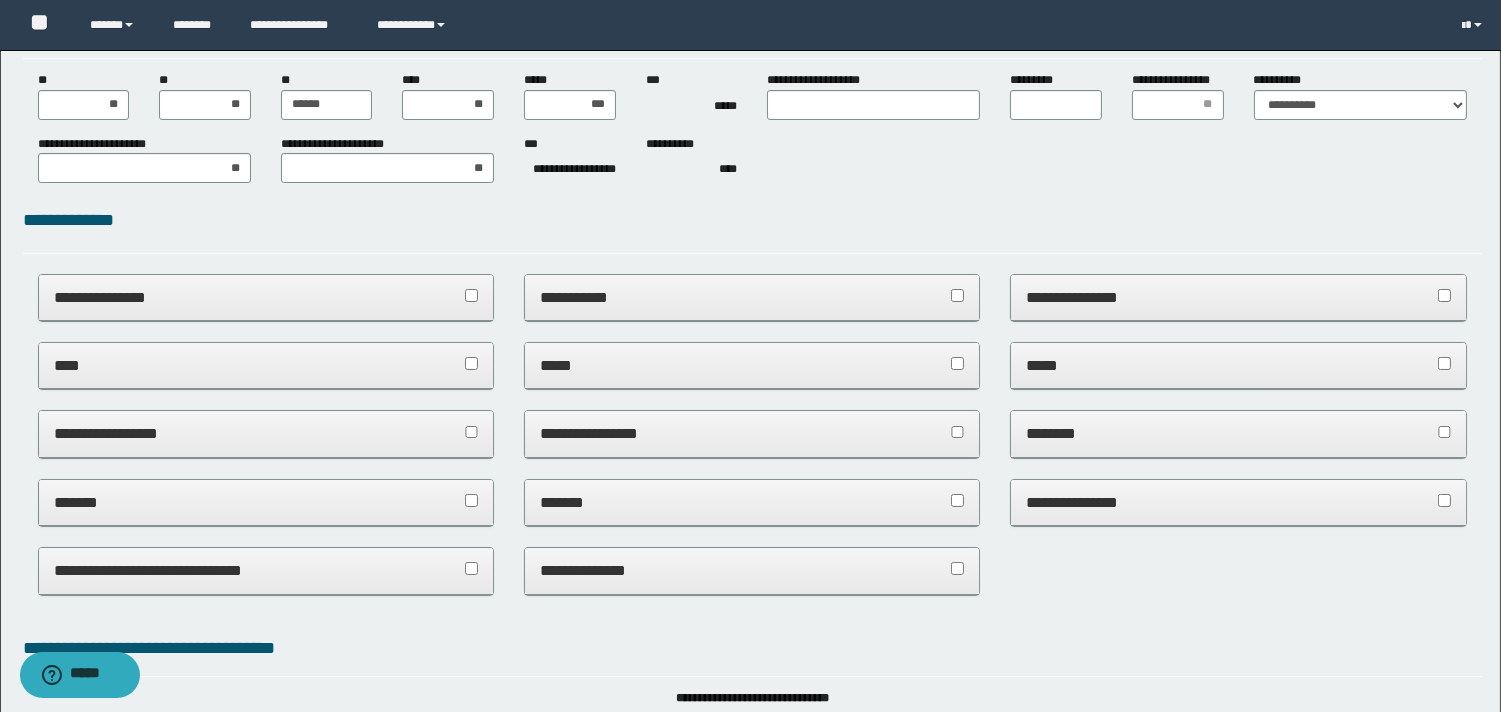 click on "****" at bounding box center [266, 365] 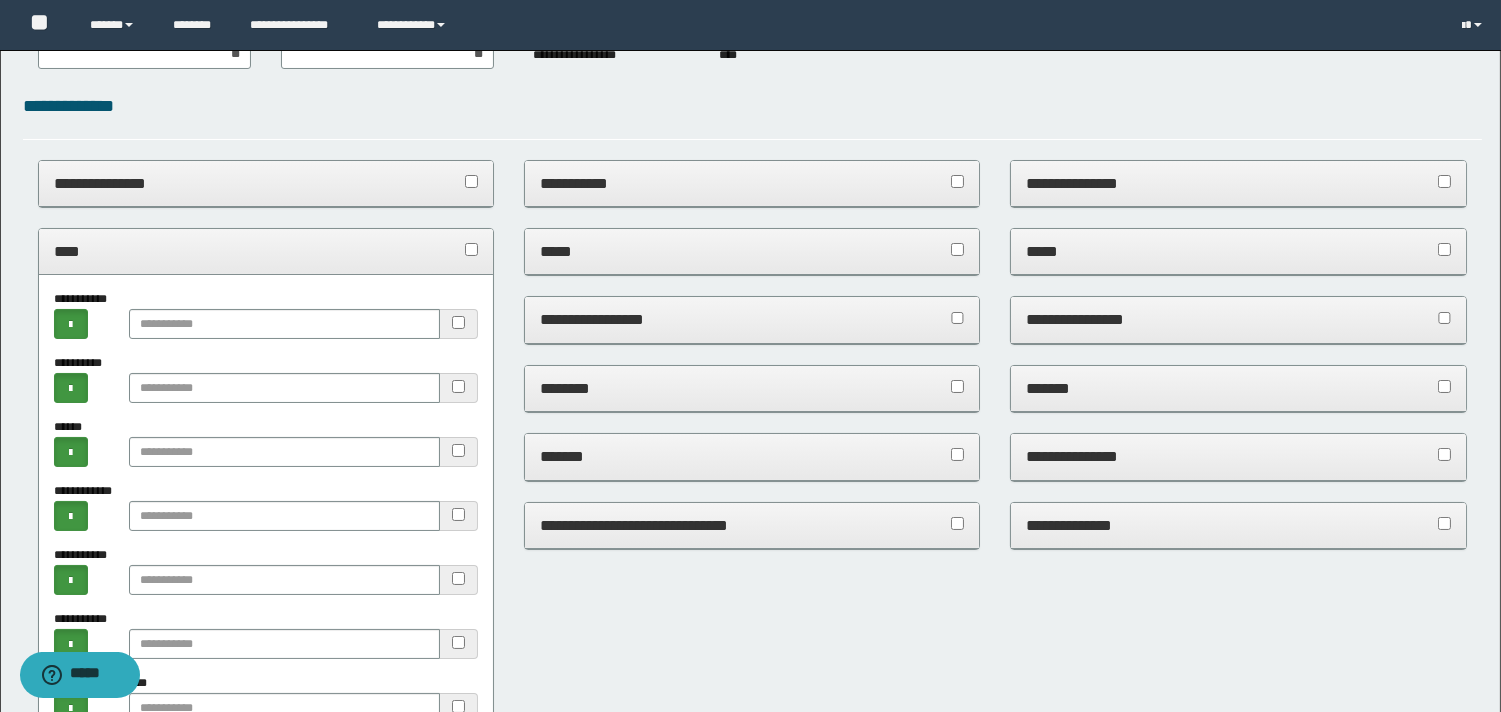 scroll, scrollTop: 333, scrollLeft: 0, axis: vertical 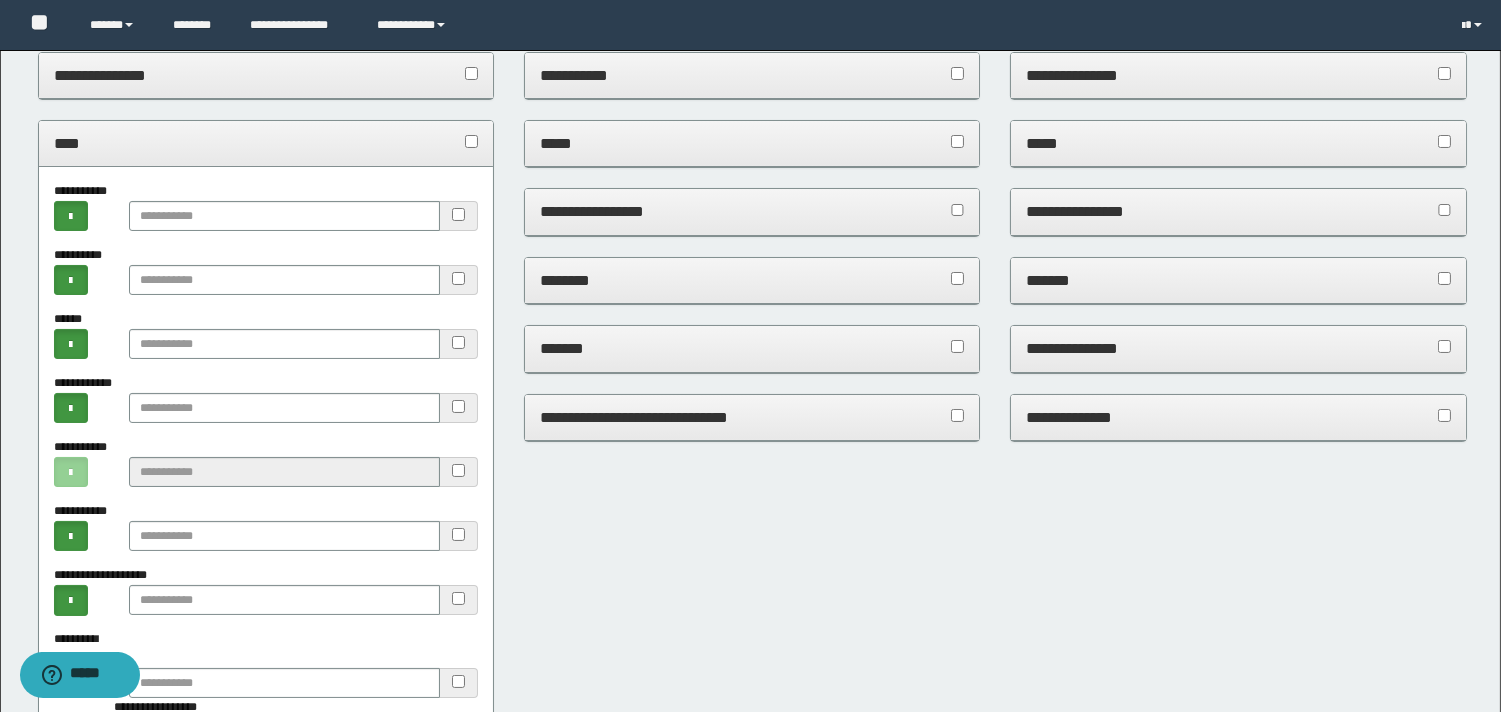 drag, startPoint x: 1127, startPoint y: 352, endPoint x: 1154, endPoint y: 357, distance: 27.45906 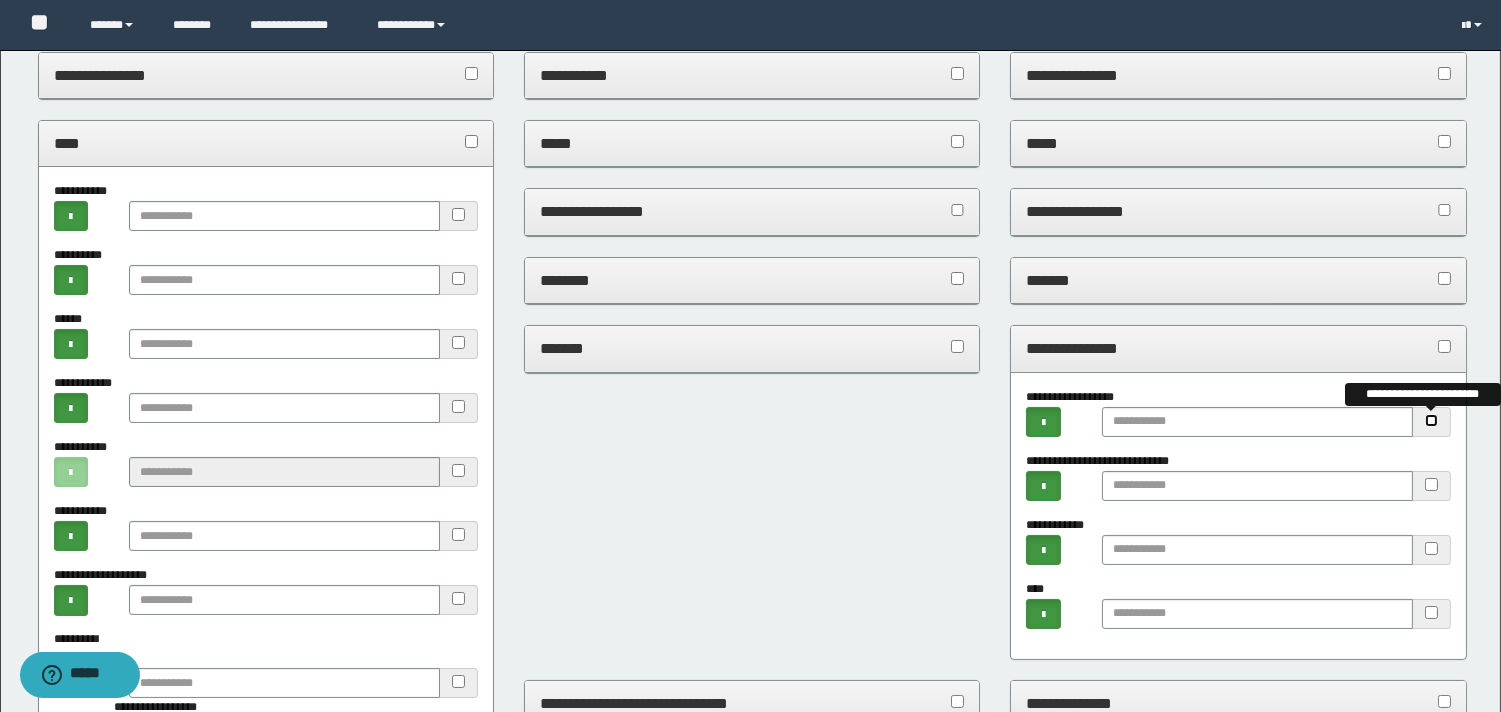 click on "**********" at bounding box center (1432, 422) 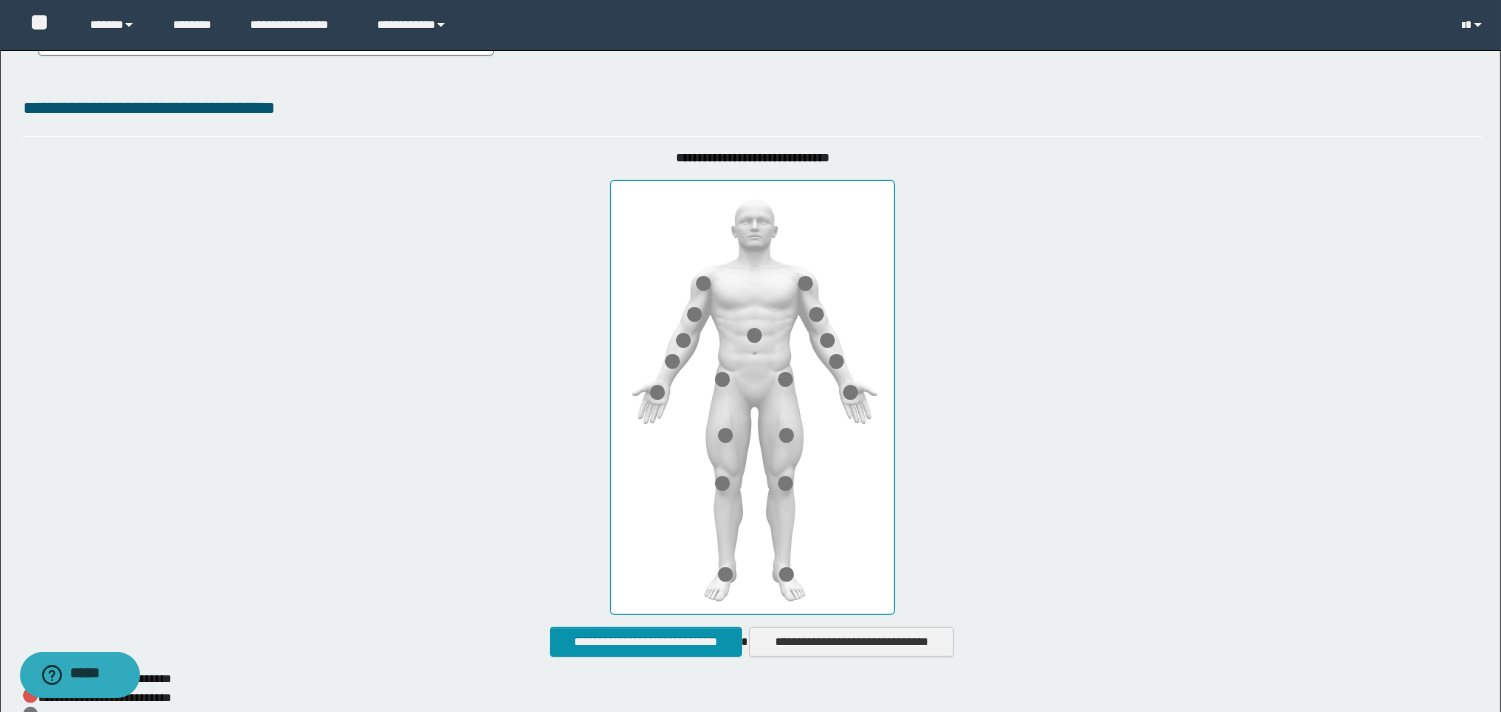 scroll, scrollTop: 1333, scrollLeft: 0, axis: vertical 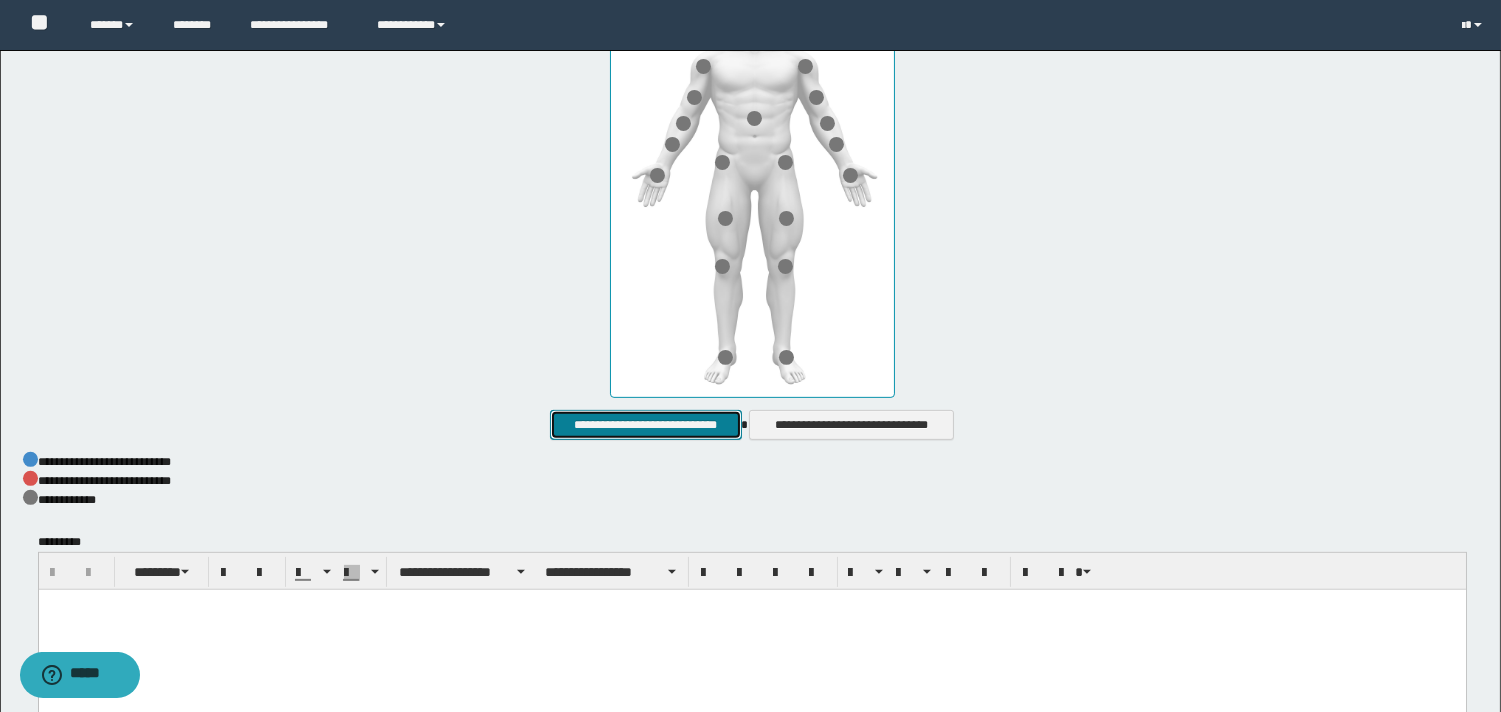 click on "**********" at bounding box center (645, 425) 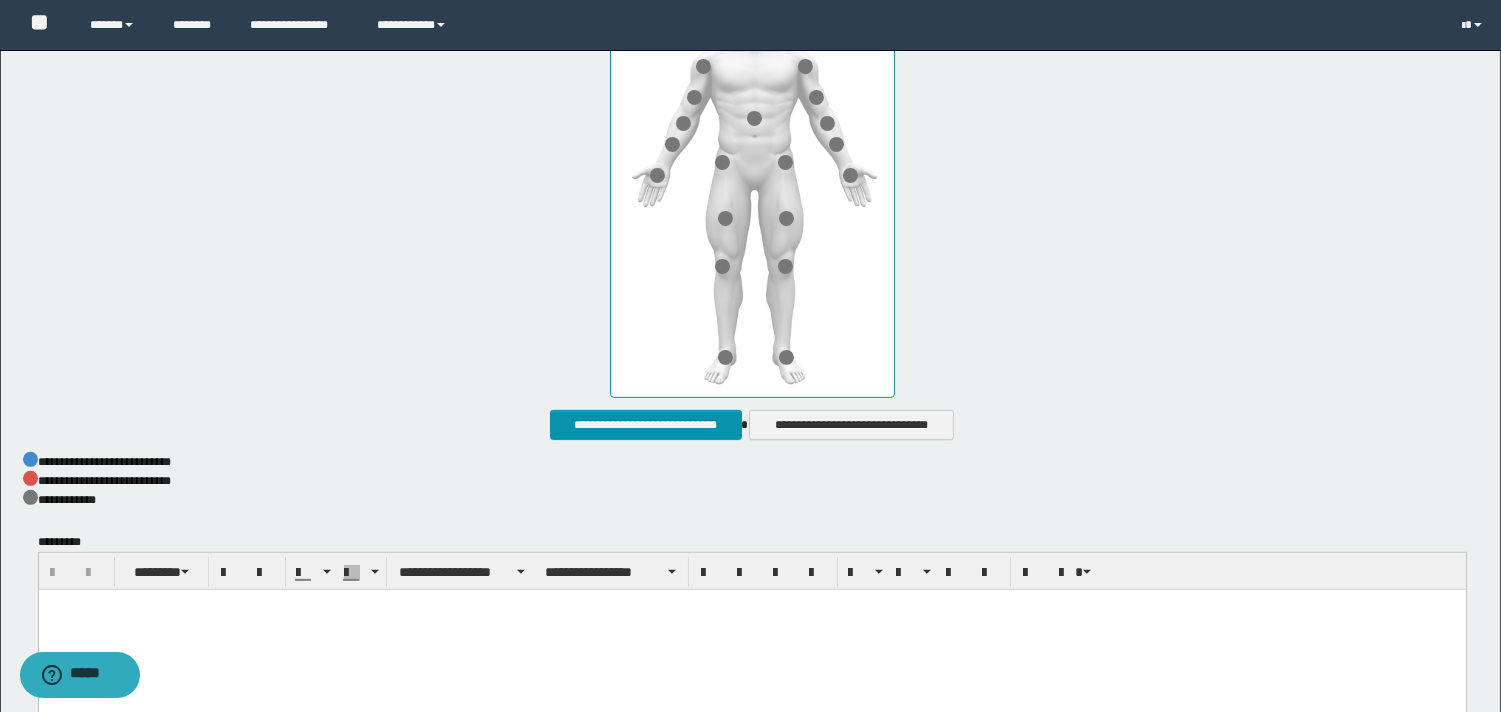 drag, startPoint x: 582, startPoint y: 635, endPoint x: 571, endPoint y: 709, distance: 74.8131 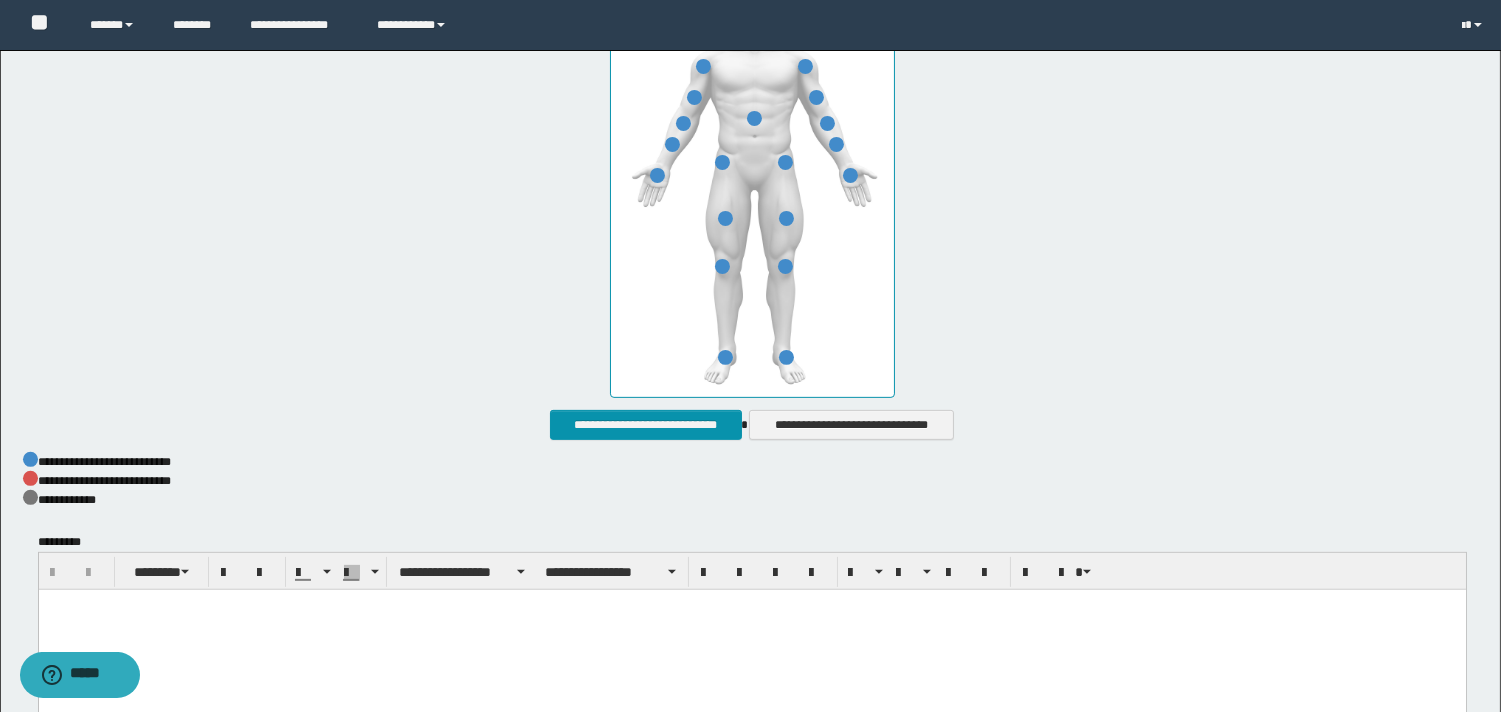 paste 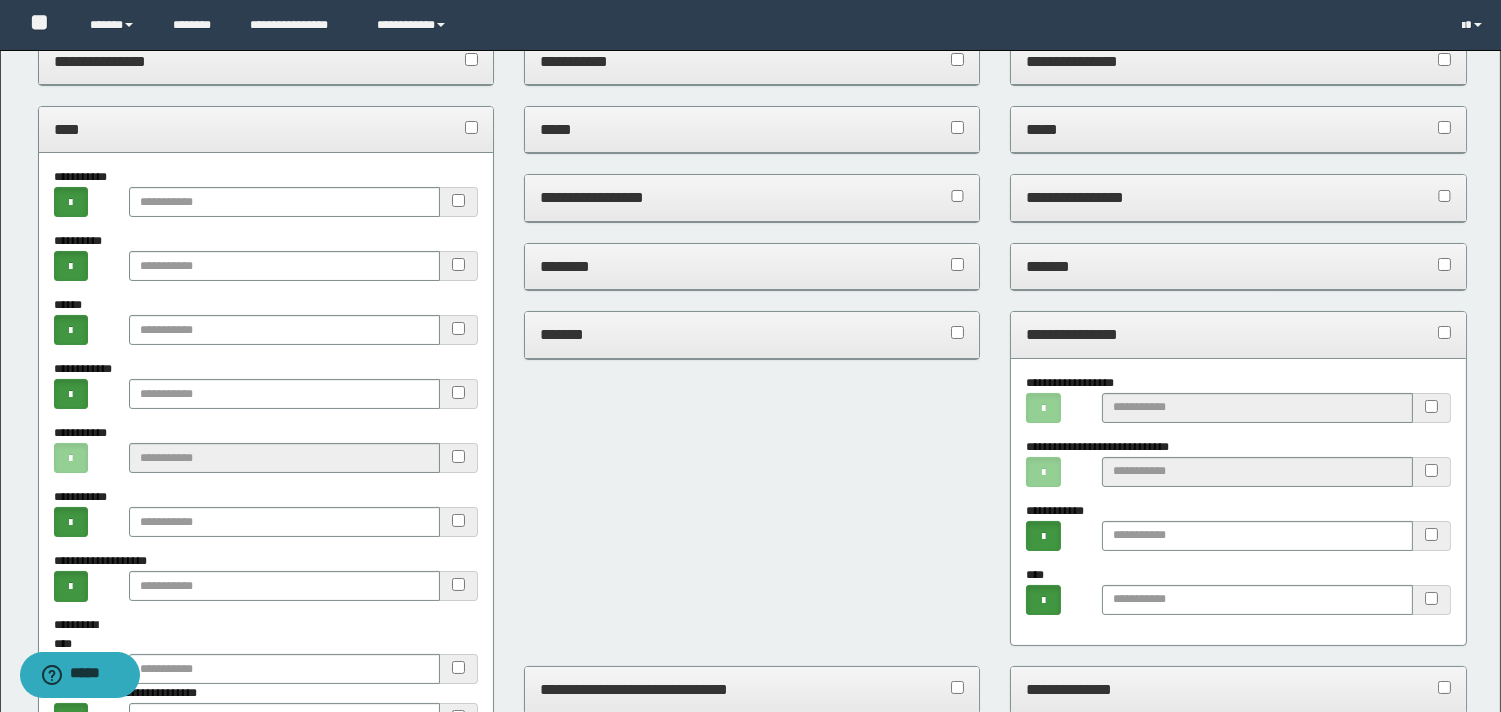 scroll, scrollTop: 0, scrollLeft: 0, axis: both 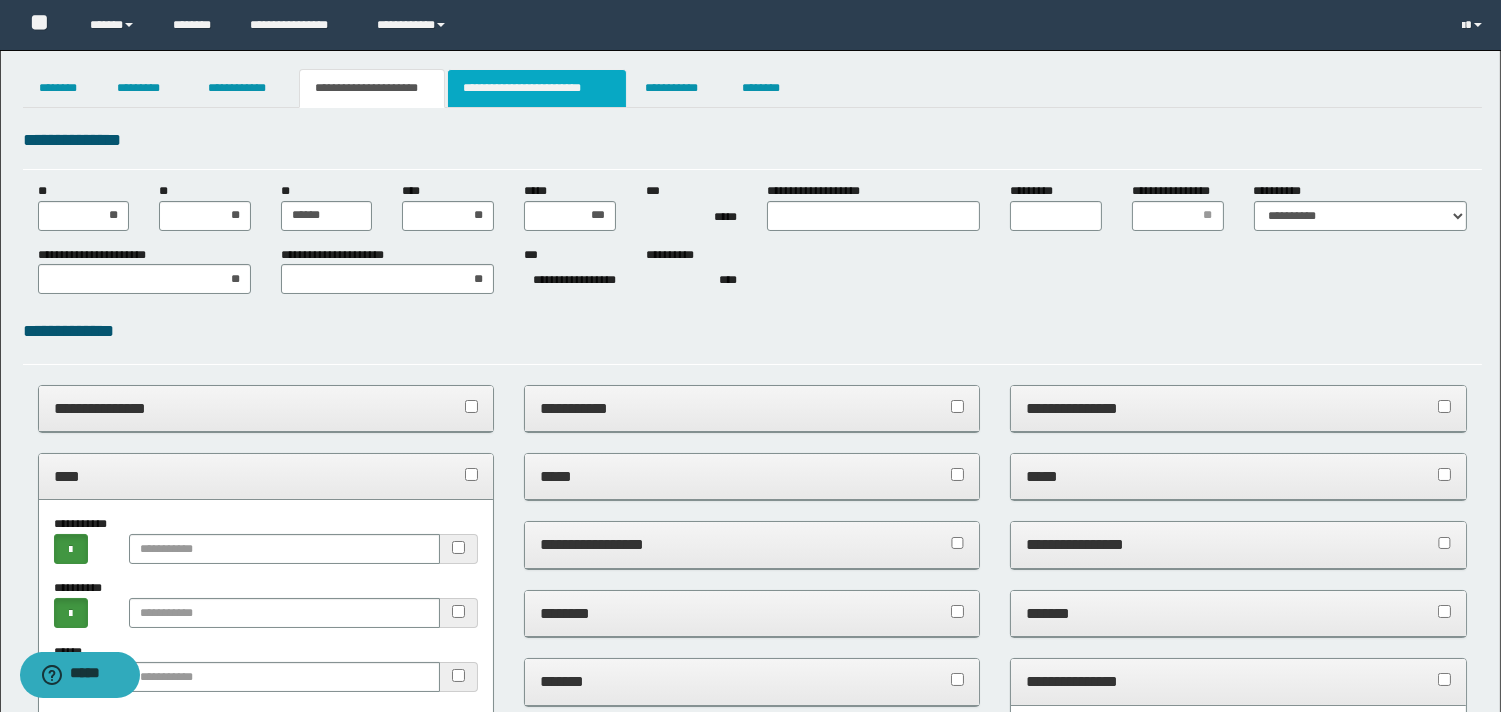 click on "**********" at bounding box center [537, 88] 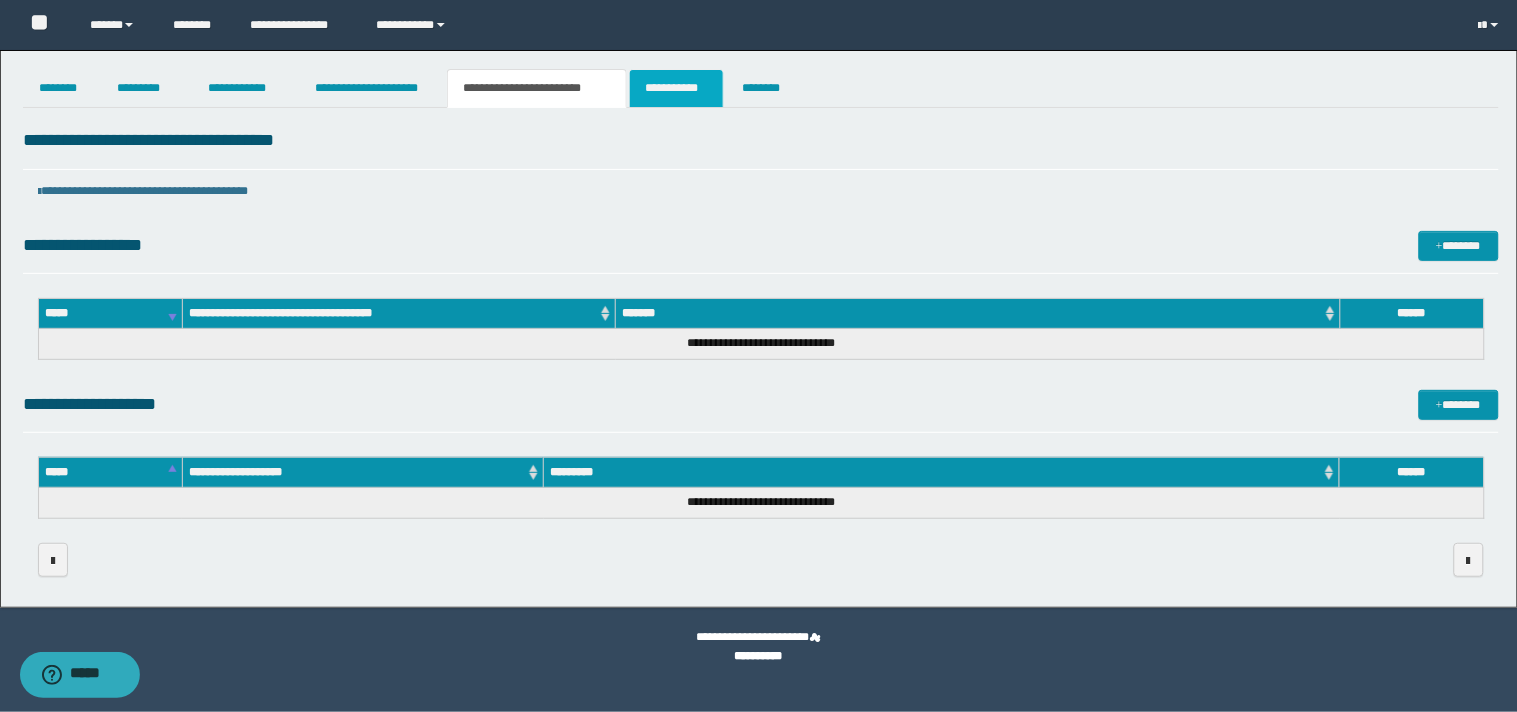 click on "**********" at bounding box center [676, 88] 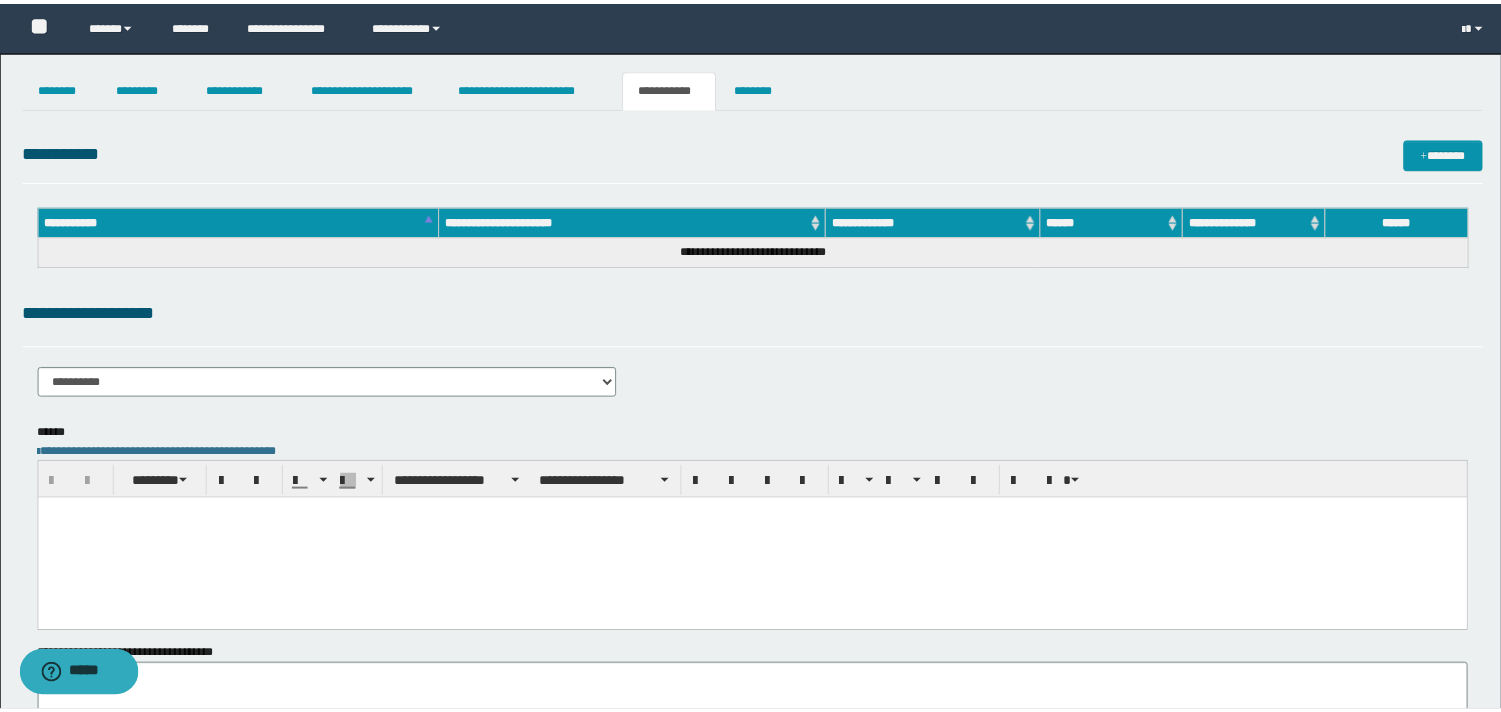scroll, scrollTop: 0, scrollLeft: 0, axis: both 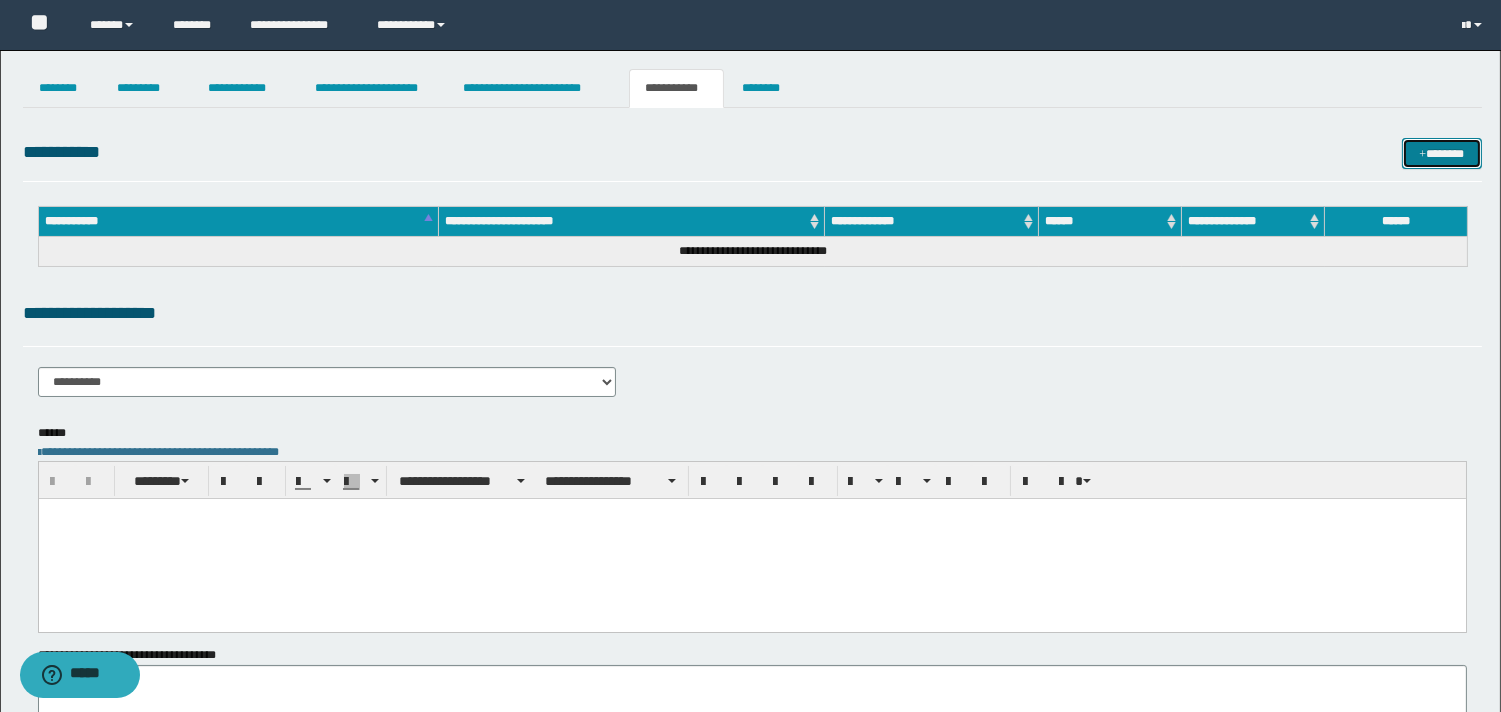 click on "*******" at bounding box center (1442, 153) 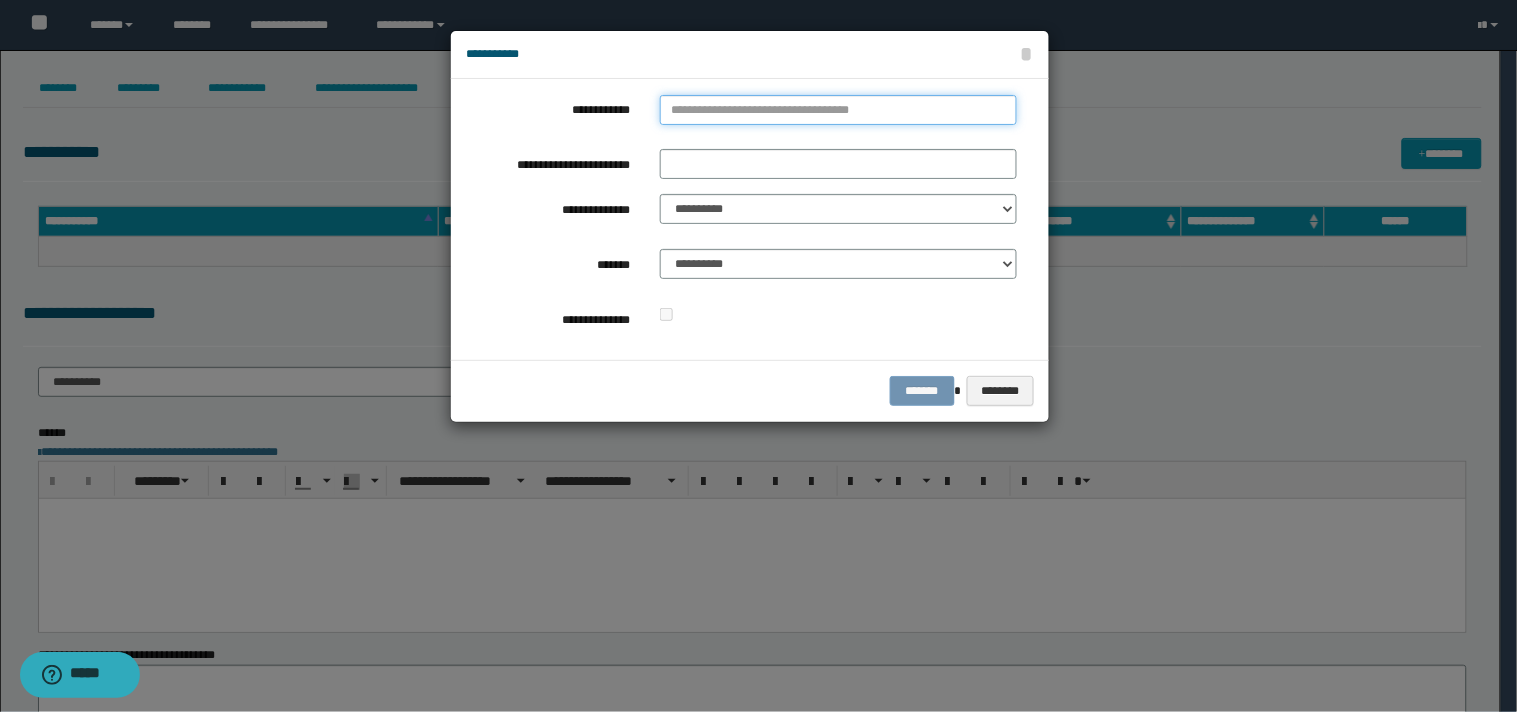 click on "**********" at bounding box center [838, 110] 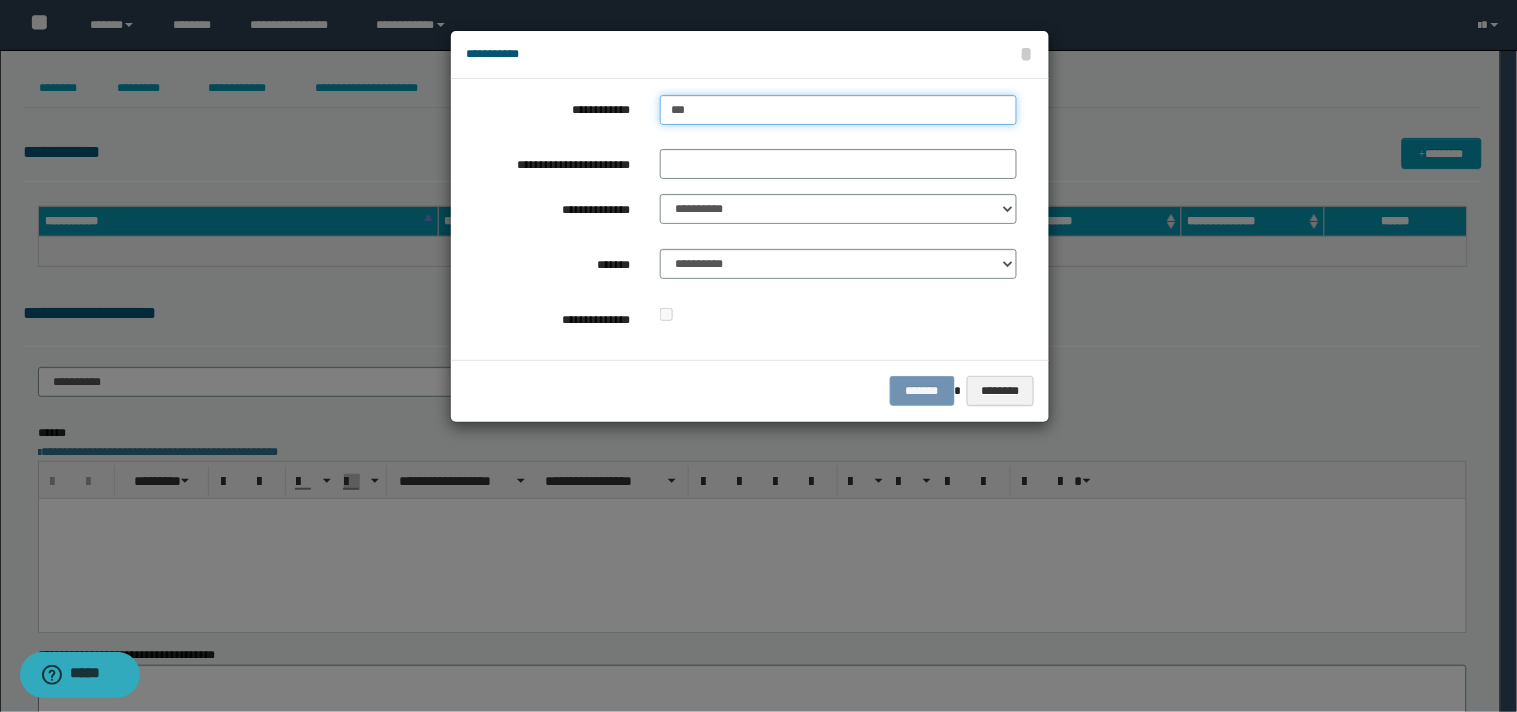 type on "****" 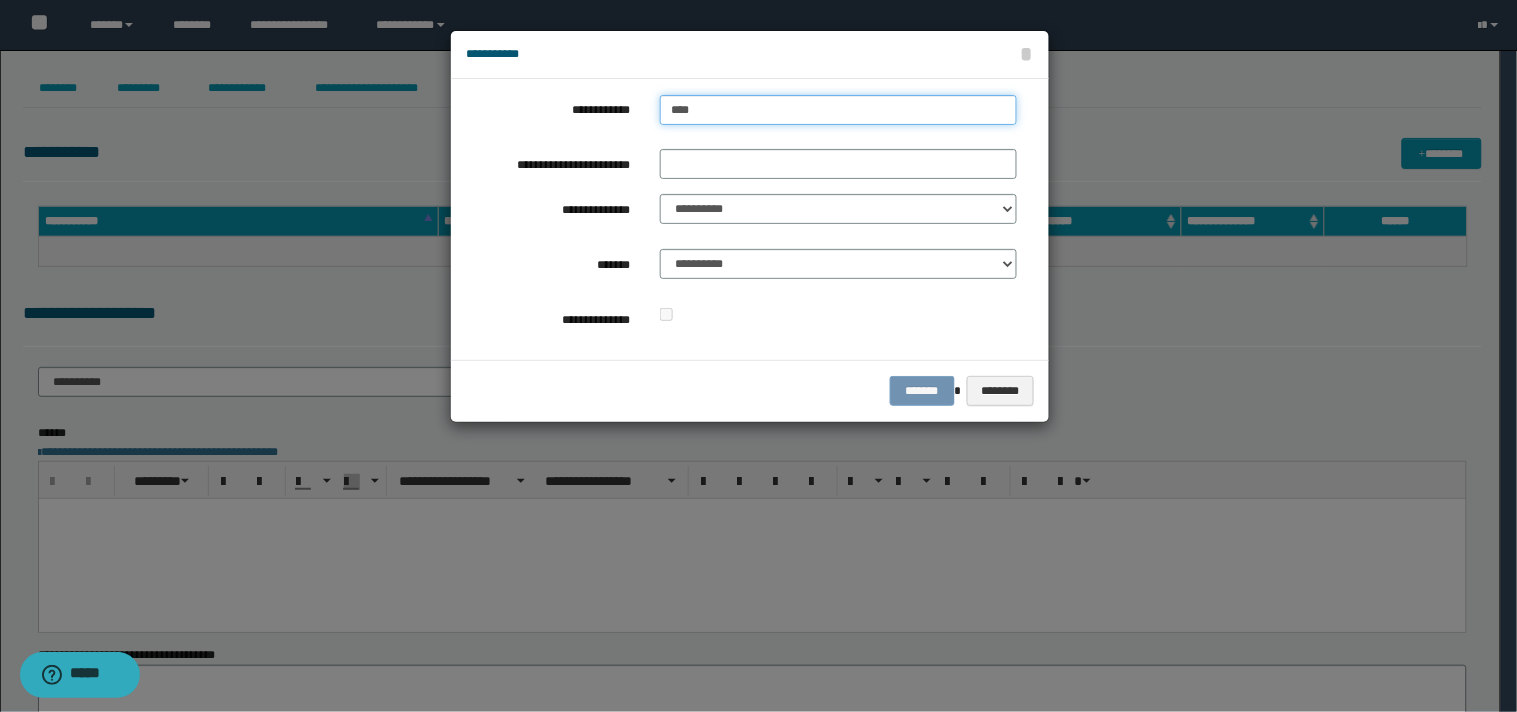 type on "****" 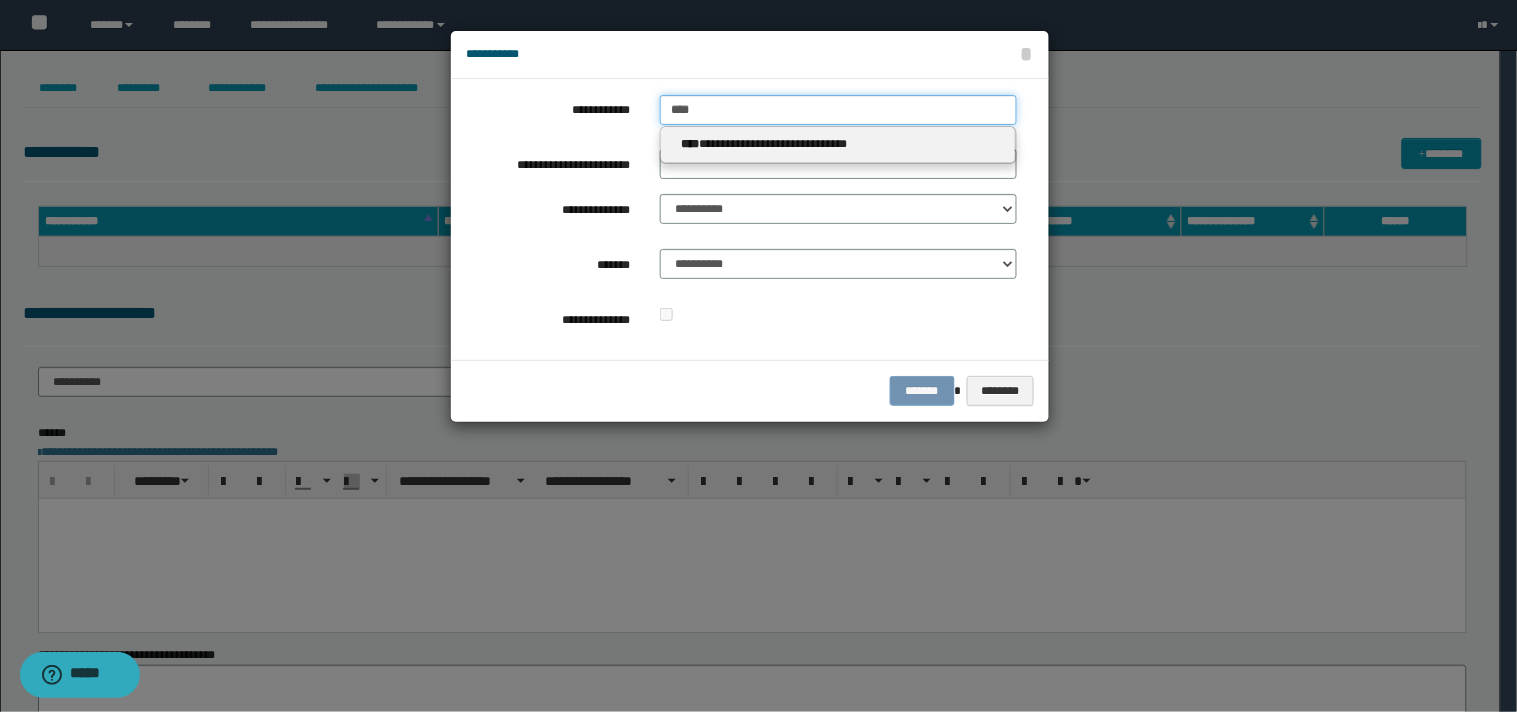 type 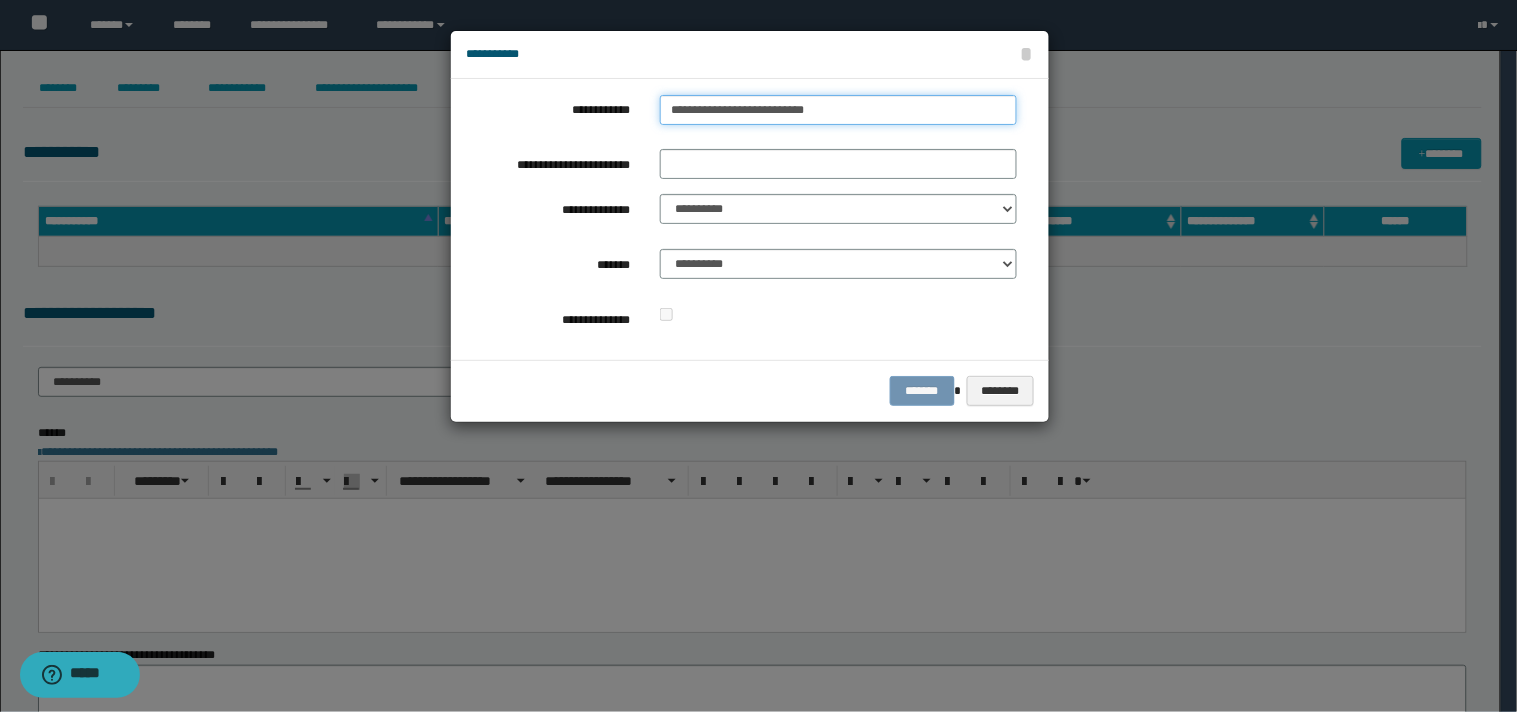 type on "**********" 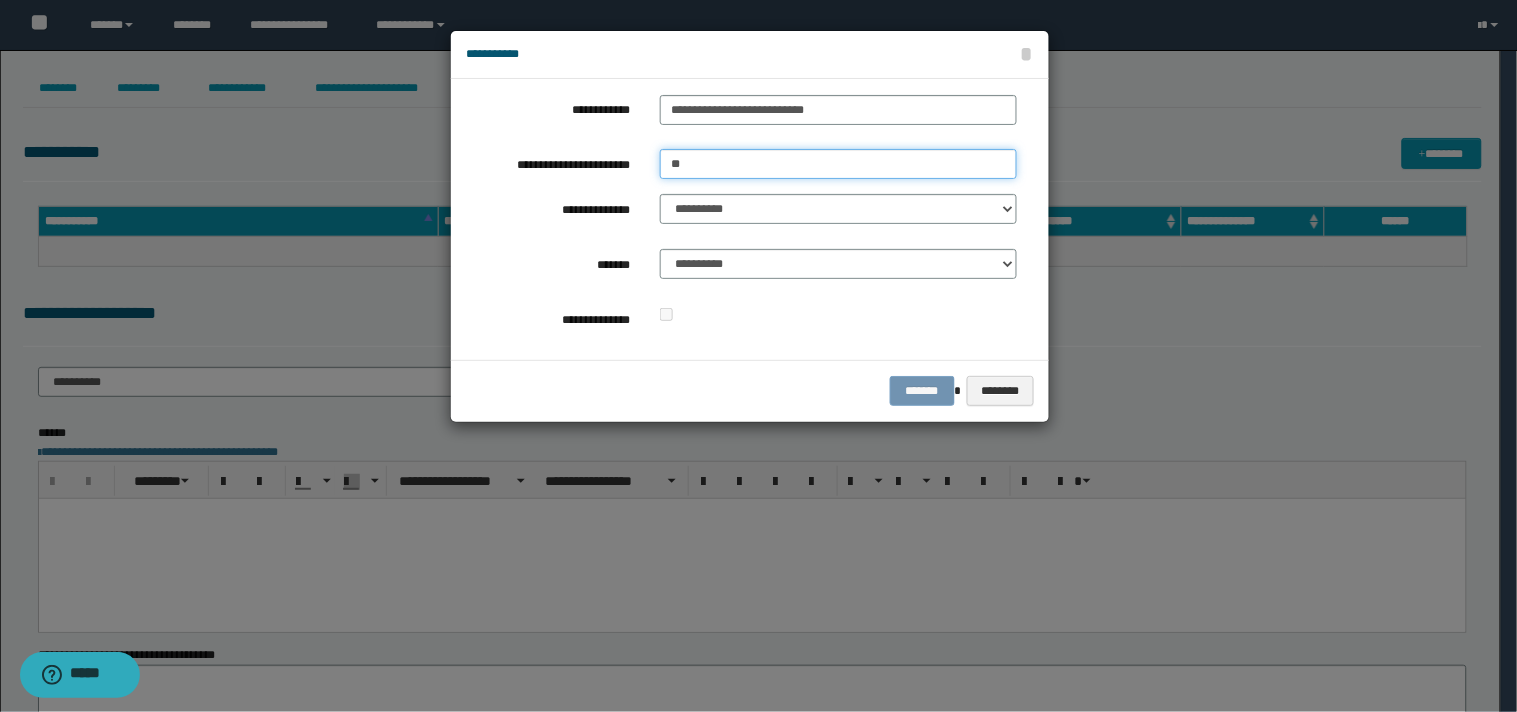 type on "*********" 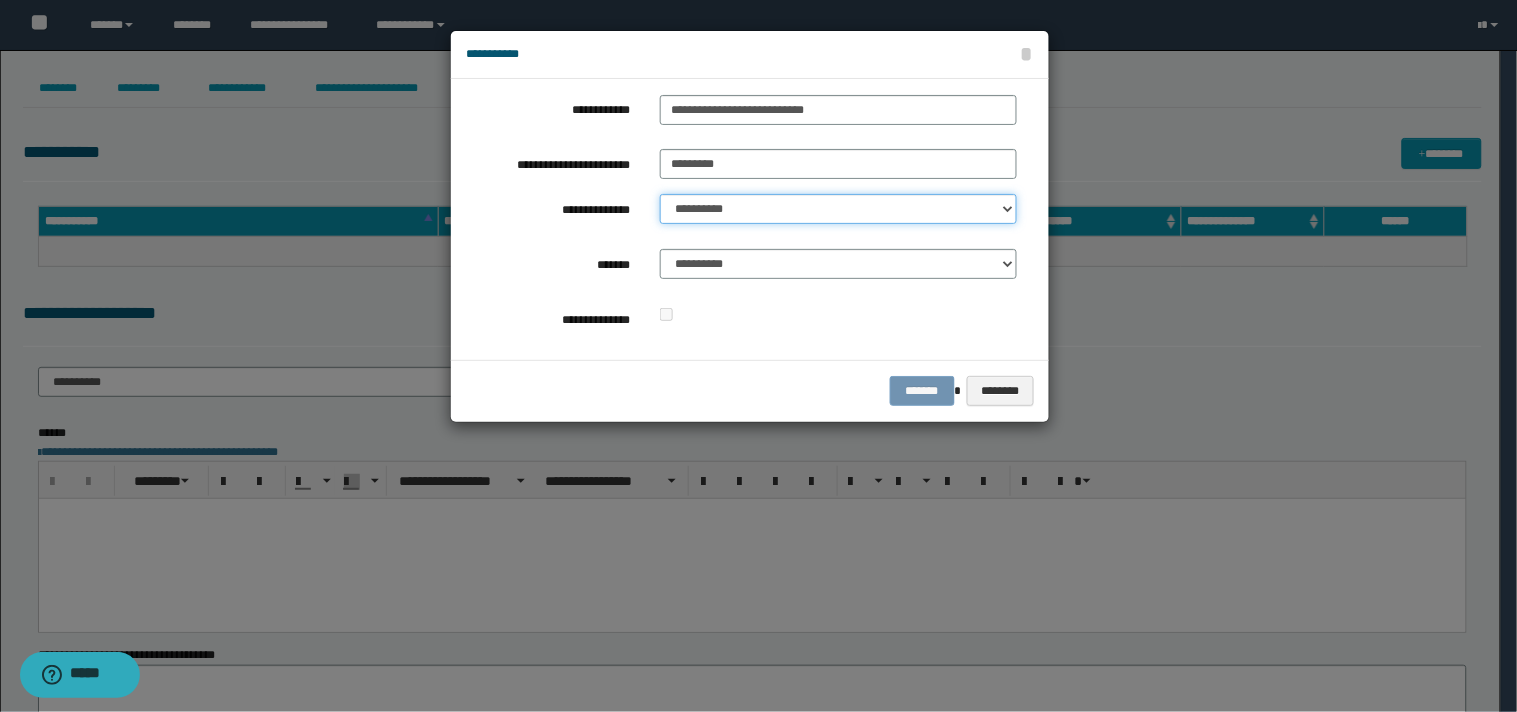 select on "*" 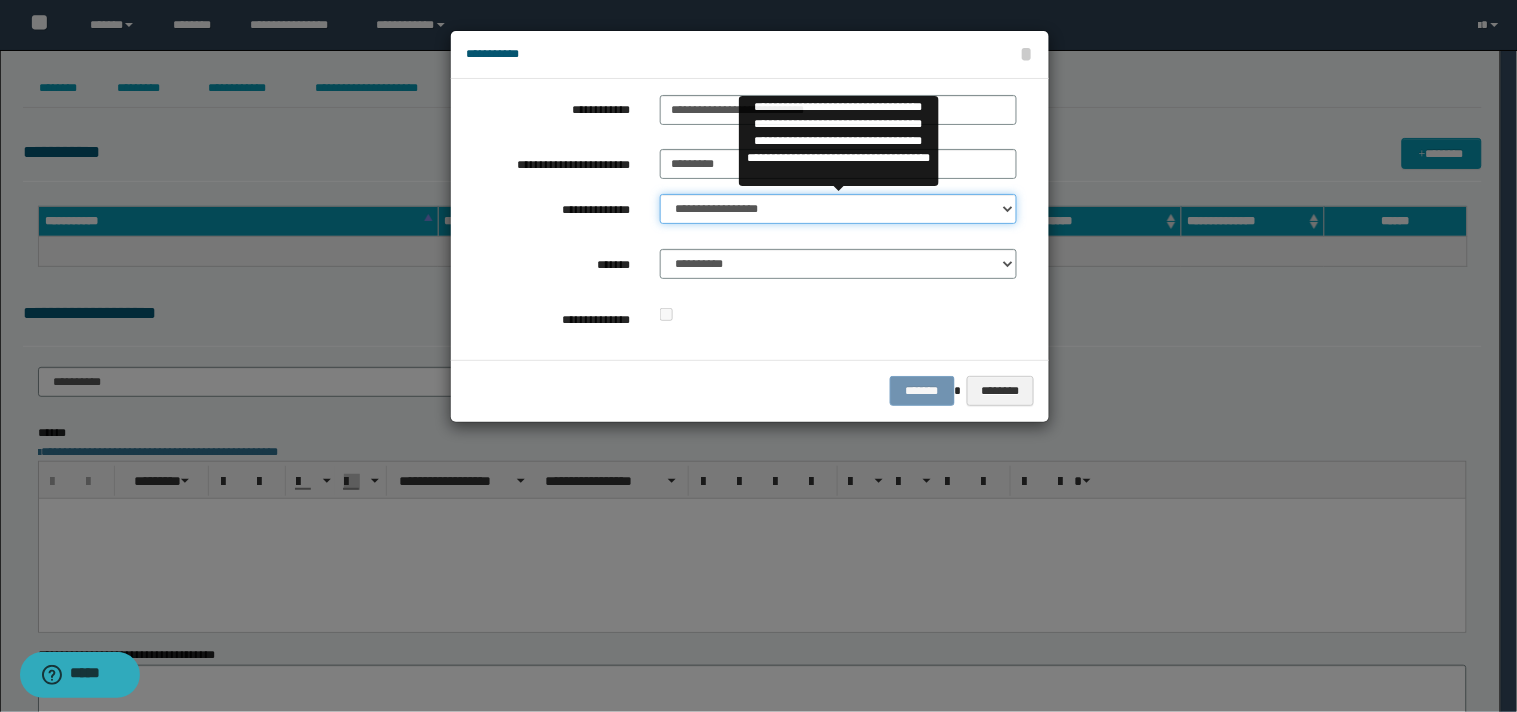 select on "**" 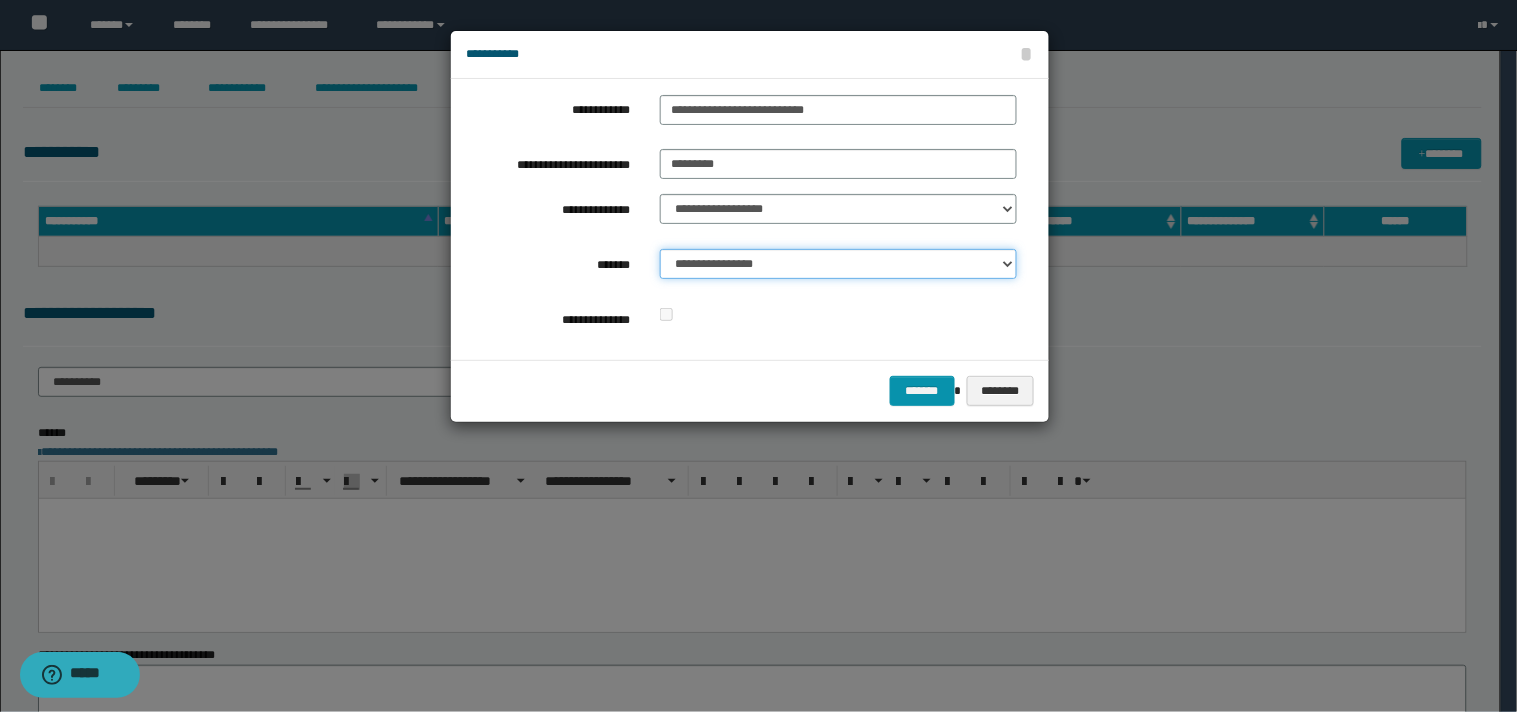 select on "*" 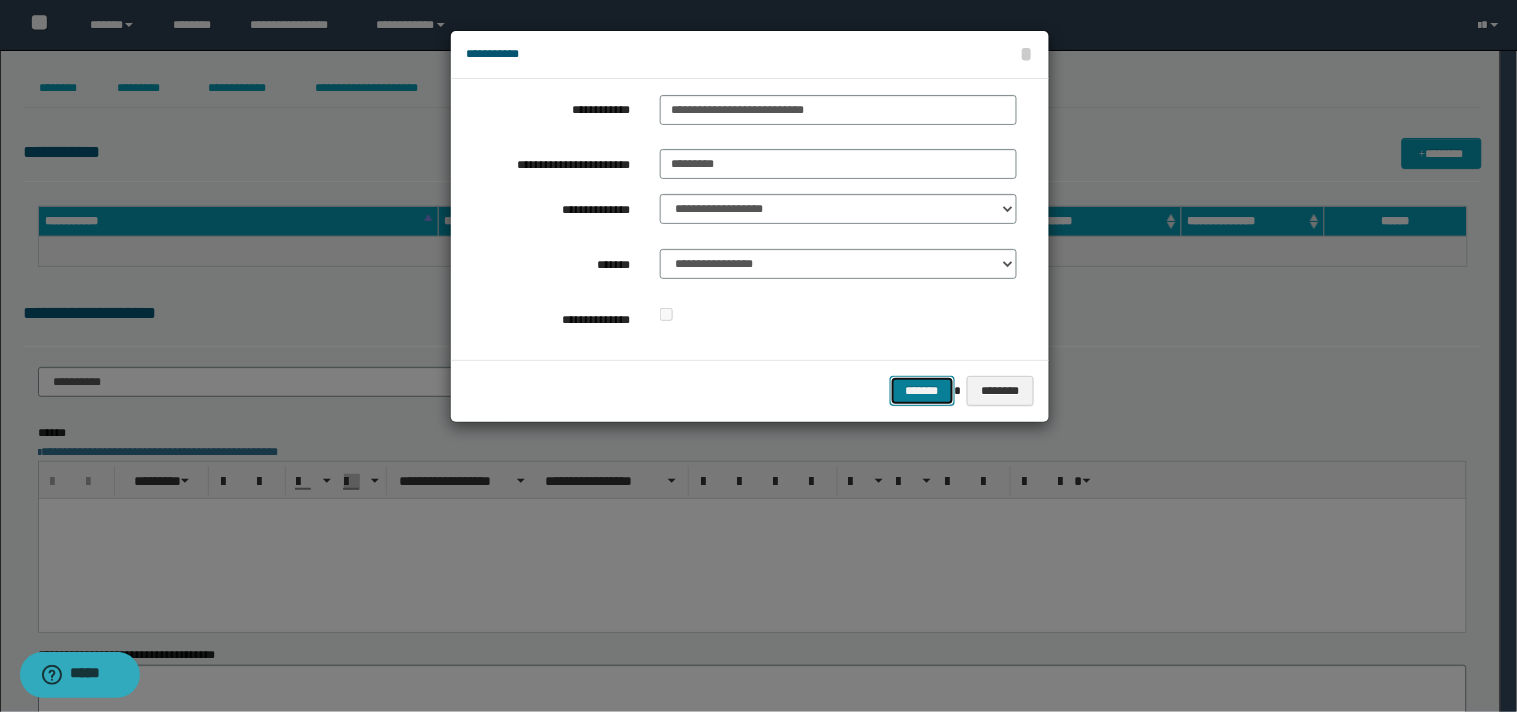 type 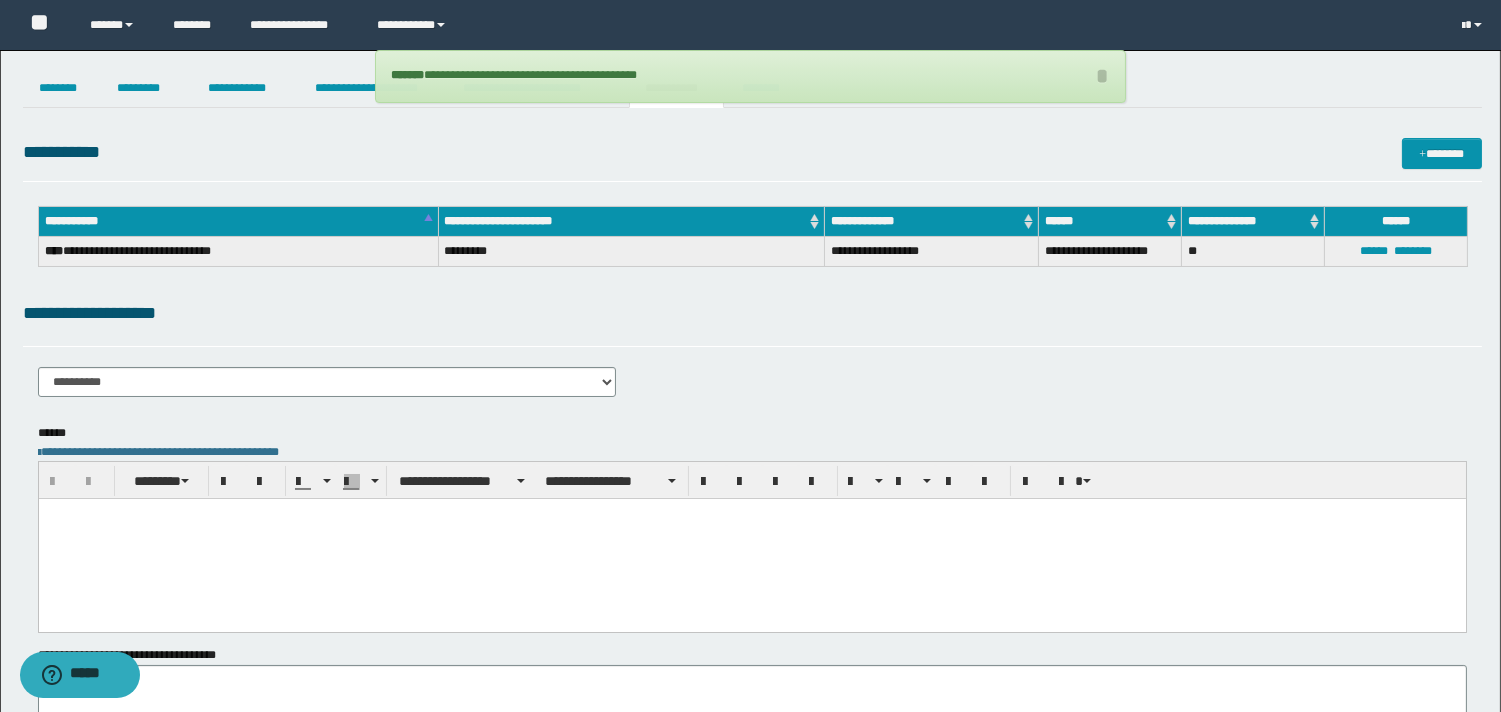 click on "**********" at bounding box center (327, 389) 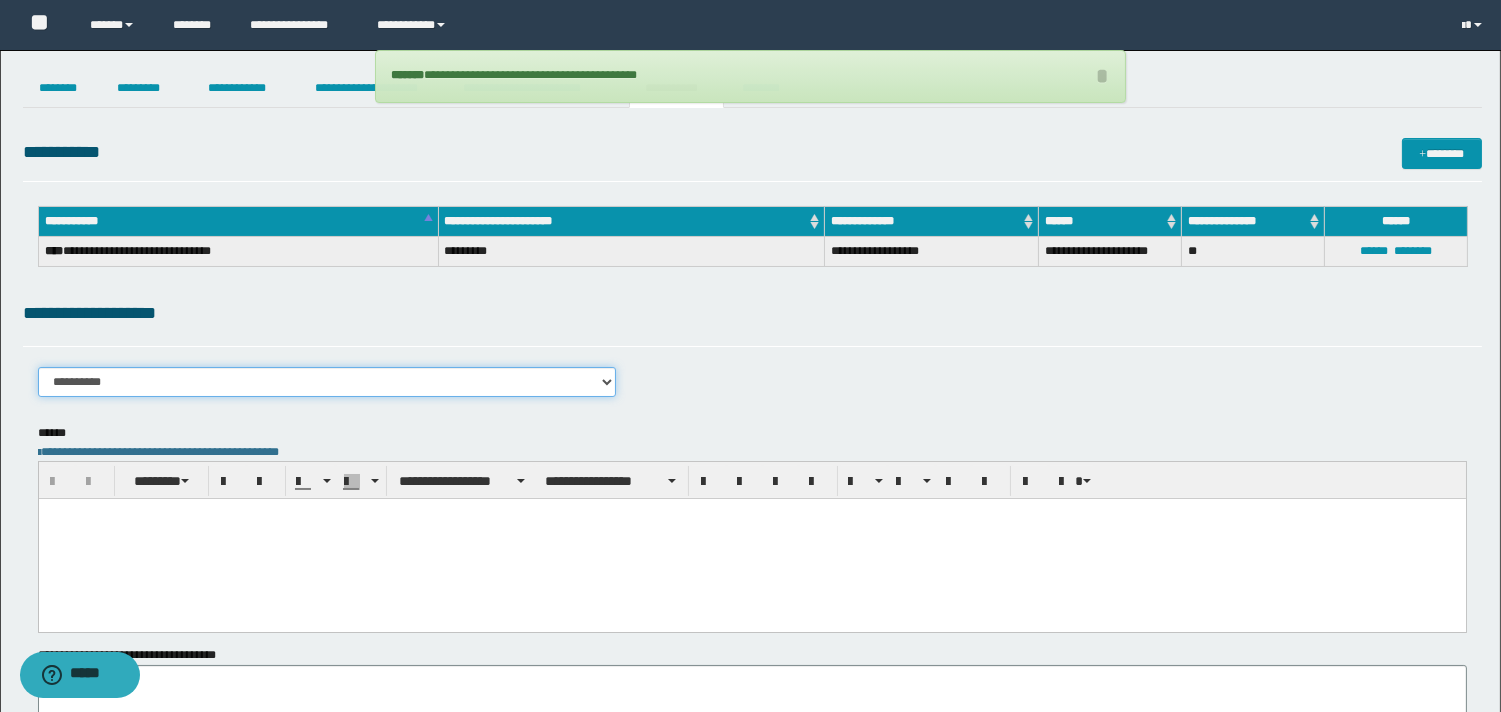 click on "**********" at bounding box center (327, 382) 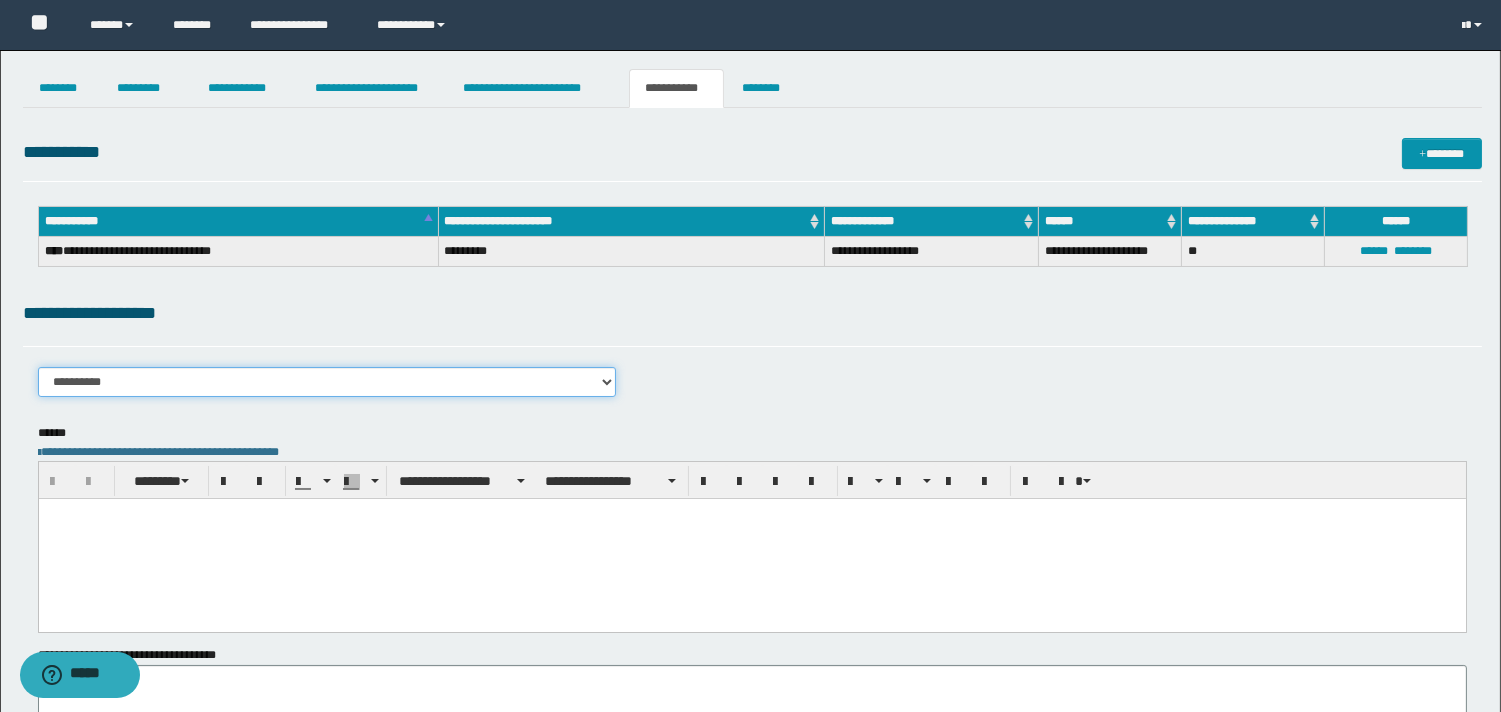 select on "****" 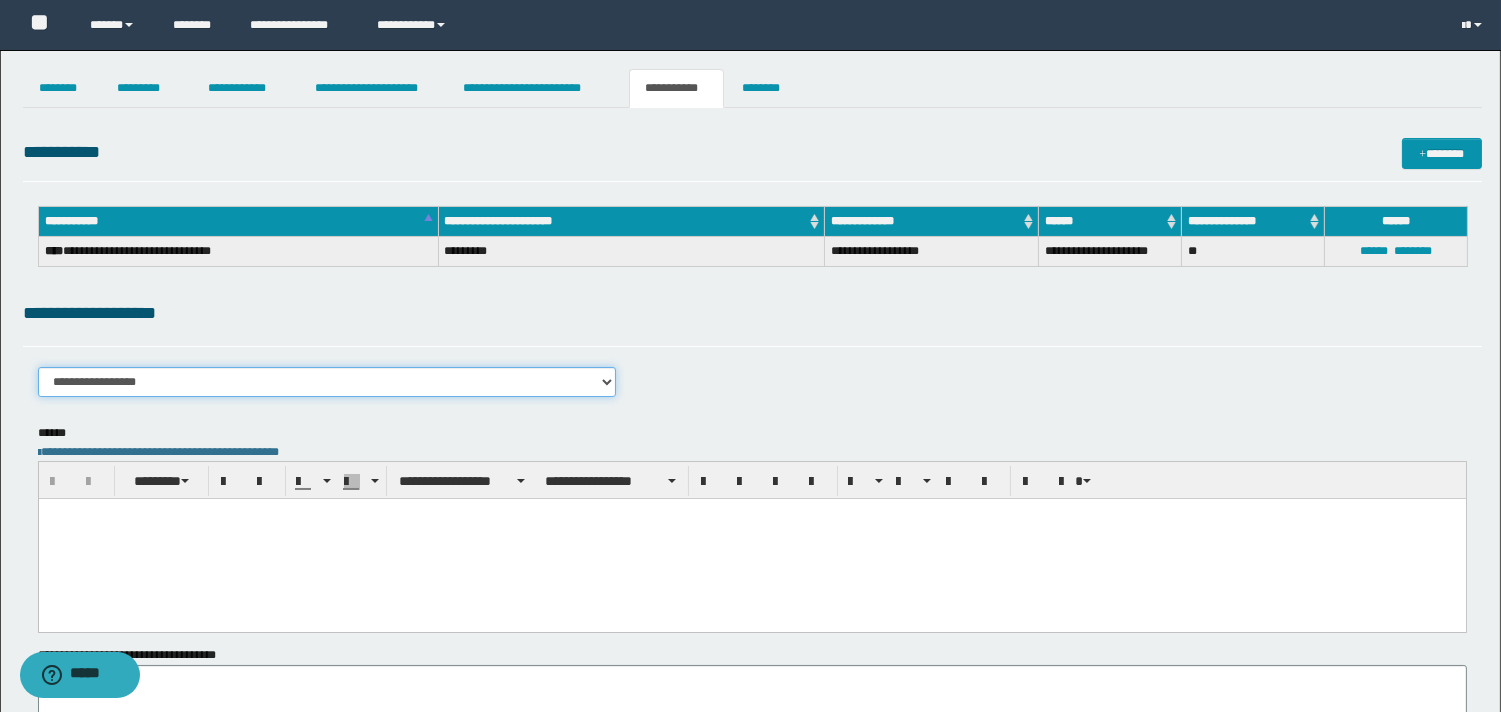 click on "**********" at bounding box center [327, 382] 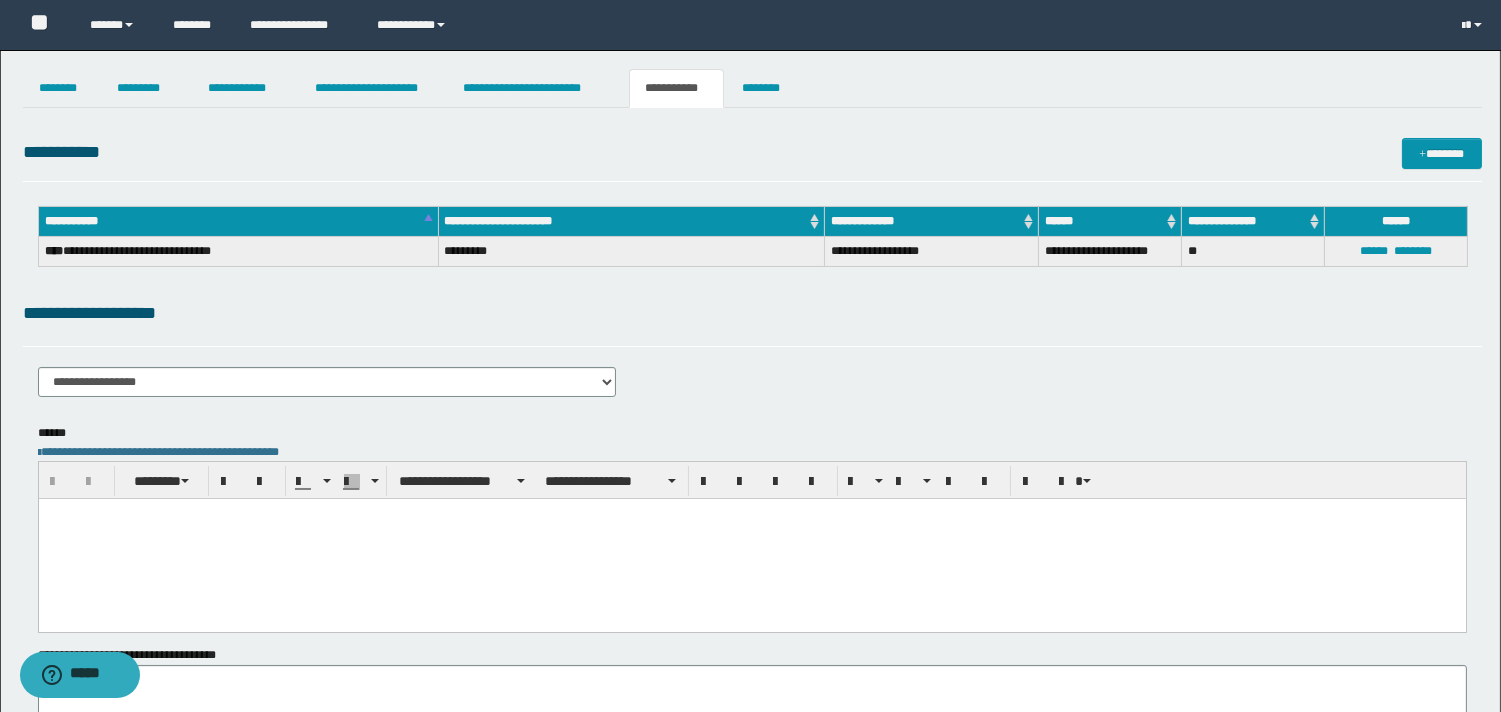 click on "**********" at bounding box center (752, 313) 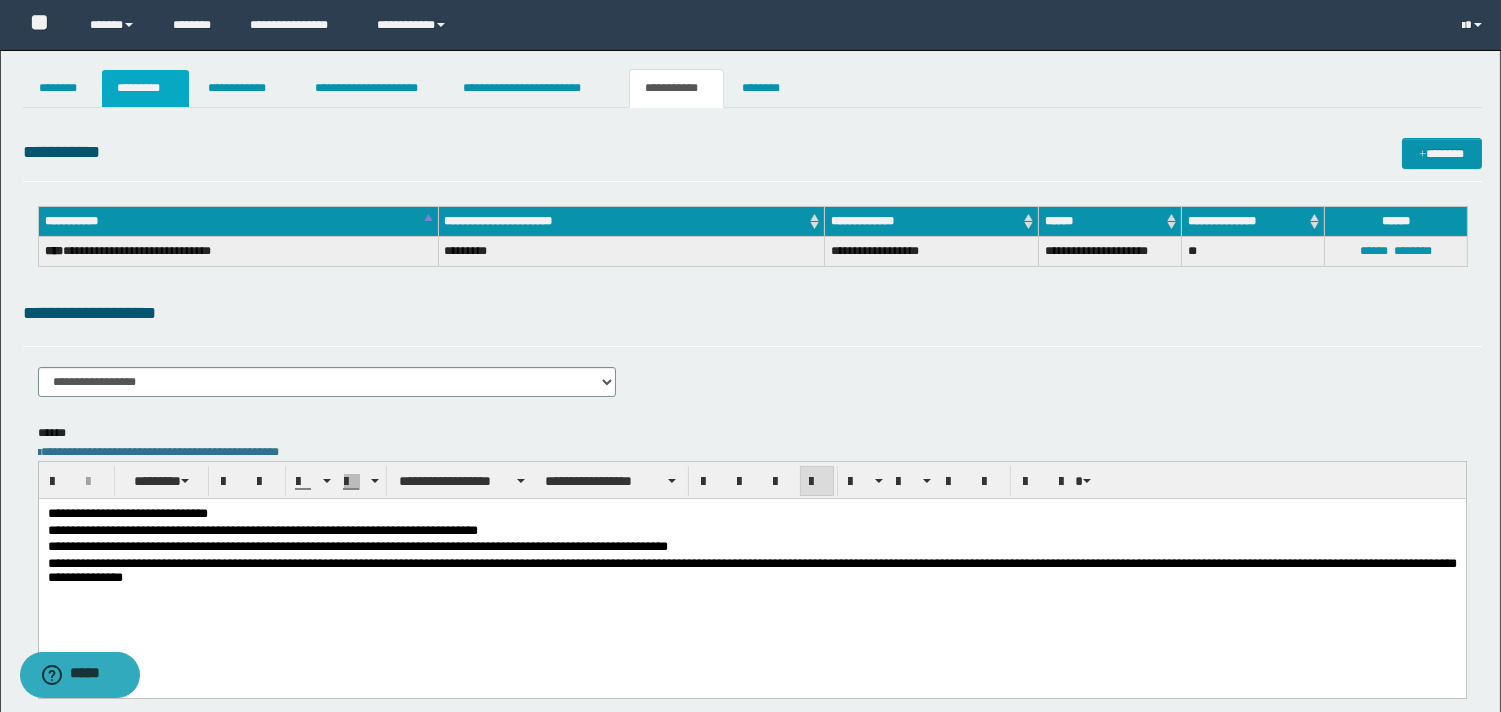 click on "*********" at bounding box center [145, 88] 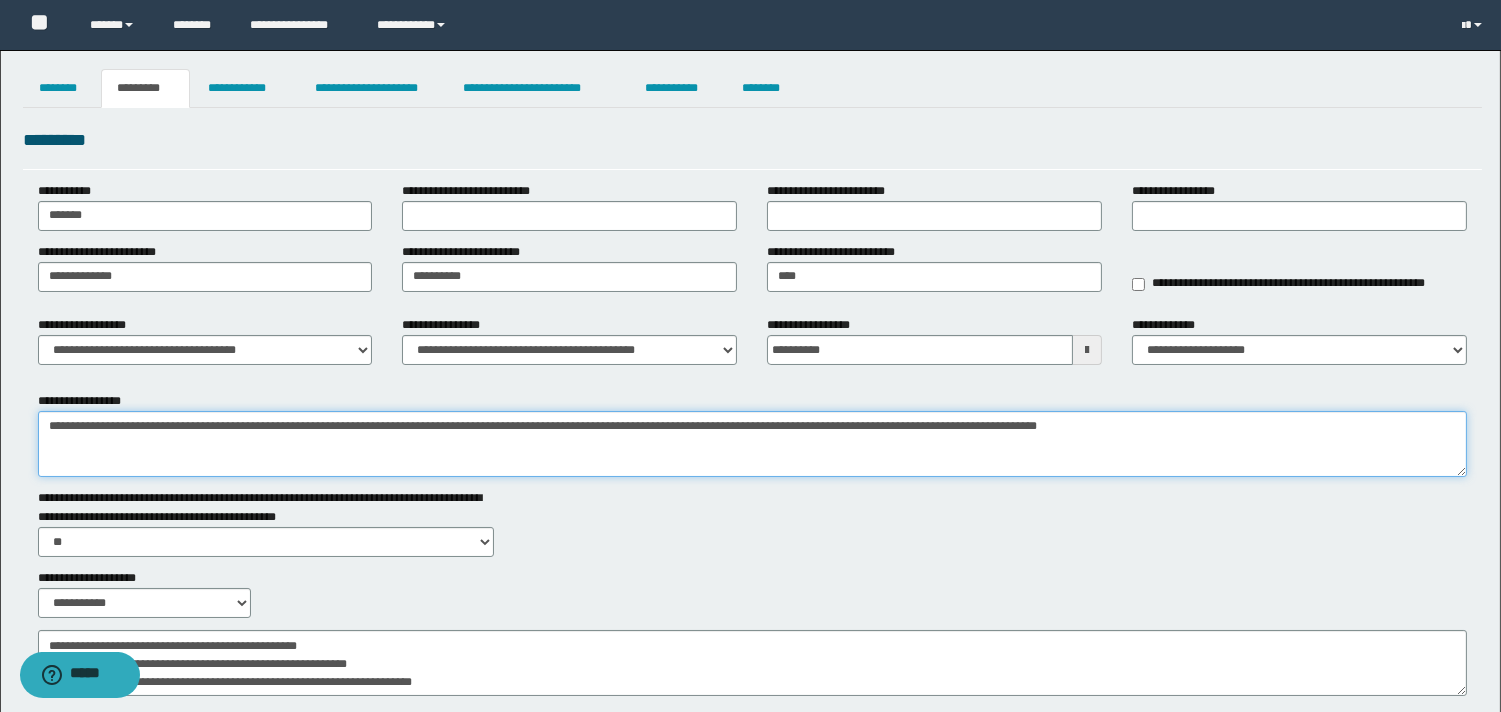 drag, startPoint x: 1350, startPoint y: 431, endPoint x: 1065, endPoint y: 431, distance: 285 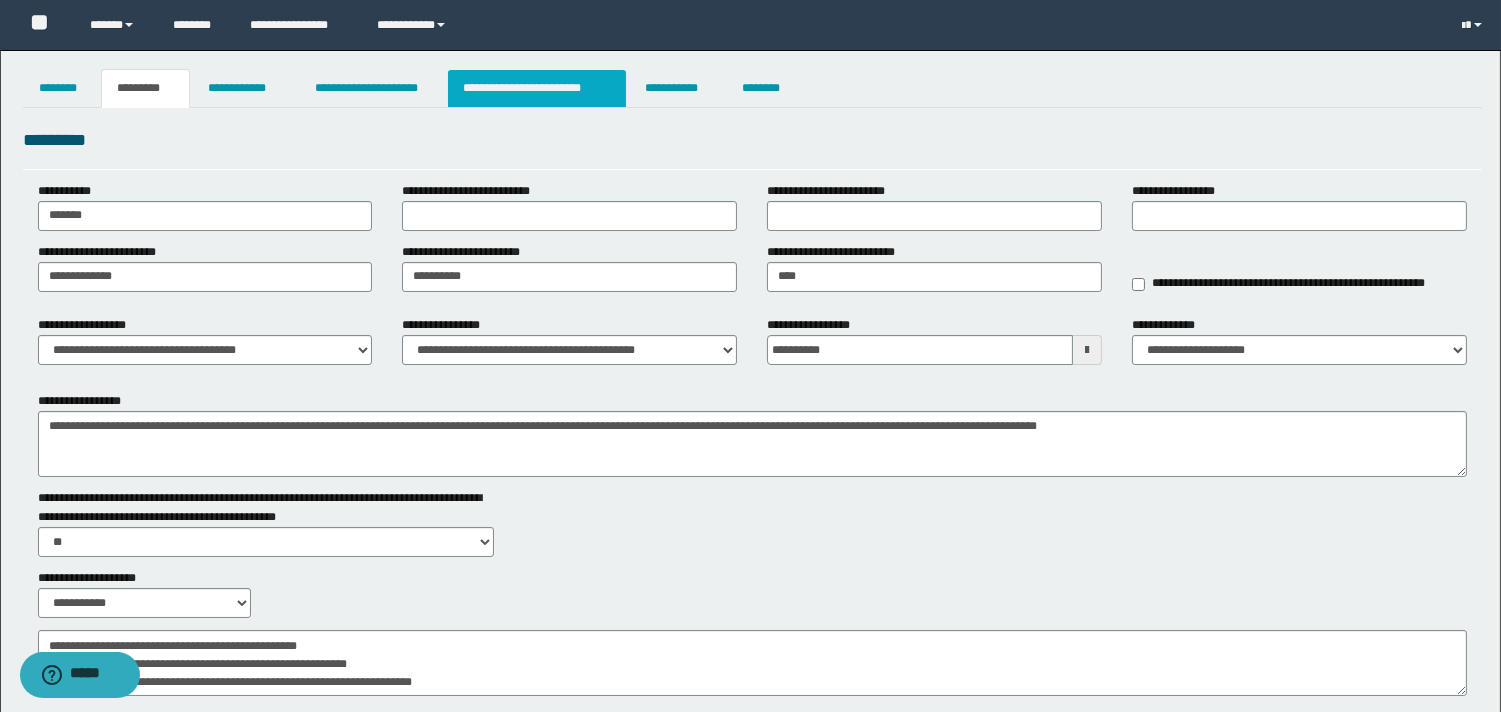 click on "**********" at bounding box center (537, 88) 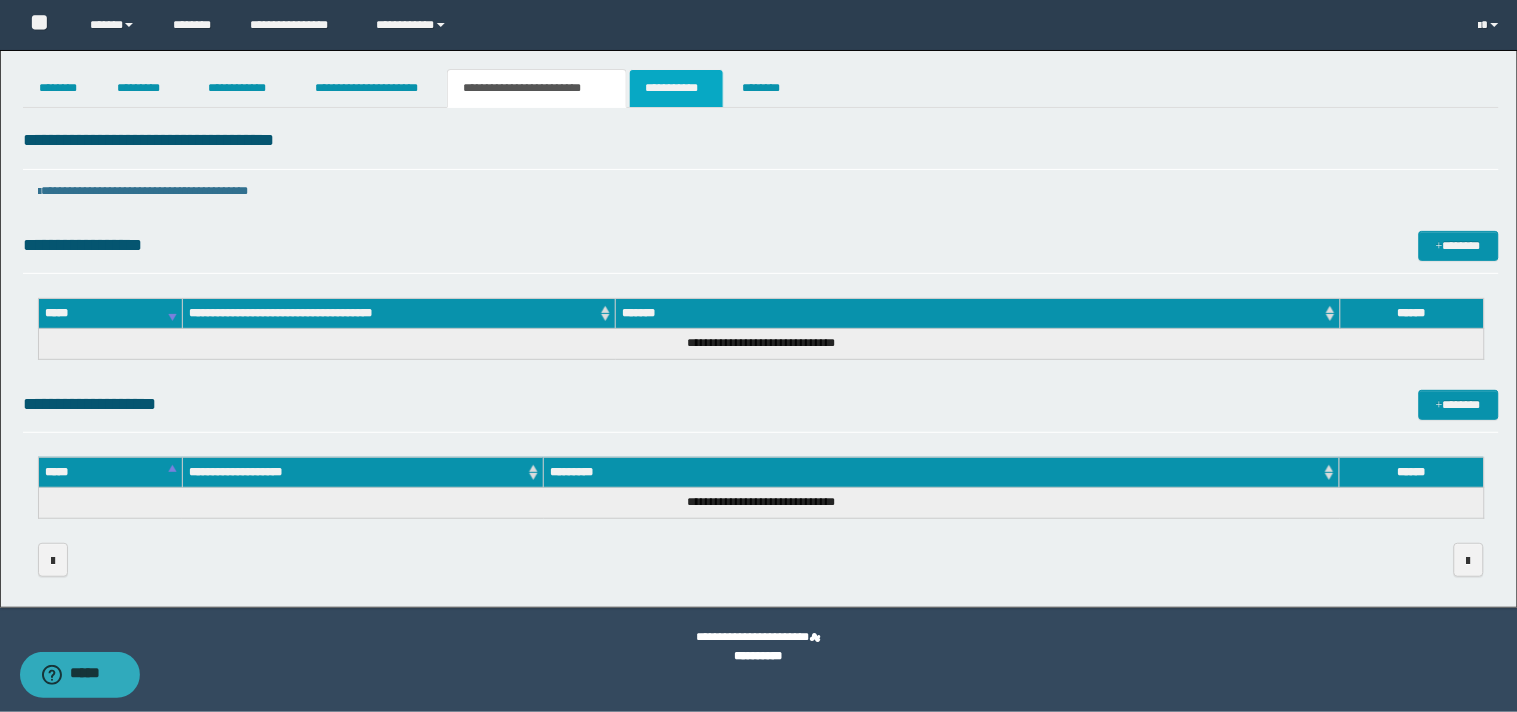 click on "**********" at bounding box center [676, 88] 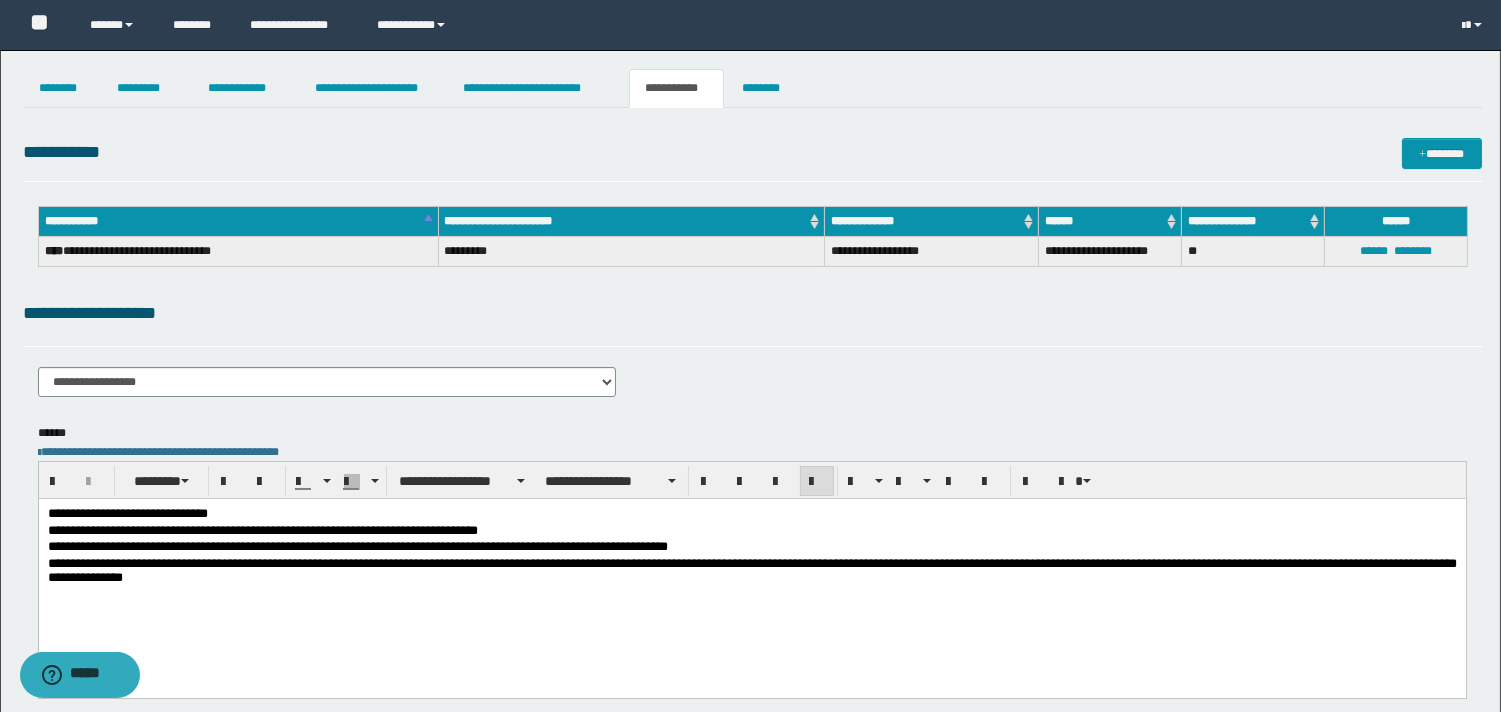click on "**********" at bounding box center (751, 515) 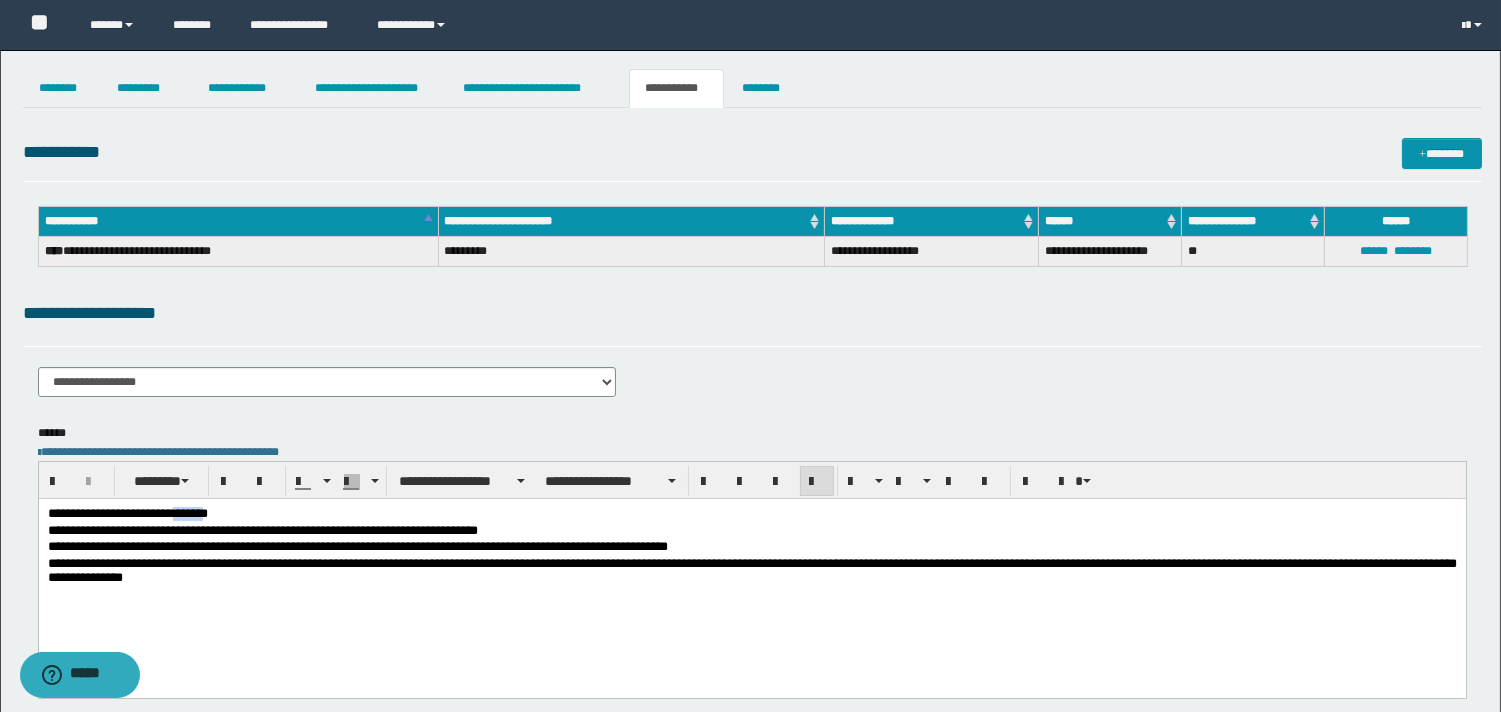 click on "**********" at bounding box center (751, 515) 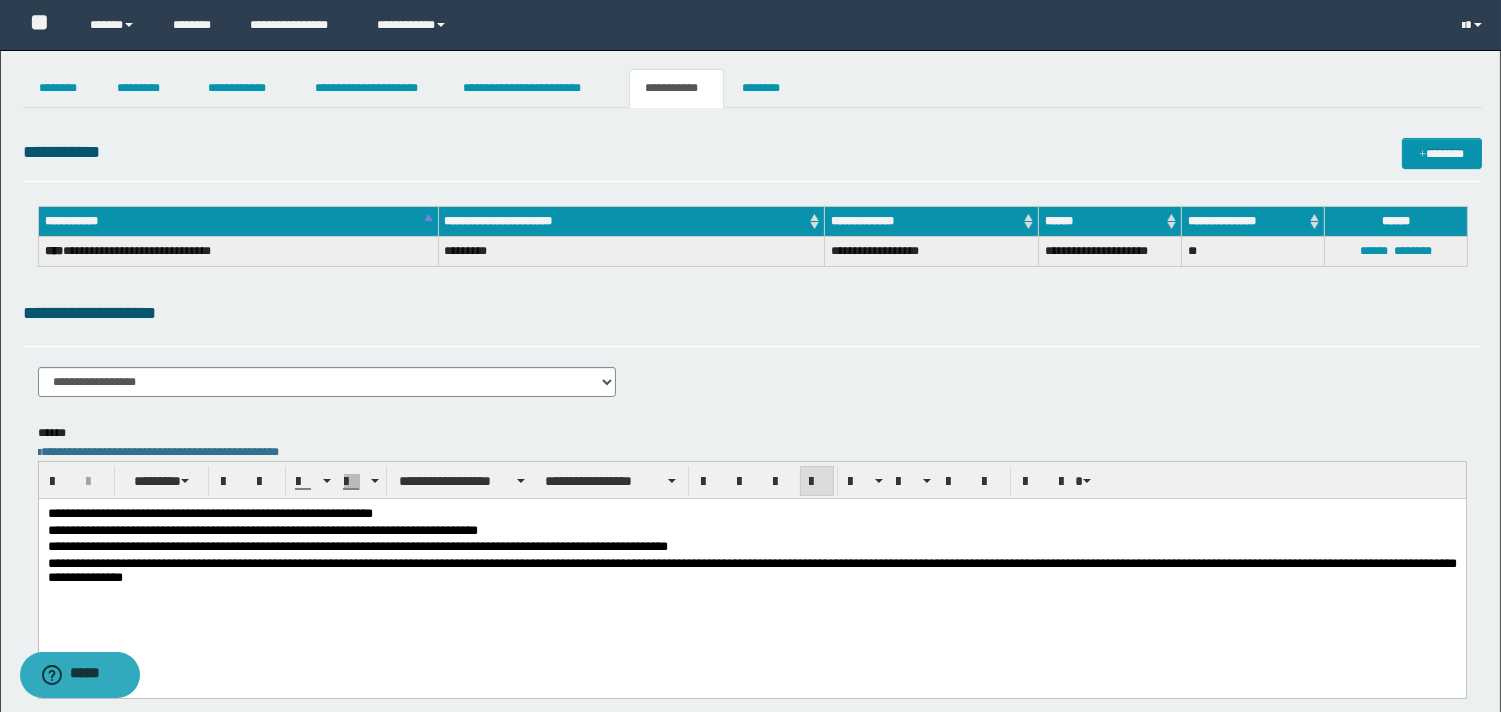 click on "**********" at bounding box center (751, 515) 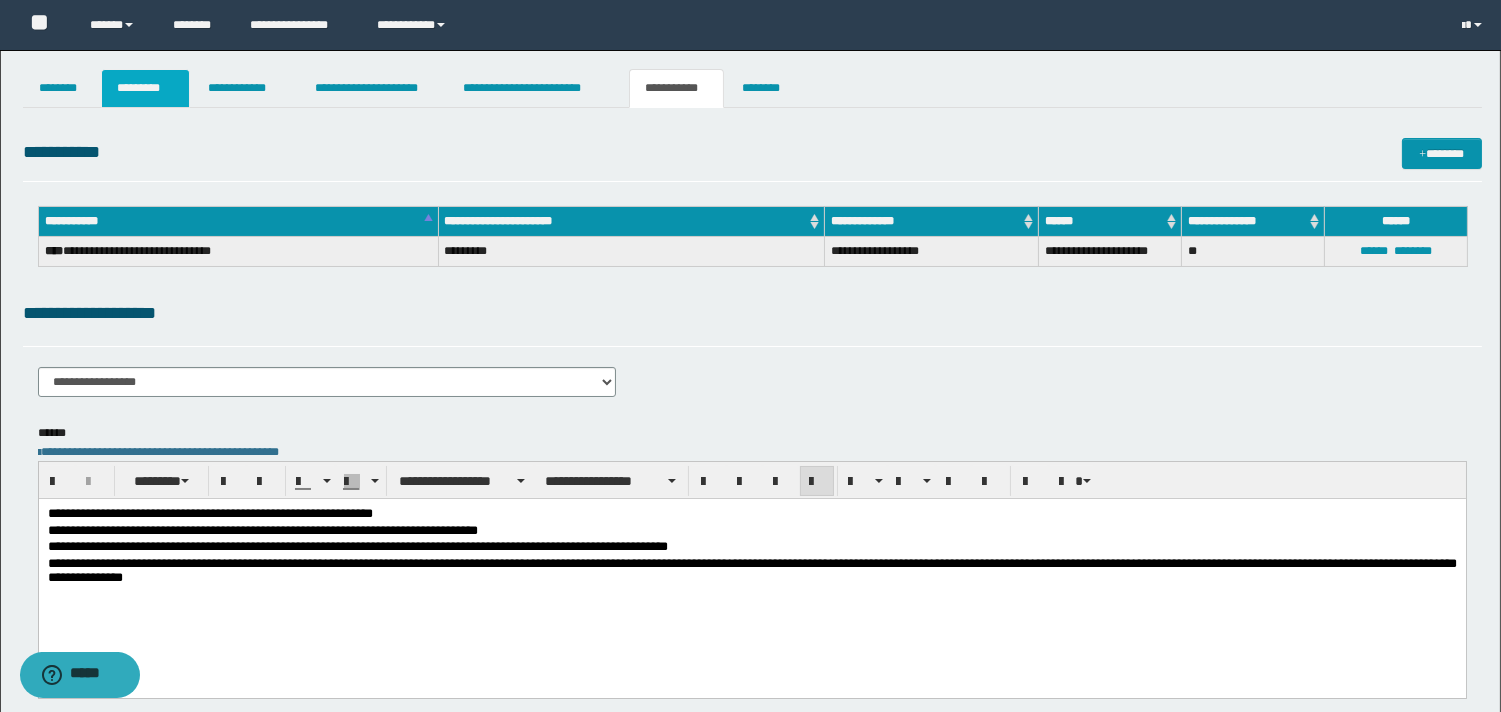 click on "*********" at bounding box center [145, 88] 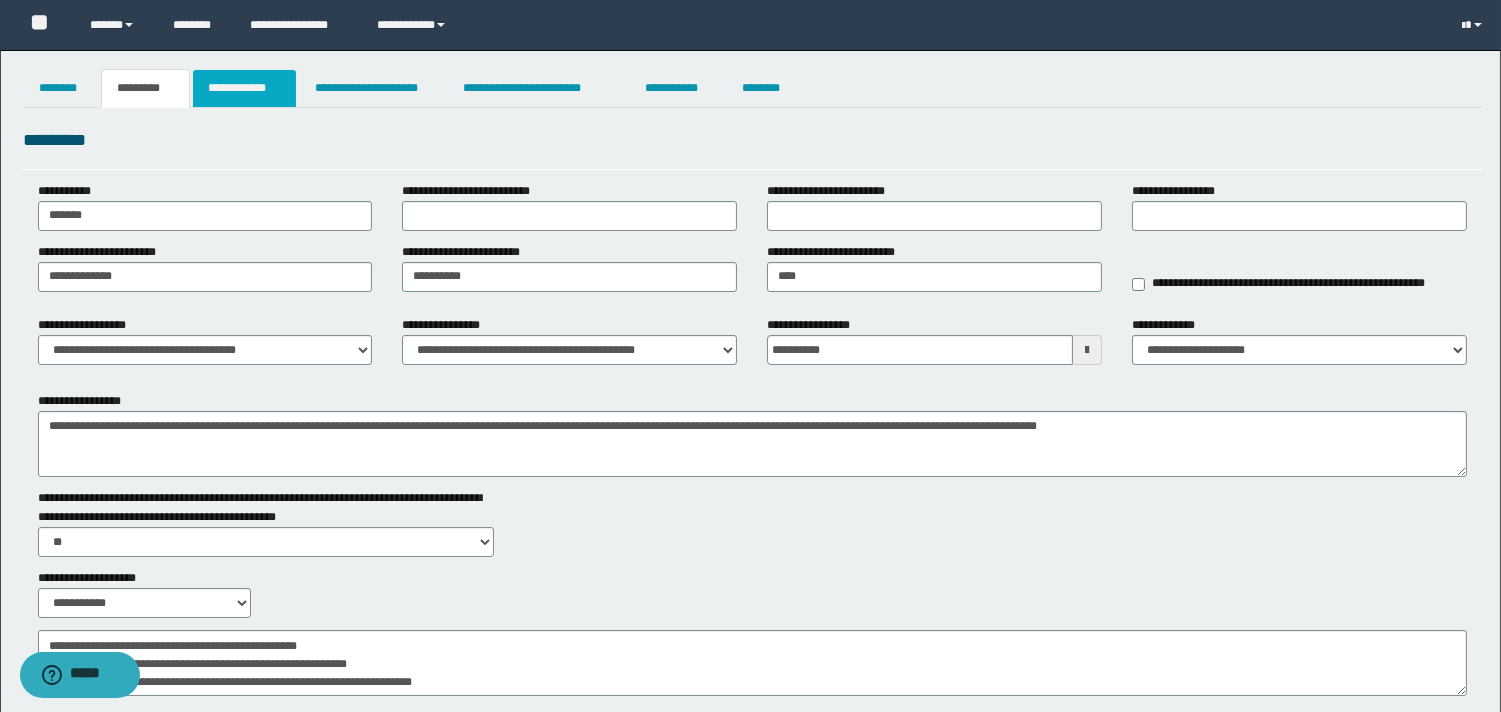 click on "**********" at bounding box center [244, 88] 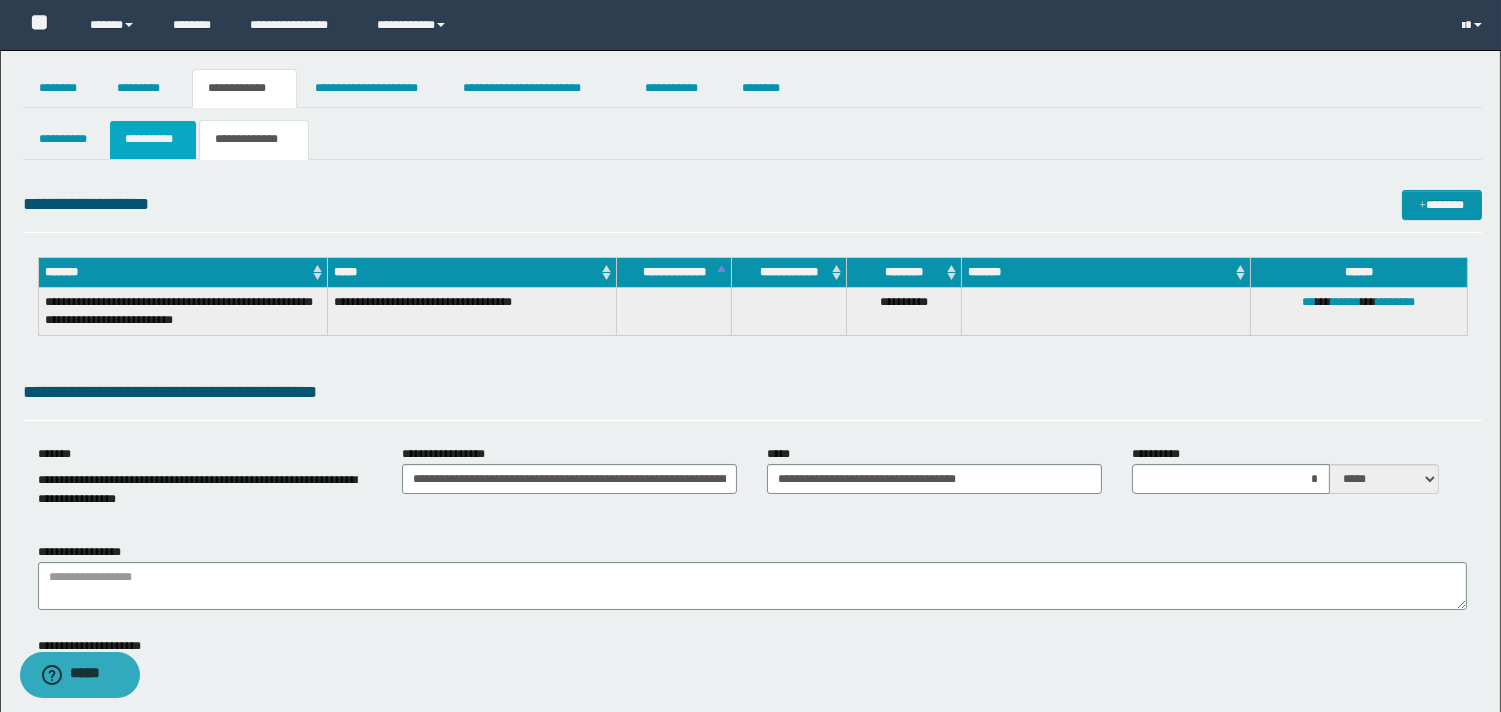 click on "**********" at bounding box center [153, 139] 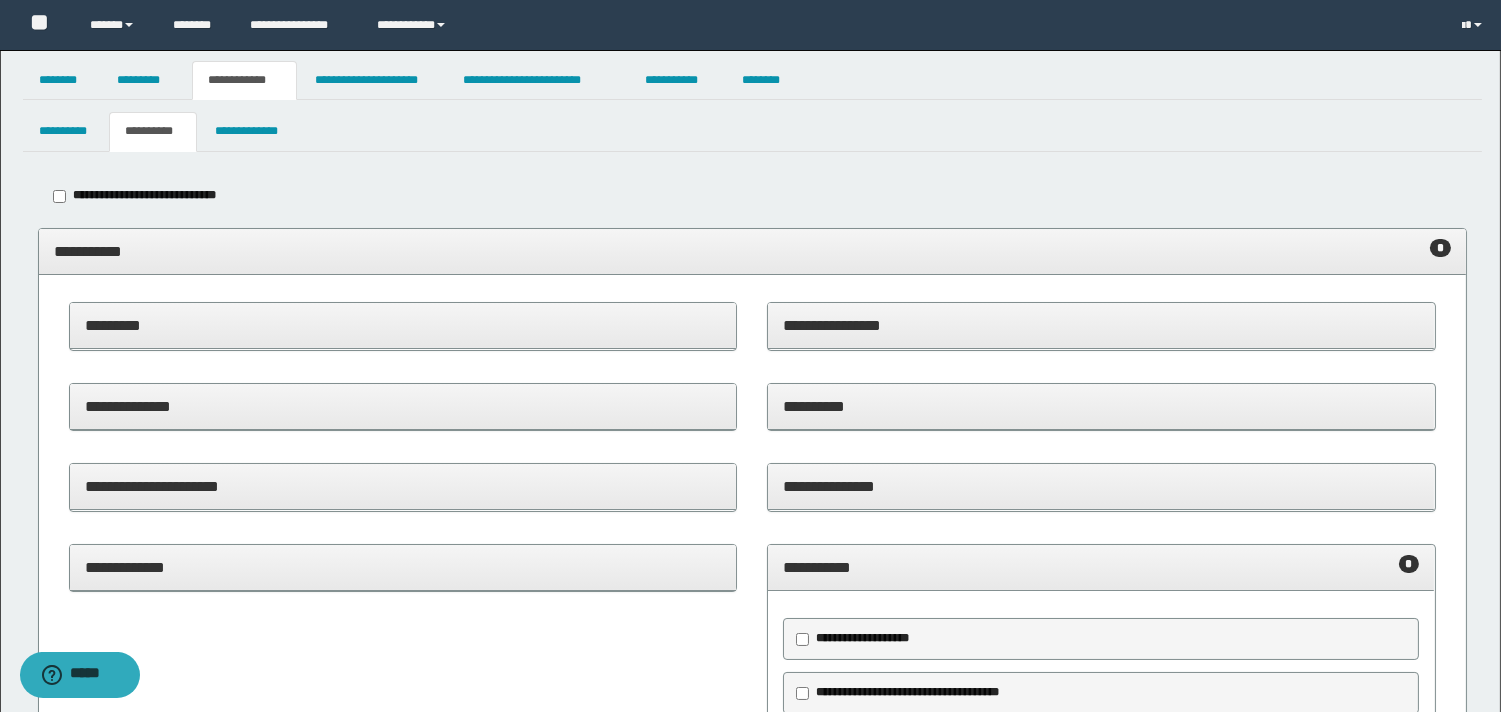 scroll, scrollTop: 0, scrollLeft: 0, axis: both 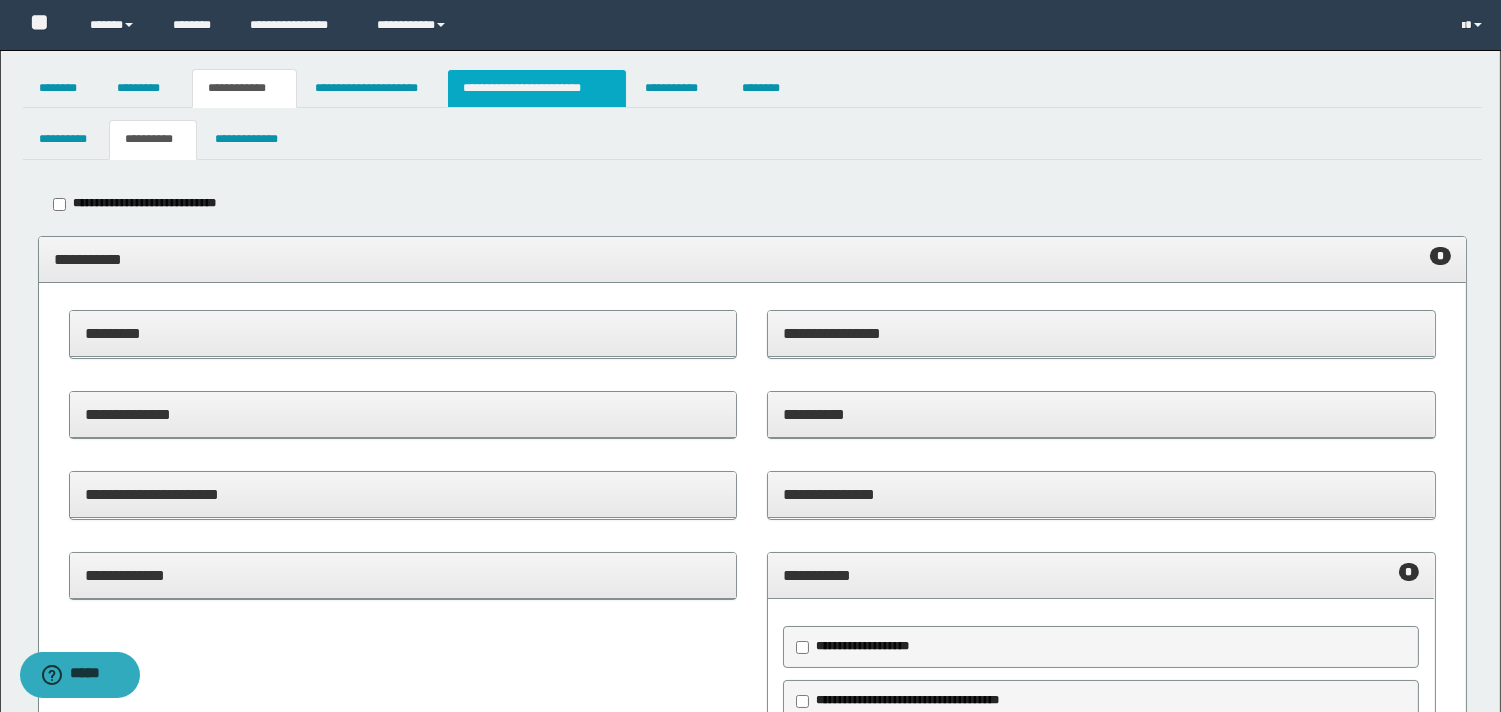 click on "**********" at bounding box center [537, 88] 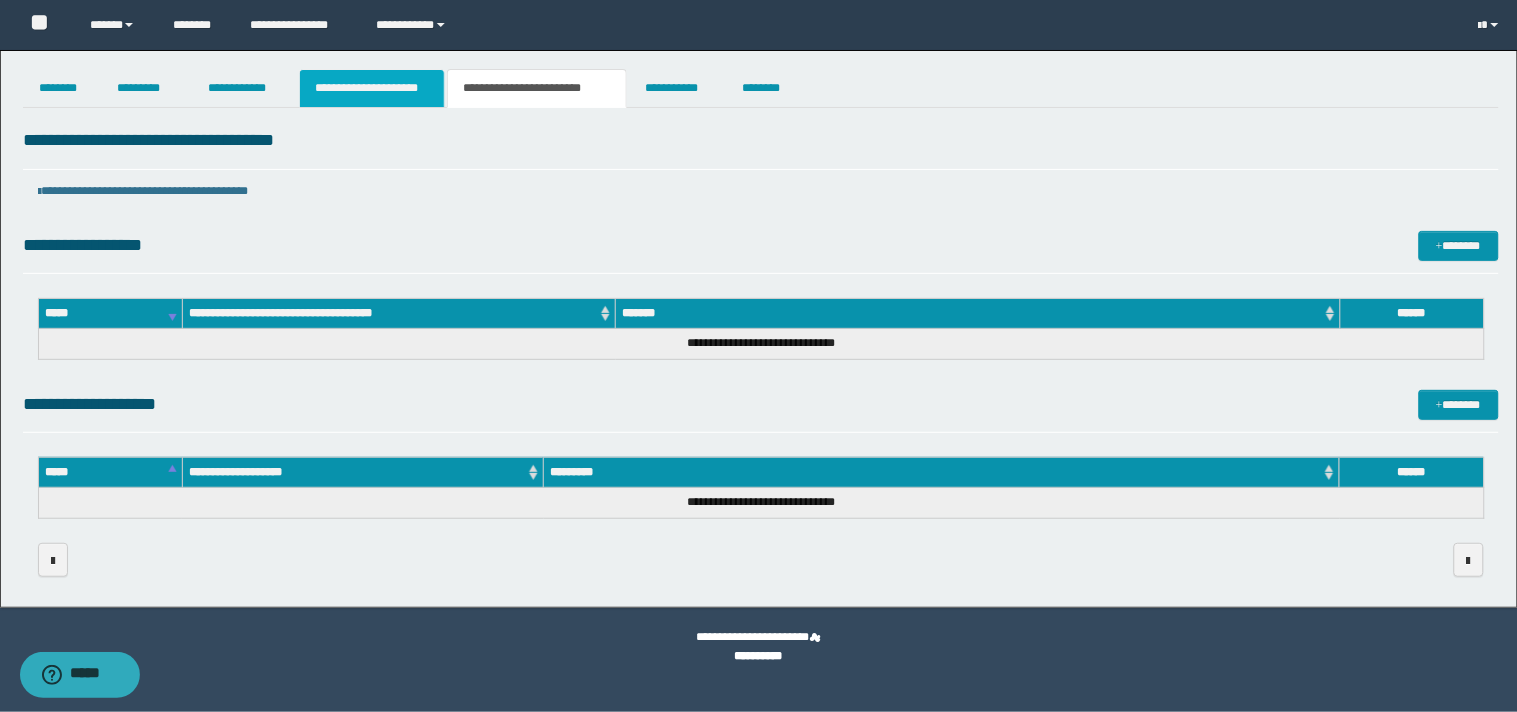 click on "**********" at bounding box center (372, 88) 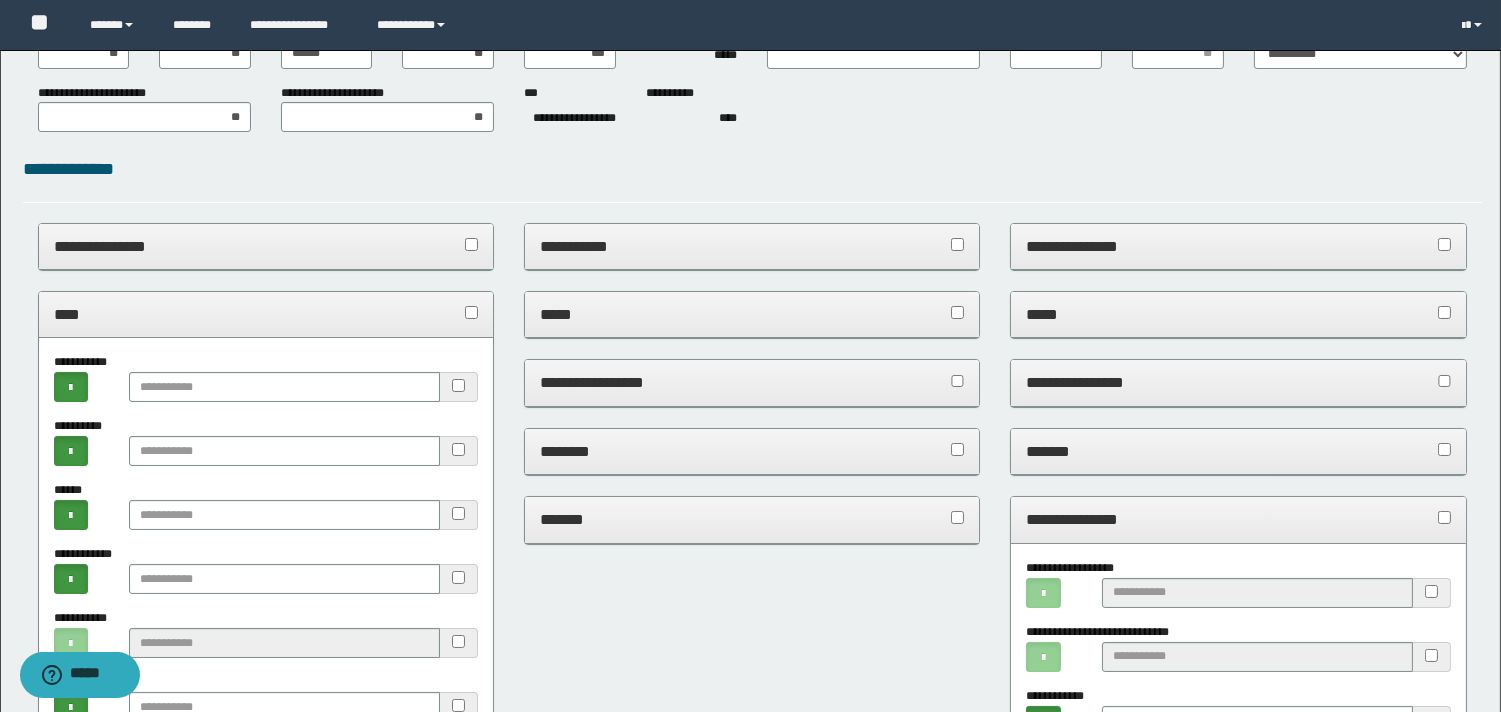 scroll, scrollTop: 0, scrollLeft: 0, axis: both 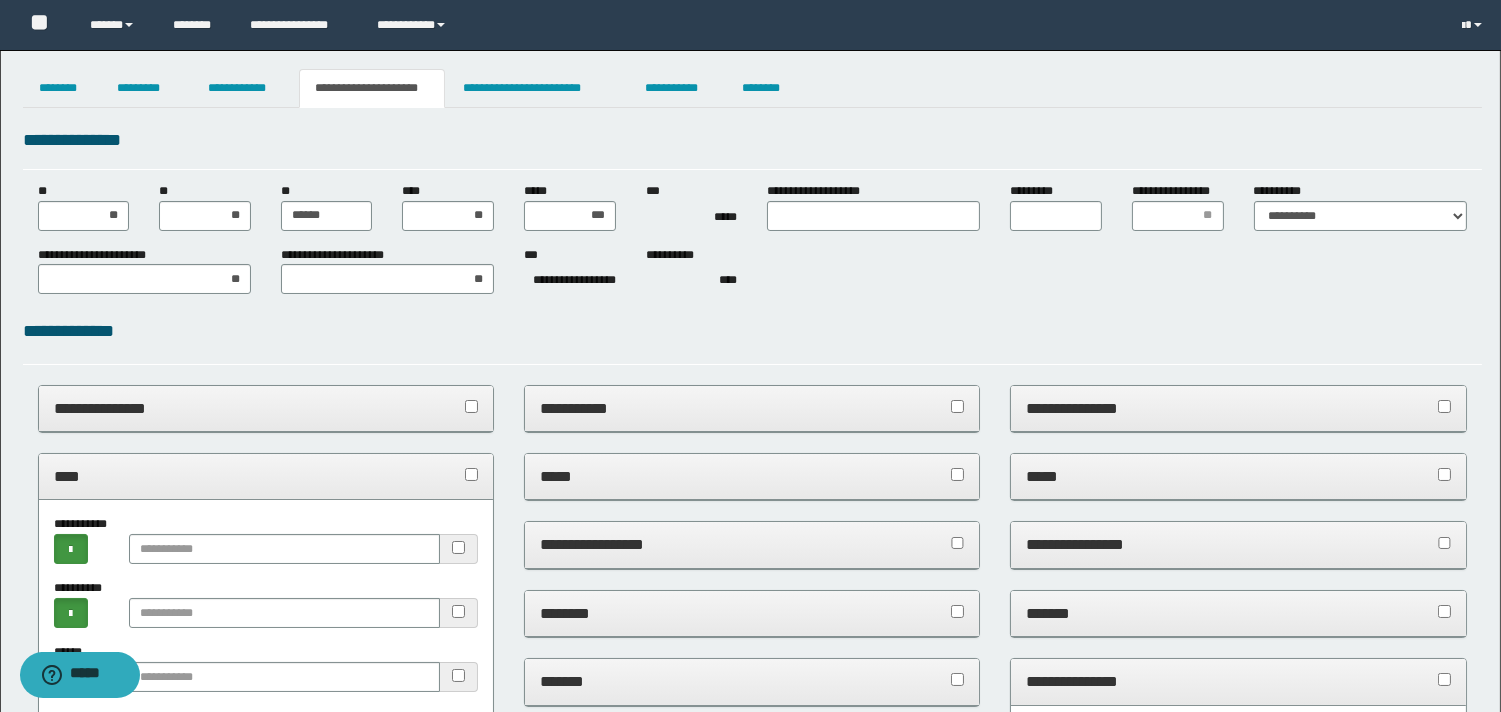 click on "**********" at bounding box center [752, 239] 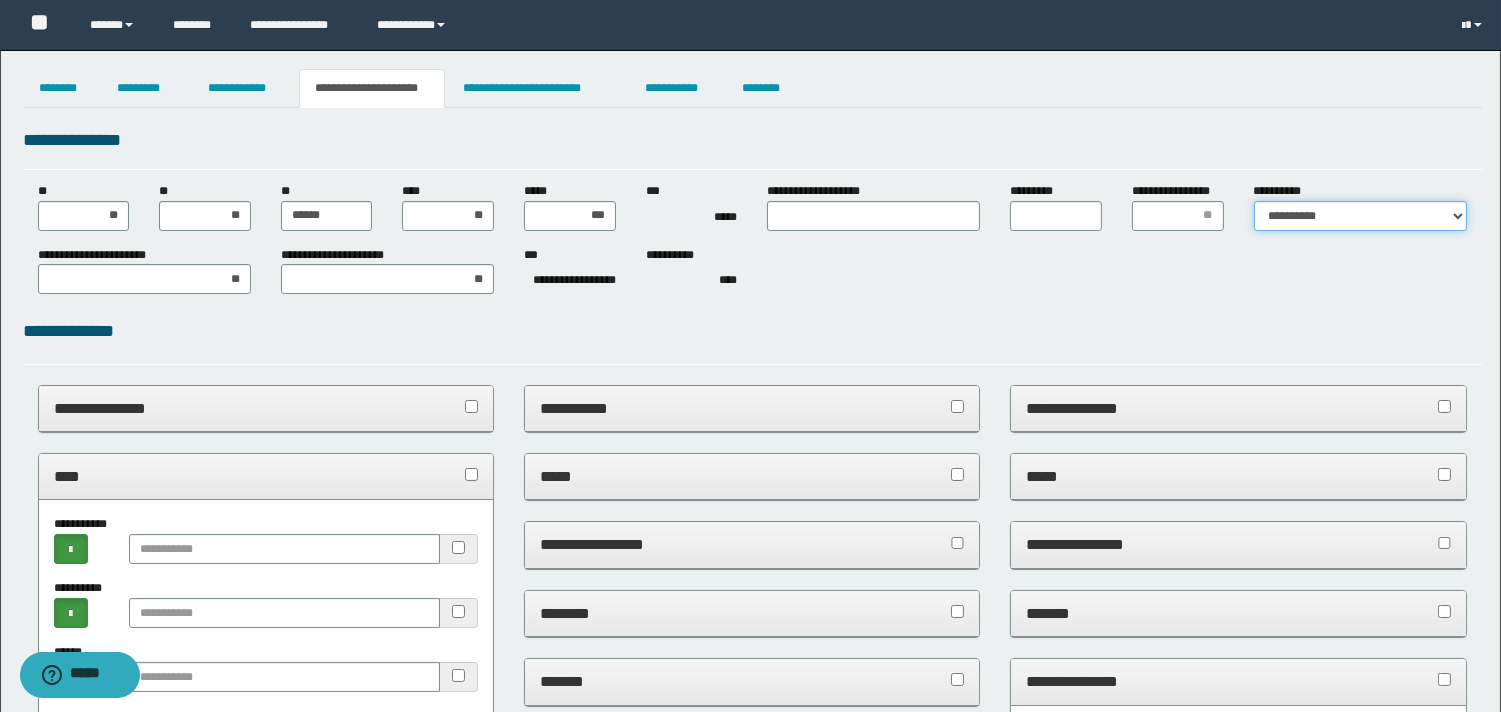 click on "**********" at bounding box center [1360, 216] 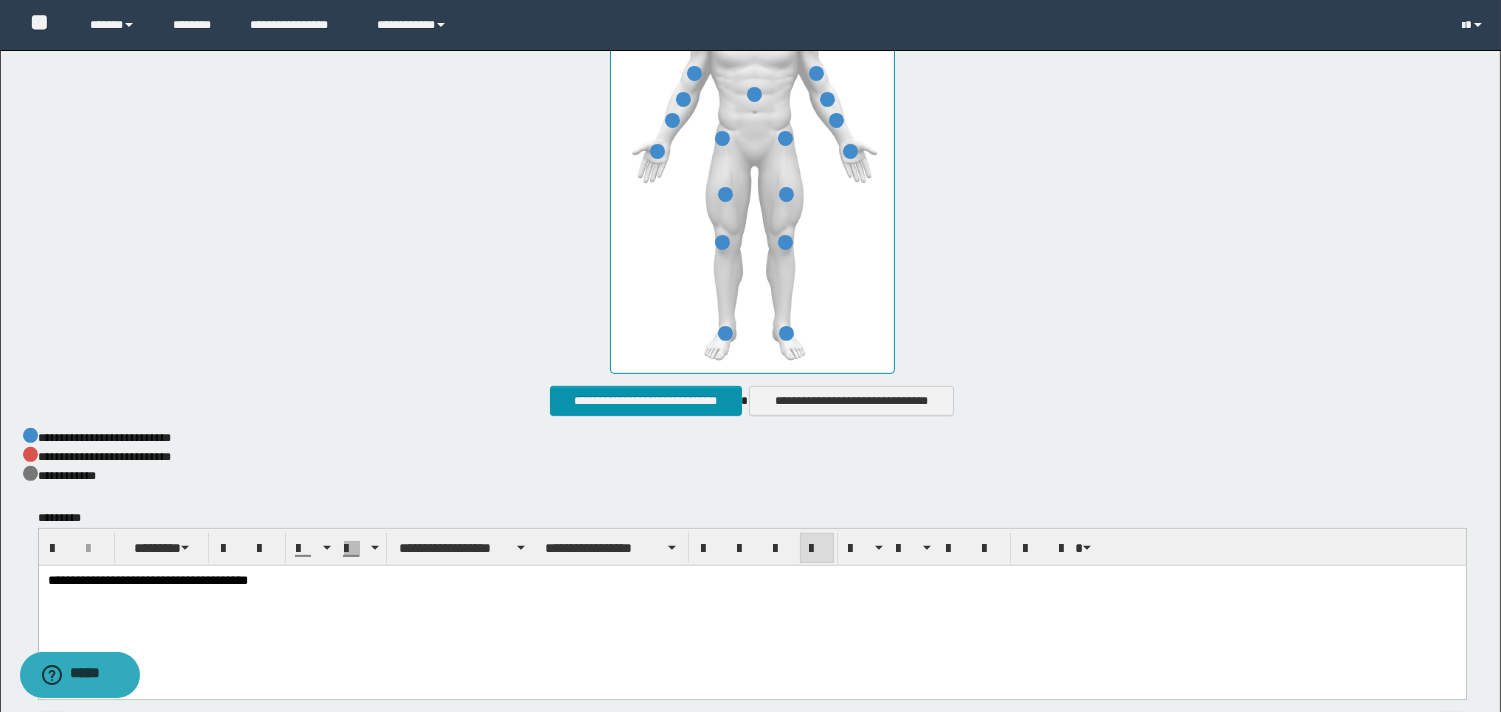 scroll, scrollTop: 1500, scrollLeft: 0, axis: vertical 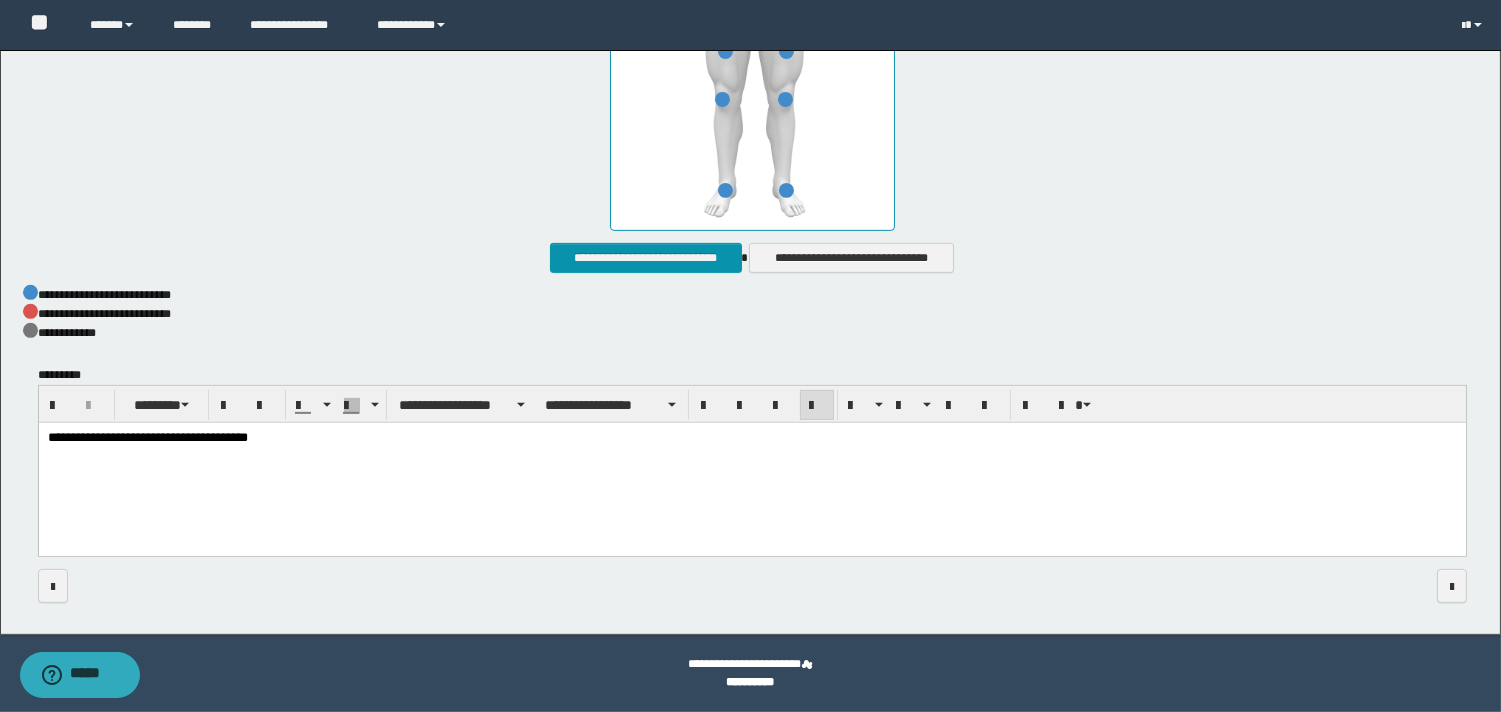 click on "**********" at bounding box center (751, 463) 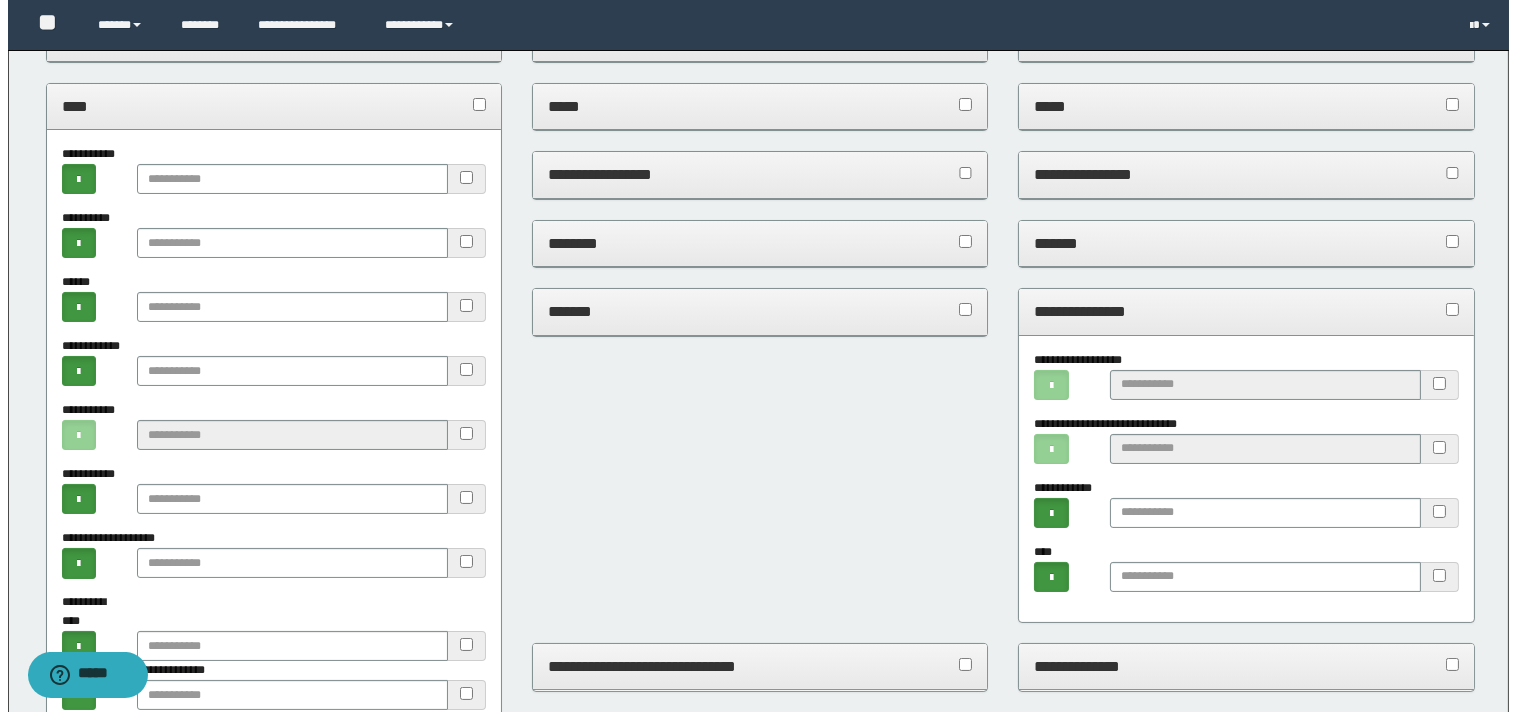 scroll, scrollTop: 0, scrollLeft: 0, axis: both 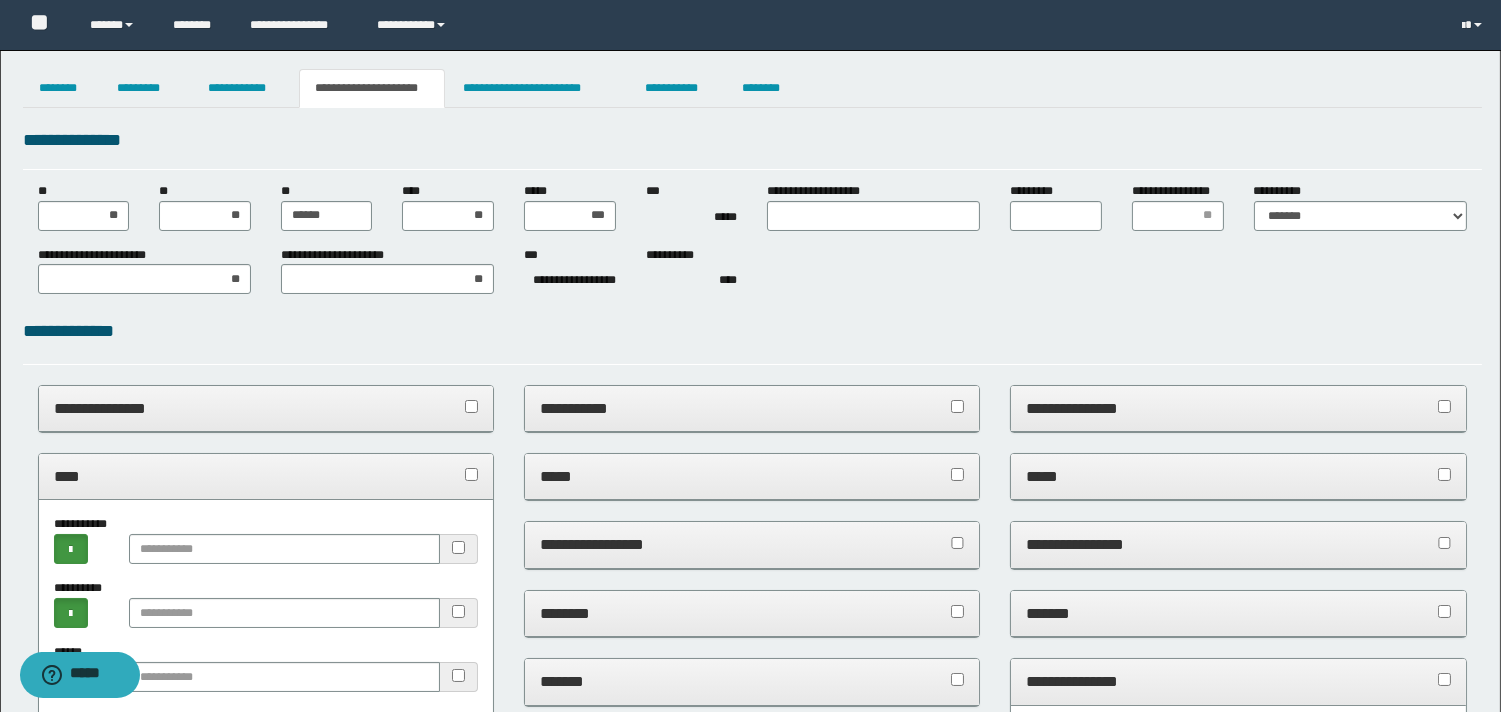 drag, startPoint x: 535, startPoint y: 40, endPoint x: 527, endPoint y: 58, distance: 19.697716 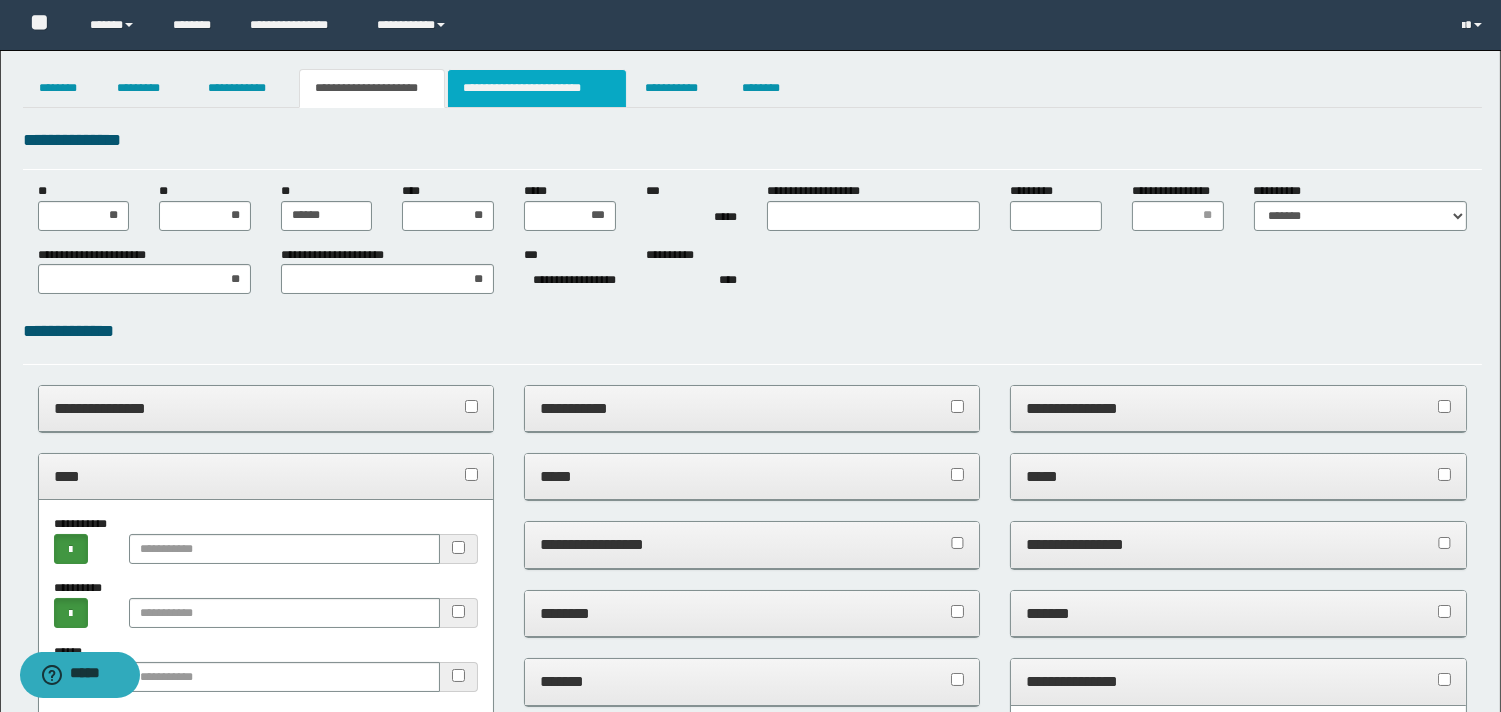 click on "**********" at bounding box center [537, 88] 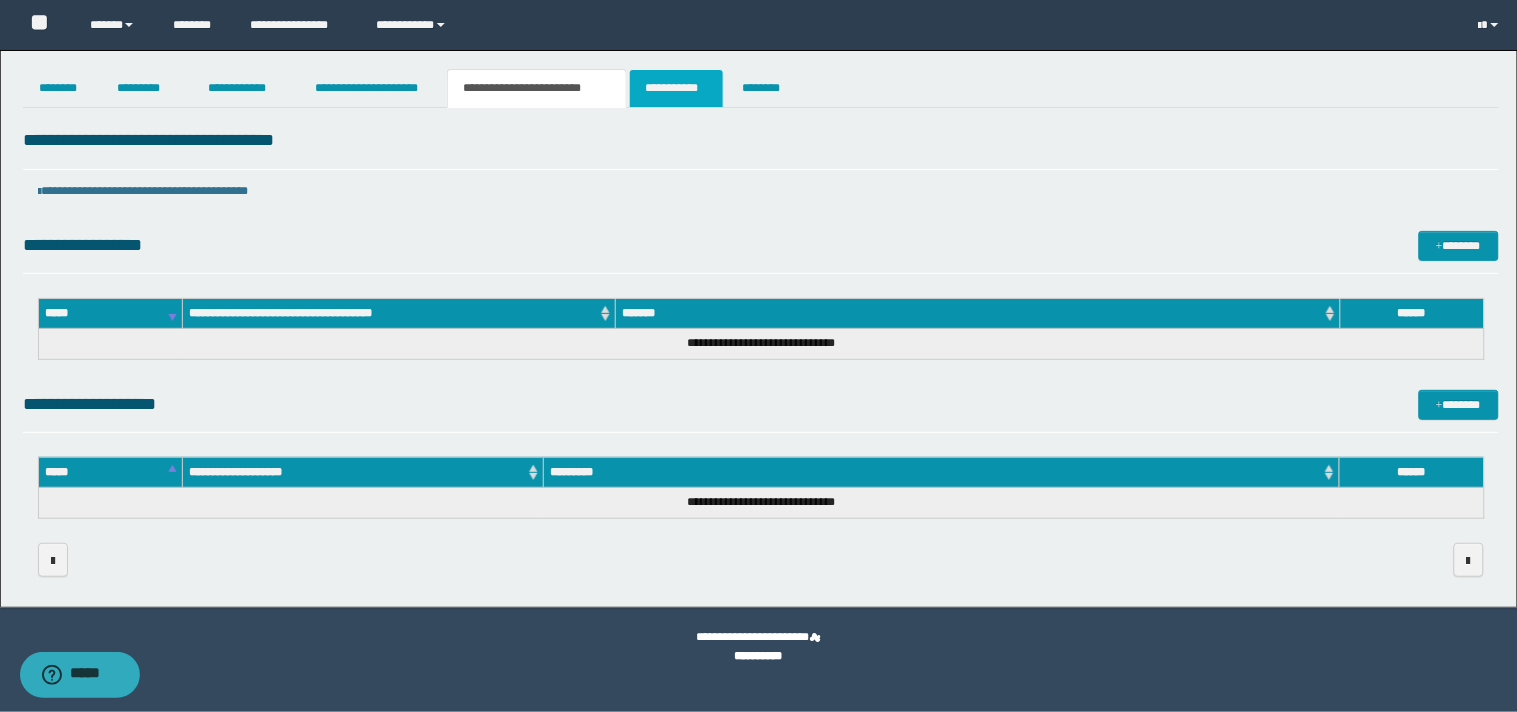 click on "**********" at bounding box center (676, 88) 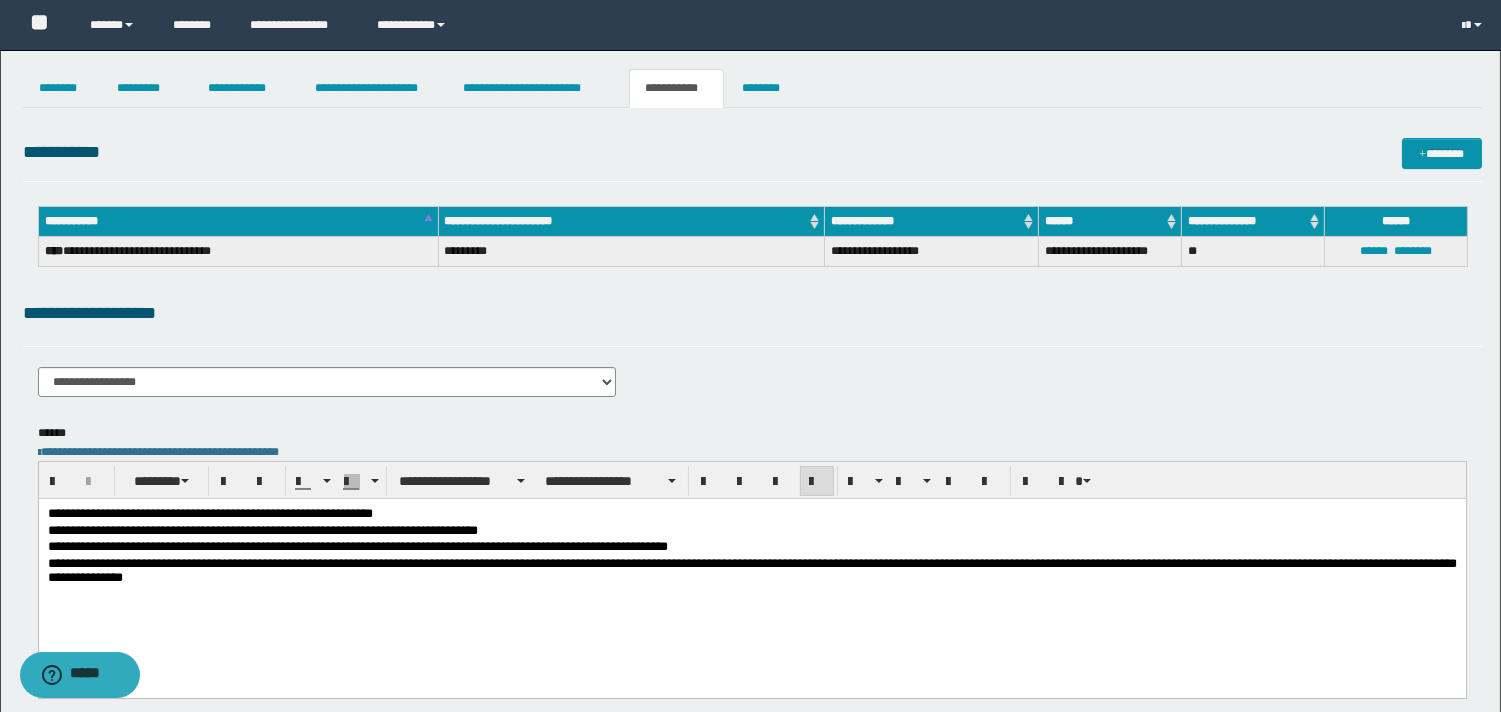 click on "**********" at bounding box center (751, 515) 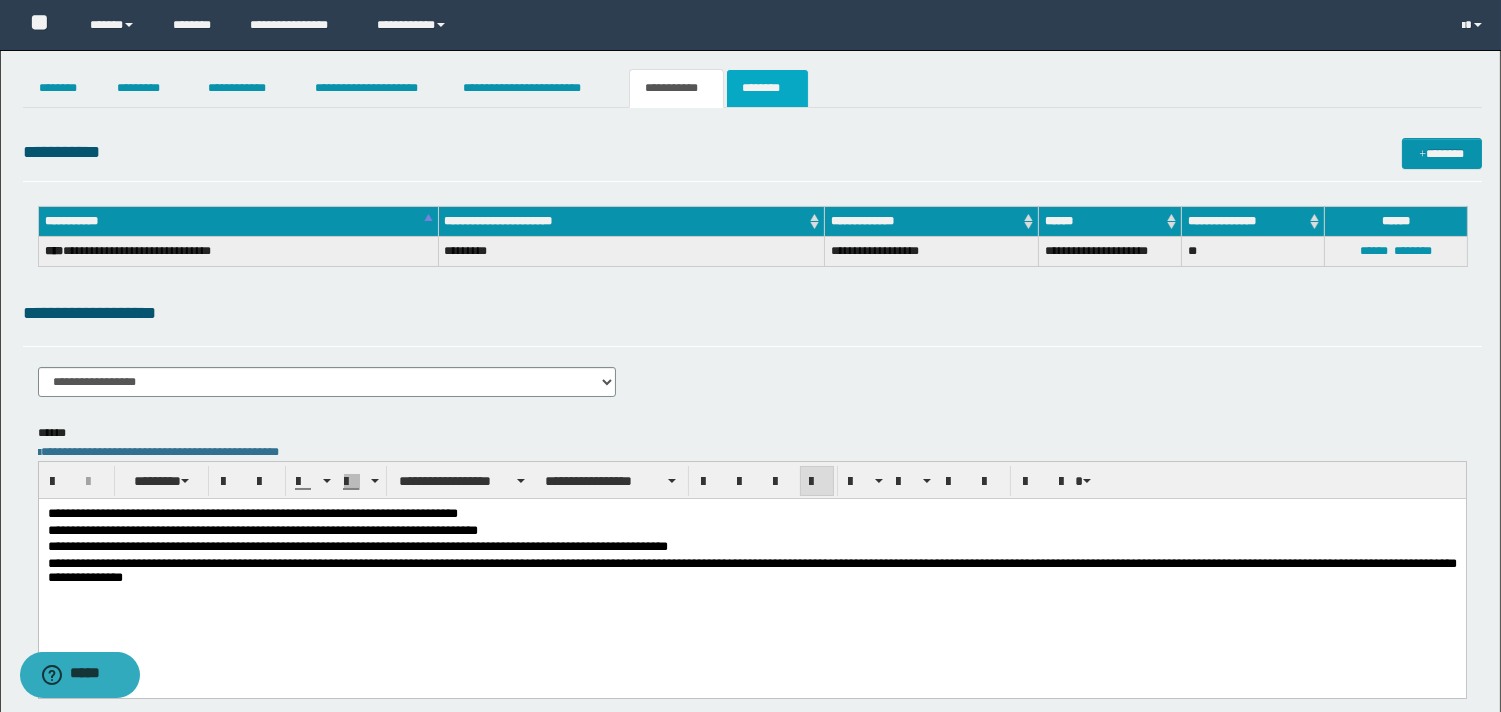click on "********" at bounding box center (767, 88) 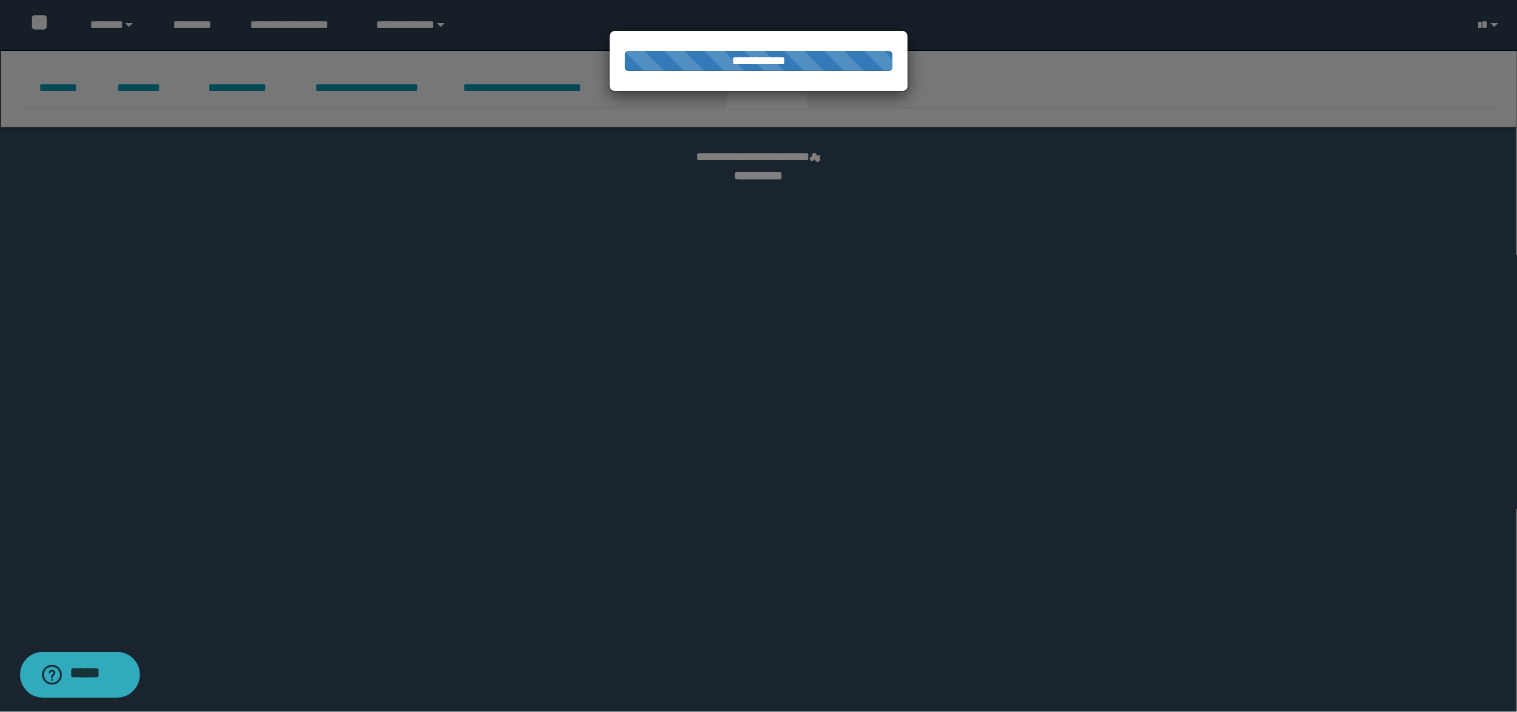 select 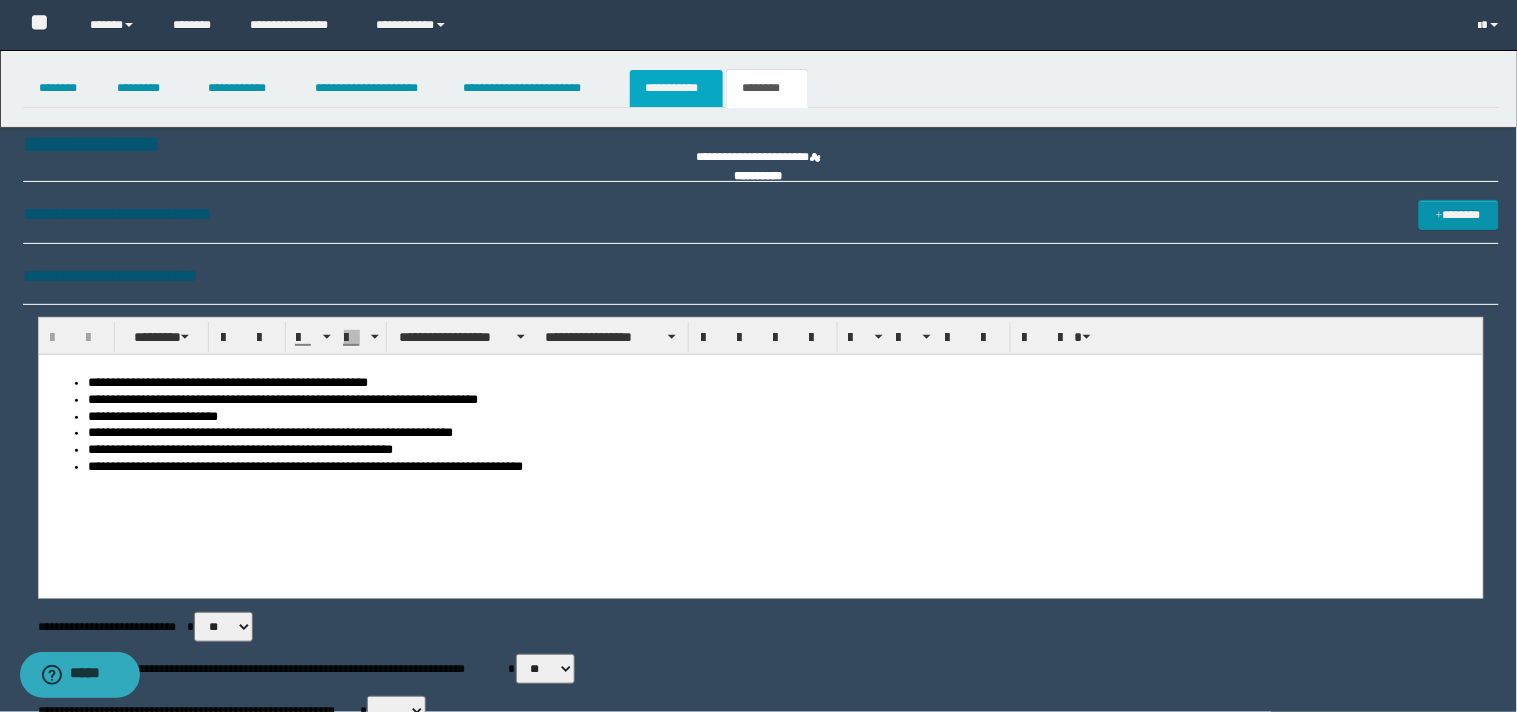 scroll, scrollTop: 0, scrollLeft: 0, axis: both 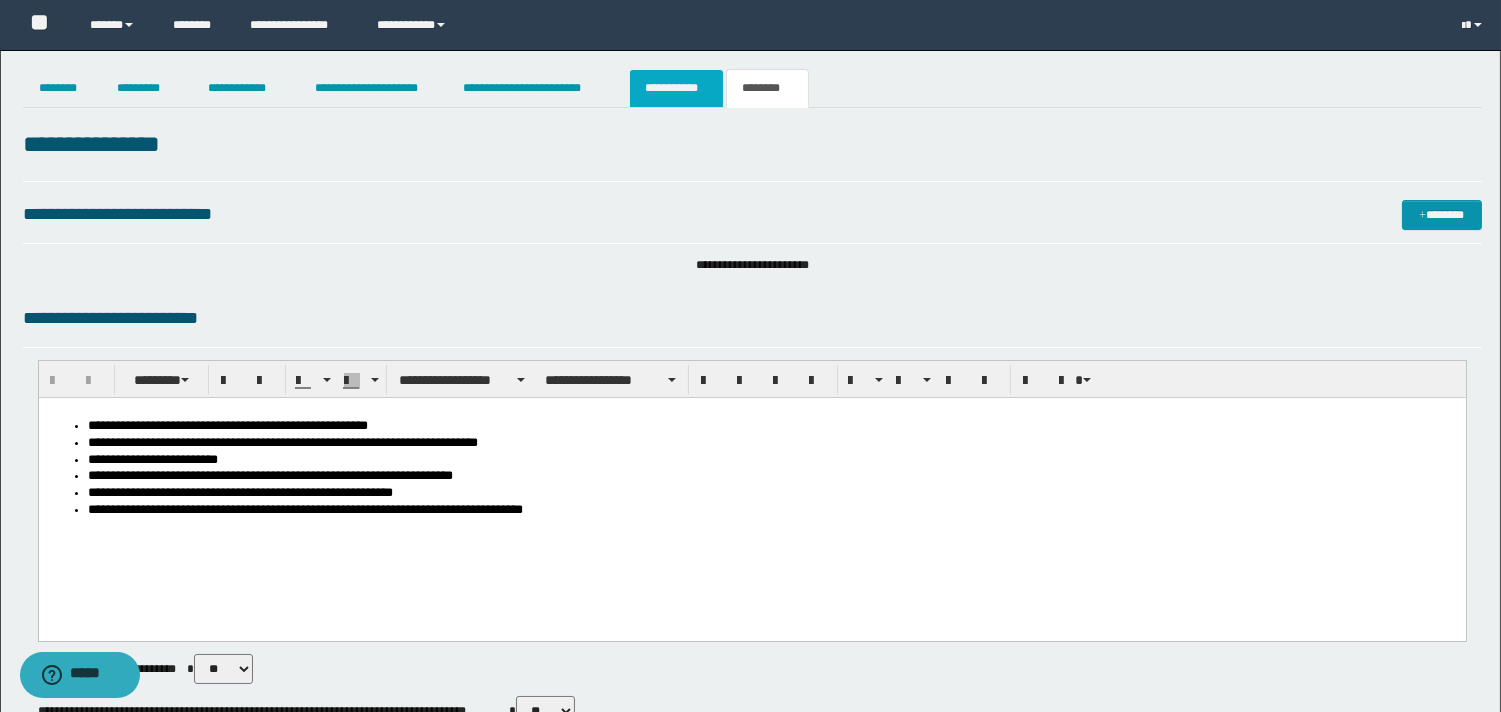 click on "**********" at bounding box center [676, 88] 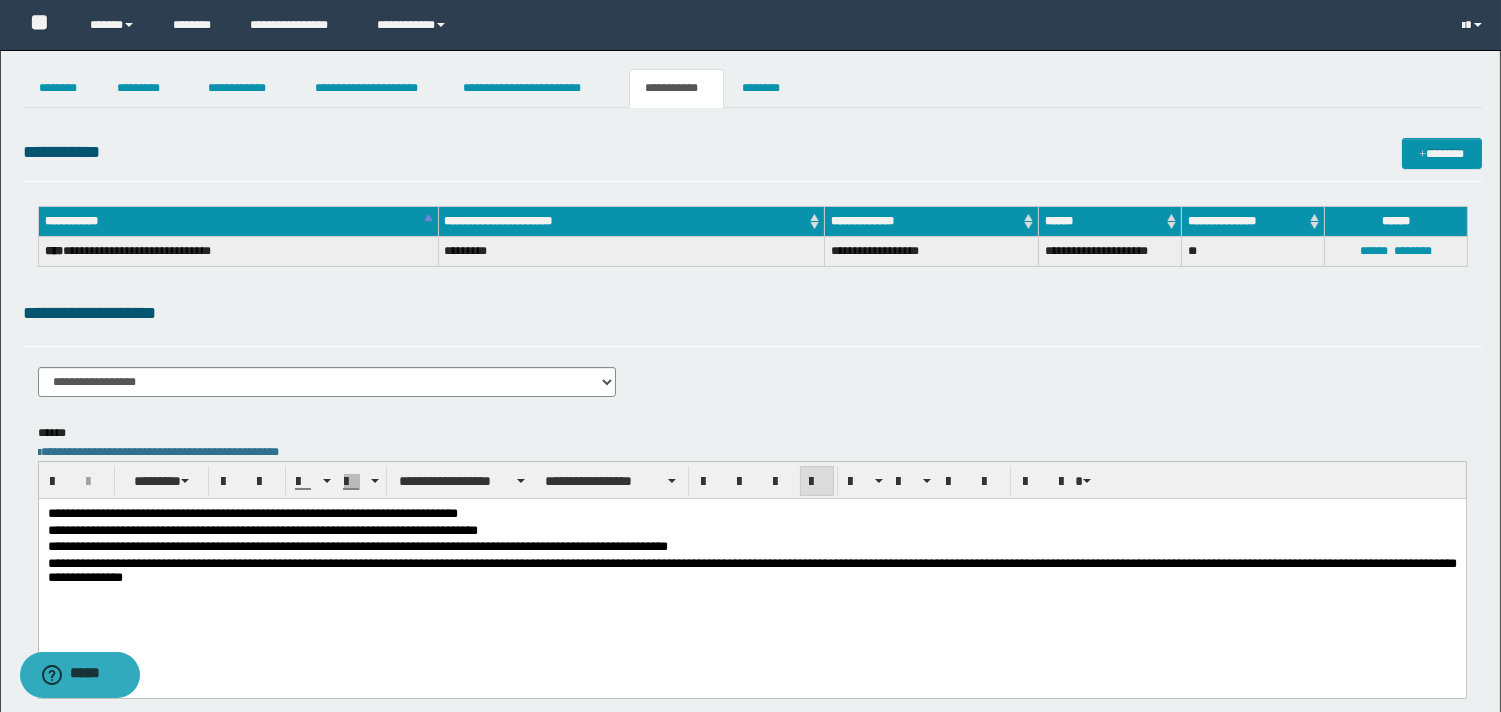 click on "**********" at bounding box center [751, 515] 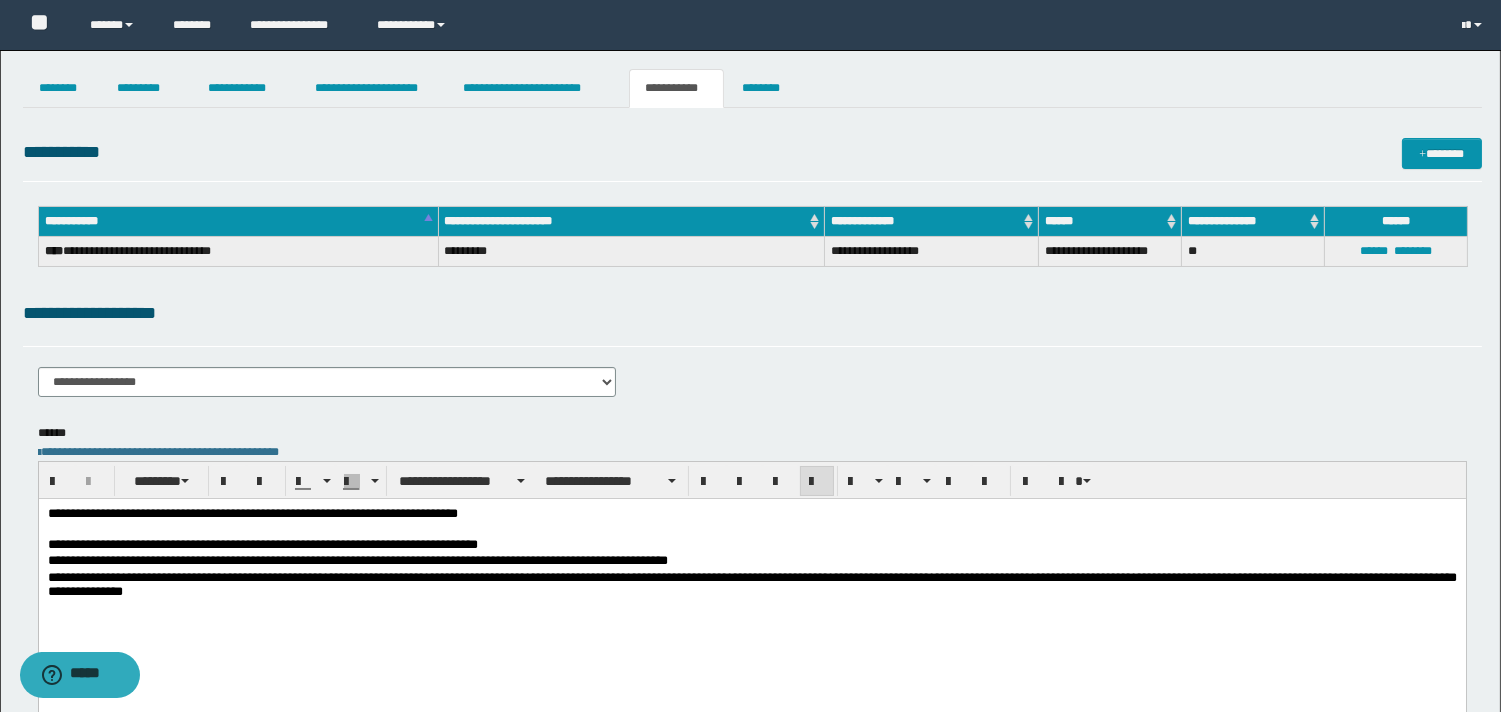 click at bounding box center (751, 531) 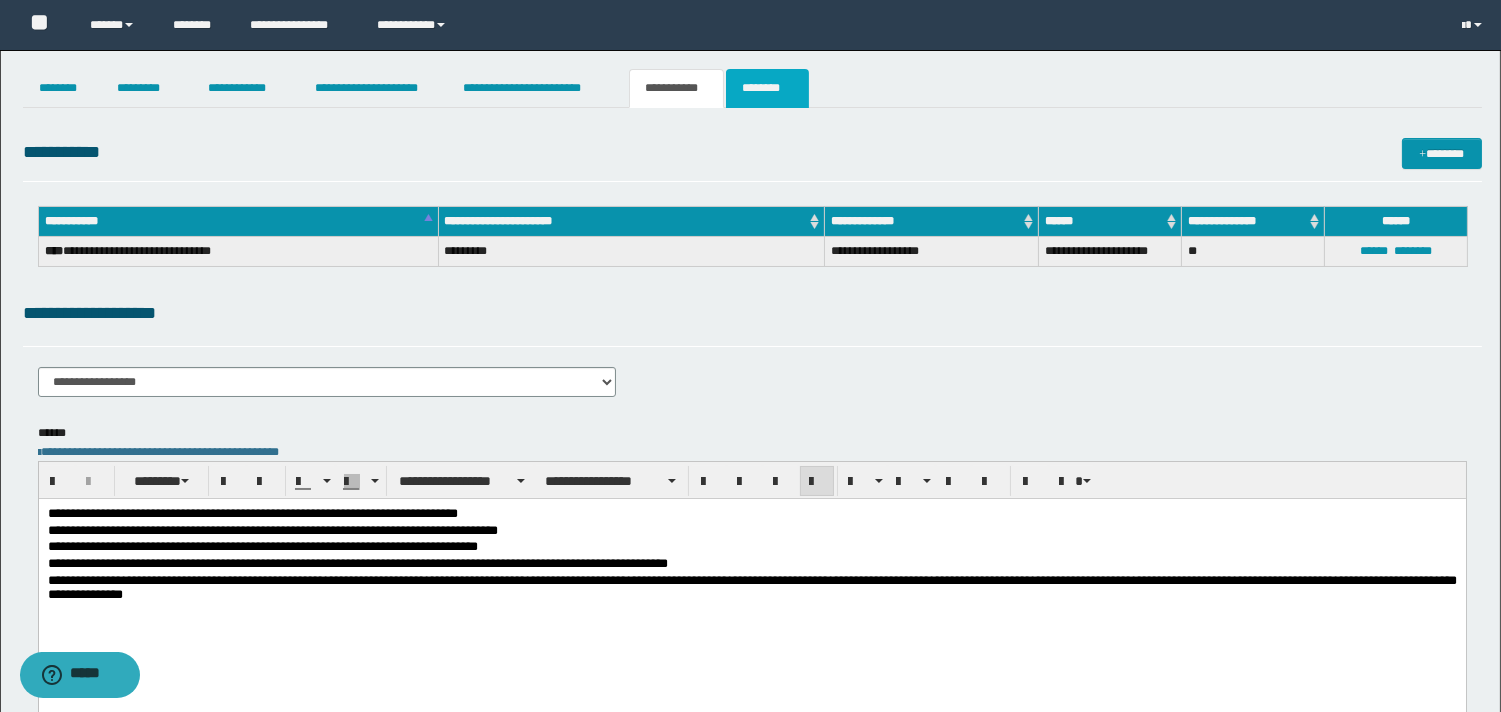 drag, startPoint x: 752, startPoint y: 100, endPoint x: 986, endPoint y: 173, distance: 245.12242 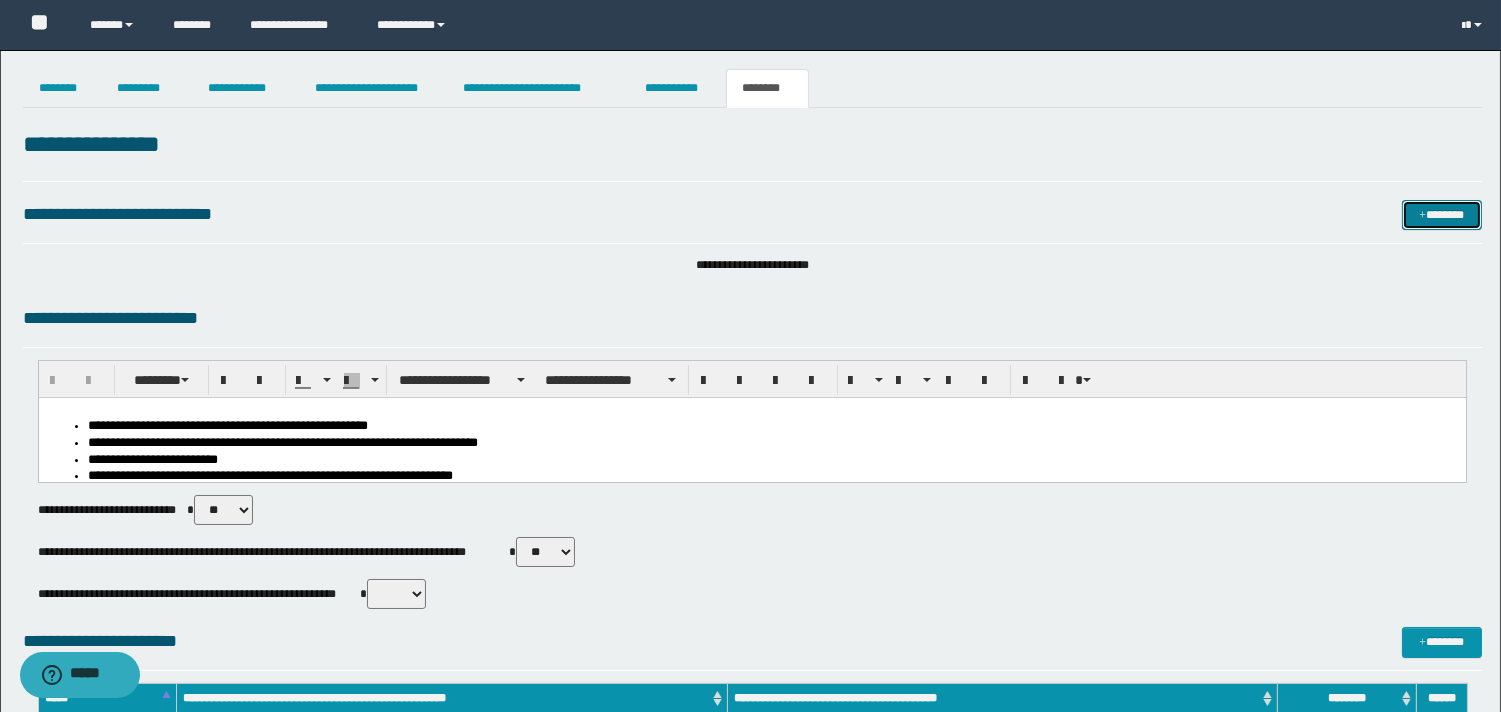 click on "*******" at bounding box center [1442, 215] 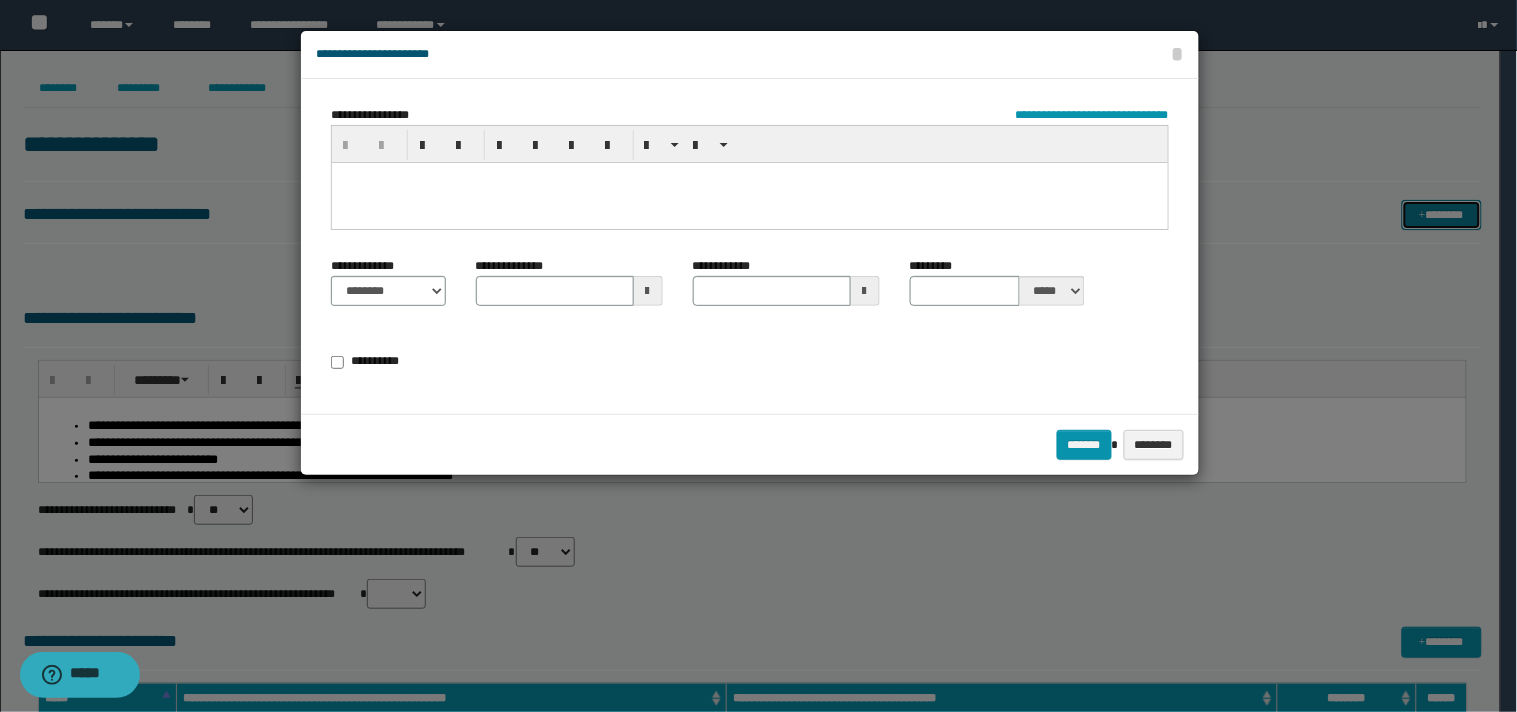 type 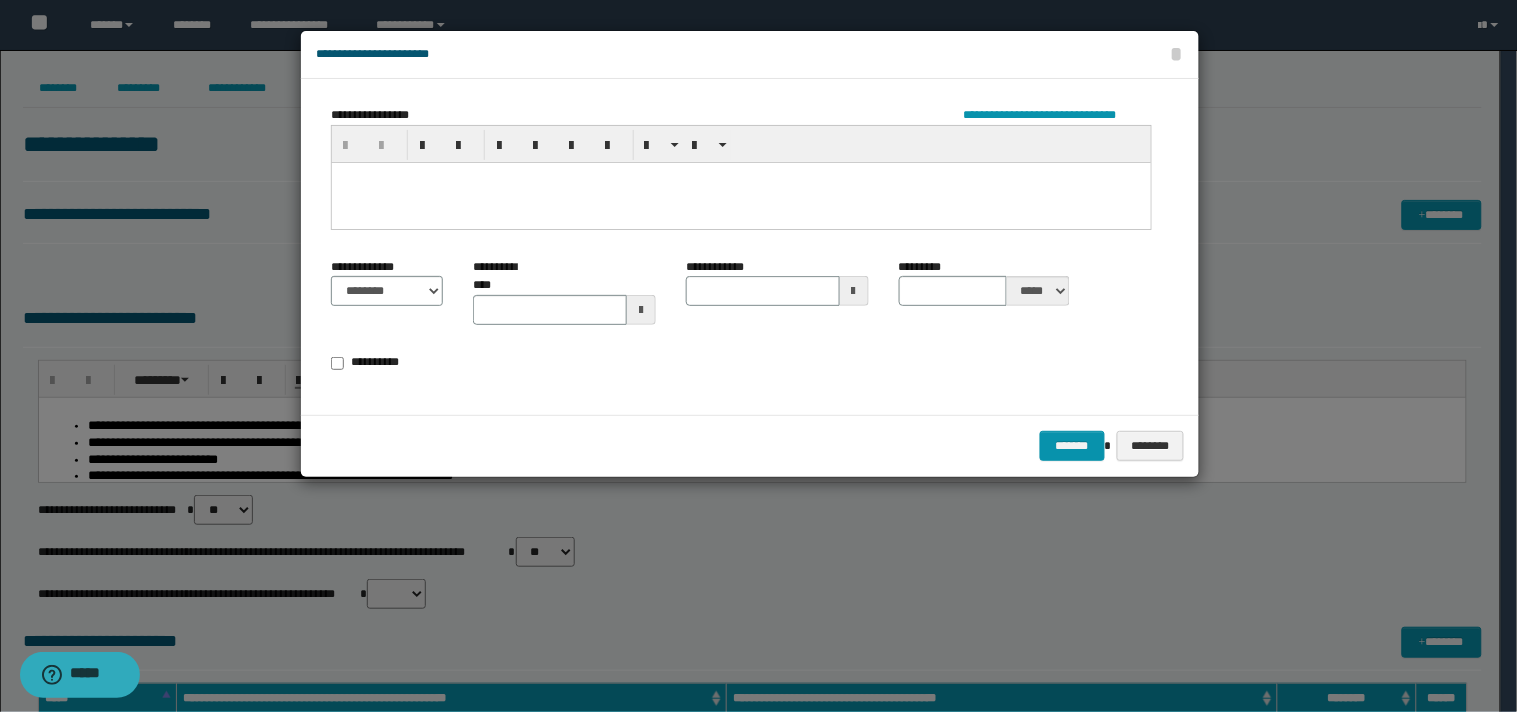 click on "**********" at bounding box center [741, 175] 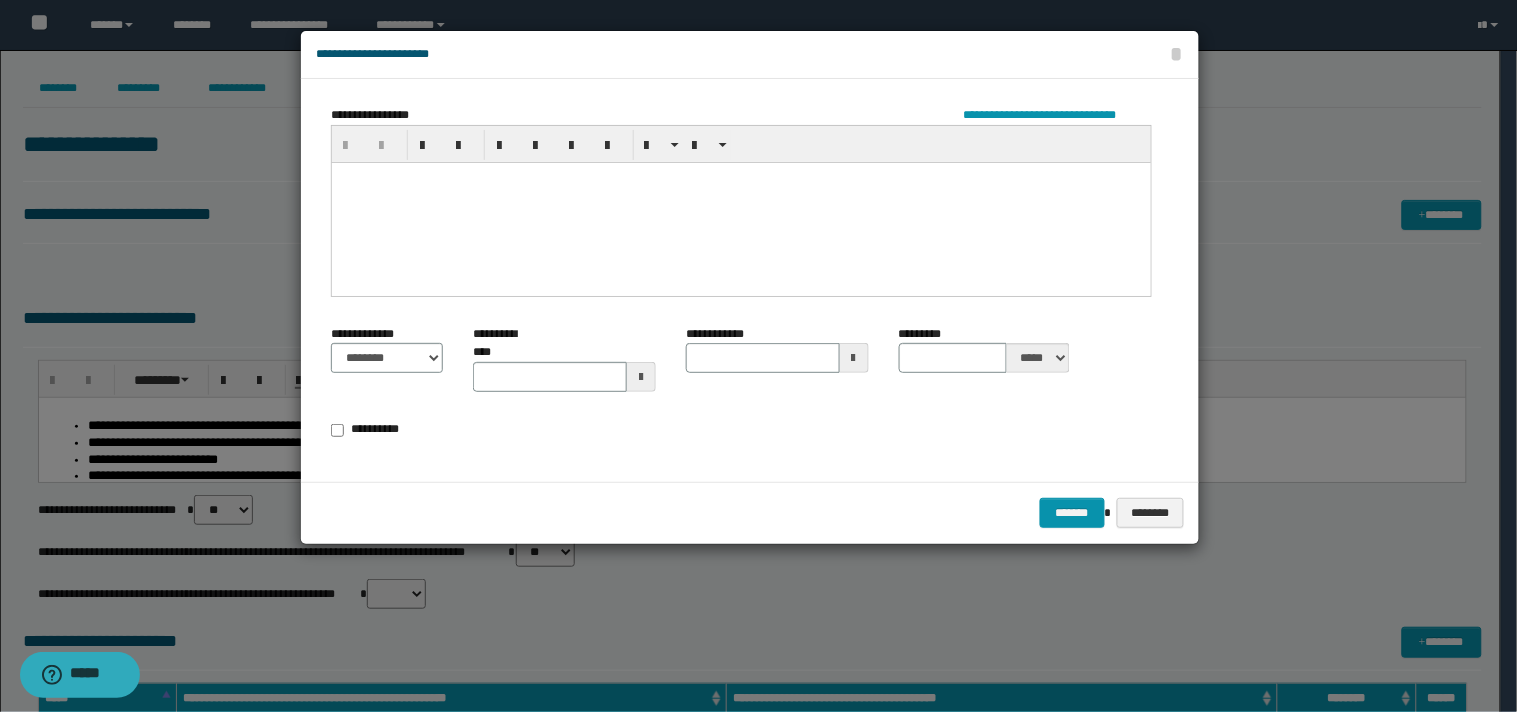 type 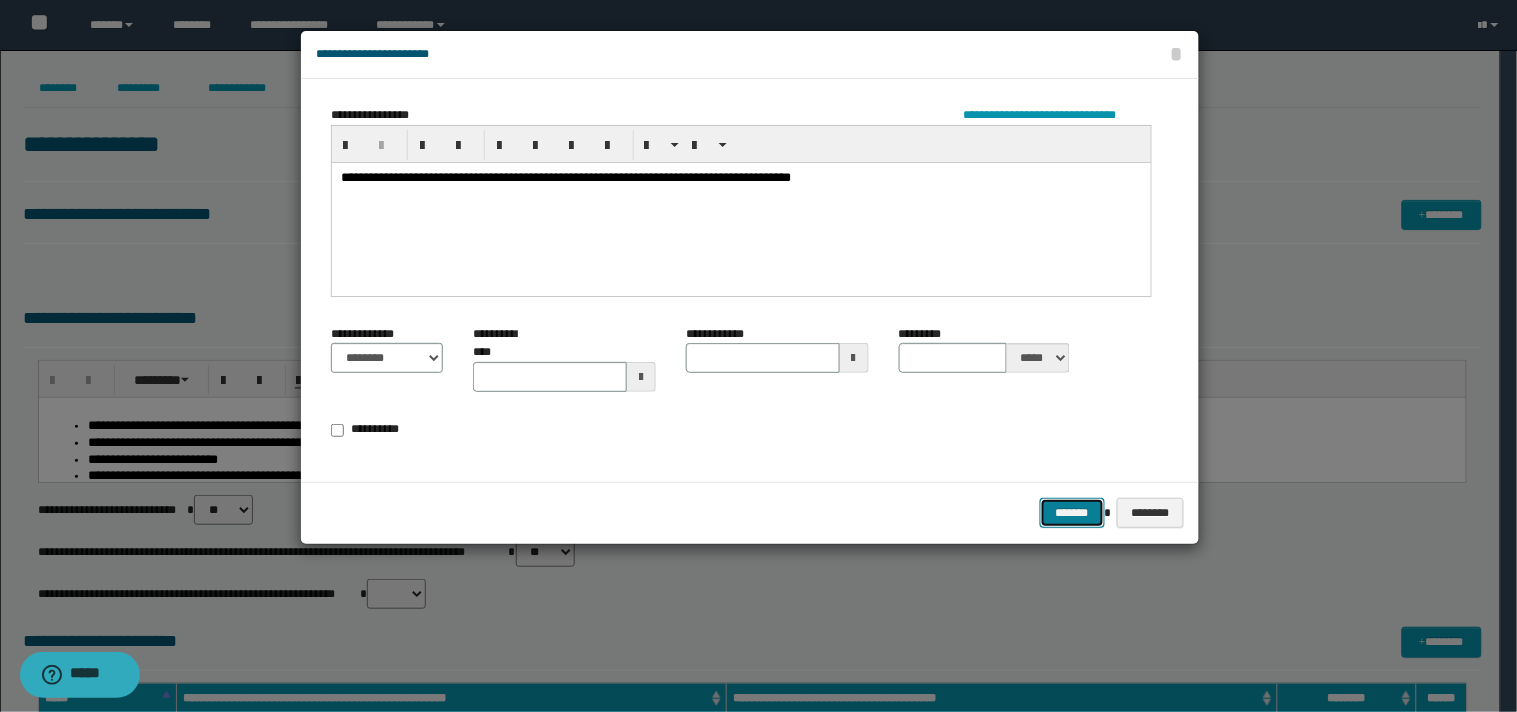 click on "*******" at bounding box center [1072, 513] 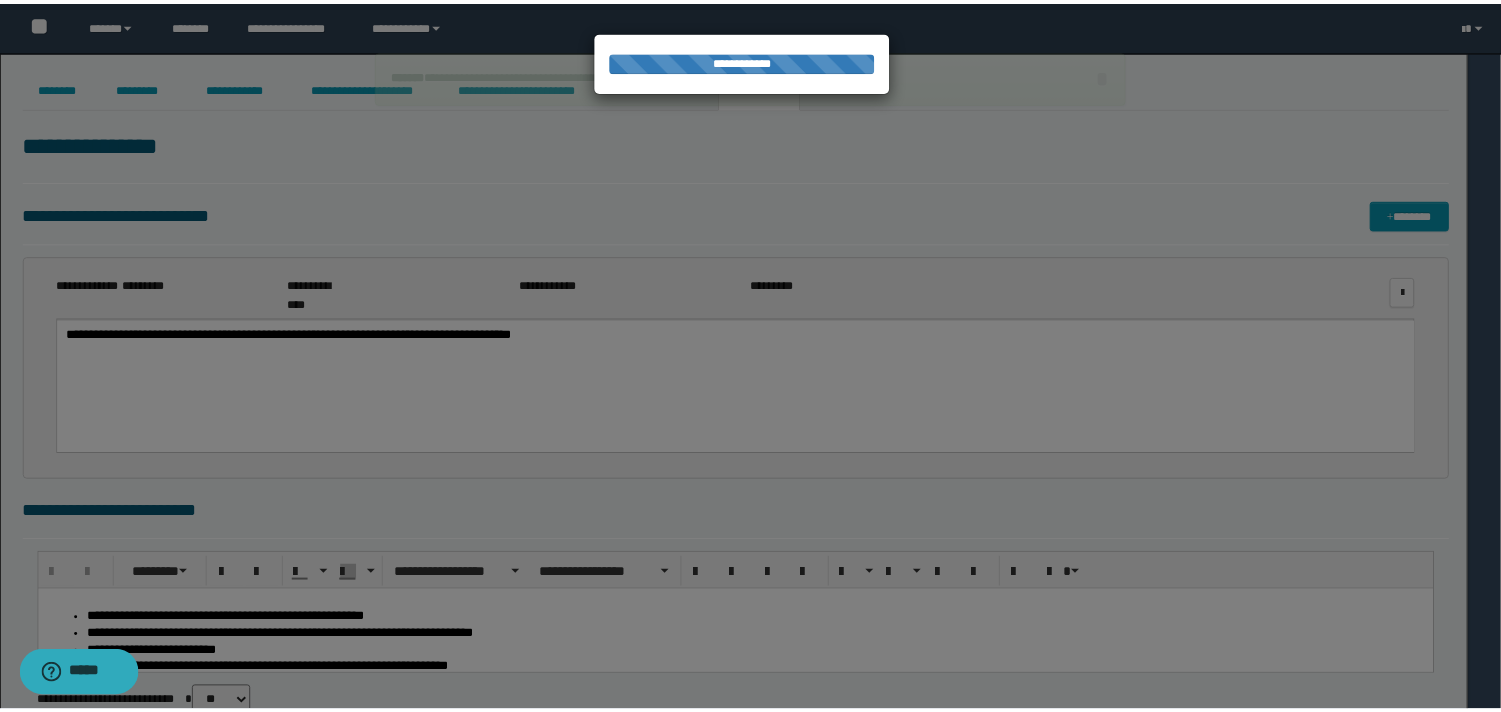 scroll, scrollTop: 0, scrollLeft: 0, axis: both 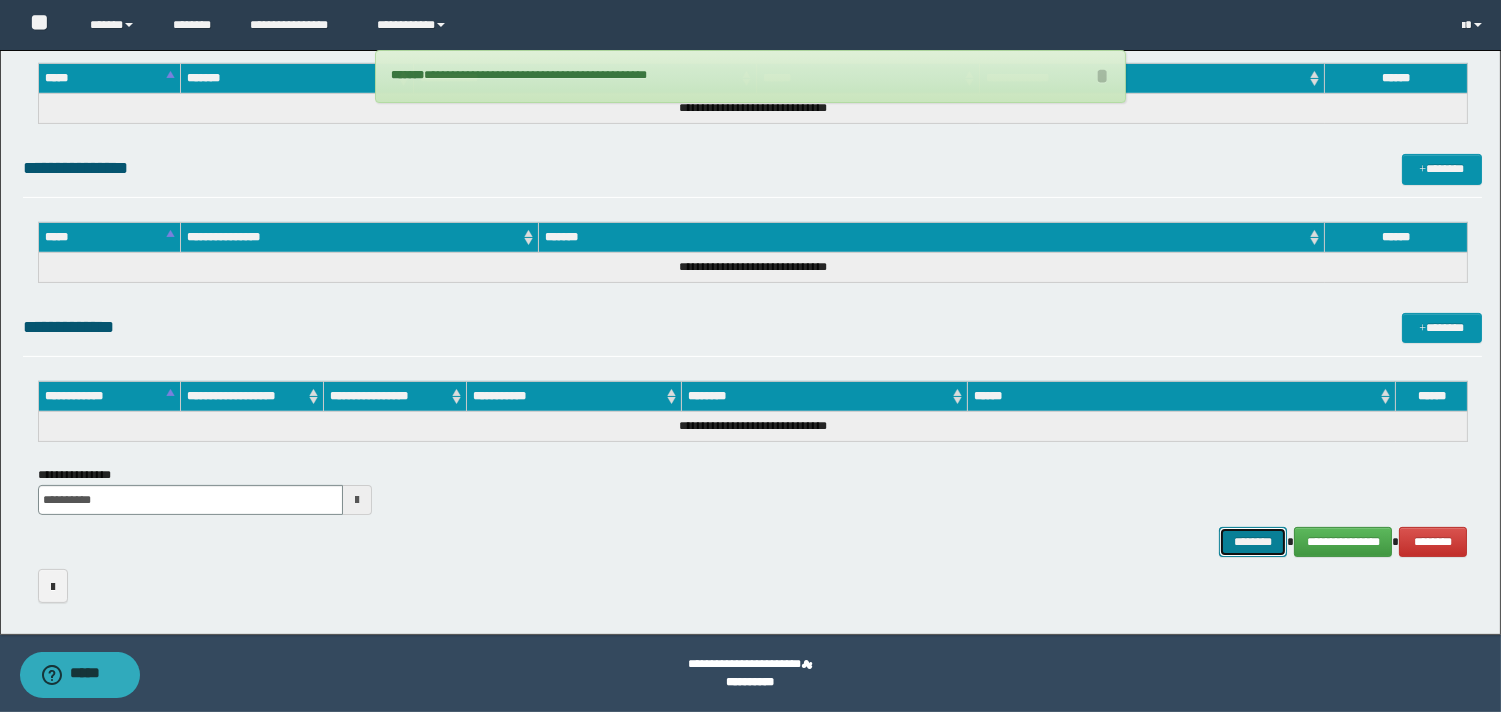 click on "********" at bounding box center [1253, 542] 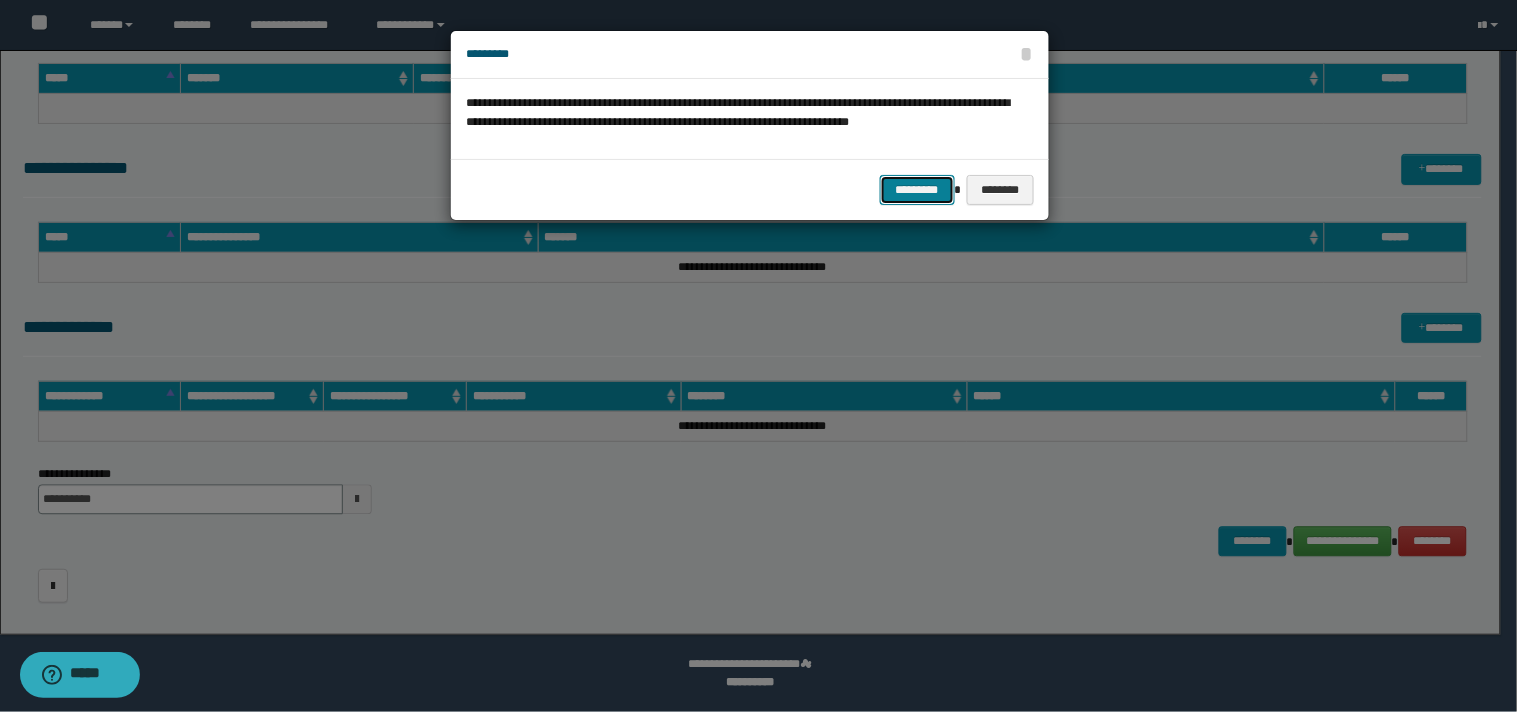 click on "*********" at bounding box center (917, 190) 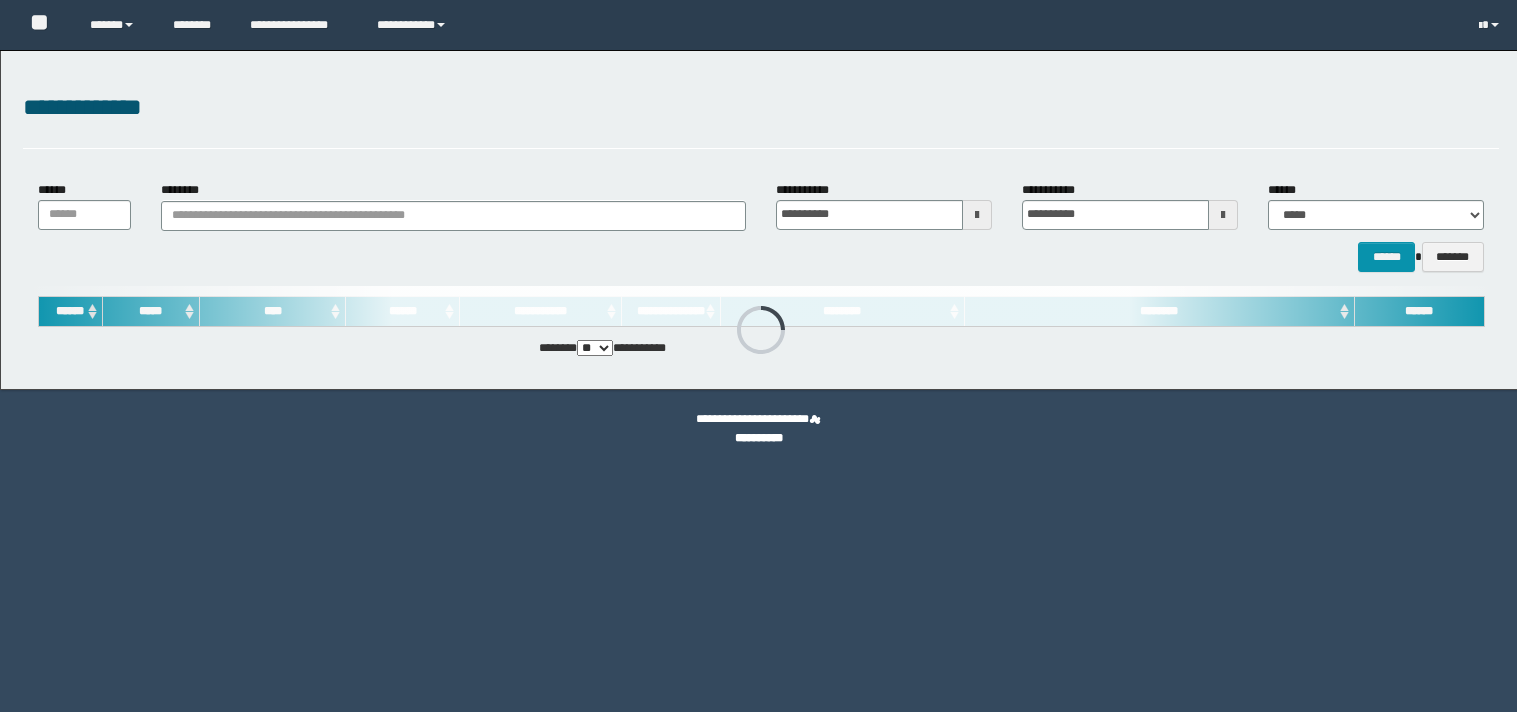 scroll, scrollTop: 0, scrollLeft: 0, axis: both 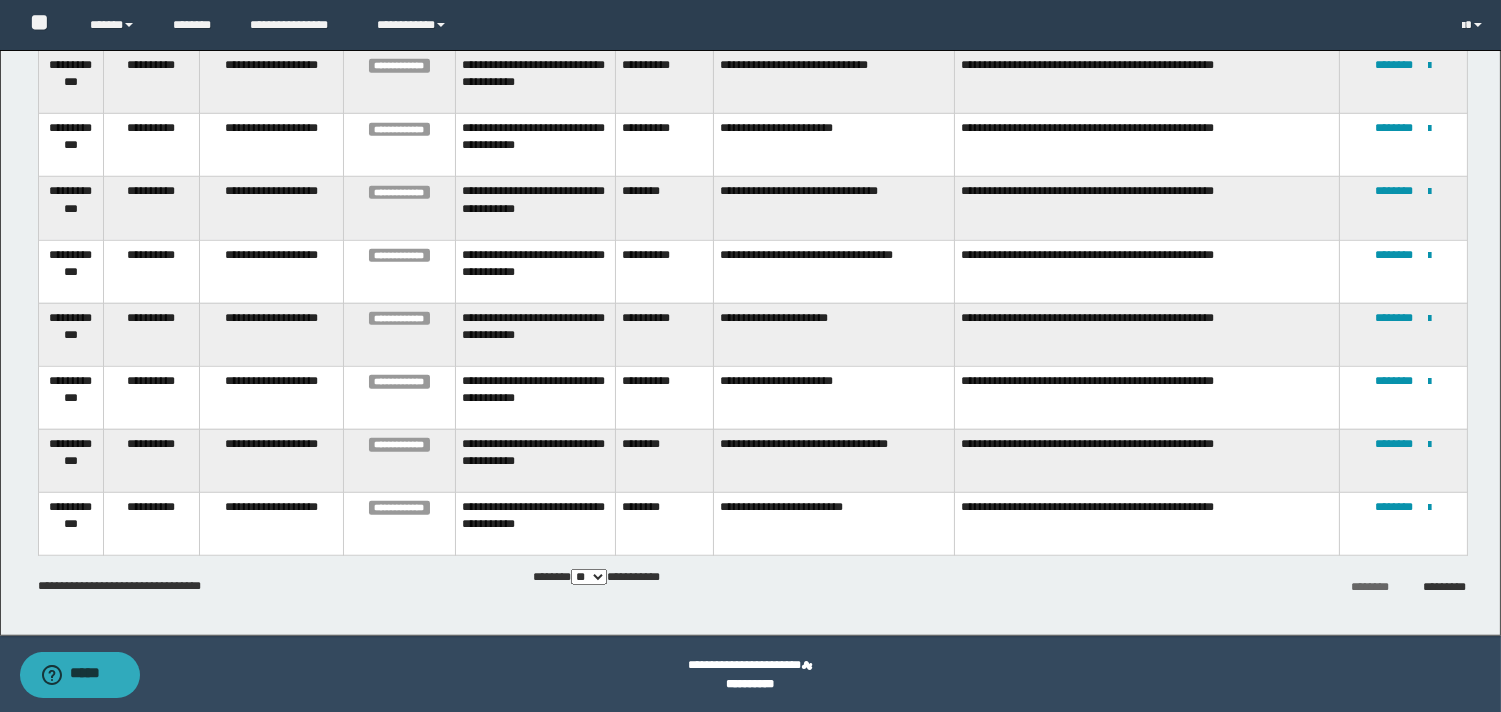 click on "** *** *** ***" at bounding box center (589, 577) 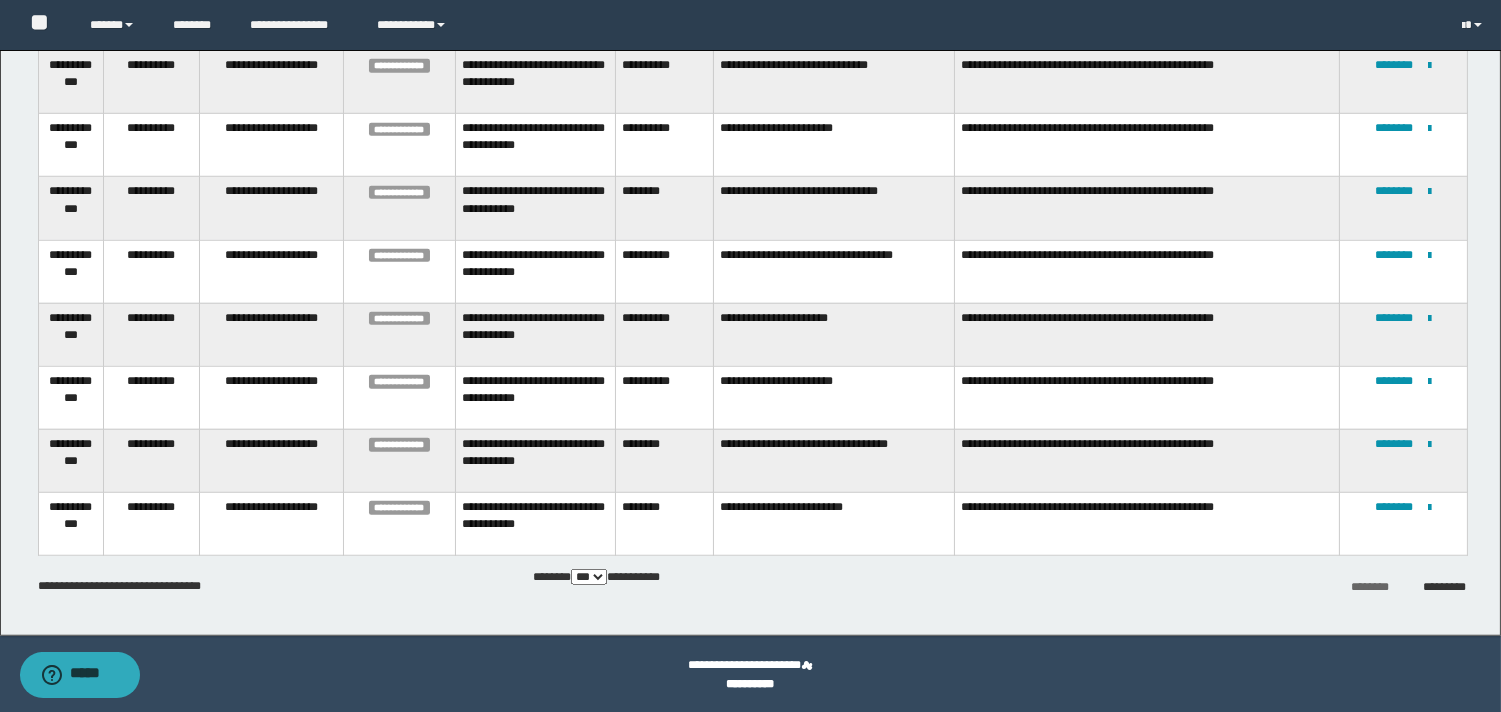 click on "** *** *** ***" at bounding box center (589, 577) 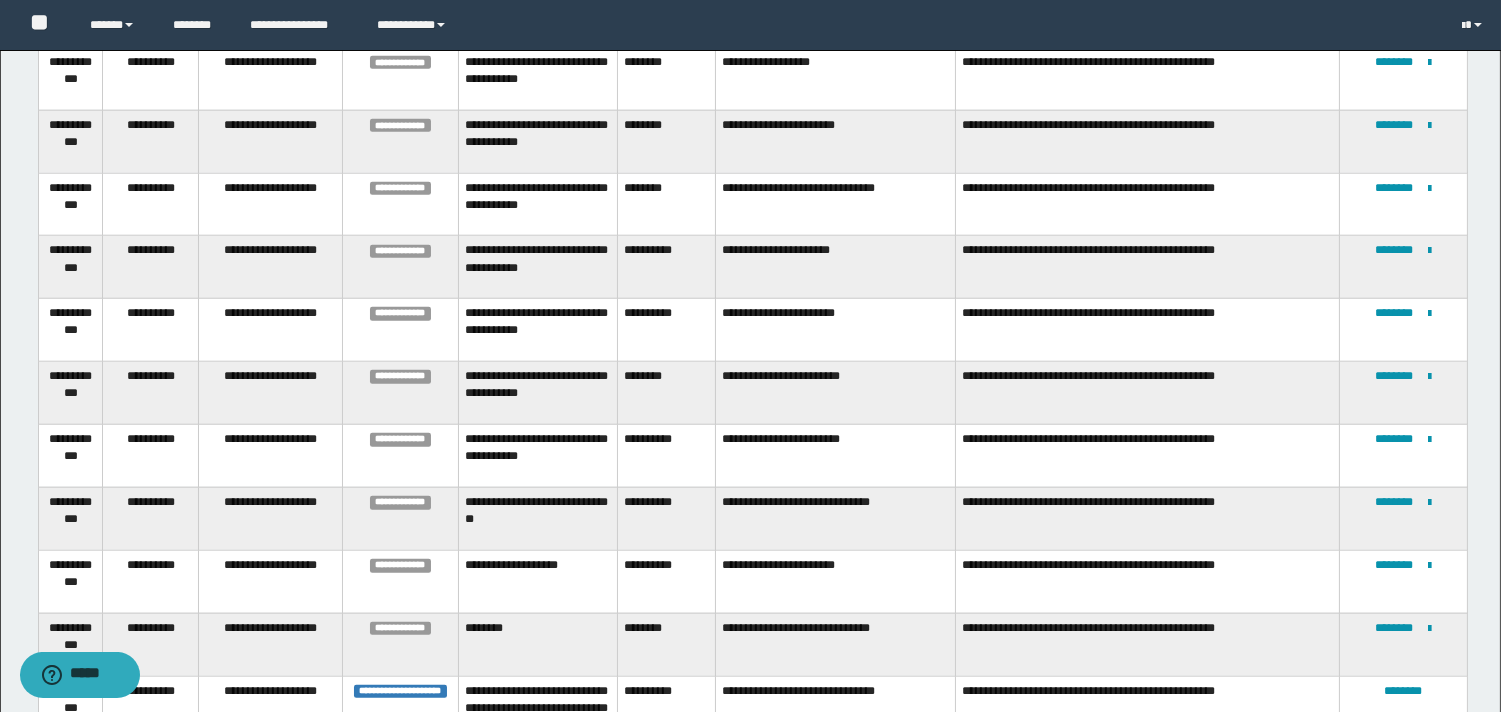 scroll, scrollTop: 4072, scrollLeft: 0, axis: vertical 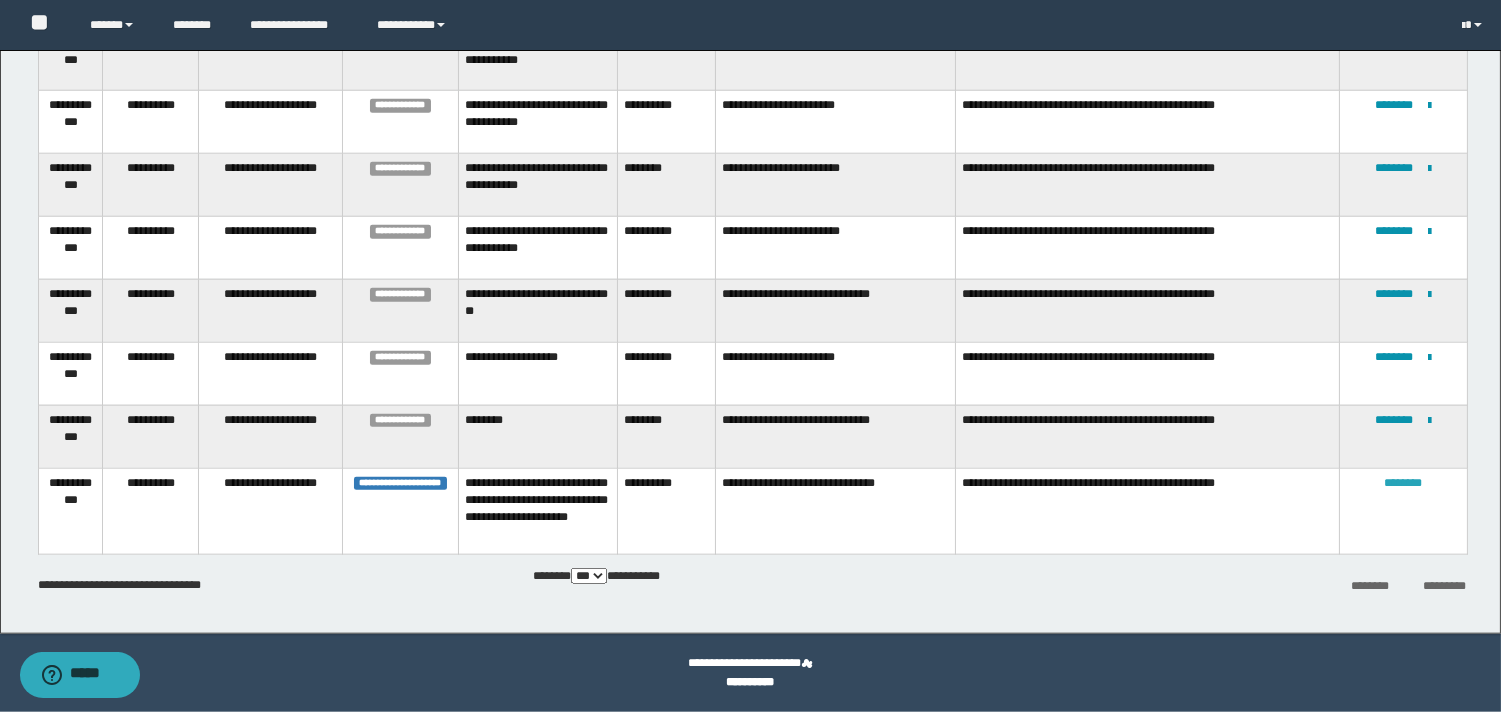 click on "********" at bounding box center (1404, 483) 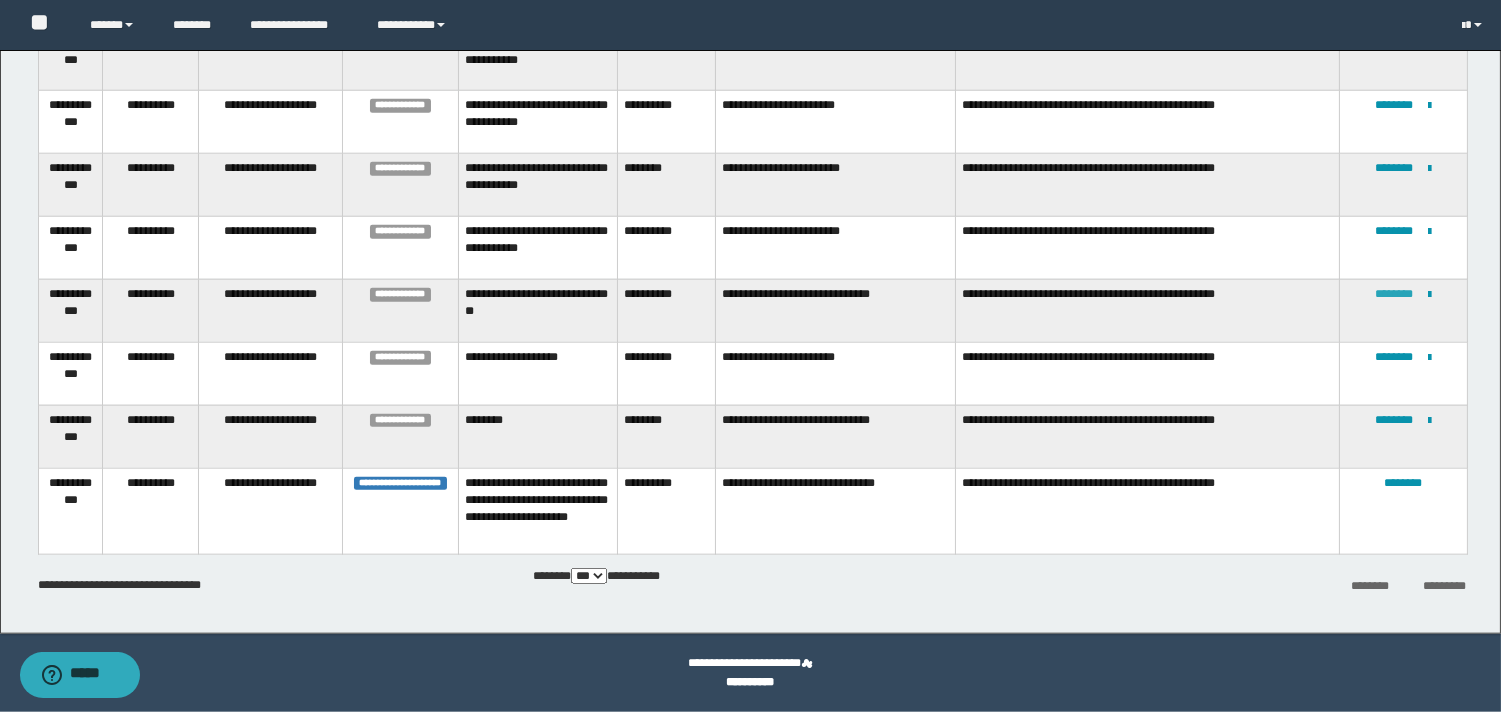 click on "********" at bounding box center (1395, 294) 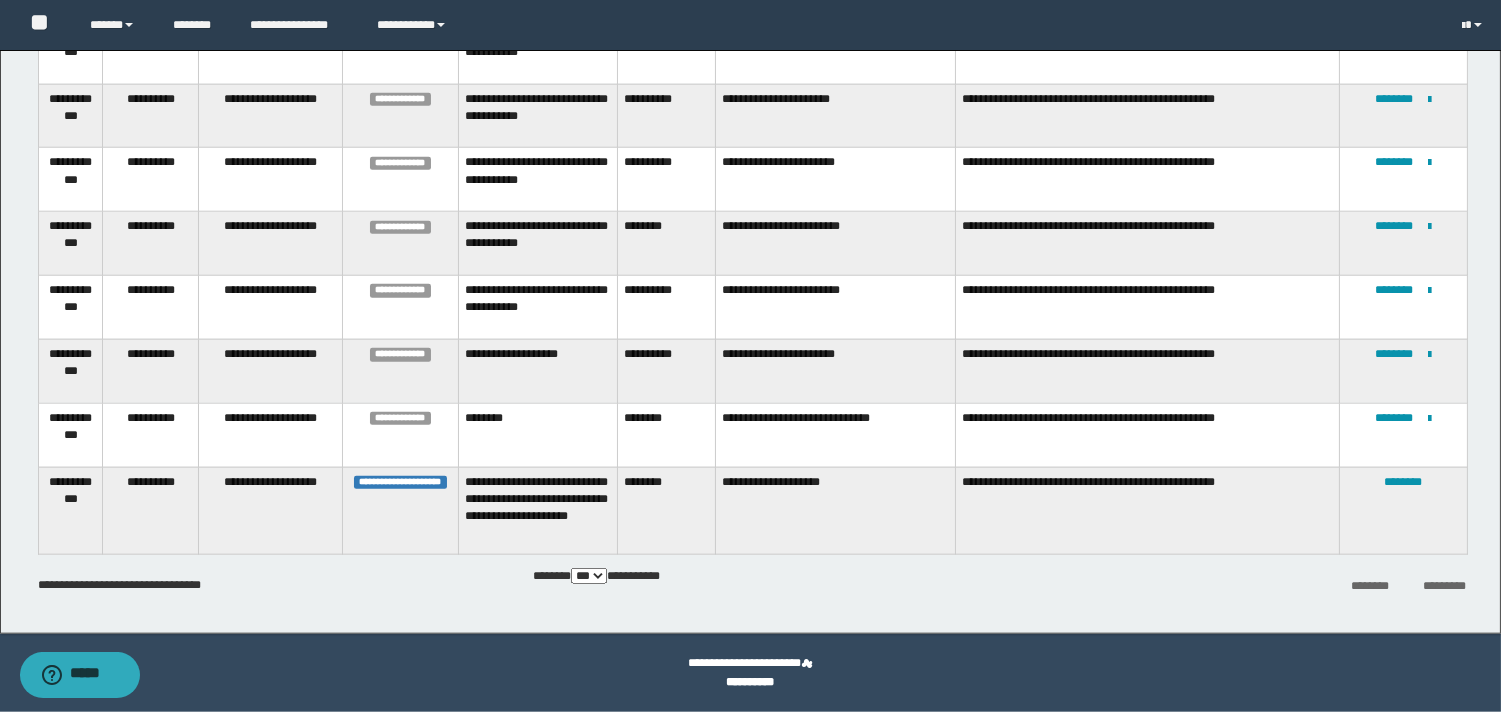 scroll, scrollTop: 4024, scrollLeft: 0, axis: vertical 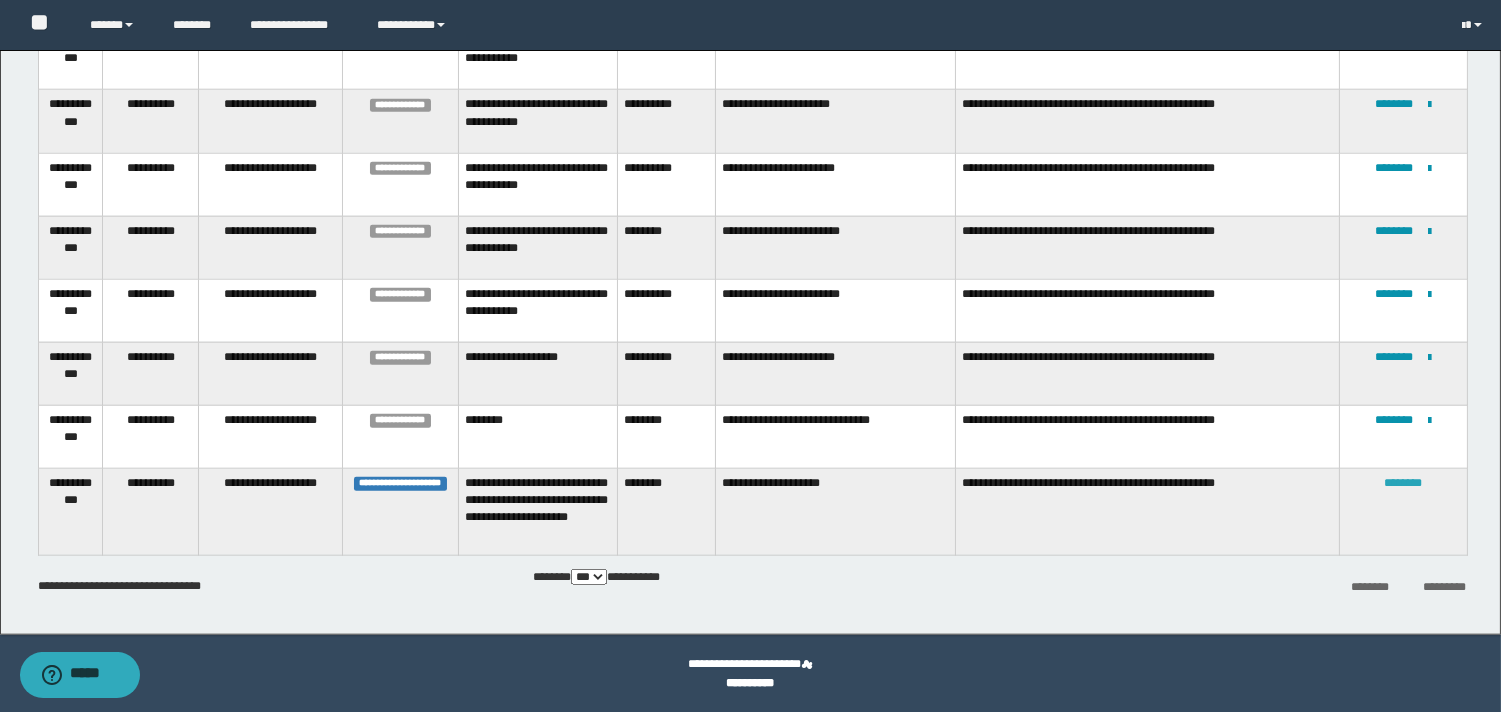 click on "********" at bounding box center [1404, 483] 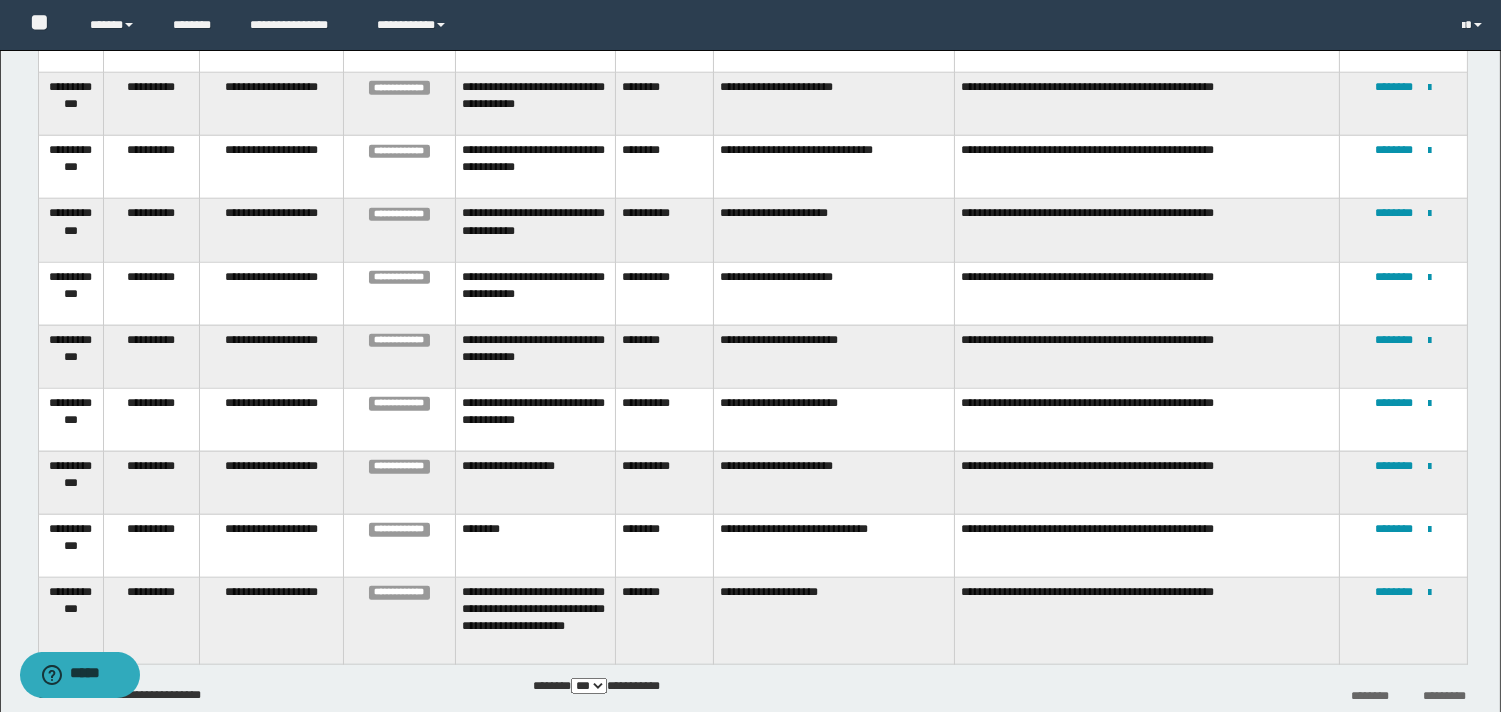 scroll, scrollTop: 4024, scrollLeft: 0, axis: vertical 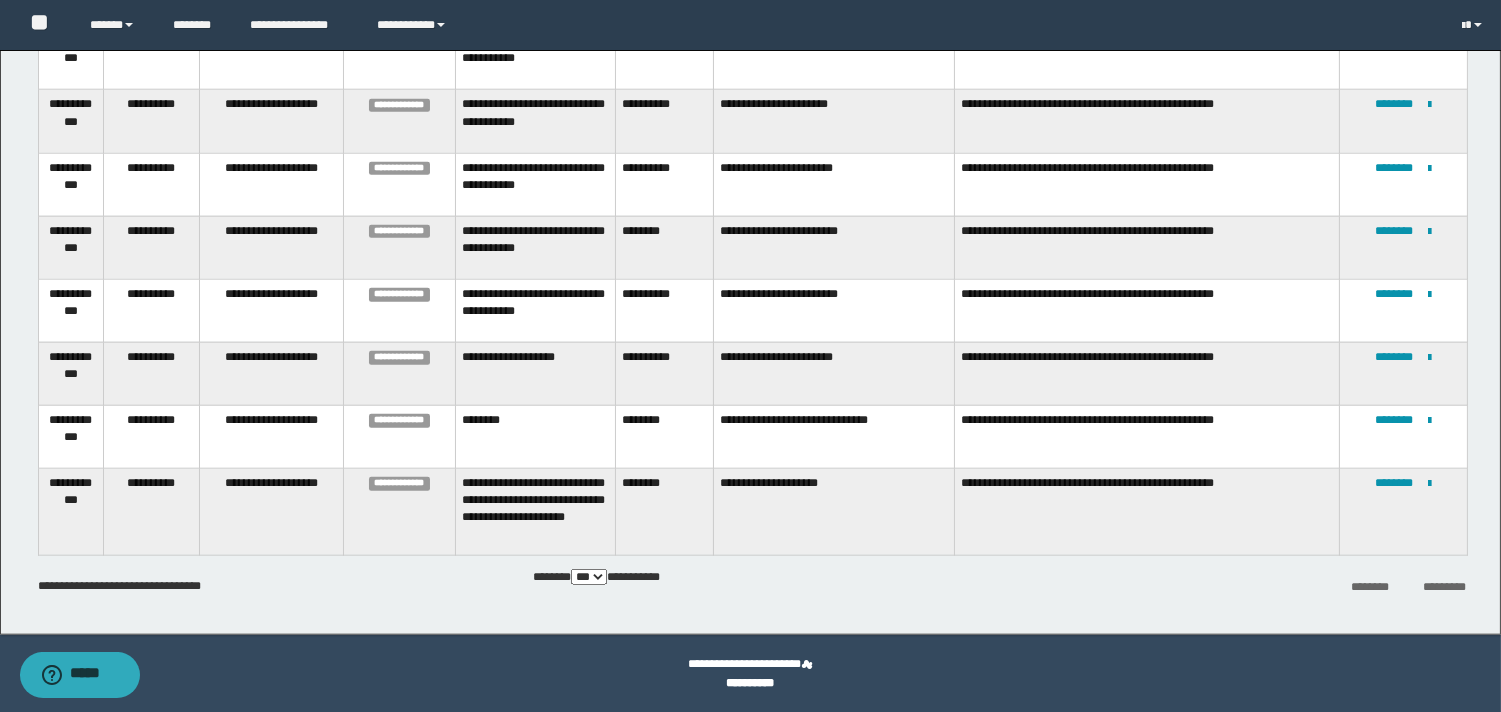 click on "**********" at bounding box center (536, 512) 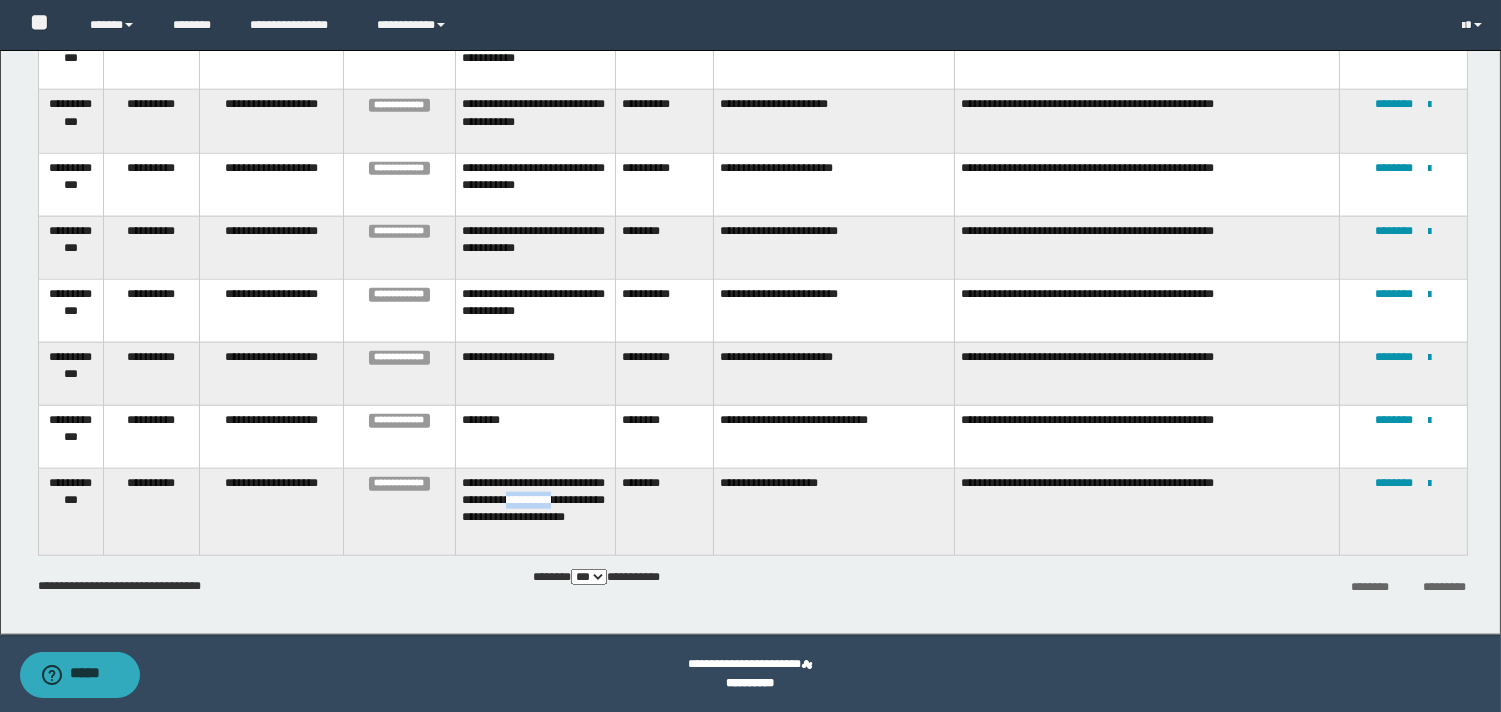 click on "**********" at bounding box center [536, 512] 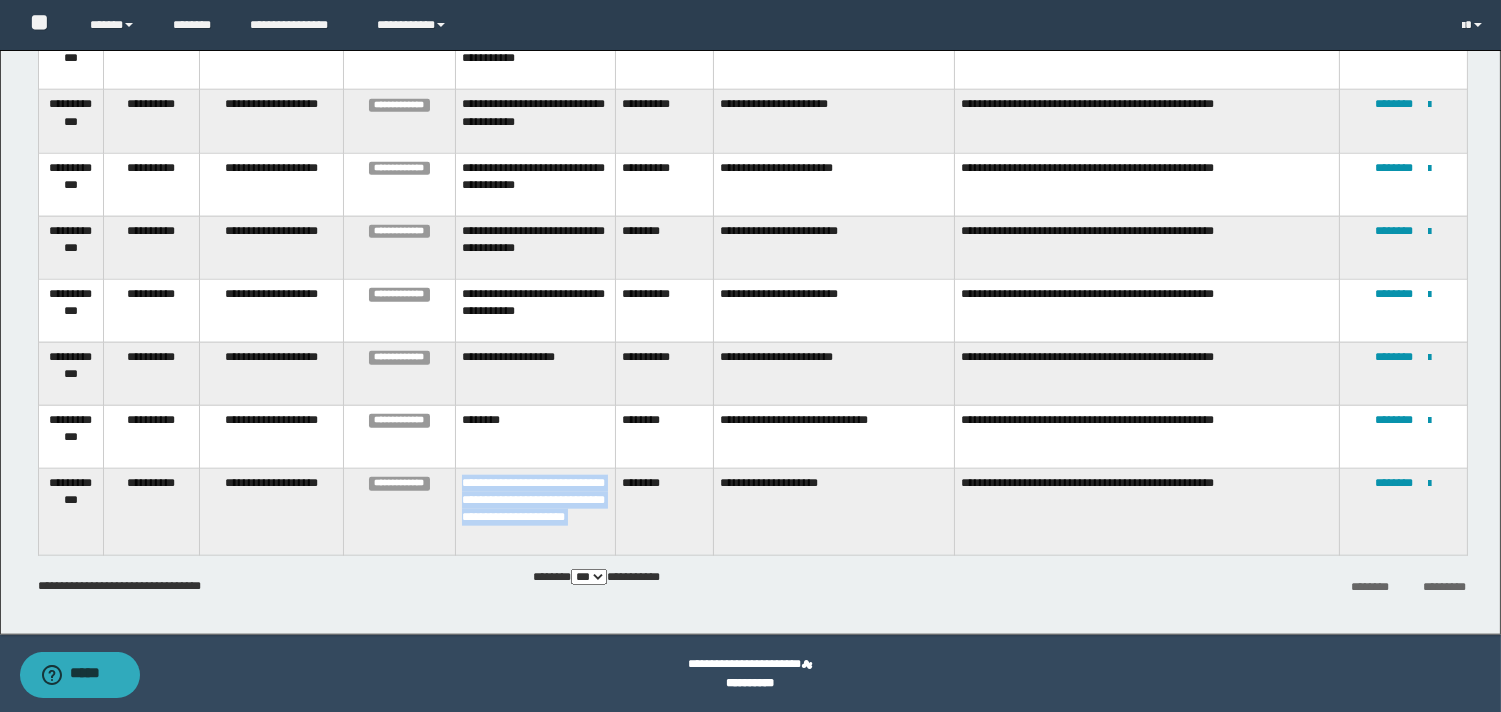 click on "**********" at bounding box center [536, 512] 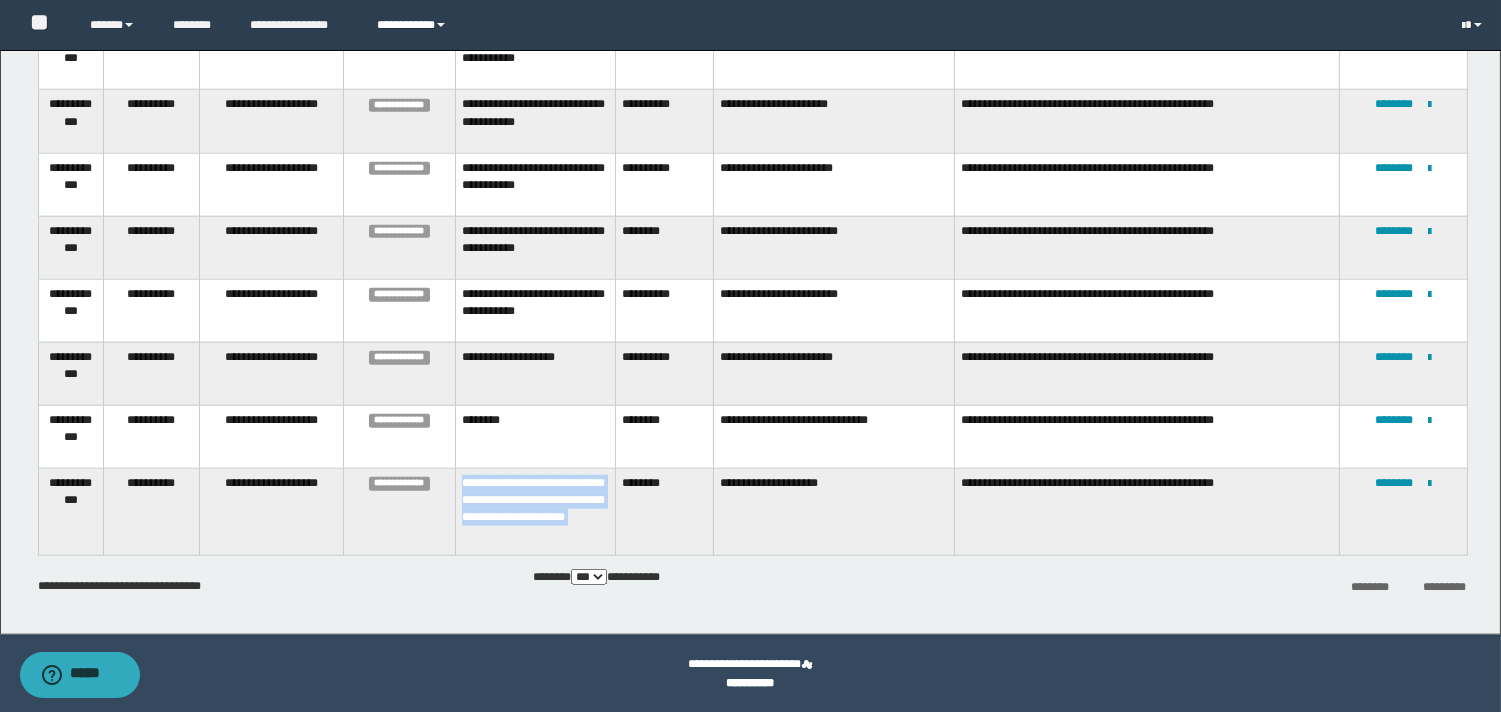 copy on "**********" 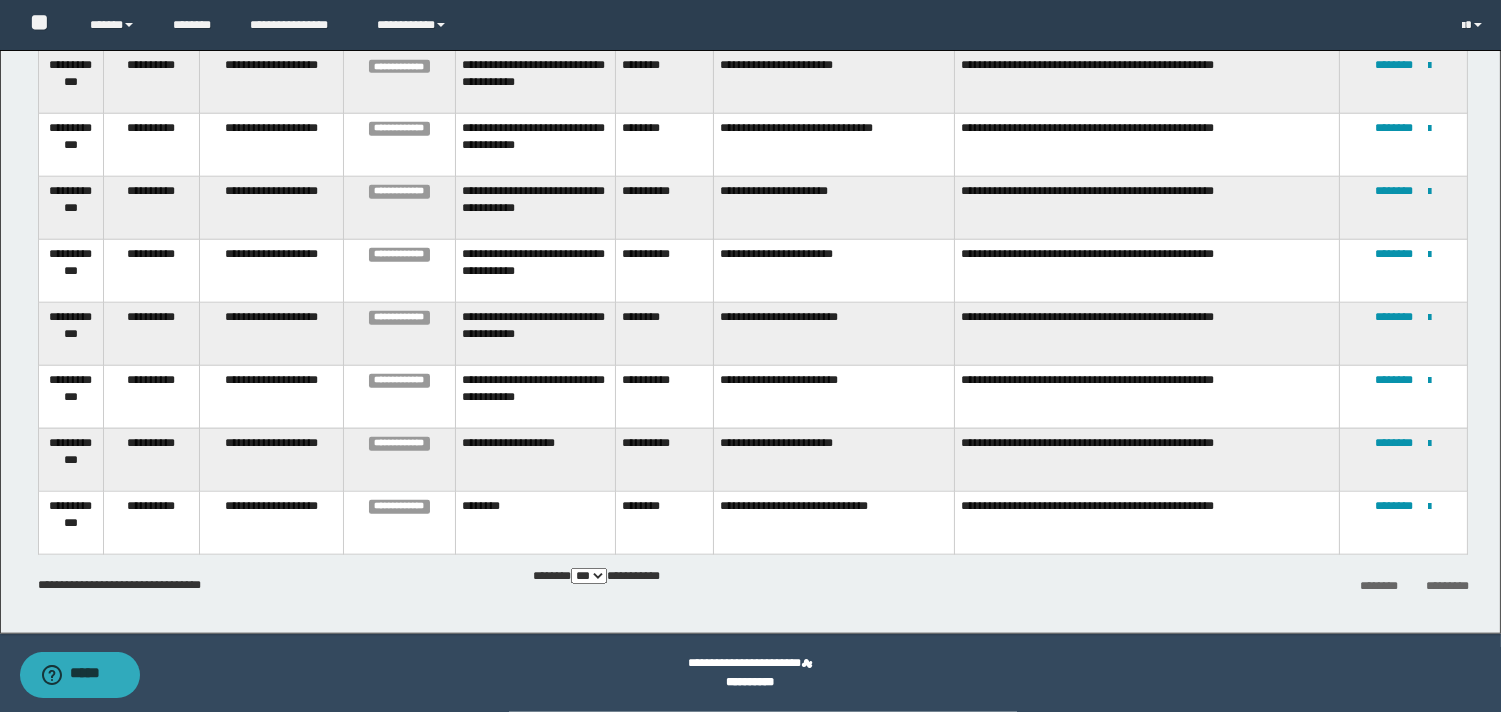 scroll, scrollTop: 3925, scrollLeft: 0, axis: vertical 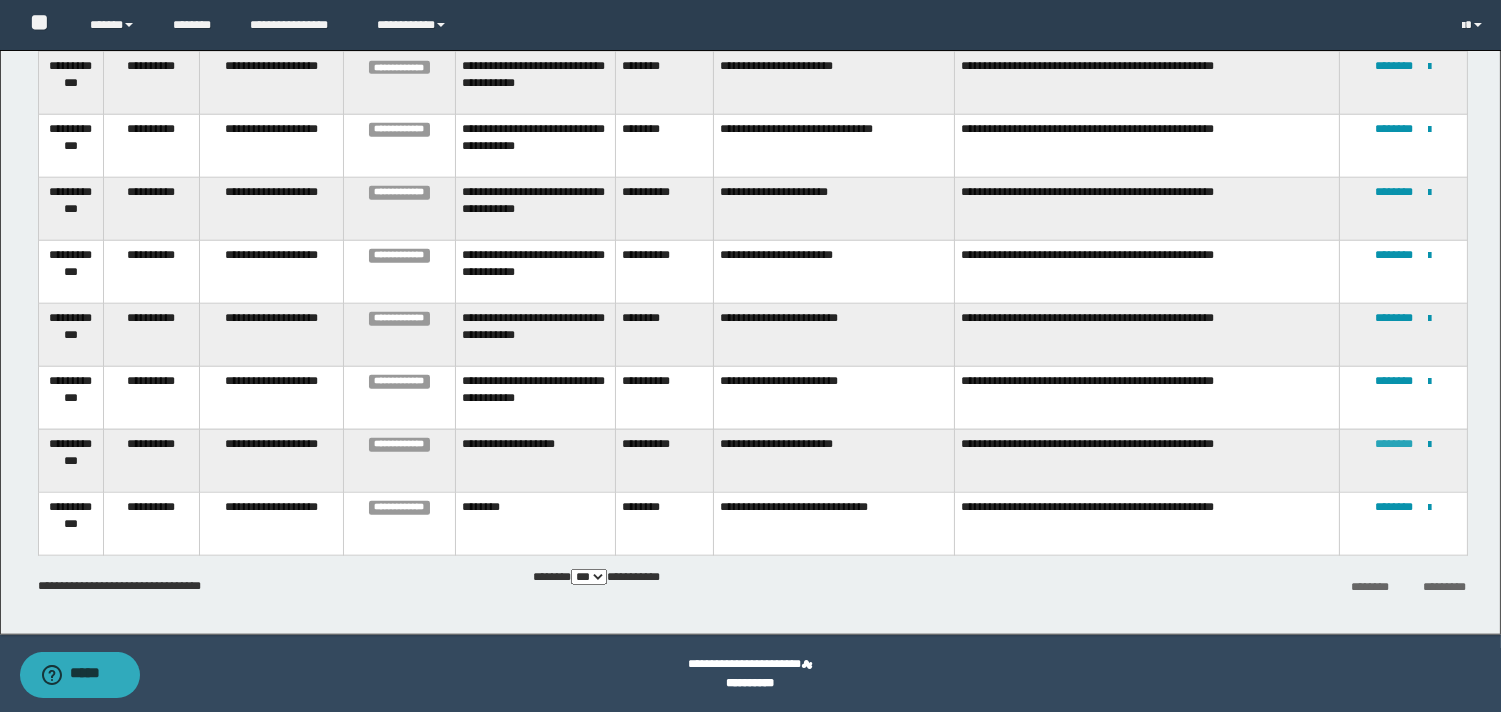 click on "********" at bounding box center [1394, 444] 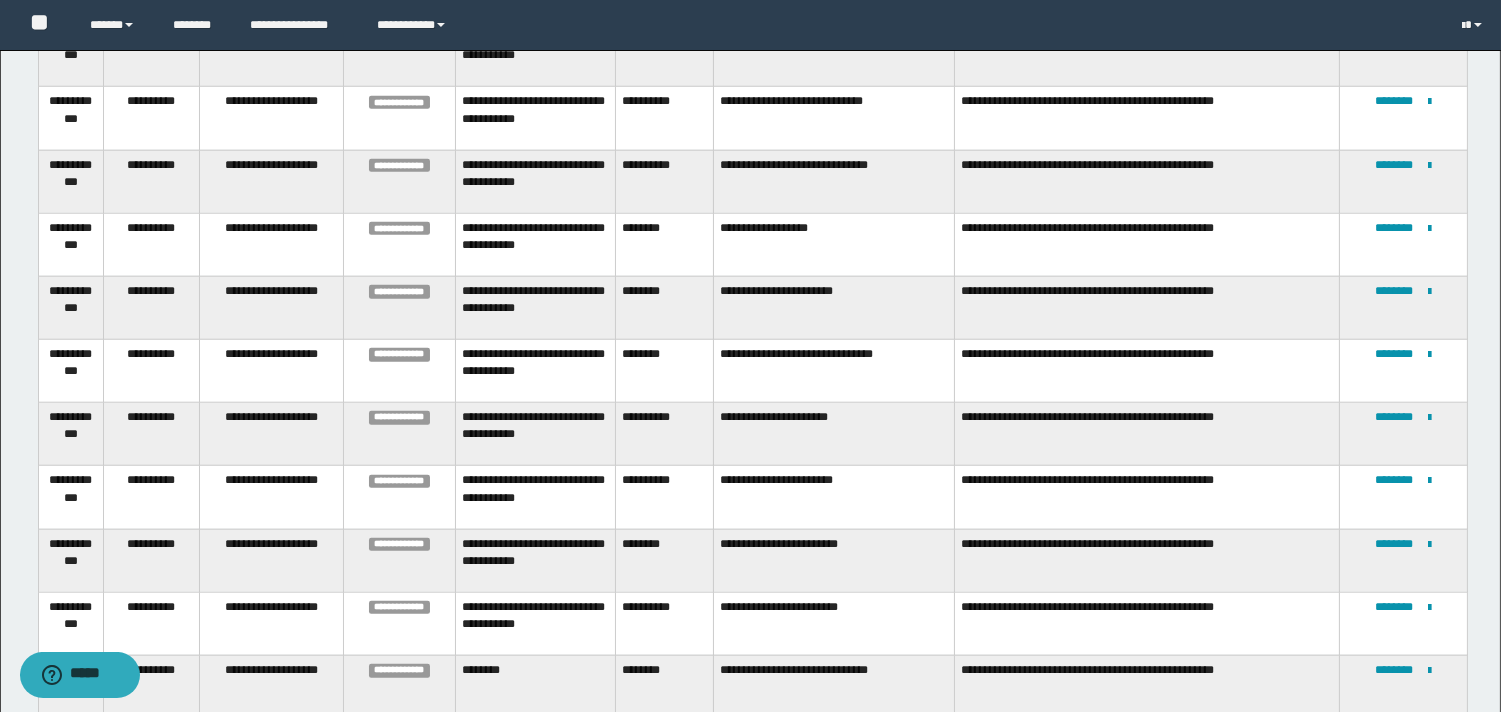 scroll, scrollTop: 3878, scrollLeft: 0, axis: vertical 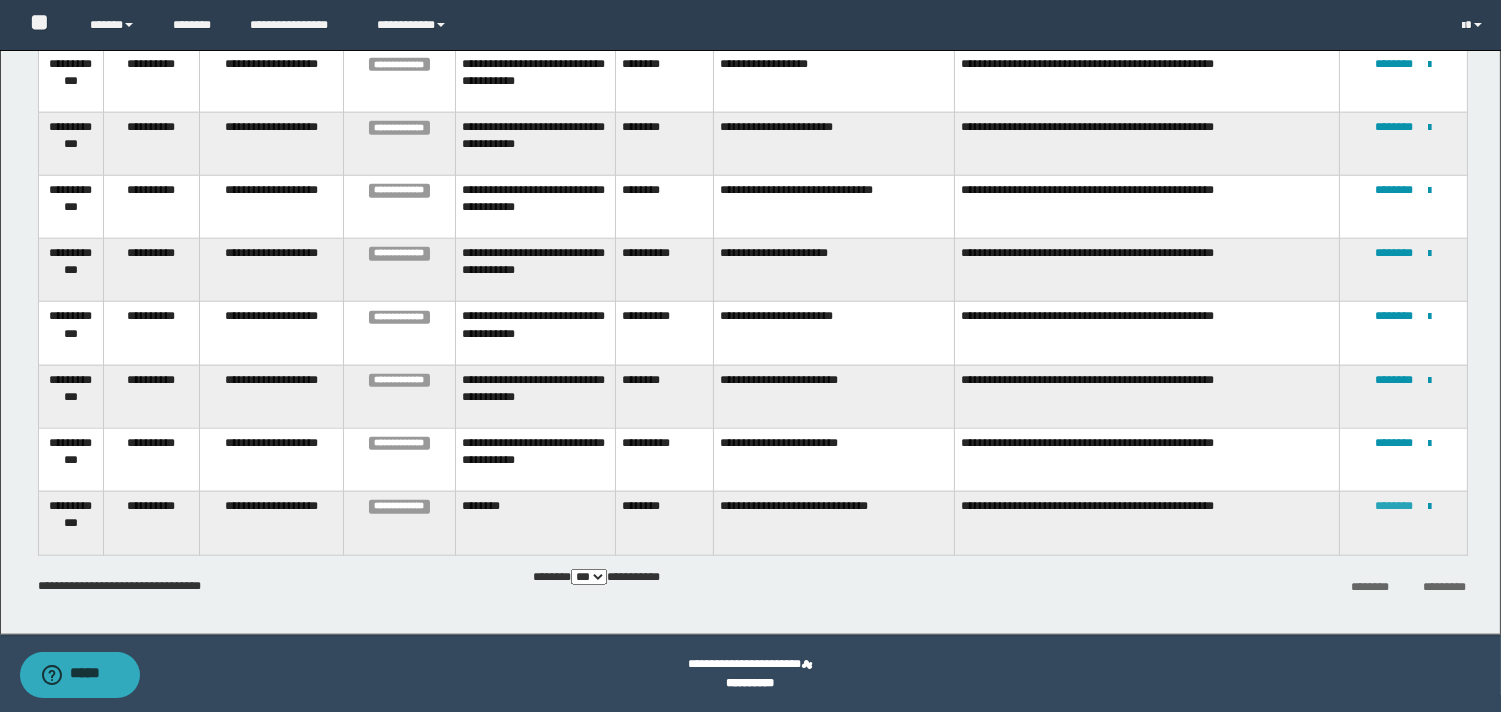 click on "********" at bounding box center [1394, 506] 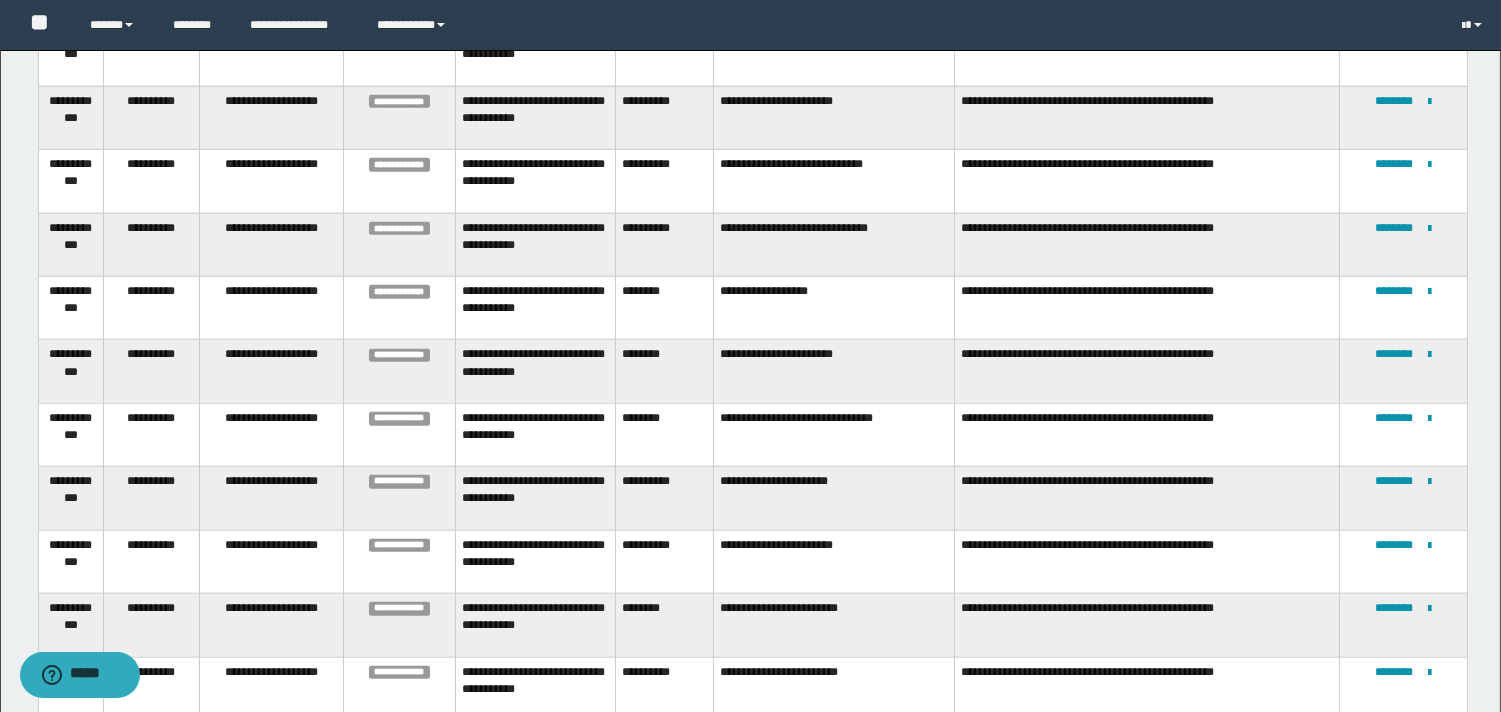 scroll, scrollTop: 3831, scrollLeft: 0, axis: vertical 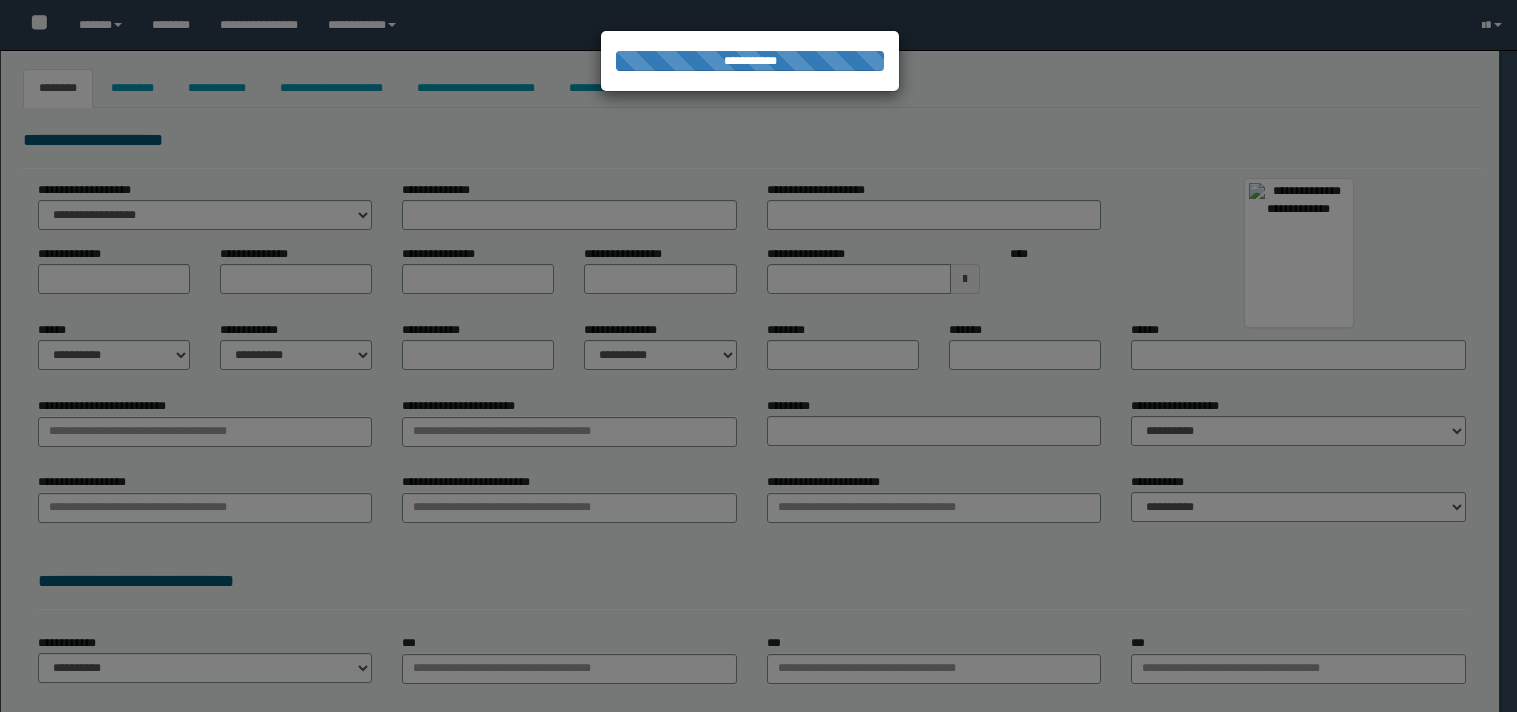 type on "********" 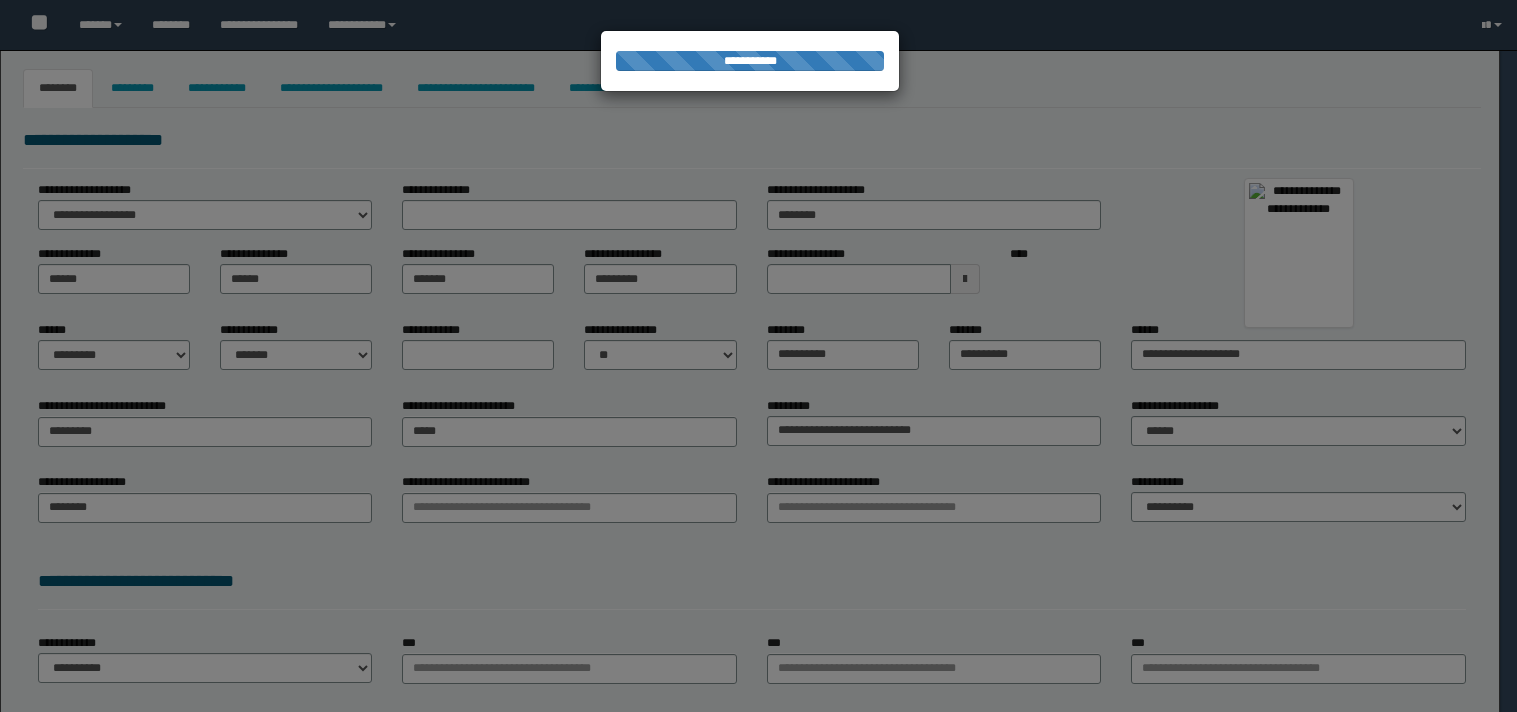 type on "*********" 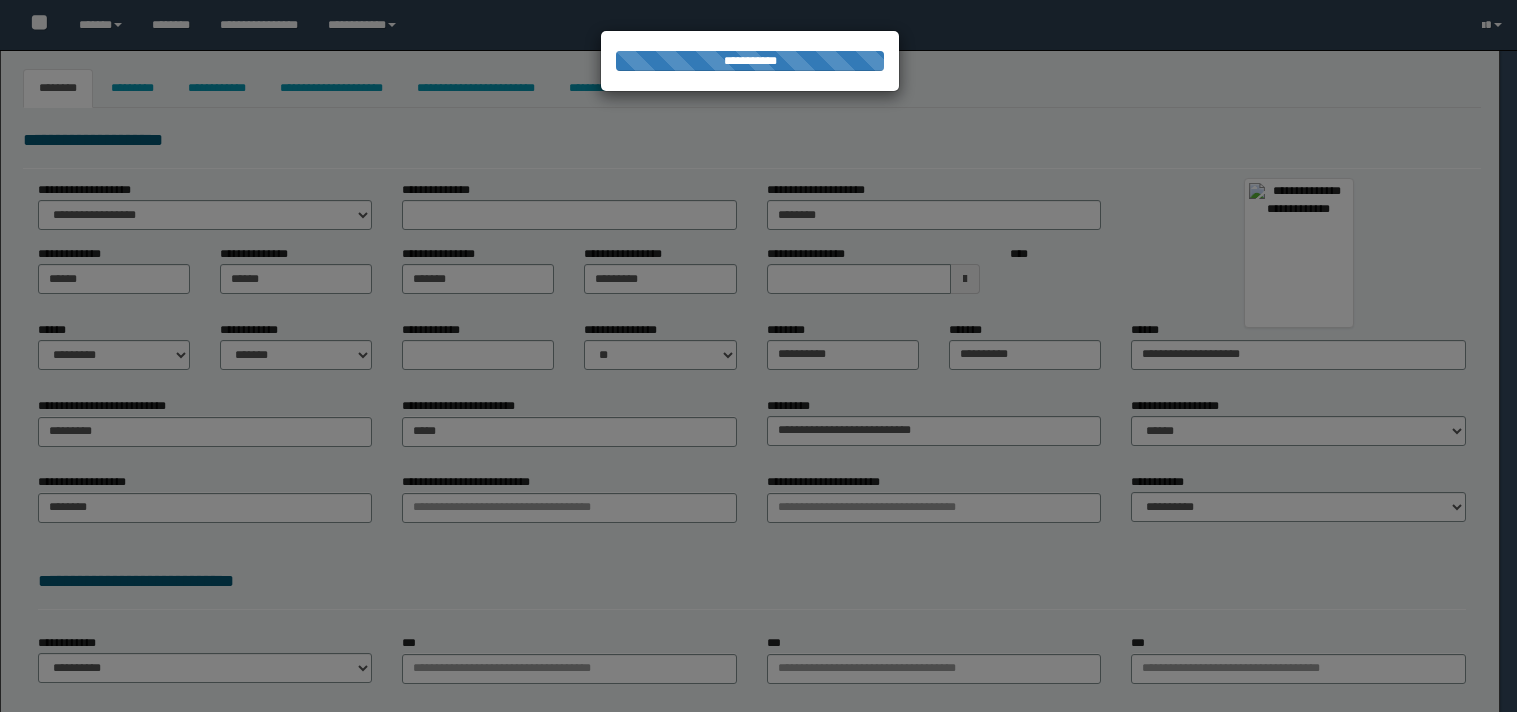type on "*****" 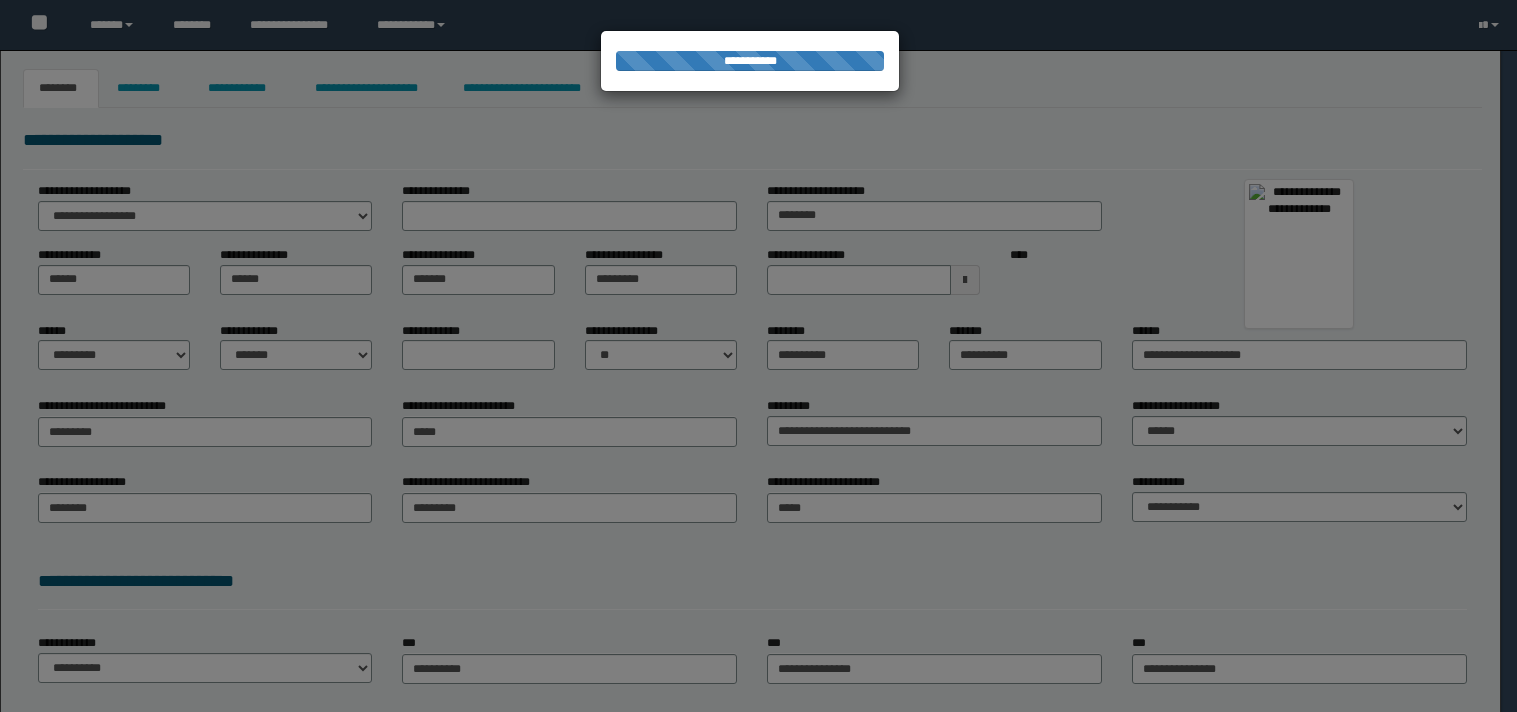 scroll, scrollTop: 0, scrollLeft: 0, axis: both 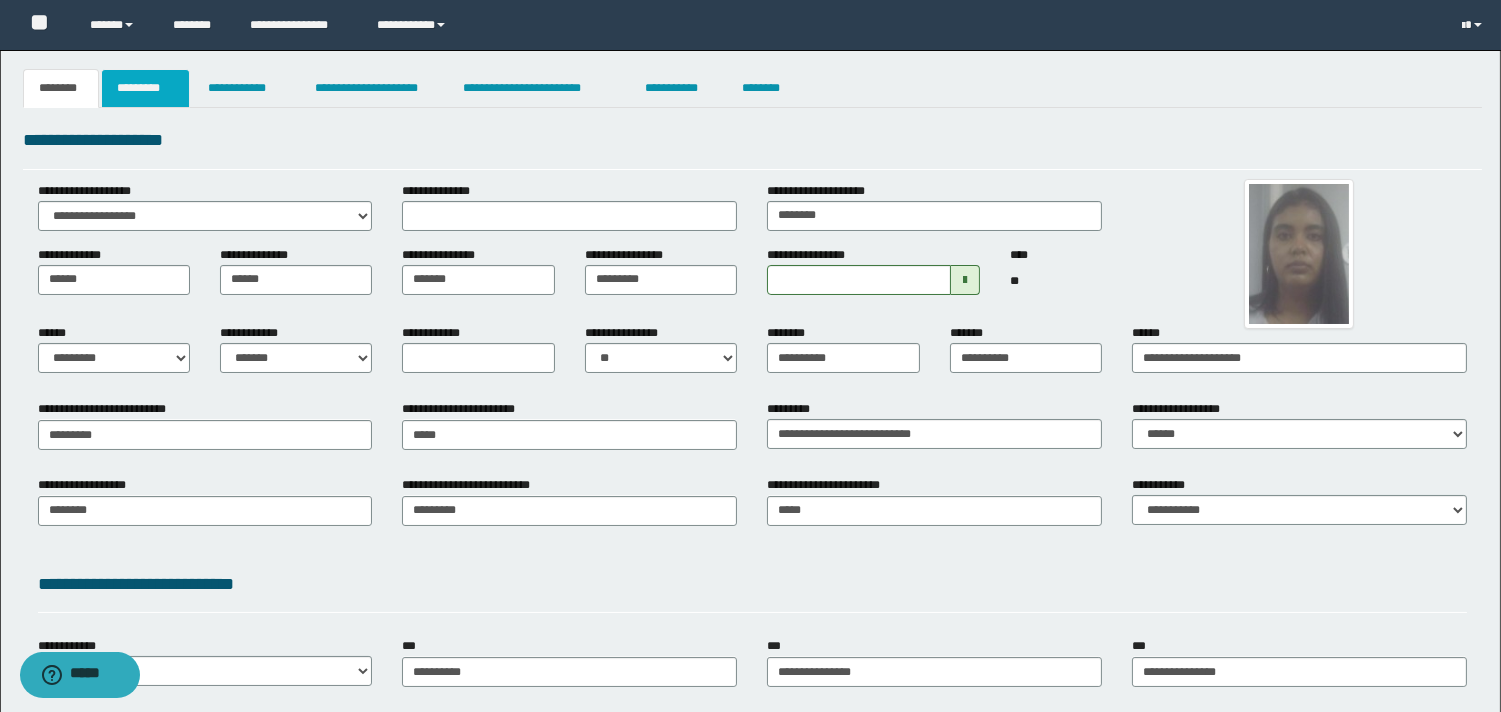 click on "*********" at bounding box center [145, 88] 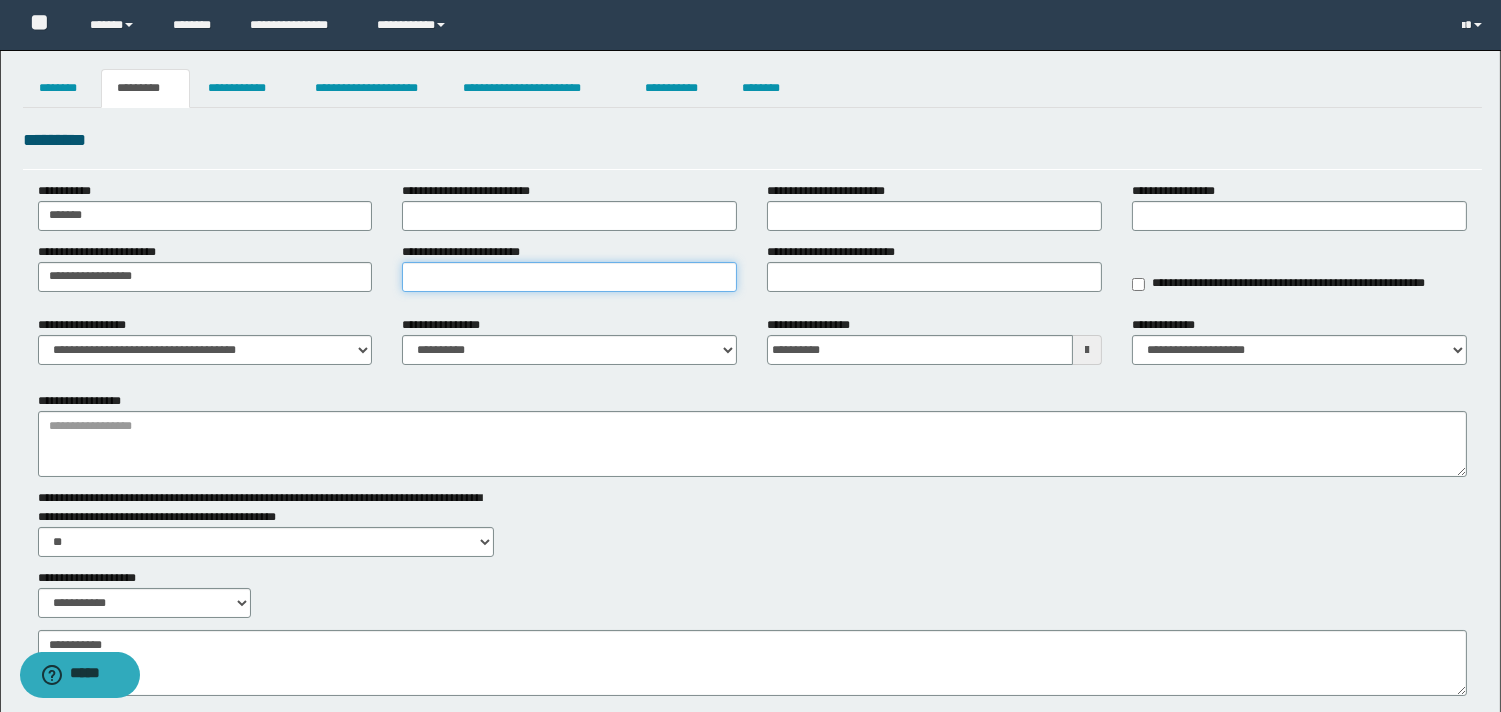 click on "**********" at bounding box center (569, 277) 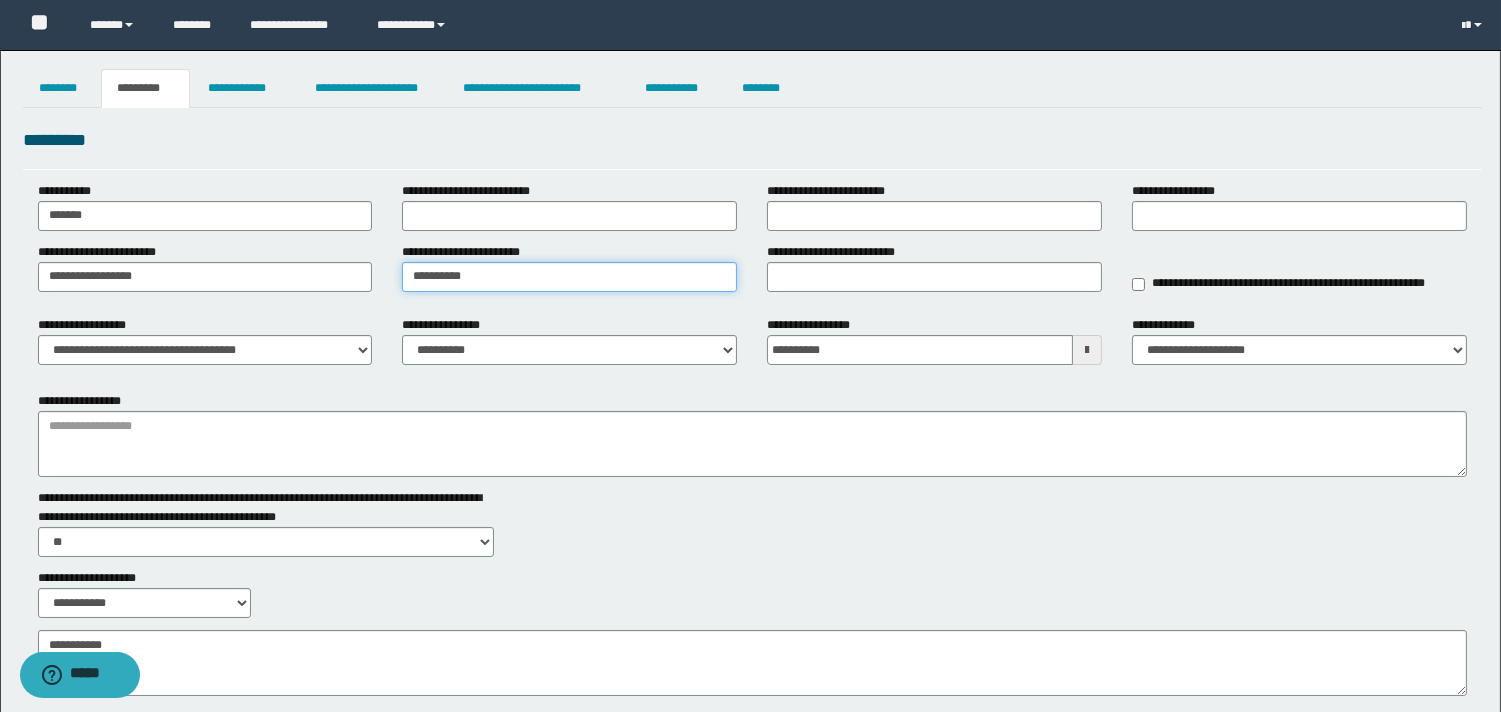 type on "**********" 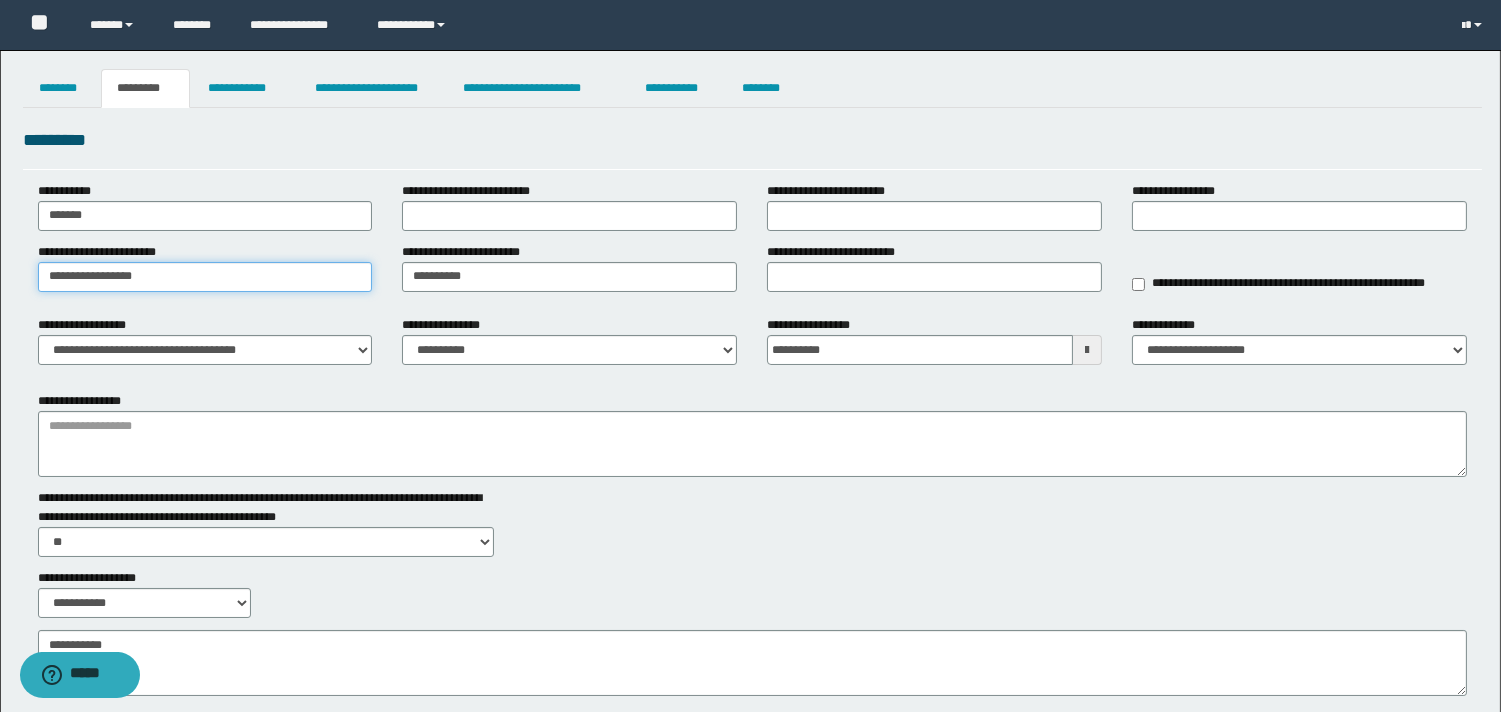 click on "**********" at bounding box center [205, 277] 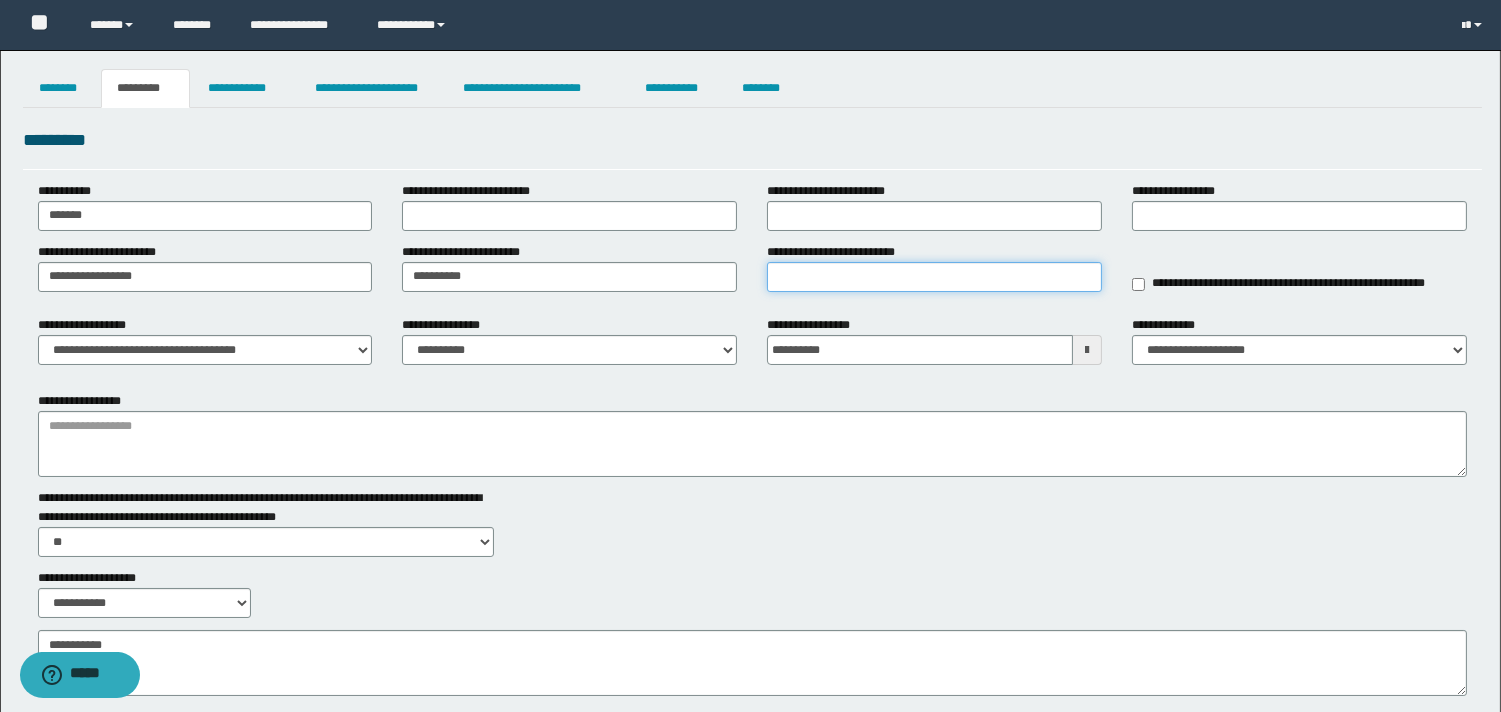 click on "**********" at bounding box center (934, 277) 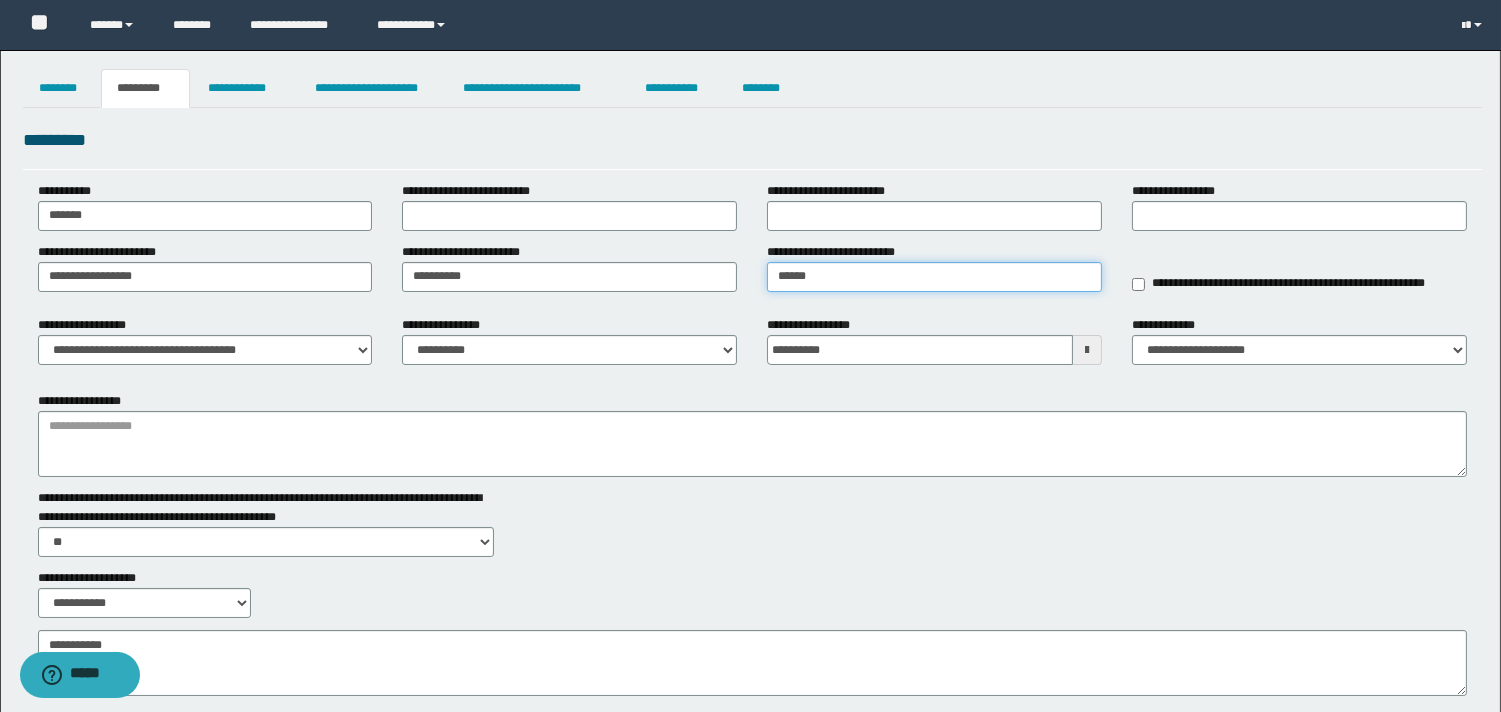 type on "******" 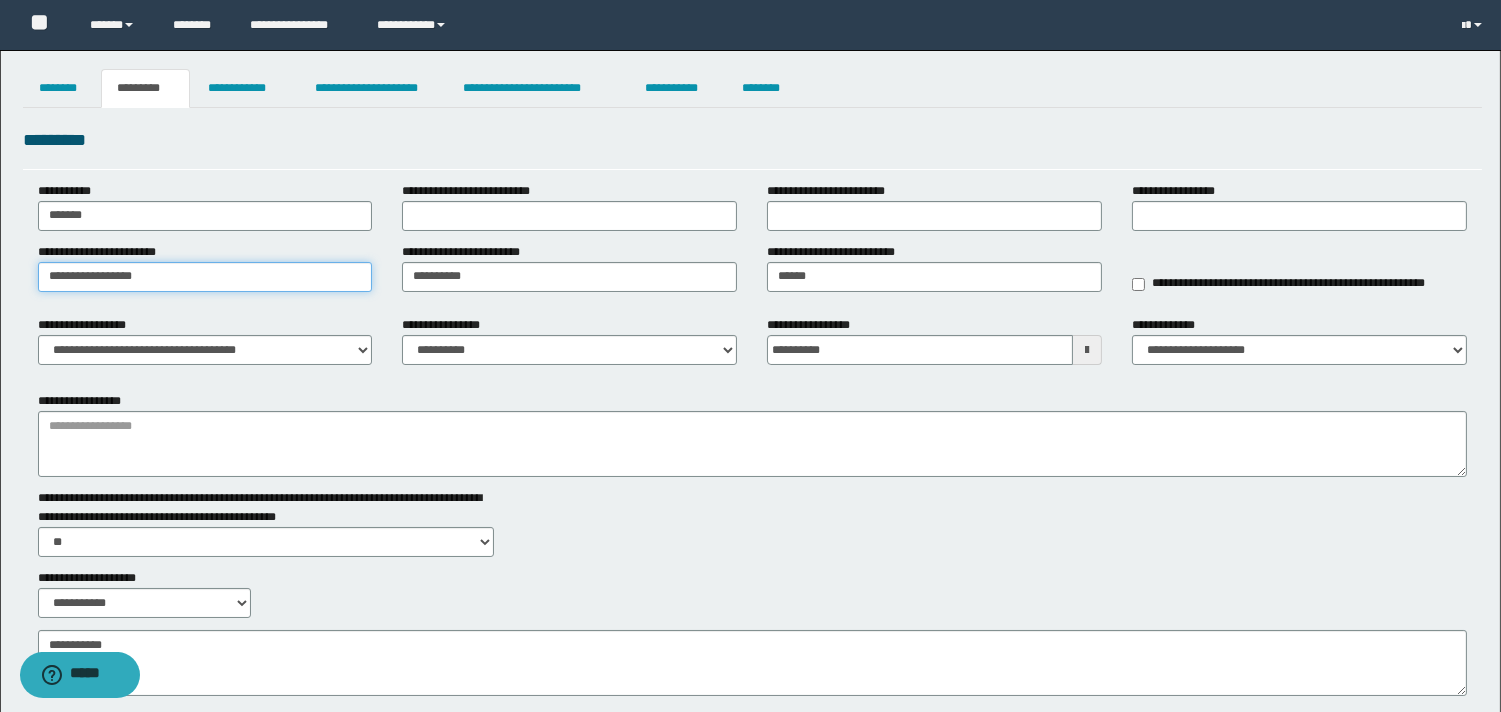 click on "**********" at bounding box center (205, 277) 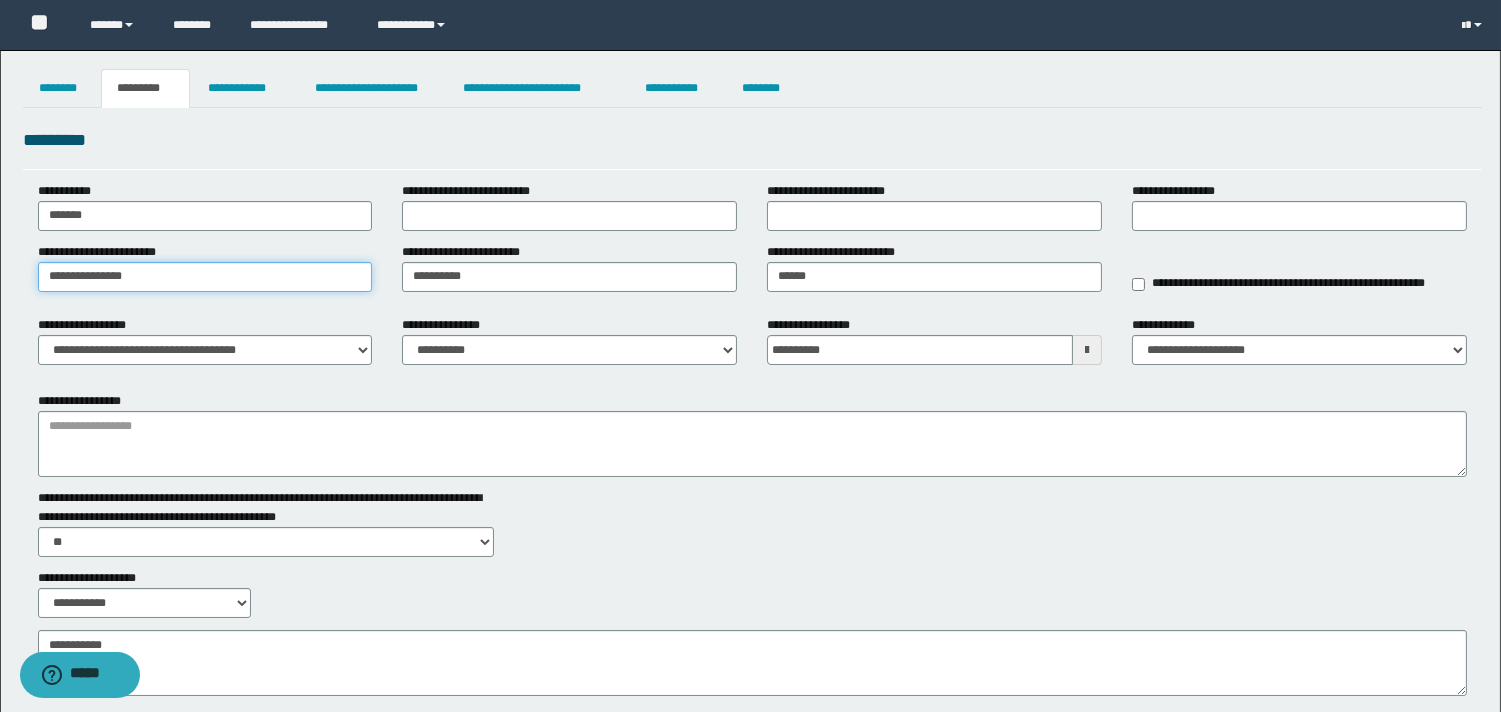 type on "**********" 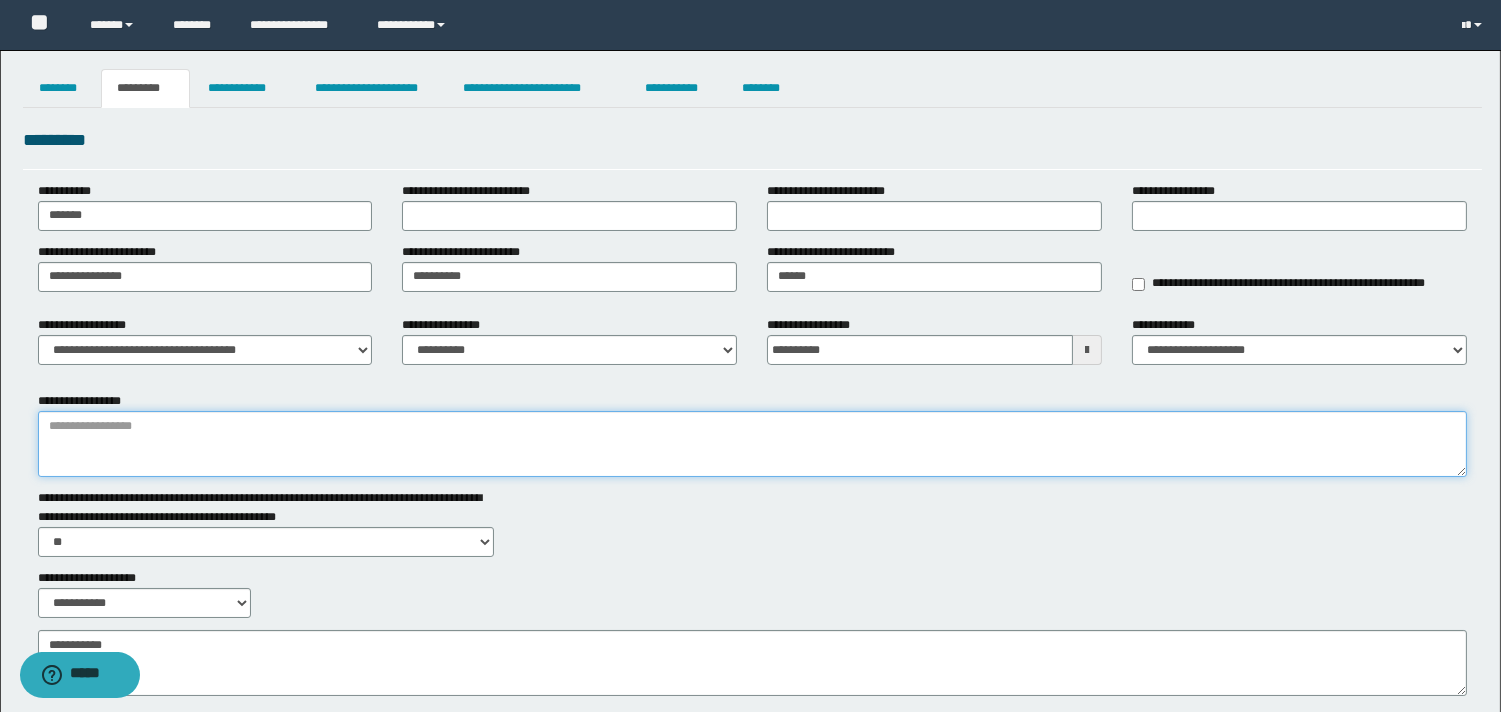 click on "**********" at bounding box center (752, 444) 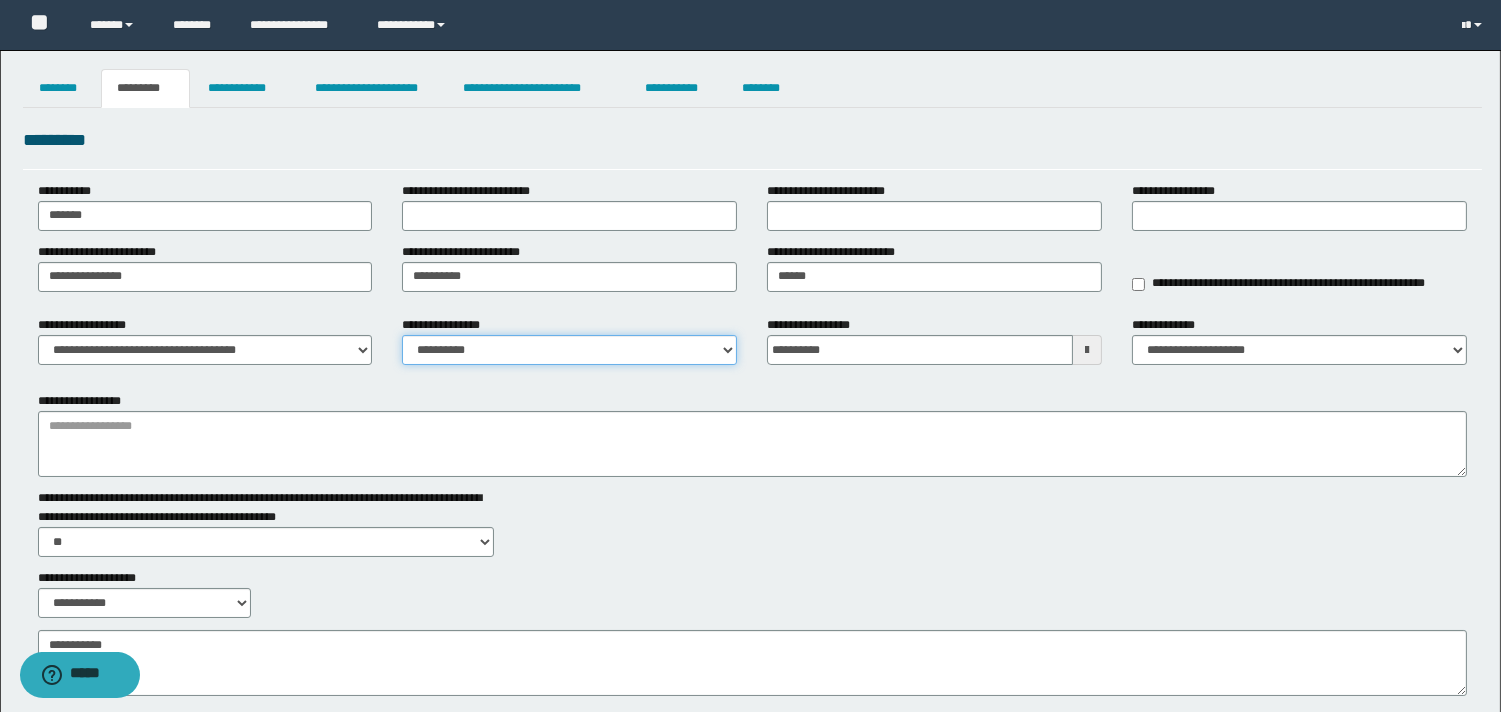 click on "**********" at bounding box center (569, 350) 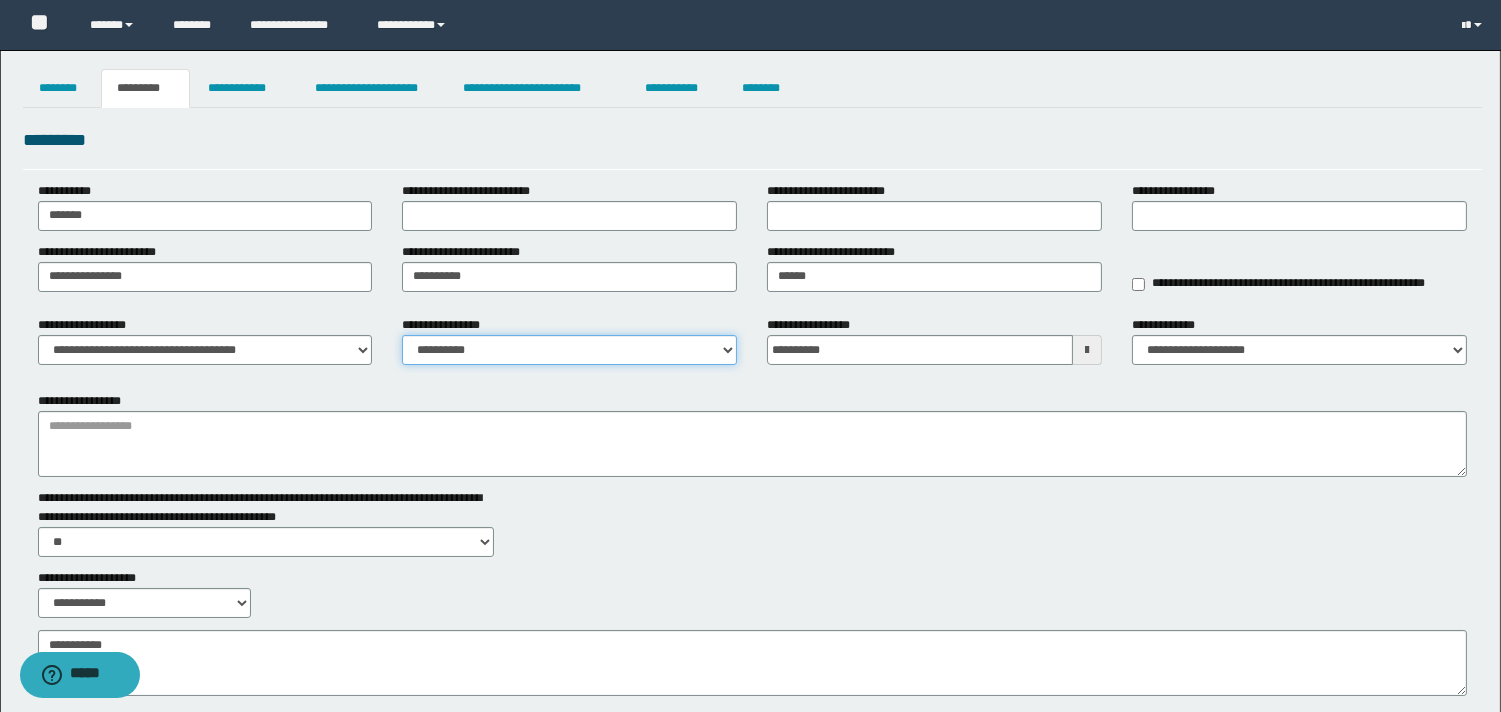 select on "****" 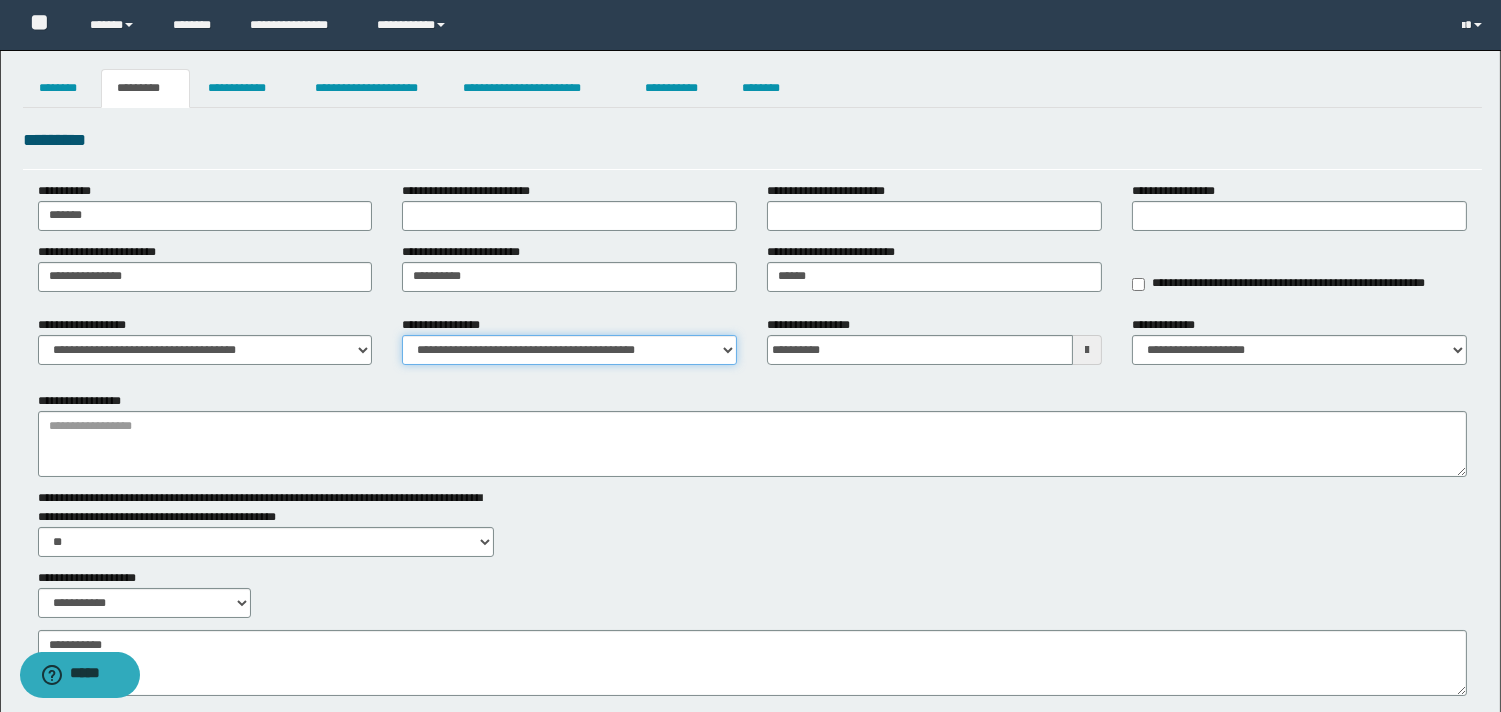 click on "**********" at bounding box center [569, 350] 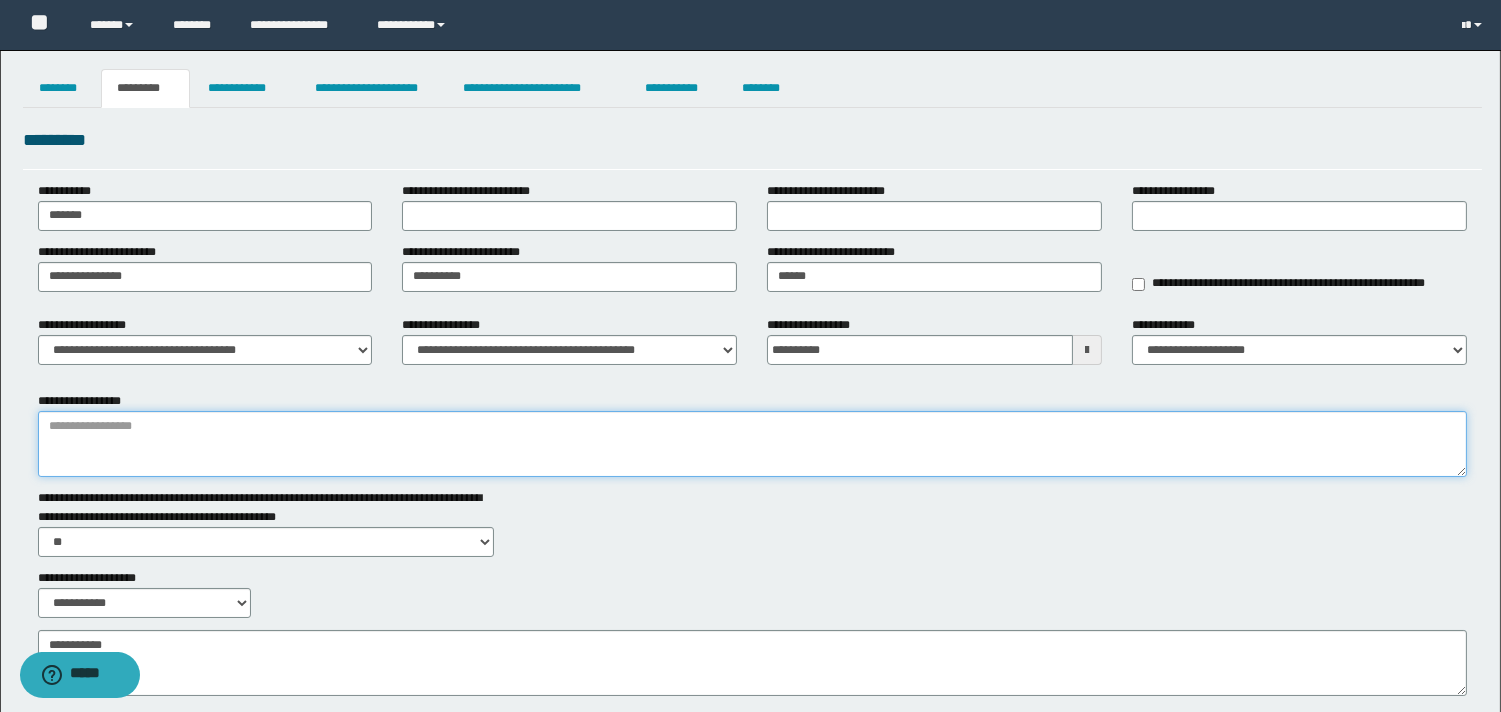 click on "**********" at bounding box center (752, 444) 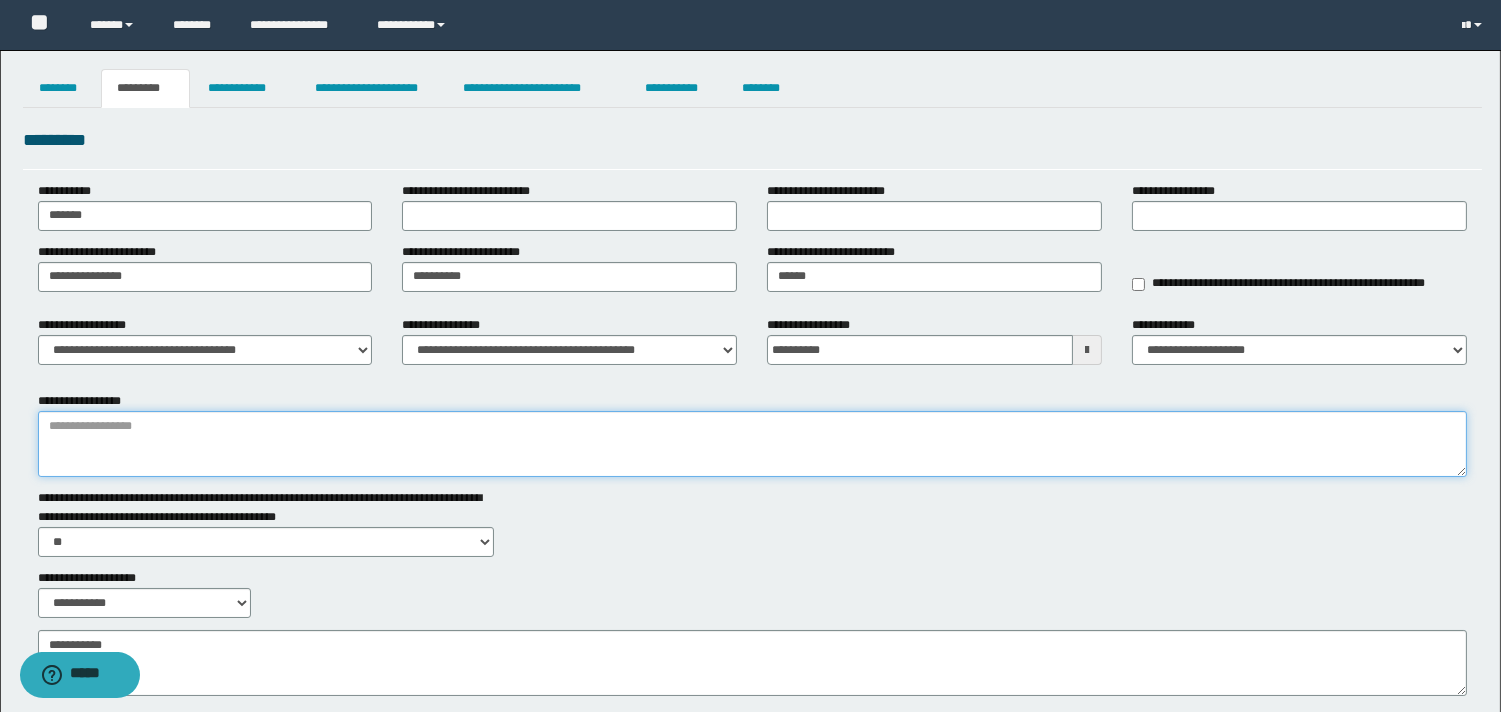 paste on "**********" 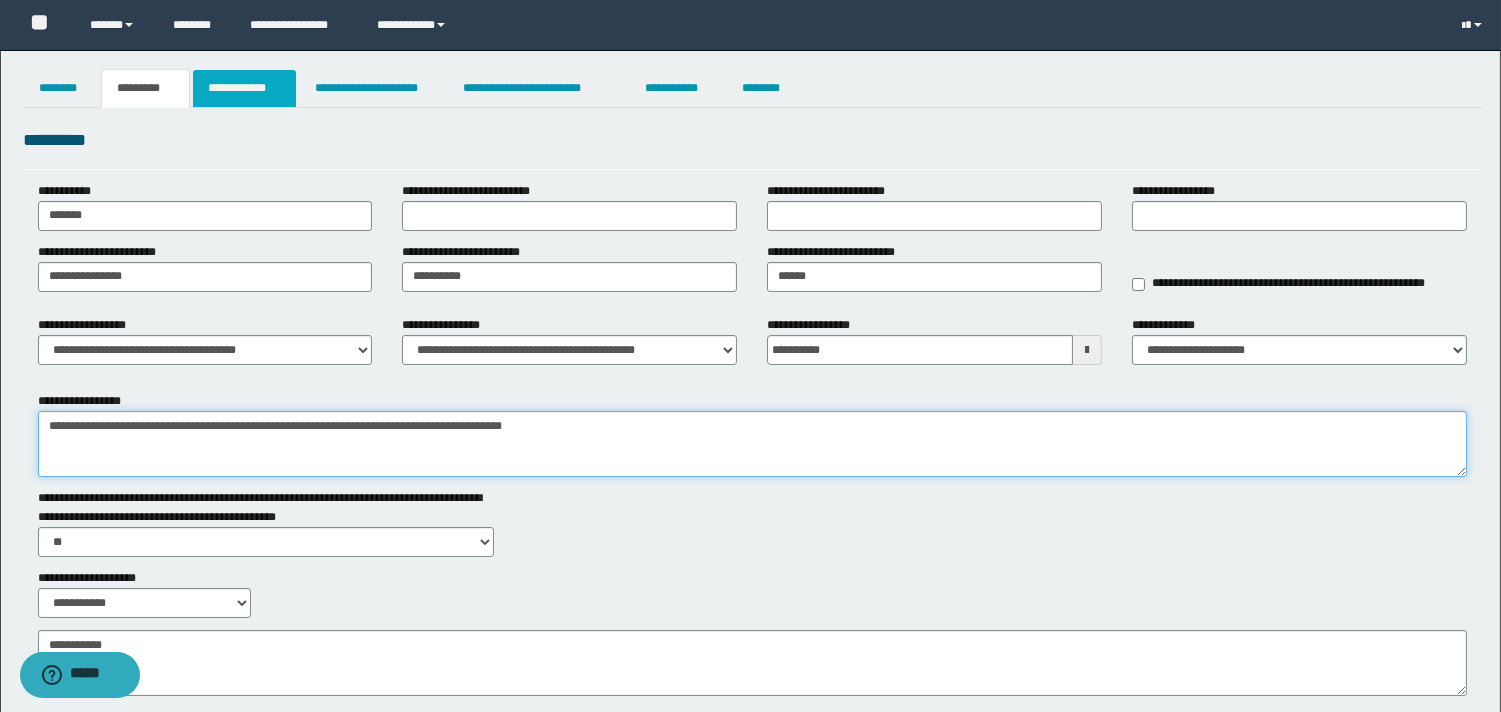 type on "**********" 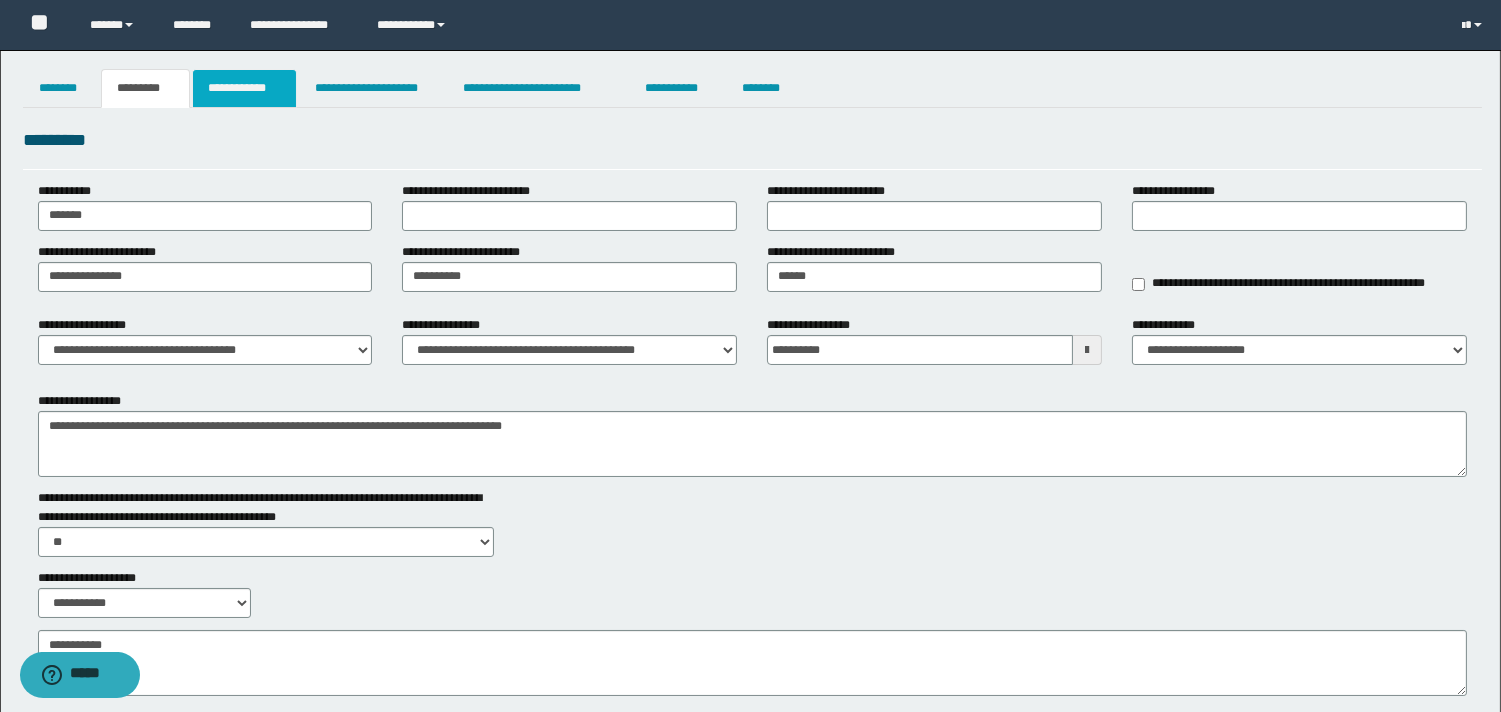 click on "**********" at bounding box center (244, 88) 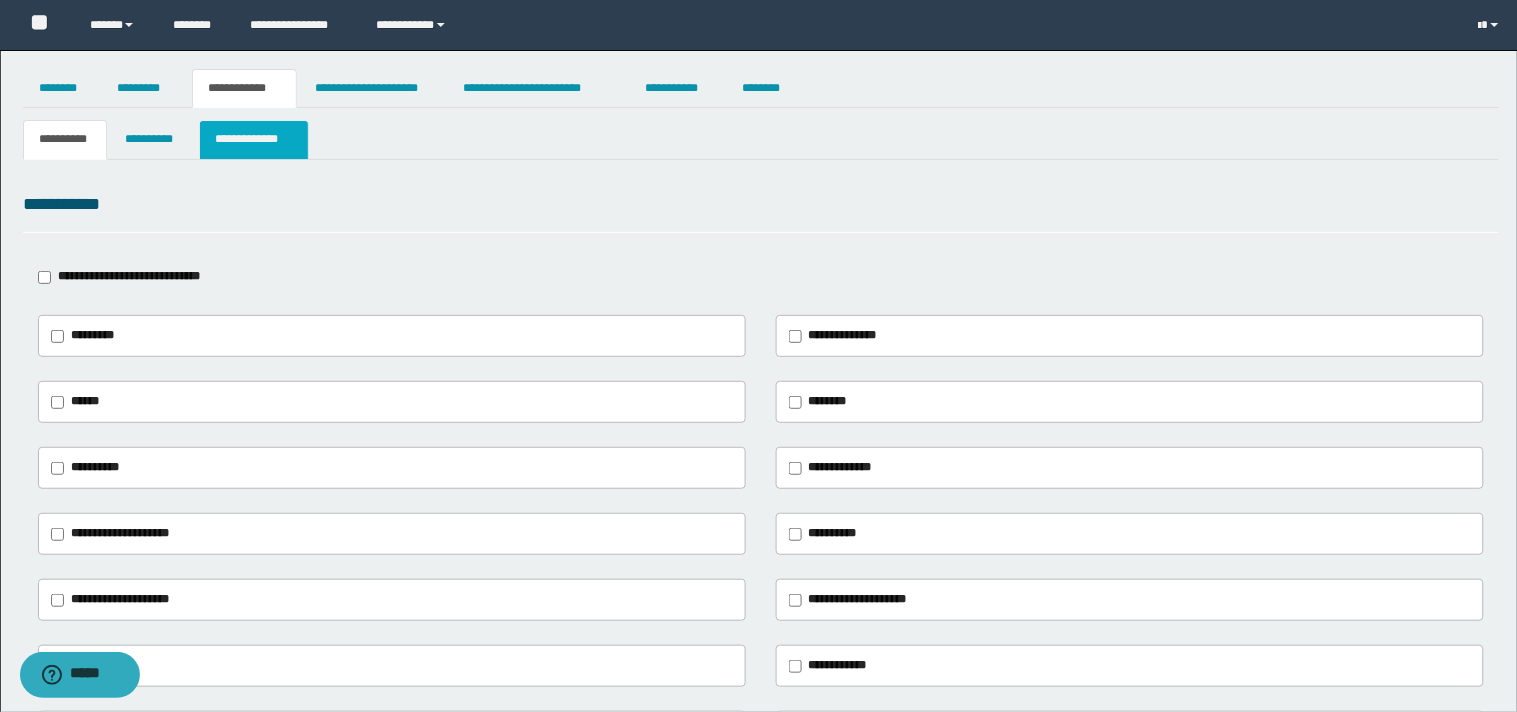 drag, startPoint x: 290, startPoint y: 150, endPoint x: 277, endPoint y: 147, distance: 13.341664 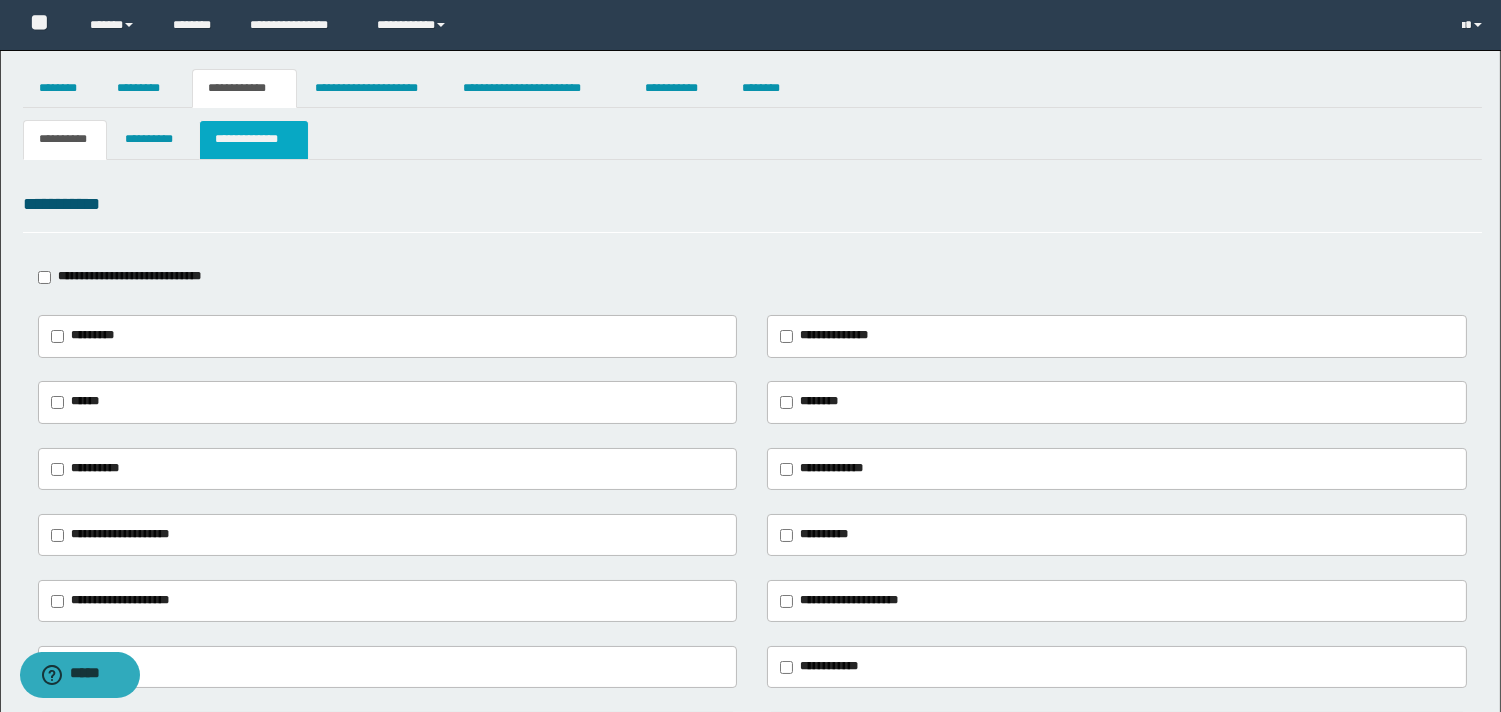 click on "**********" at bounding box center (253, 139) 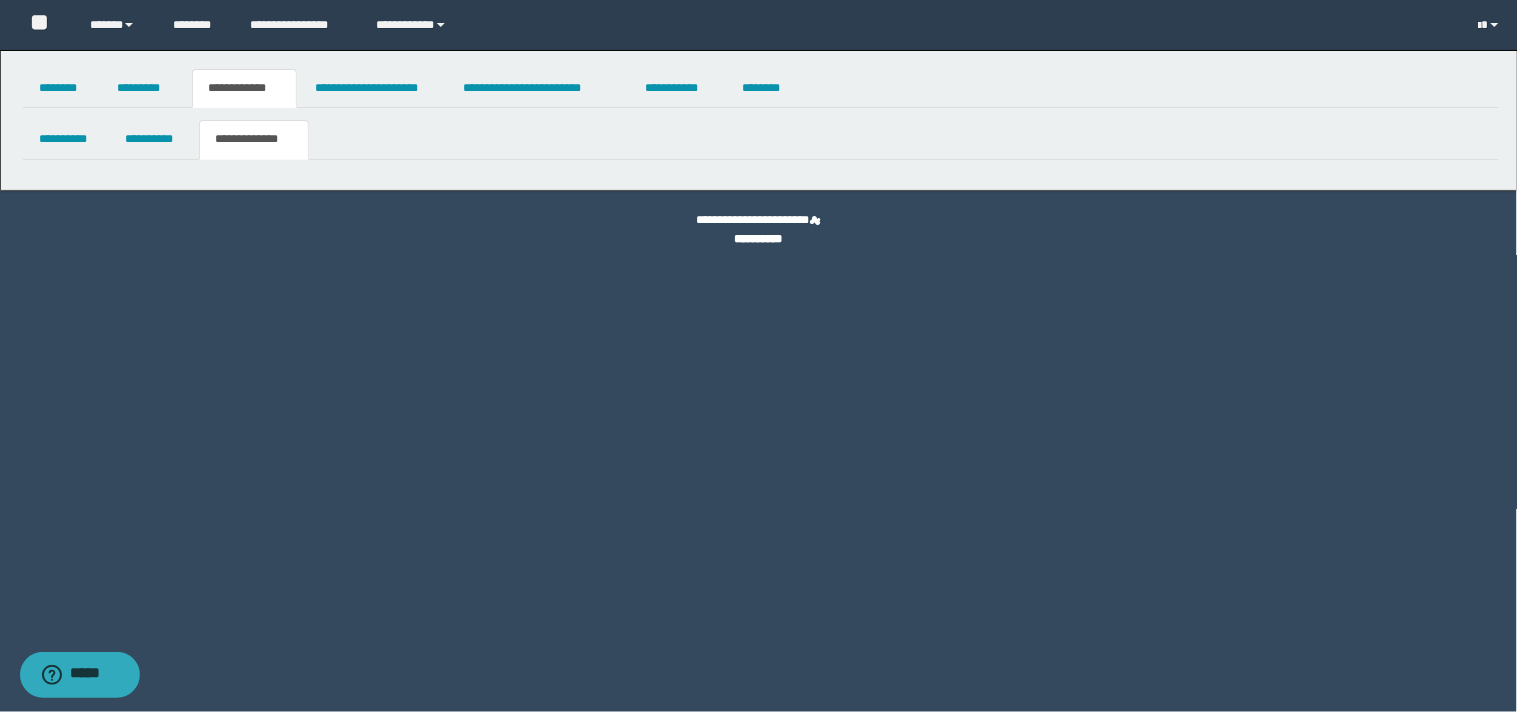 click on "**********" at bounding box center [253, 139] 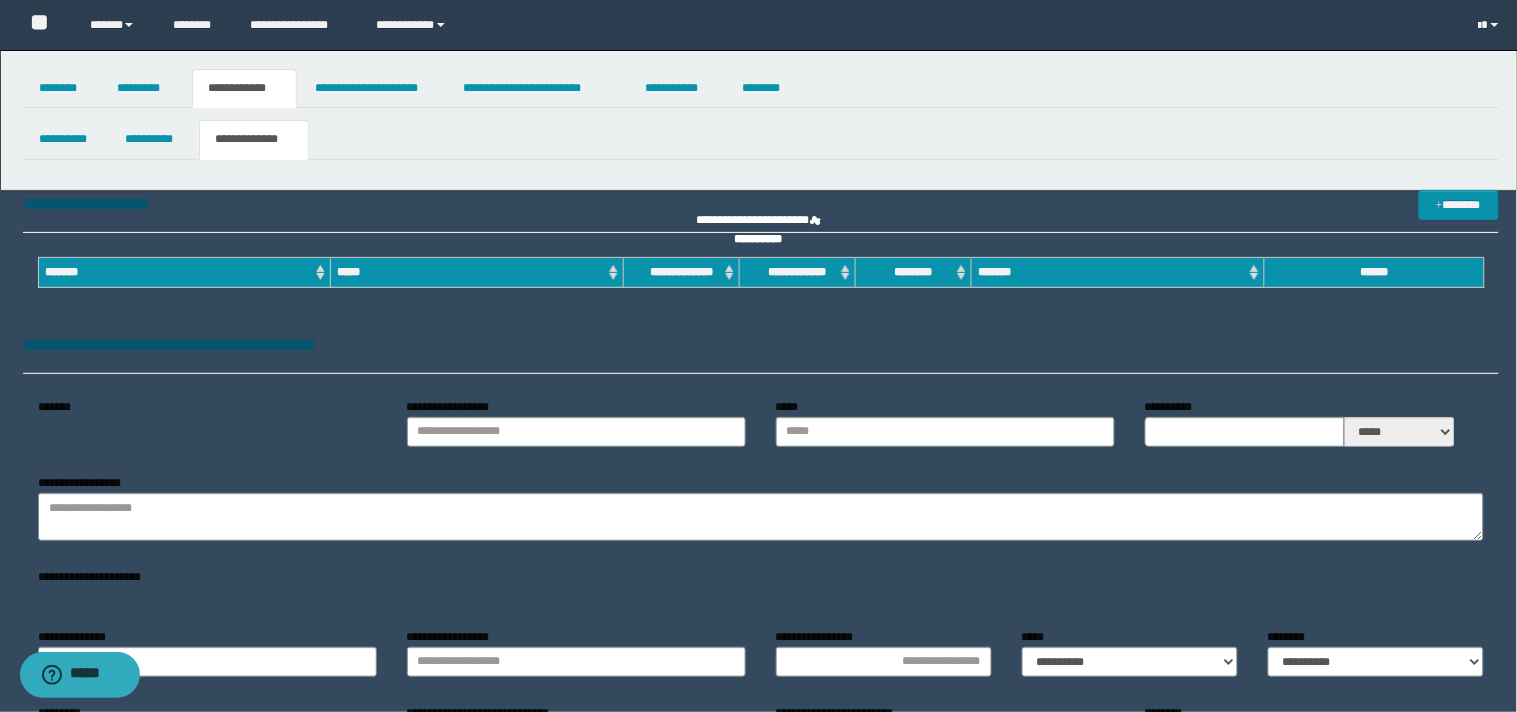 type on "**********" 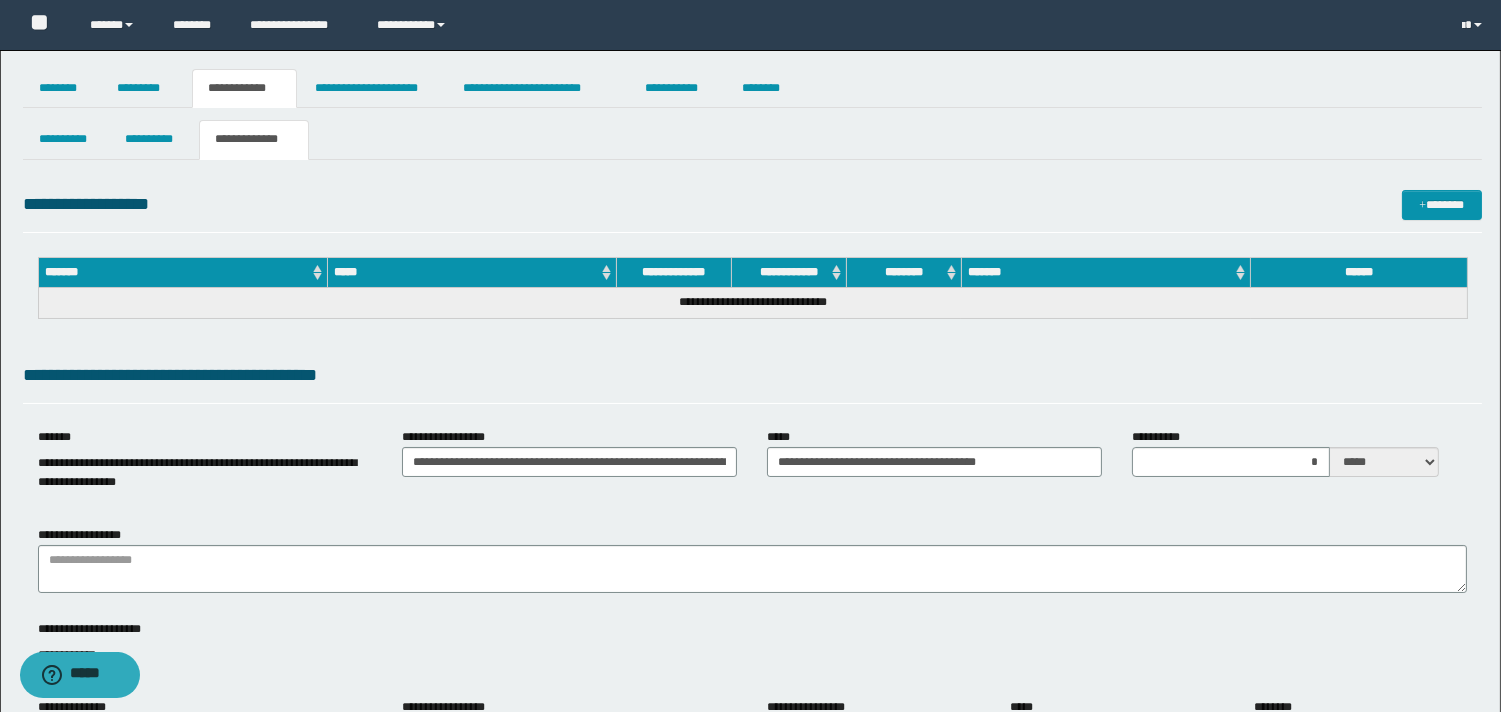 select on "*" 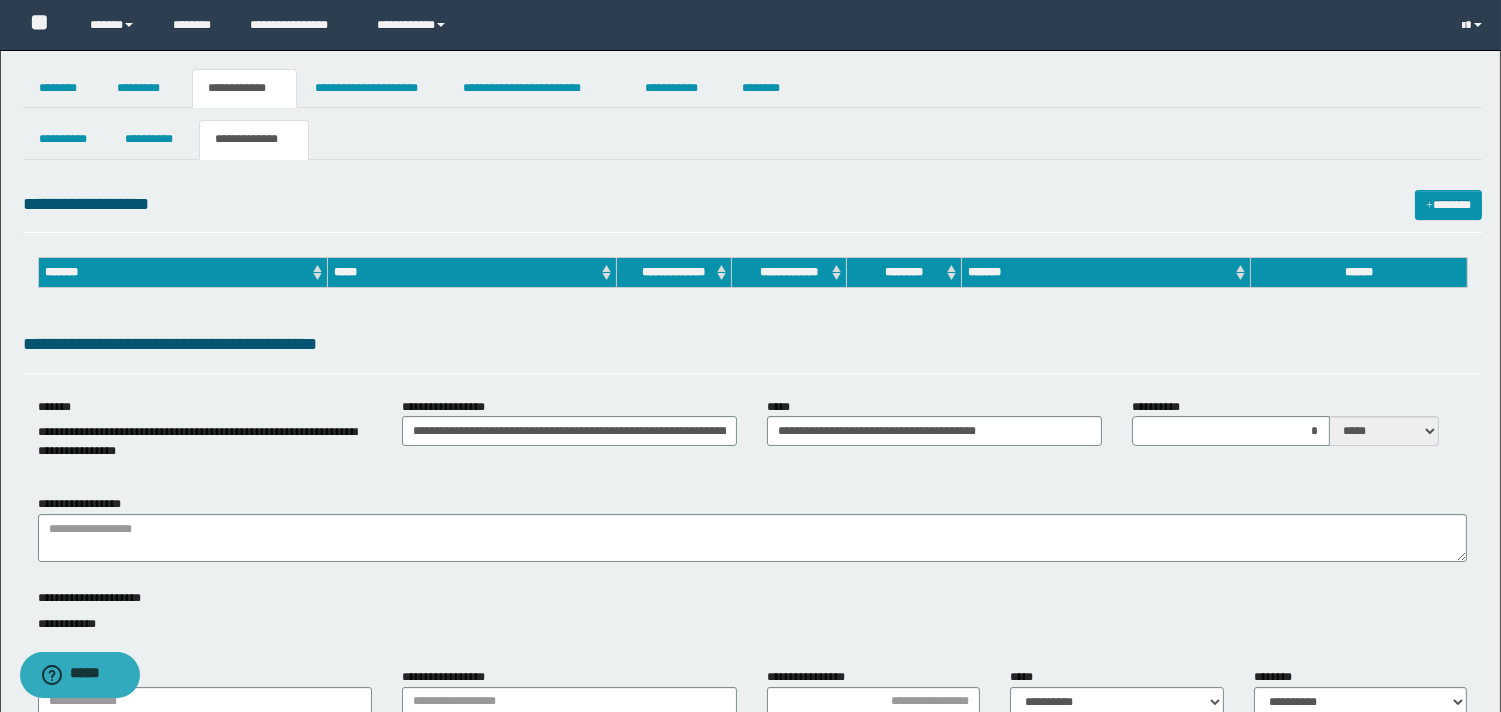 click on "**********" at bounding box center (752, 804) 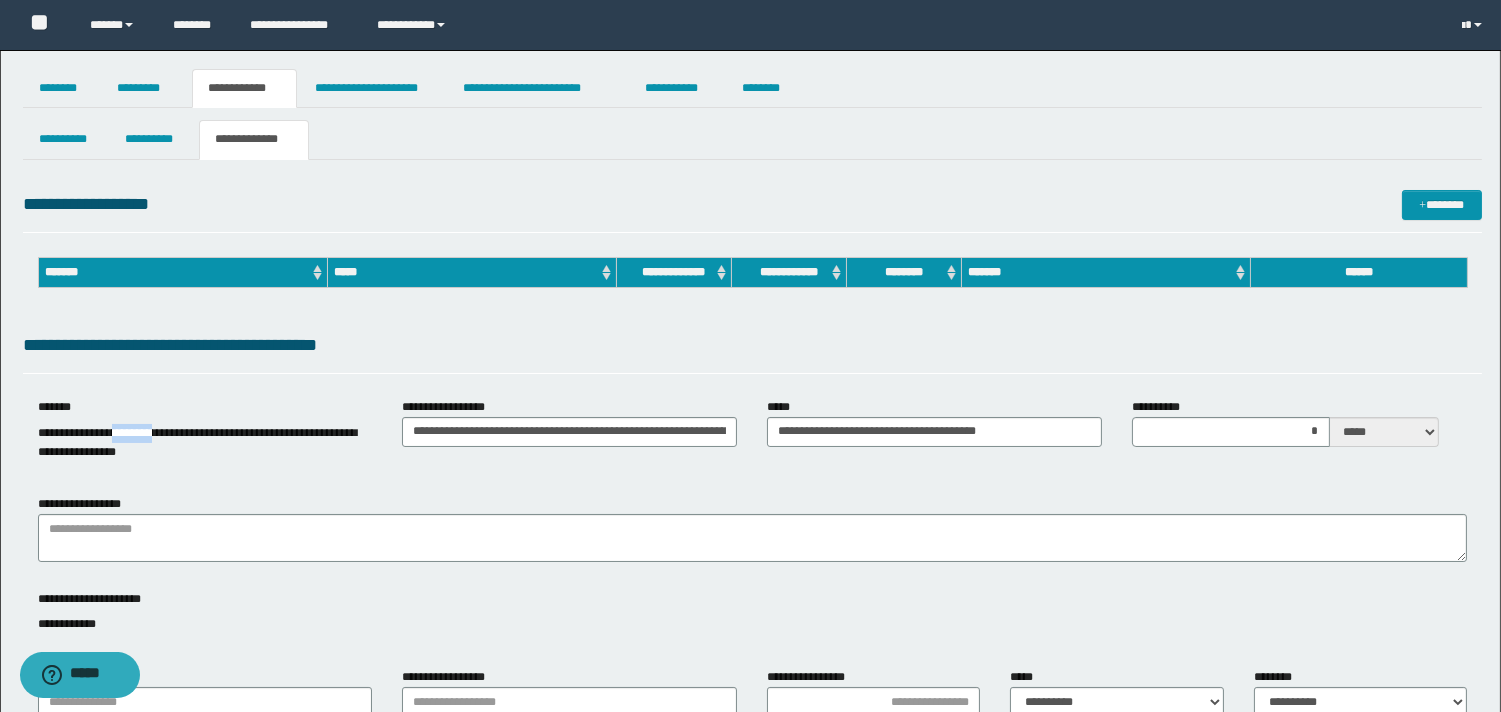 click on "**********" at bounding box center (197, 442) 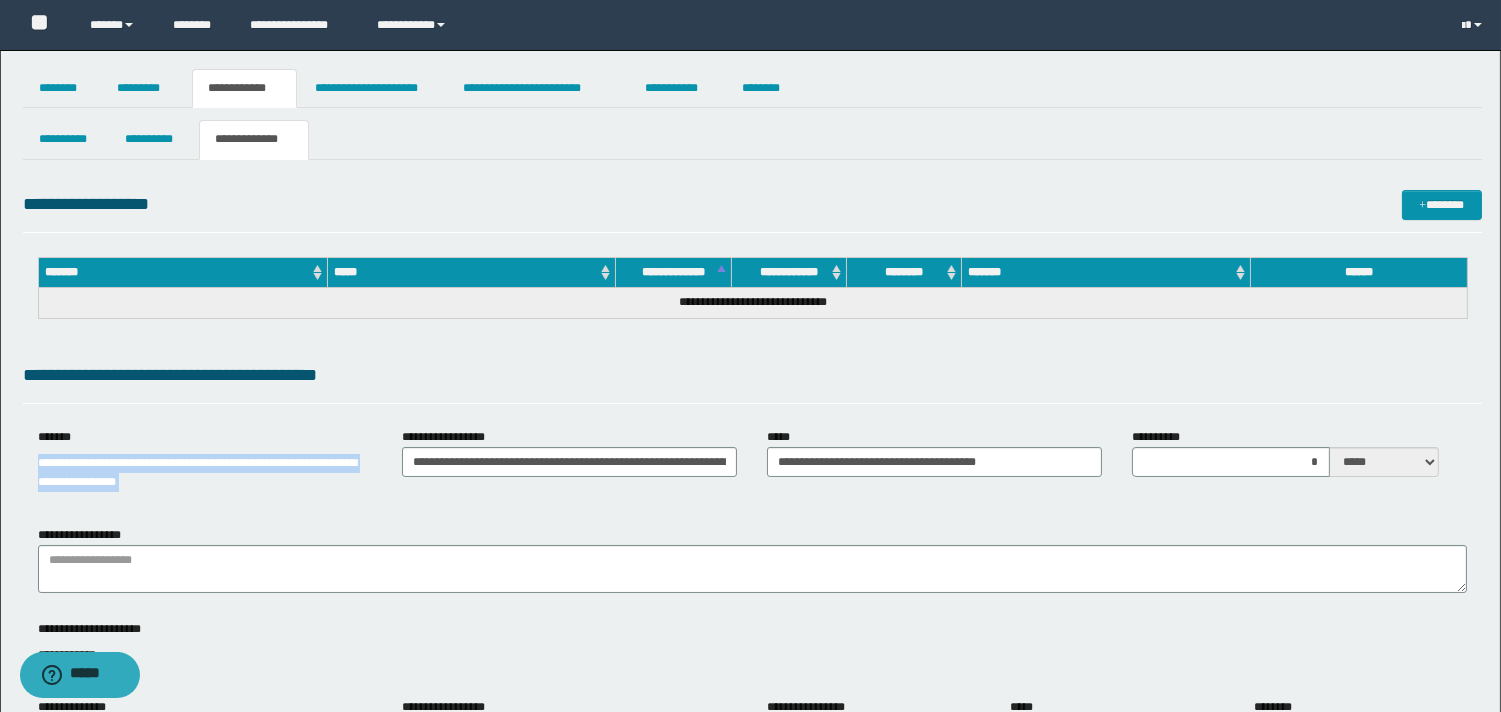 click on "**********" at bounding box center (197, 472) 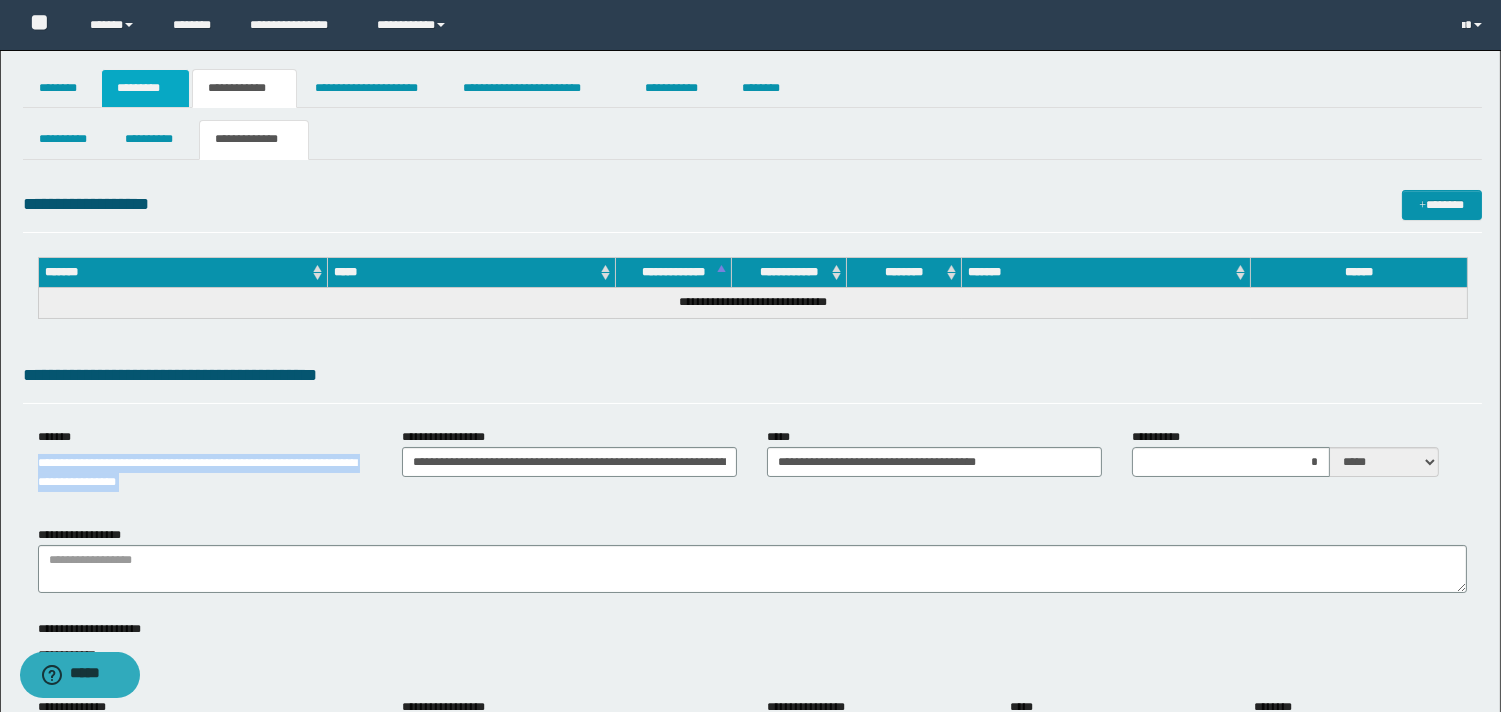 click on "*********" at bounding box center (145, 88) 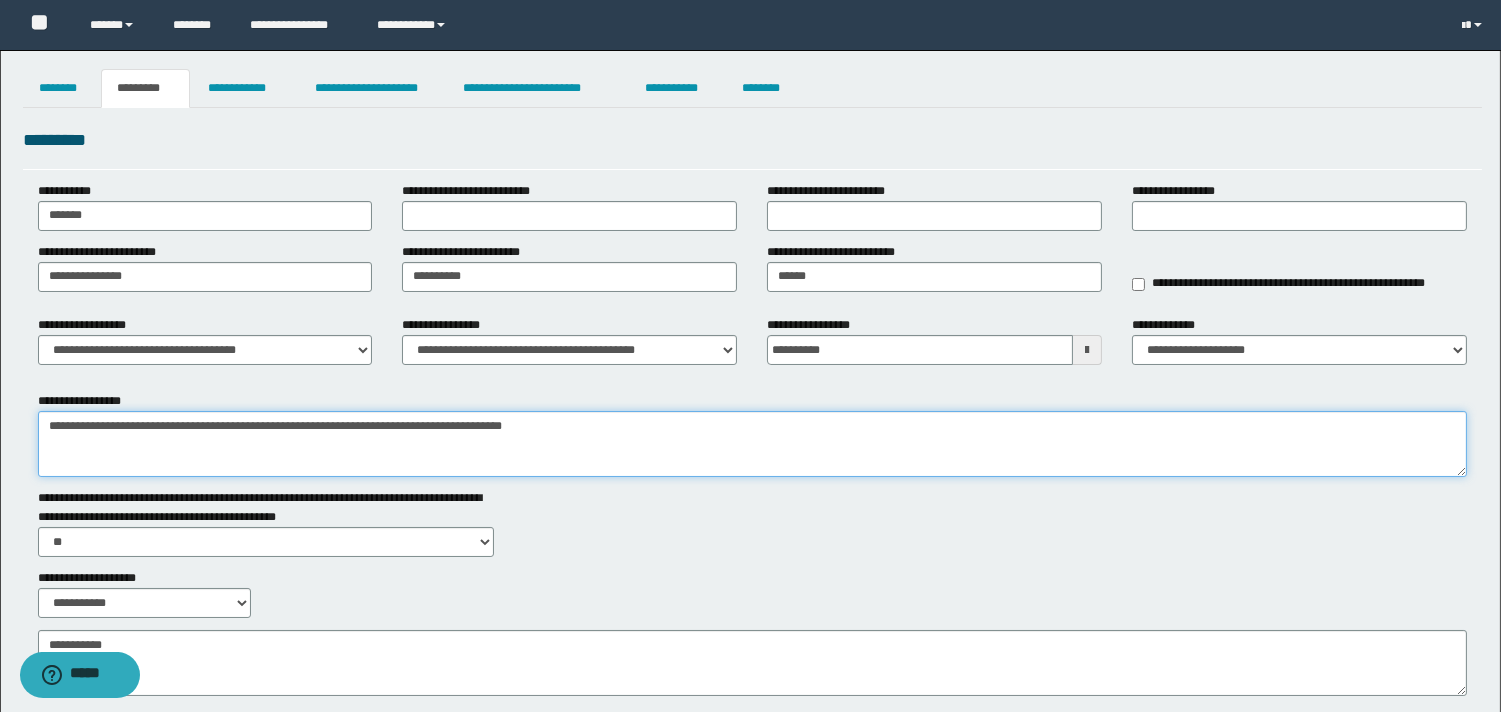 click on "**********" at bounding box center (752, 444) 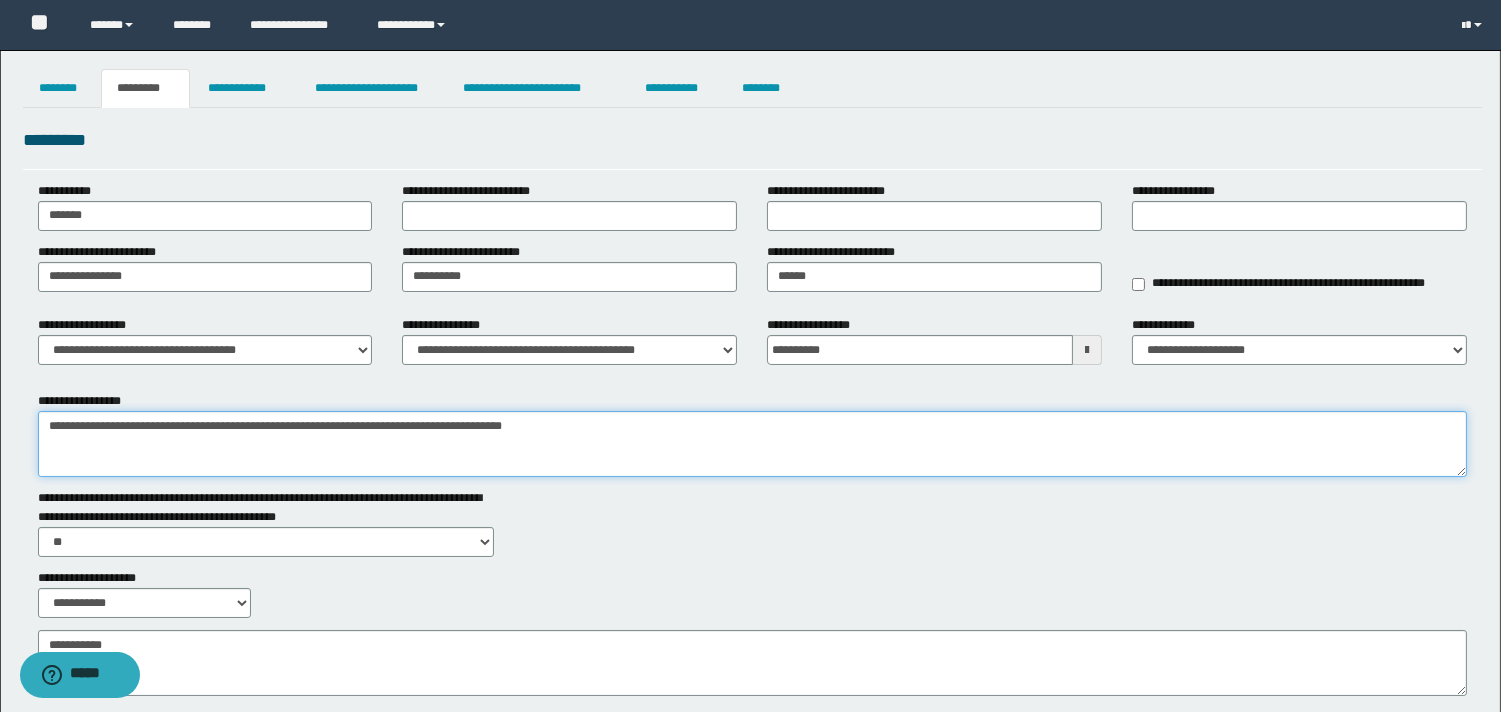 click on "**********" at bounding box center [752, 444] 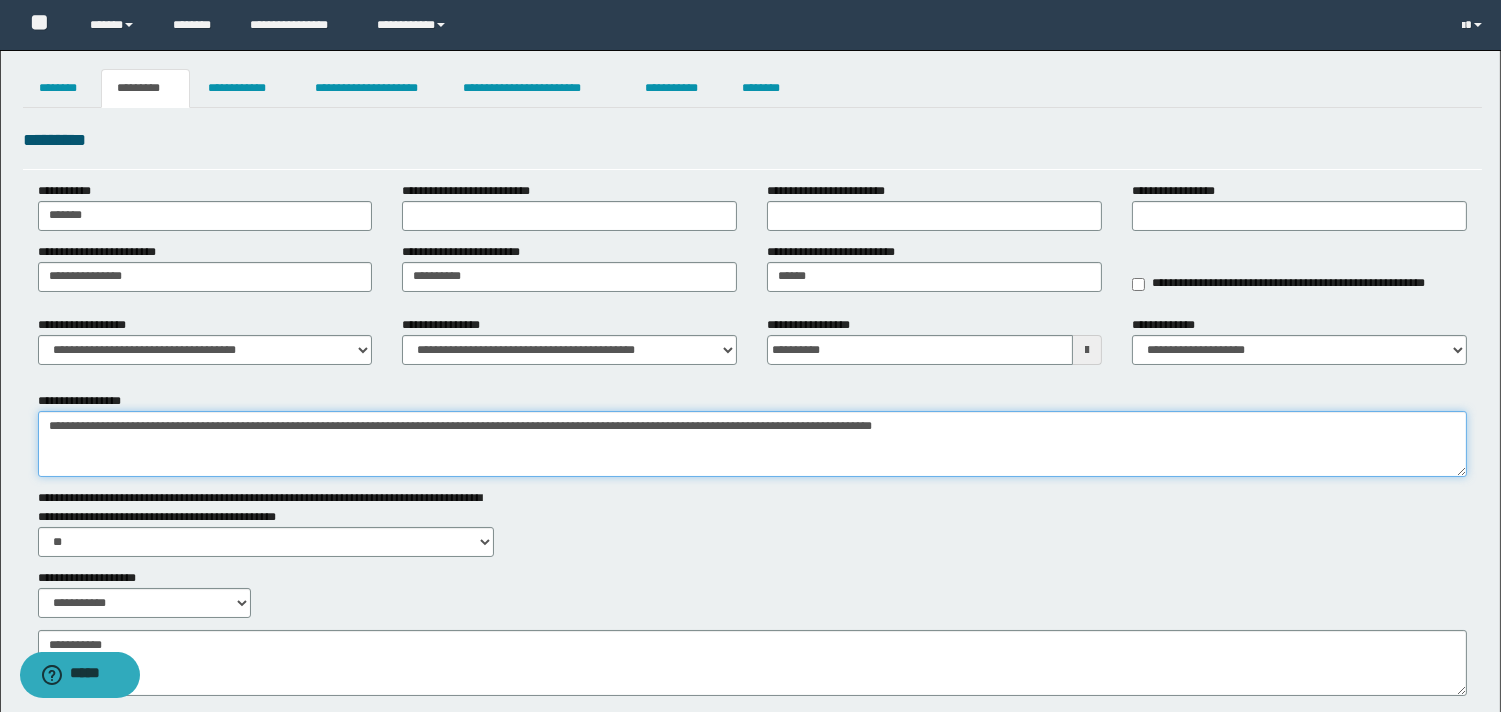 click on "**********" at bounding box center [752, 444] 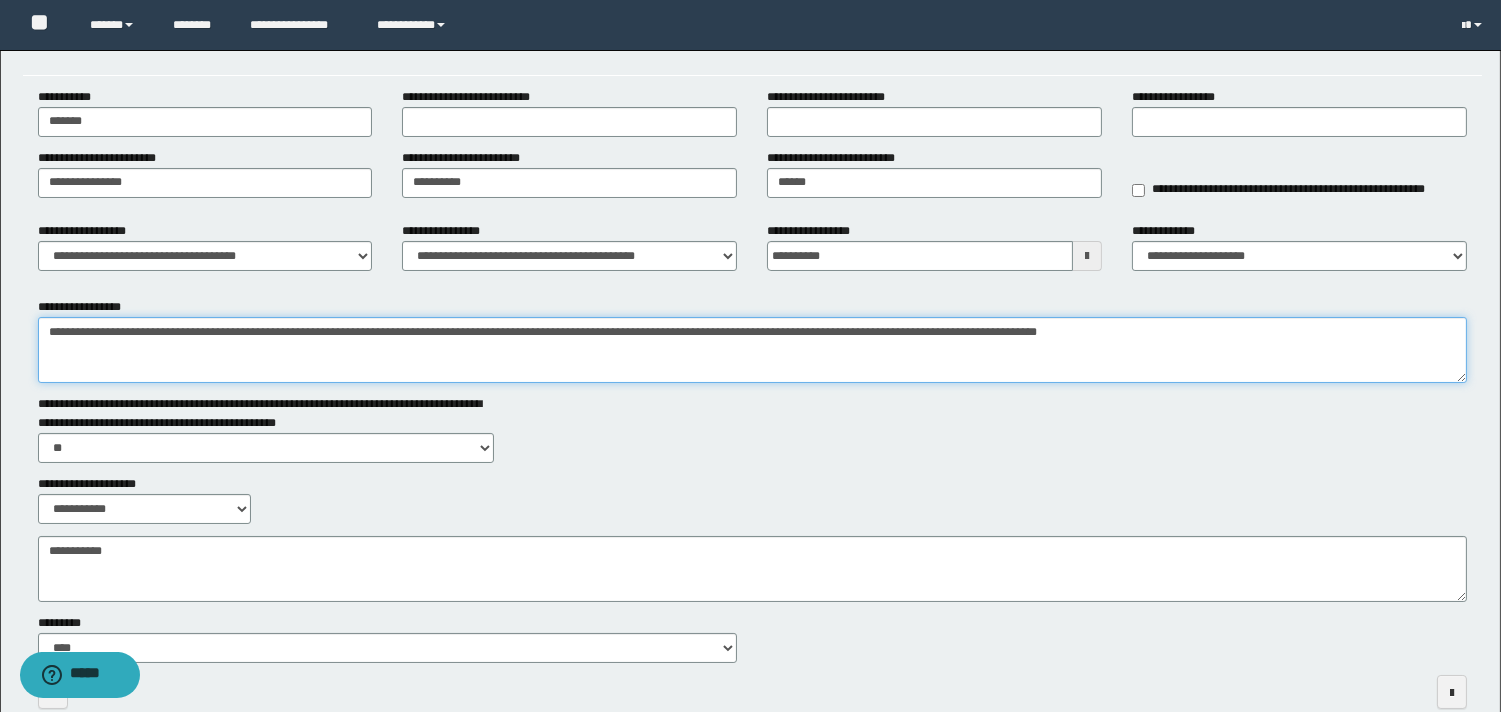 scroll, scrollTop: 200, scrollLeft: 0, axis: vertical 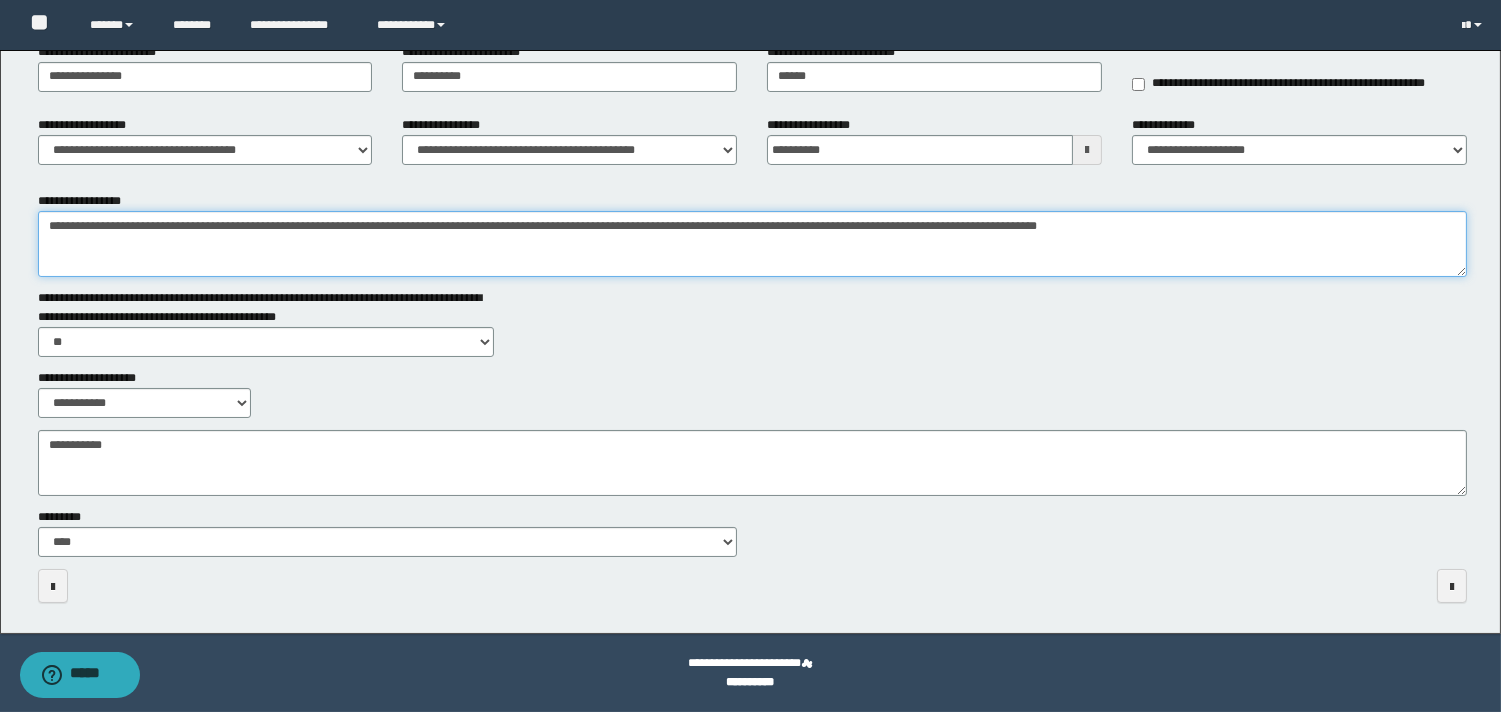 type on "**********" 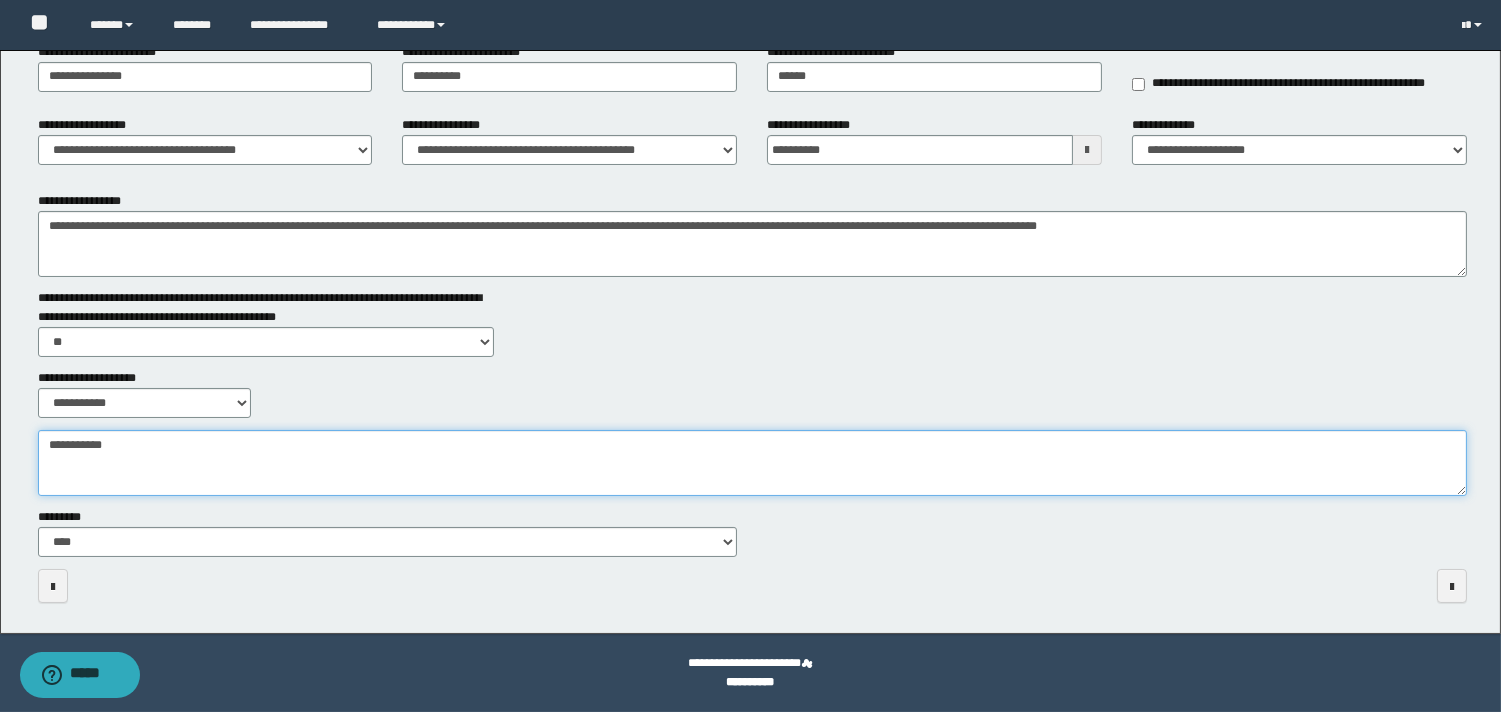 click on "**********" at bounding box center [752, 463] 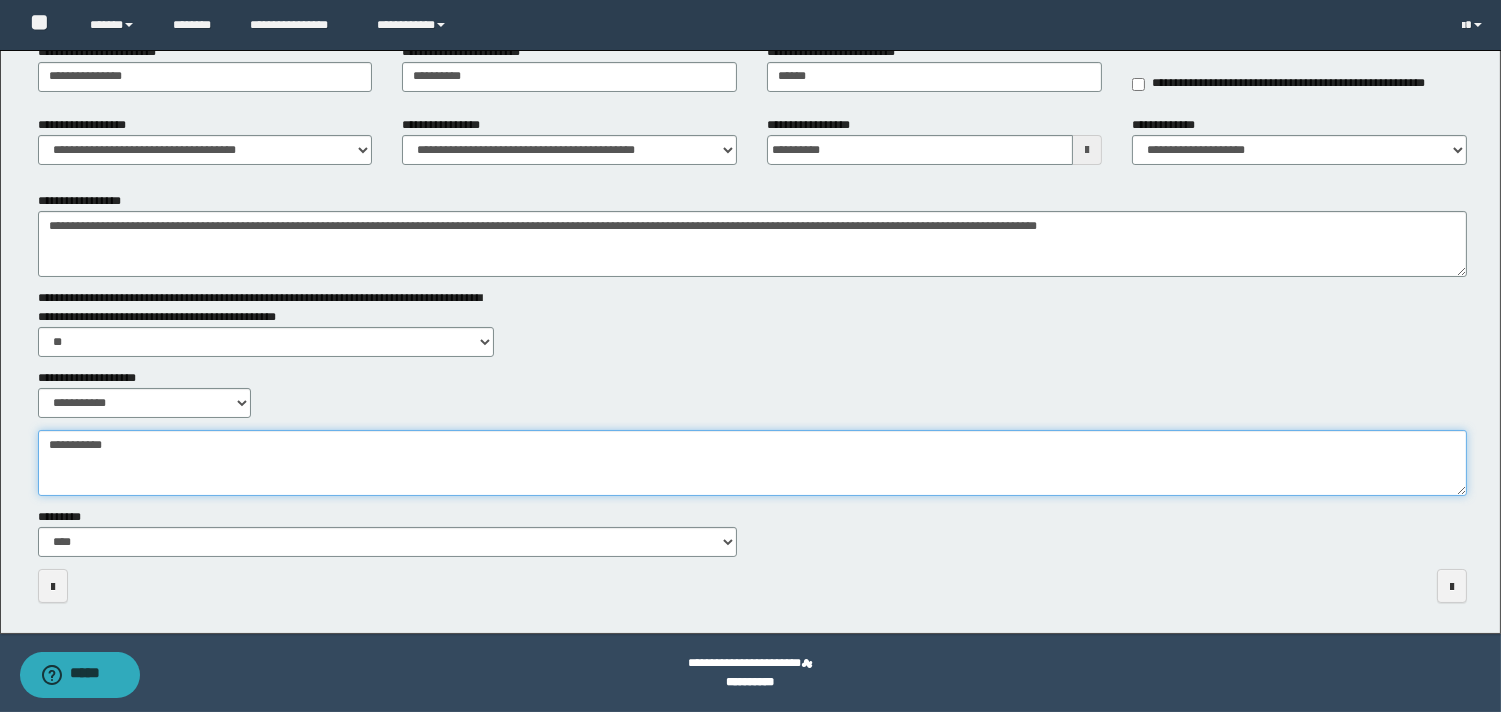 paste on "**********" 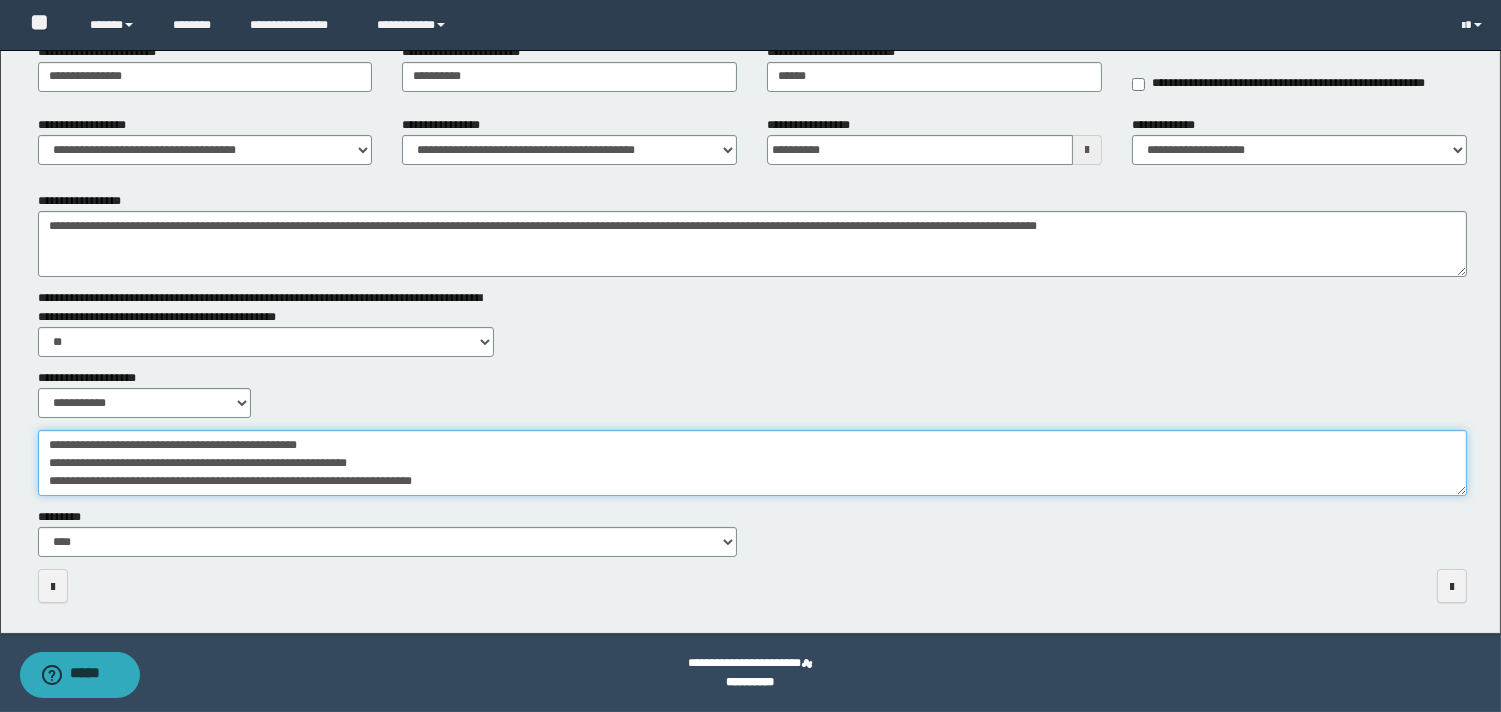 scroll, scrollTop: 17, scrollLeft: 0, axis: vertical 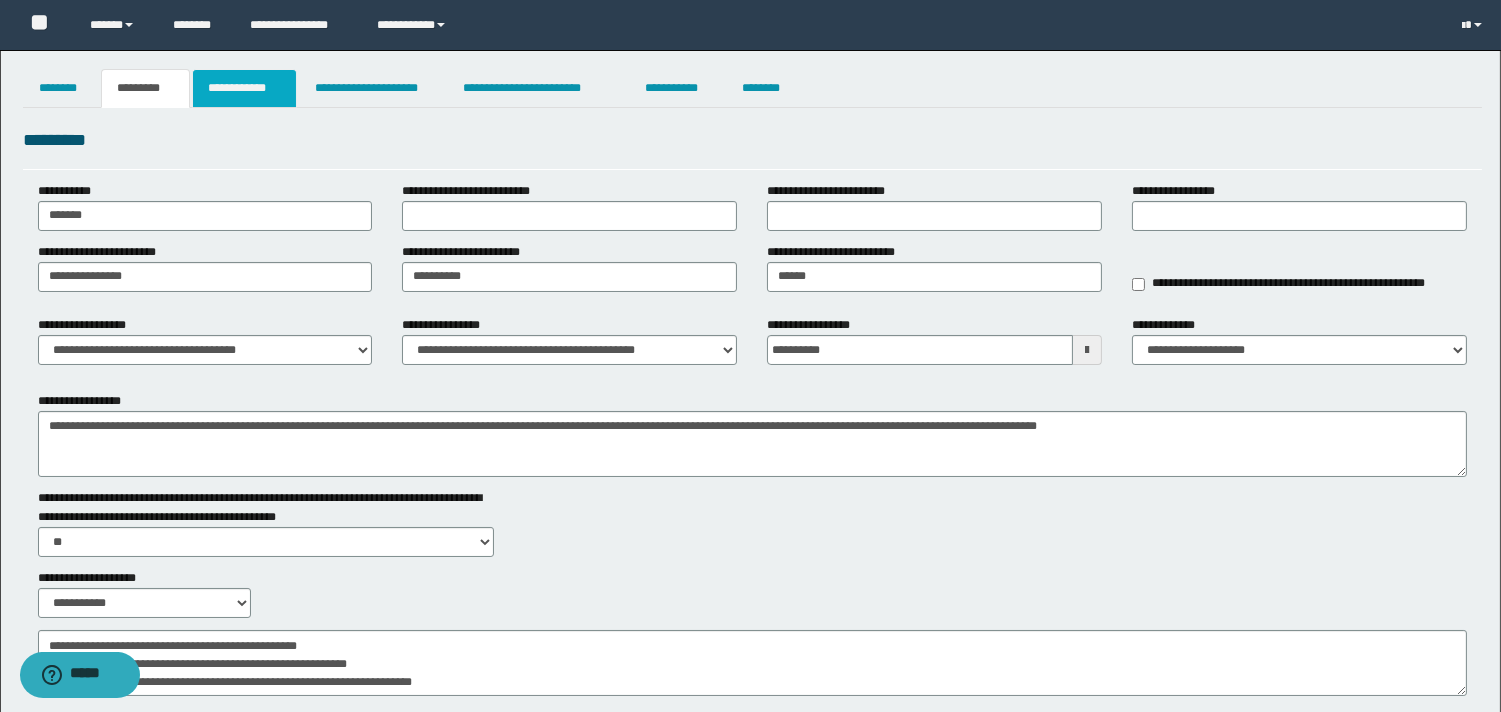 click on "**********" at bounding box center [244, 88] 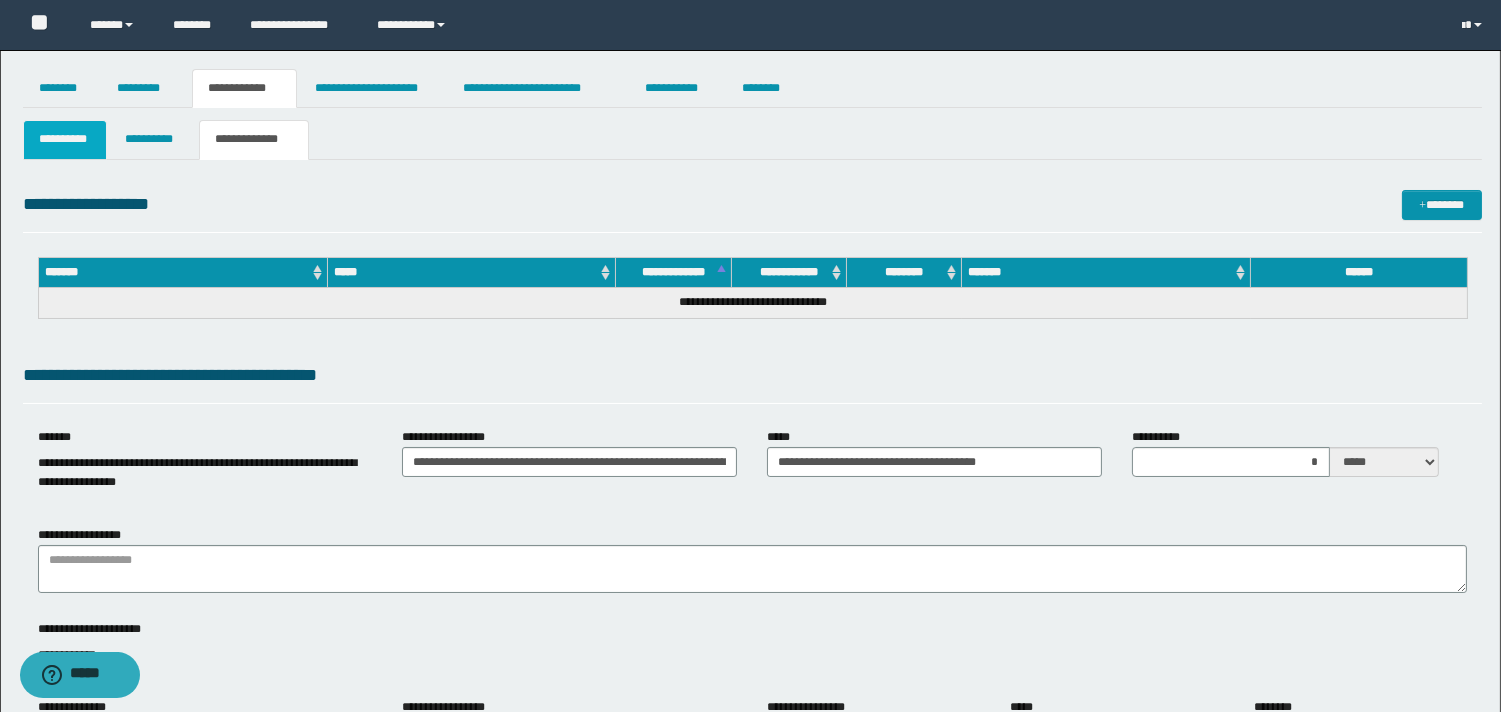 click on "**********" at bounding box center (65, 139) 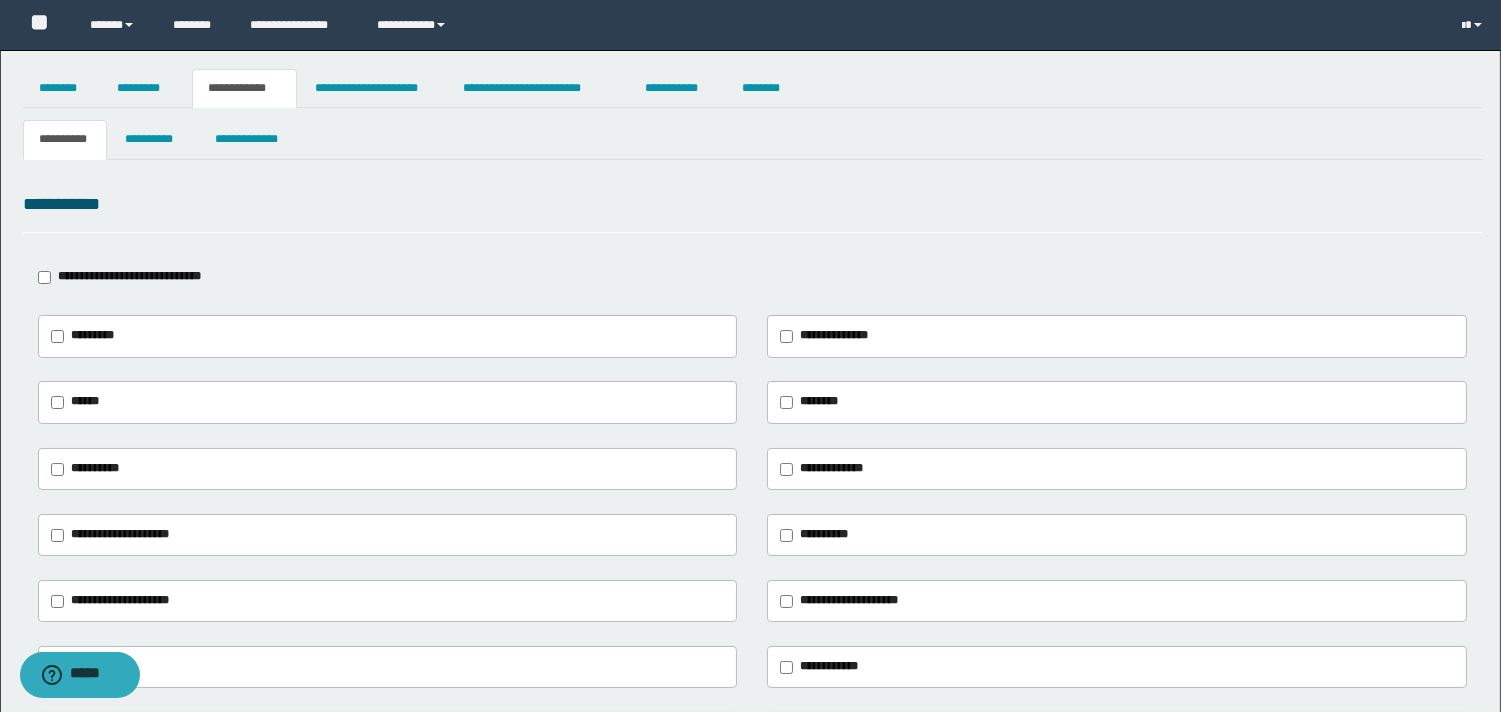 click on "**********" at bounding box center [129, 276] 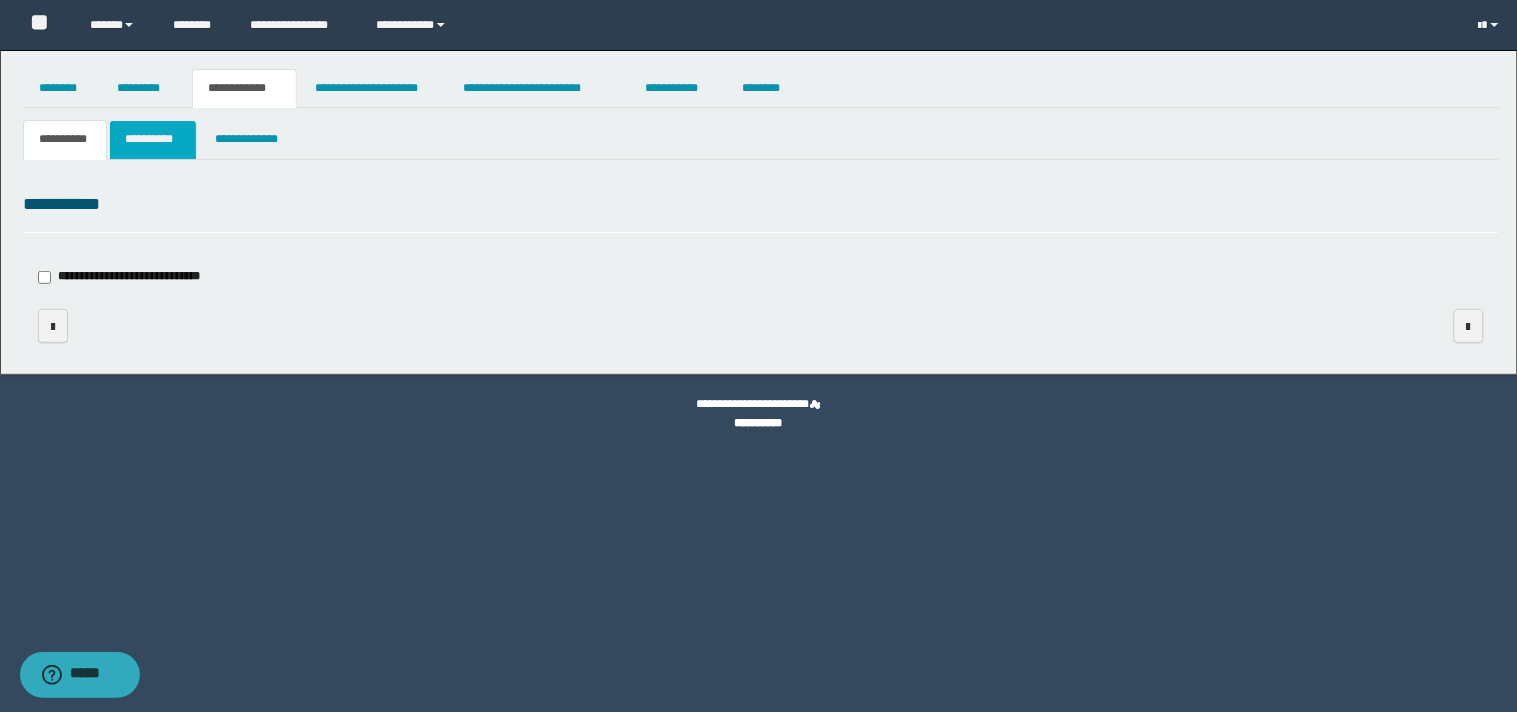click on "**********" at bounding box center (153, 139) 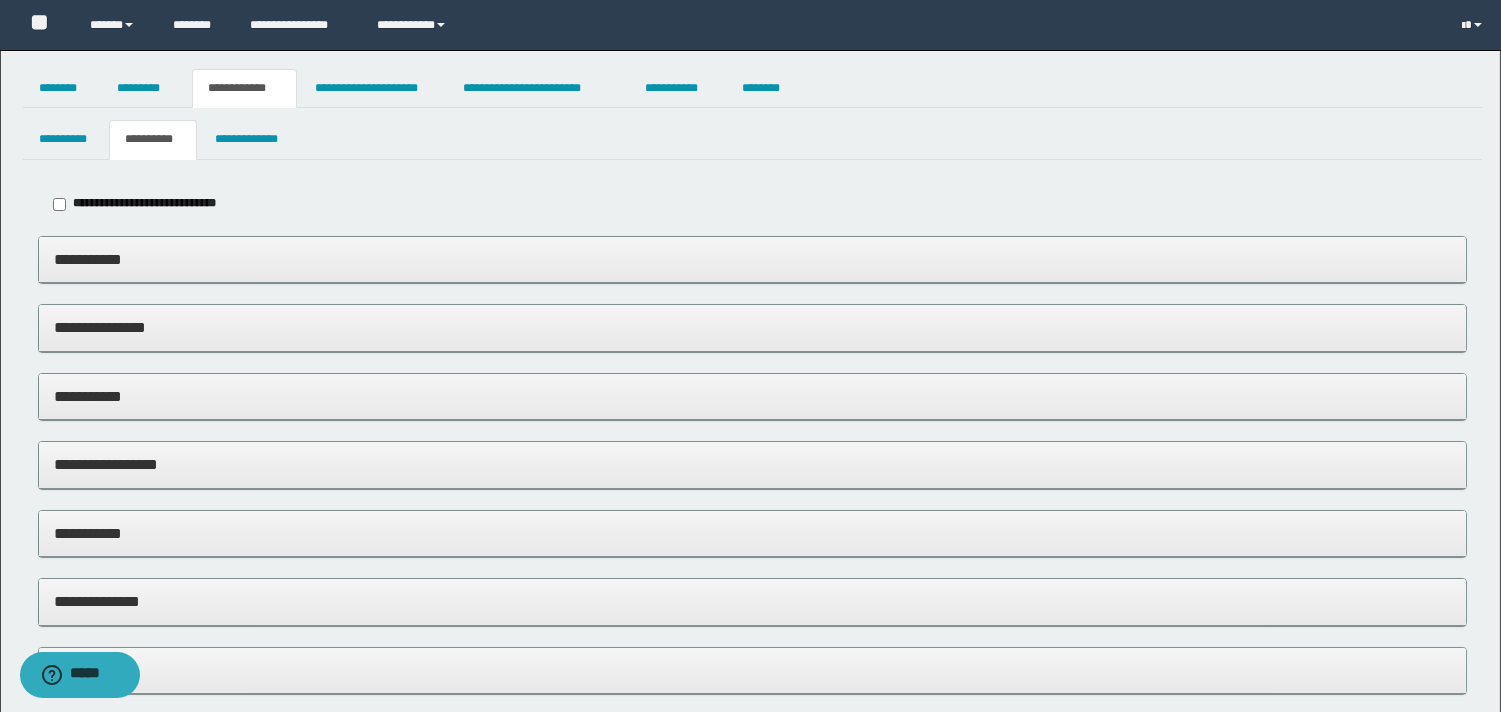 click on "**********" at bounding box center (752, 259) 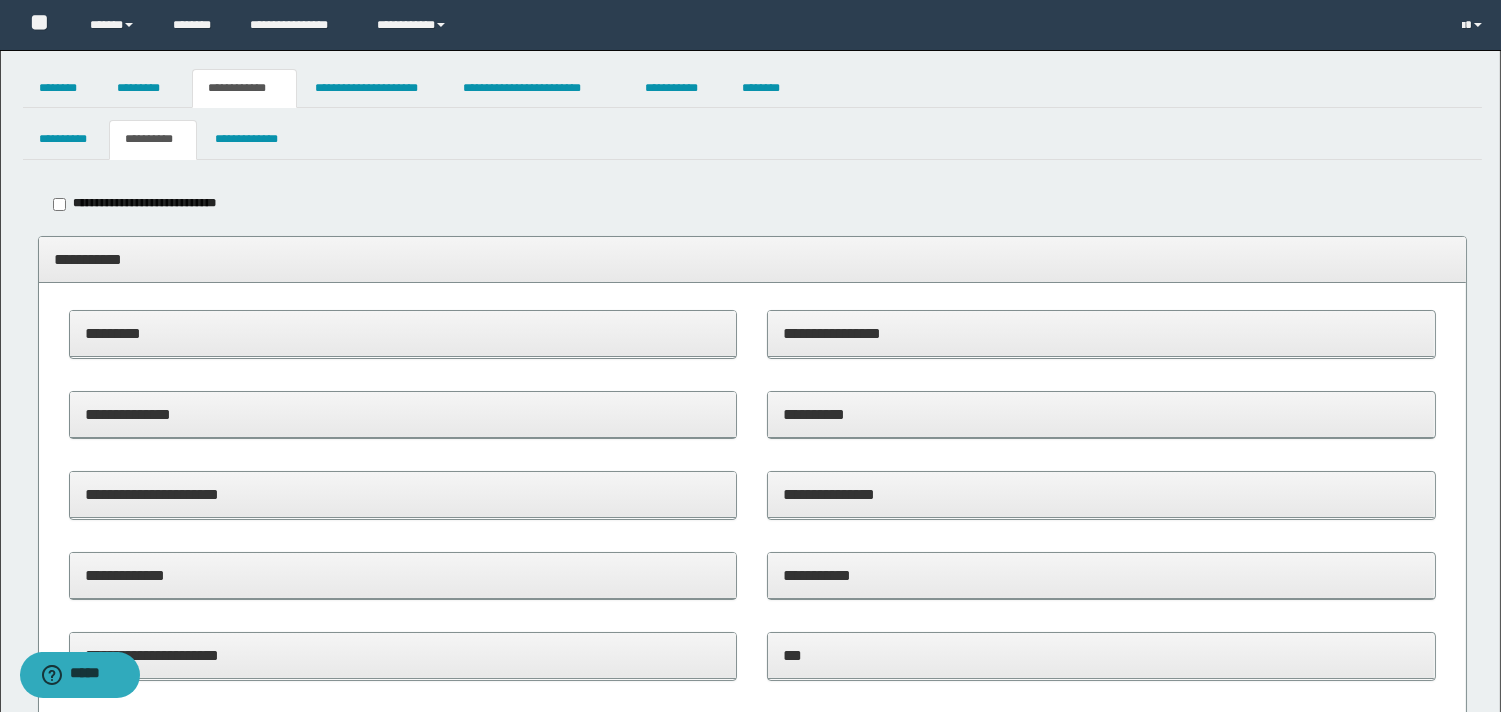 click on "**********" at bounding box center (752, 260) 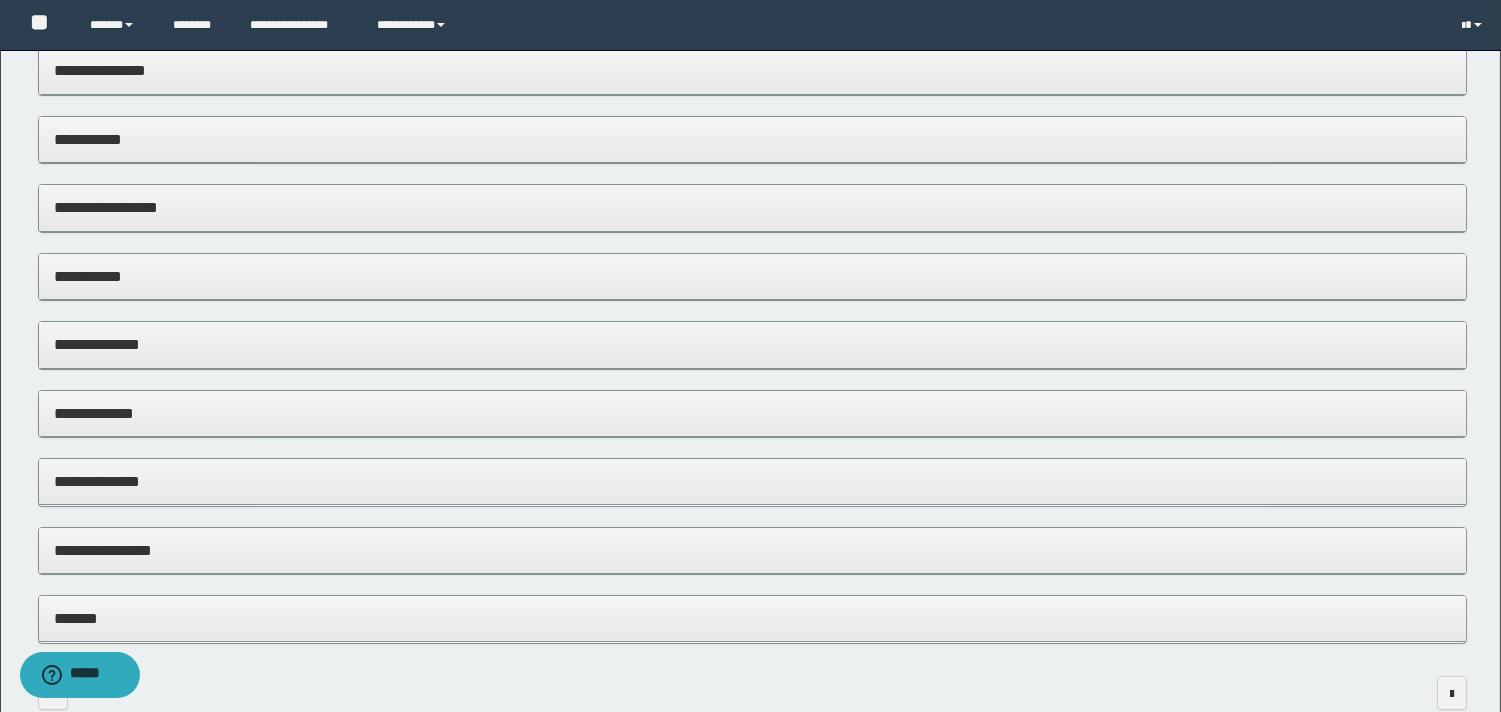 scroll, scrollTop: 111, scrollLeft: 0, axis: vertical 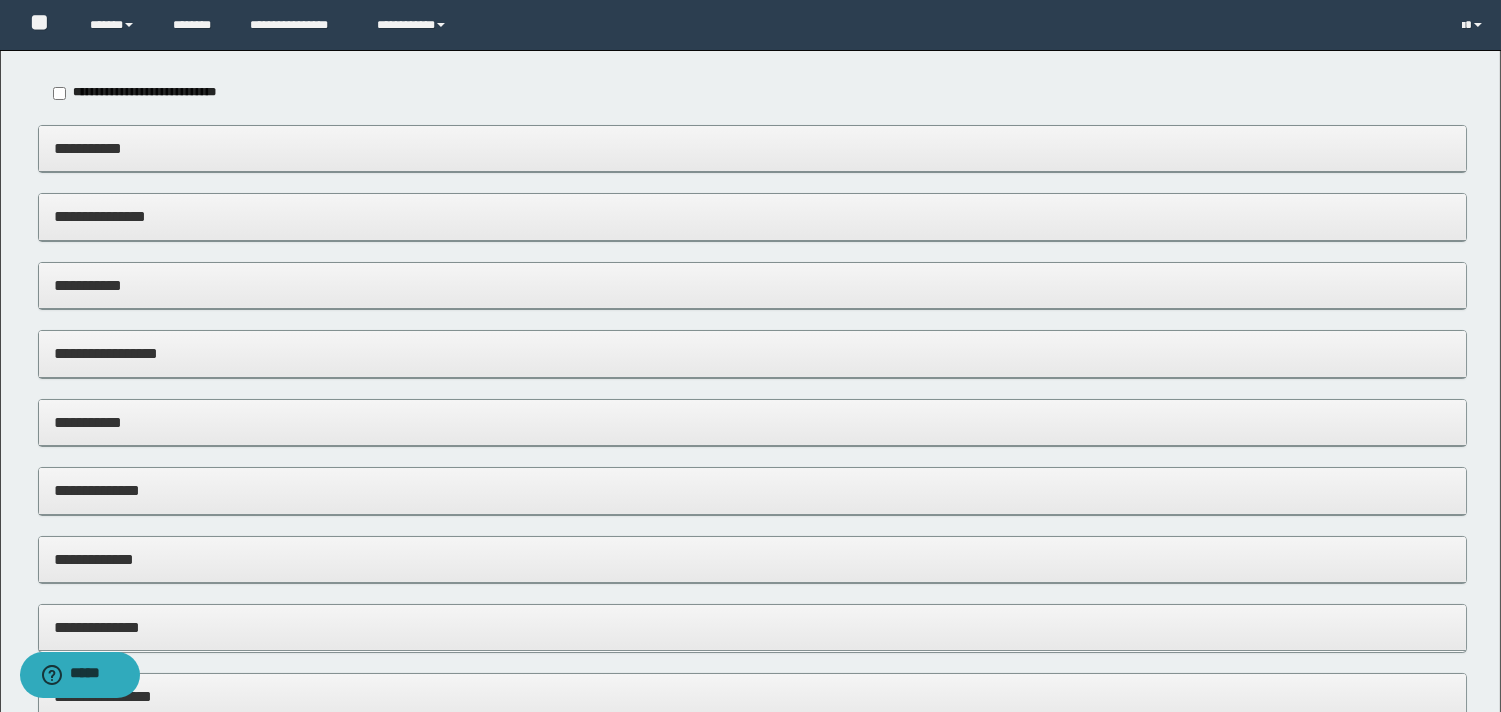 drag, startPoint x: 188, startPoint y: 226, endPoint x: 240, endPoint y: 338, distance: 123.482796 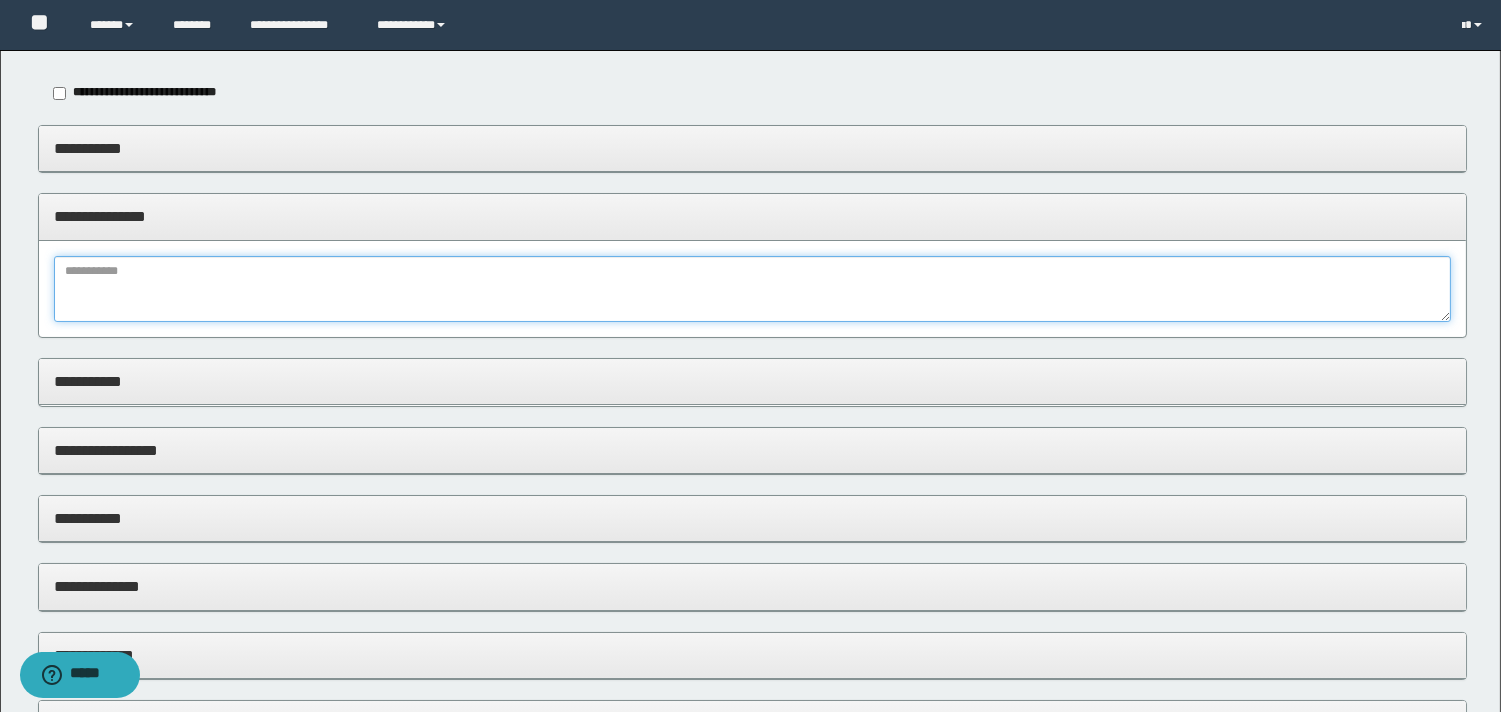 click at bounding box center [752, 289] 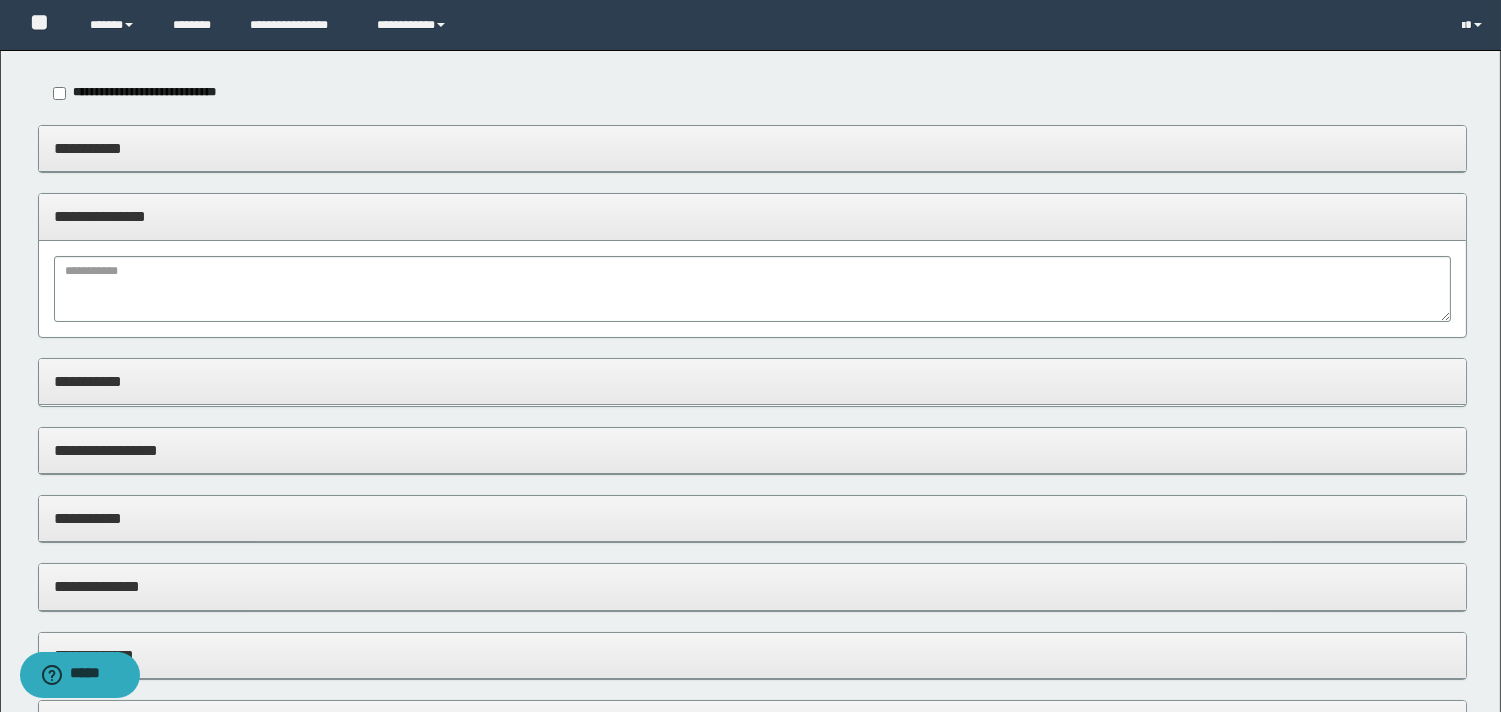 drag, startPoint x: 172, startPoint y: 221, endPoint x: 138, endPoint y: 133, distance: 94.33981 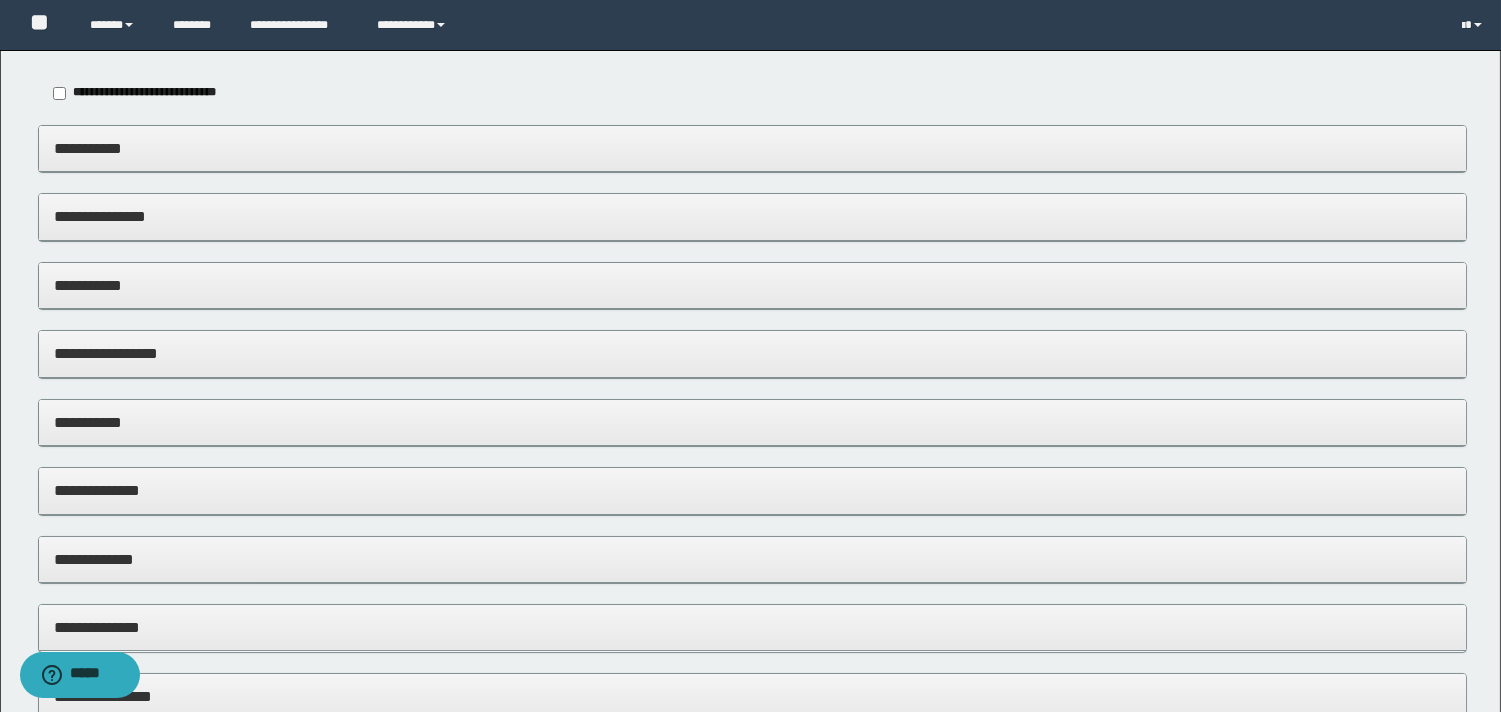 click on "**********" at bounding box center (144, 92) 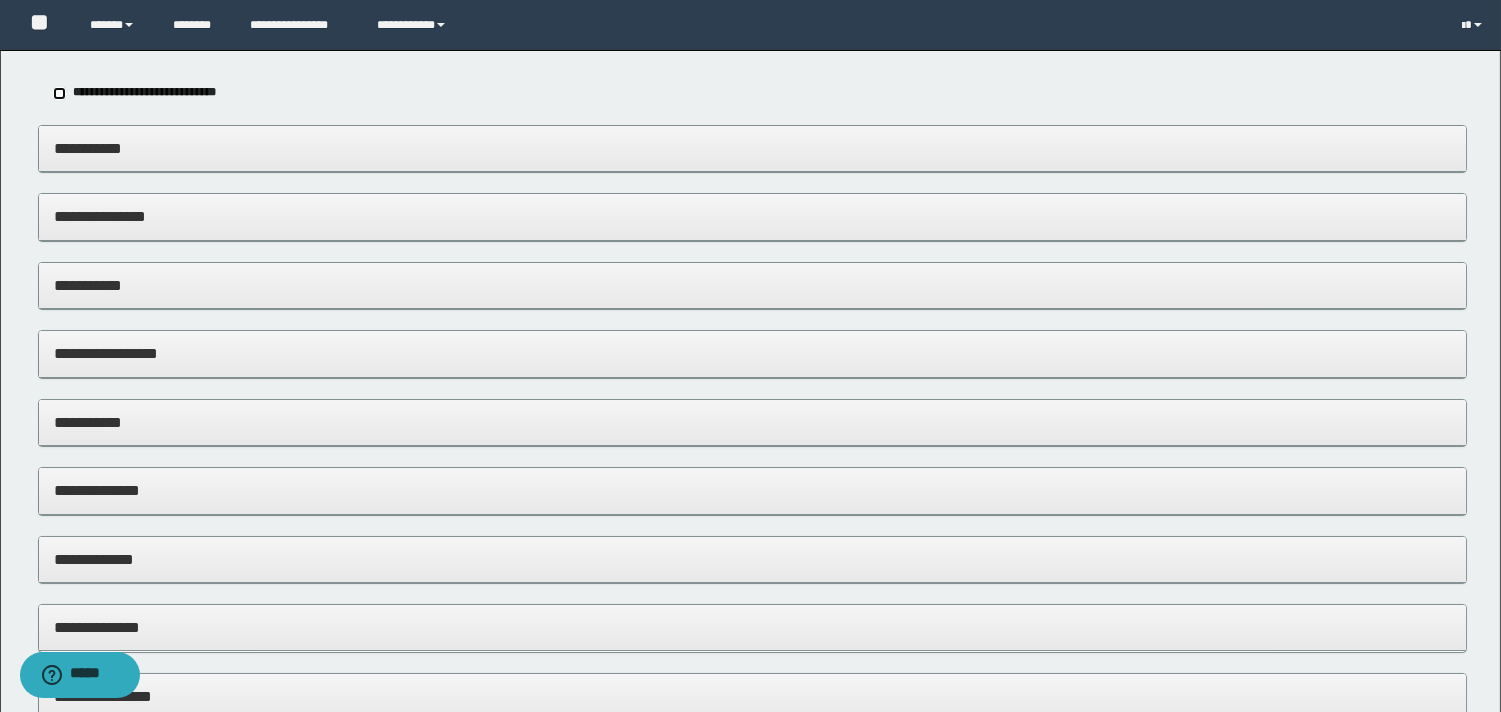 scroll, scrollTop: 0, scrollLeft: 0, axis: both 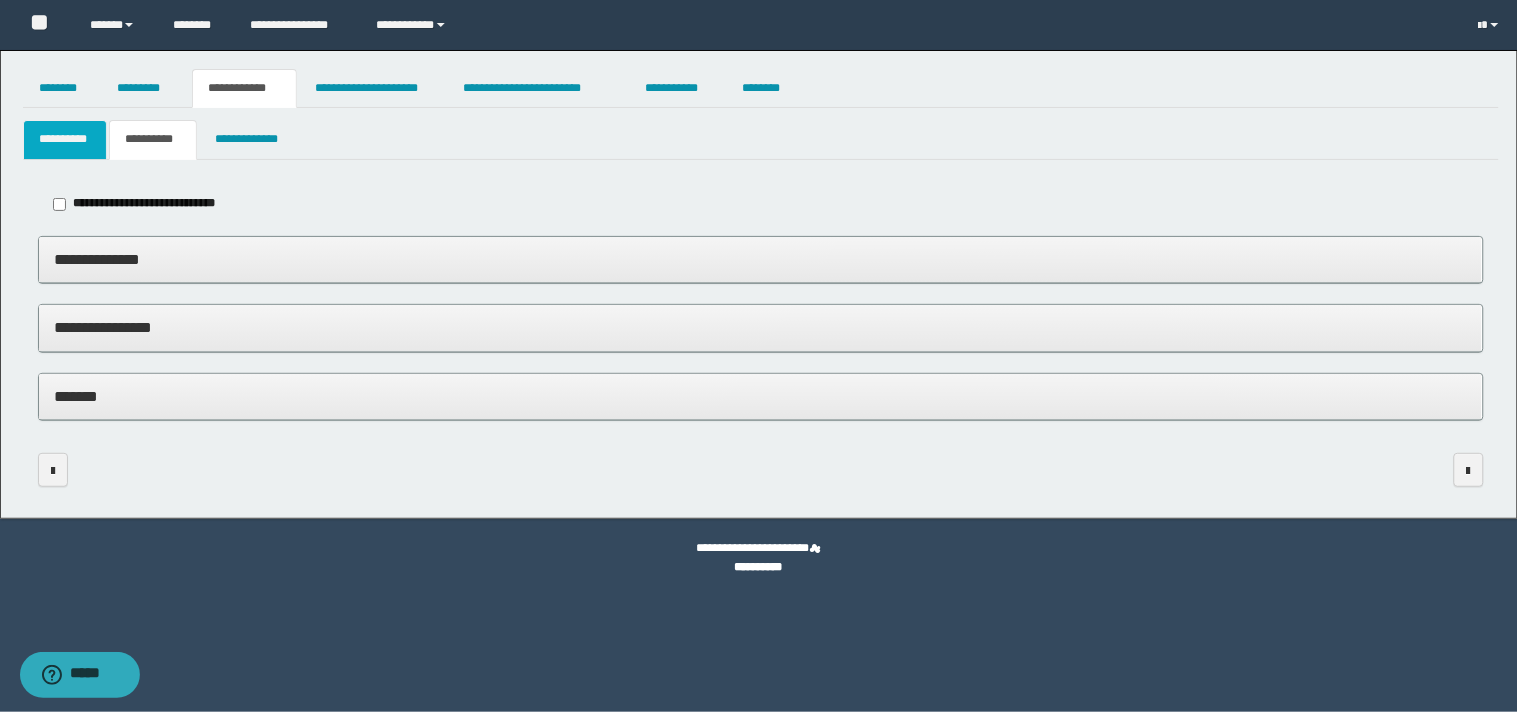 click on "**********" at bounding box center (65, 139) 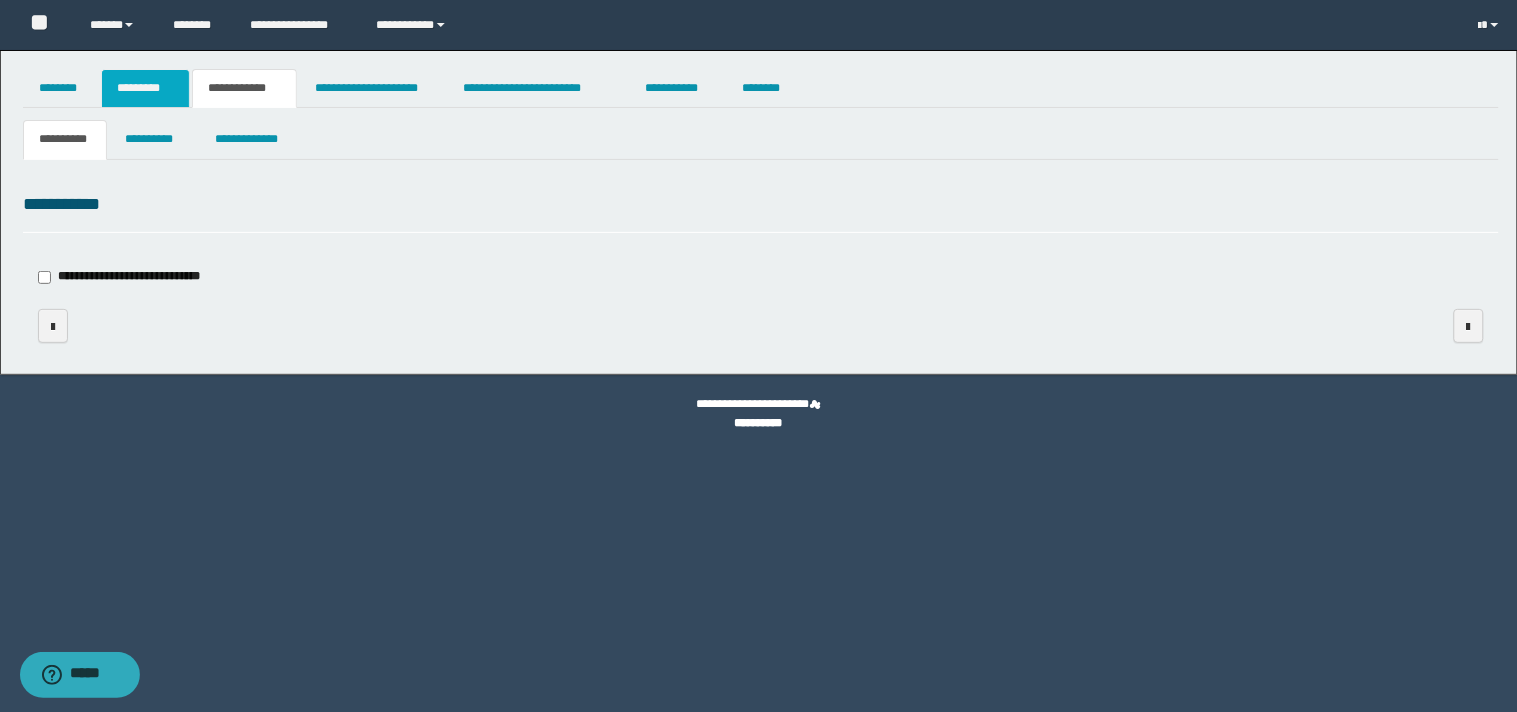 click on "*********" at bounding box center [145, 88] 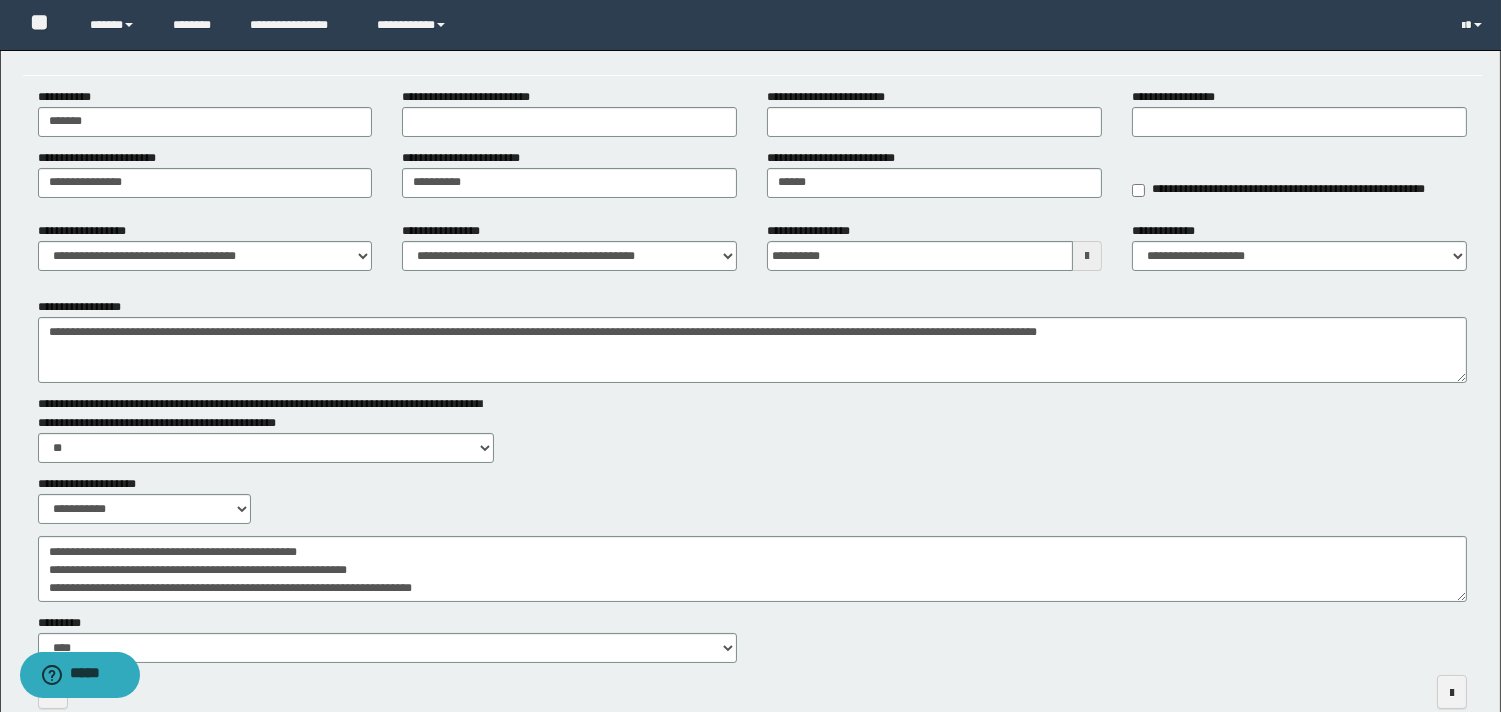 scroll, scrollTop: 200, scrollLeft: 0, axis: vertical 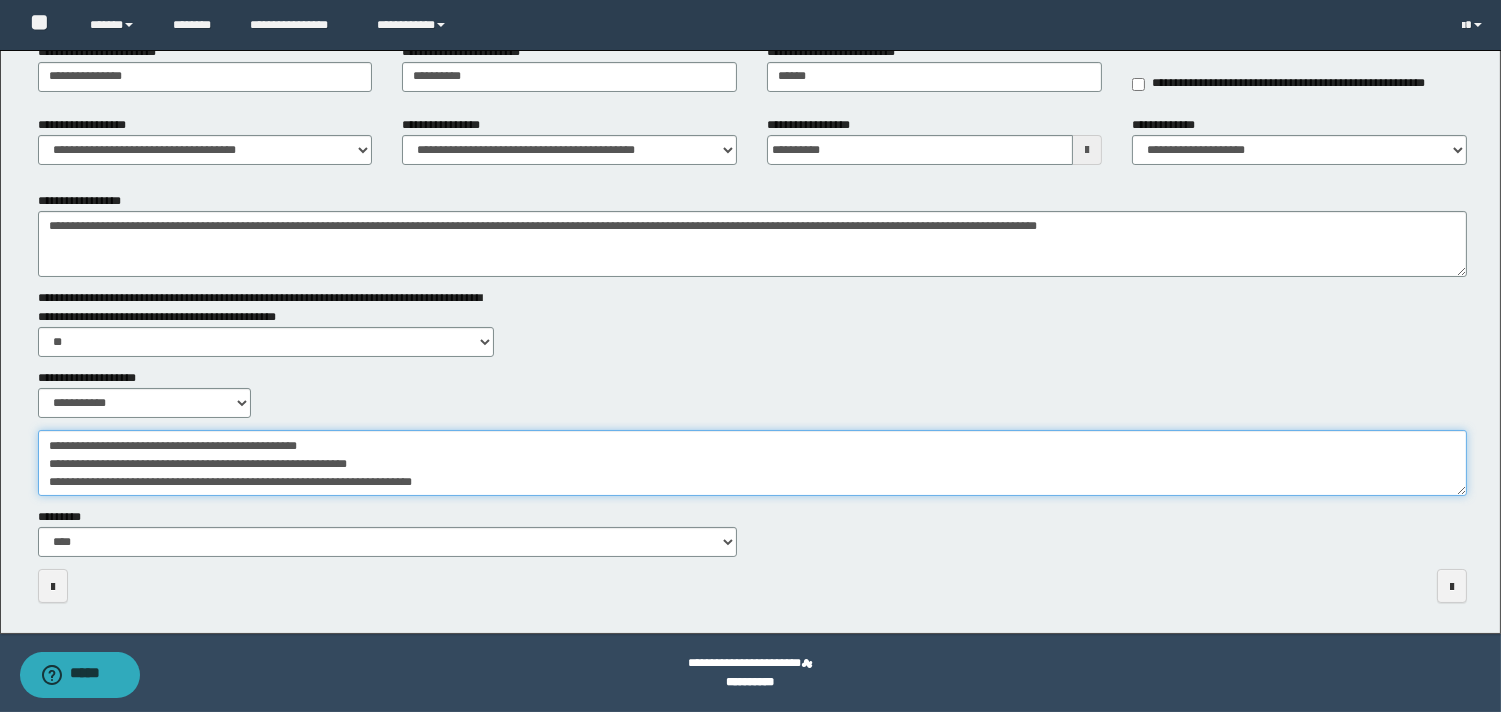 drag, startPoint x: 513, startPoint y: 484, endPoint x: 518, endPoint y: 475, distance: 10.29563 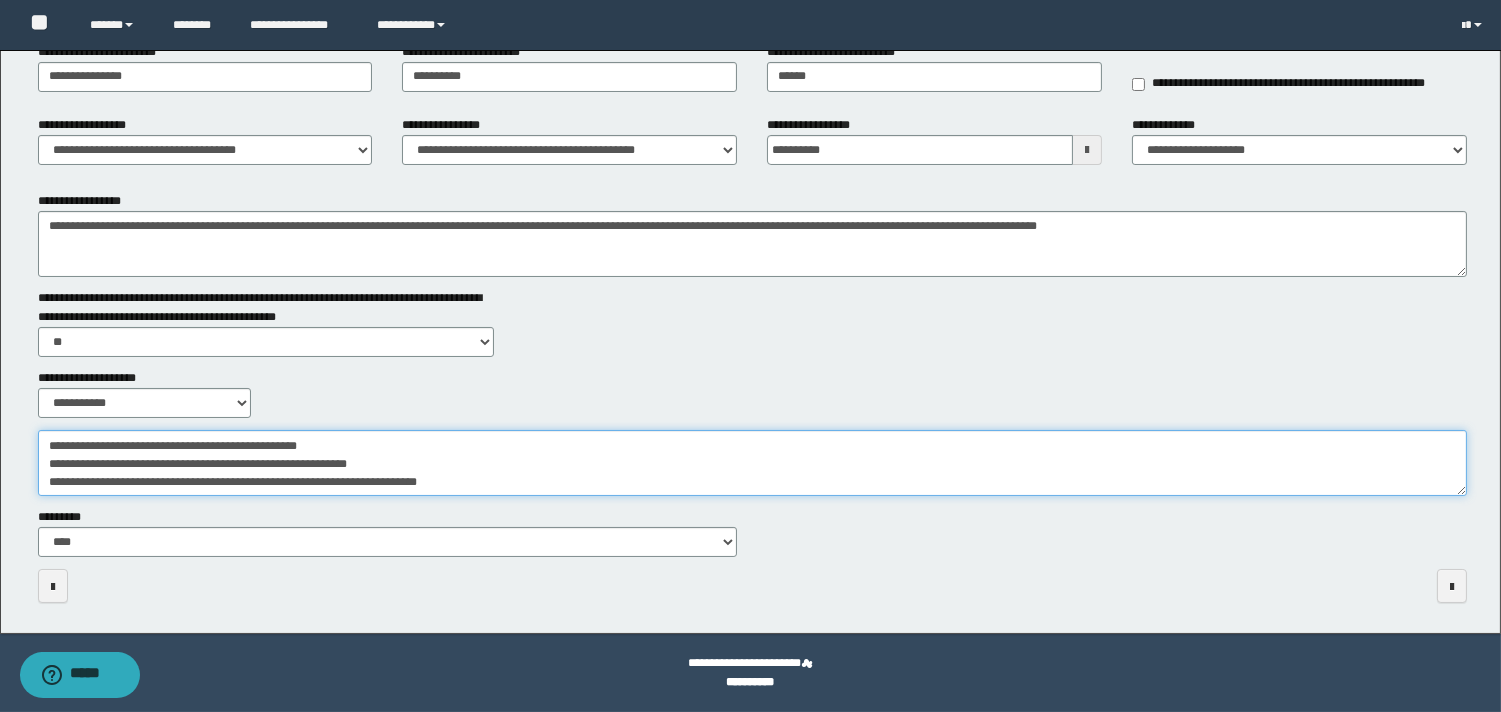 scroll, scrollTop: 30, scrollLeft: 0, axis: vertical 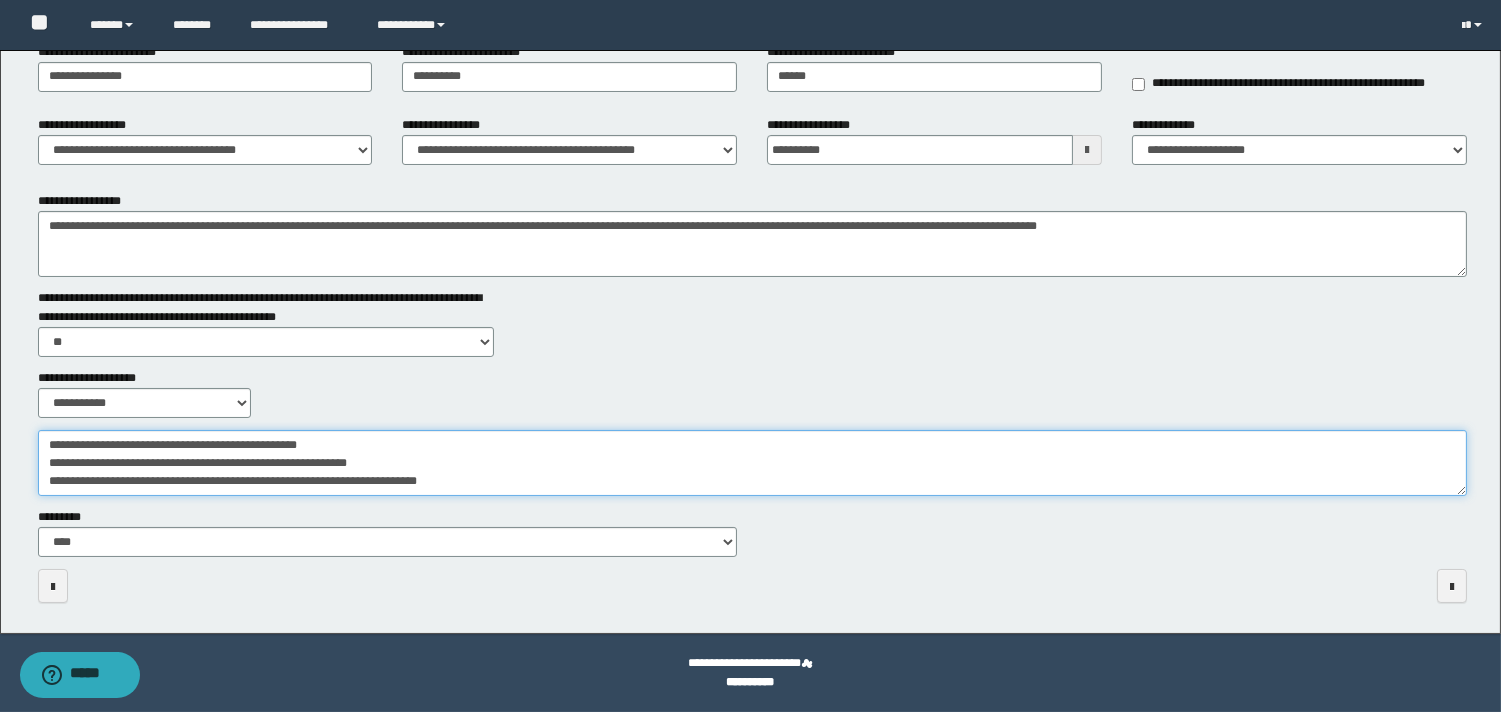 paste on "**********" 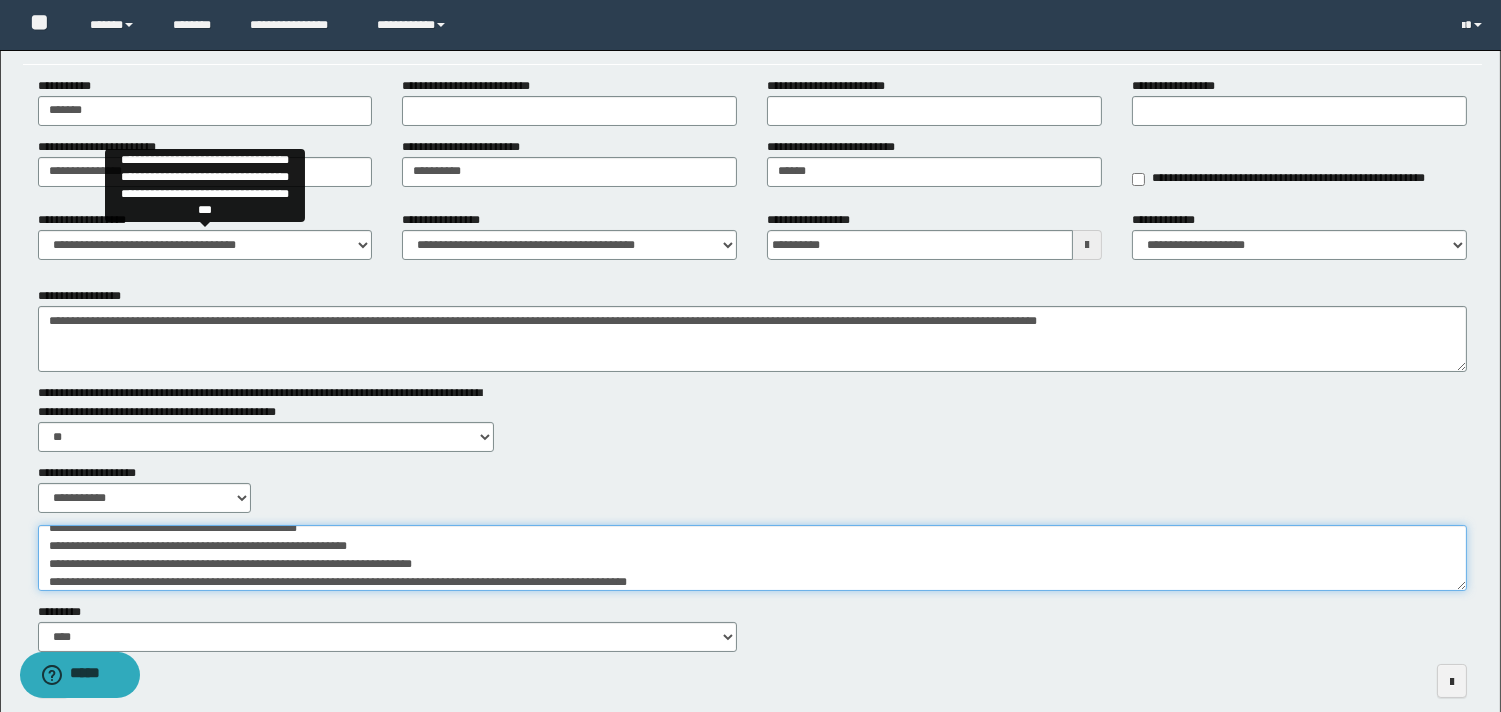 scroll, scrollTop: 0, scrollLeft: 0, axis: both 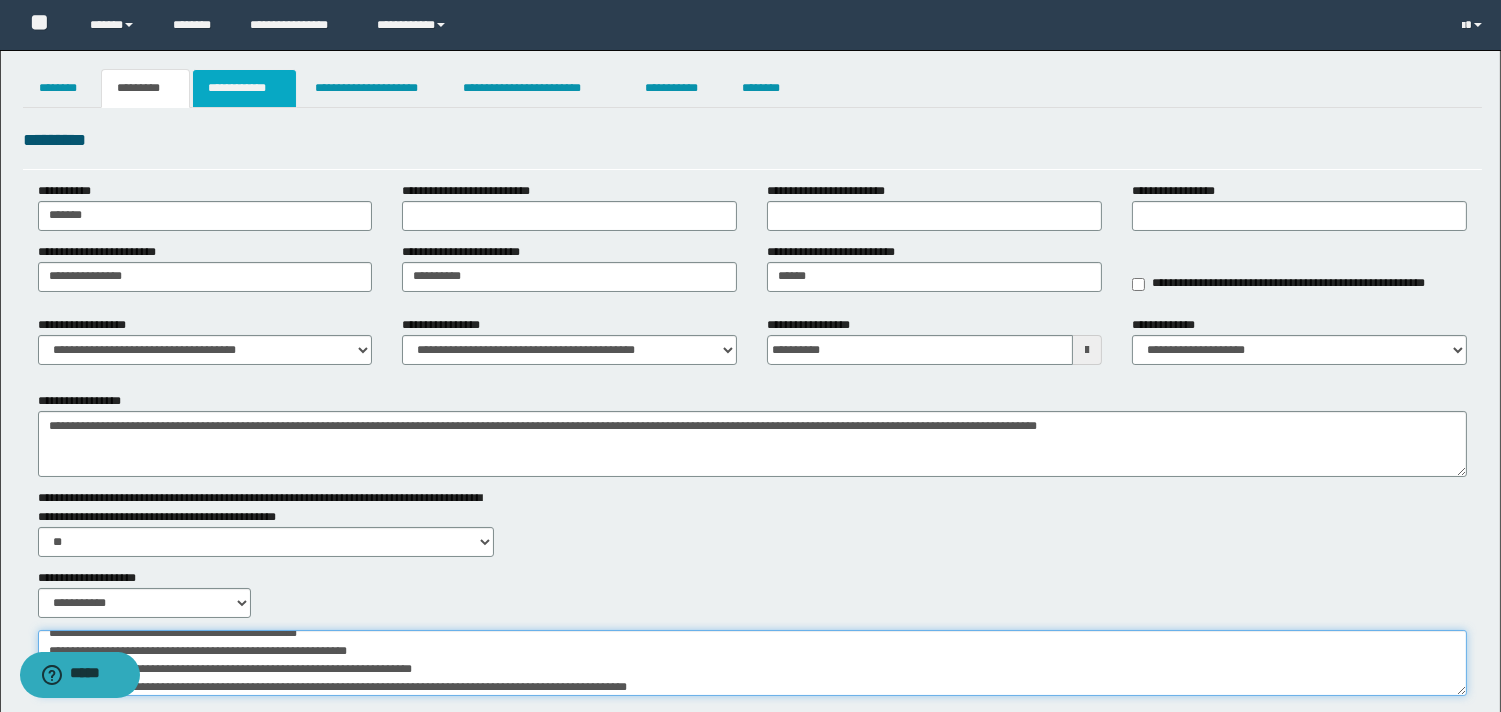type on "**********" 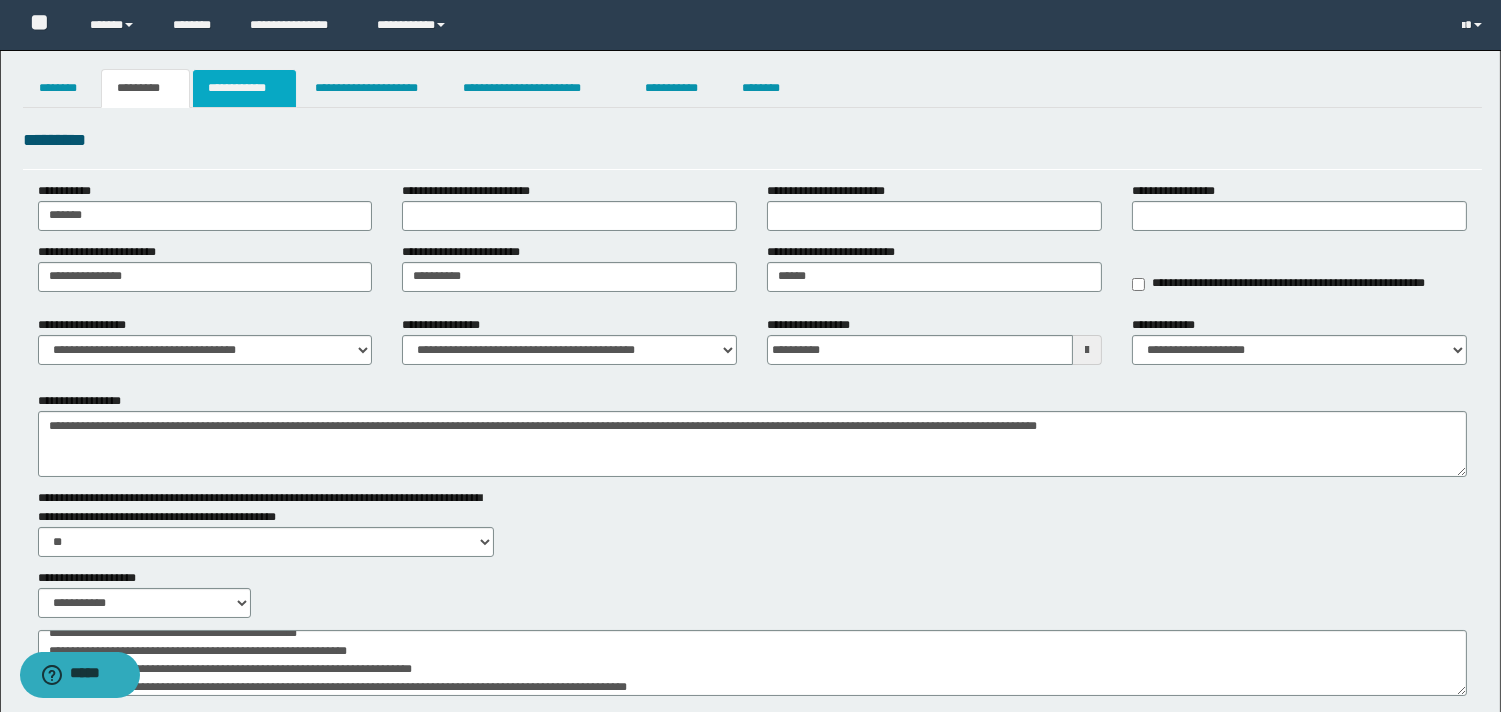 click on "**********" at bounding box center [244, 88] 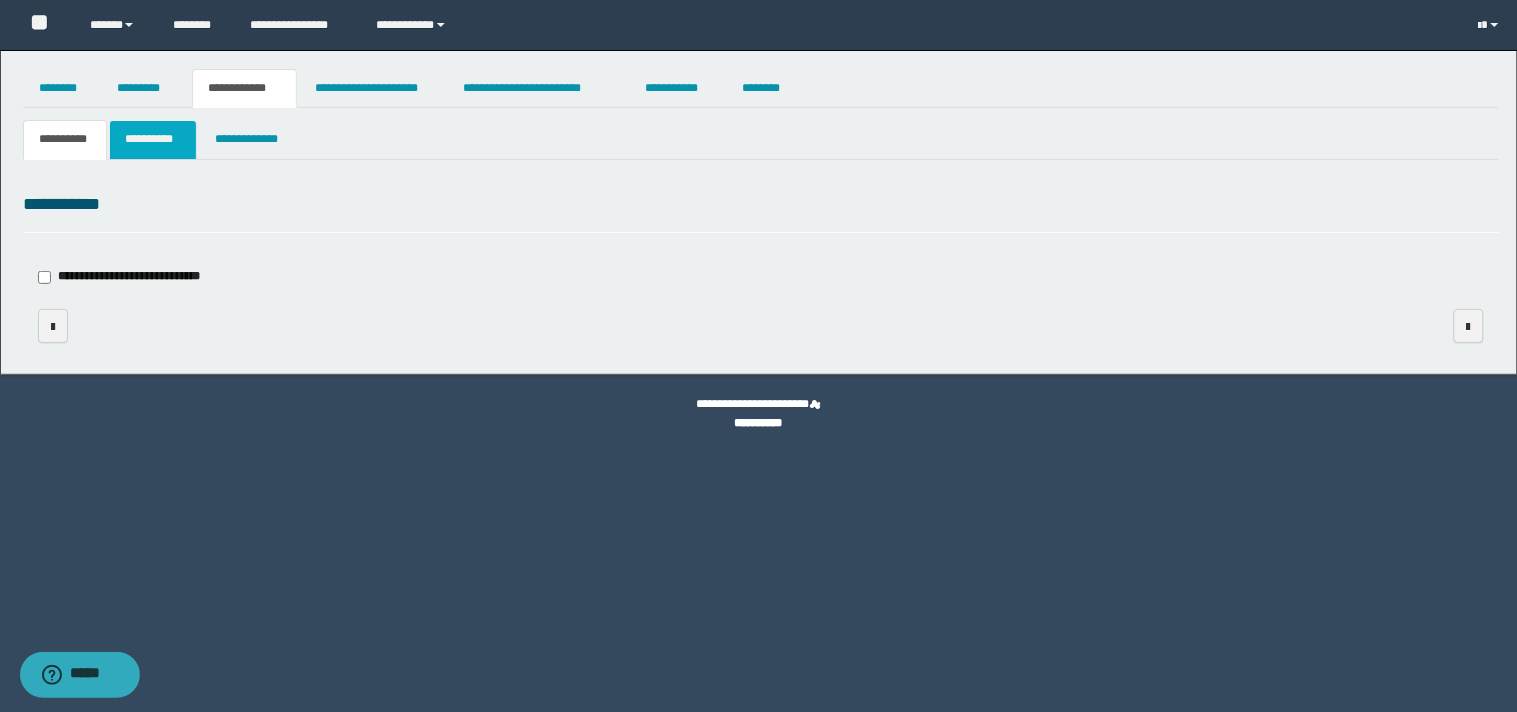 click on "**********" at bounding box center [153, 139] 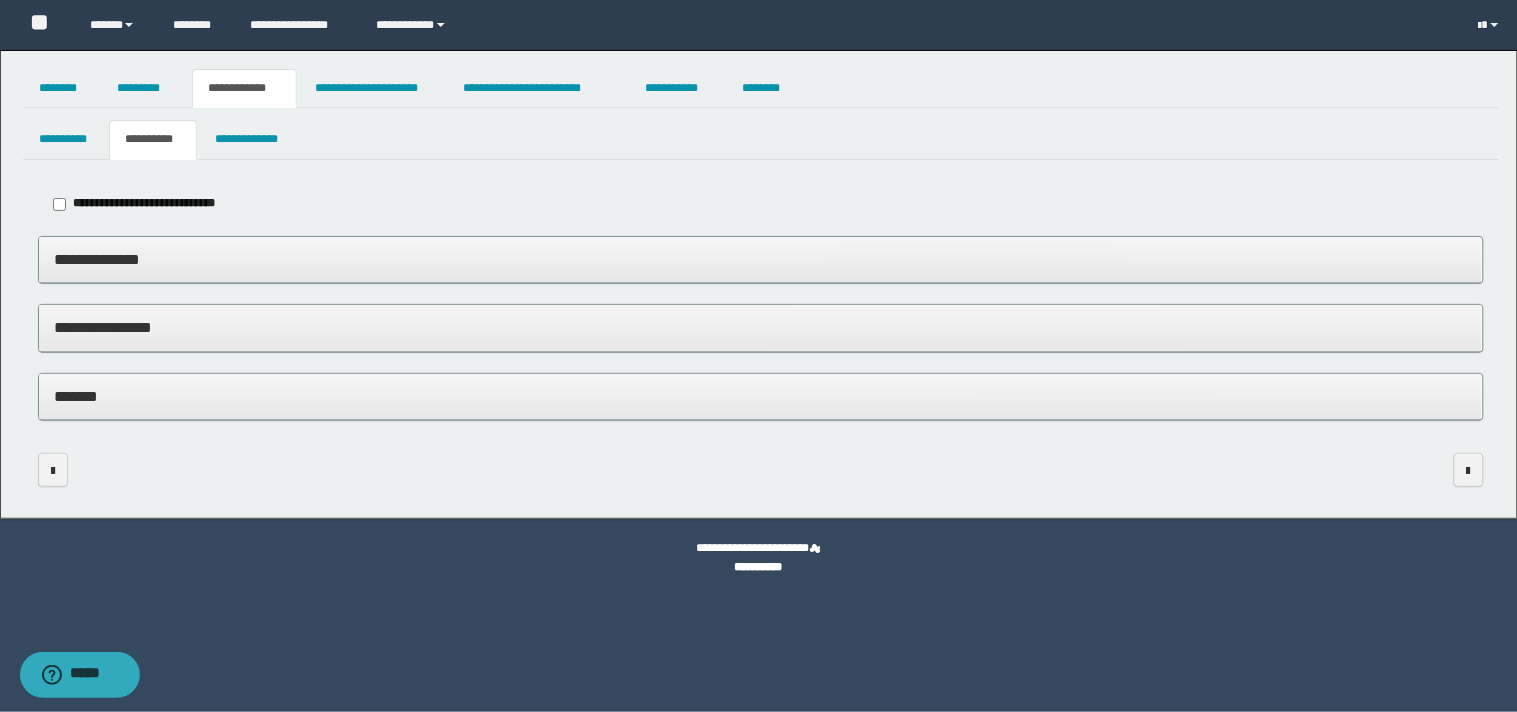 drag, startPoint x: 151, startPoint y: 322, endPoint x: 222, endPoint y: 401, distance: 106.21676 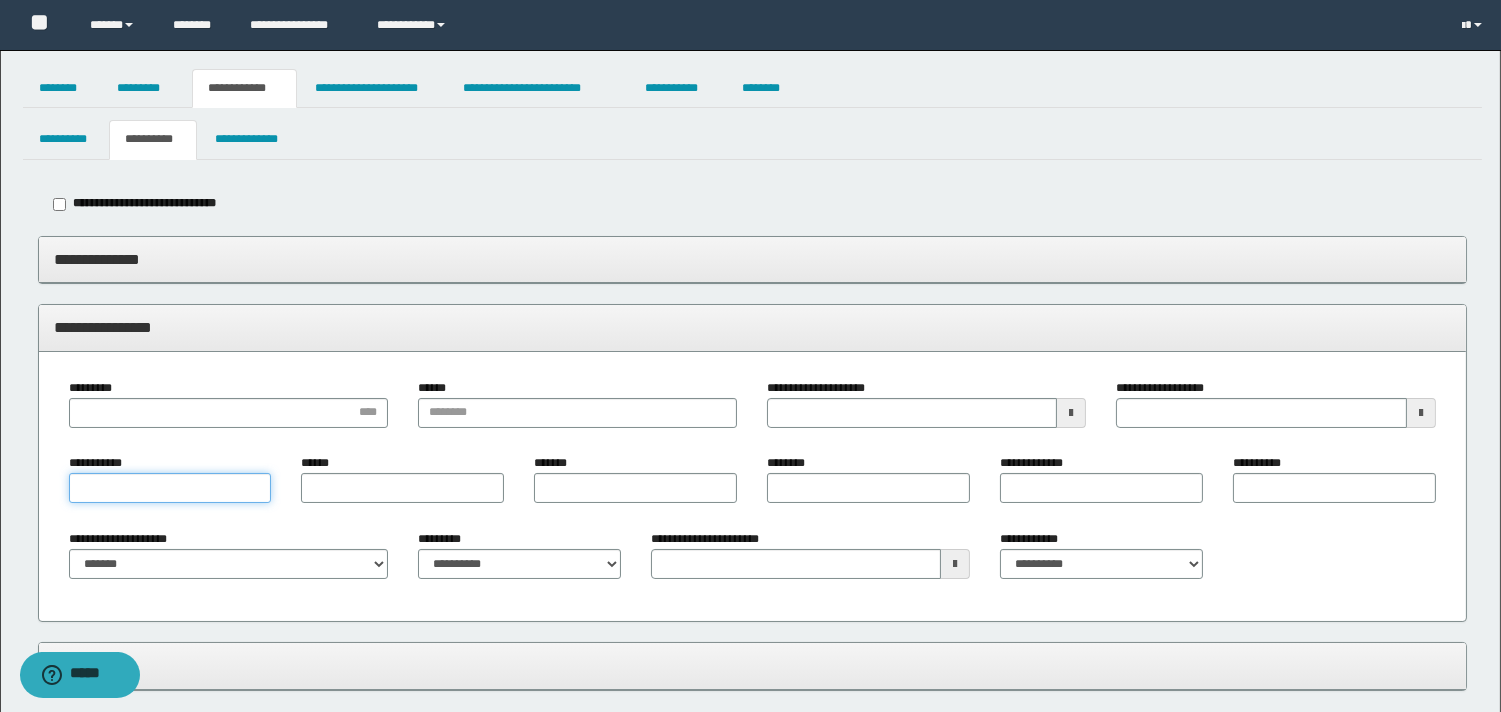 click on "**********" at bounding box center (170, 488) 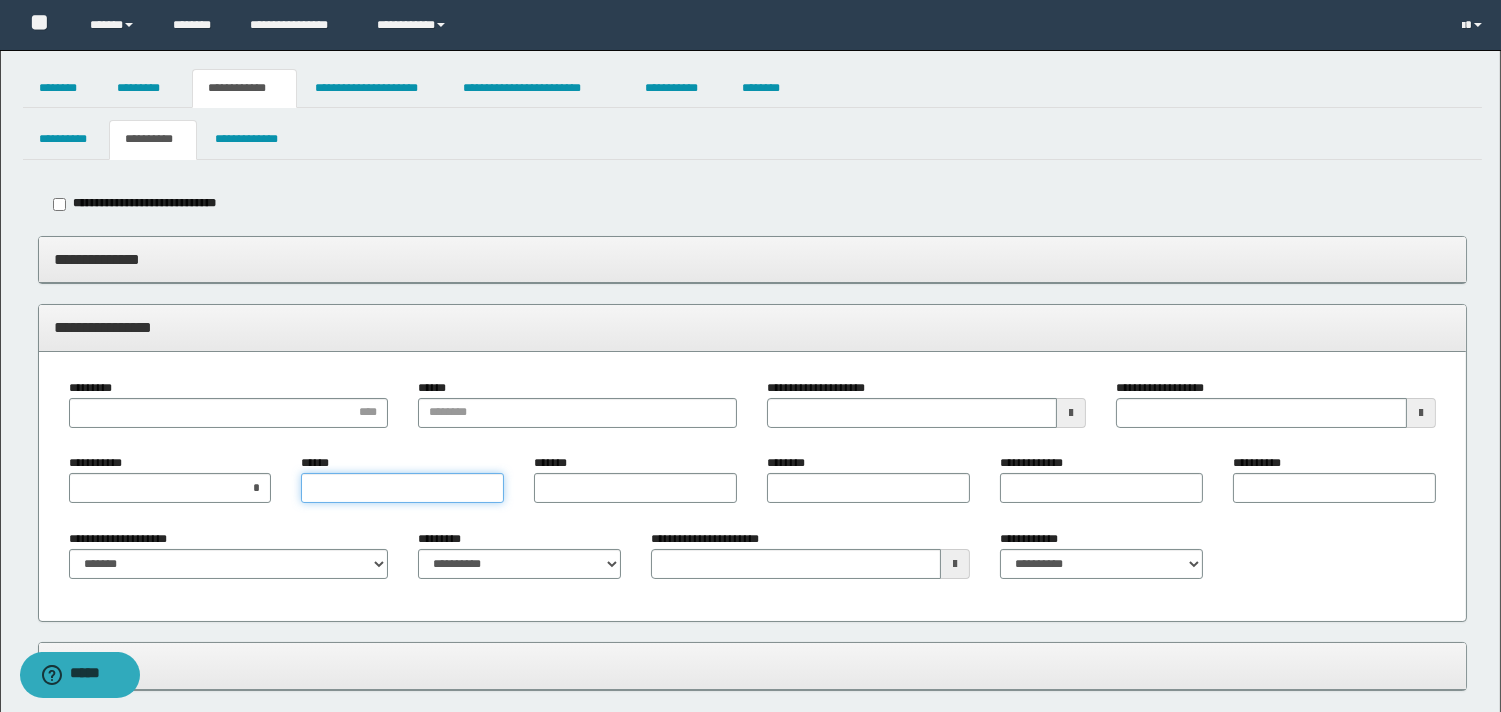 type on "*" 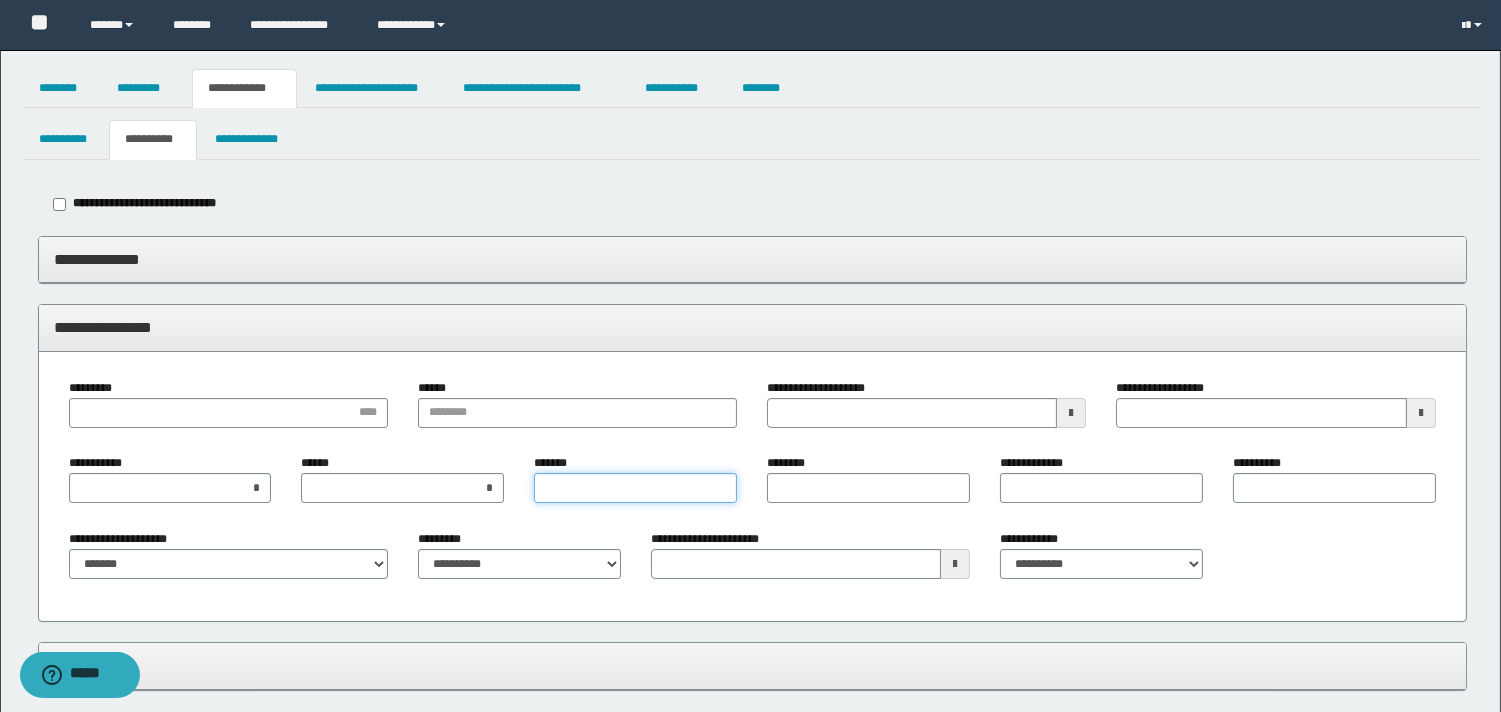 type on "*" 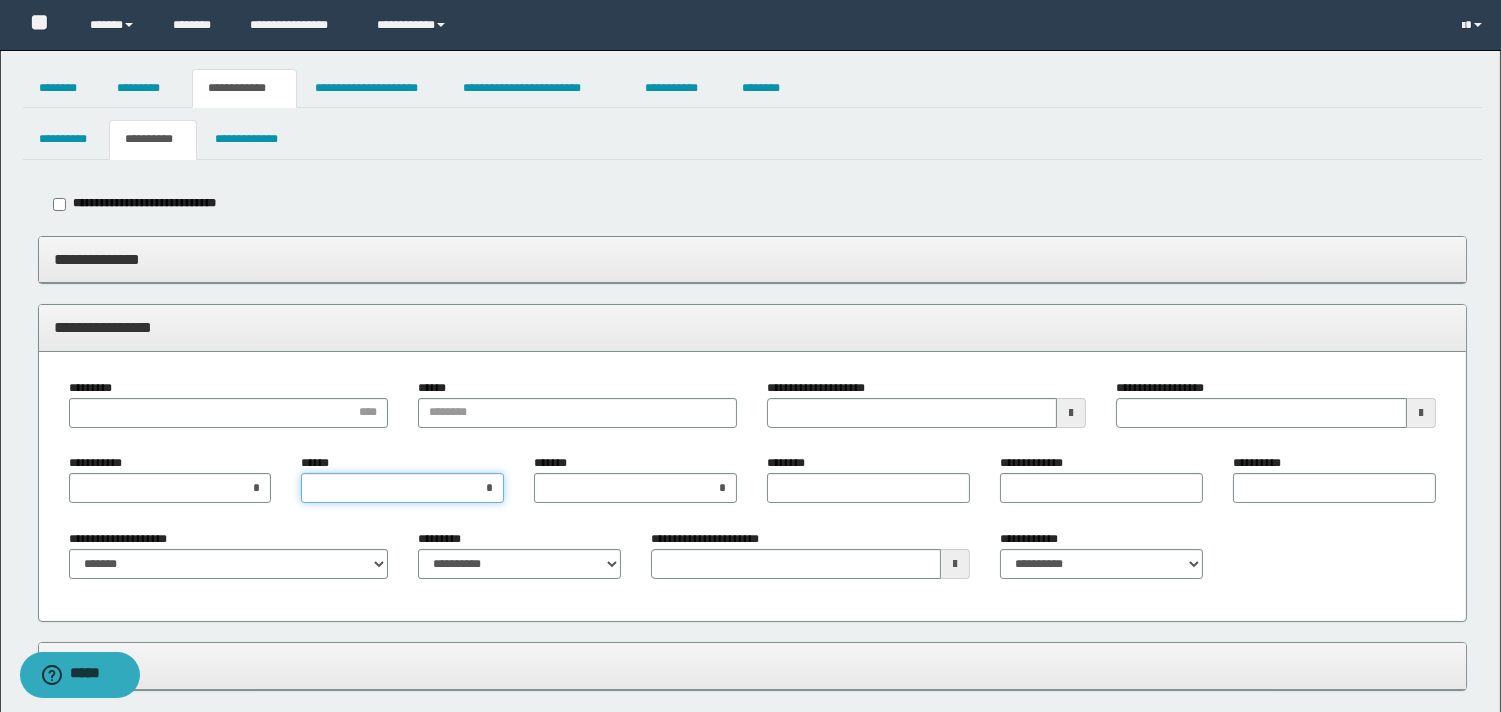 click on "*" at bounding box center (402, 488) 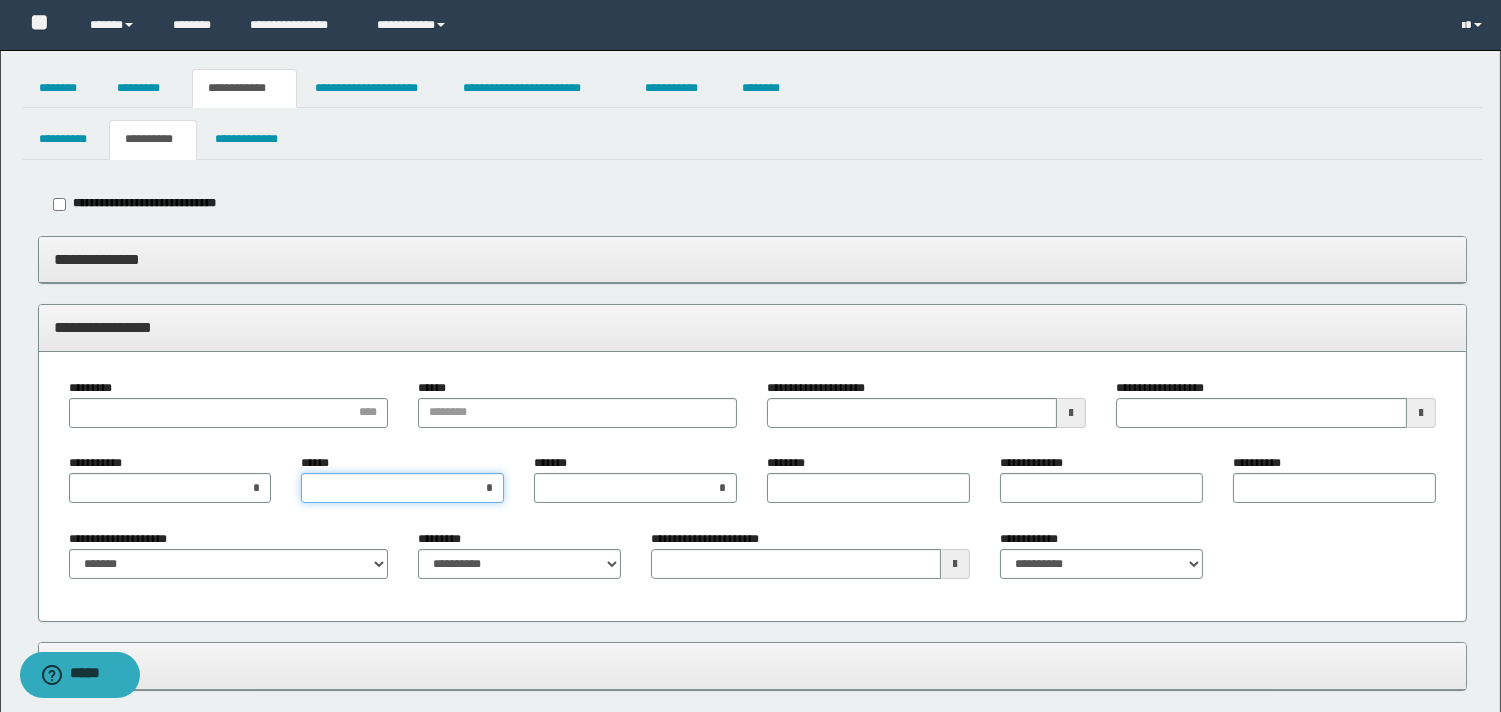 click on "*" at bounding box center (402, 488) 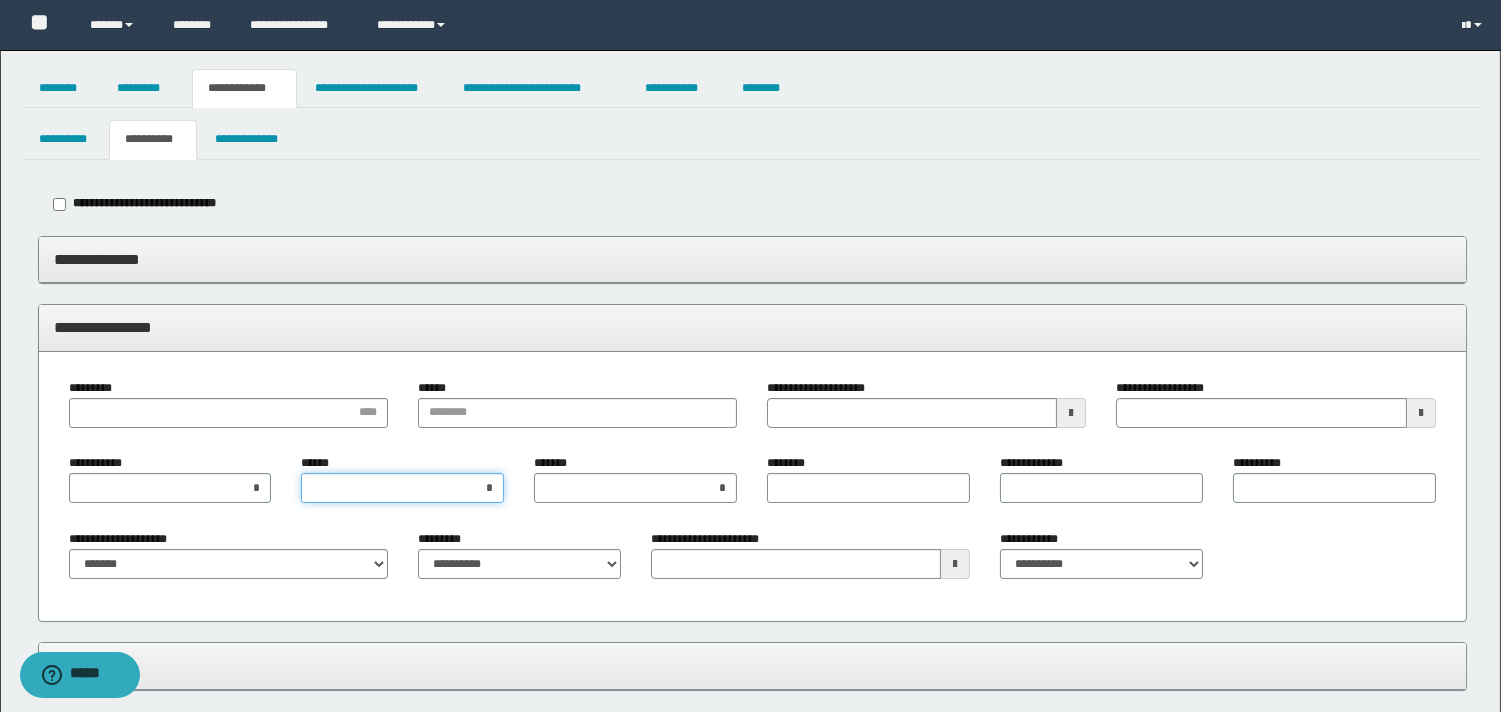 type on "*" 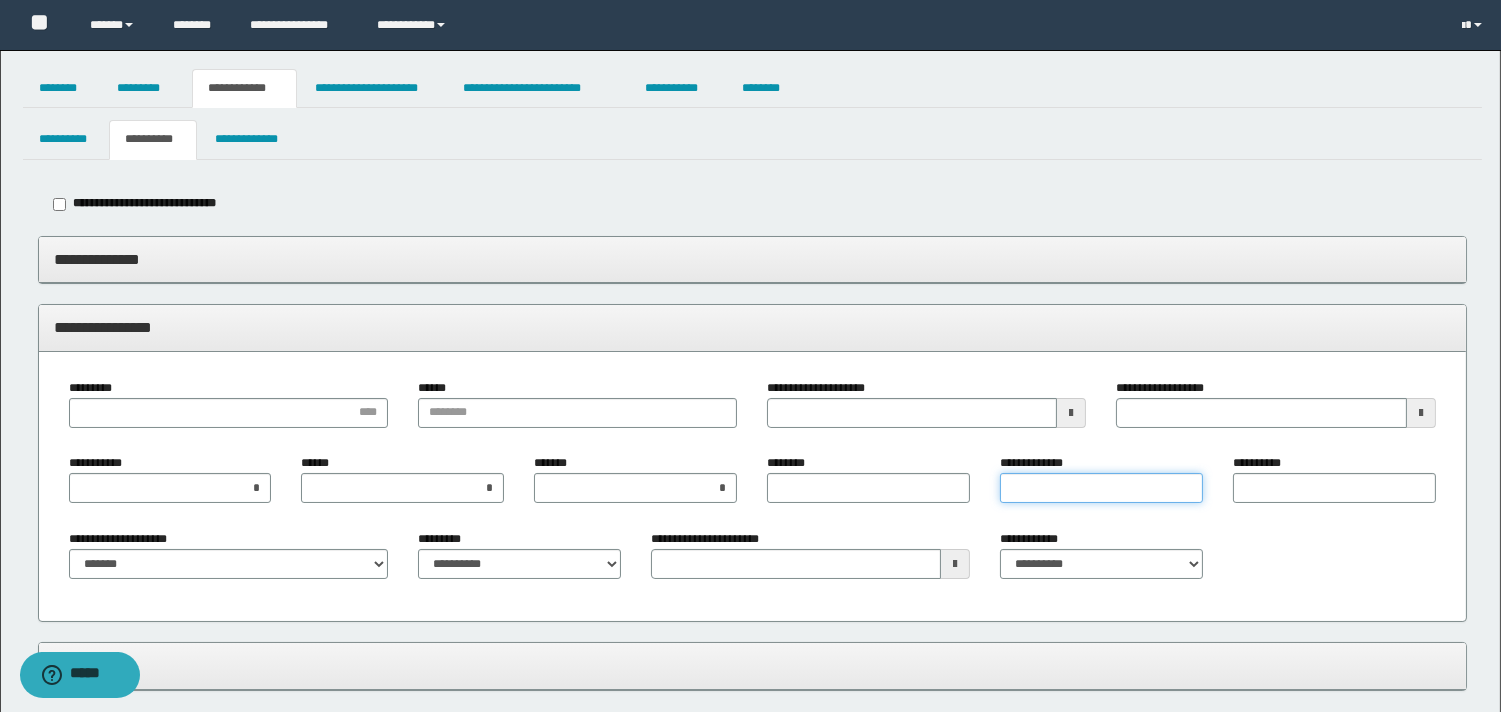 type on "*" 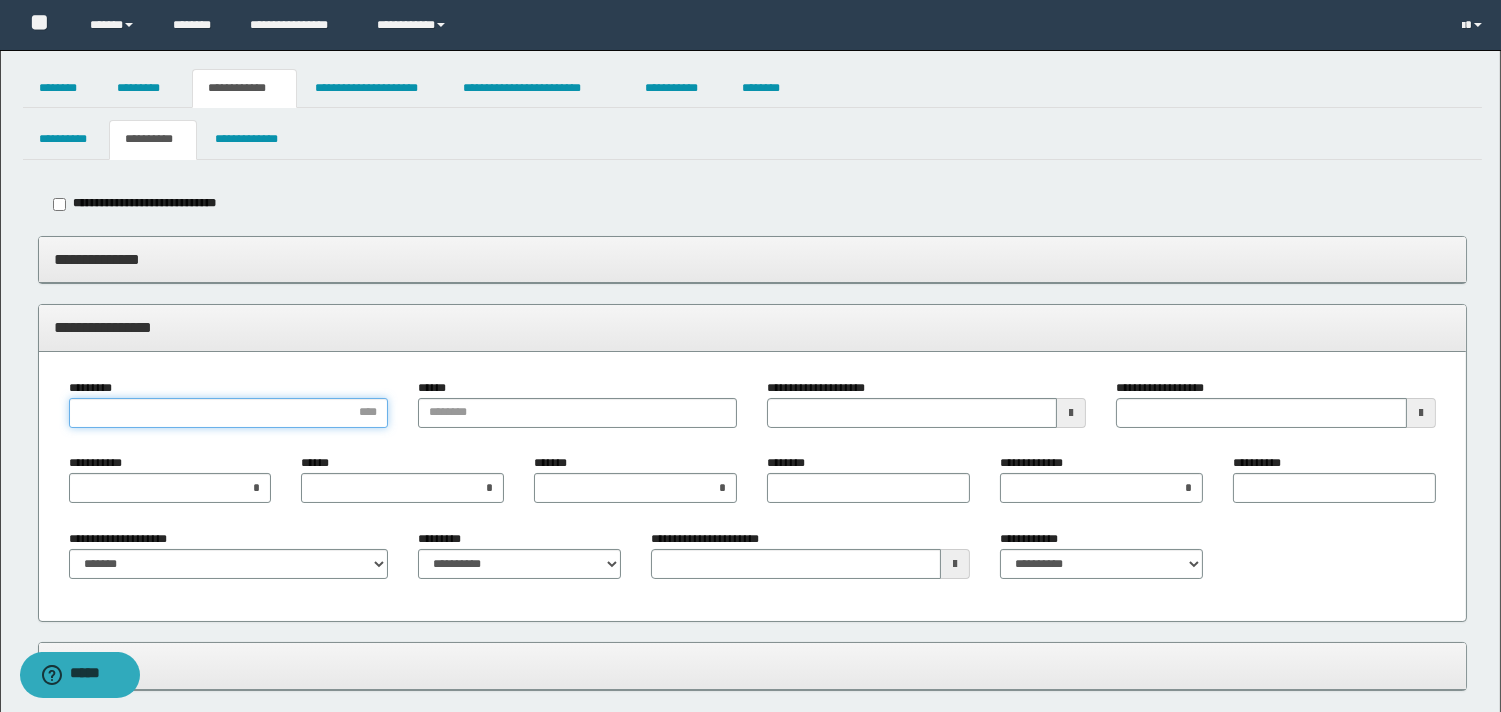 click on "*********" at bounding box center (228, 413) 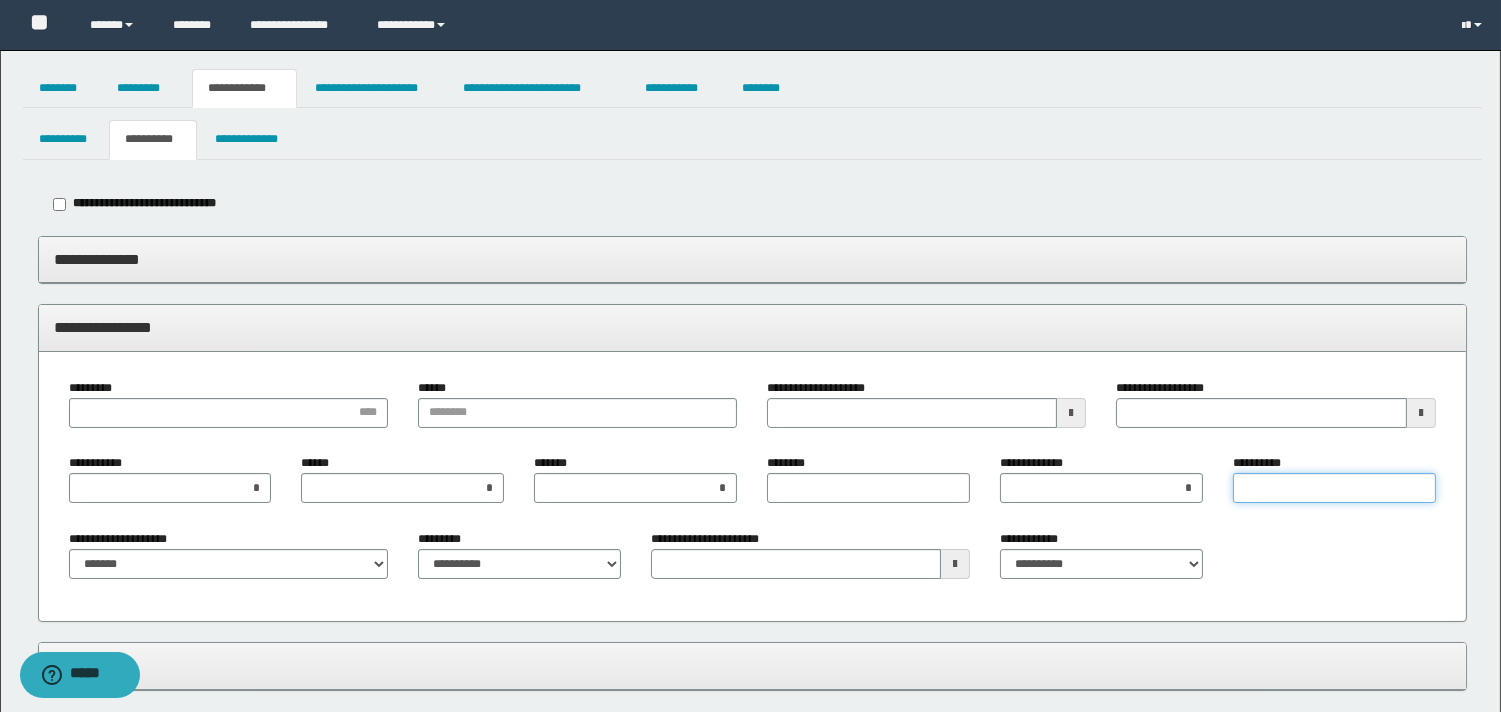 click on "**********" at bounding box center (1334, 488) 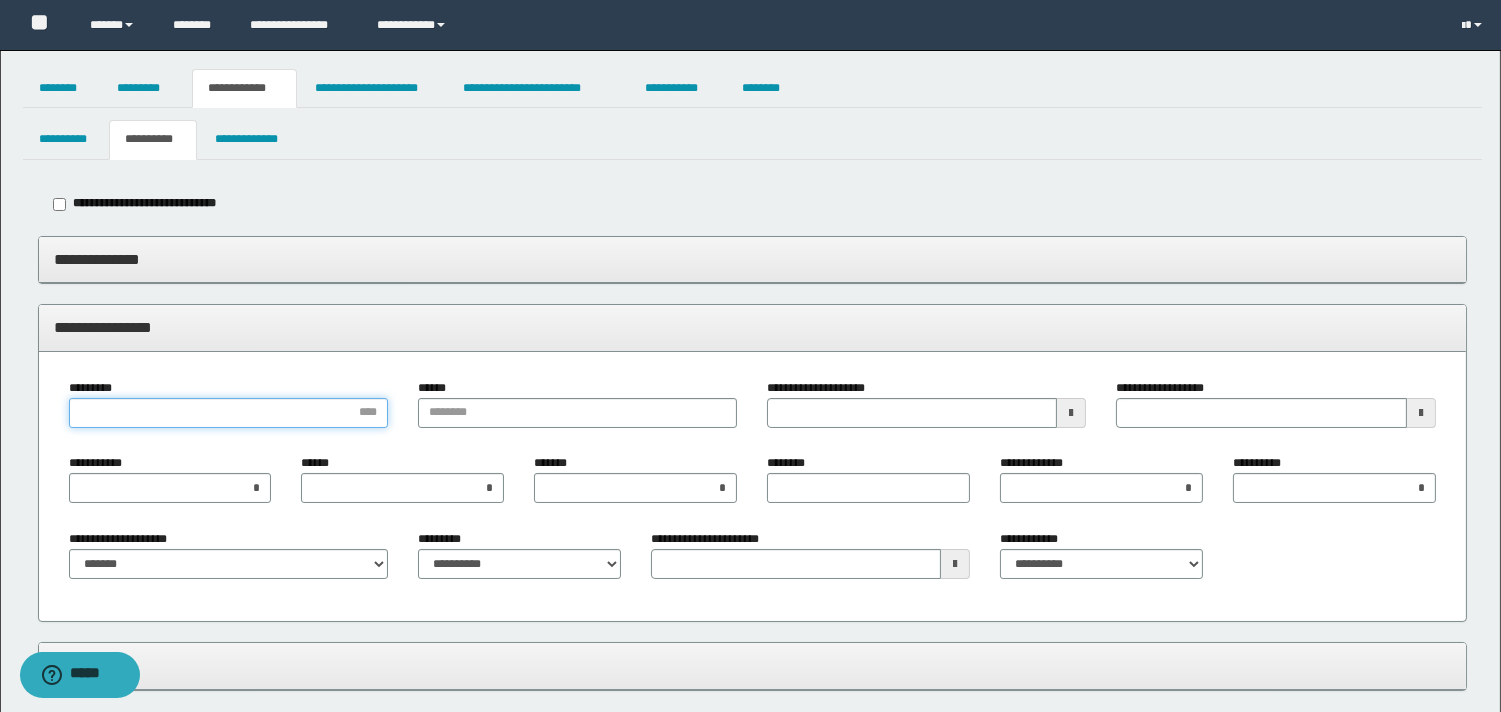 click on "*********" at bounding box center [228, 413] 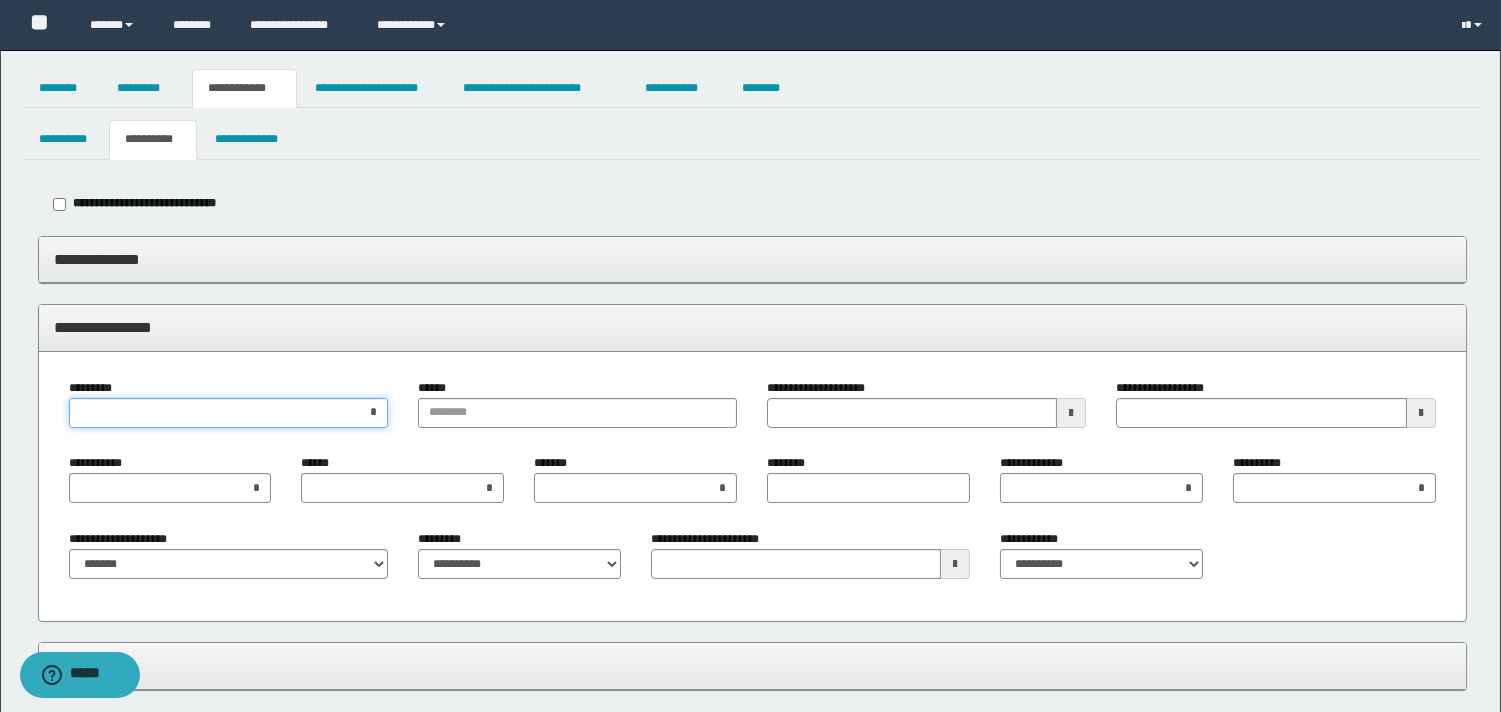 type on "**" 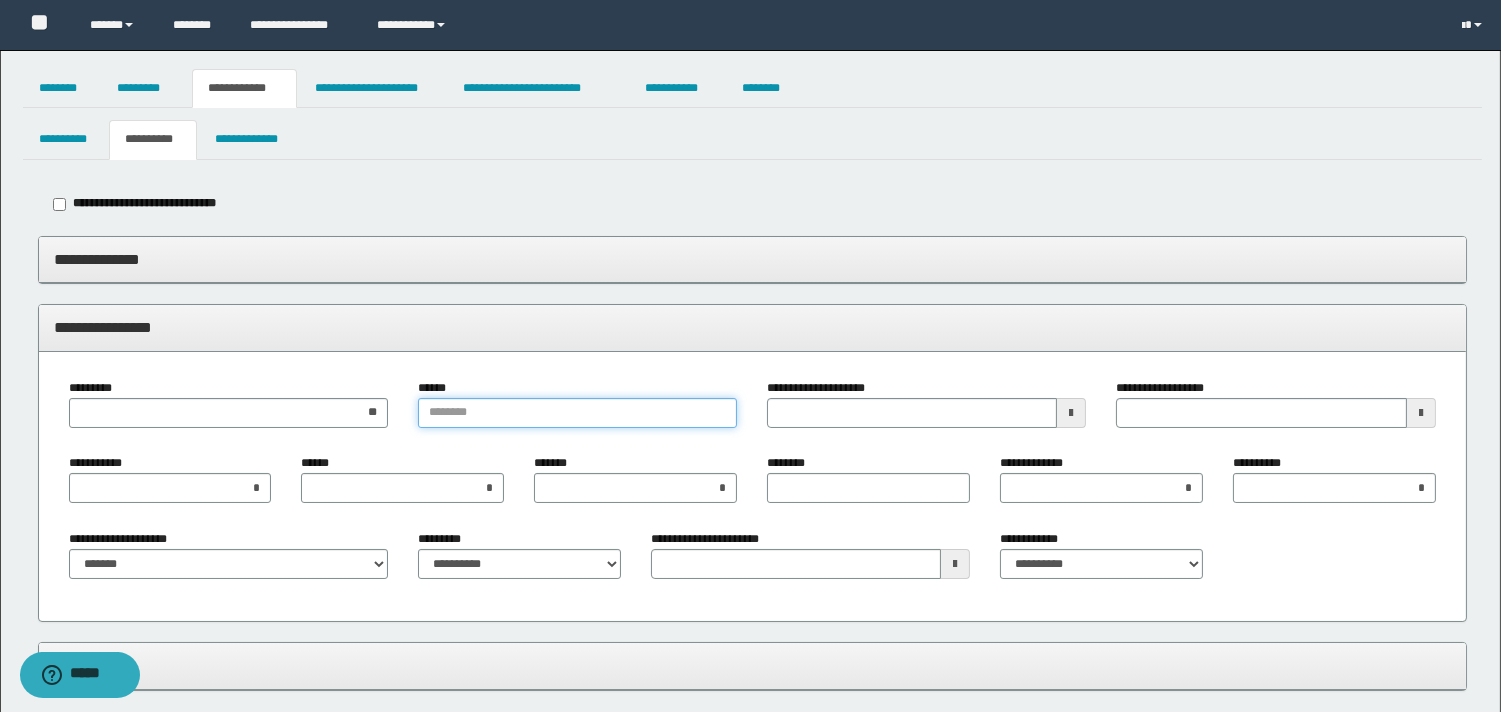 click on "******" at bounding box center [577, 413] 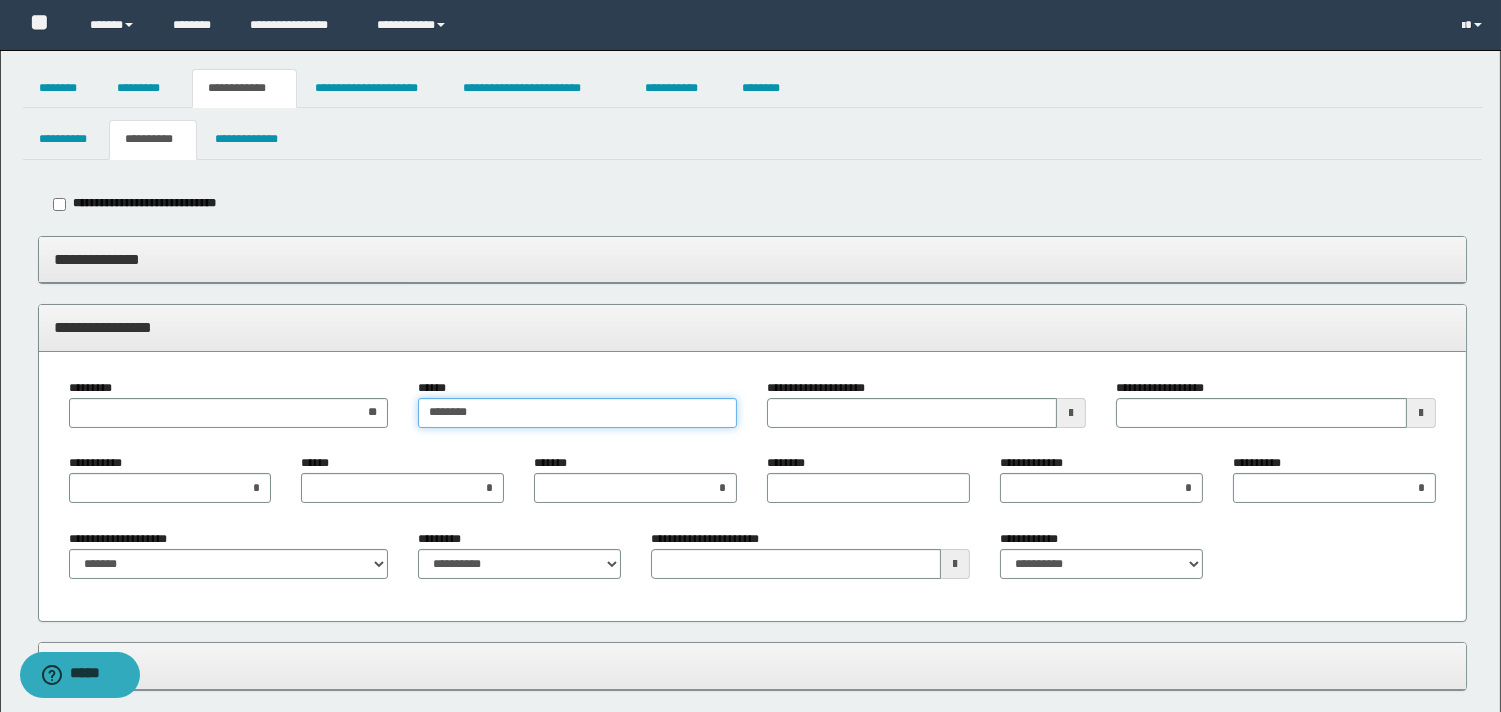 type on "*********" 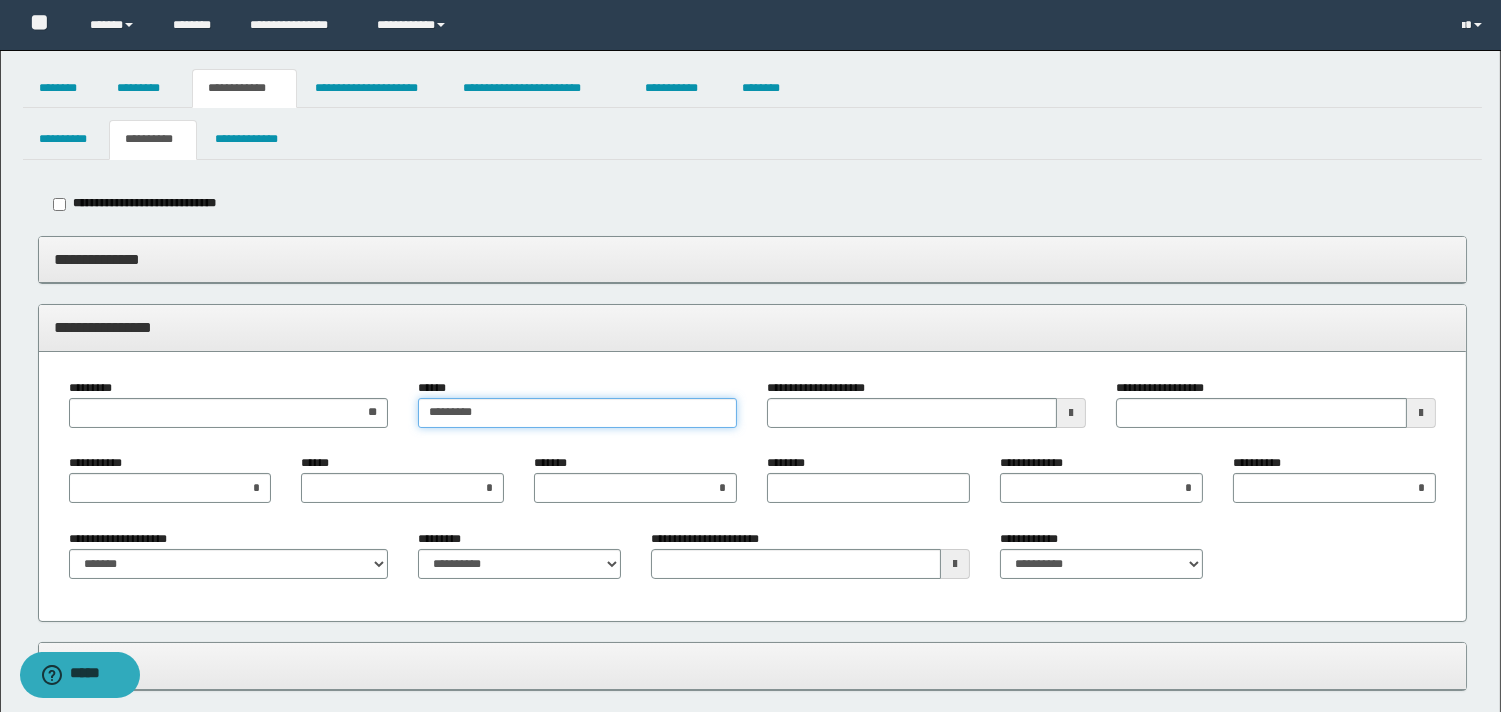 type 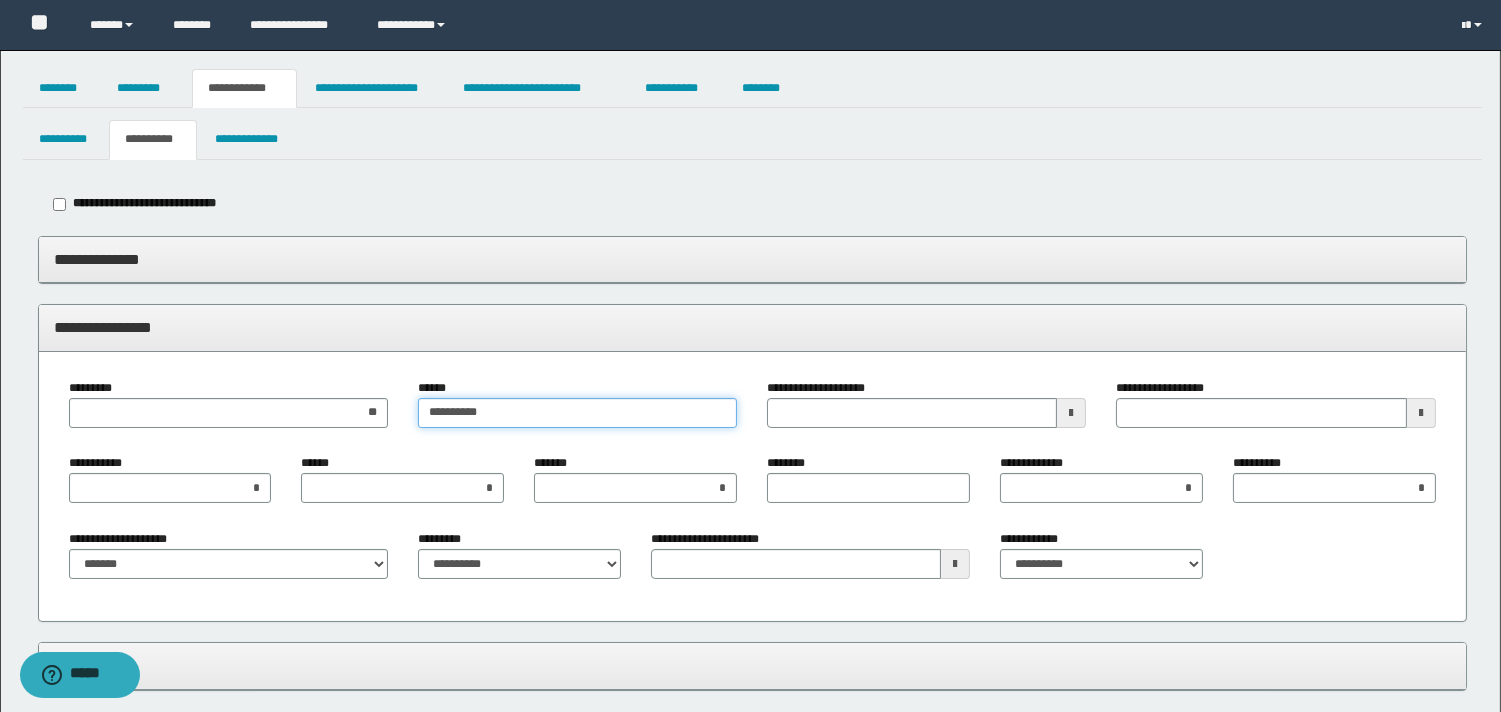 type on "*********" 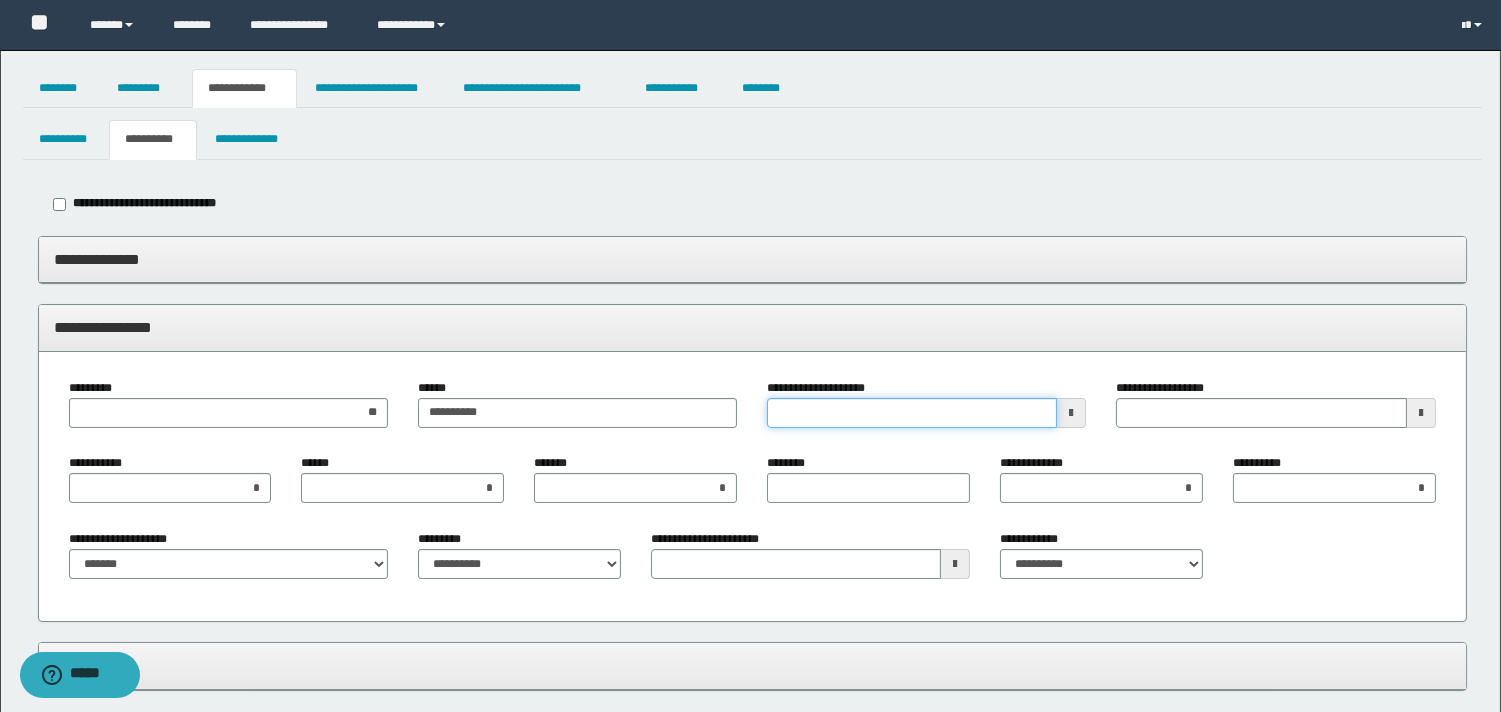 click on "**********" at bounding box center (912, 413) 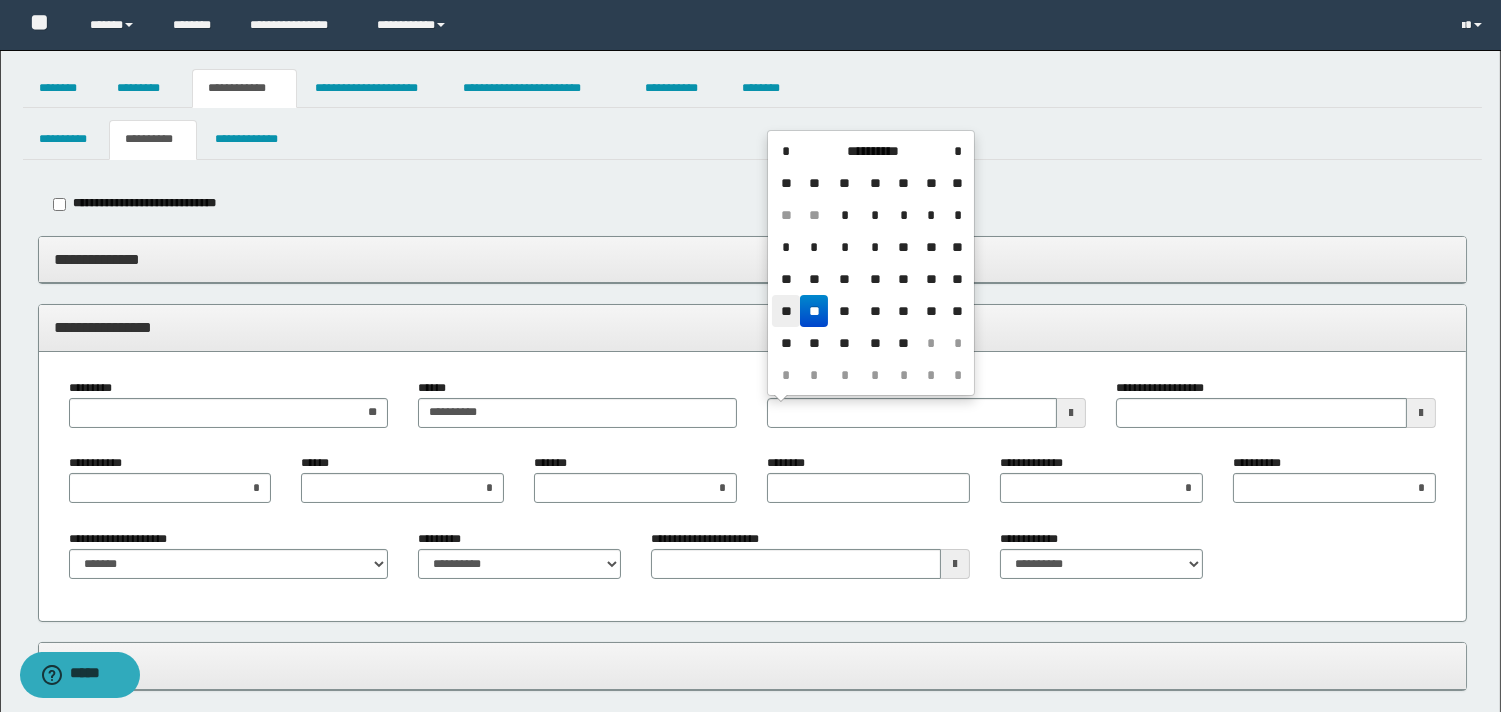 click on "**" at bounding box center [786, 311] 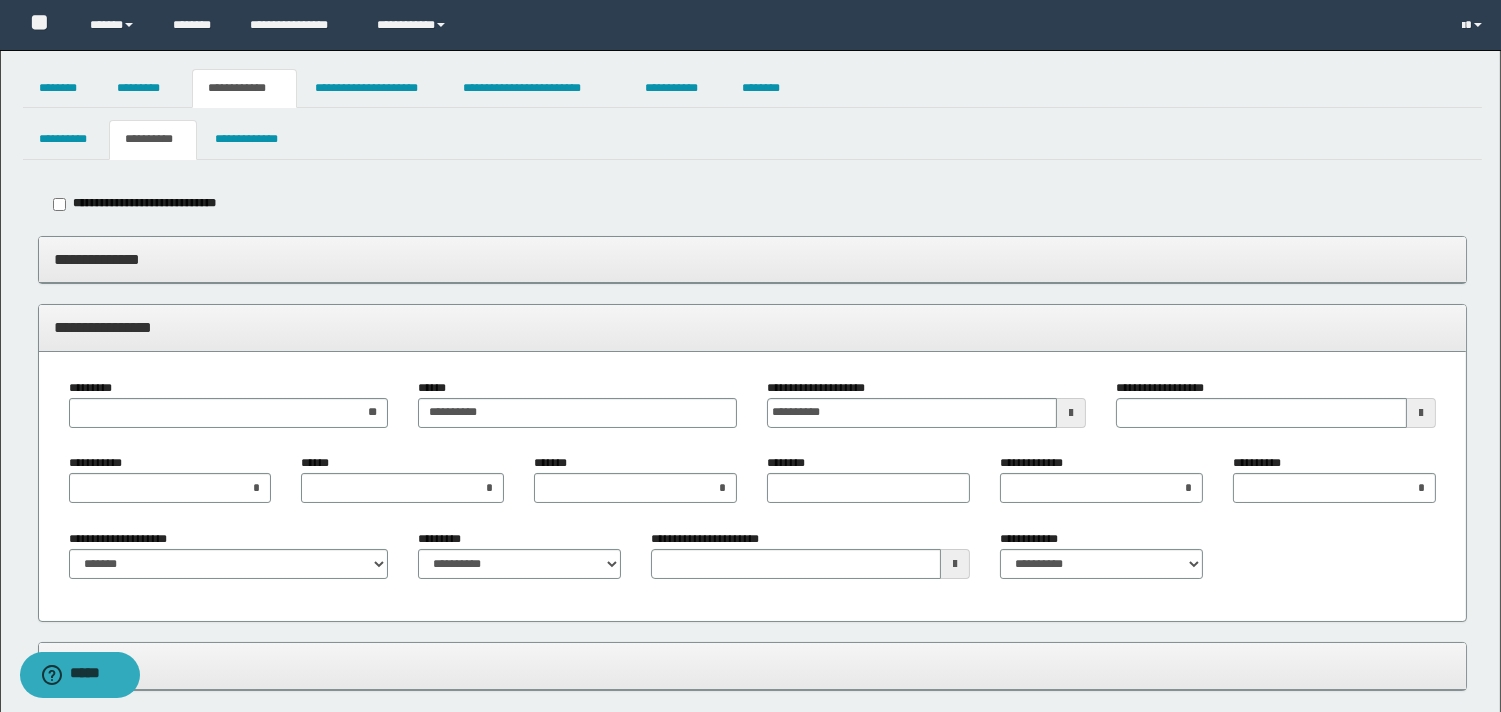 type 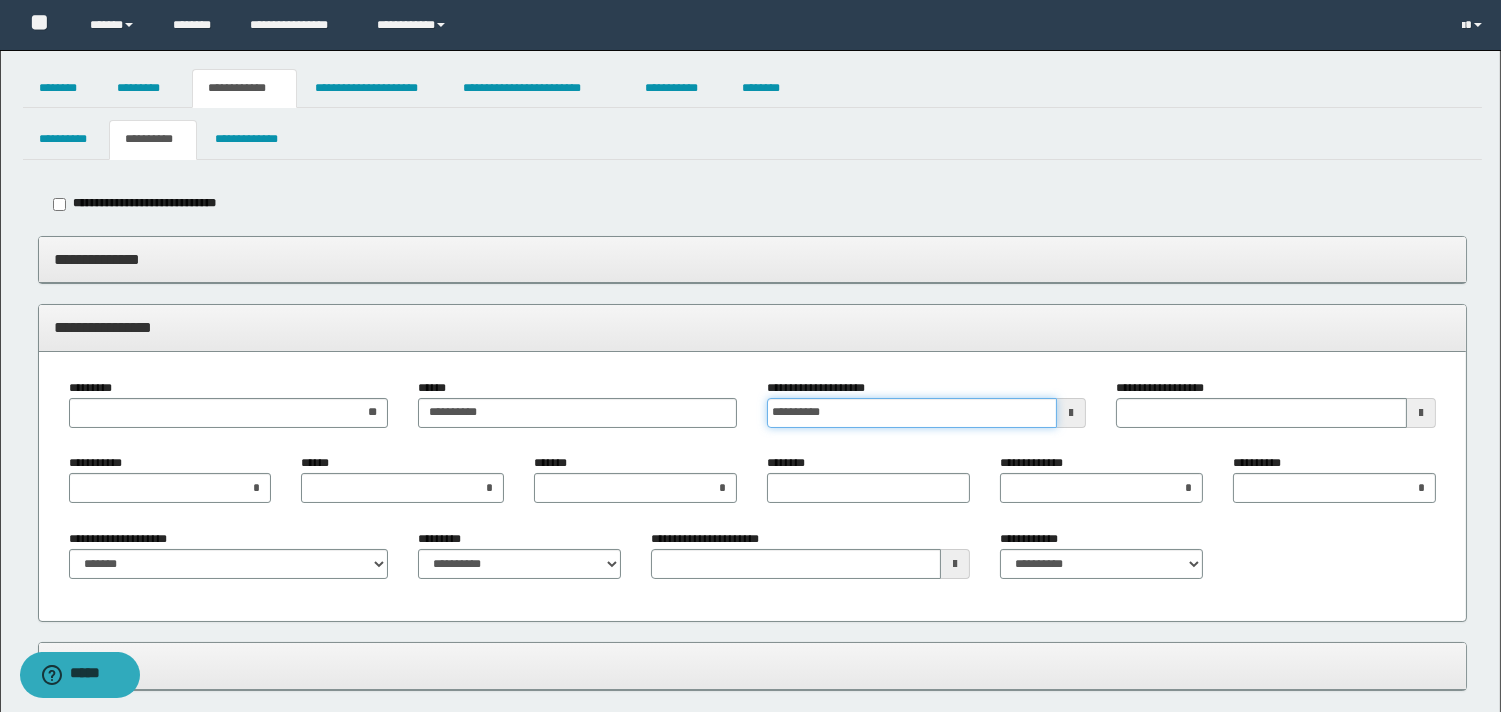 click on "**********" at bounding box center [912, 413] 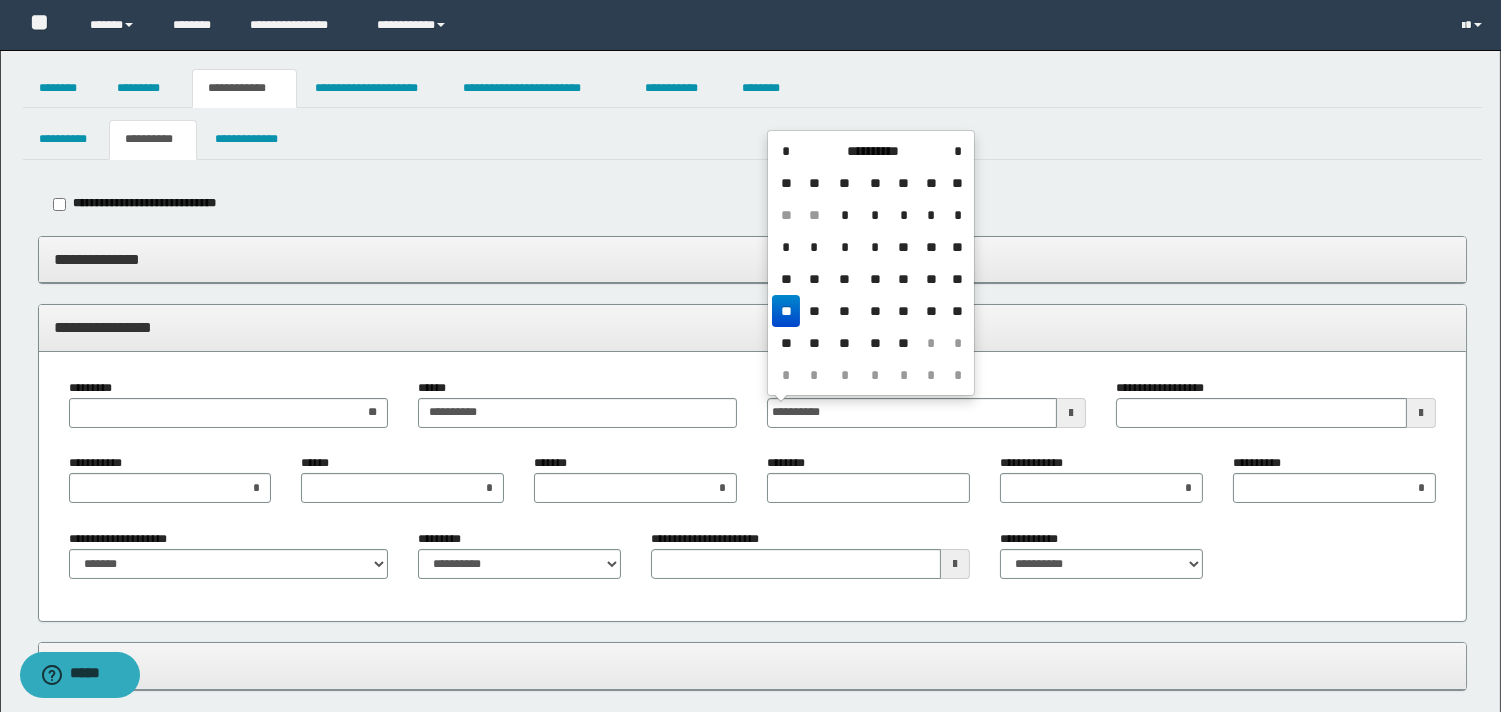 click on "**" at bounding box center (957, 279) 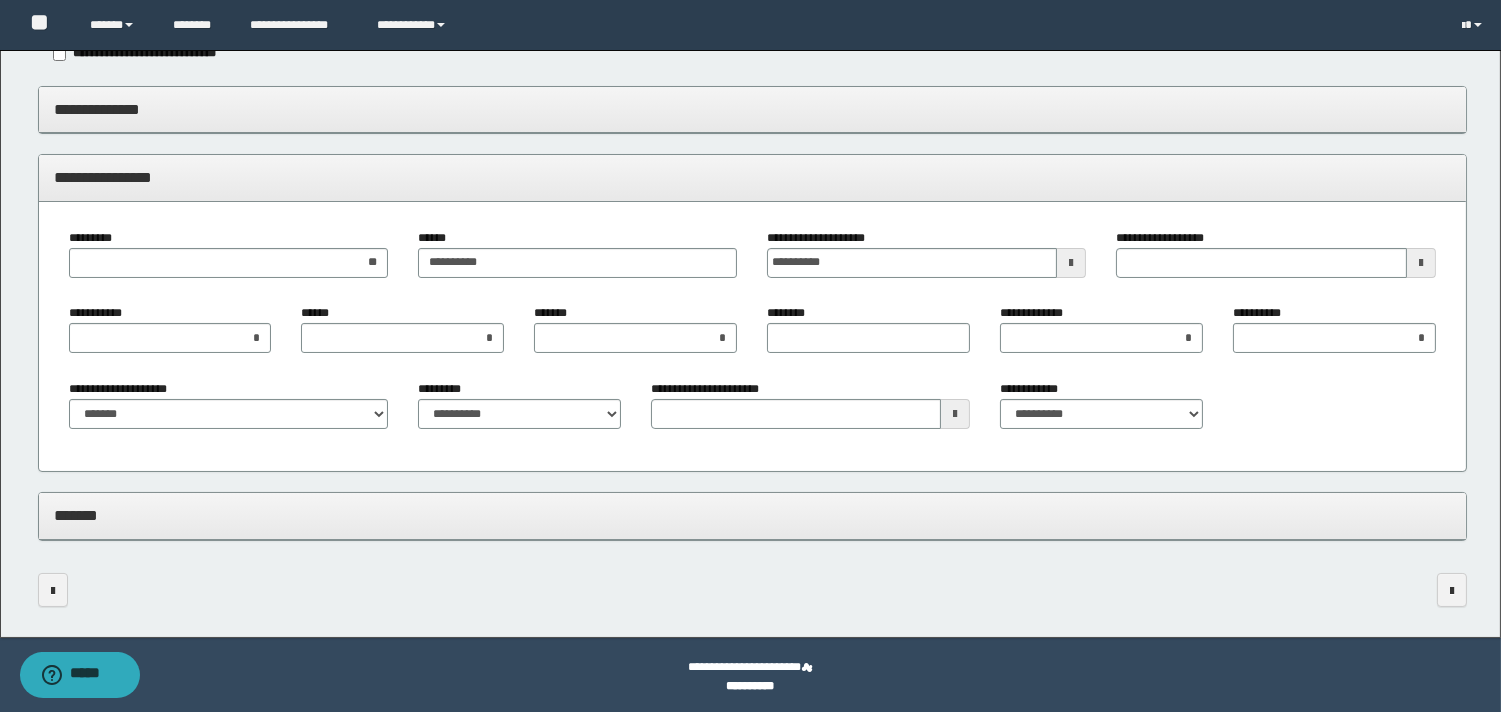 scroll, scrollTop: 153, scrollLeft: 0, axis: vertical 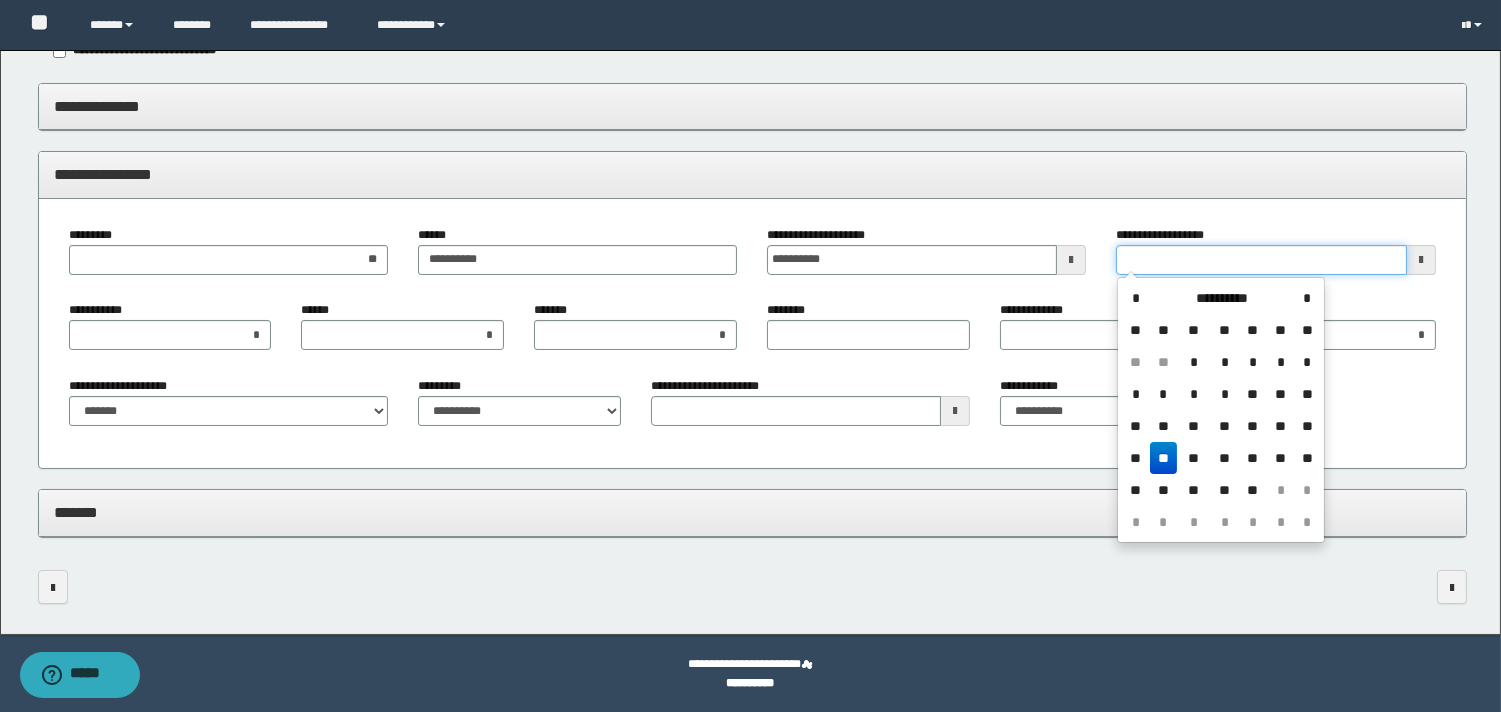 click on "**********" at bounding box center (1261, 260) 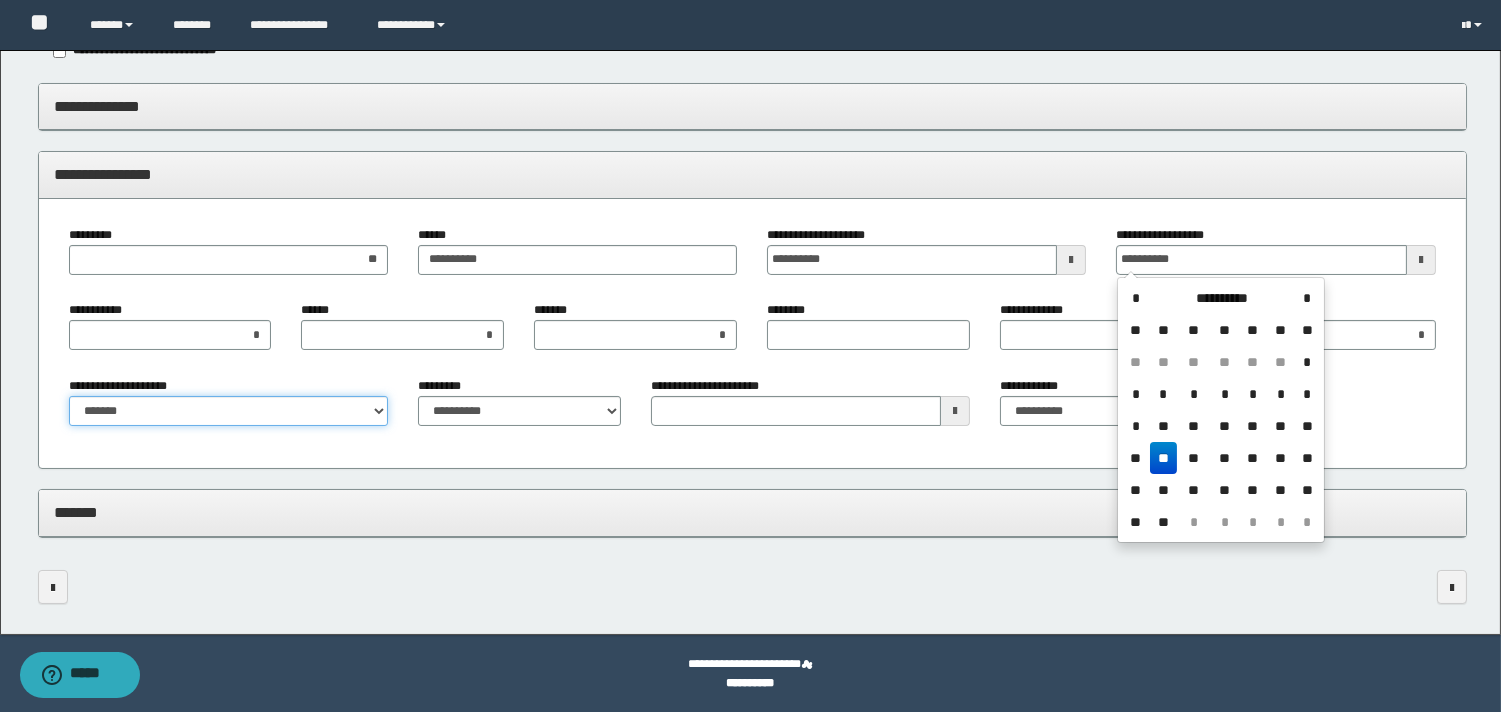 type on "**********" 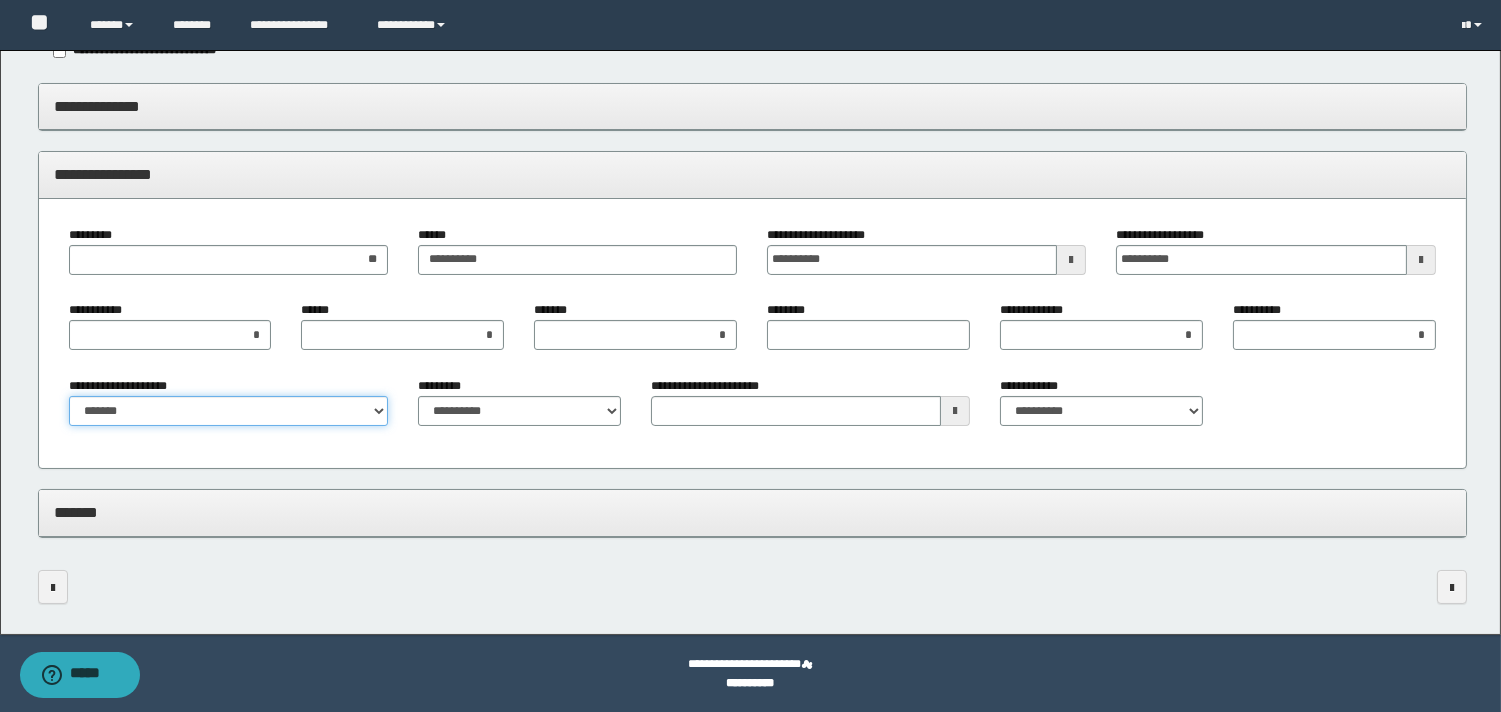 select on "*" 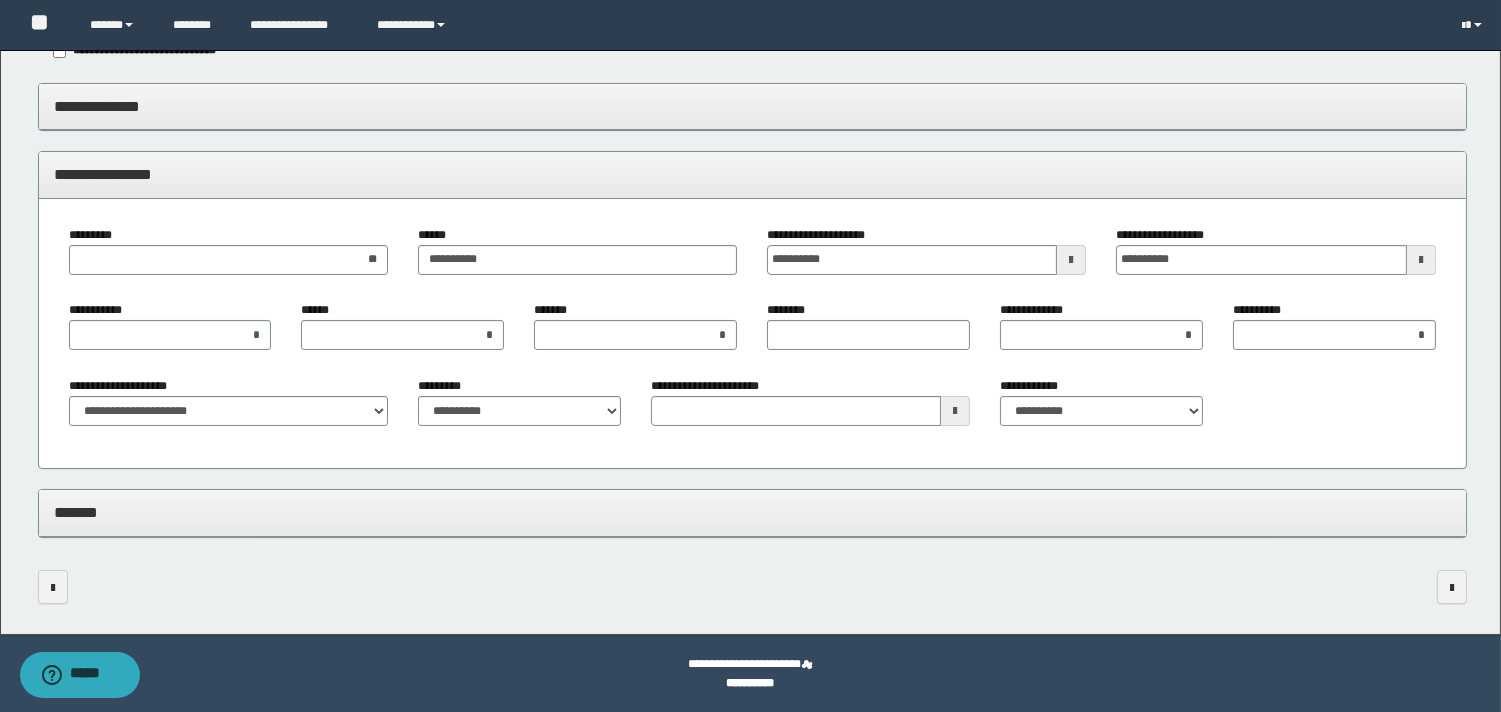 click on "*******" at bounding box center [752, 512] 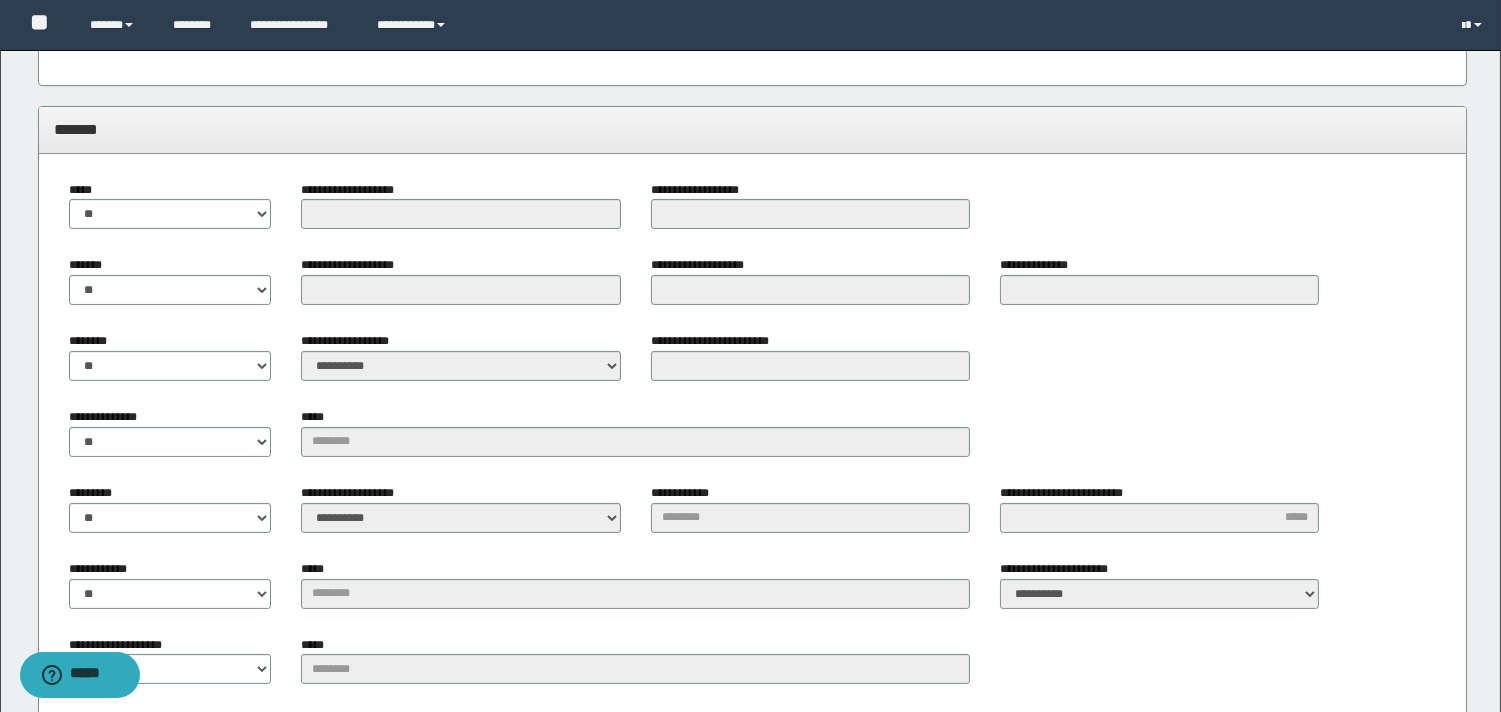 scroll, scrollTop: 597, scrollLeft: 0, axis: vertical 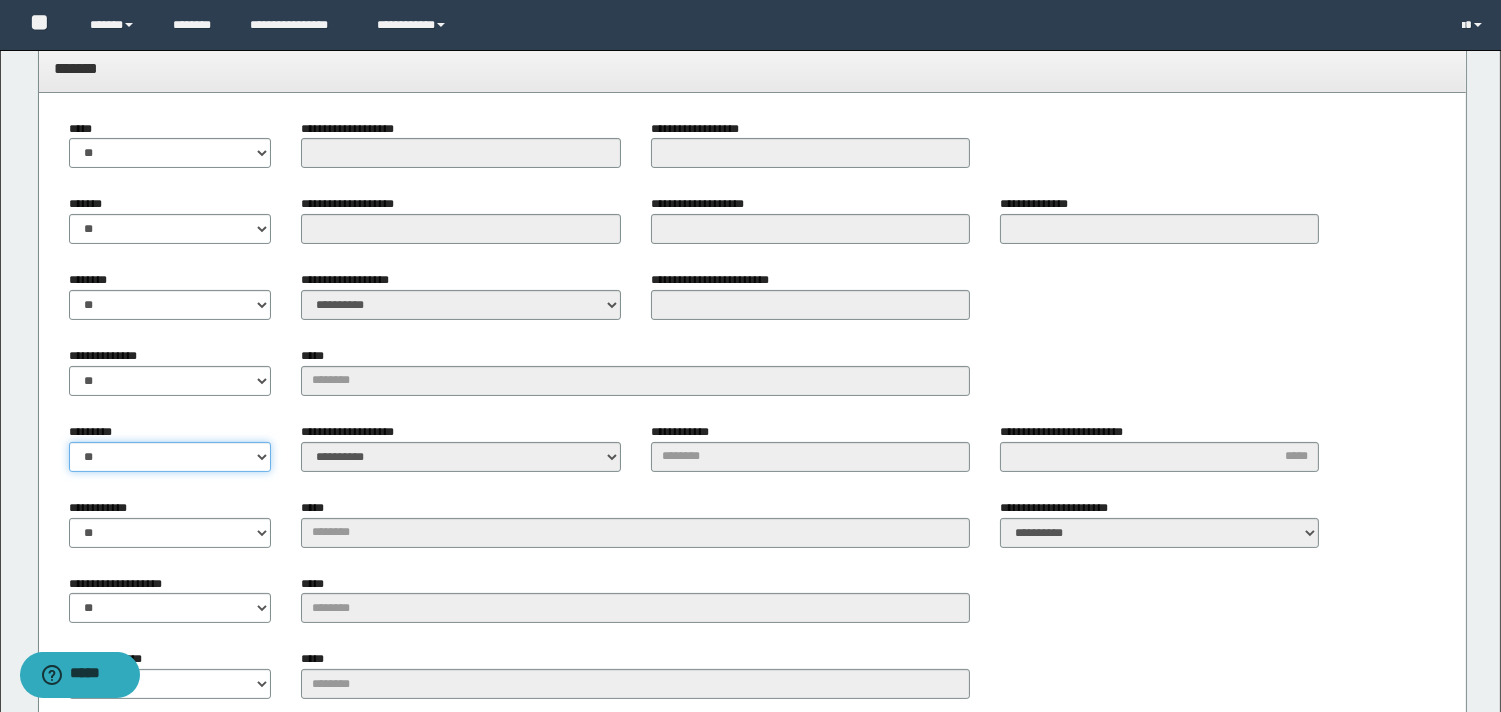 click on "**
**" at bounding box center [170, 457] 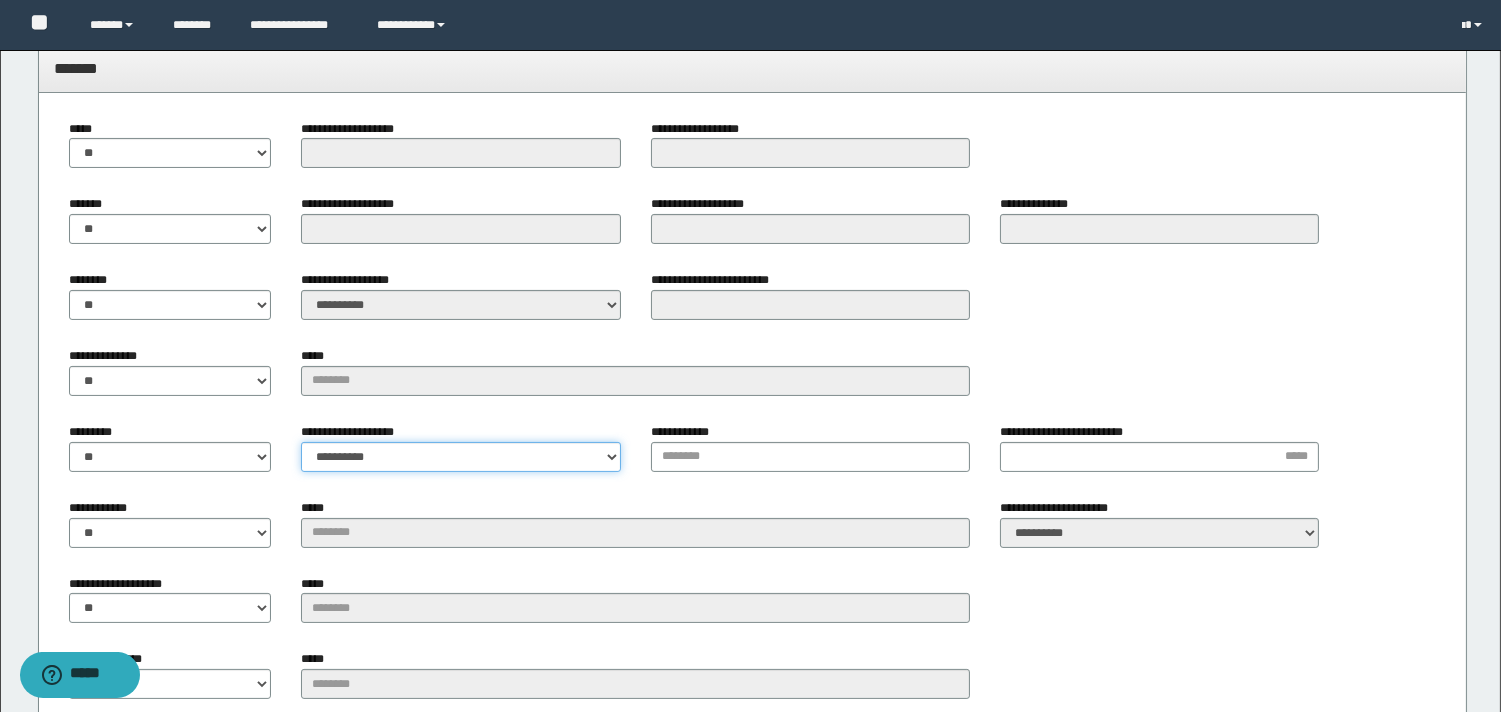 click on "**********" at bounding box center [460, 457] 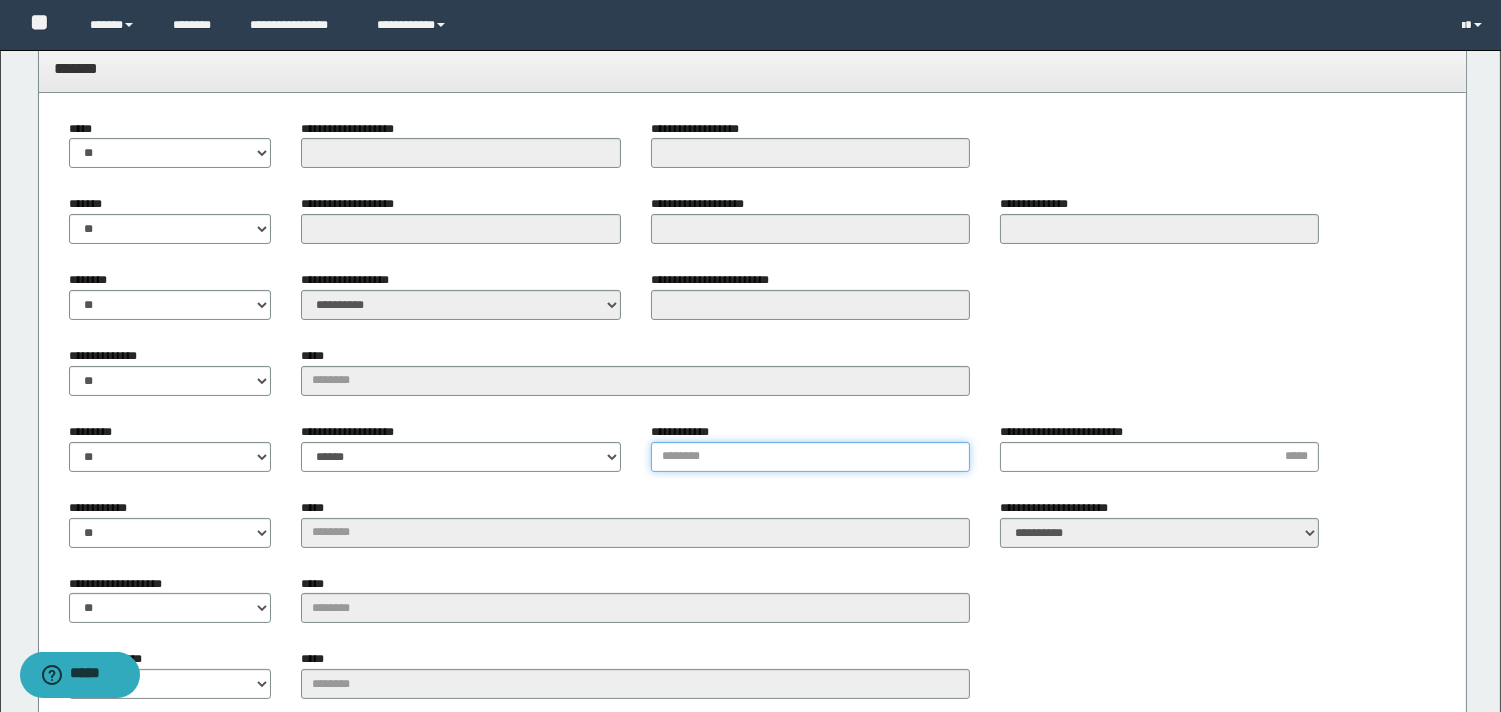 click on "**********" at bounding box center [810, 457] 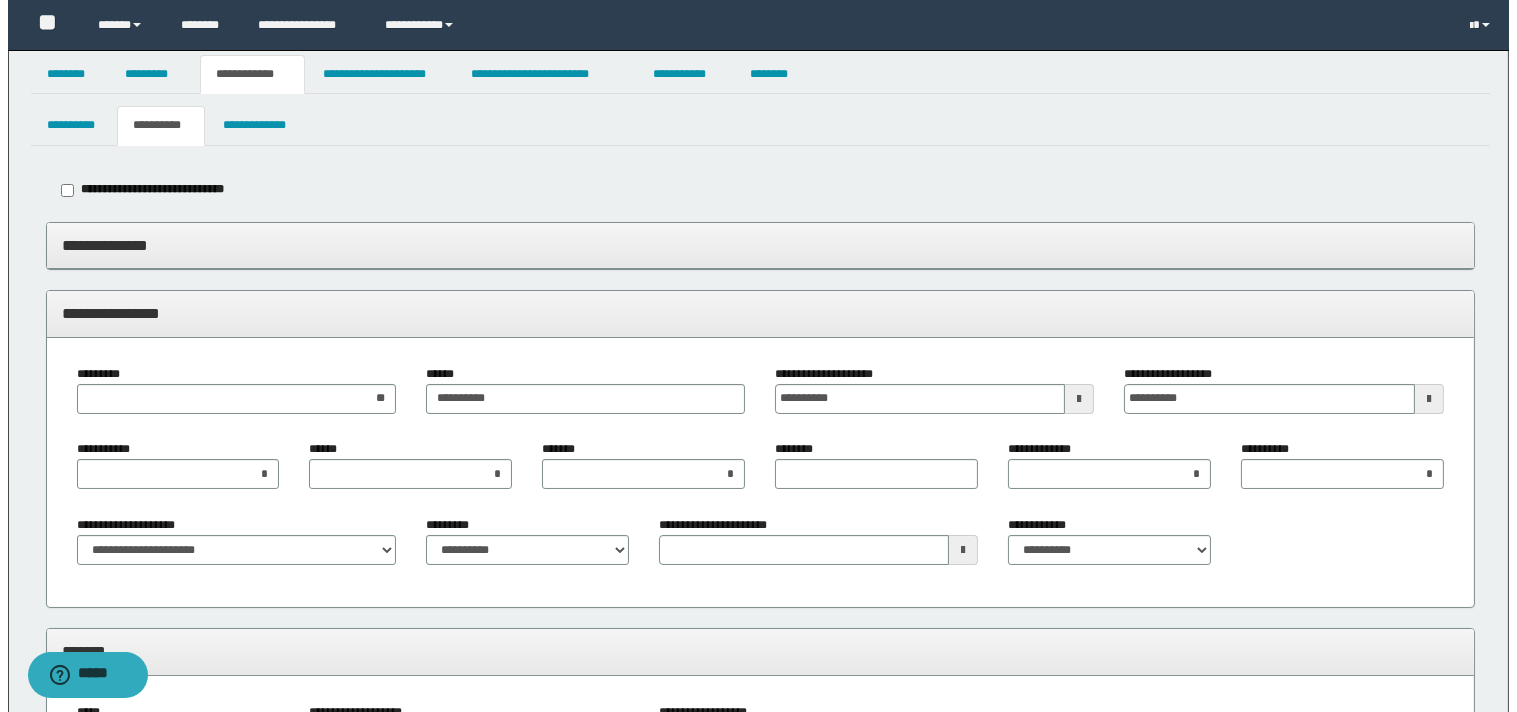 scroll, scrollTop: 0, scrollLeft: 0, axis: both 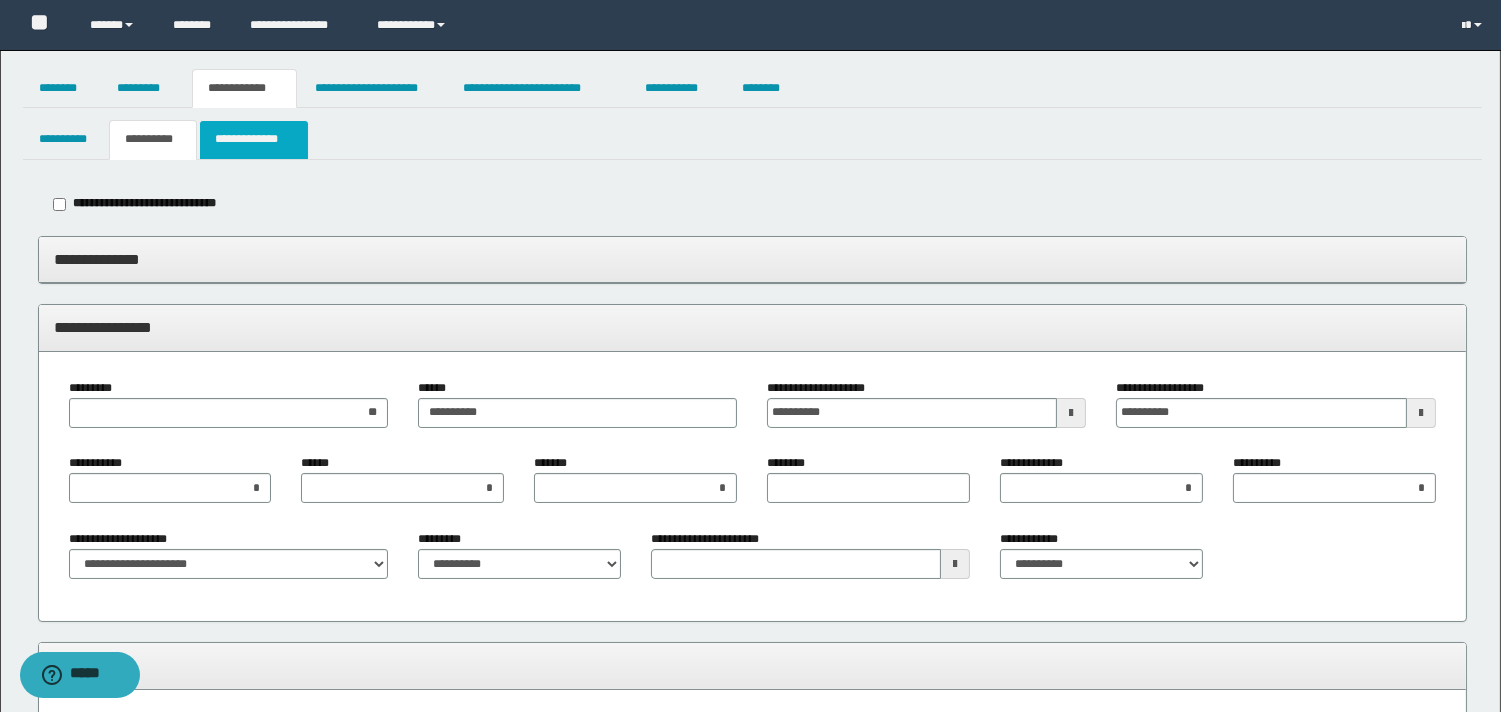 type on "********" 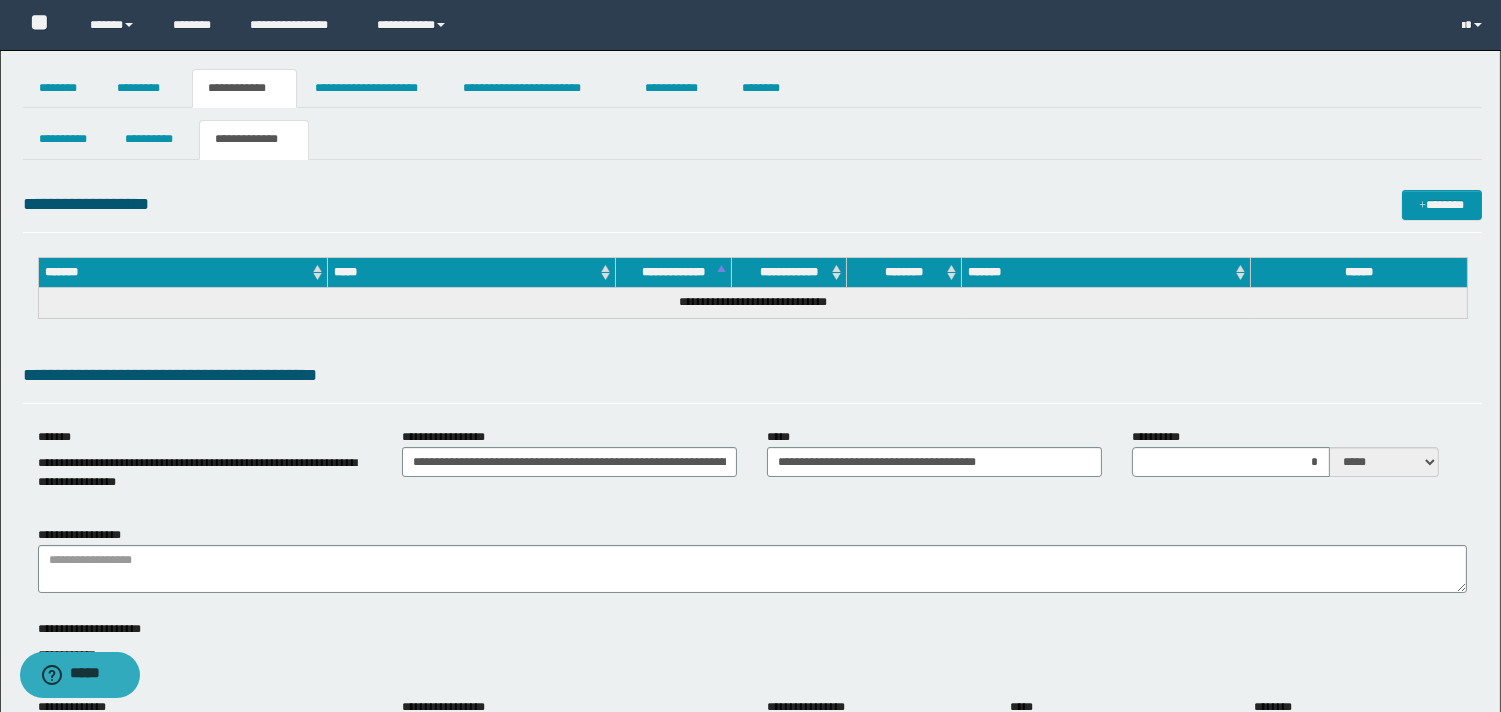 click on "**********" at bounding box center [197, 472] 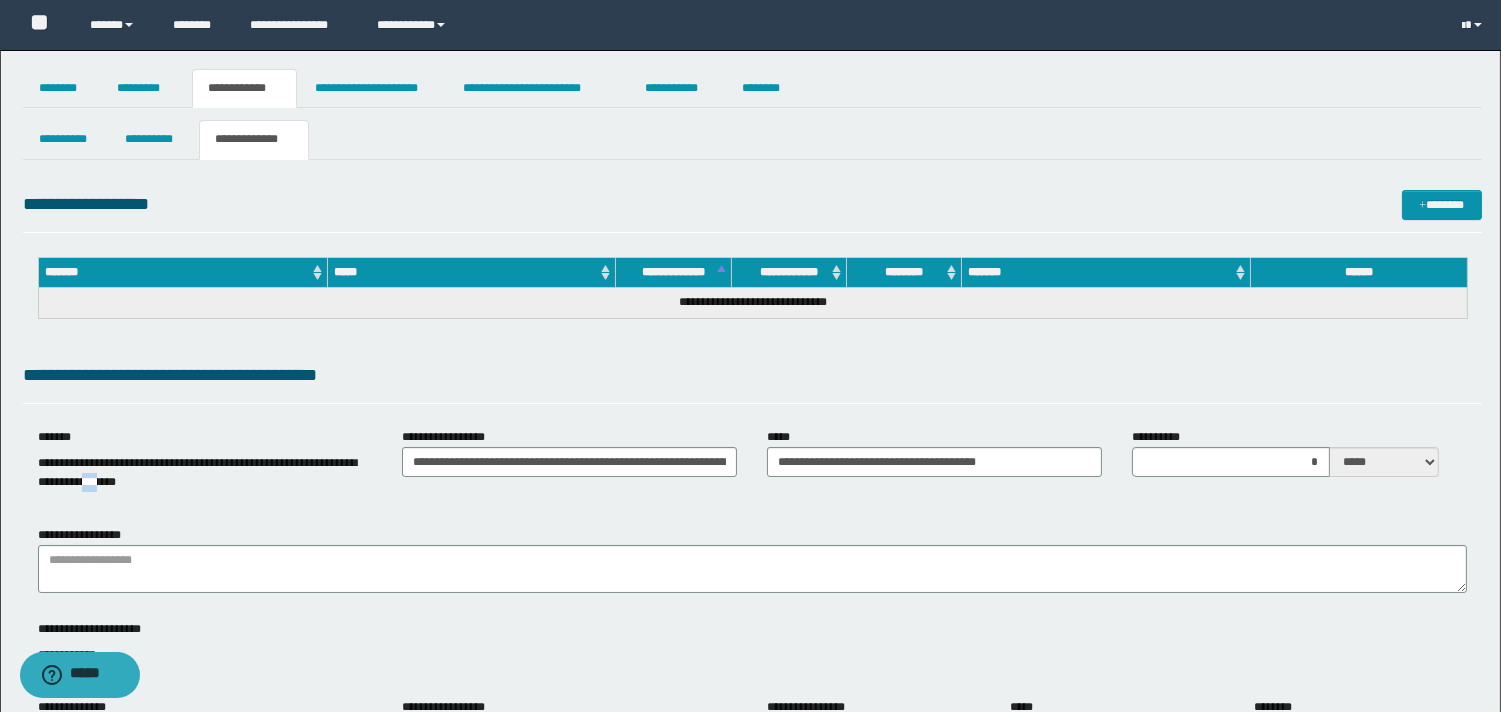 click on "**********" at bounding box center (197, 472) 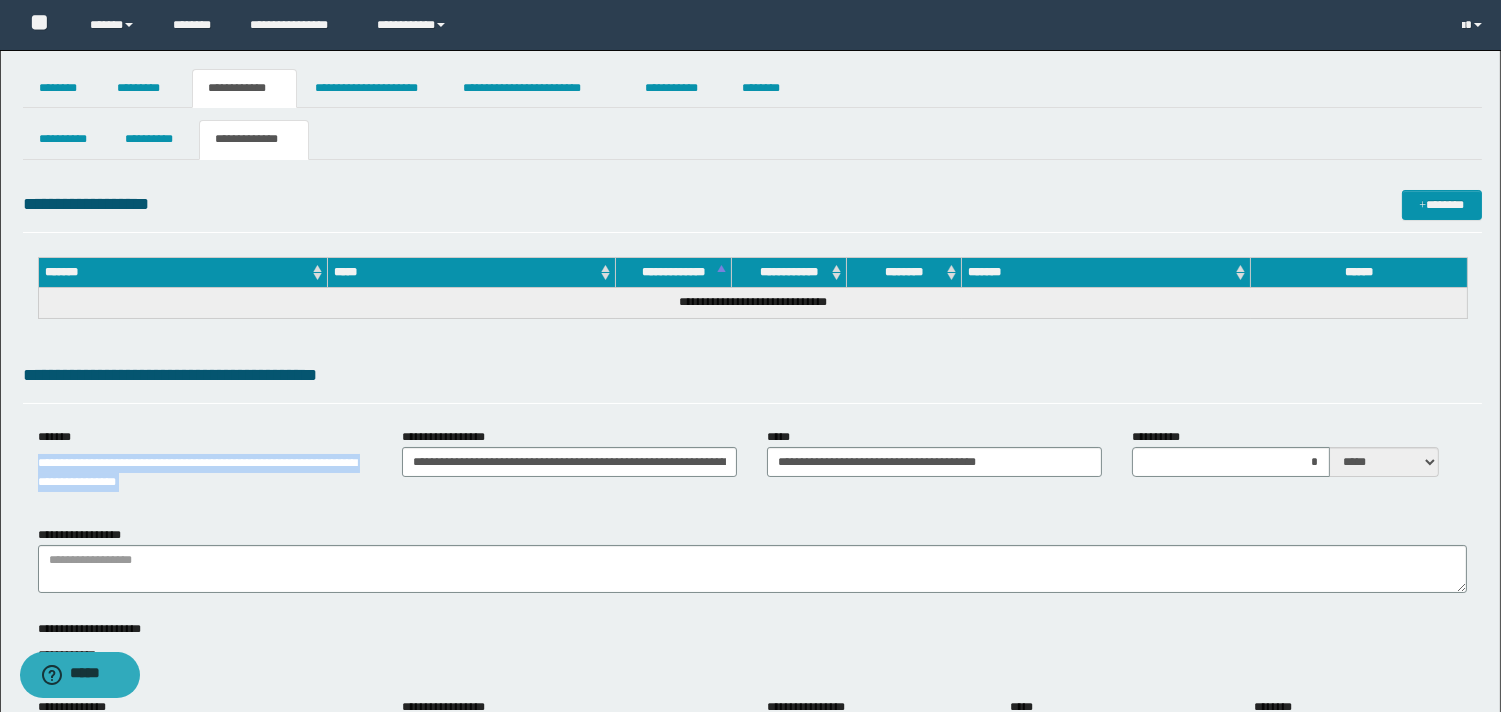 click on "**********" at bounding box center [197, 472] 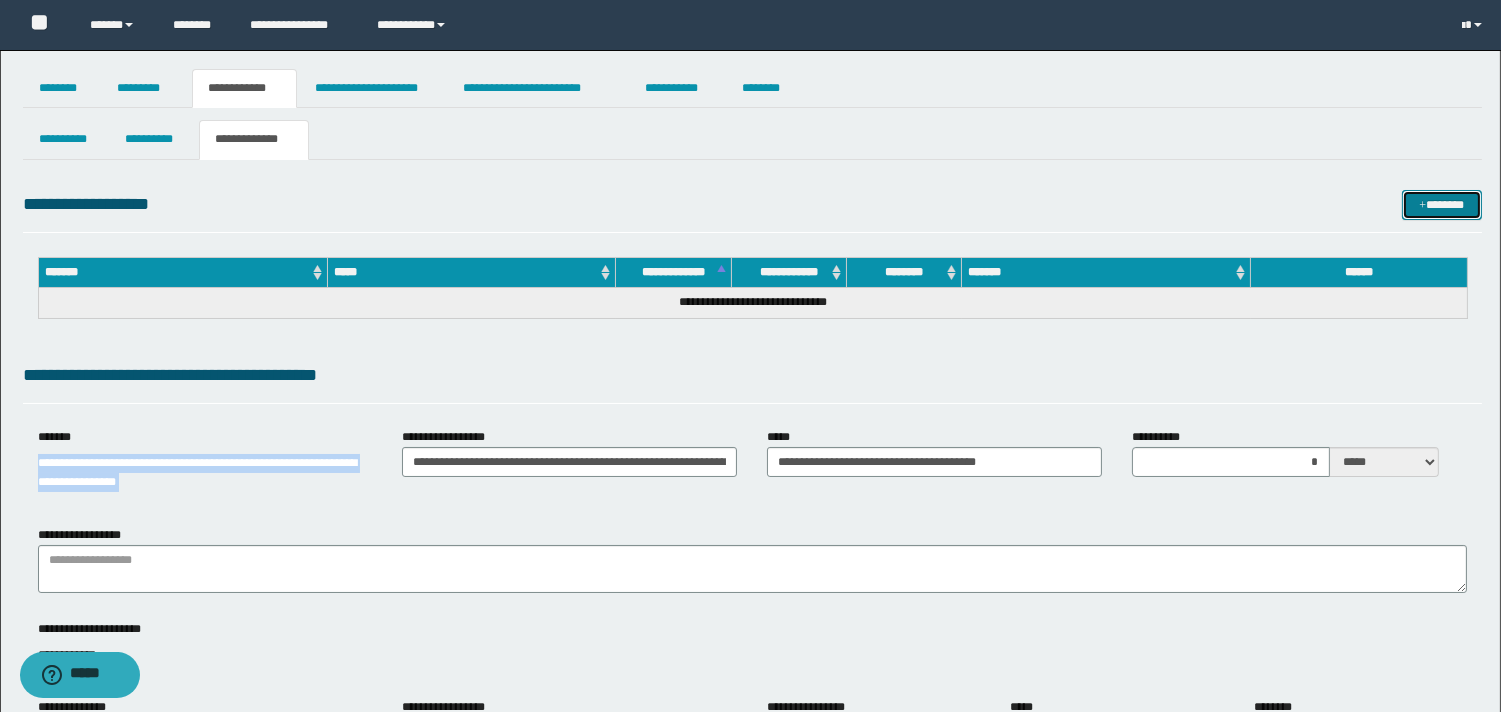 click on "*******" at bounding box center [1442, 205] 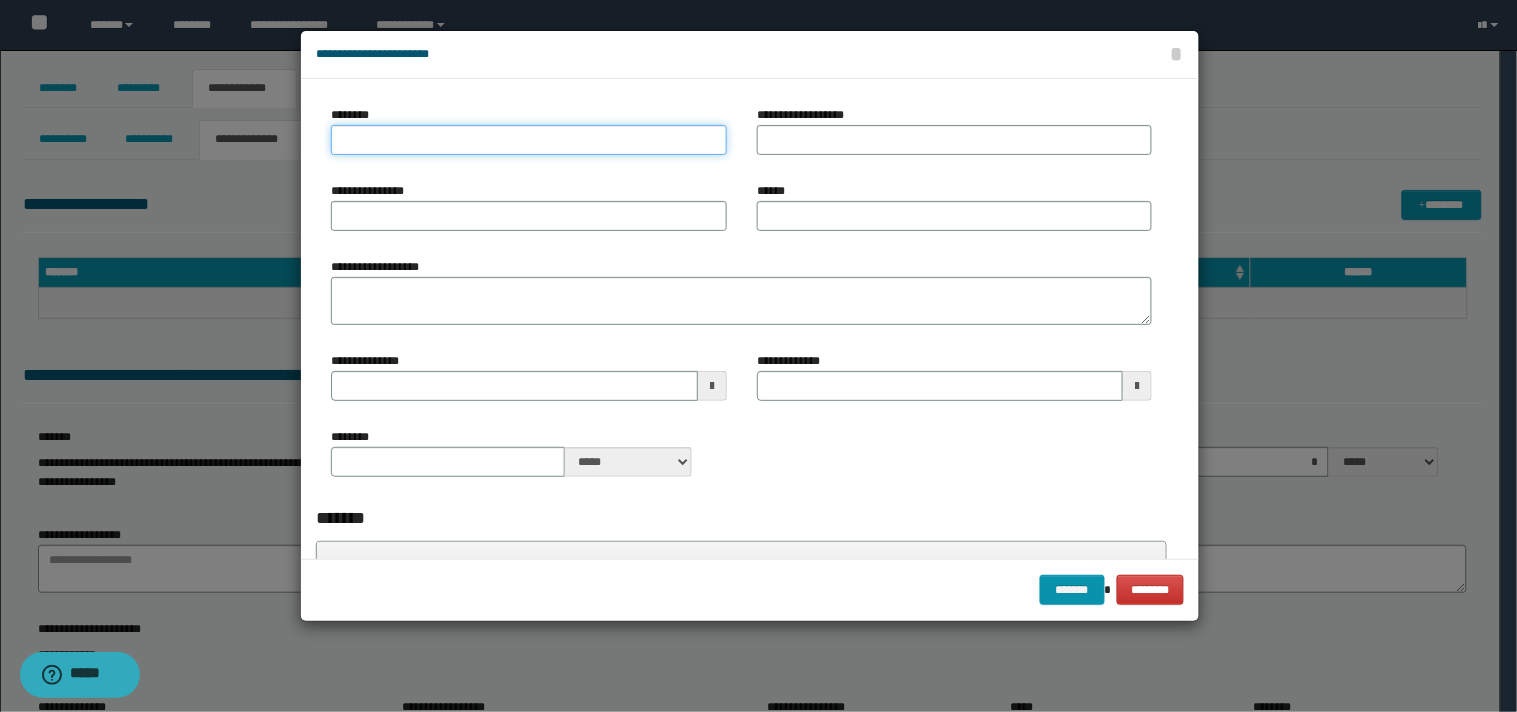 click on "********" at bounding box center [529, 140] 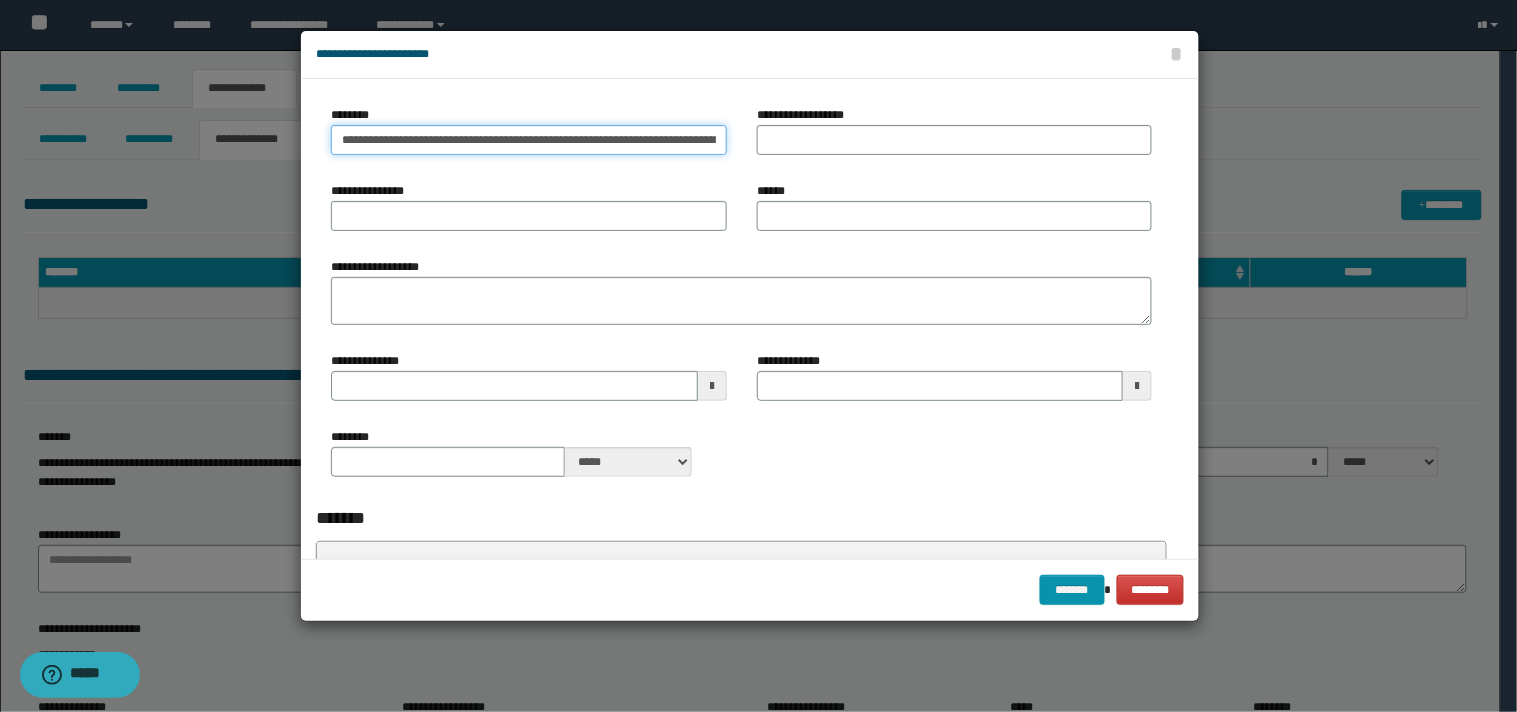 scroll, scrollTop: 0, scrollLeft: 146, axis: horizontal 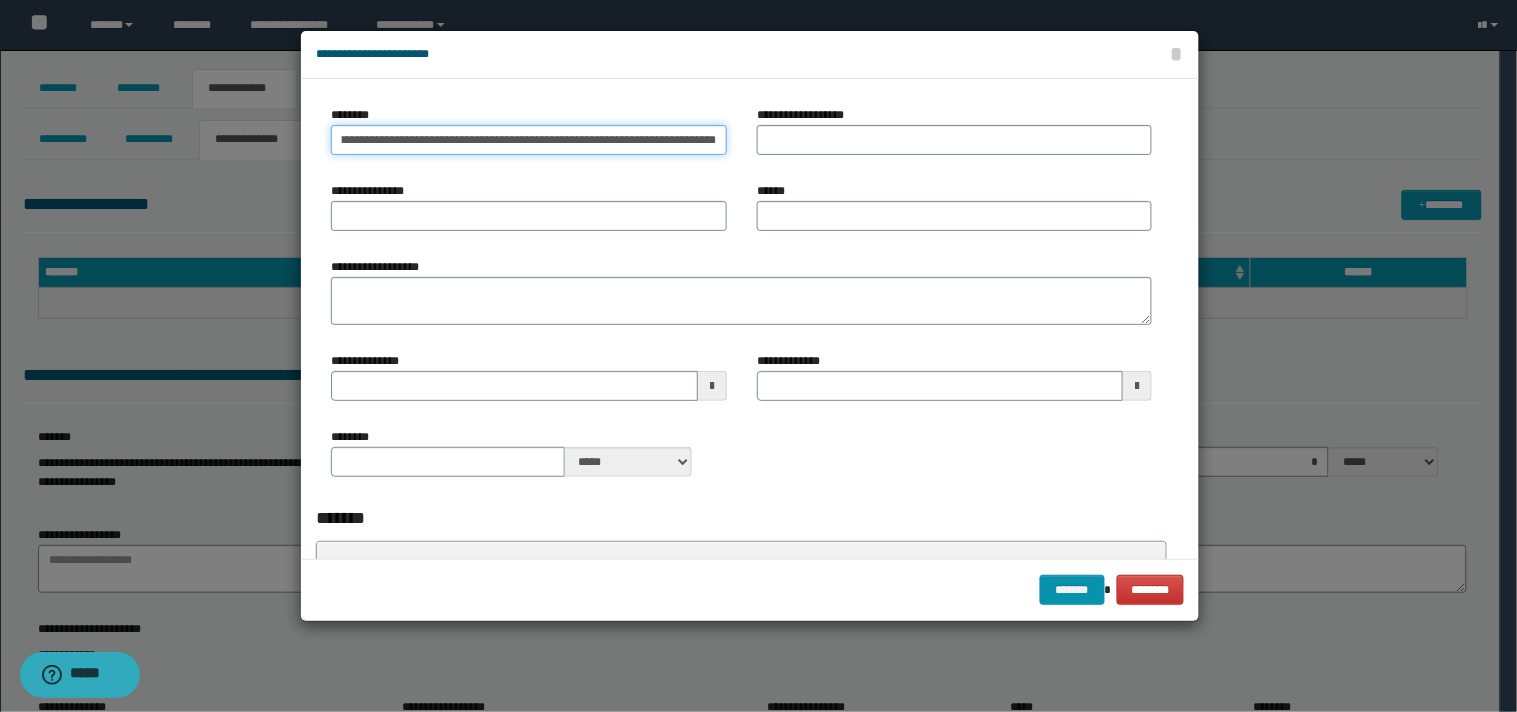 type on "**********" 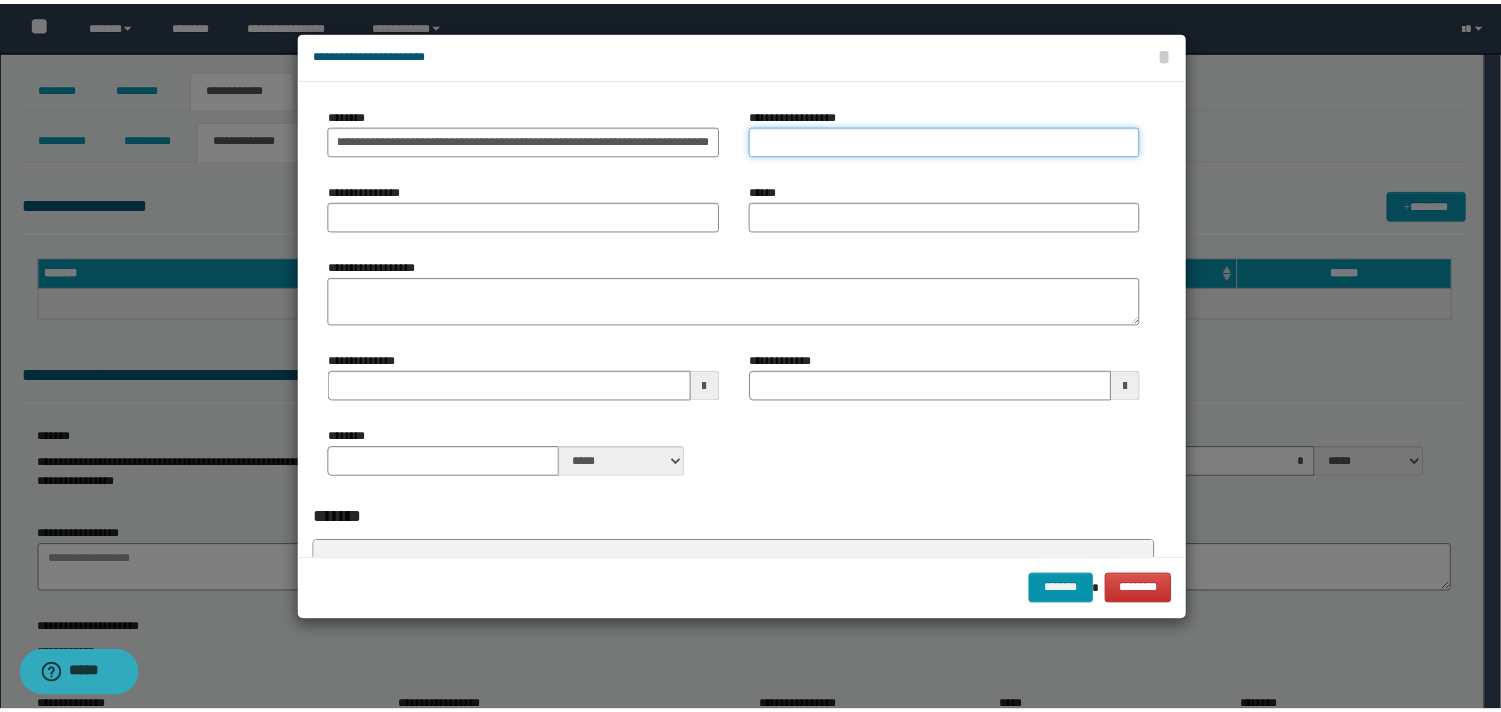 scroll, scrollTop: 0, scrollLeft: 0, axis: both 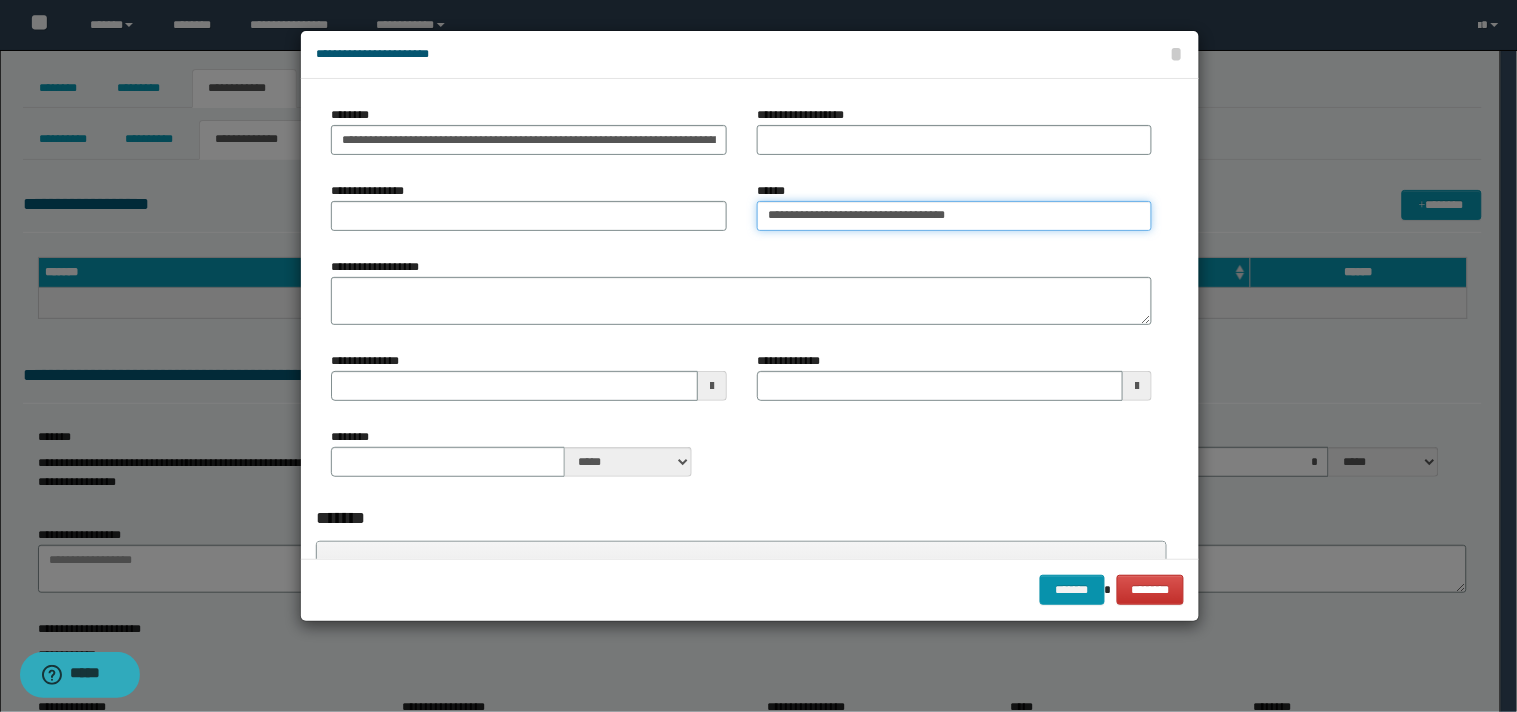 type on "**********" 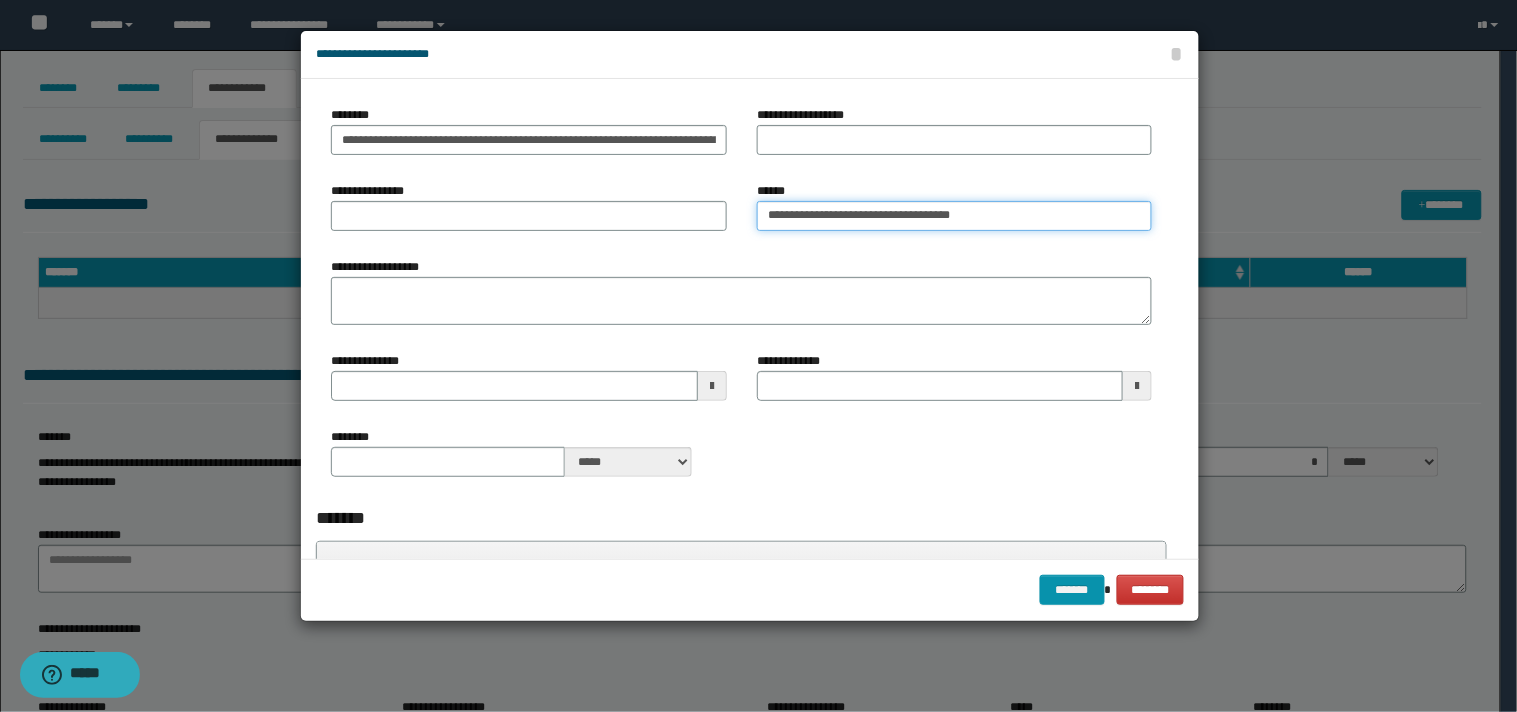 type 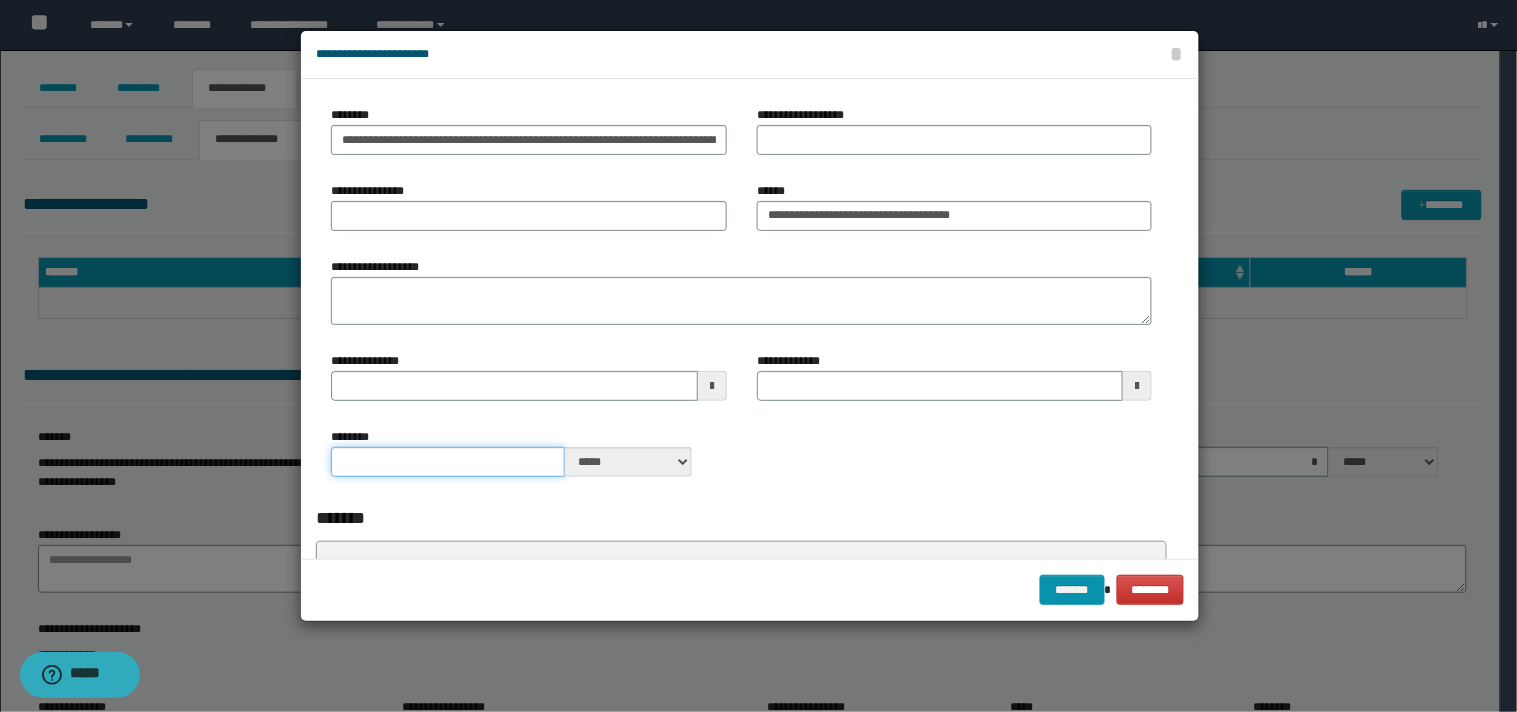 click on "********" at bounding box center [447, 462] 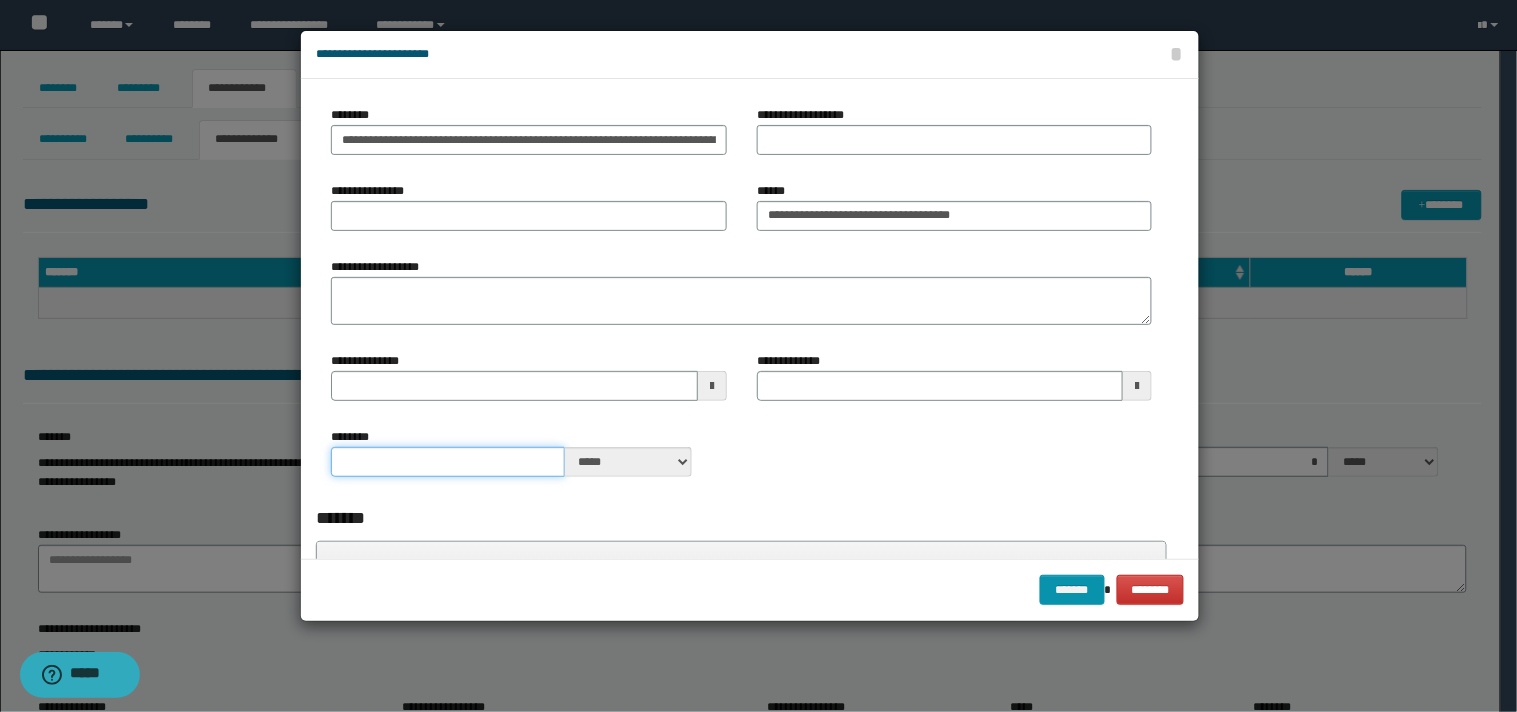 type 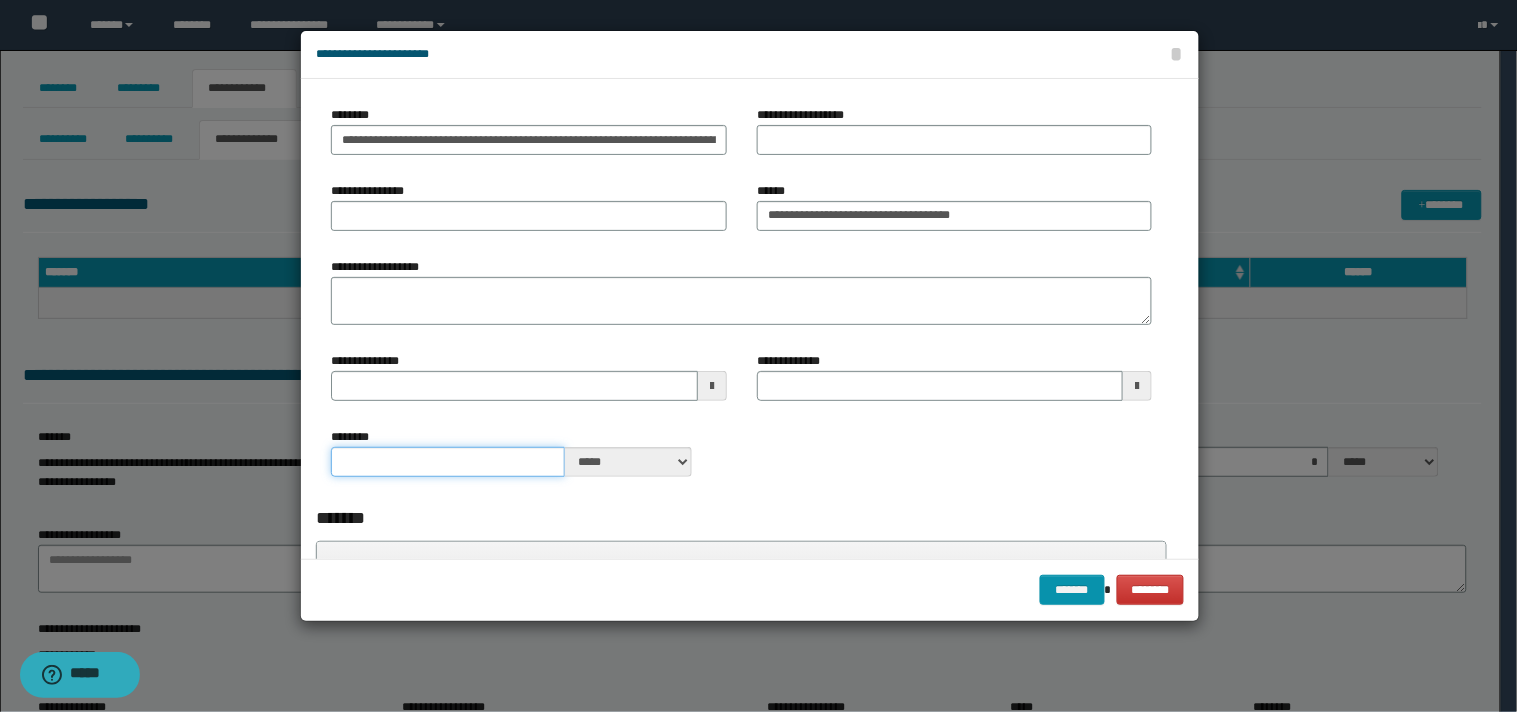 click on "********" at bounding box center [447, 462] 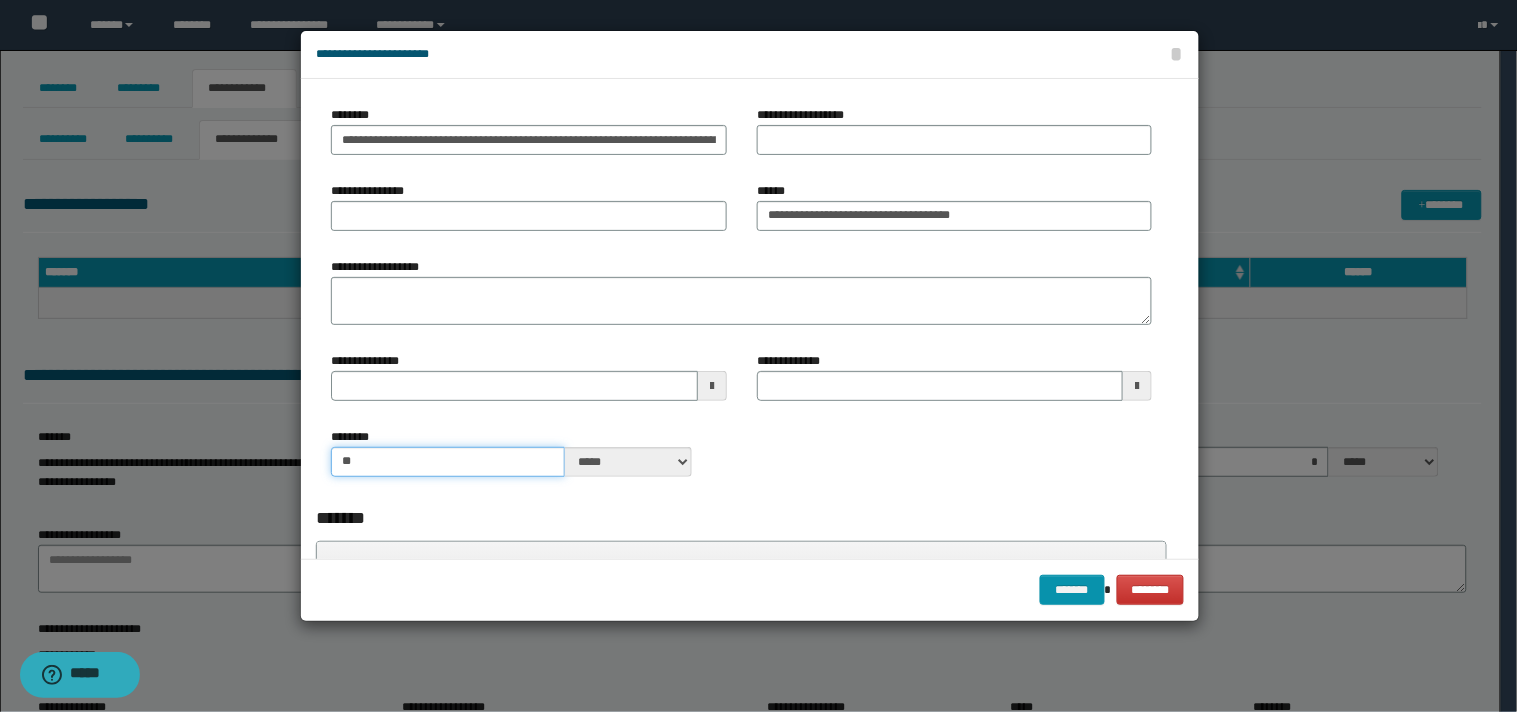 type on "**" 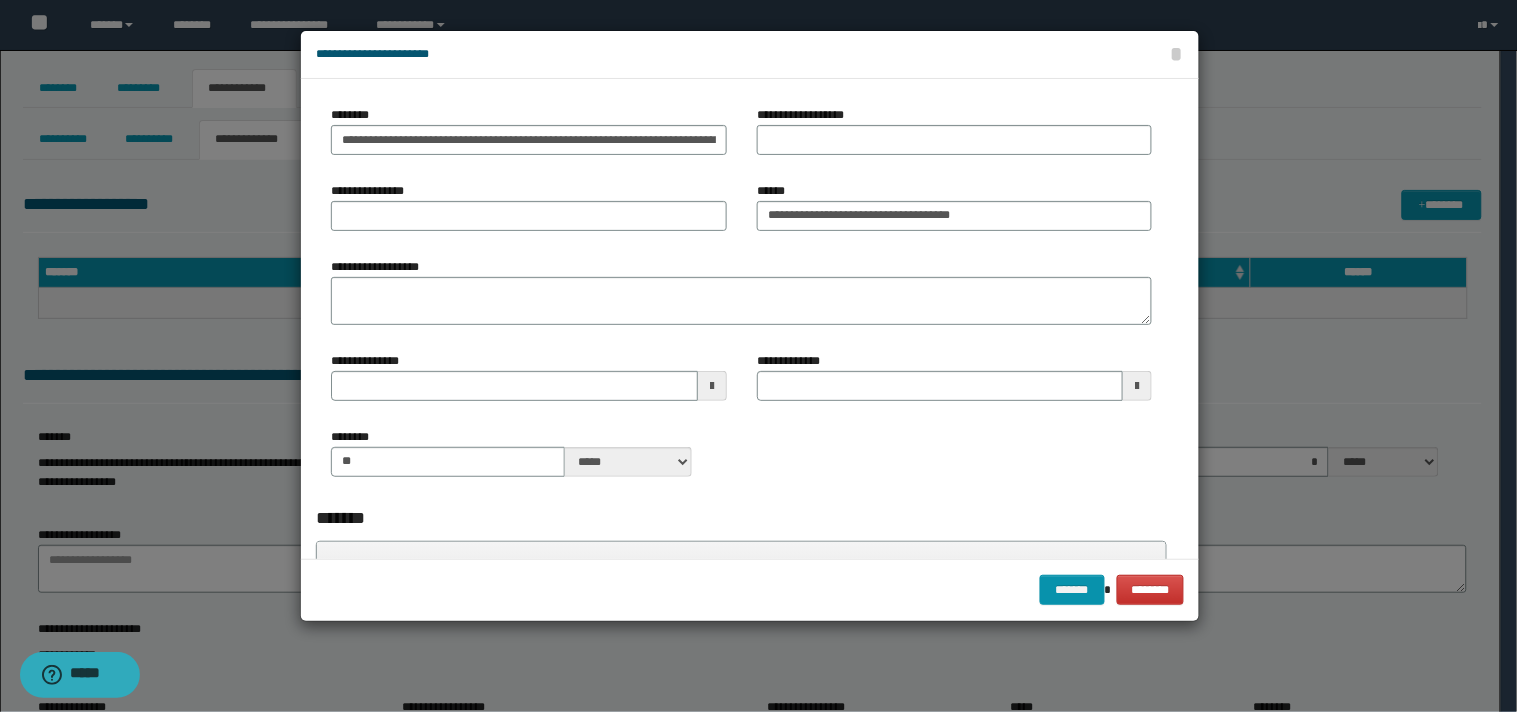 click on "********
**
*****
****" at bounding box center [741, 460] 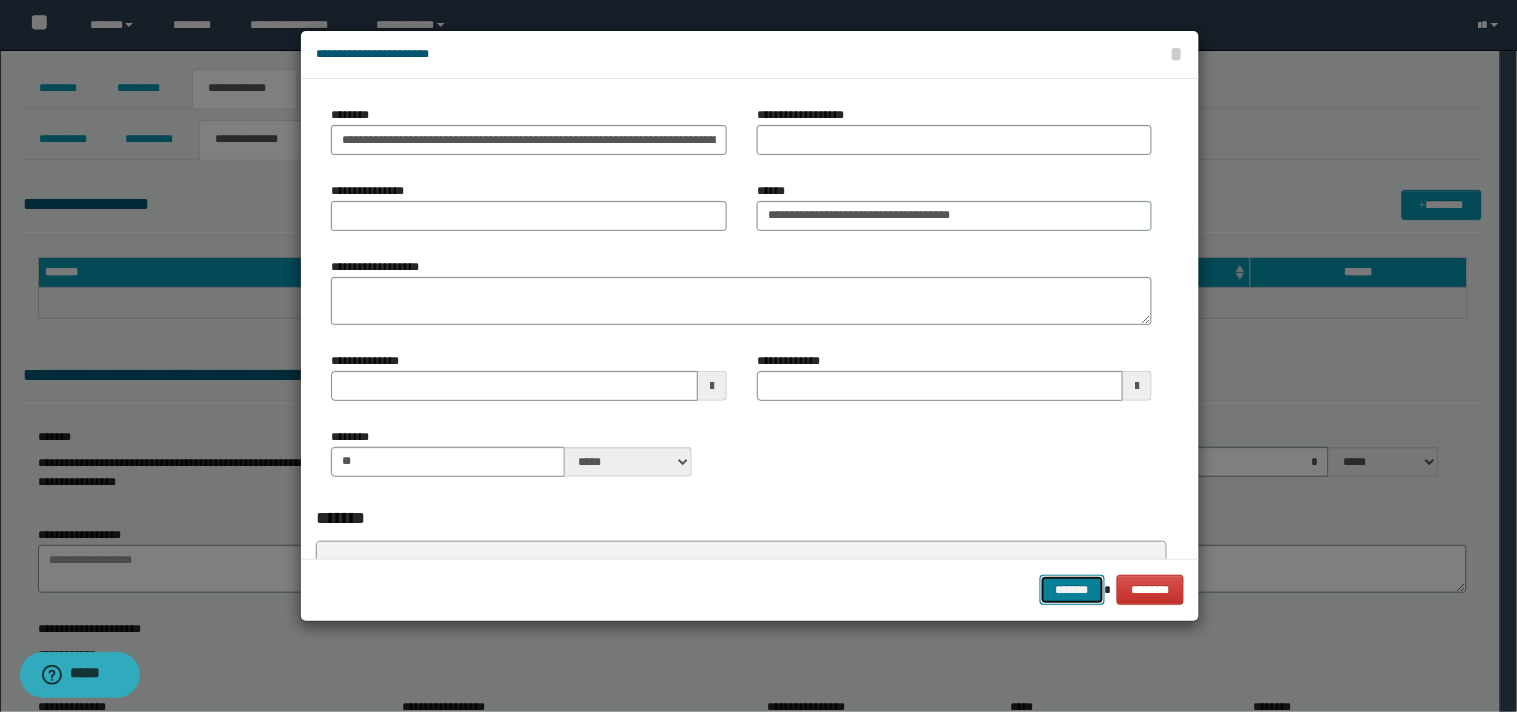click on "*******" at bounding box center (1072, 590) 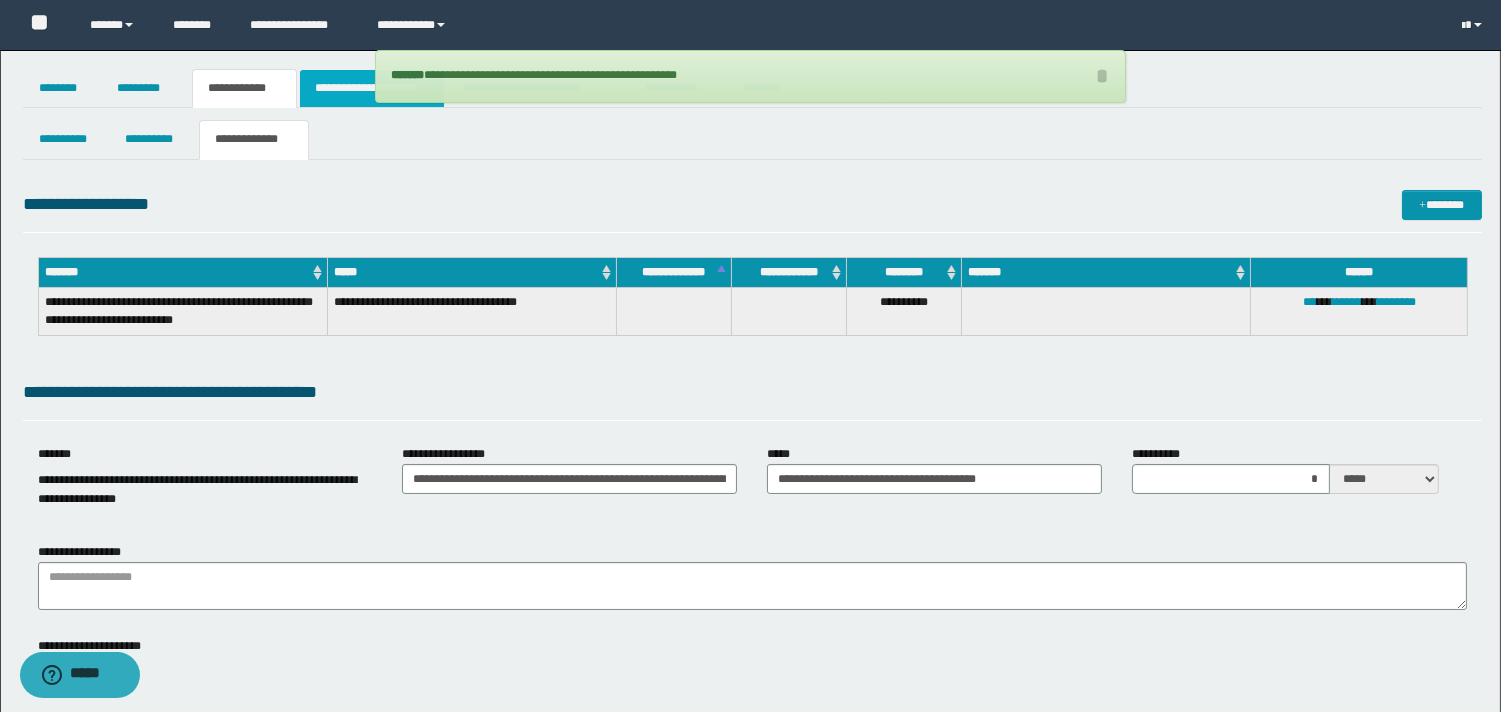 click on "**********" at bounding box center [372, 88] 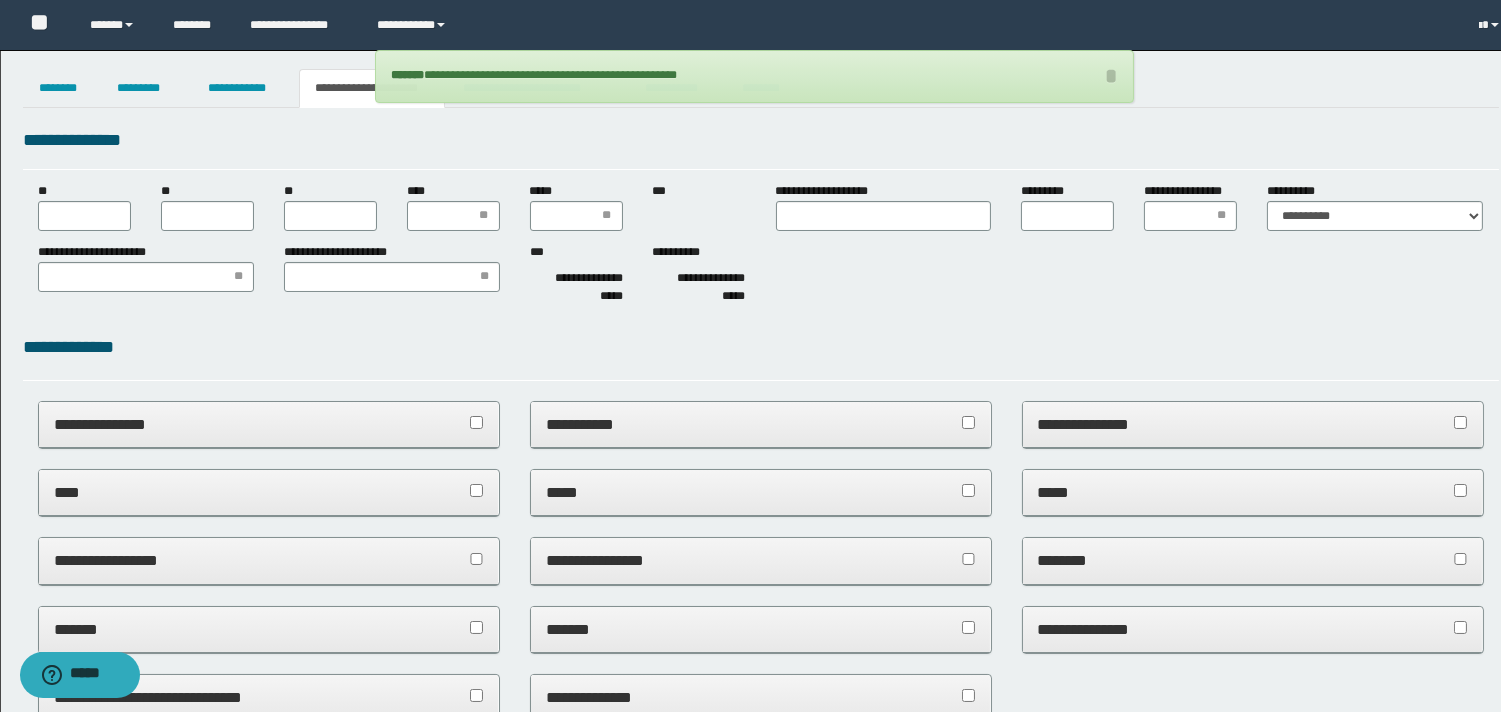 scroll, scrollTop: 0, scrollLeft: 0, axis: both 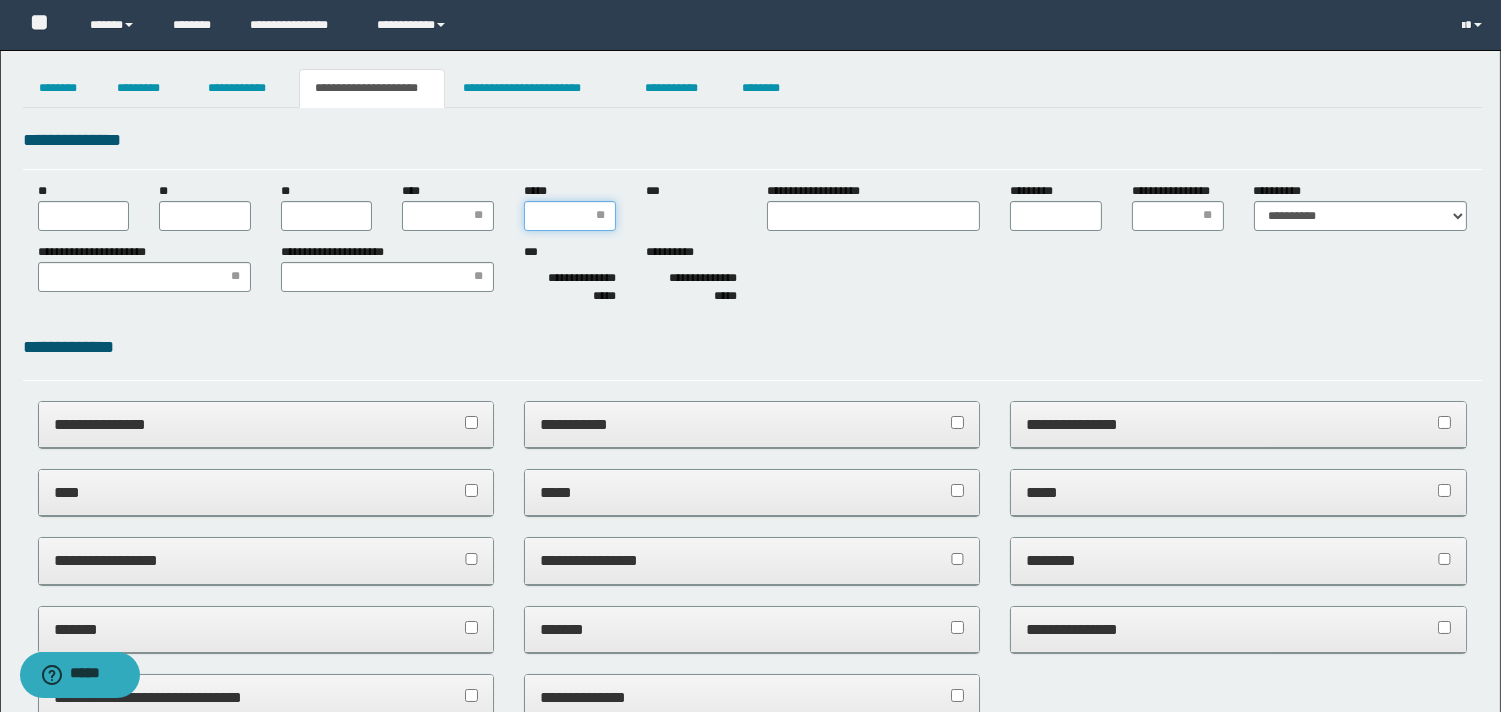 click on "*****" at bounding box center [570, 216] 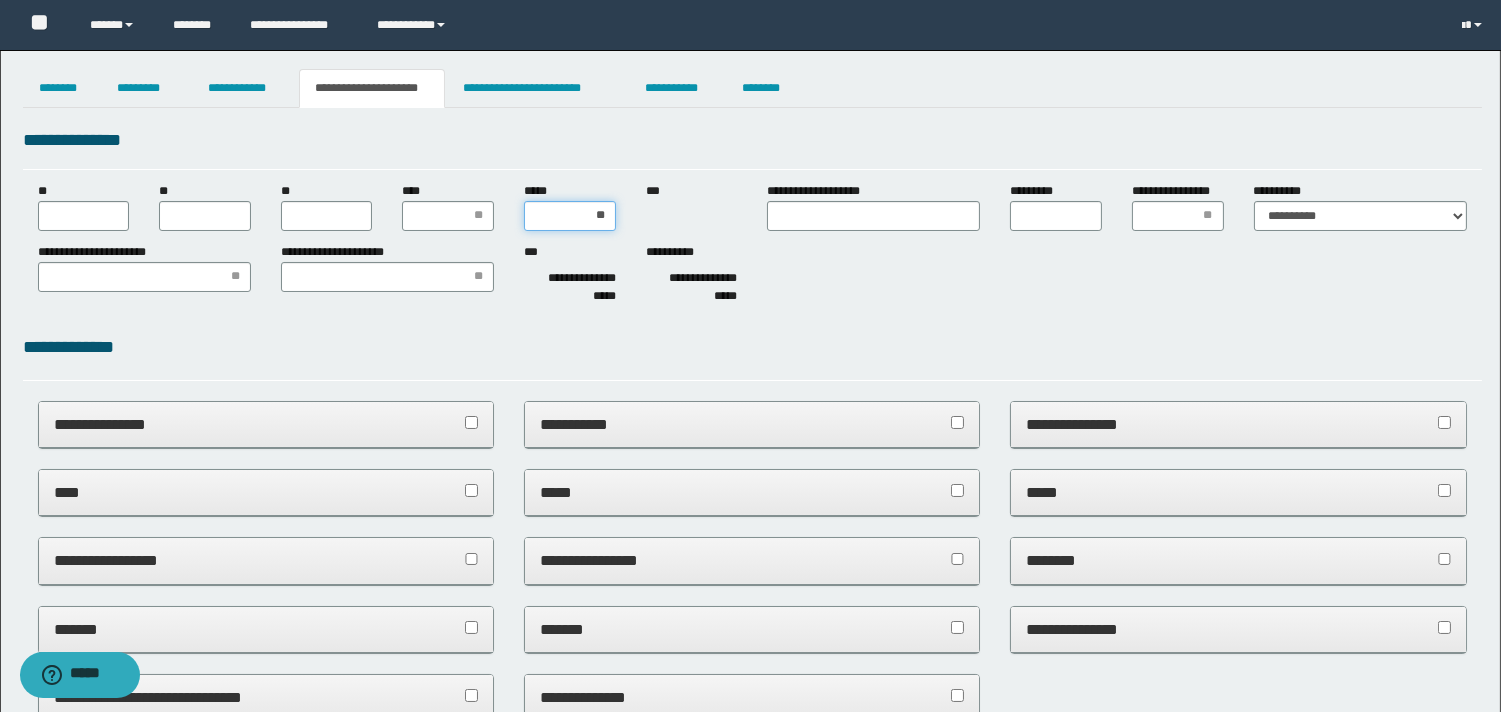 type on "***" 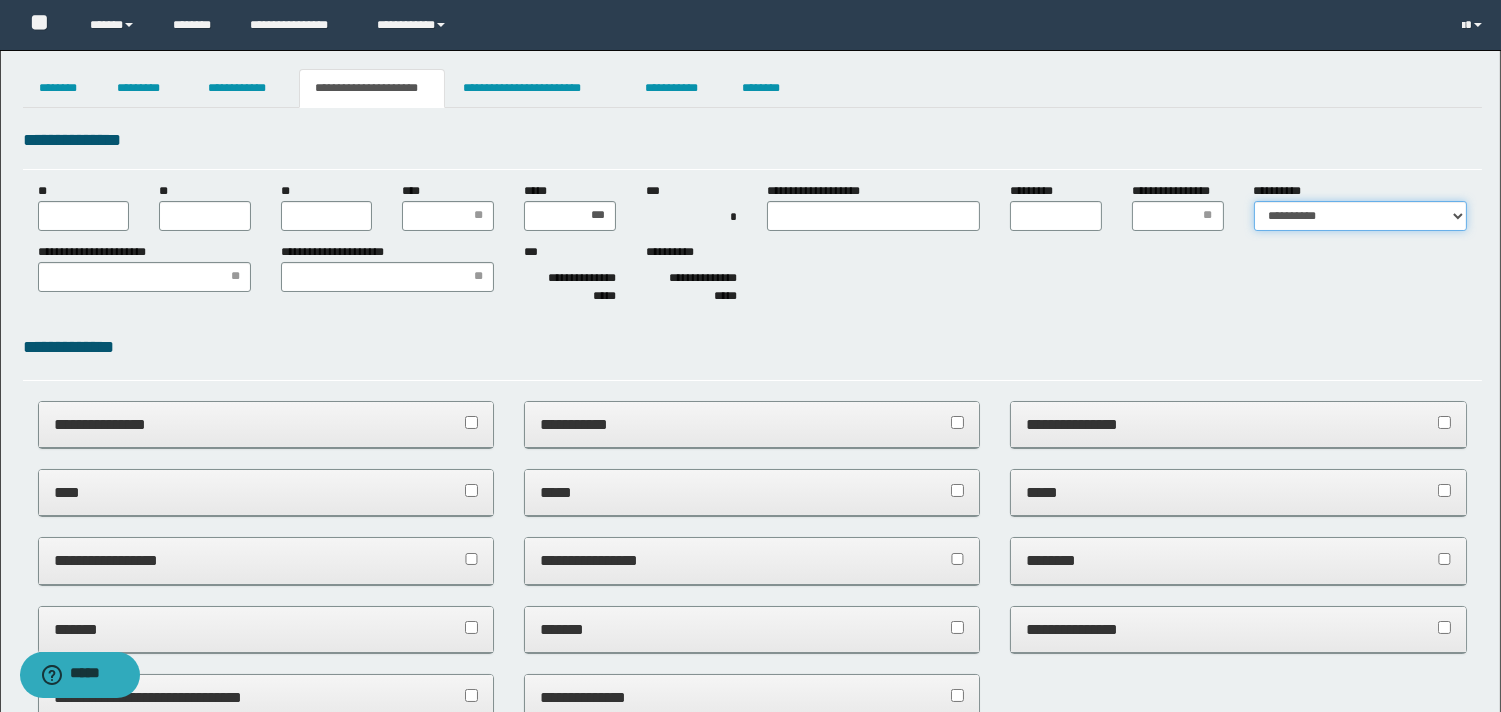 drag, startPoint x: 1331, startPoint y: 210, endPoint x: 1323, endPoint y: 228, distance: 19.697716 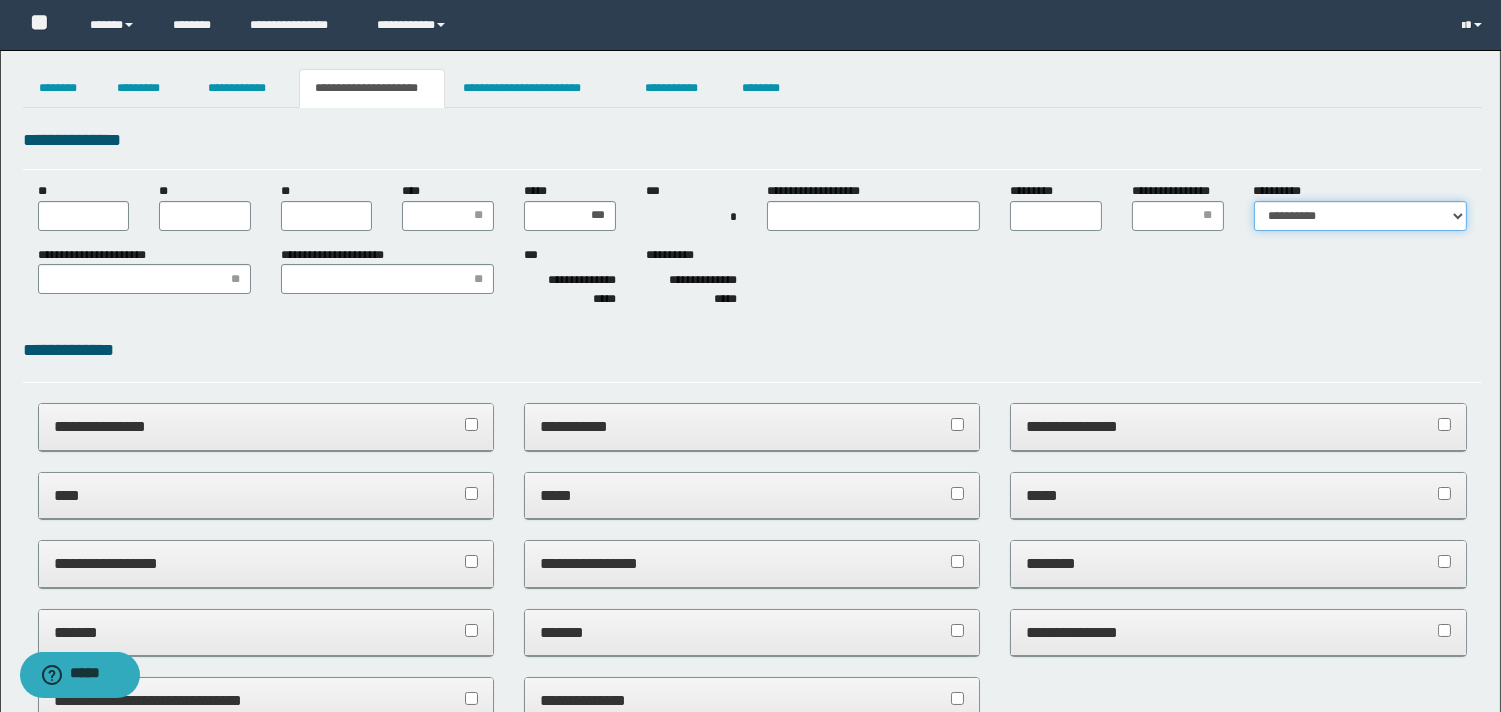 select on "*" 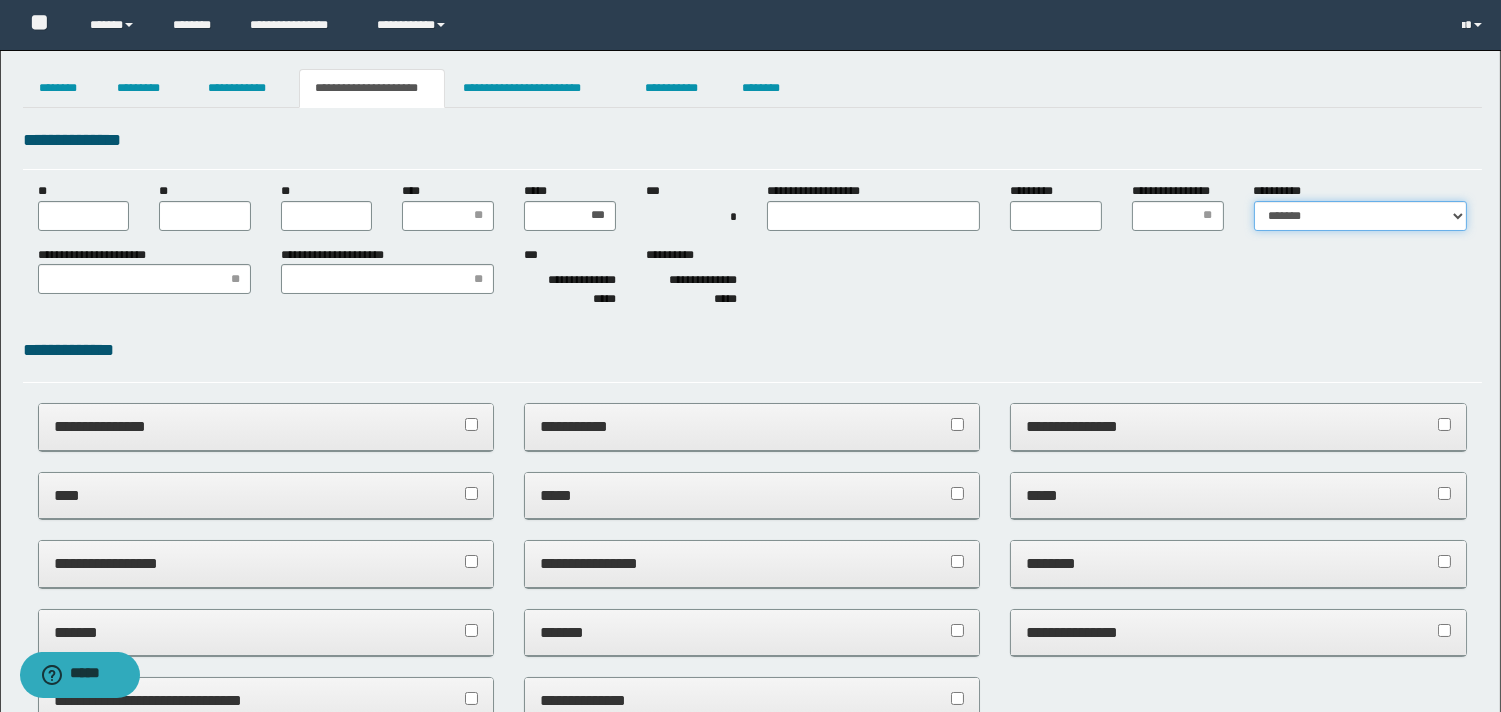 click on "**********" at bounding box center (1360, 216) 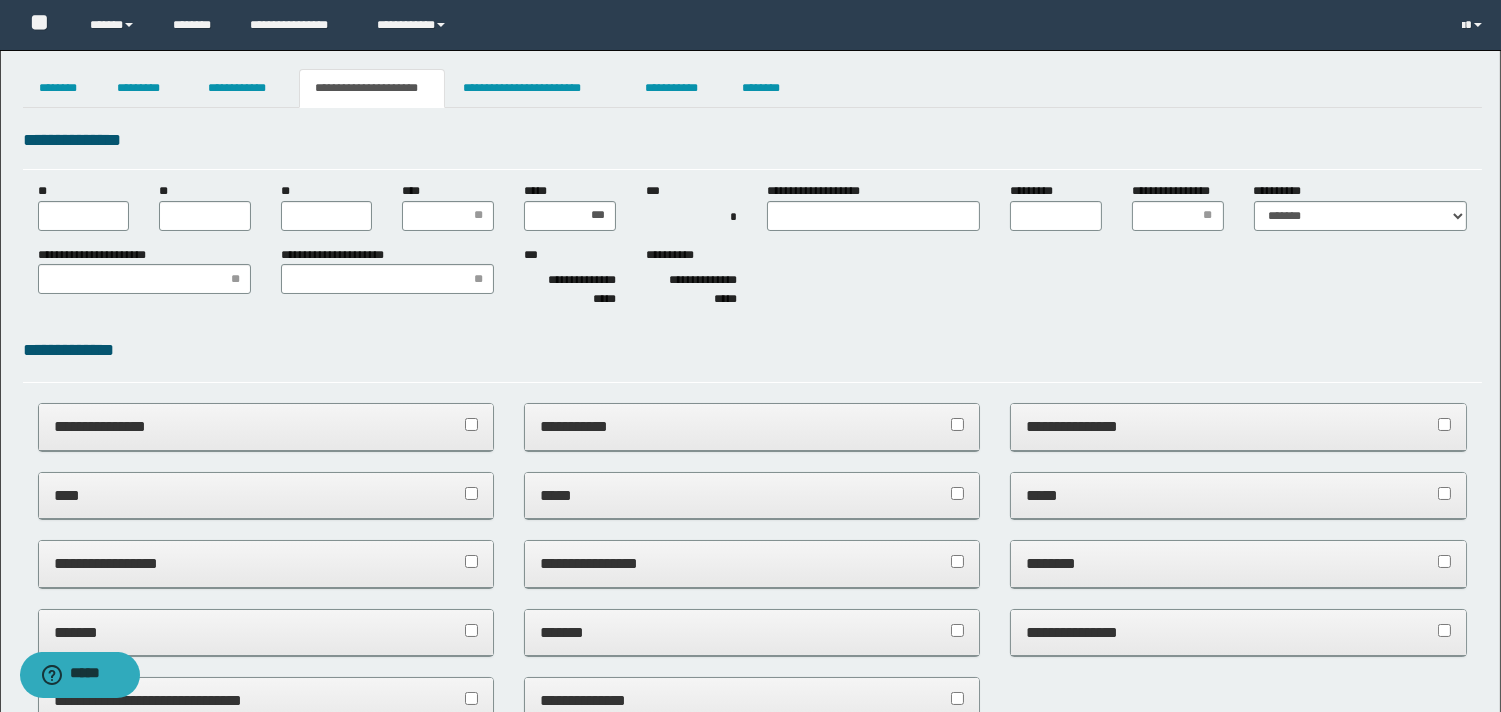 drag, startPoint x: 136, startPoint y: 206, endPoint x: 121, endPoint y: 216, distance: 18.027756 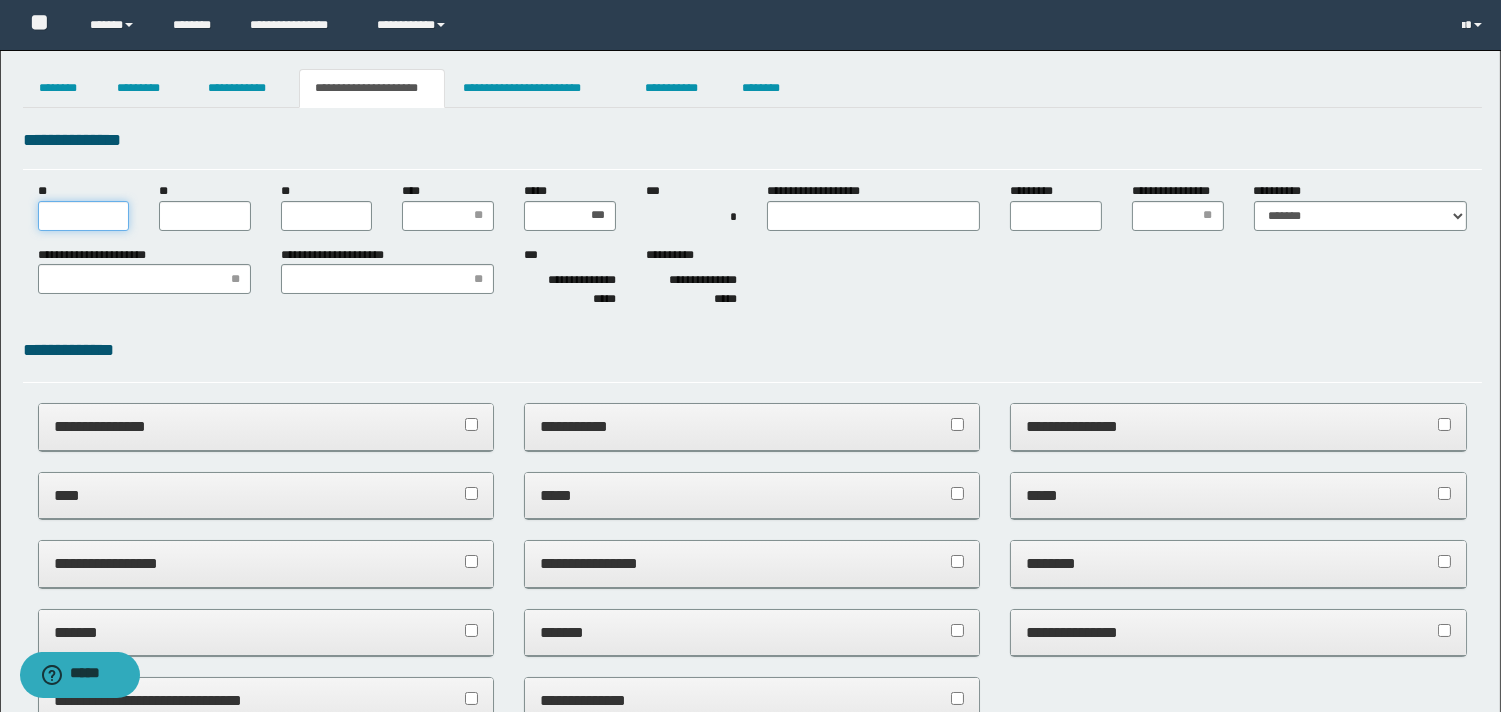 click on "**" at bounding box center (84, 216) 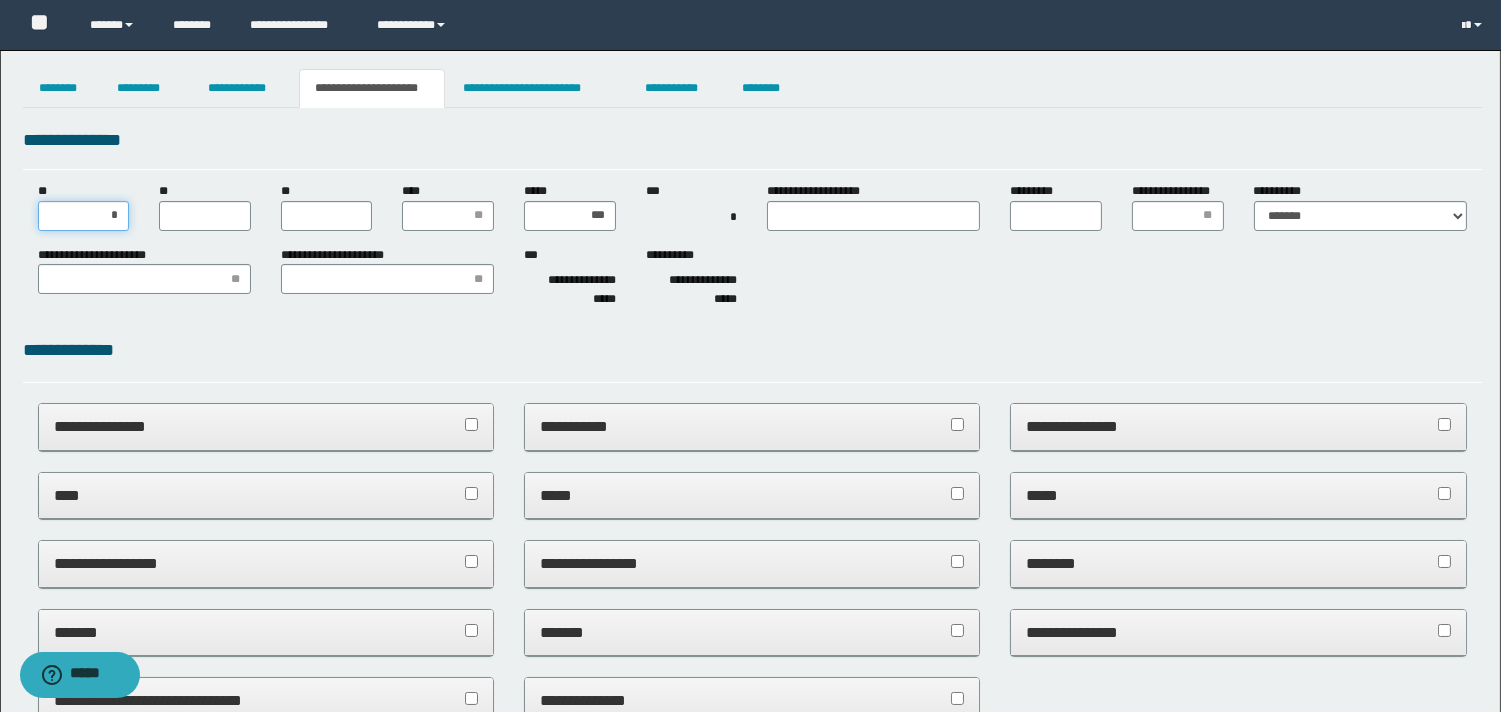 type on "**" 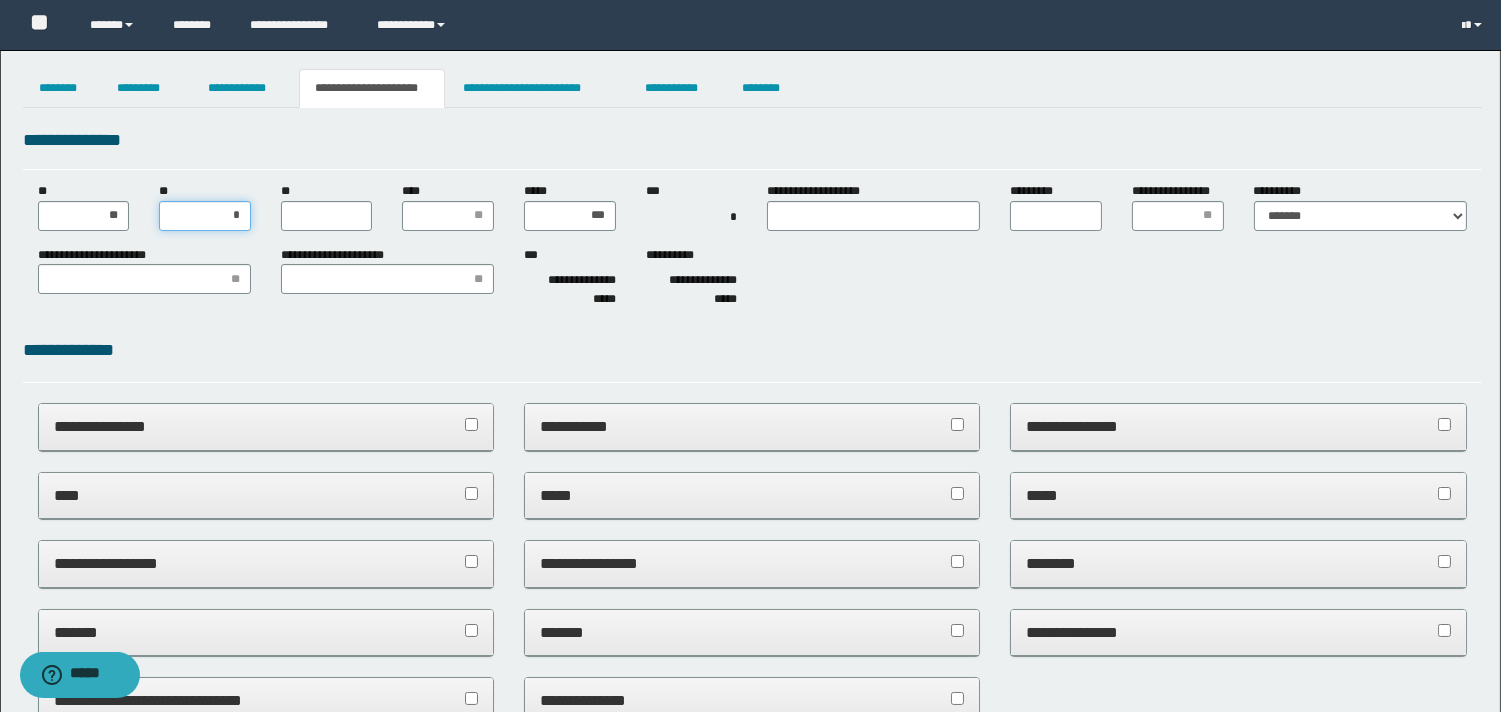type on "**" 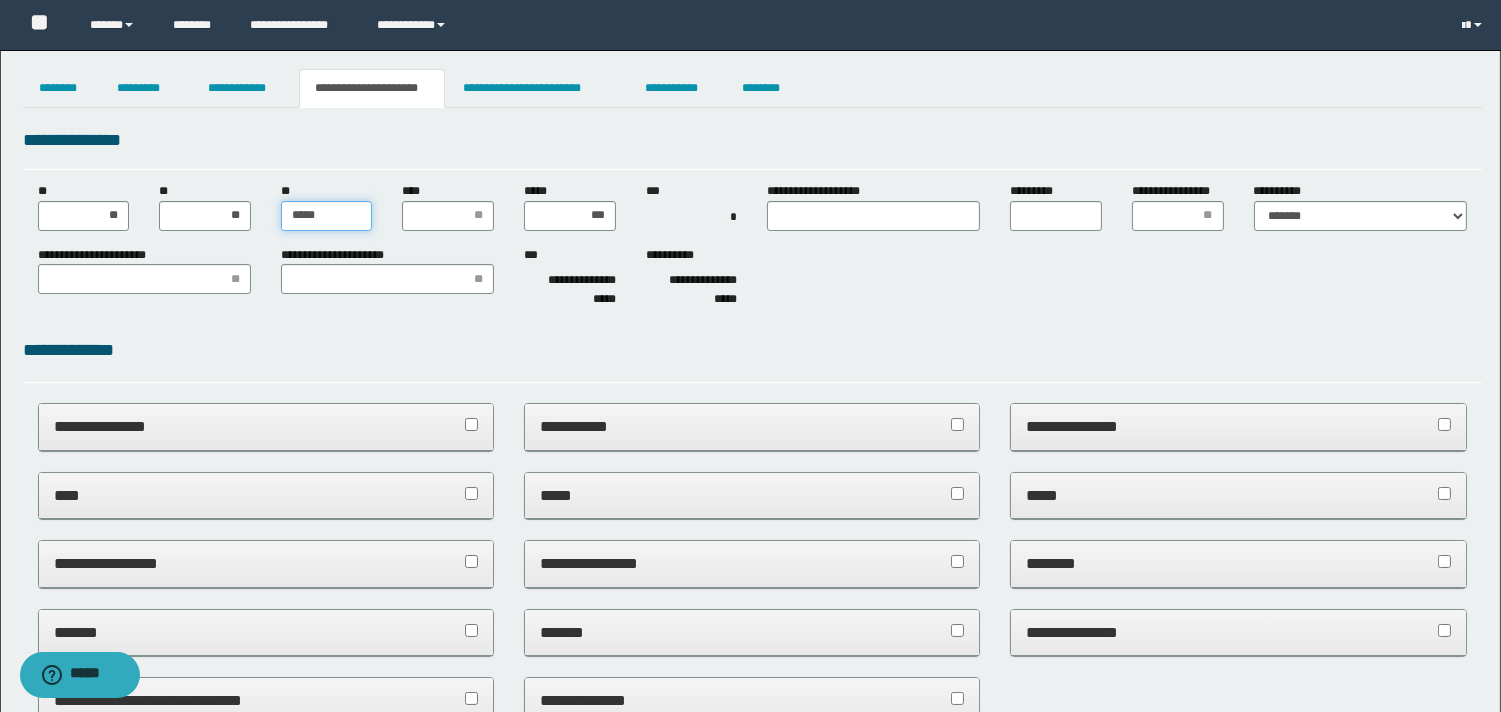 type on "******" 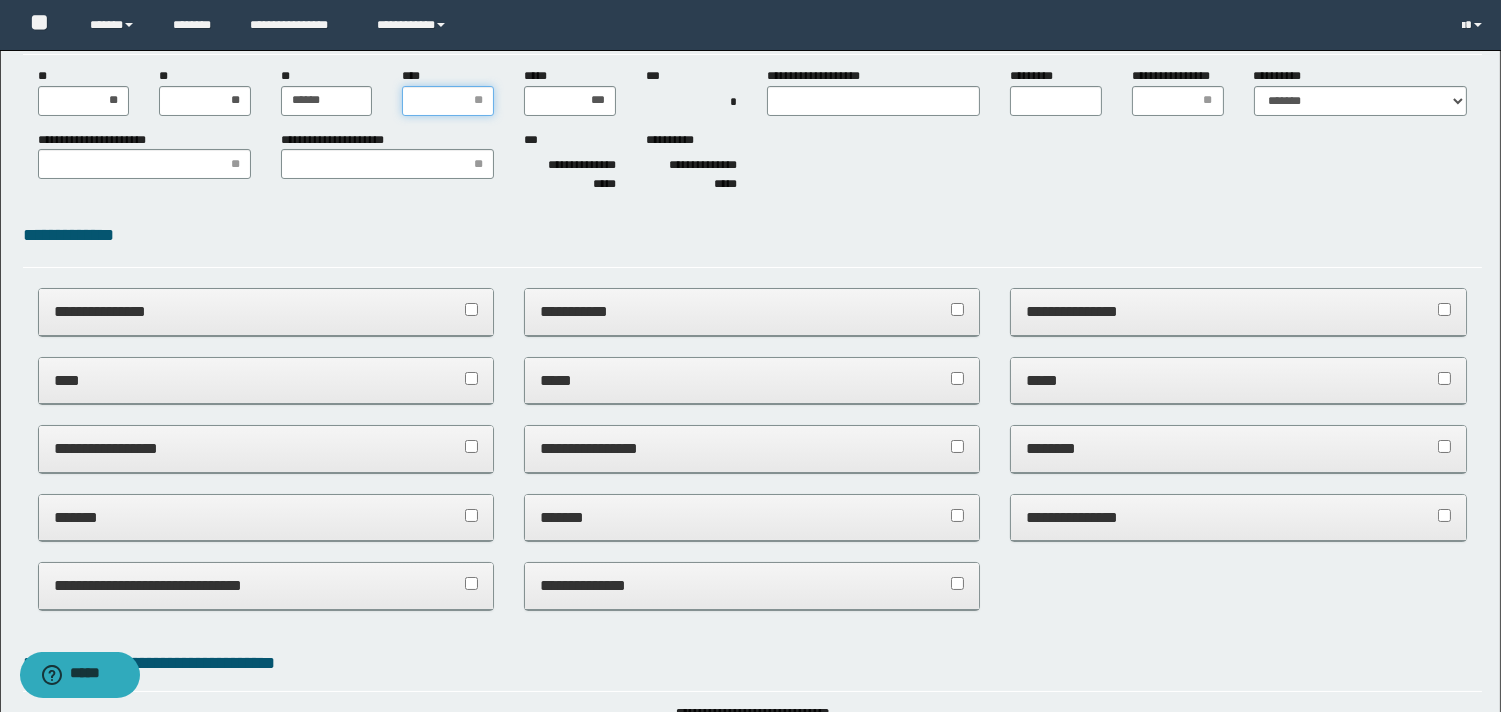 scroll, scrollTop: 222, scrollLeft: 0, axis: vertical 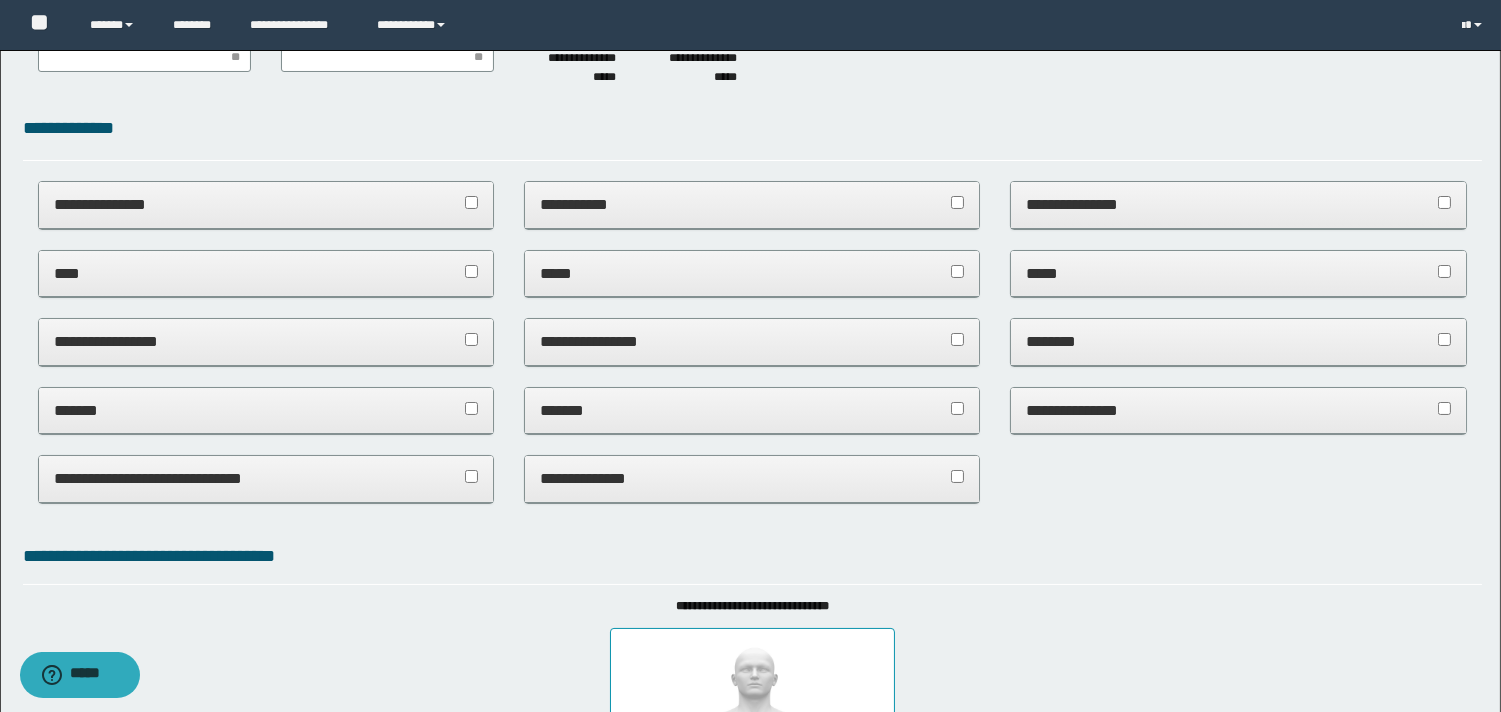 click on "****" at bounding box center (266, 273) 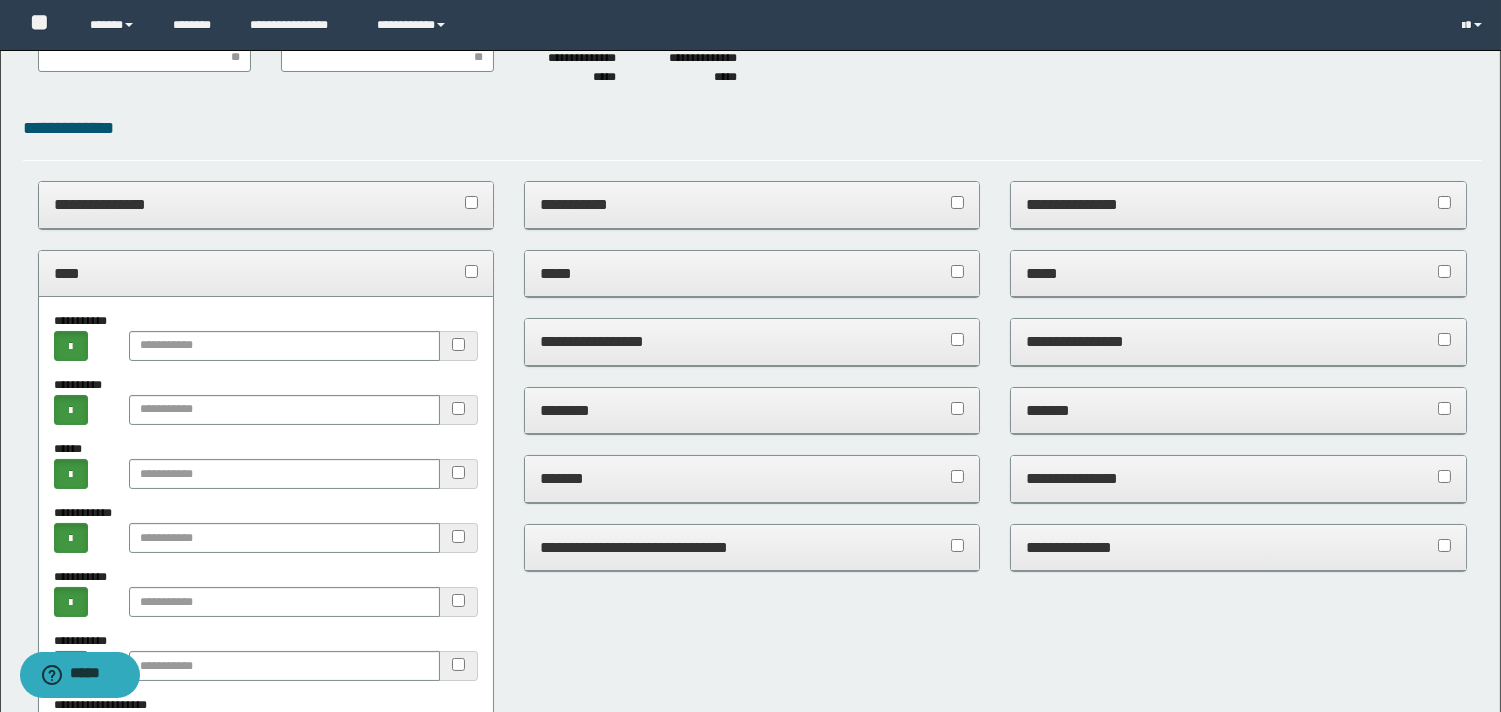 scroll, scrollTop: 333, scrollLeft: 0, axis: vertical 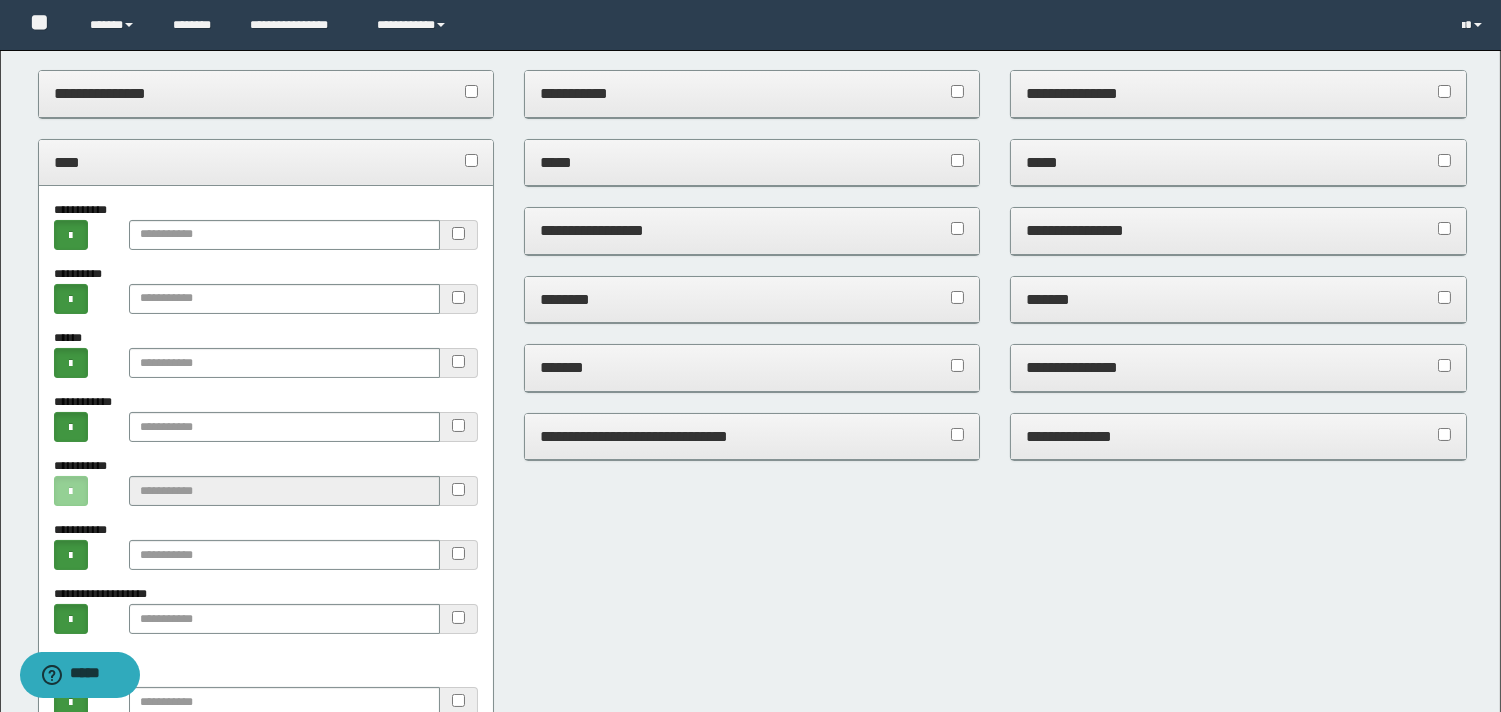 click on "**********" at bounding box center (1238, 231) 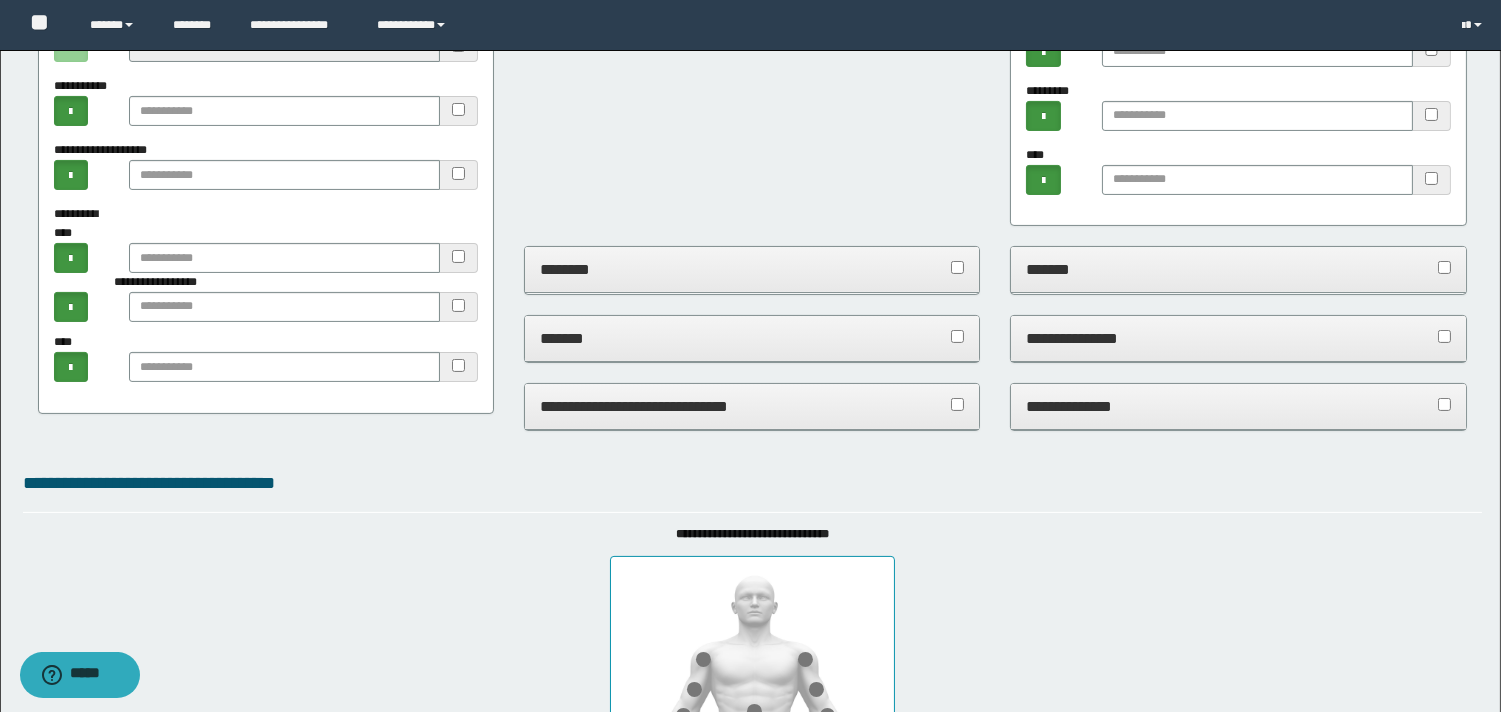 scroll, scrollTop: 888, scrollLeft: 0, axis: vertical 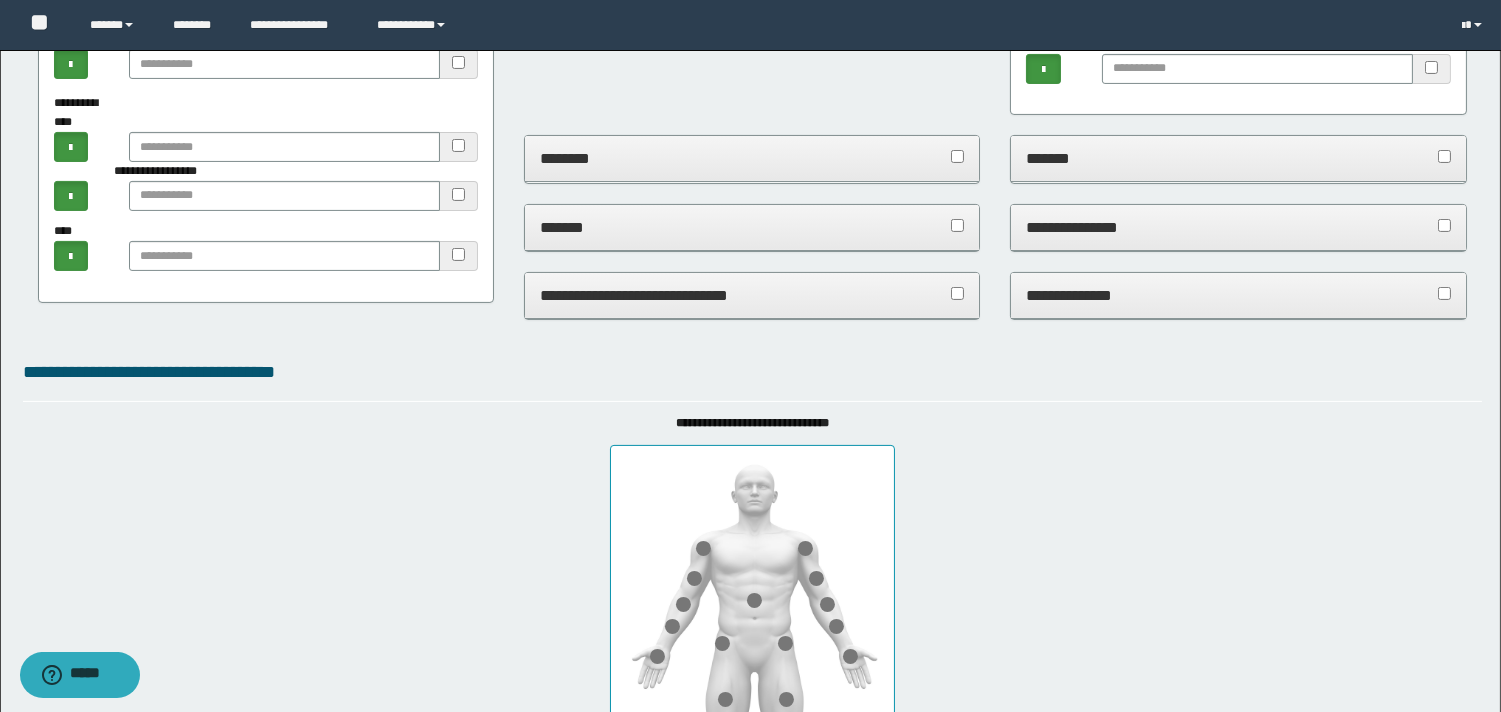 drag, startPoint x: 1074, startPoint y: 224, endPoint x: 1250, endPoint y: 328, distance: 204.43092 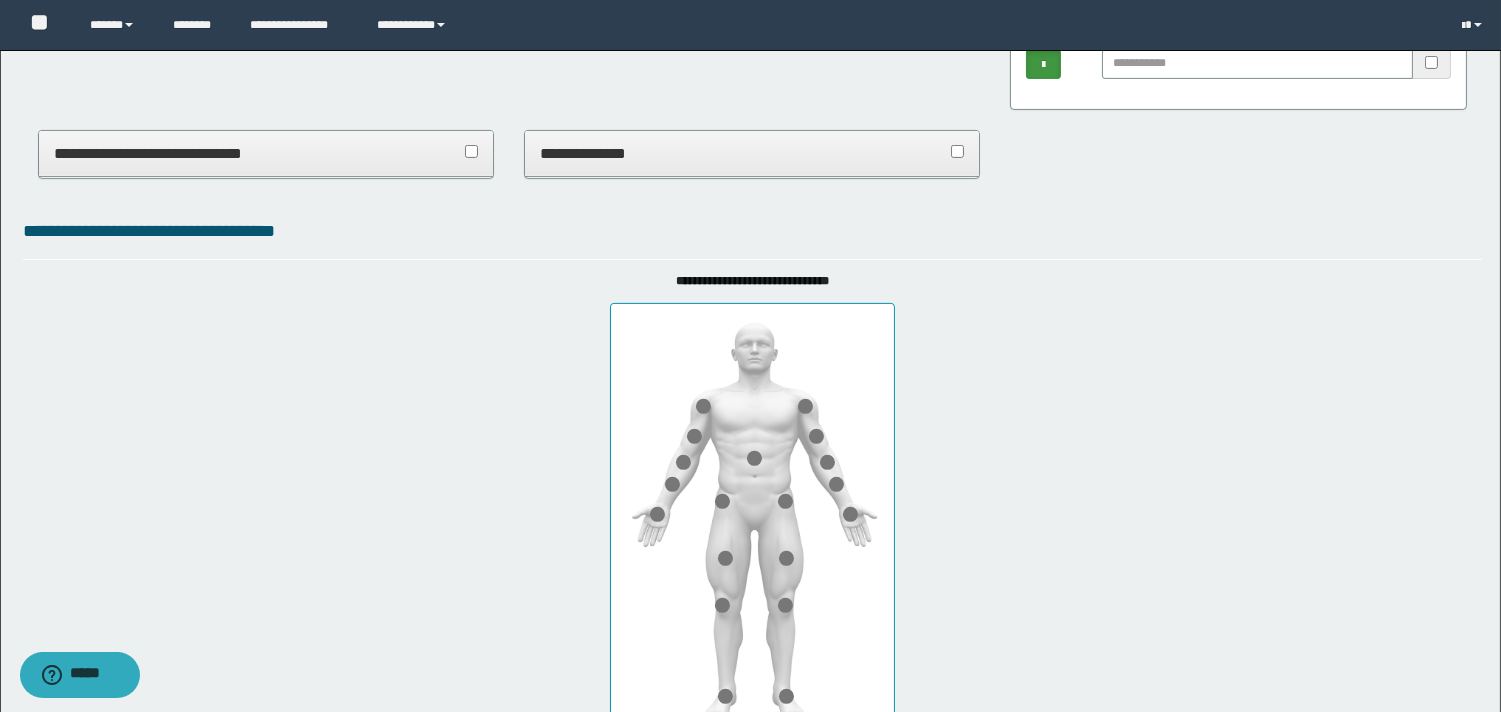 scroll, scrollTop: 1444, scrollLeft: 0, axis: vertical 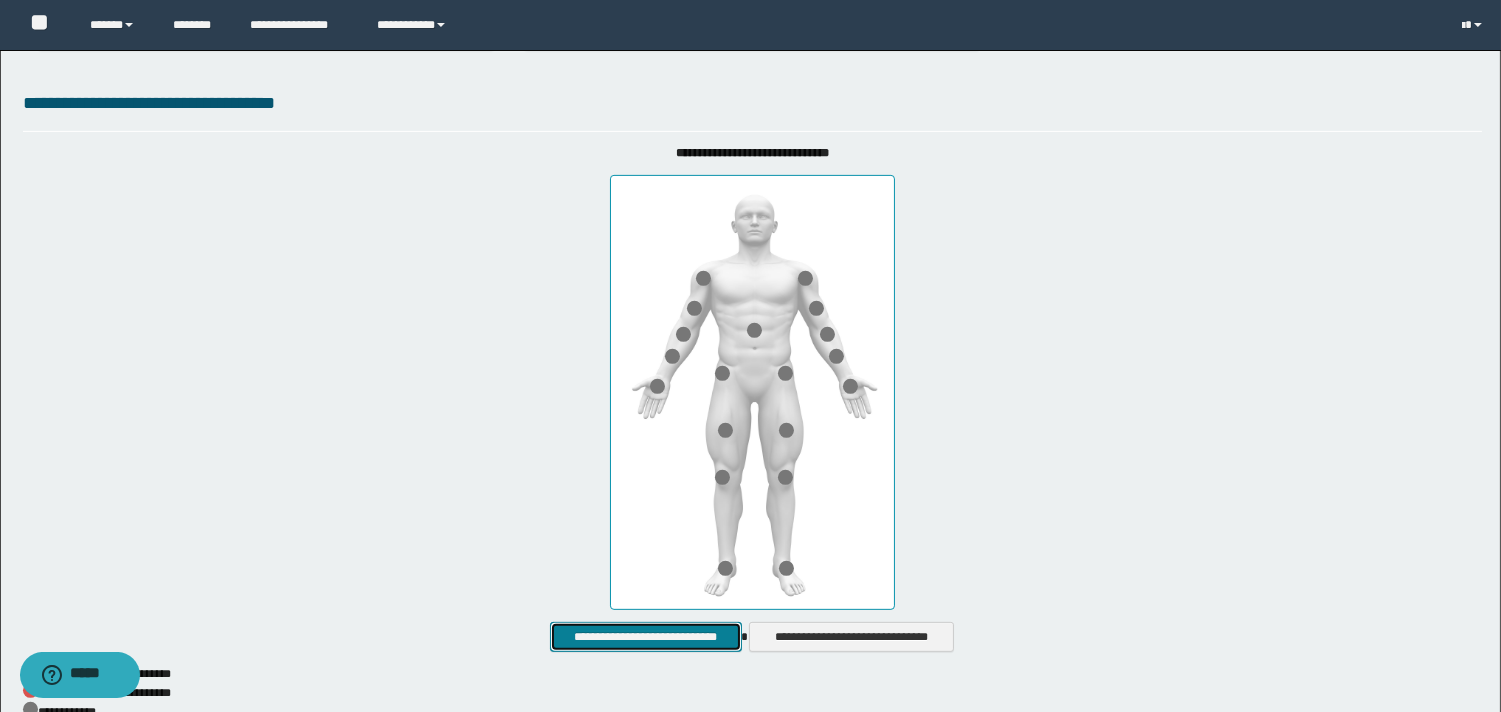 drag, startPoint x: 626, startPoint y: 636, endPoint x: 548, endPoint y: 581, distance: 95.44108 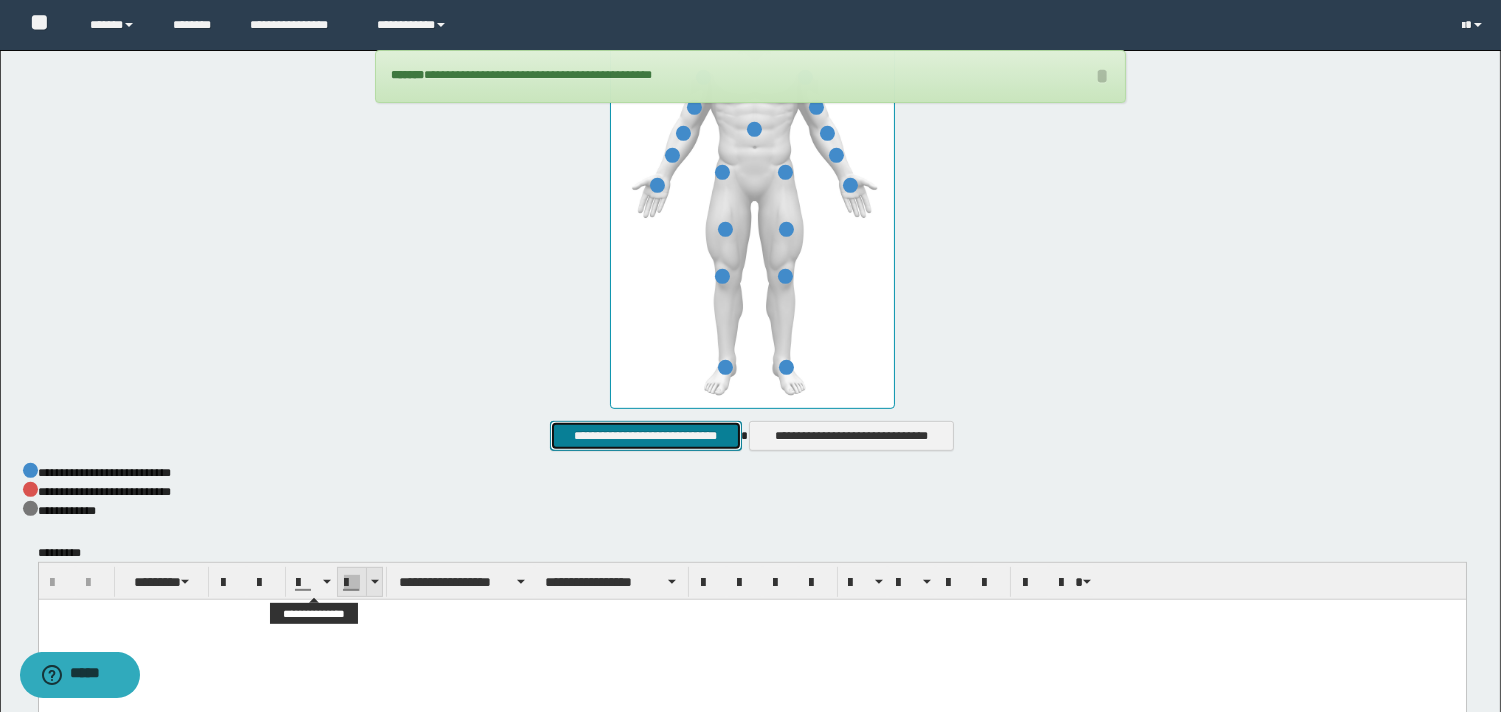 scroll, scrollTop: 1822, scrollLeft: 0, axis: vertical 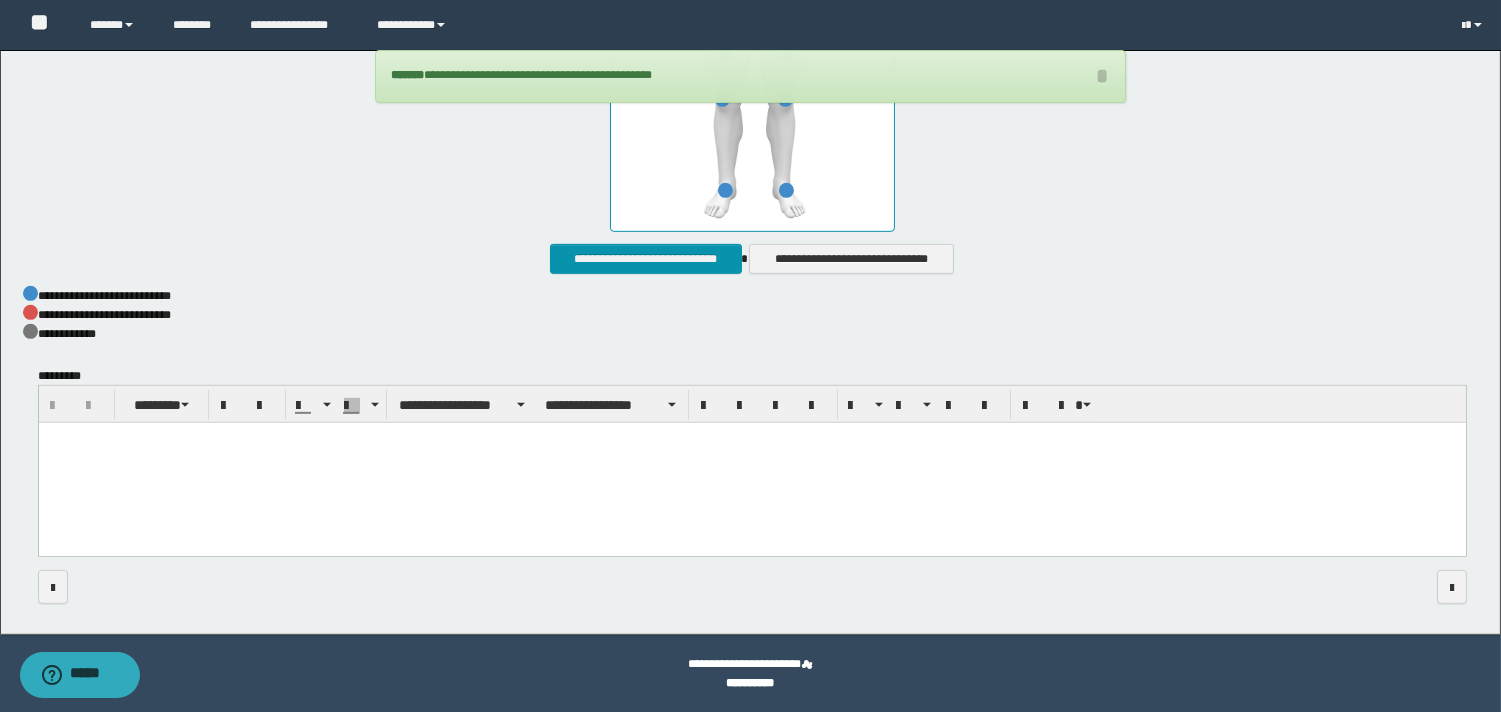 click at bounding box center [751, 464] 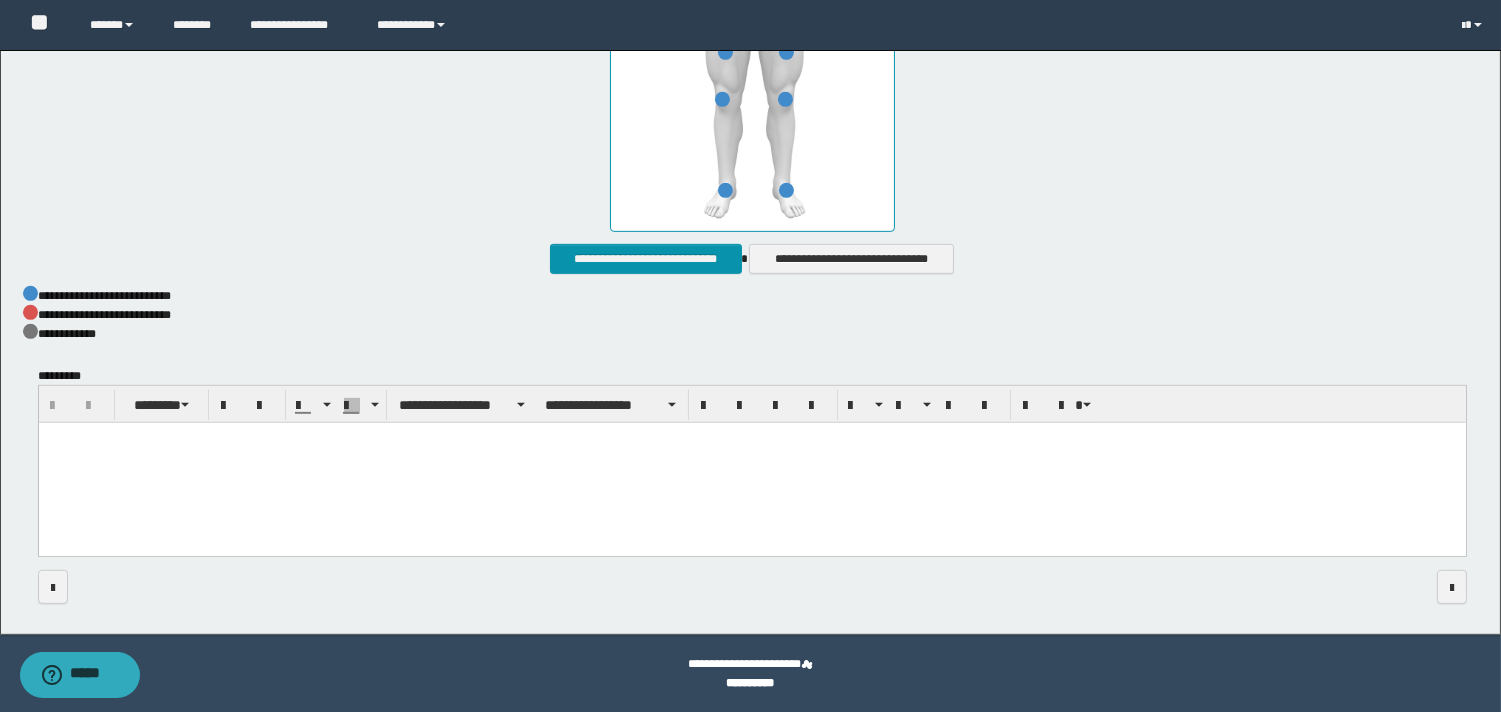 paste 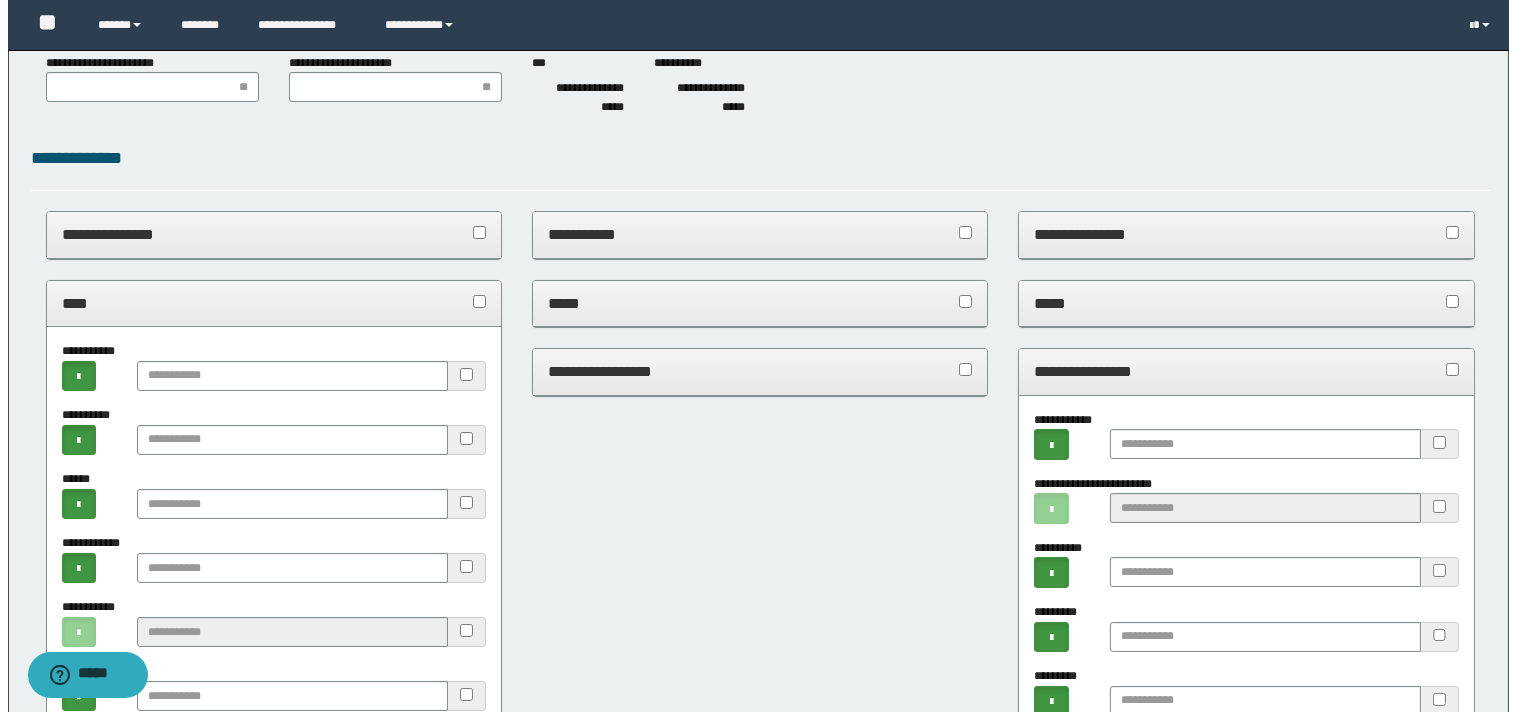 scroll, scrollTop: 0, scrollLeft: 0, axis: both 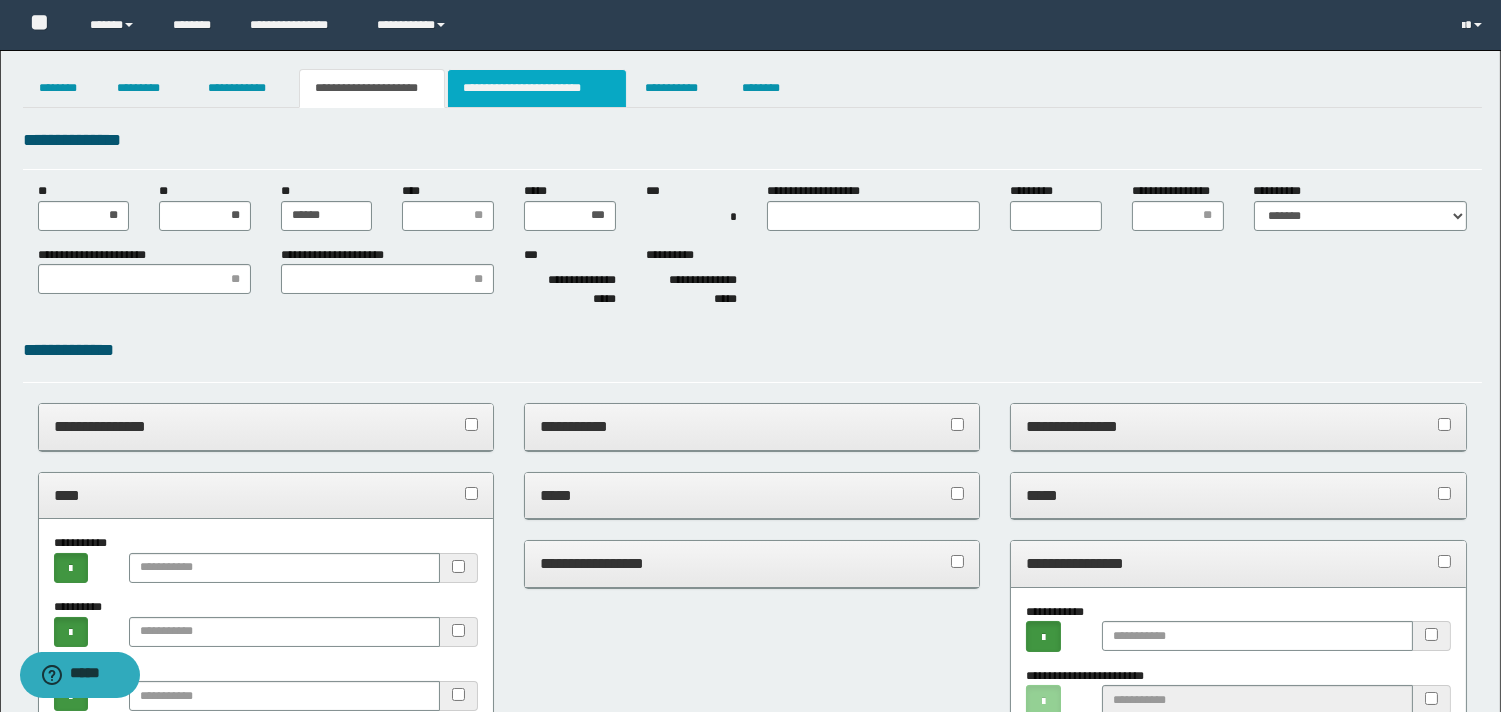 click on "**********" at bounding box center [537, 88] 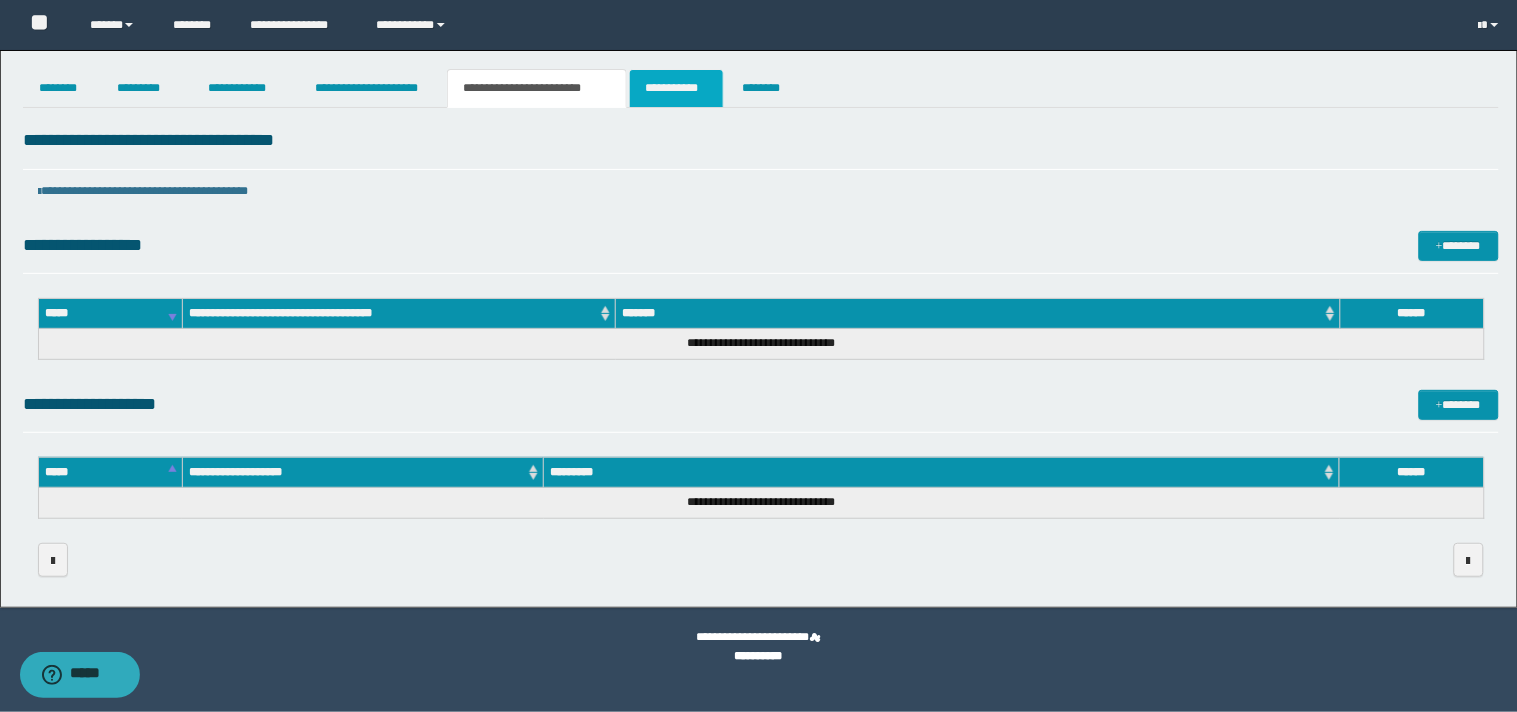 click on "**********" at bounding box center (676, 88) 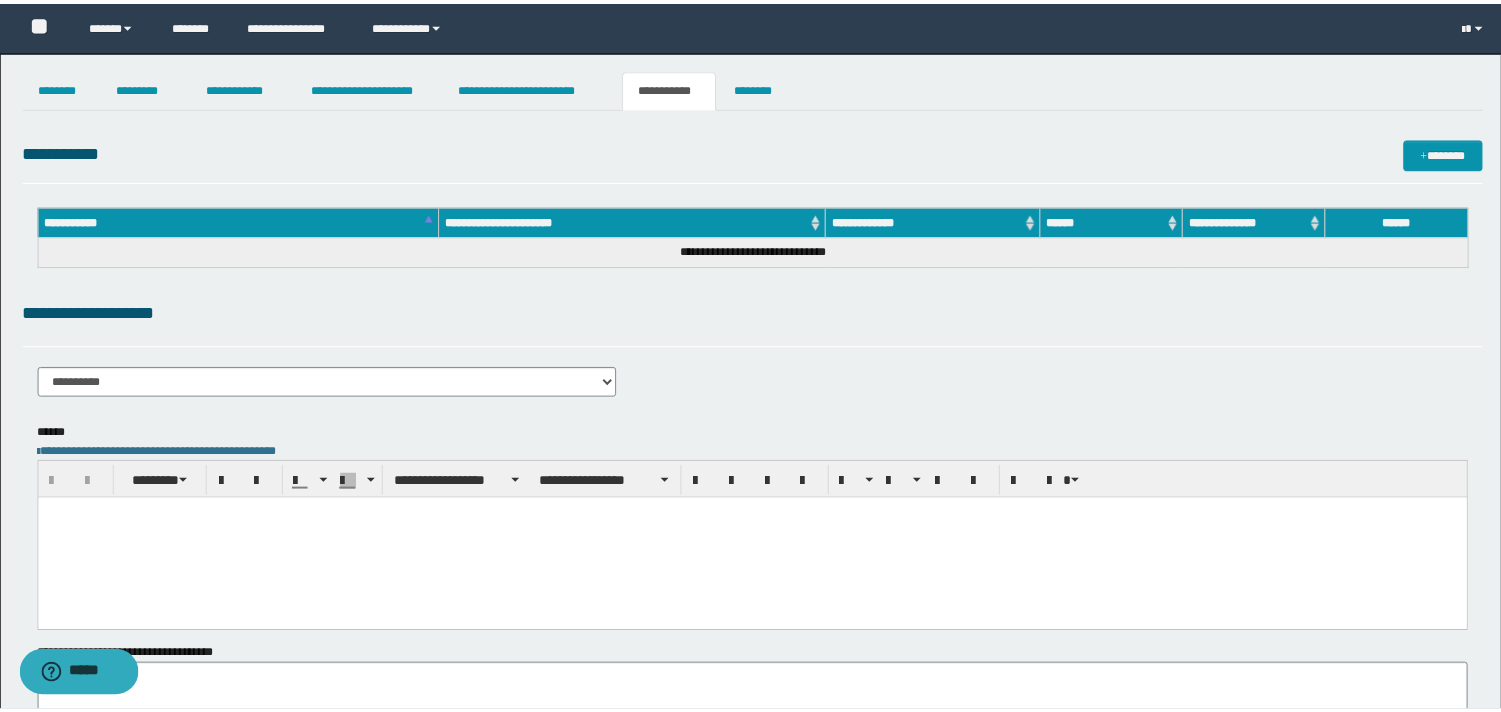 scroll, scrollTop: 0, scrollLeft: 0, axis: both 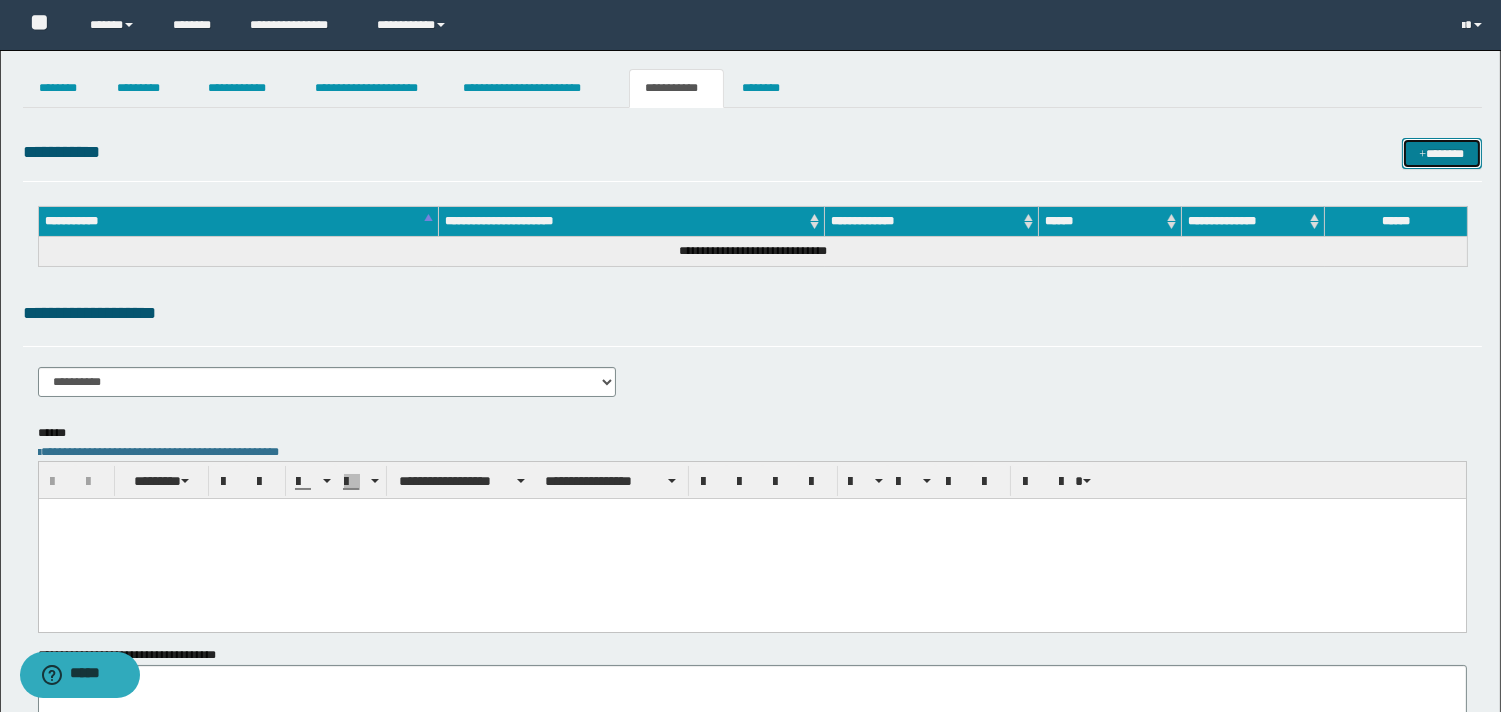 click on "*******" at bounding box center (1442, 153) 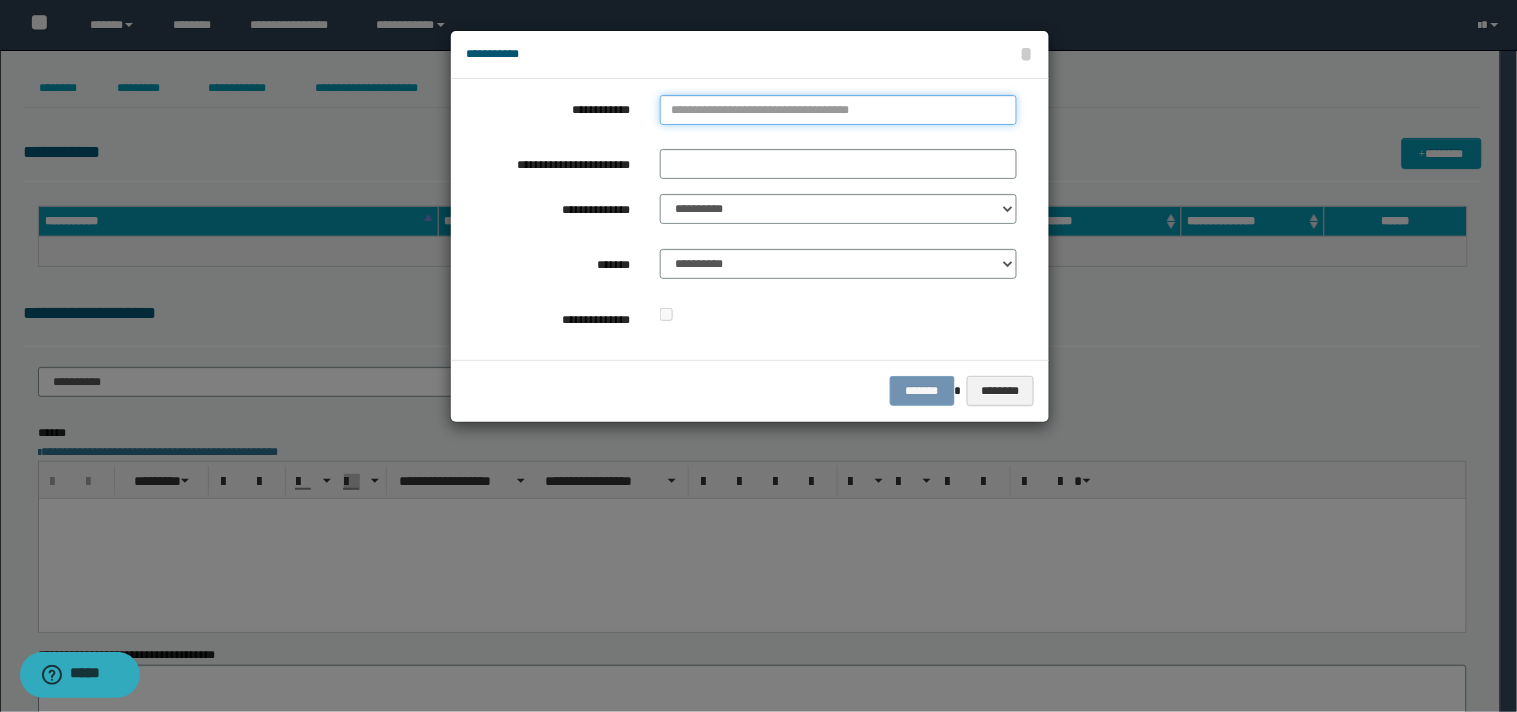 click on "**********" at bounding box center [838, 110] 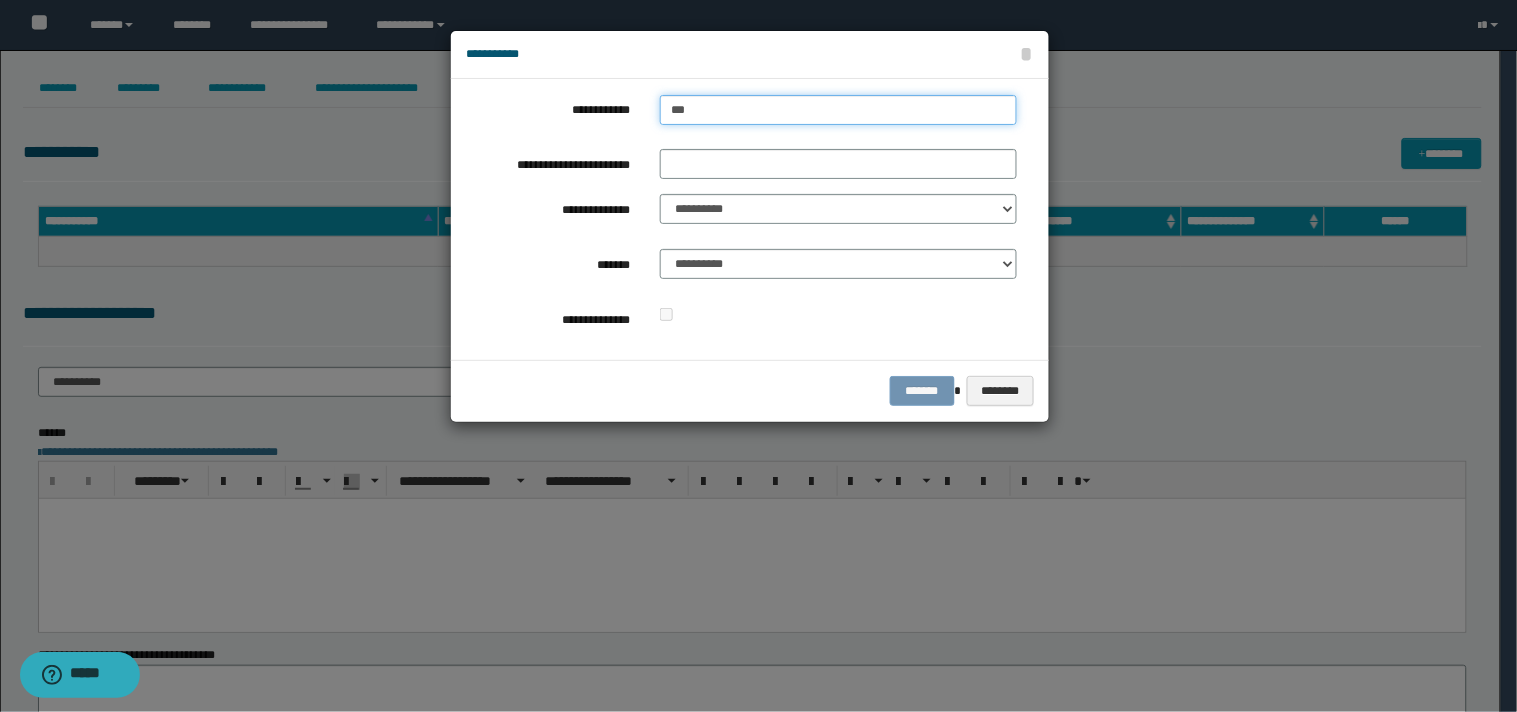 type on "****" 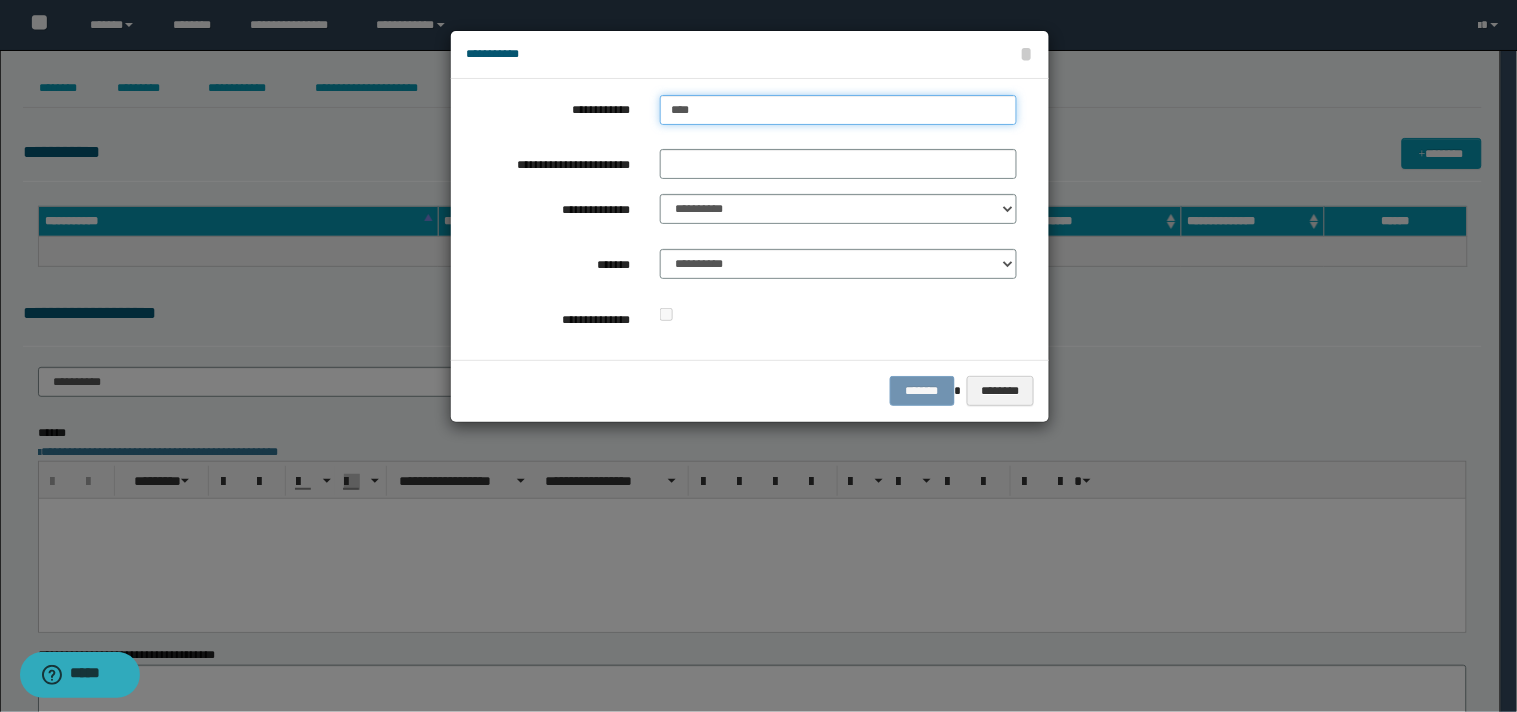 type on "****" 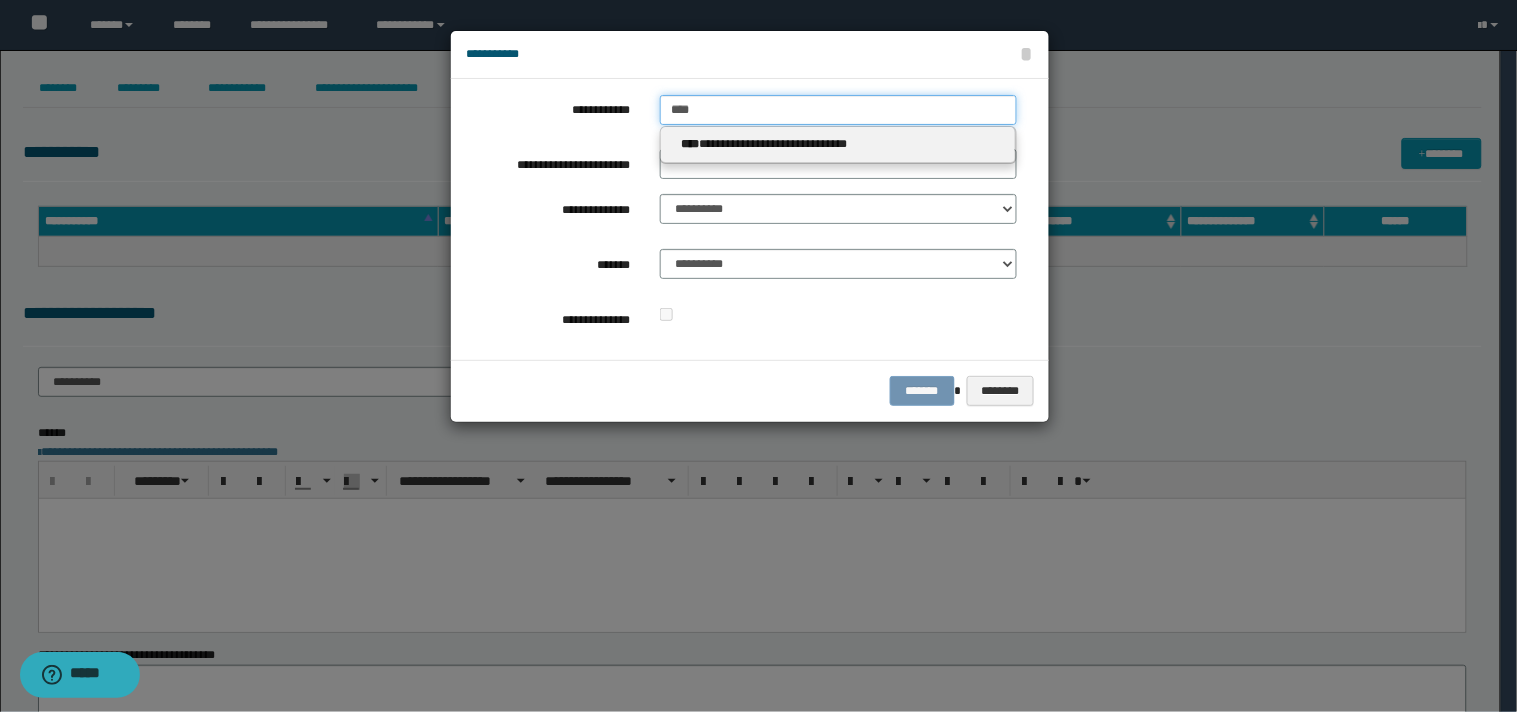 type 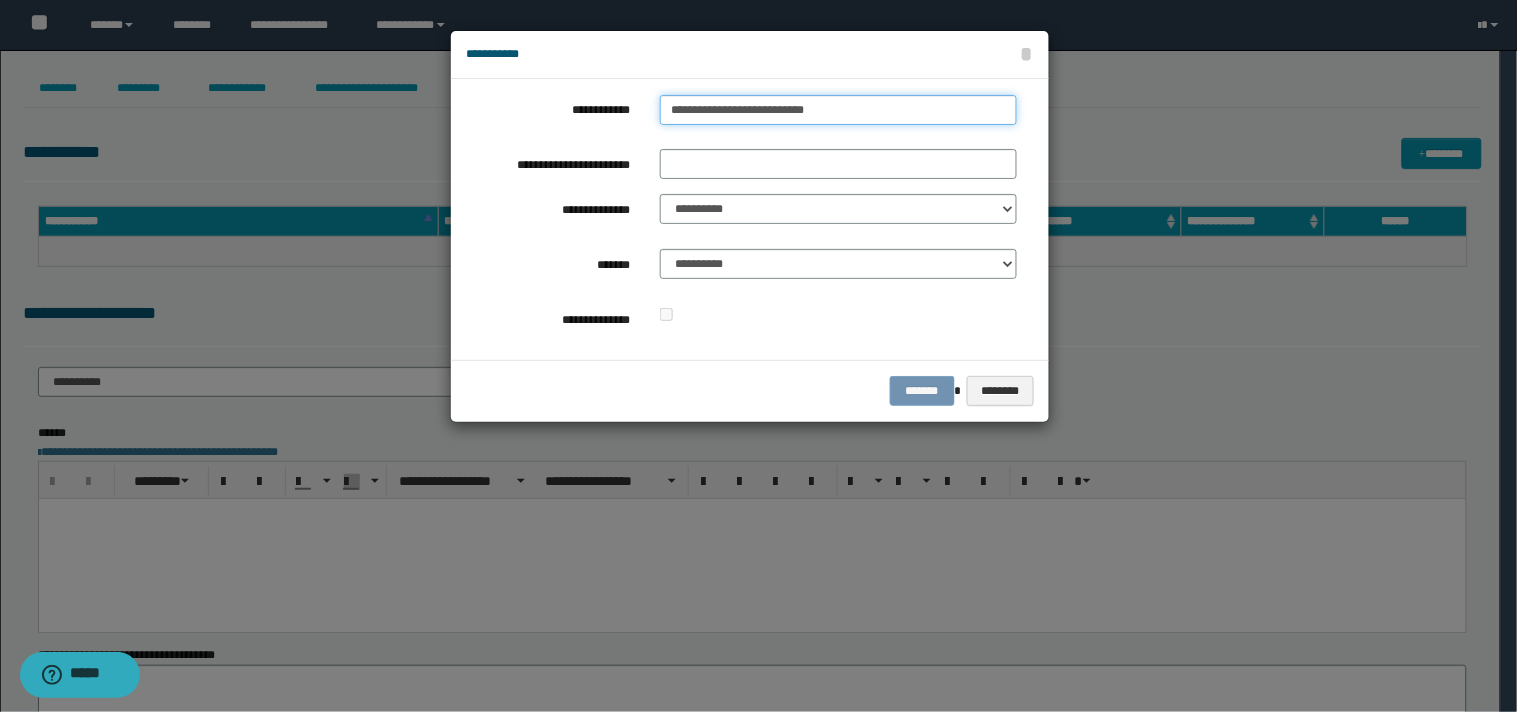 type on "**********" 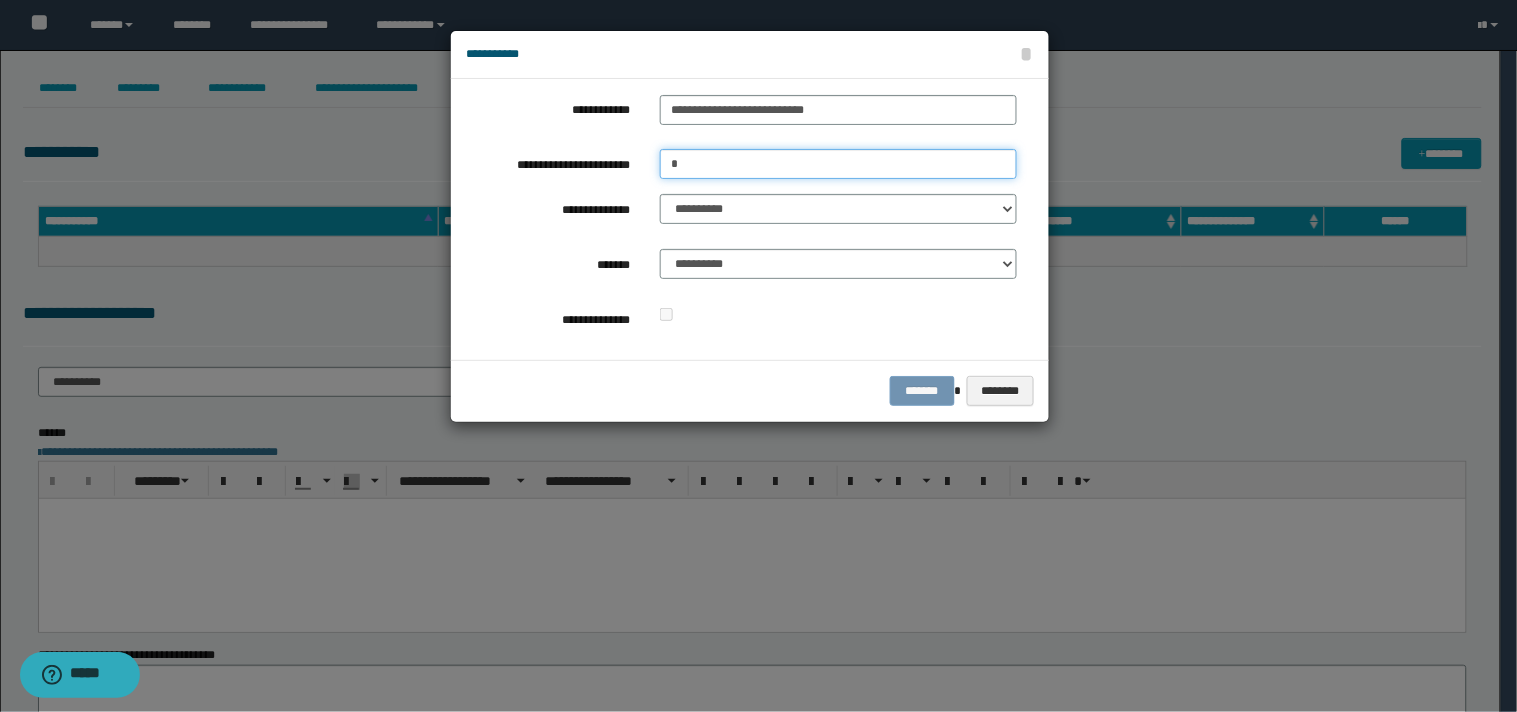 type on "*********" 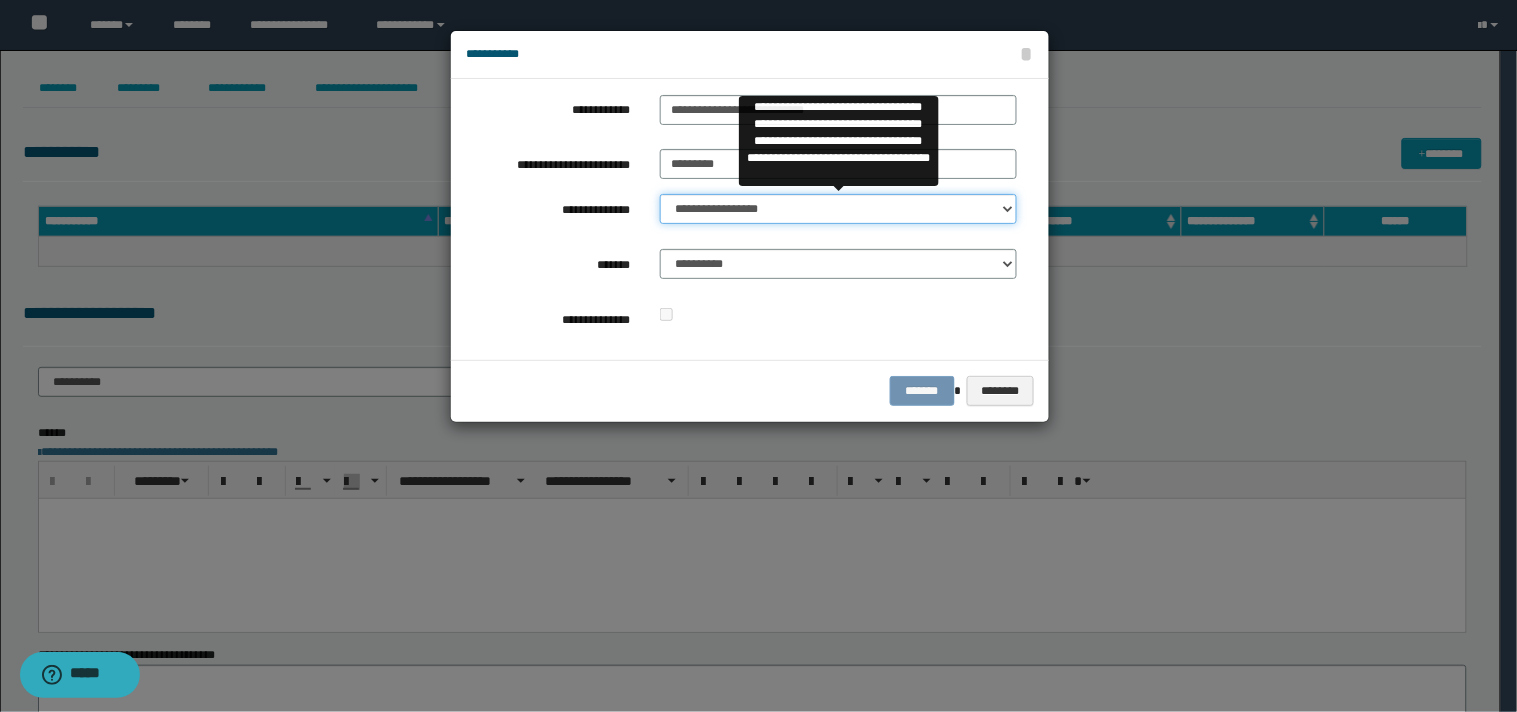 select on "**" 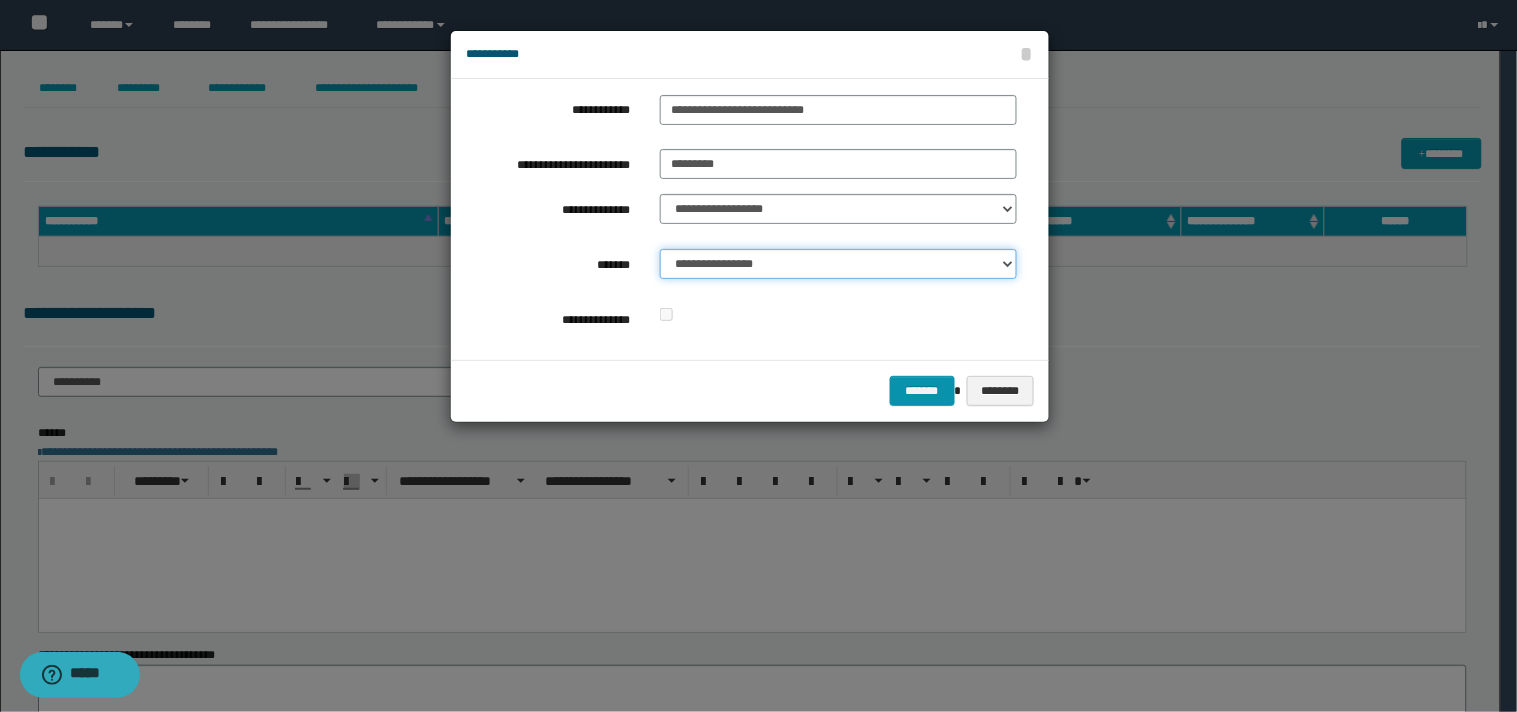 select on "*" 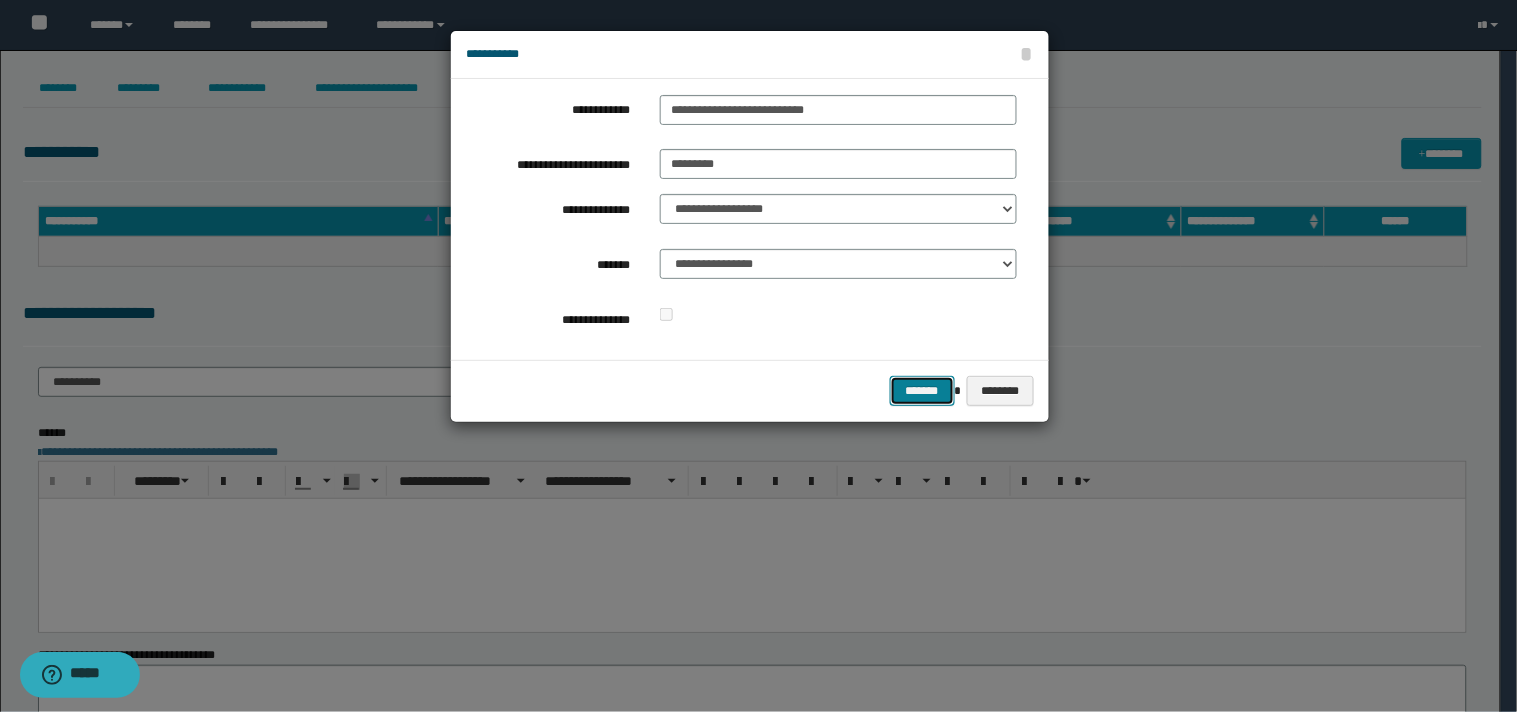 type 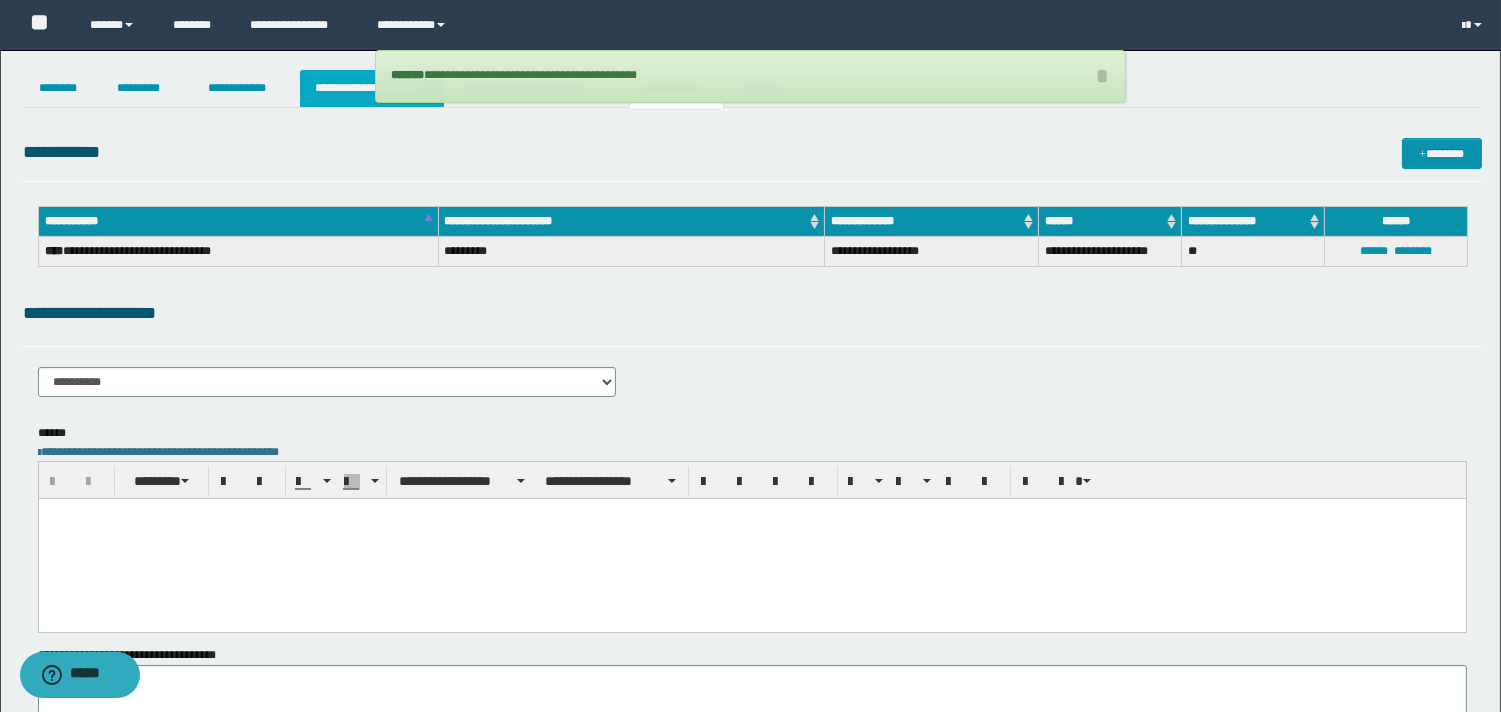 click on "**********" at bounding box center [372, 88] 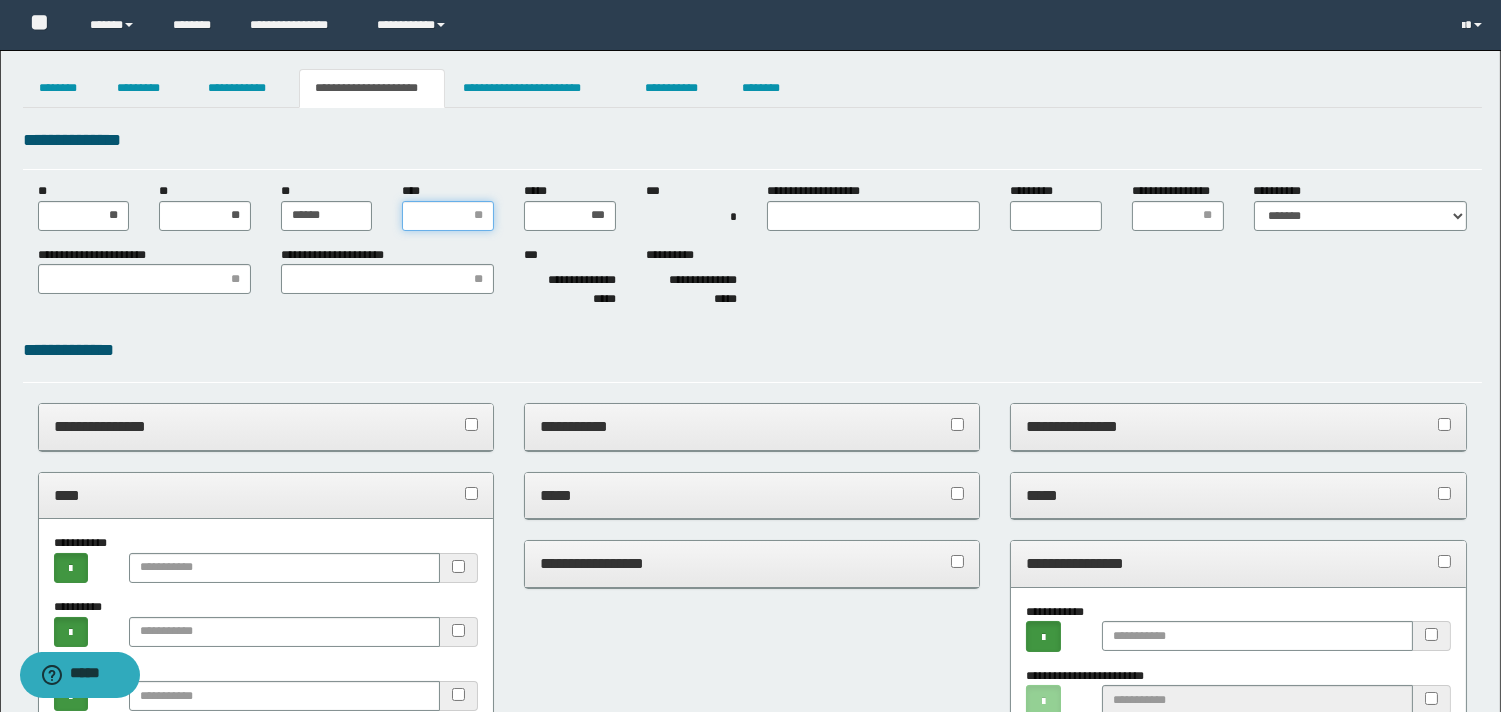 click on "****" at bounding box center [448, 216] 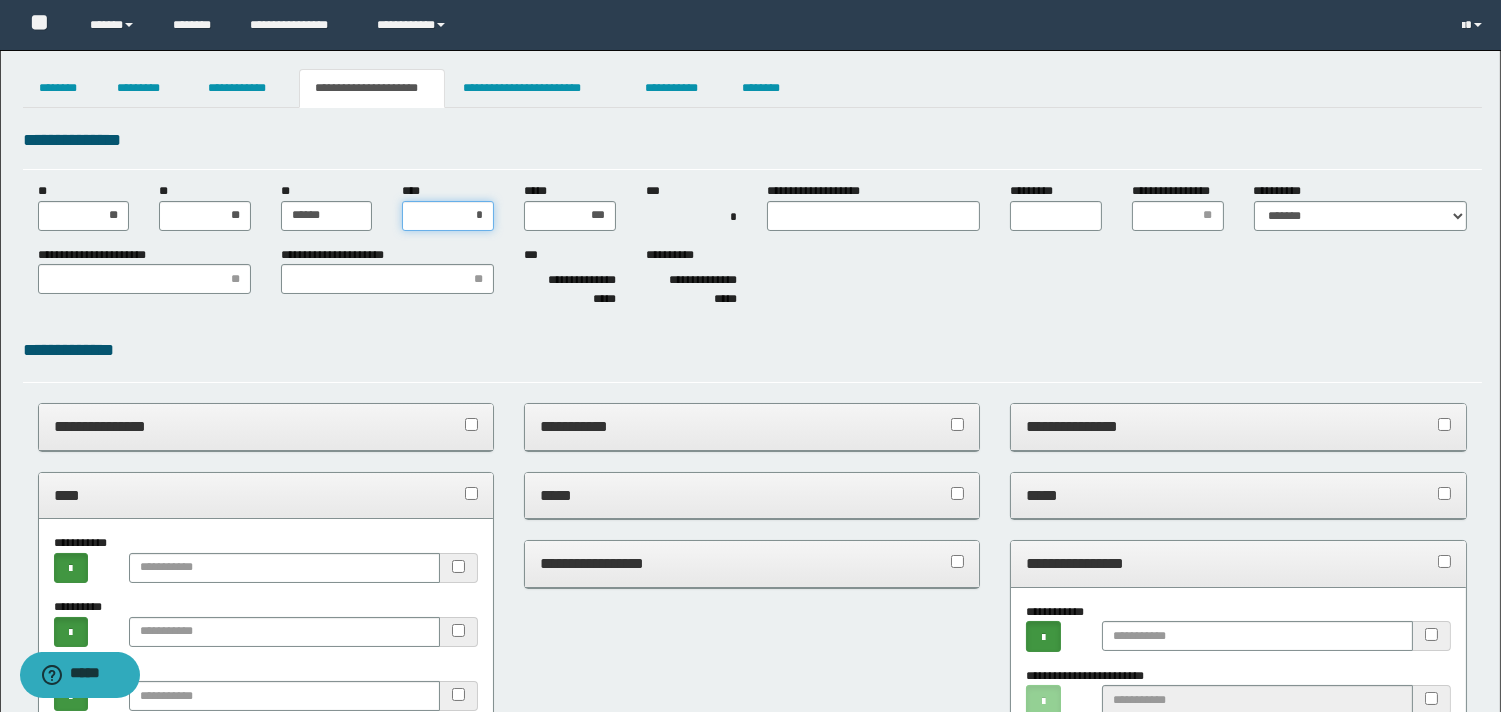 type on "**" 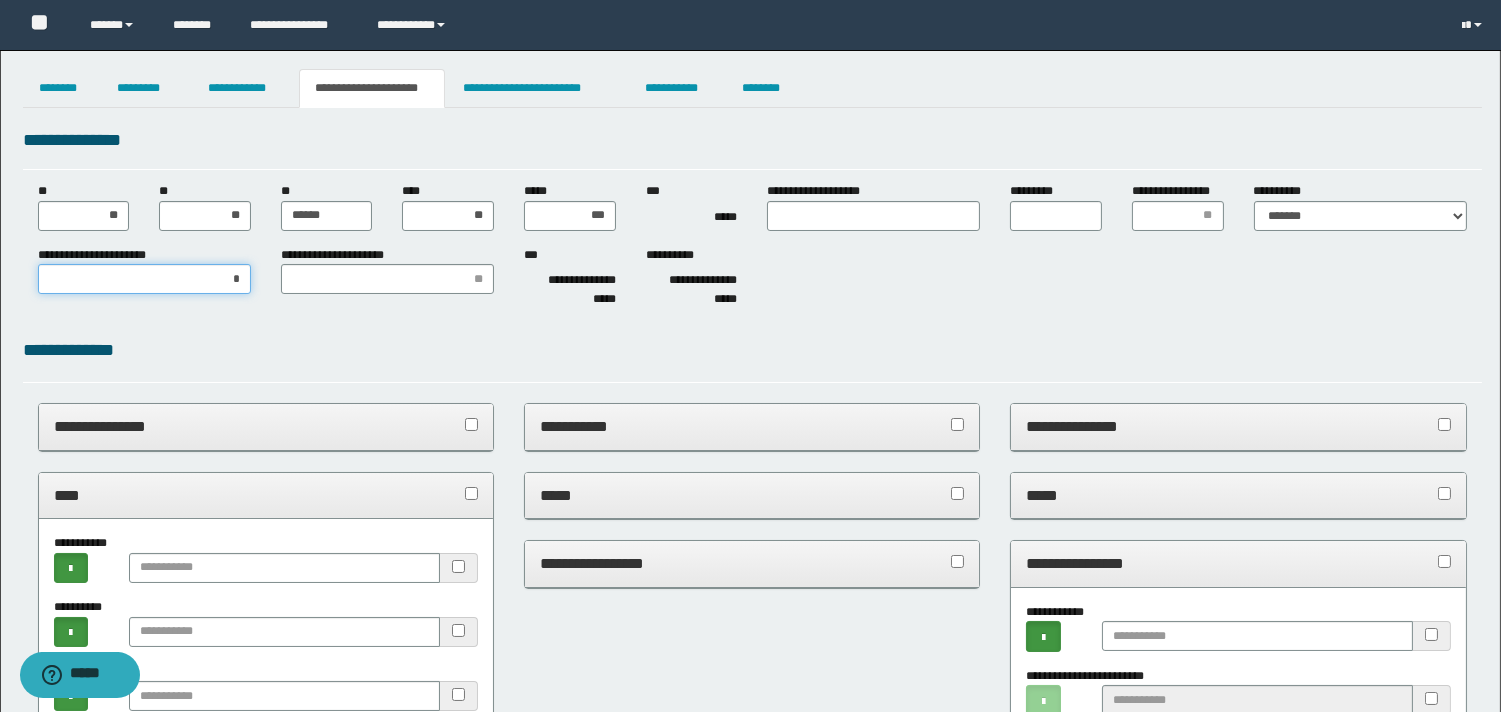 type on "**" 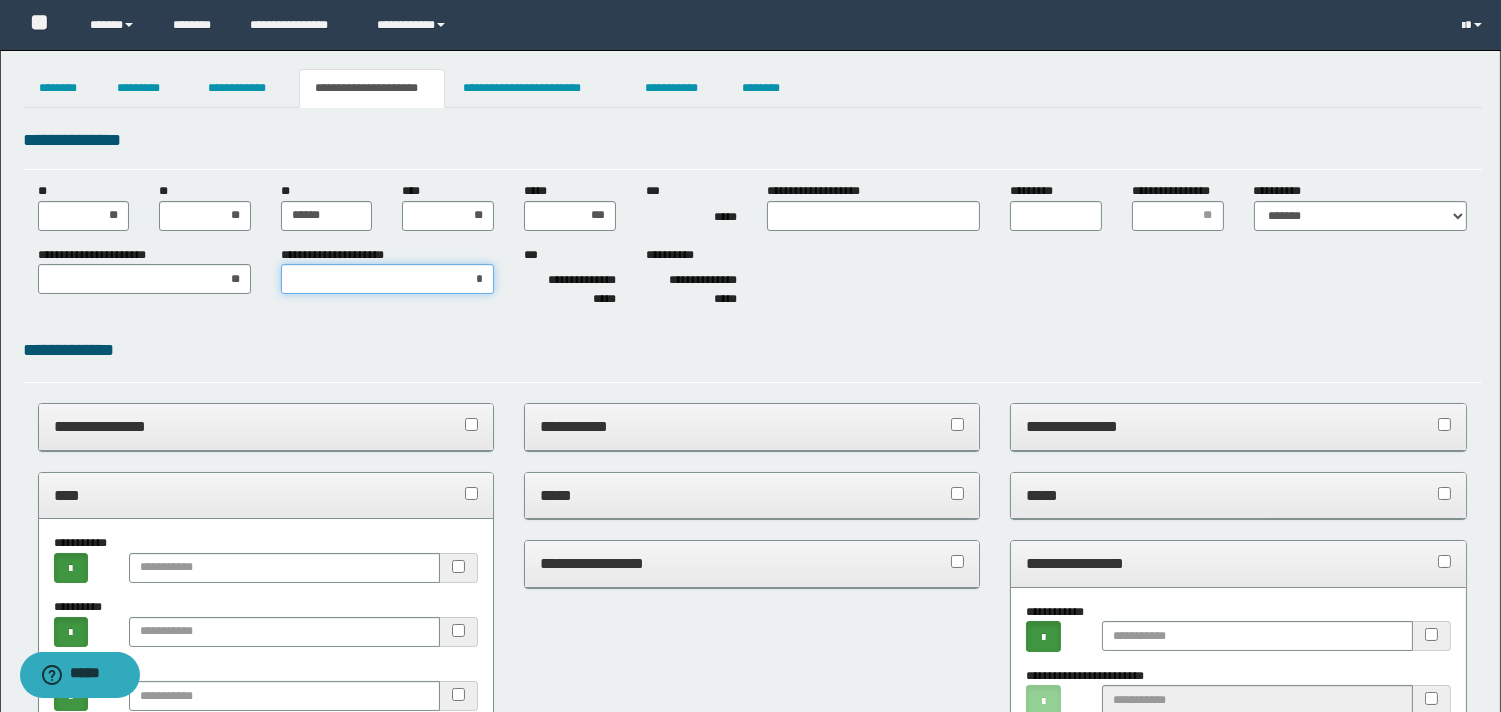 type on "**" 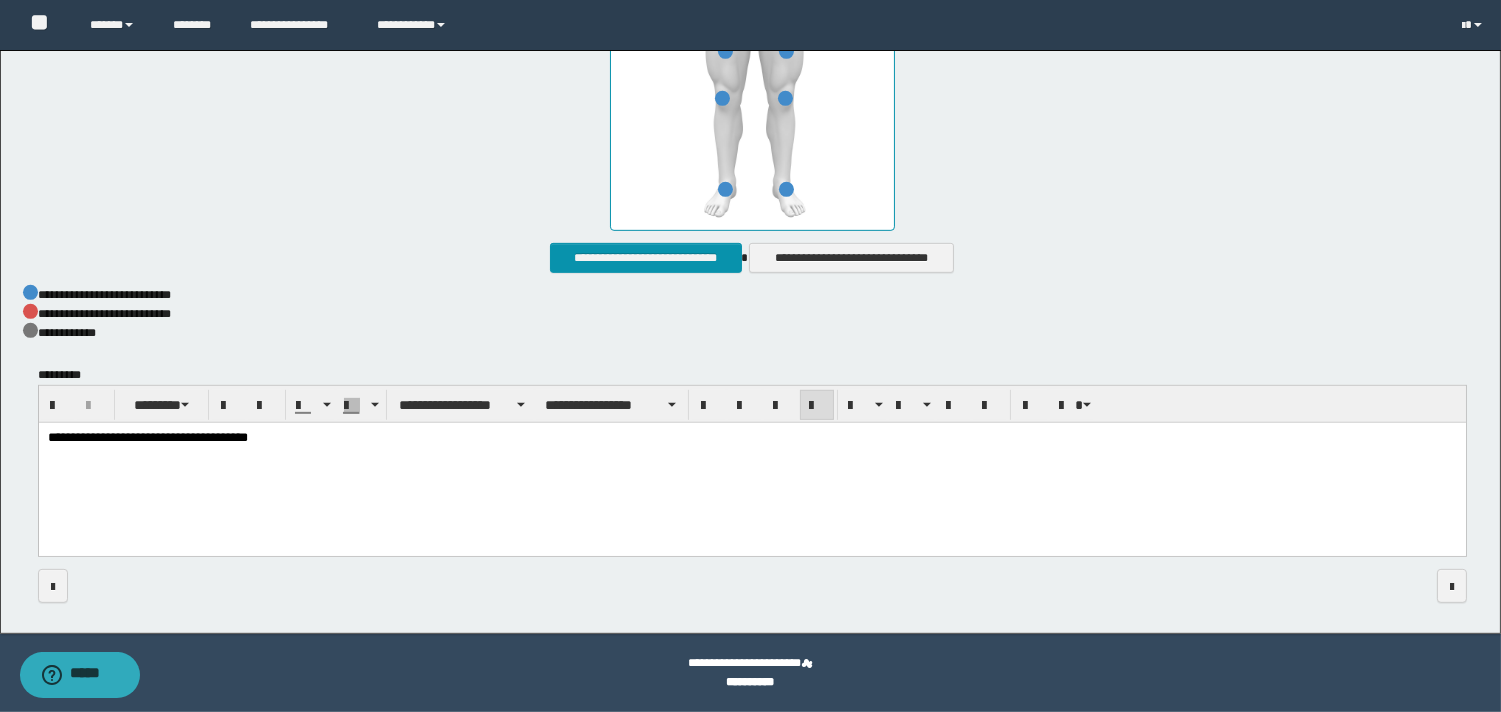 click on "**********" at bounding box center (751, 463) 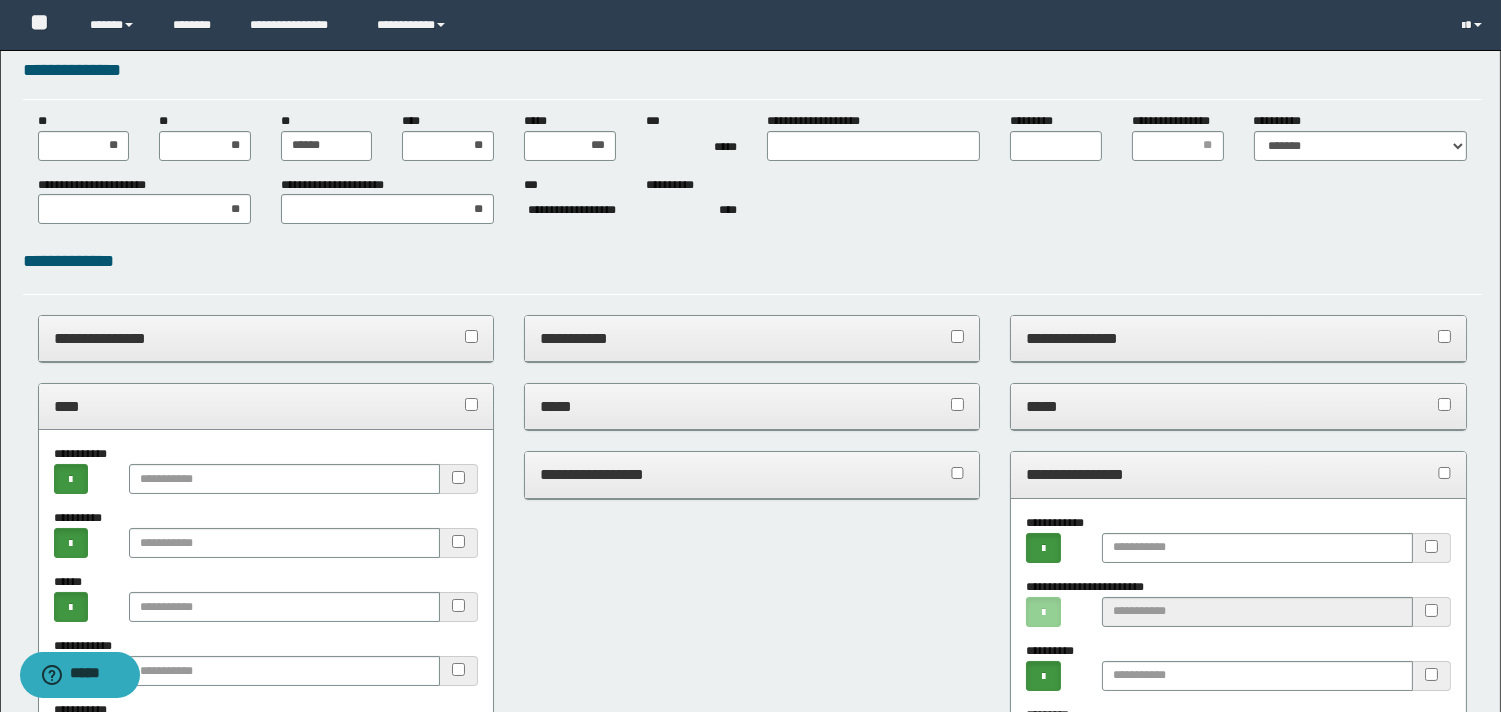 scroll, scrollTop: 0, scrollLeft: 0, axis: both 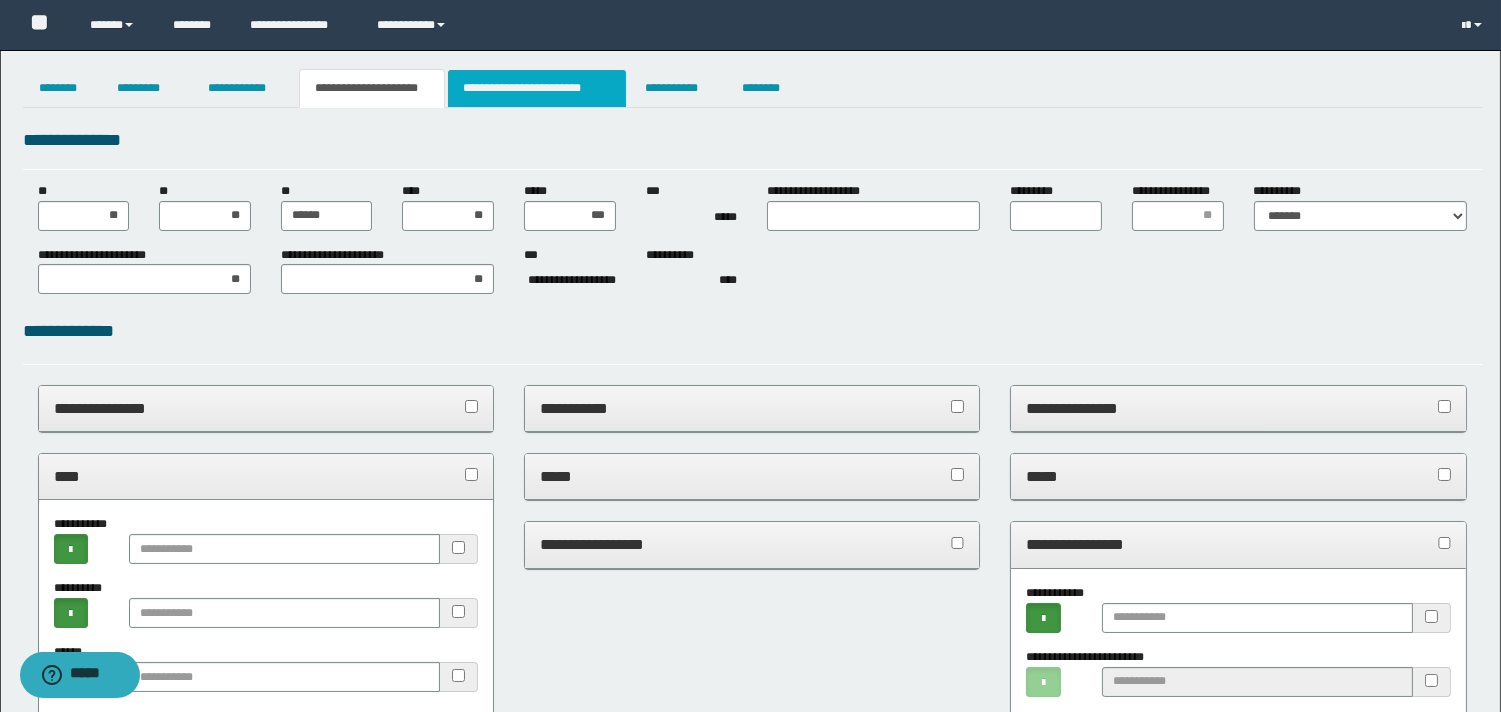 click on "**********" at bounding box center (537, 88) 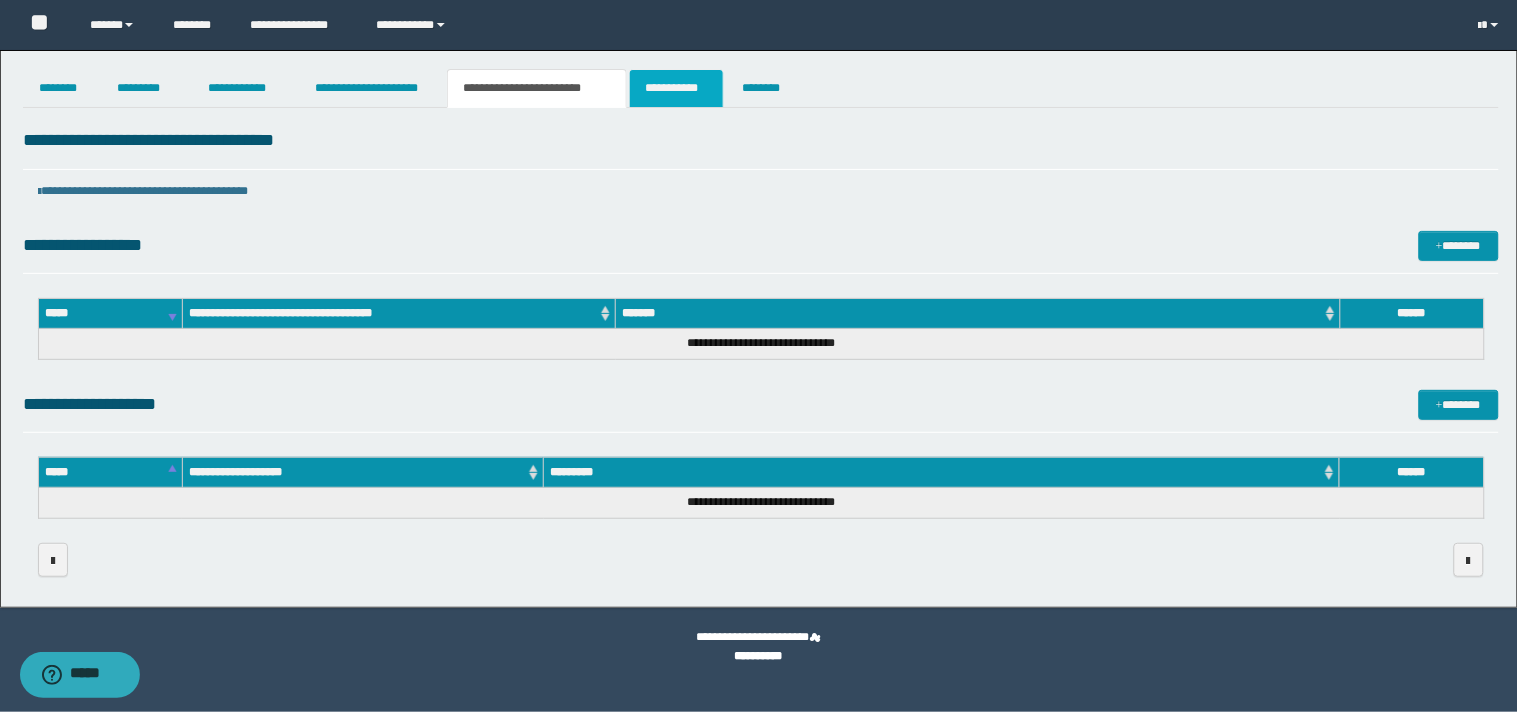 click on "**********" at bounding box center [676, 88] 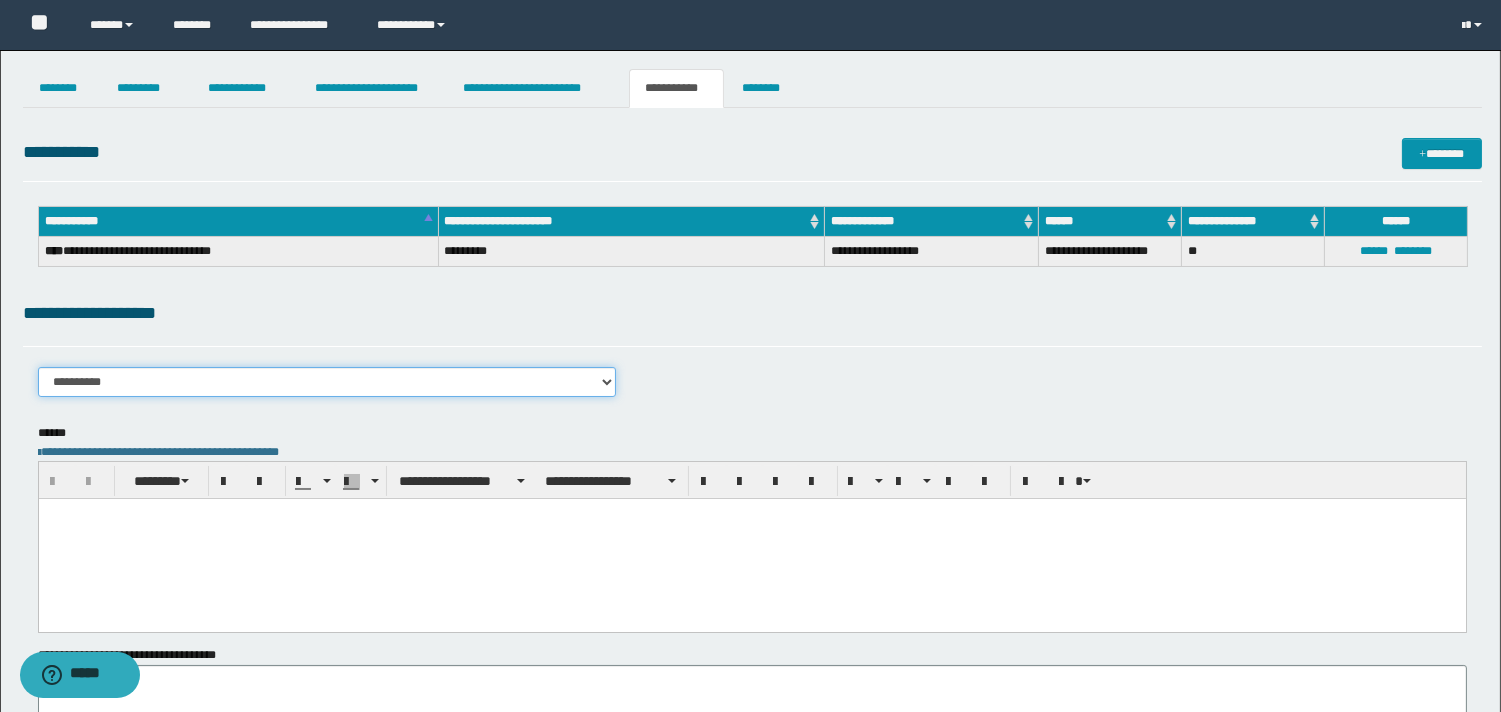 click on "**********" at bounding box center (327, 382) 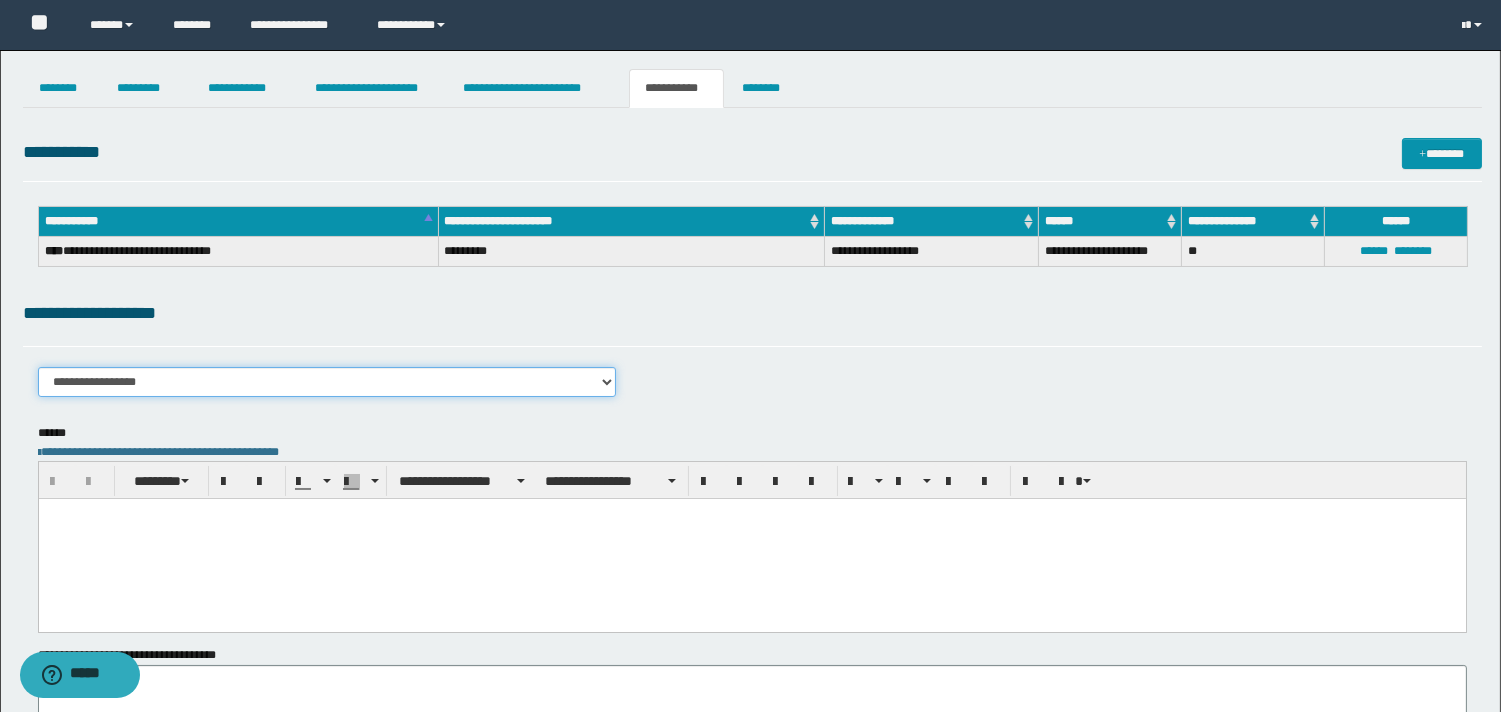 click on "**********" at bounding box center [327, 382] 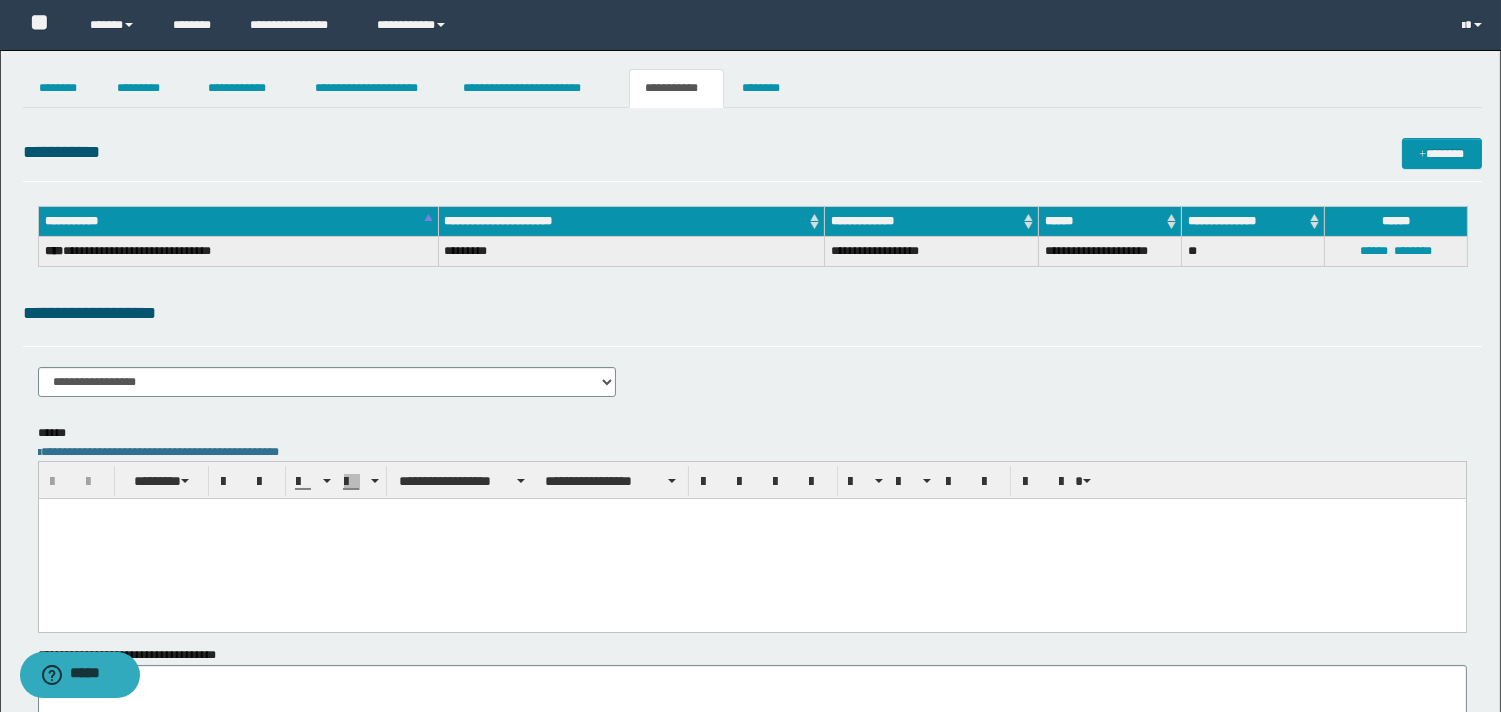 drag, startPoint x: 150, startPoint y: 579, endPoint x: 174, endPoint y: 575, distance: 24.33105 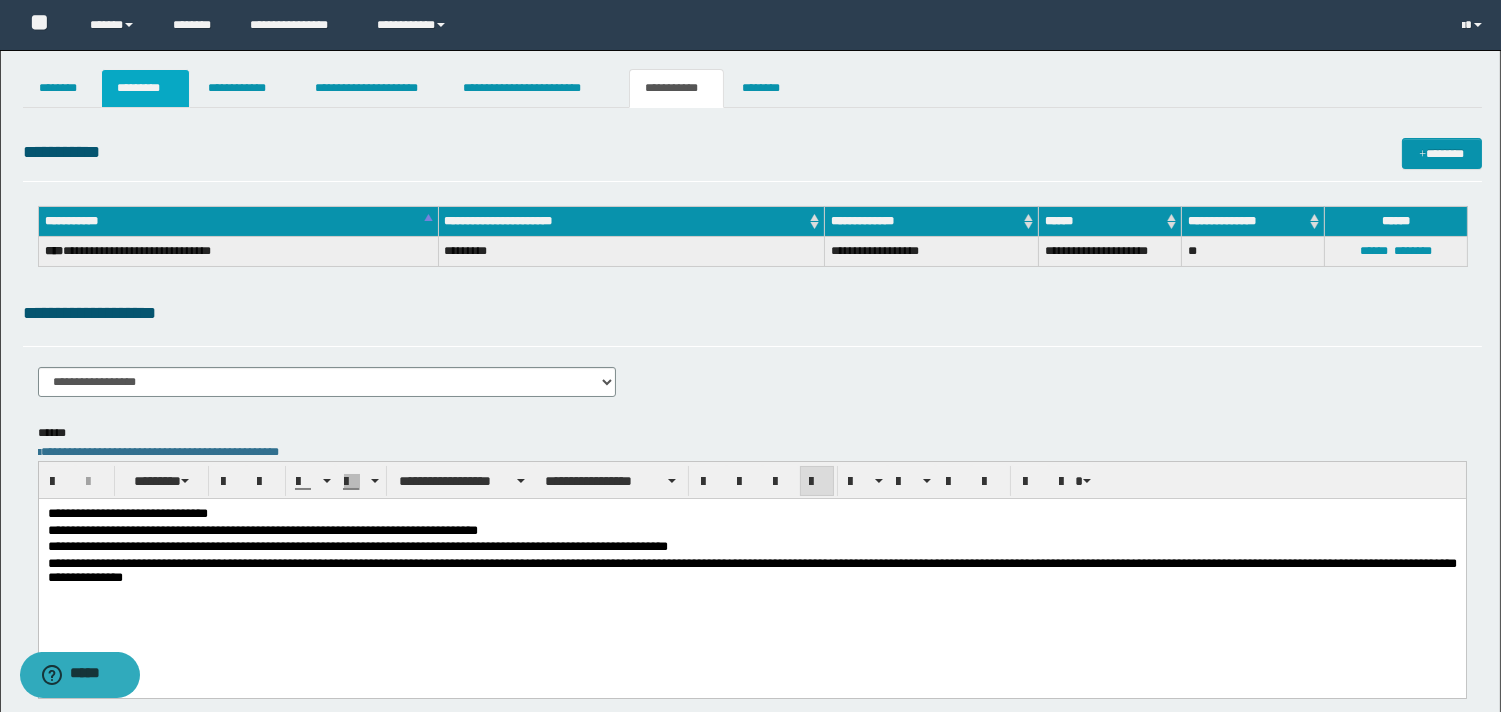 click on "*********" at bounding box center [145, 88] 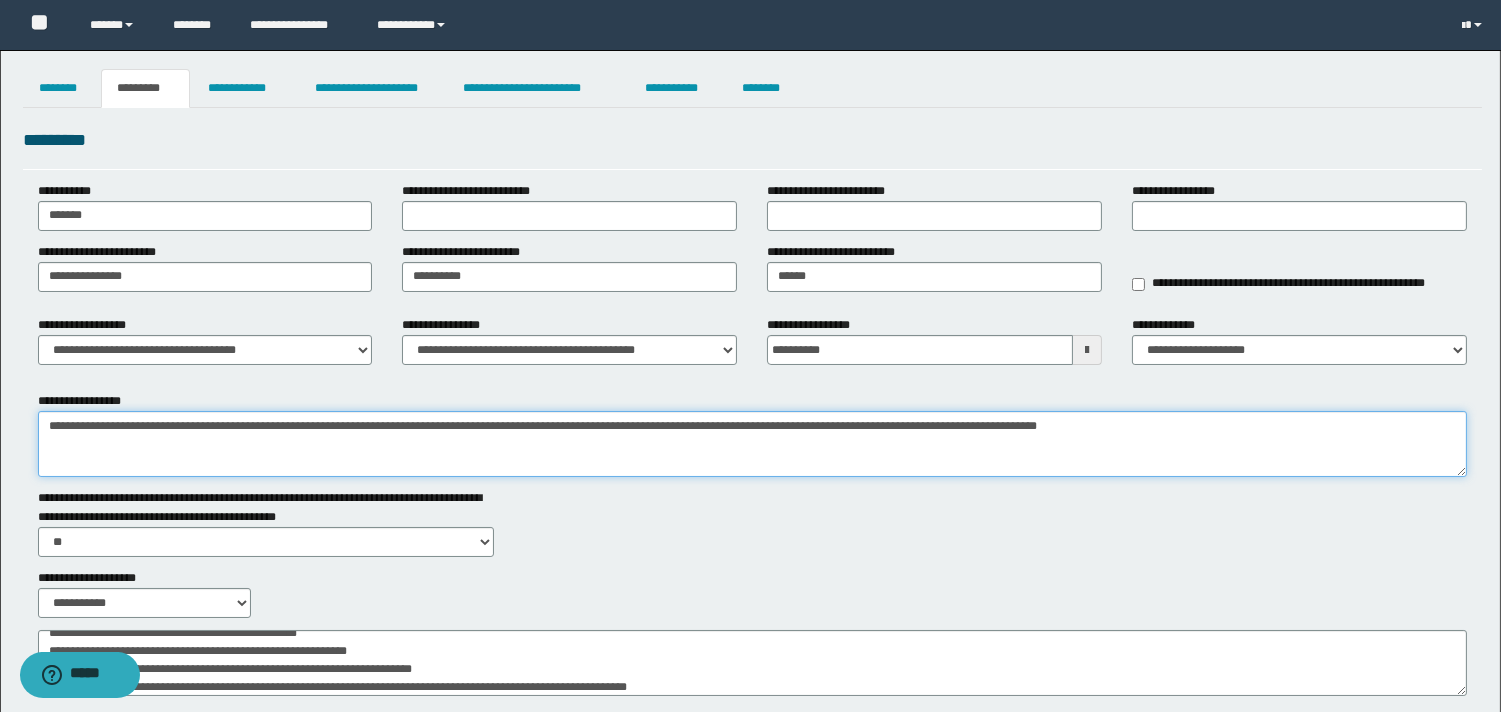 drag, startPoint x: 1322, startPoint y: 425, endPoint x: 1062, endPoint y: 430, distance: 260.04807 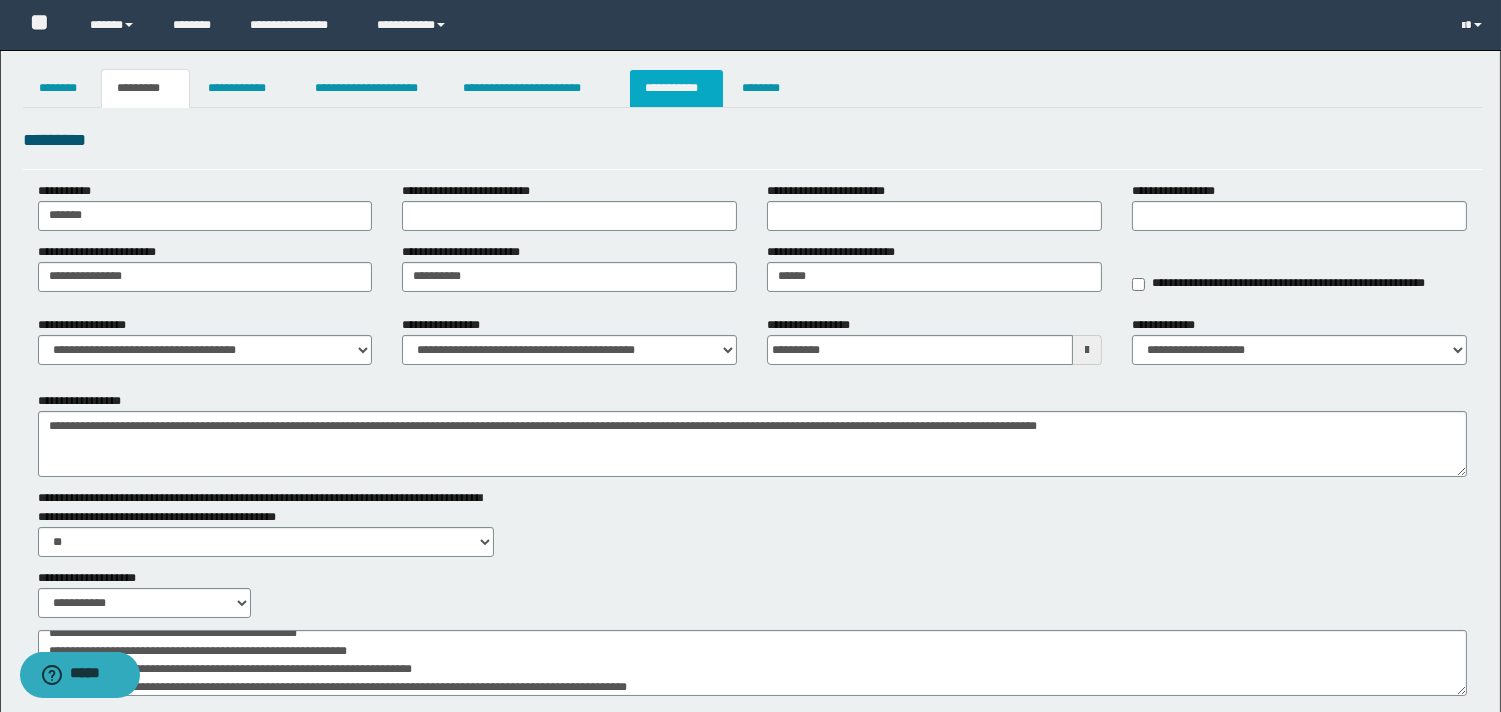 click on "**********" at bounding box center (676, 88) 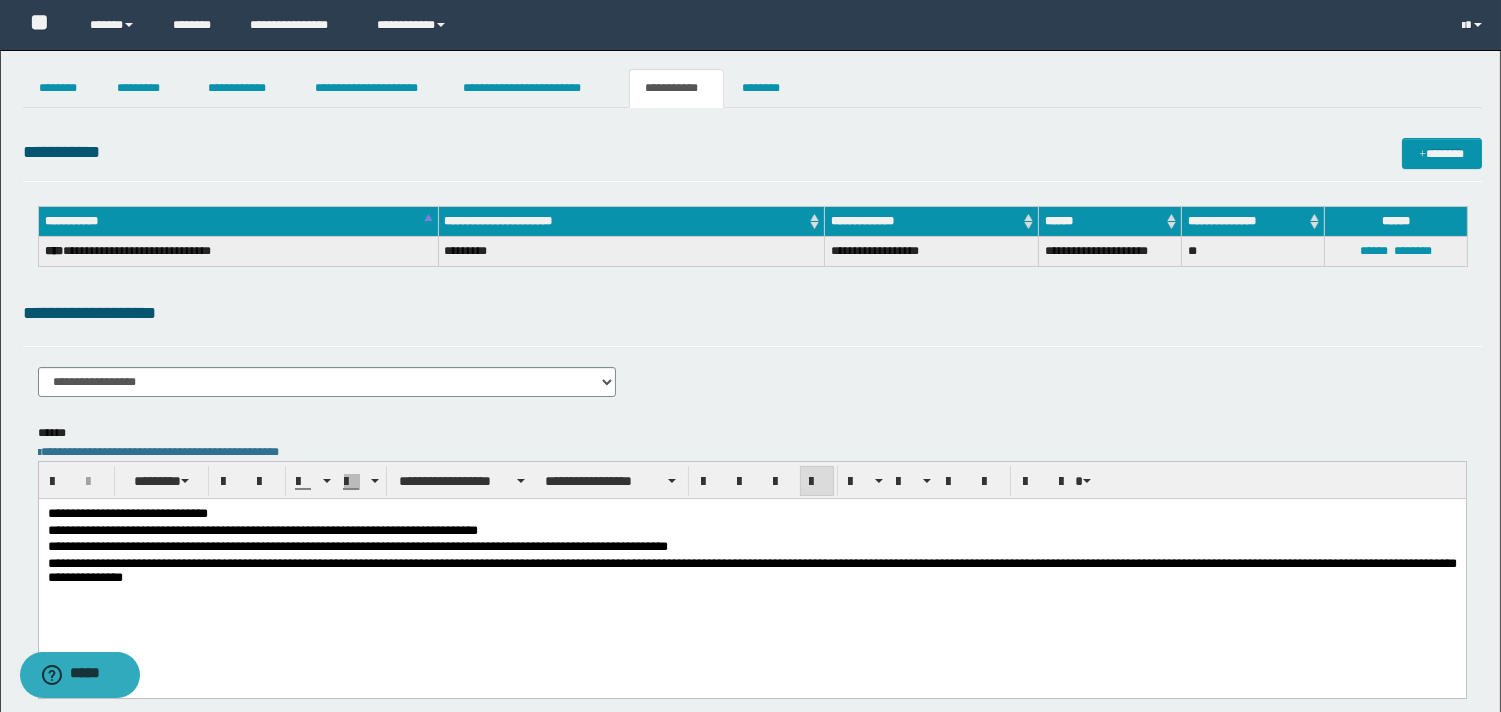 click on "**********" at bounding box center (751, 573) 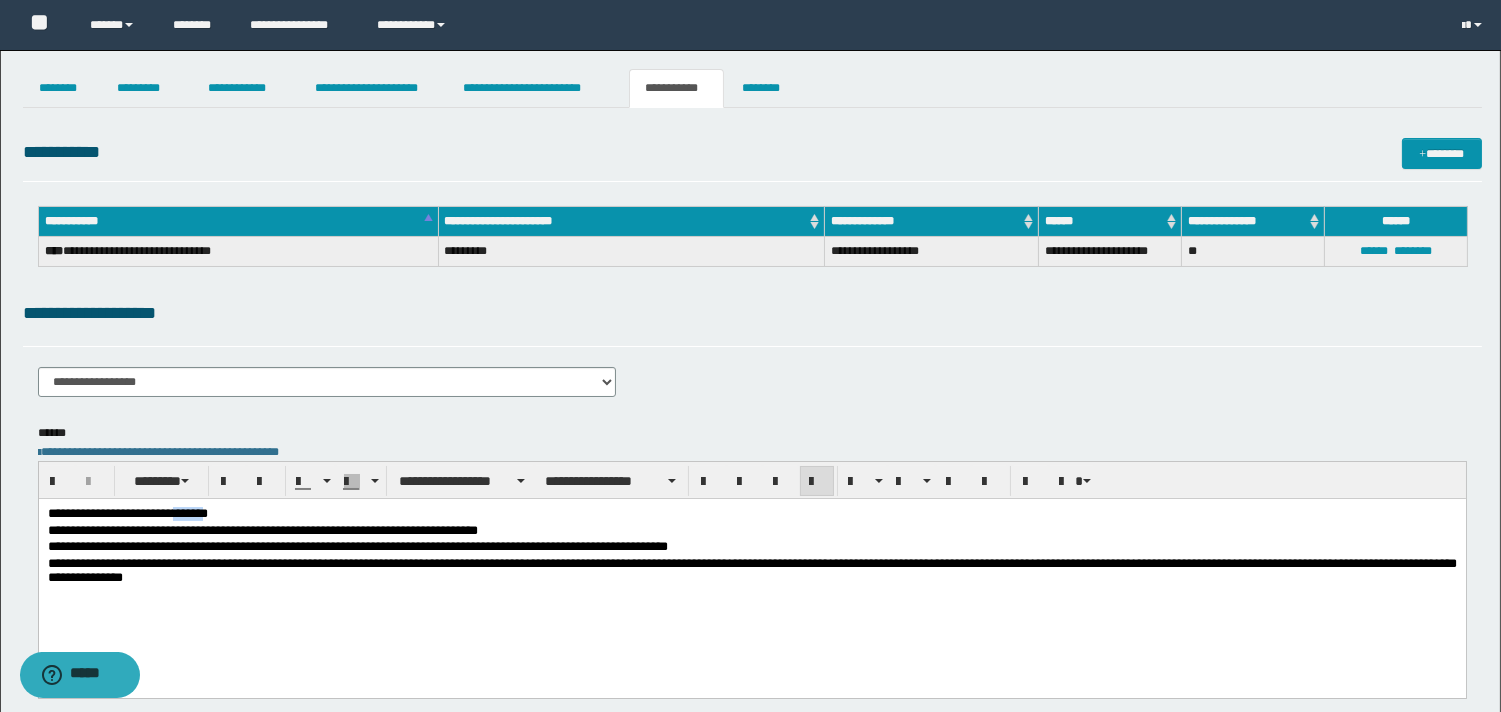 click on "**********" at bounding box center (751, 515) 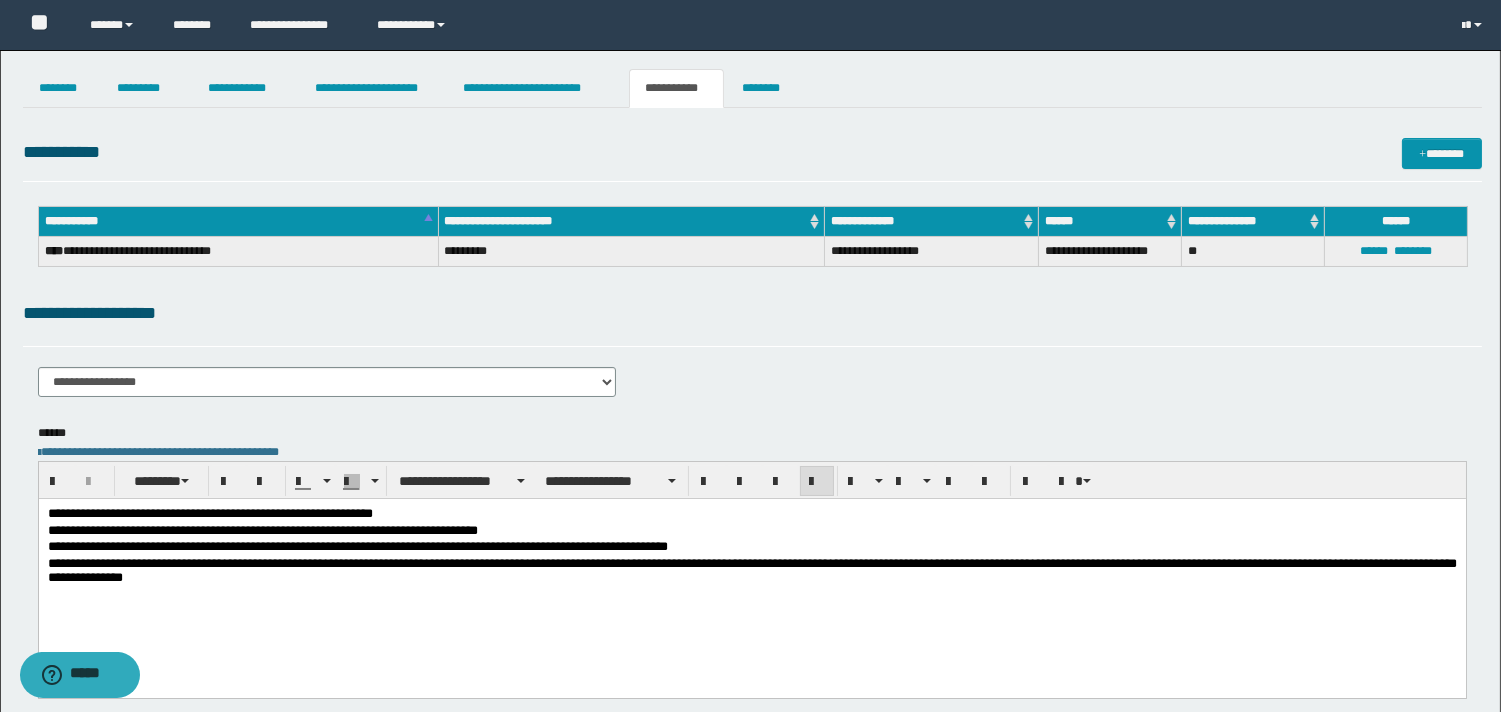 drag, startPoint x: 95, startPoint y: 507, endPoint x: 125, endPoint y: 505, distance: 30.066593 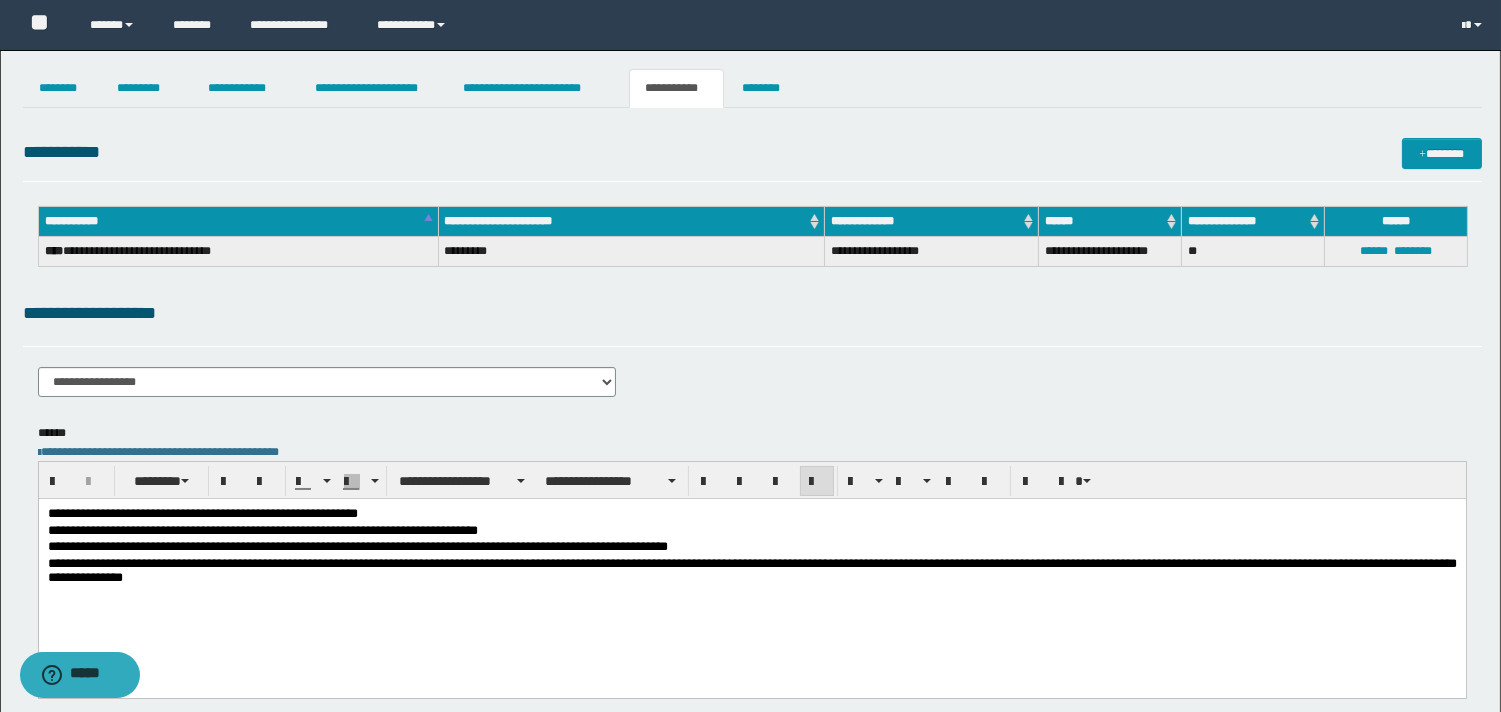 click on "**********" at bounding box center (752, 156) 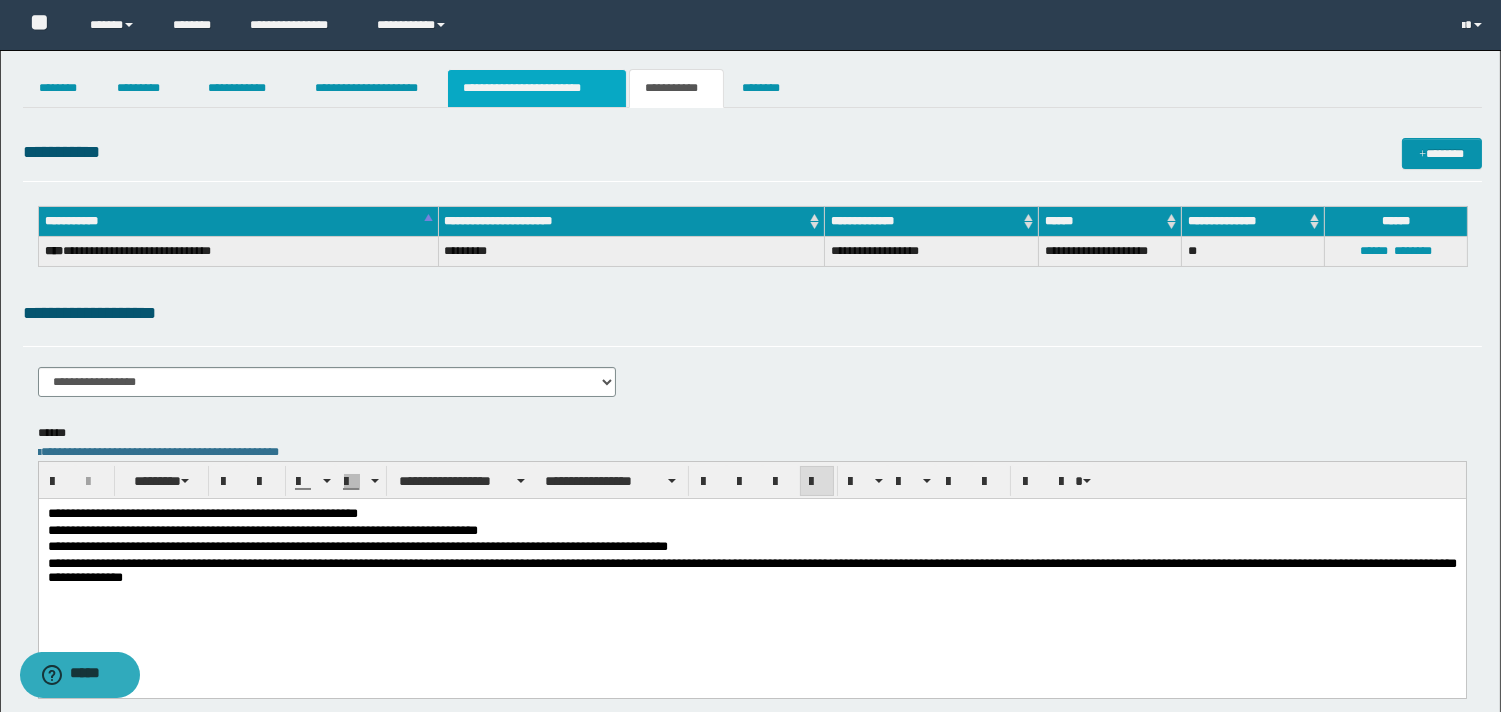 click on "**********" at bounding box center (537, 88) 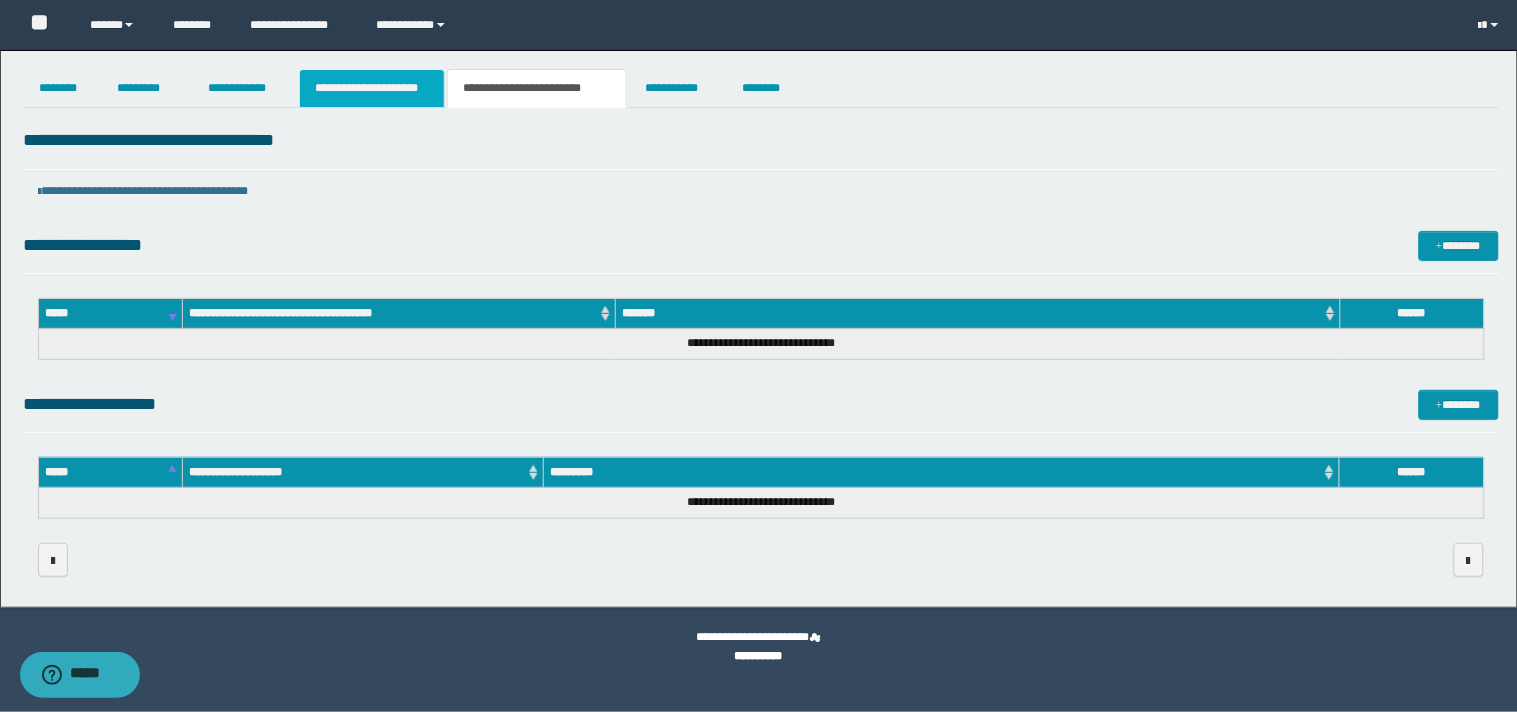 click on "**********" at bounding box center [372, 88] 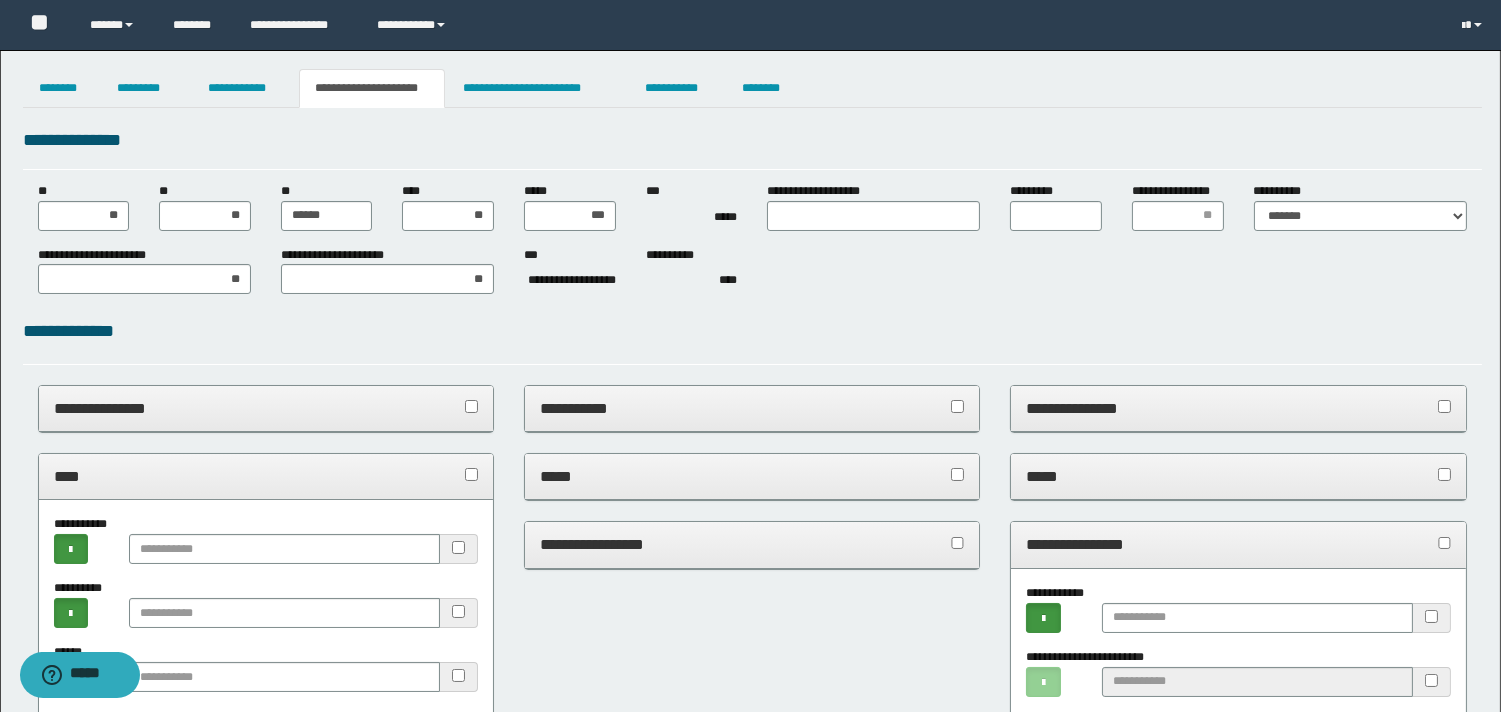 drag, startPoint x: 554, startPoint y: 292, endPoint x: 487, endPoint y: 304, distance: 68.06615 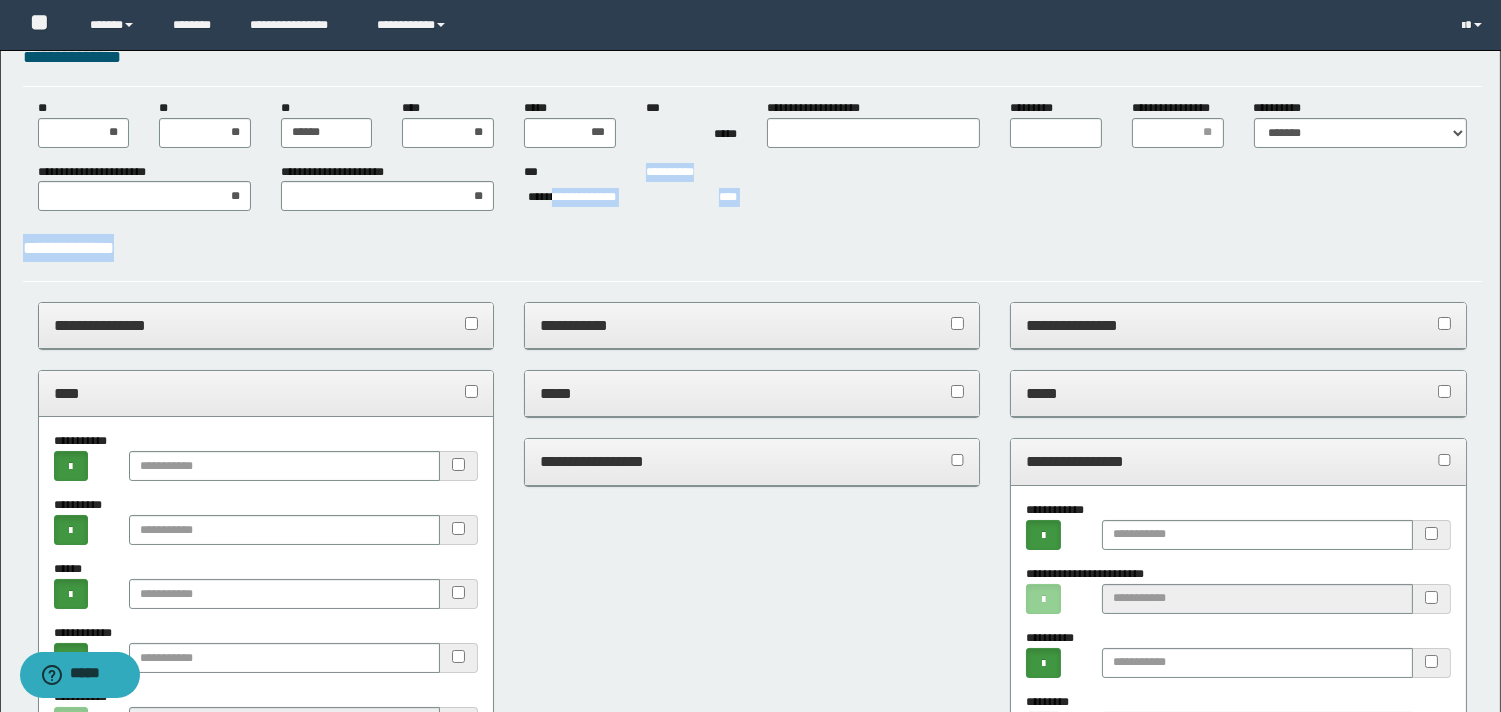 scroll, scrollTop: 222, scrollLeft: 0, axis: vertical 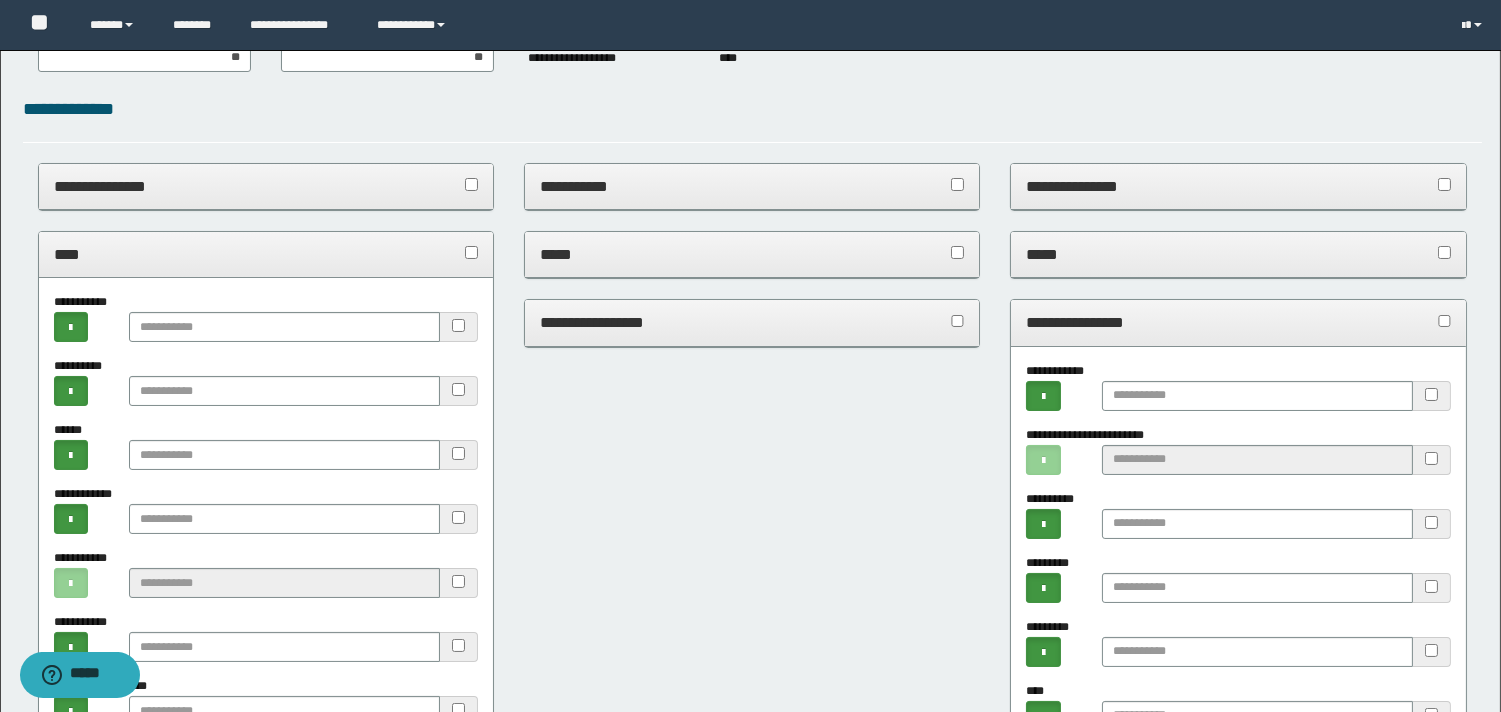 click on "**********" at bounding box center (752, 718) 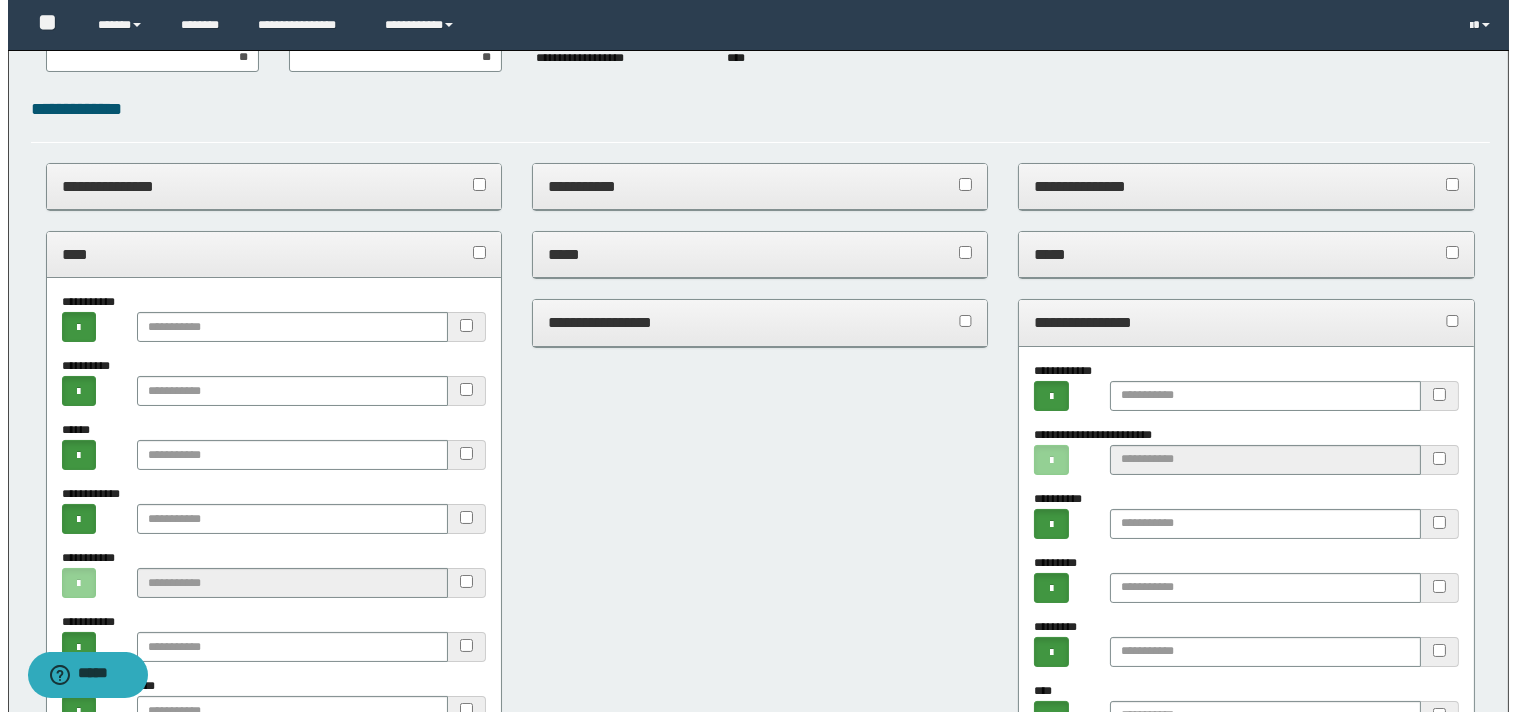 scroll, scrollTop: 0, scrollLeft: 0, axis: both 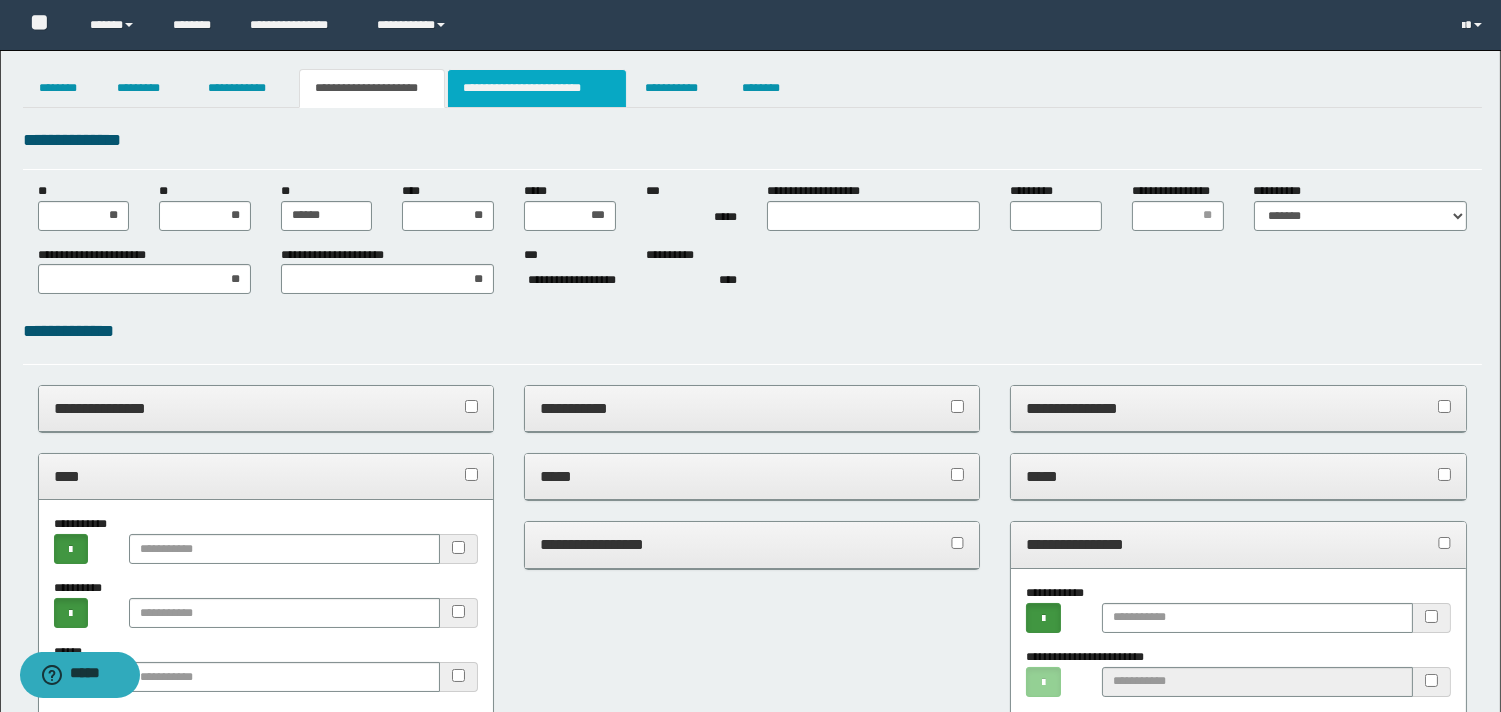 click on "**********" at bounding box center (537, 88) 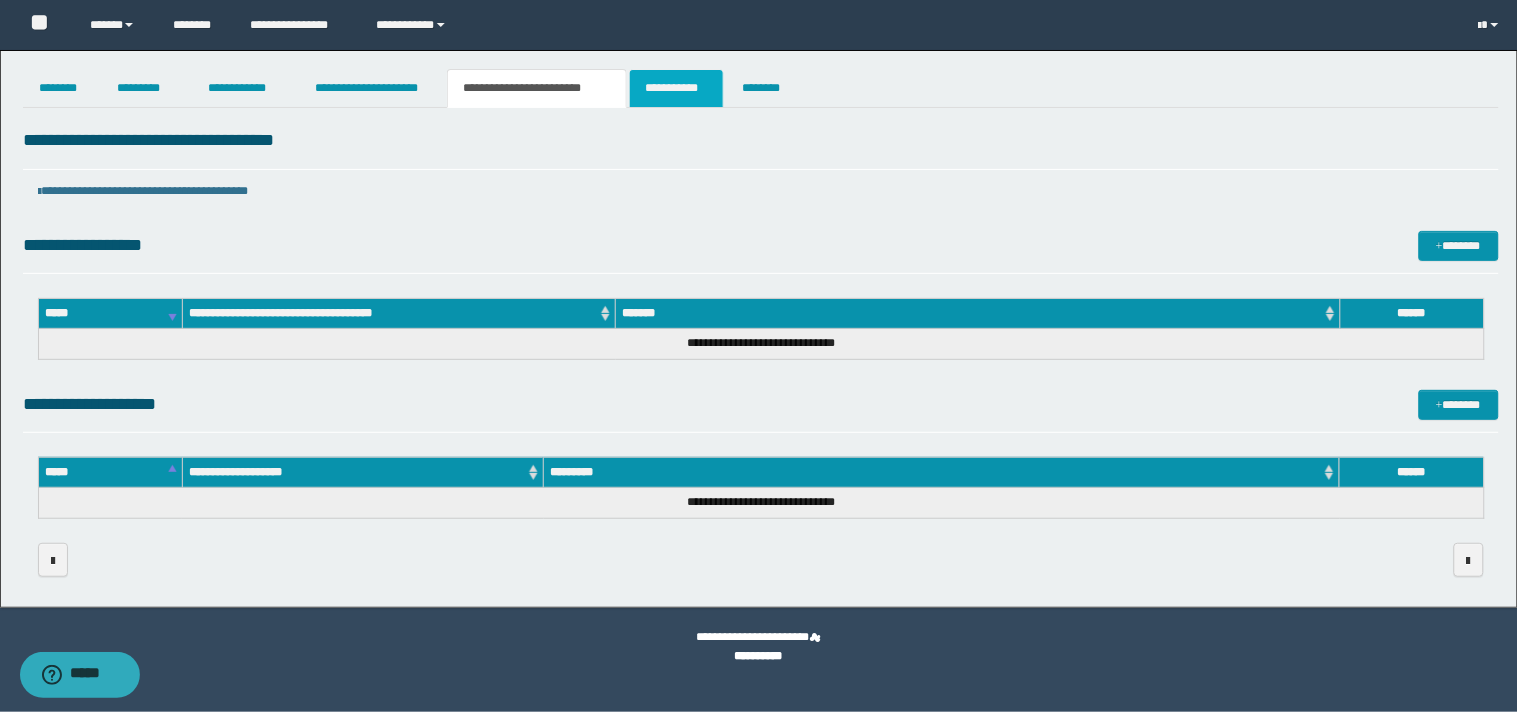click on "**********" at bounding box center [676, 88] 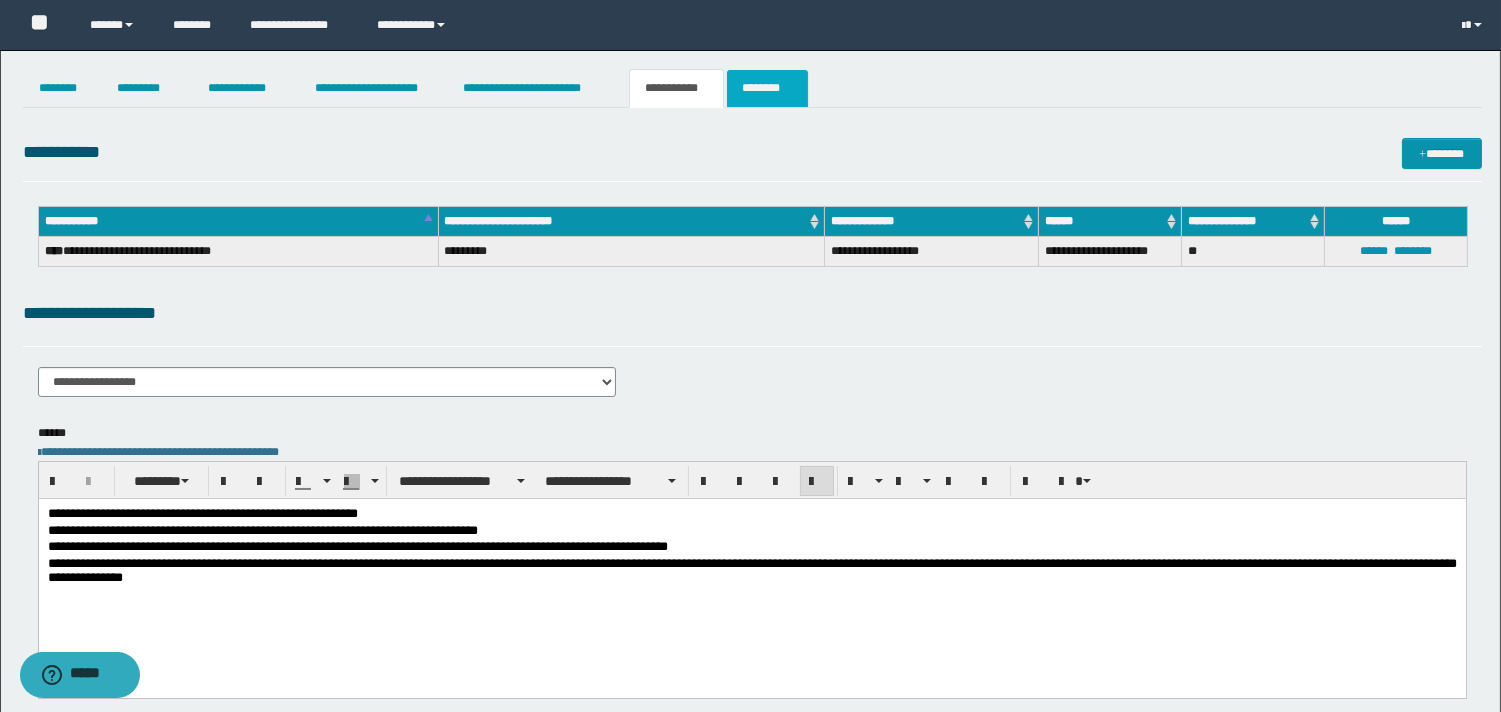 click on "********" at bounding box center [767, 88] 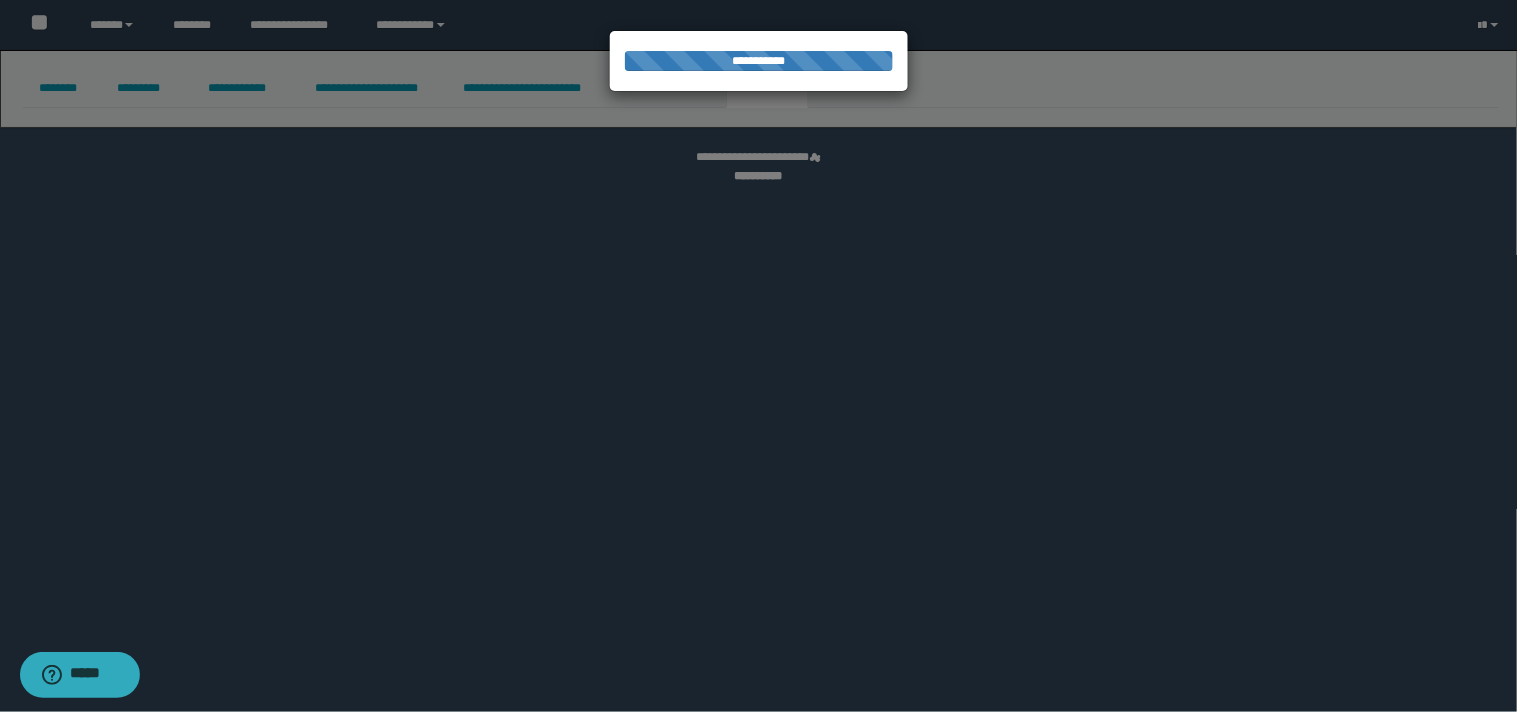 select 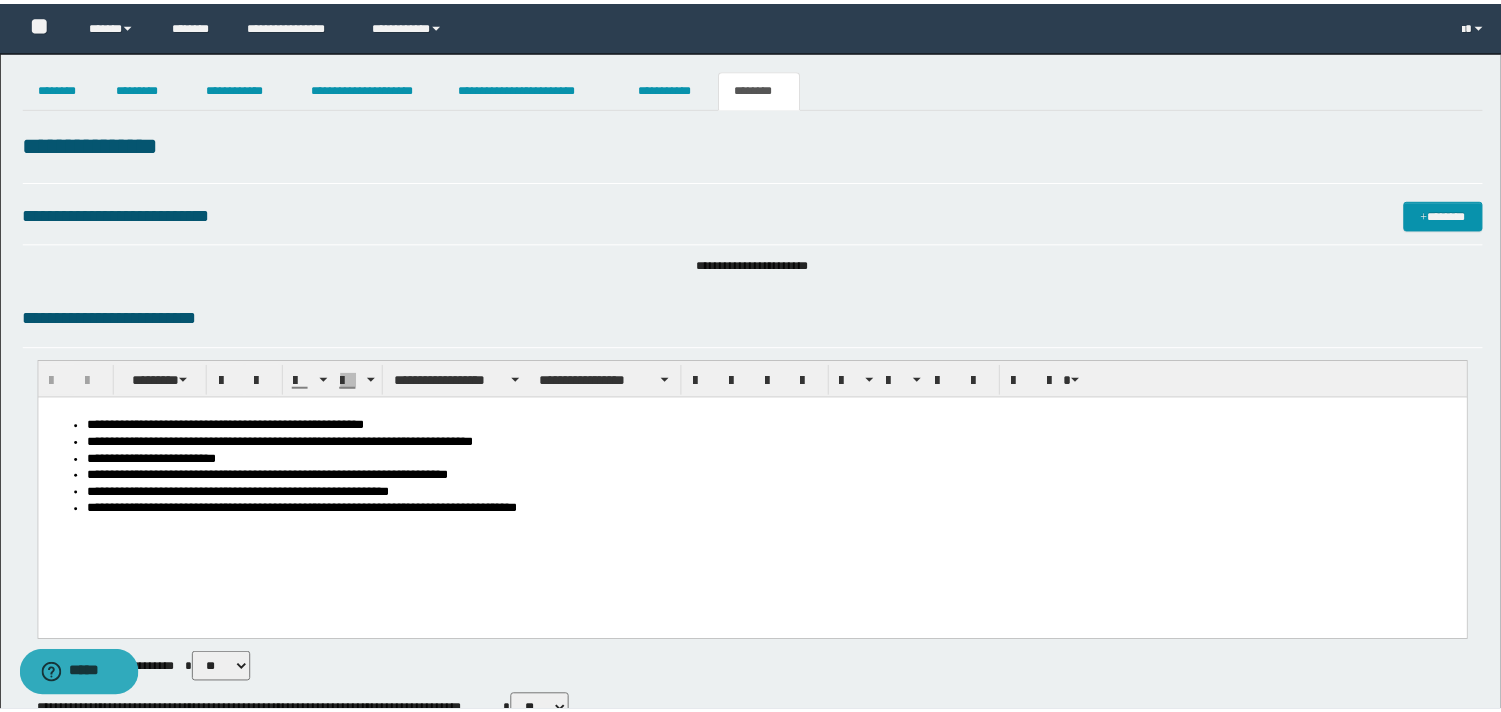 scroll, scrollTop: 0, scrollLeft: 0, axis: both 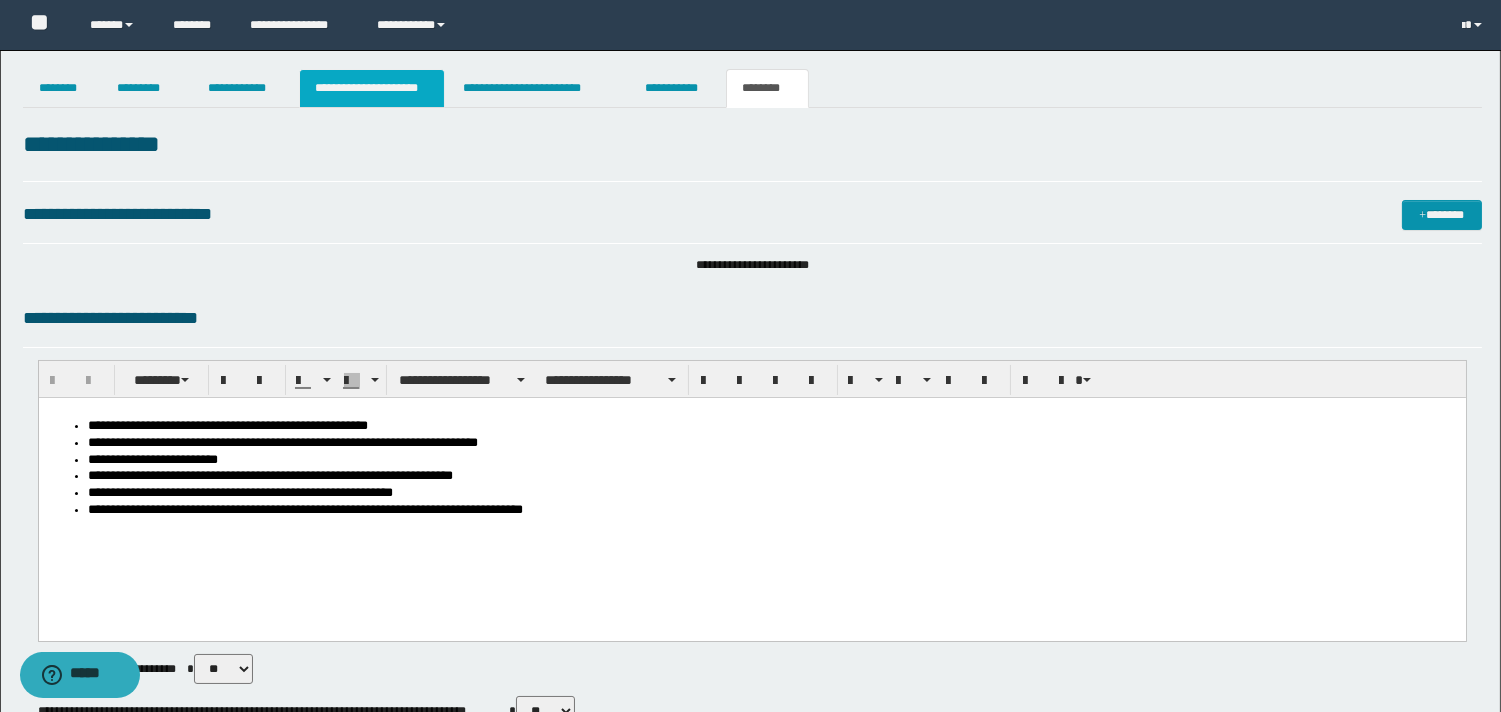 click on "**********" at bounding box center (372, 88) 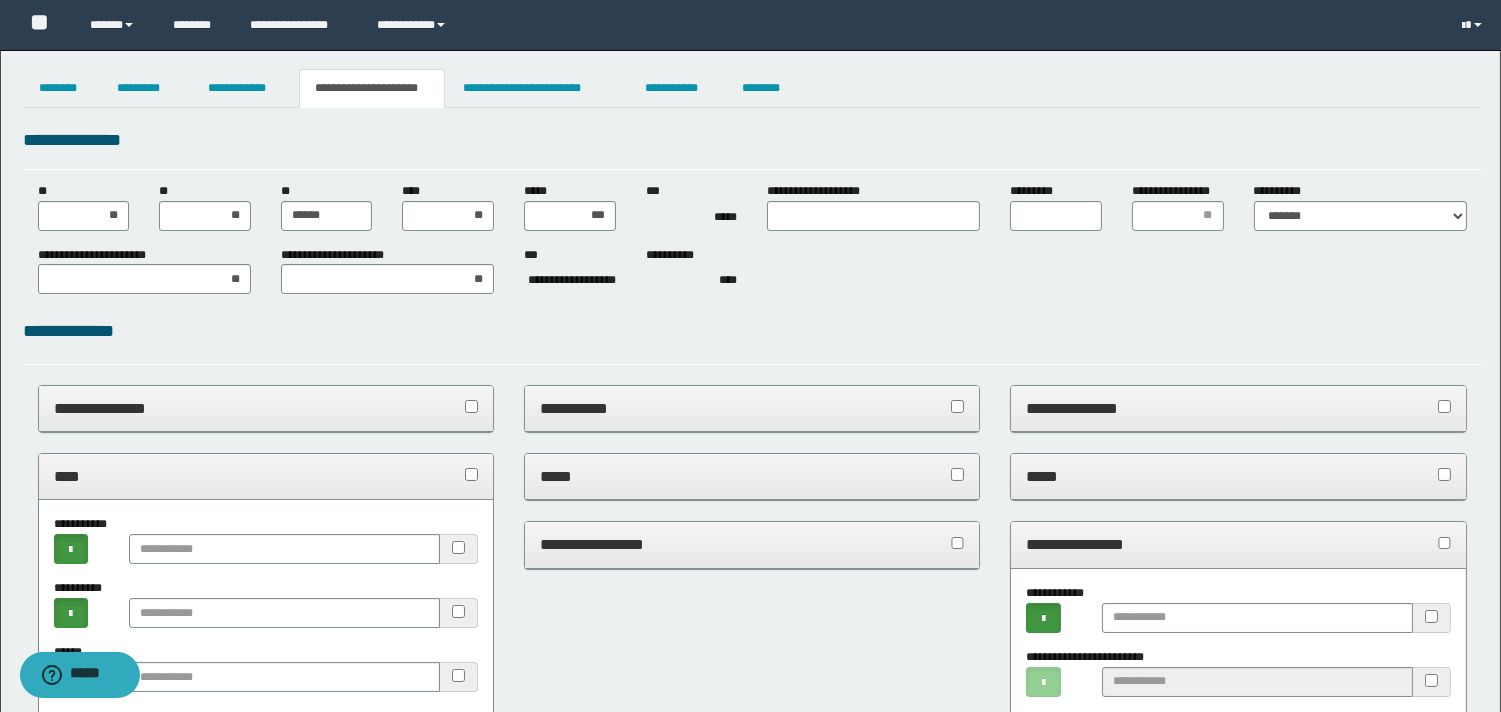 click on "**********" at bounding box center (266, 408) 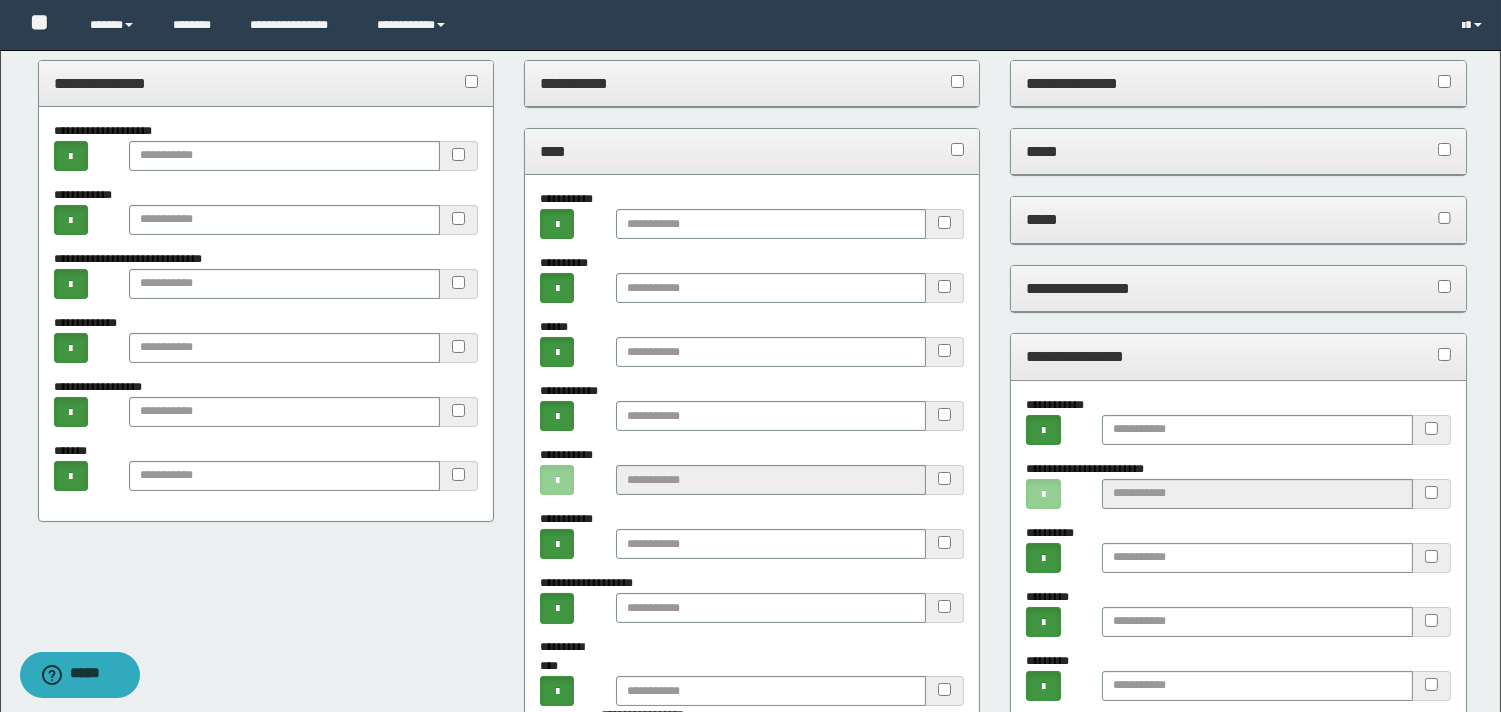 scroll, scrollTop: 555, scrollLeft: 0, axis: vertical 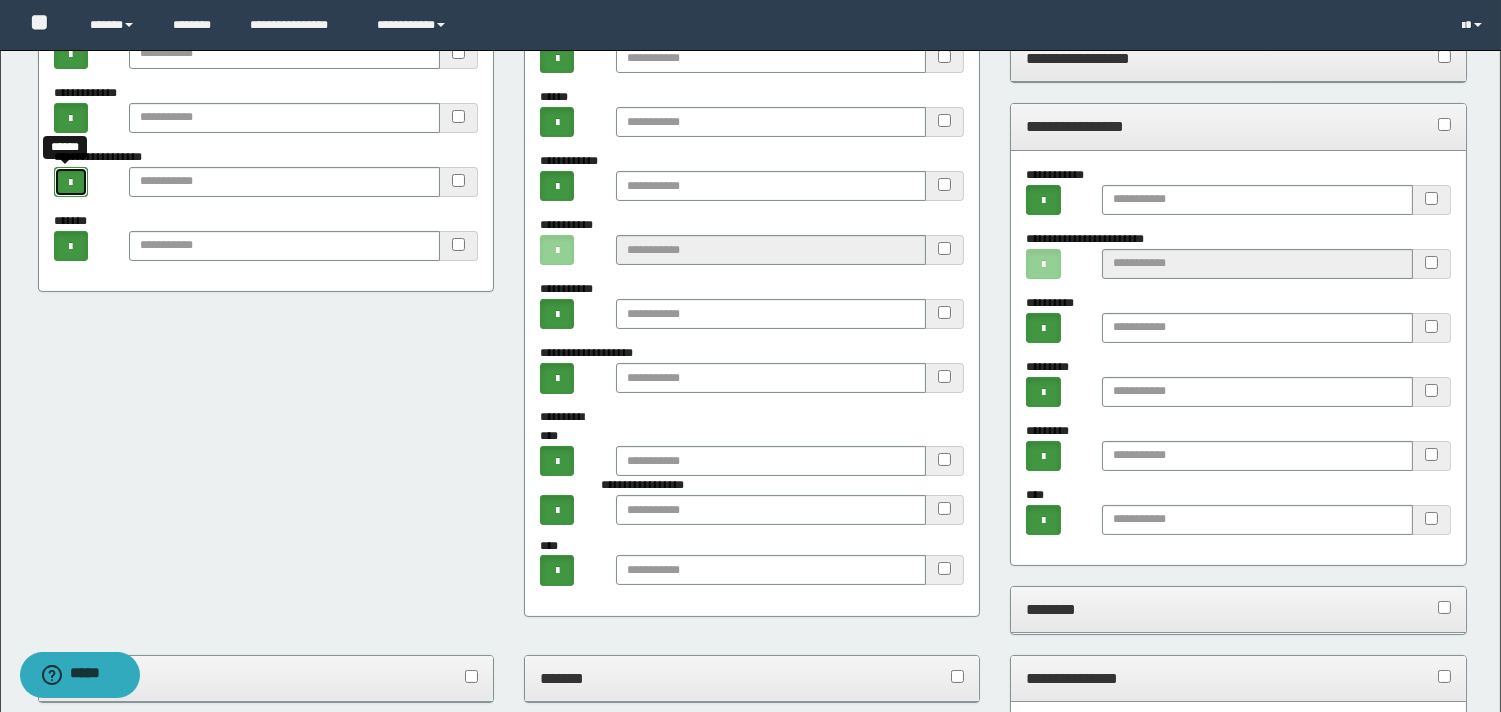 drag, startPoint x: 70, startPoint y: 188, endPoint x: 168, endPoint y: 197, distance: 98.4124 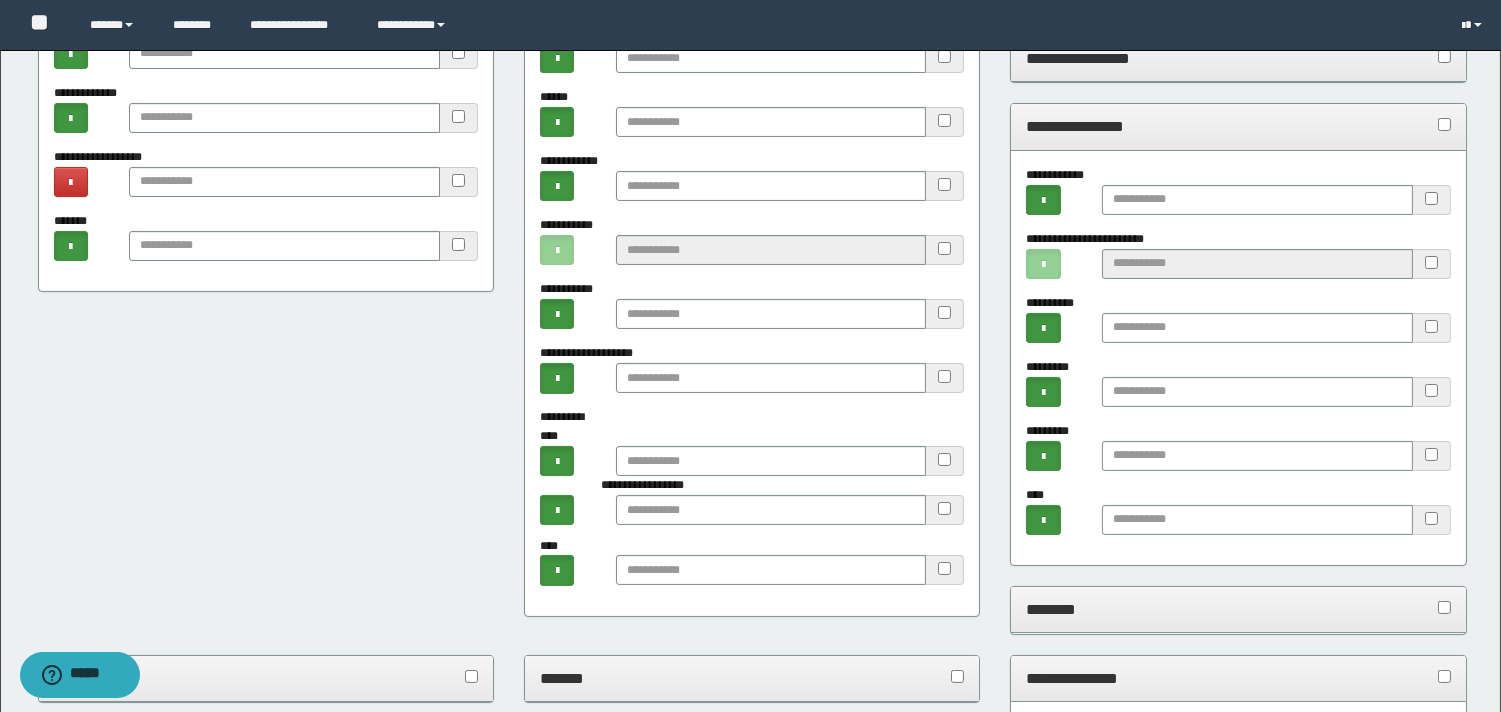 click on "**********" at bounding box center (266, 84) 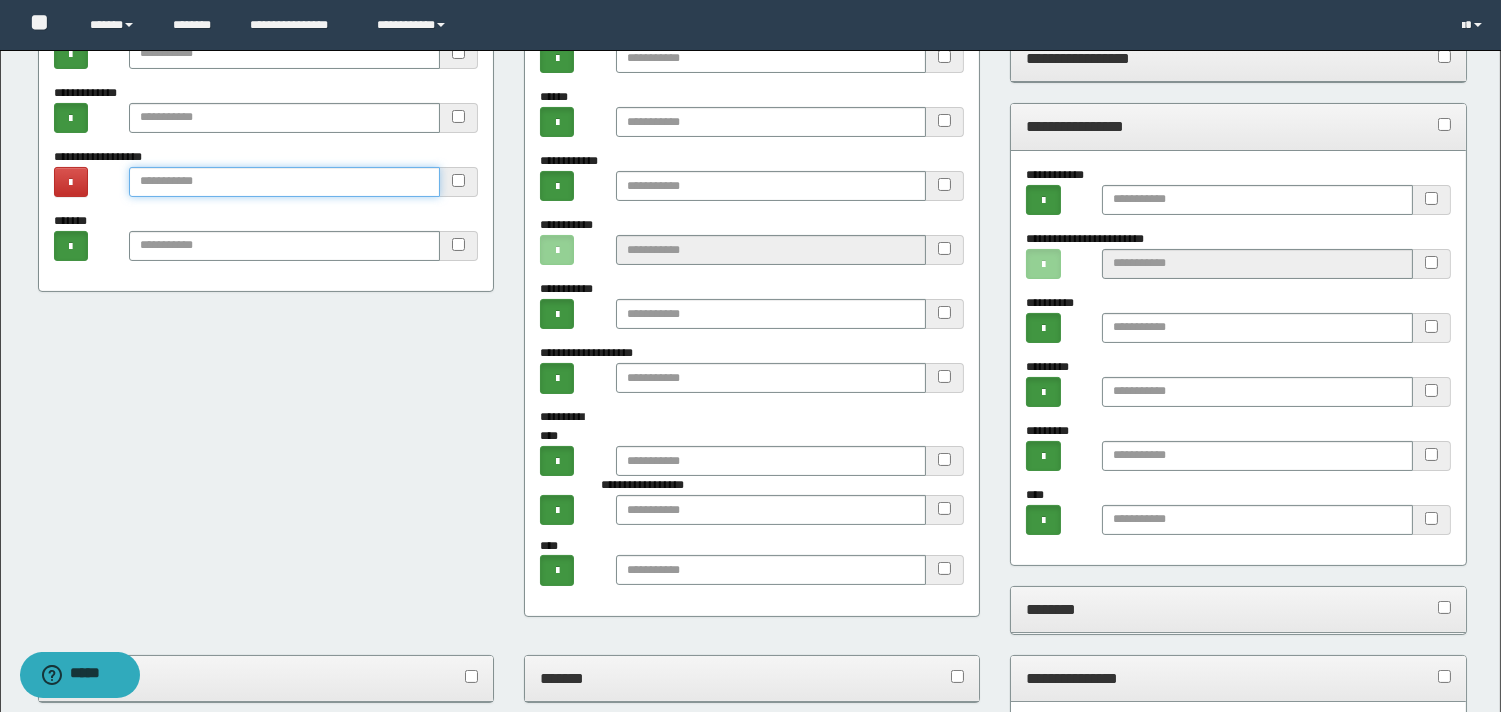 click at bounding box center [284, 182] 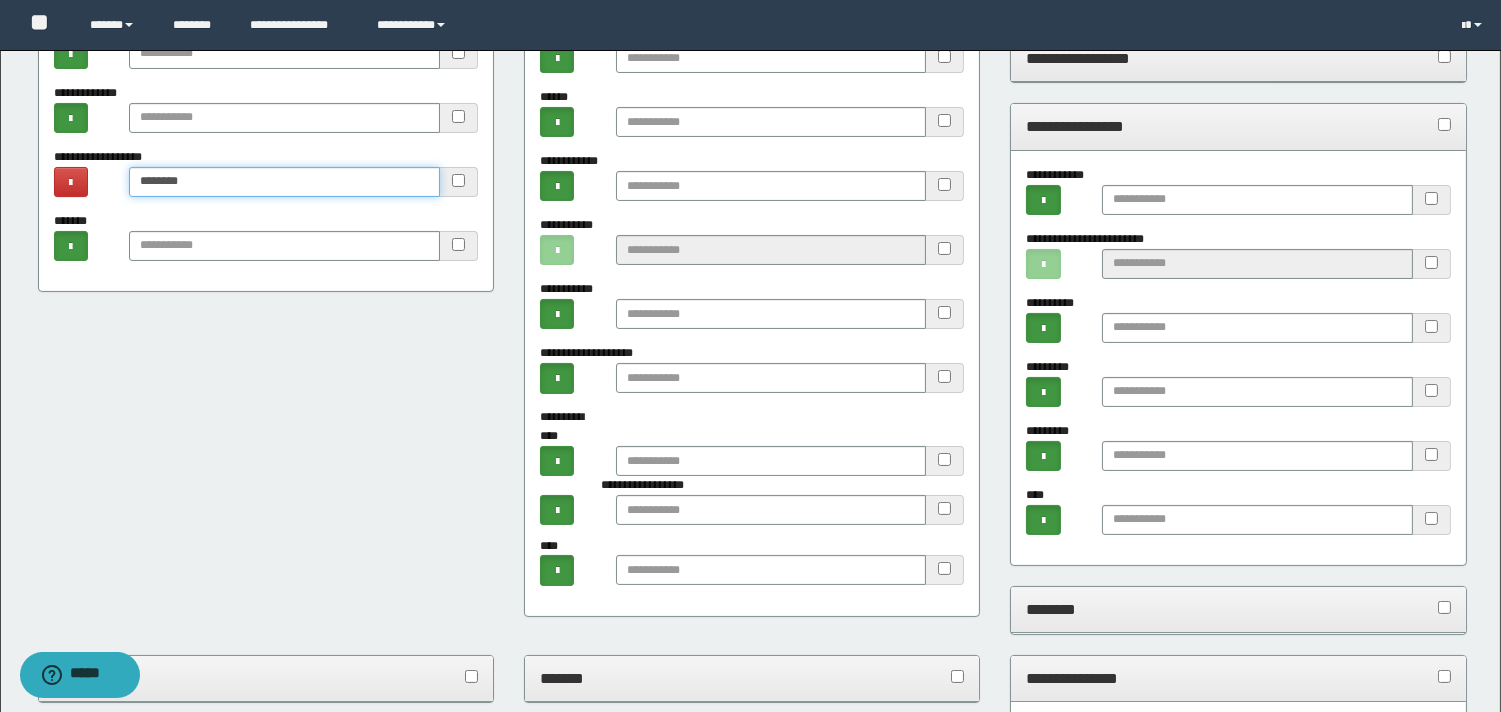 click on "********" at bounding box center [284, 182] 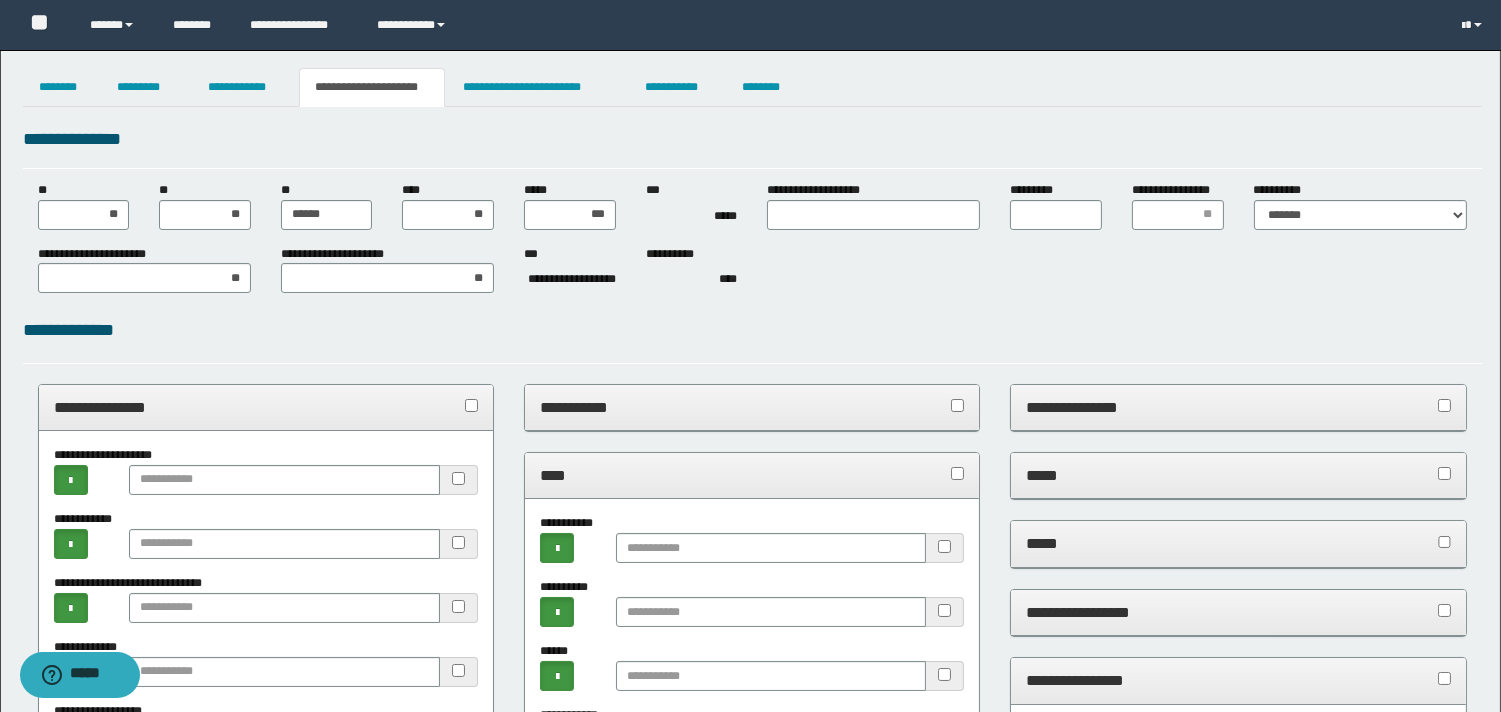 scroll, scrollTop: 0, scrollLeft: 0, axis: both 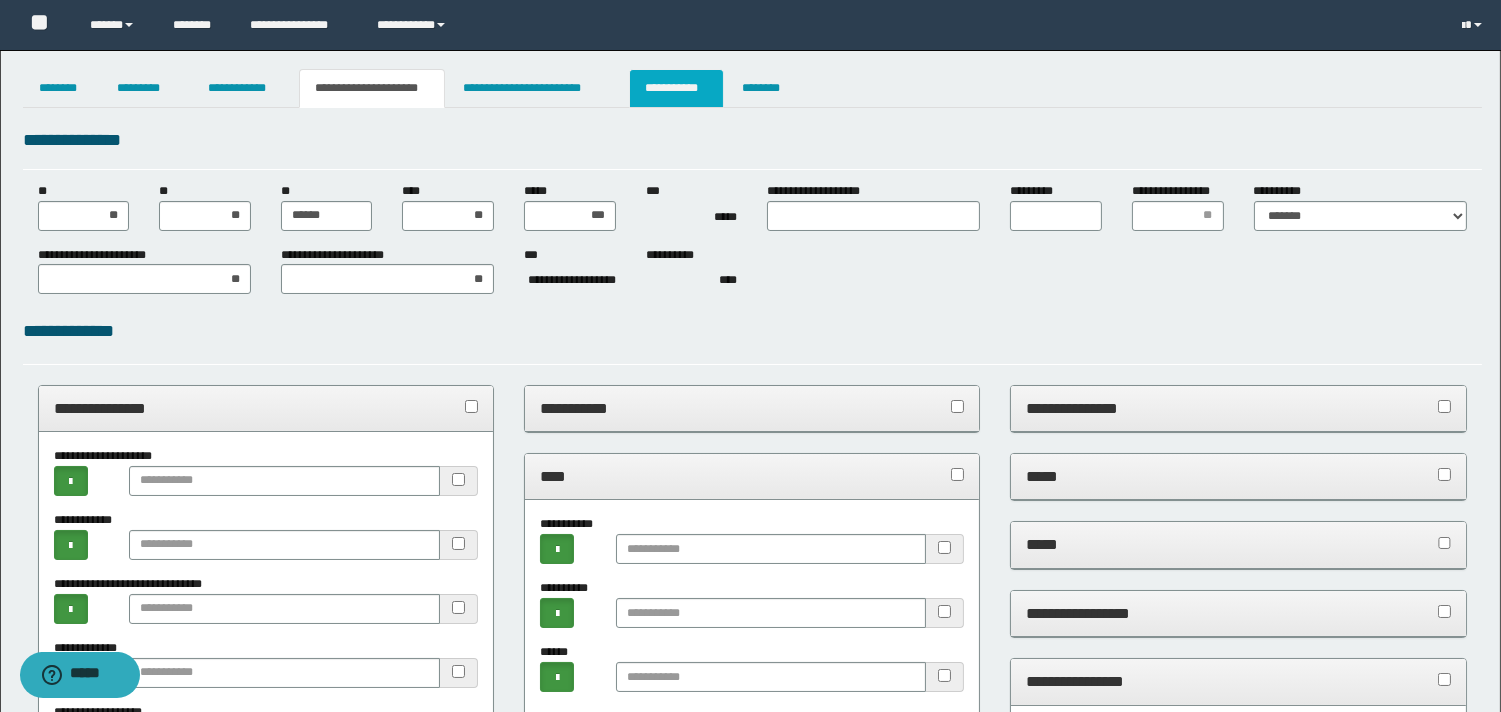 type on "*********" 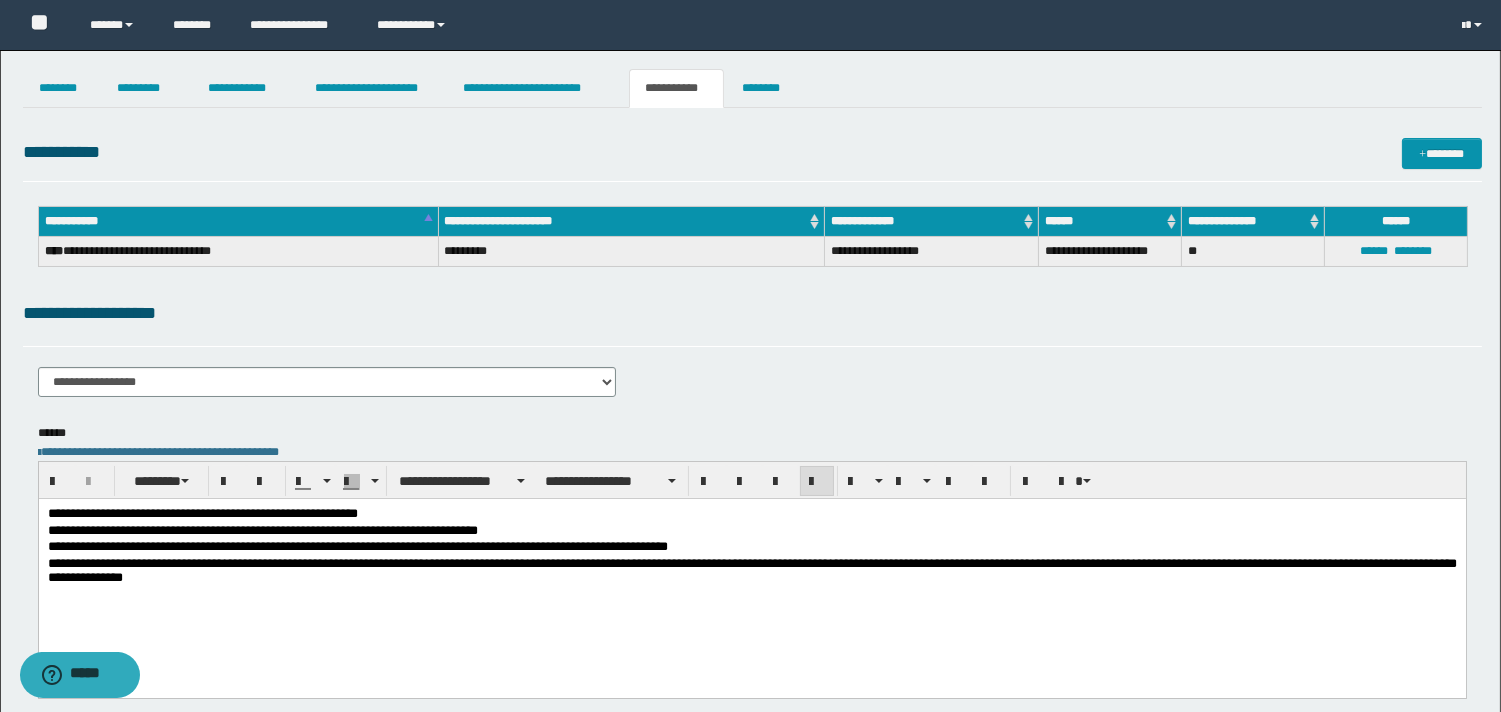 click on "**********" at bounding box center [750, 462] 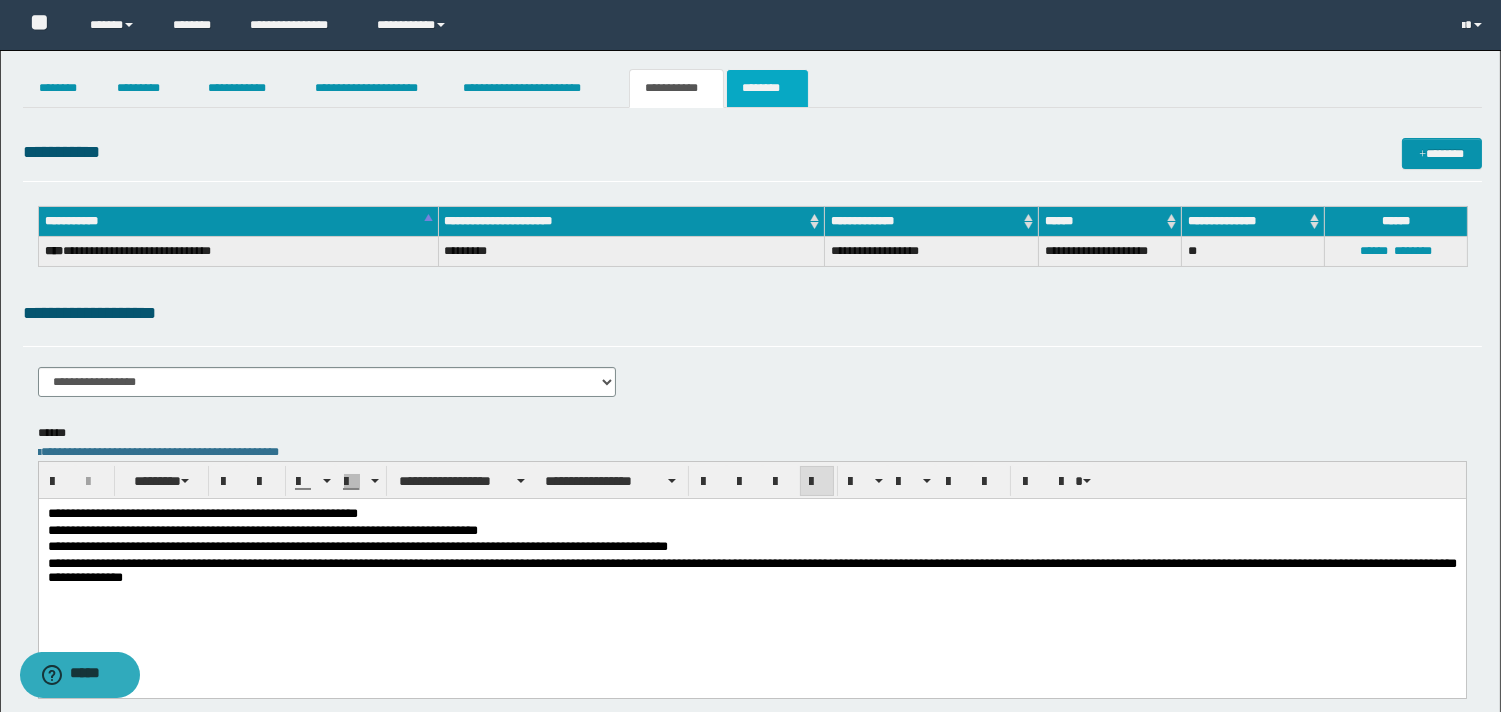 click on "********" at bounding box center (767, 88) 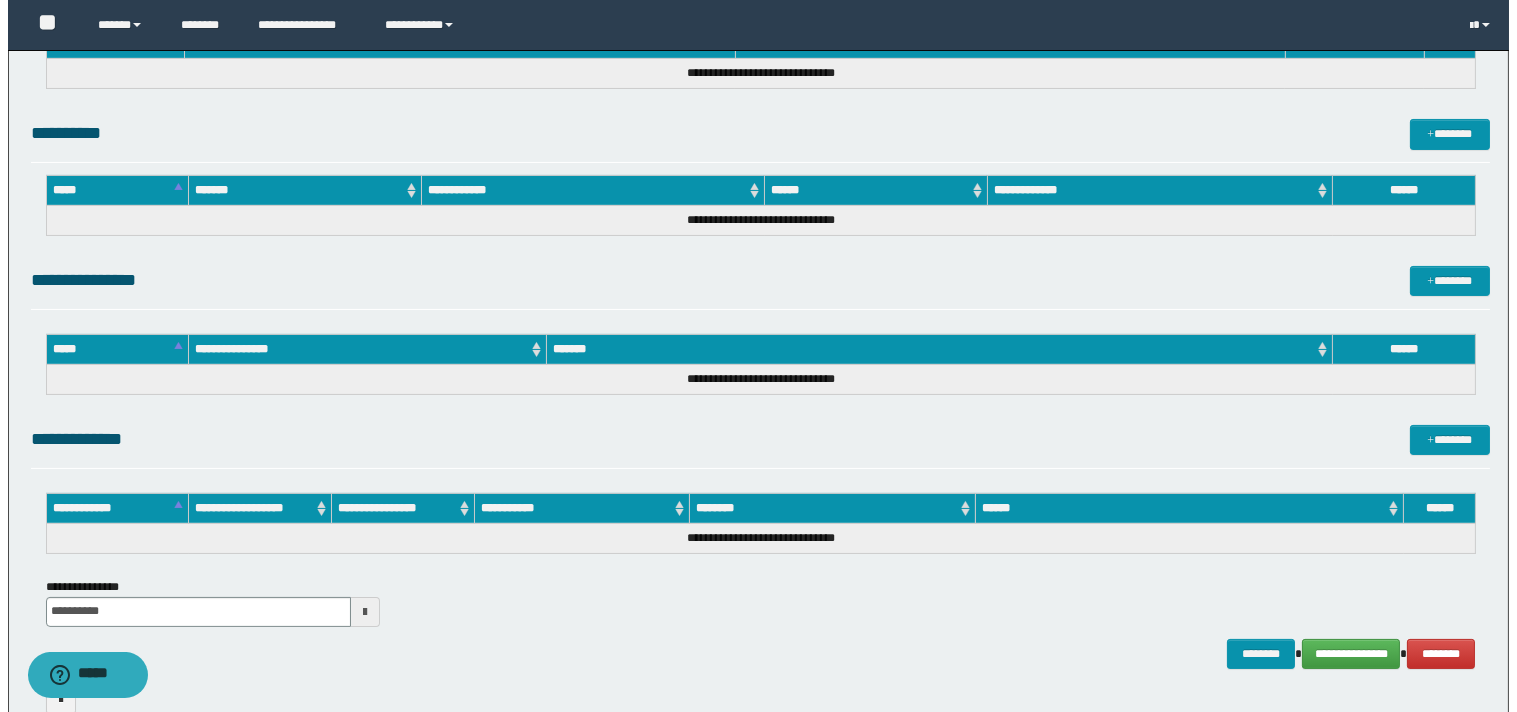 scroll, scrollTop: 766, scrollLeft: 0, axis: vertical 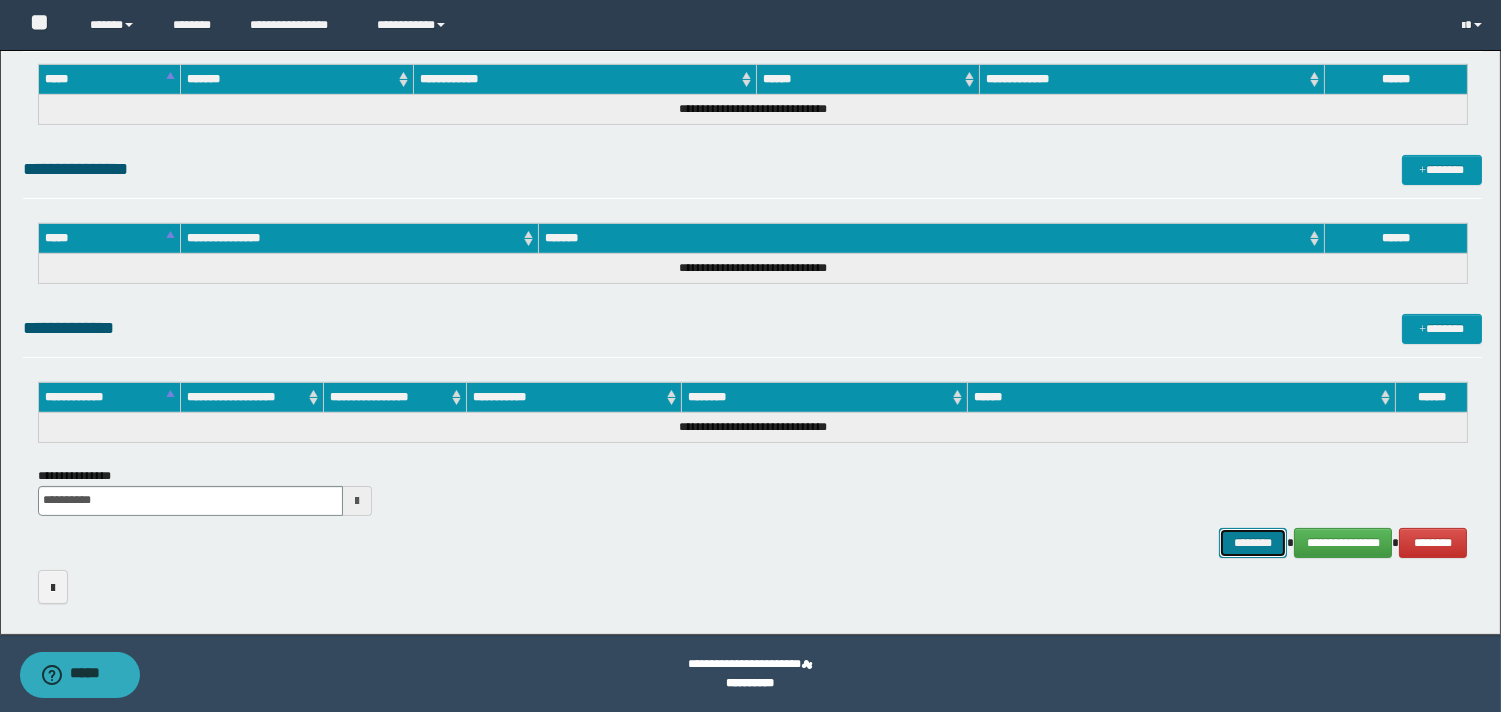 click on "********" at bounding box center (1253, 543) 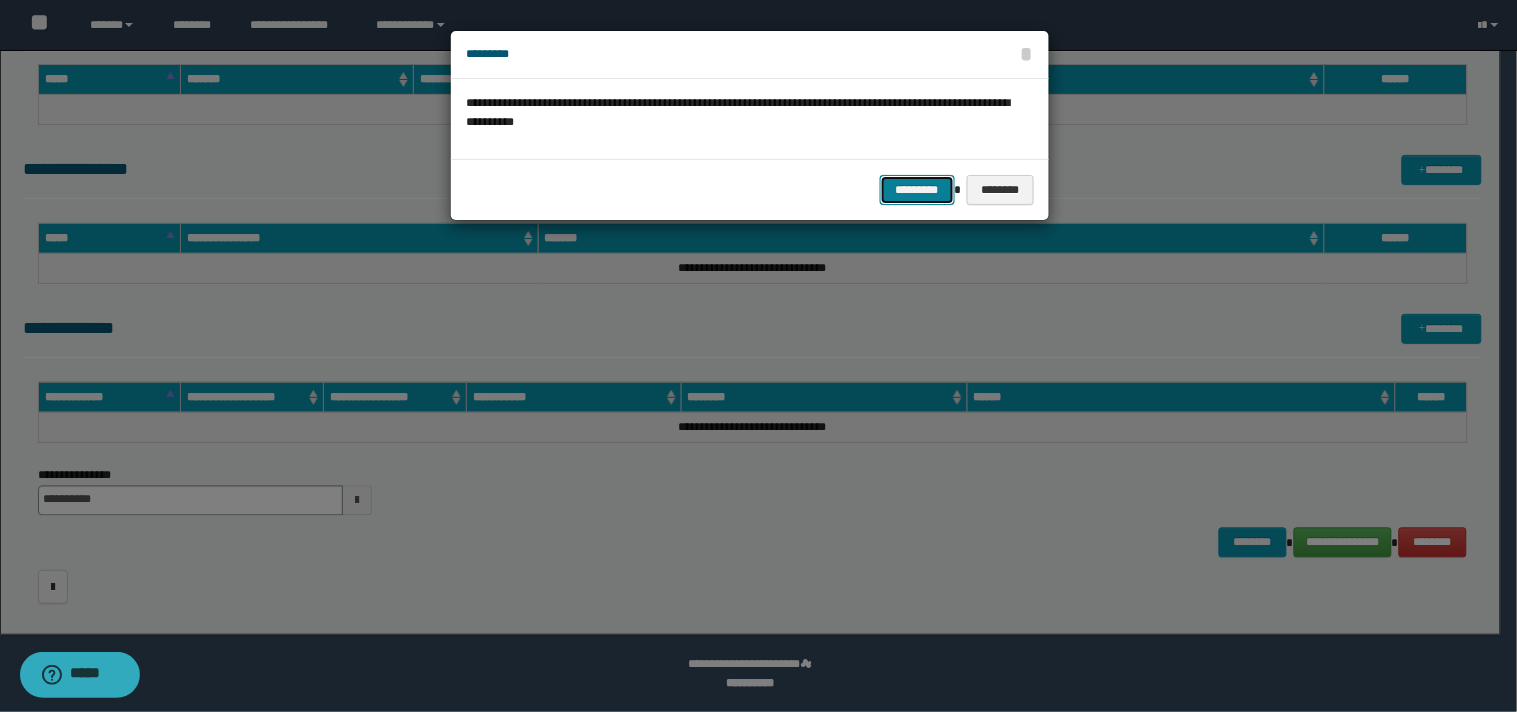 click on "*********" at bounding box center [917, 190] 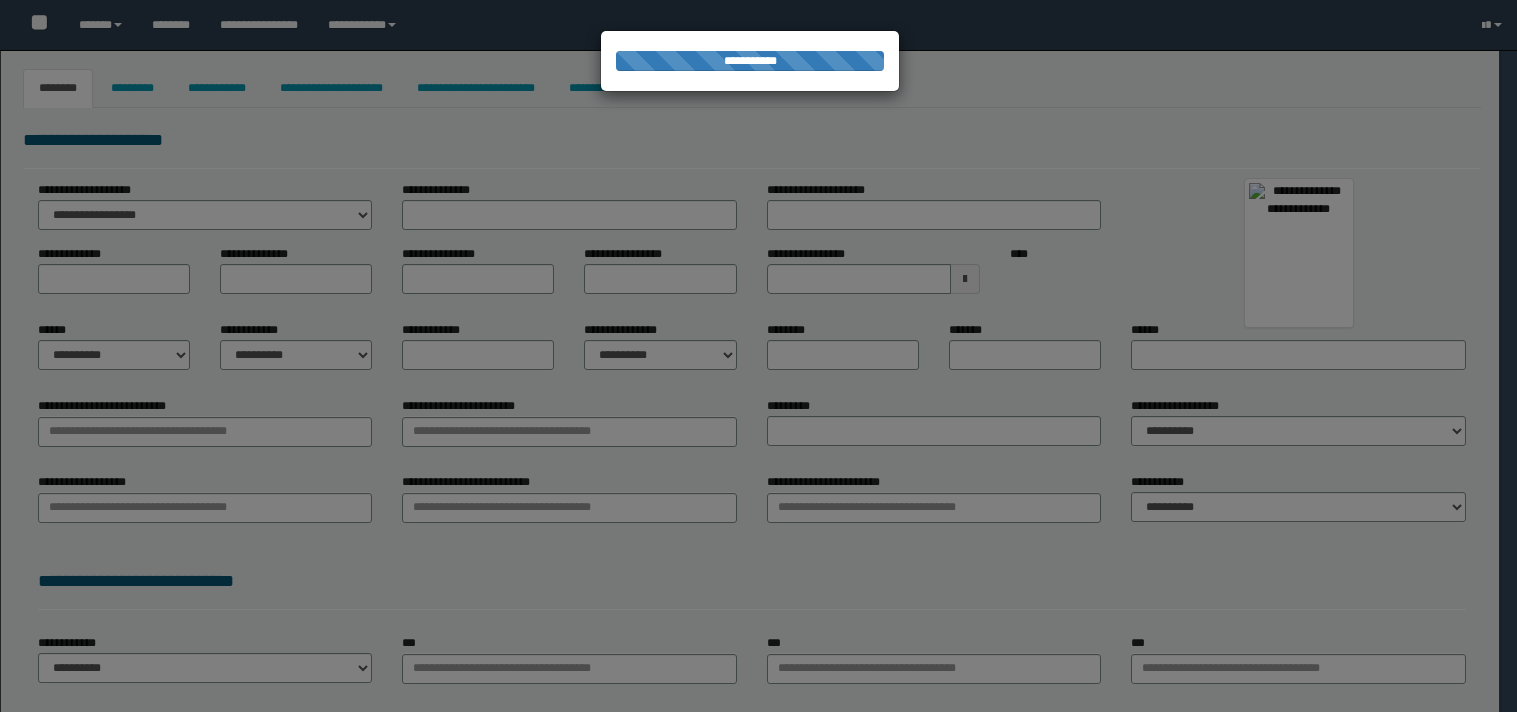type on "********" 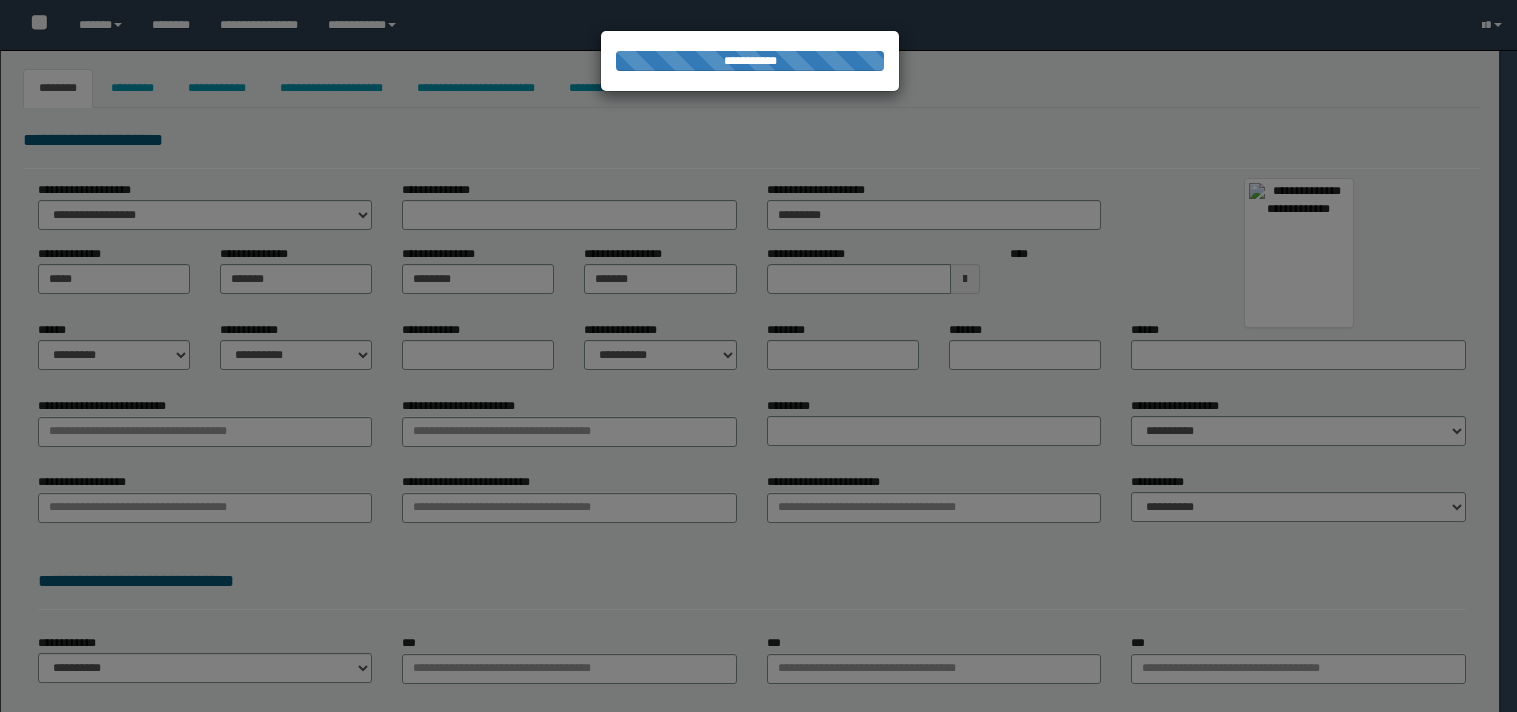 select on "*" 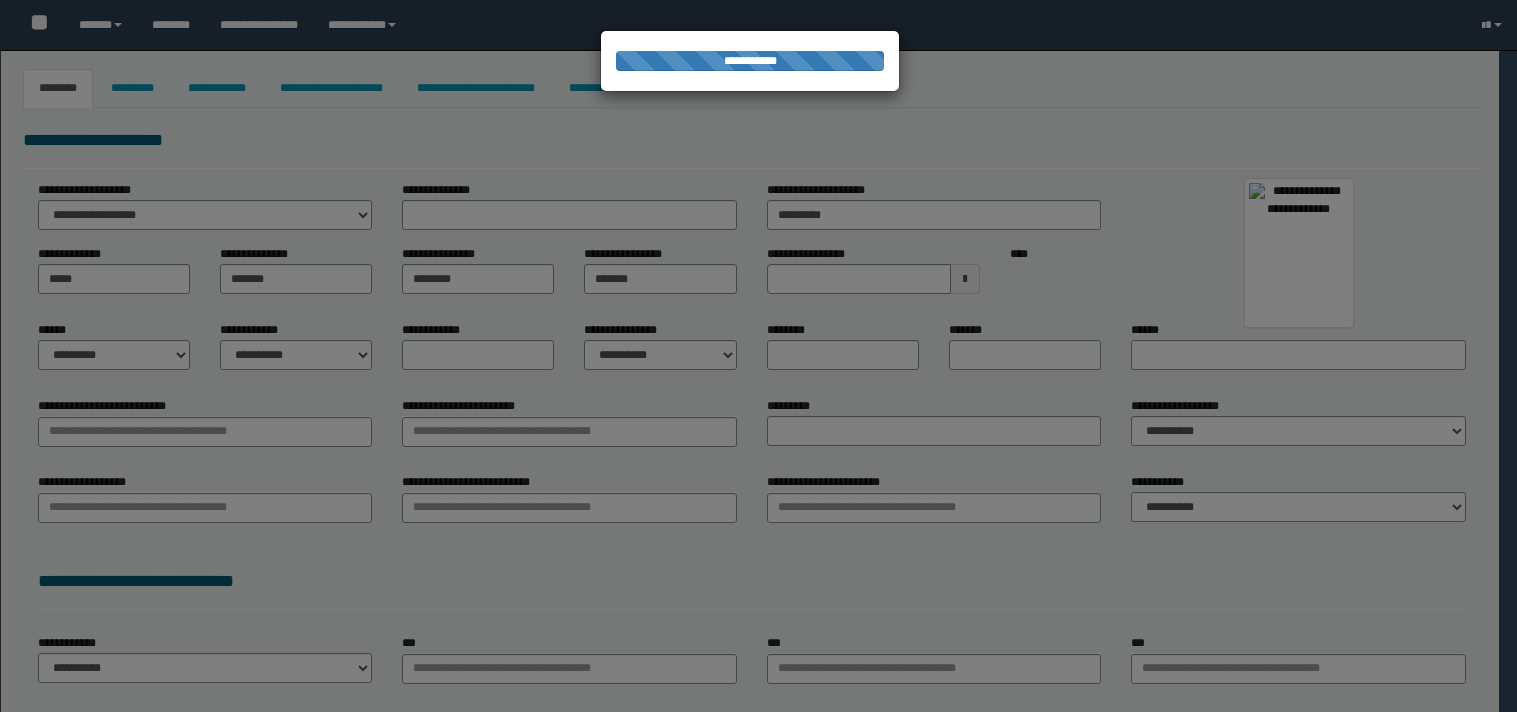 select on "*" 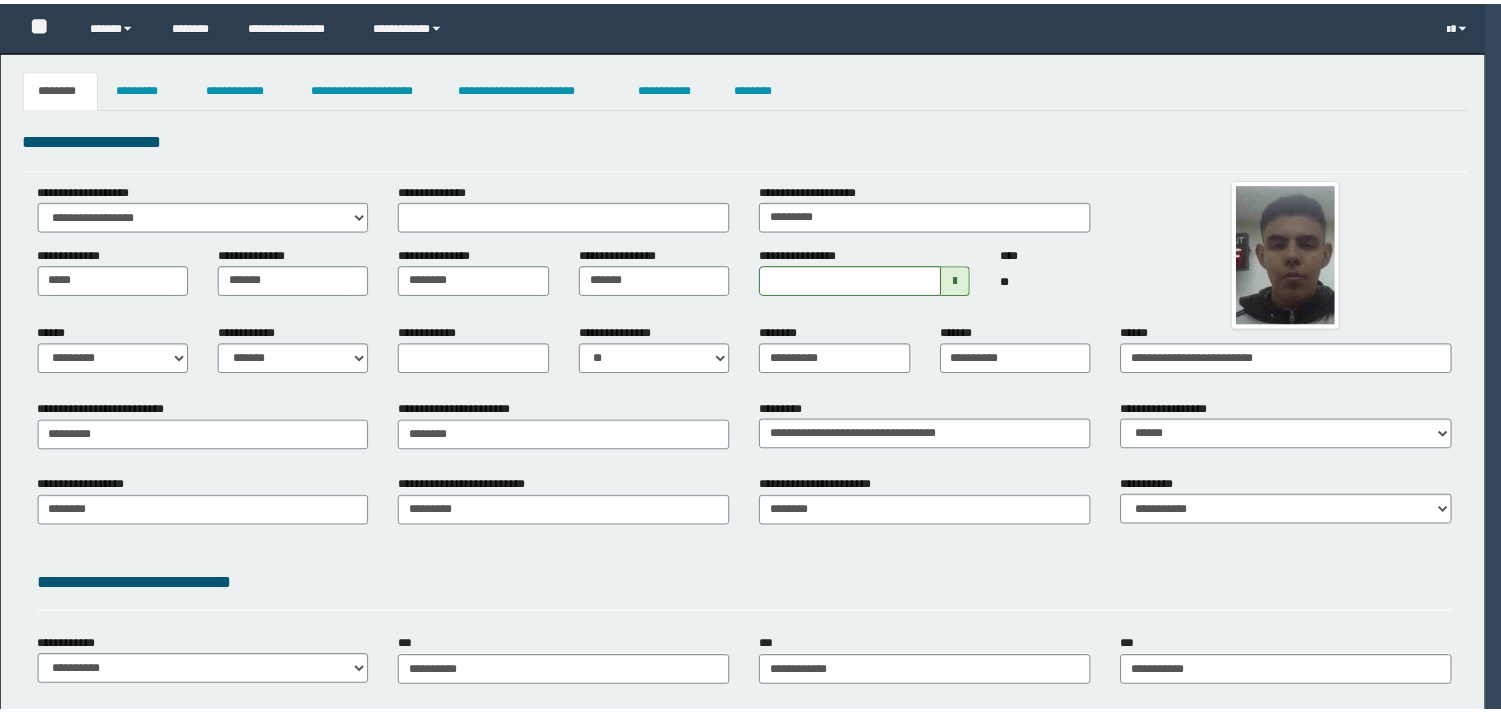 scroll, scrollTop: 0, scrollLeft: 0, axis: both 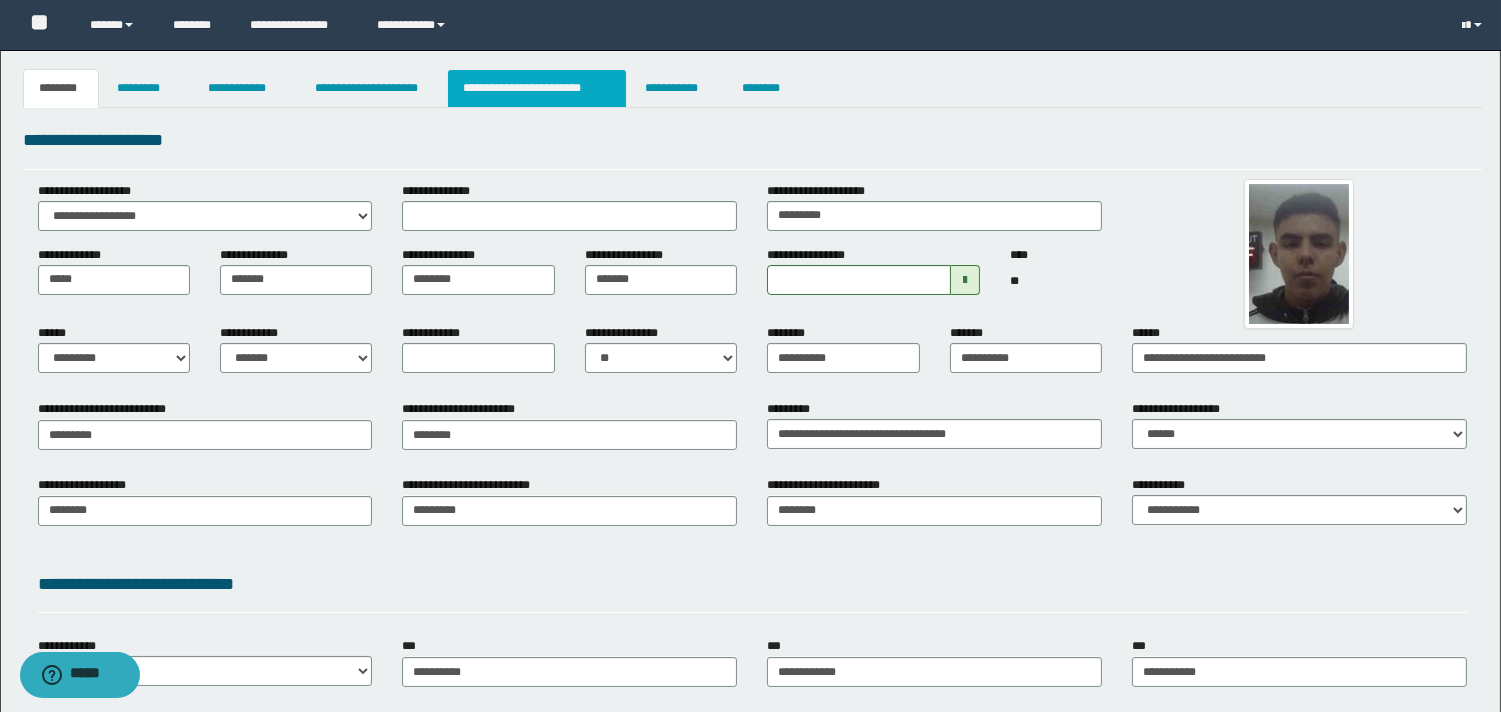 click on "**********" at bounding box center [537, 88] 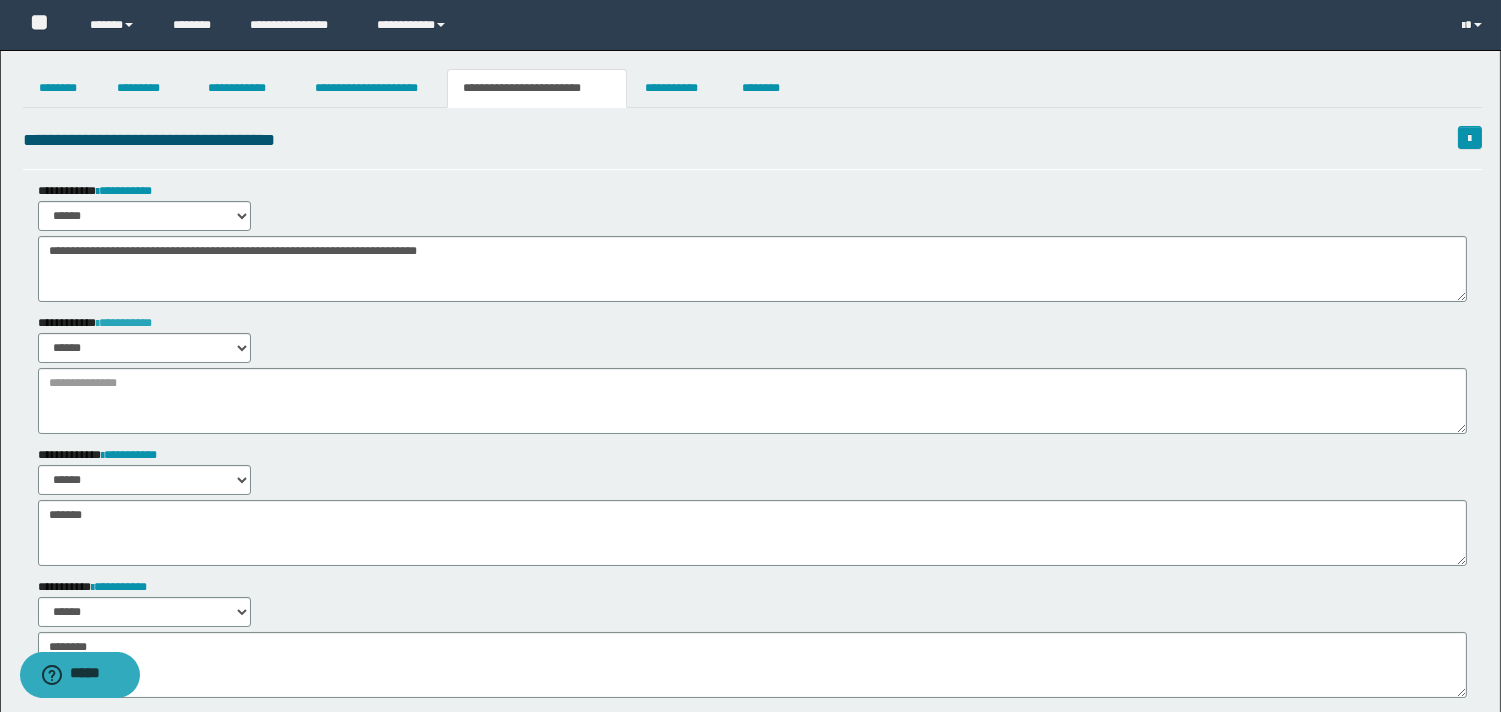 click on "**********" at bounding box center [124, 323] 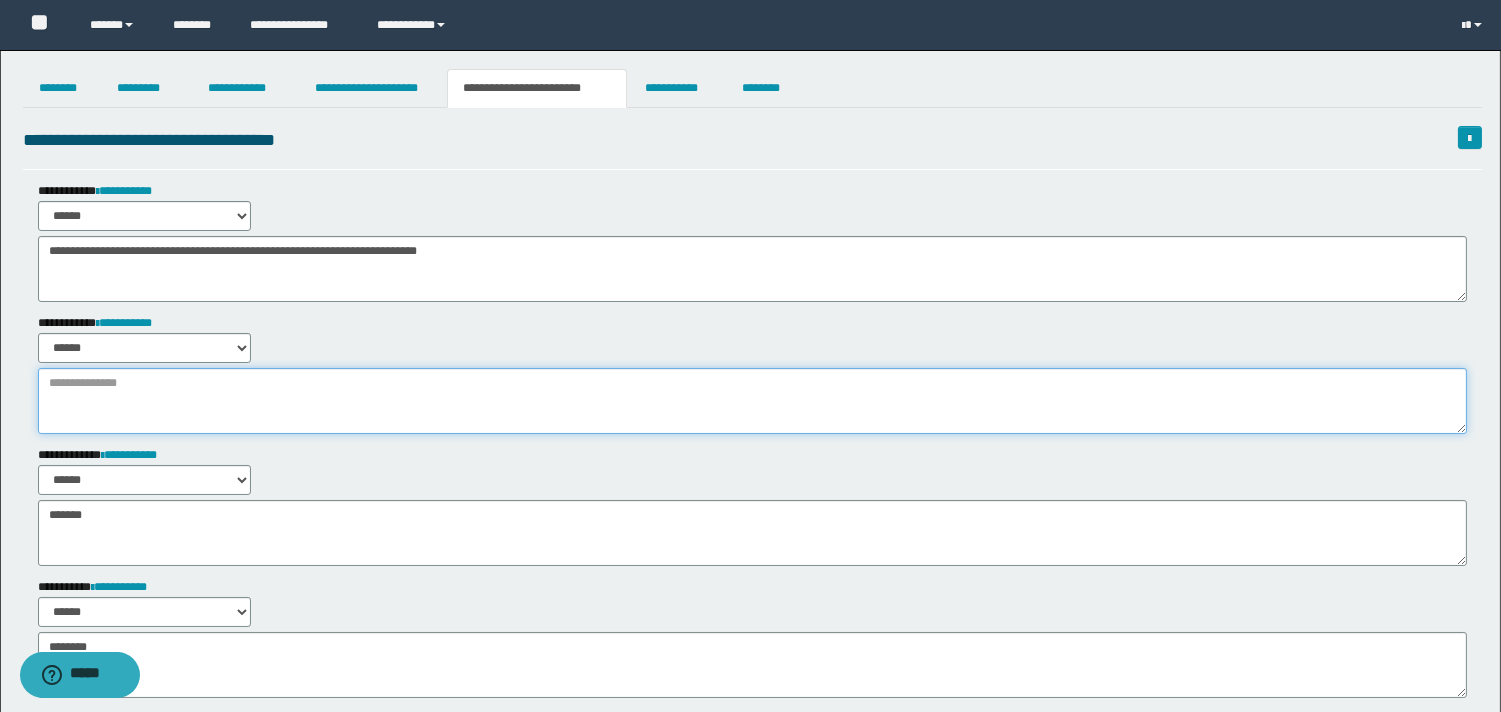 click at bounding box center (752, 401) 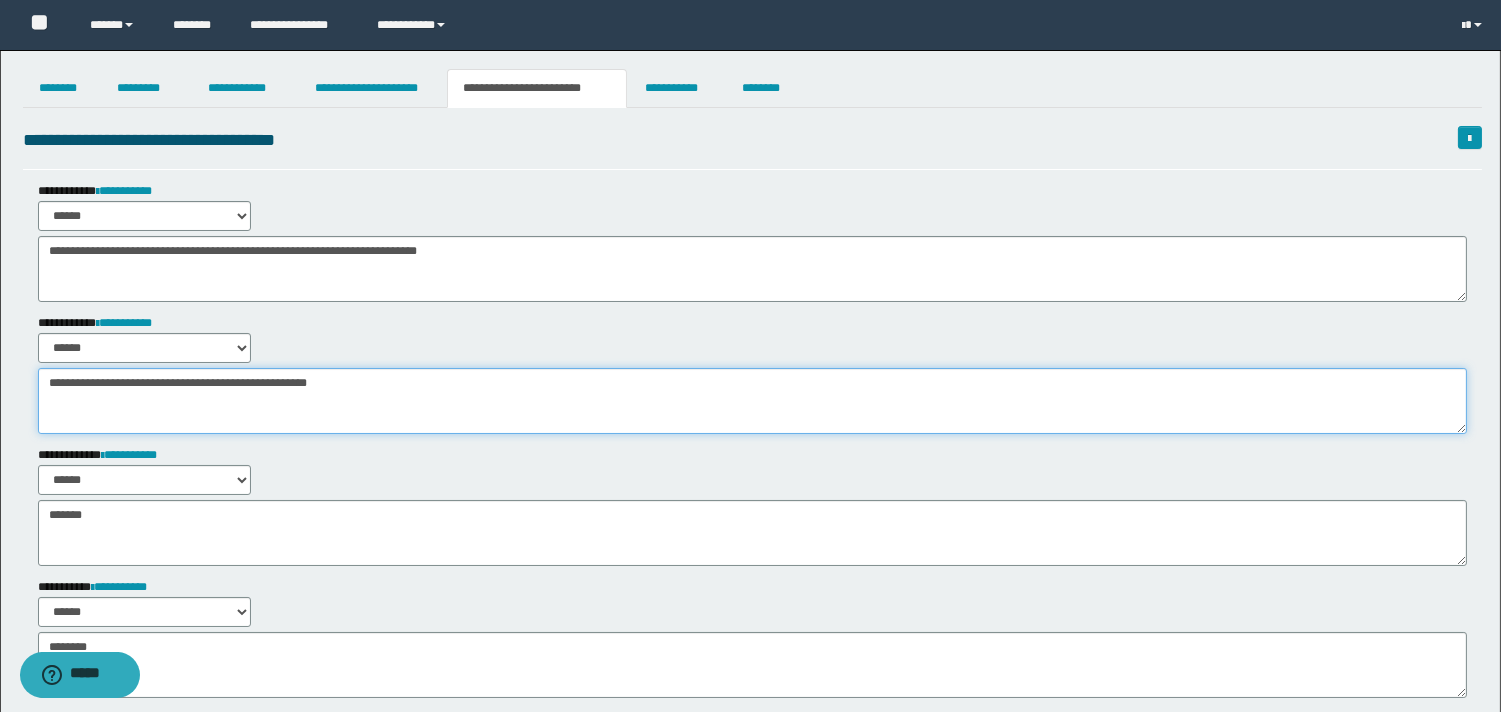 click on "**********" at bounding box center [752, 401] 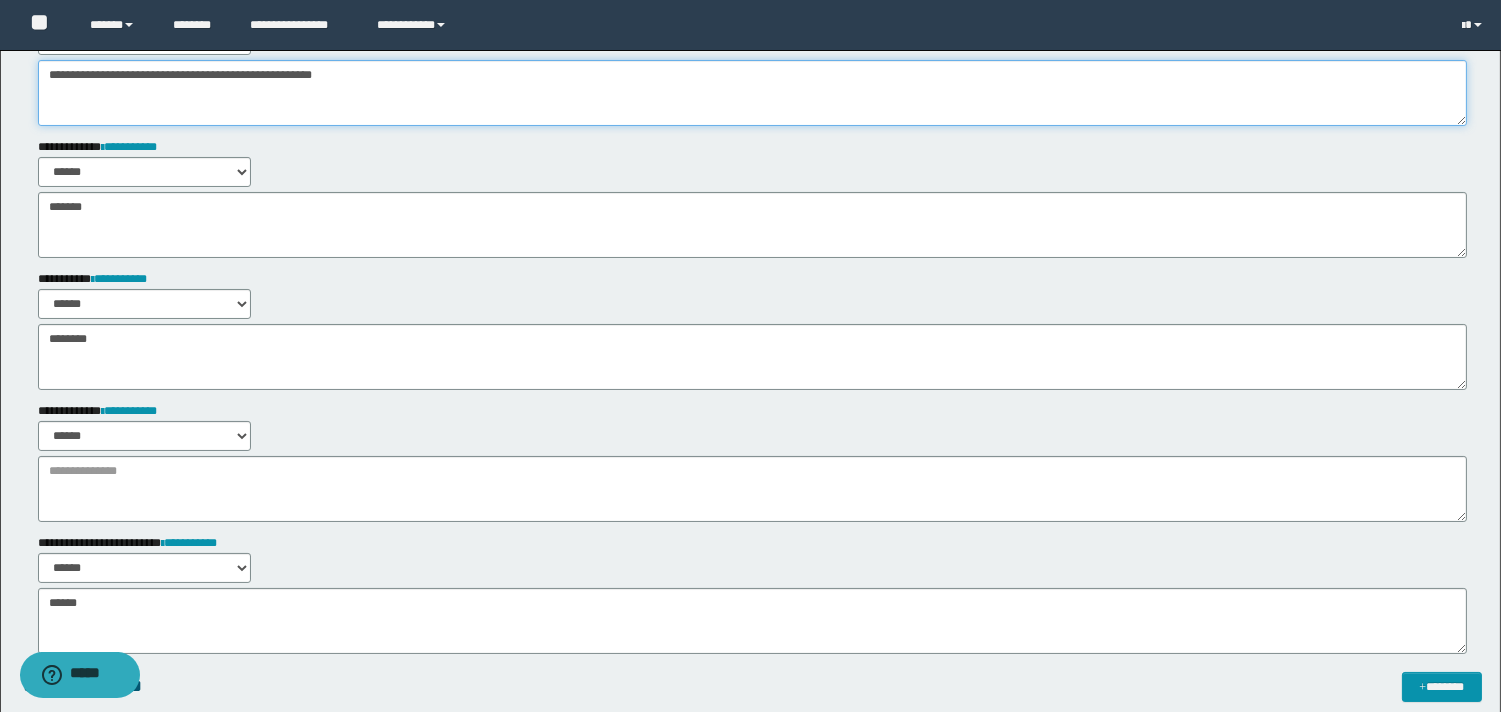 scroll, scrollTop: 444, scrollLeft: 0, axis: vertical 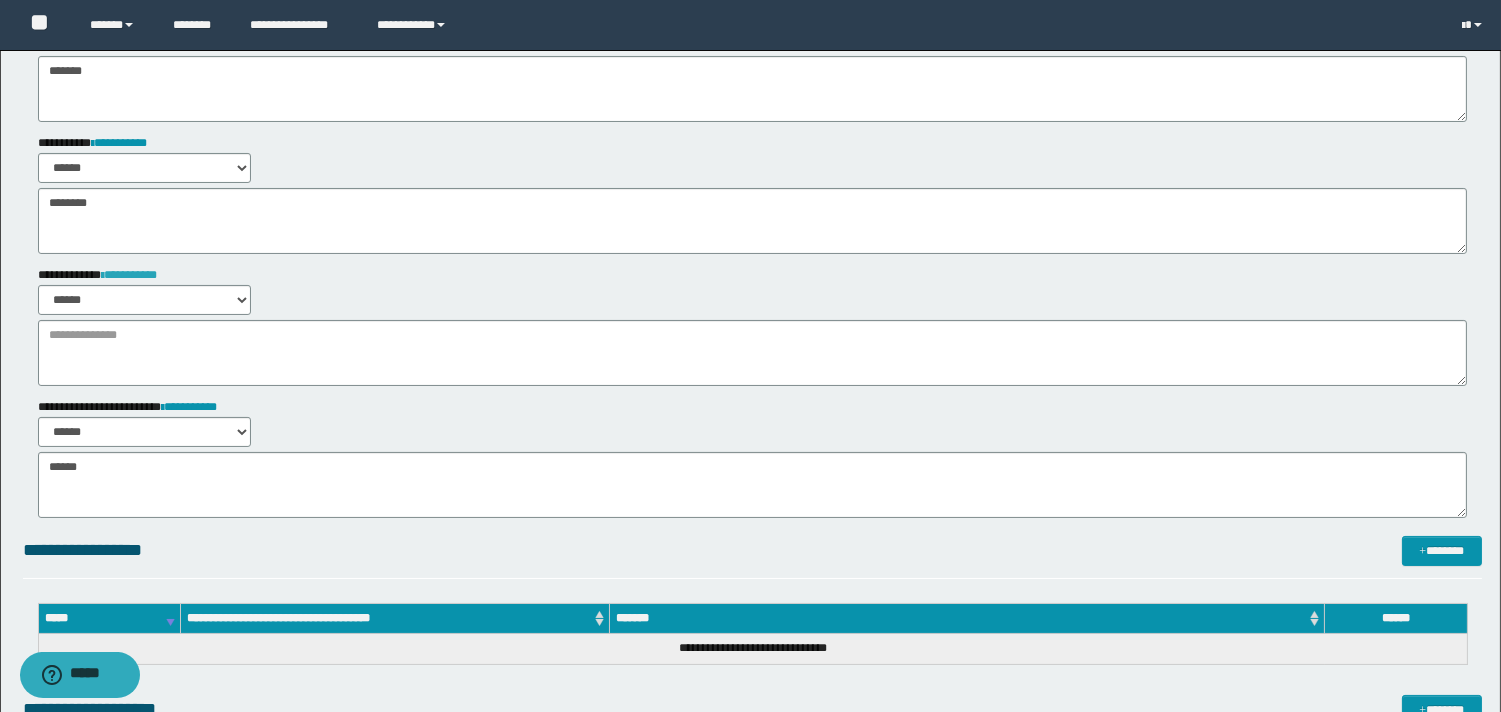 type on "**********" 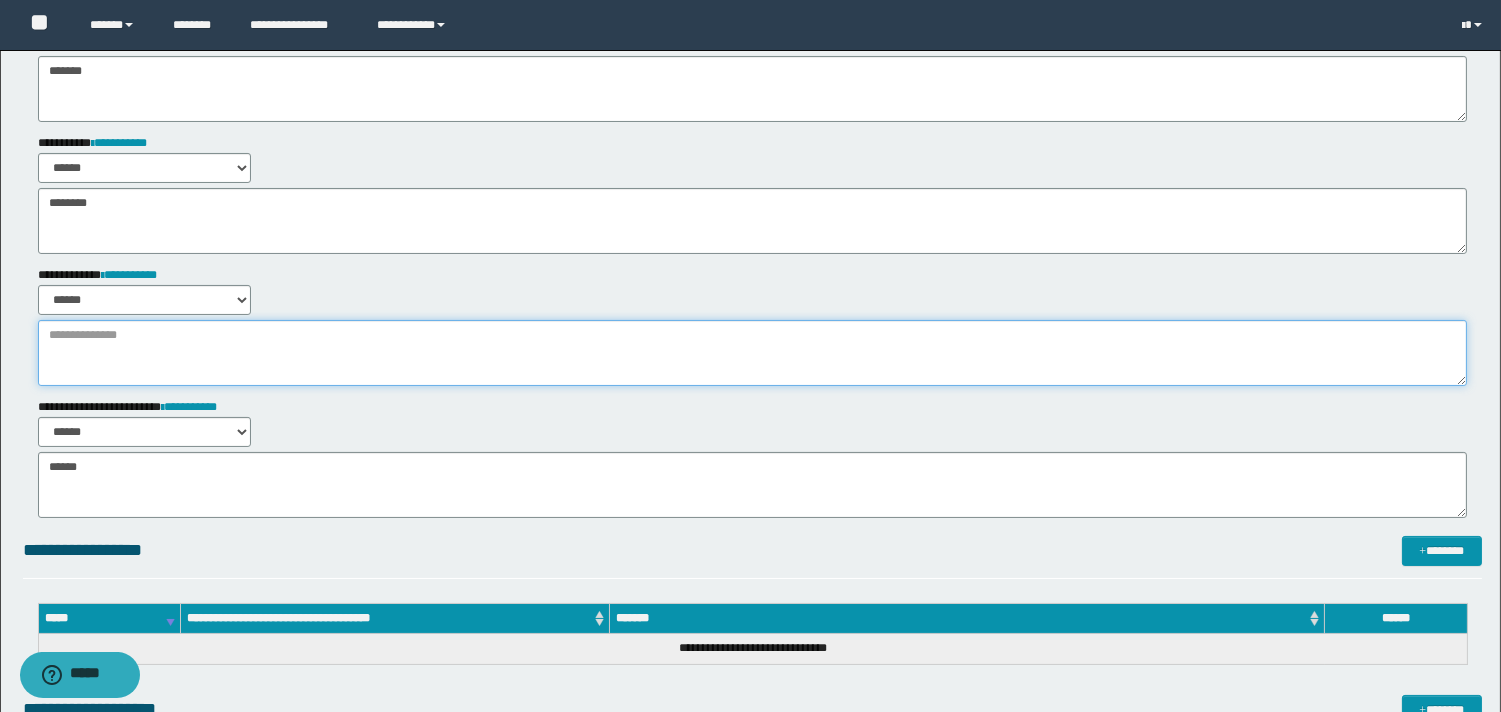 drag, startPoint x: 300, startPoint y: 383, endPoint x: 296, endPoint y: 371, distance: 12.649111 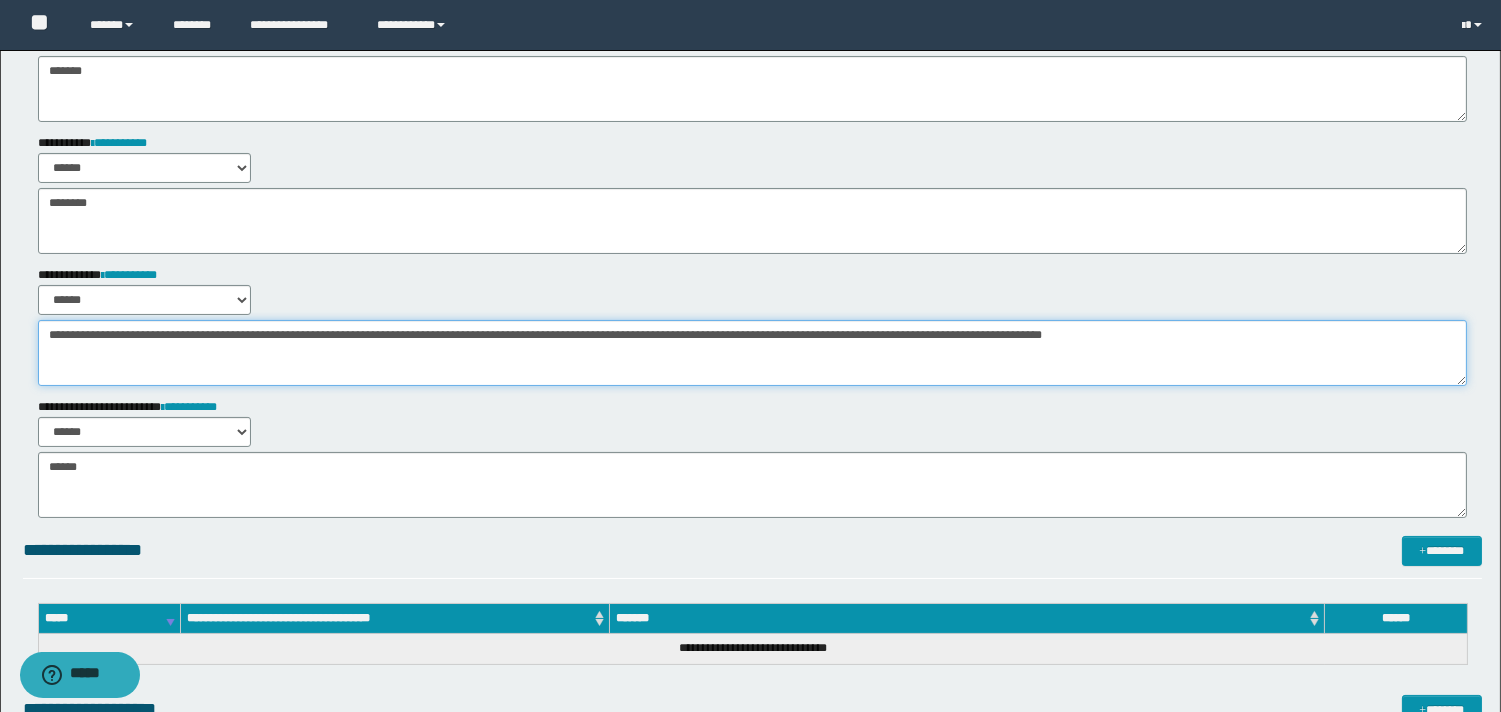 drag, startPoint x: 532, startPoint y: 338, endPoint x: 544, endPoint y: 336, distance: 12.165525 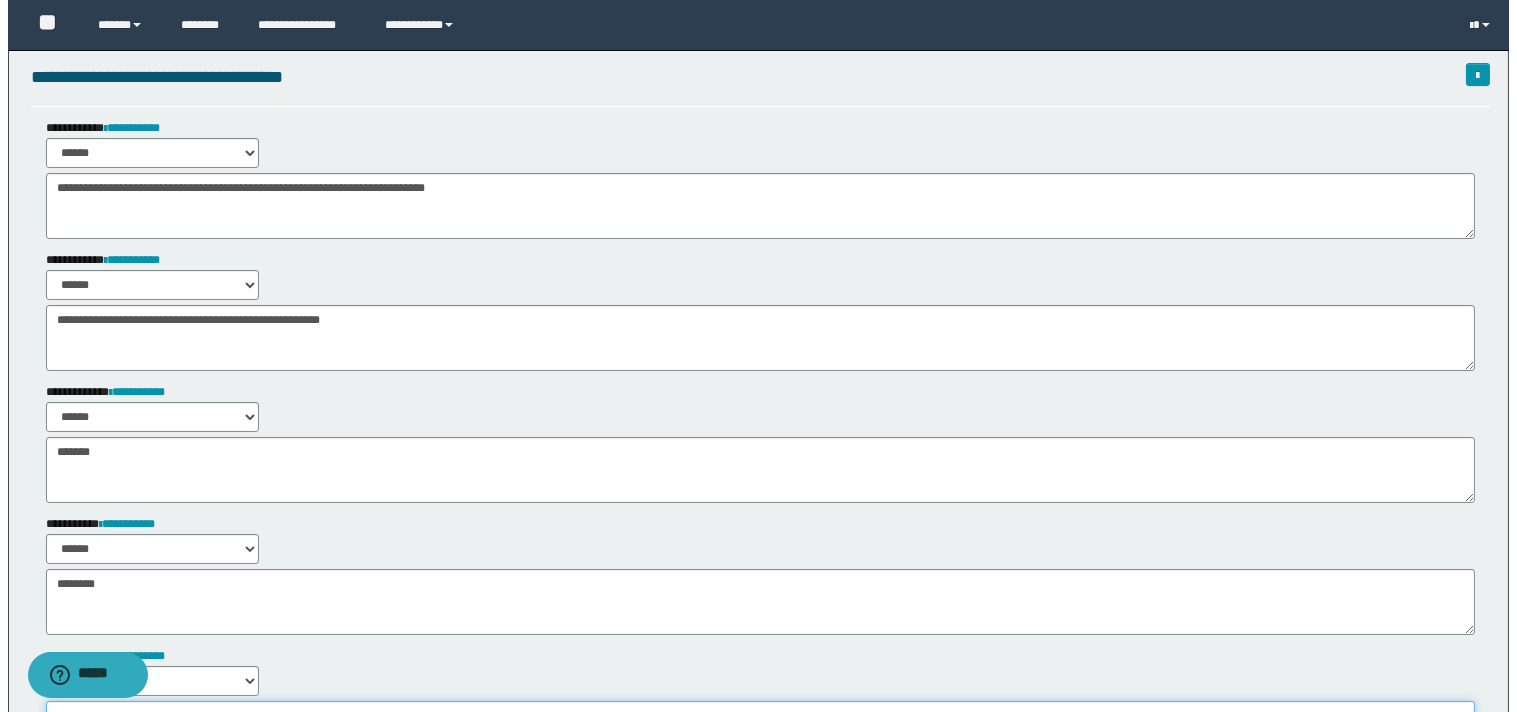 scroll, scrollTop: 0, scrollLeft: 0, axis: both 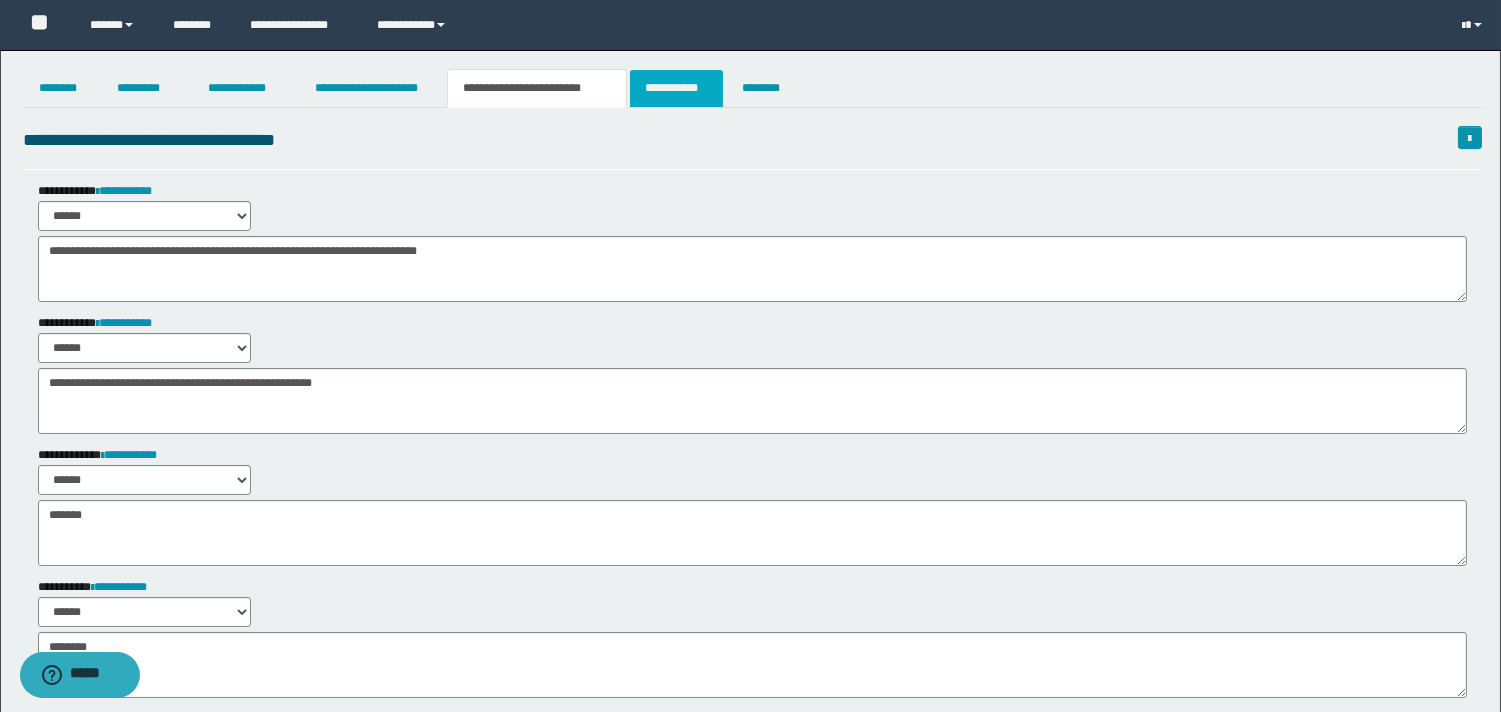 type on "**********" 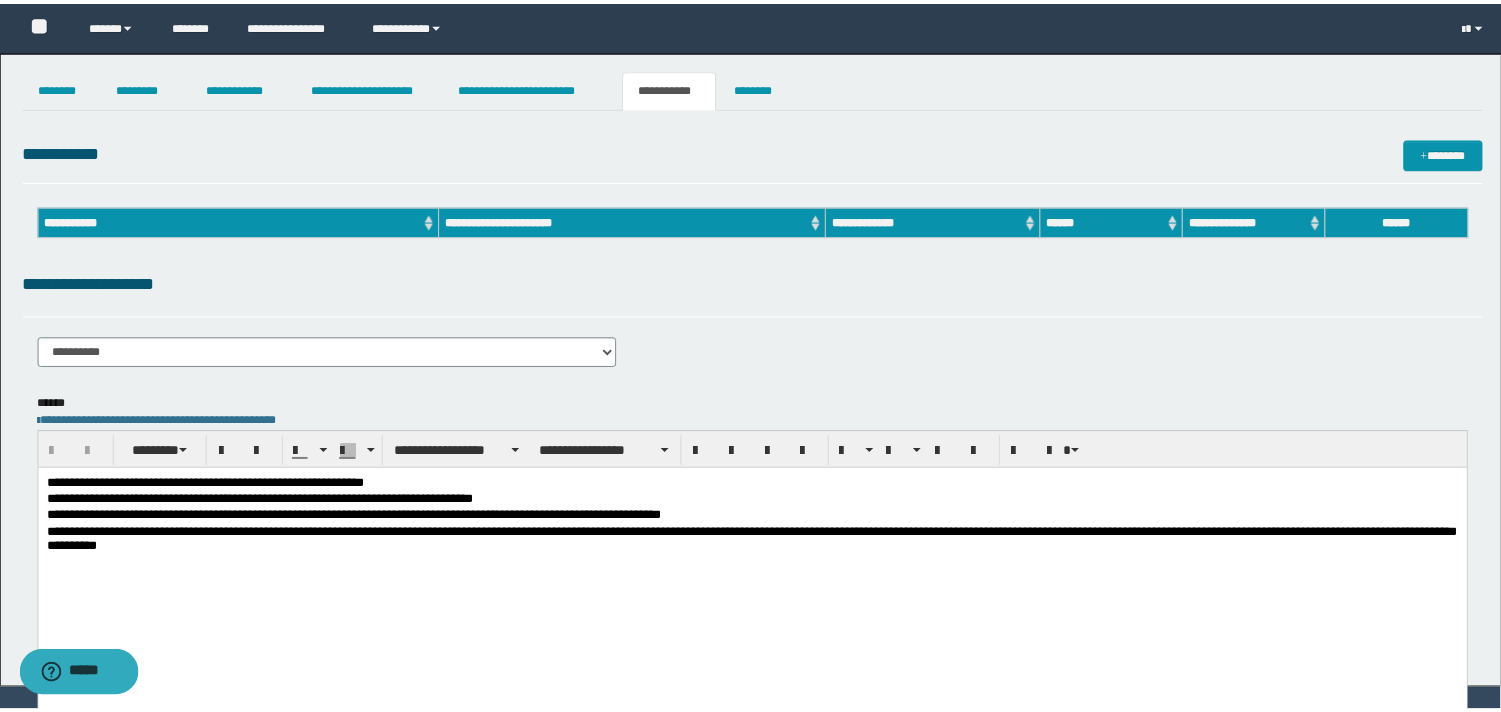 scroll, scrollTop: 0, scrollLeft: 0, axis: both 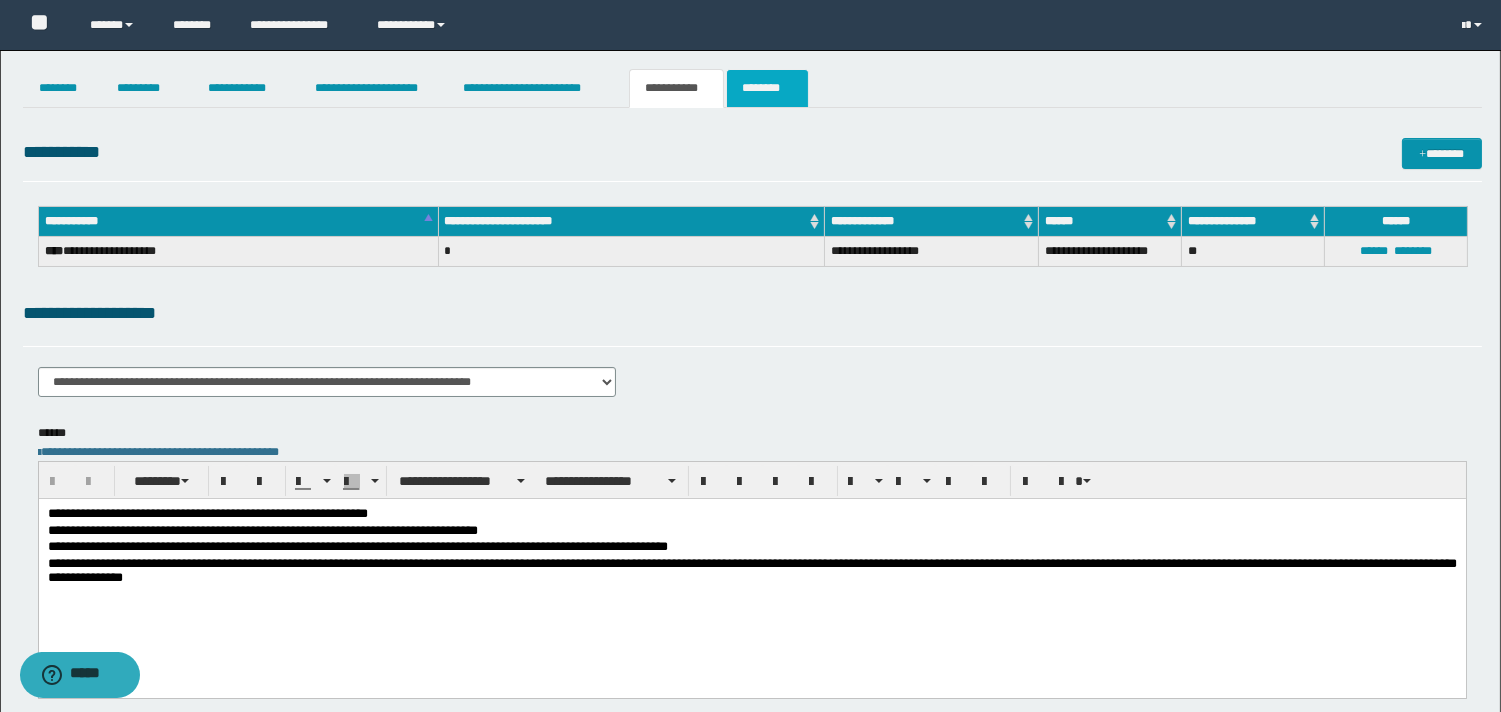 click on "********" at bounding box center (767, 88) 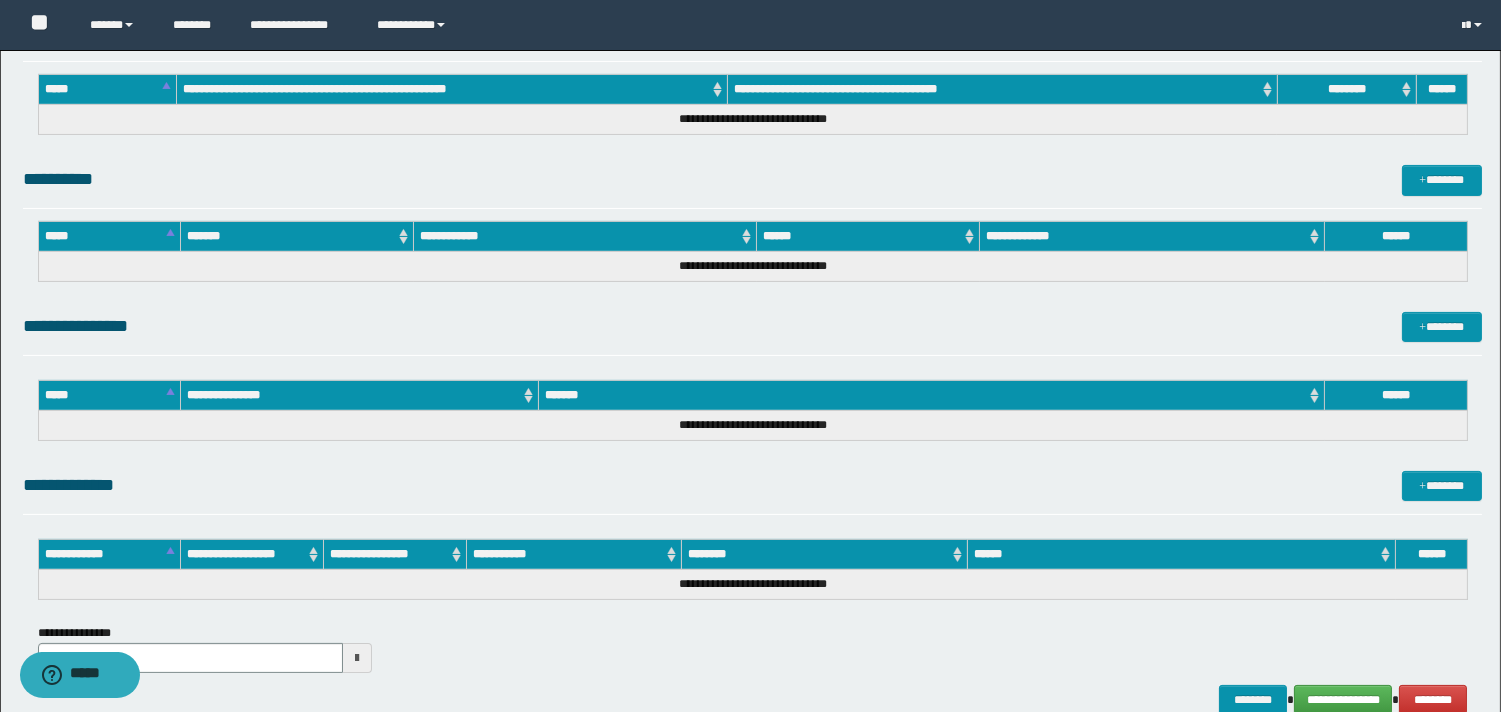 scroll, scrollTop: 925, scrollLeft: 0, axis: vertical 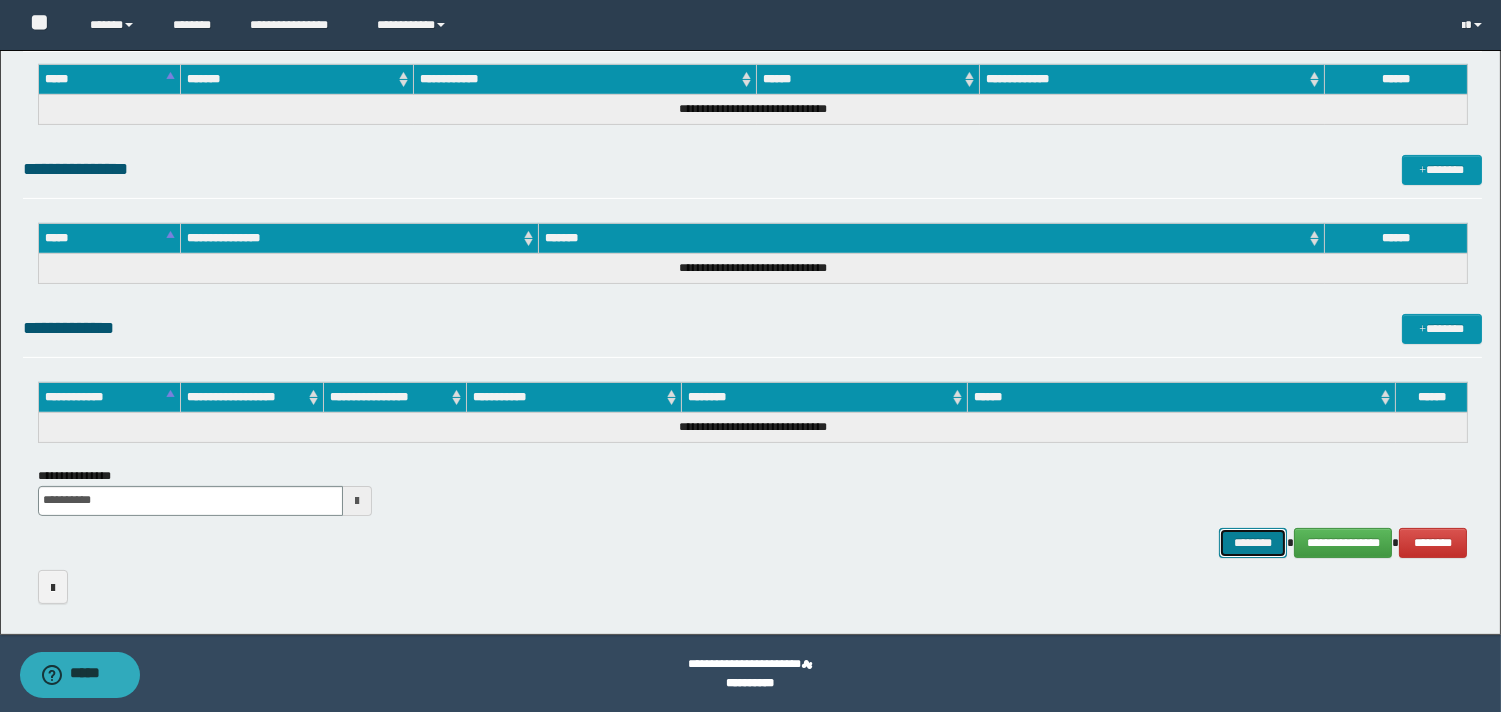 click on "********" at bounding box center [1253, 543] 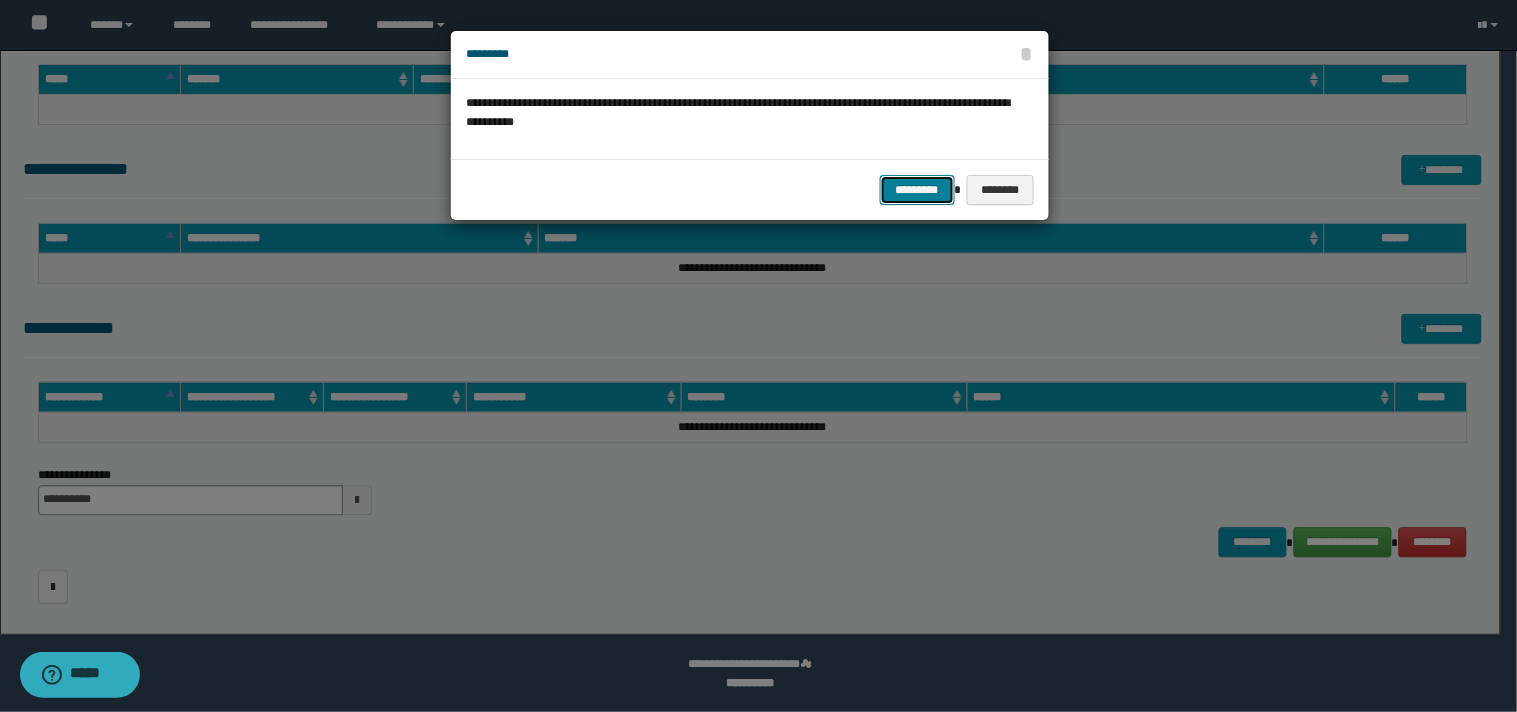 click on "*********" at bounding box center [917, 190] 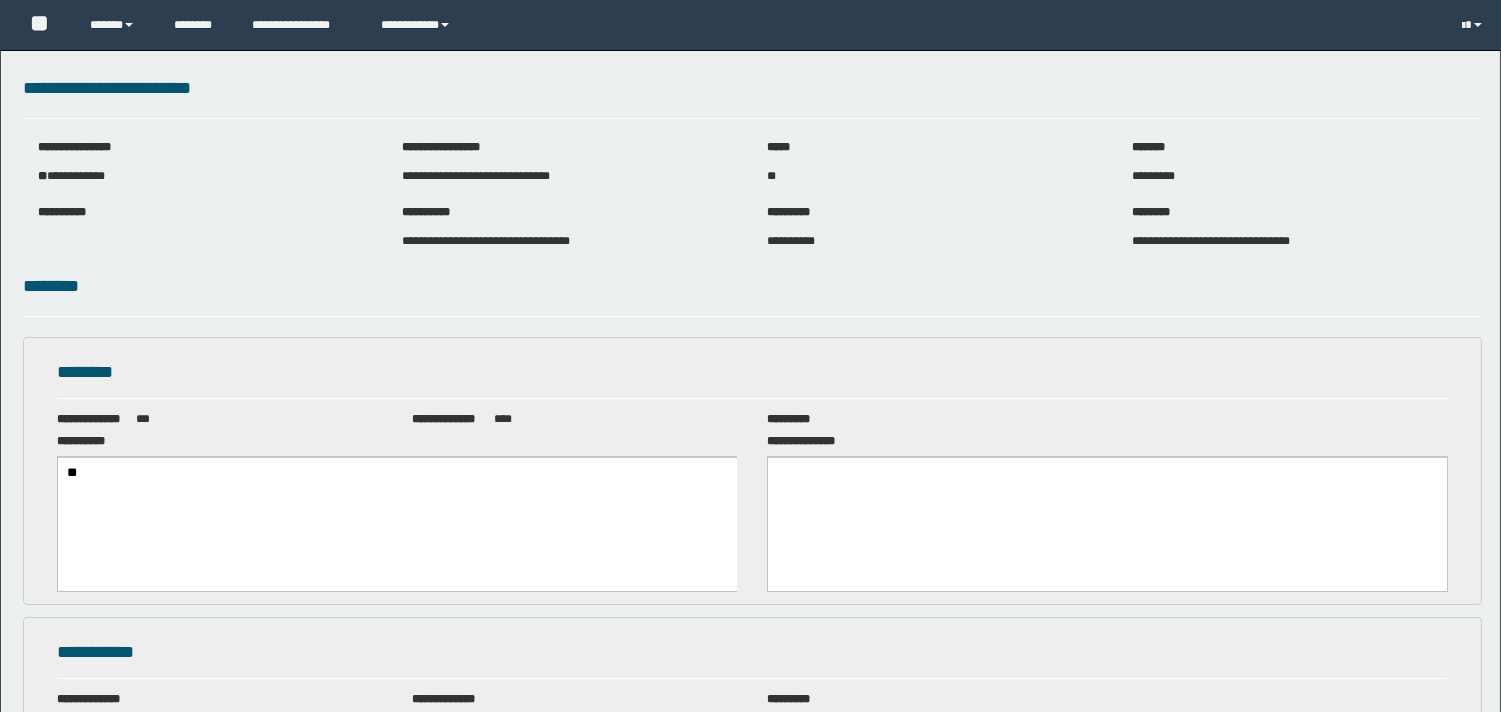 scroll, scrollTop: 0, scrollLeft: 0, axis: both 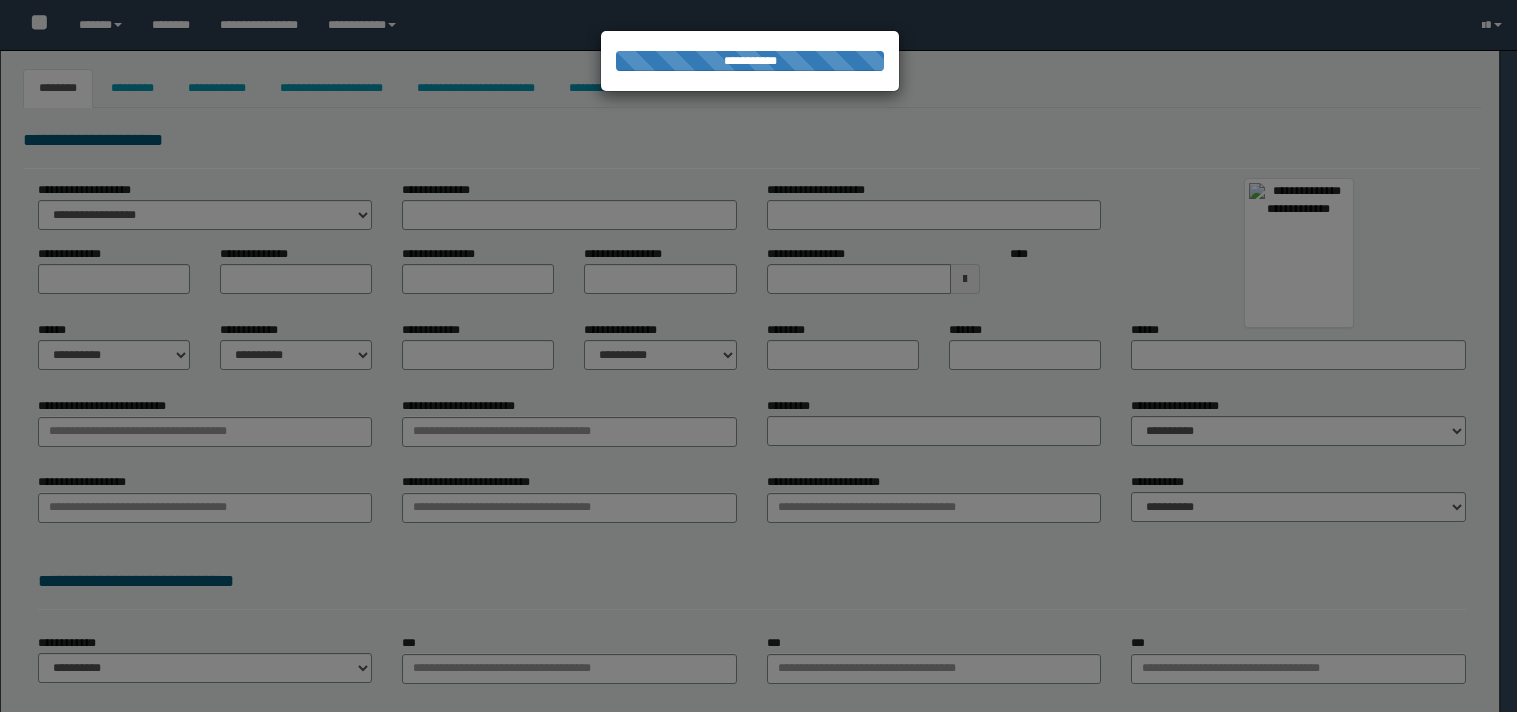 select on "***" 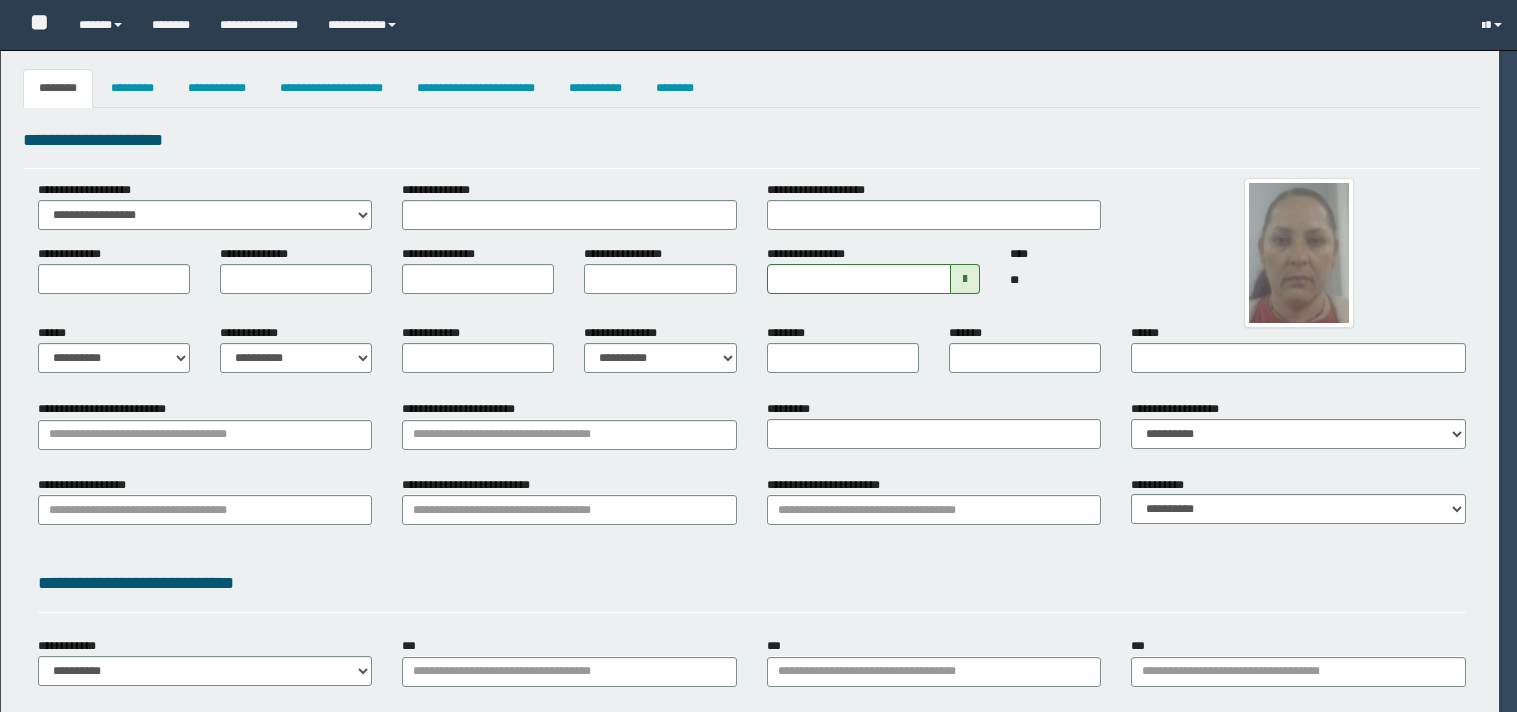 type on "******" 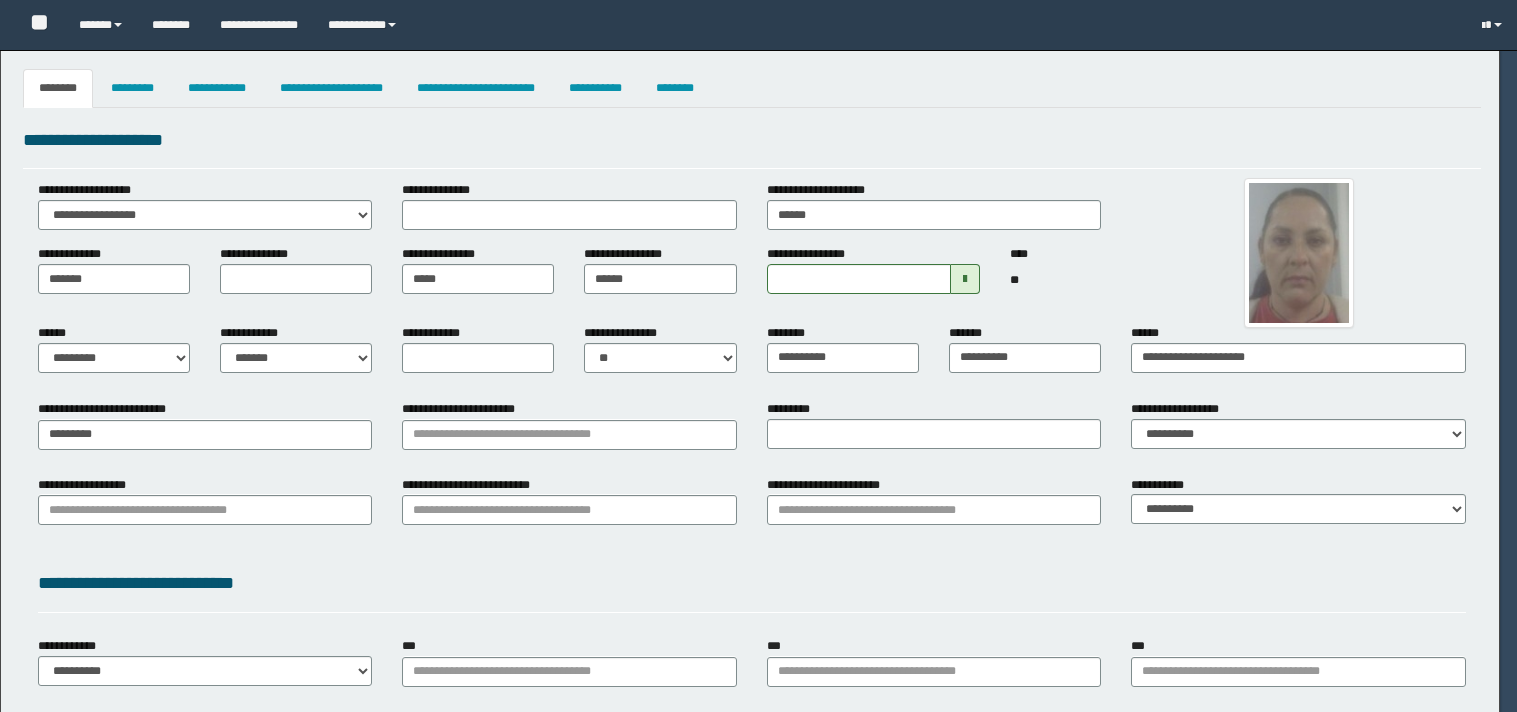 type on "******" 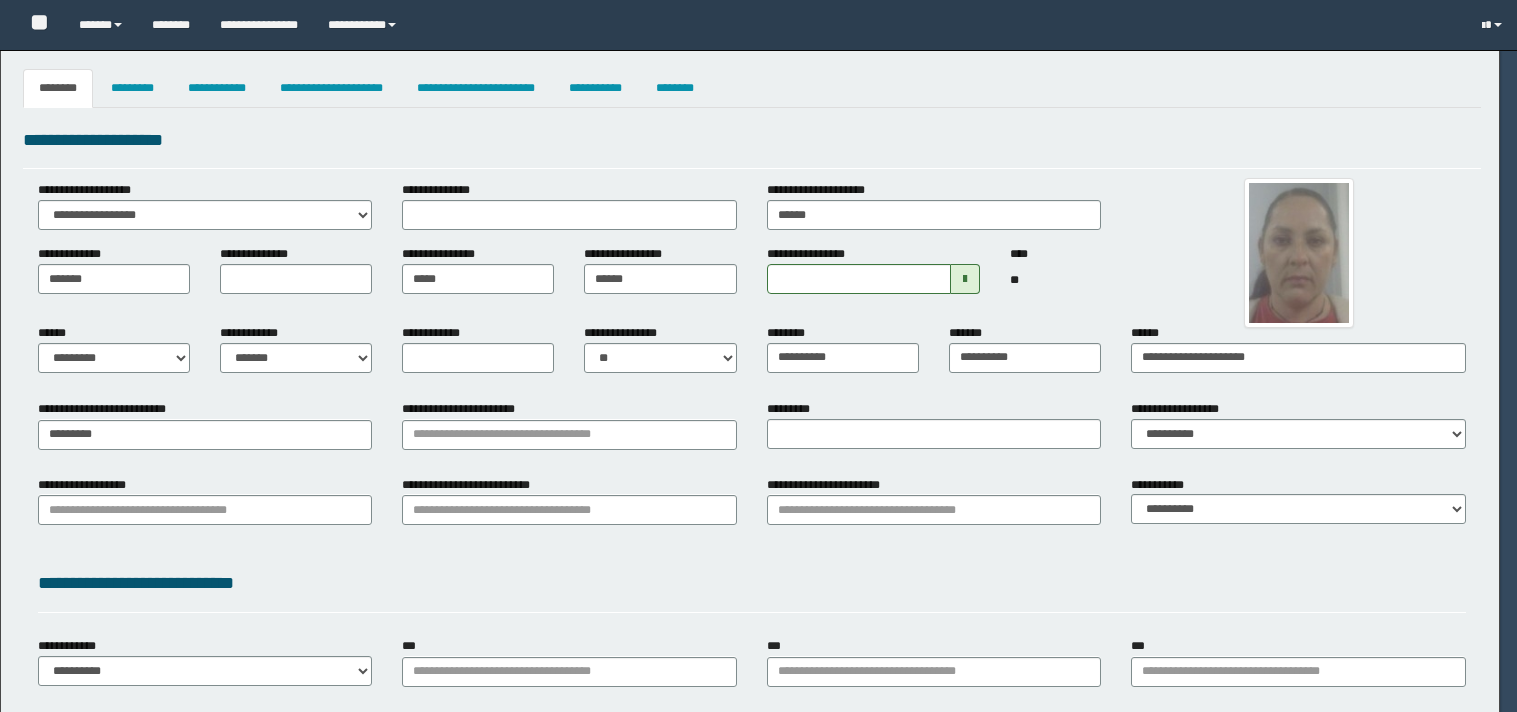 type on "**********" 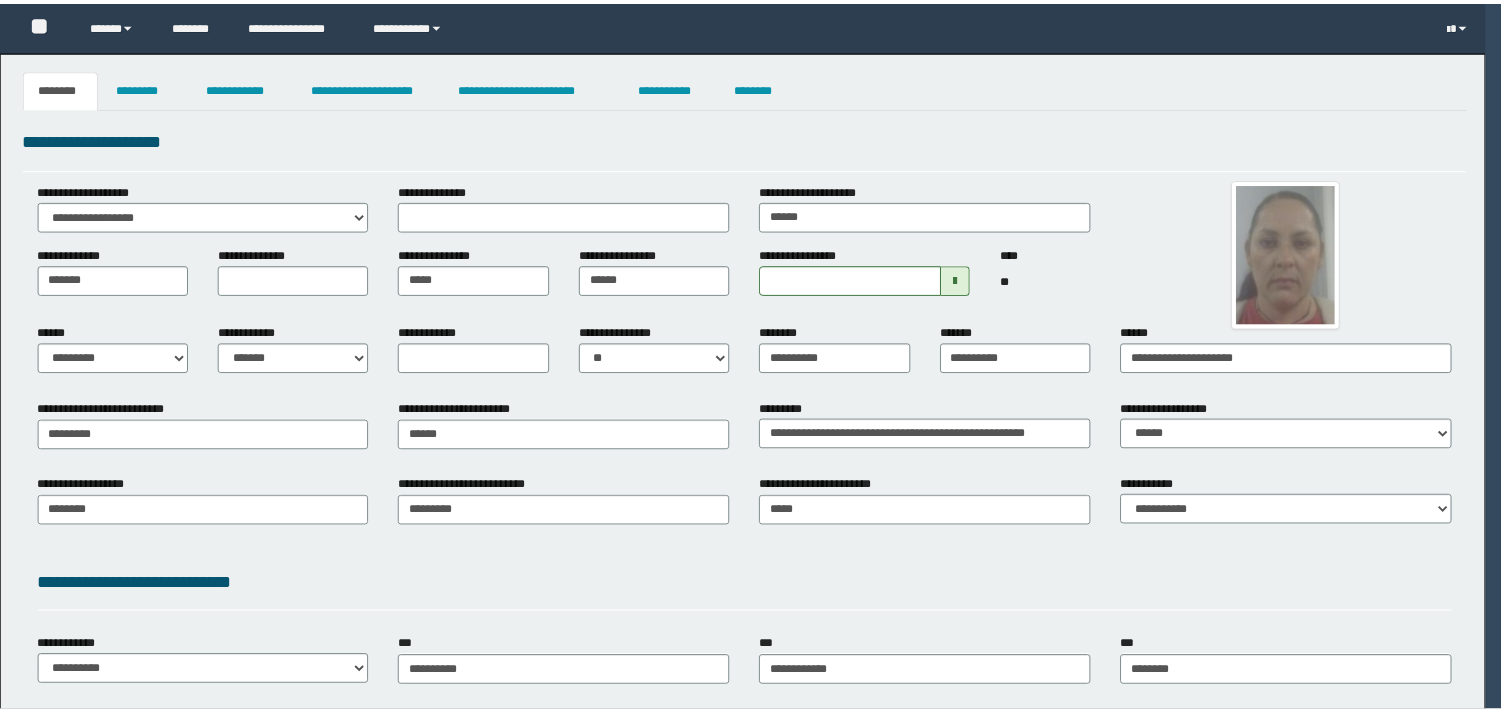 scroll, scrollTop: 0, scrollLeft: 0, axis: both 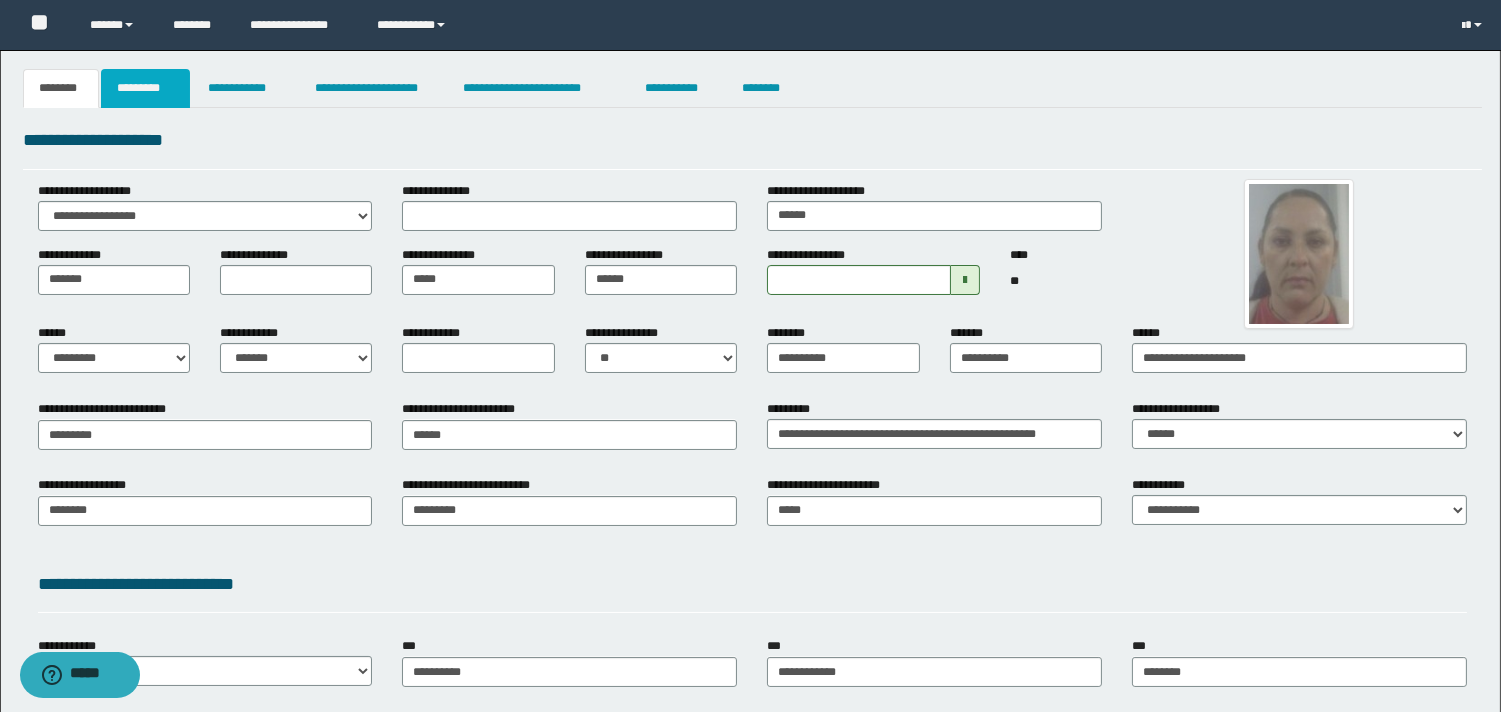 drag, startPoint x: 150, startPoint y: 102, endPoint x: 362, endPoint y: 247, distance: 256.8443 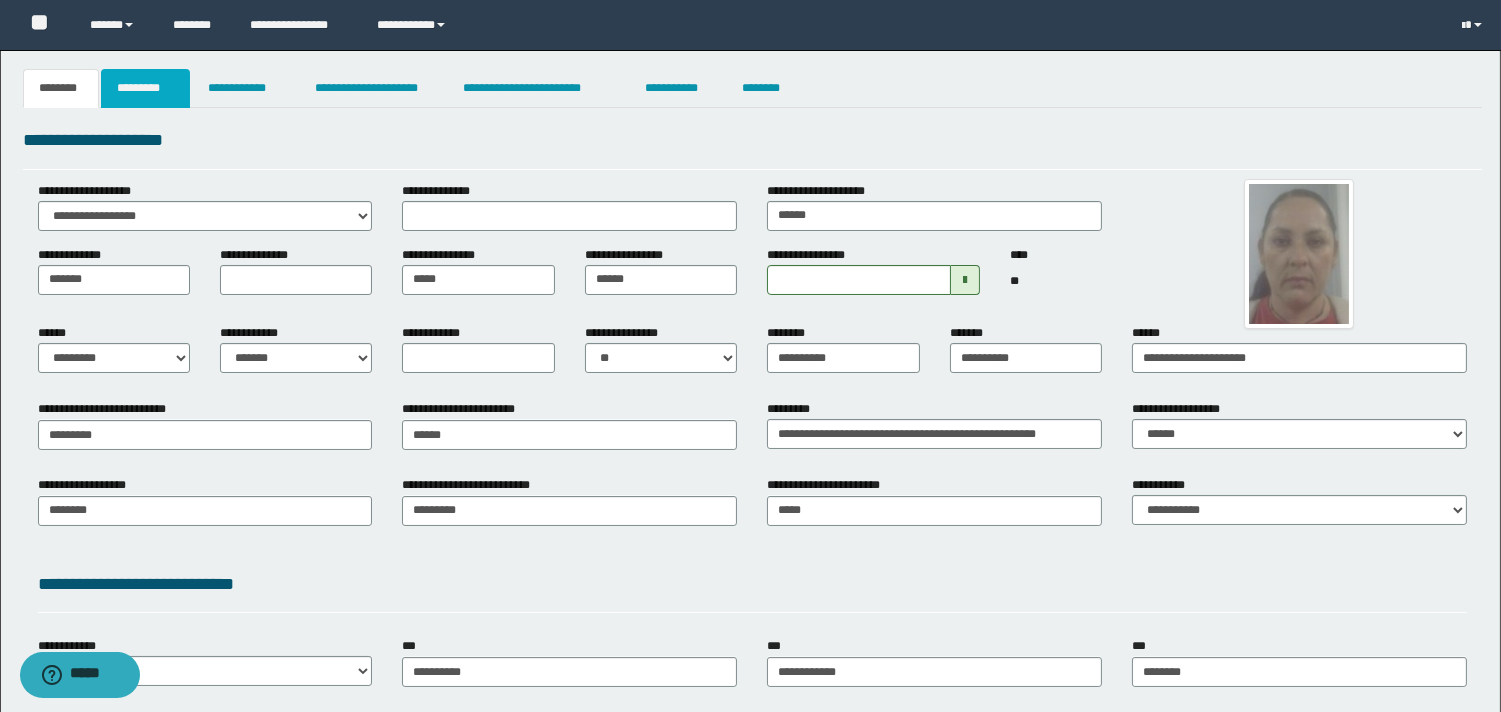 click on "*********" at bounding box center [145, 88] 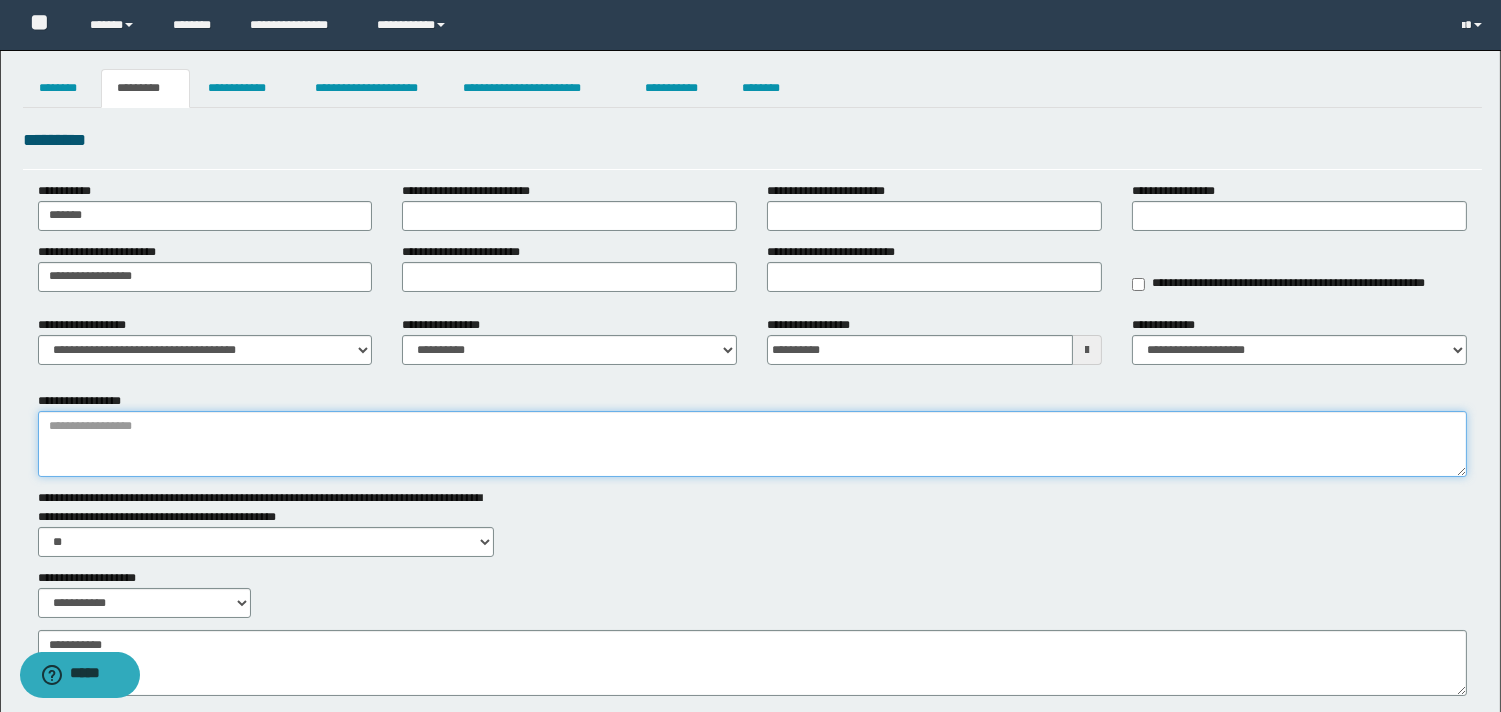 drag, startPoint x: 460, startPoint y: 435, endPoint x: 524, endPoint y: 470, distance: 72.94518 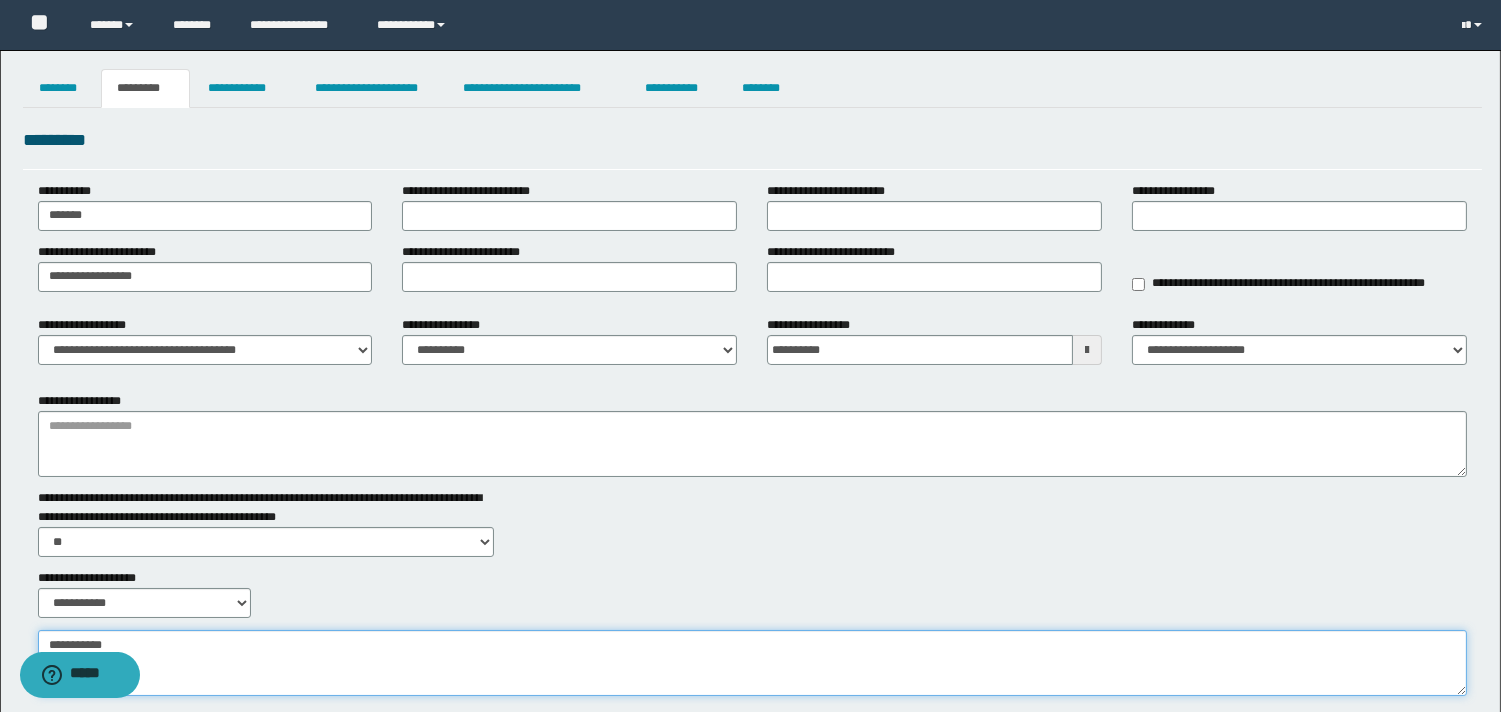 drag, startPoint x: 495, startPoint y: 683, endPoint x: 487, endPoint y: 664, distance: 20.615528 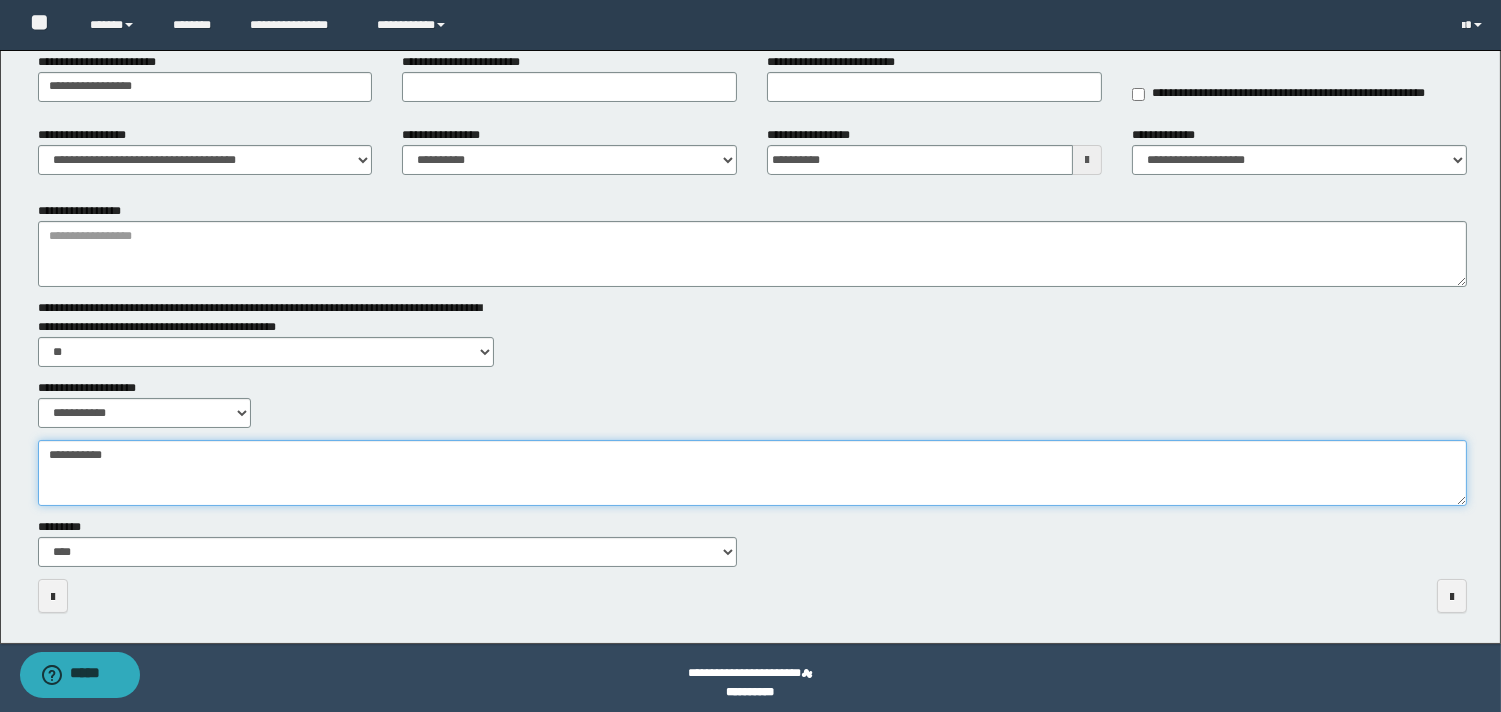 scroll, scrollTop: 200, scrollLeft: 0, axis: vertical 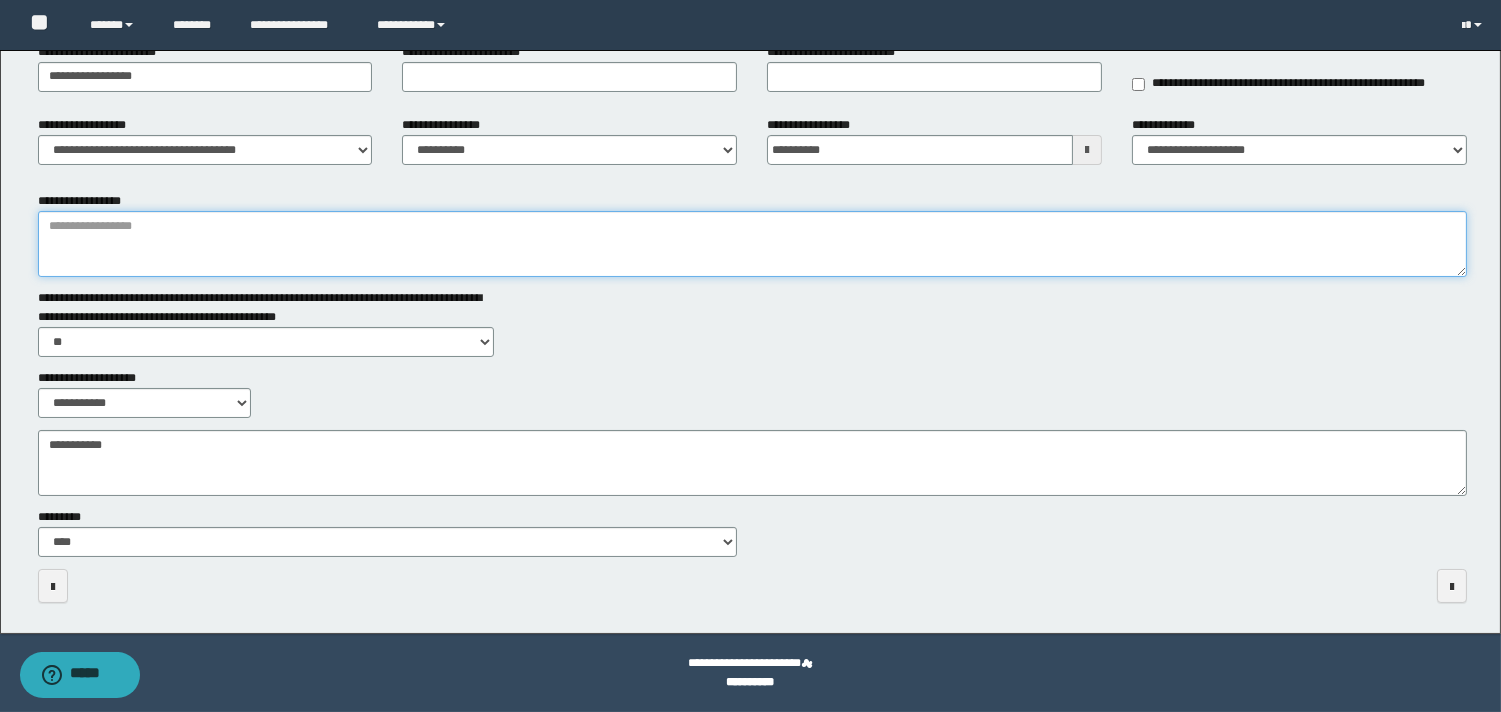 drag, startPoint x: 297, startPoint y: 267, endPoint x: 288, endPoint y: 257, distance: 13.453624 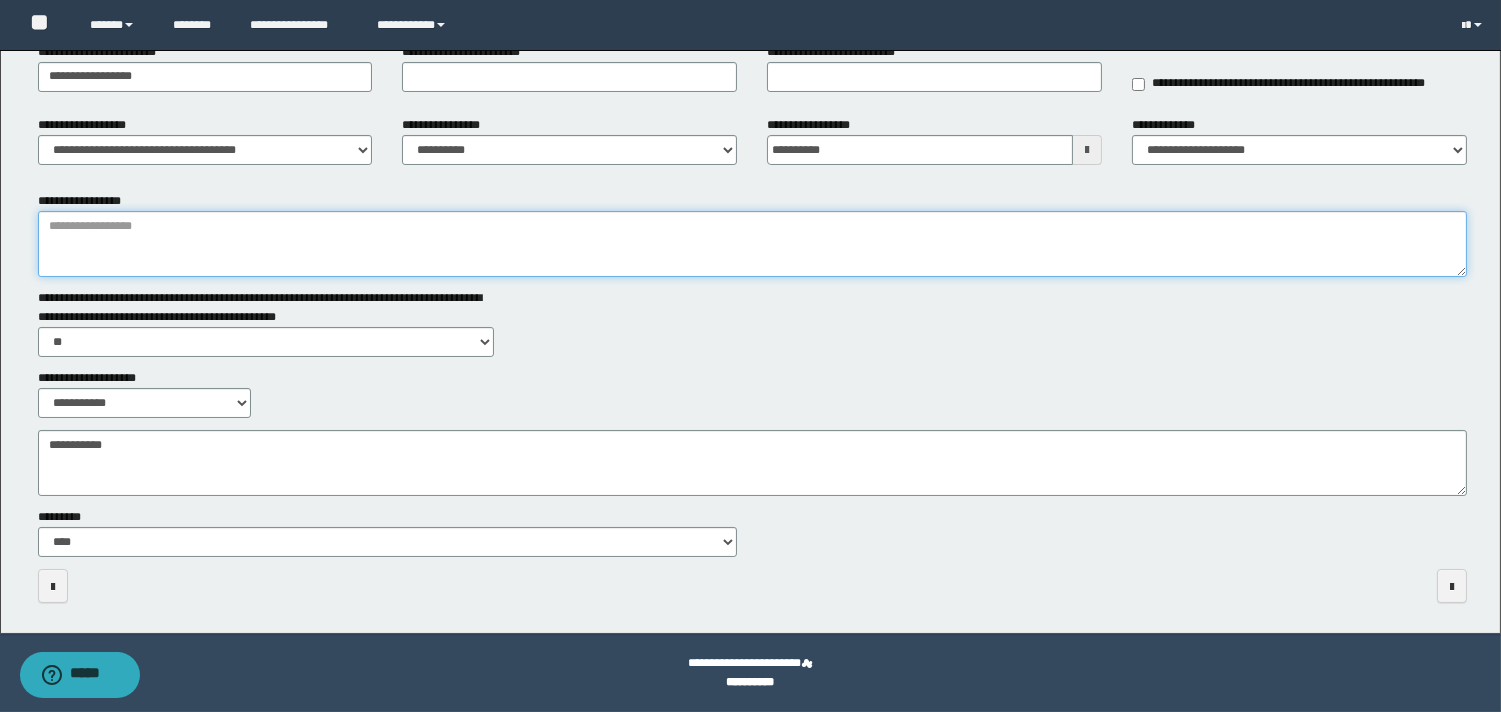 paste on "**********" 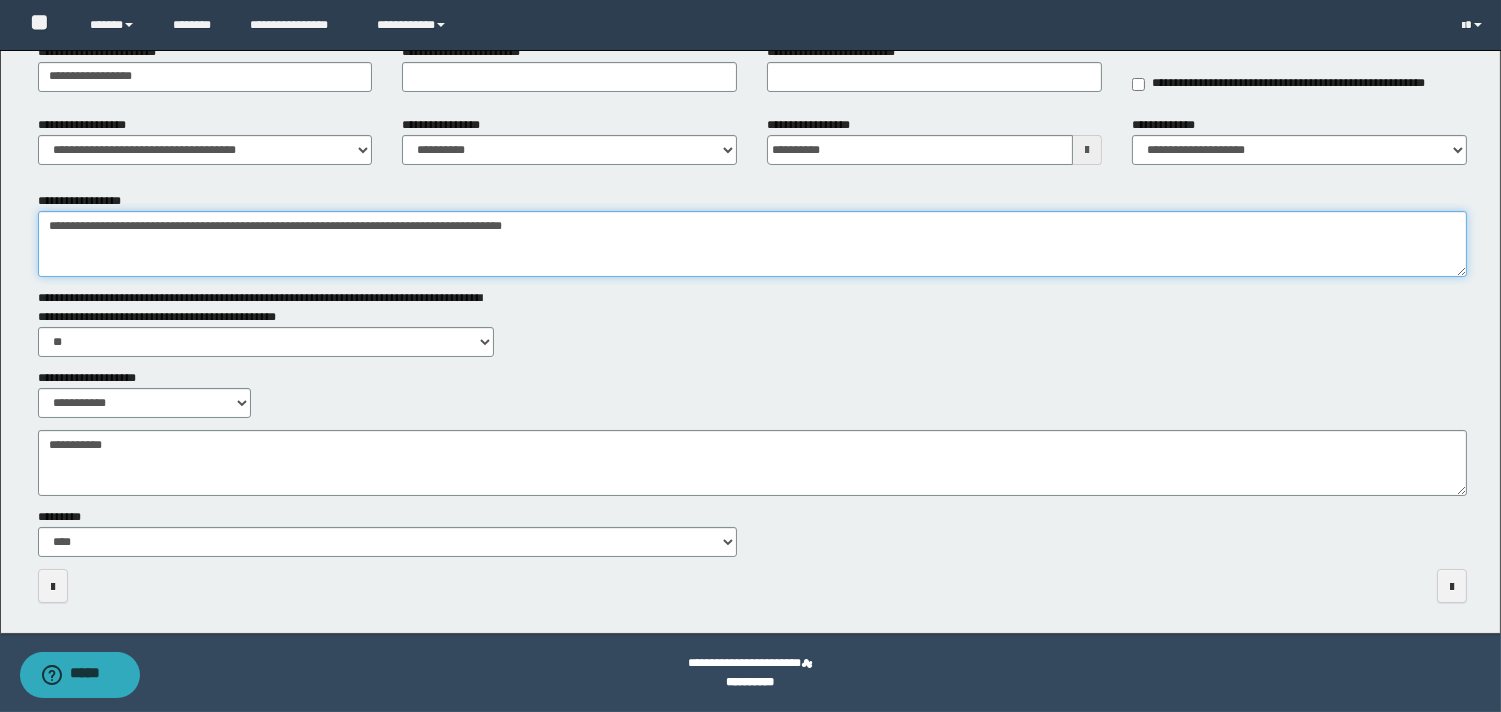 type on "**********" 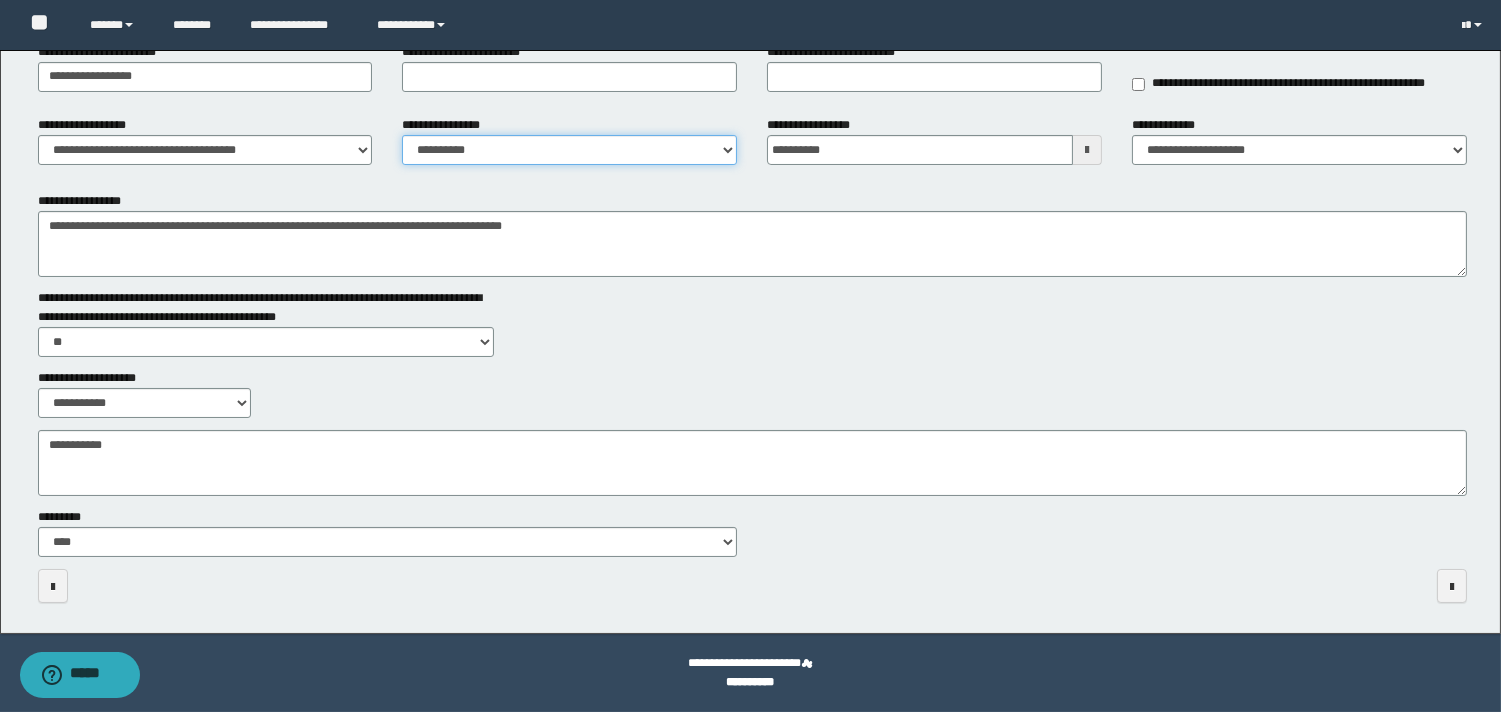click on "**********" at bounding box center (569, 150) 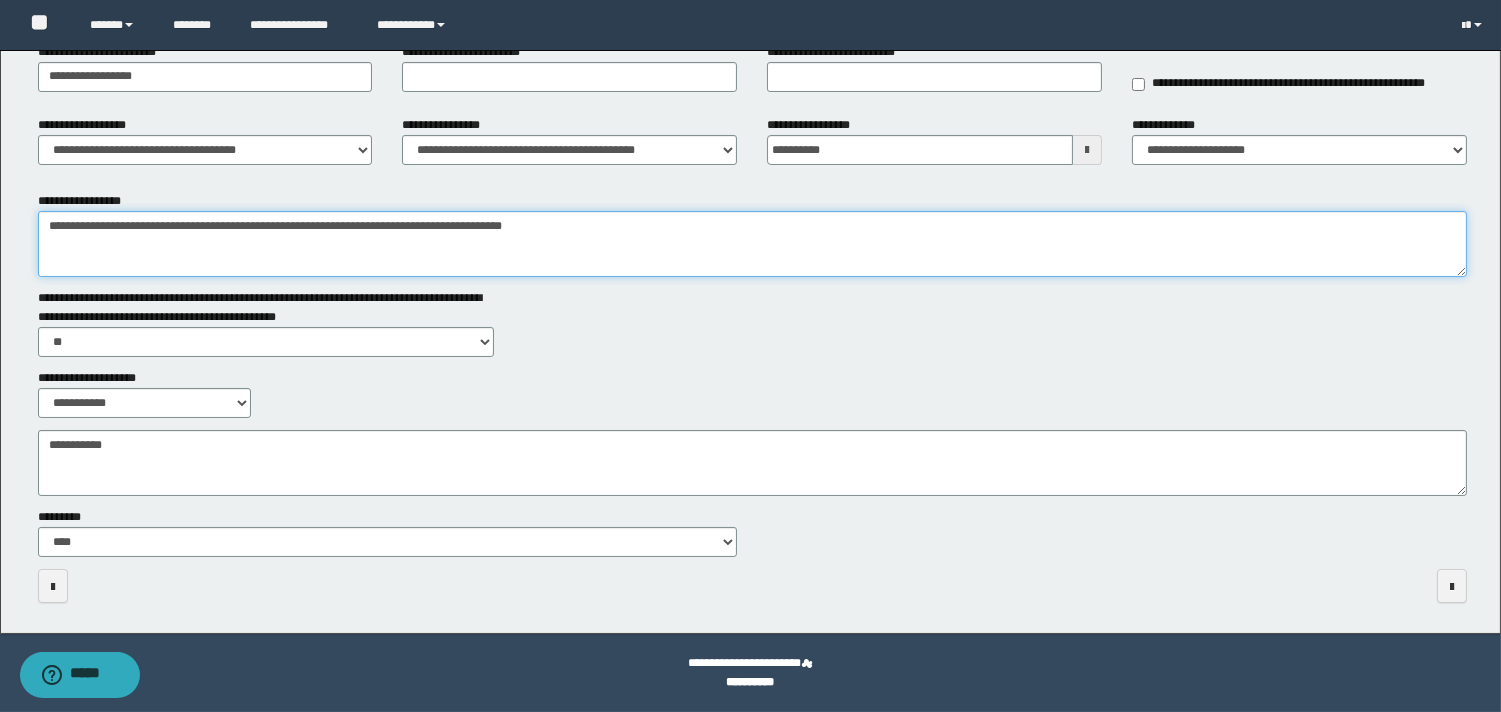 click on "**********" at bounding box center (752, 244) 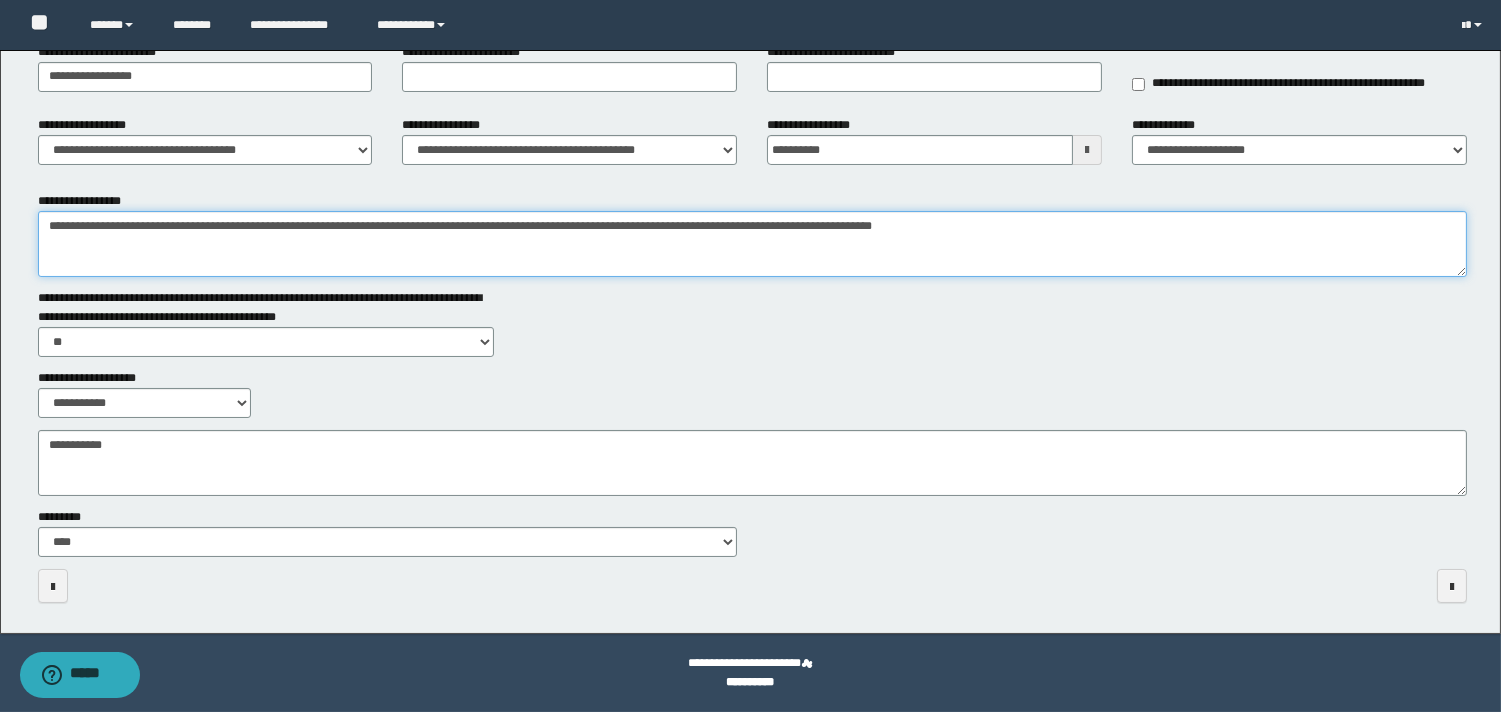 click on "**********" at bounding box center (752, 244) 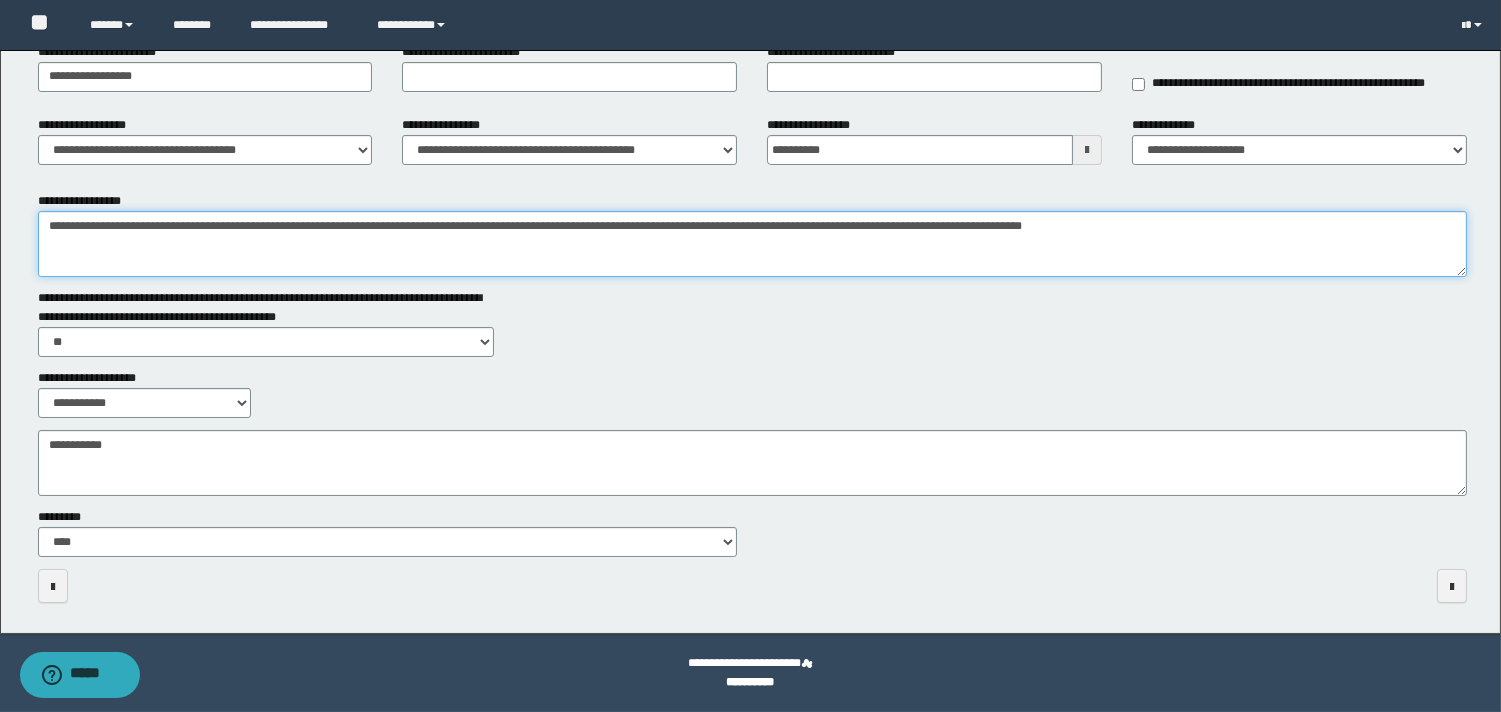 type on "**********" 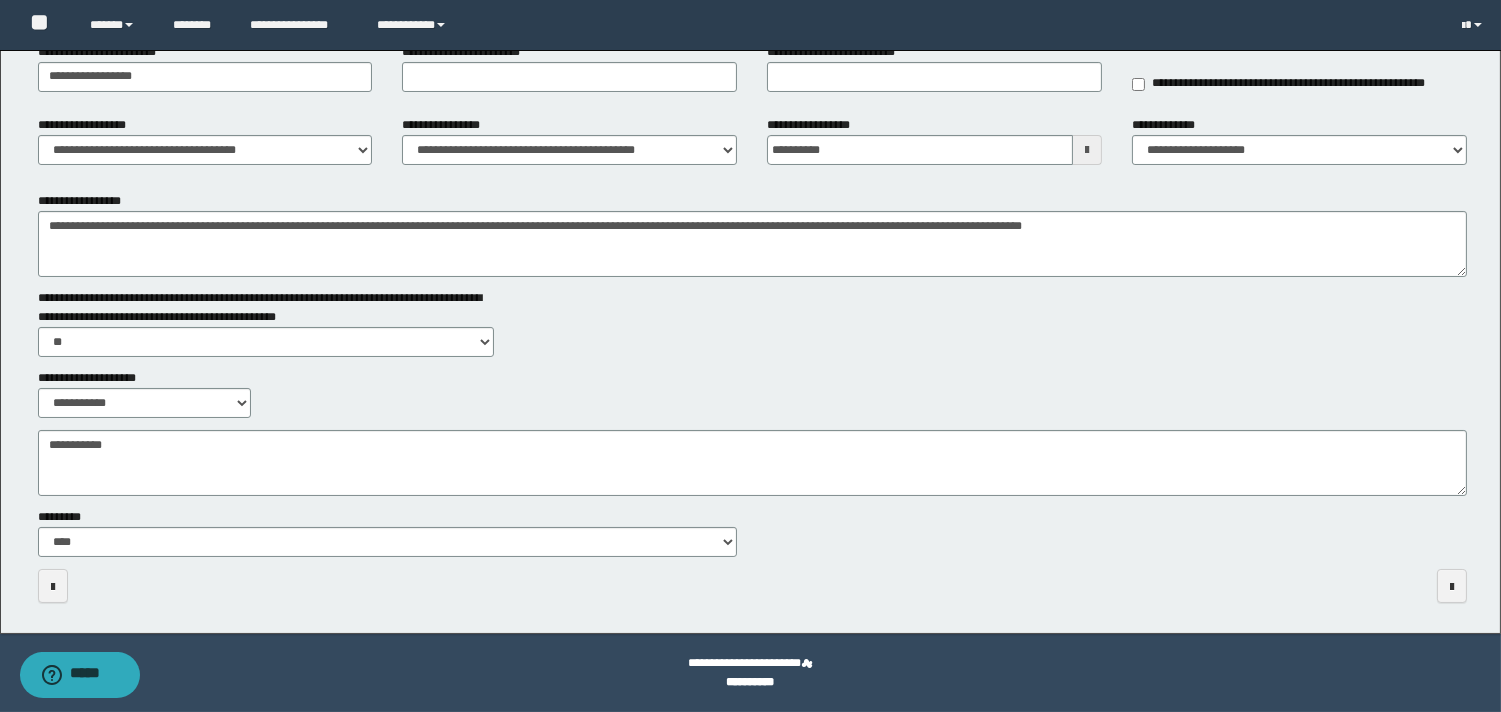 click on "**********" at bounding box center (752, 264) 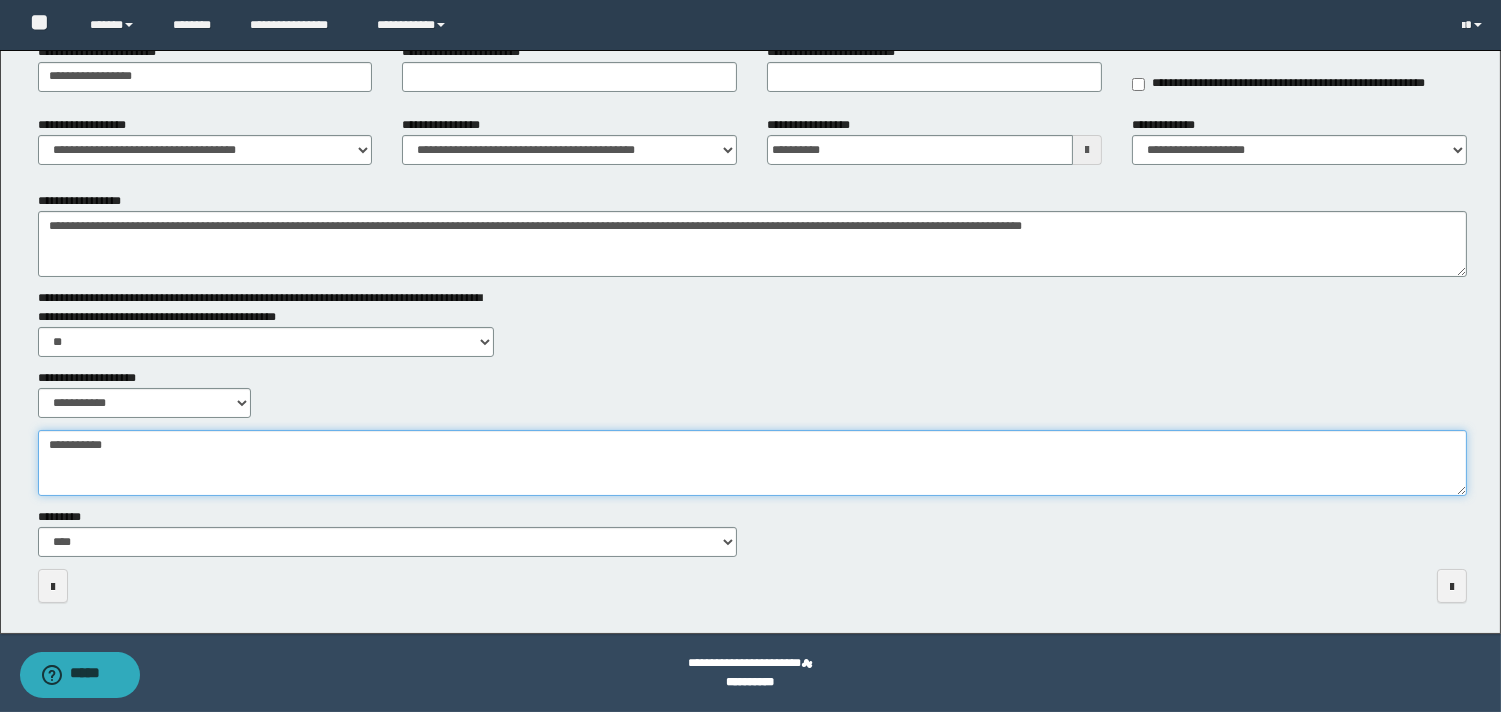 drag, startPoint x: 321, startPoint y: 481, endPoint x: 332, endPoint y: 487, distance: 12.529964 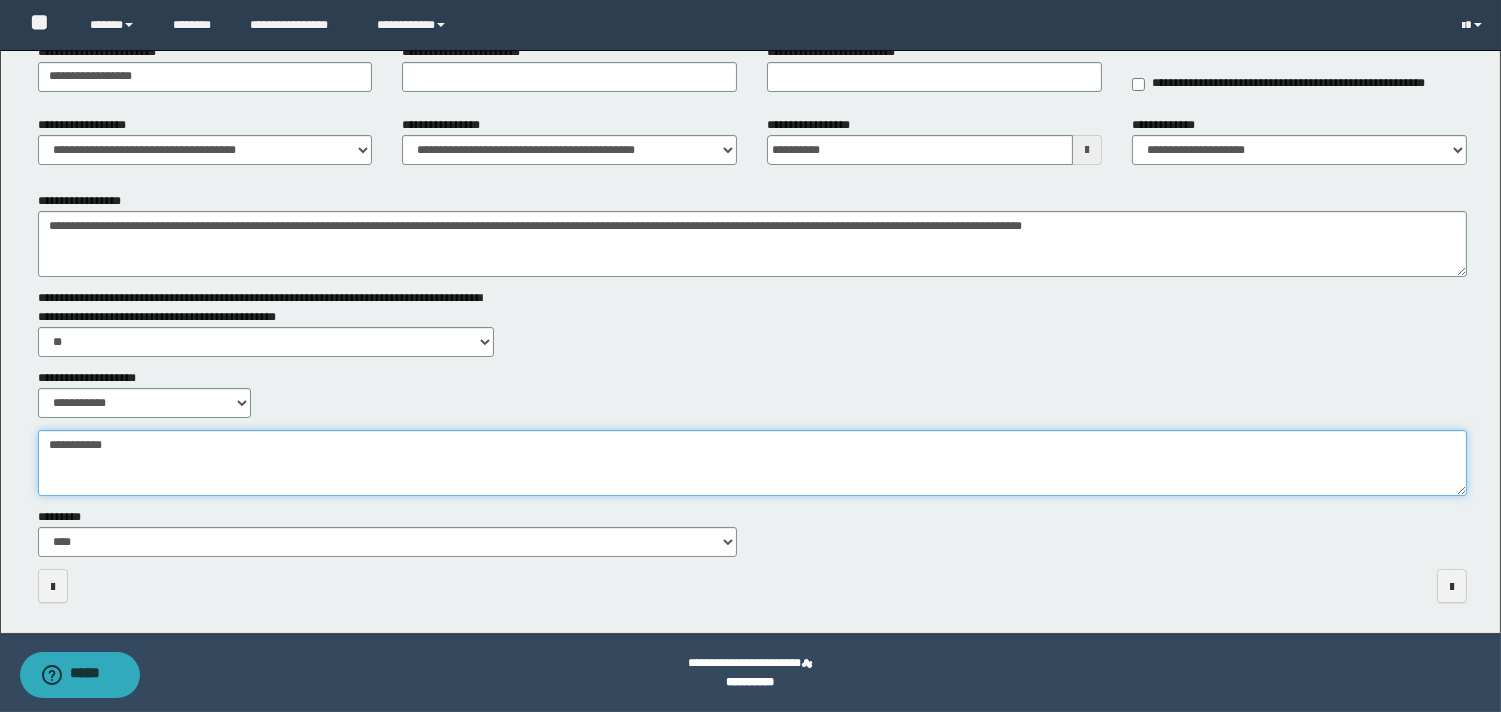 paste on "**********" 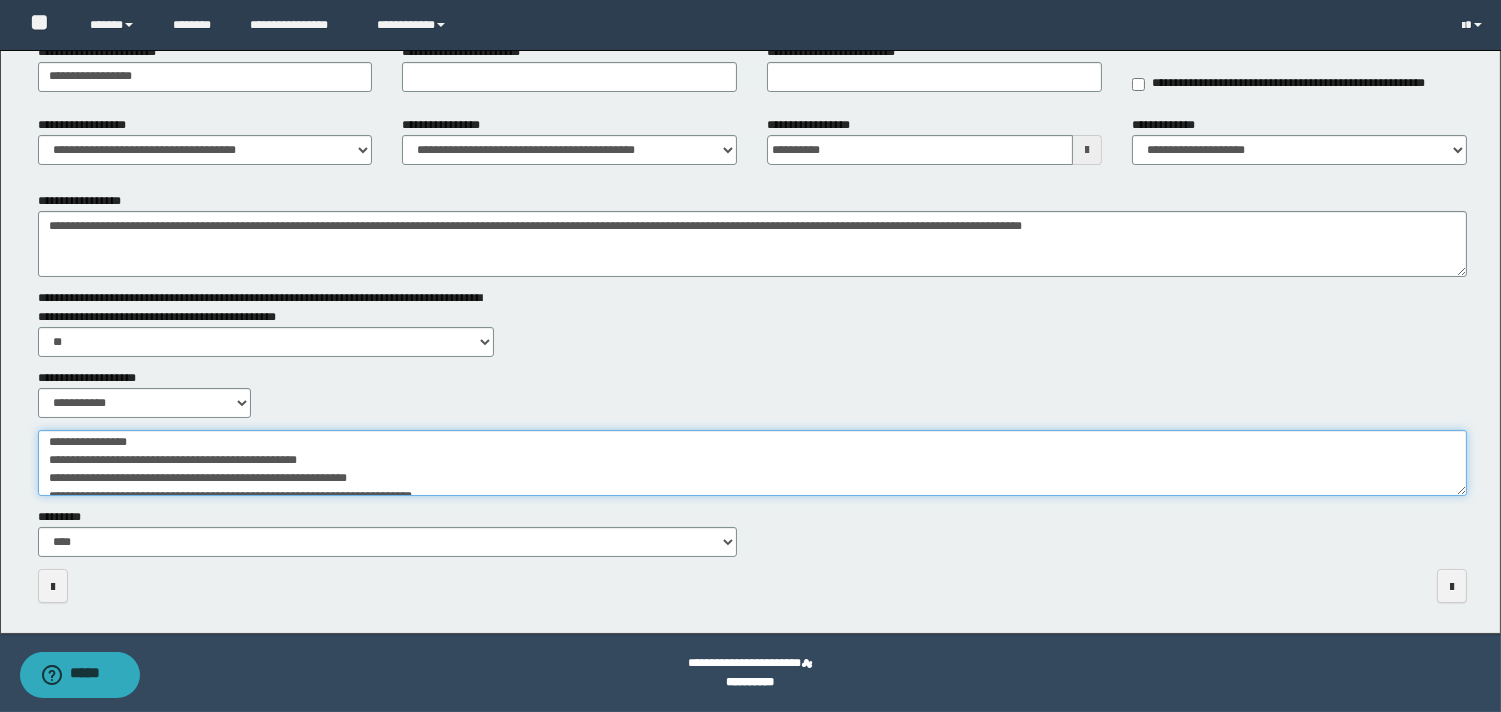 scroll, scrollTop: 0, scrollLeft: 0, axis: both 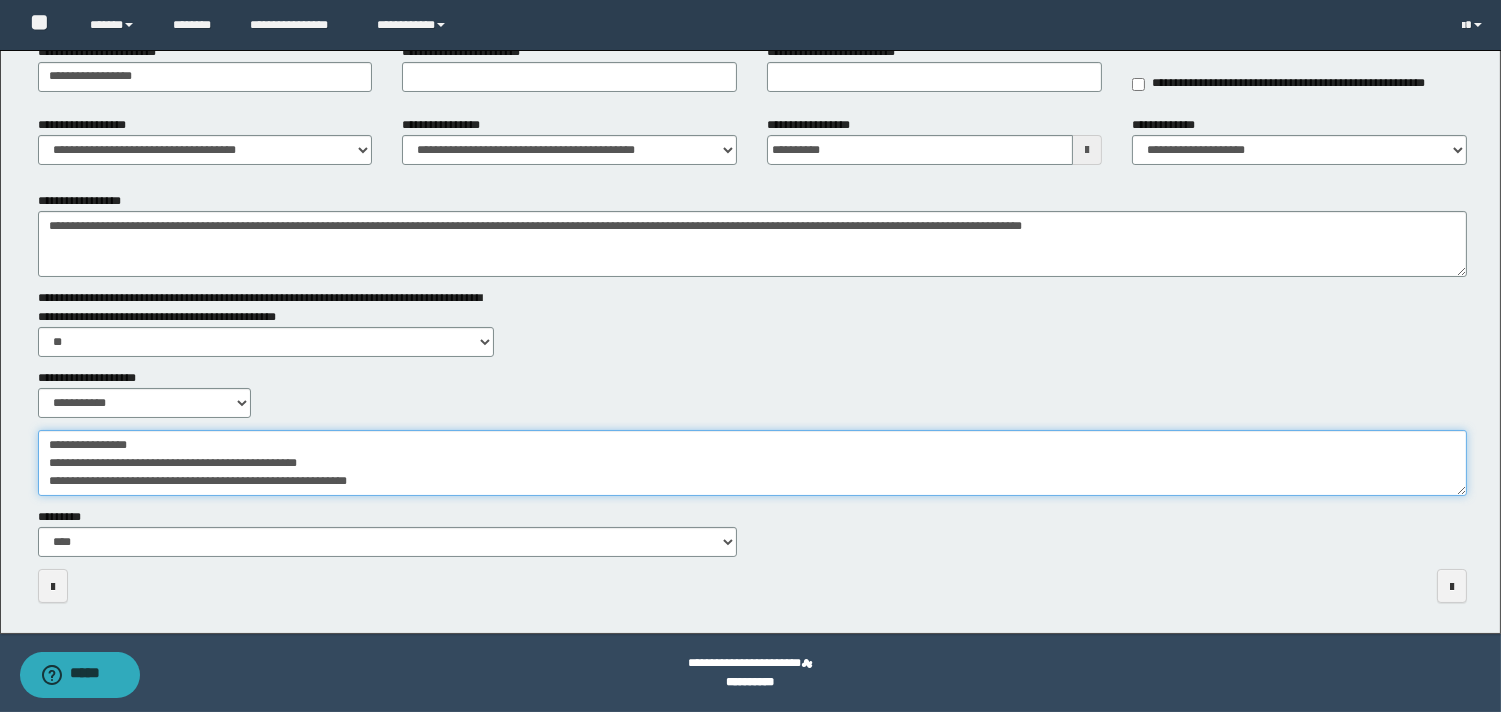 click on "**********" at bounding box center (752, 463) 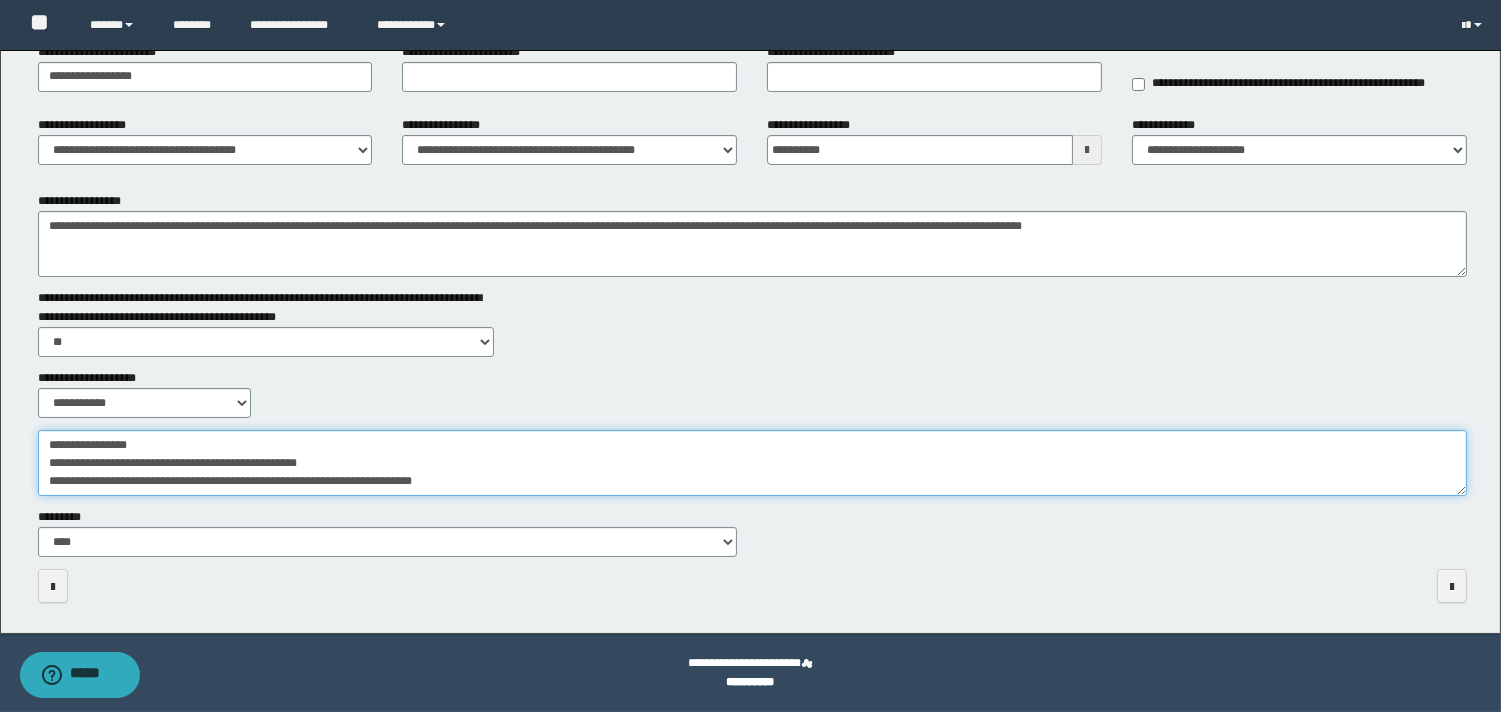 click on "**********" at bounding box center (752, 463) 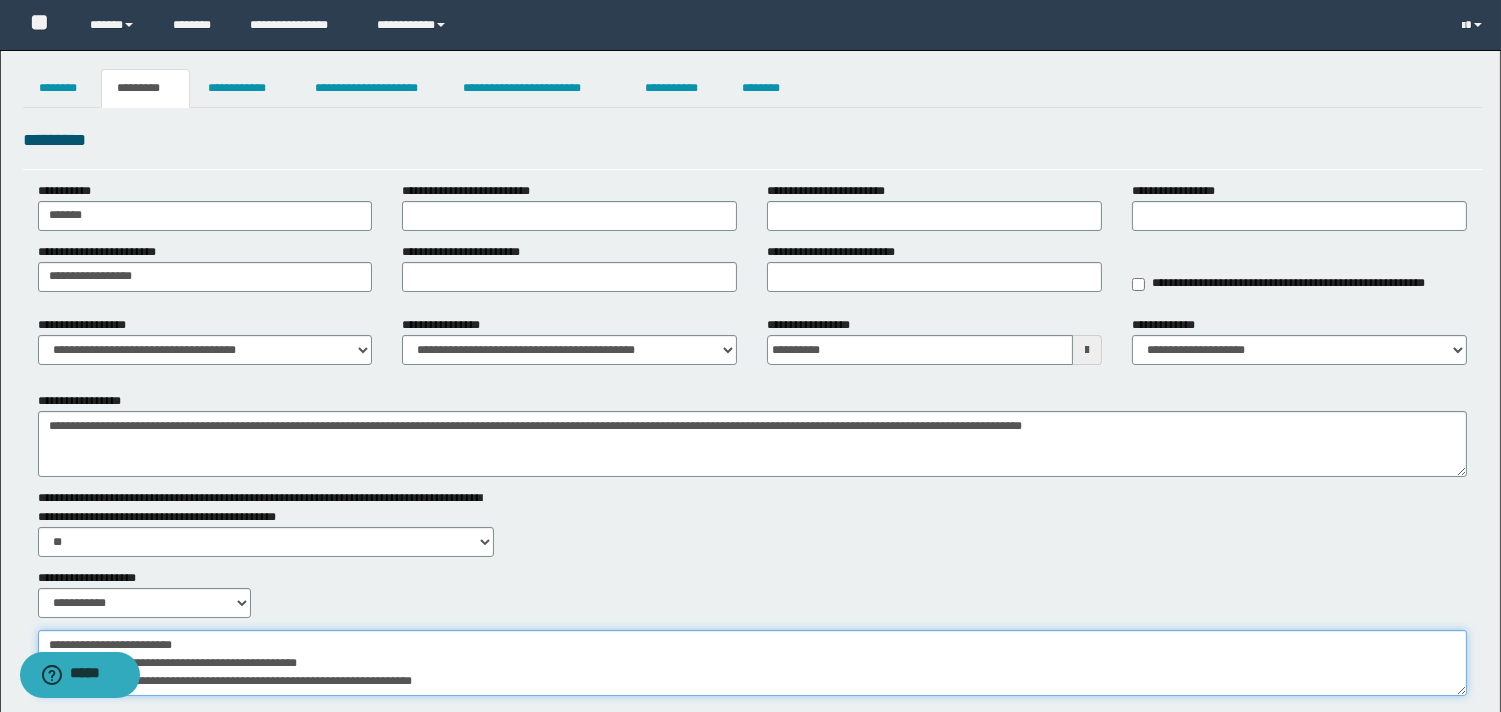 scroll, scrollTop: 200, scrollLeft: 0, axis: vertical 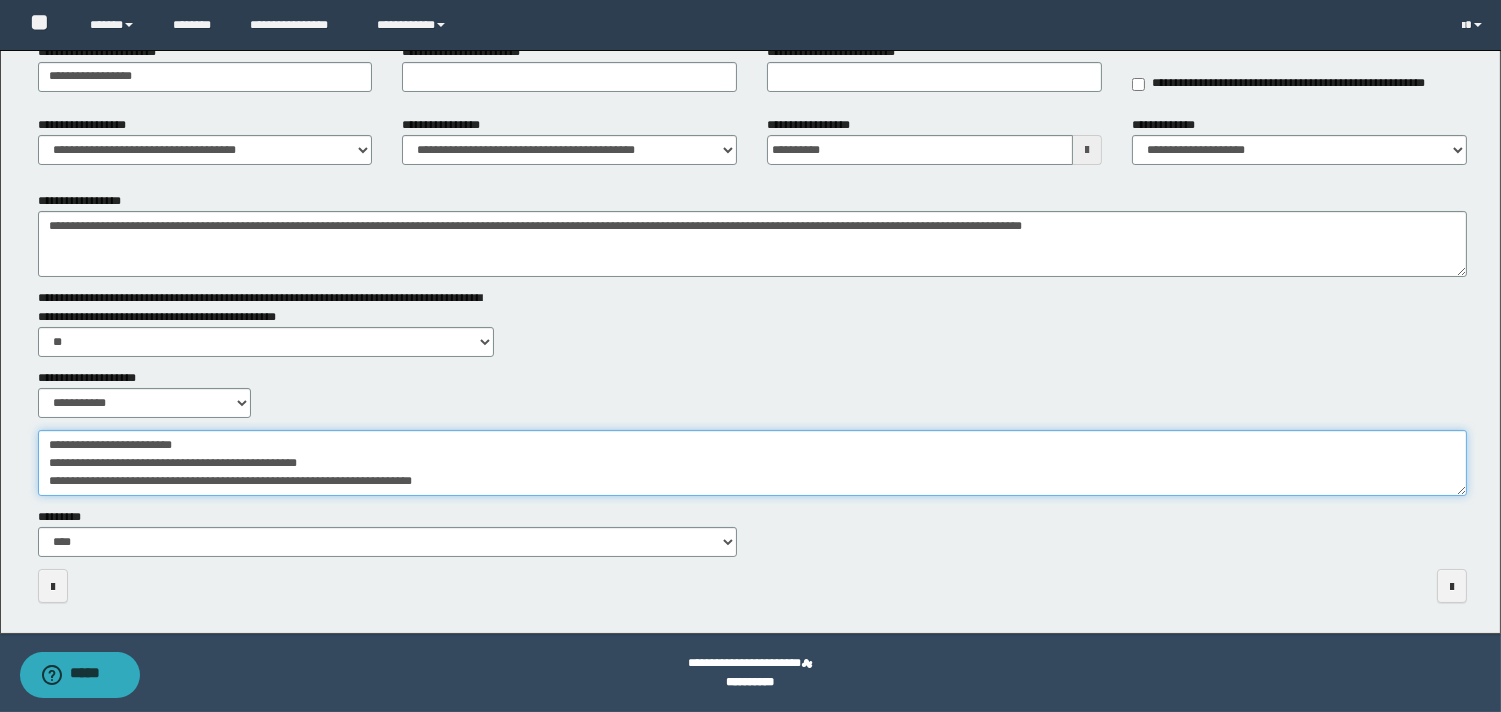 click on "**********" at bounding box center [752, 463] 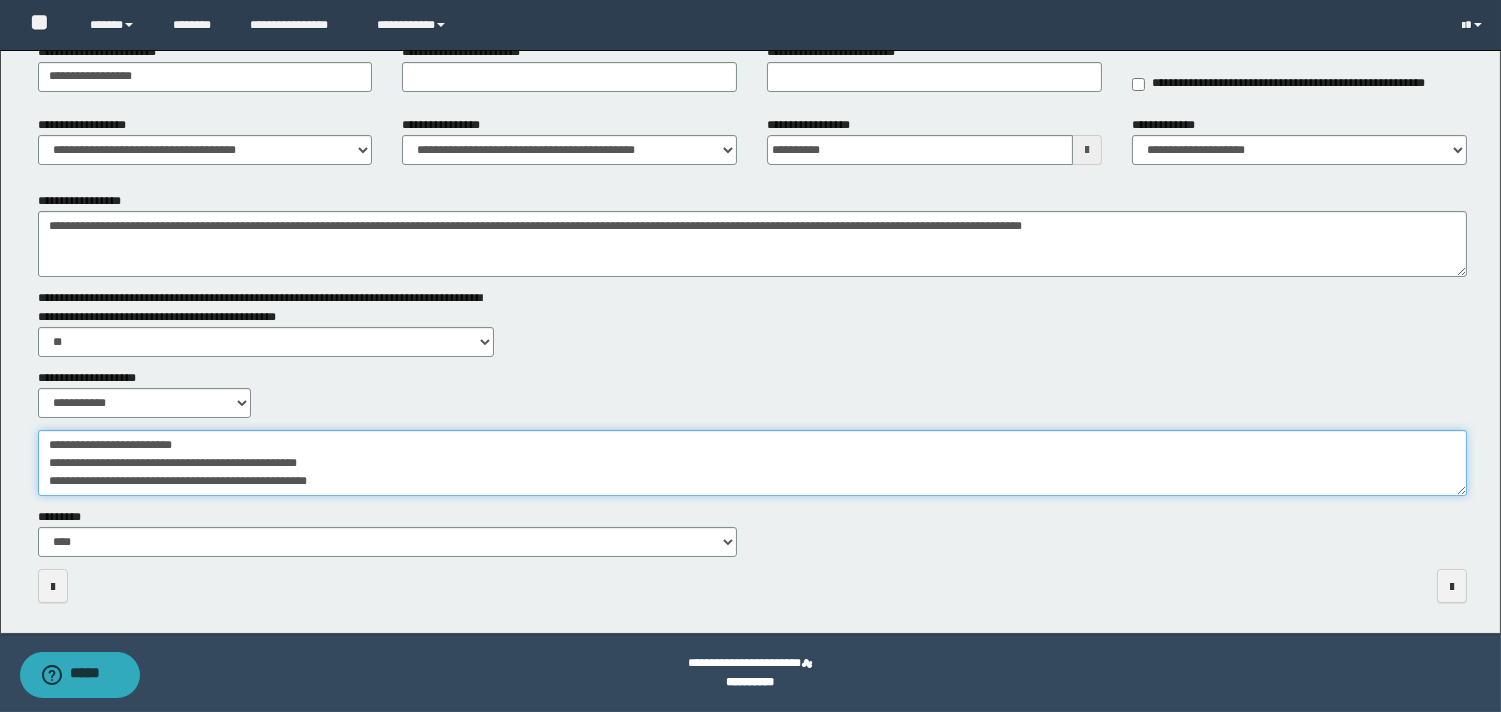click on "**********" at bounding box center [752, 463] 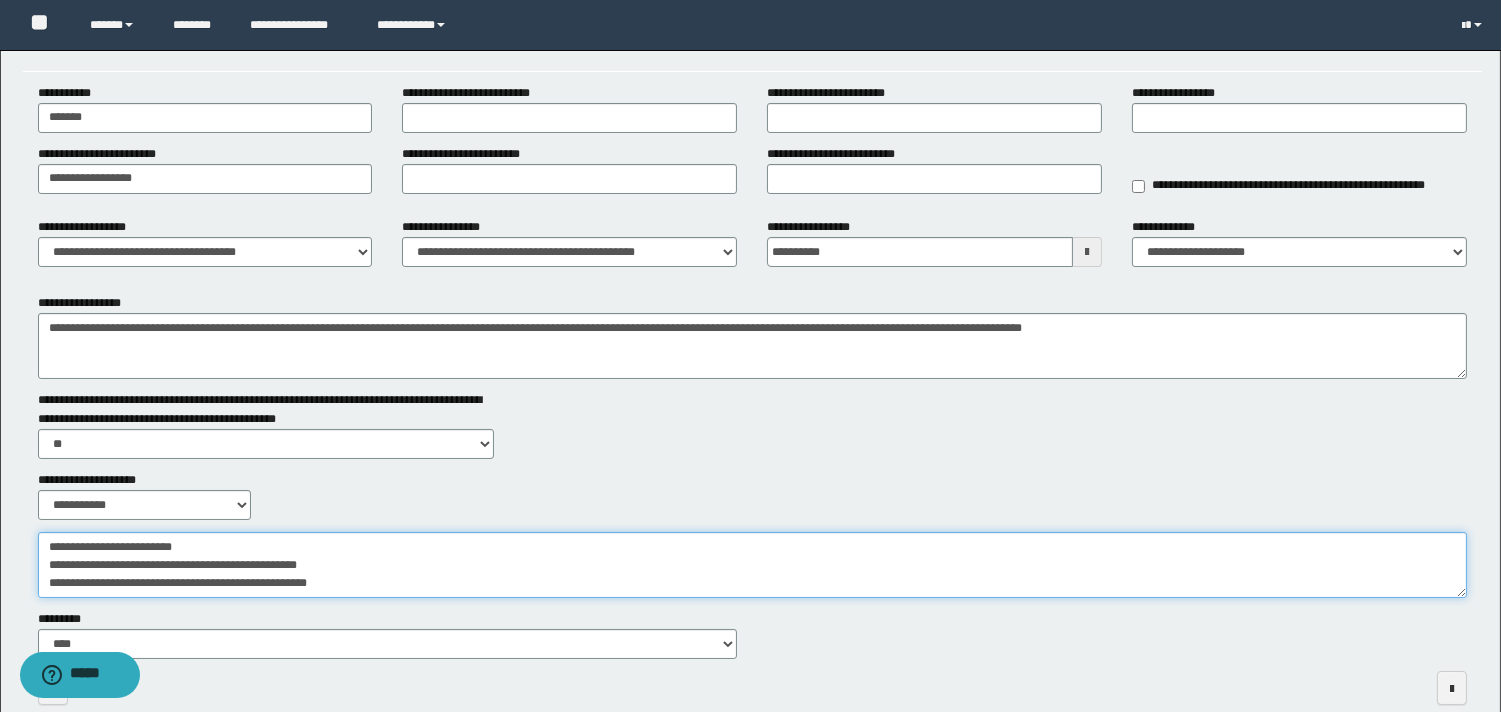 scroll, scrollTop: 0, scrollLeft: 0, axis: both 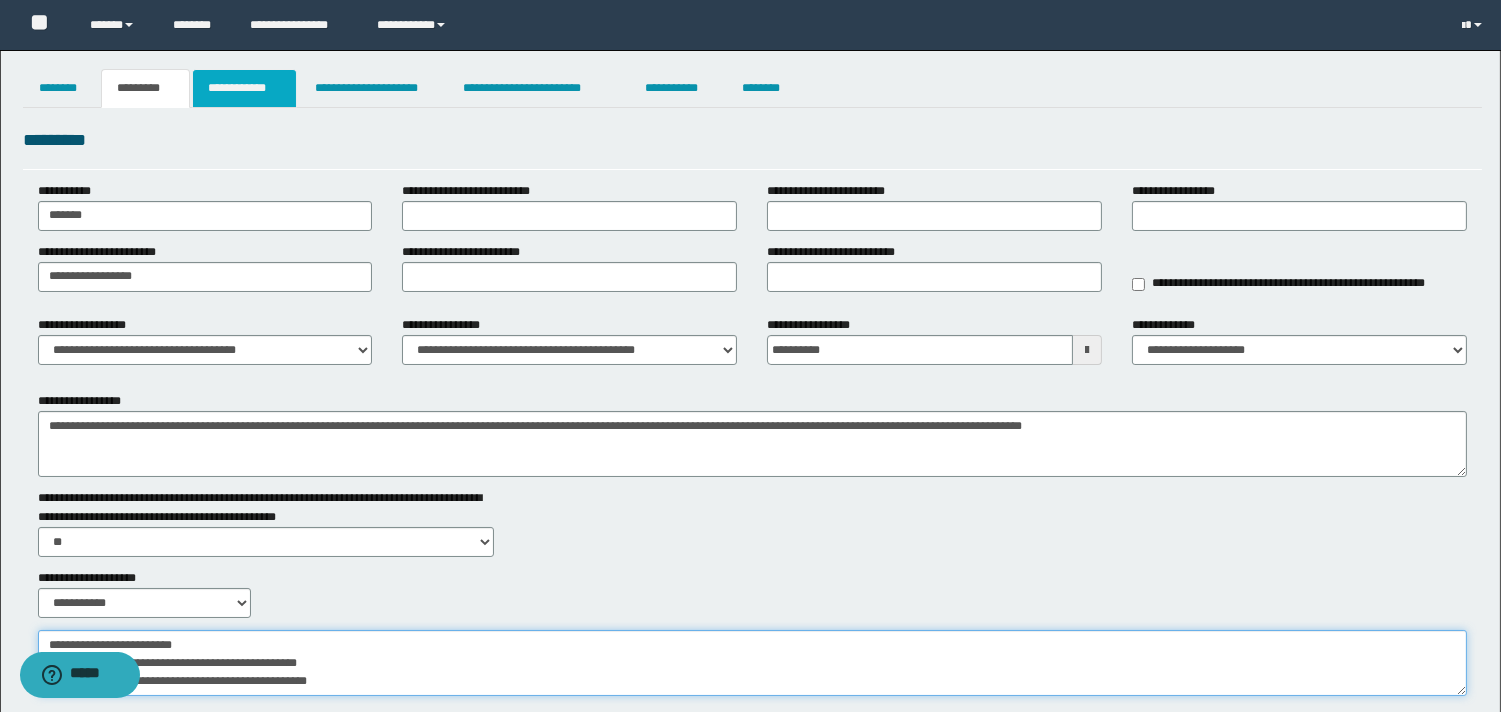 type on "**********" 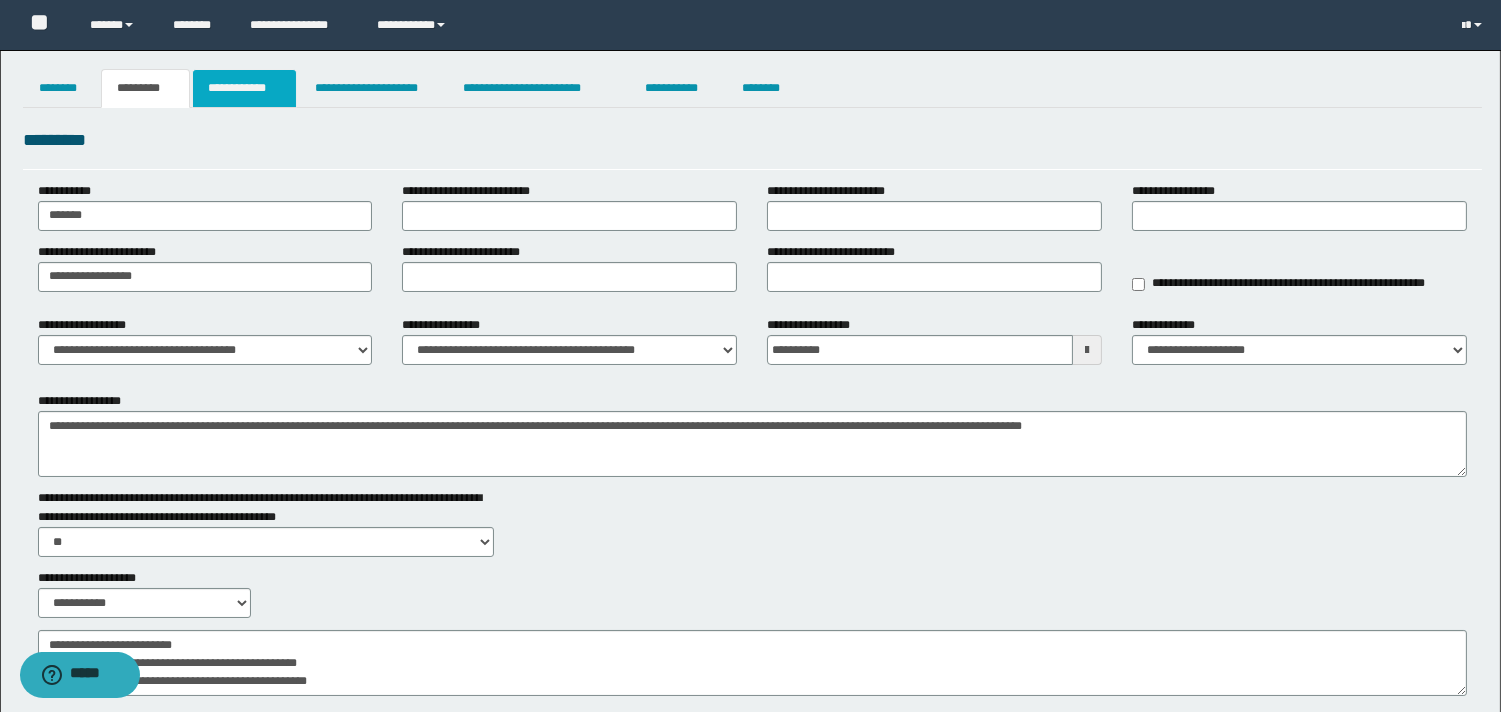 click on "**********" at bounding box center [244, 88] 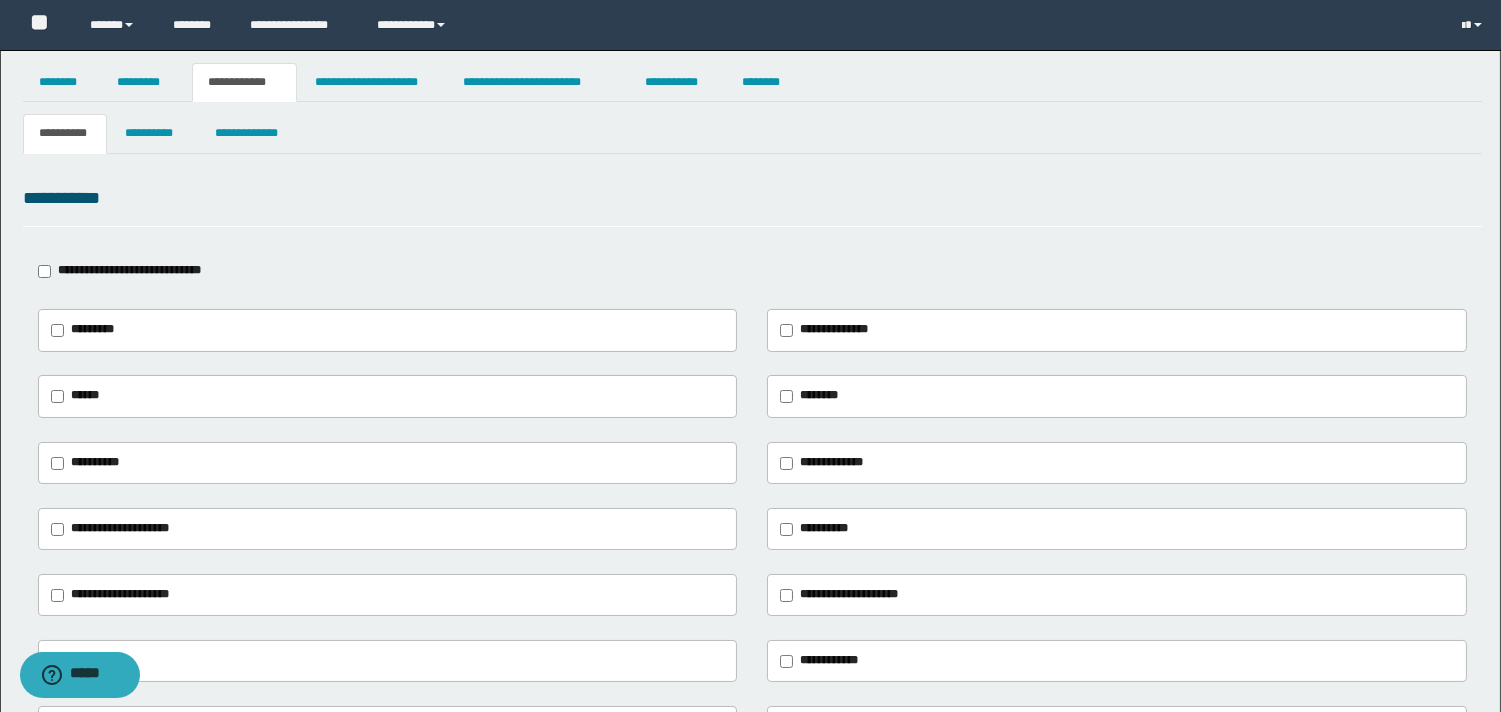 scroll, scrollTop: 0, scrollLeft: 0, axis: both 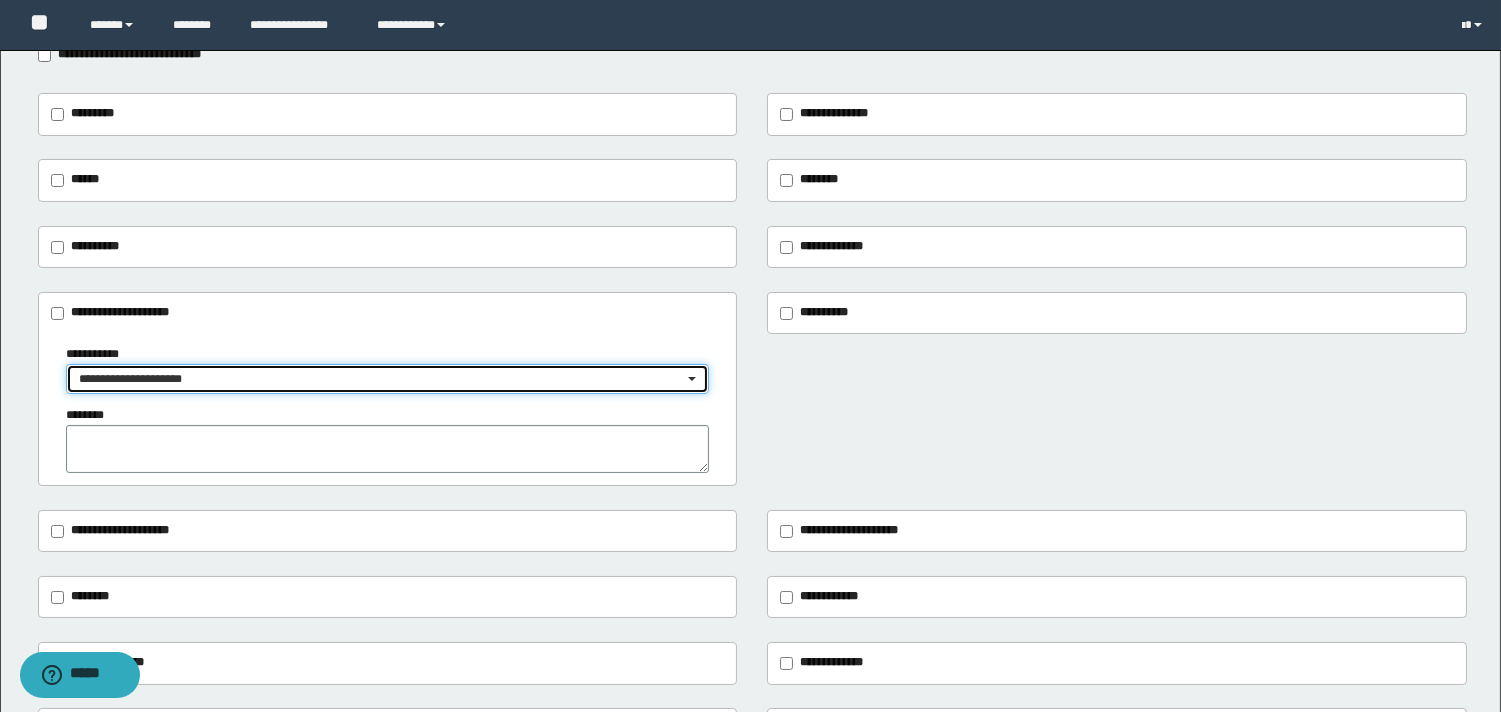 click on "**********" at bounding box center (381, 379) 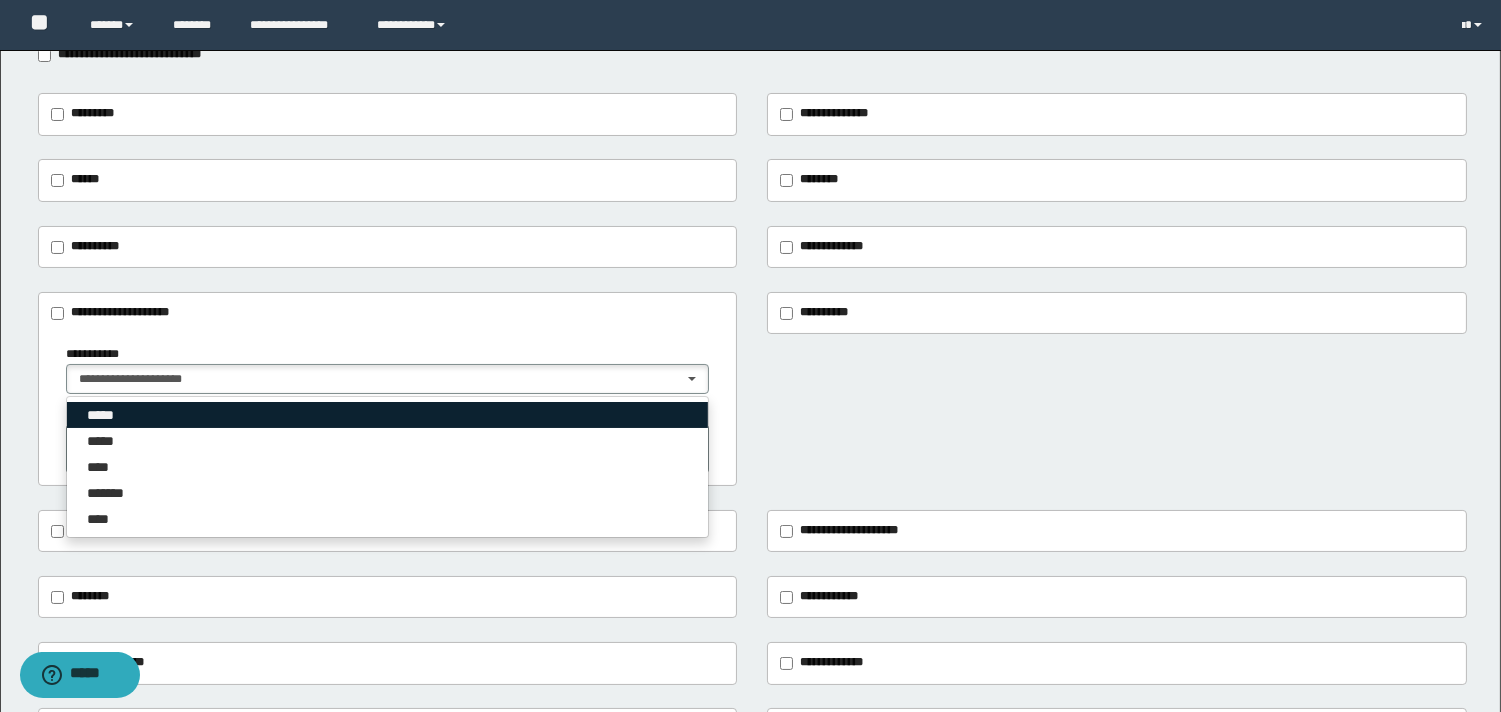 click on "*****" at bounding box center [387, 415] 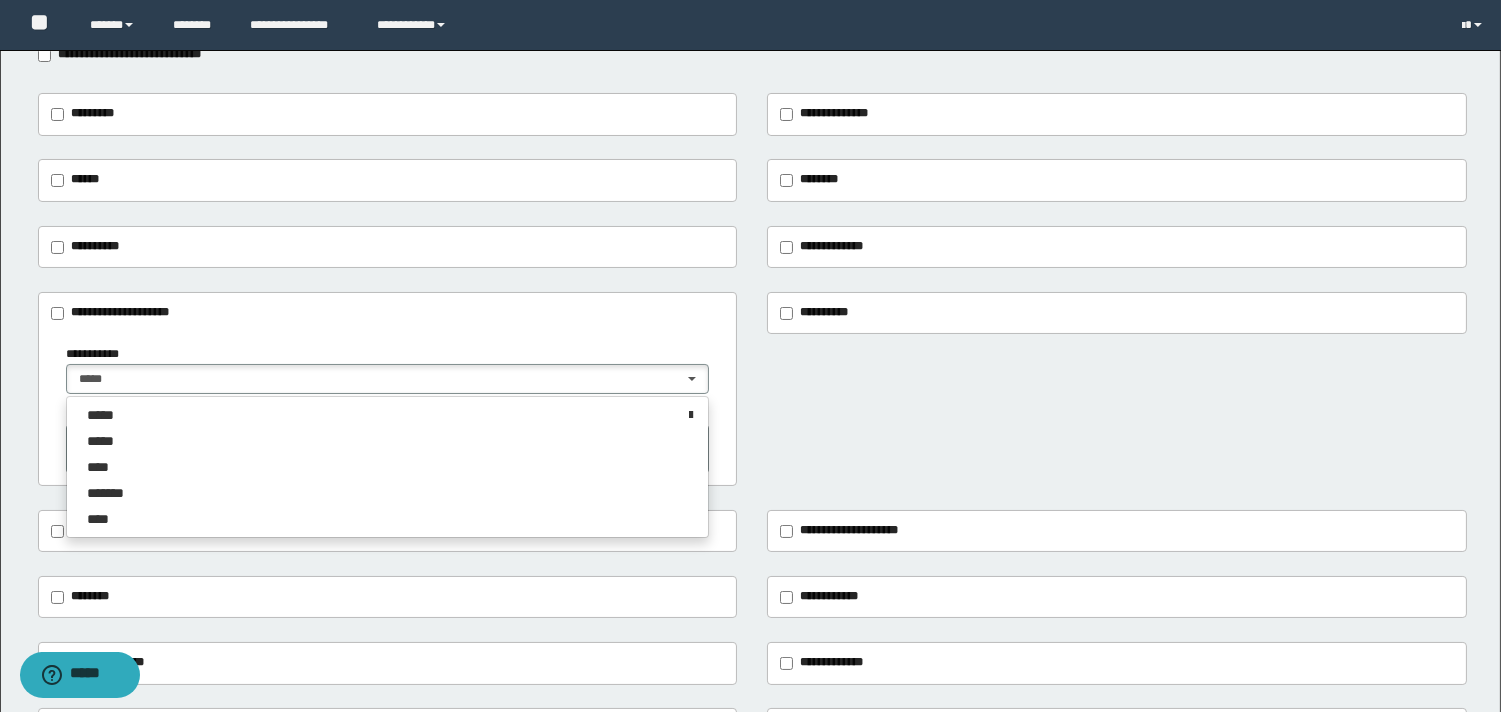 click on "********" at bounding box center (819, 179) 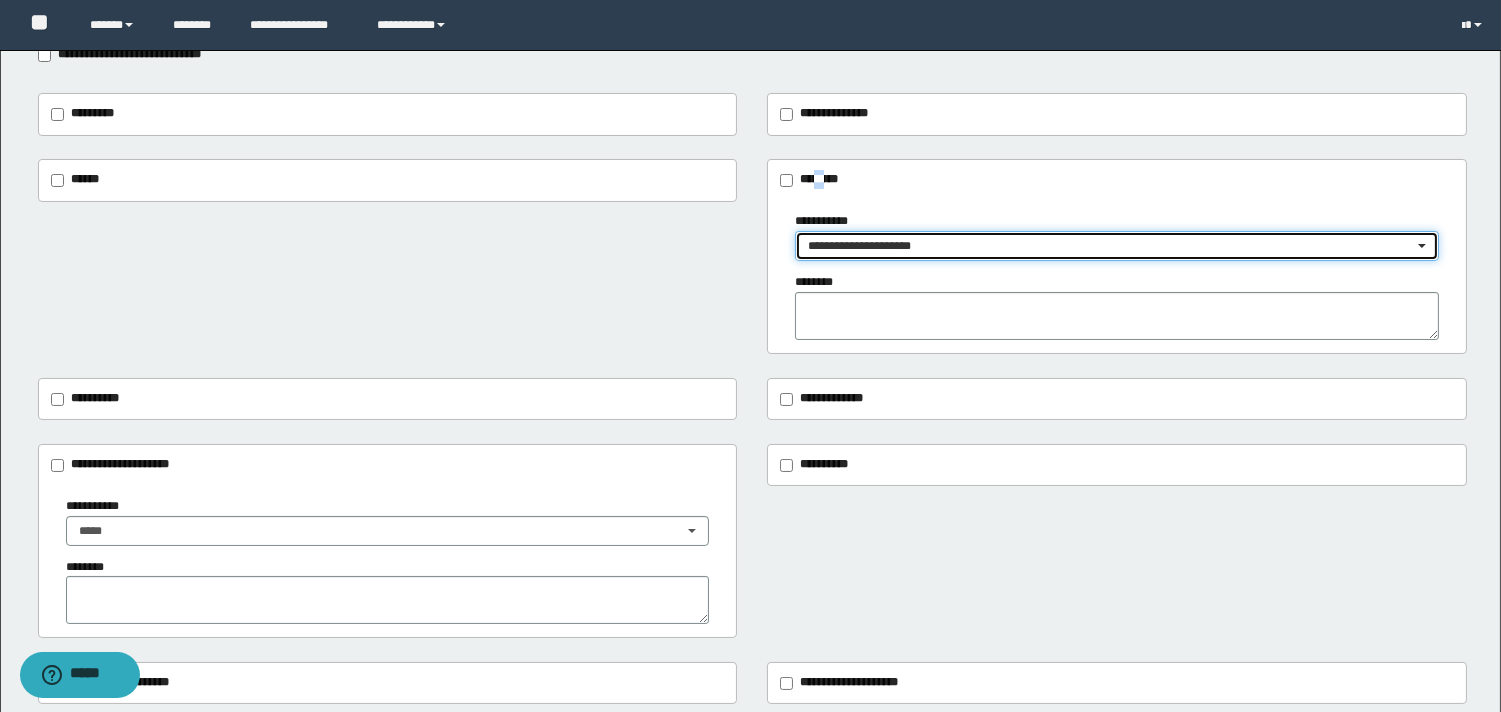 click on "**********" at bounding box center (1110, 246) 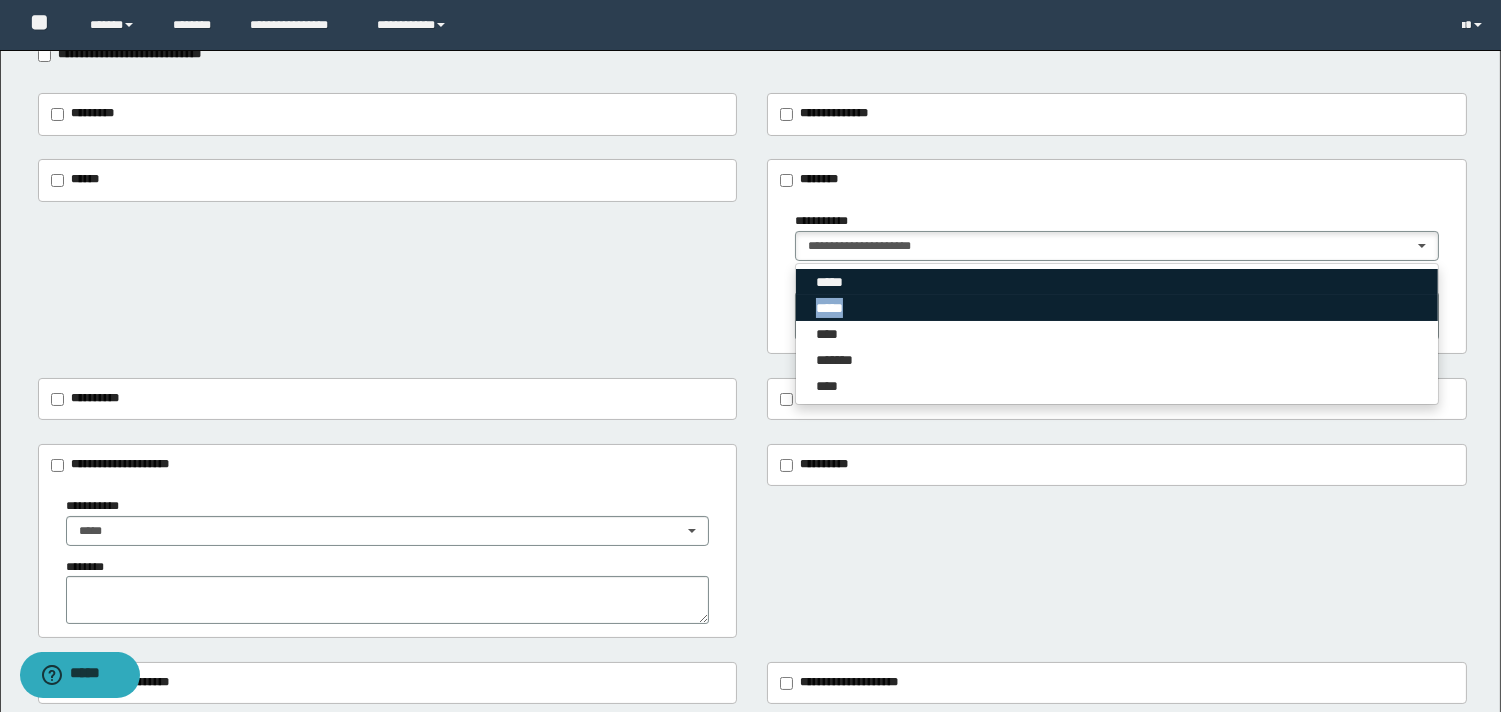 drag, startPoint x: 862, startPoint y: 316, endPoint x: 853, endPoint y: 286, distance: 31.320919 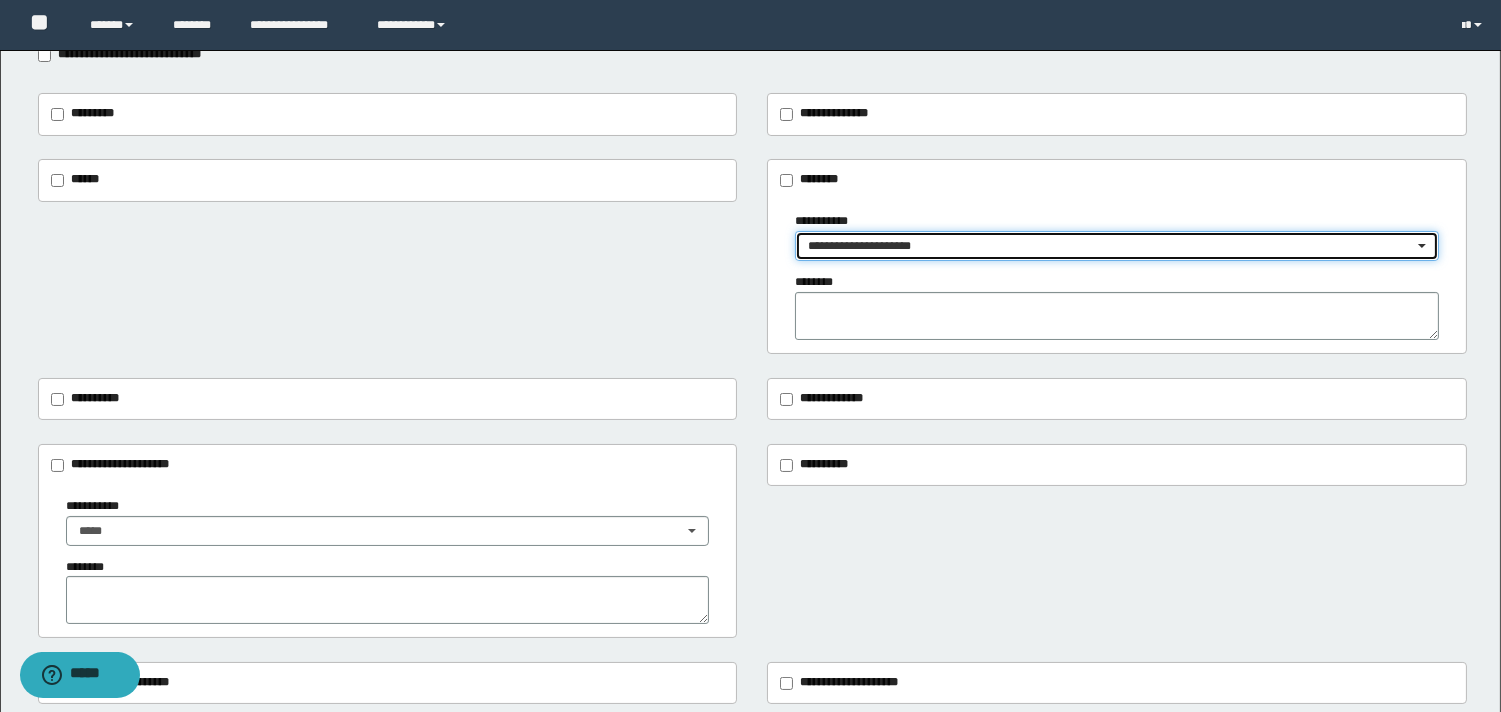 drag, startPoint x: 832, startPoint y: 244, endPoint x: 826, endPoint y: 272, distance: 28.635643 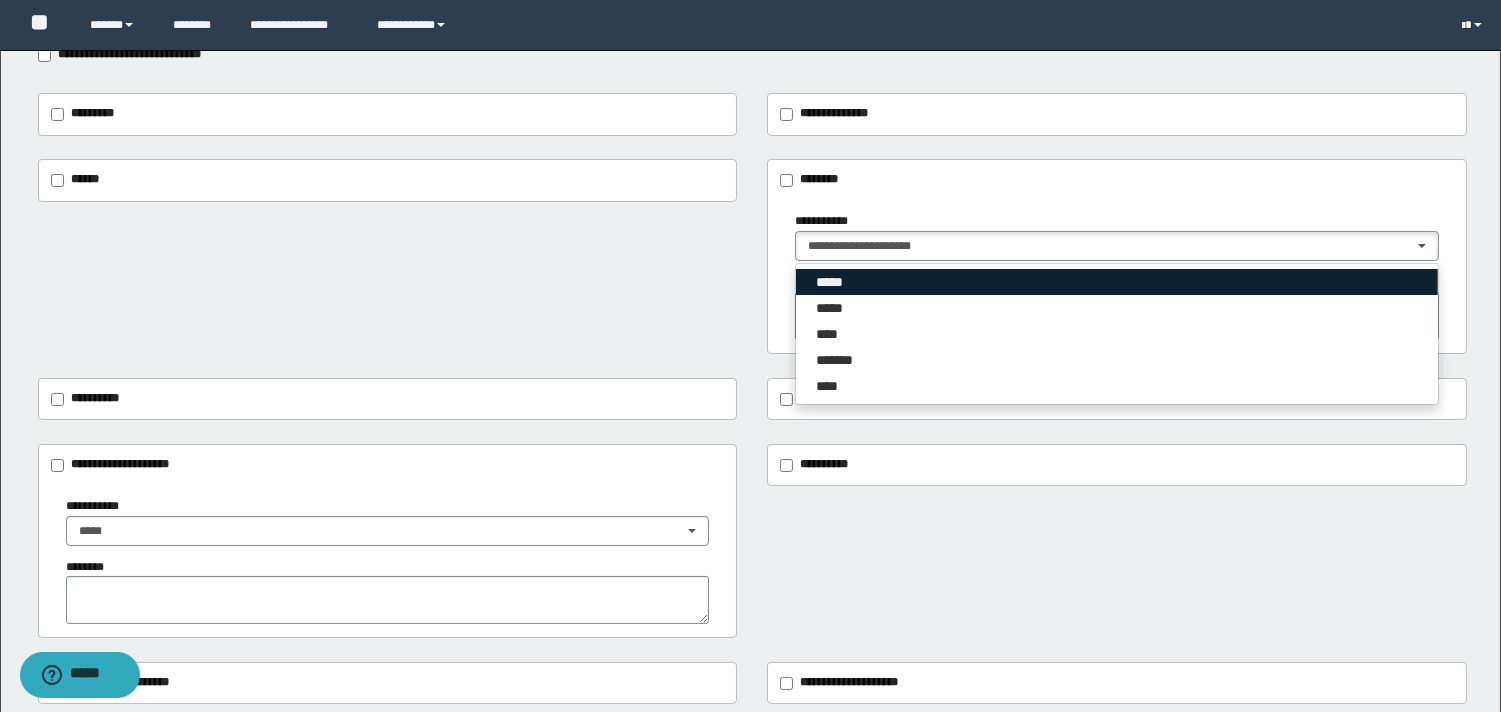 click on "*****" at bounding box center (833, 282) 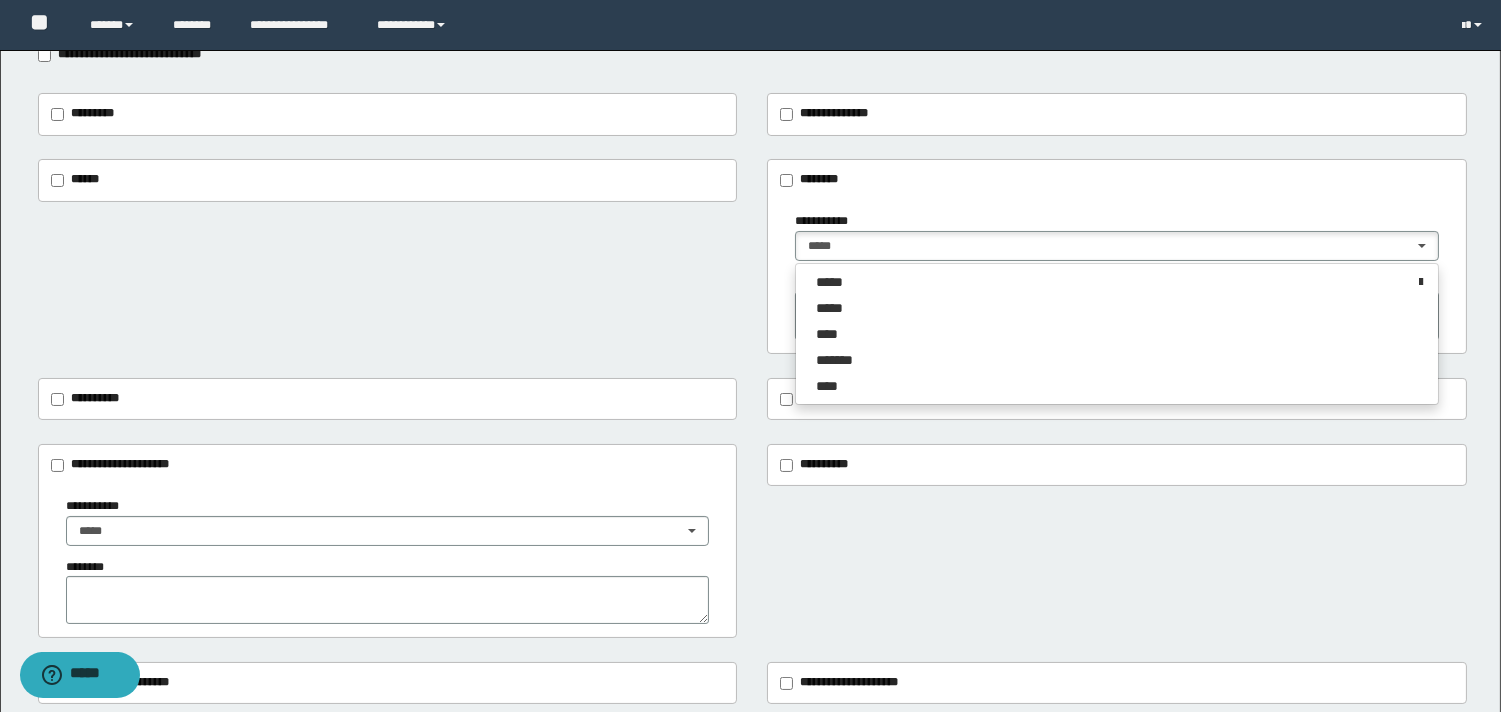 drag, startPoint x: 514, startPoint y: 267, endPoint x: 398, endPoint y: 282, distance: 116.965805 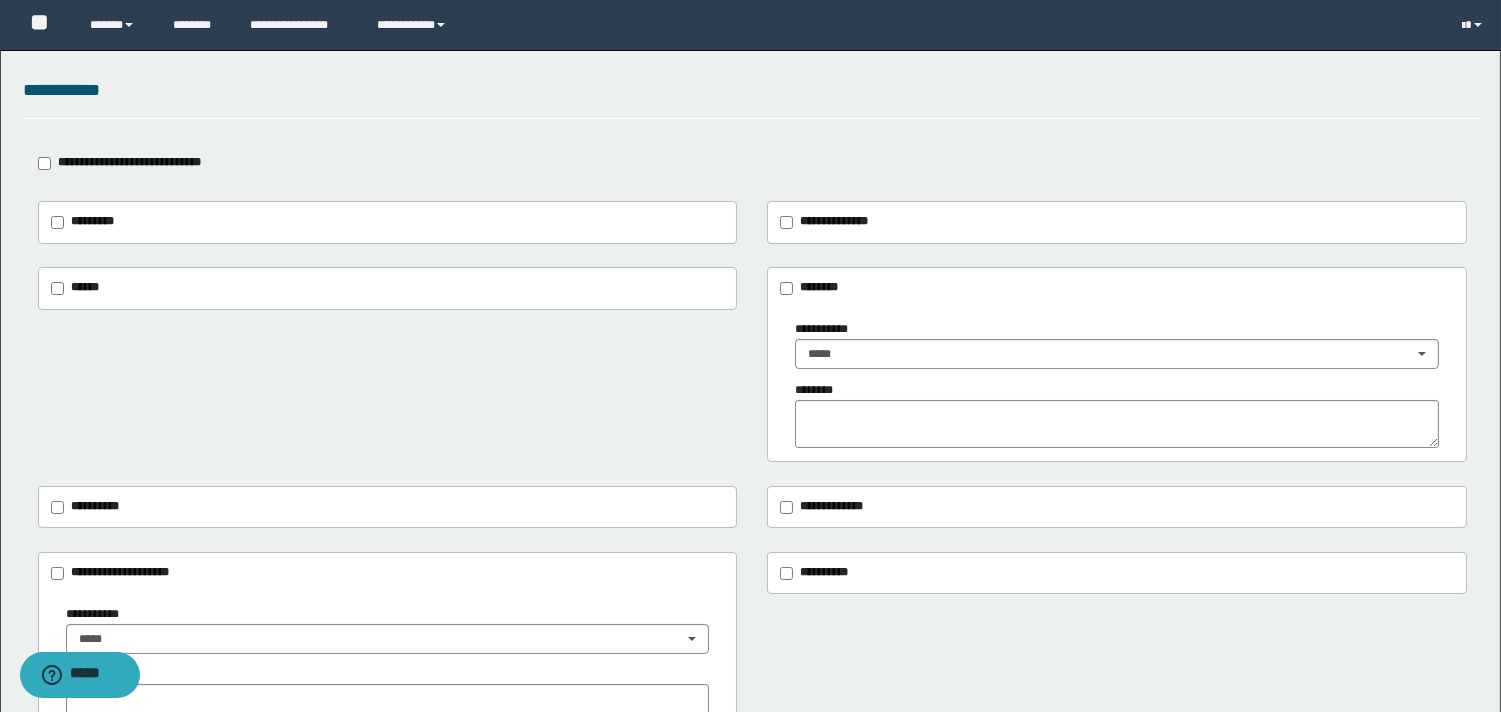 scroll, scrollTop: 0, scrollLeft: 0, axis: both 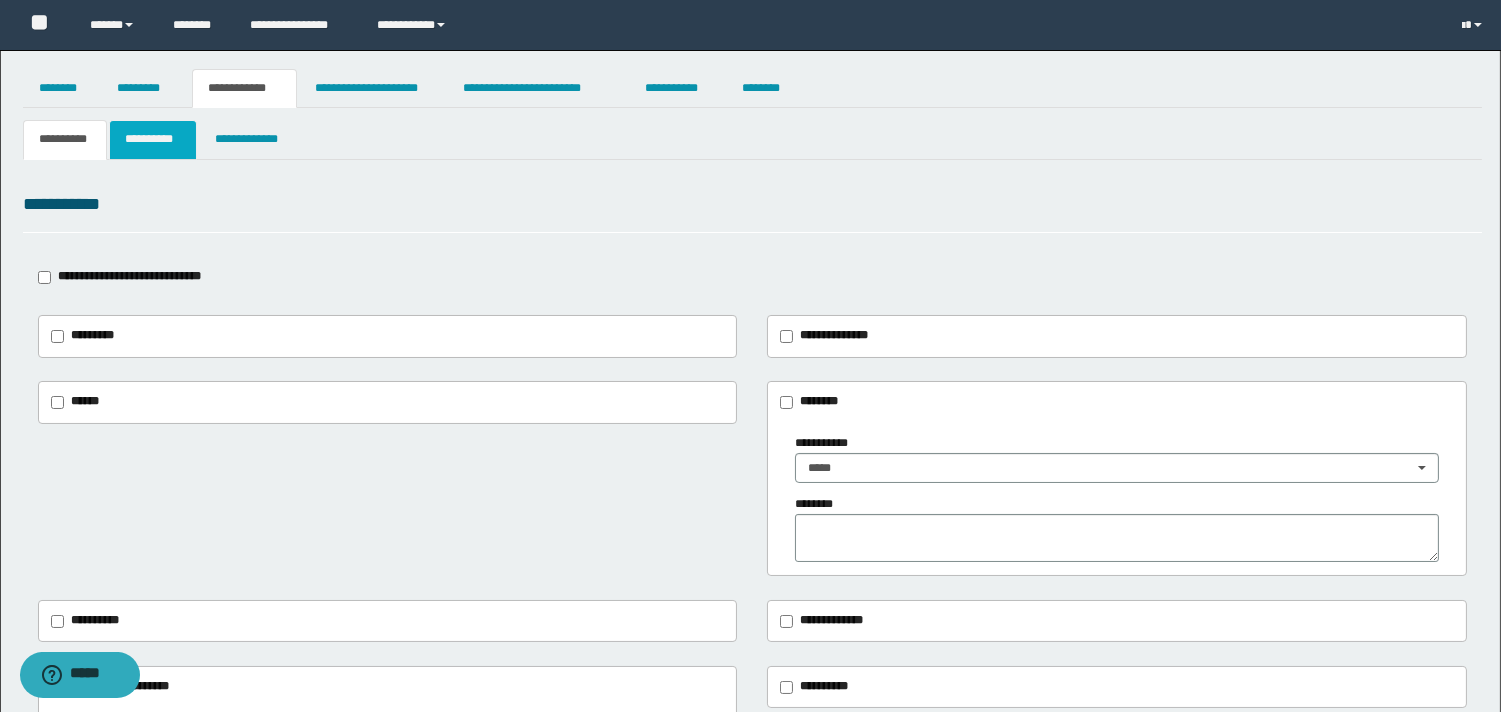 click on "**********" at bounding box center [153, 139] 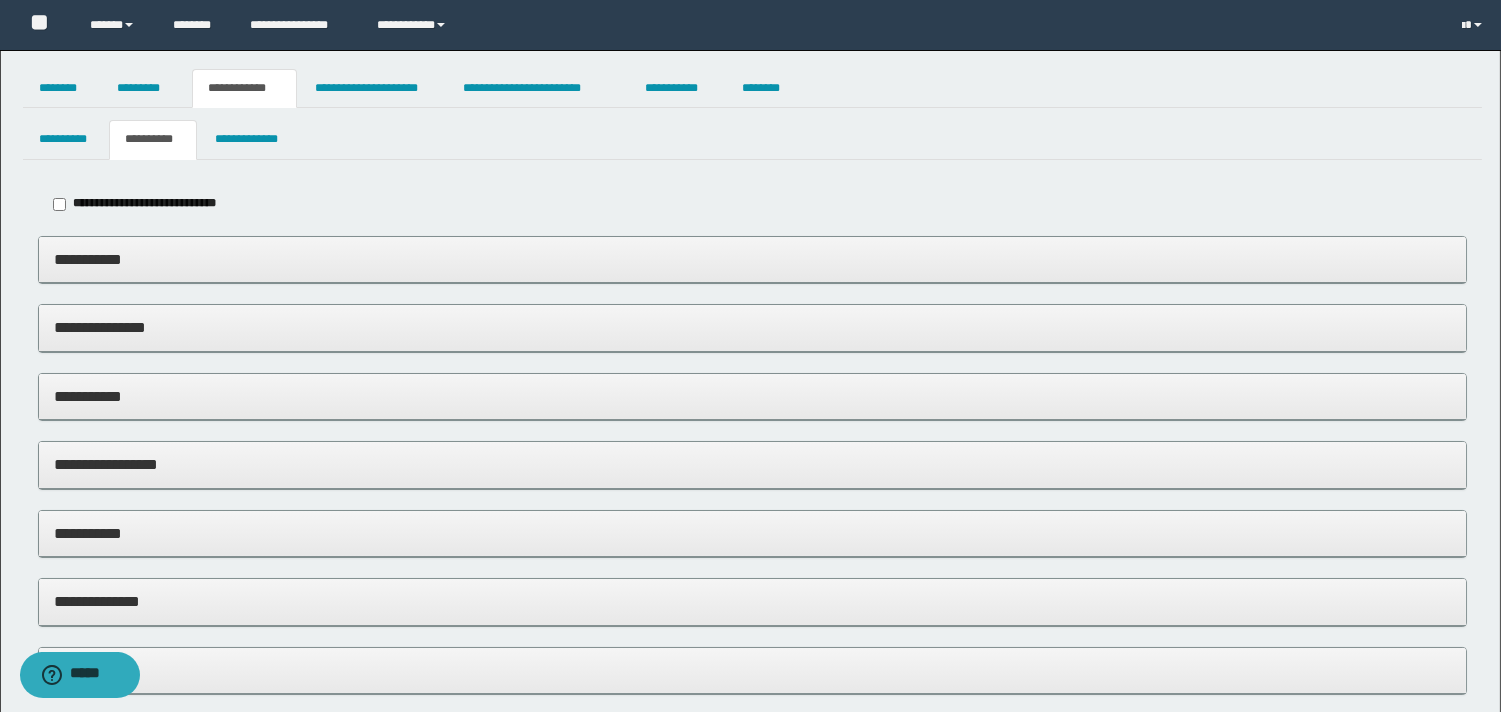 click on "**********" at bounding box center (752, 259) 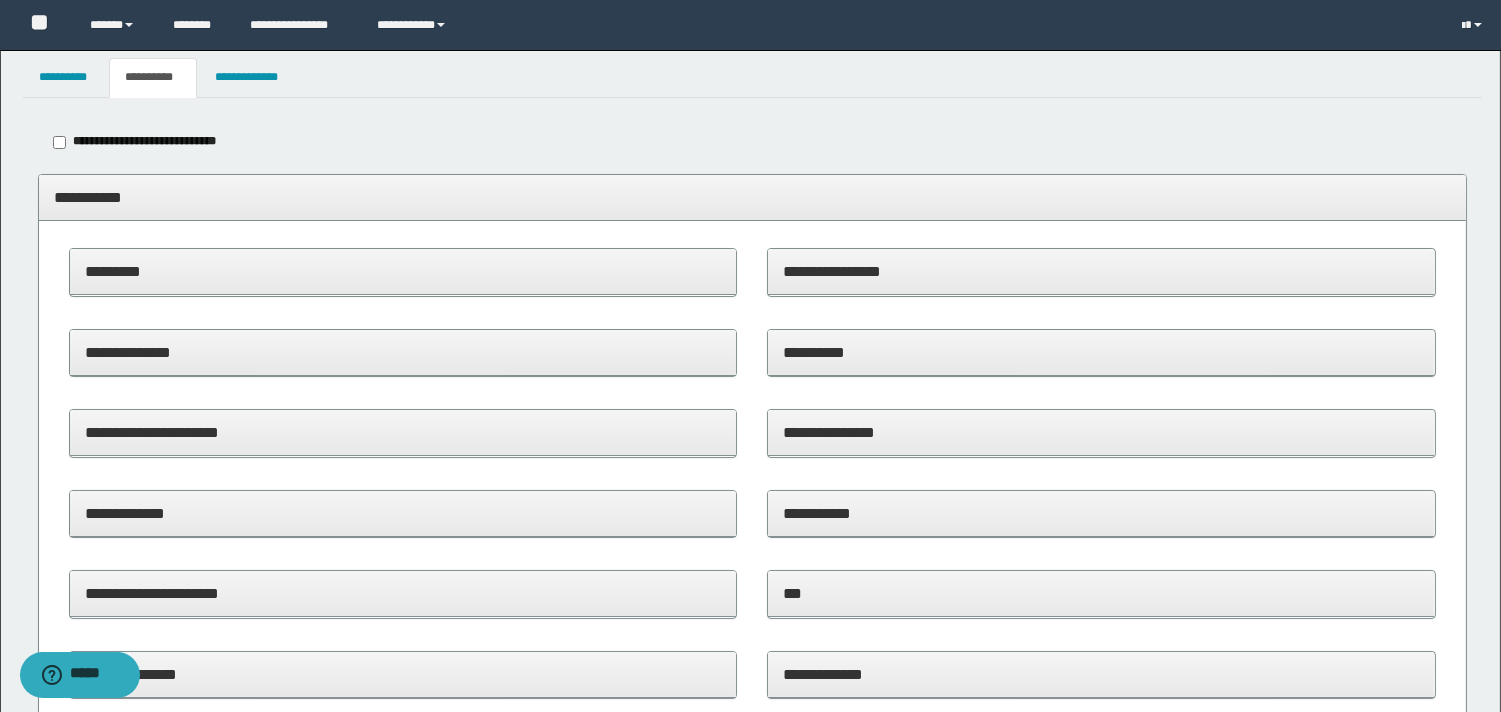 scroll, scrollTop: 111, scrollLeft: 0, axis: vertical 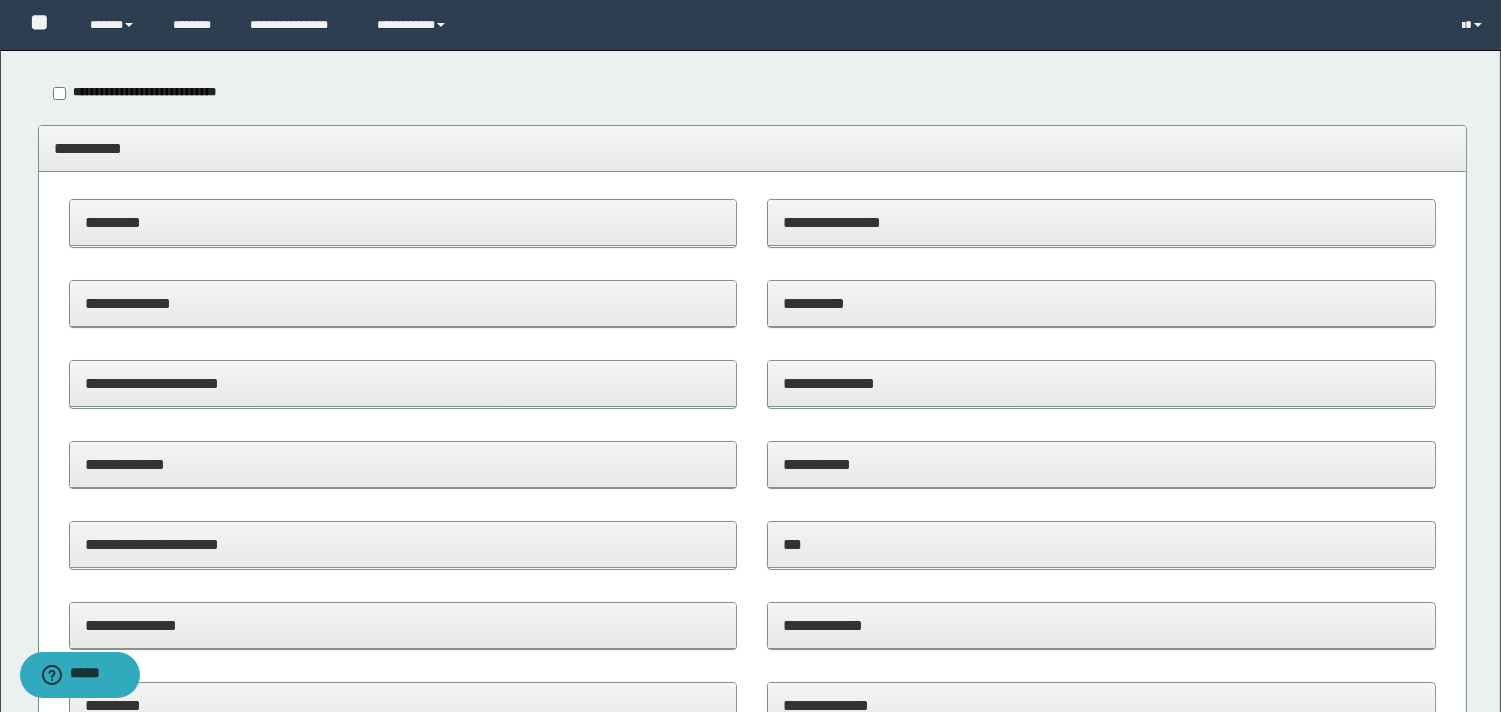 click on "**********" at bounding box center (1101, 222) 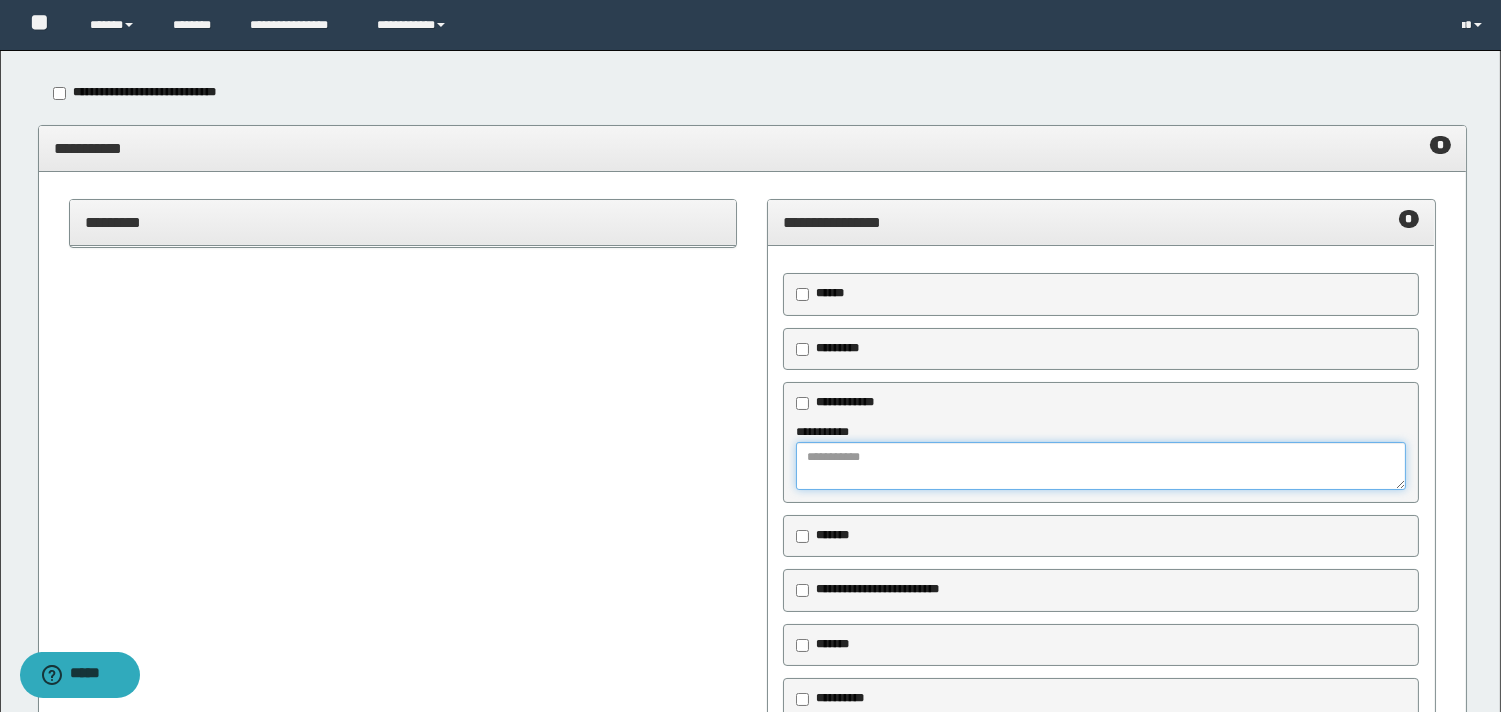 click at bounding box center (1101, 466) 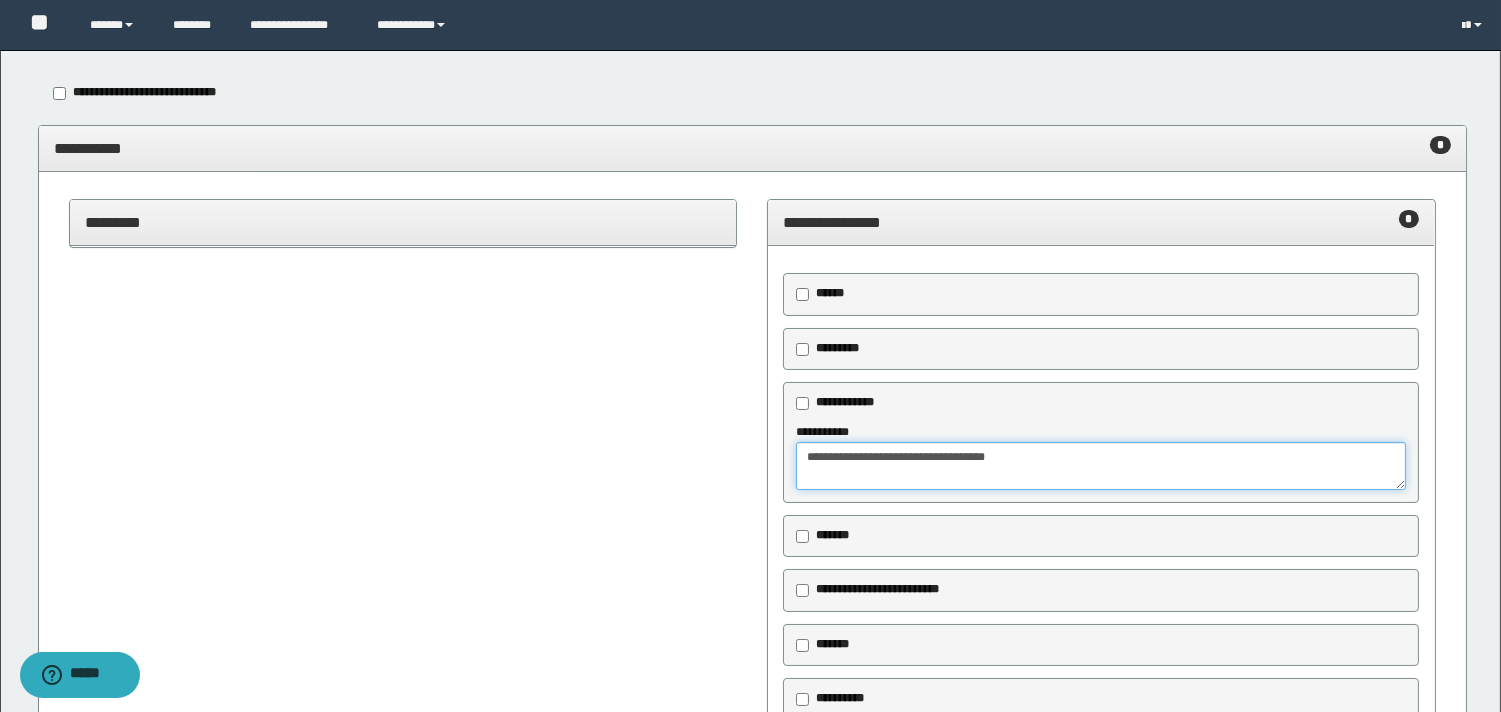 type on "**********" 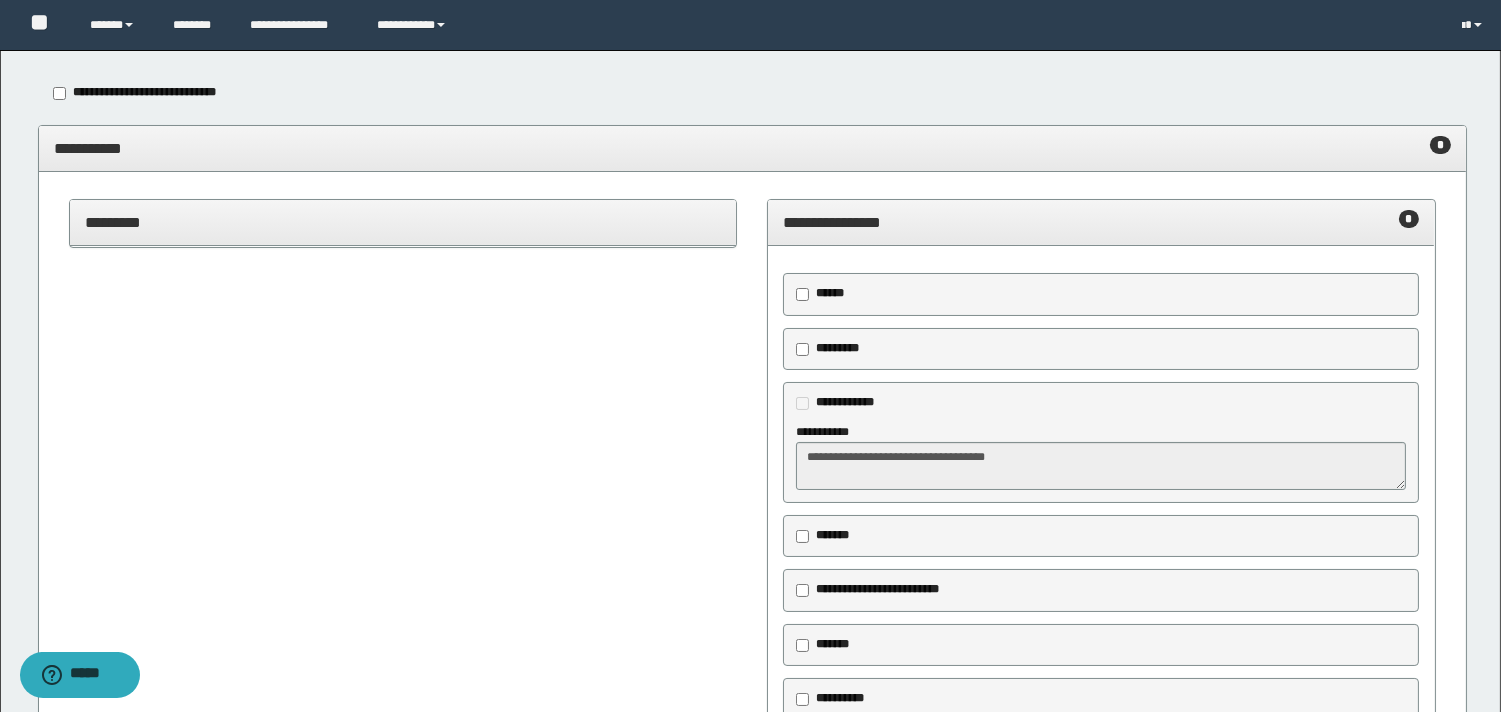 drag, startPoint x: 654, startPoint y: 452, endPoint x: 613, endPoint y: 424, distance: 49.648766 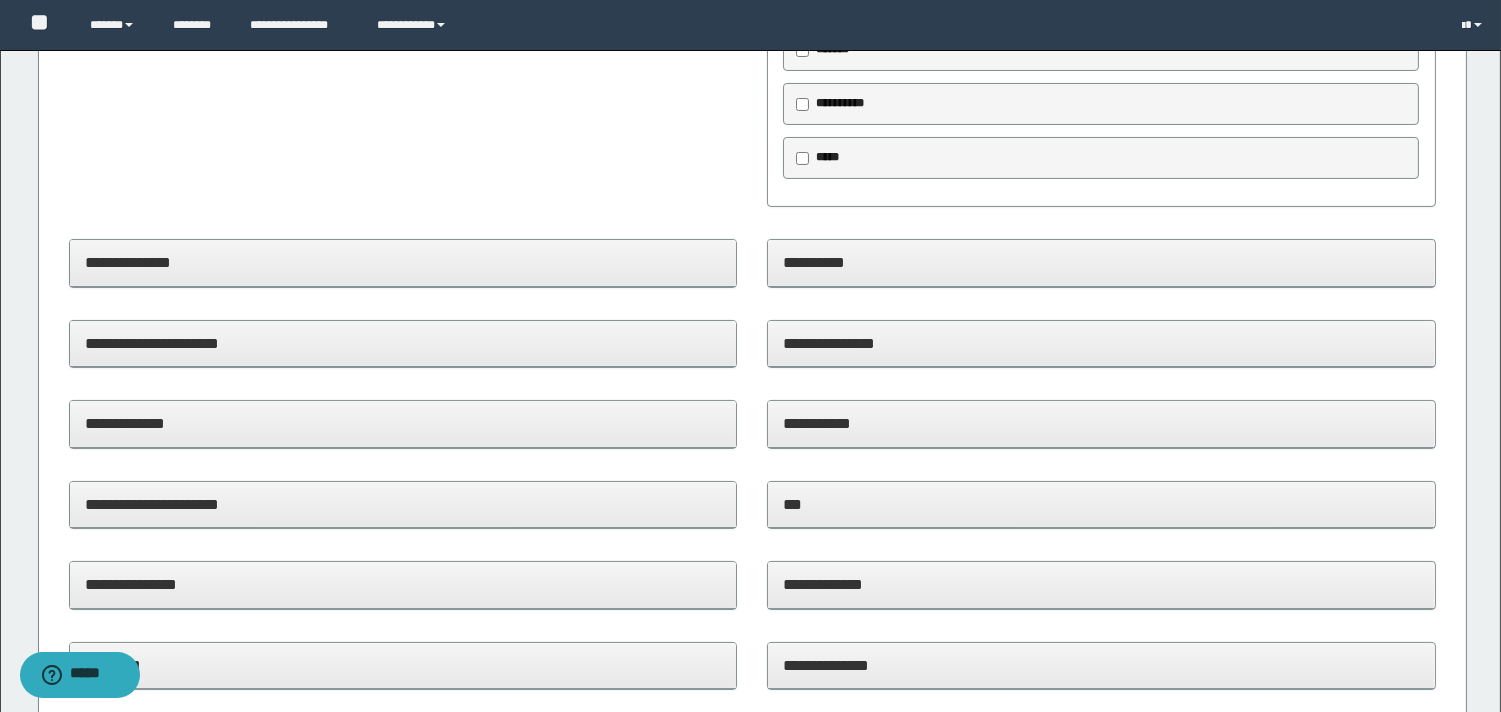 scroll, scrollTop: 888, scrollLeft: 0, axis: vertical 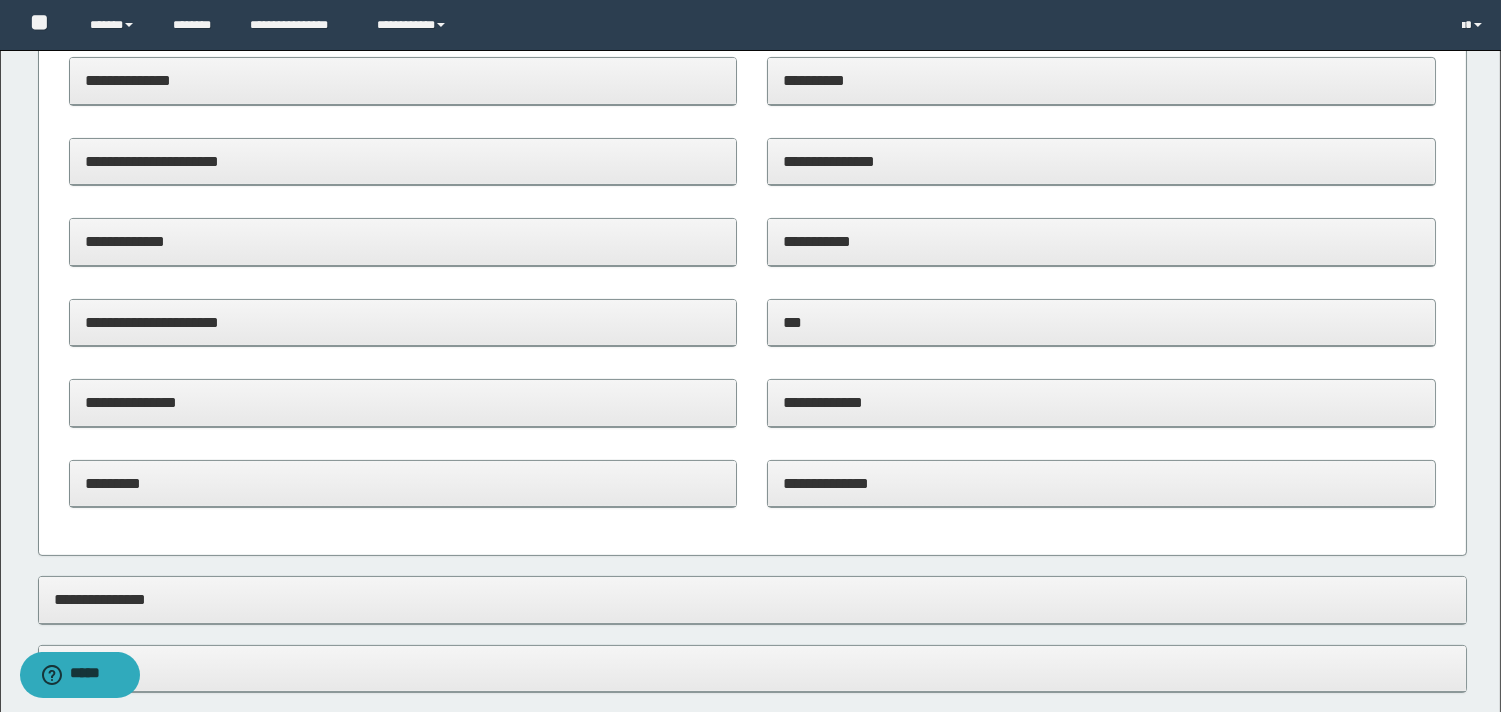 click on "**********" at bounding box center [403, 402] 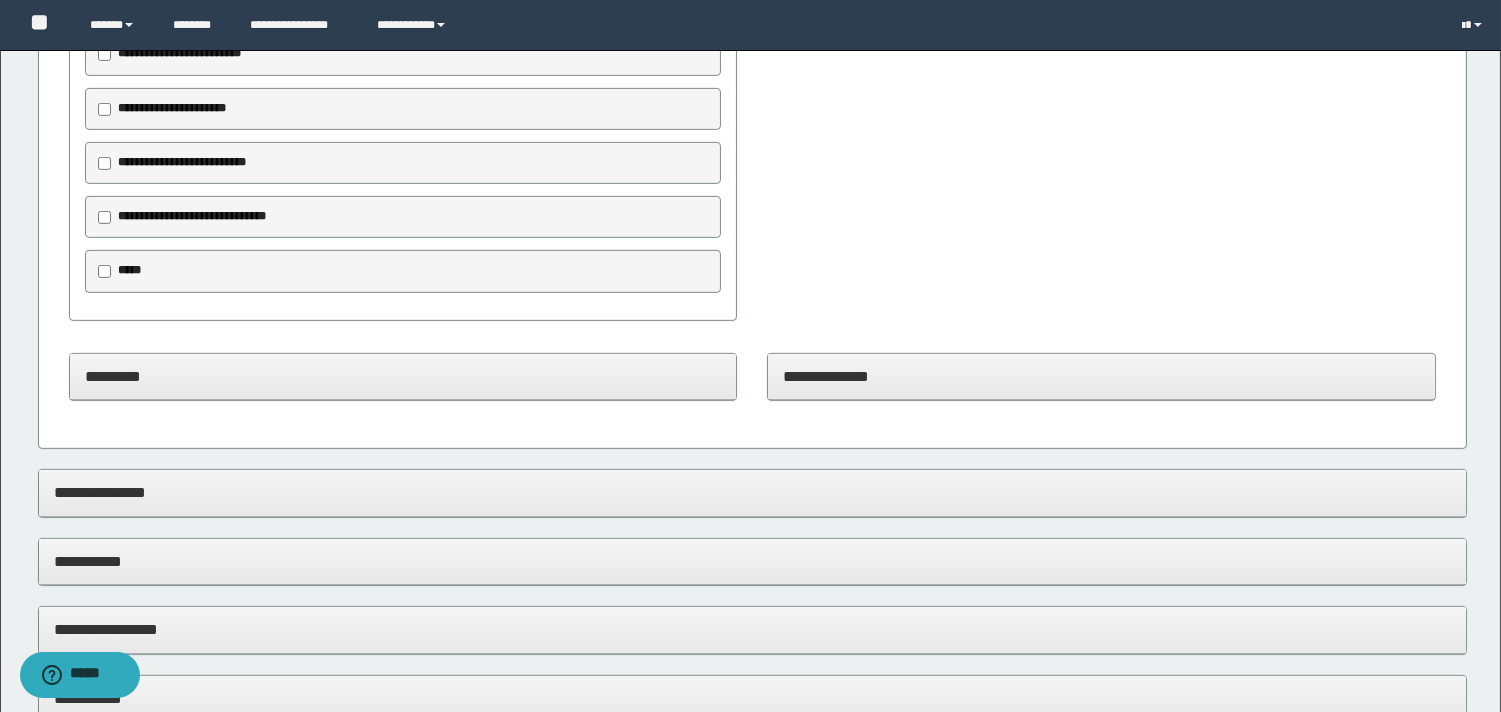 scroll, scrollTop: 1555, scrollLeft: 0, axis: vertical 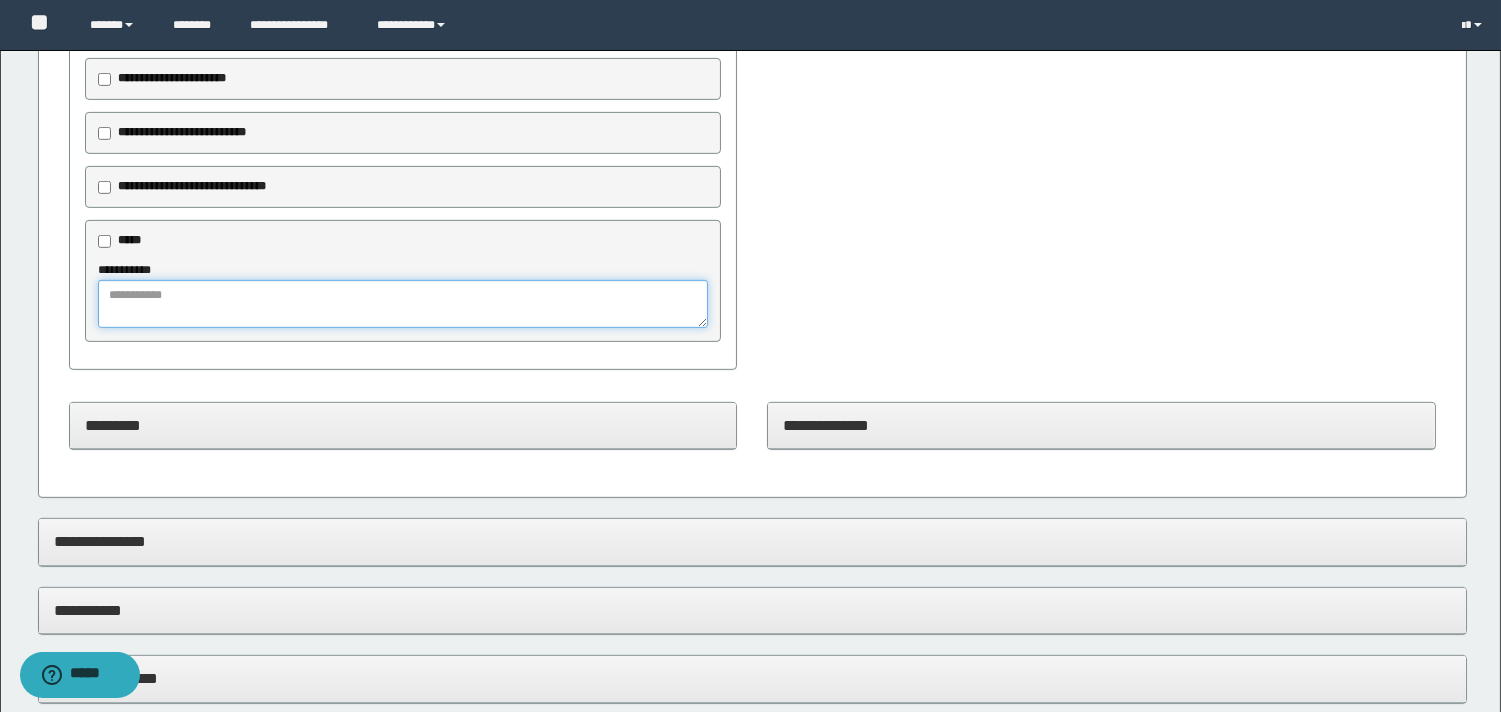 click at bounding box center (403, 304) 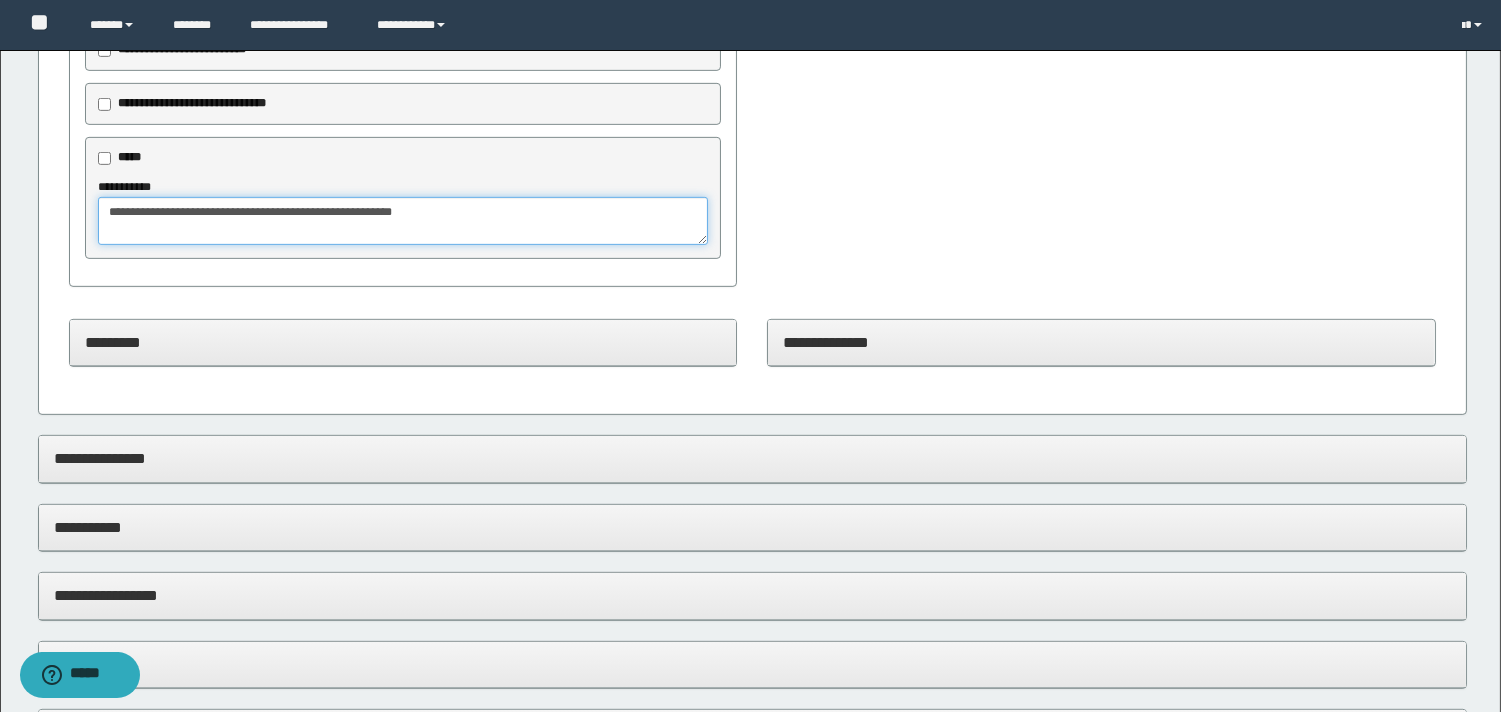 scroll, scrollTop: 1777, scrollLeft: 0, axis: vertical 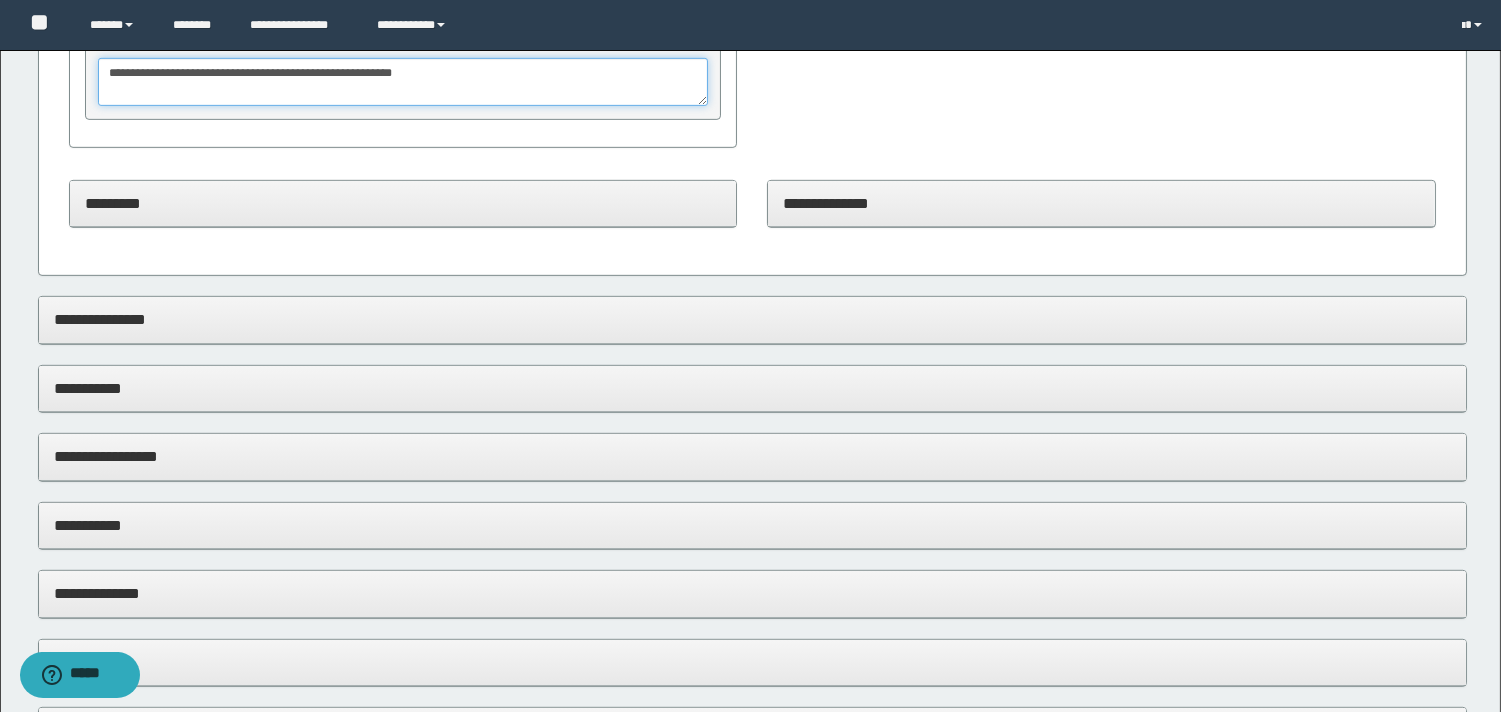 type on "**********" 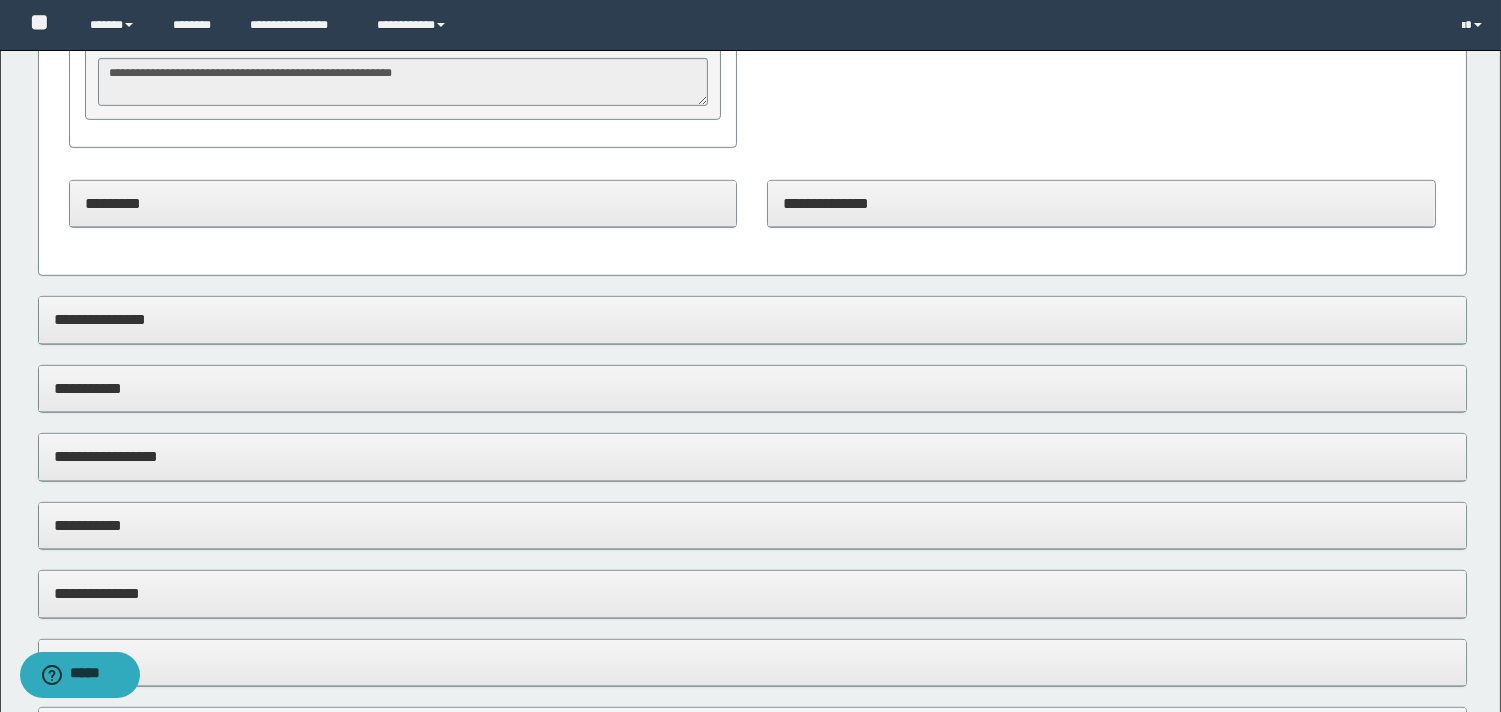 click on "**********" at bounding box center (752, 319) 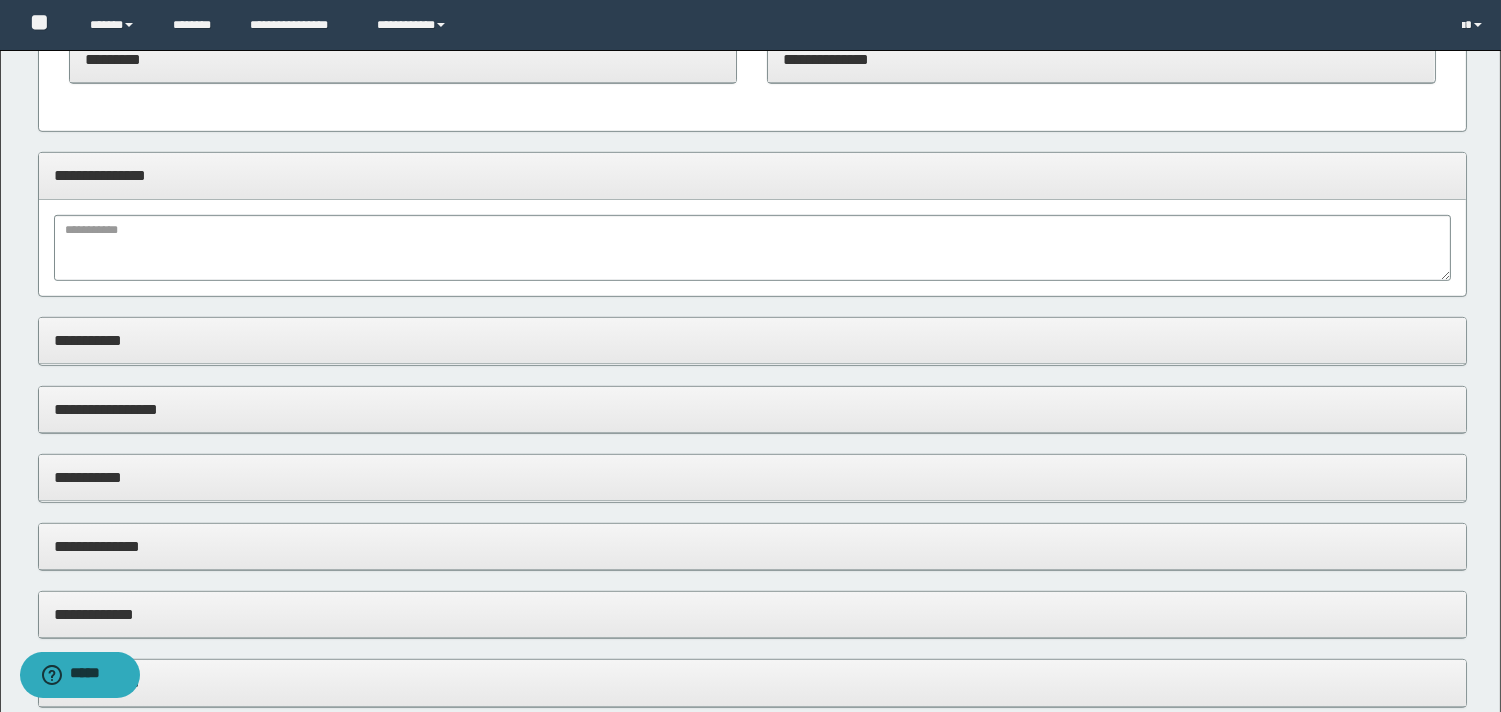 scroll, scrollTop: 2000, scrollLeft: 0, axis: vertical 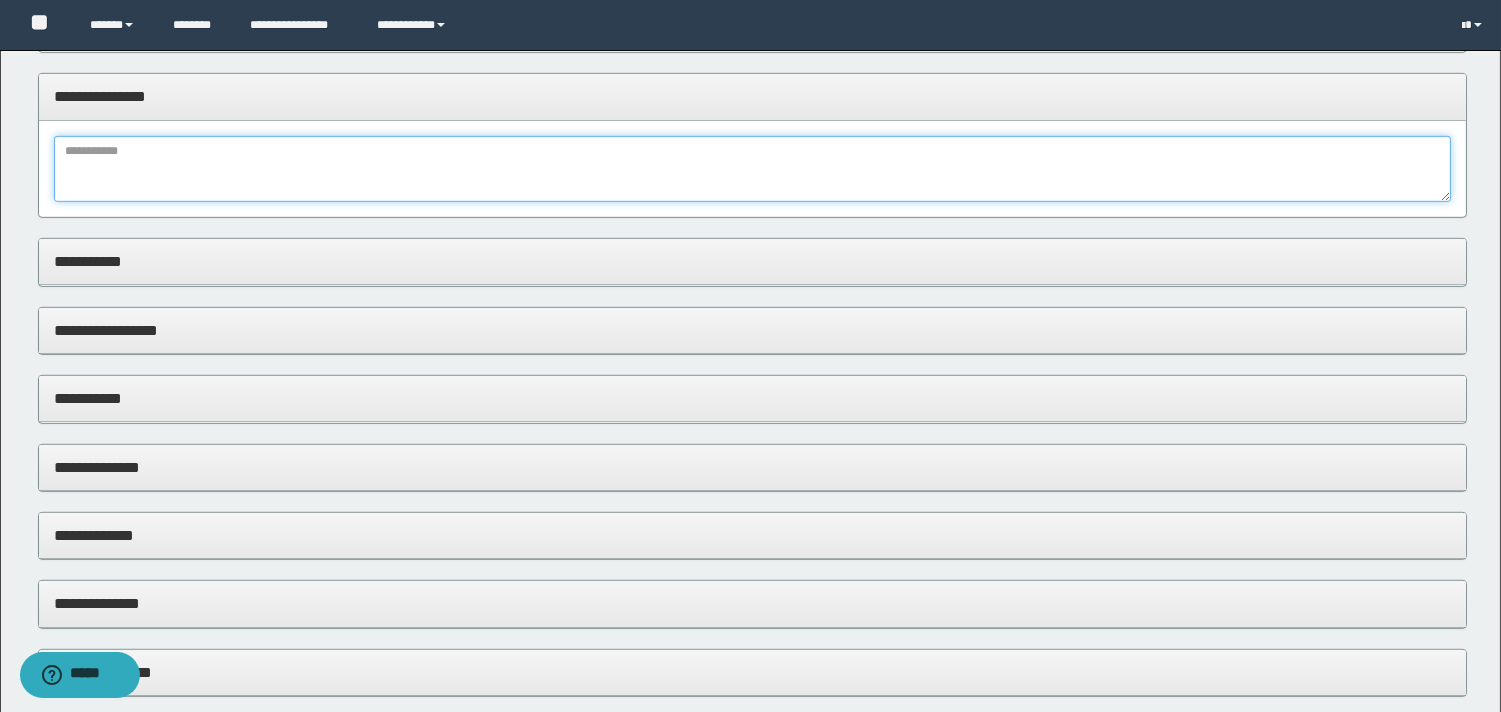 click at bounding box center [752, 169] 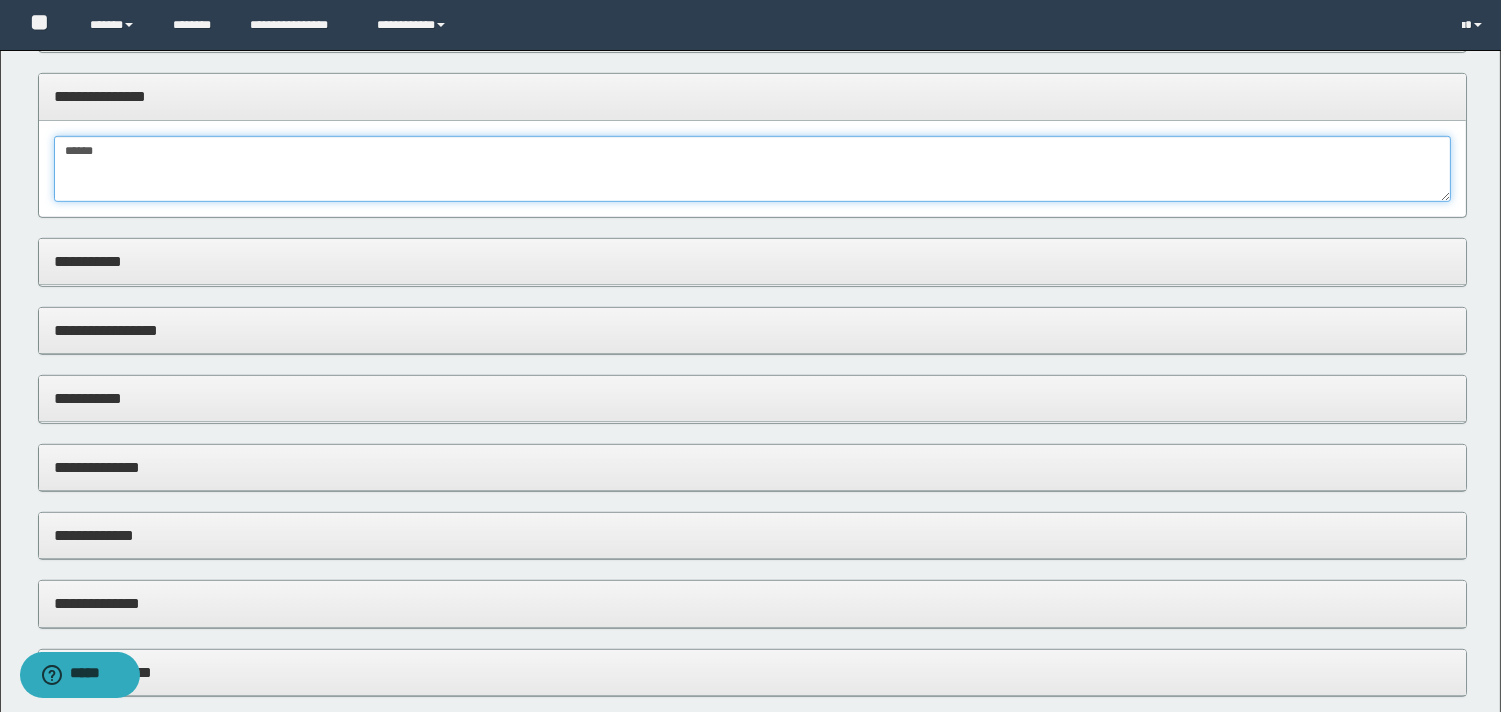 type on "*****" 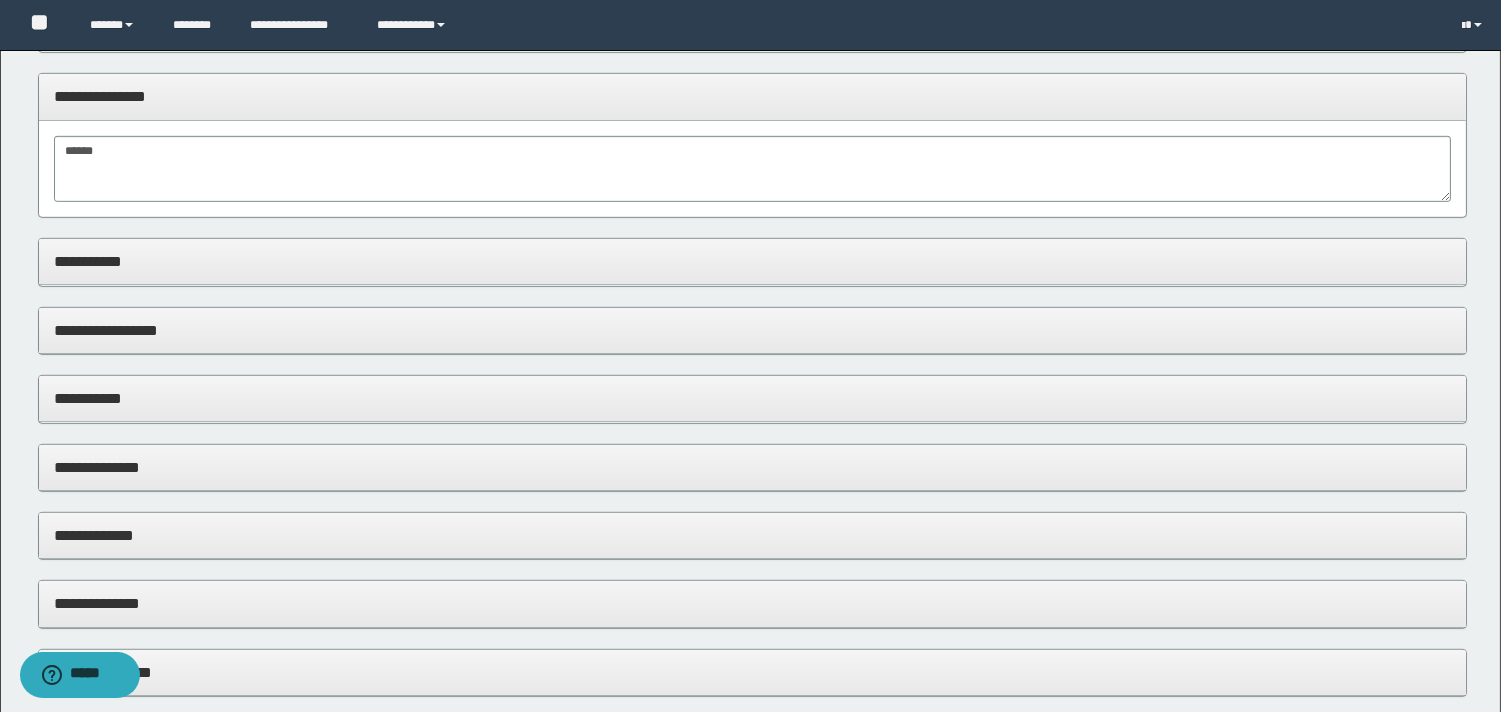 drag, startPoint x: 200, startPoint y: 248, endPoint x: 203, endPoint y: 264, distance: 16.27882 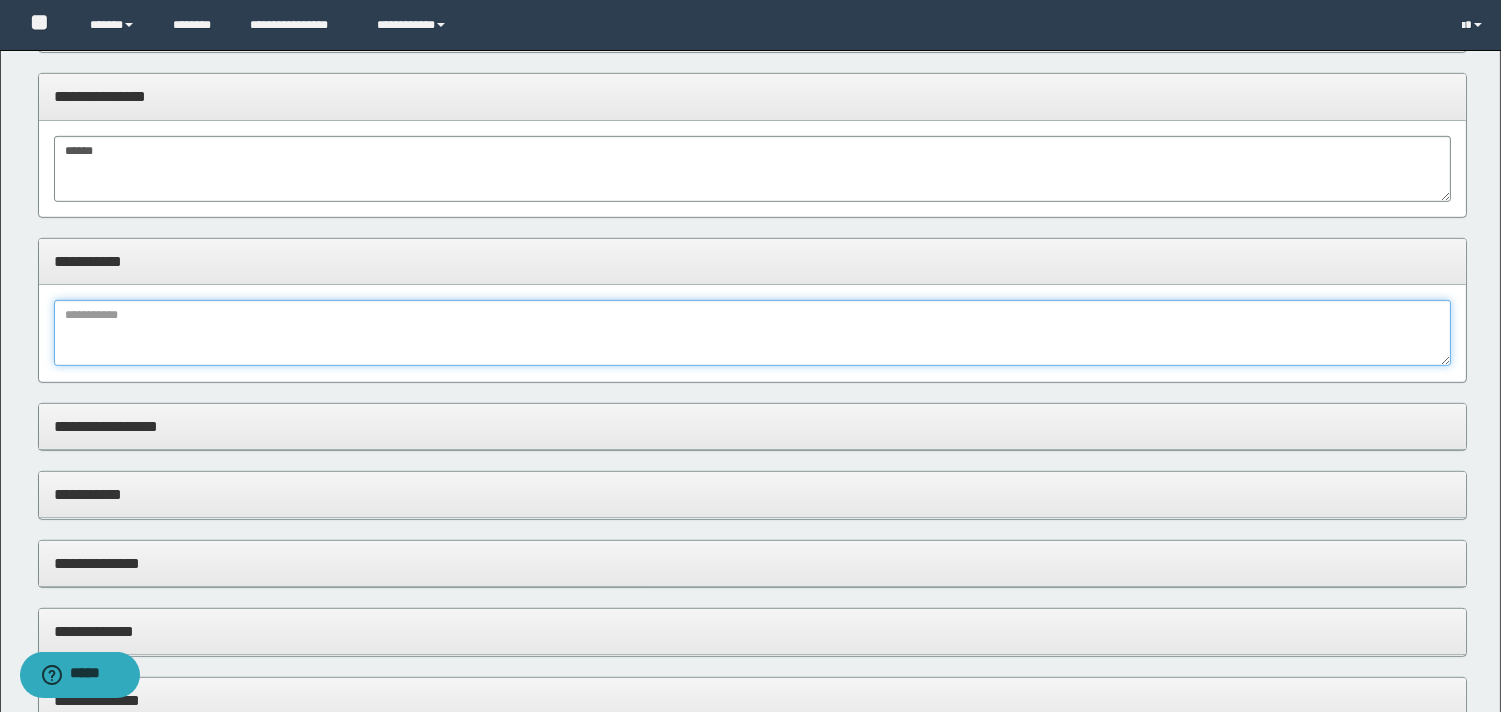 click at bounding box center [752, 333] 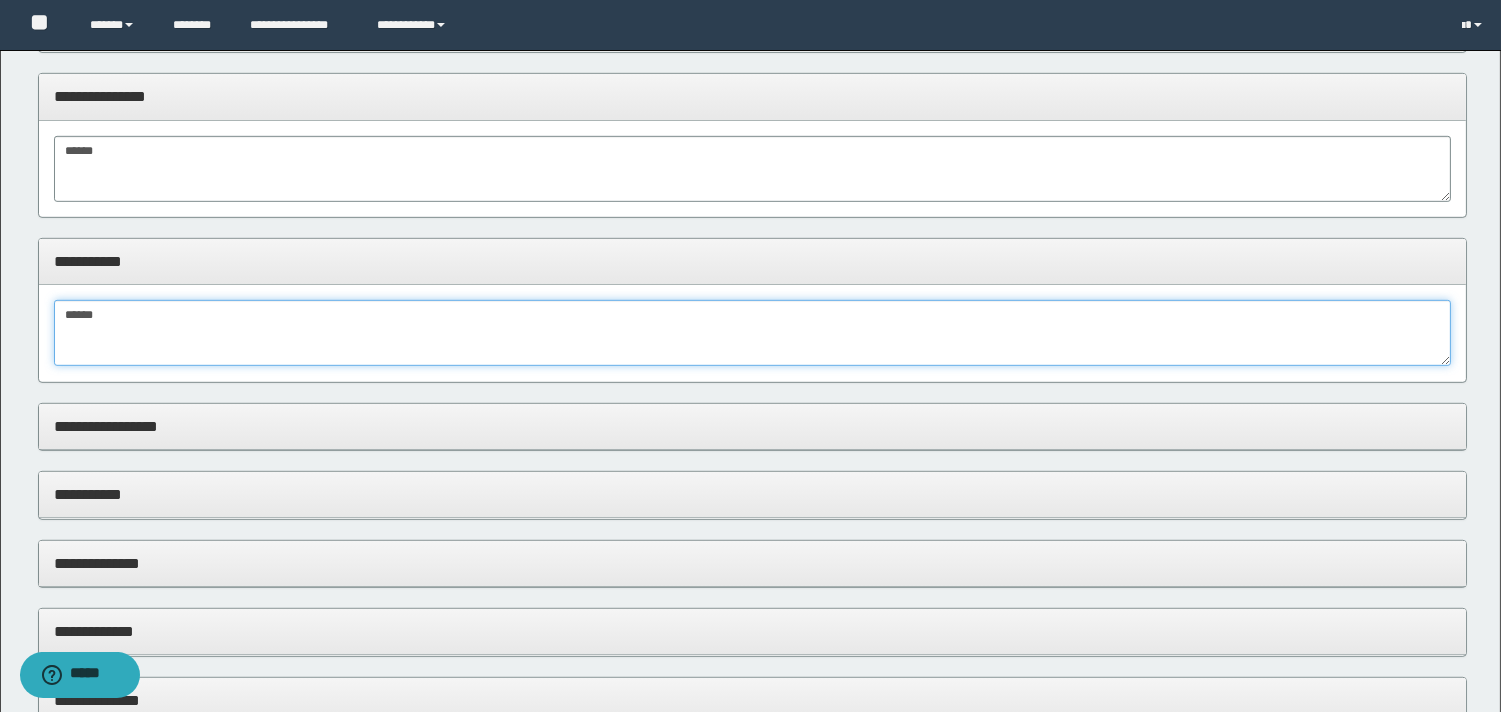 click on "*****" at bounding box center [752, 333] 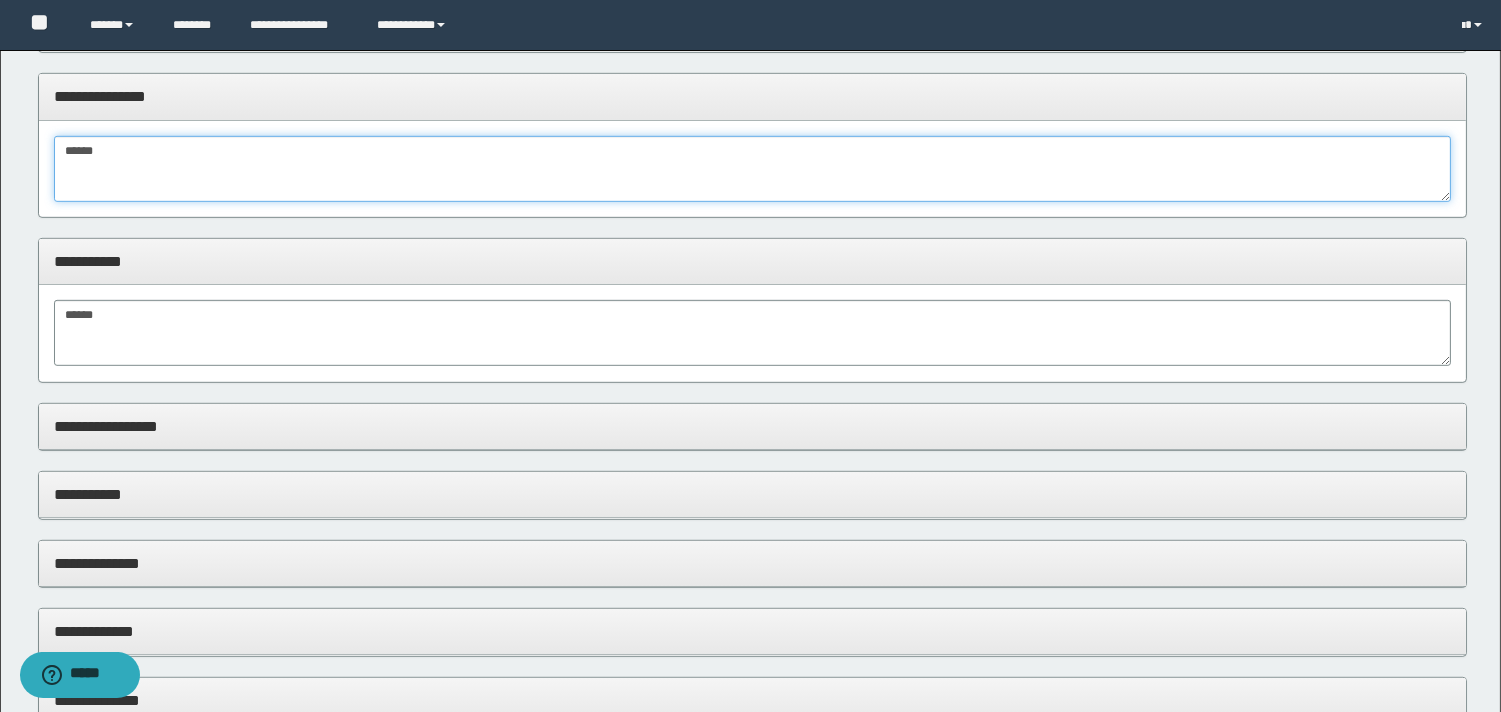 click on "*****" at bounding box center [752, 169] 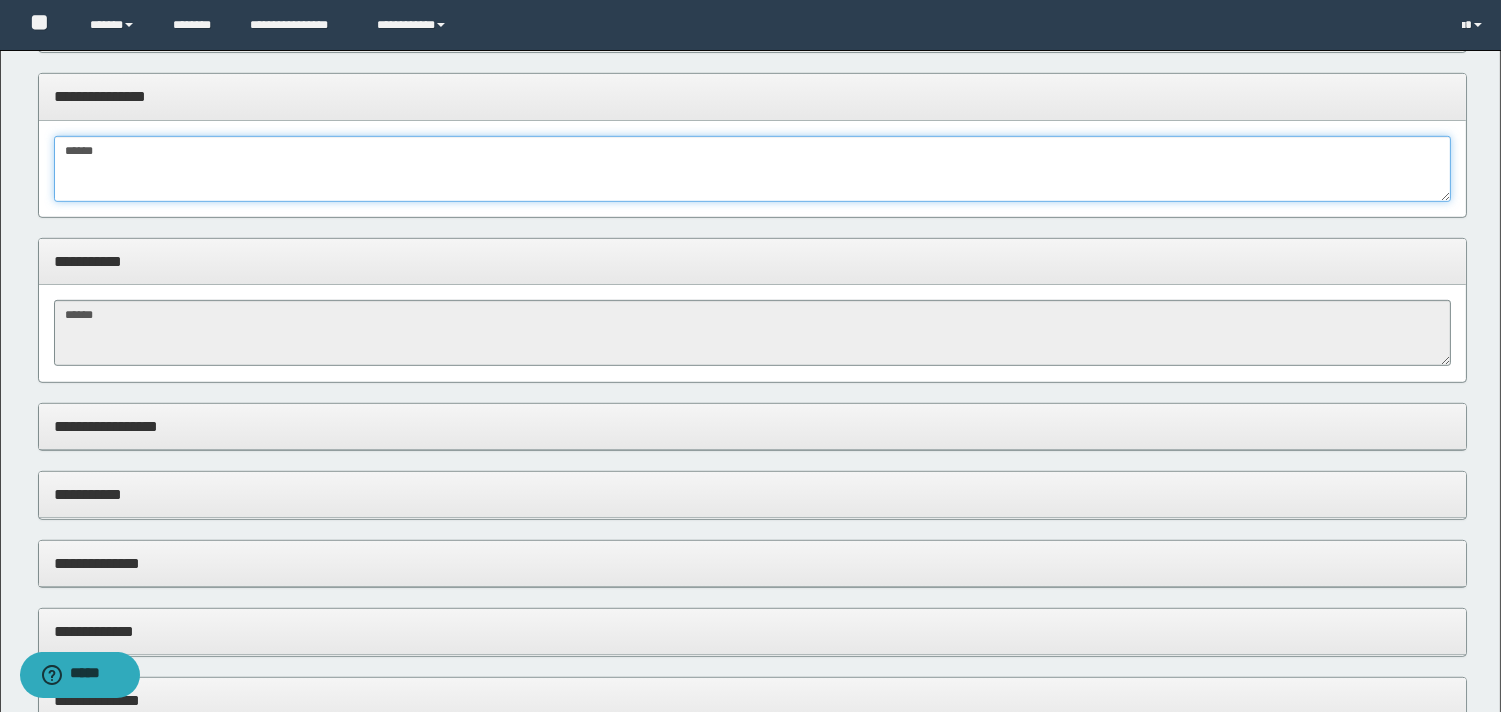 click on "*****" at bounding box center [752, 169] 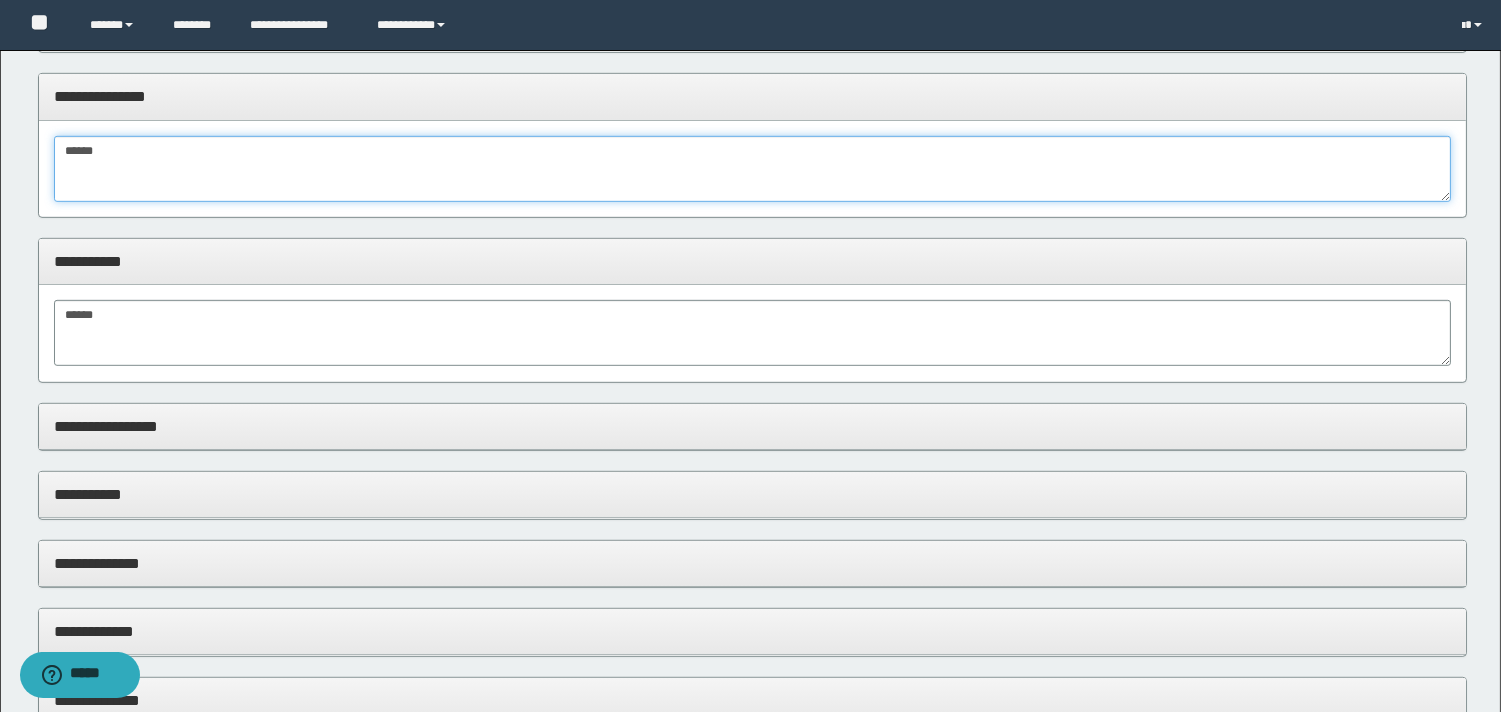 click on "*****" at bounding box center (752, 169) 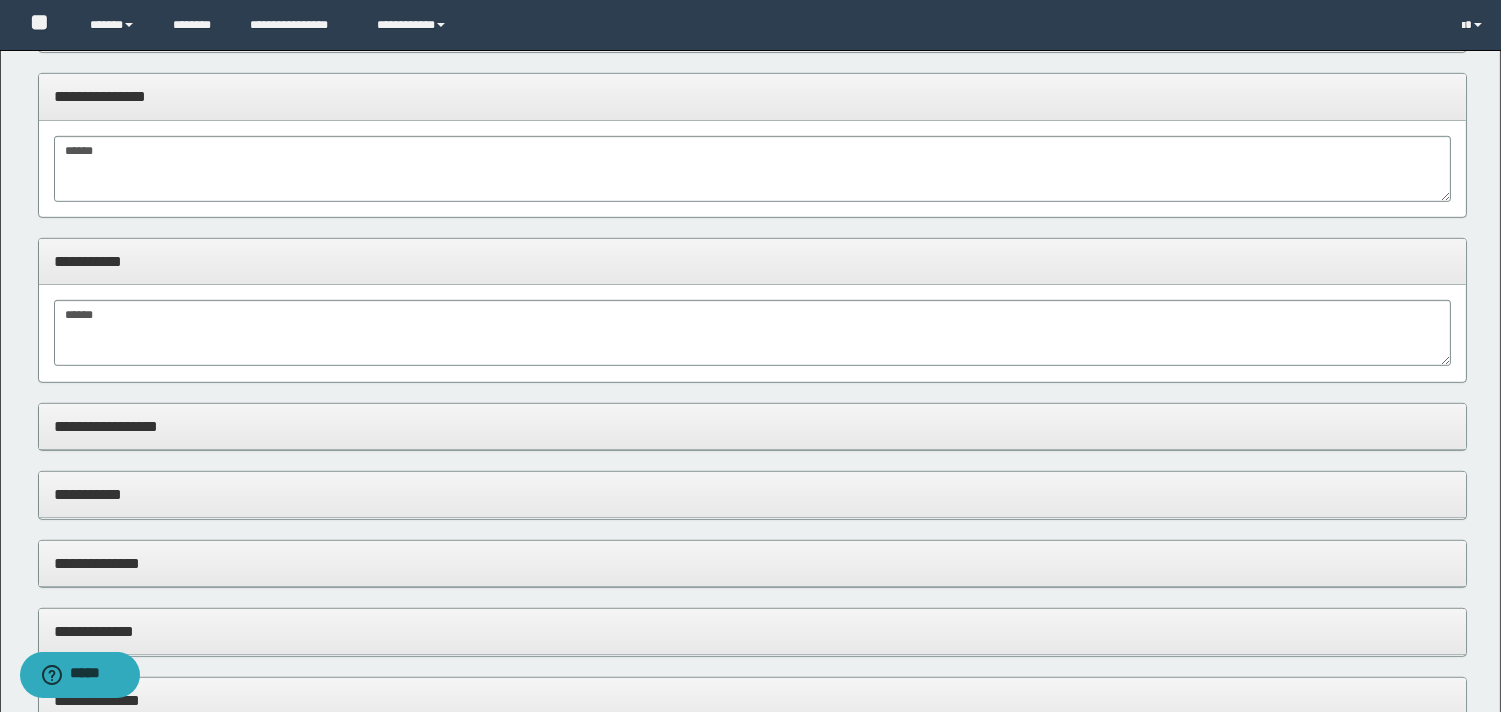 click on "**********" at bounding box center [752, 426] 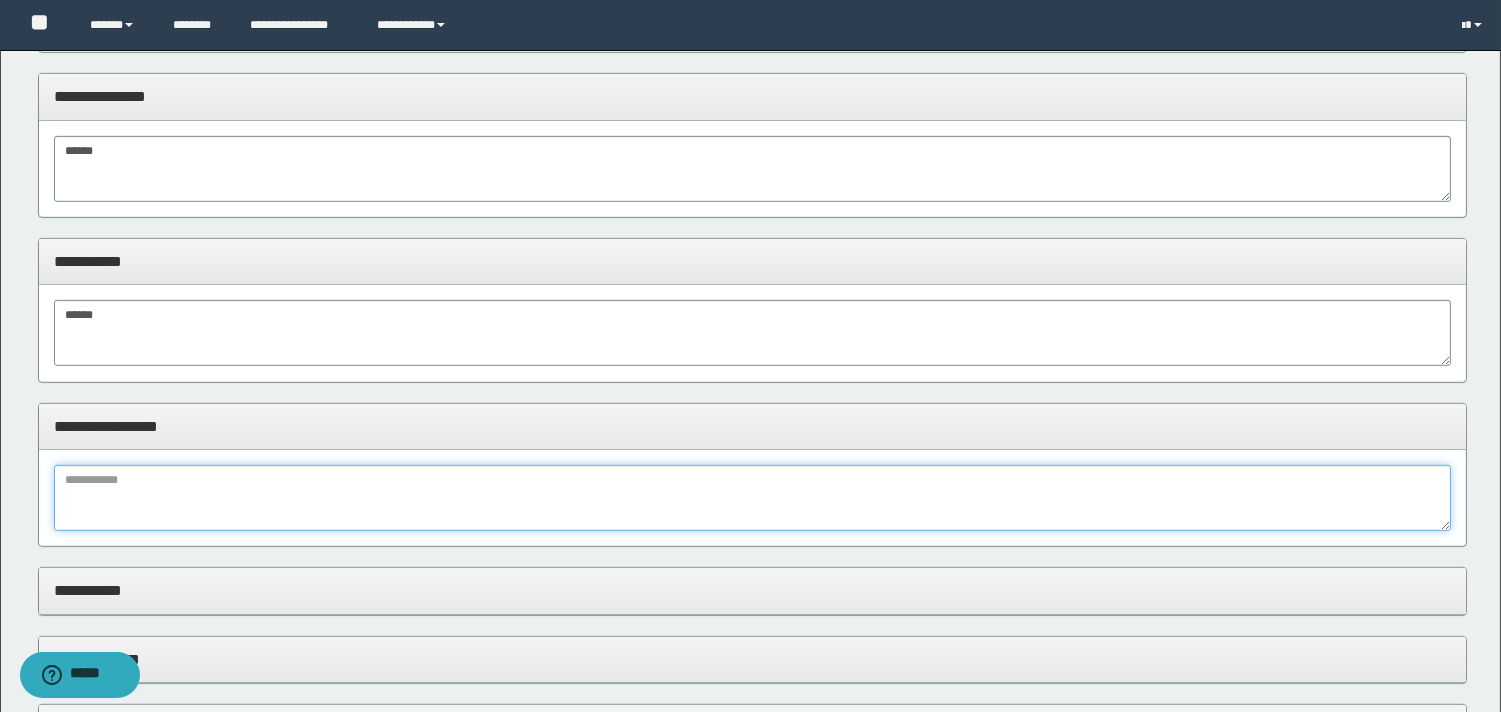 click at bounding box center (752, 498) 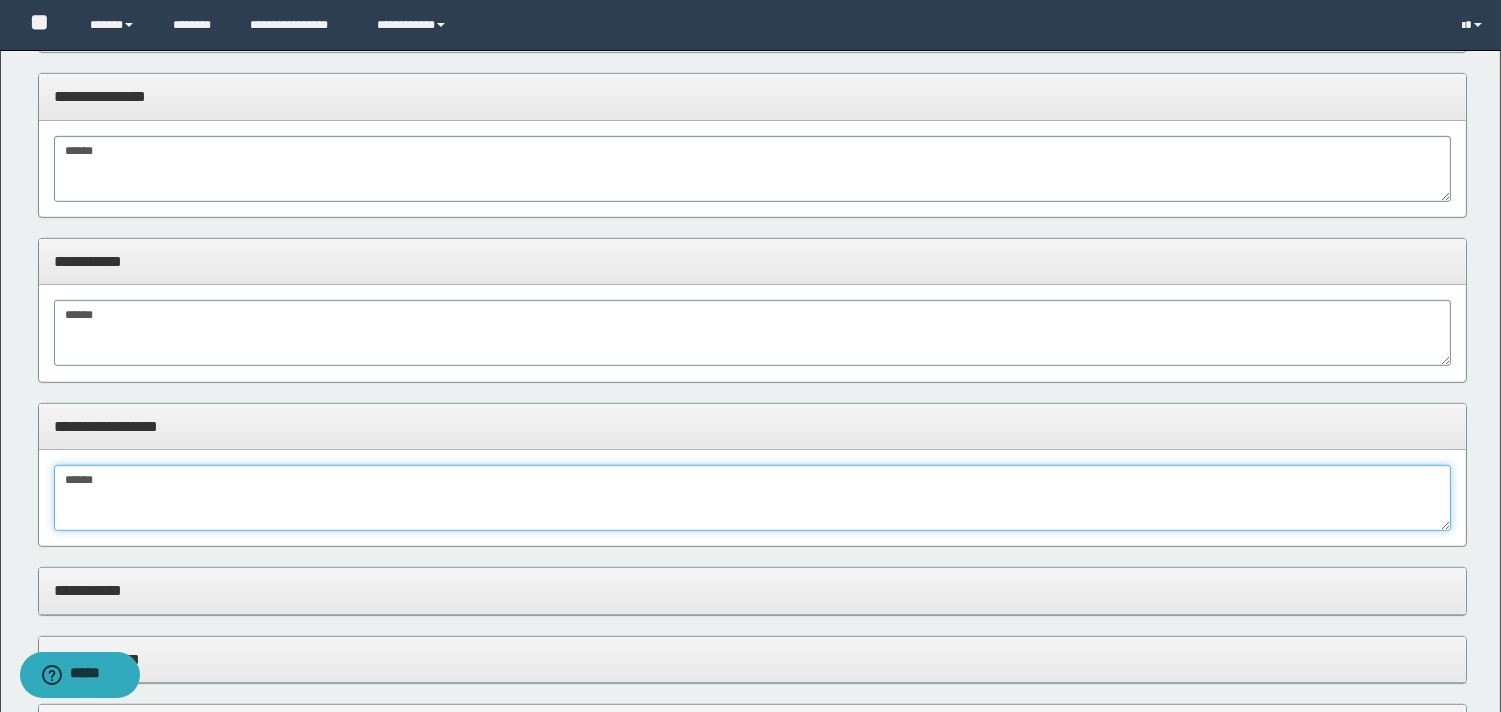 type on "*****" 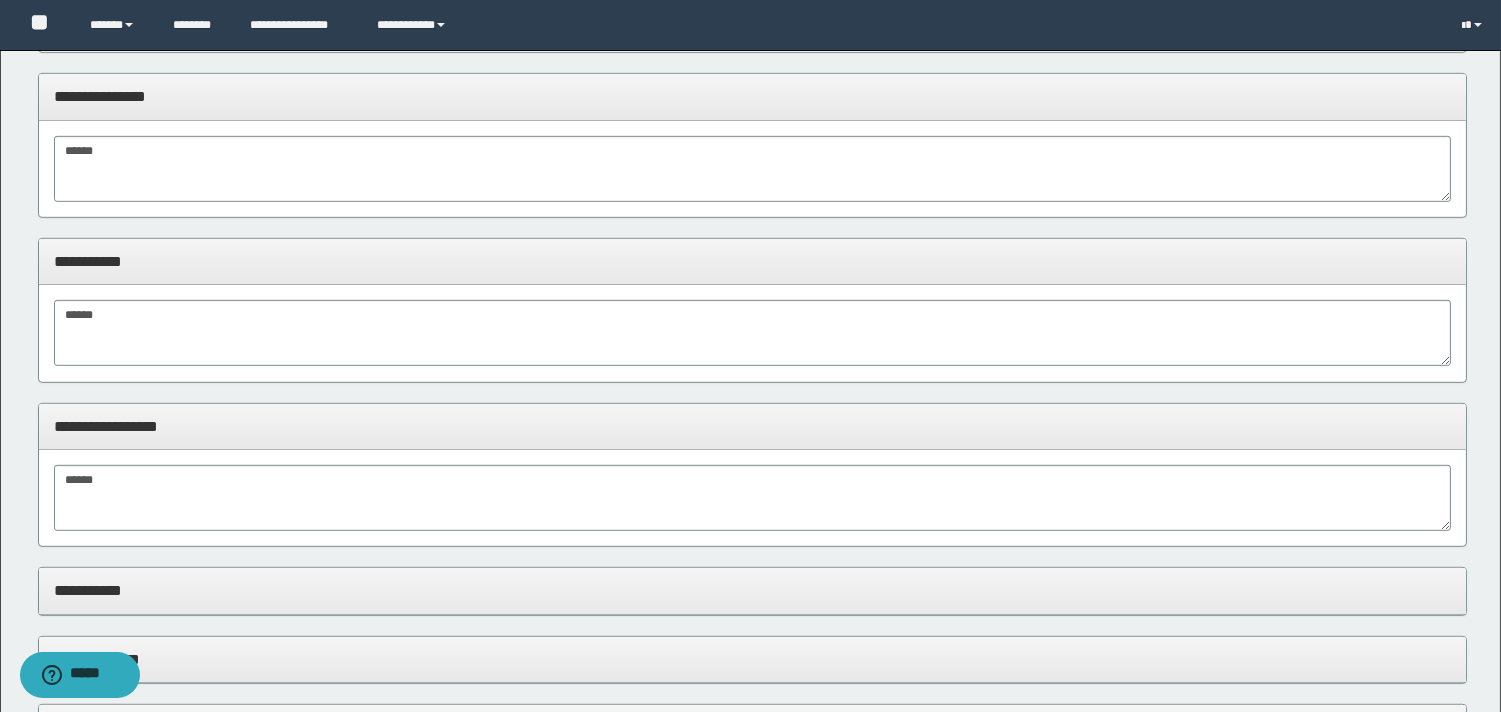 click on "*****" at bounding box center [752, 333] 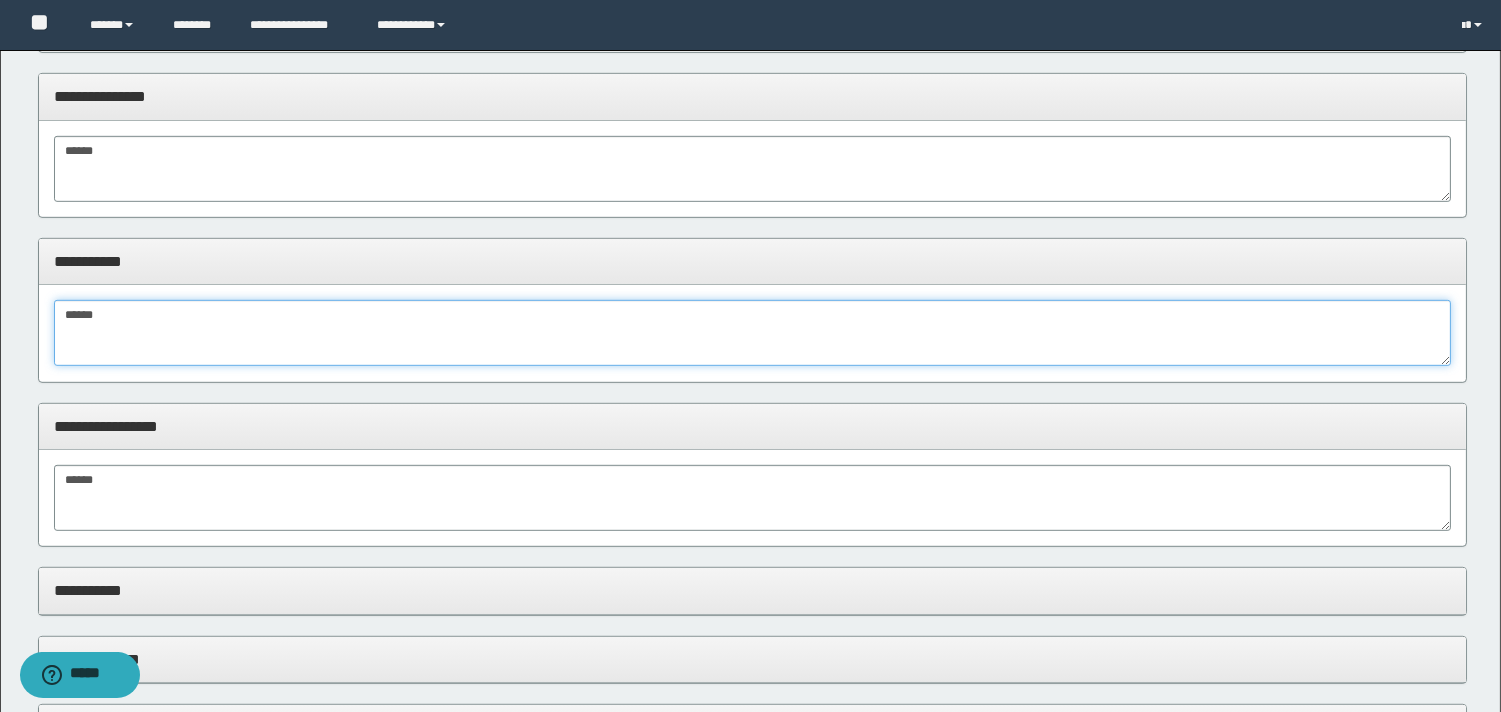 click on "*****" at bounding box center (752, 333) 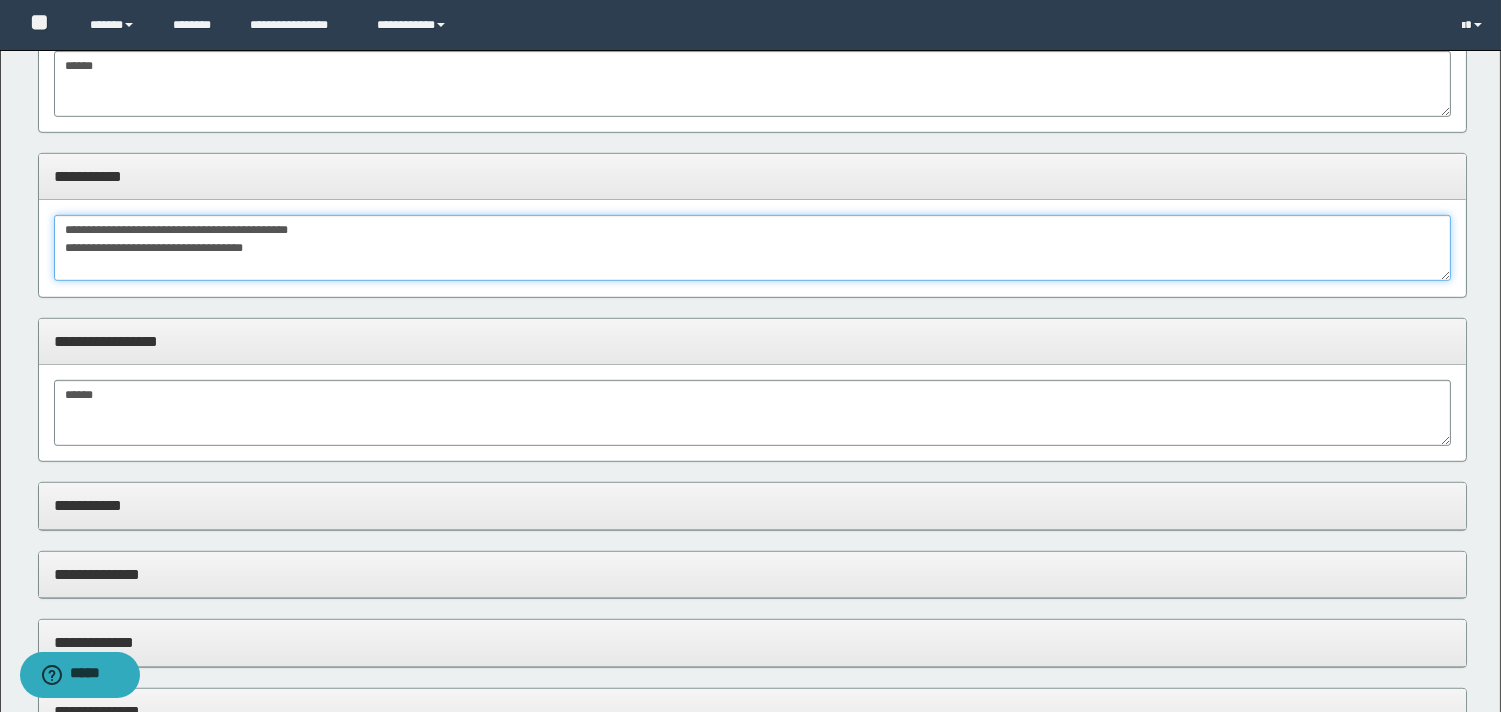 scroll, scrollTop: 2222, scrollLeft: 0, axis: vertical 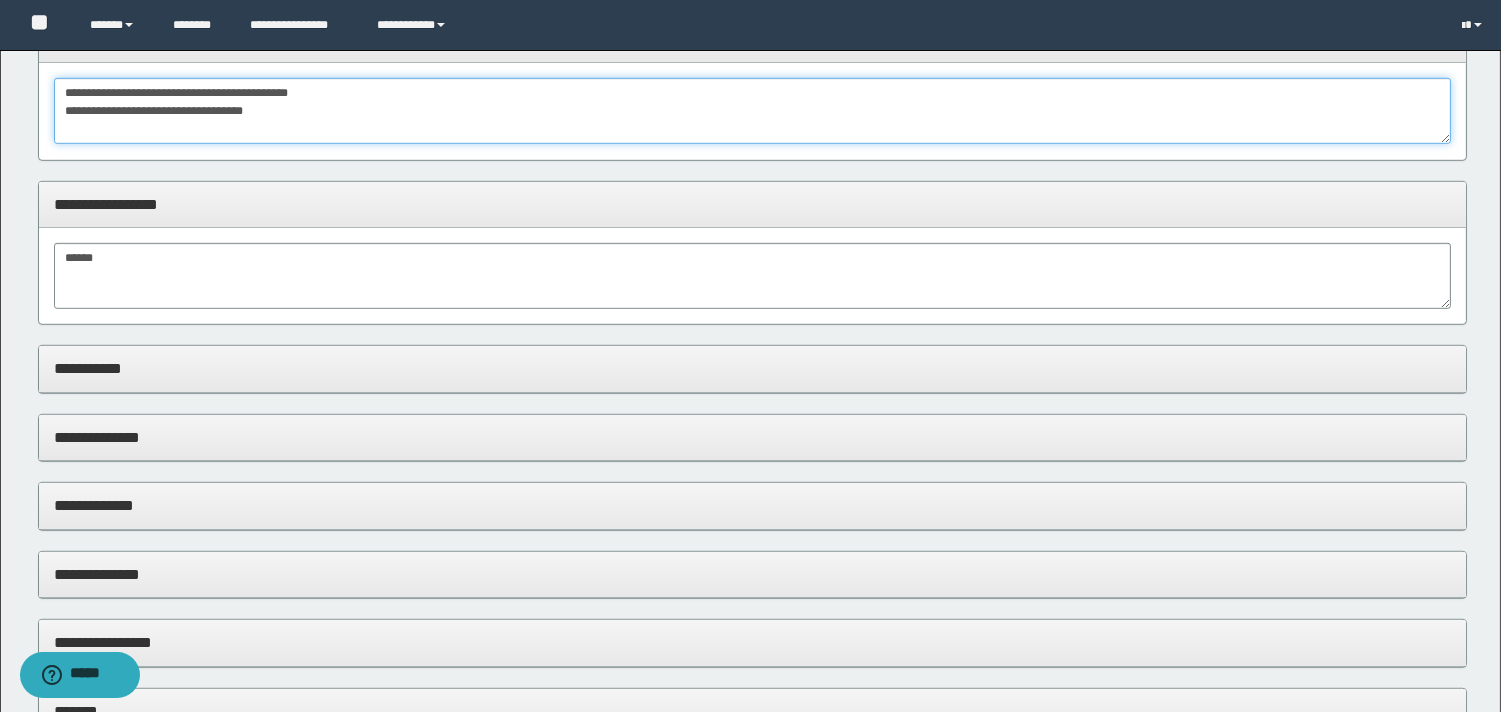 type on "**********" 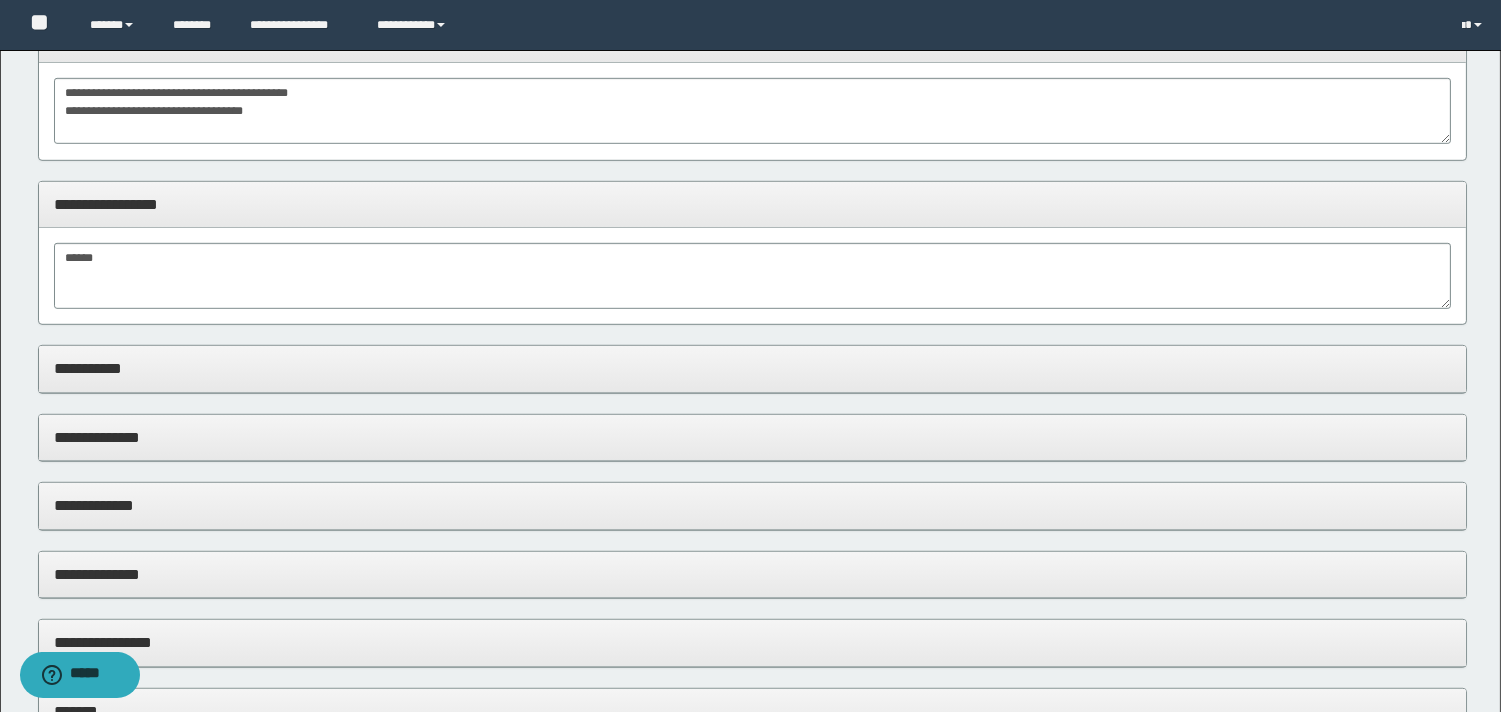 click on "**********" at bounding box center (752, 368) 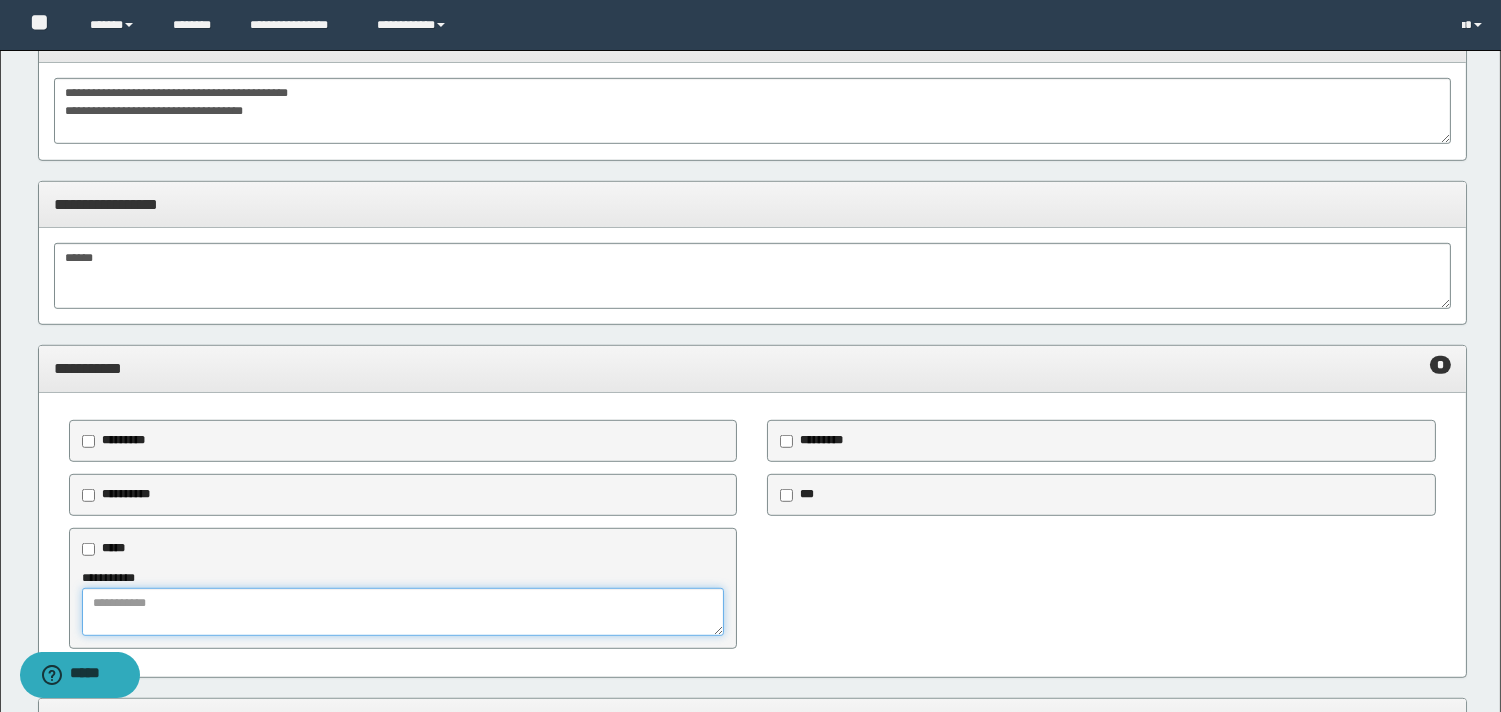 click at bounding box center (403, 612) 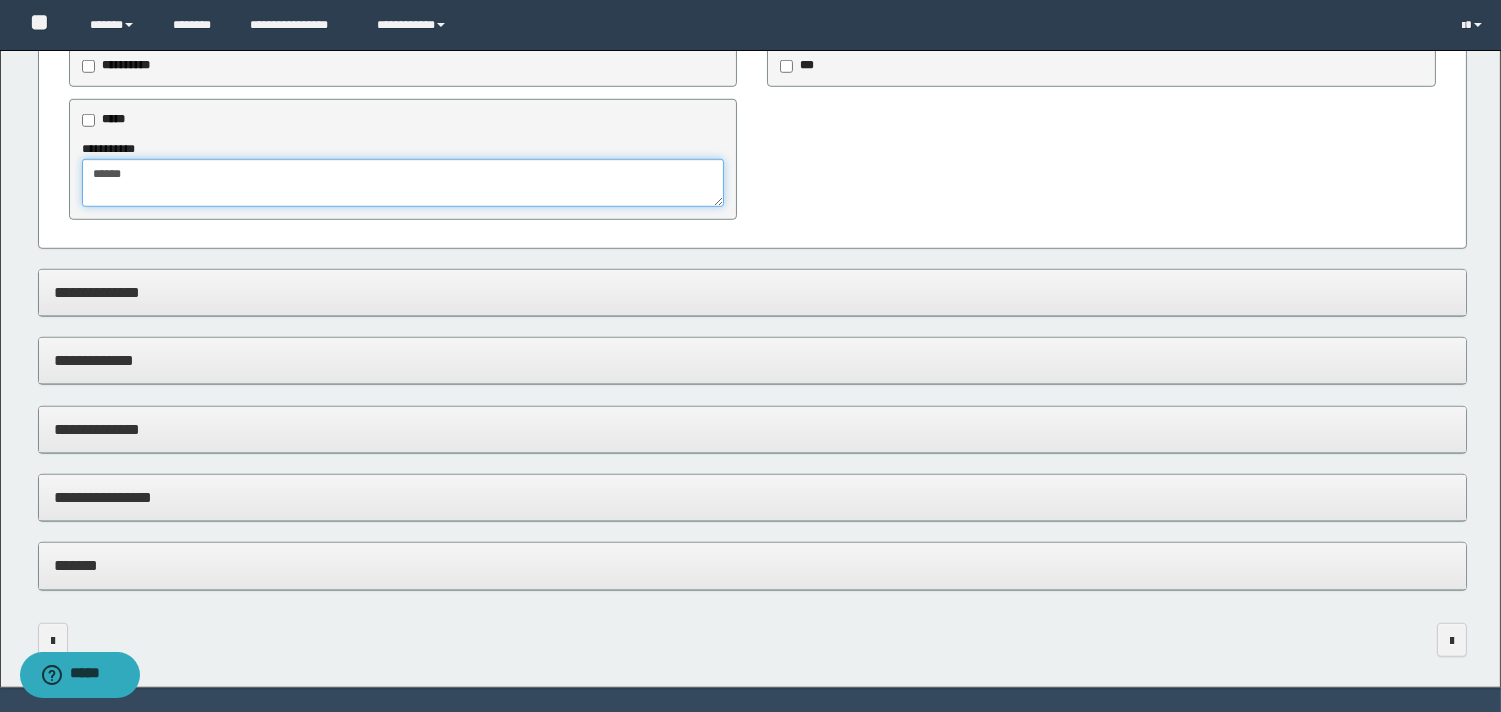 scroll, scrollTop: 2704, scrollLeft: 0, axis: vertical 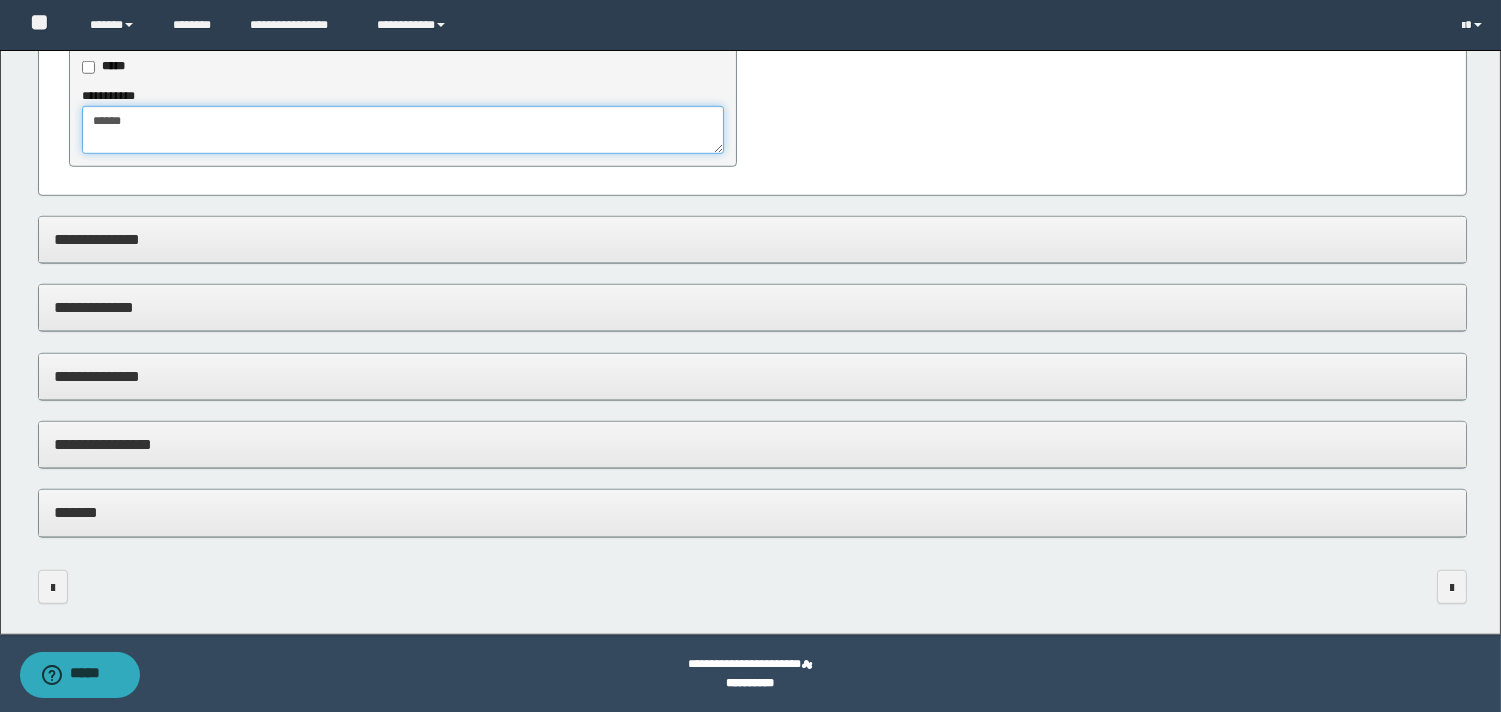 type on "*****" 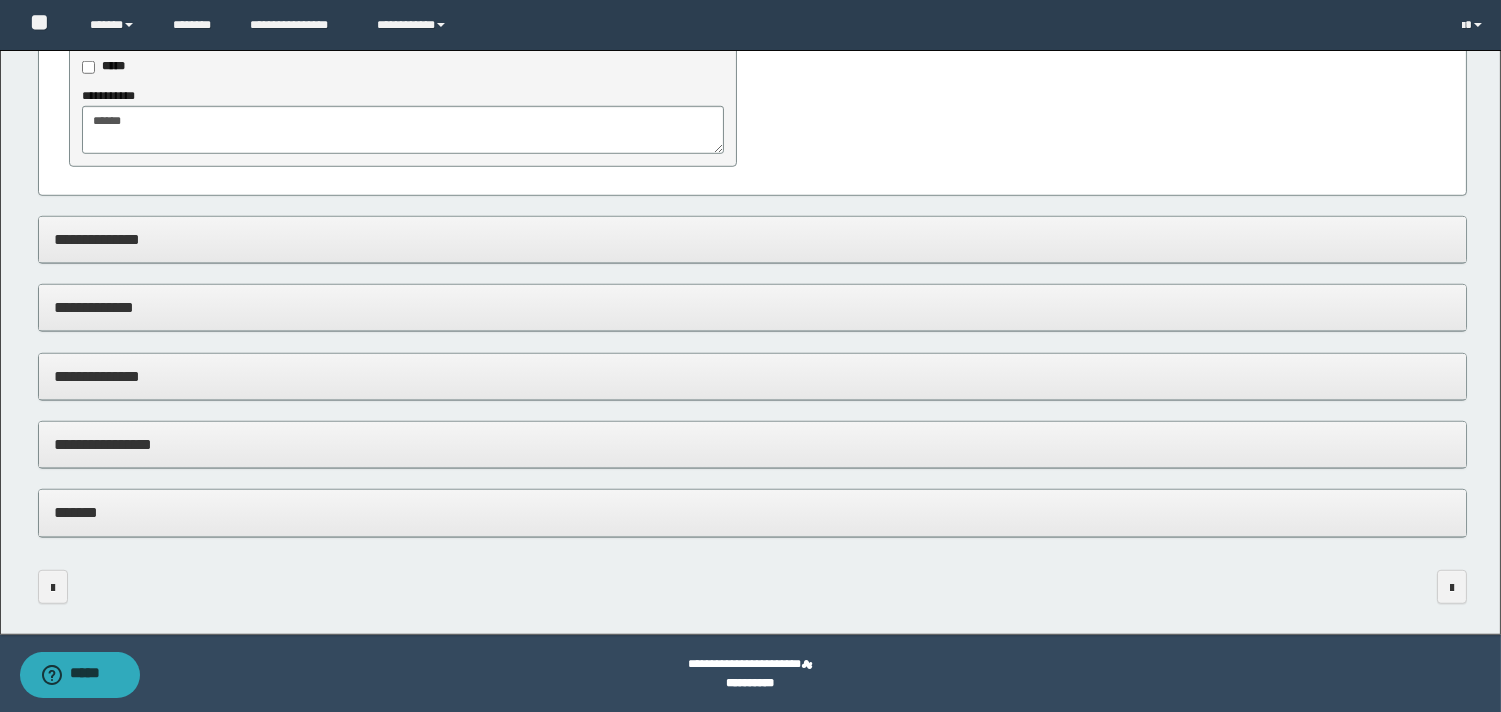 click on "**********" at bounding box center (752, 240) 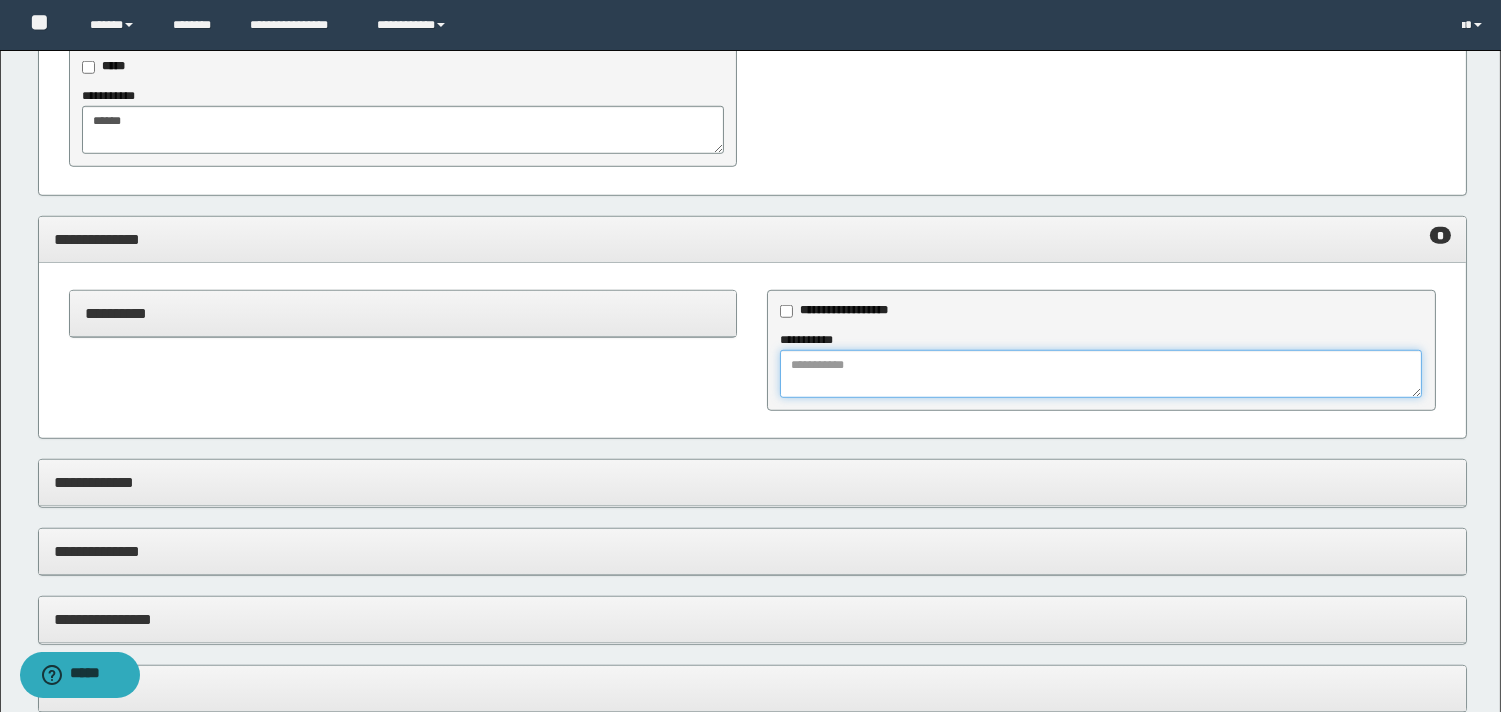 click at bounding box center (1101, 374) 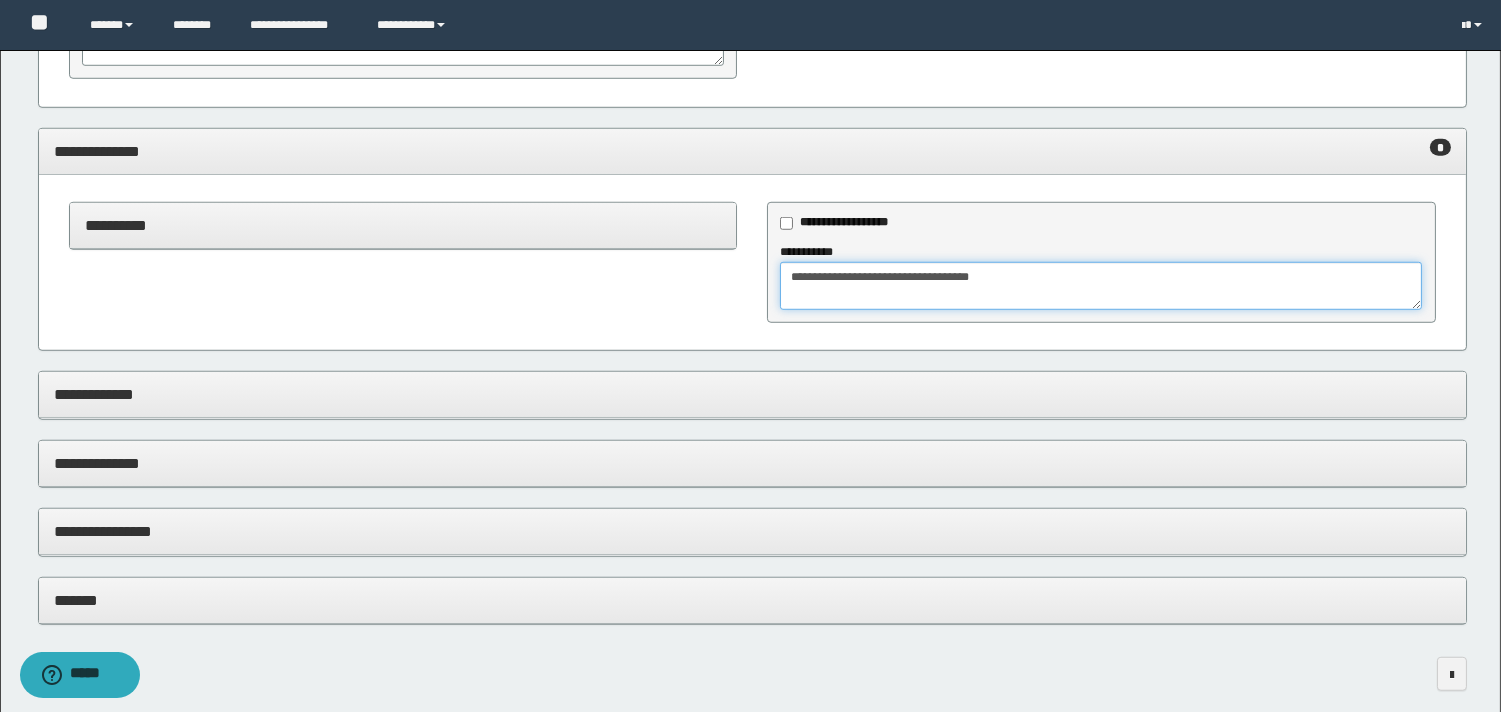 scroll, scrollTop: 2880, scrollLeft: 0, axis: vertical 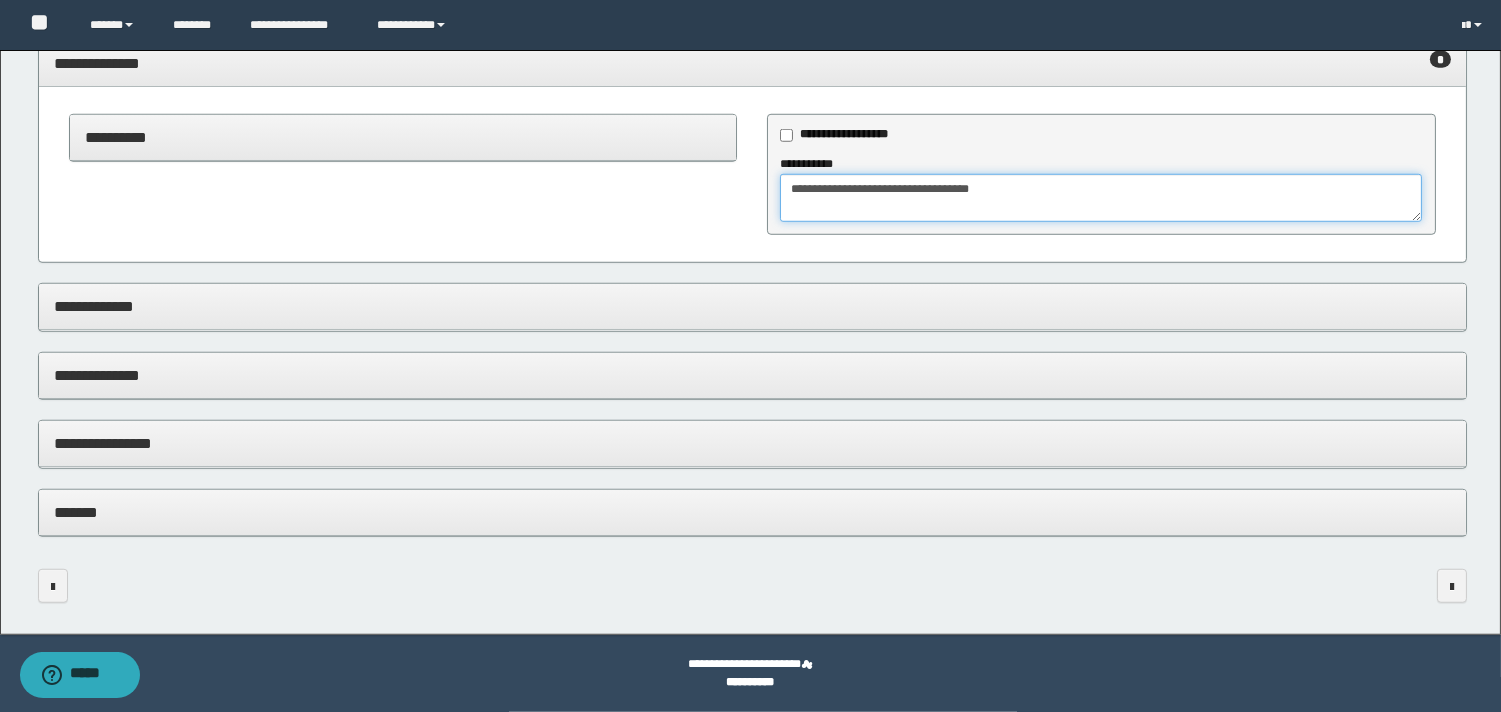 type on "**********" 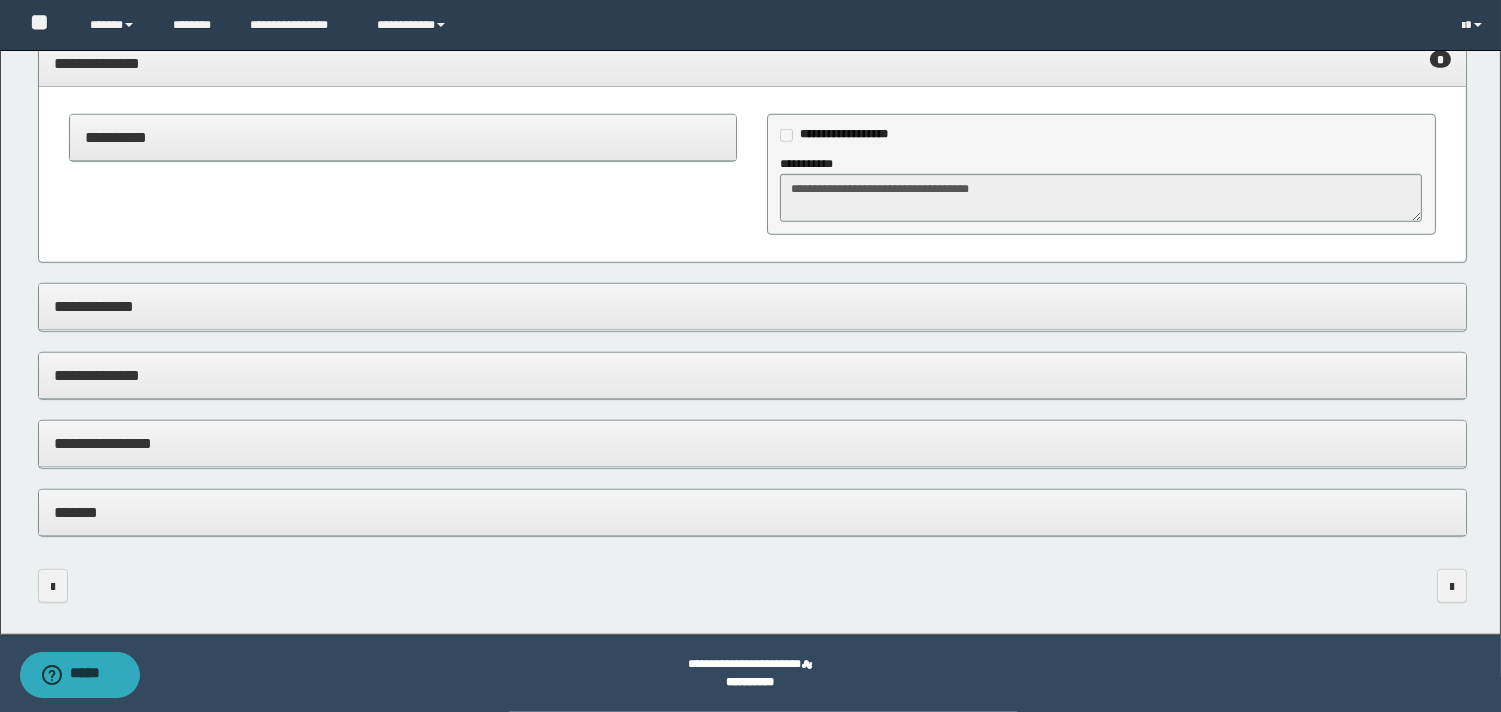 drag, startPoint x: 146, startPoint y: 433, endPoint x: 172, endPoint y: 435, distance: 26.076809 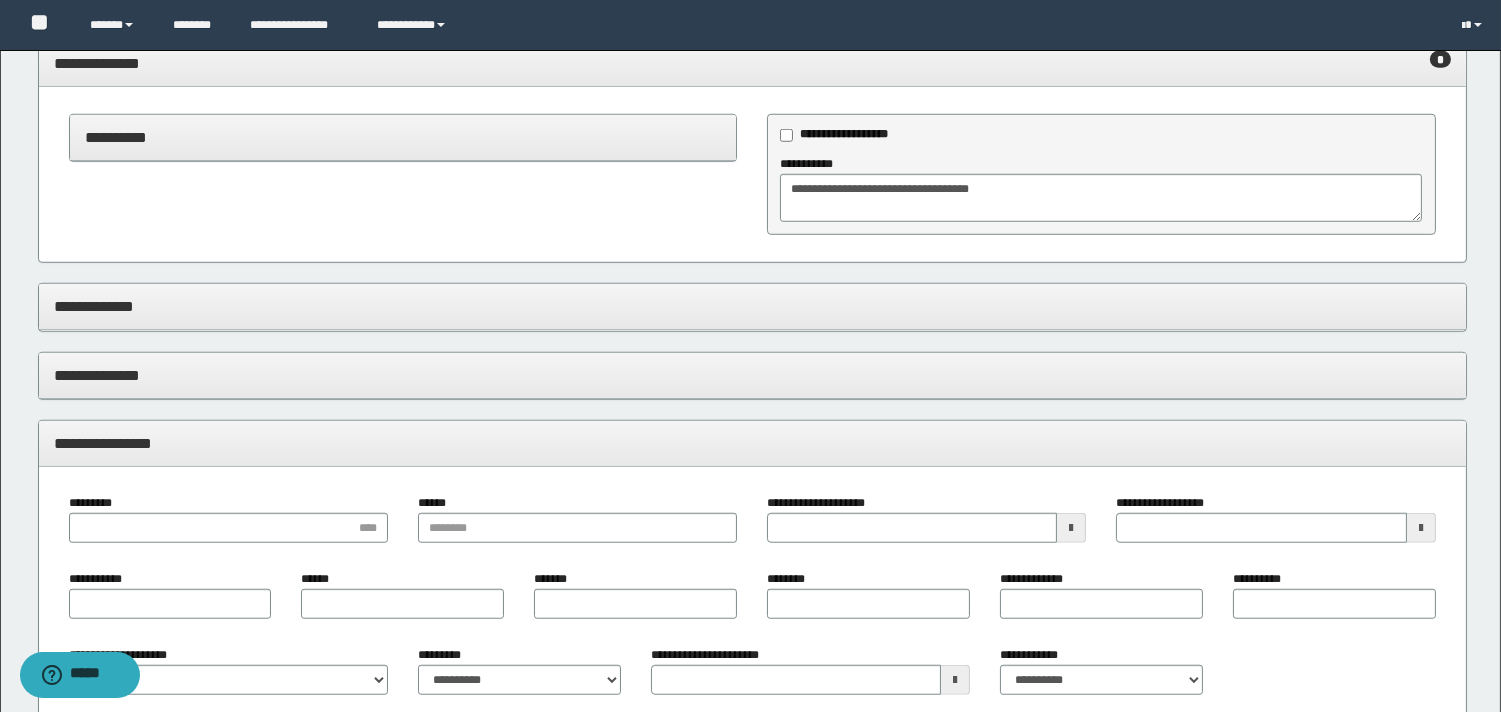 click on "*********" at bounding box center [228, 526] 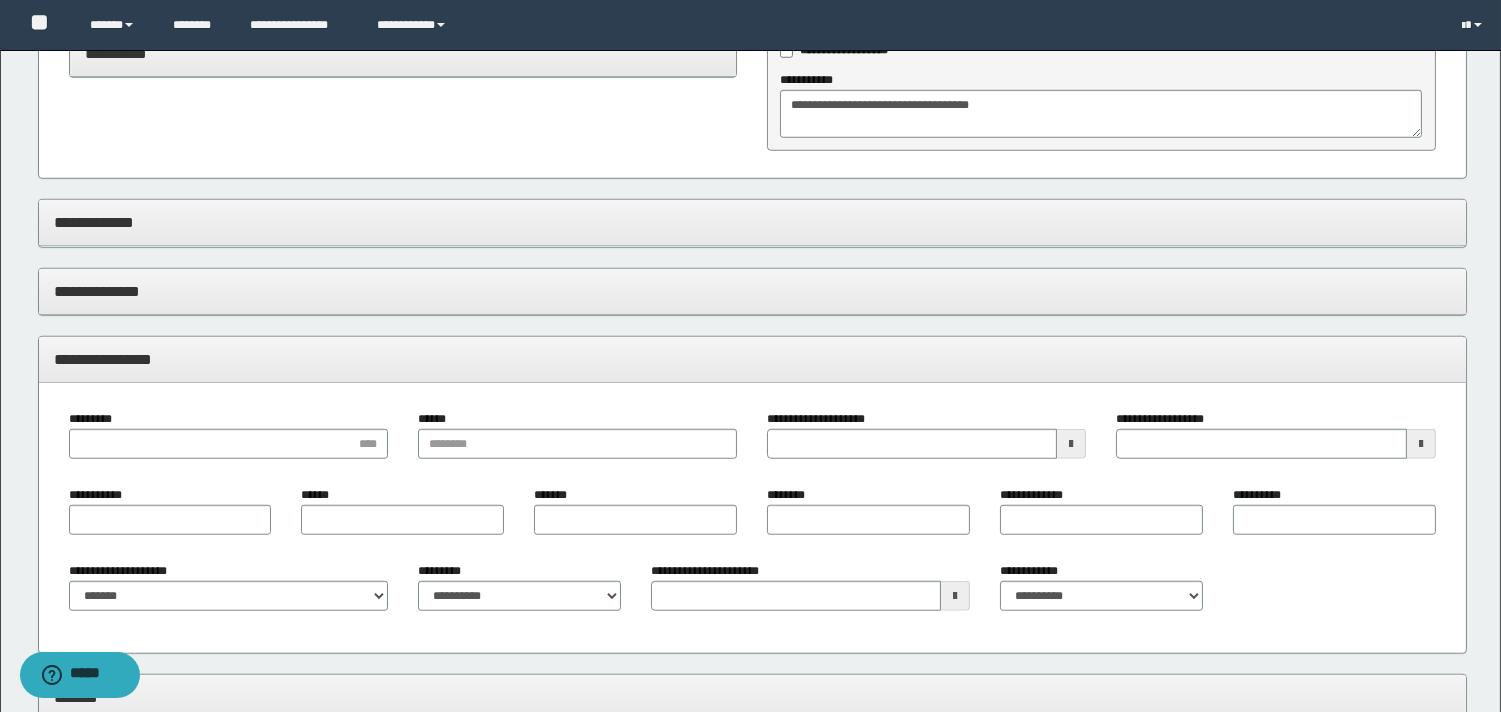scroll, scrollTop: 3102, scrollLeft: 0, axis: vertical 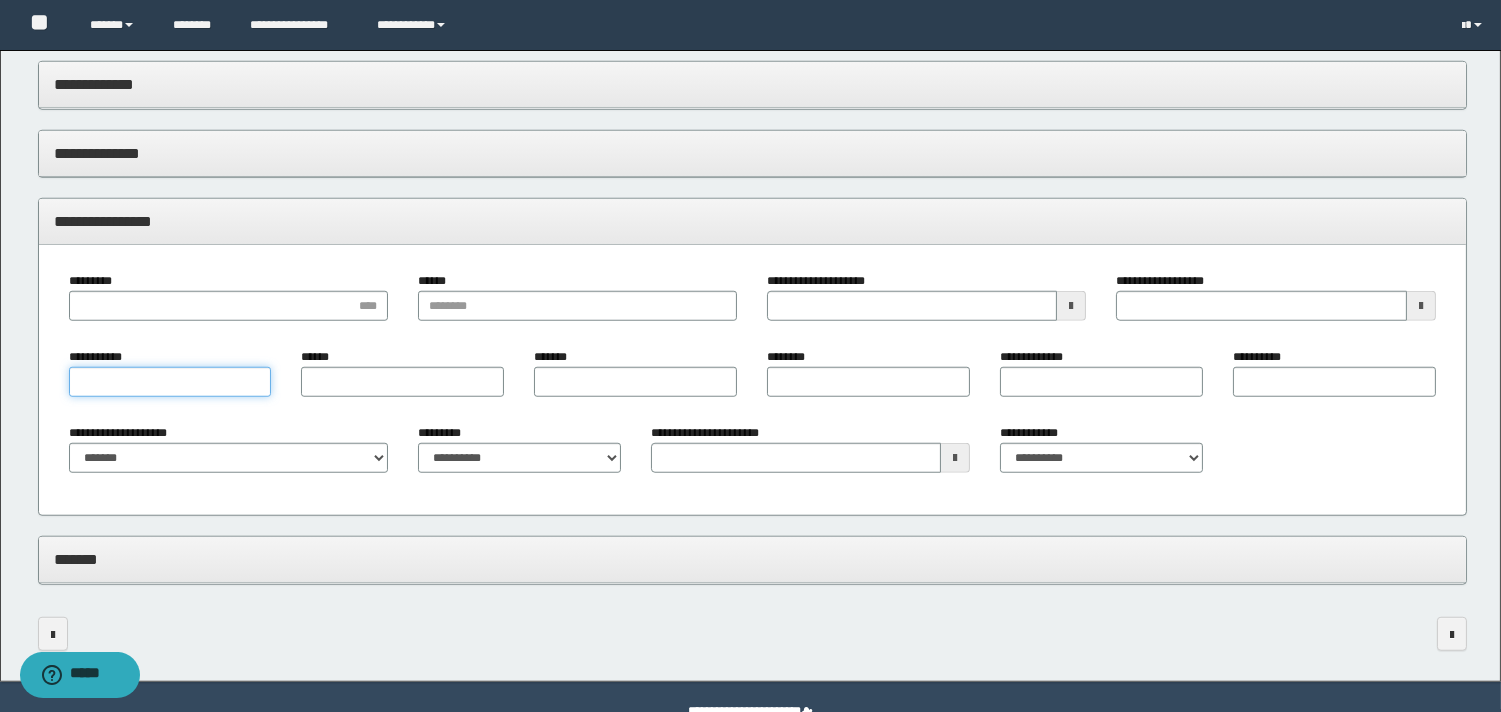 click on "**********" at bounding box center (170, 382) 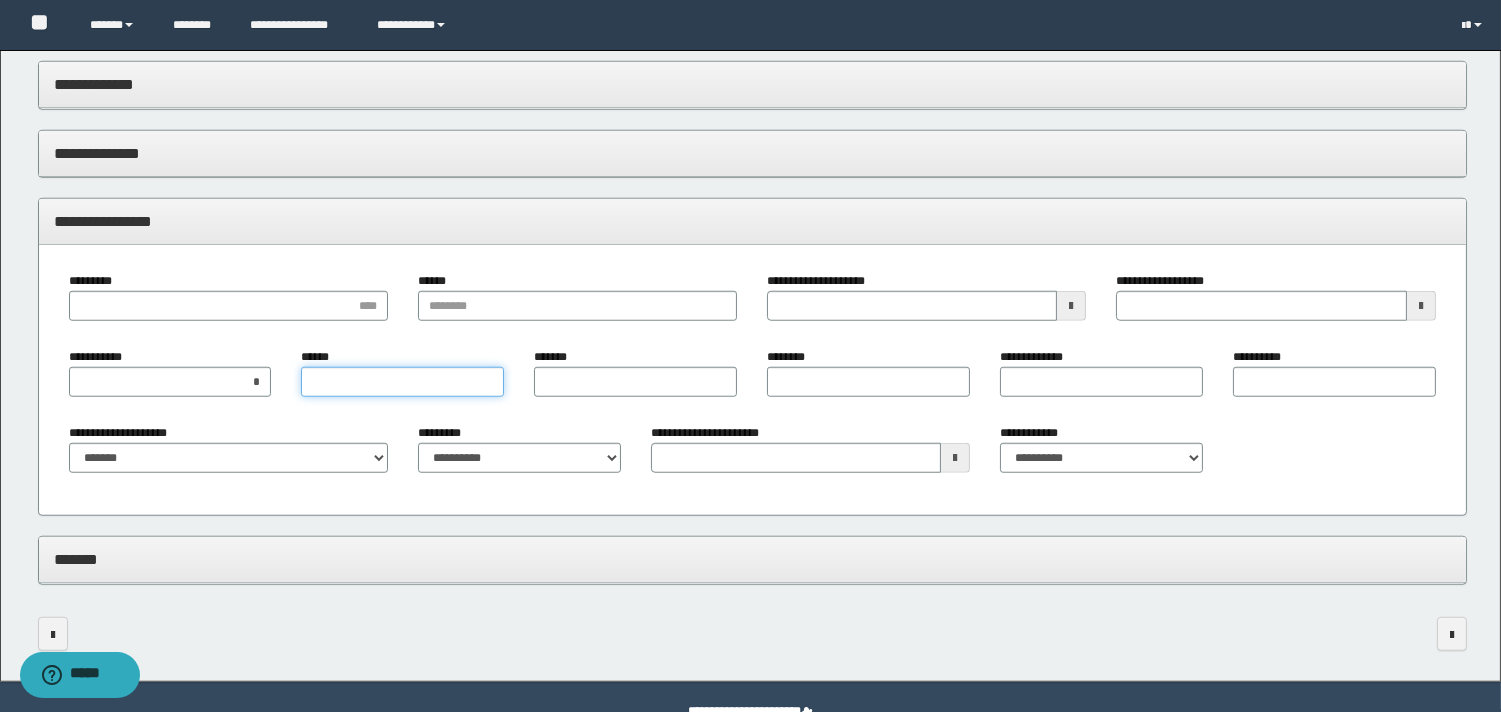 type on "*" 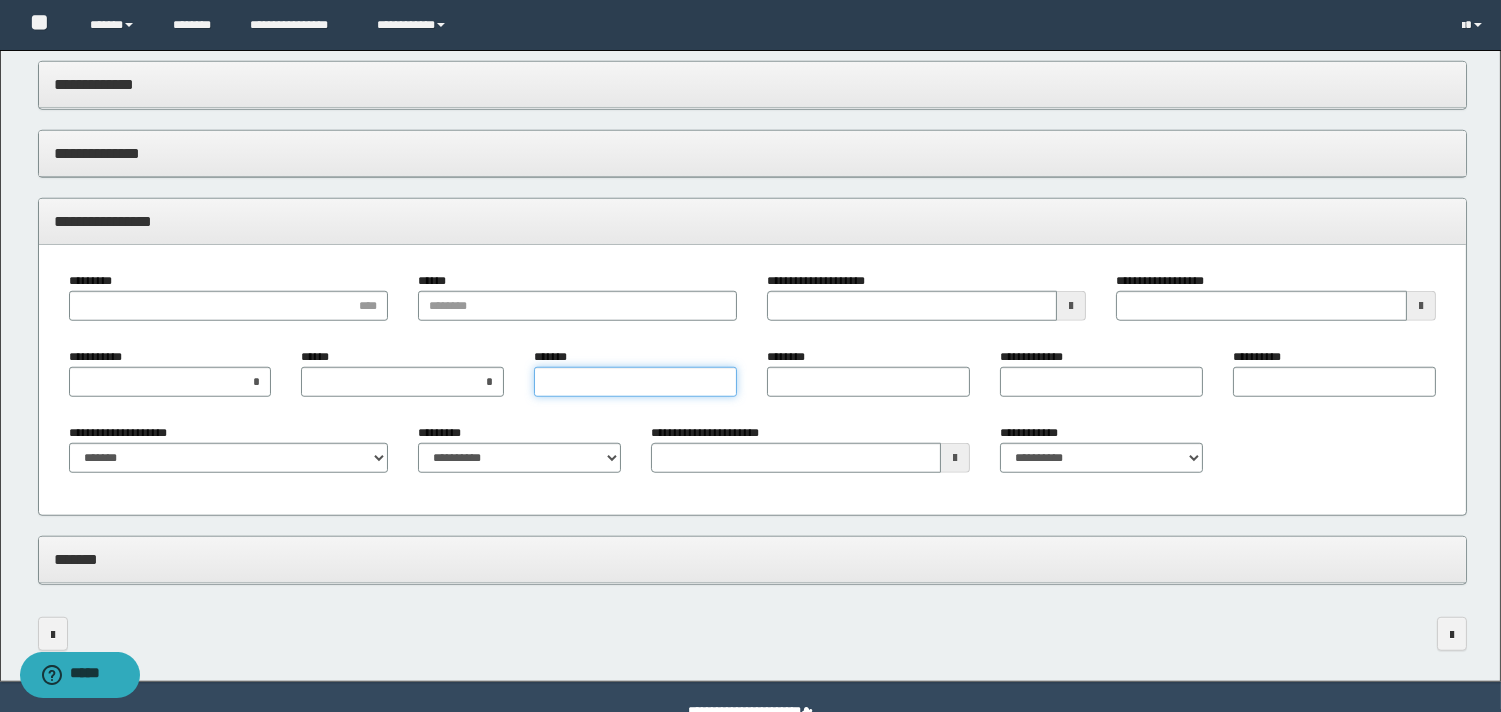 type on "*" 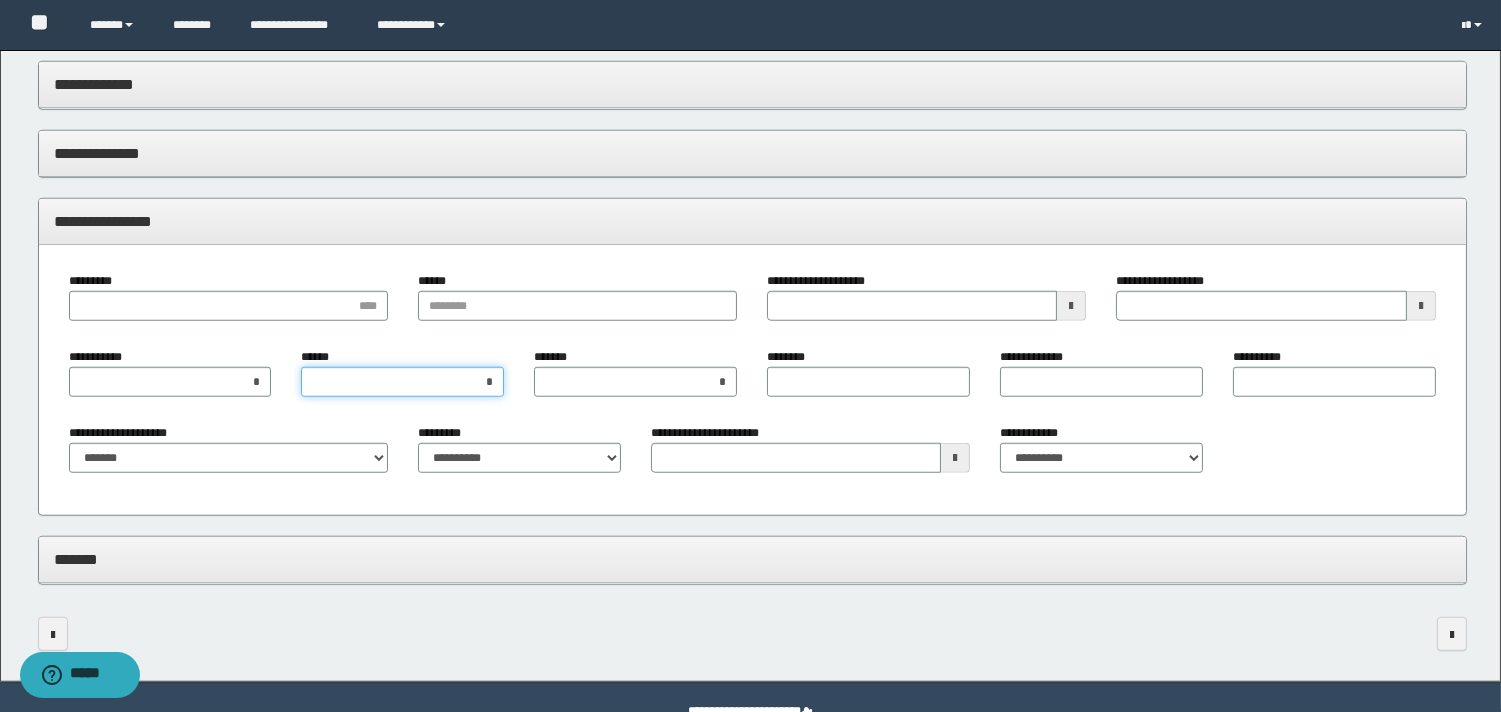 click on "*" at bounding box center (402, 382) 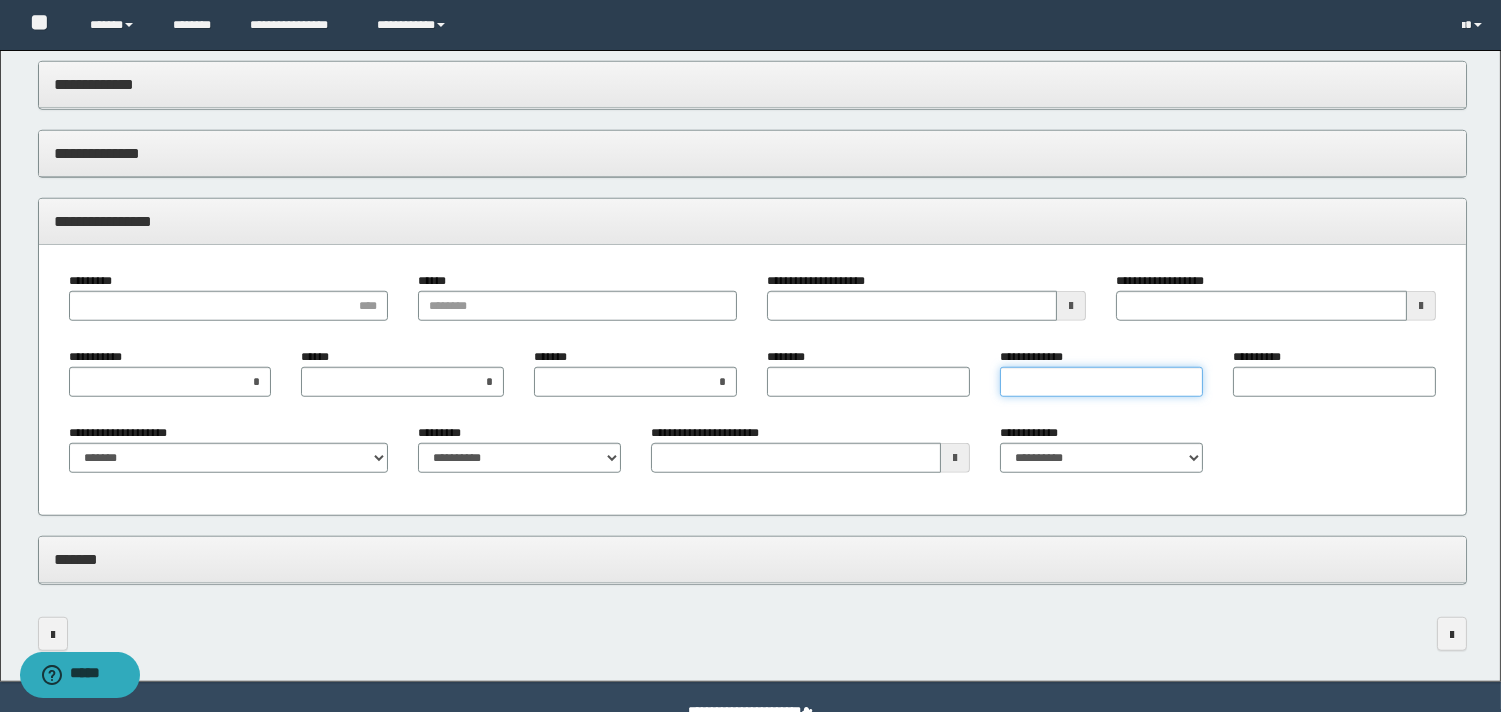 type on "*" 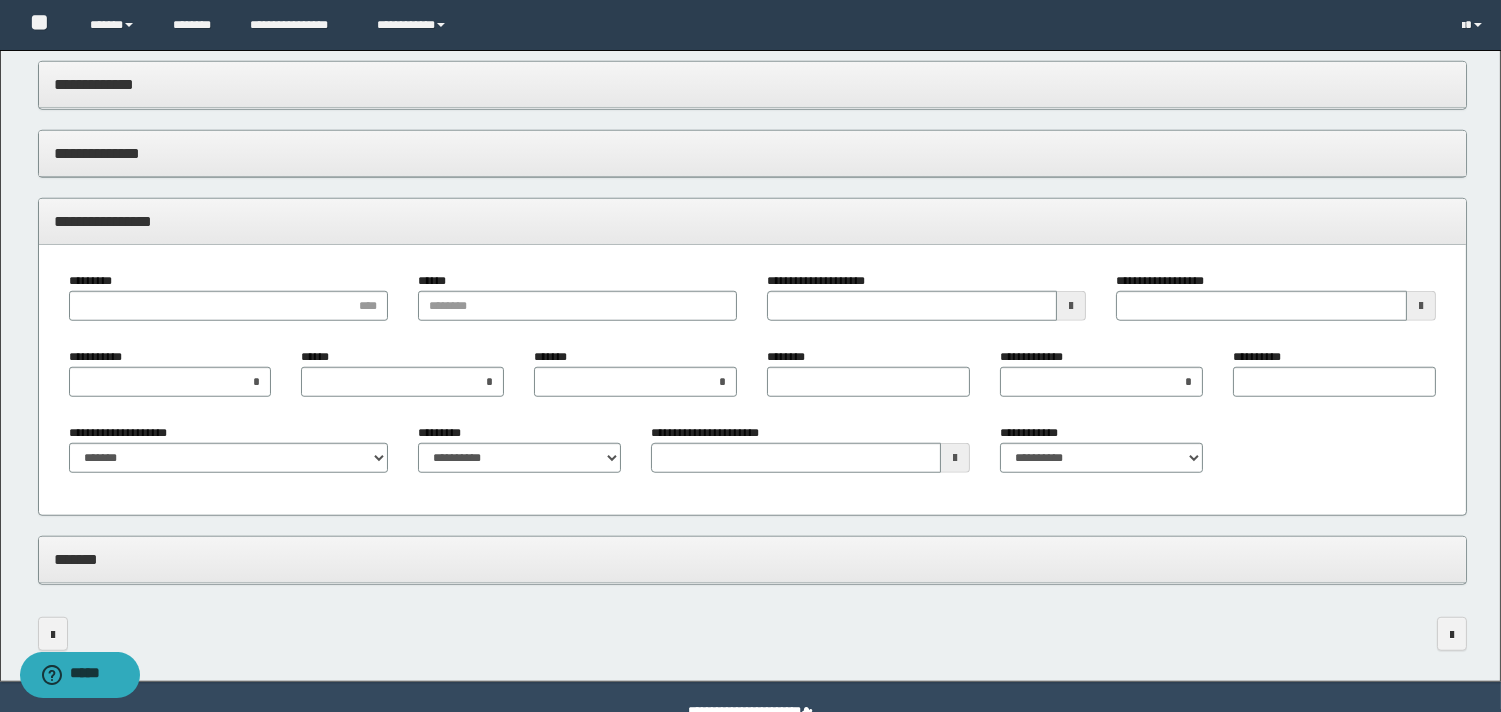 click on "*********" at bounding box center [228, 304] 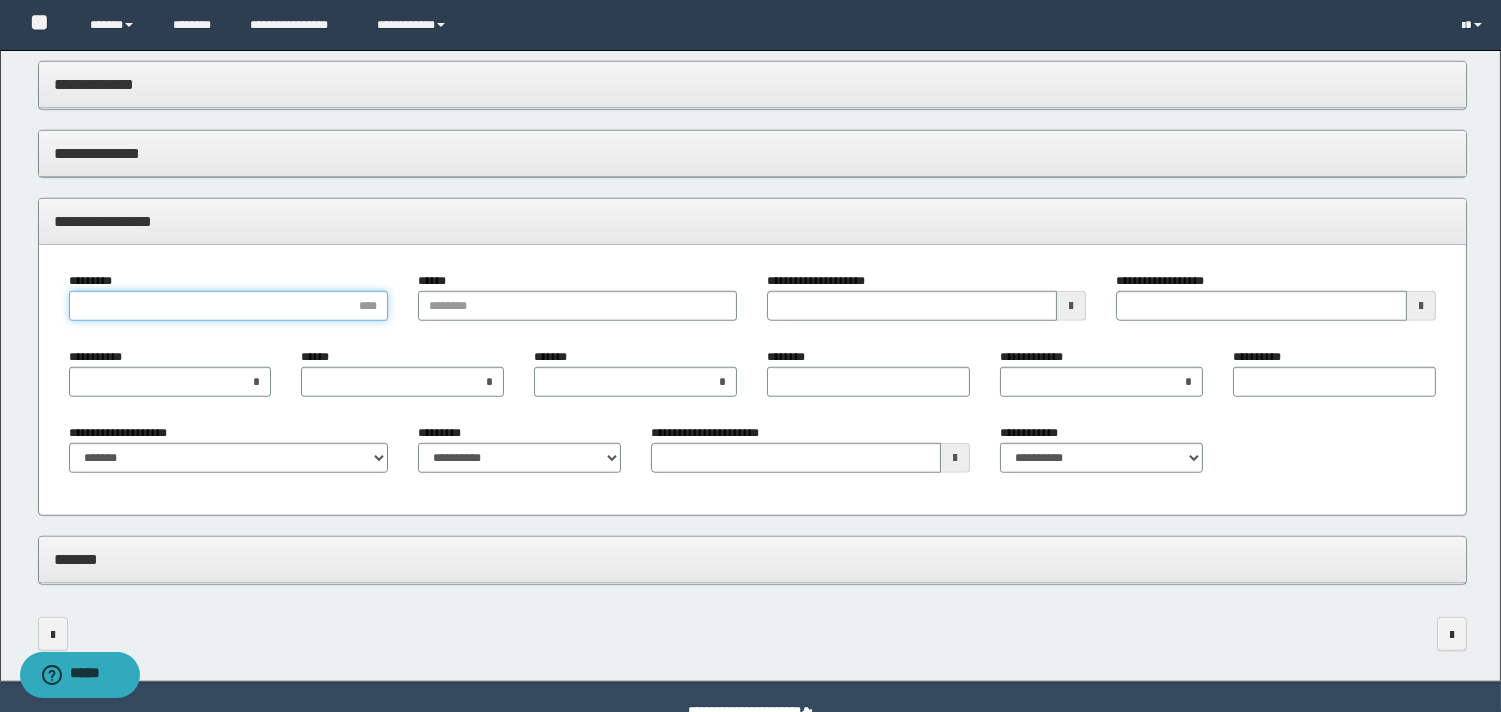 click on "*********" at bounding box center [228, 306] 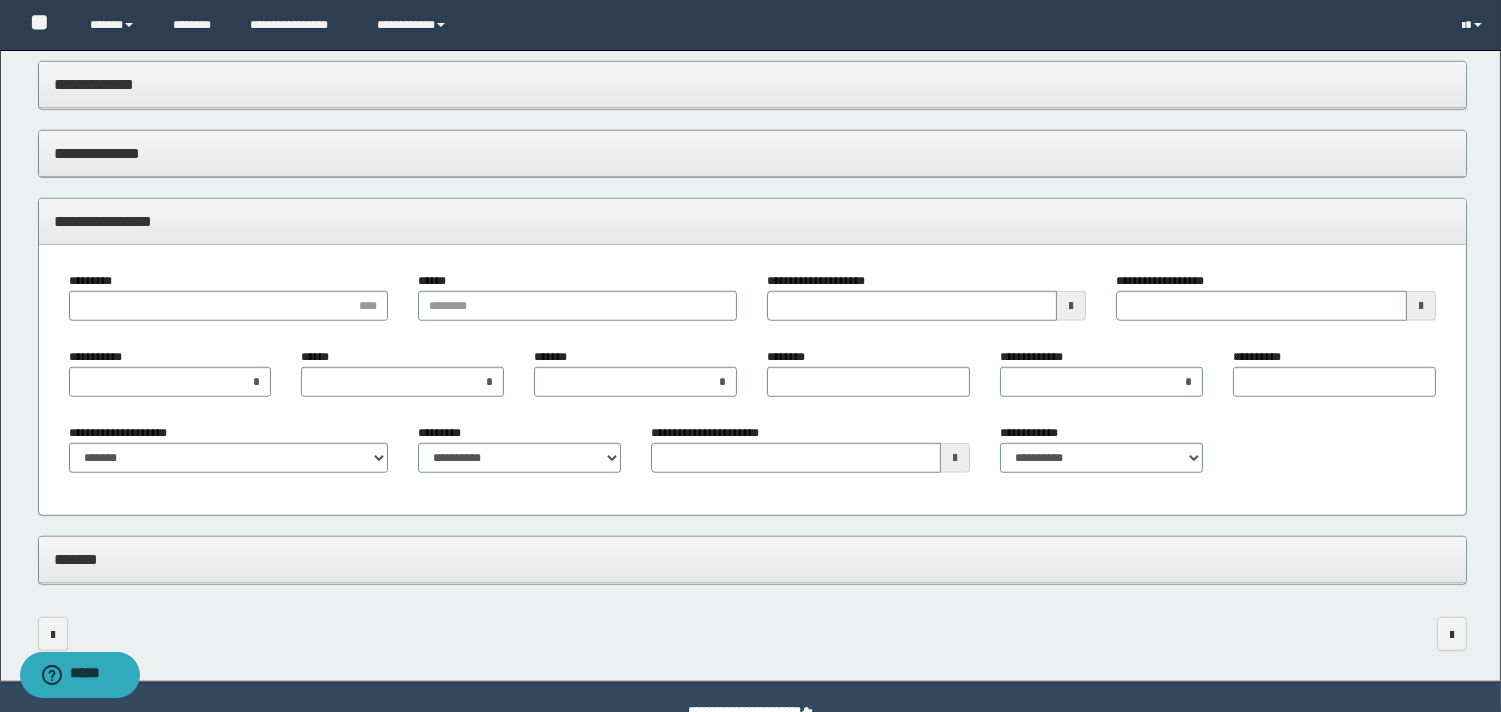 drag, startPoint x: 461, startPoint y: 330, endPoint x: 465, endPoint y: 312, distance: 18.439089 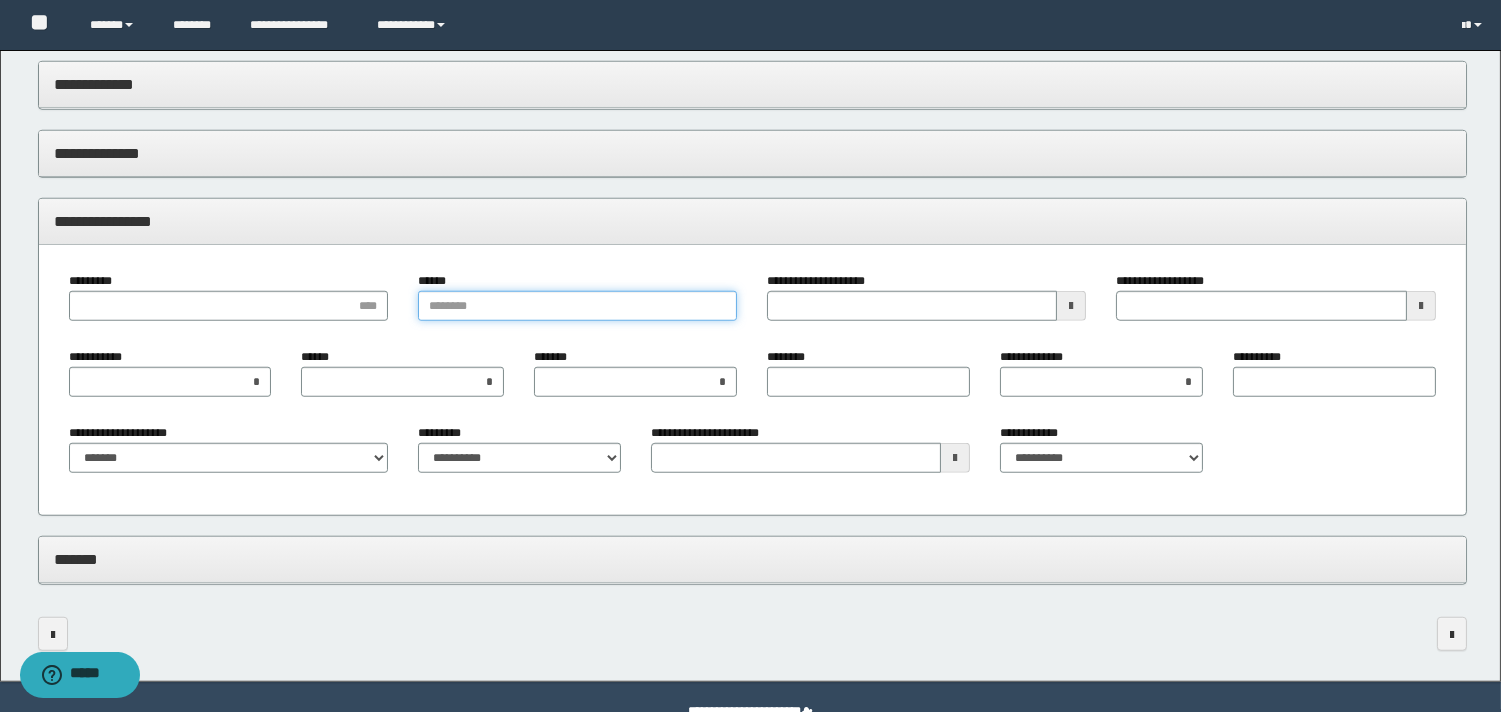 click on "******" at bounding box center [577, 306] 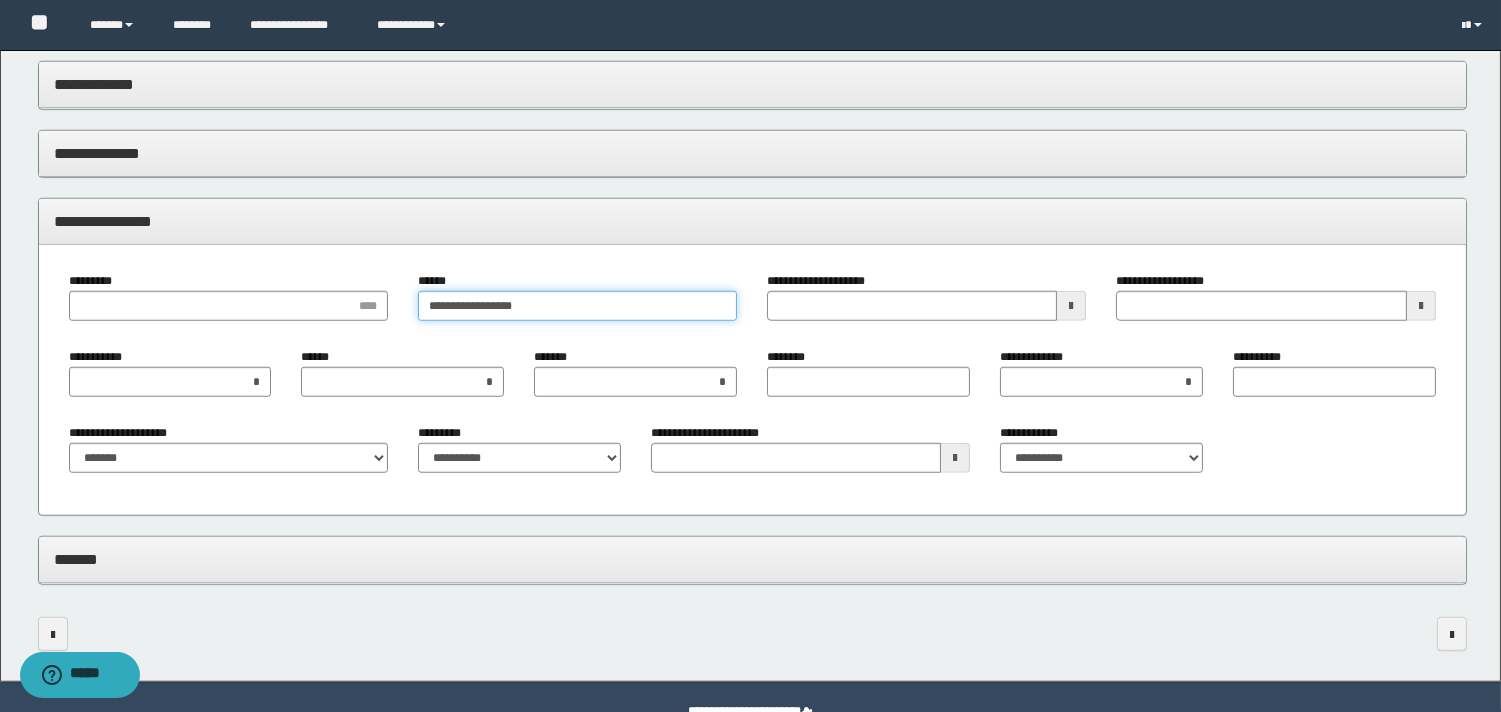 type on "**********" 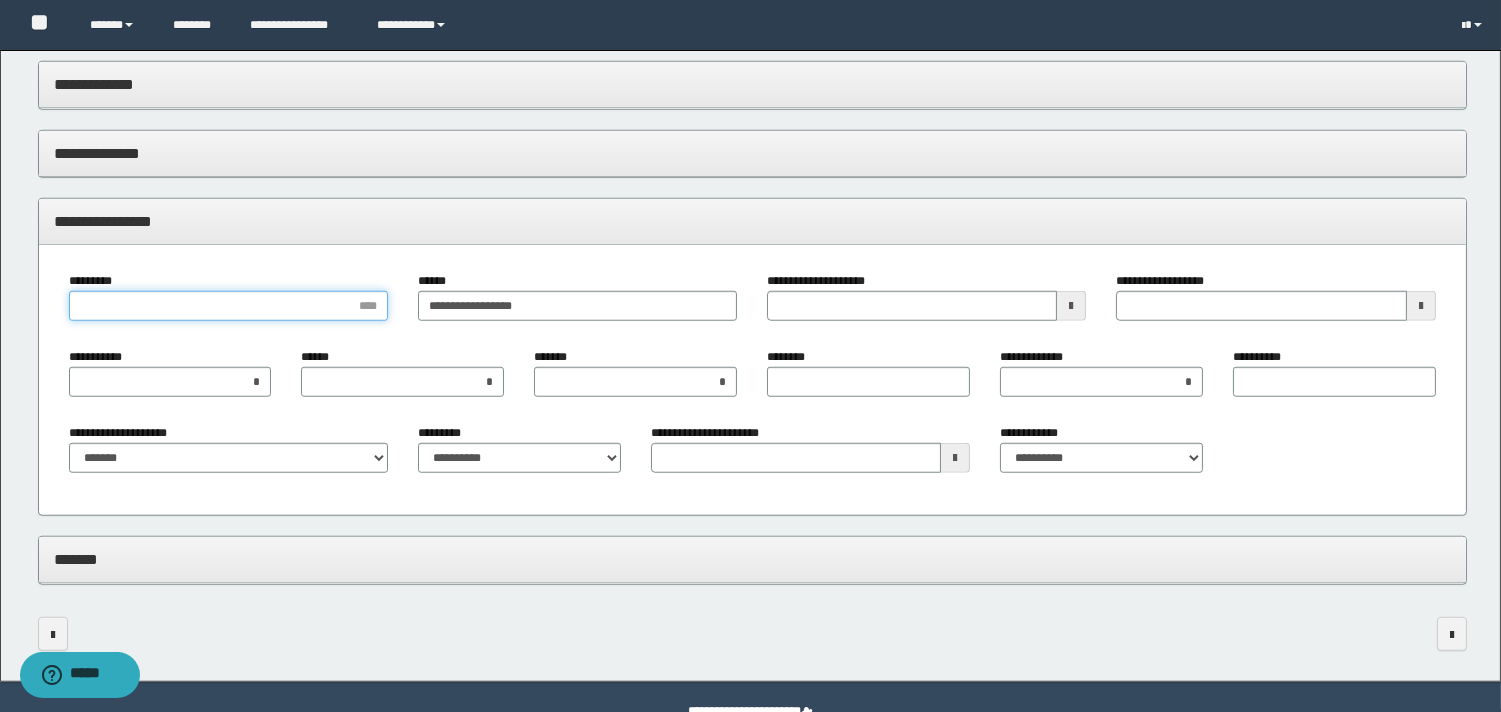 click on "*********" at bounding box center [228, 306] 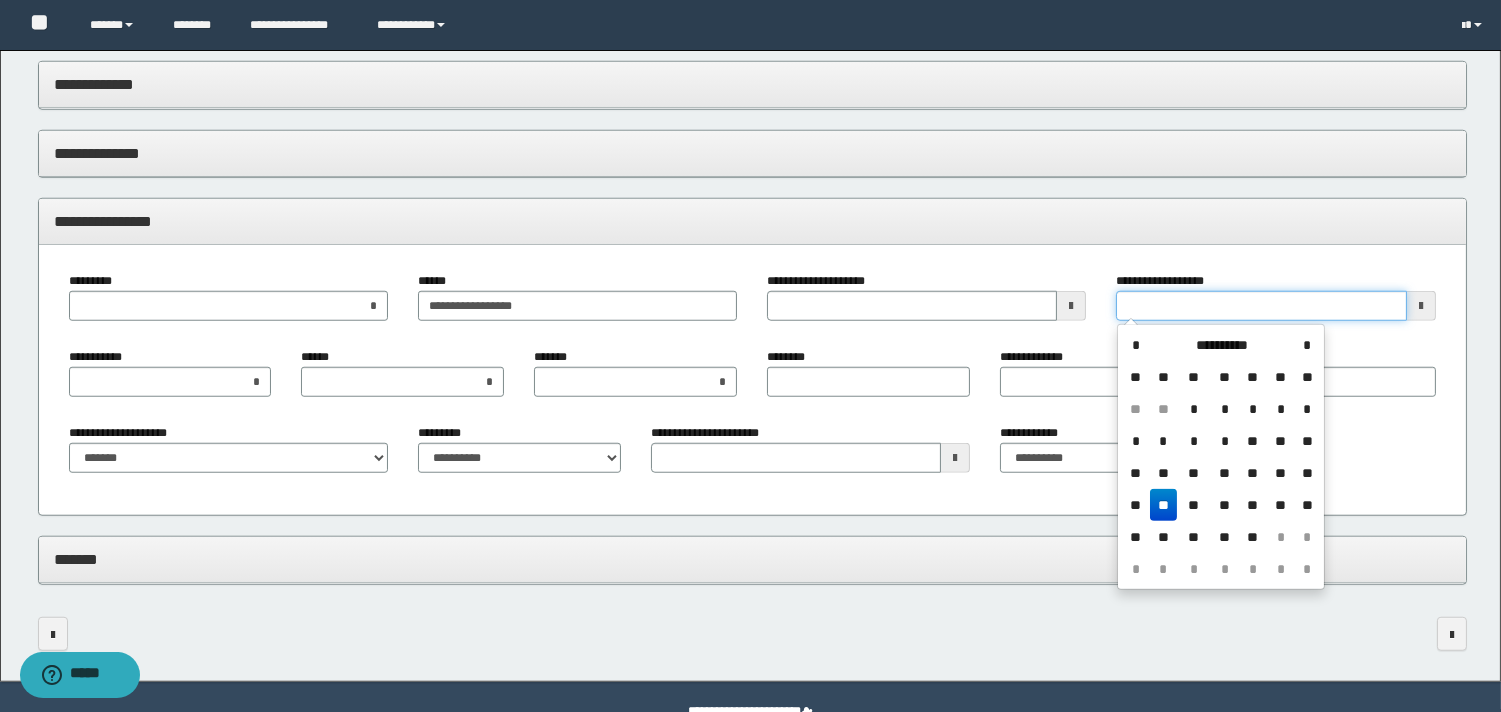 click on "**********" at bounding box center (1261, 306) 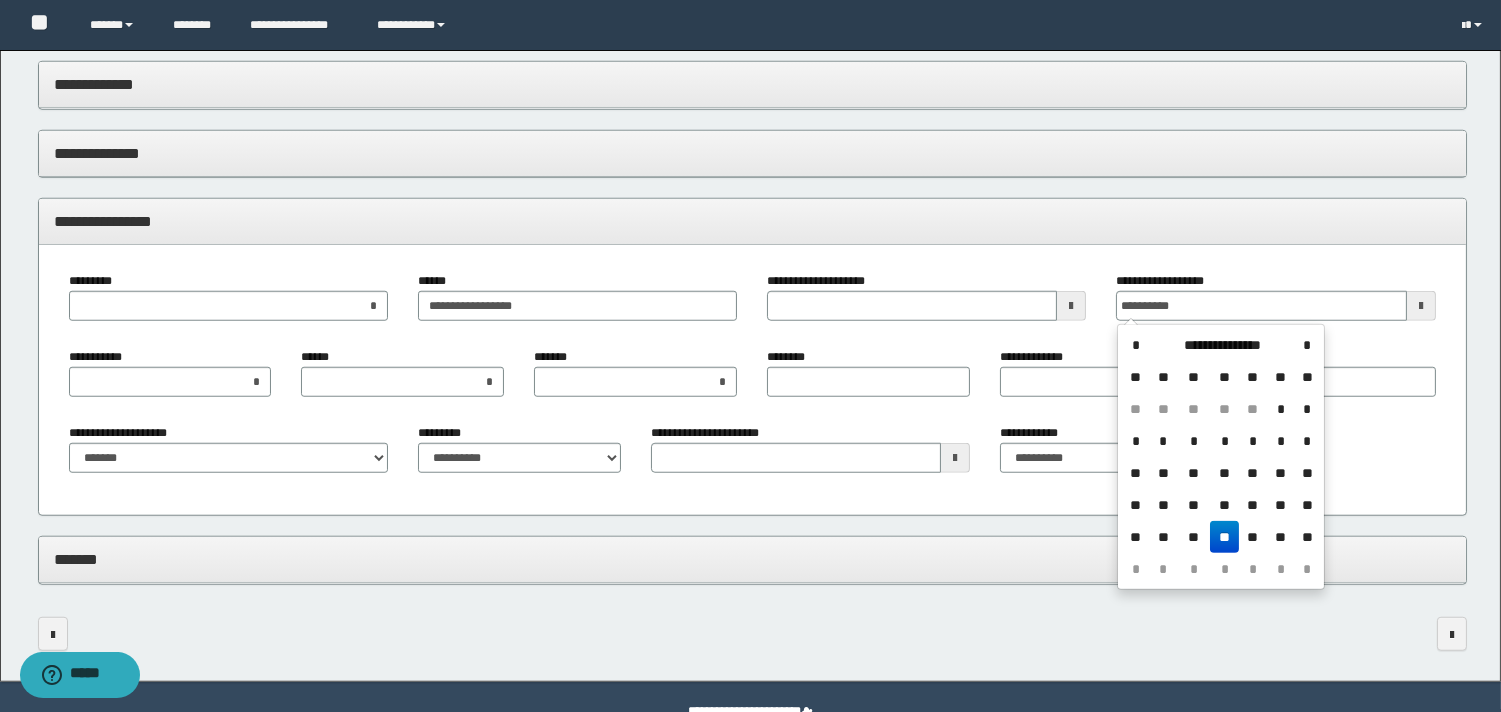 type on "**********" 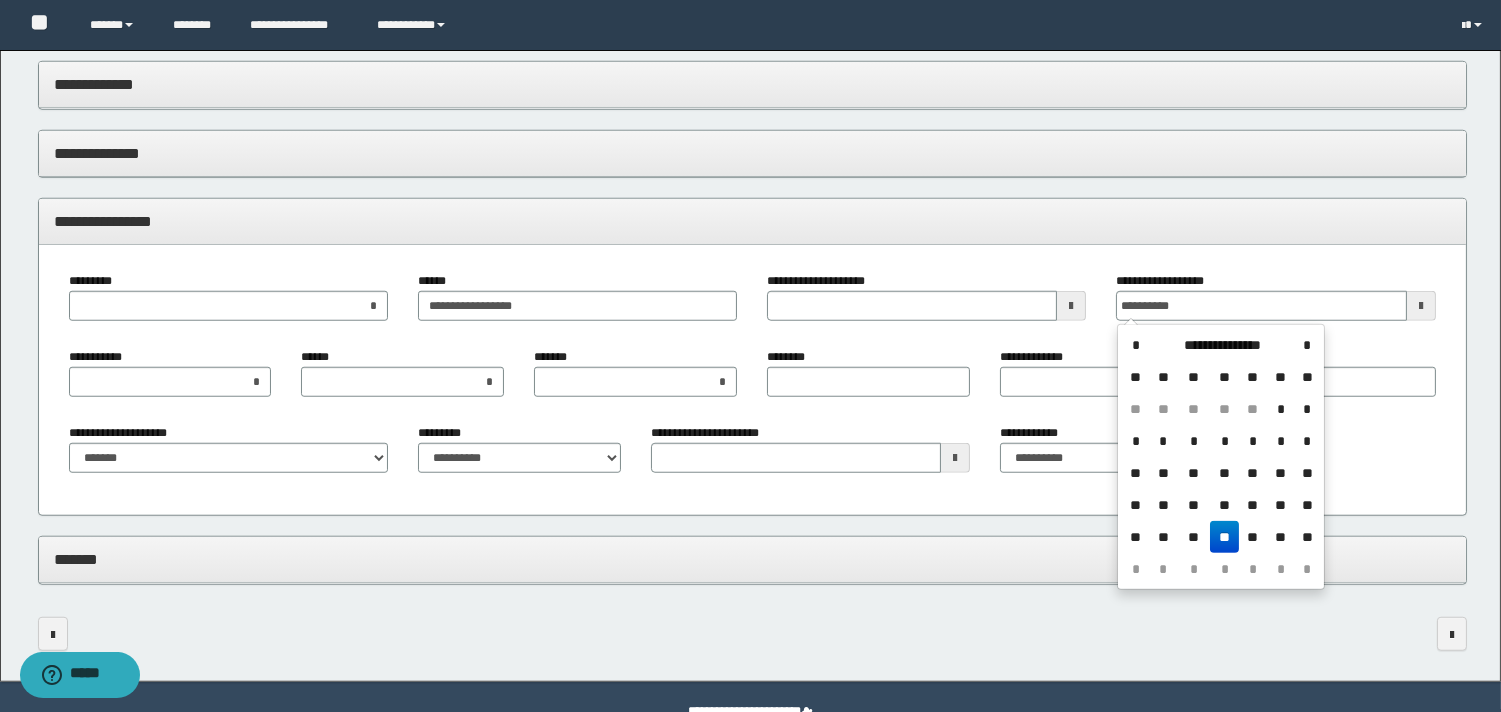 click on "**********" at bounding box center [752, 367] 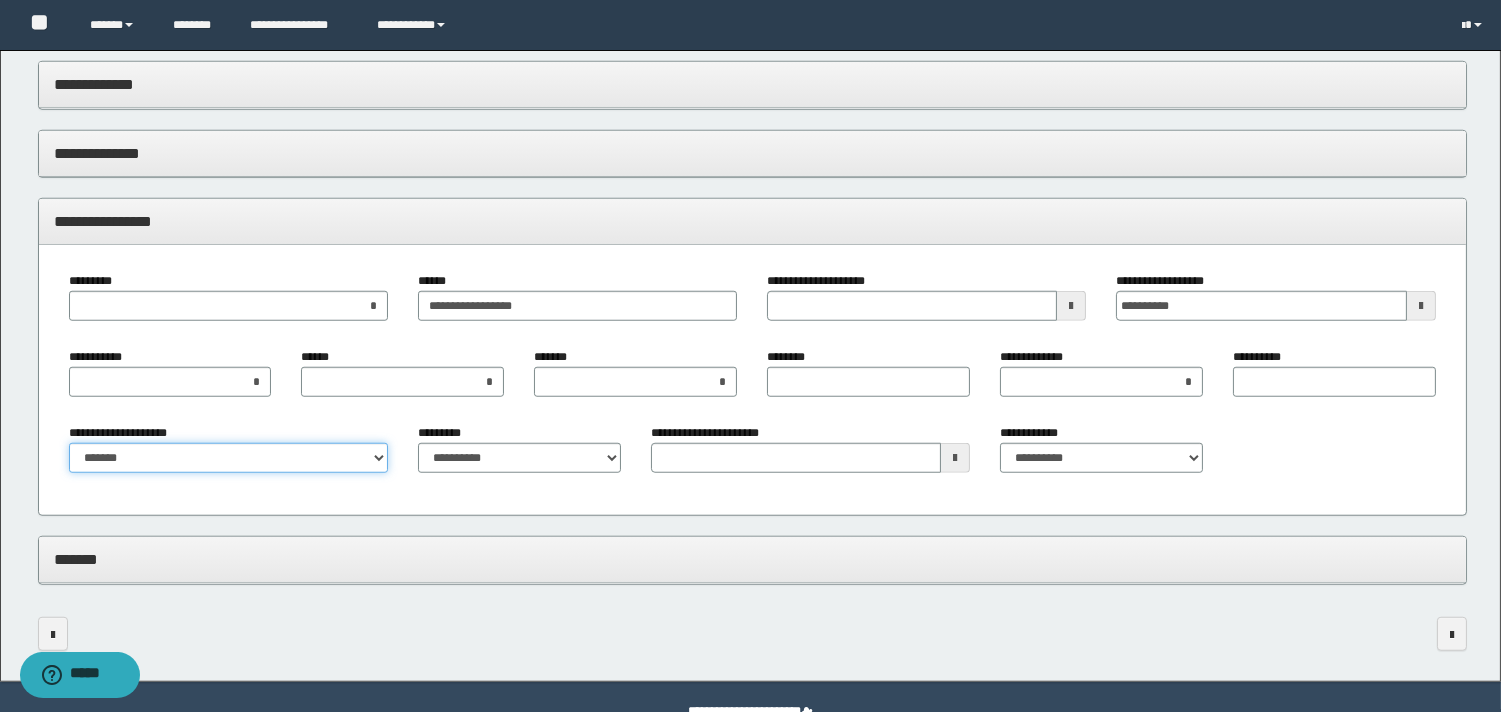 click on "**********" at bounding box center [228, 458] 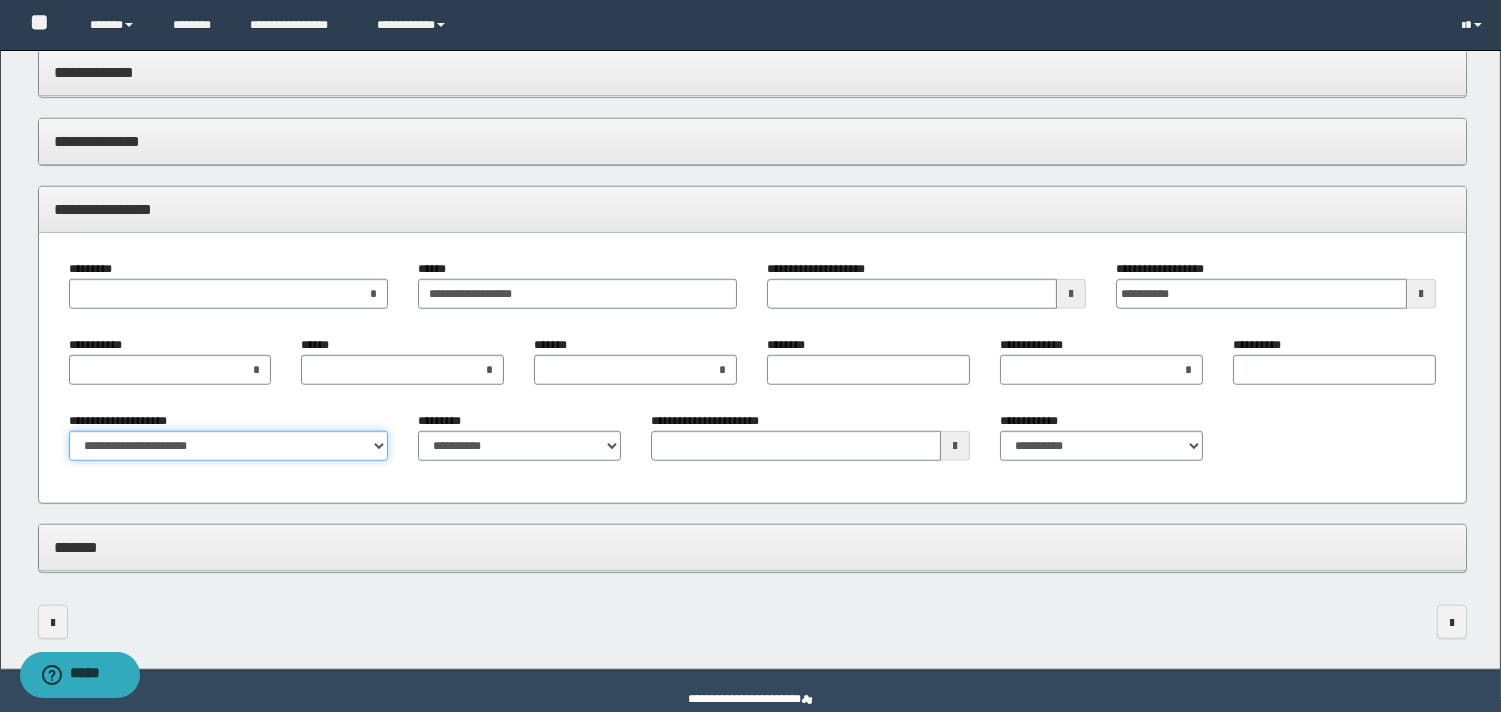 scroll, scrollTop: 3150, scrollLeft: 0, axis: vertical 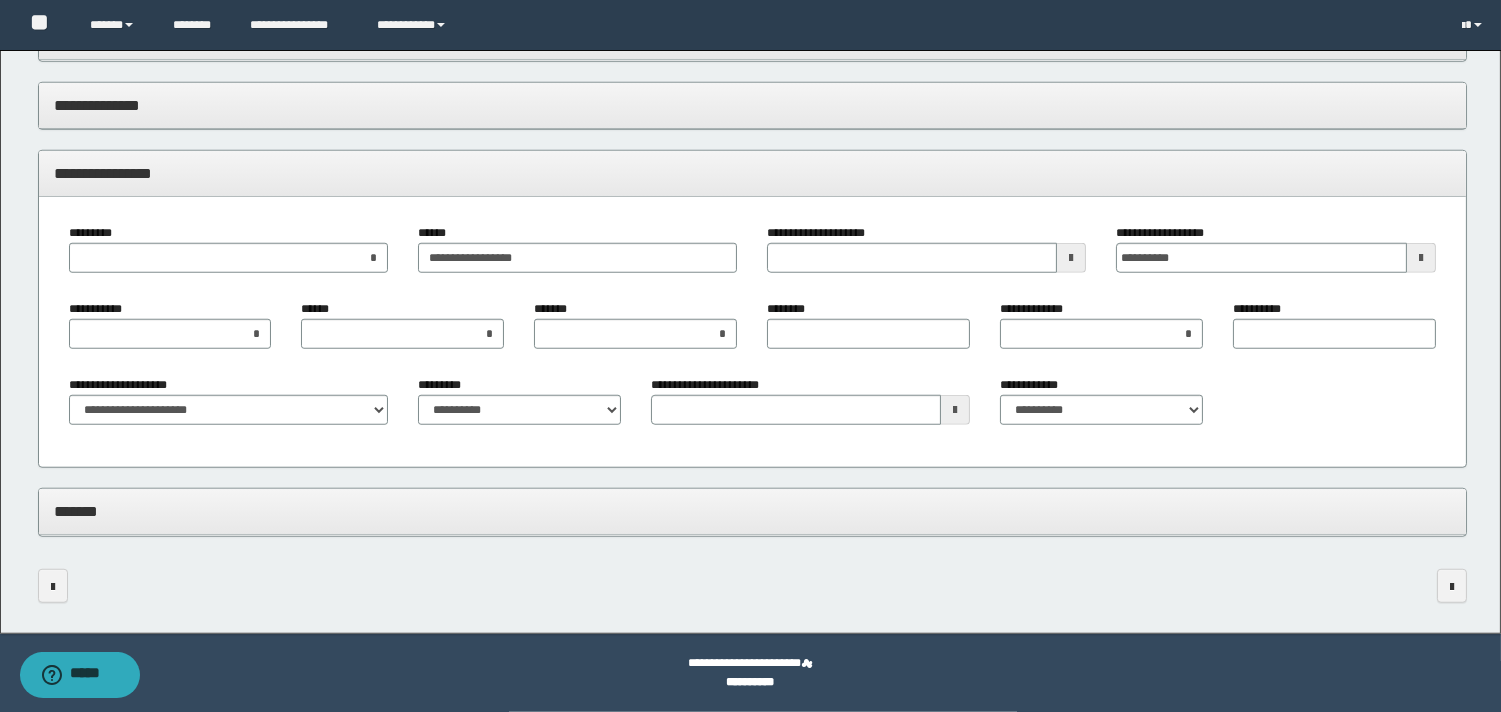 click on "*******" at bounding box center (752, 511) 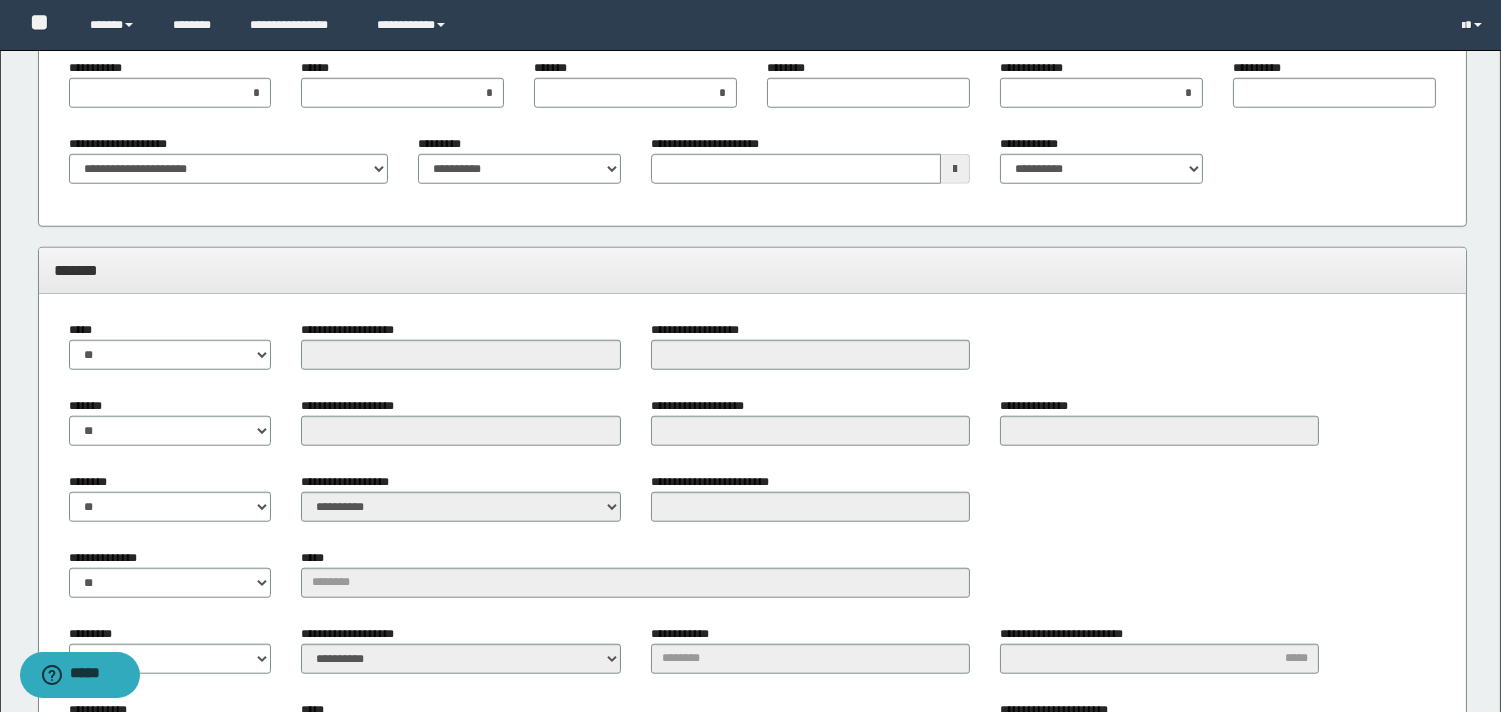 scroll, scrollTop: 3797, scrollLeft: 0, axis: vertical 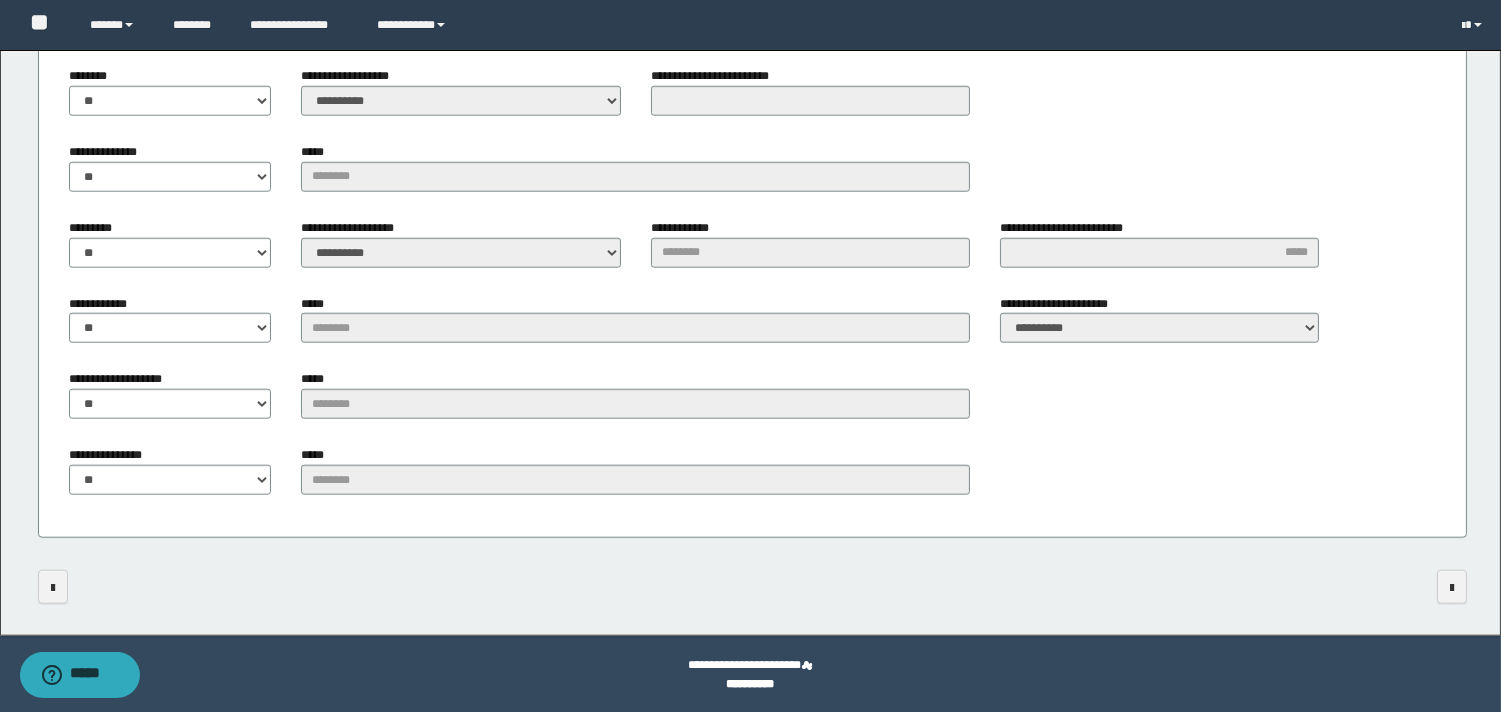 click on "**********" at bounding box center (170, 478) 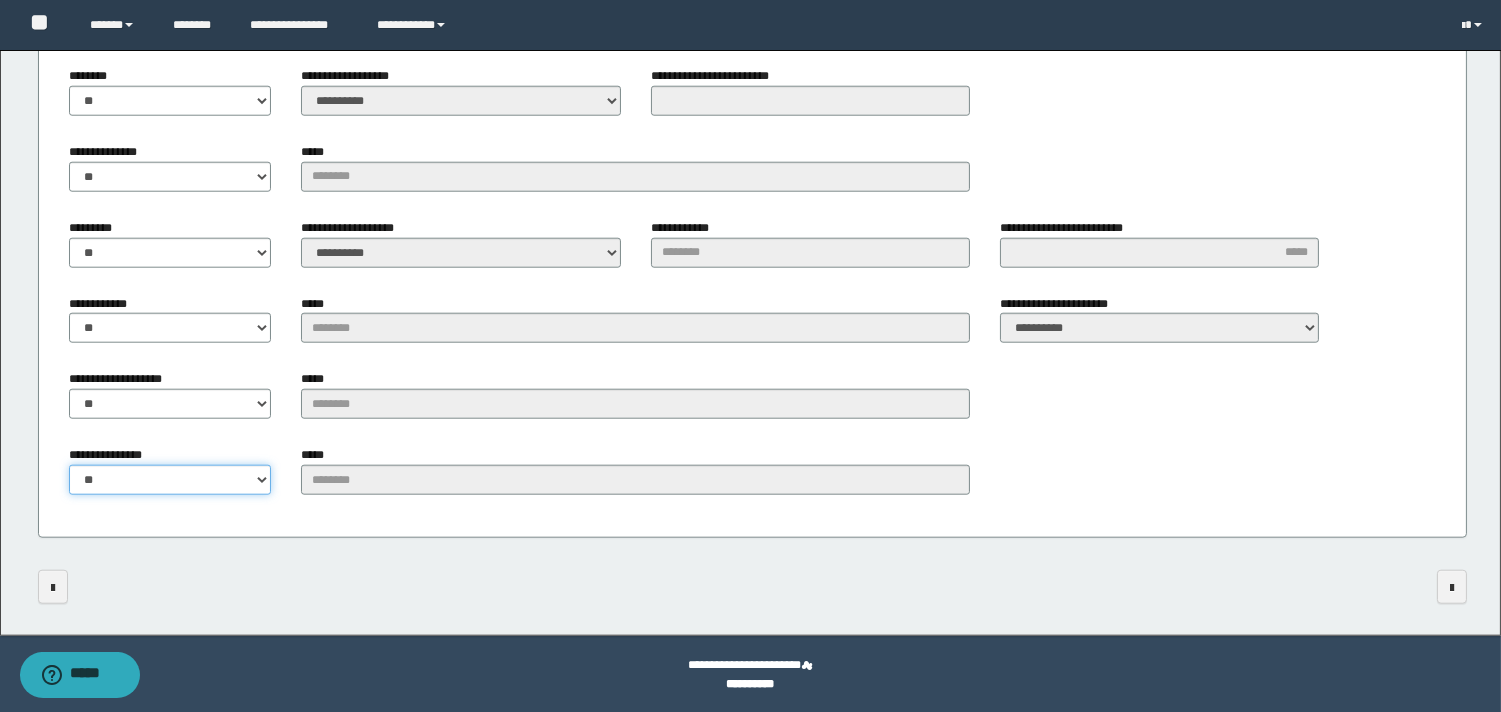 click on "**
**" at bounding box center [170, 480] 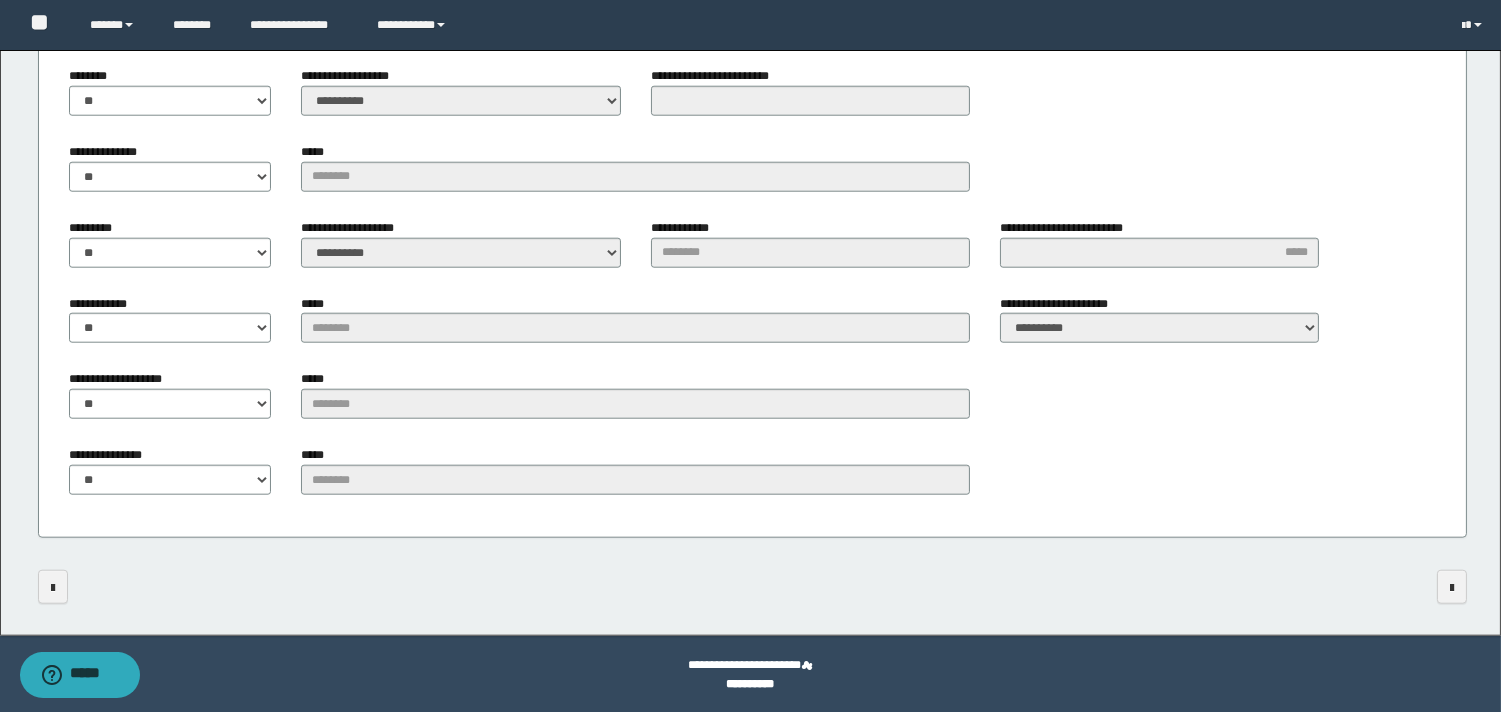 click on "**********" at bounding box center (752, 212) 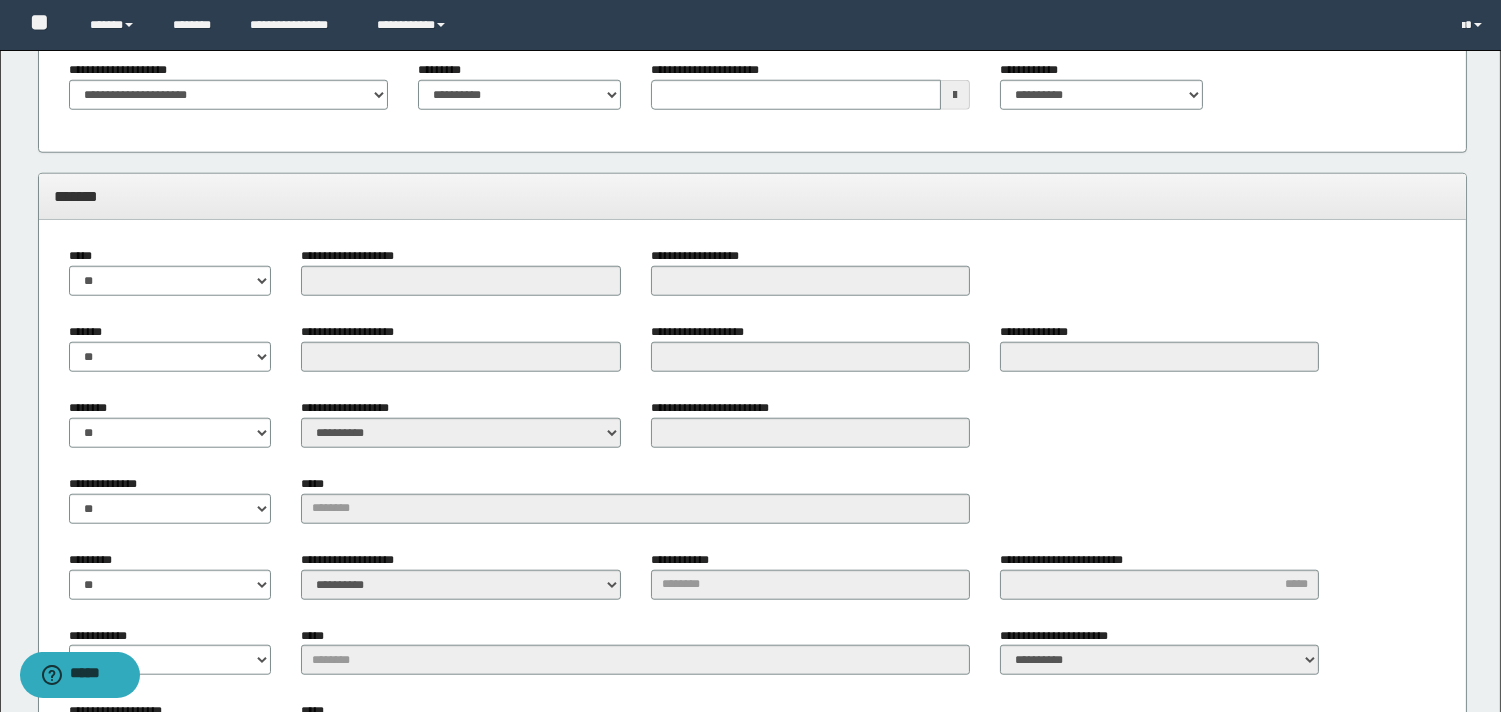 scroll, scrollTop: 3464, scrollLeft: 0, axis: vertical 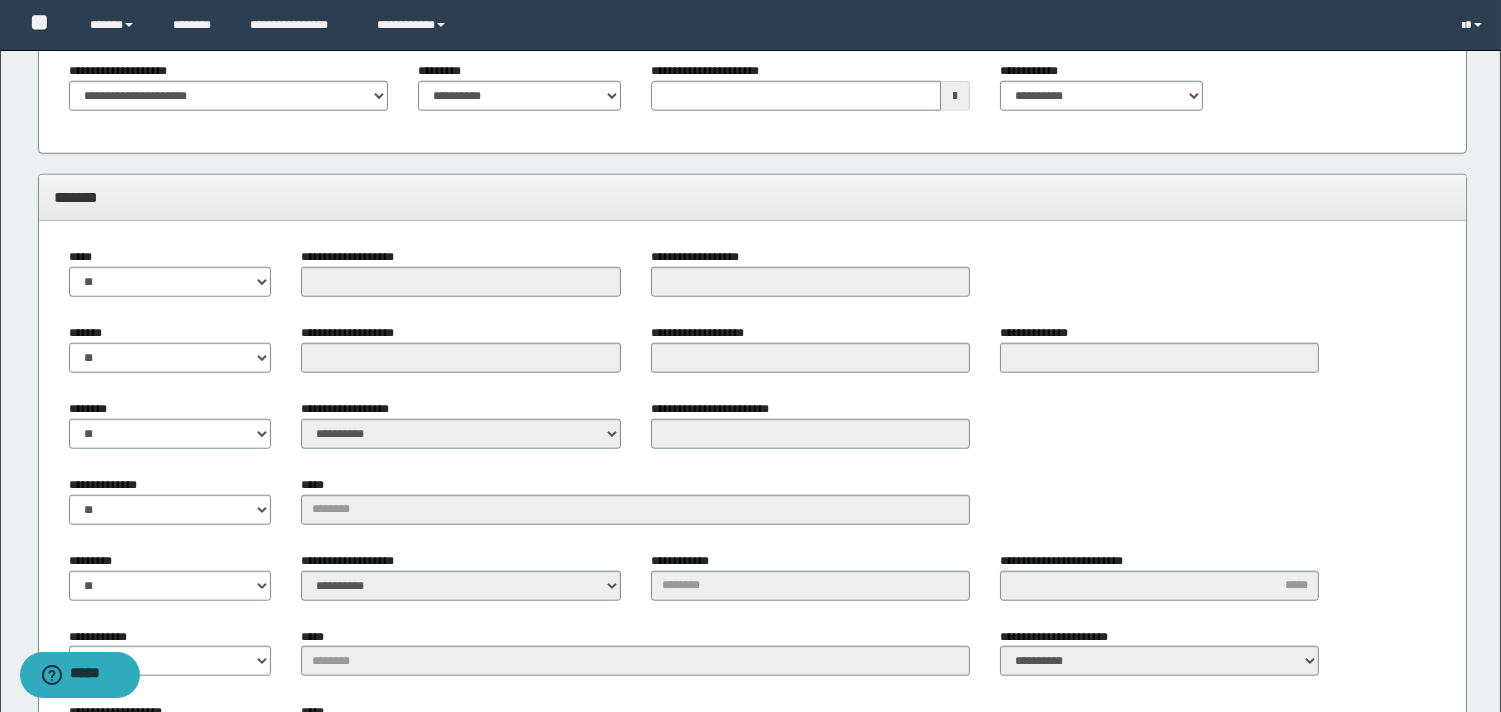 click on "**********" at bounding box center [750, -1223] 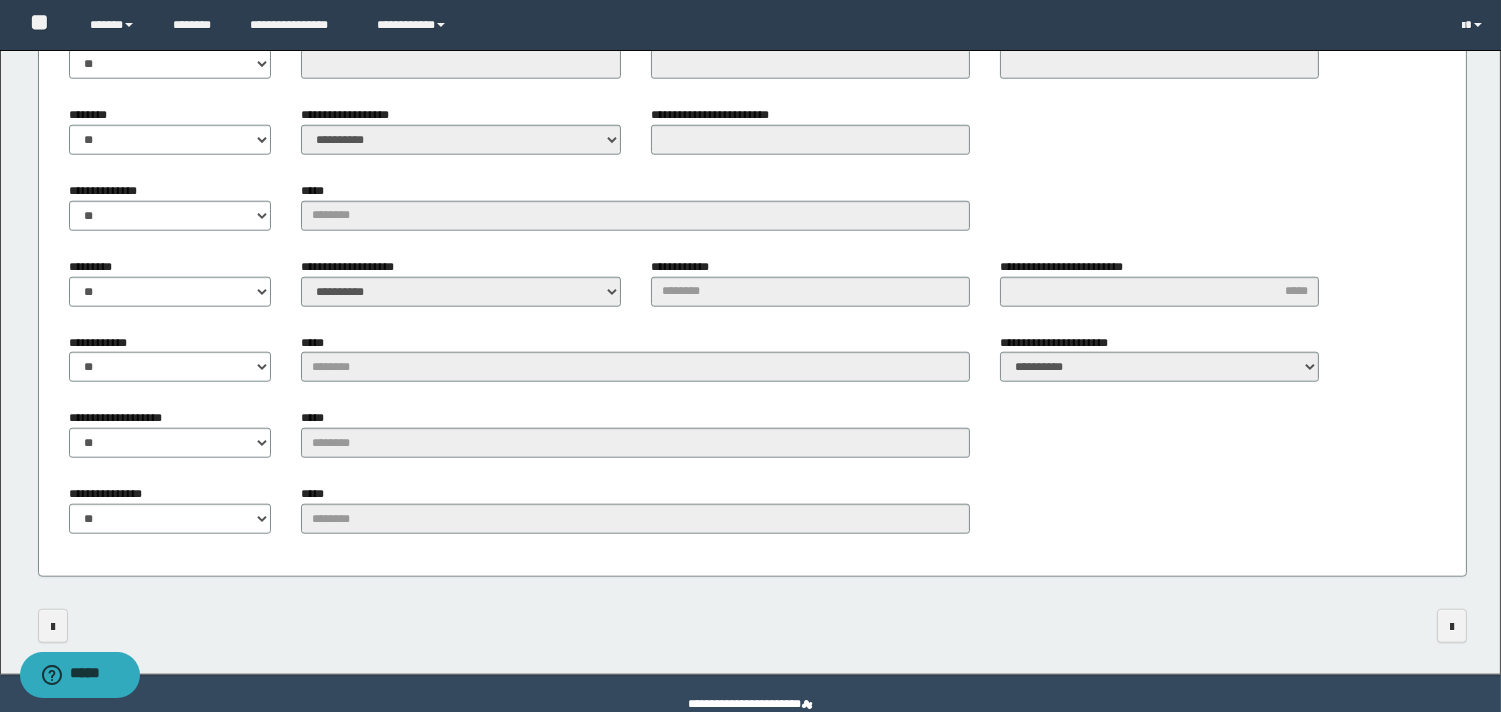scroll, scrollTop: 3797, scrollLeft: 0, axis: vertical 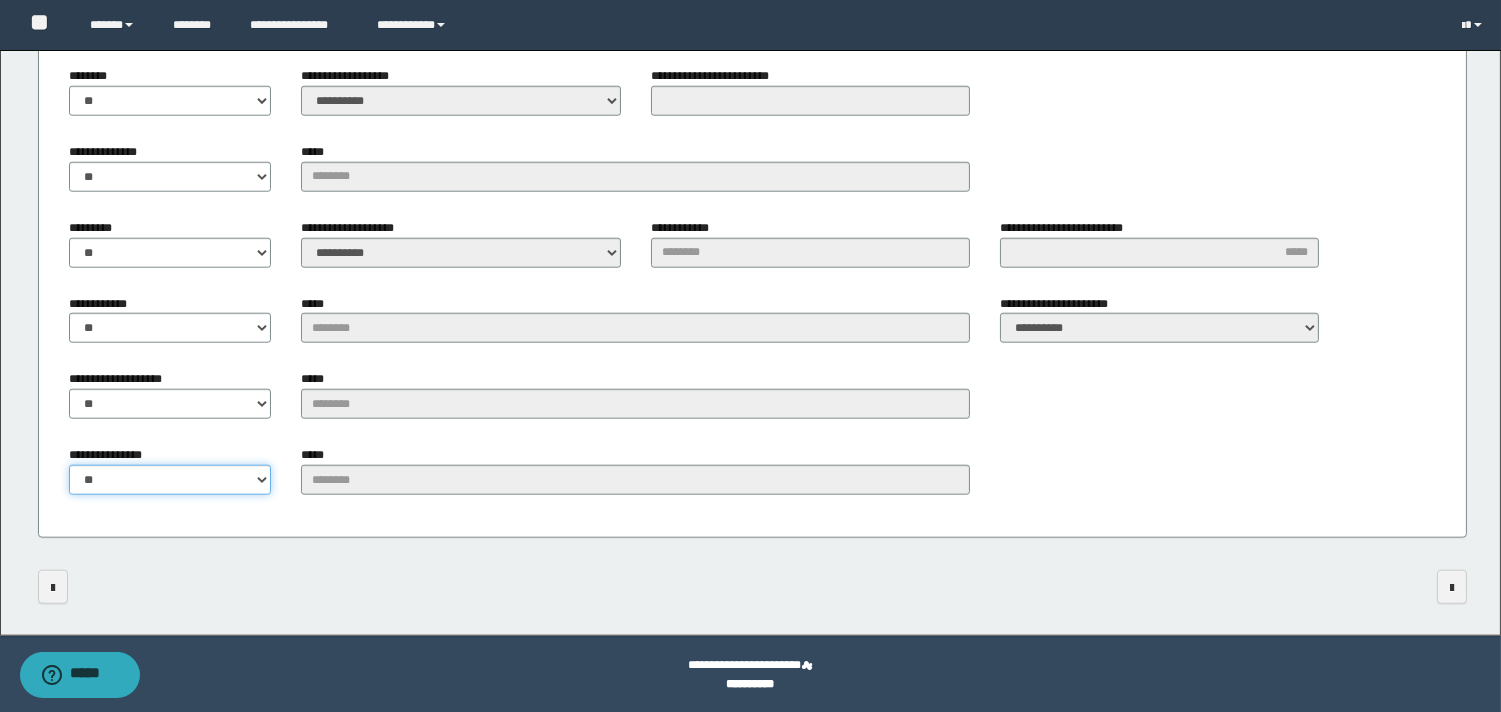 click on "**
**" at bounding box center (170, 480) 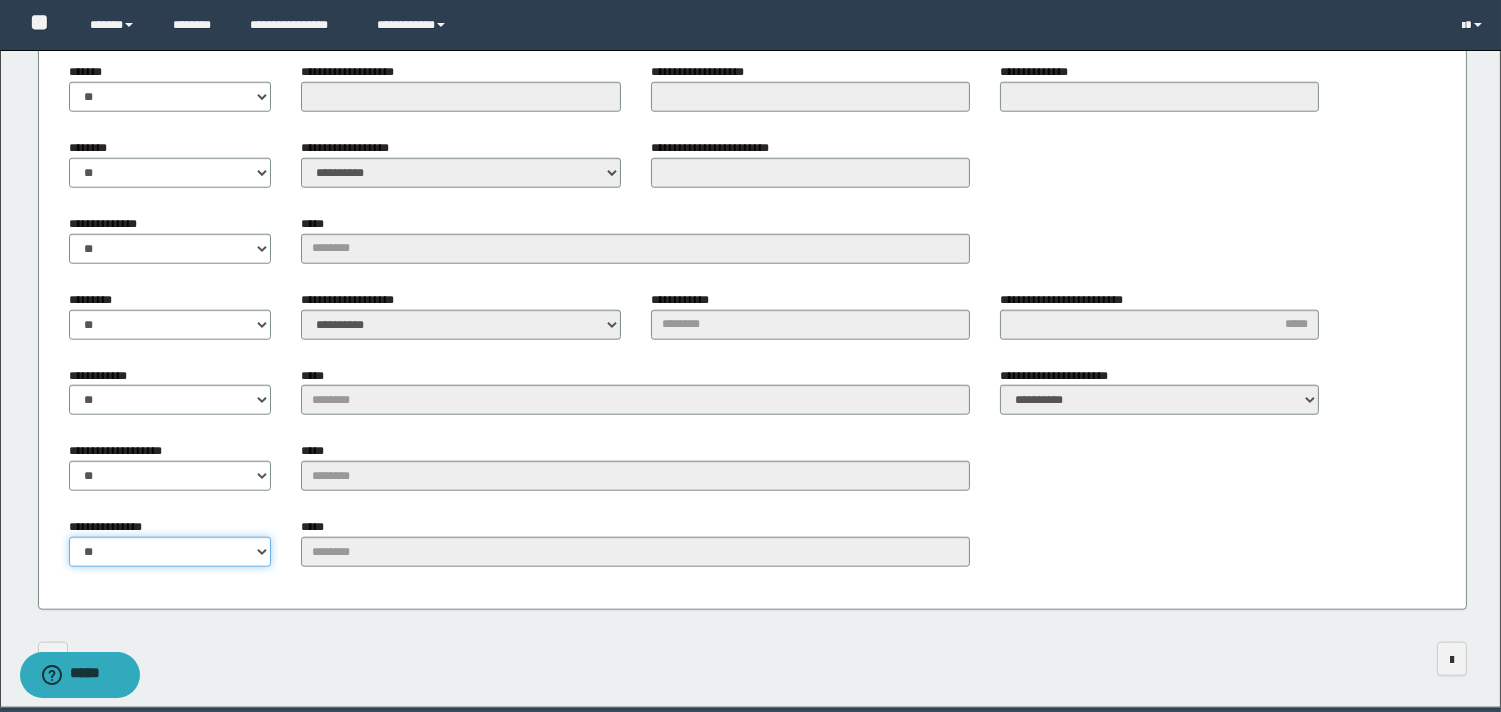 scroll, scrollTop: 3686, scrollLeft: 0, axis: vertical 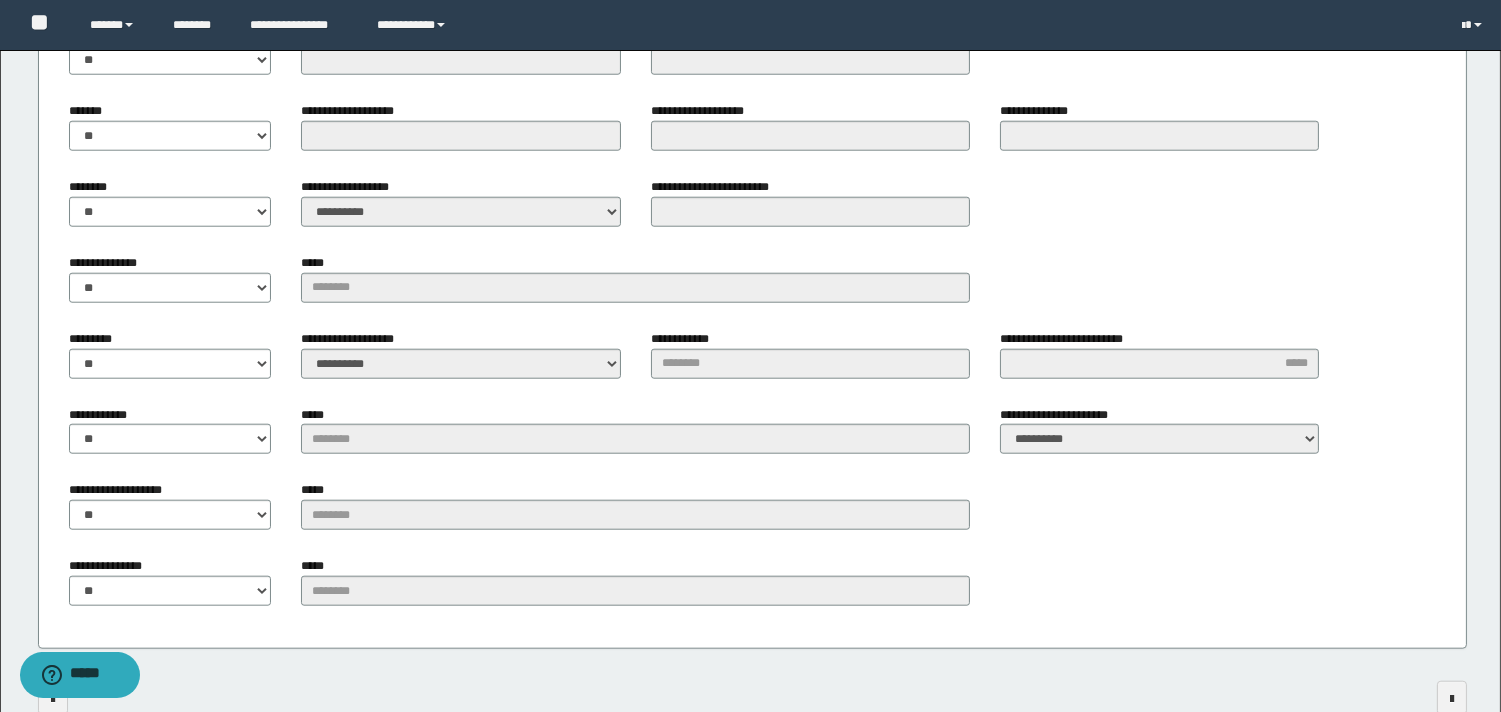 click on "**********" at bounding box center (750, -1445) 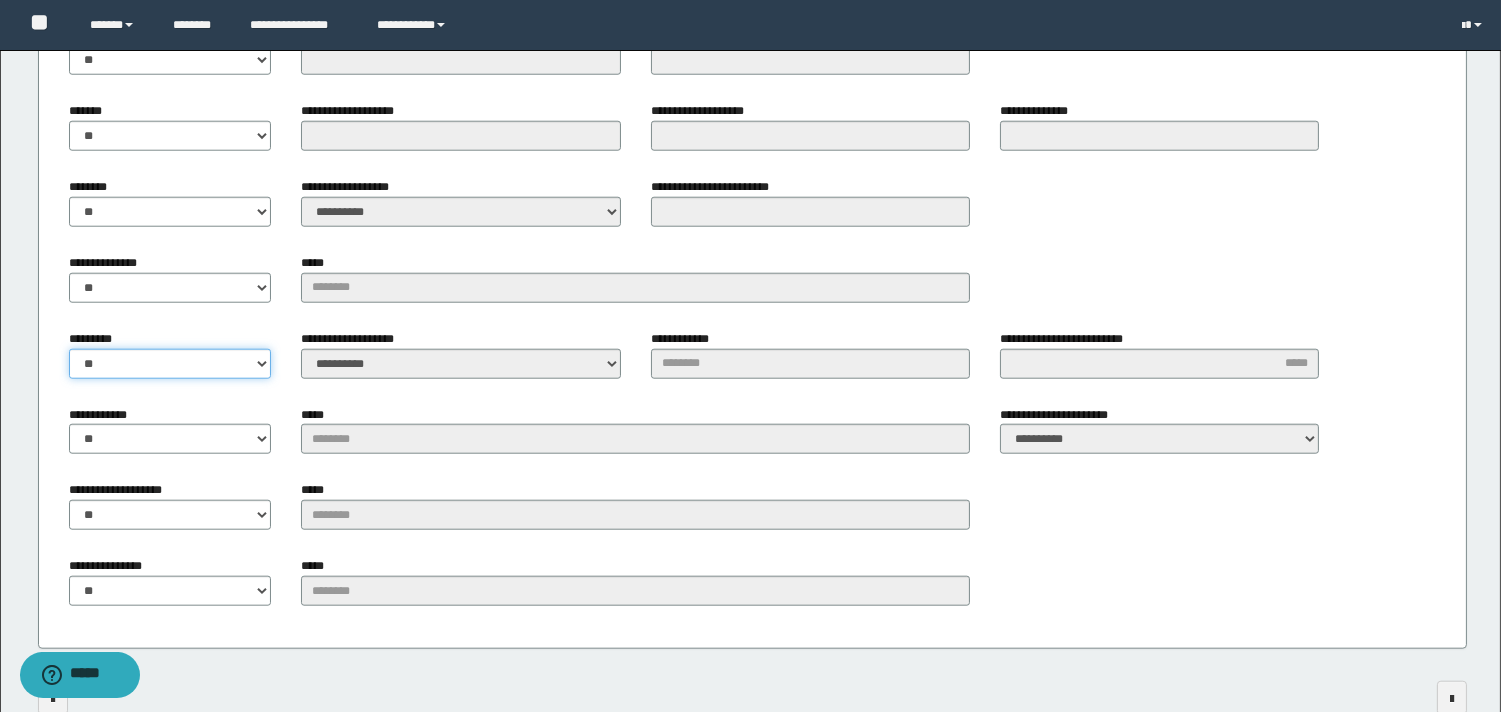 click on "**
**" at bounding box center [170, 364] 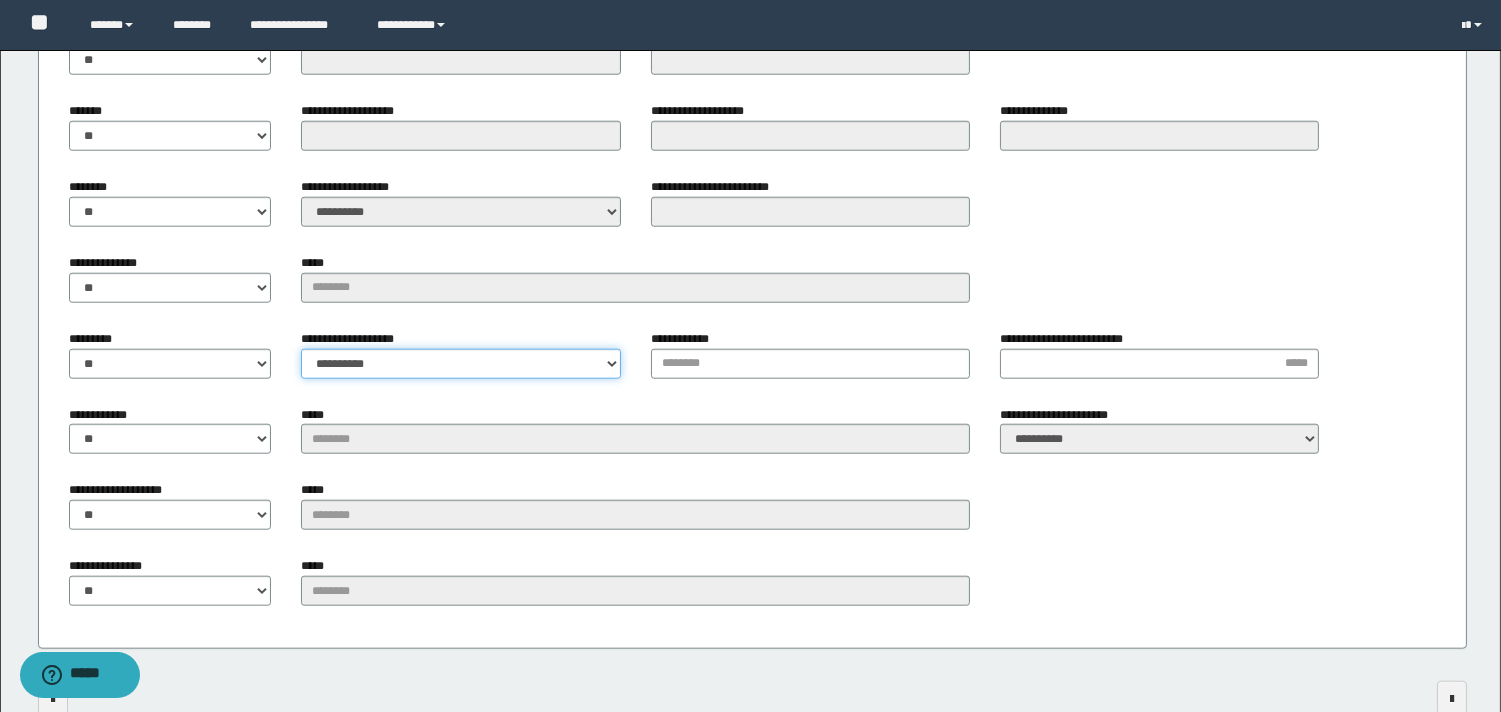 click on "**********" at bounding box center [460, 364] 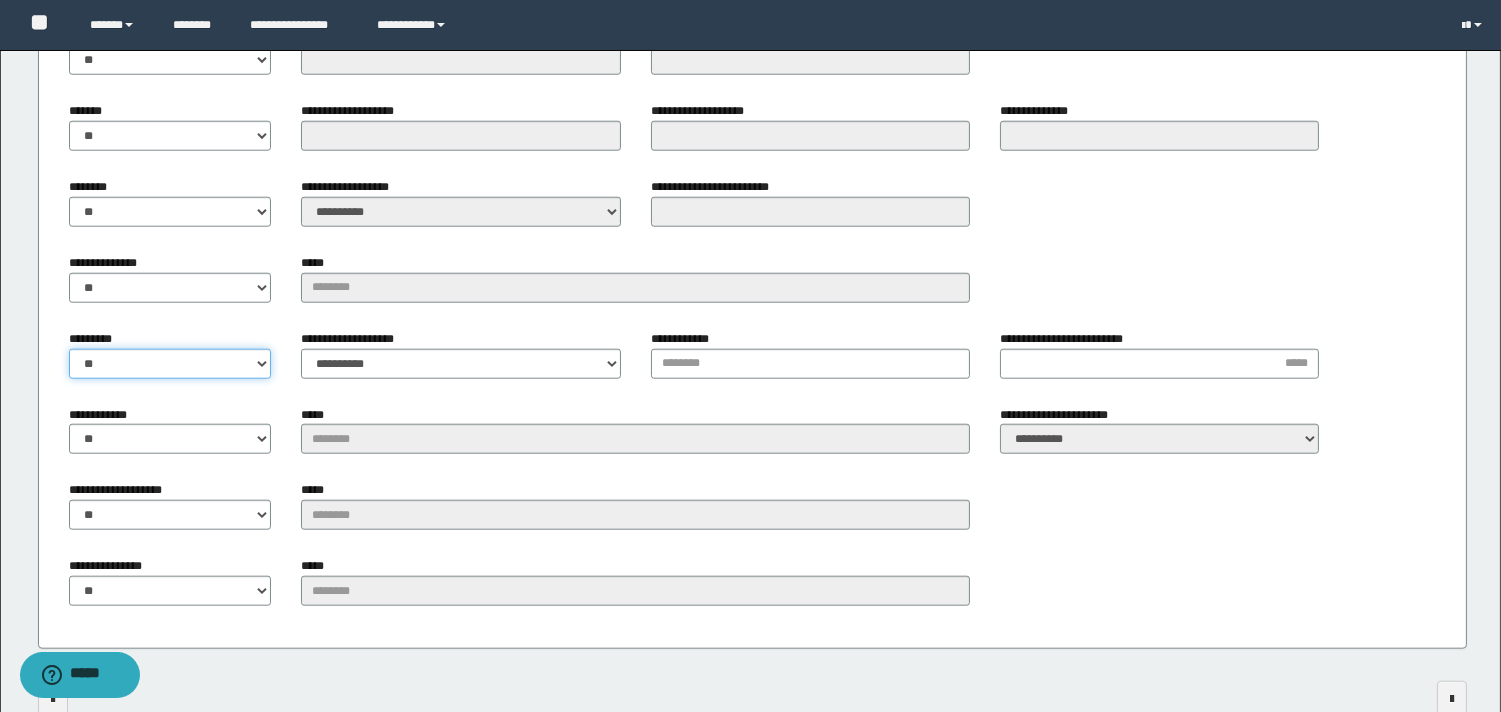 click on "**
**" at bounding box center [170, 364] 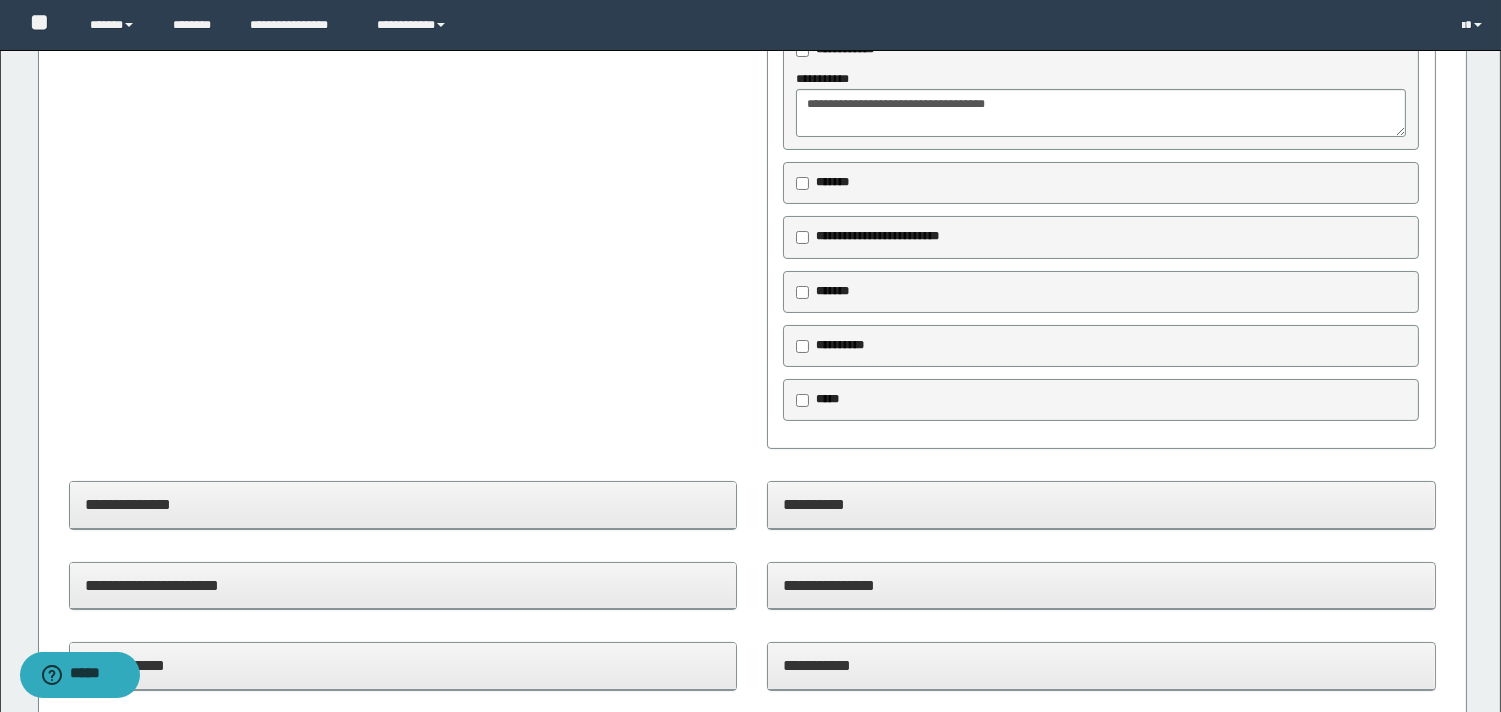 scroll, scrollTop: 20, scrollLeft: 0, axis: vertical 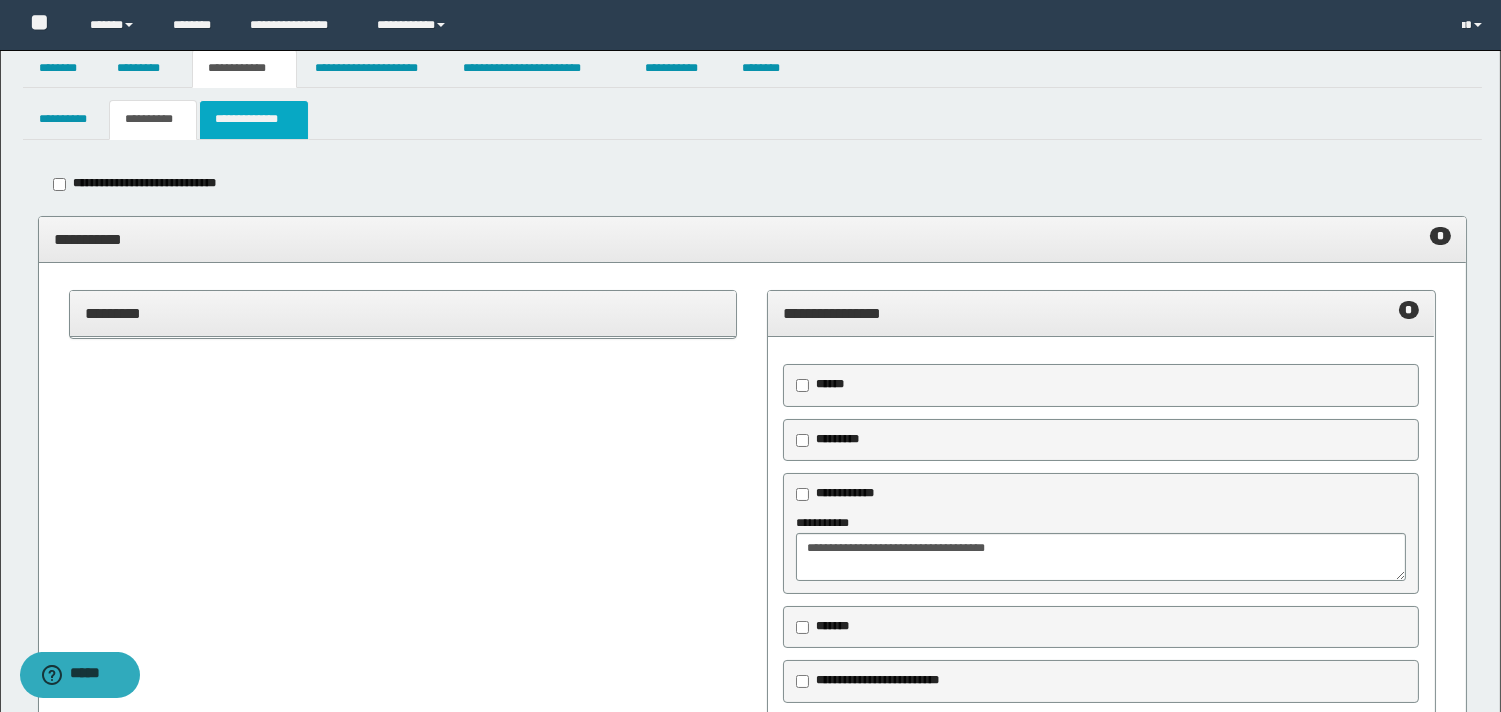 click on "**********" at bounding box center (253, 119) 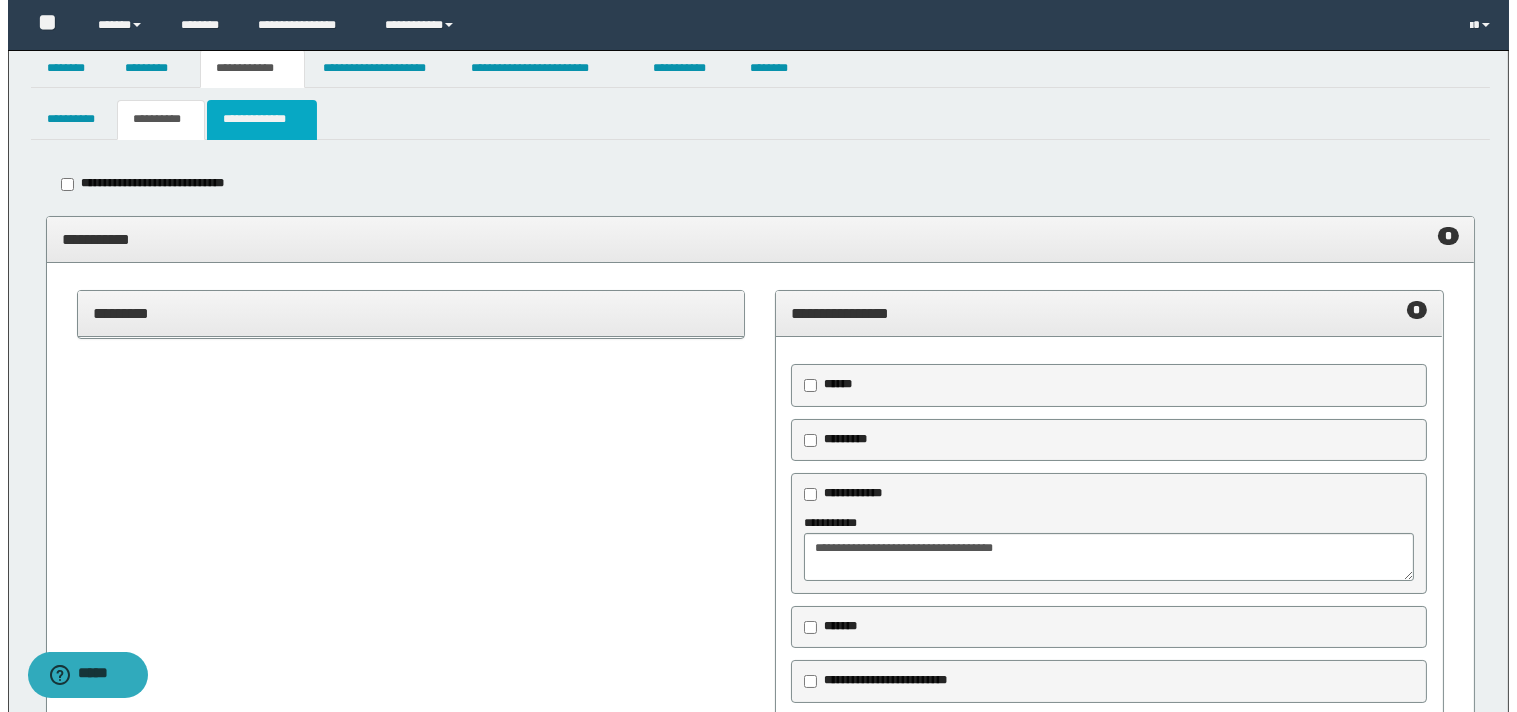 scroll, scrollTop: 0, scrollLeft: 0, axis: both 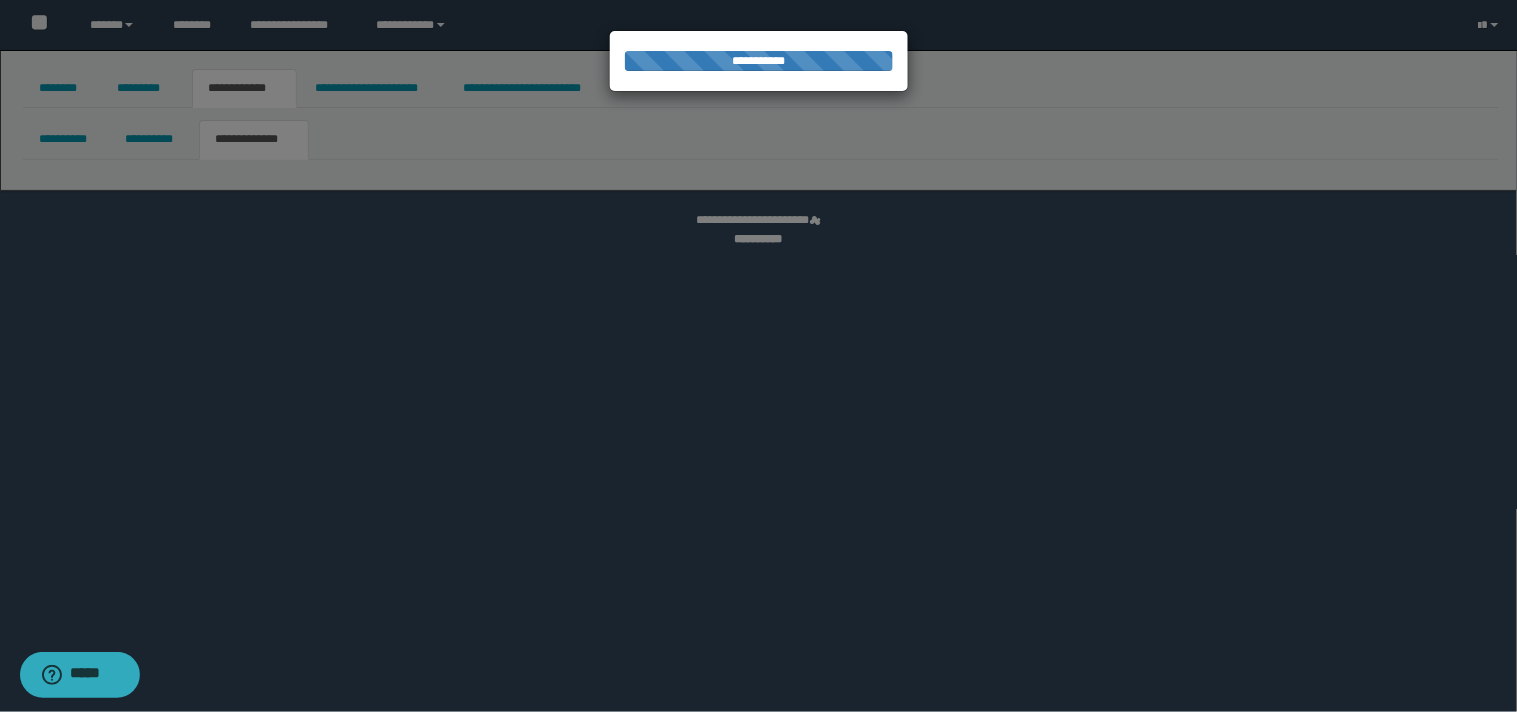 select on "*" 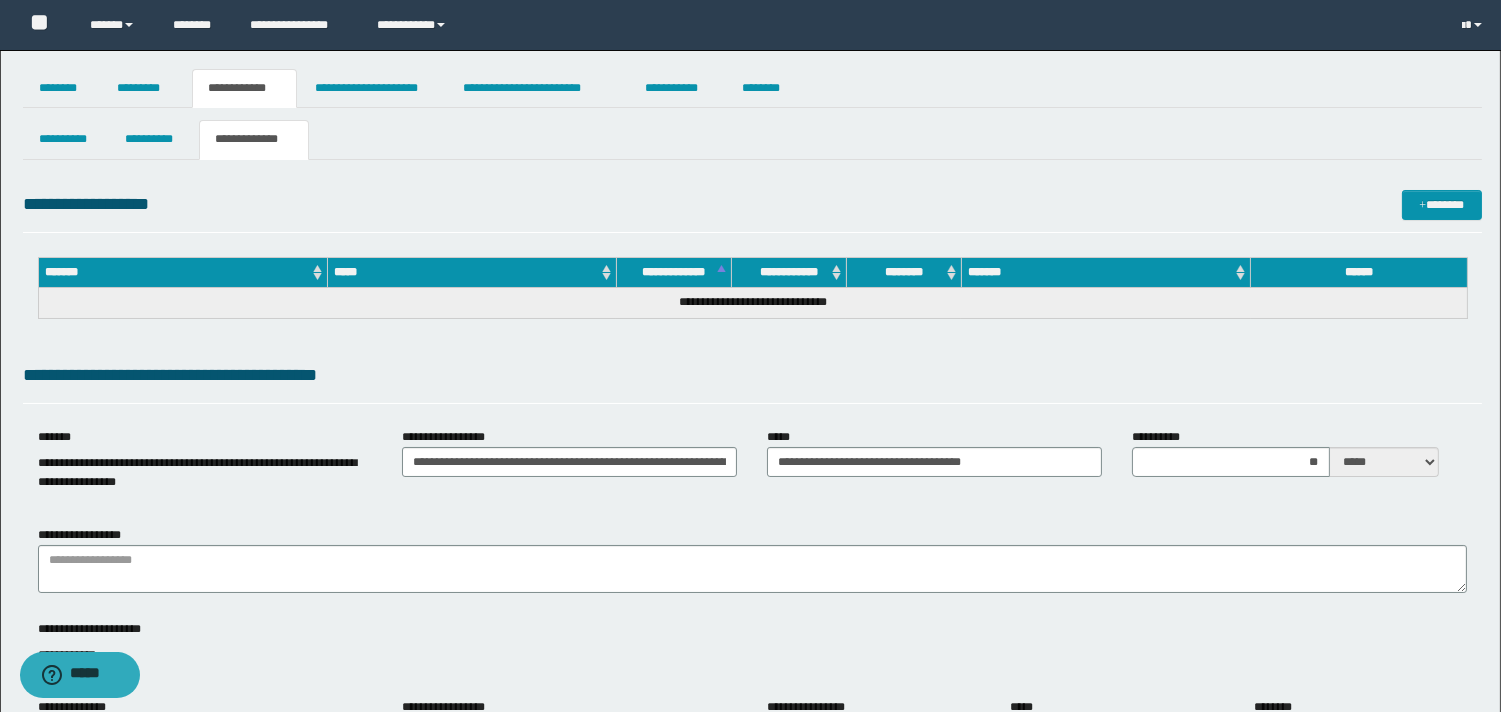 click on "**********" at bounding box center [197, 472] 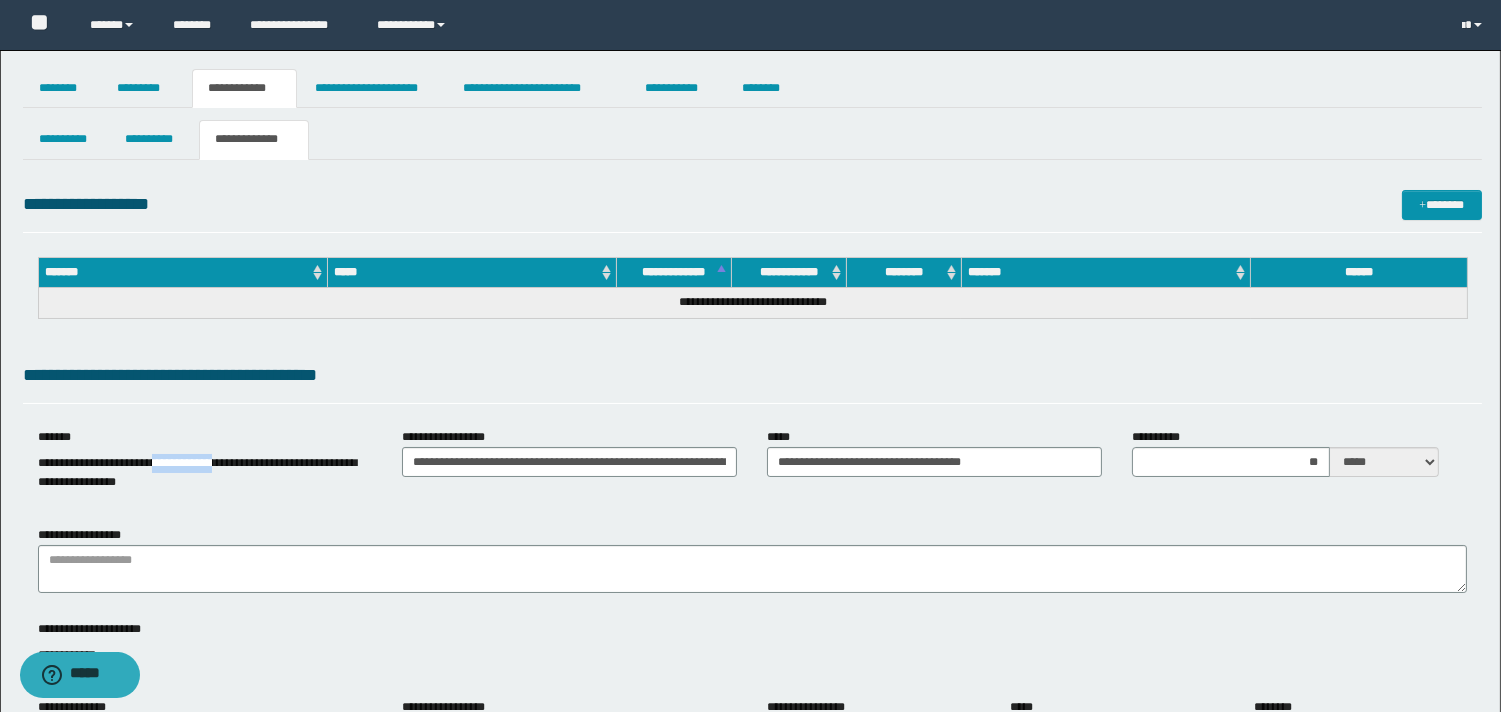 click on "**********" at bounding box center [197, 472] 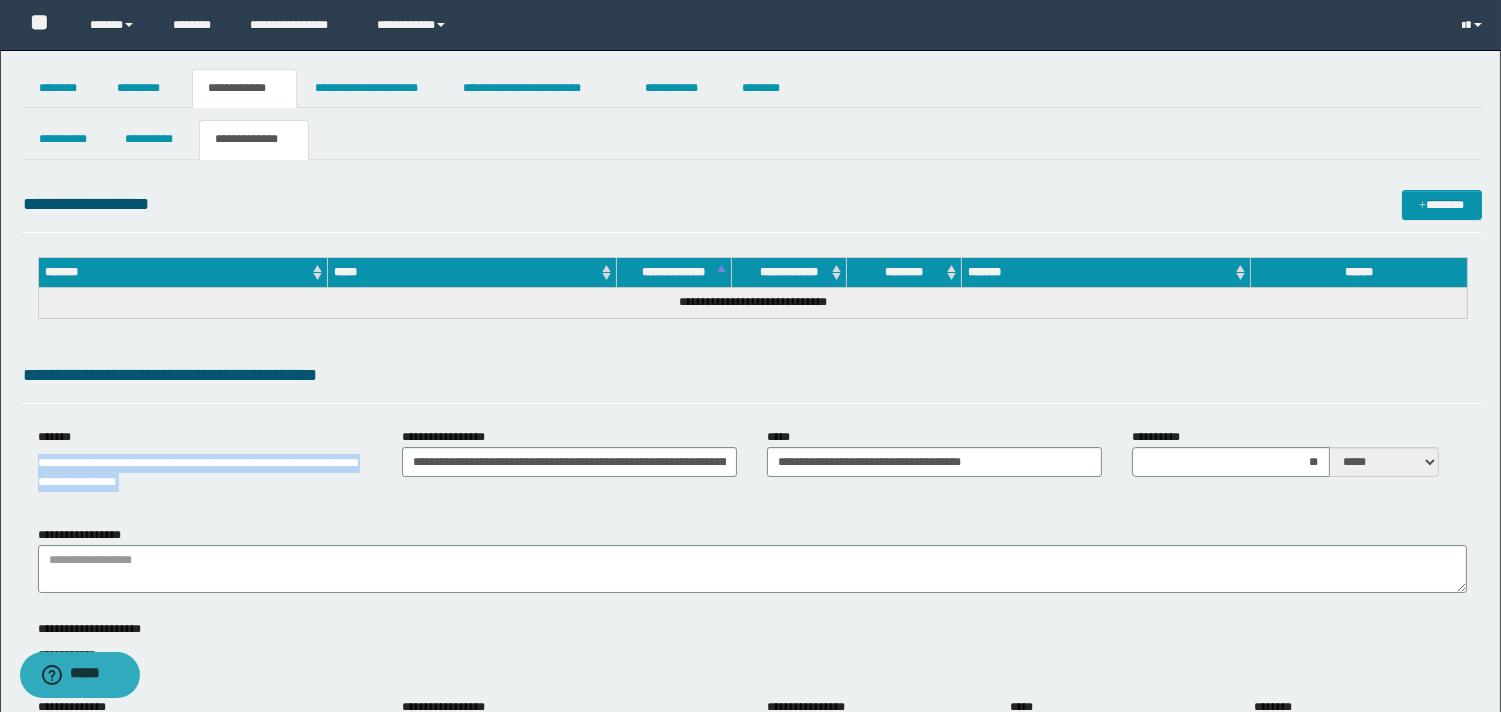 click on "**********" at bounding box center [197, 472] 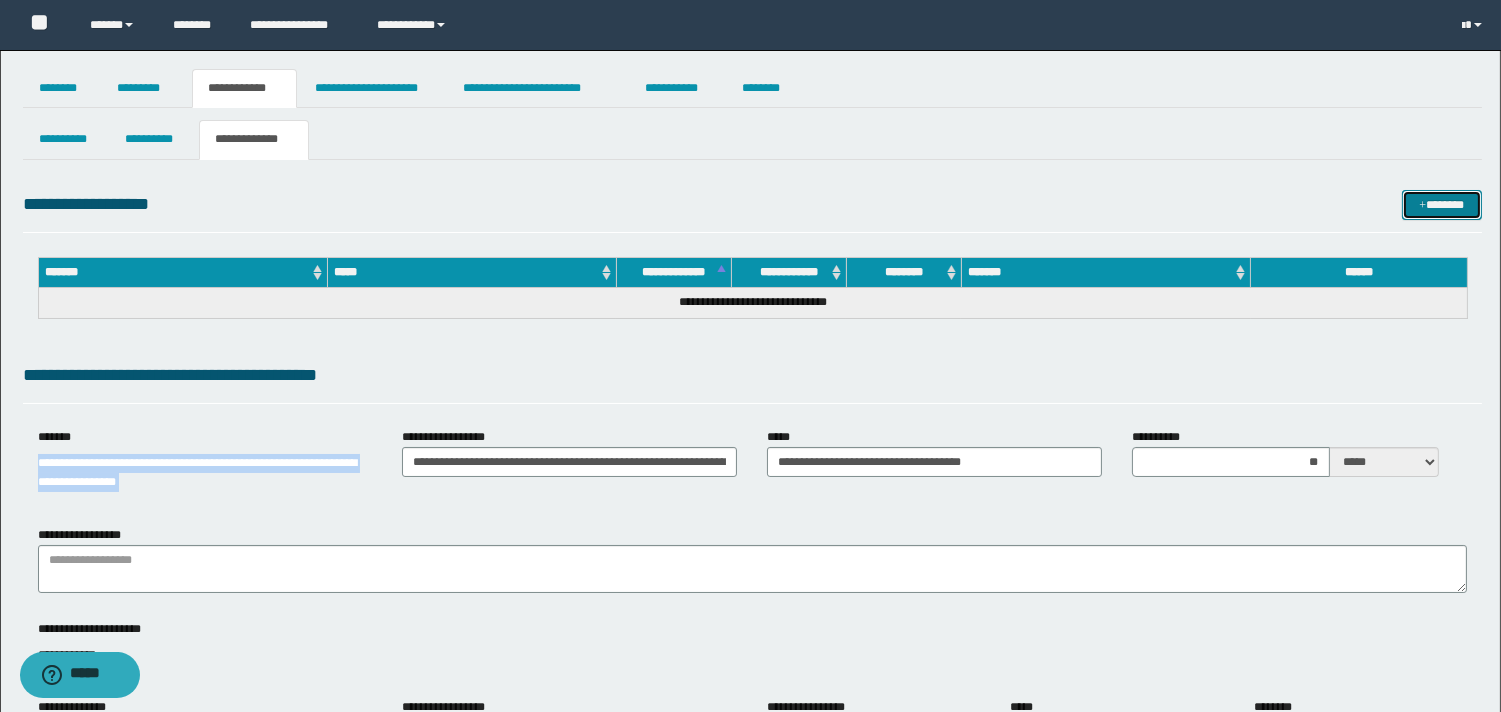 click on "*******" at bounding box center (1442, 205) 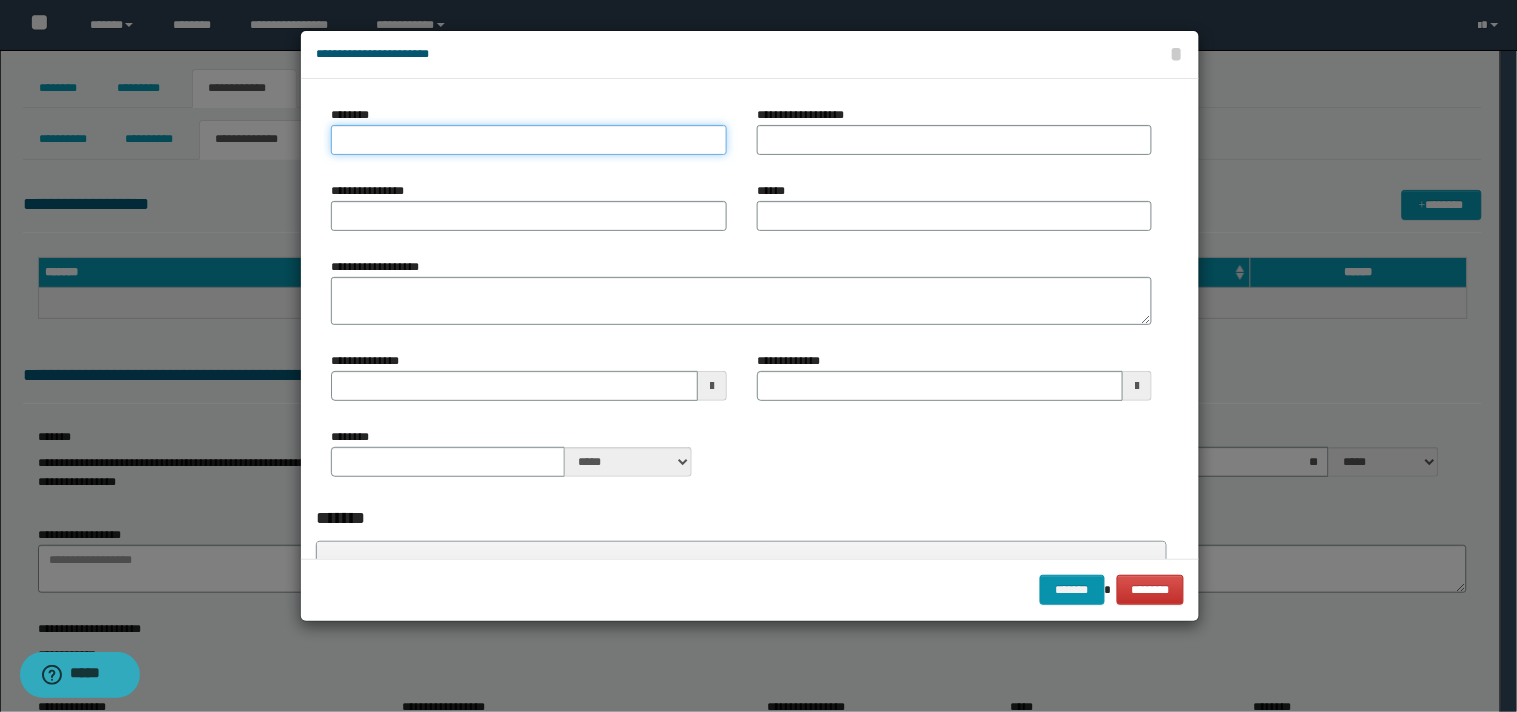 click on "********" at bounding box center [529, 140] 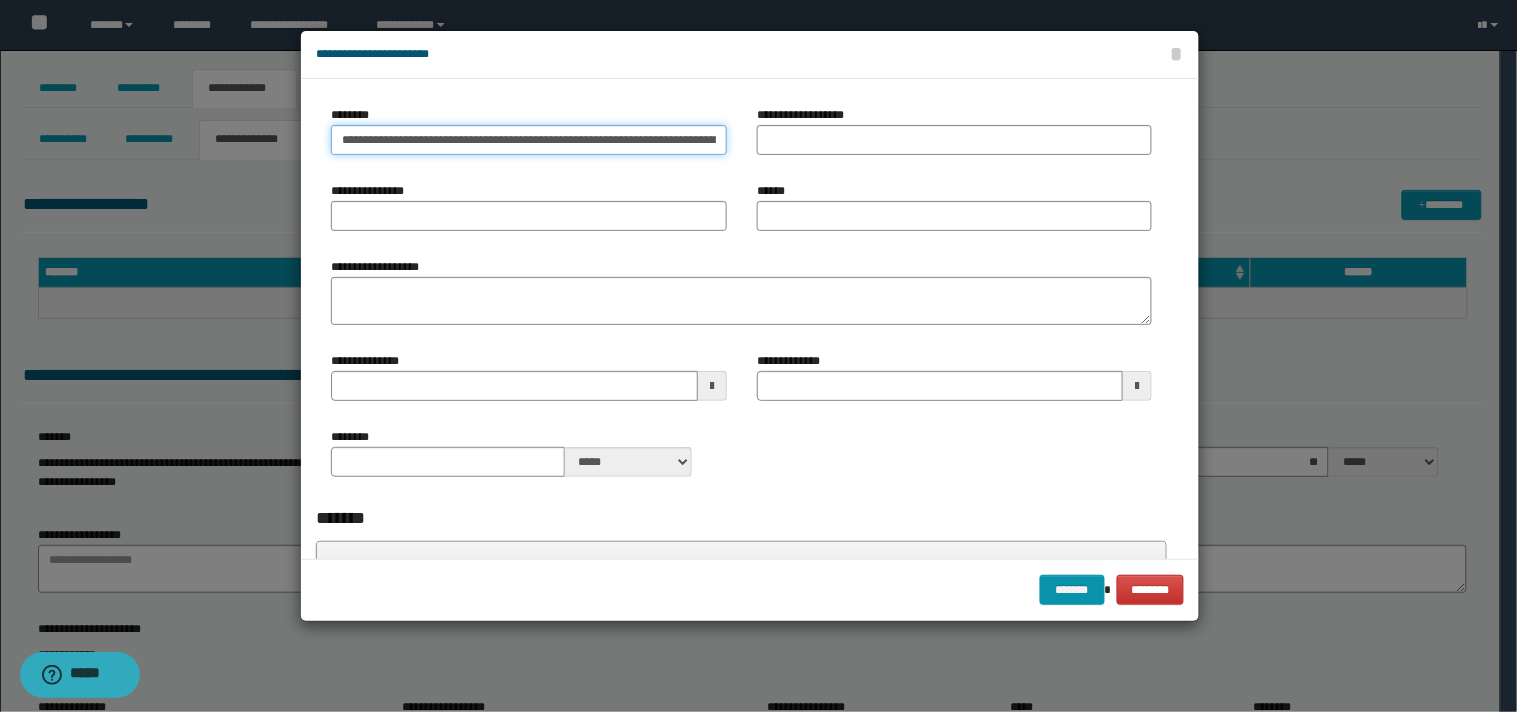 scroll, scrollTop: 0, scrollLeft: 146, axis: horizontal 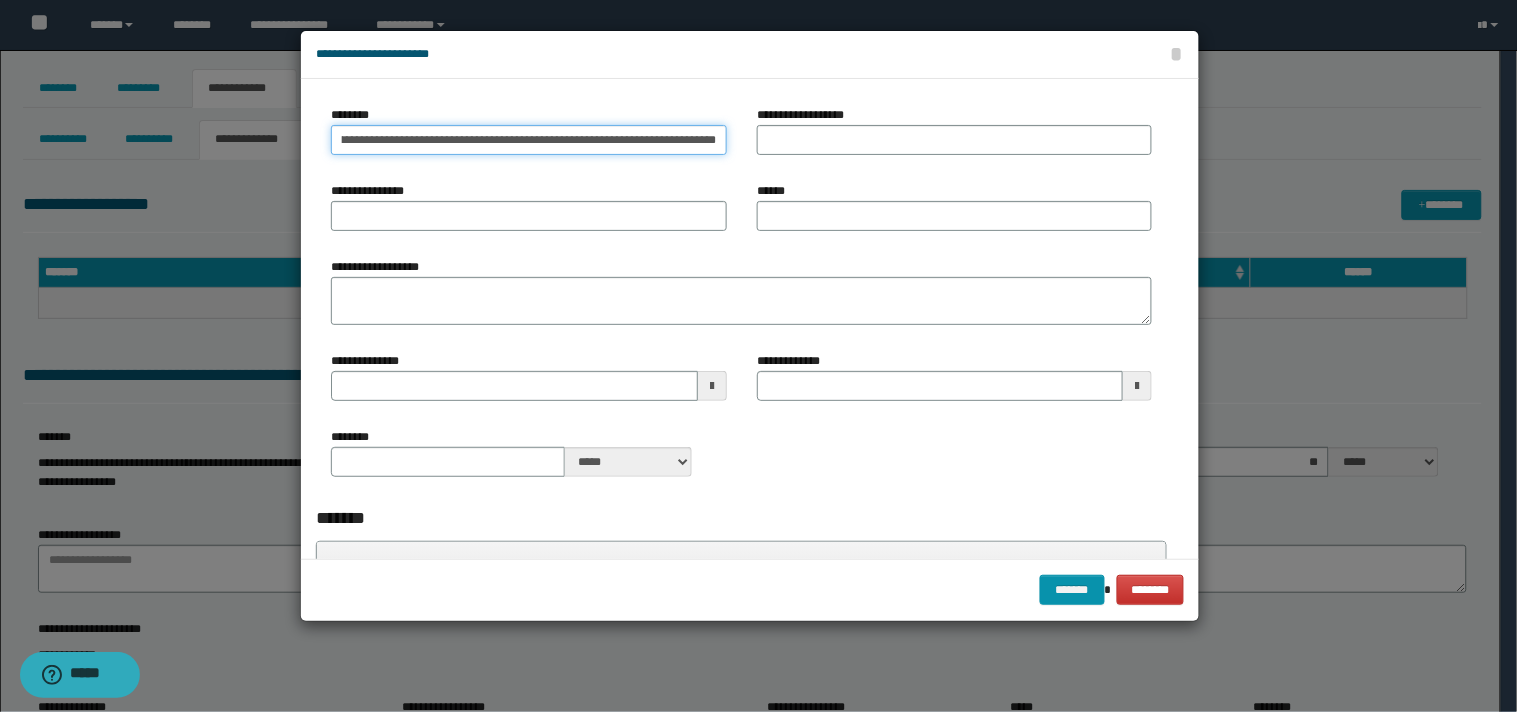 type 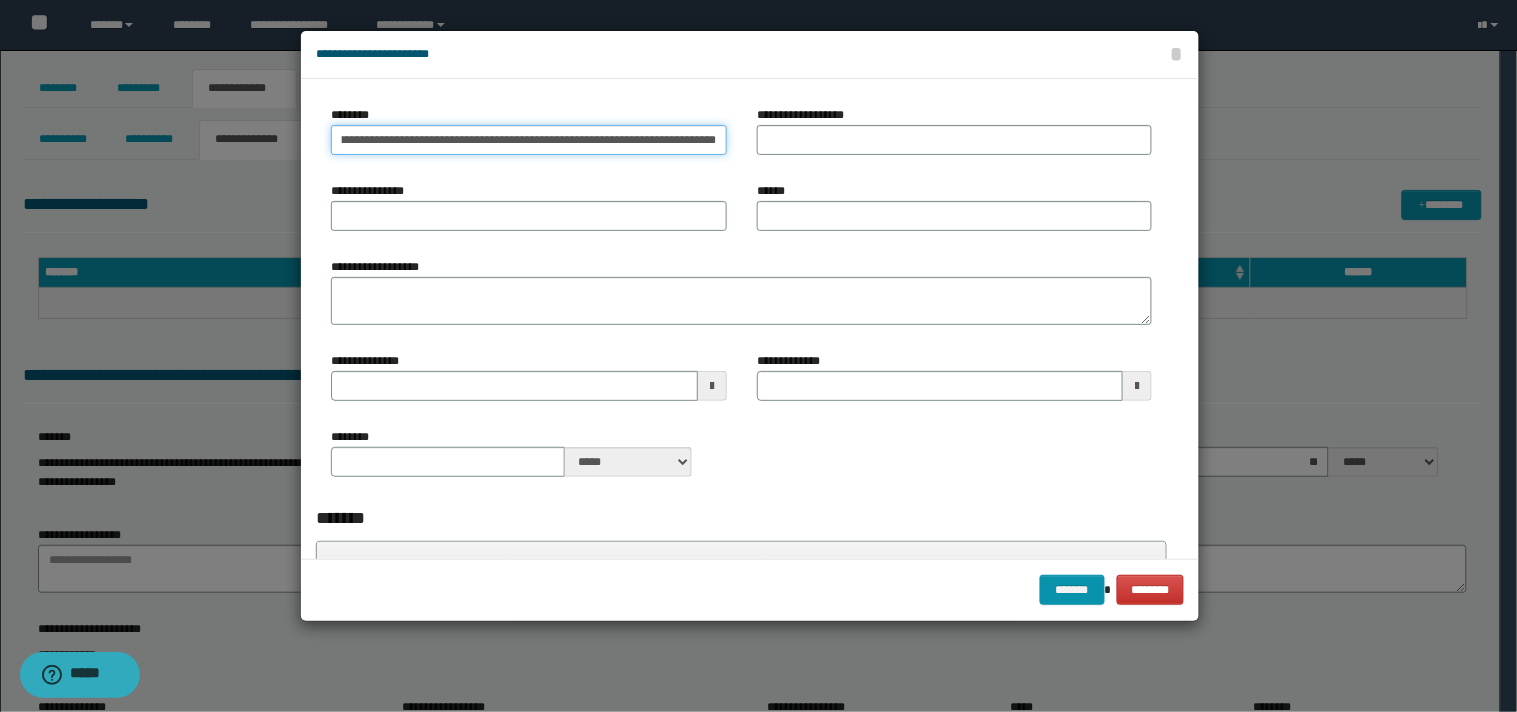 type 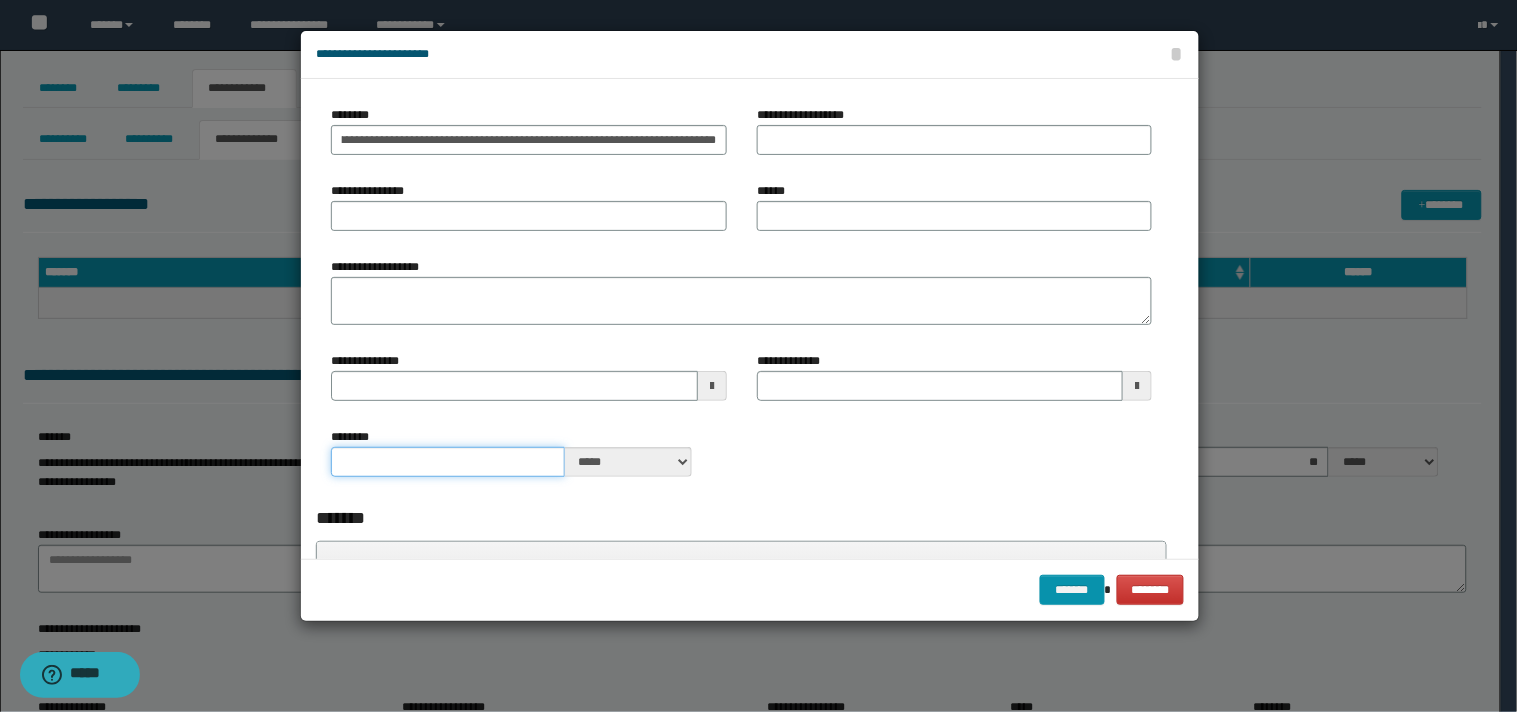 scroll, scrollTop: 0, scrollLeft: 0, axis: both 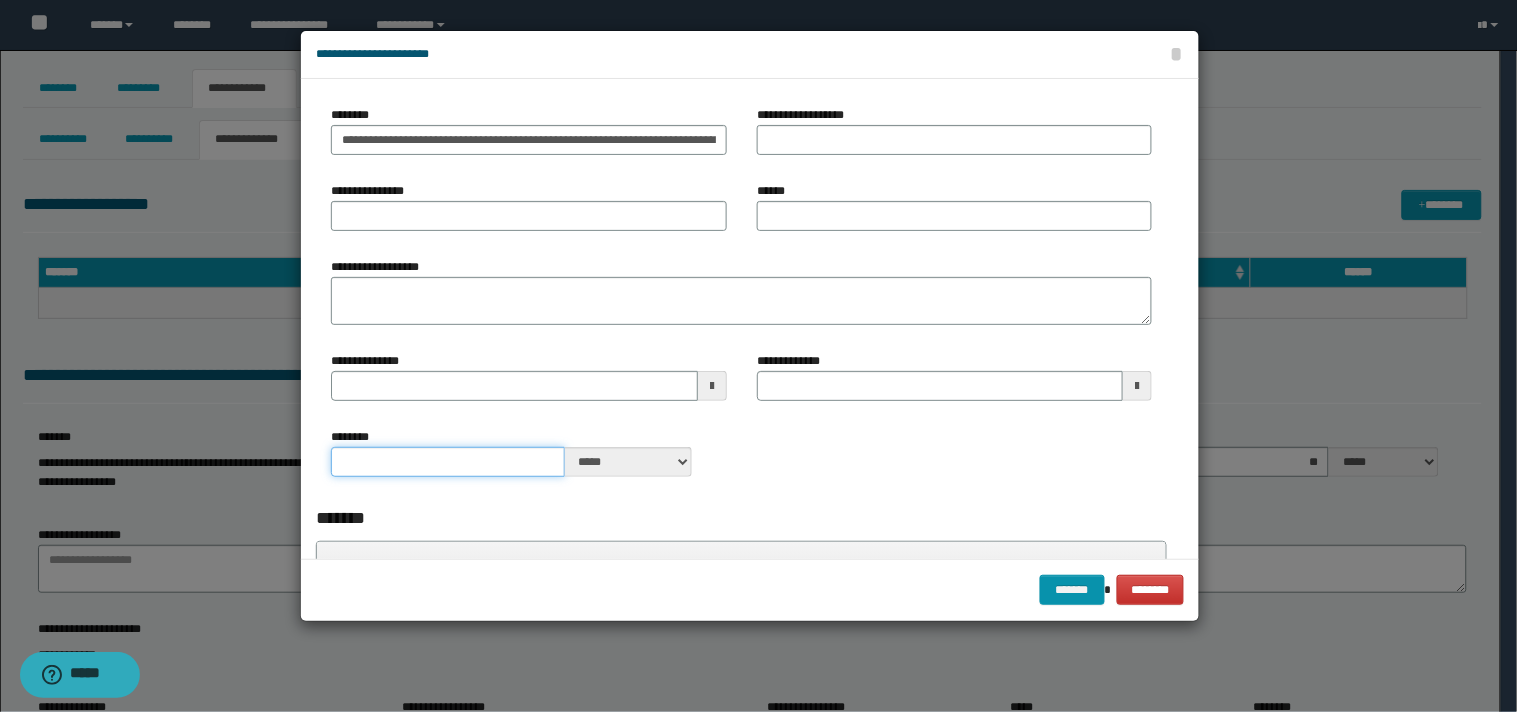 click on "********" at bounding box center (447, 462) 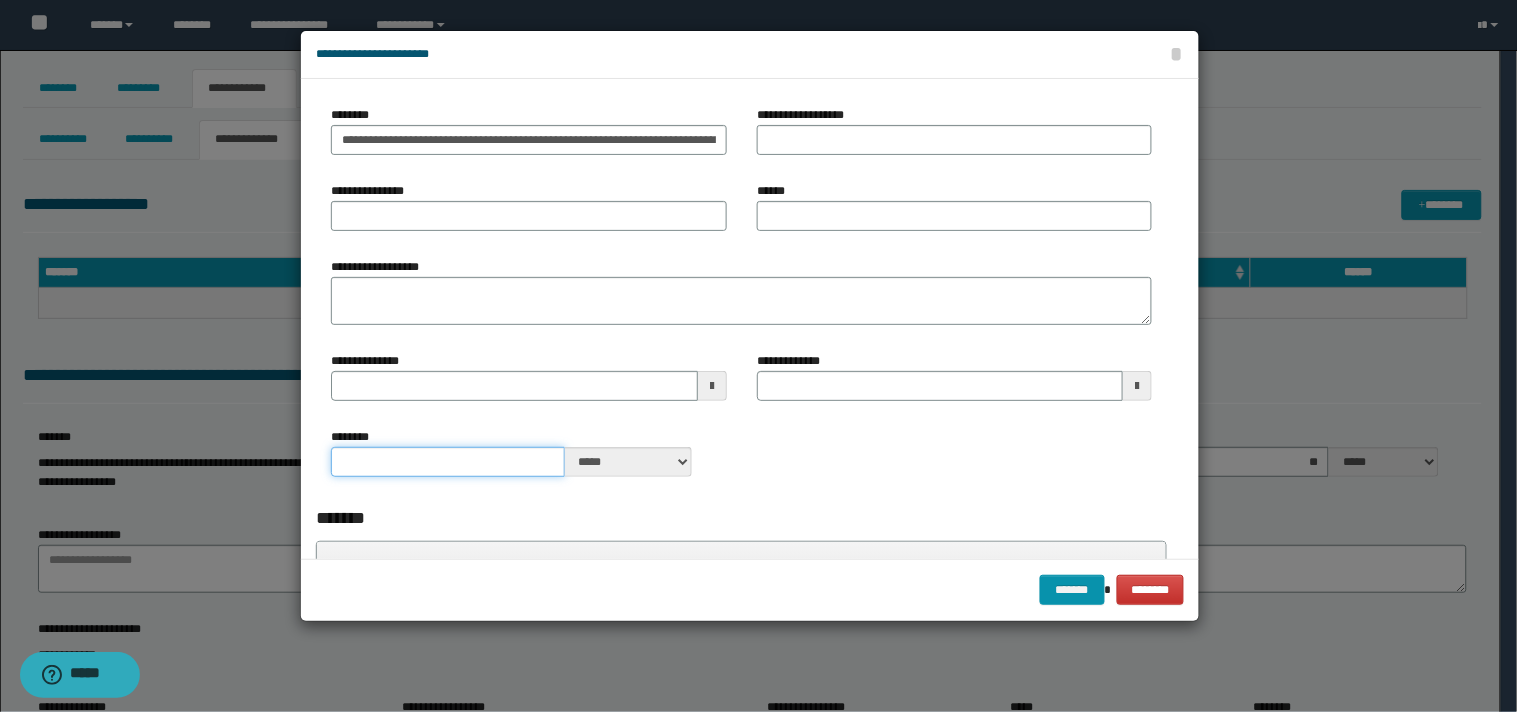 click on "********" at bounding box center [447, 462] 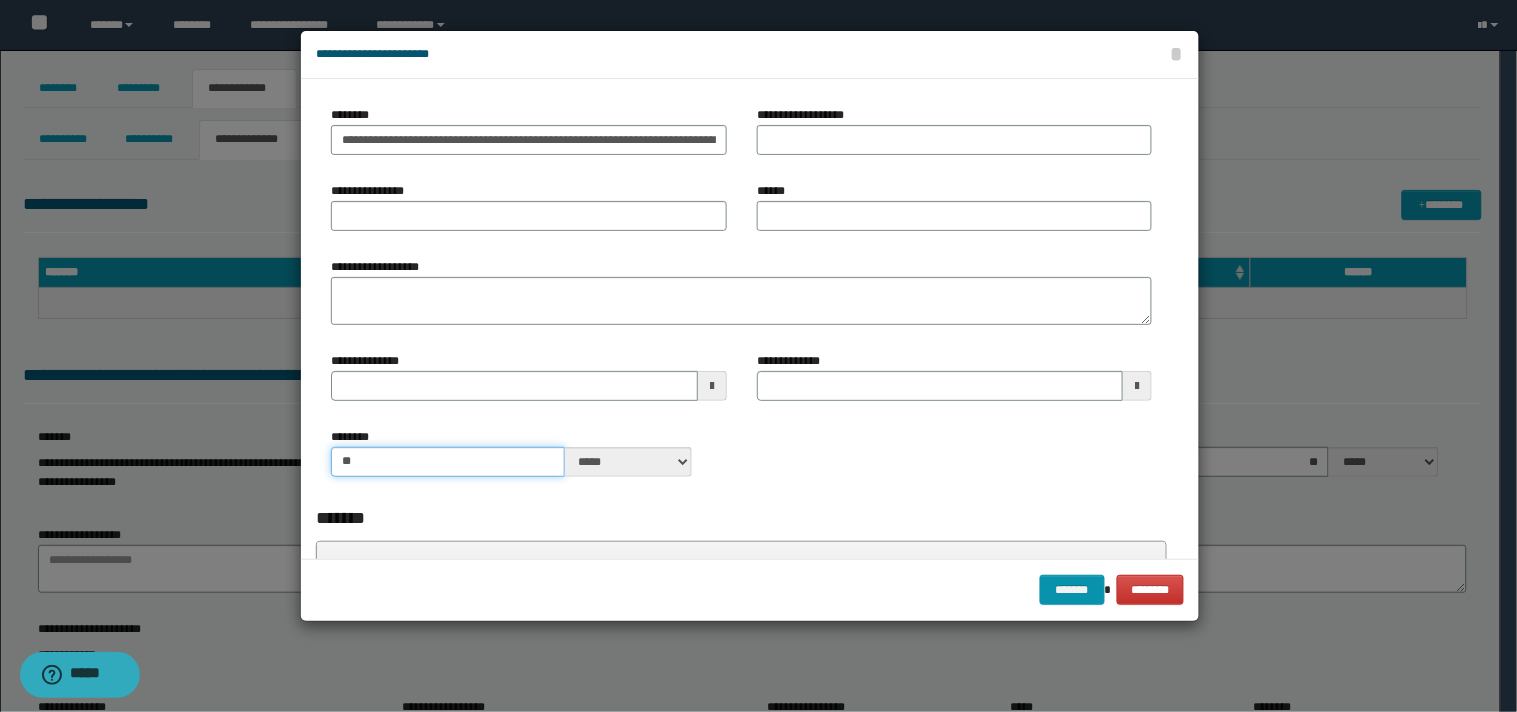 type on "***" 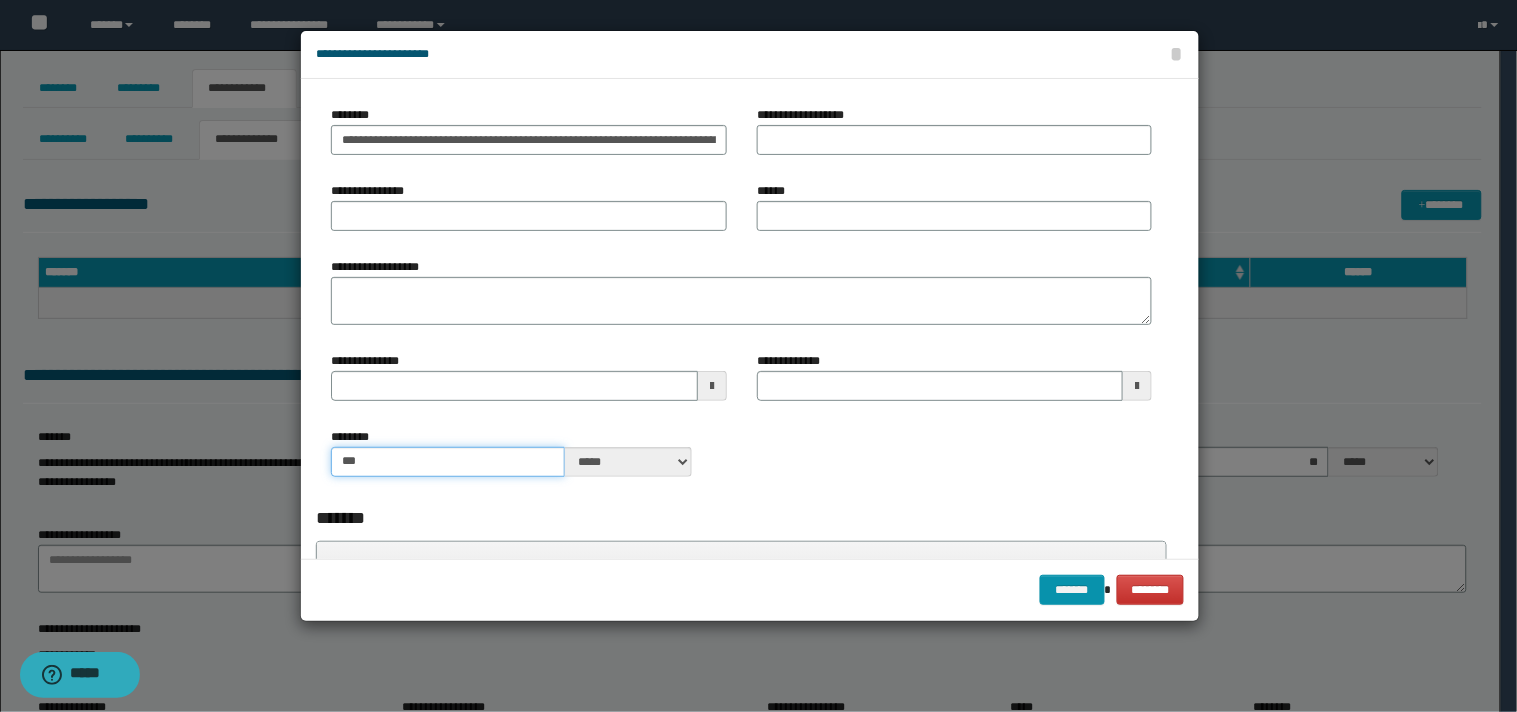 type 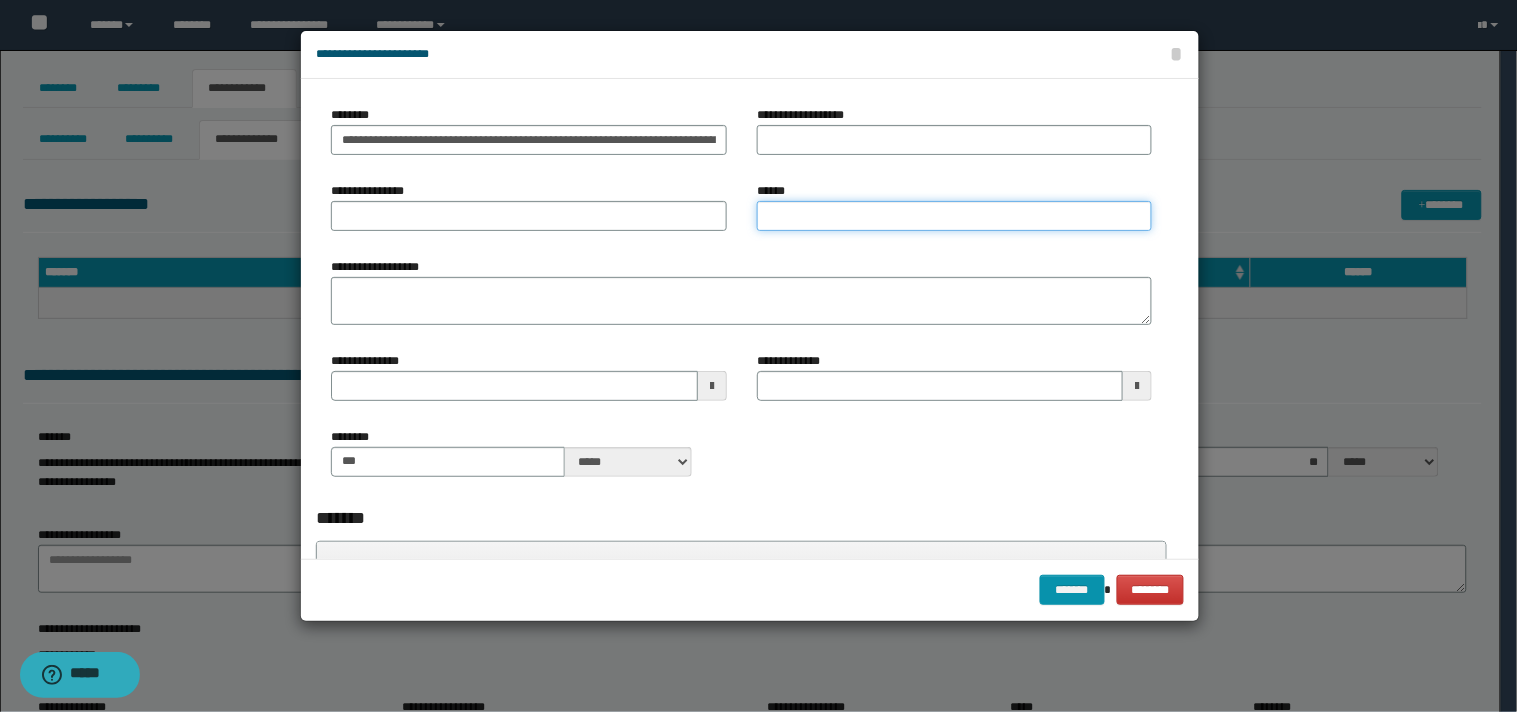 click on "******" at bounding box center (955, 216) 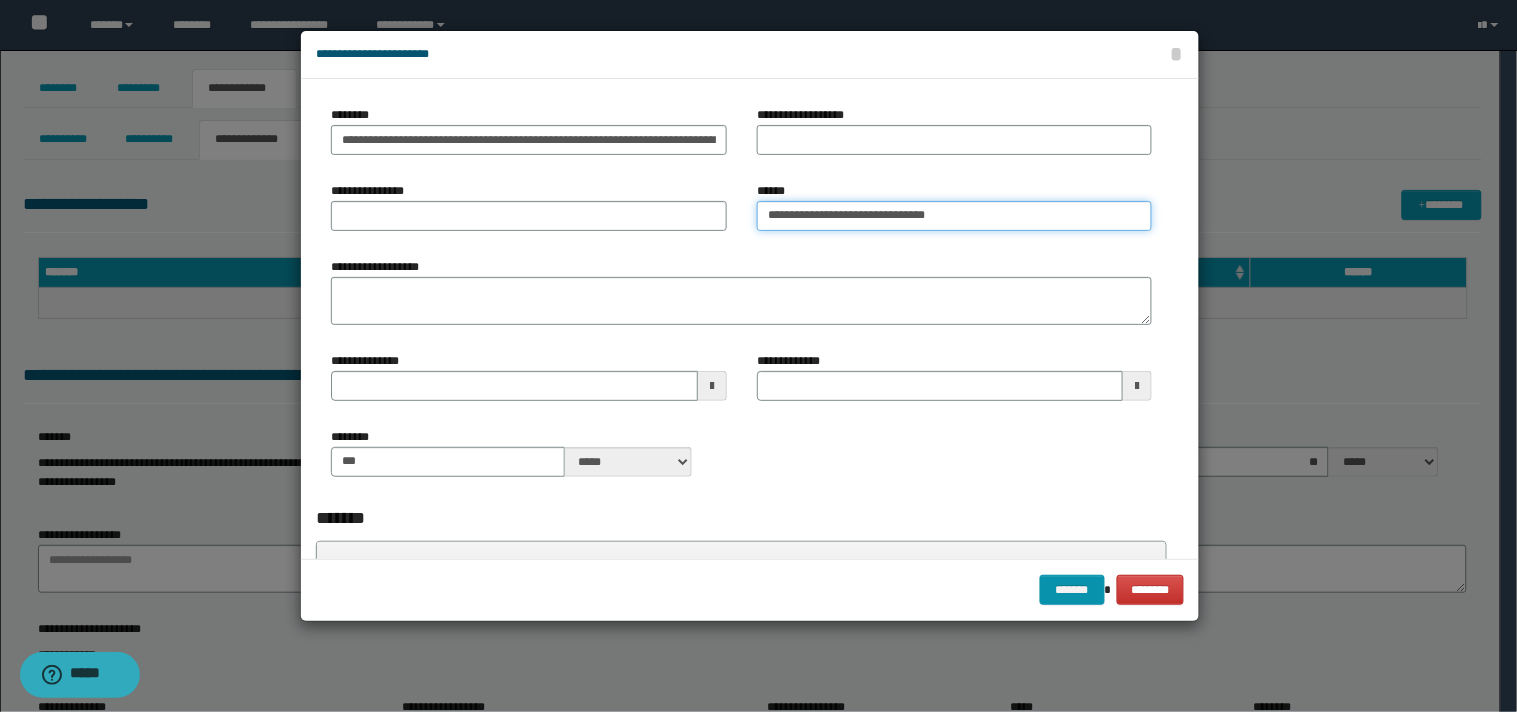 type on "**********" 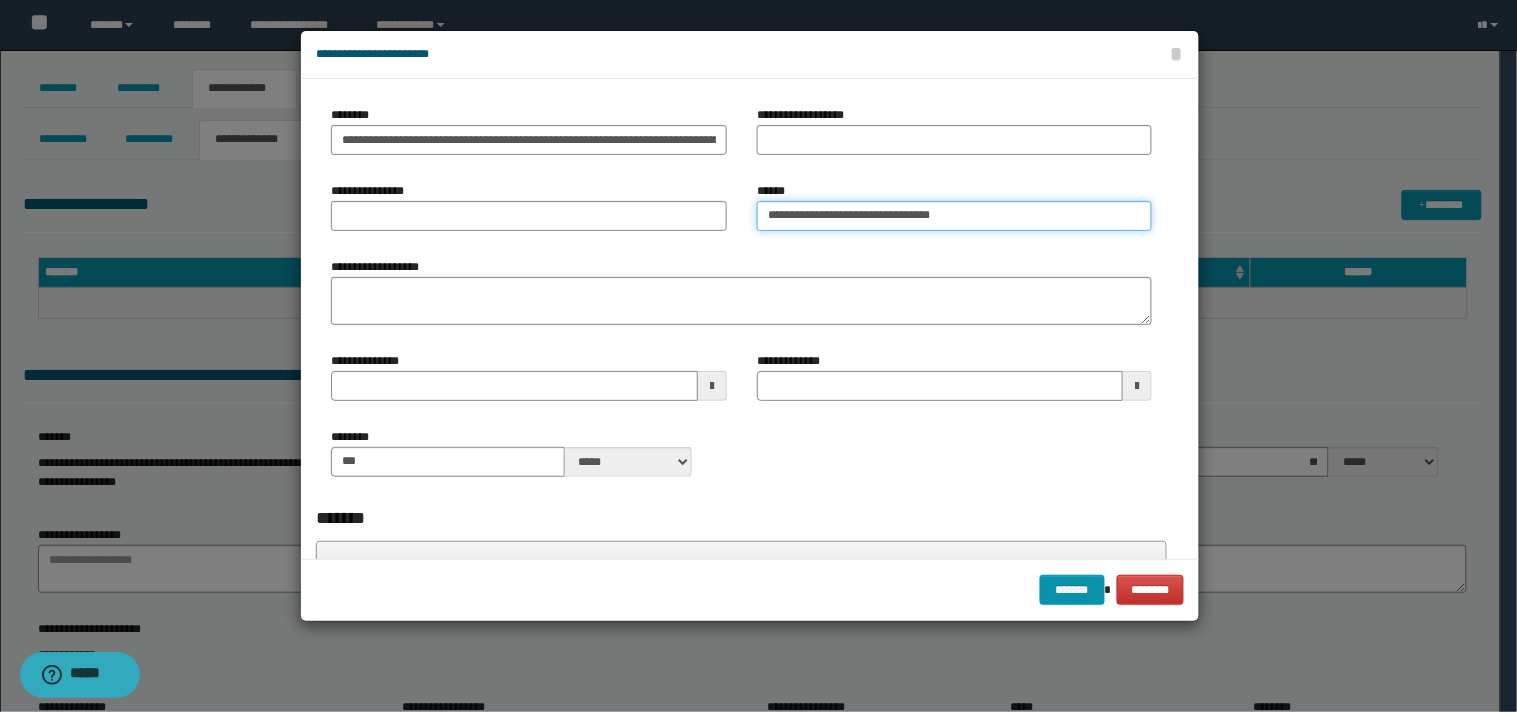 type 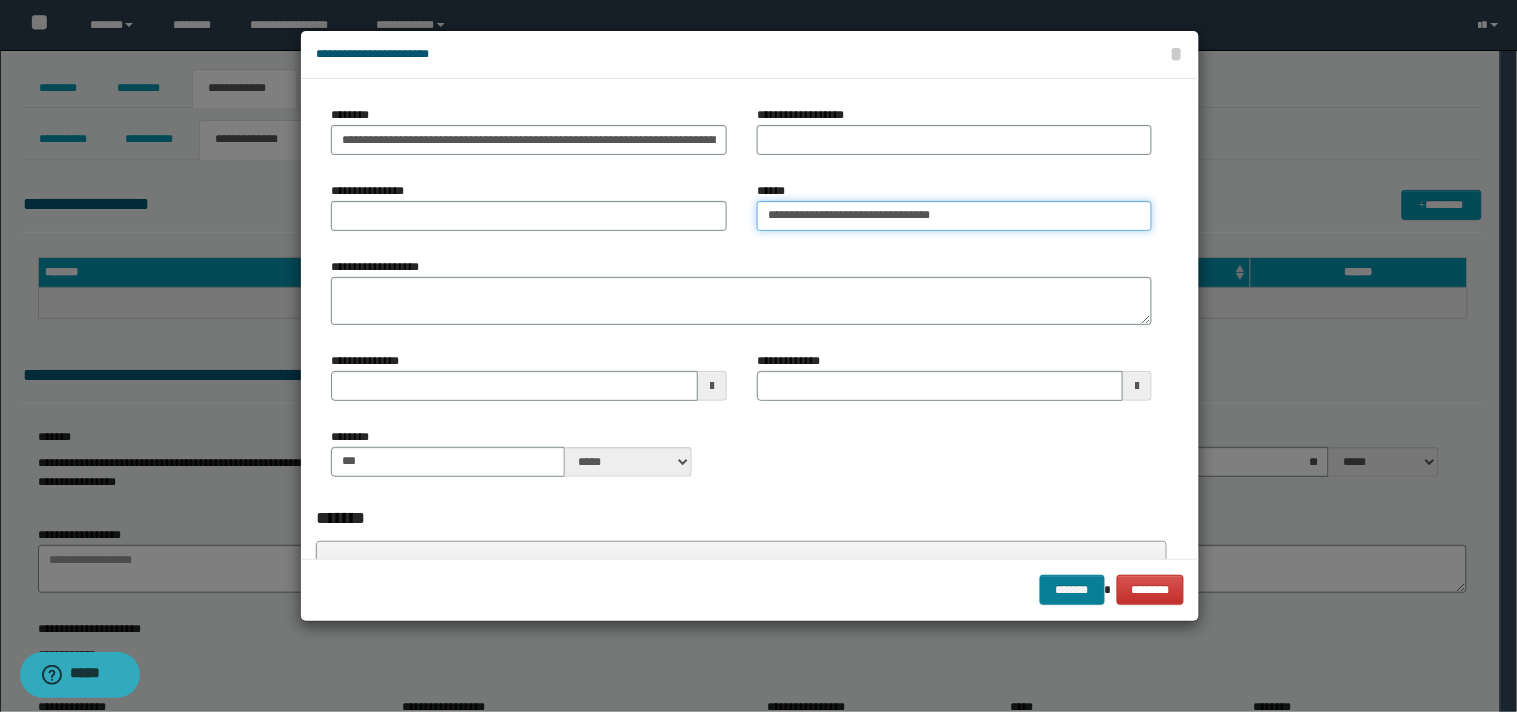 type on "**********" 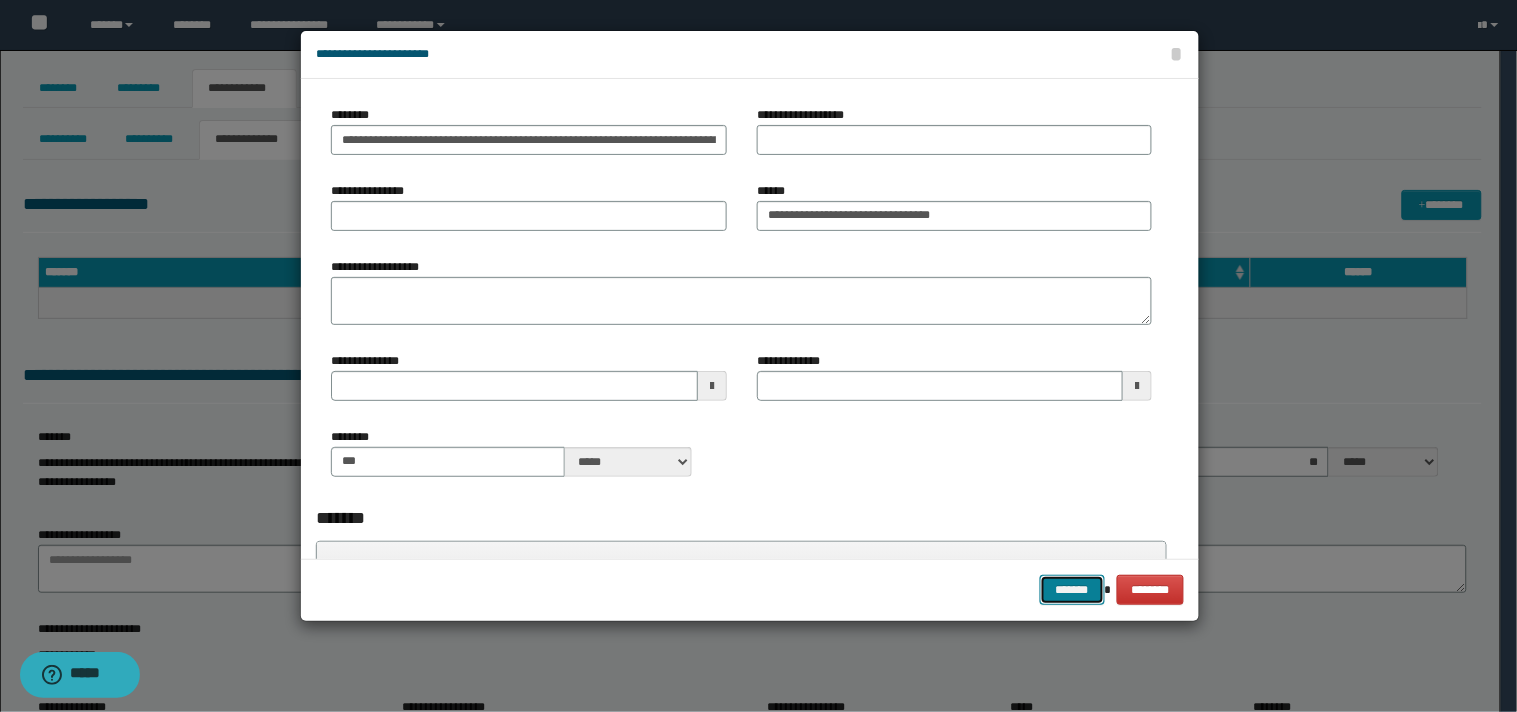 click on "*******" at bounding box center (1072, 590) 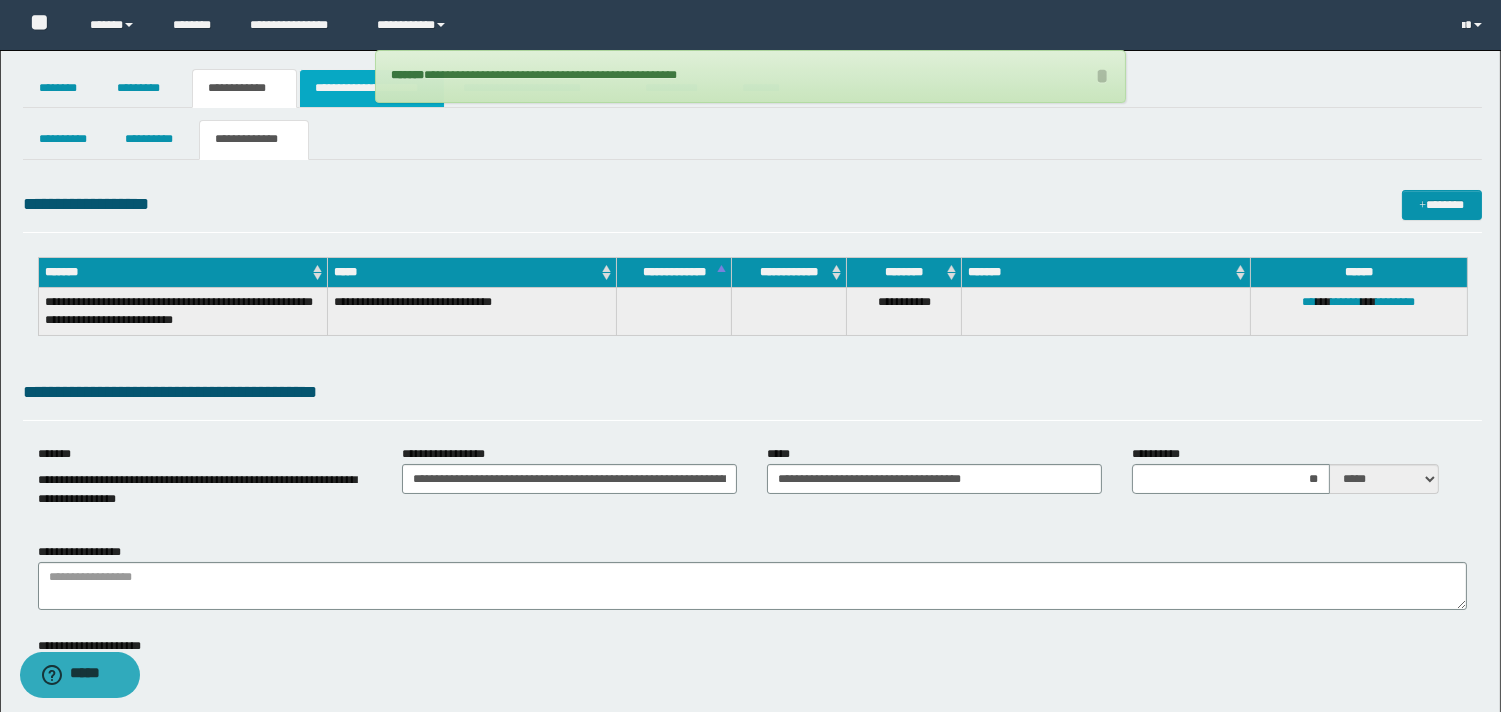 click on "**********" at bounding box center [372, 88] 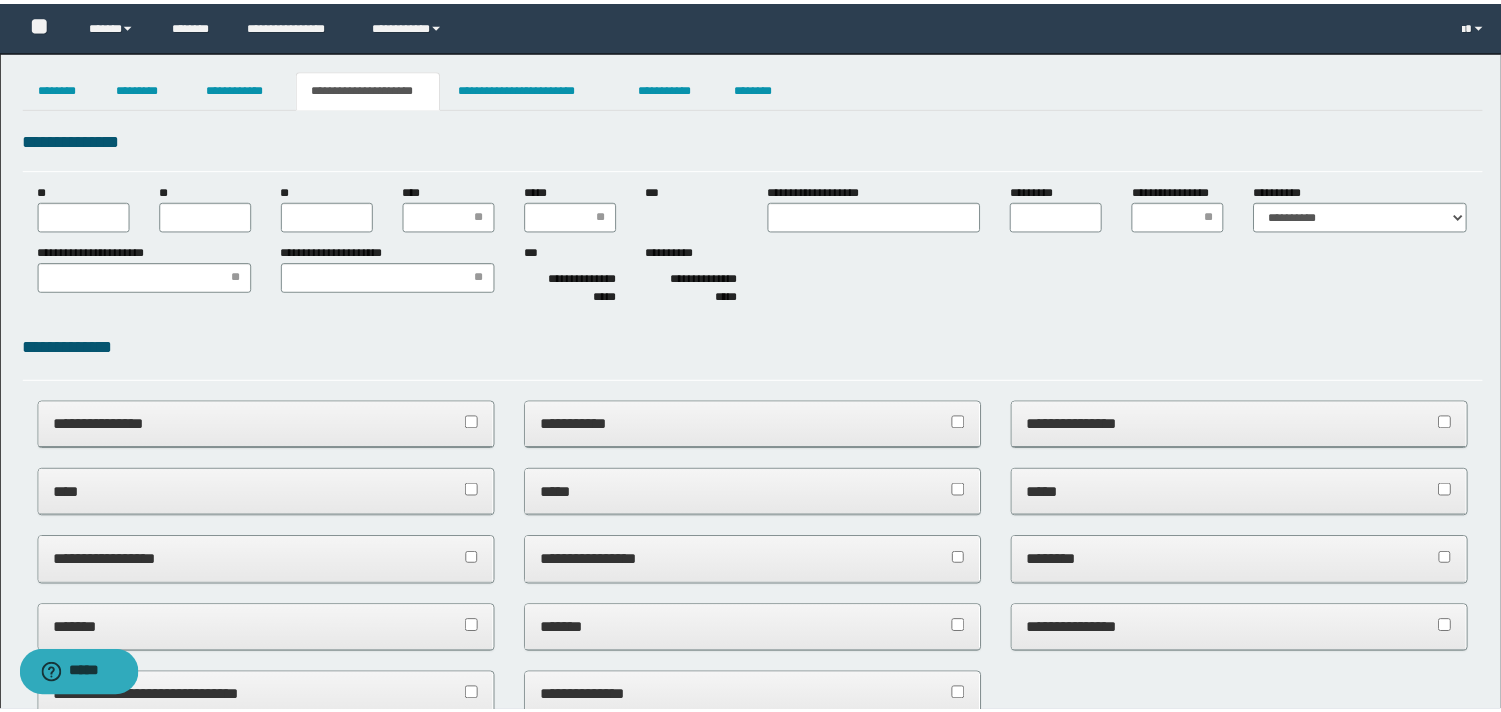 scroll, scrollTop: 0, scrollLeft: 0, axis: both 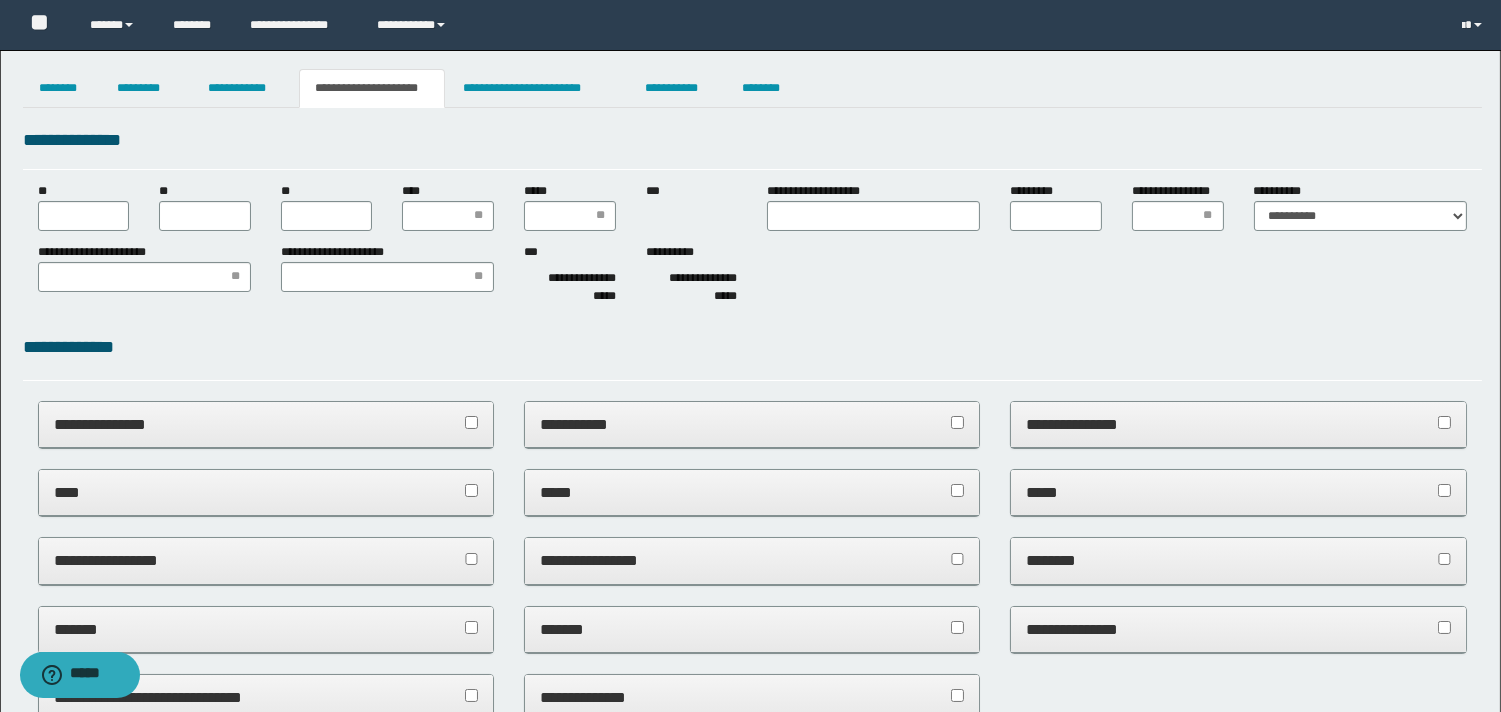drag, startPoint x: 593, startPoint y: 233, endPoint x: 580, endPoint y: 227, distance: 14.3178215 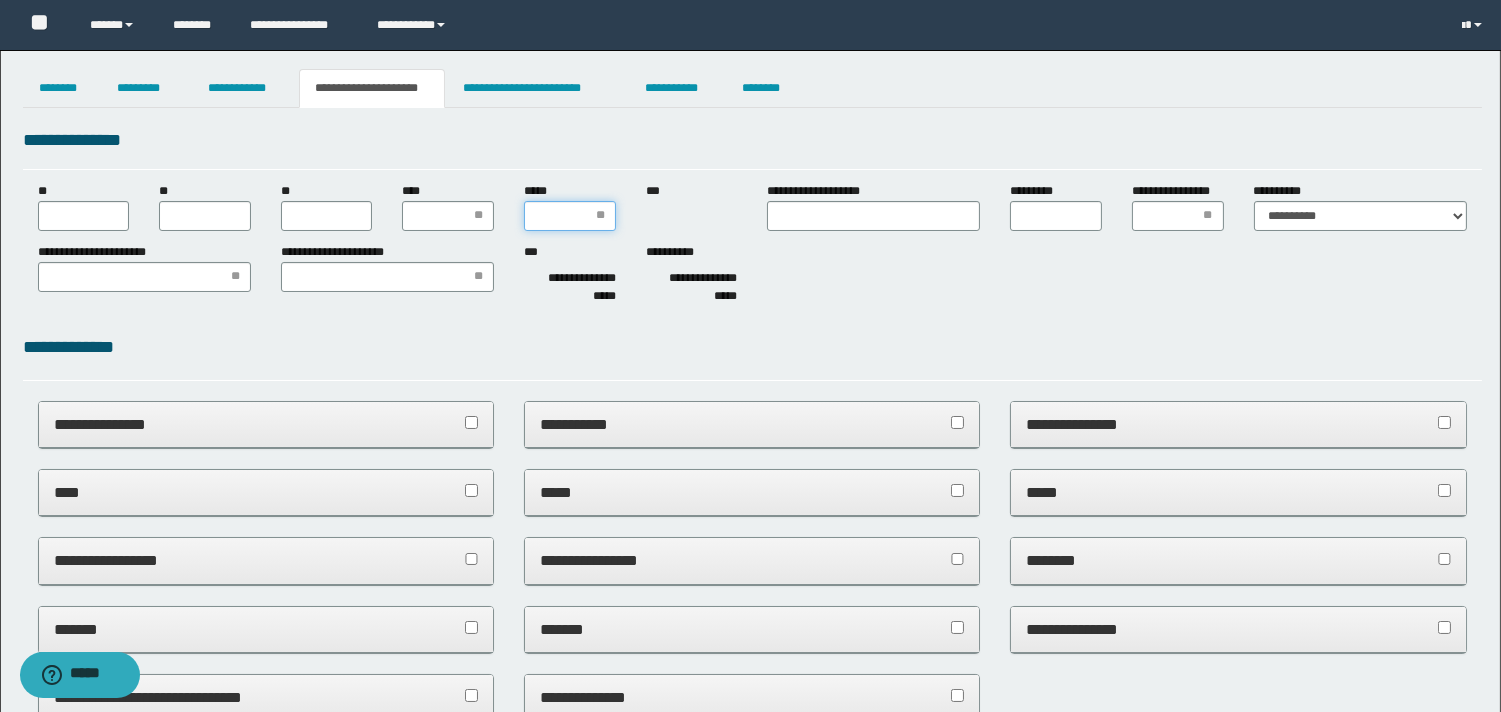 click on "*****" at bounding box center (570, 216) 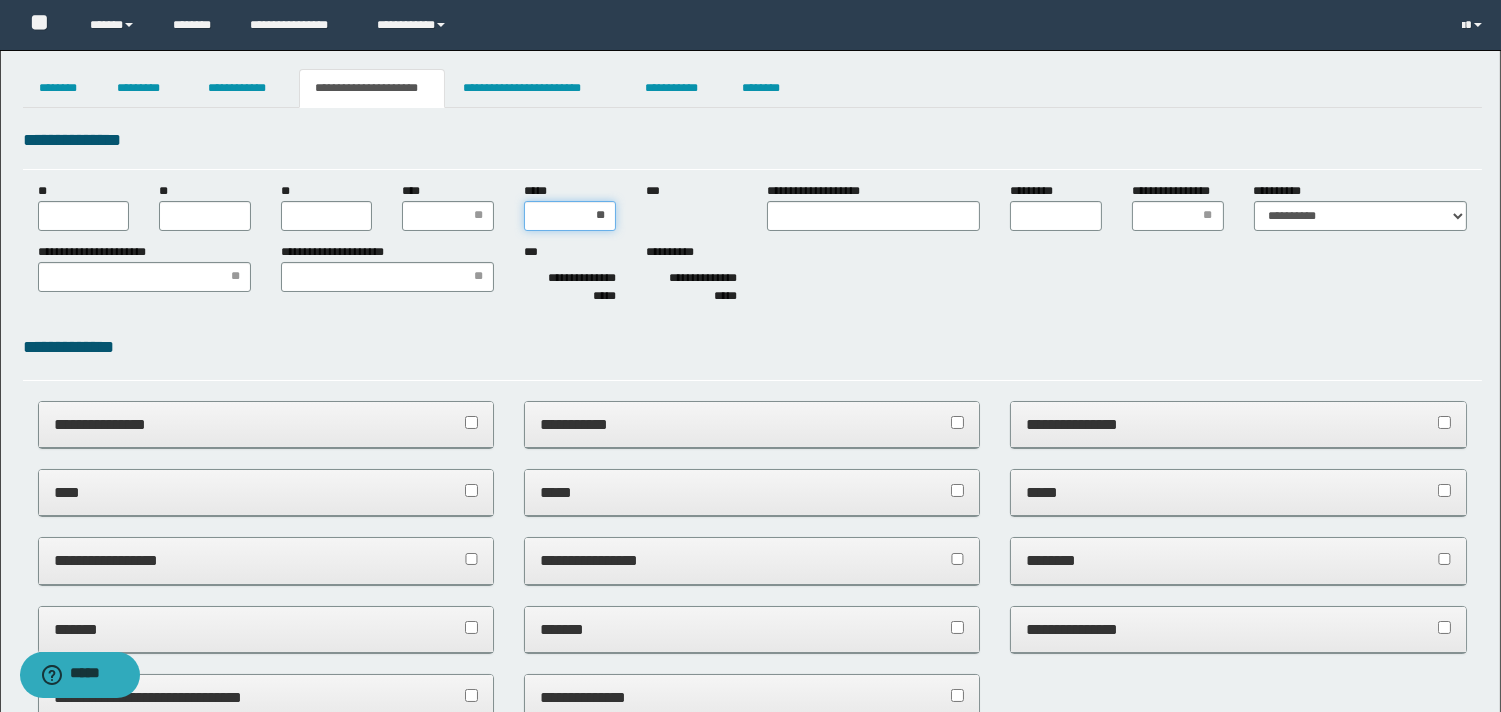 type on "***" 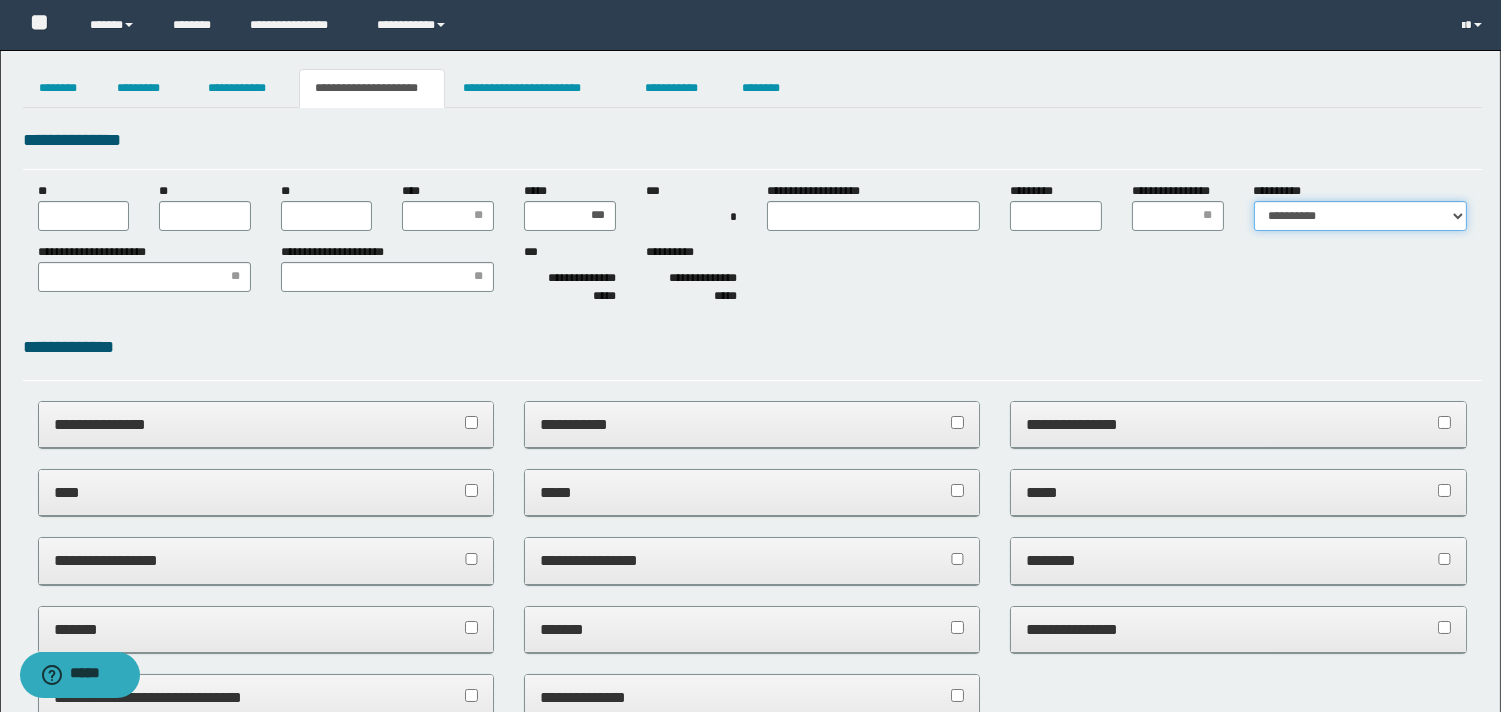 drag, startPoint x: 1358, startPoint y: 216, endPoint x: 1342, endPoint y: 230, distance: 21.260292 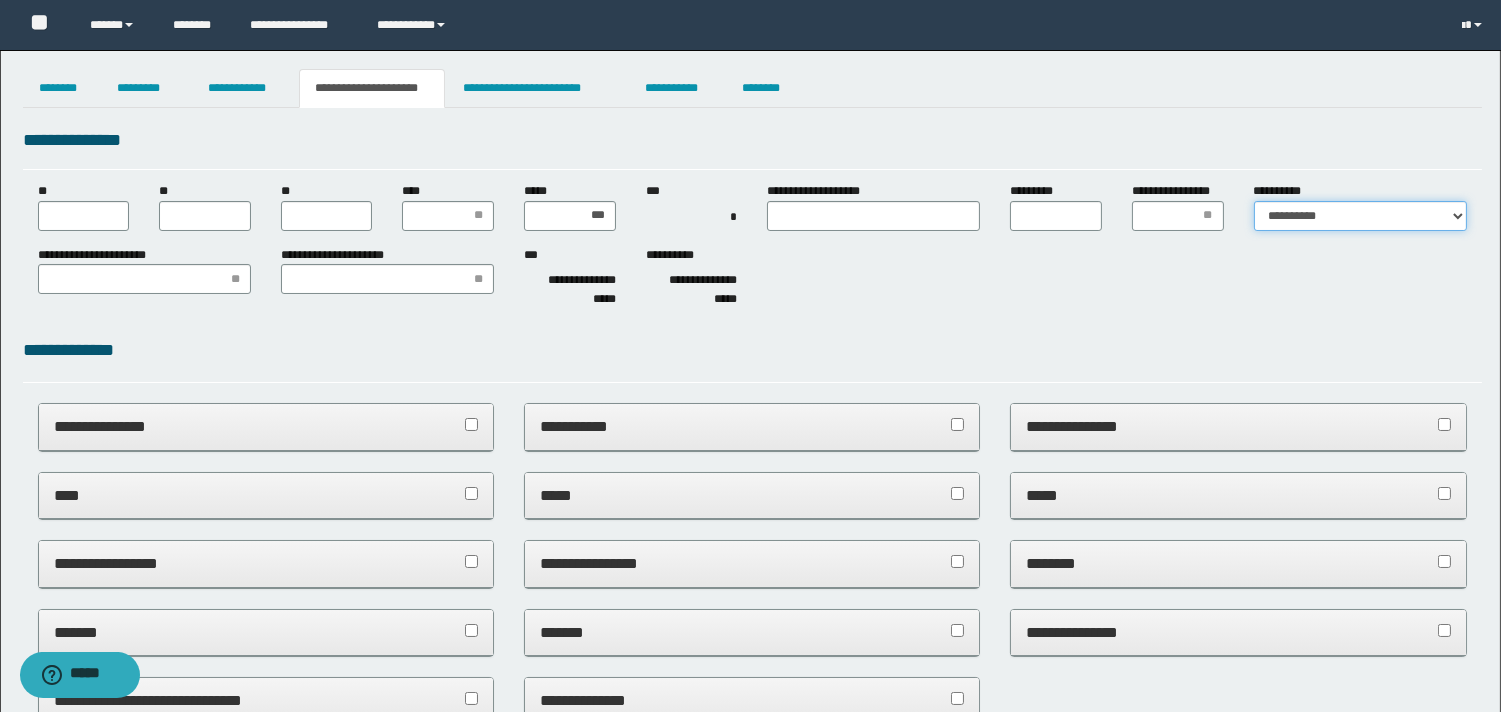 select on "*" 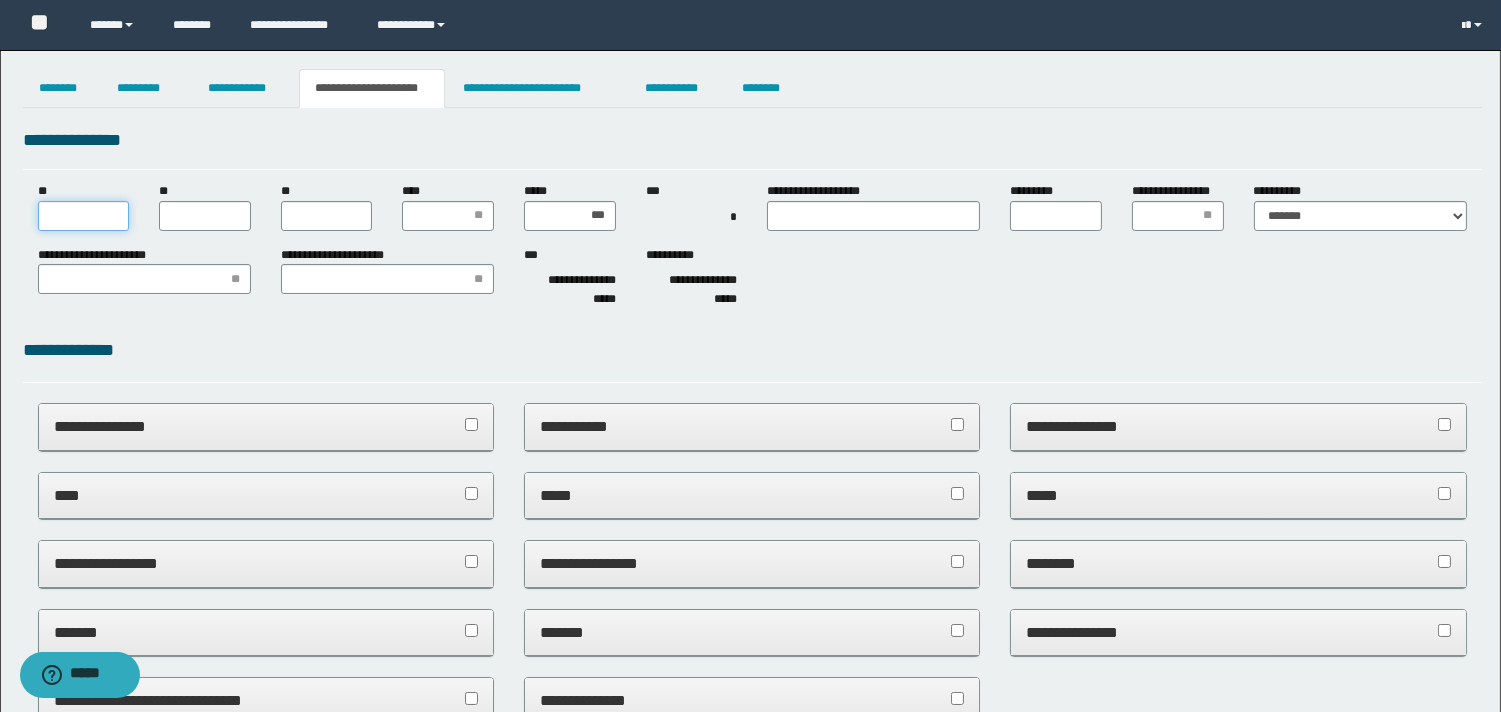 click on "**" at bounding box center [84, 216] 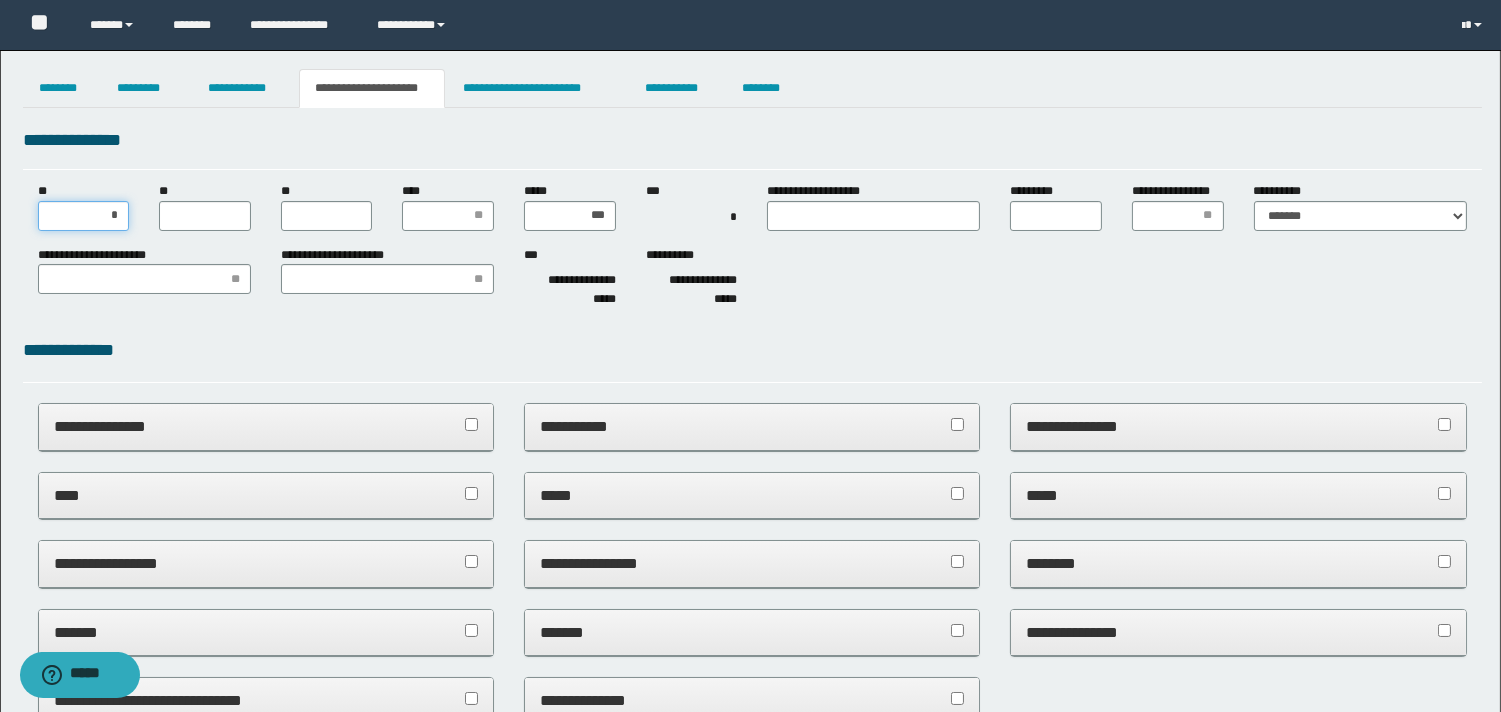 type on "**" 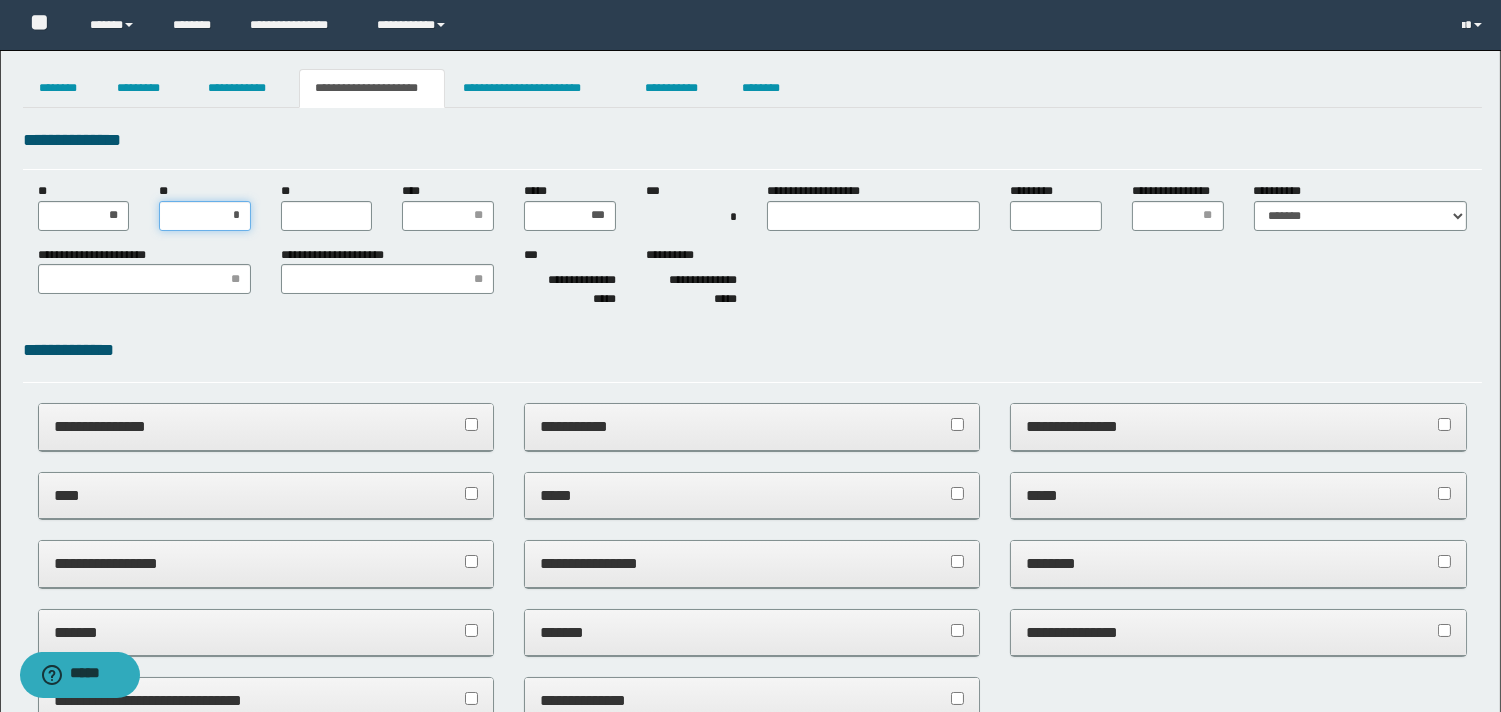 type on "**" 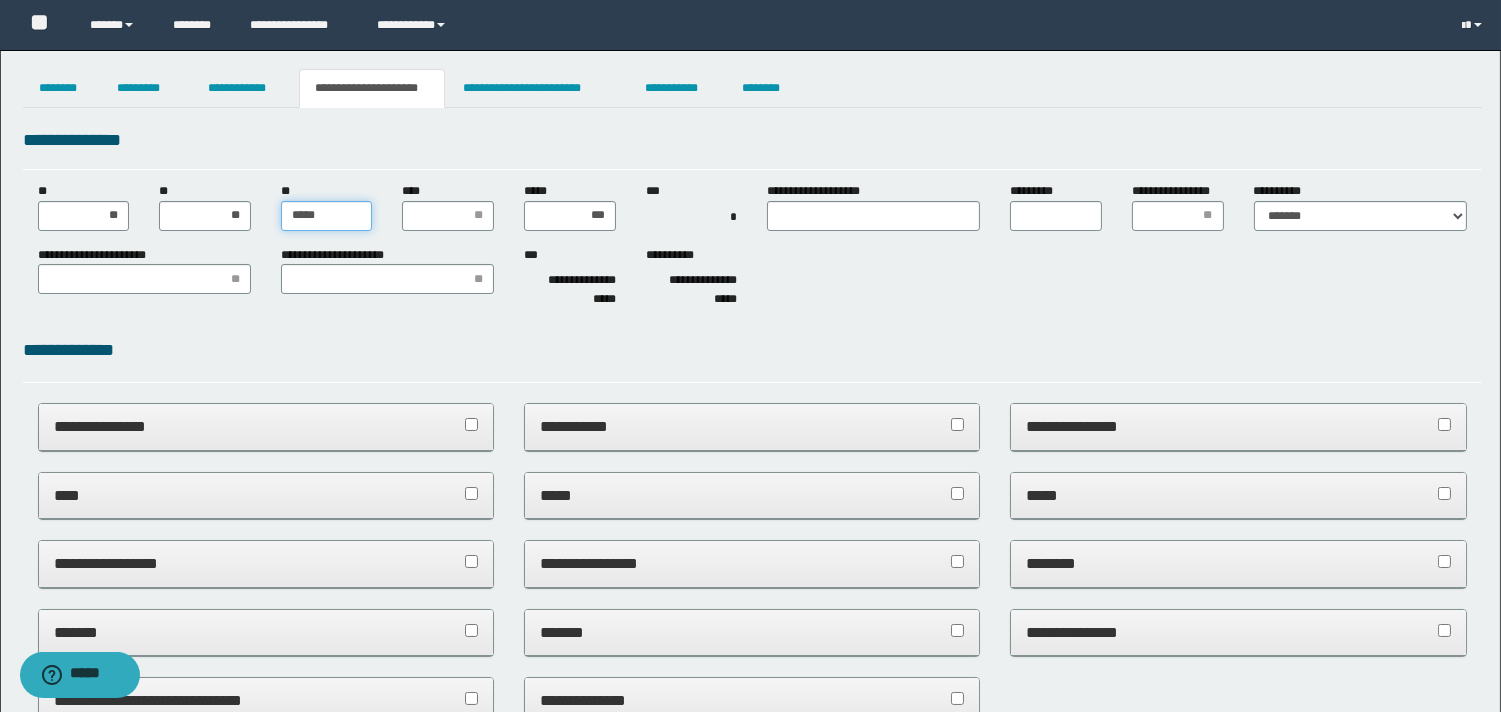 type on "******" 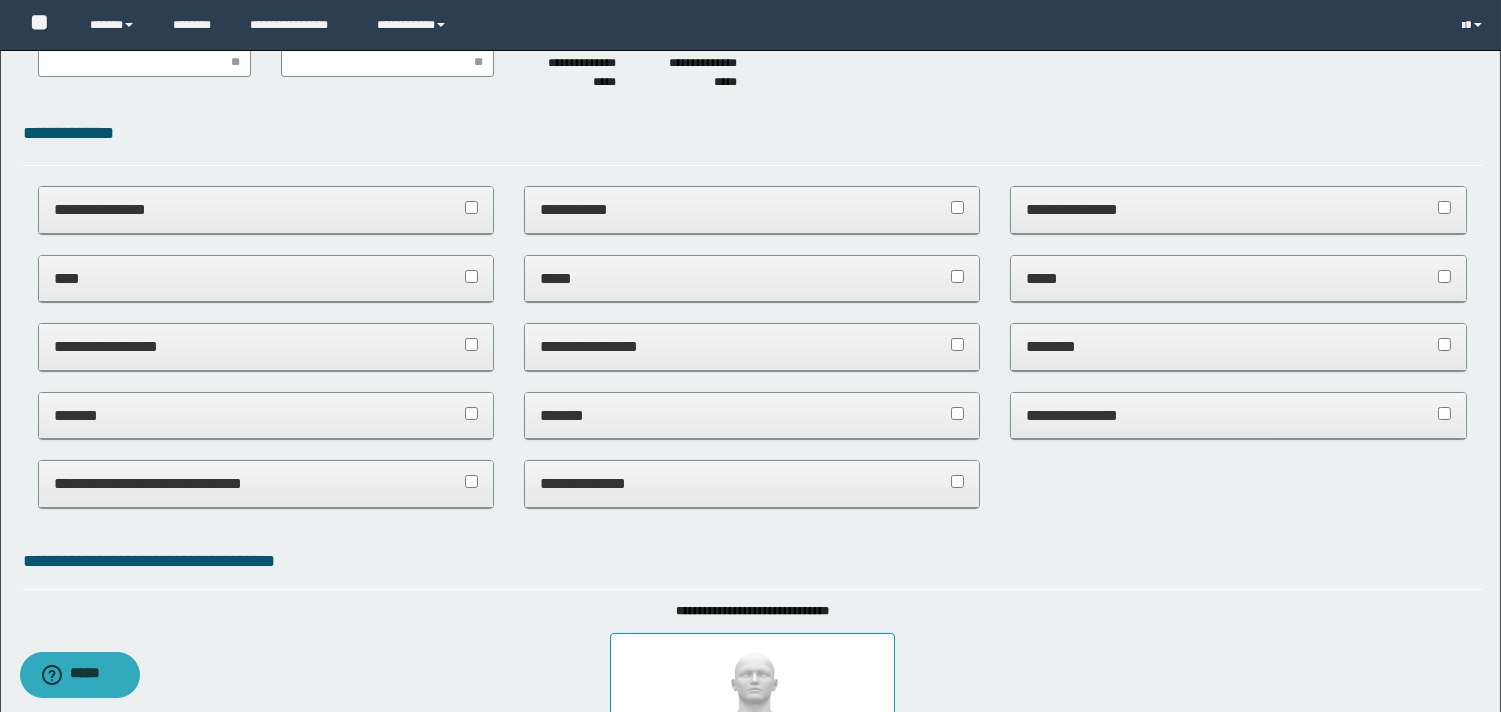 scroll, scrollTop: 222, scrollLeft: 0, axis: vertical 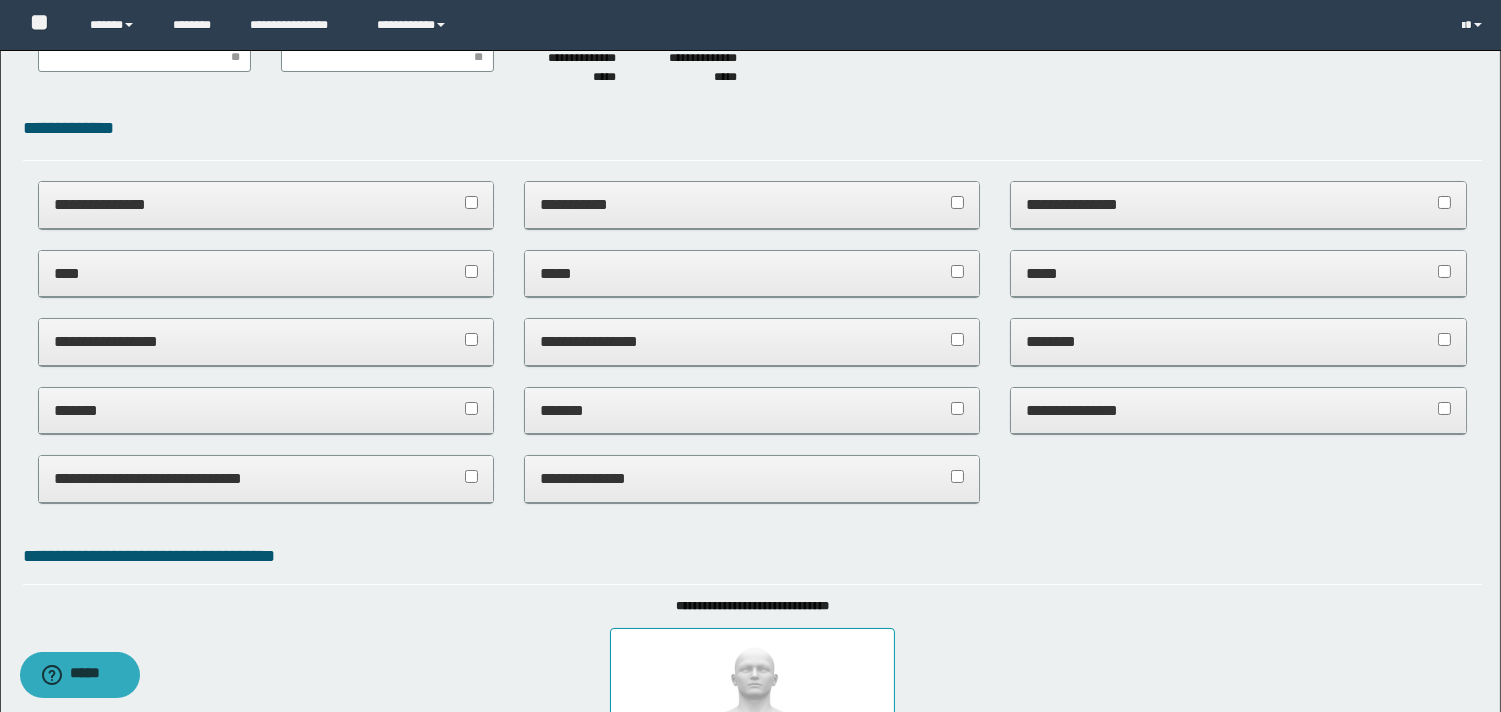 click on "****" at bounding box center (266, 273) 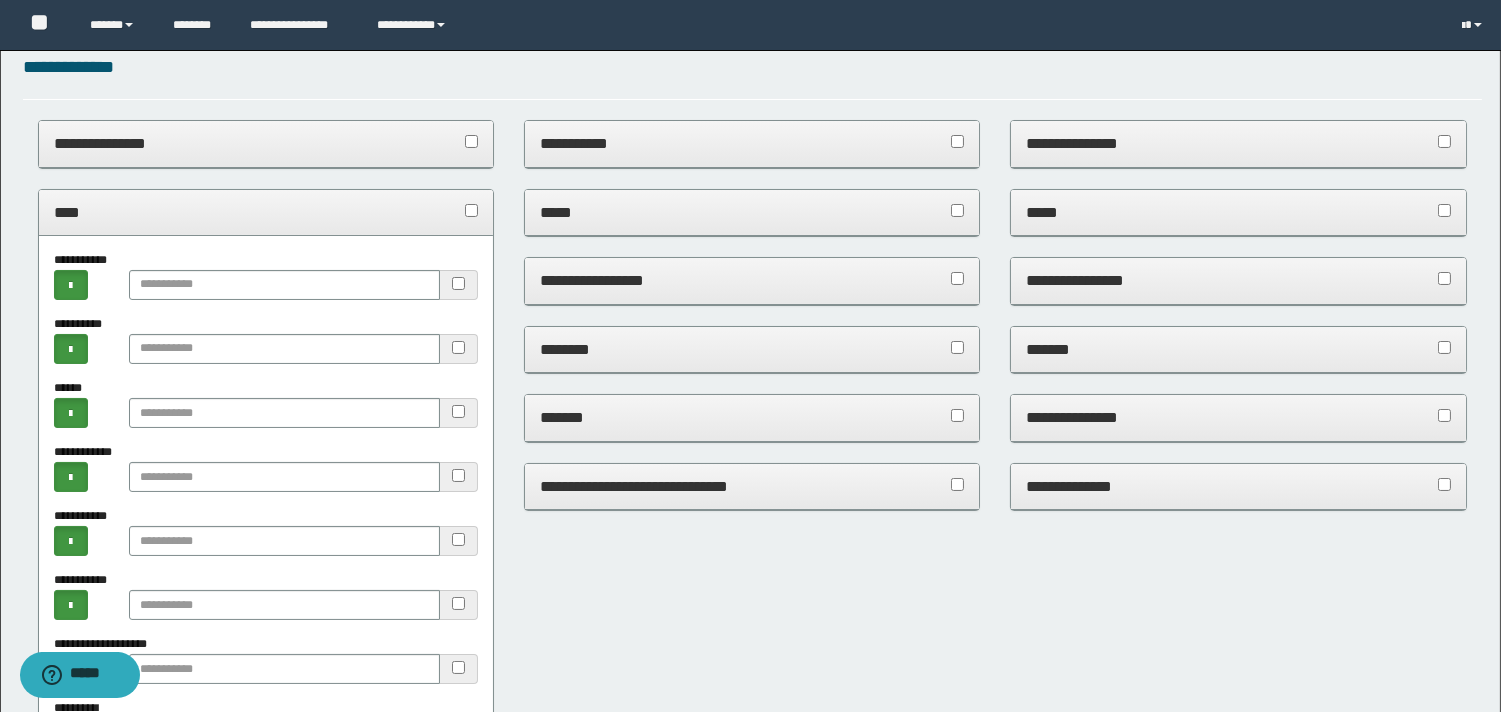 scroll, scrollTop: 333, scrollLeft: 0, axis: vertical 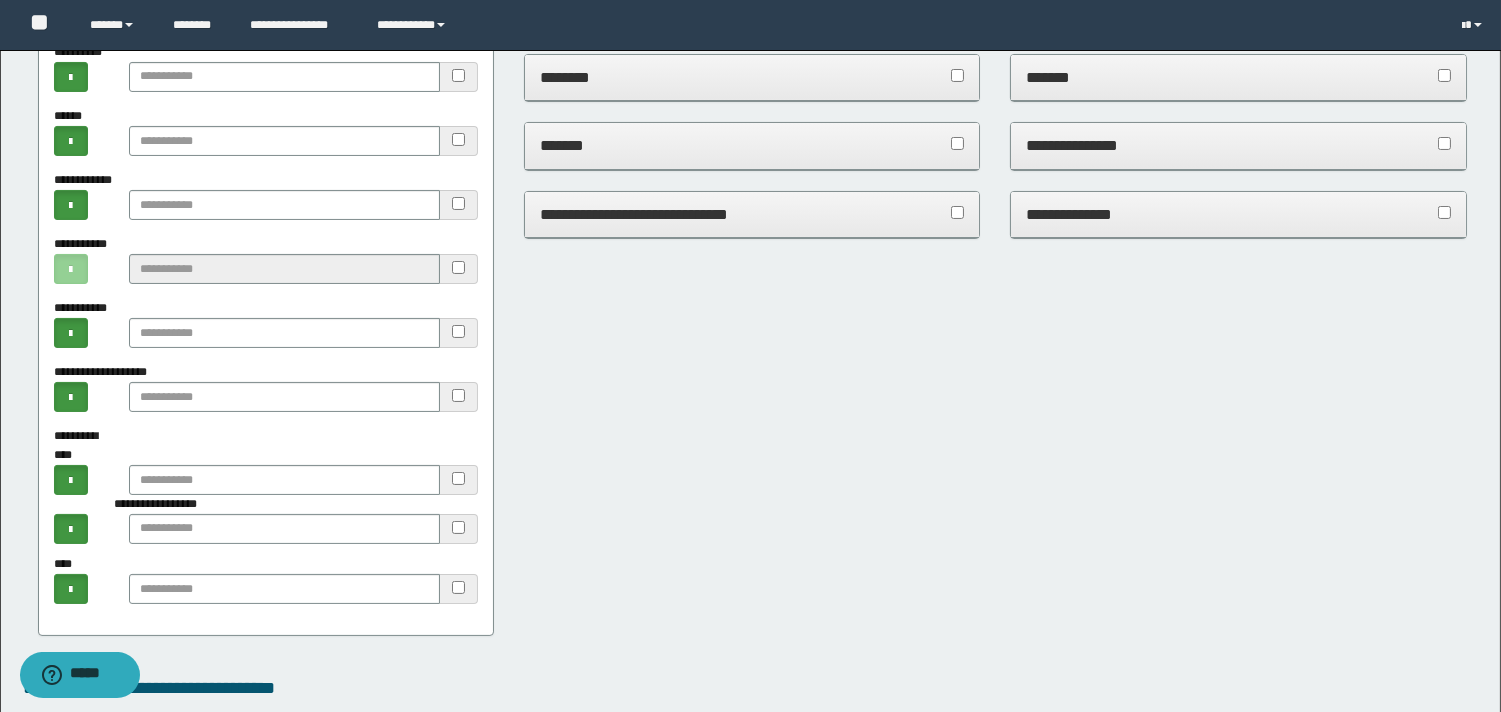 drag, startPoint x: 1101, startPoint y: 150, endPoint x: 1326, endPoint y: 200, distance: 230.48862 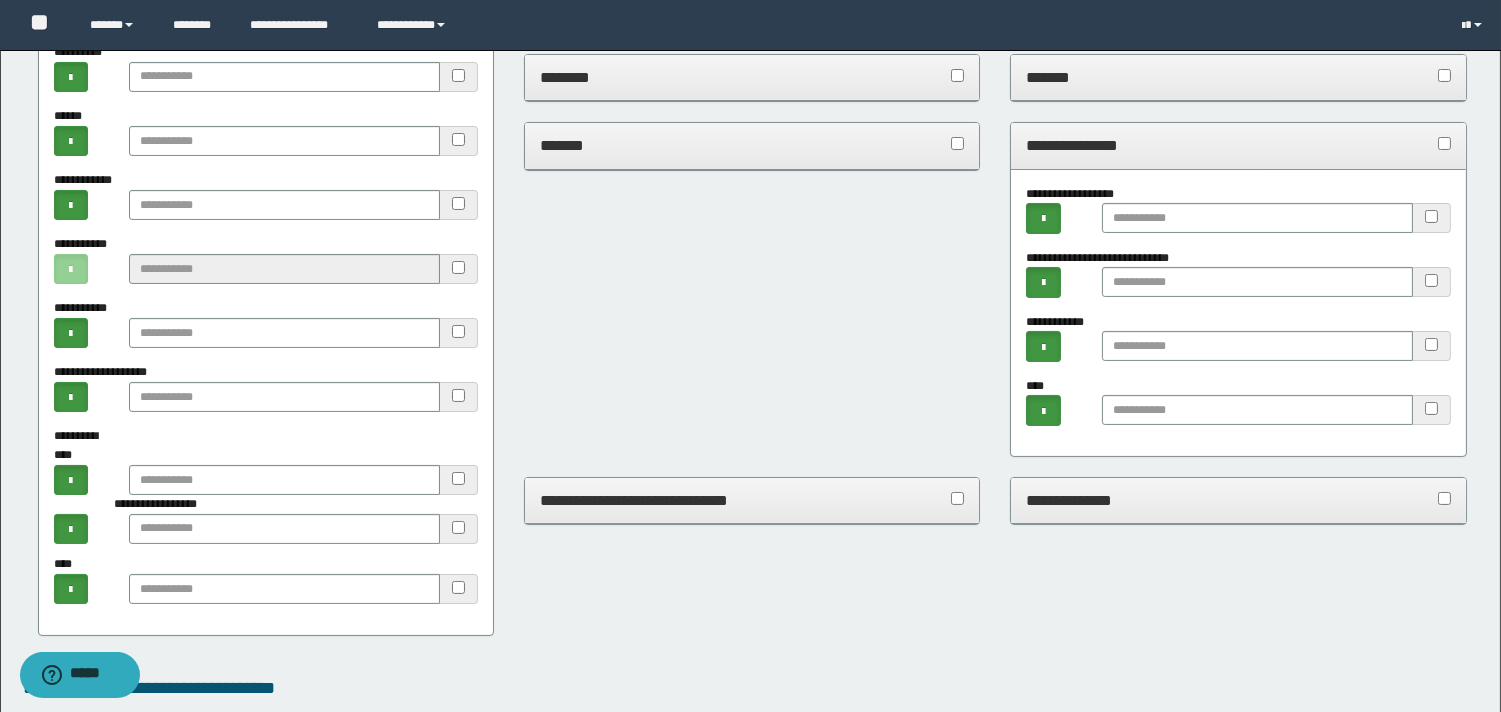 click at bounding box center (1432, 218) 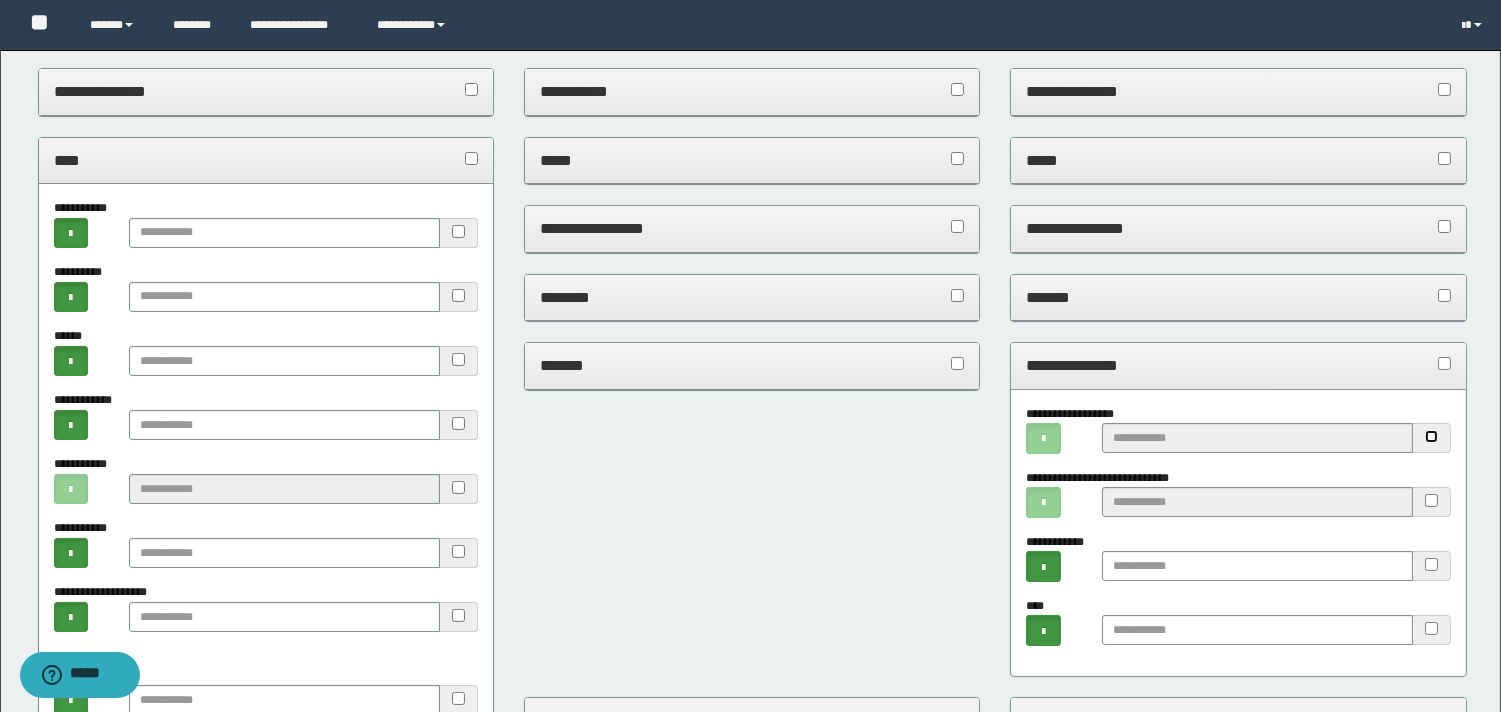 scroll, scrollTop: 333, scrollLeft: 0, axis: vertical 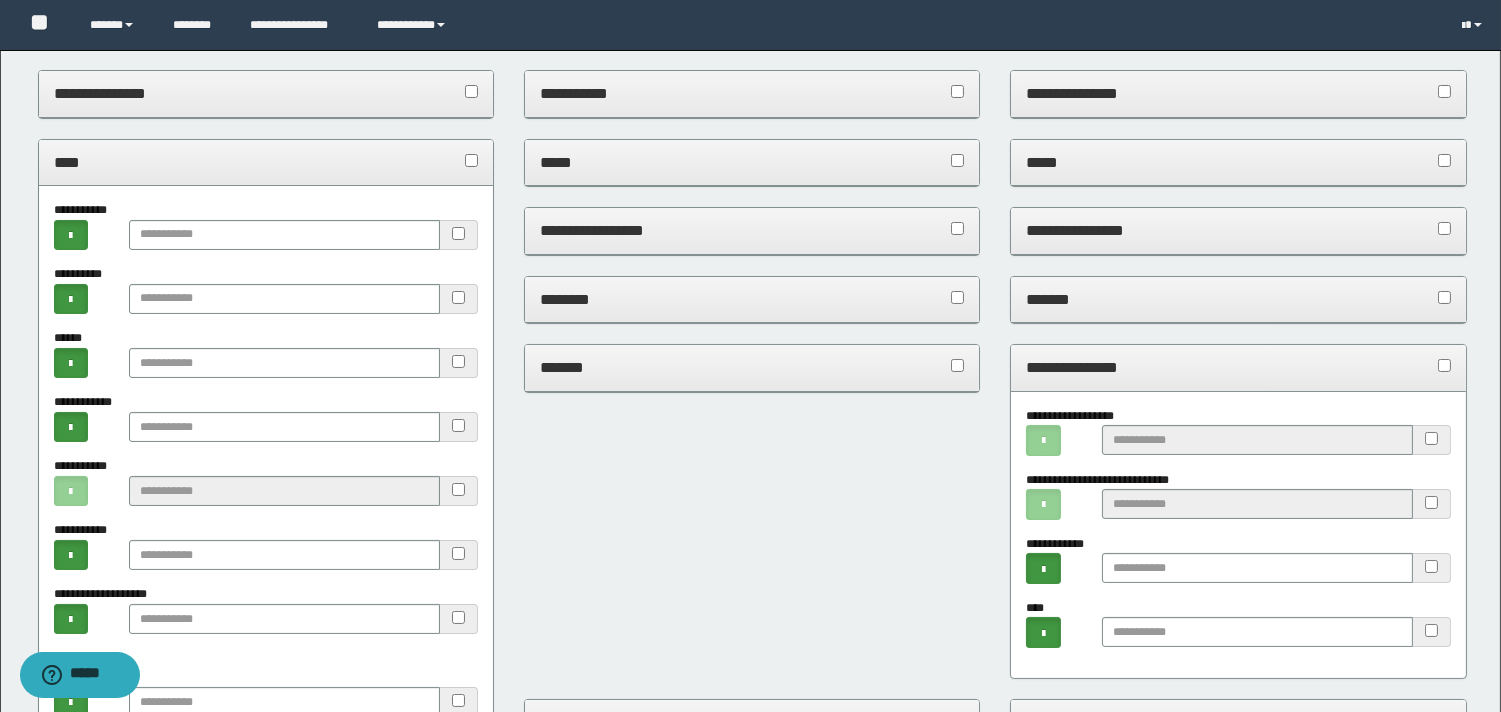 click on "**********" at bounding box center [1238, 230] 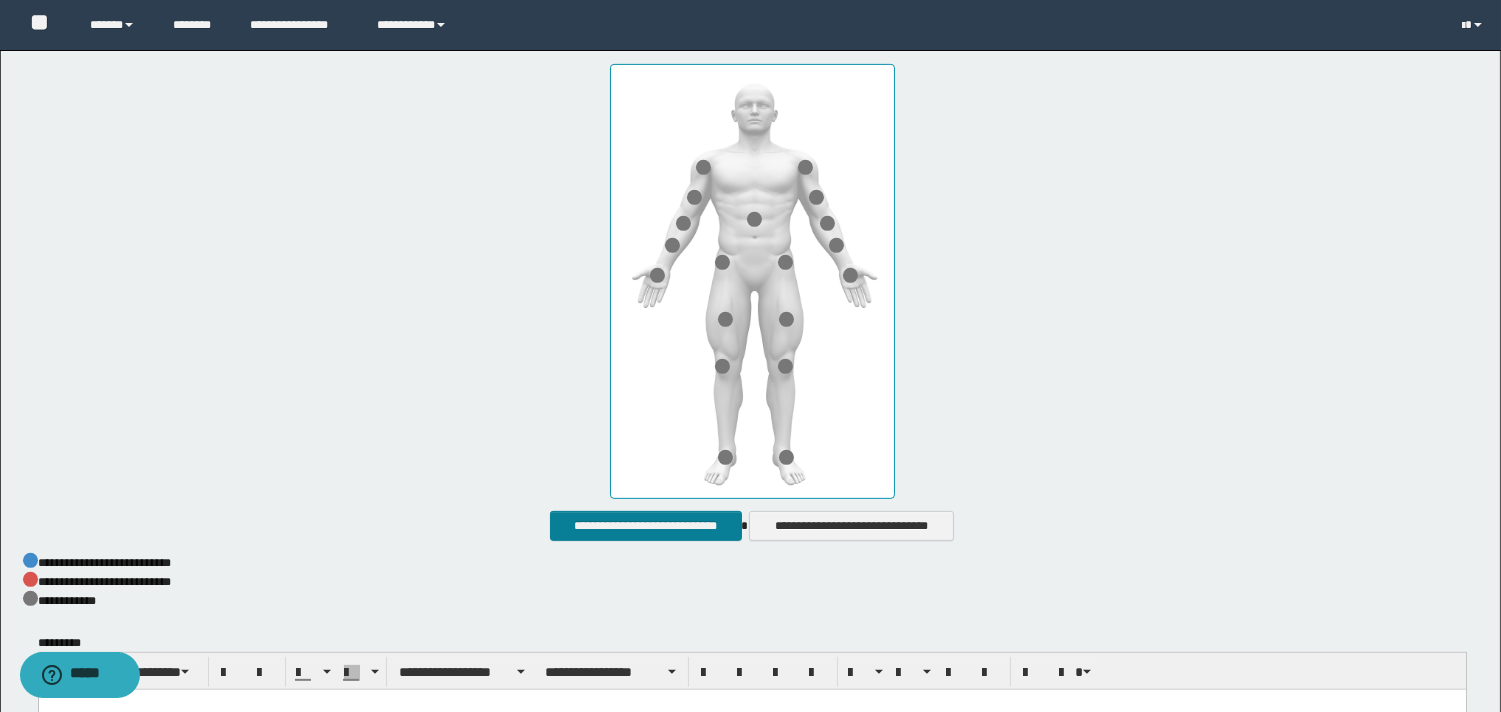 scroll, scrollTop: 1777, scrollLeft: 0, axis: vertical 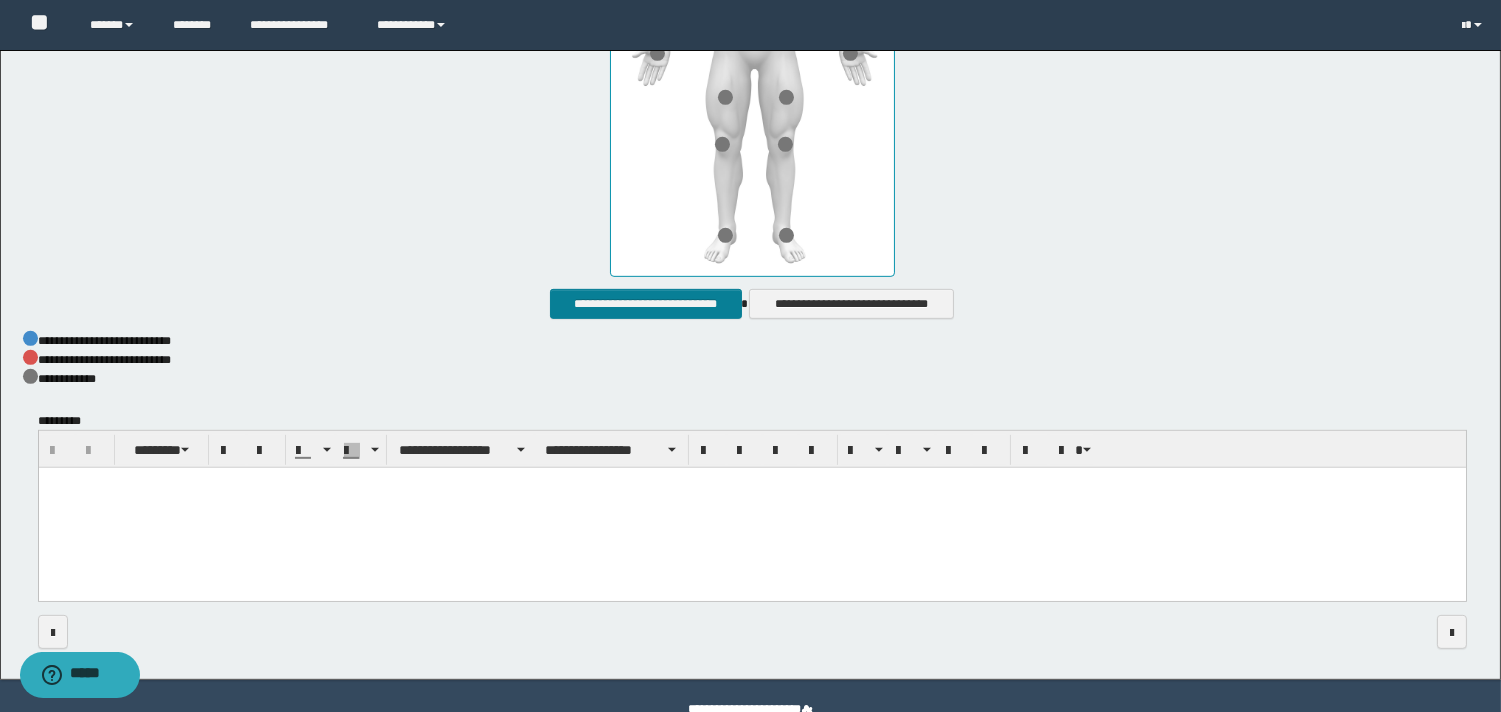 drag, startPoint x: 642, startPoint y: 271, endPoint x: 642, endPoint y: 288, distance: 17 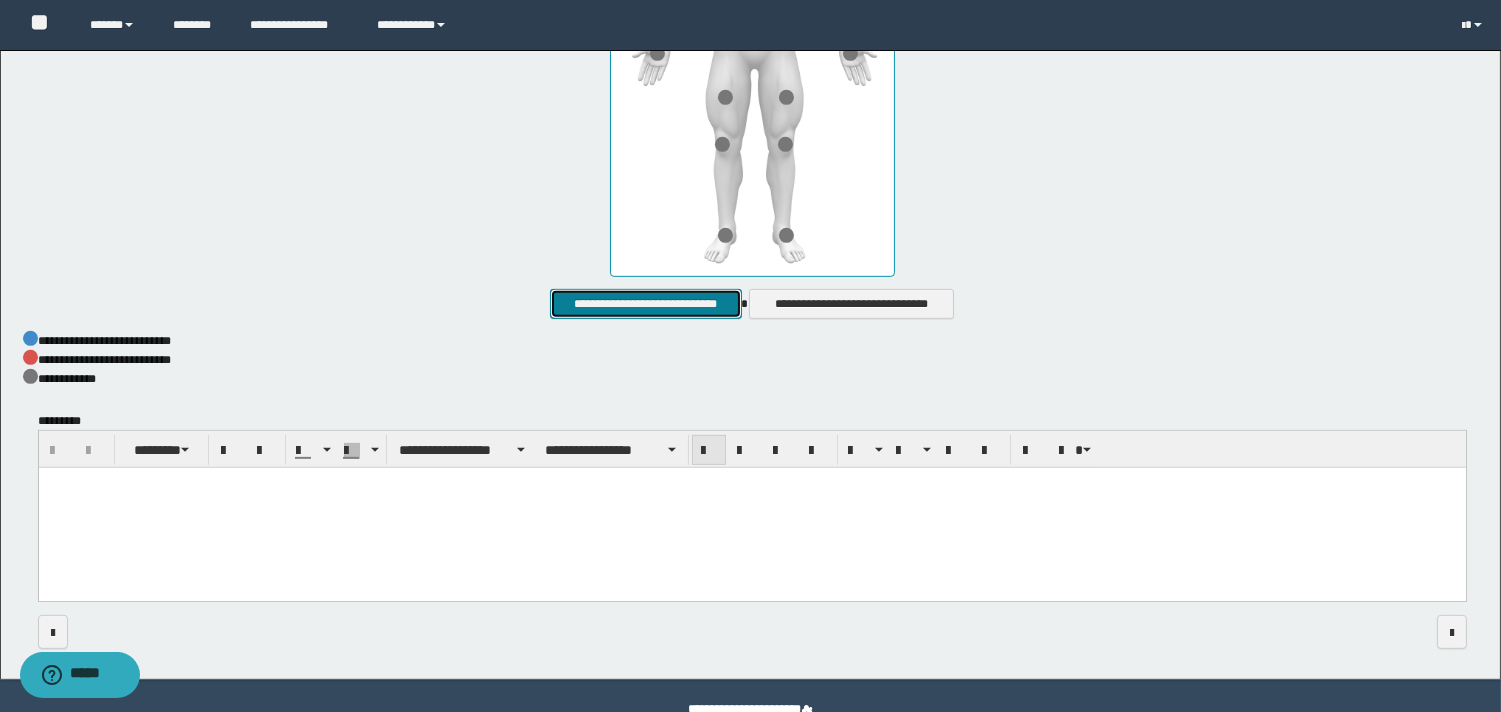 drag, startPoint x: 642, startPoint y: 293, endPoint x: 701, endPoint y: 458, distance: 175.23128 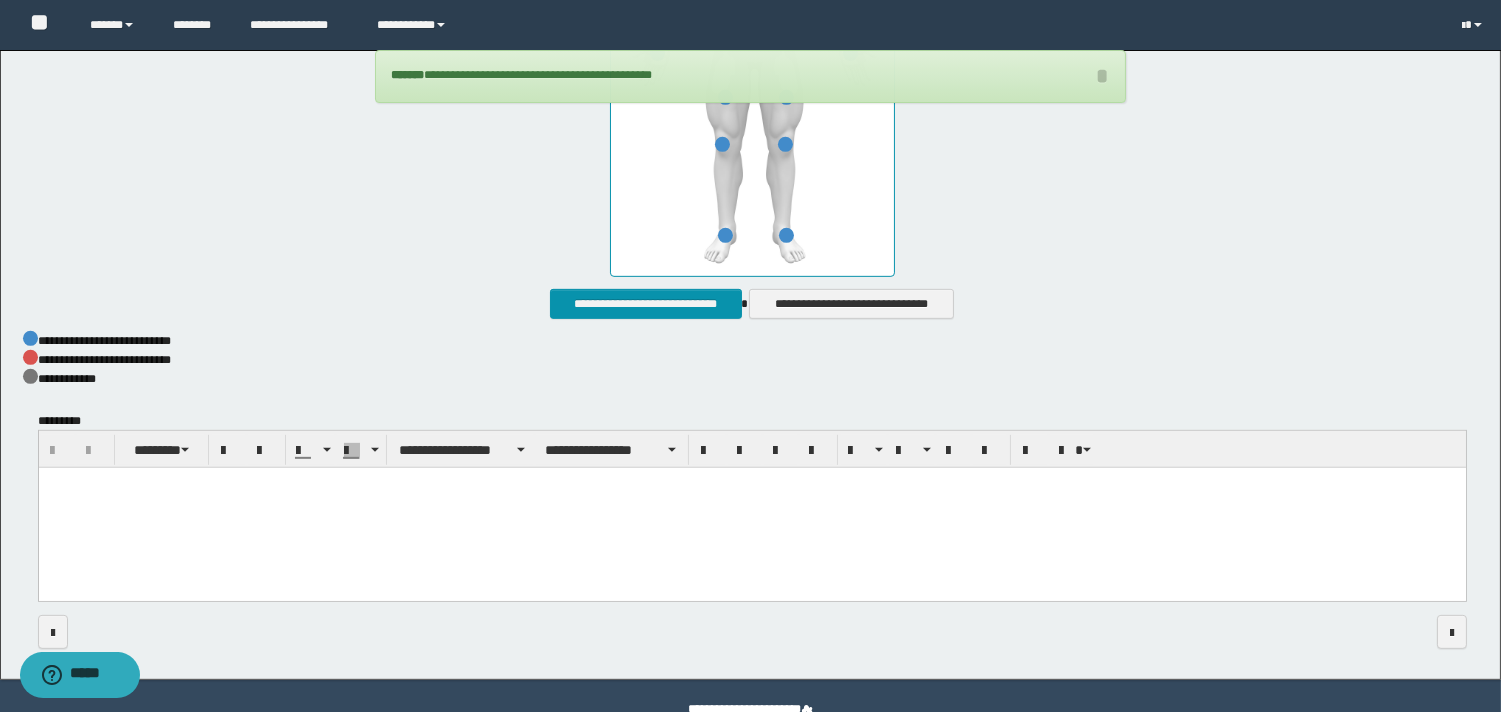 click at bounding box center [751, 509] 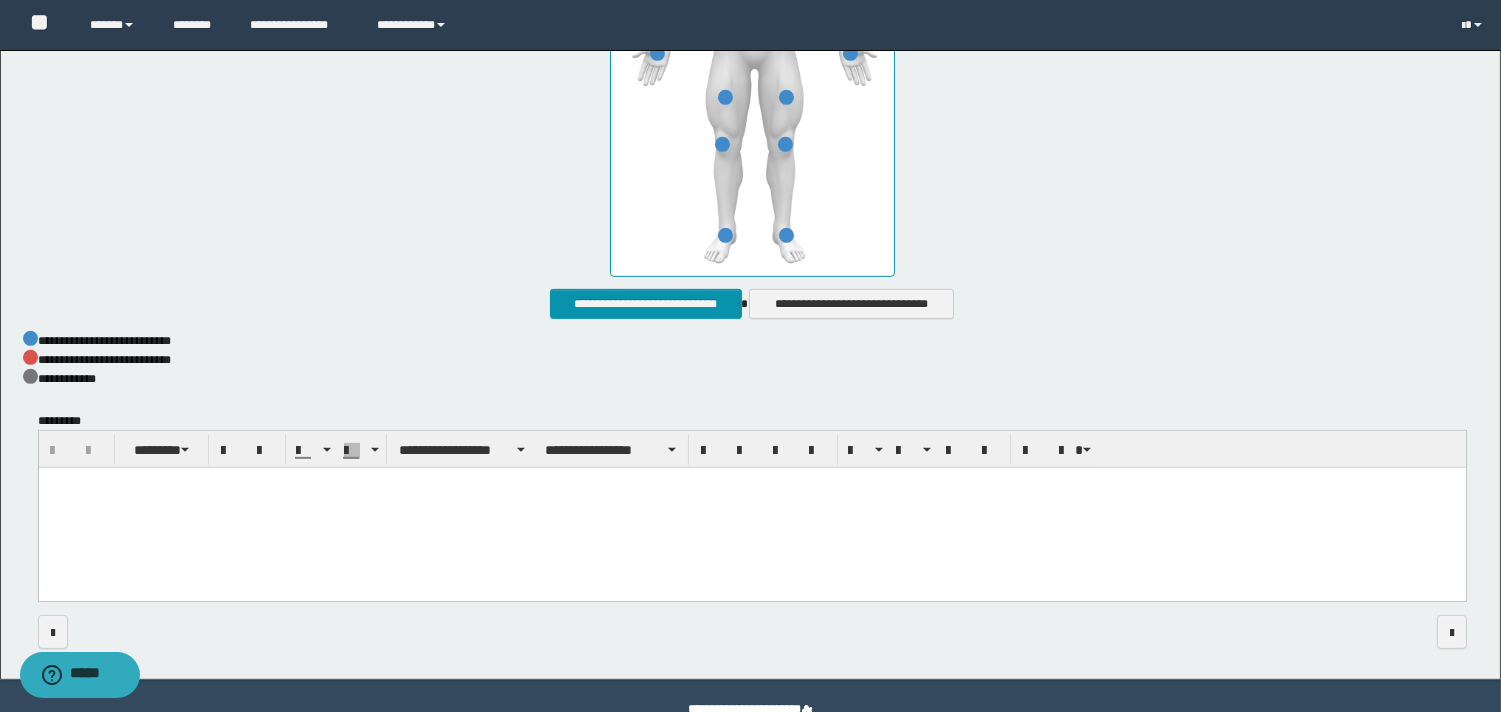 drag, startPoint x: 486, startPoint y: 522, endPoint x: 662, endPoint y: 590, distance: 188.67963 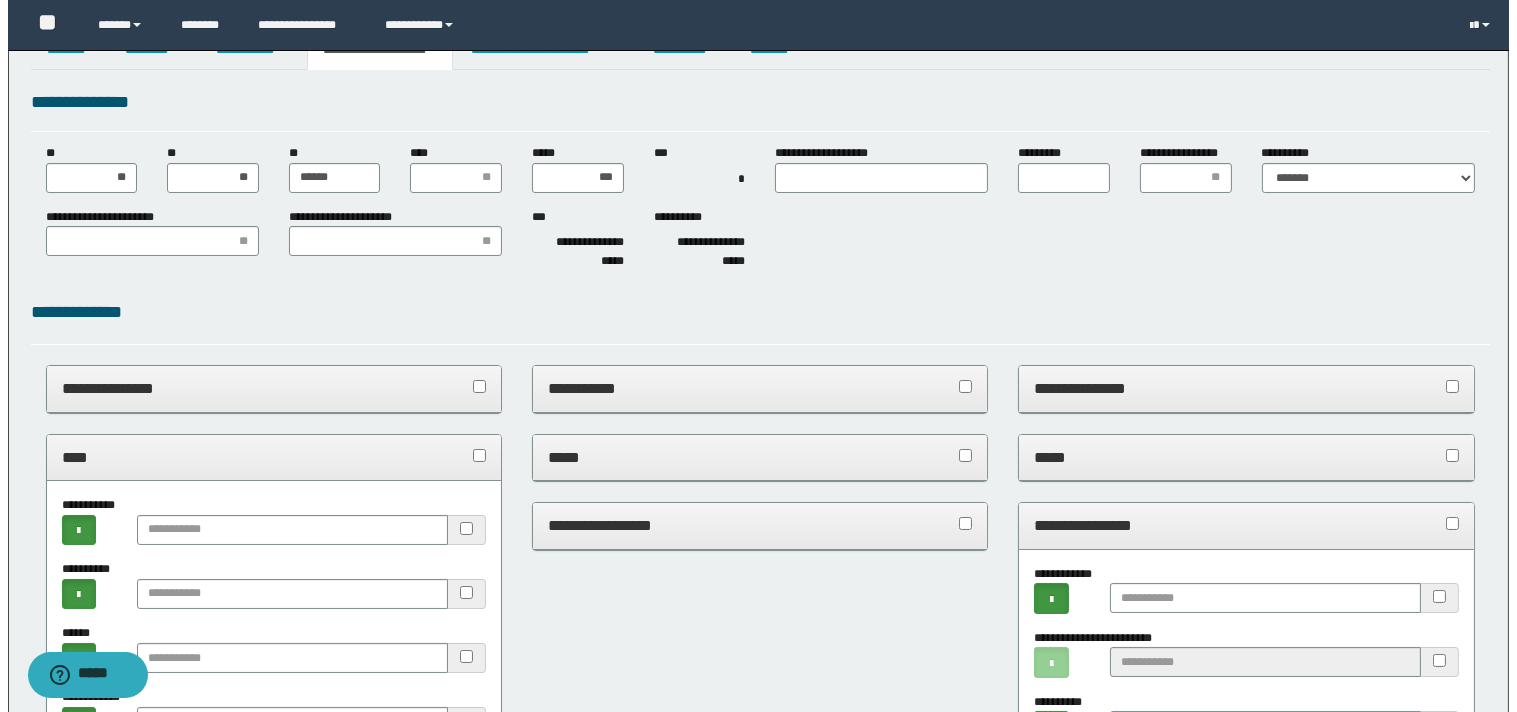 scroll, scrollTop: 0, scrollLeft: 0, axis: both 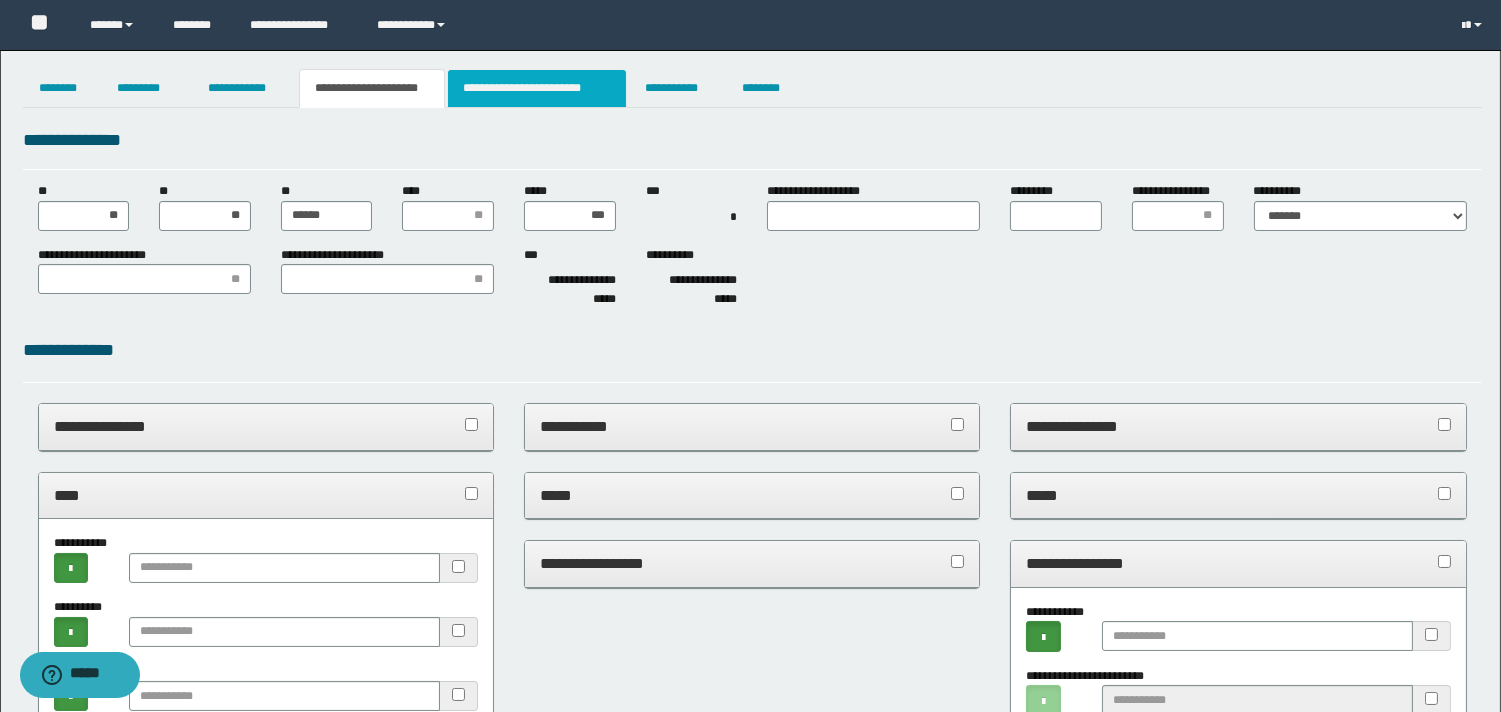 click on "**********" at bounding box center (537, 88) 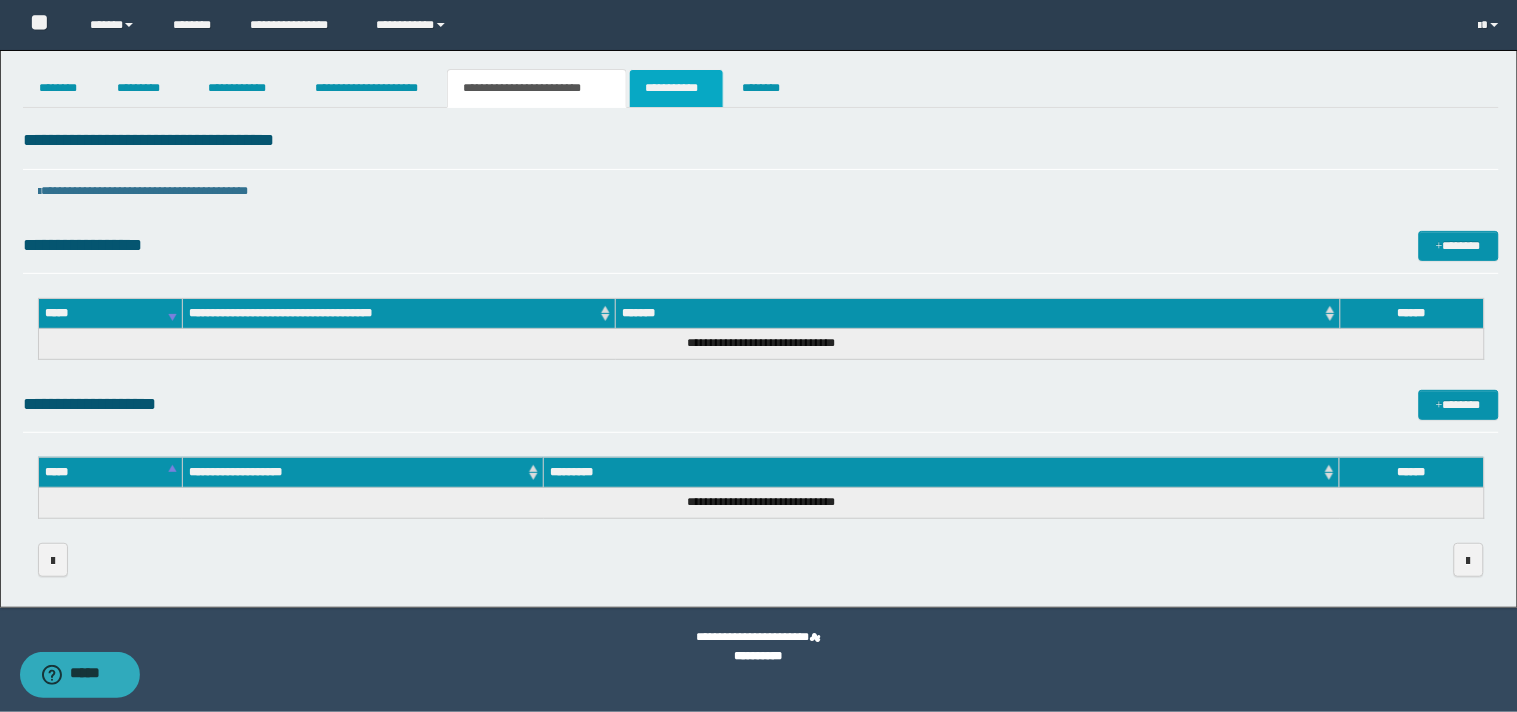 click on "**********" at bounding box center [676, 88] 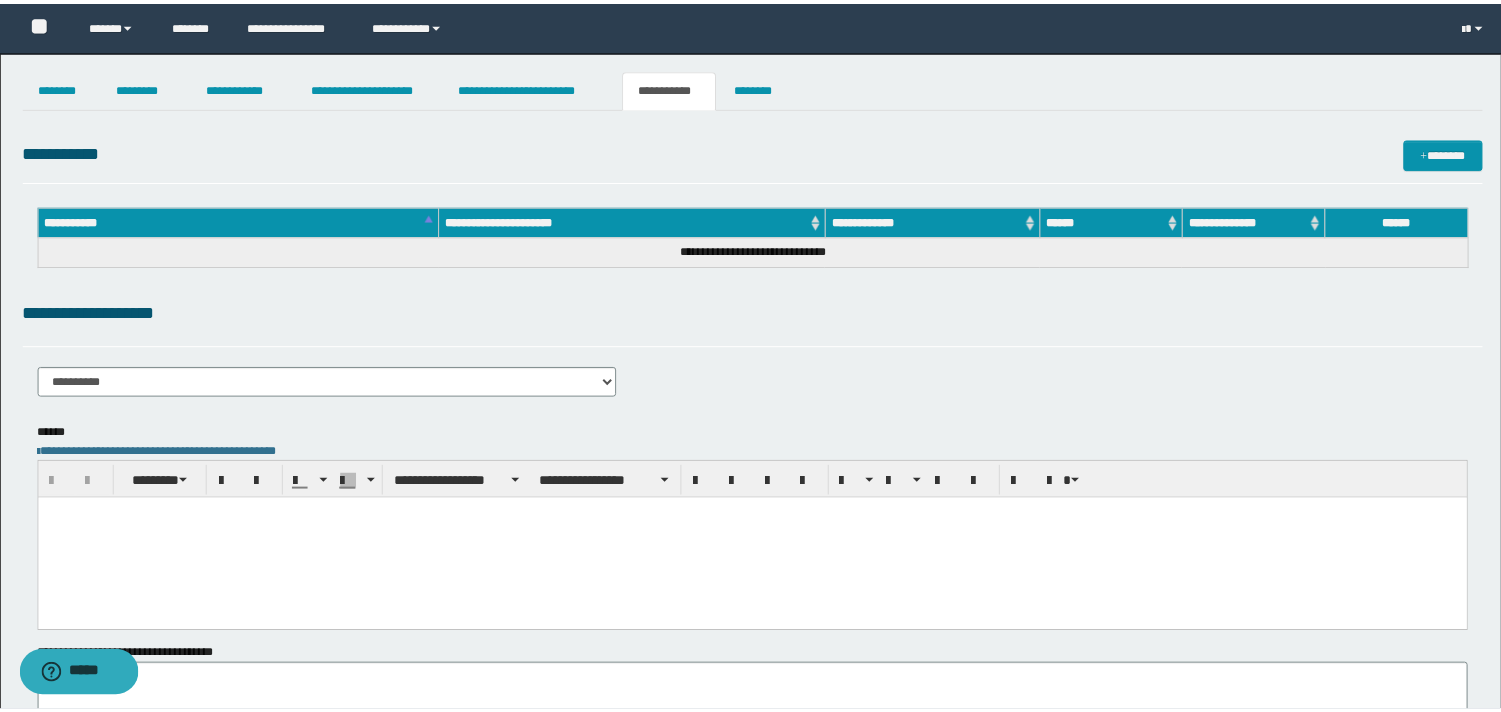 scroll, scrollTop: 0, scrollLeft: 0, axis: both 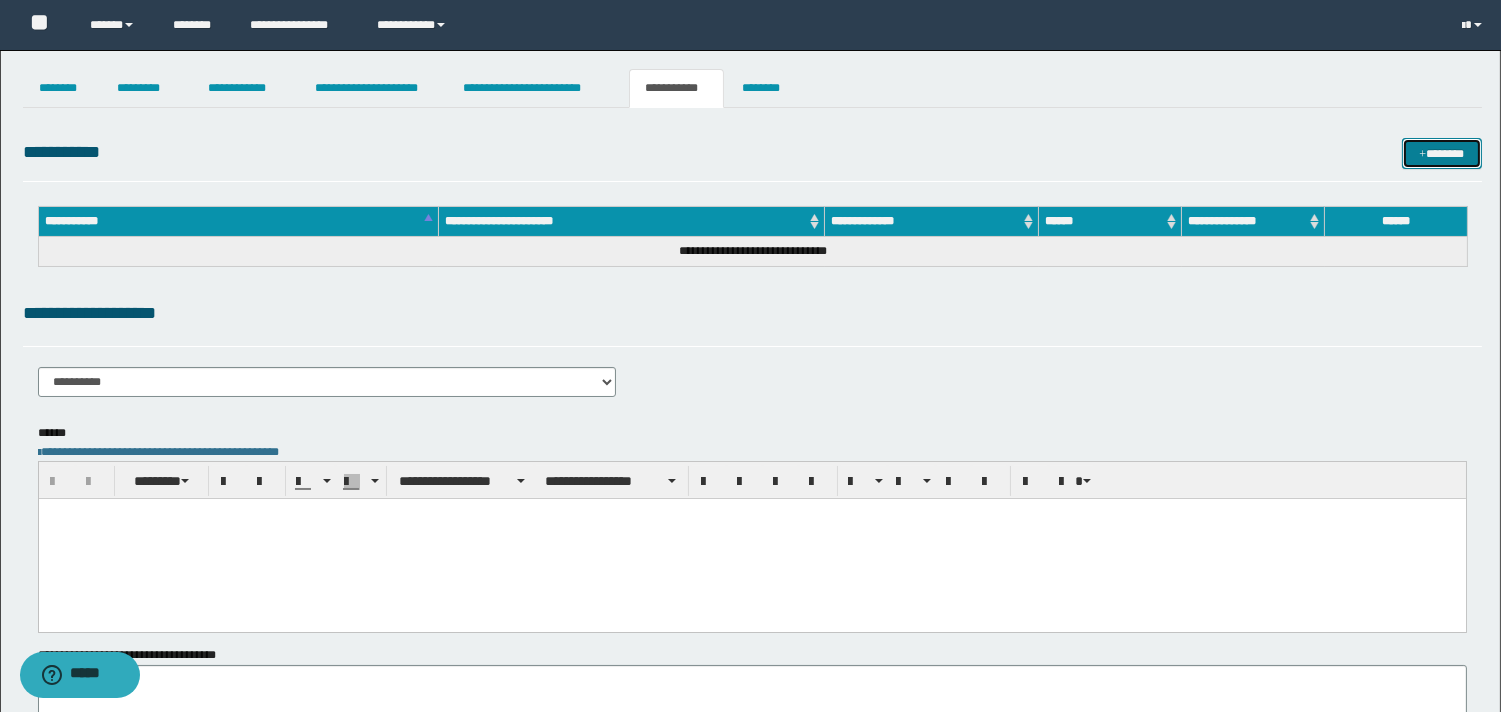 click on "*******" at bounding box center [1442, 153] 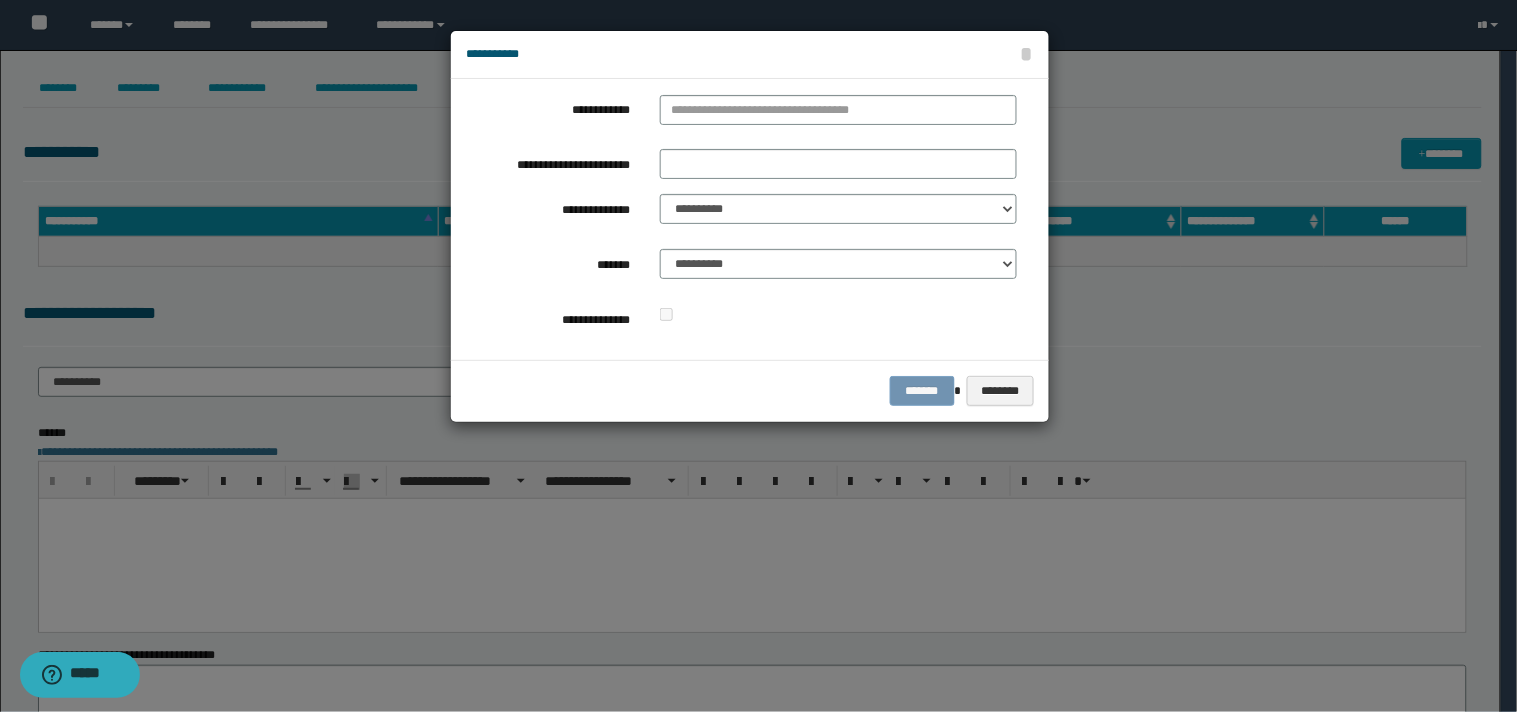 drag, startPoint x: 650, startPoint y: 124, endPoint x: 678, endPoint y: 116, distance: 29.12044 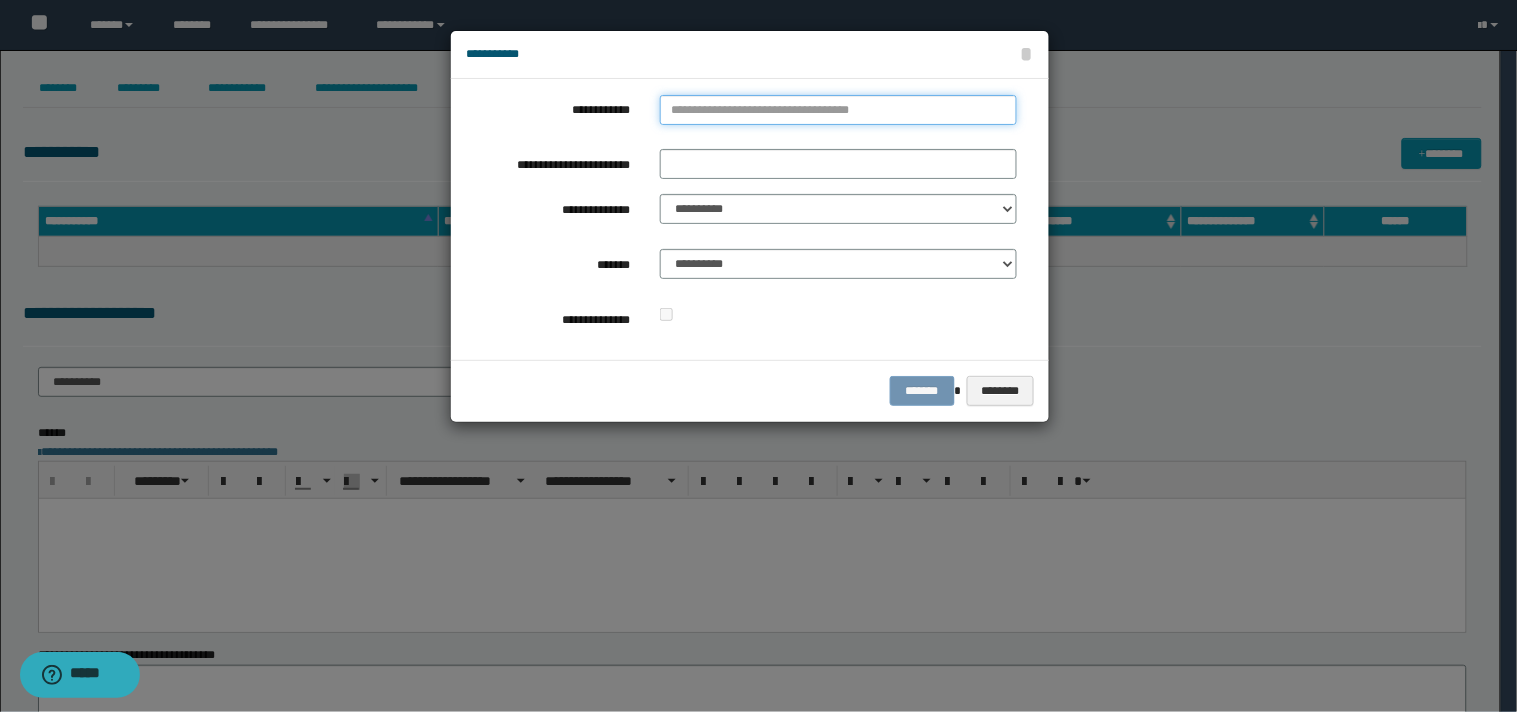 click on "**********" at bounding box center (838, 110) 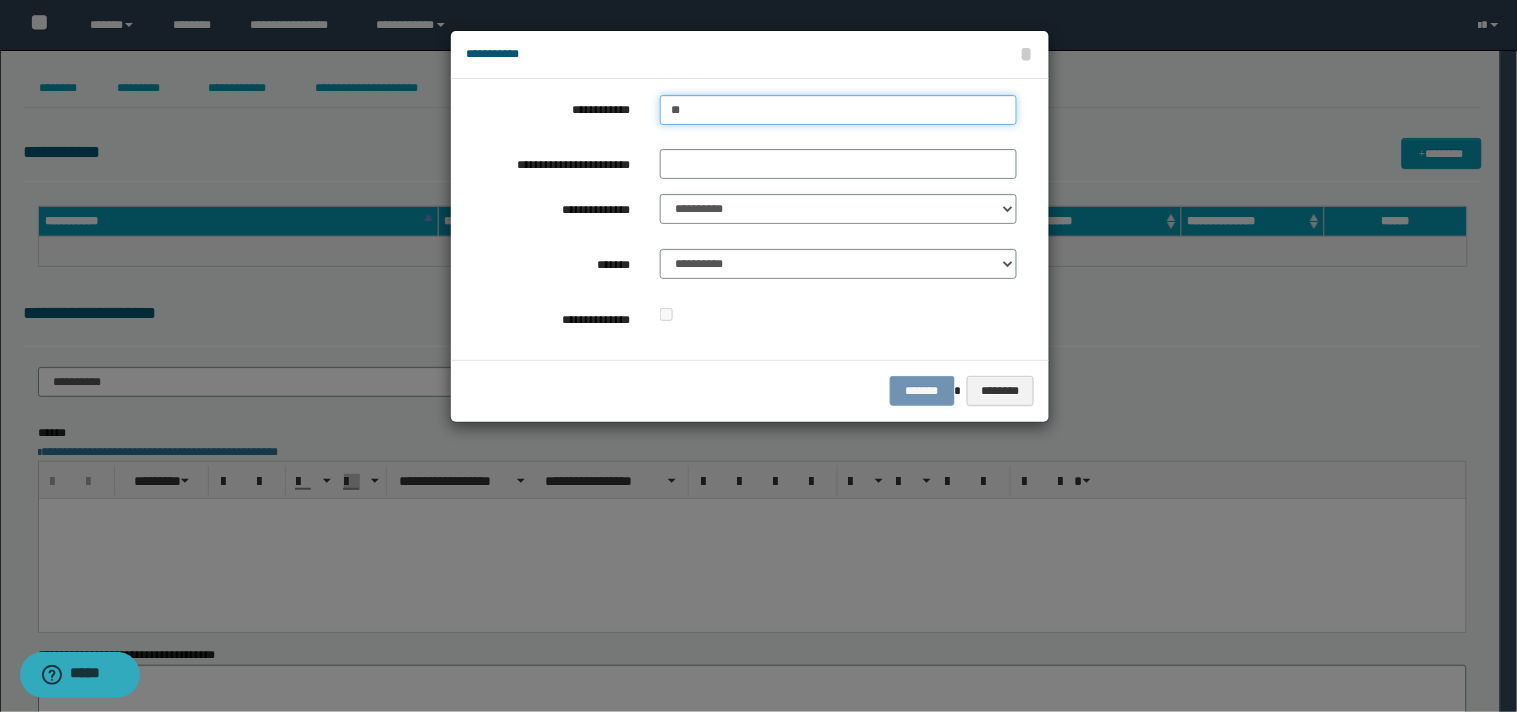 type on "***" 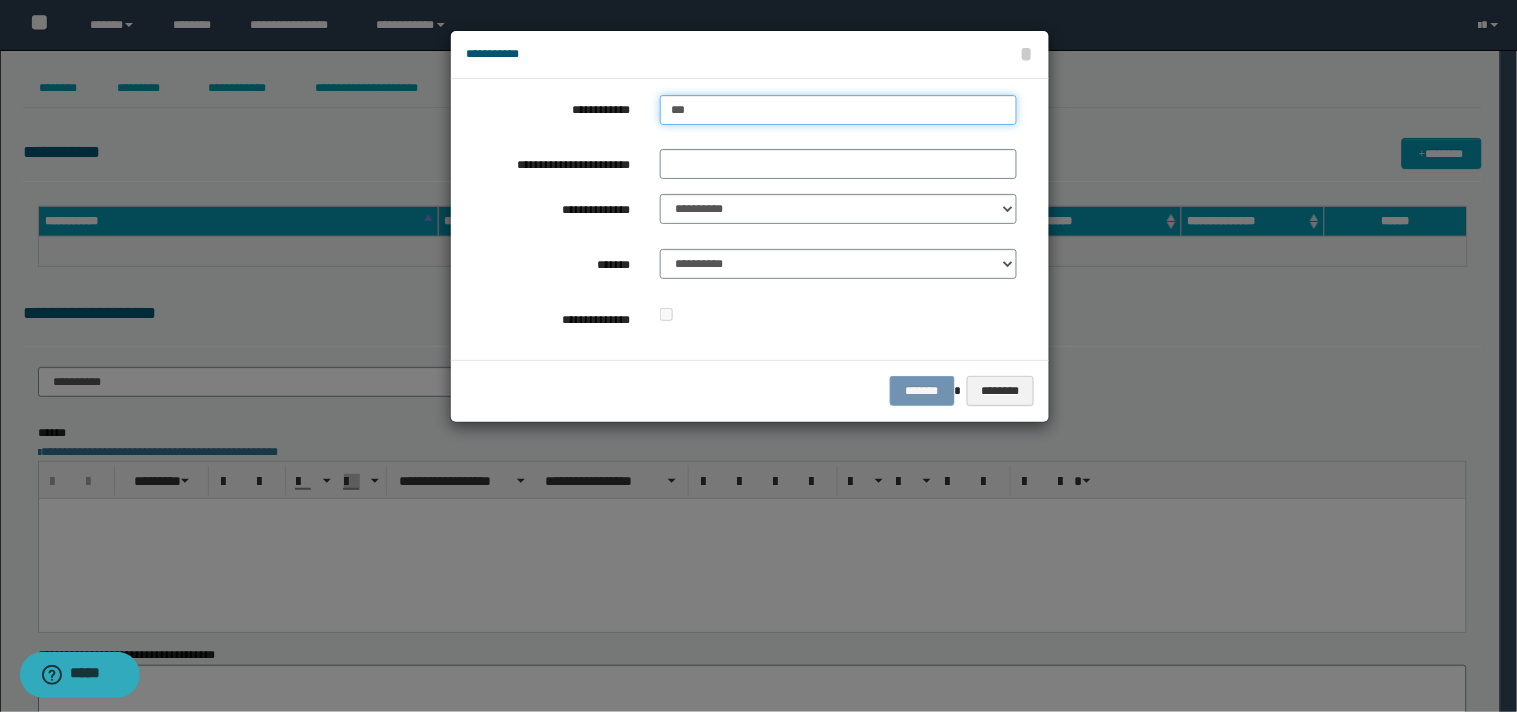 type on "***" 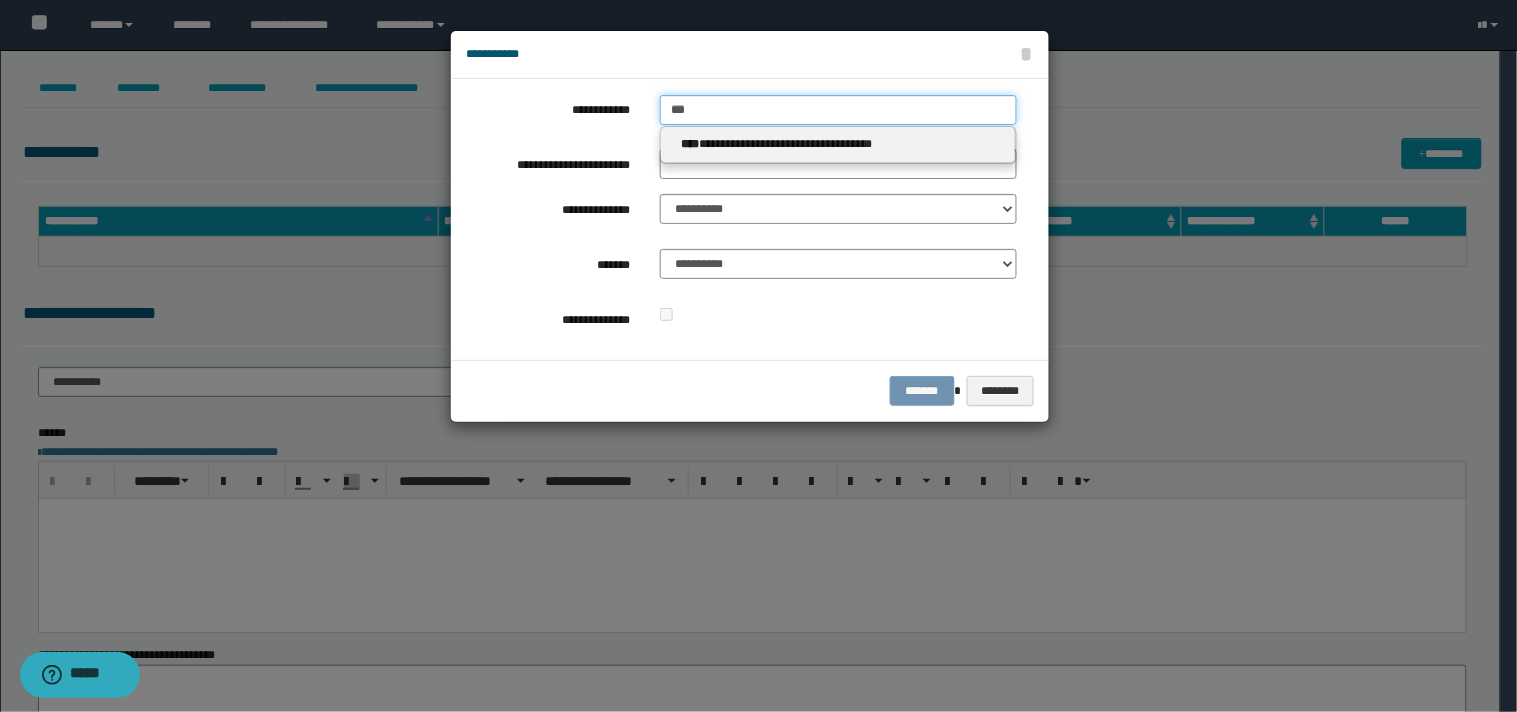 type 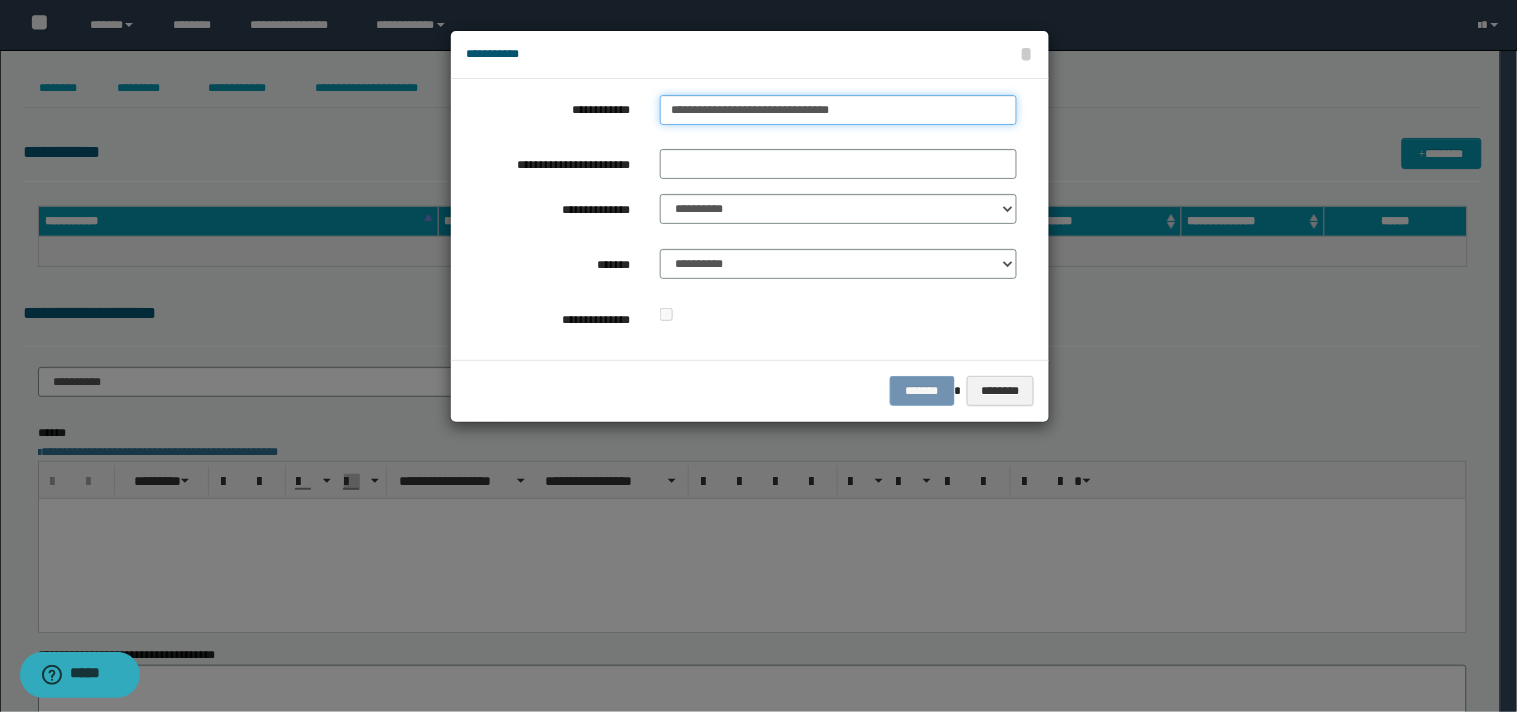 type on "**********" 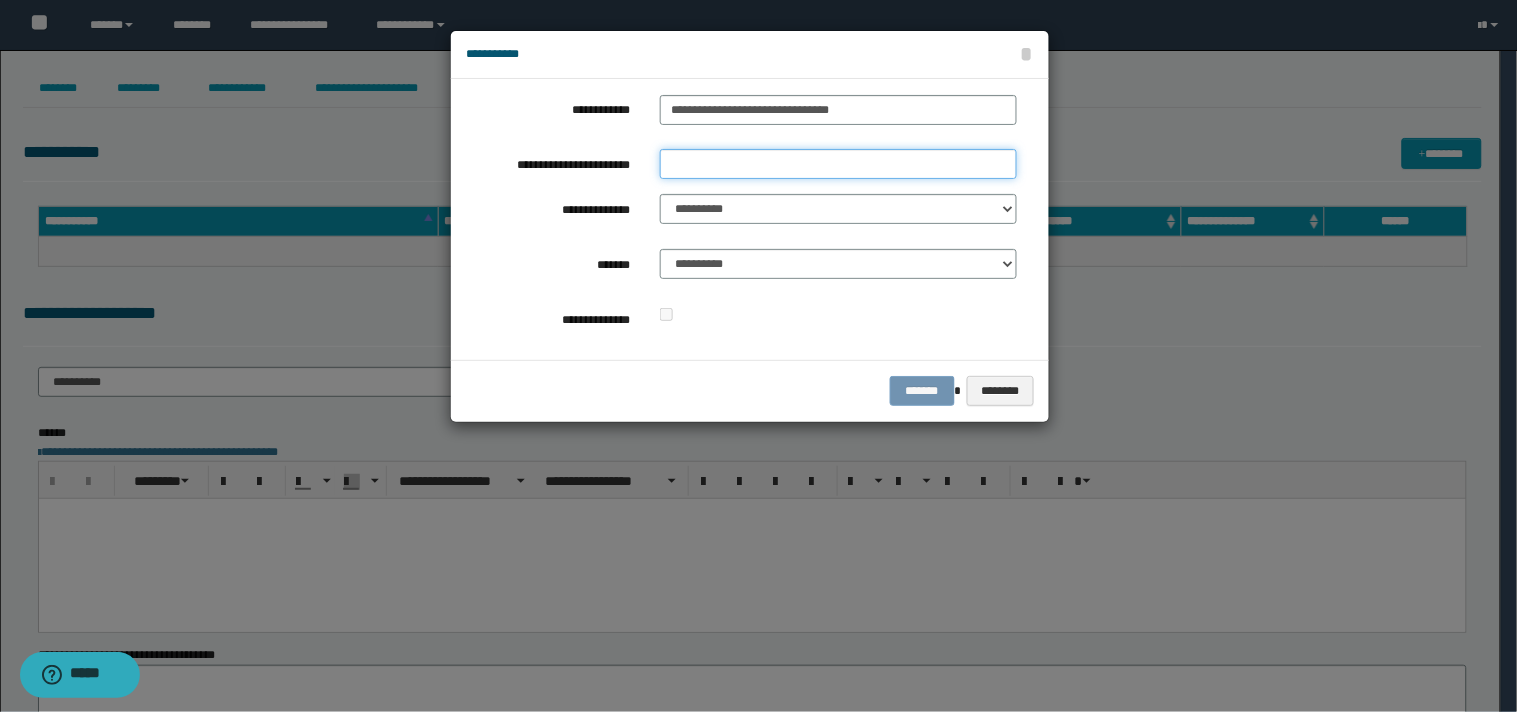 type on "*" 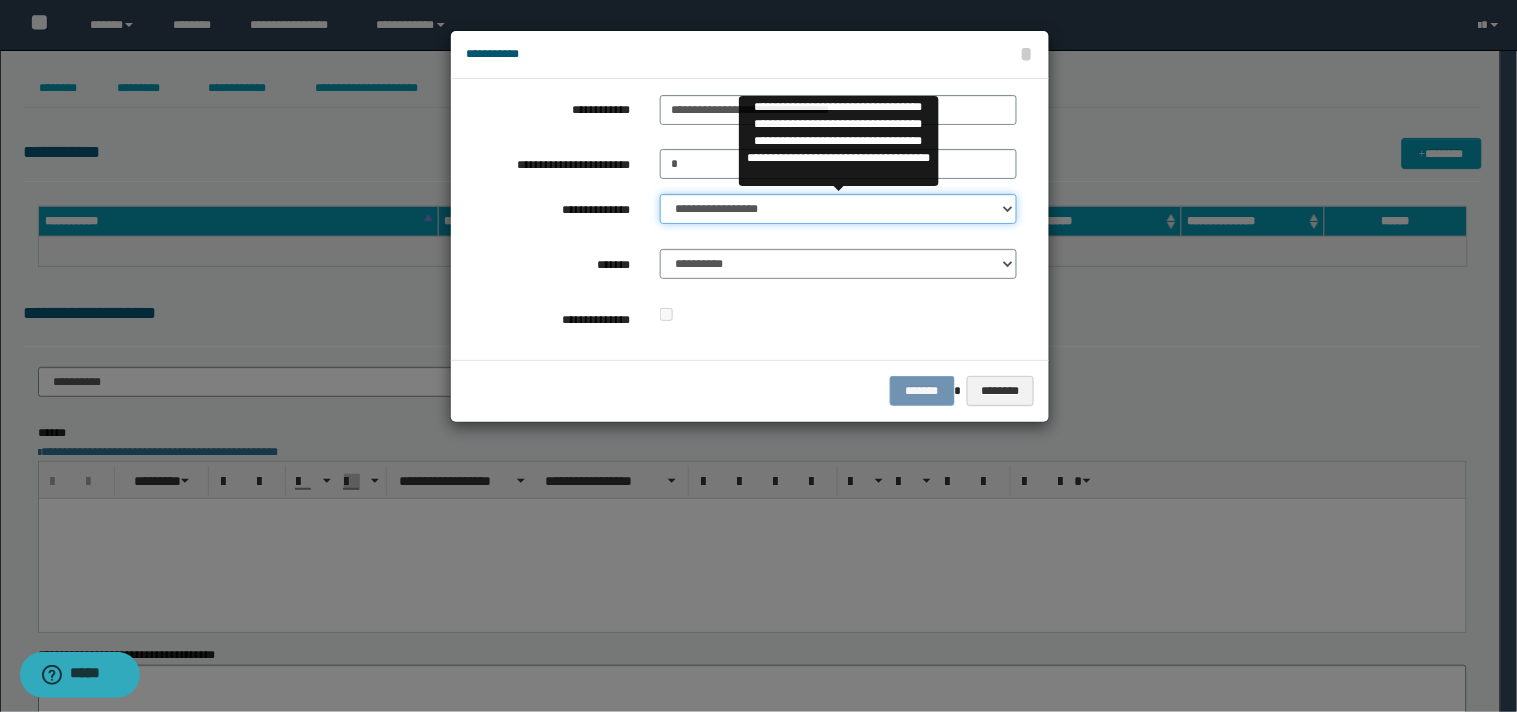 select on "**" 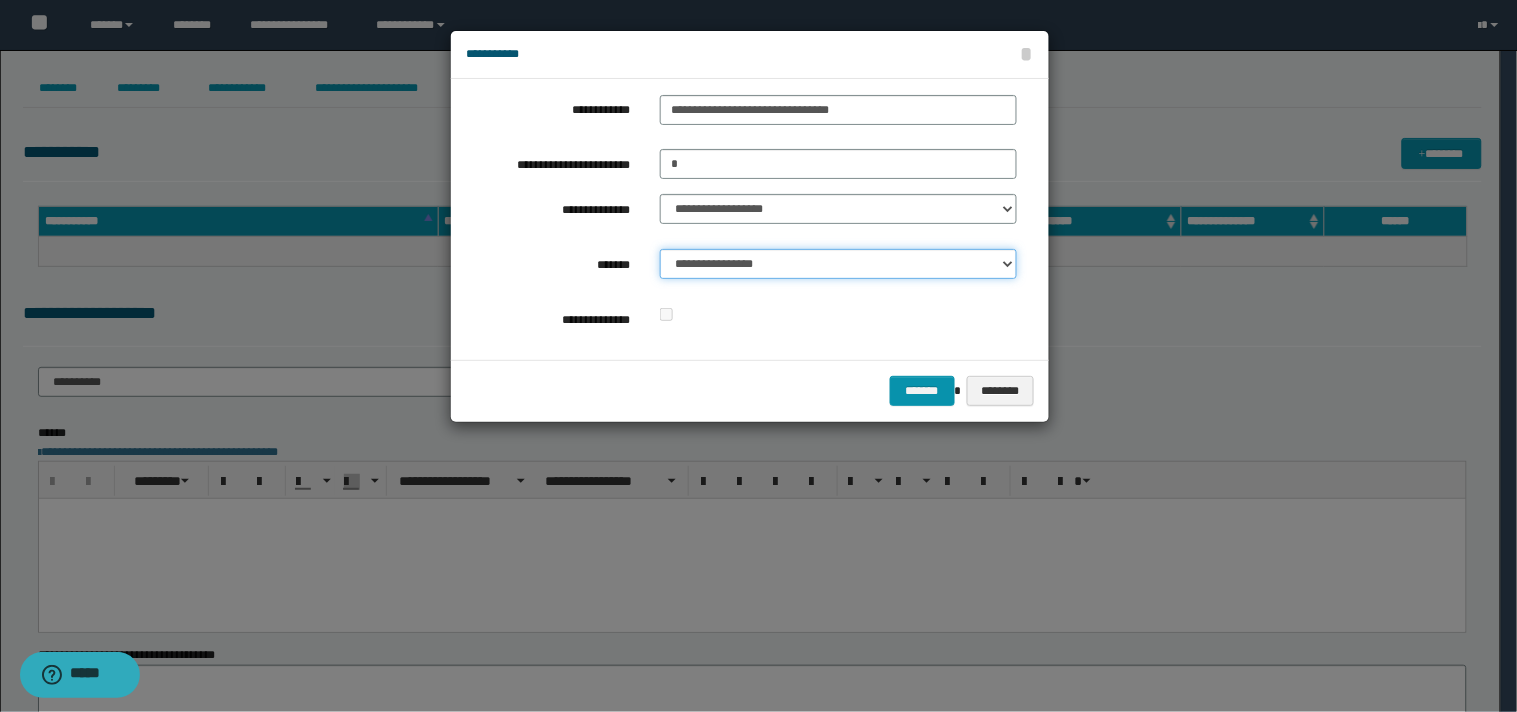 select on "*" 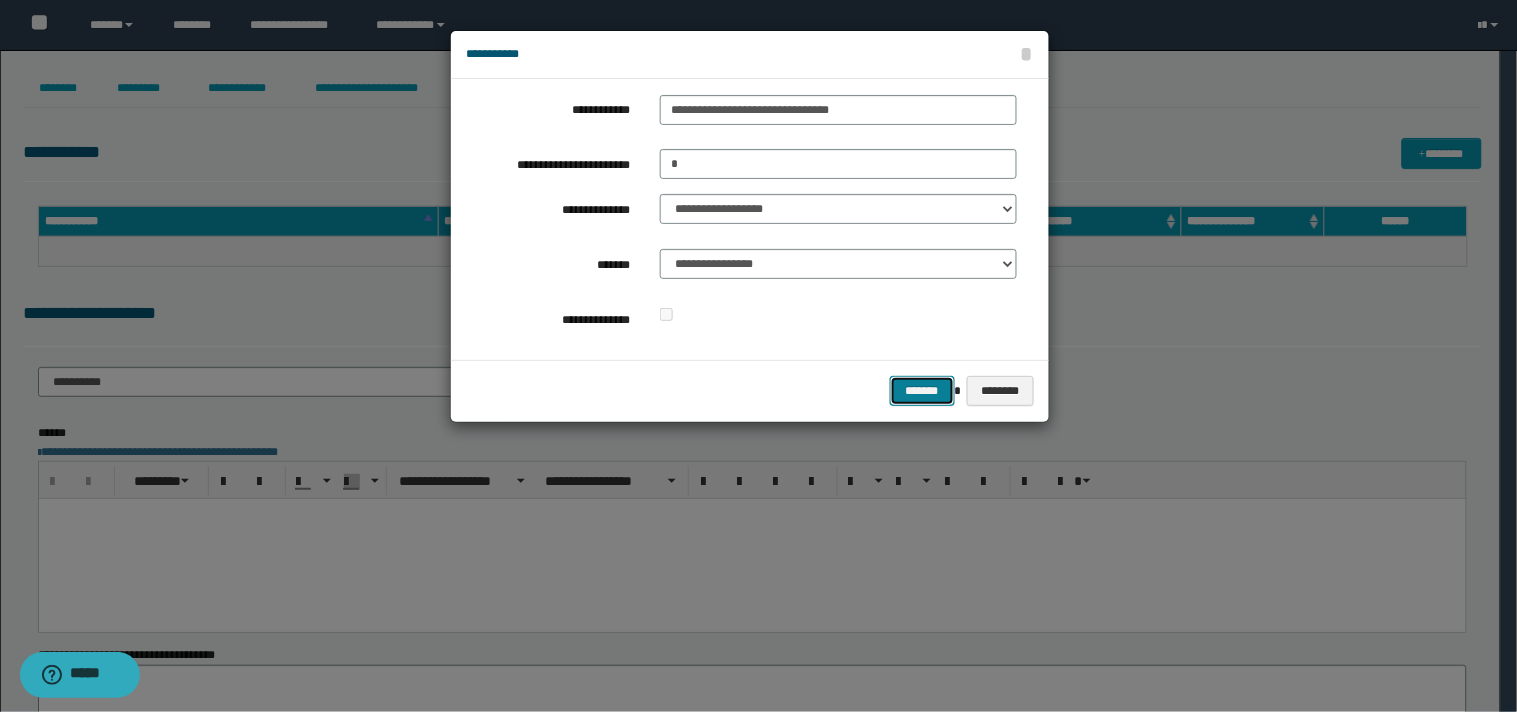 type 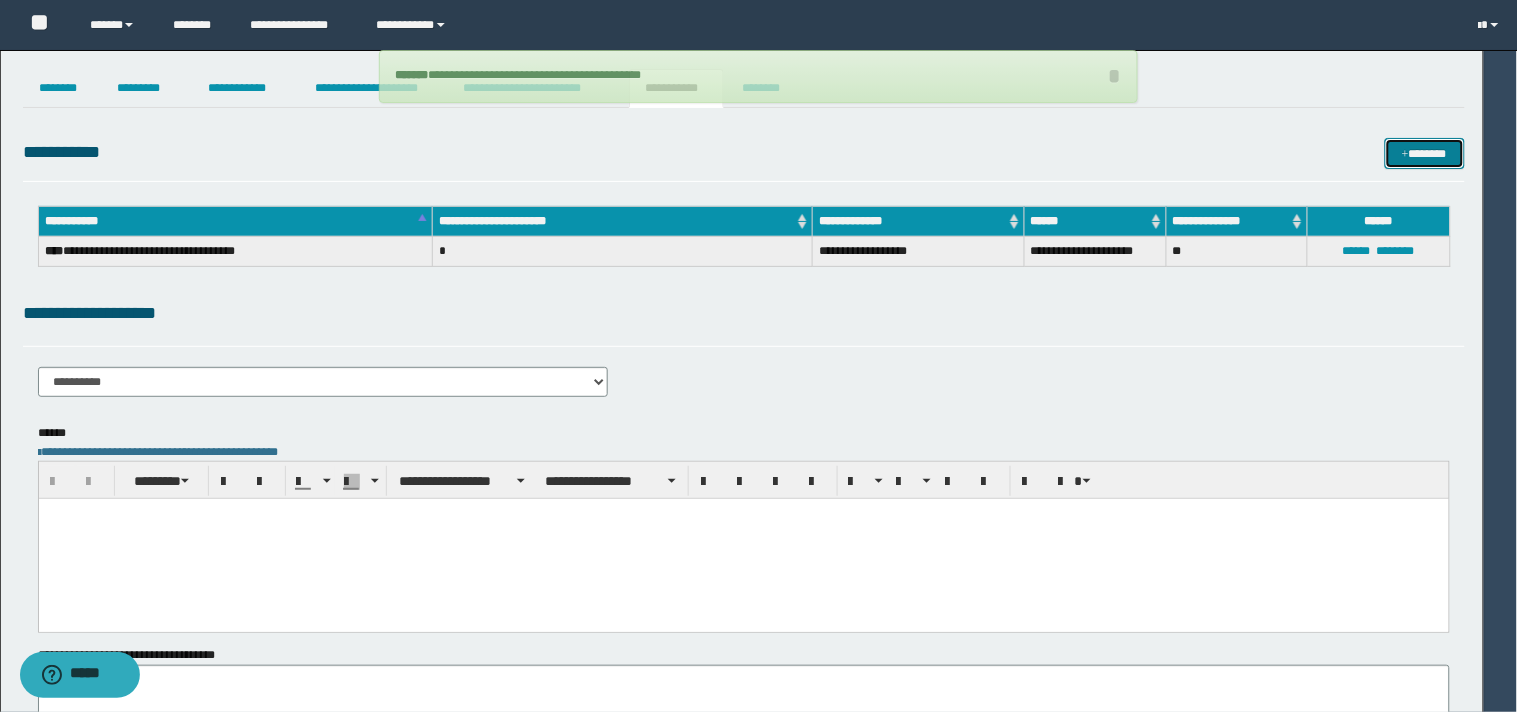 type 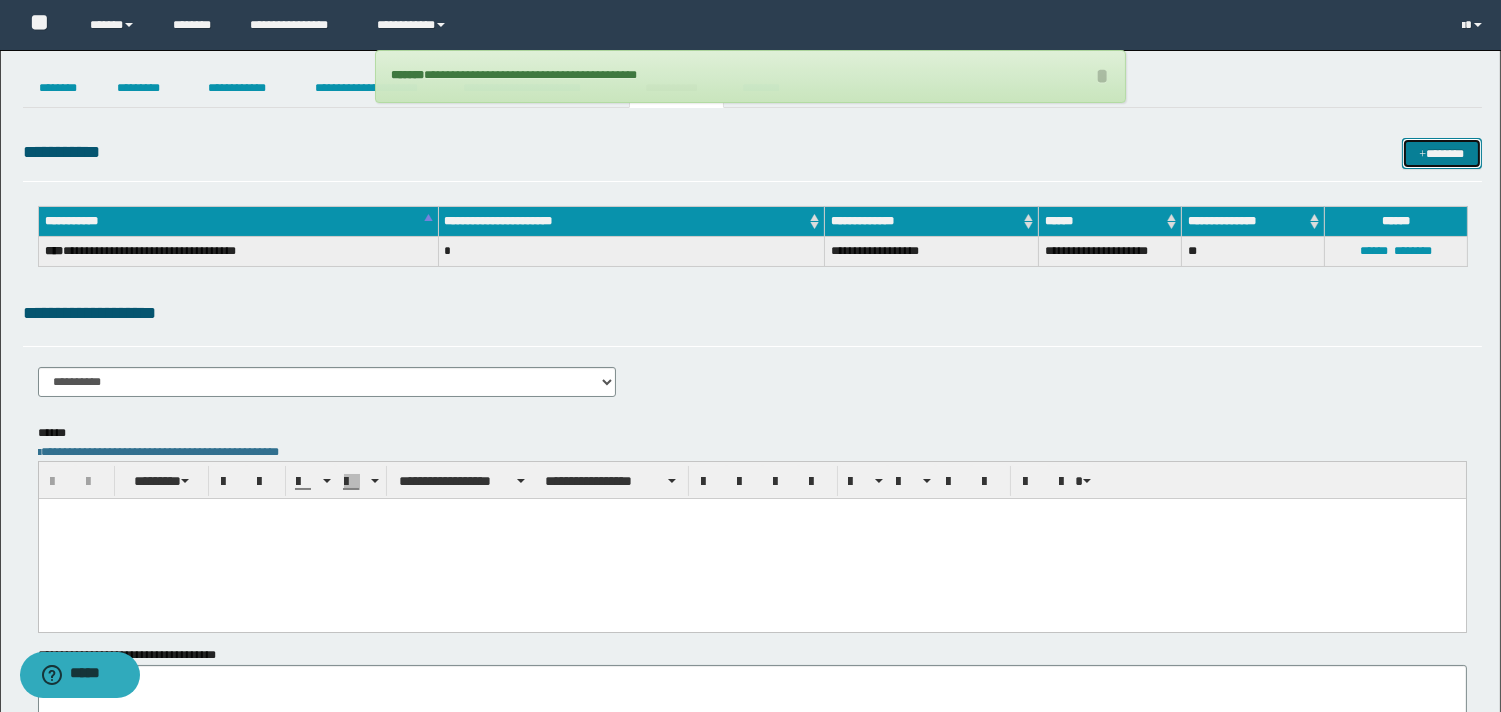 click on "*******" at bounding box center (1442, 153) 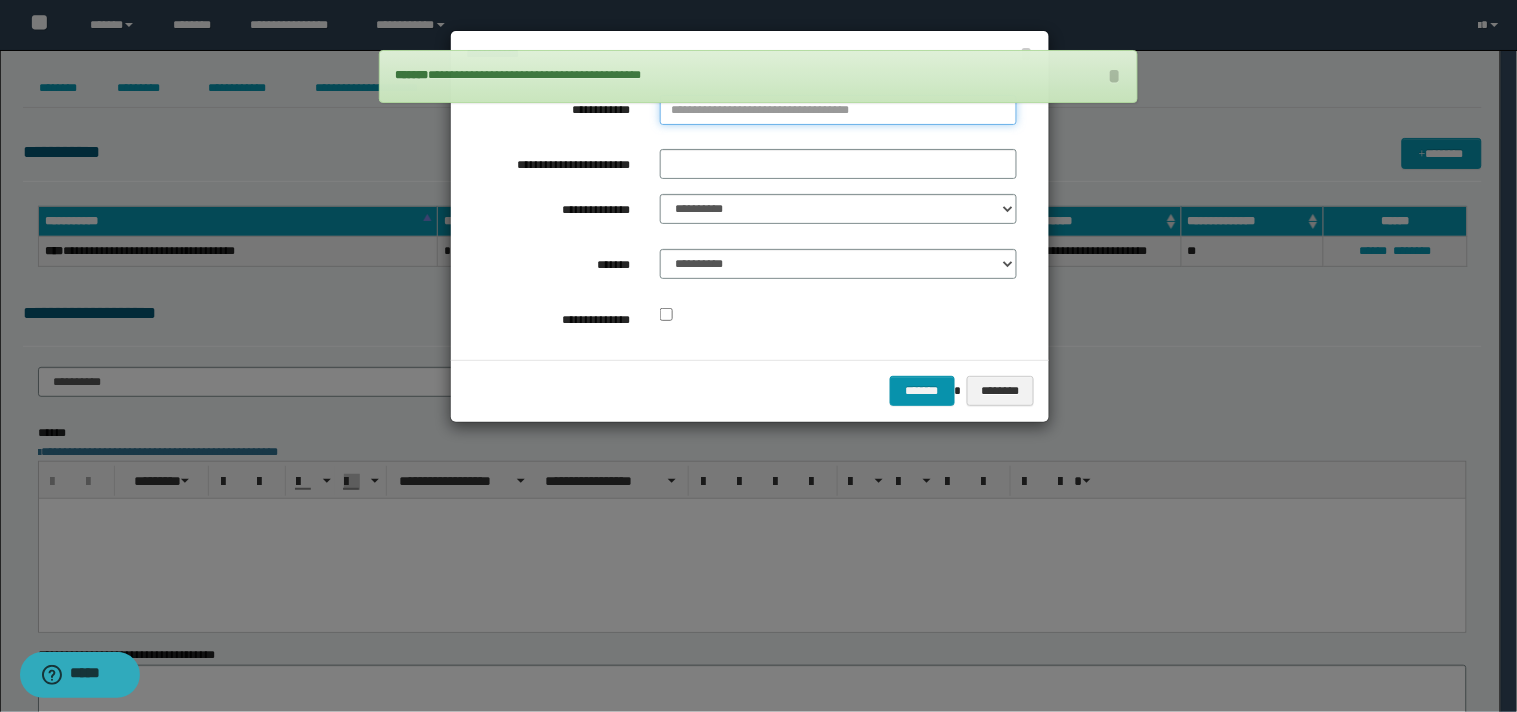 type on "**********" 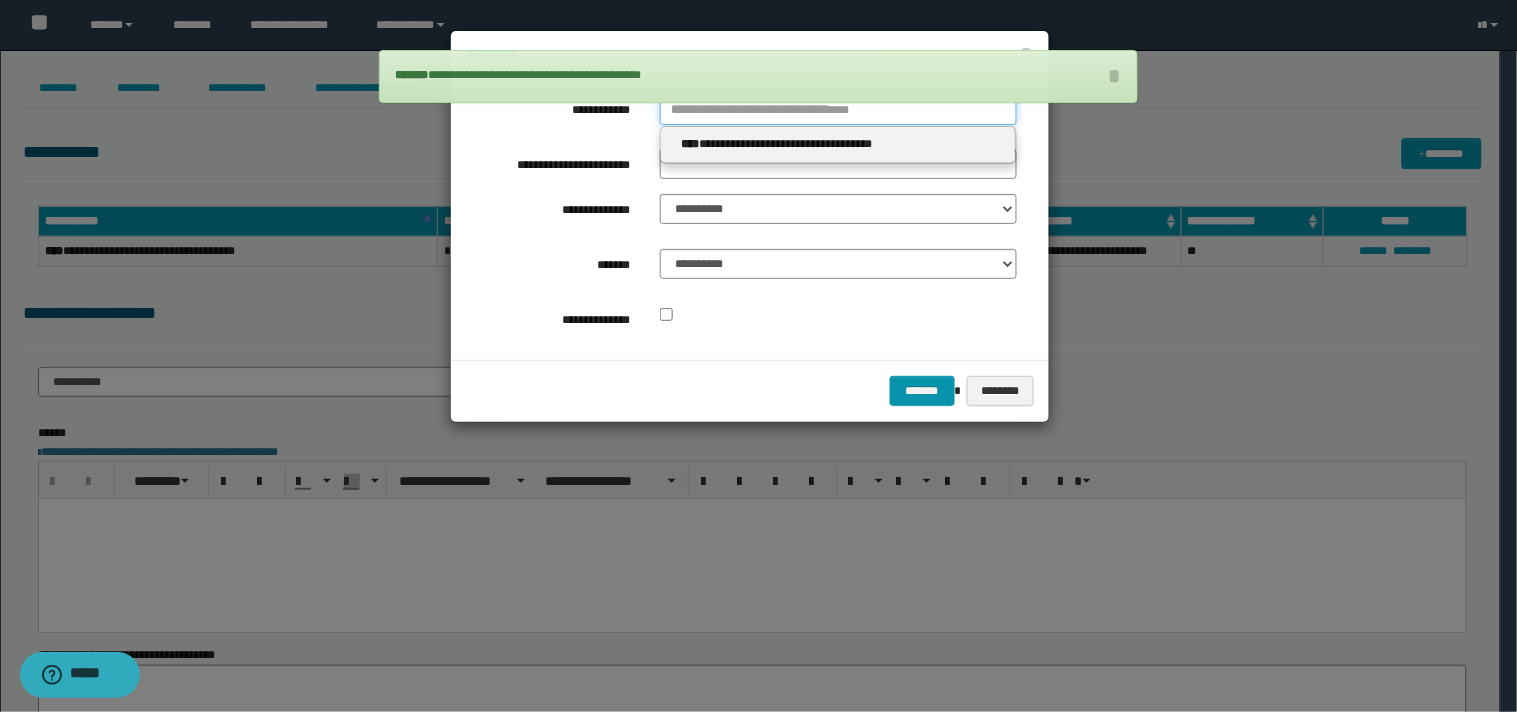 click on "**********" at bounding box center [838, 110] 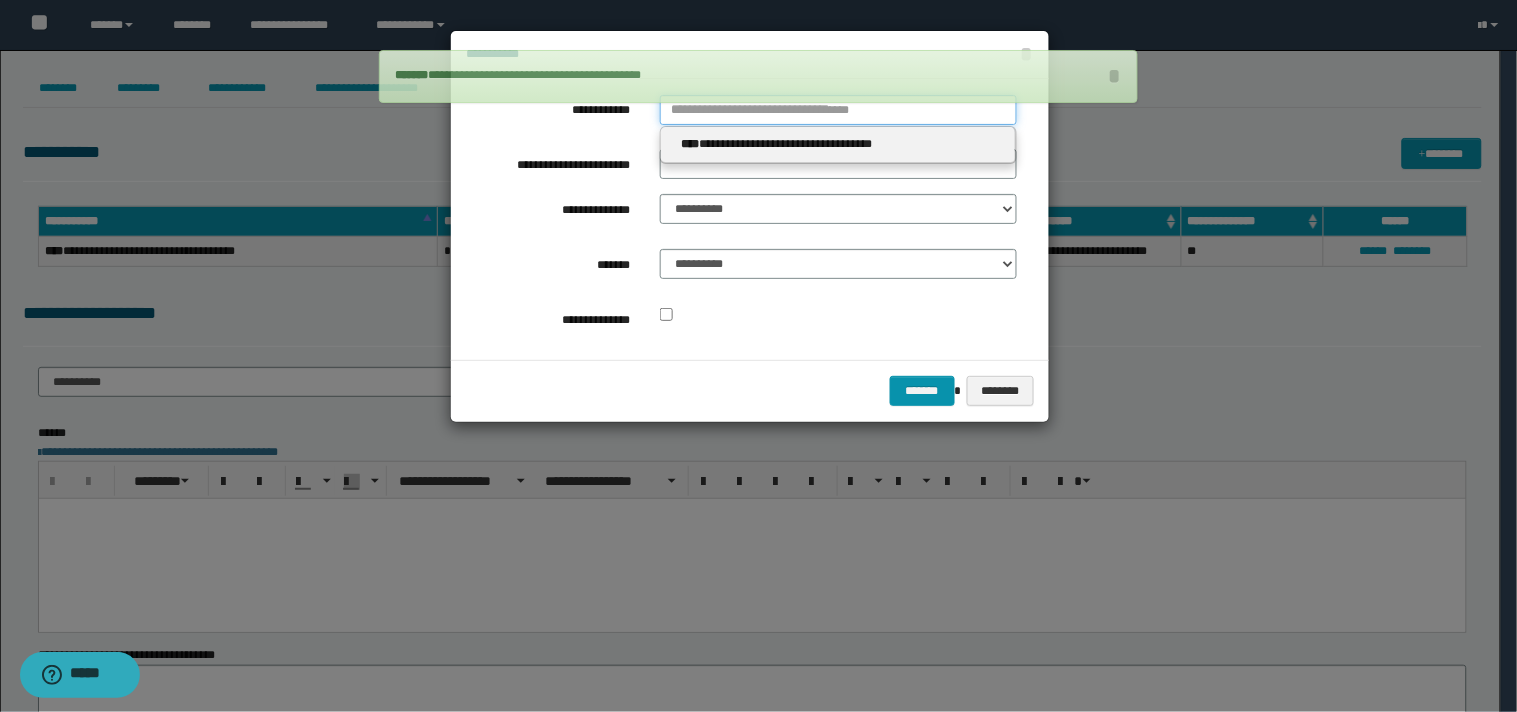 type 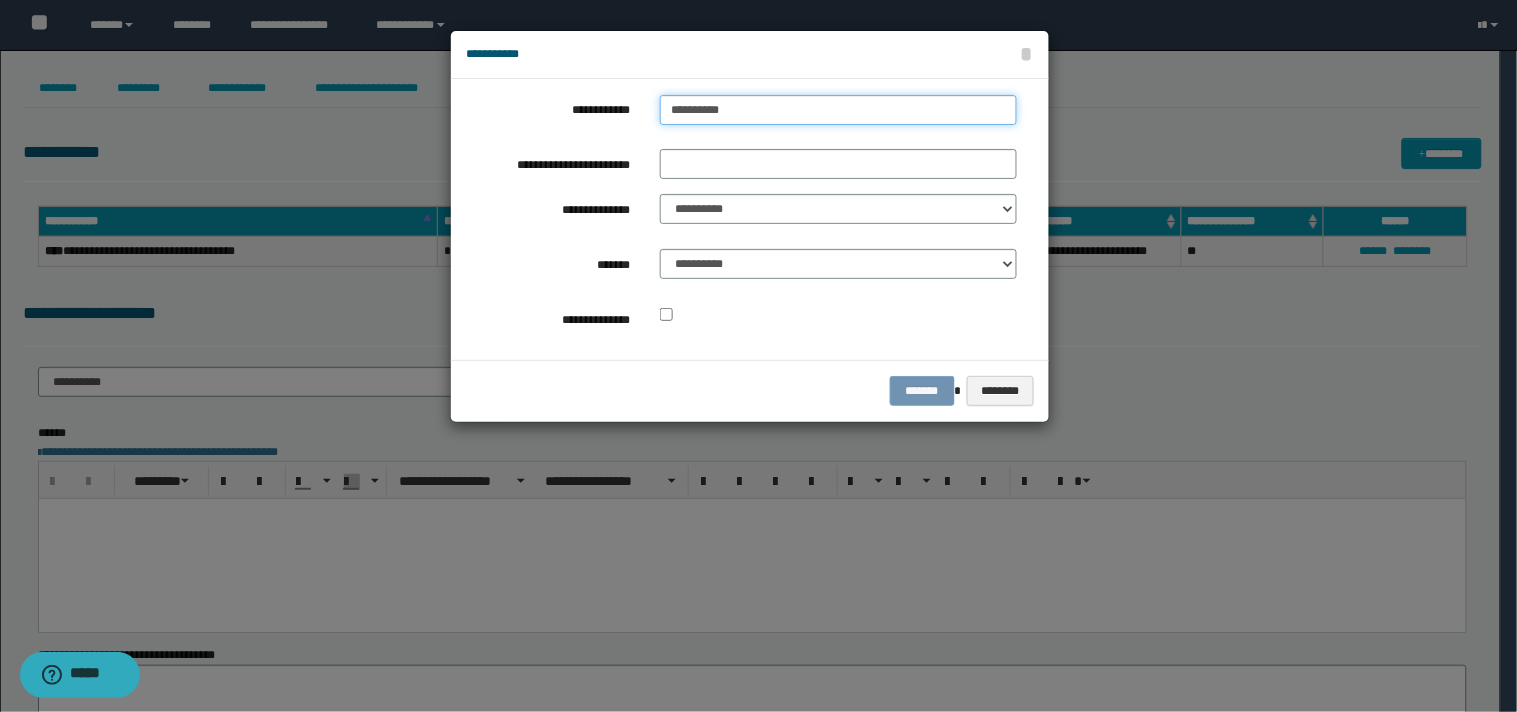 type on "**********" 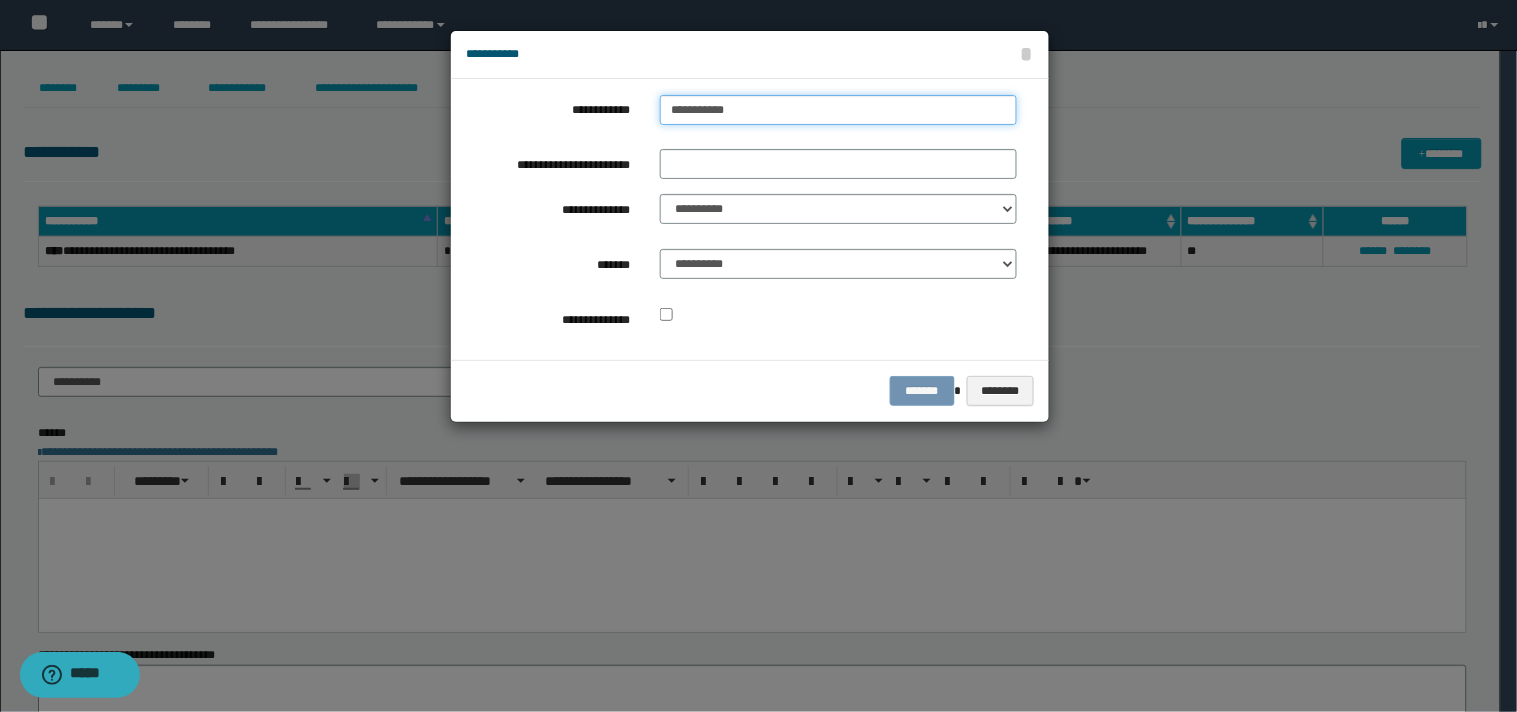 type on "**********" 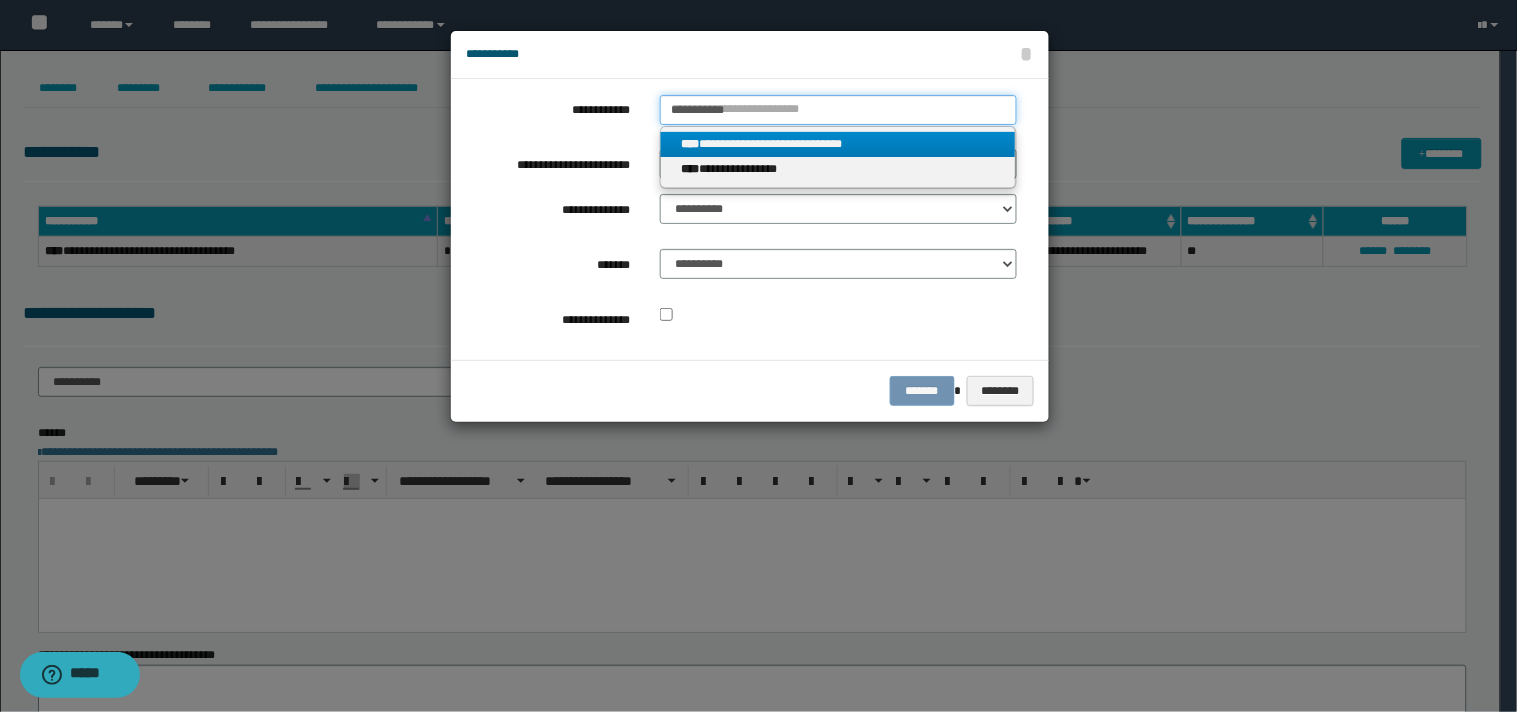 type on "**********" 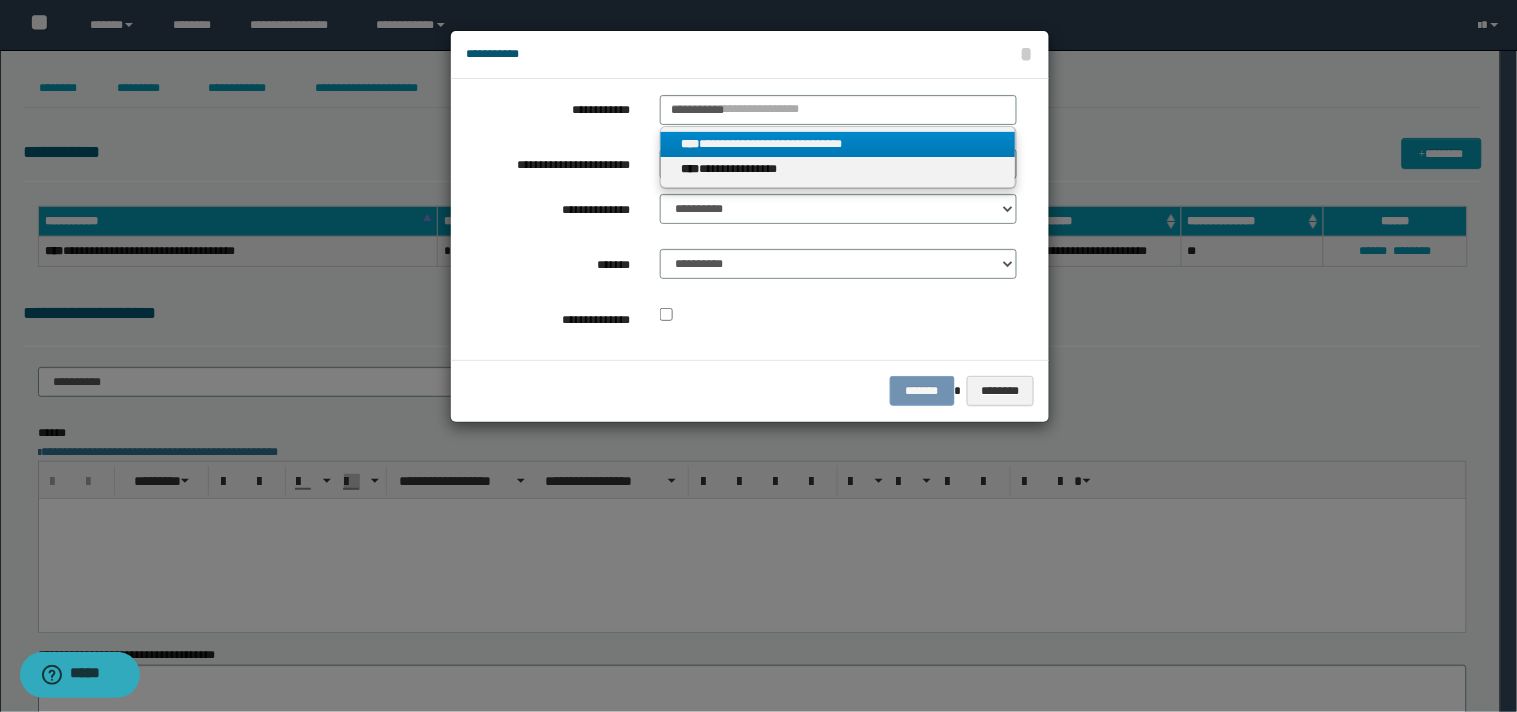 click on "**********" at bounding box center (838, 144) 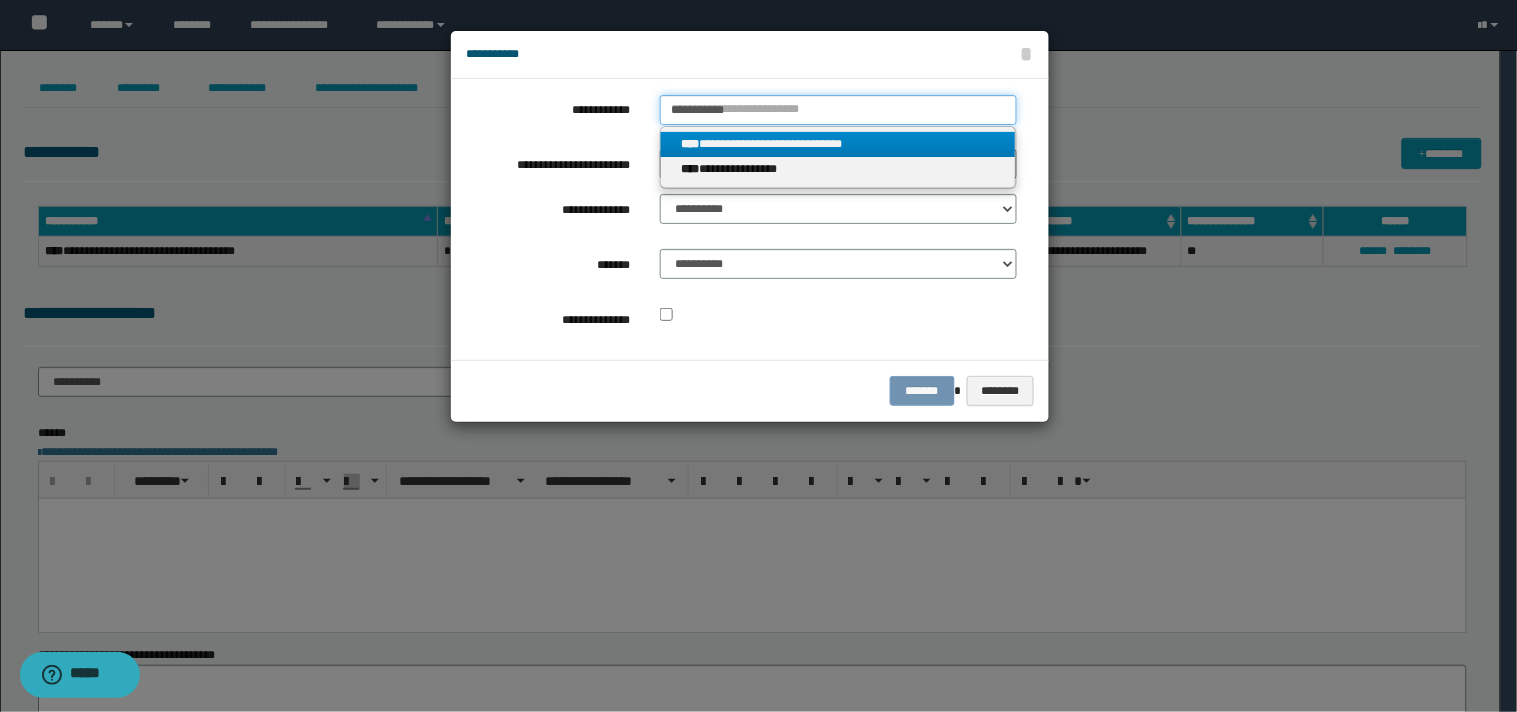 type 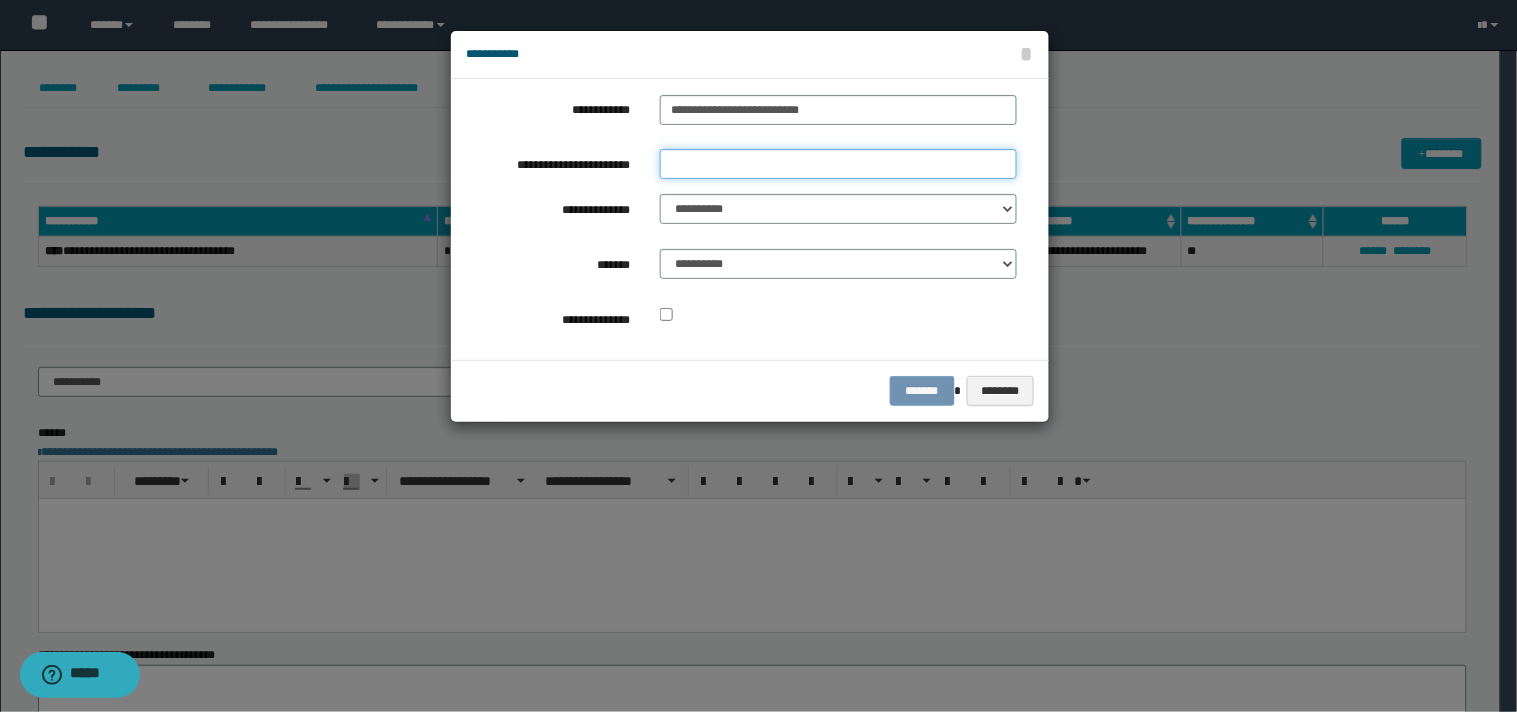 drag, startPoint x: 738, startPoint y: 156, endPoint x: 750, endPoint y: 180, distance: 26.832815 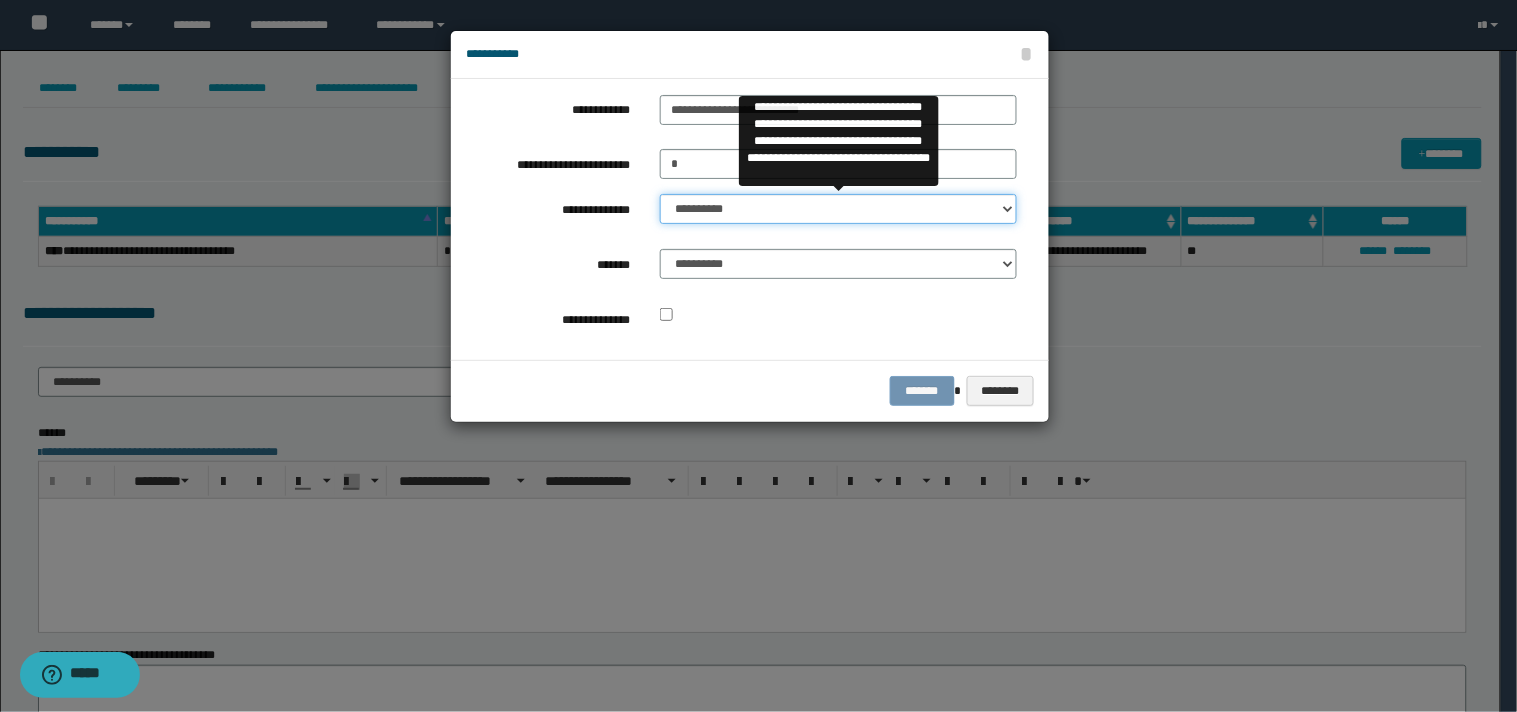 drag, startPoint x: 744, startPoint y: 201, endPoint x: 747, endPoint y: 223, distance: 22.203604 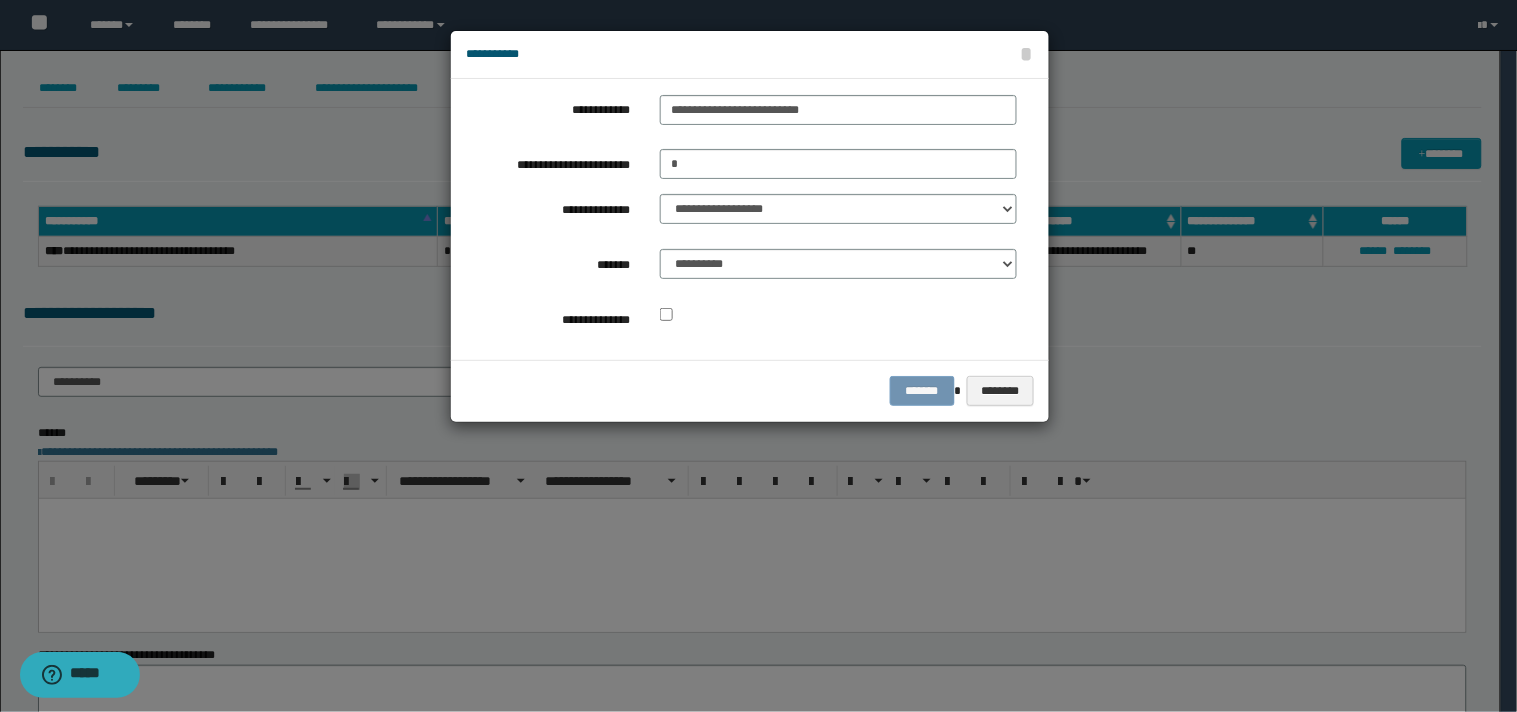click on "**********" at bounding box center (838, 269) 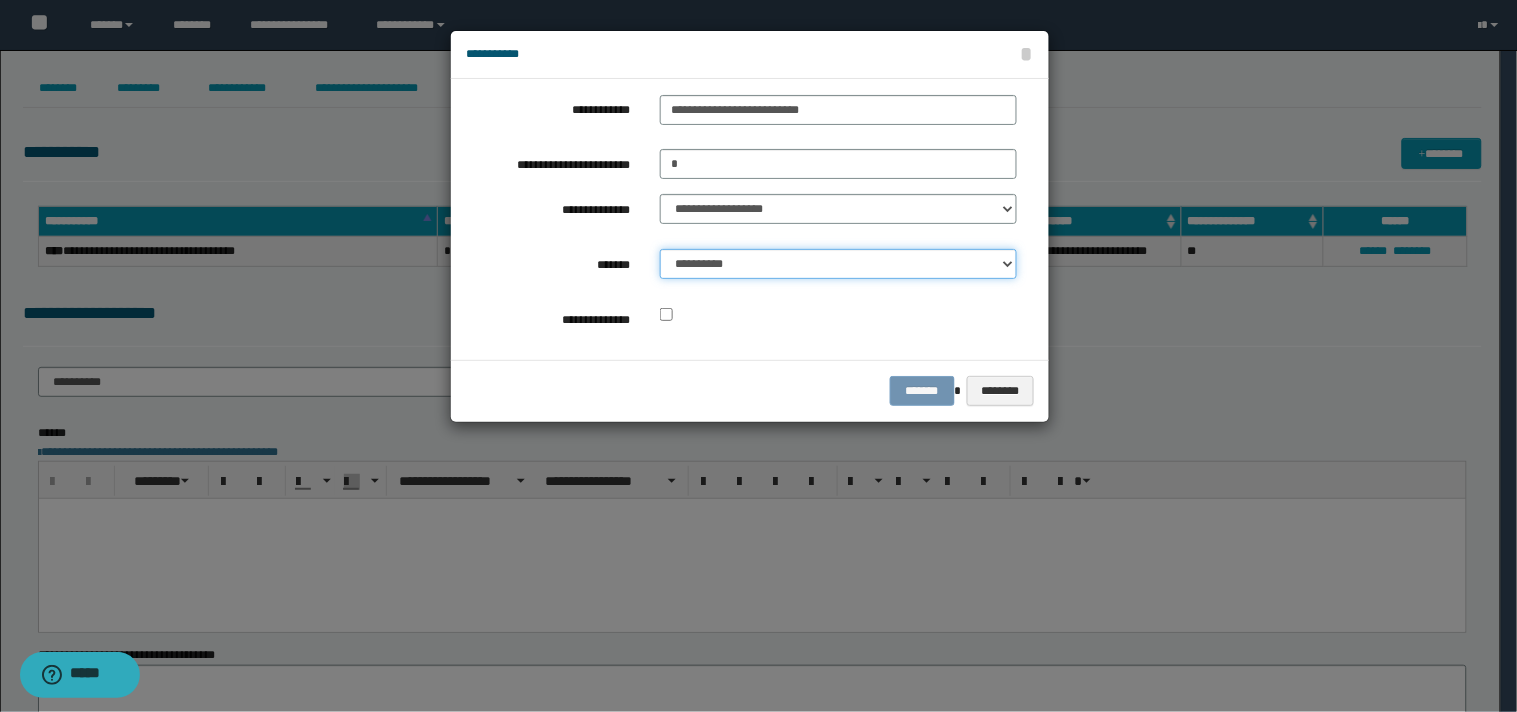 click on "**********" at bounding box center [838, 264] 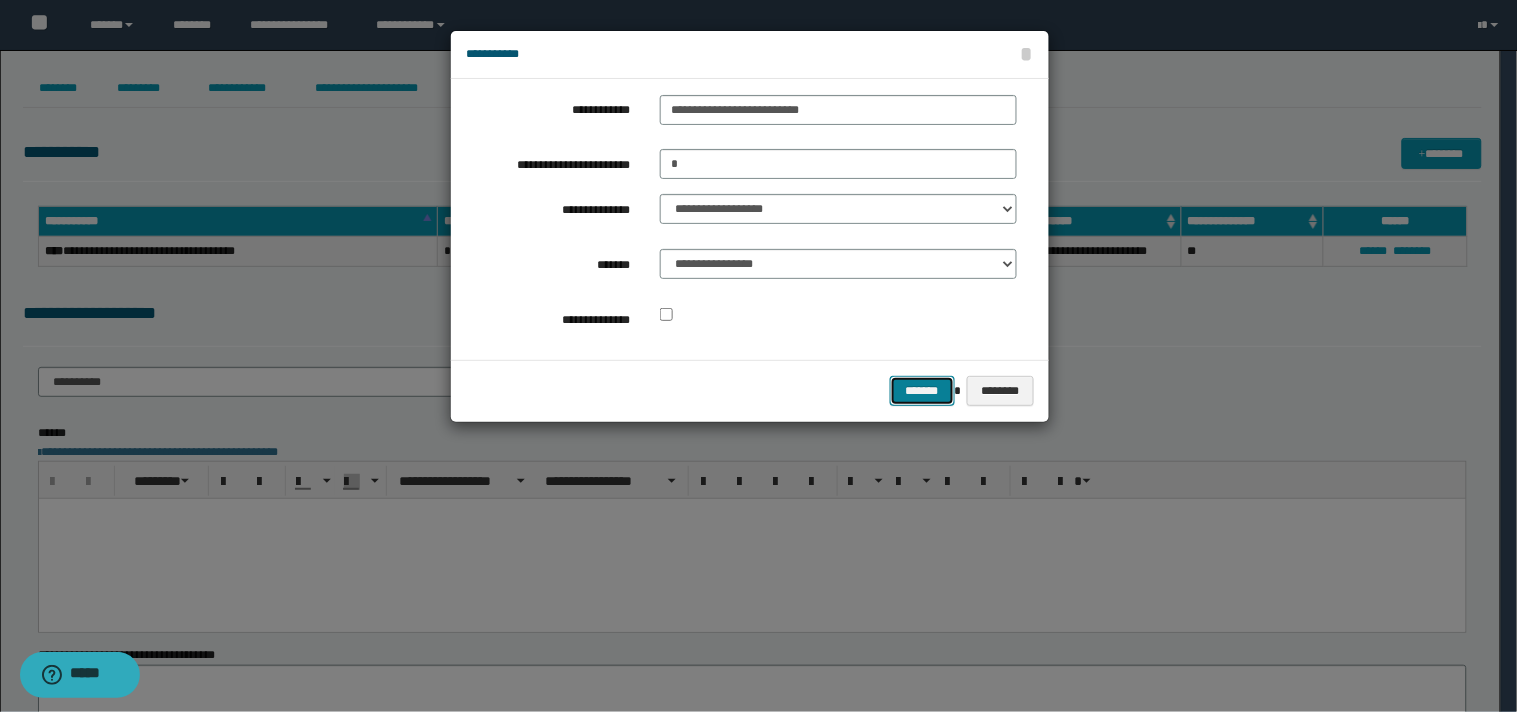 drag, startPoint x: 917, startPoint y: 398, endPoint x: 970, endPoint y: 362, distance: 64.070274 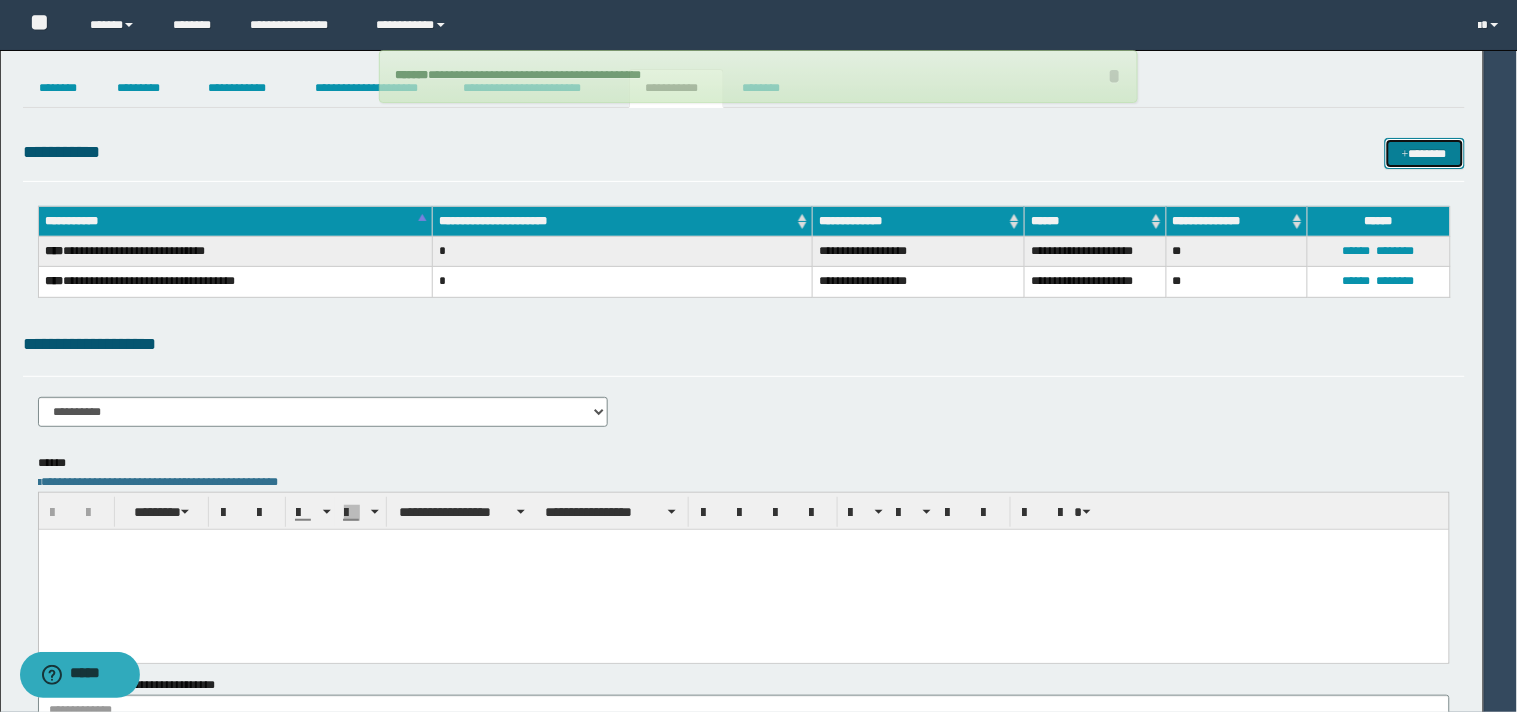 type 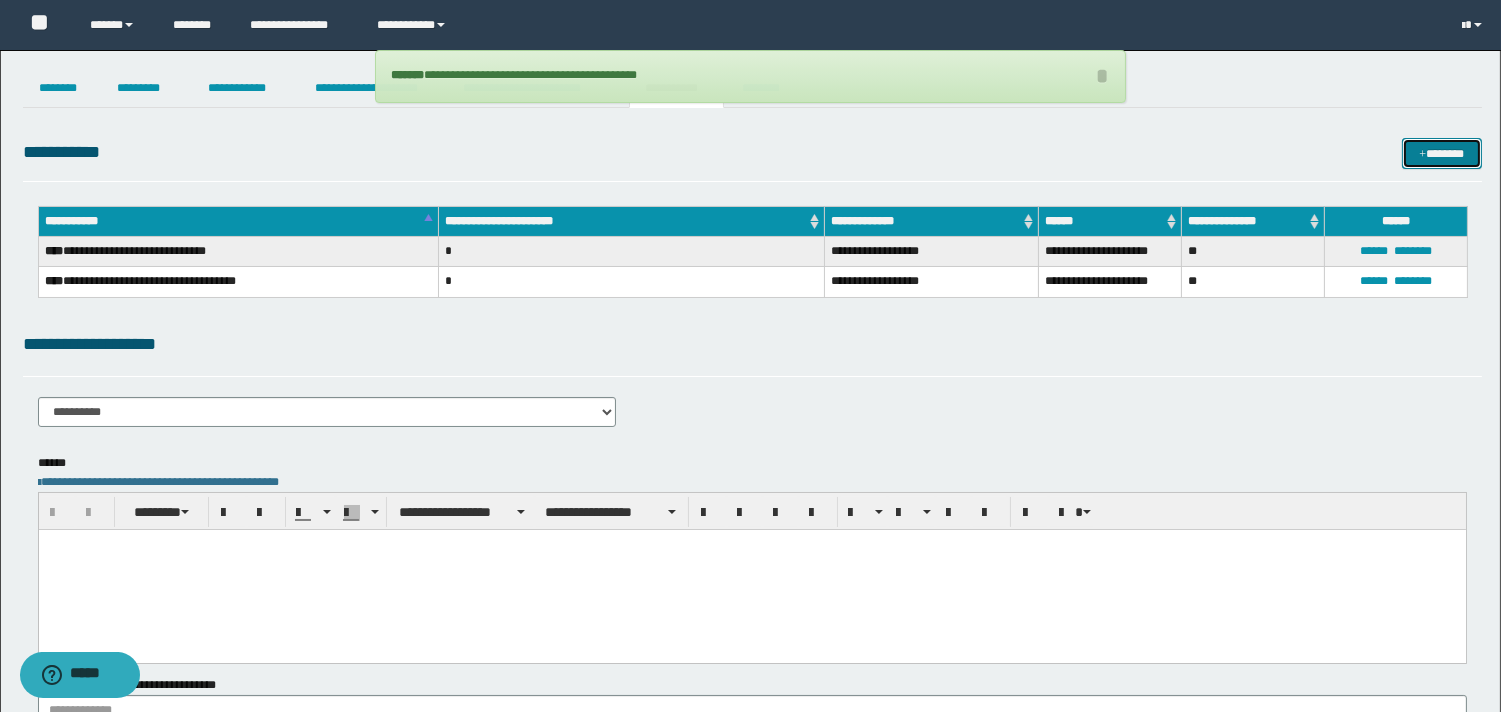 click on "*******" at bounding box center [1442, 153] 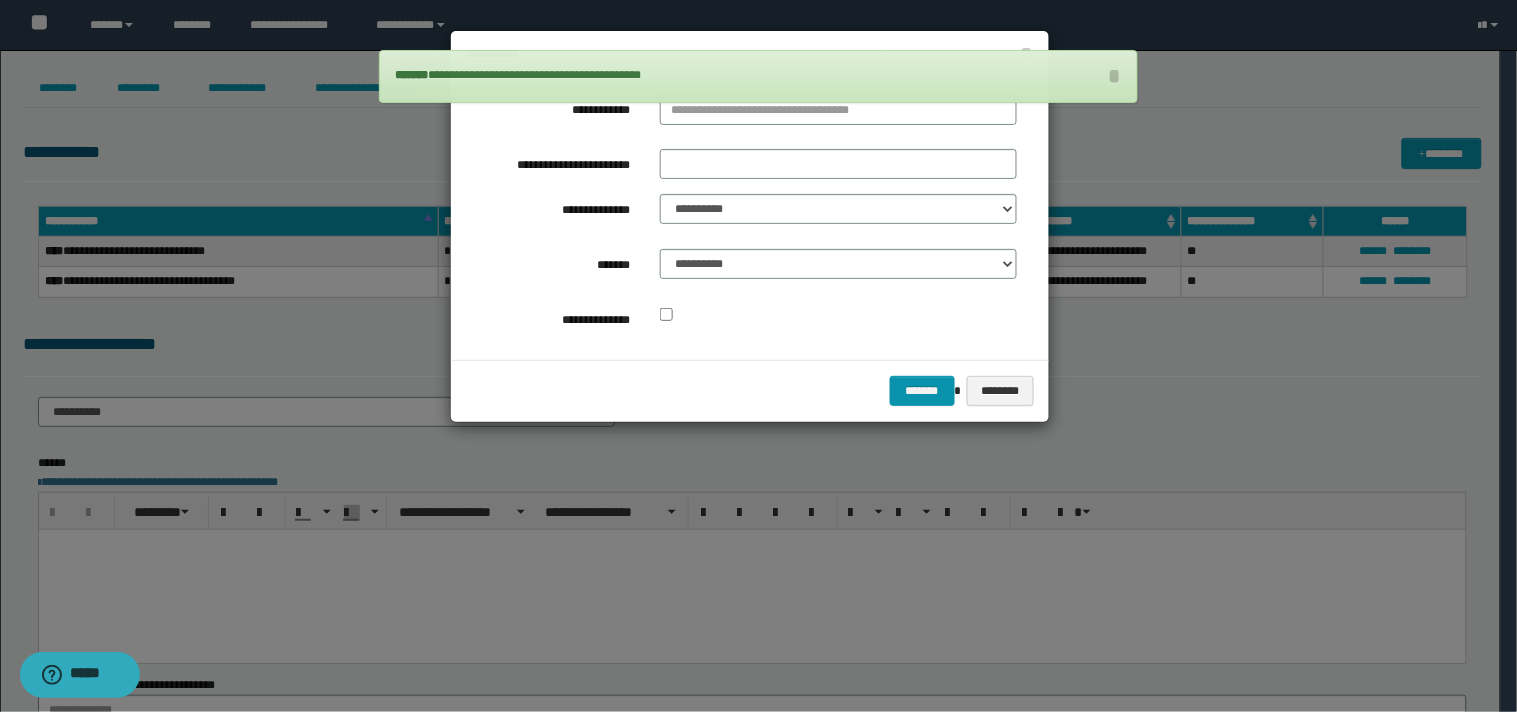 click on "**********" at bounding box center (838, 114) 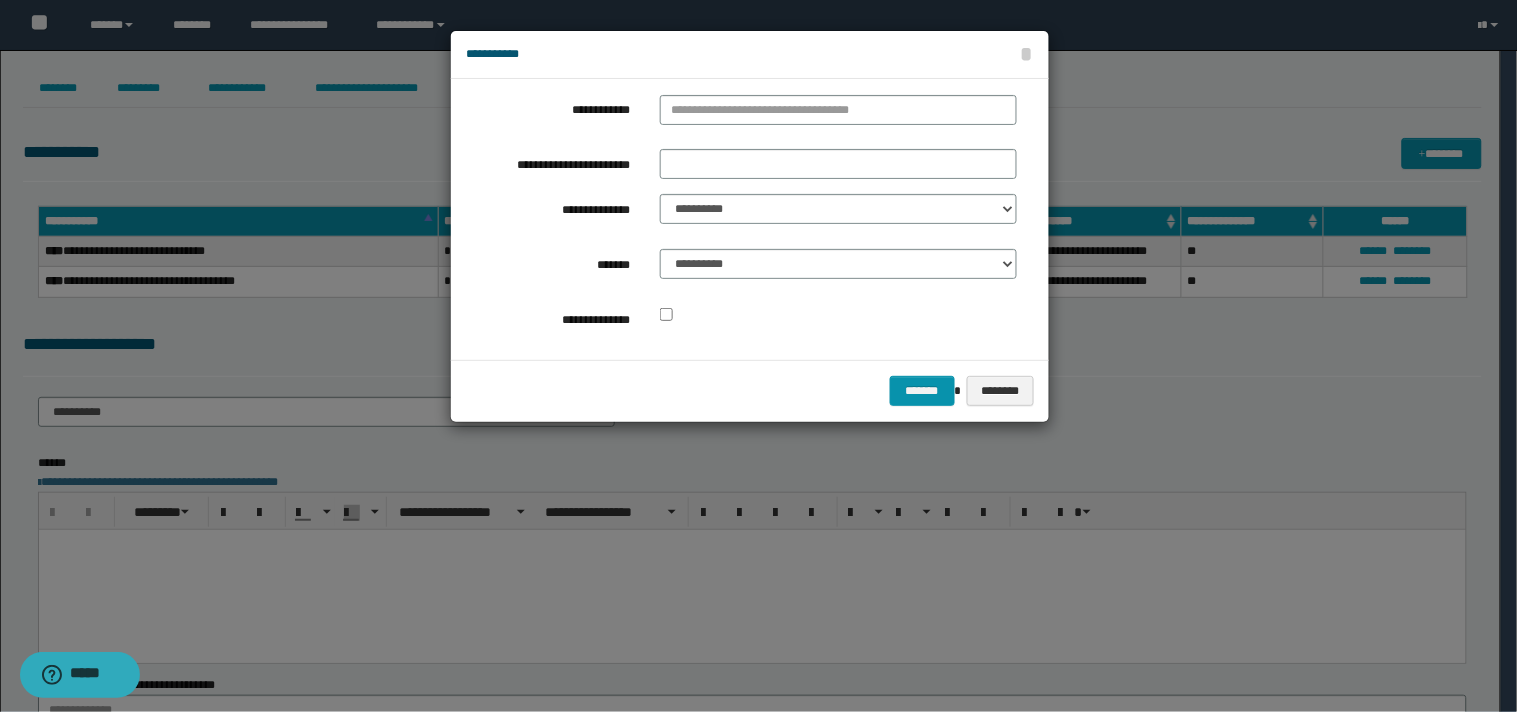 click on "**********" at bounding box center [838, 110] 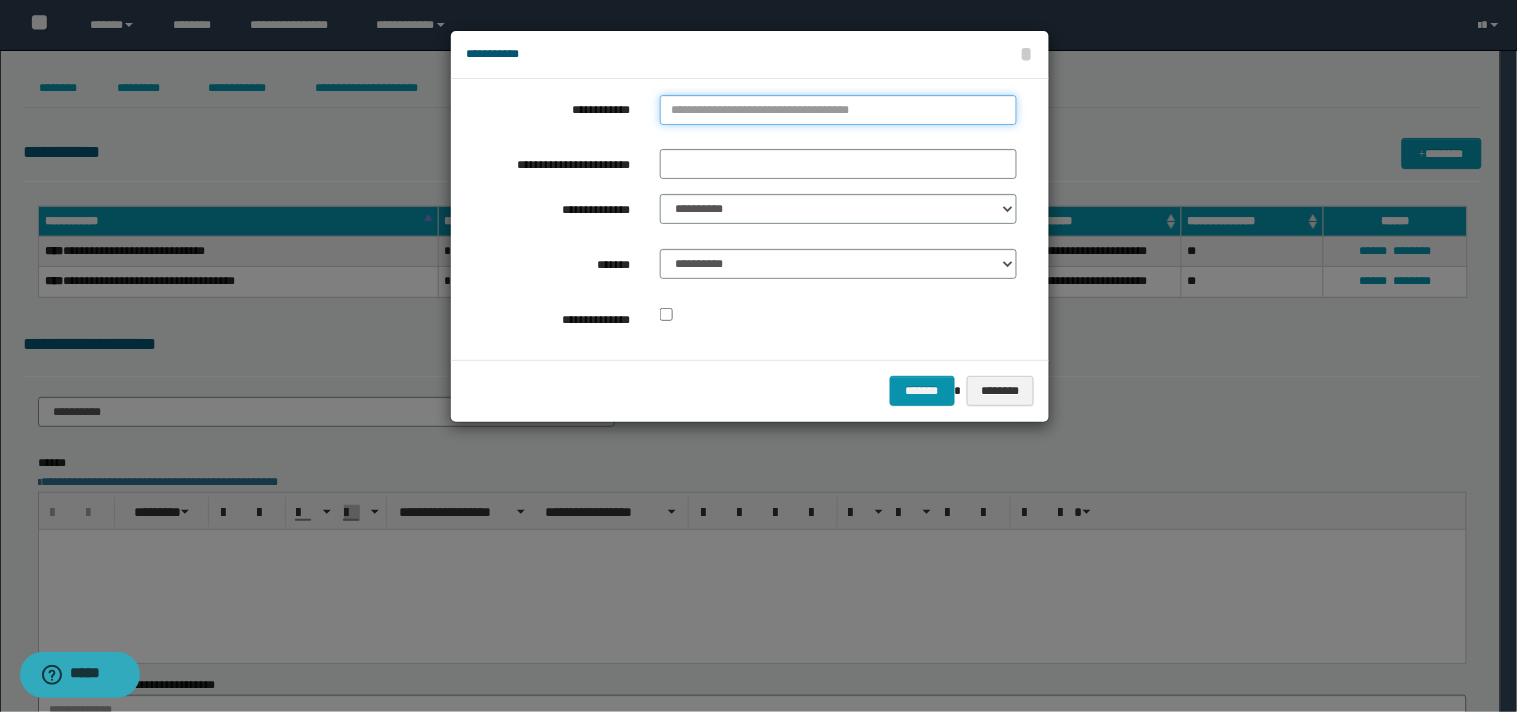 type on "**********" 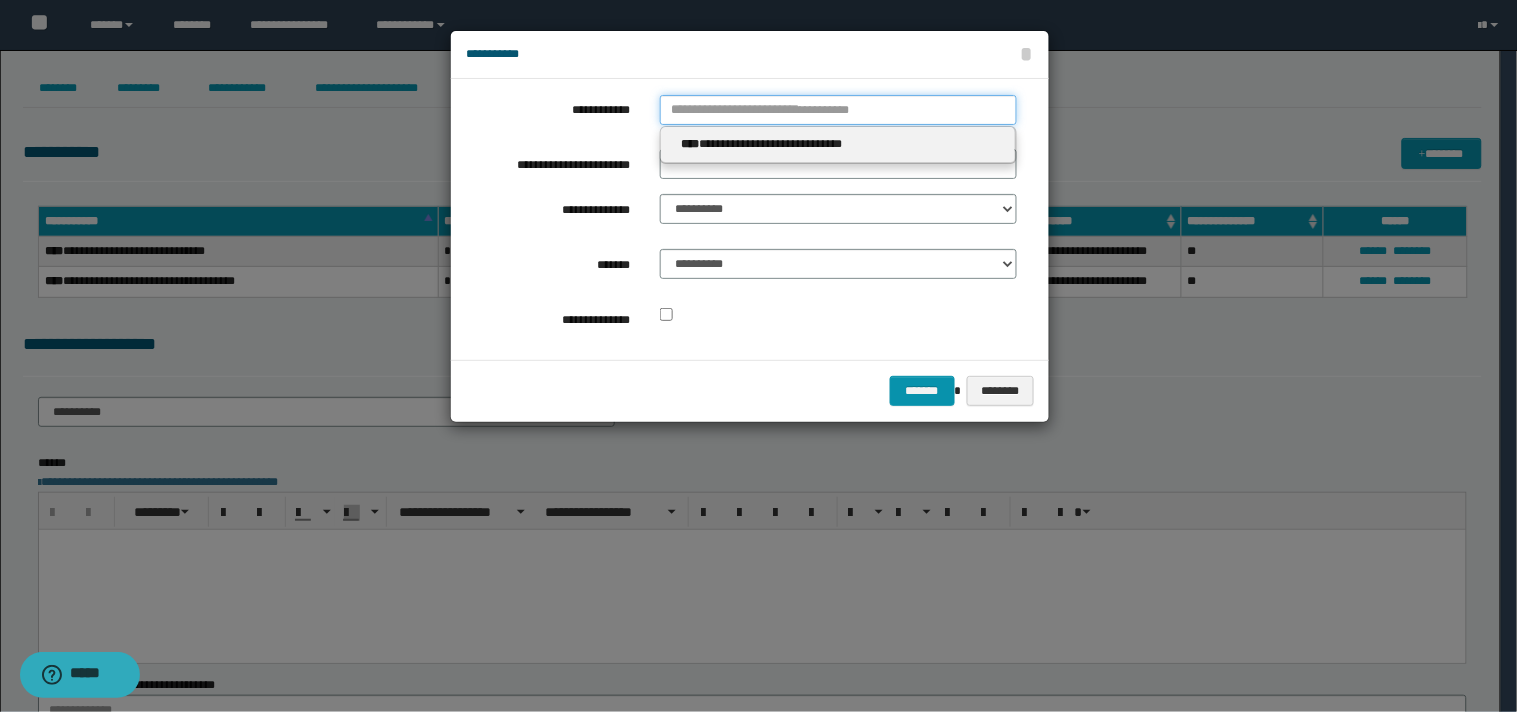 type 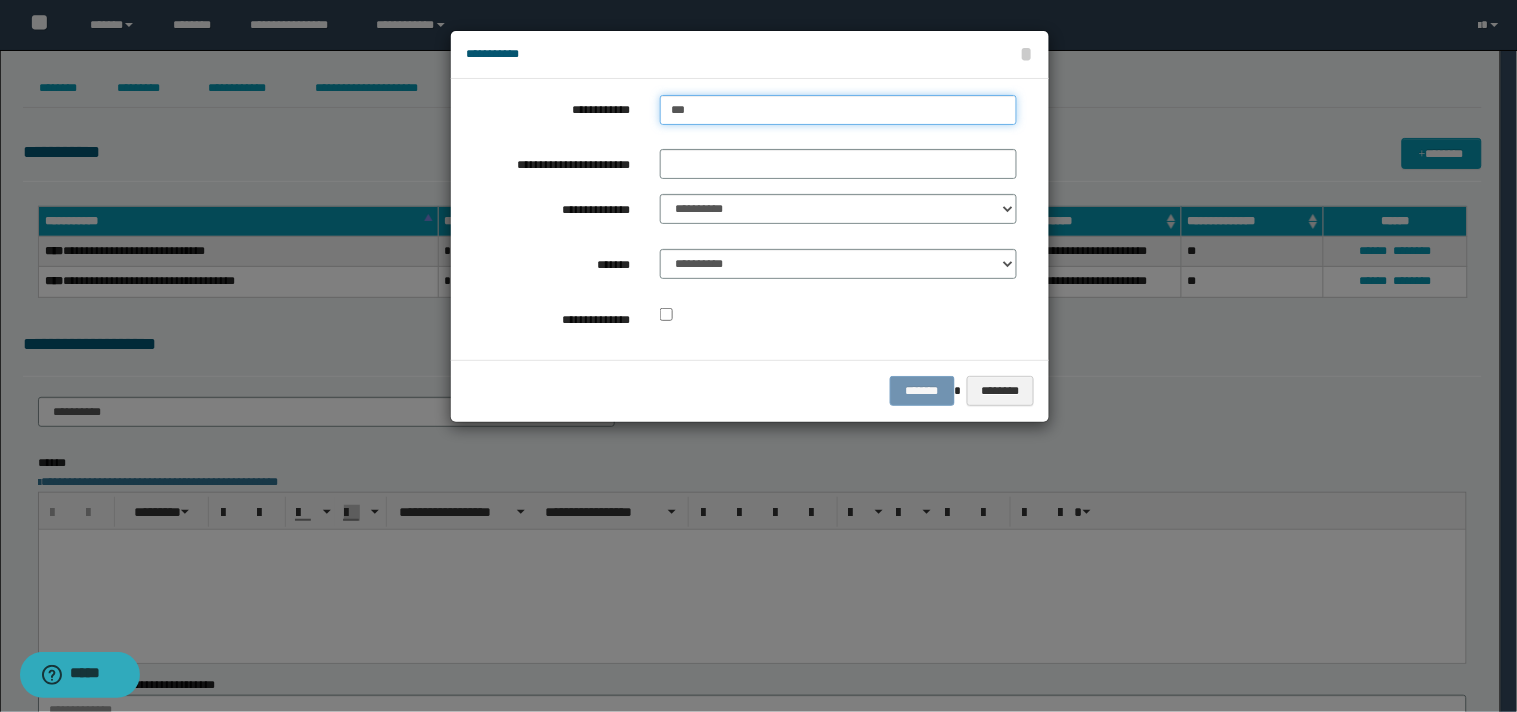 type on "****" 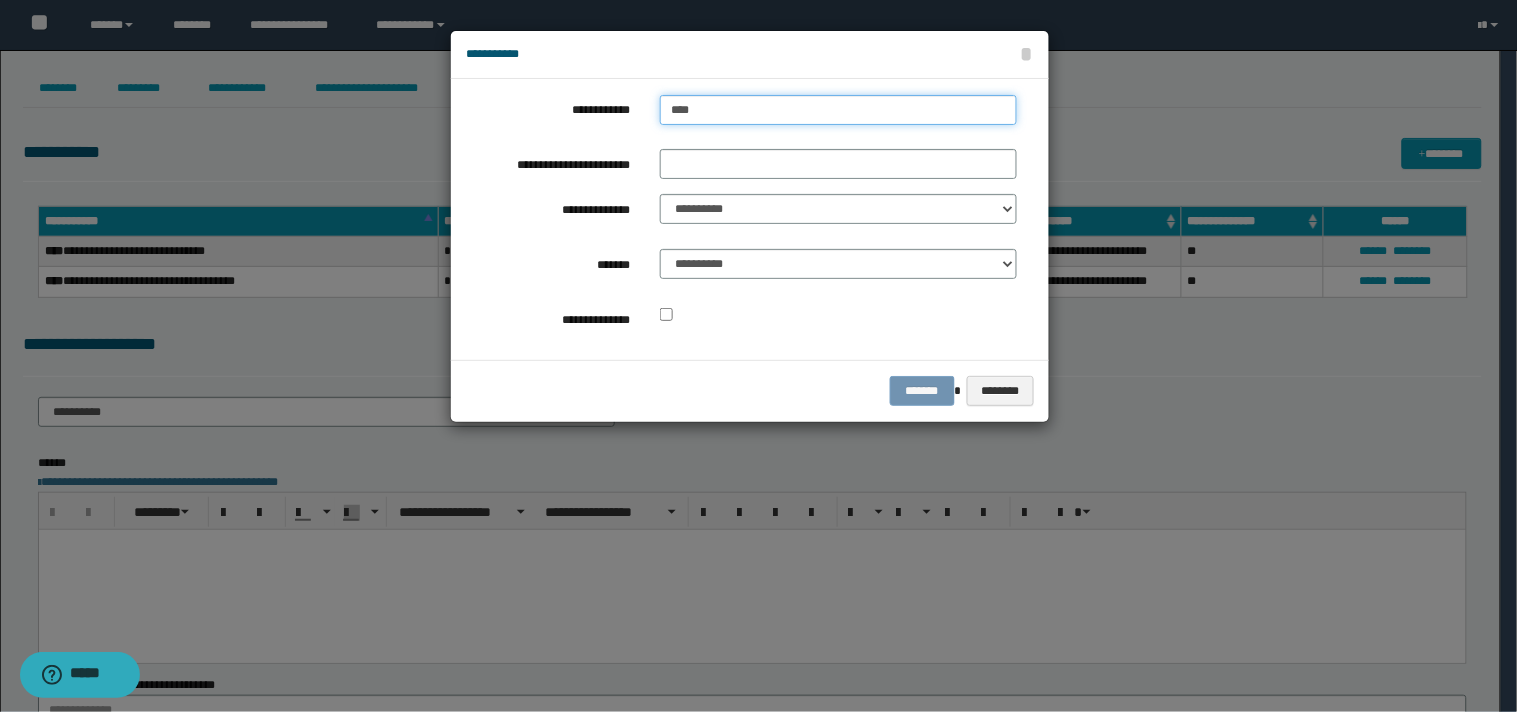 type on "****" 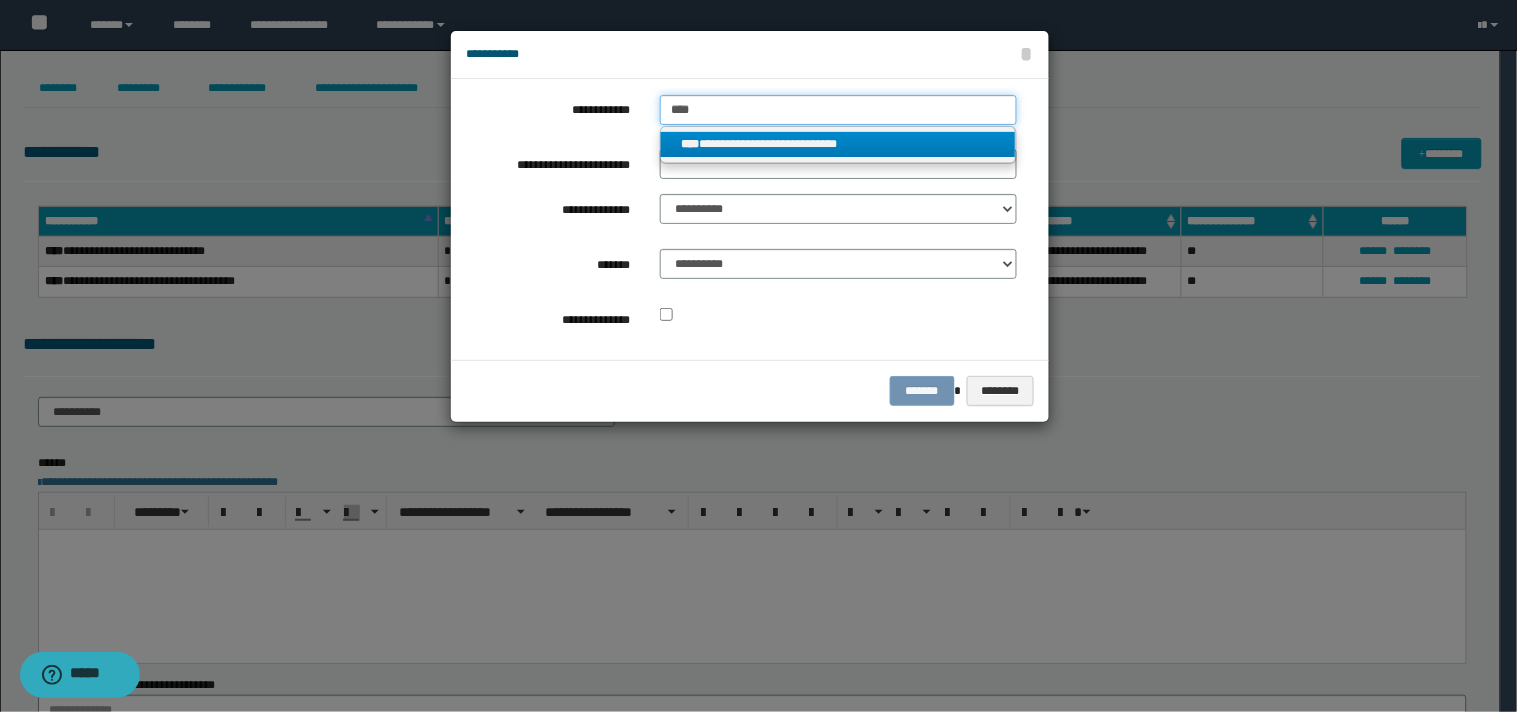type on "****" 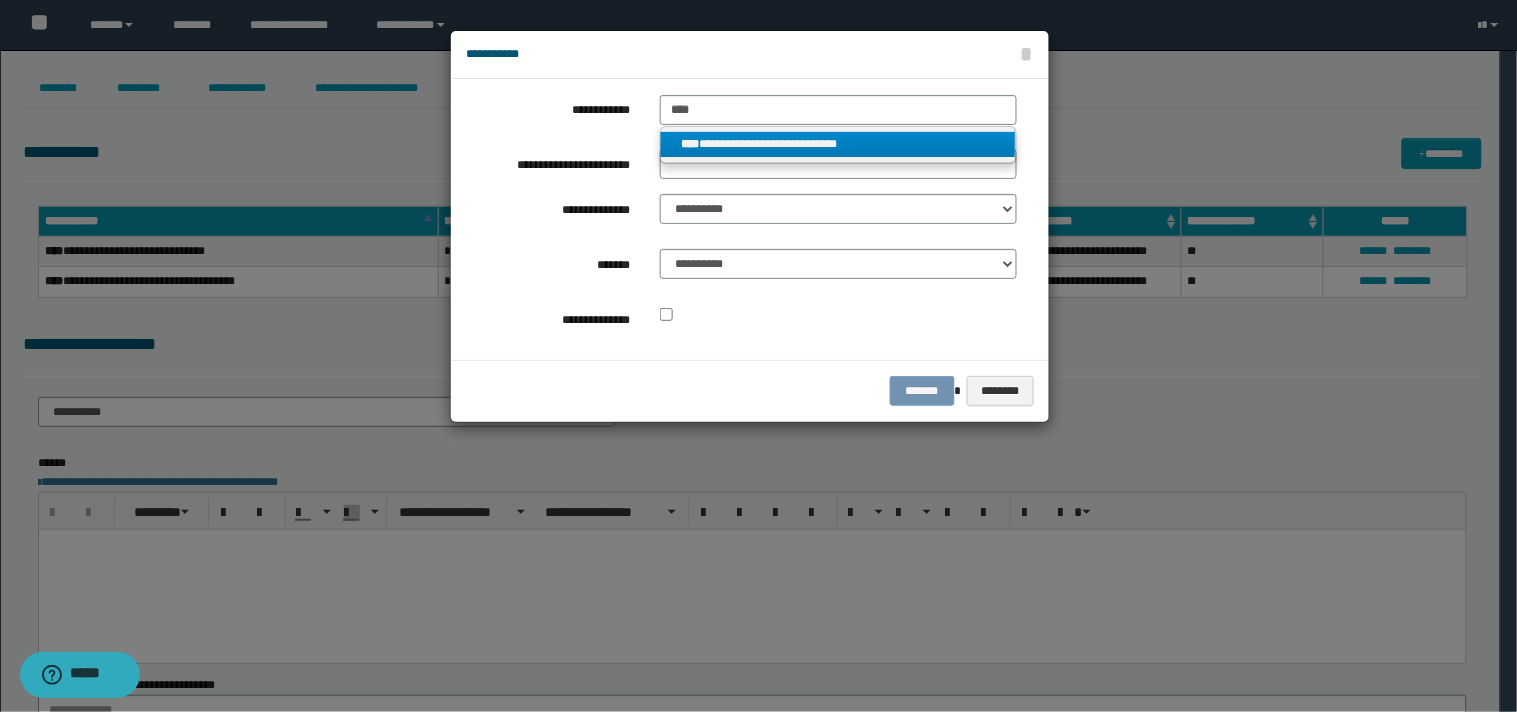 click on "**********" at bounding box center [838, 144] 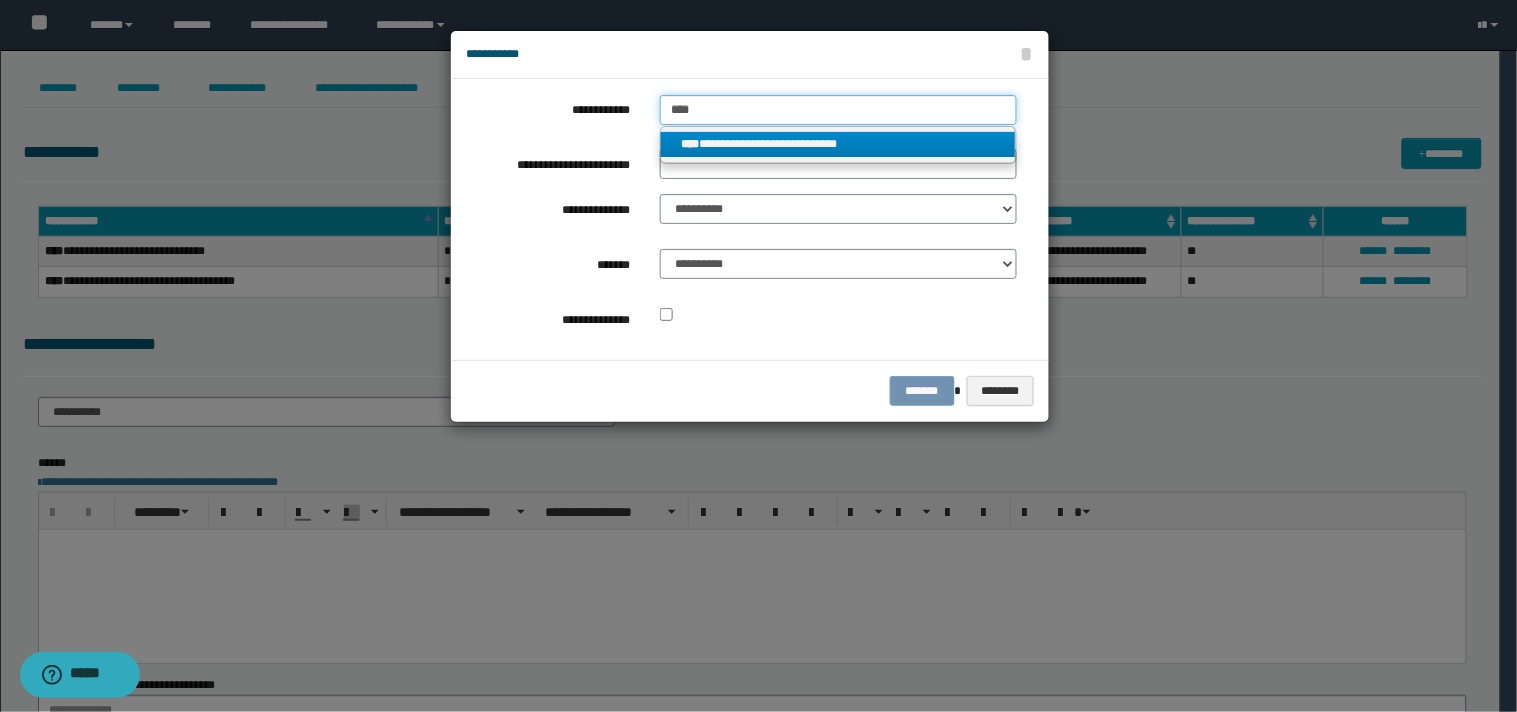 type 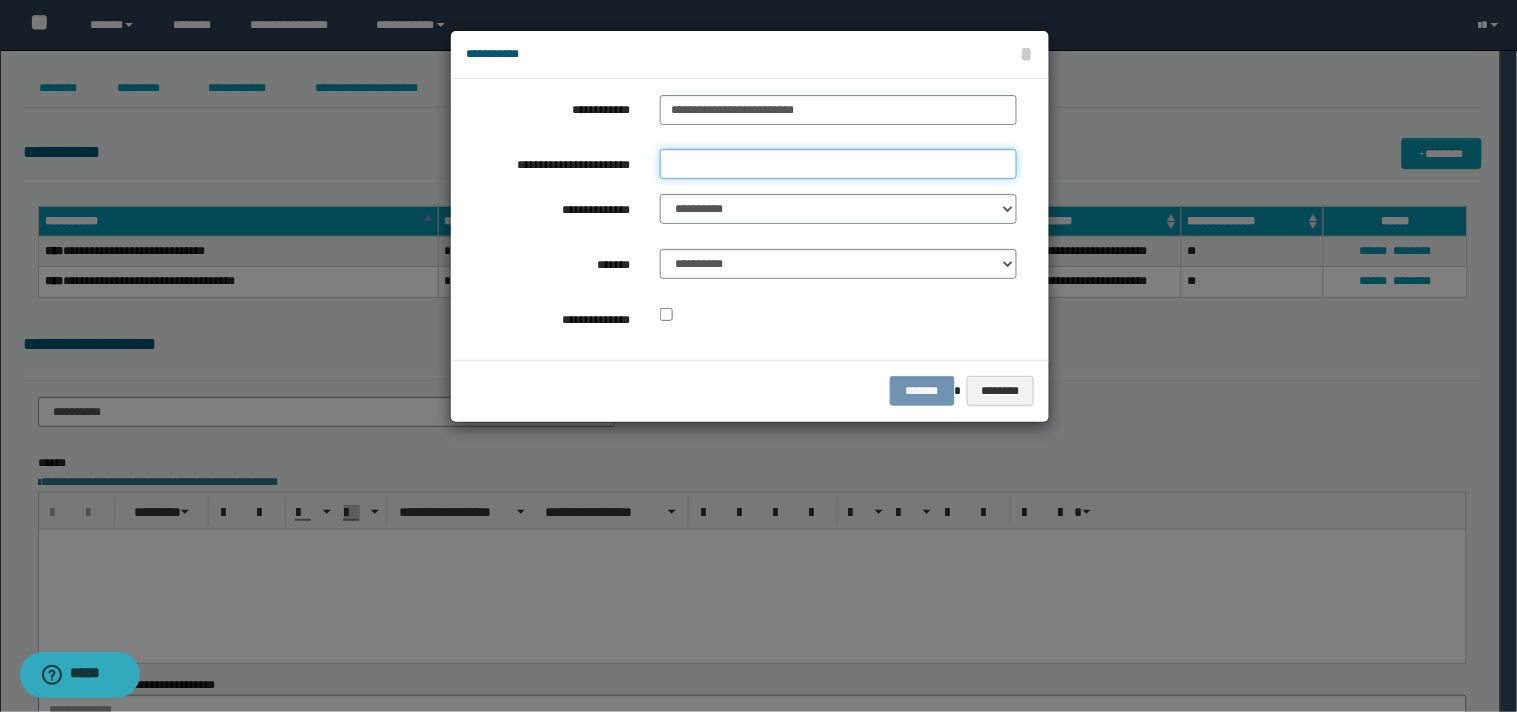 click on "**********" at bounding box center (838, 164) 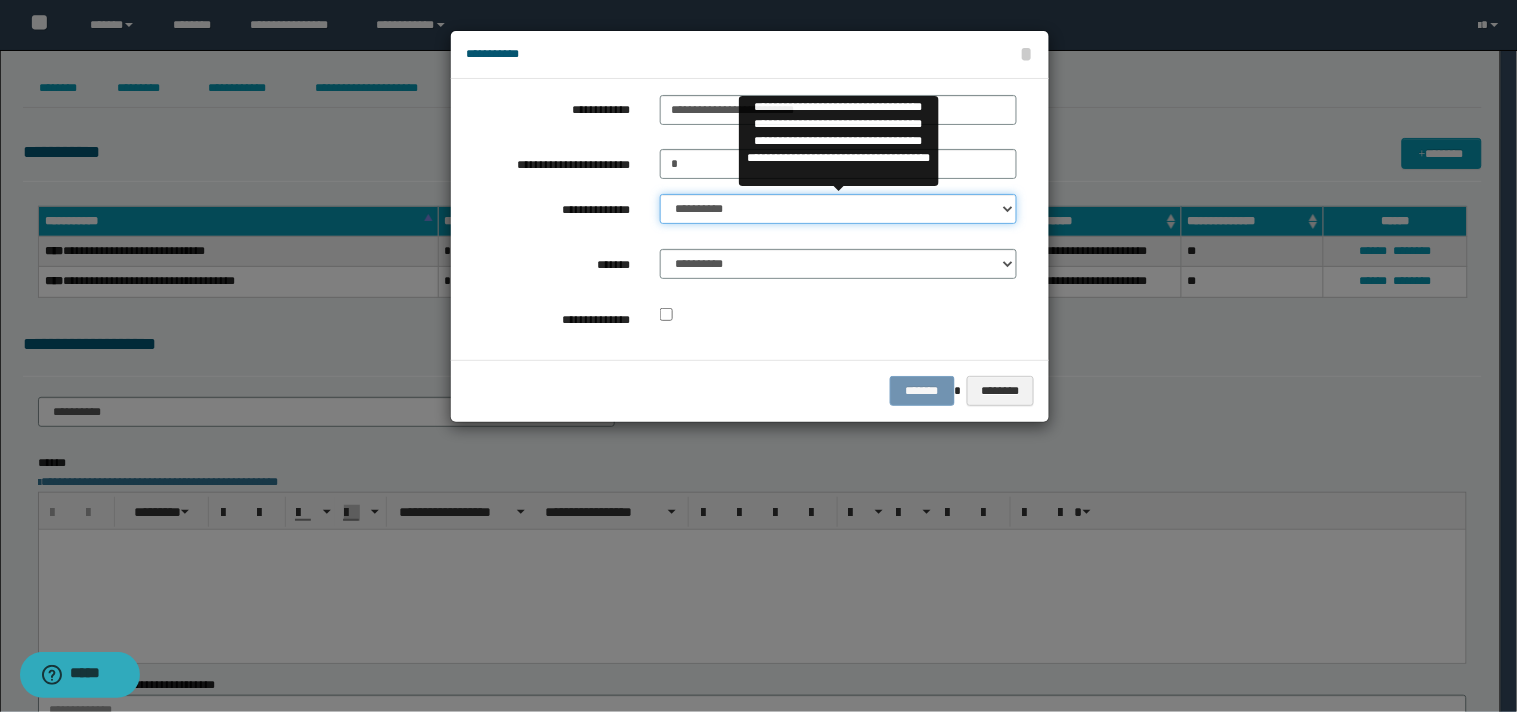 click on "**********" at bounding box center [838, 209] 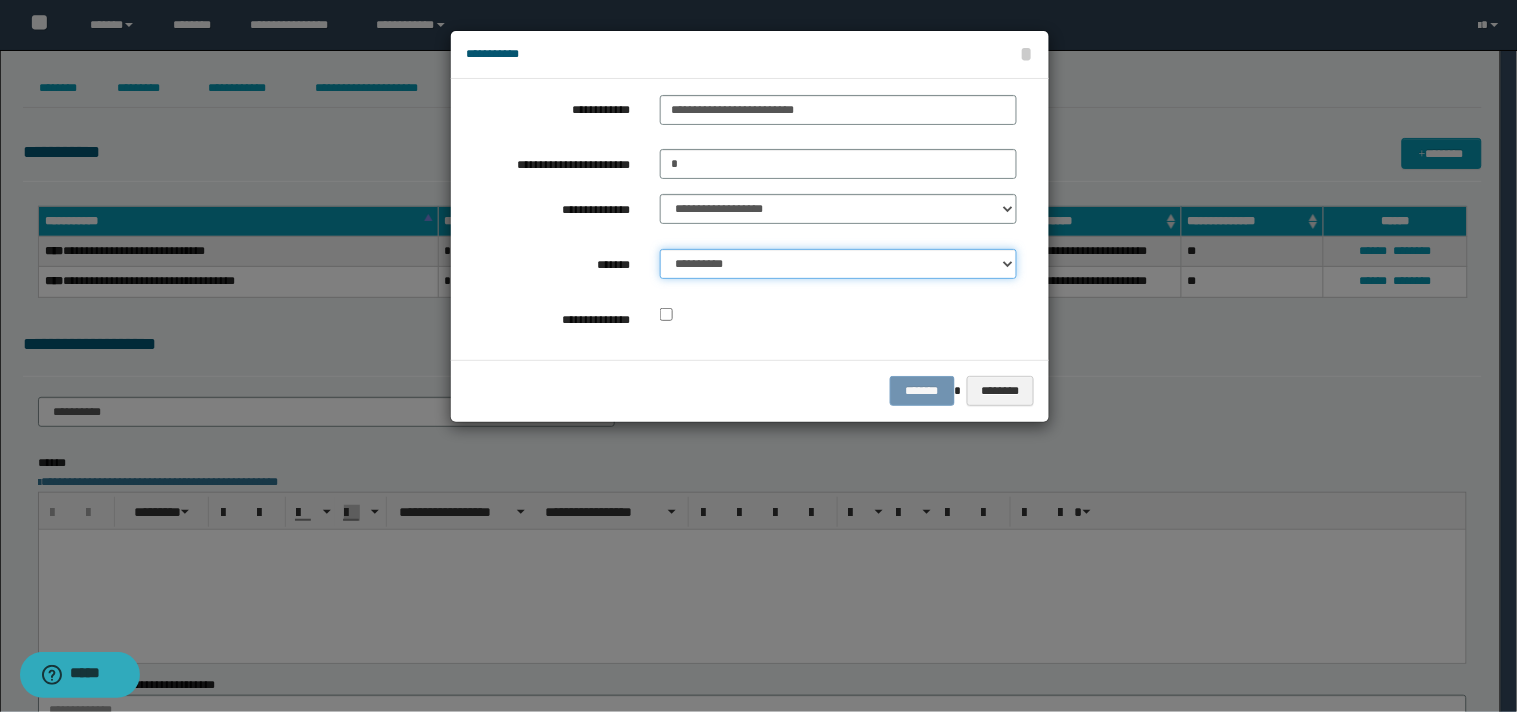 click on "**********" at bounding box center [838, 264] 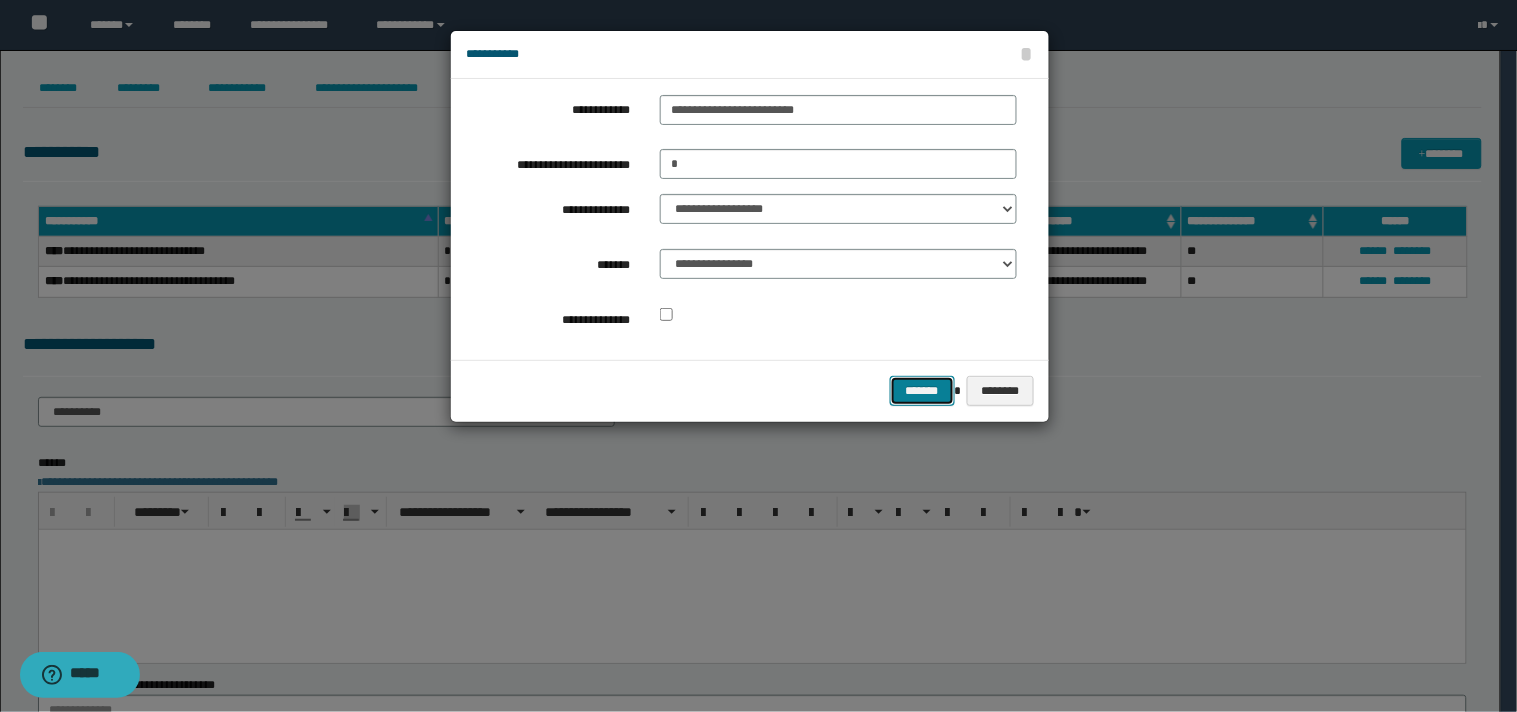 click on "*******" at bounding box center [922, 391] 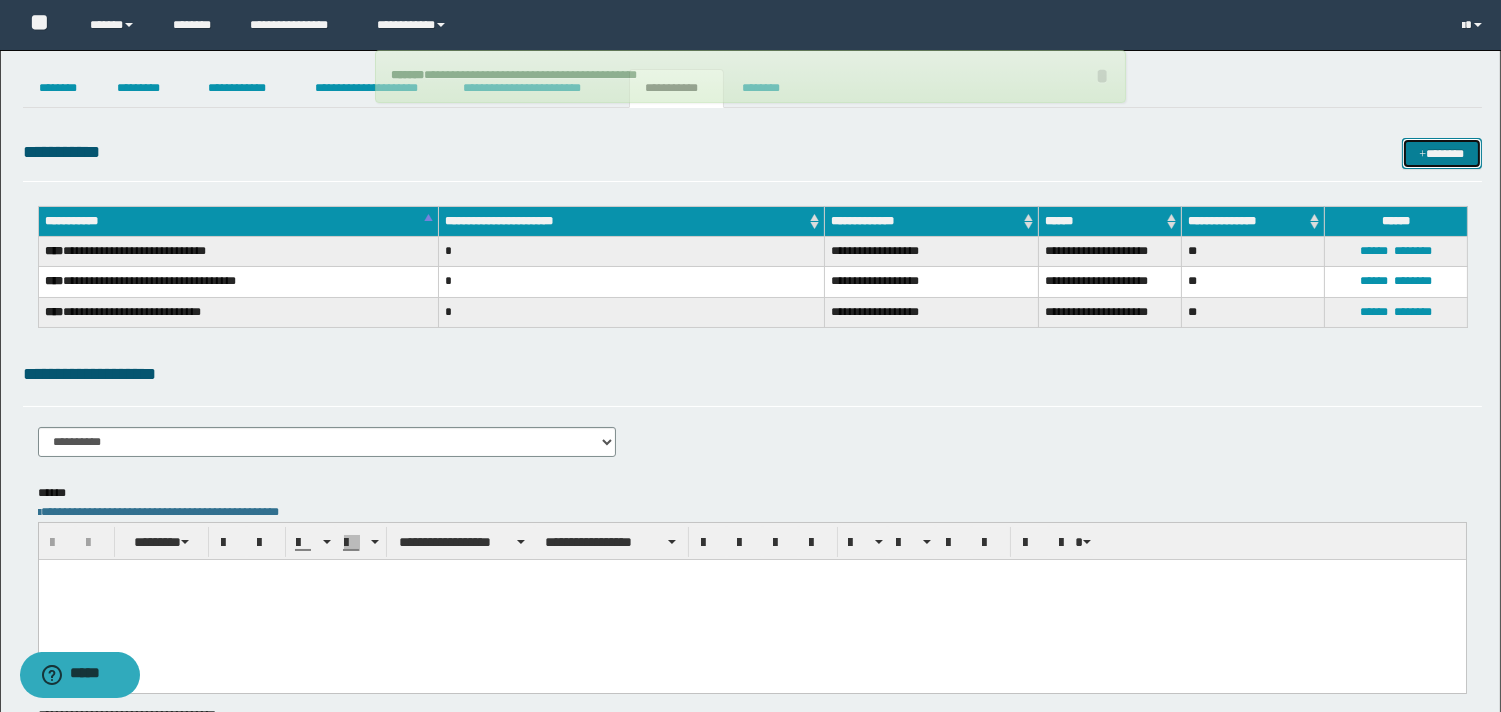 click on "*******" at bounding box center (1442, 153) 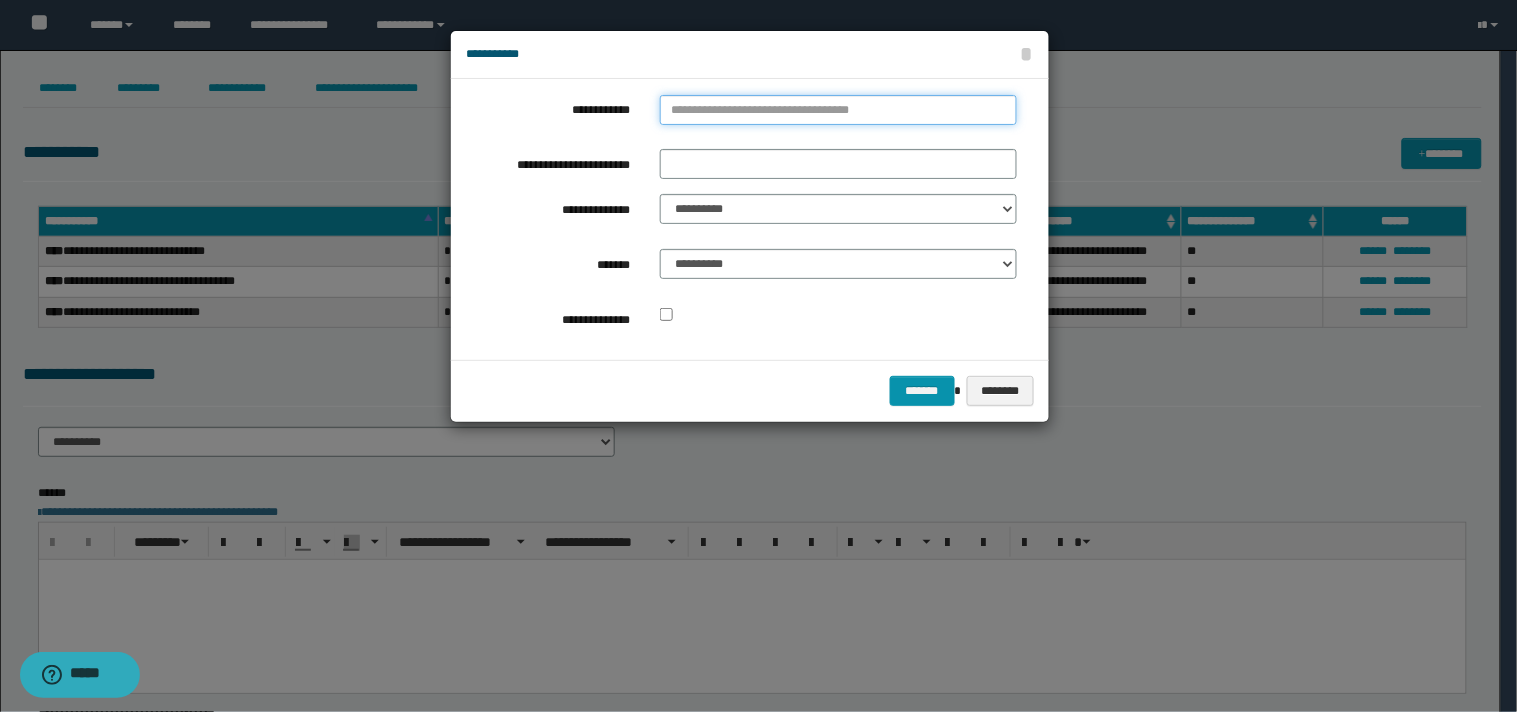 type on "**********" 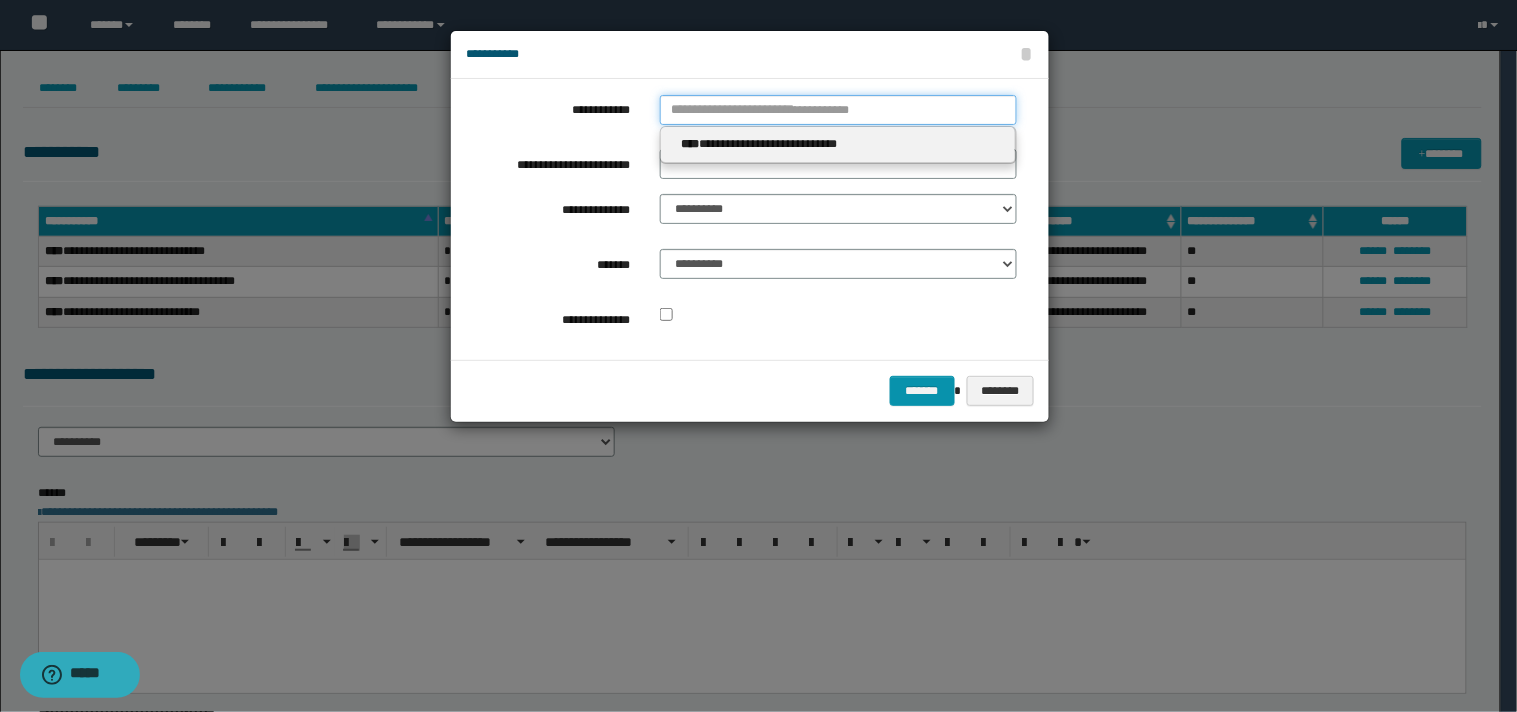 click on "**********" at bounding box center (838, 110) 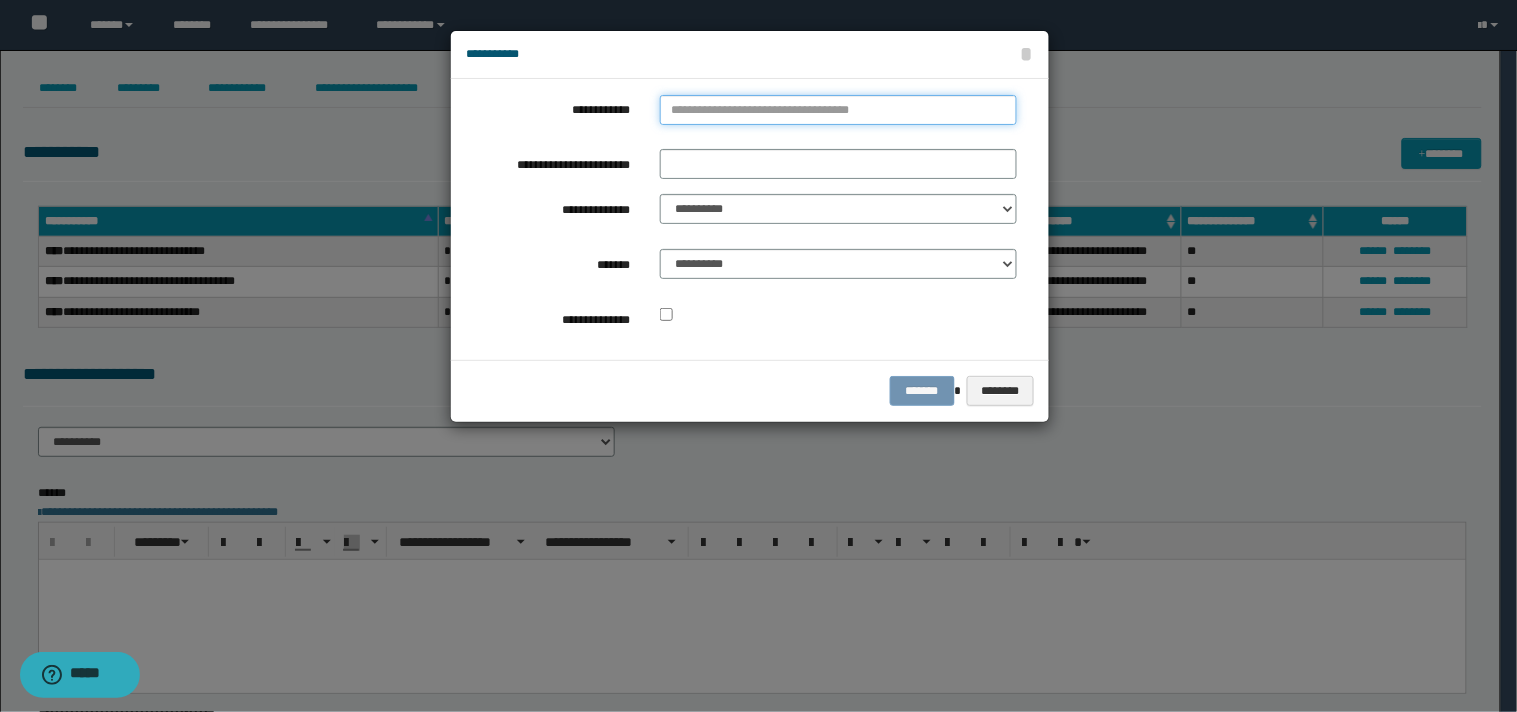 type on "*" 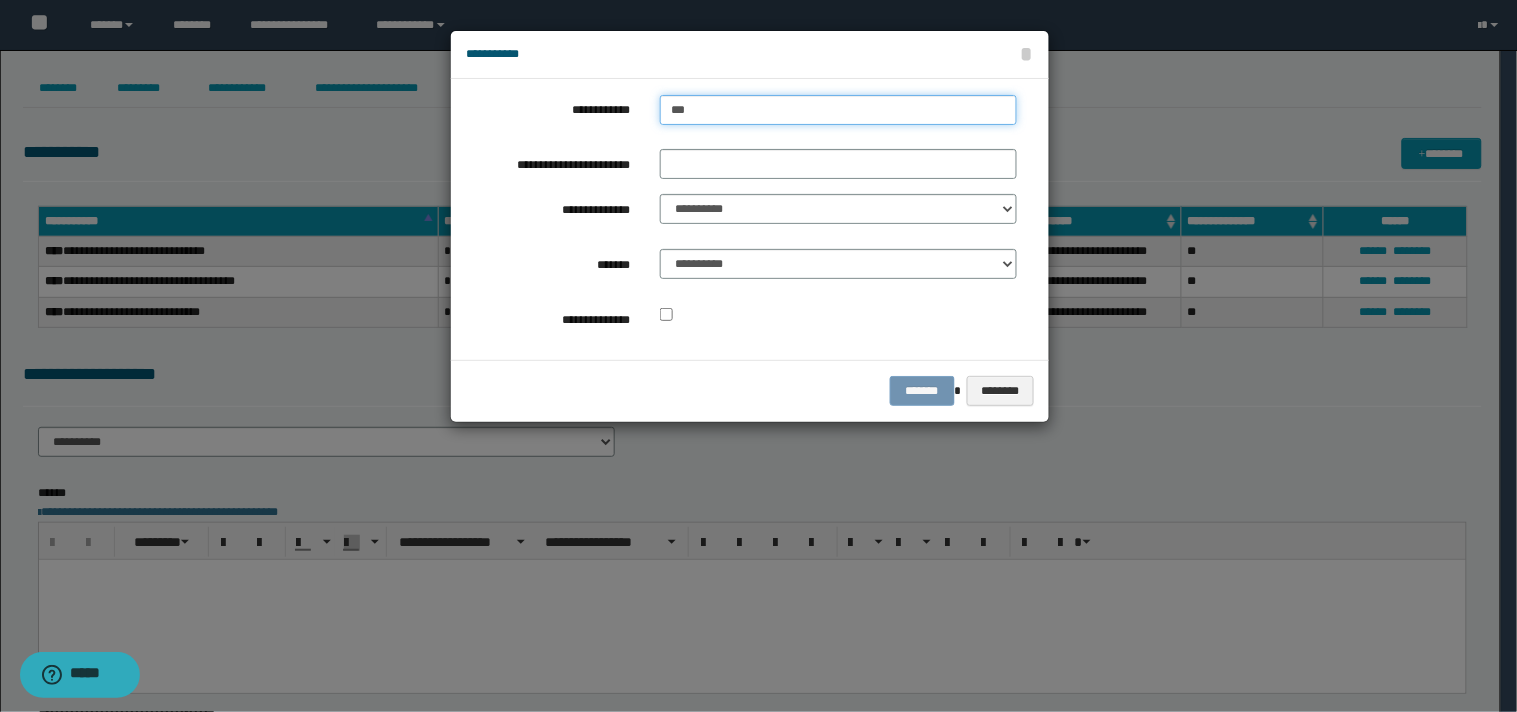 type on "****" 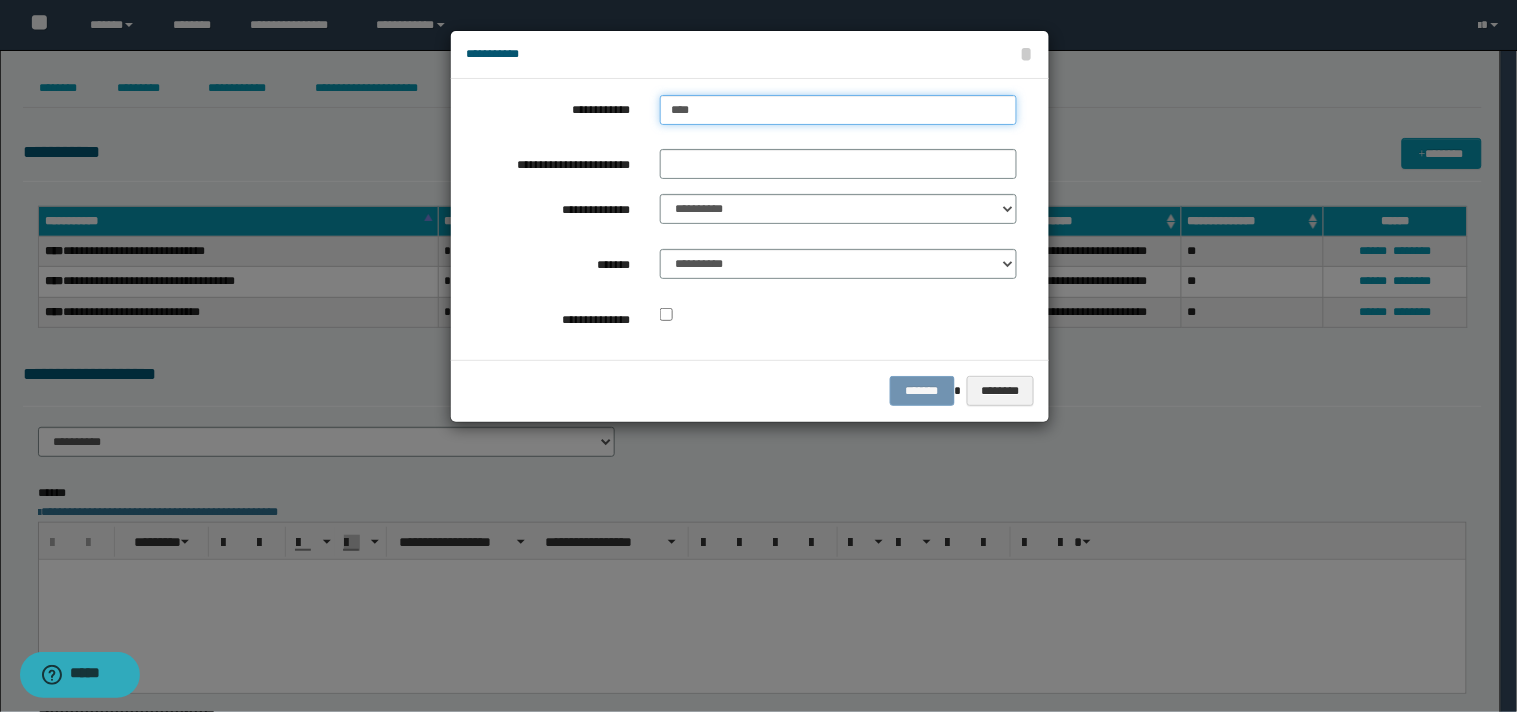 type on "****" 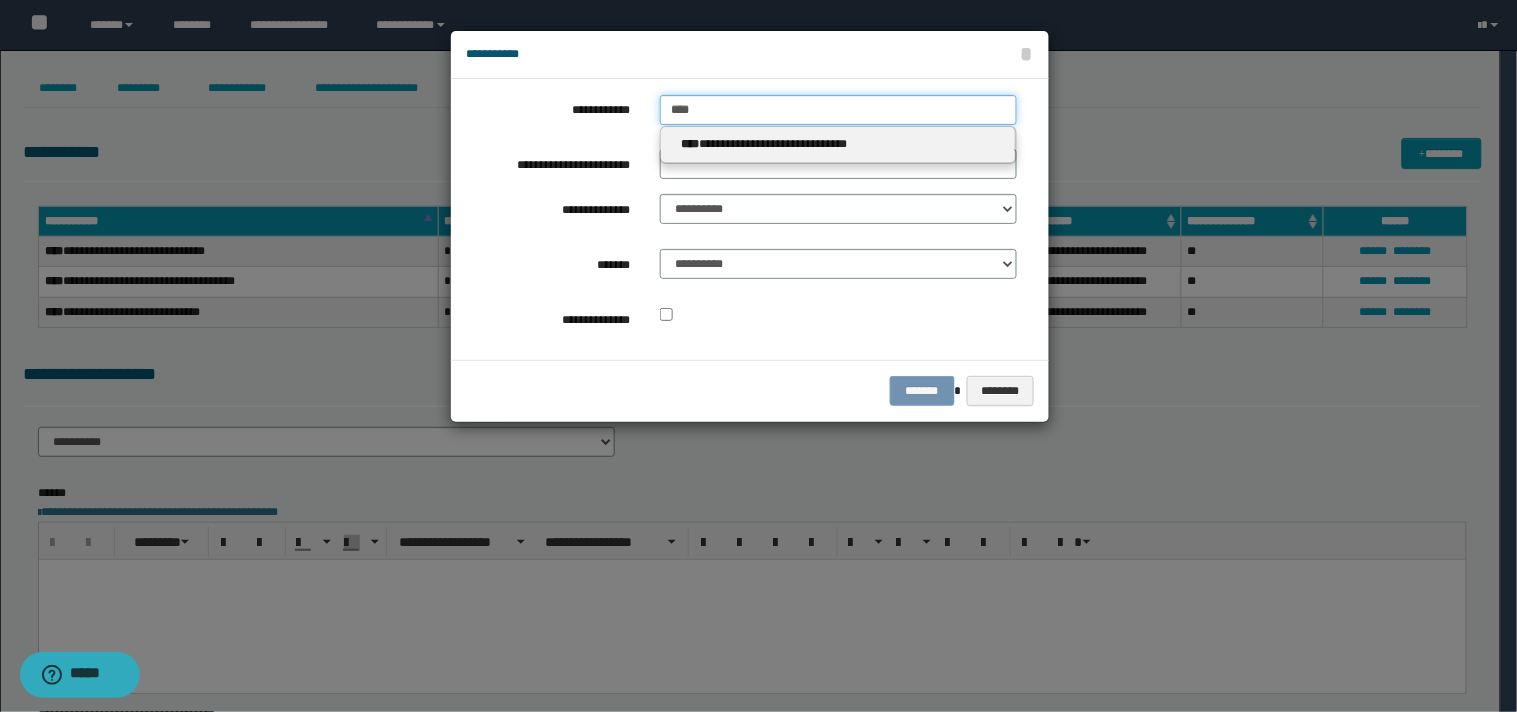type 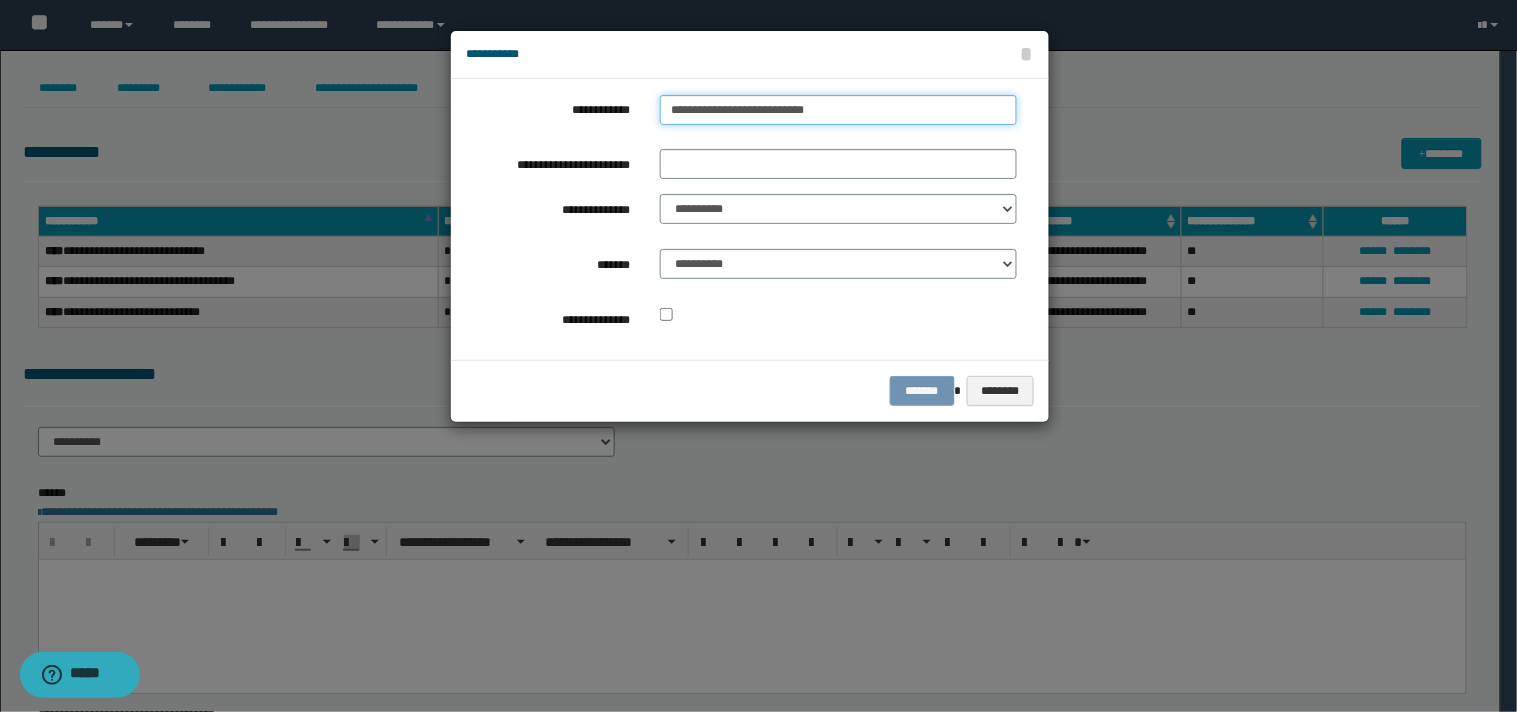 type on "**********" 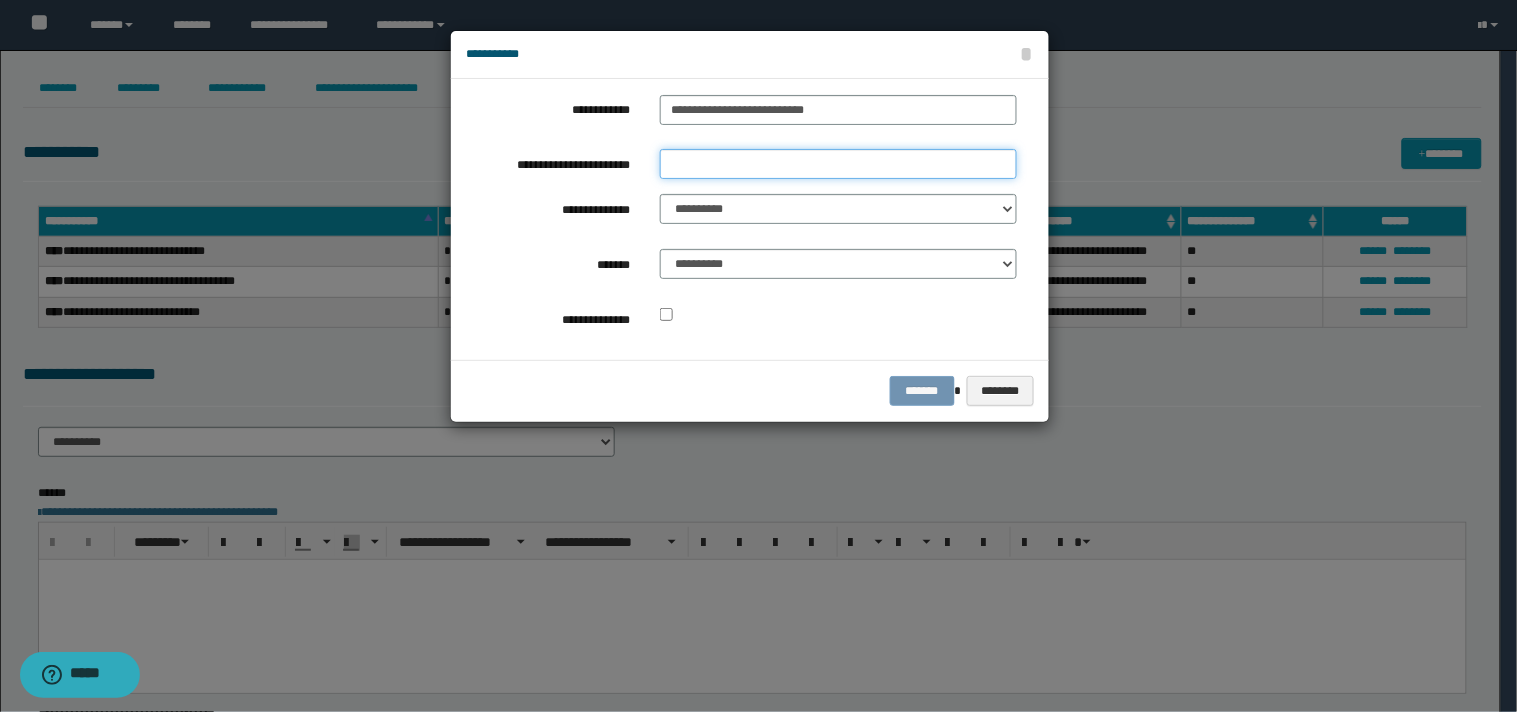 type on "*********" 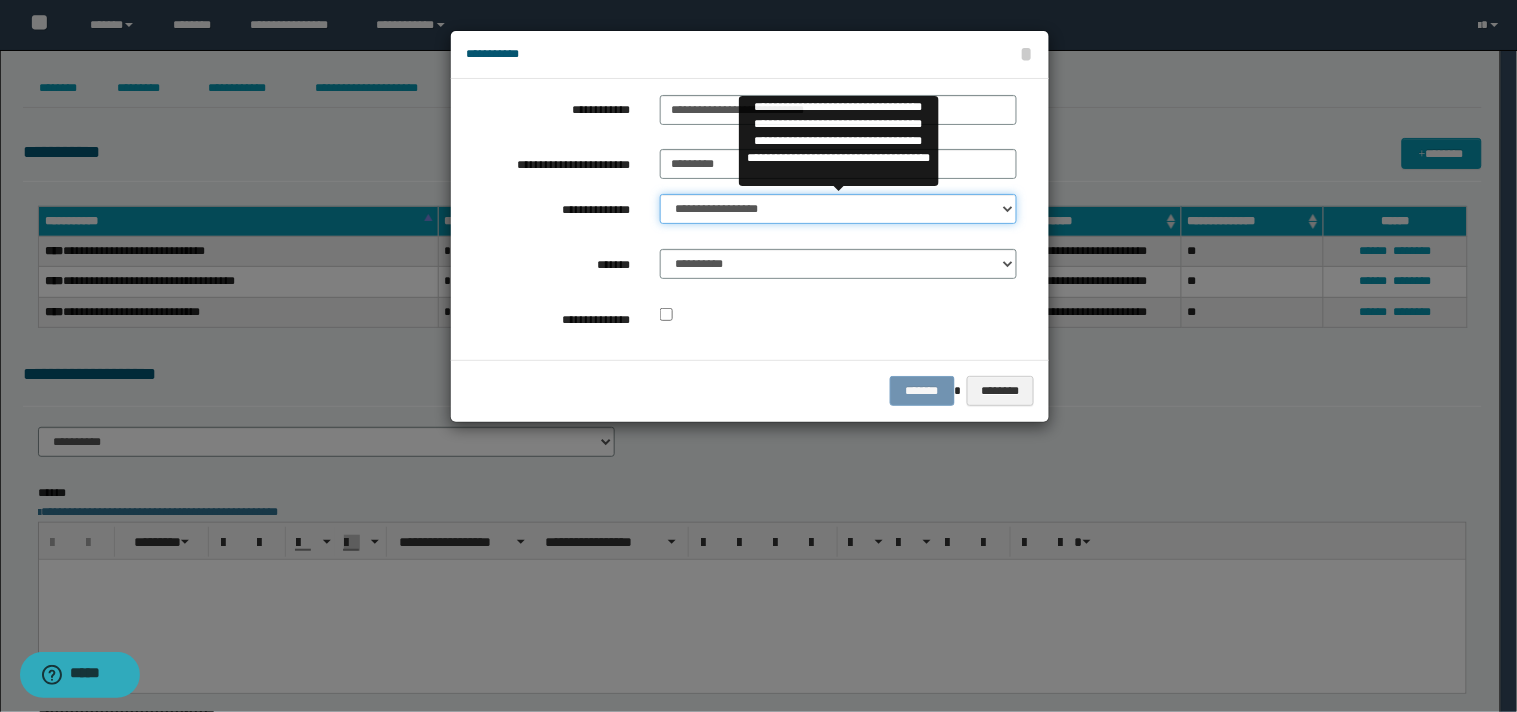 select on "**" 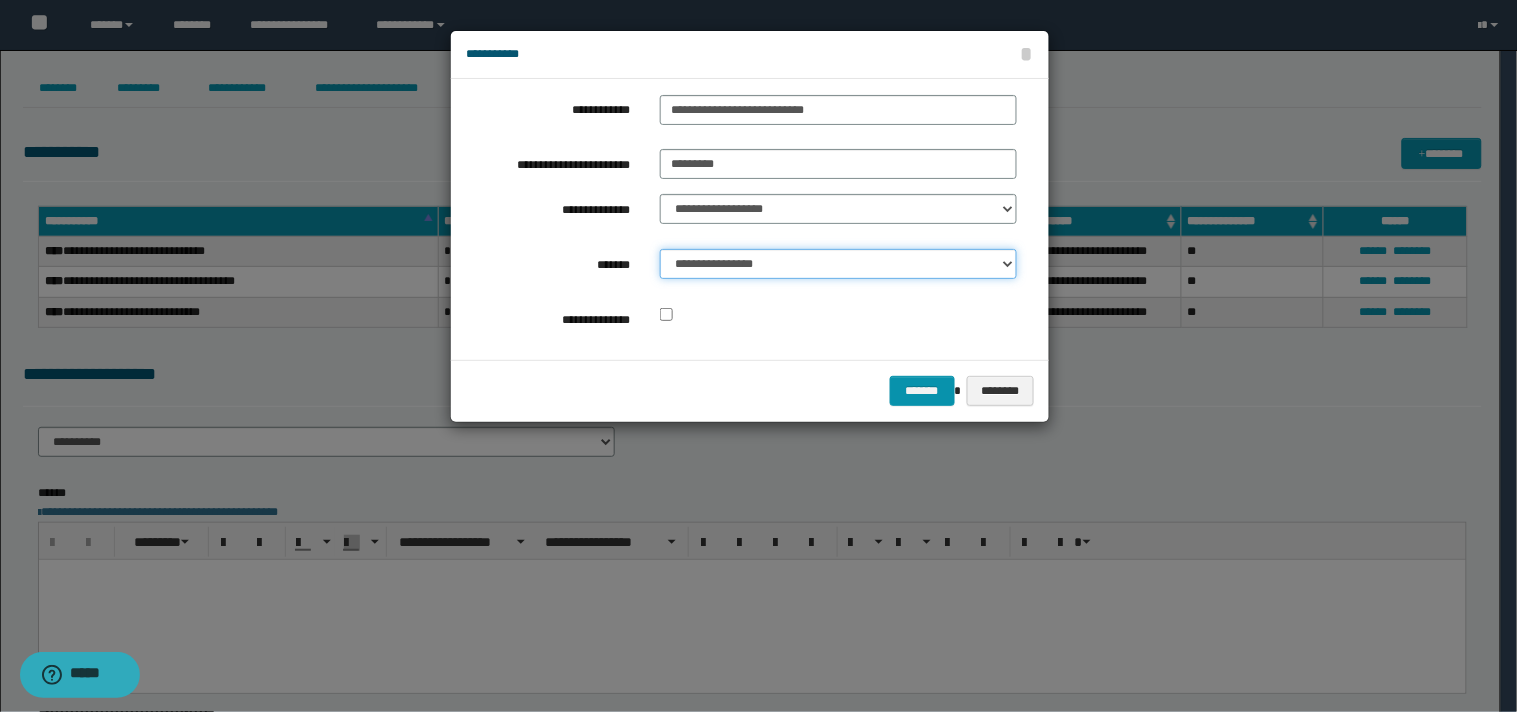select on "*" 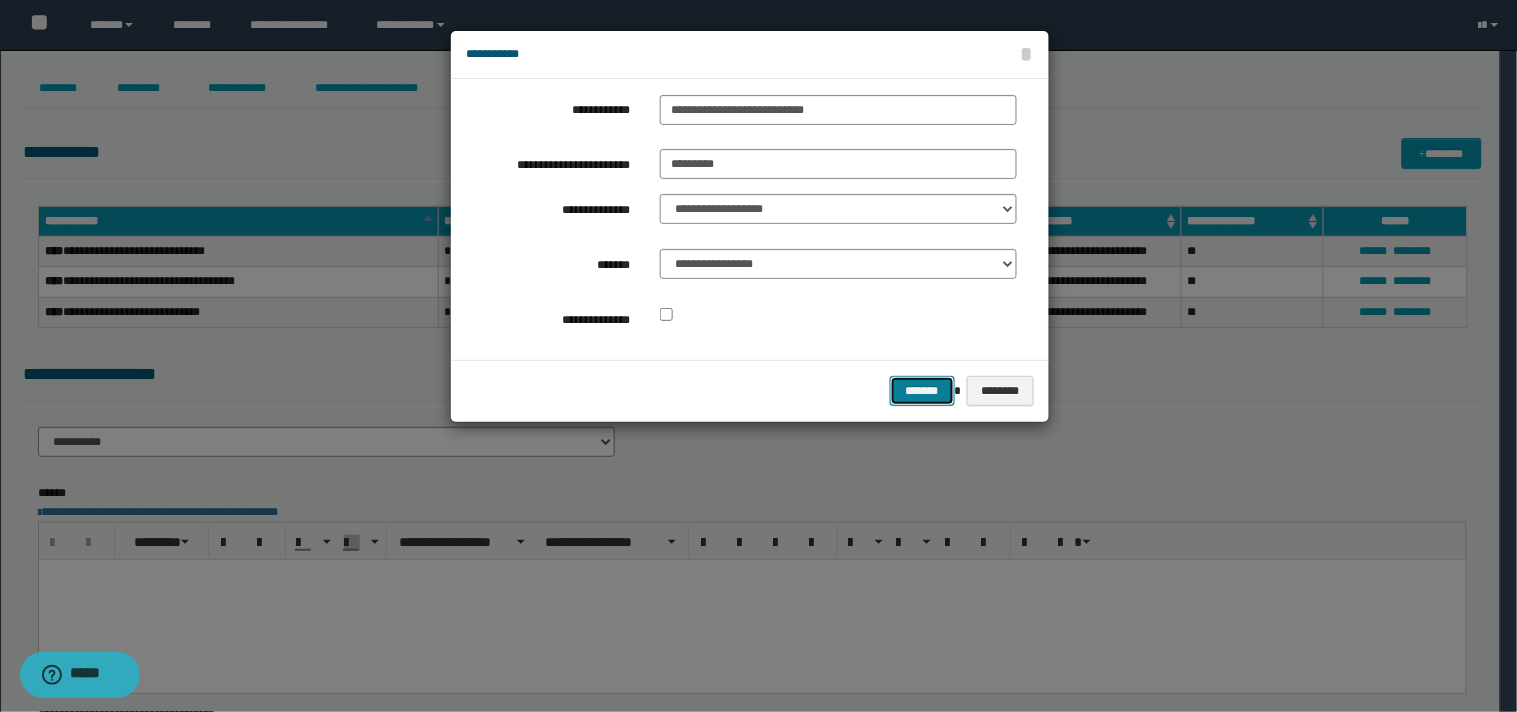 click on "*******" at bounding box center (922, 391) 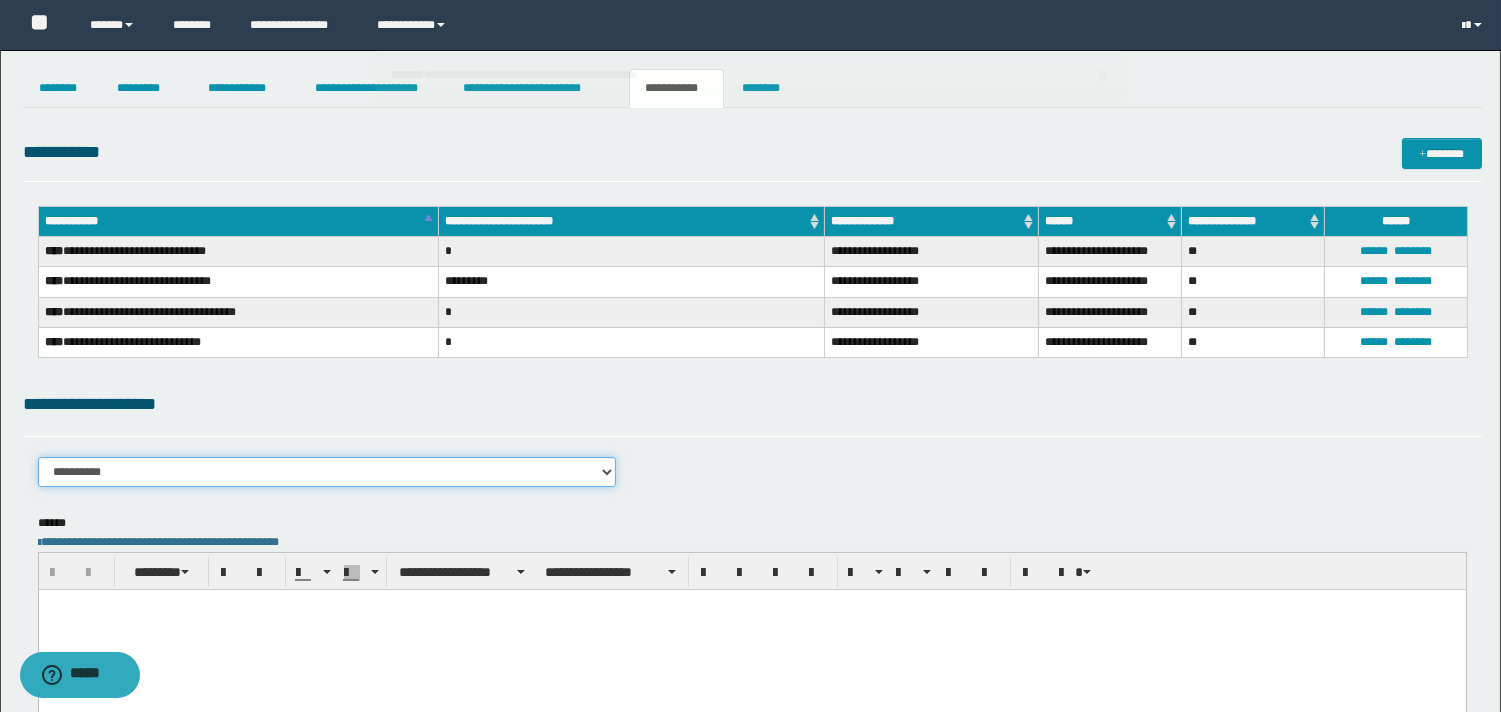 click on "**********" at bounding box center [327, 472] 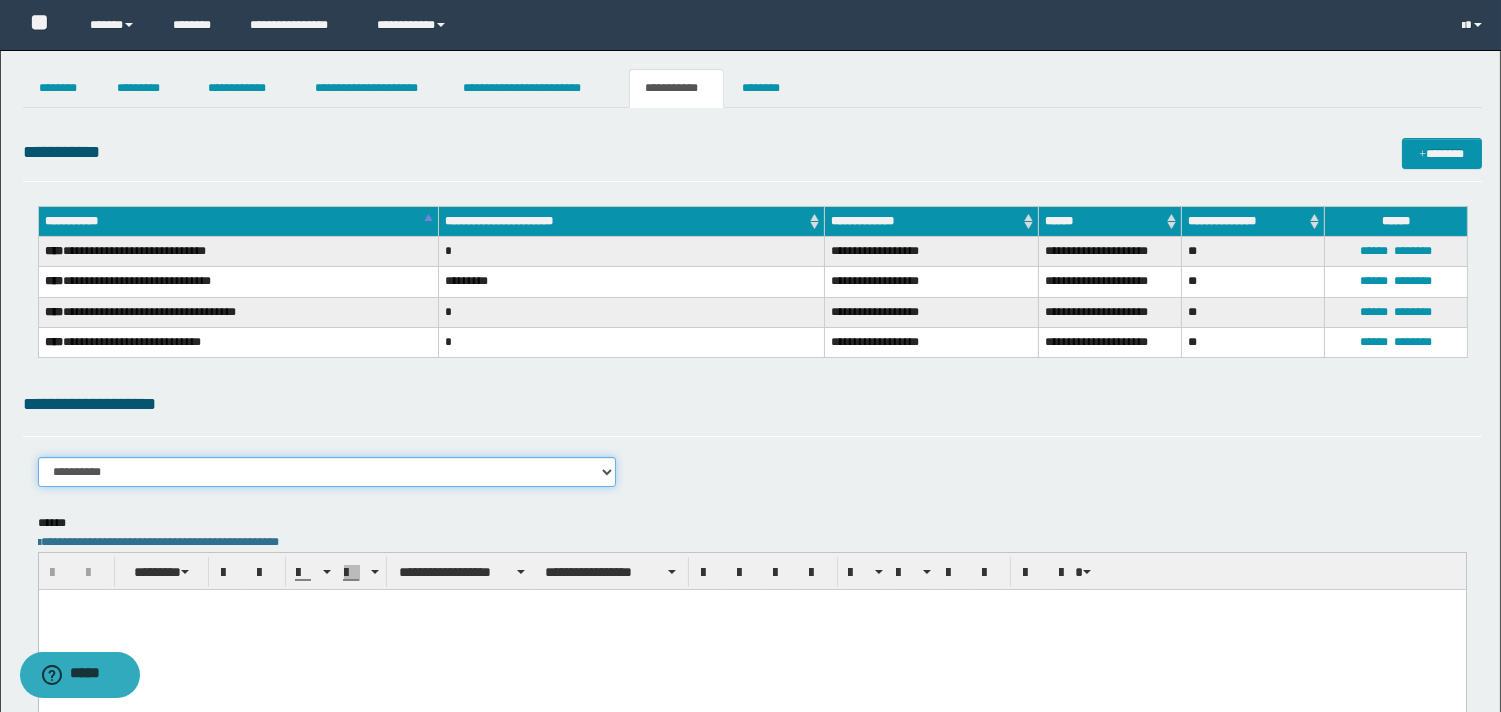 select on "****" 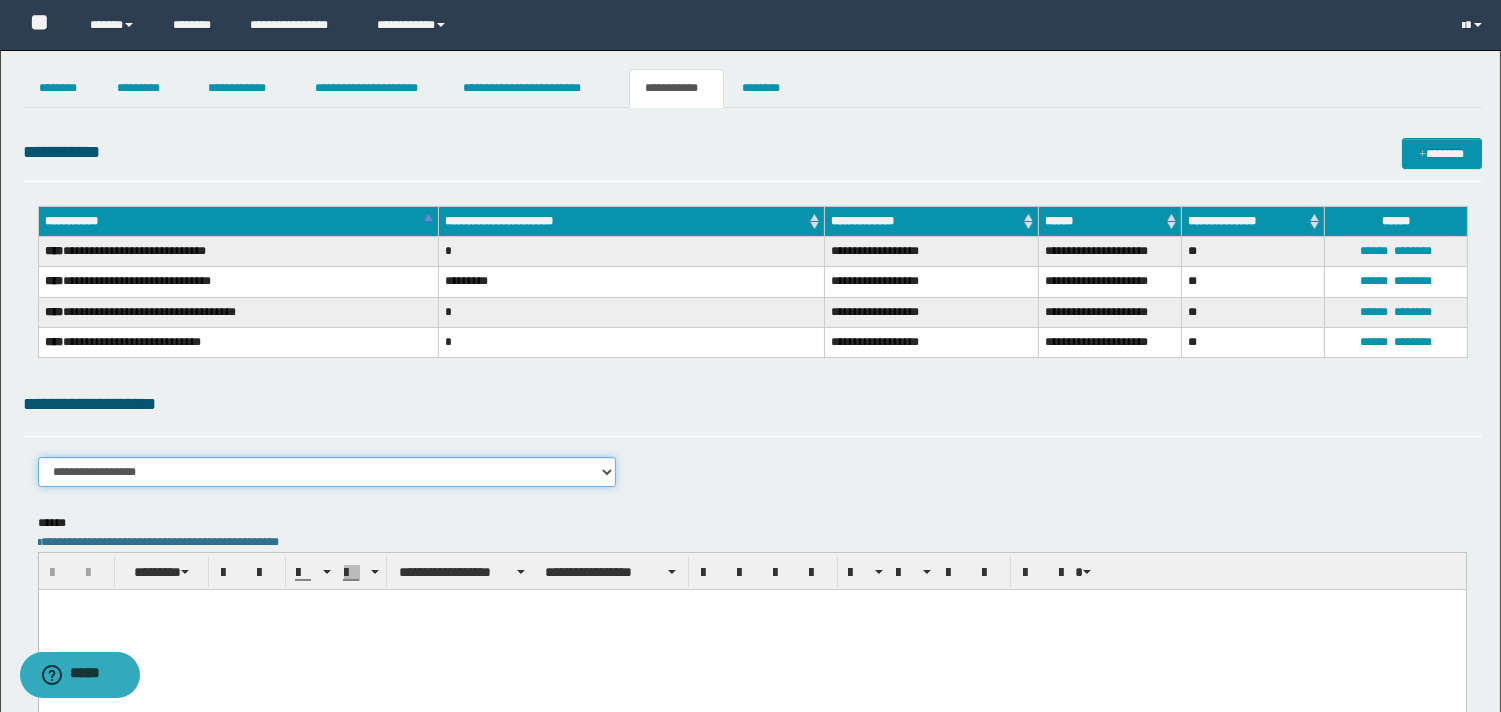 click on "**********" at bounding box center [327, 472] 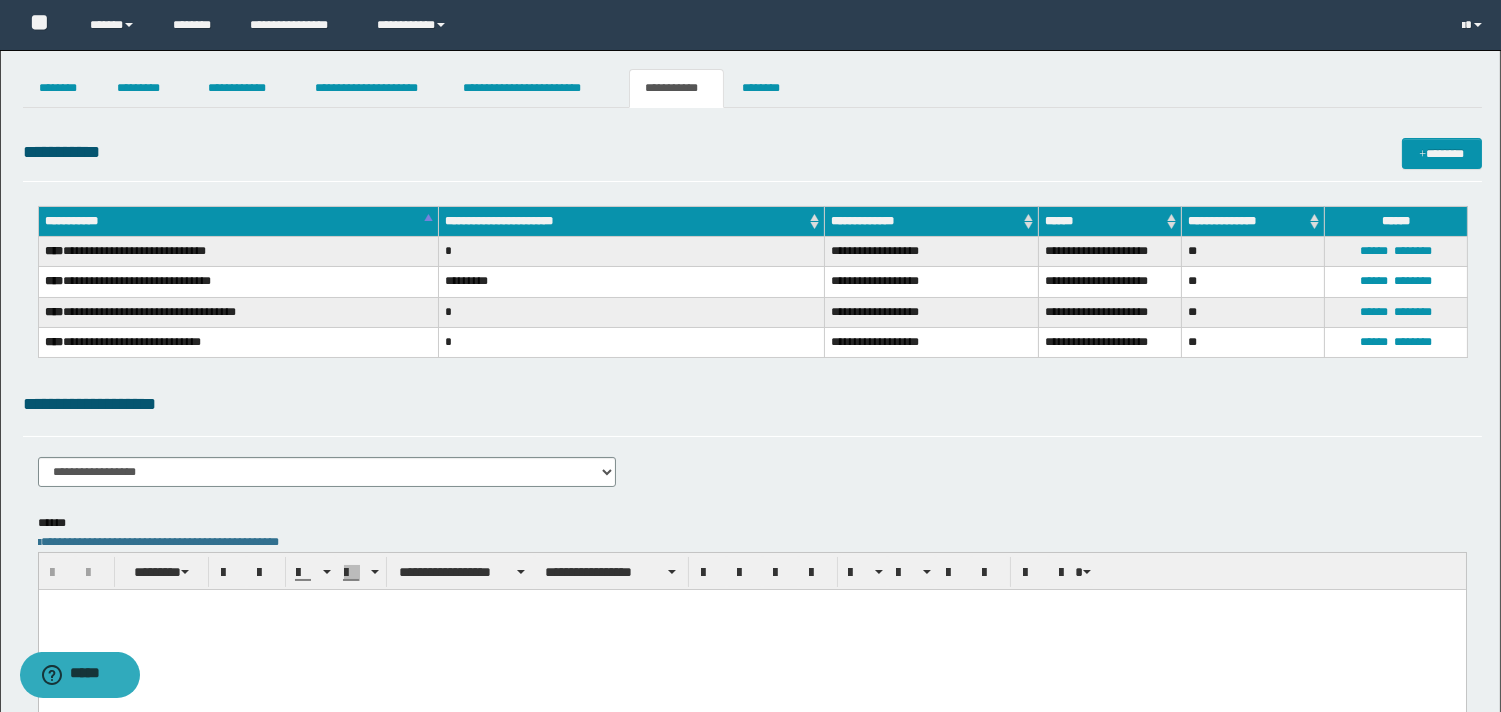 click at bounding box center [751, 630] 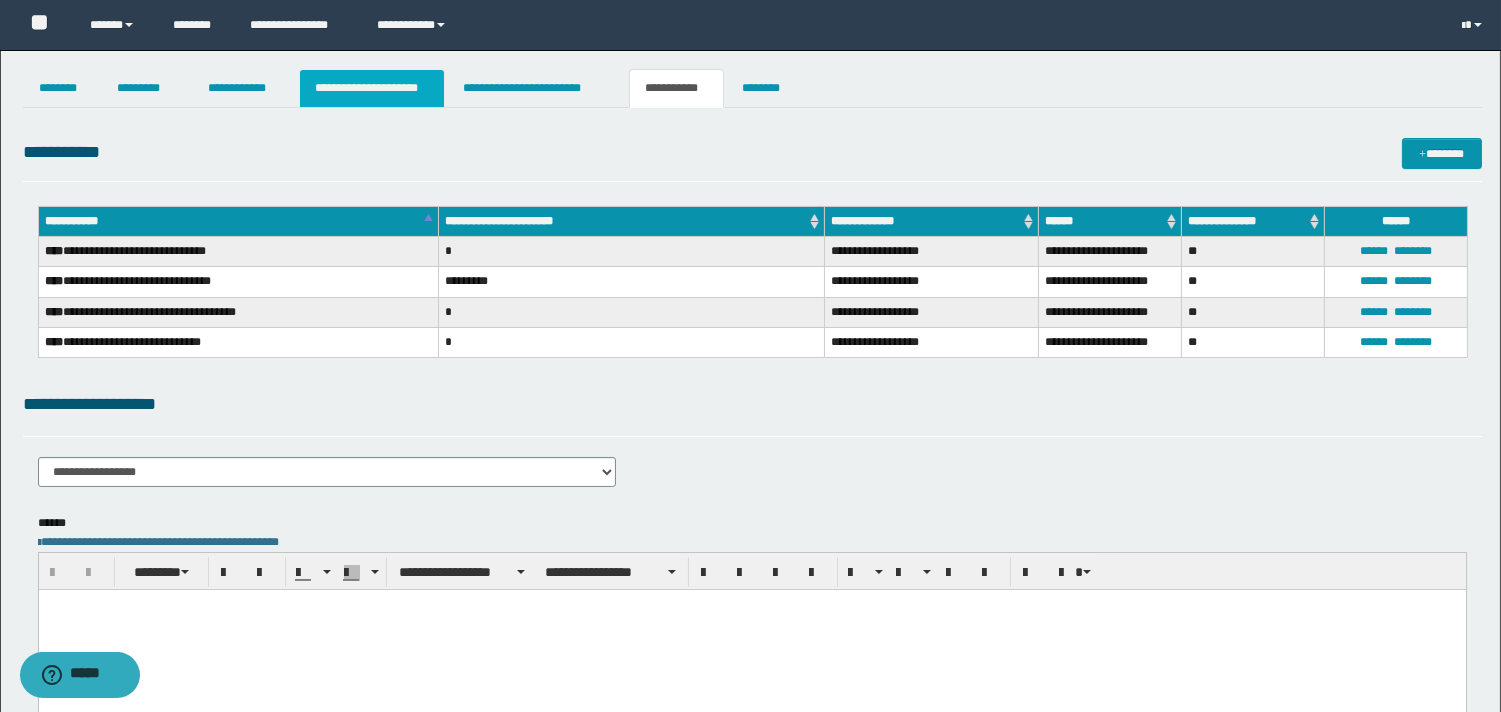 click on "**********" at bounding box center [372, 88] 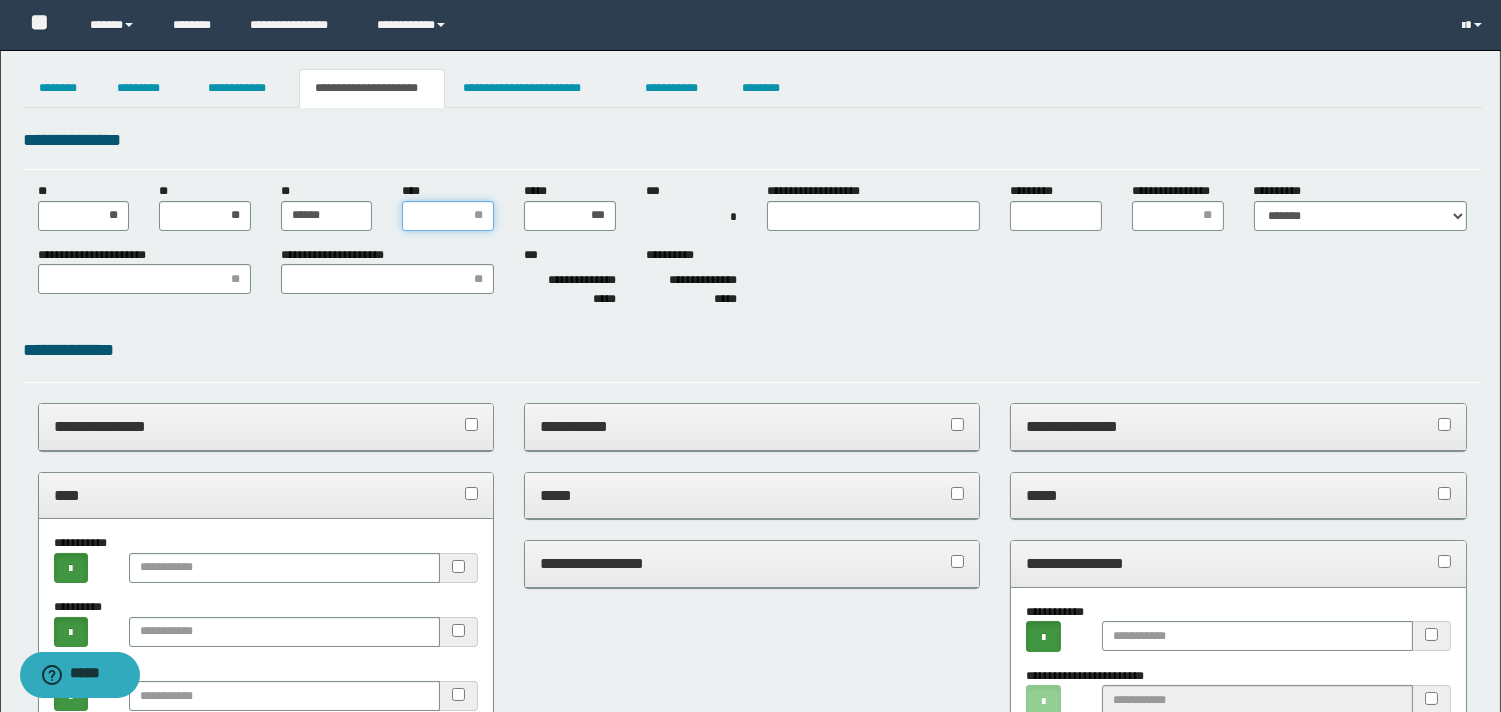 click on "****" at bounding box center (448, 216) 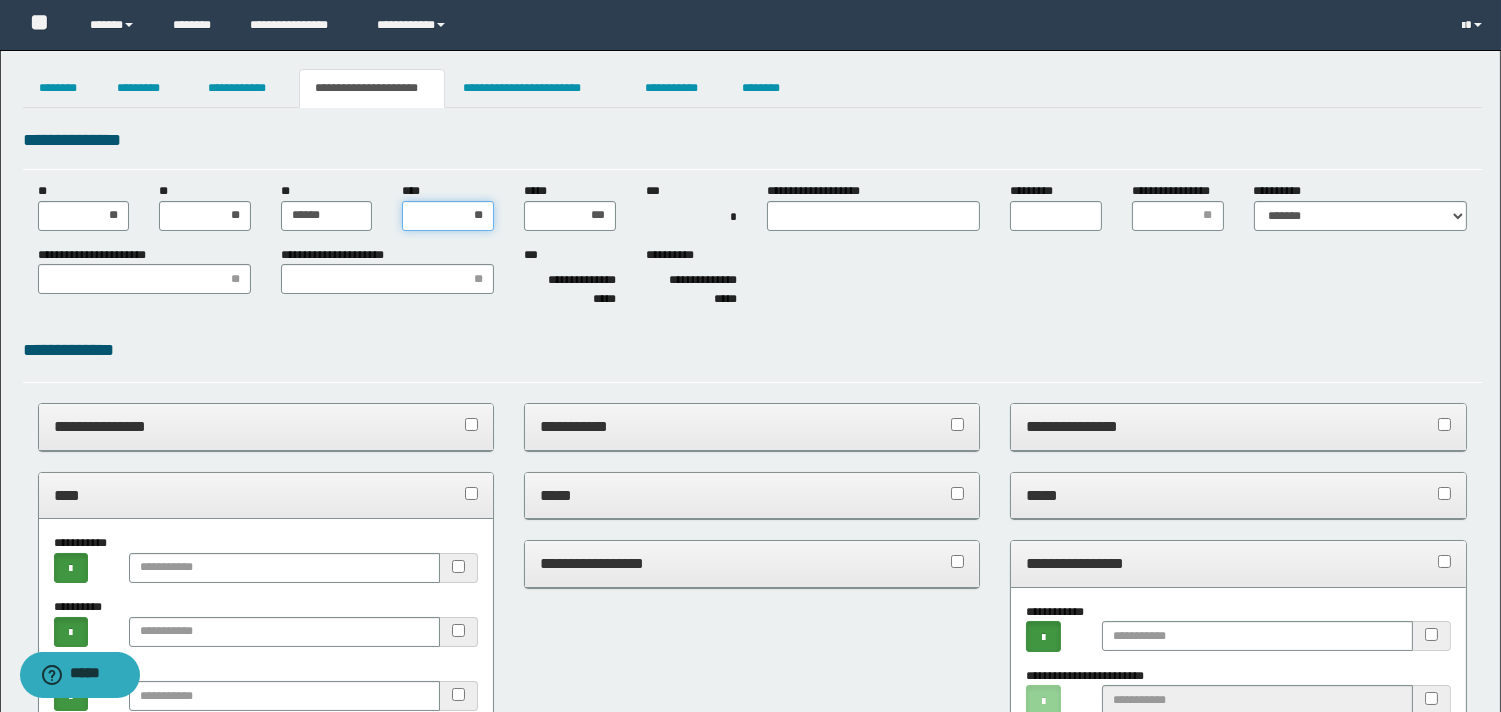type on "***" 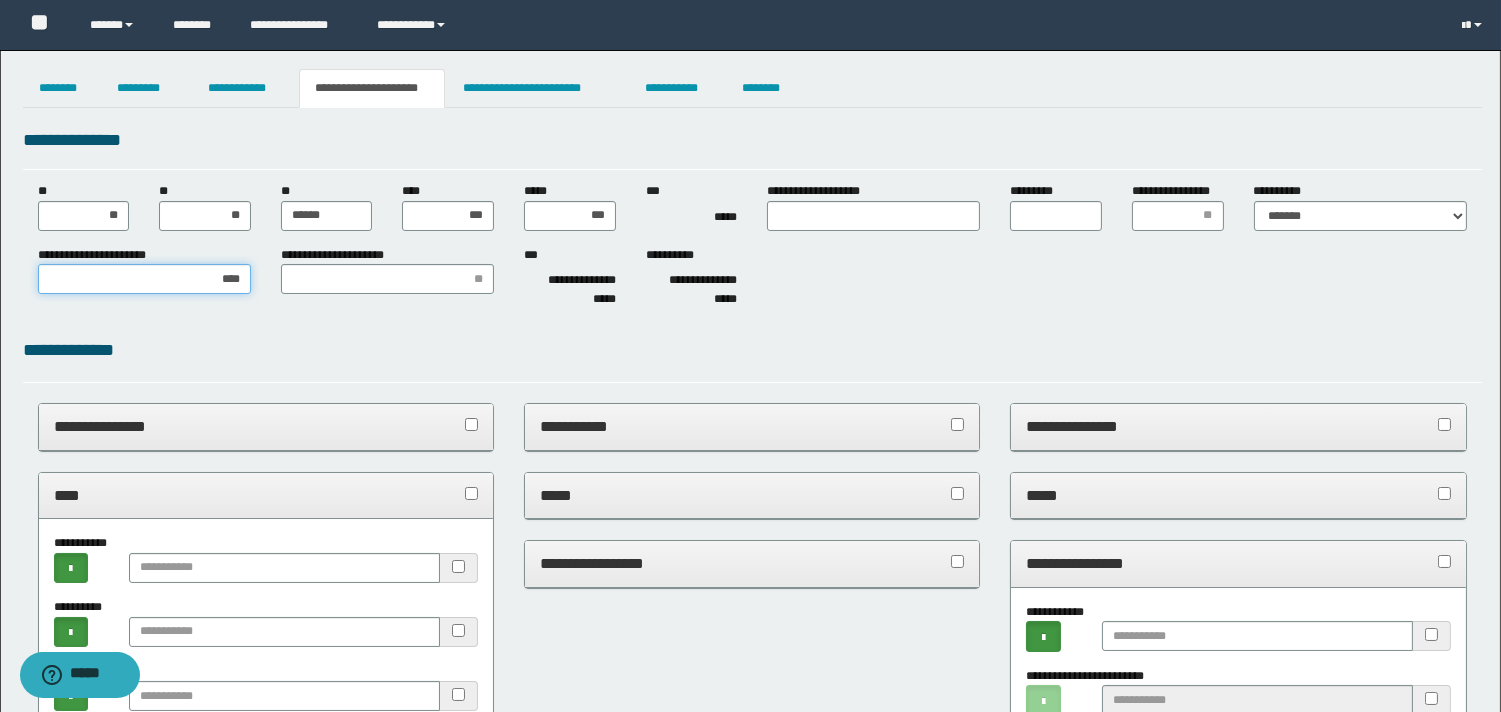 type on "***" 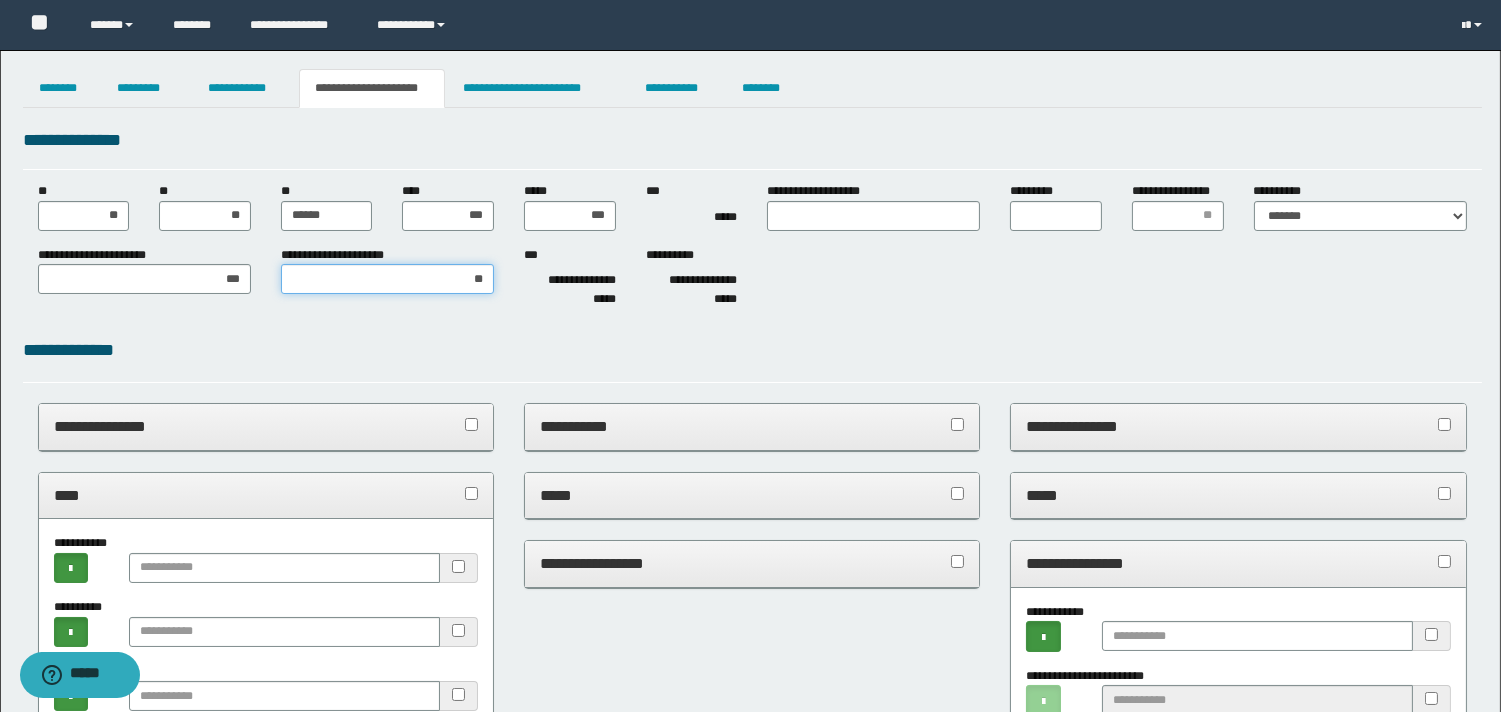 type on "***" 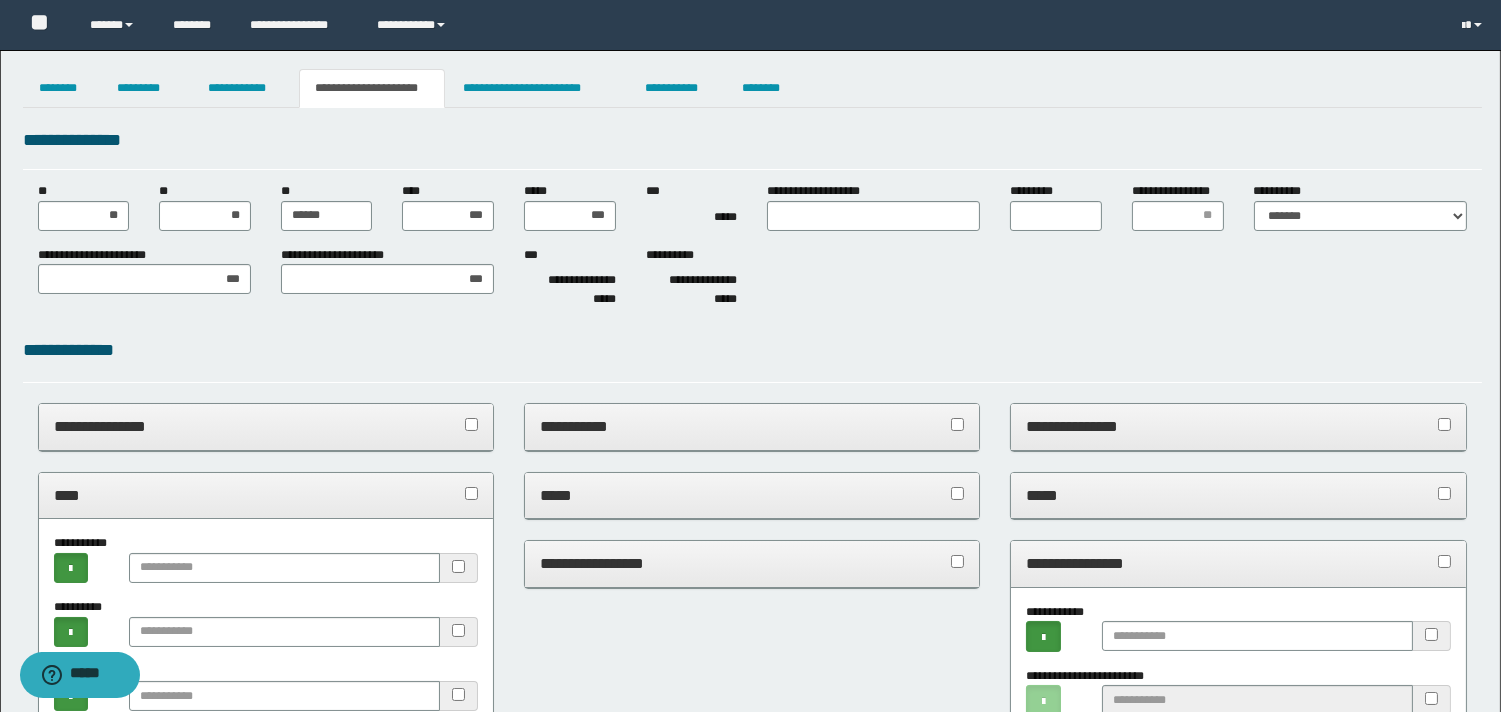drag, startPoint x: 725, startPoint y: 315, endPoint x: 727, endPoint y: 332, distance: 17.117243 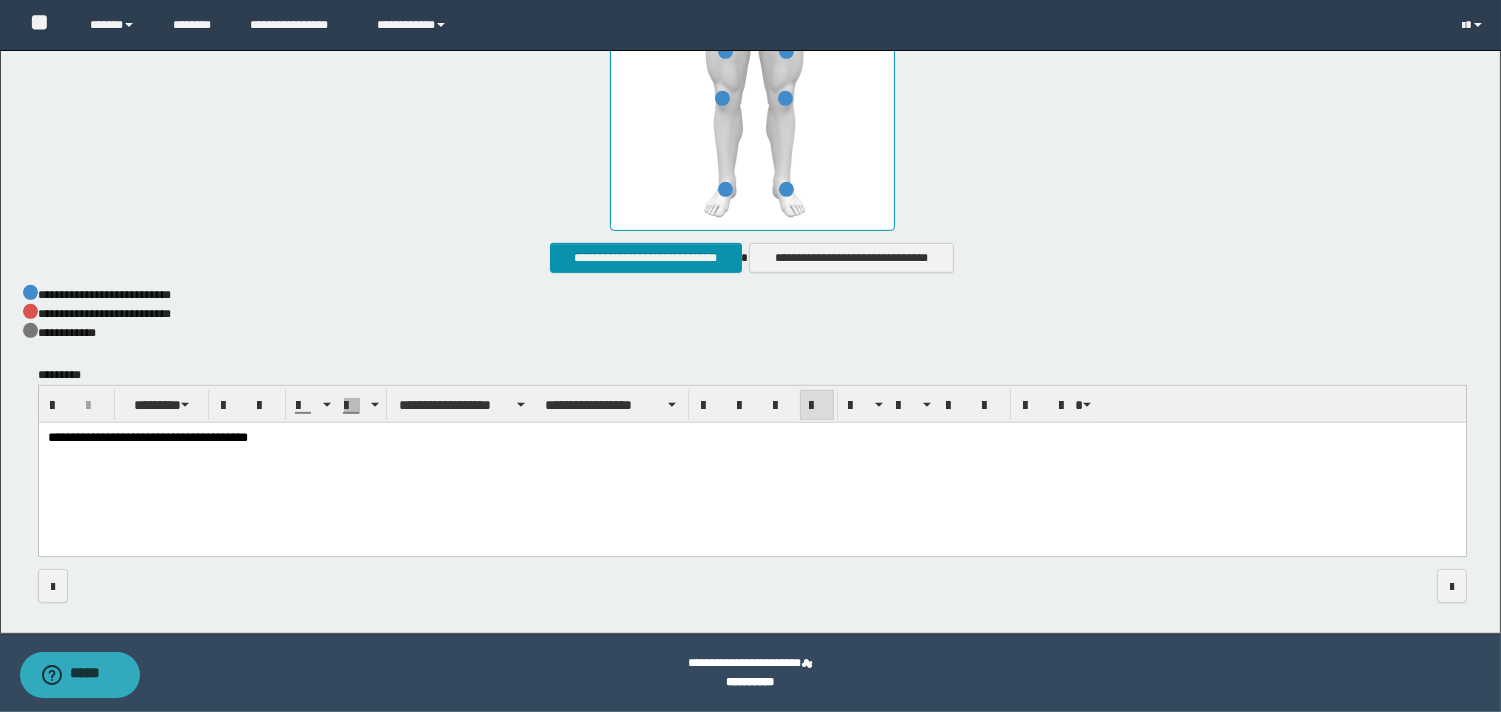 click on "**********" at bounding box center (751, 463) 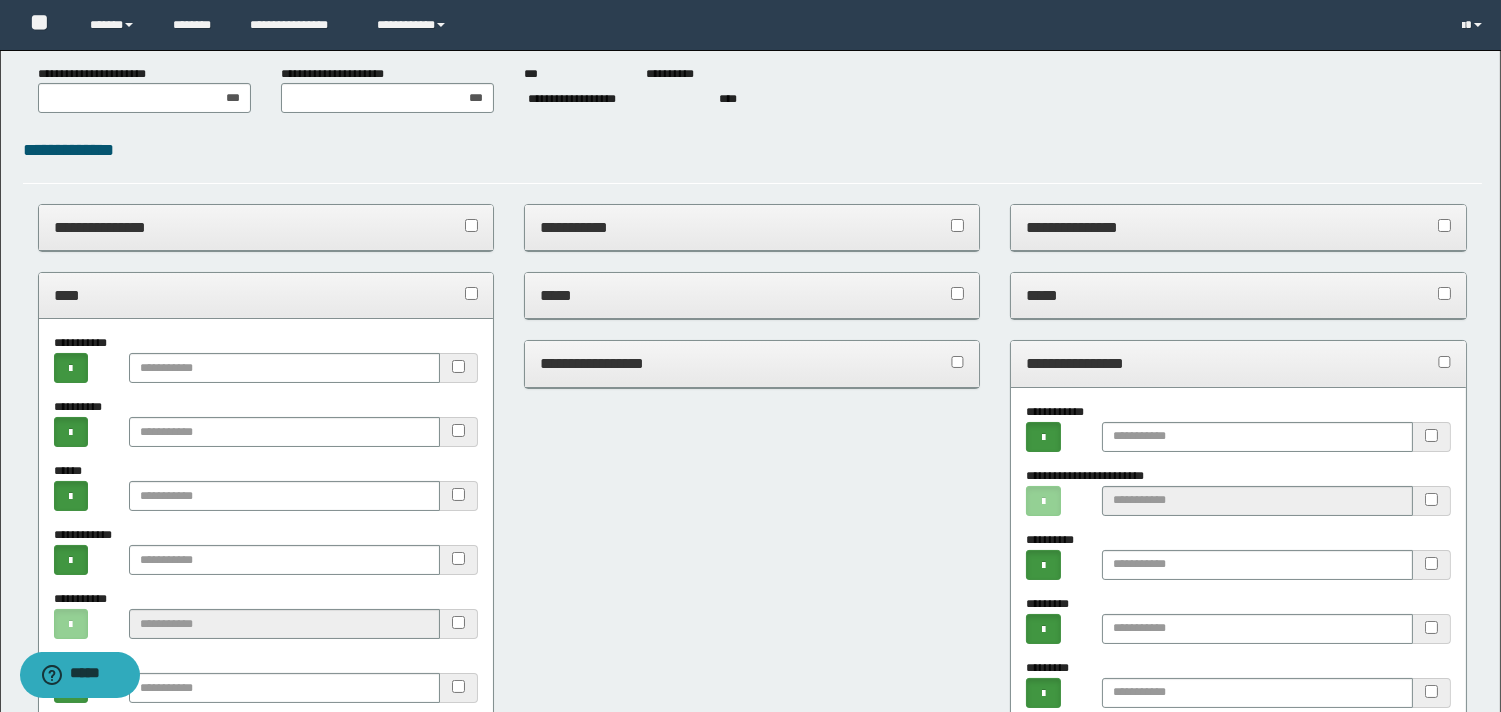 scroll, scrollTop: 0, scrollLeft: 0, axis: both 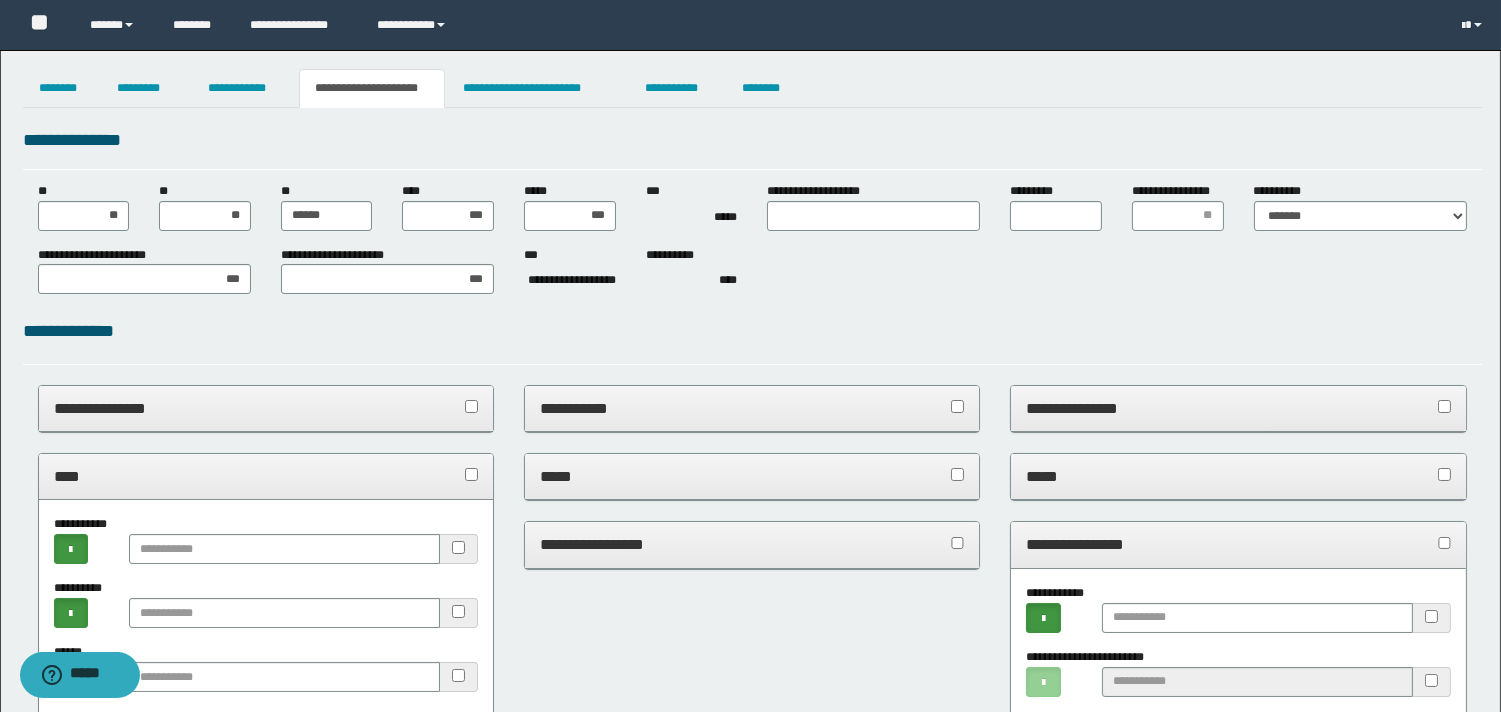 click on "**********" at bounding box center (266, 408) 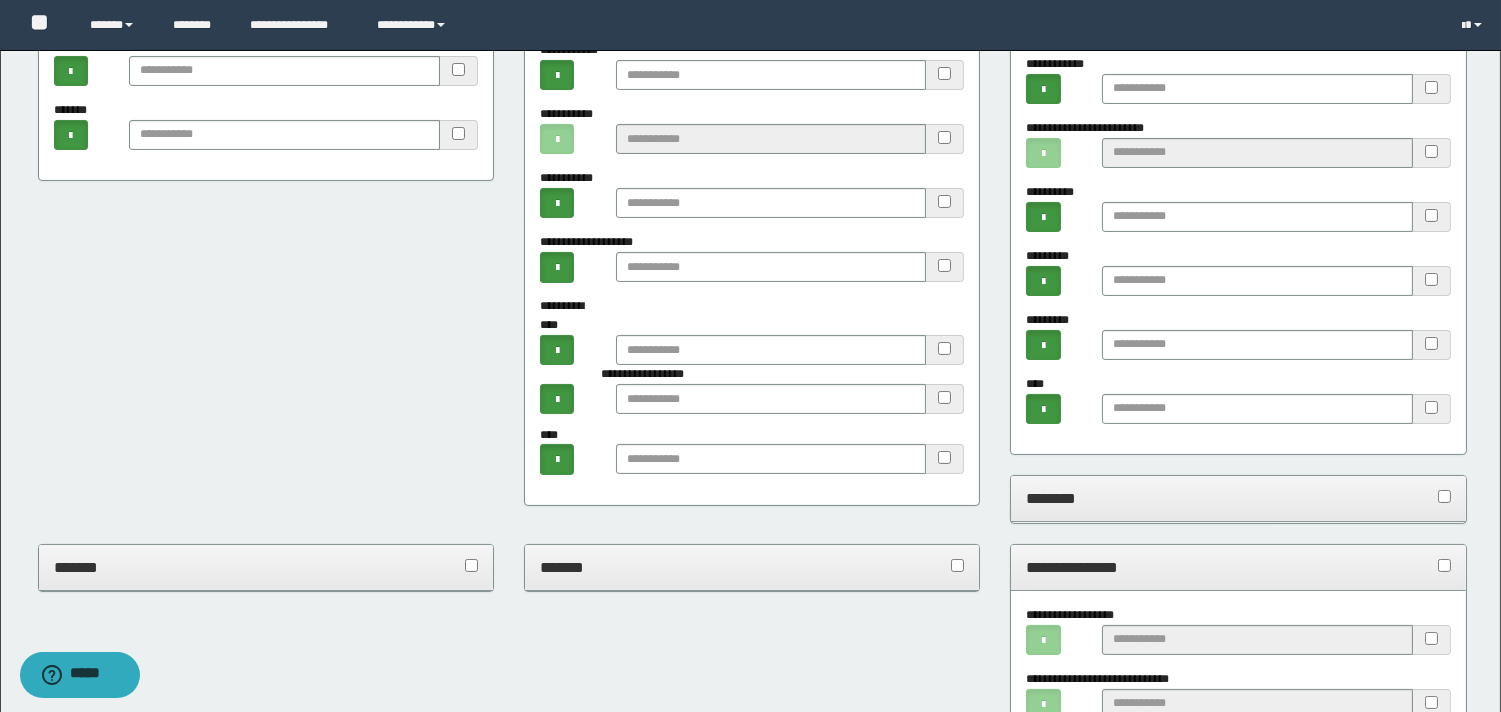 scroll, scrollTop: 555, scrollLeft: 0, axis: vertical 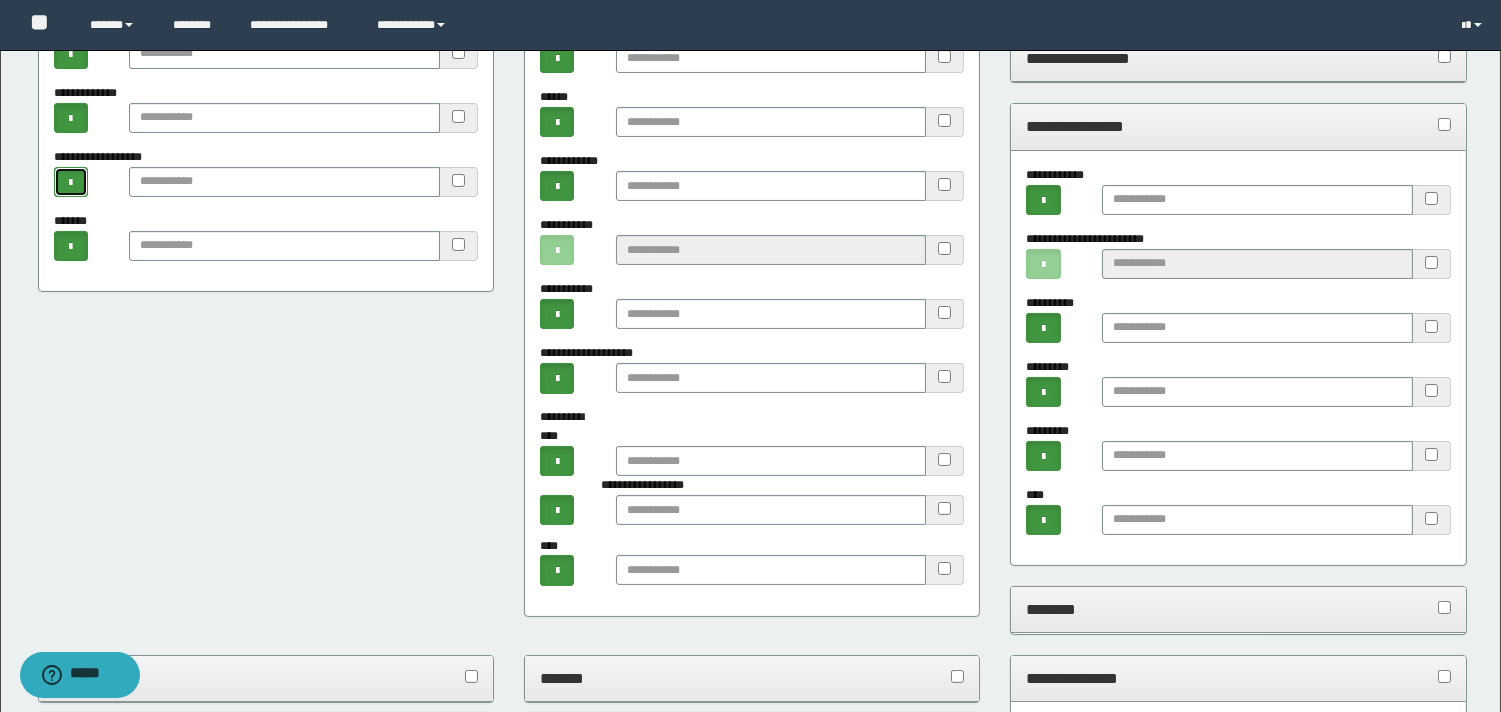 click at bounding box center (70, 183) 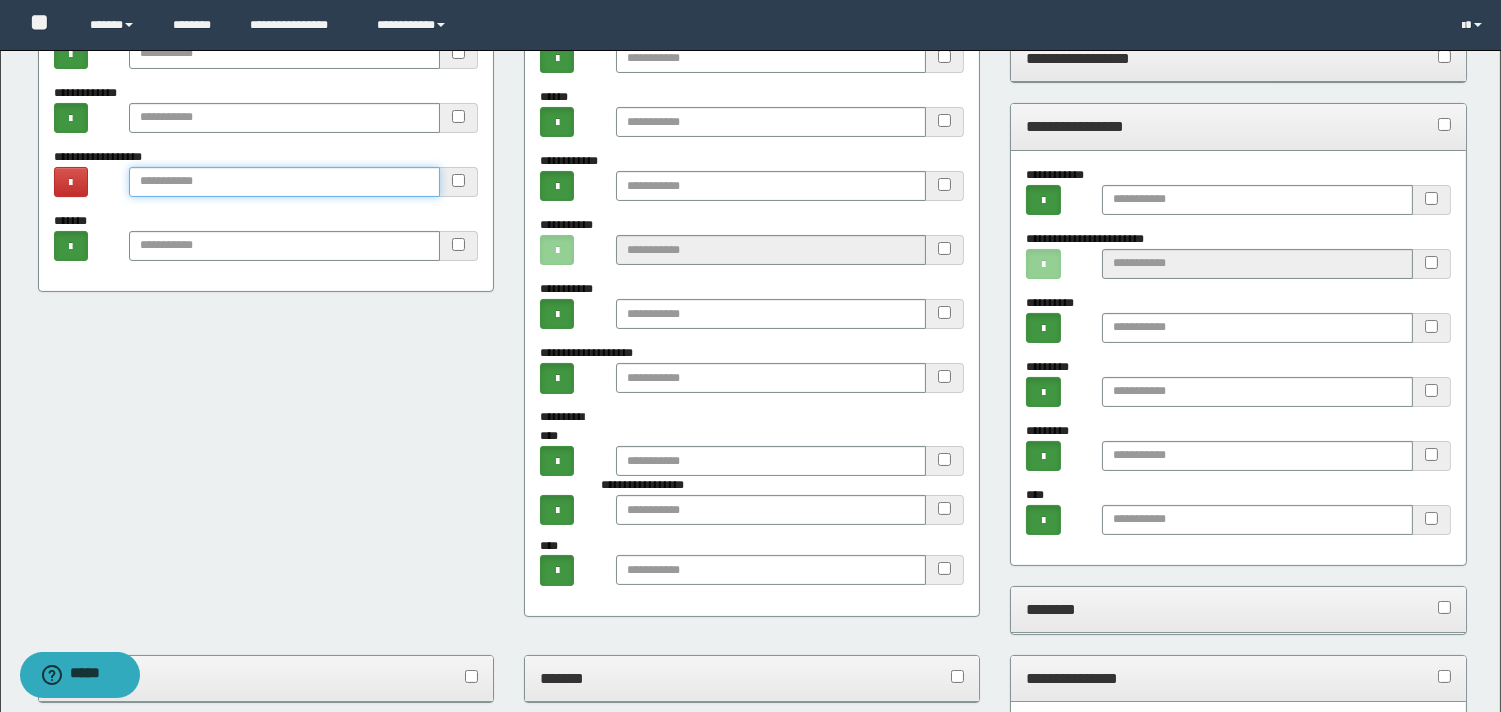 click at bounding box center (284, 182) 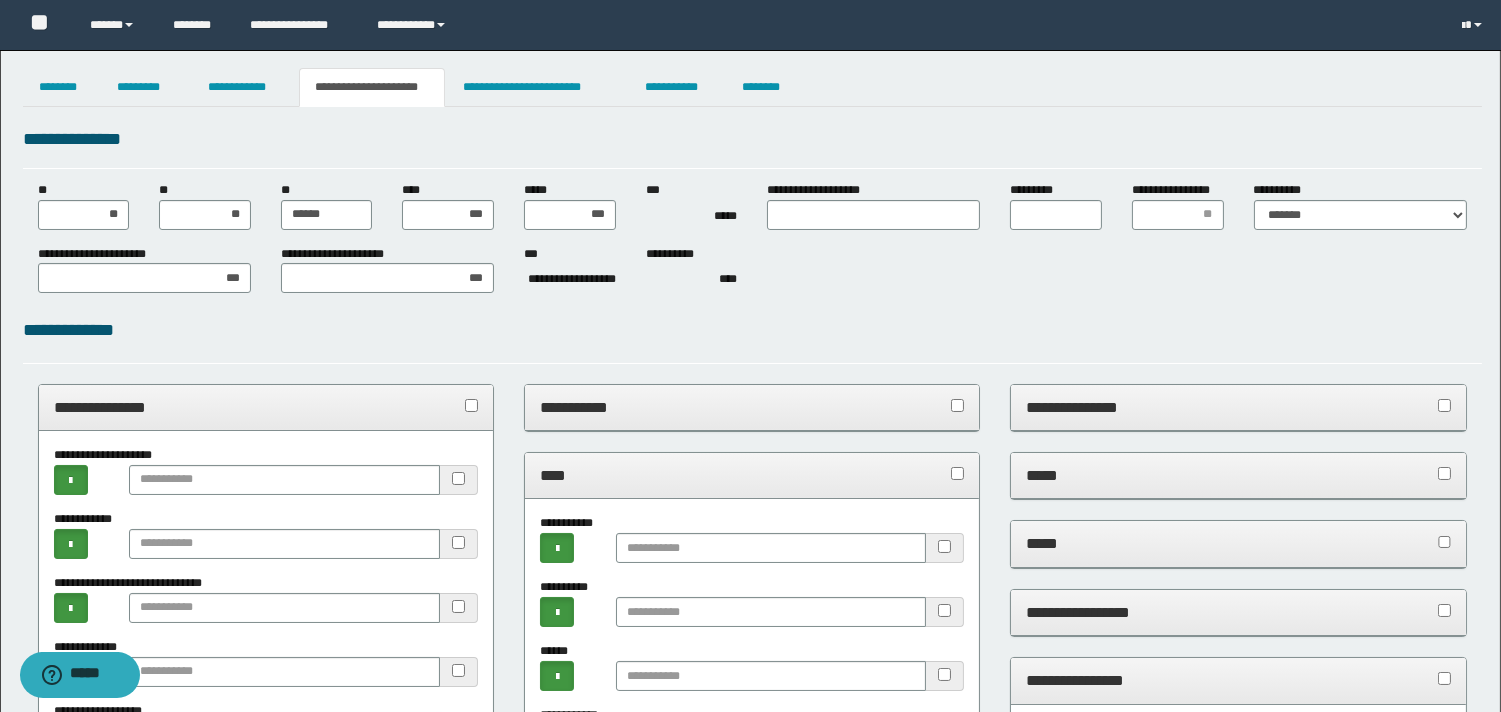 scroll, scrollTop: 0, scrollLeft: 0, axis: both 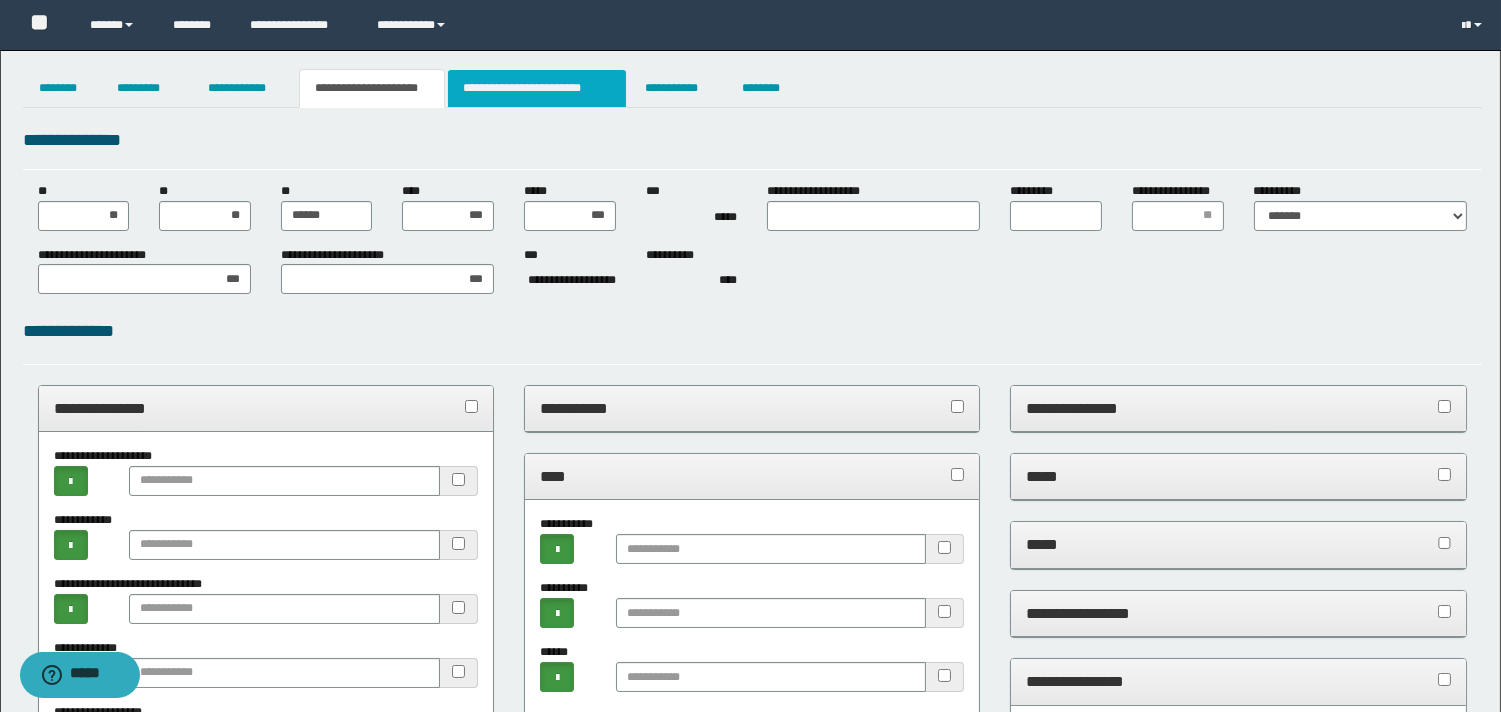 type on "********" 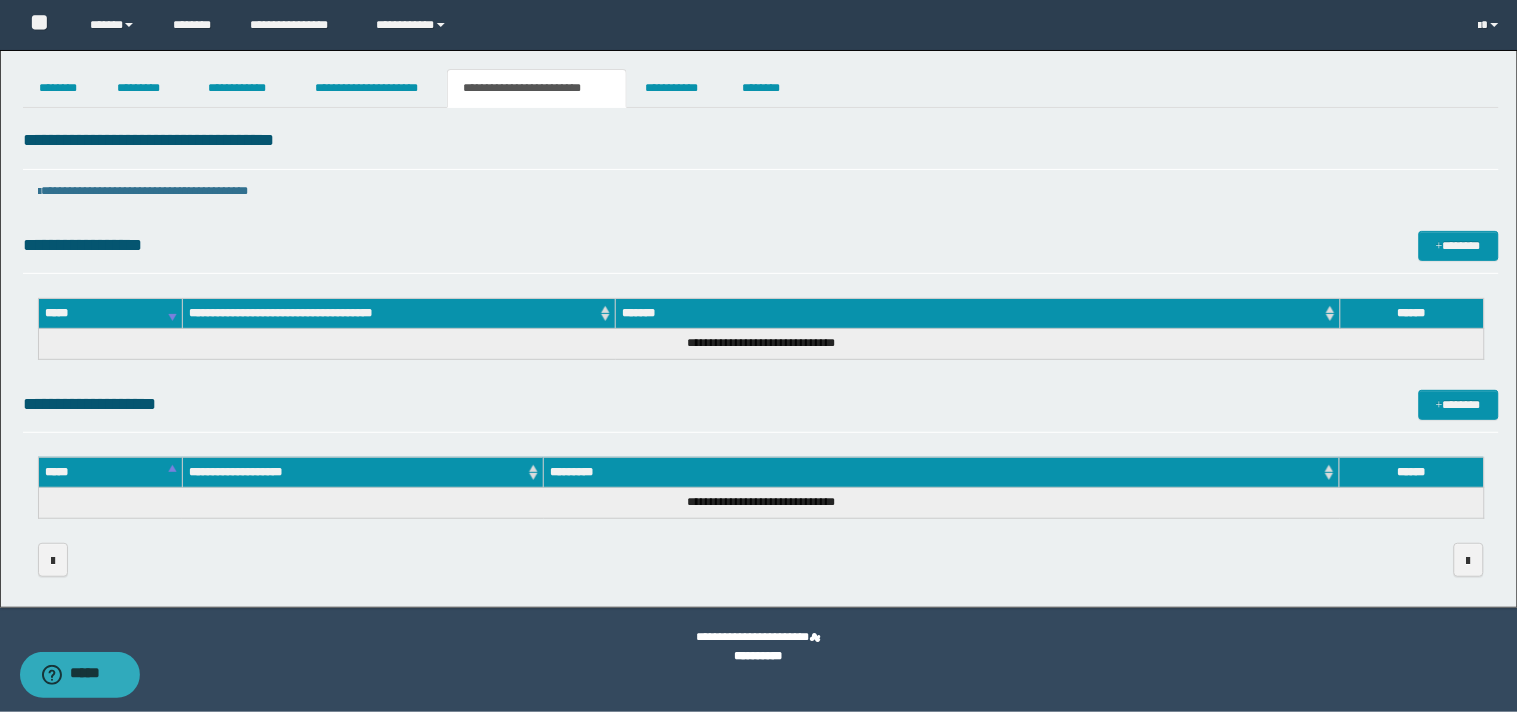 drag, startPoint x: 747, startPoint y: 120, endPoint x: 737, endPoint y: 113, distance: 12.206555 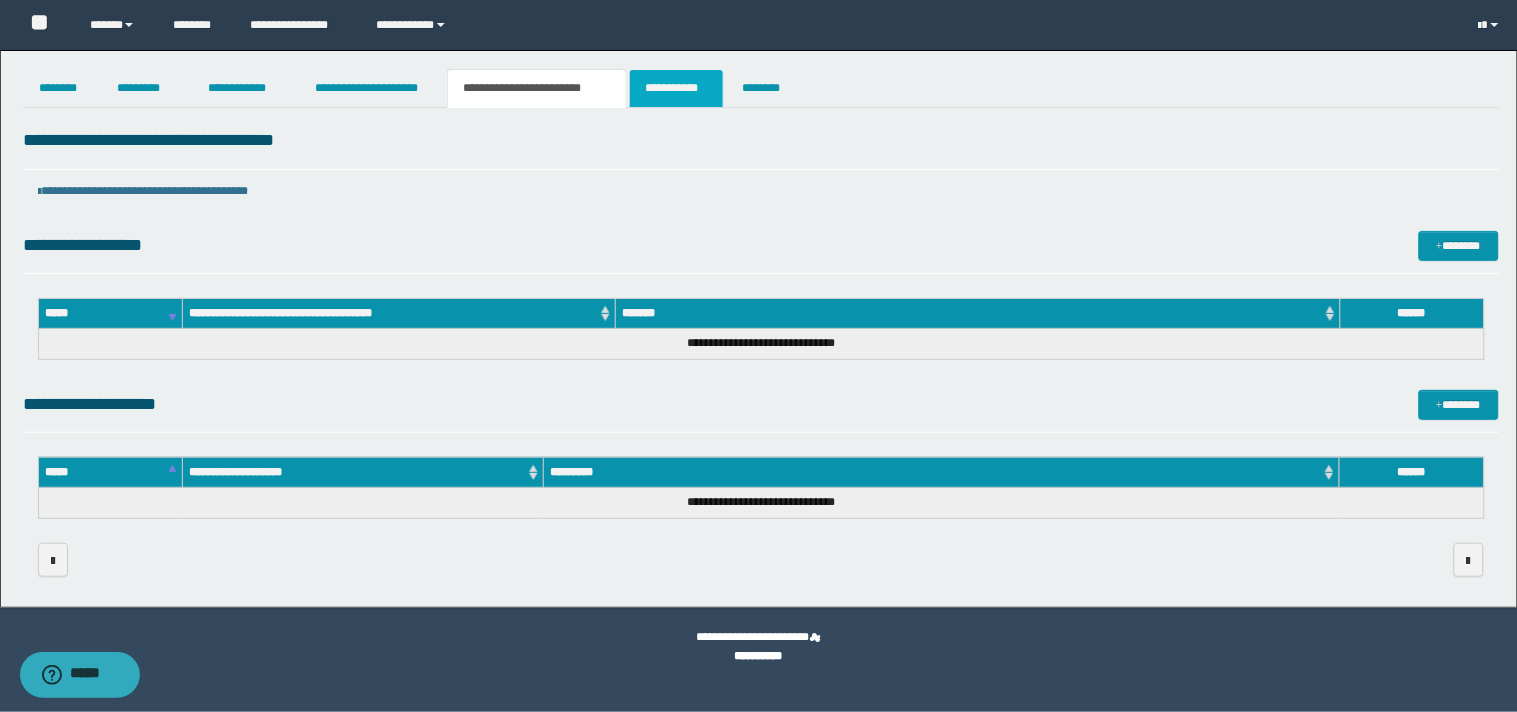 click on "**********" at bounding box center (676, 88) 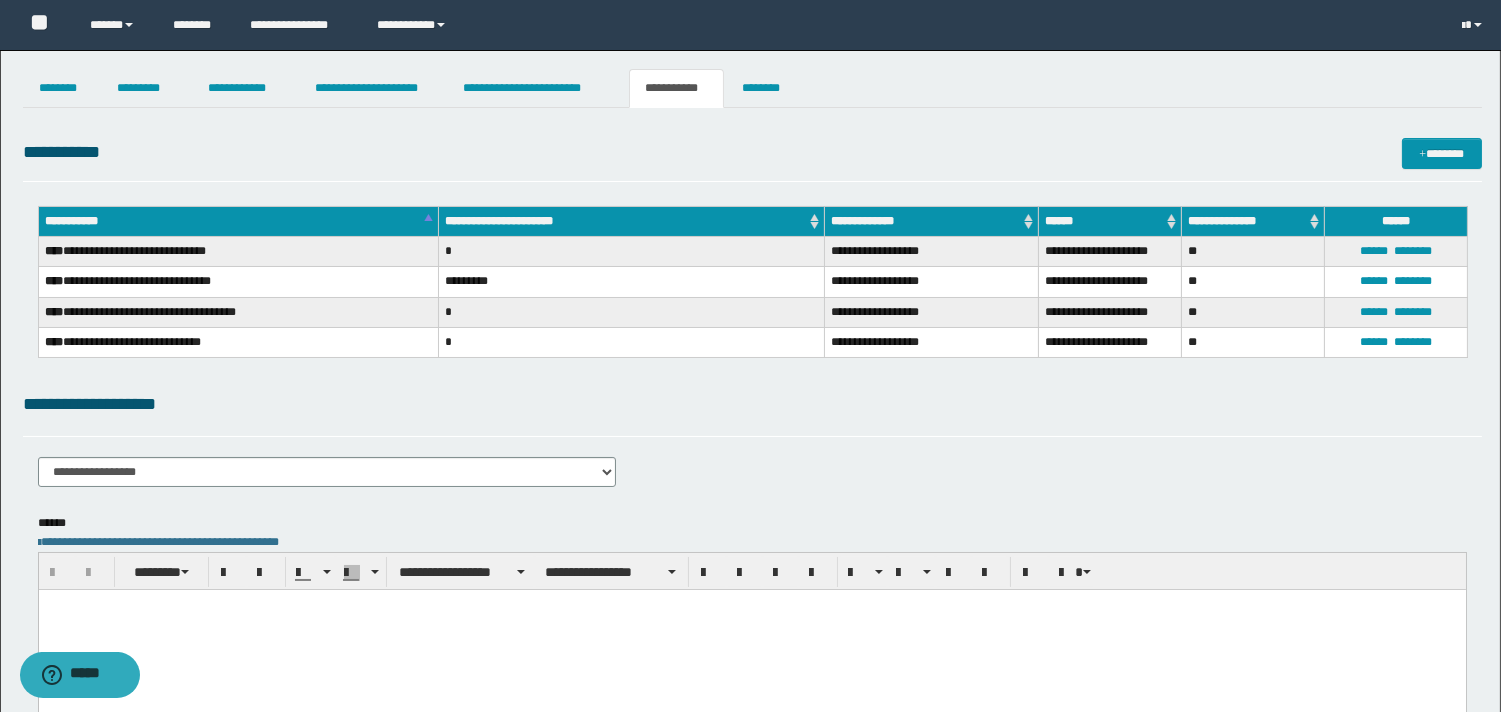 click on "**********" at bounding box center [752, 493] 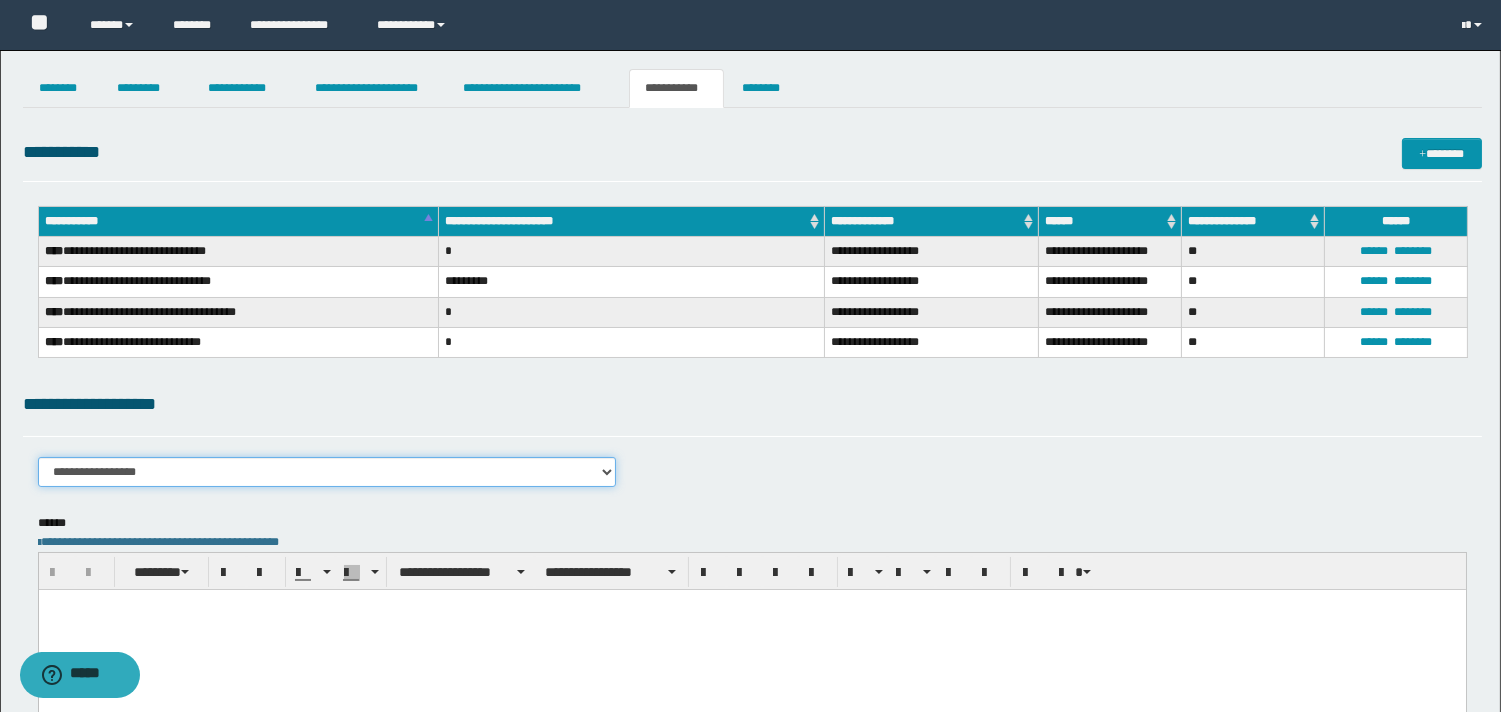 click on "**********" at bounding box center (327, 472) 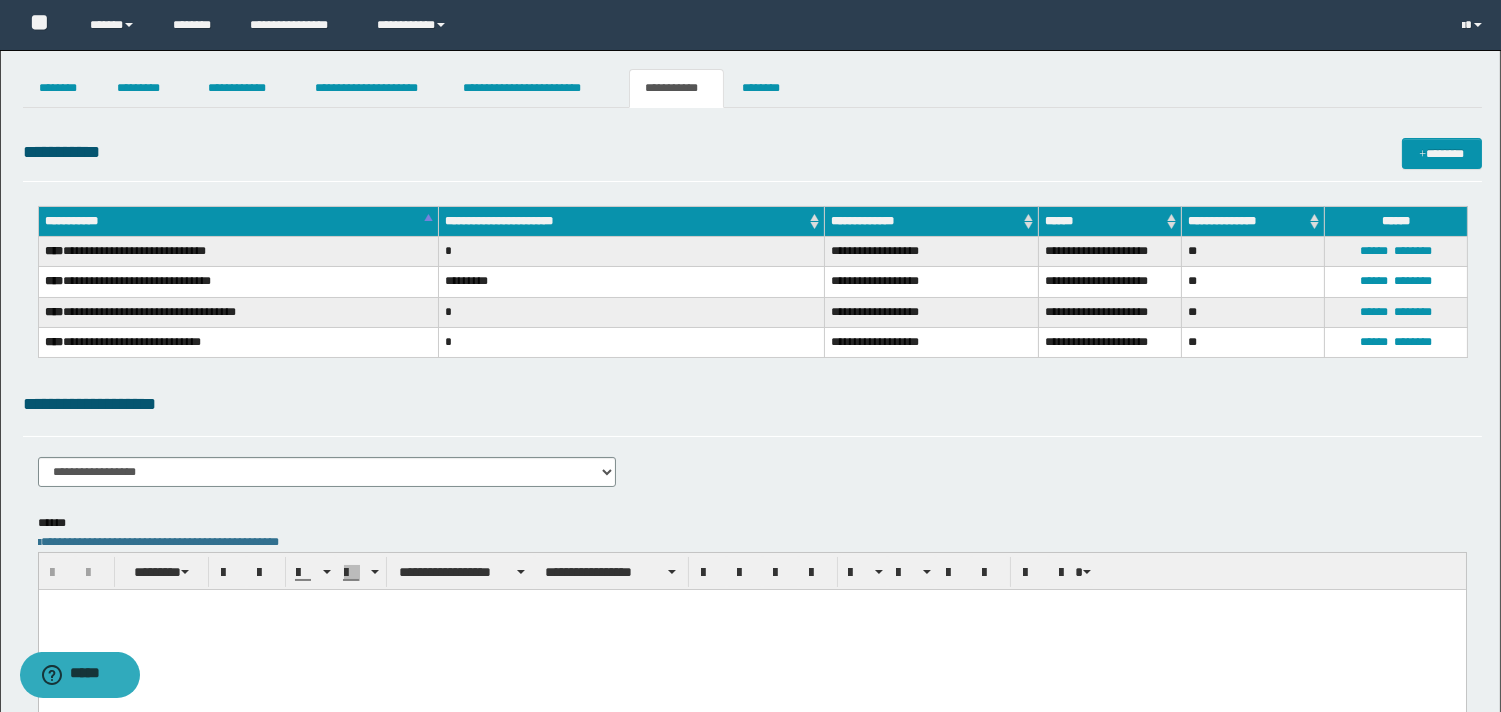 click on "**********" at bounding box center (752, 493) 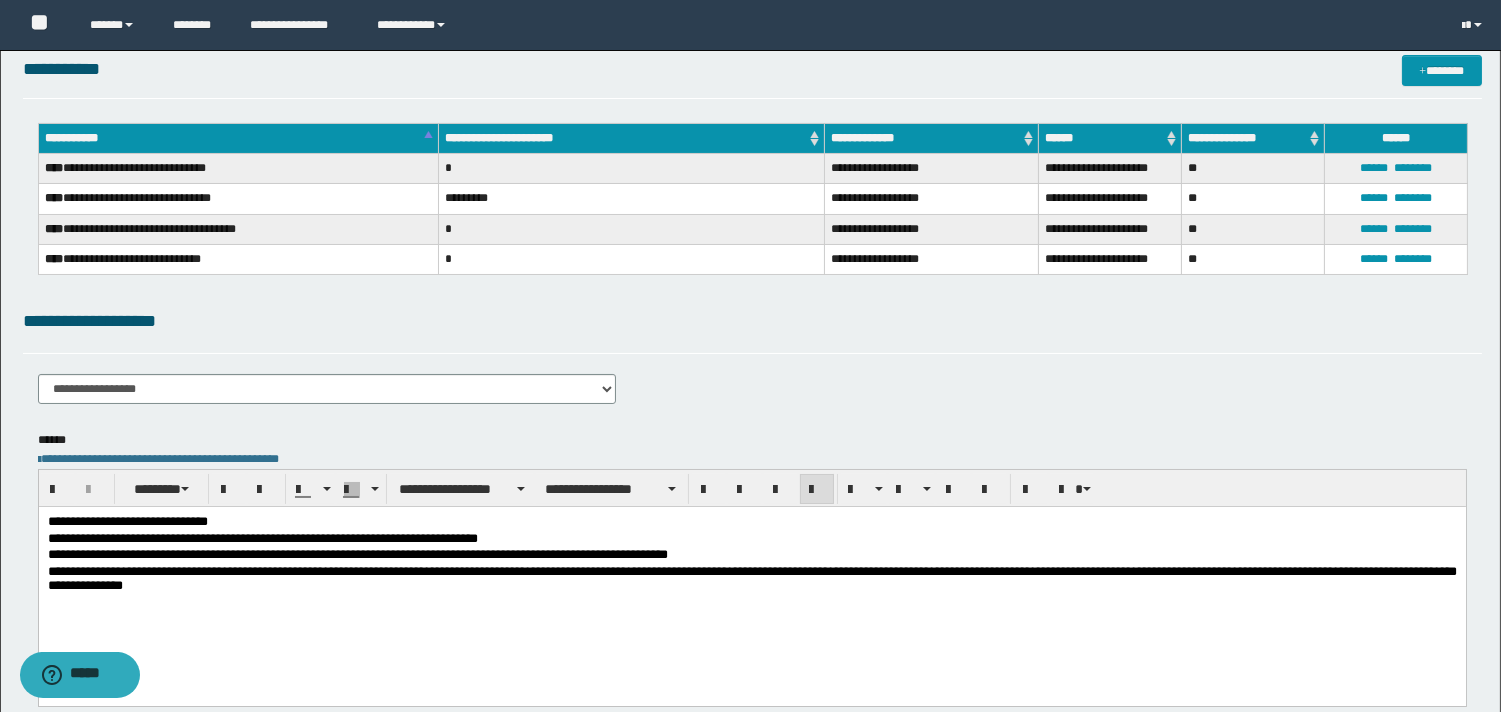 scroll, scrollTop: 222, scrollLeft: 0, axis: vertical 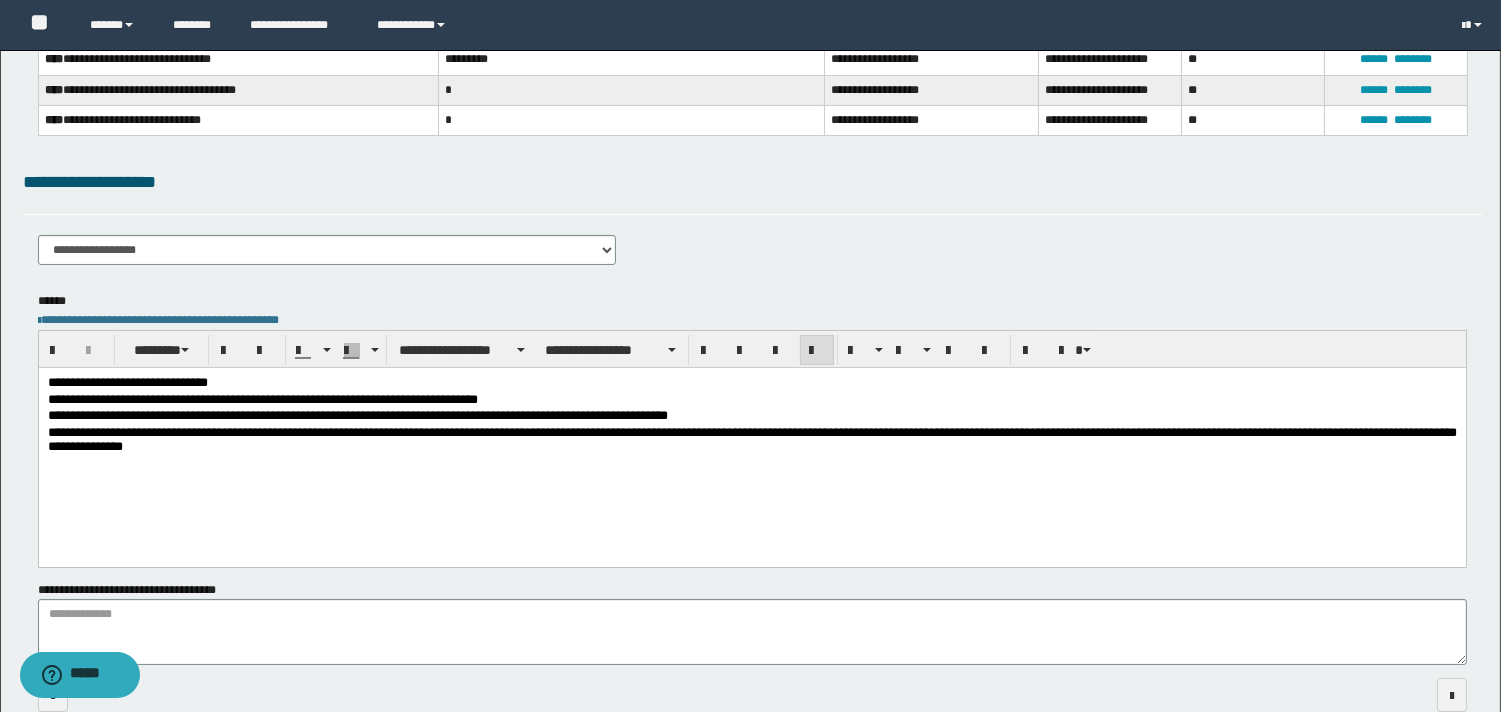 click on "**********" at bounding box center [751, 384] 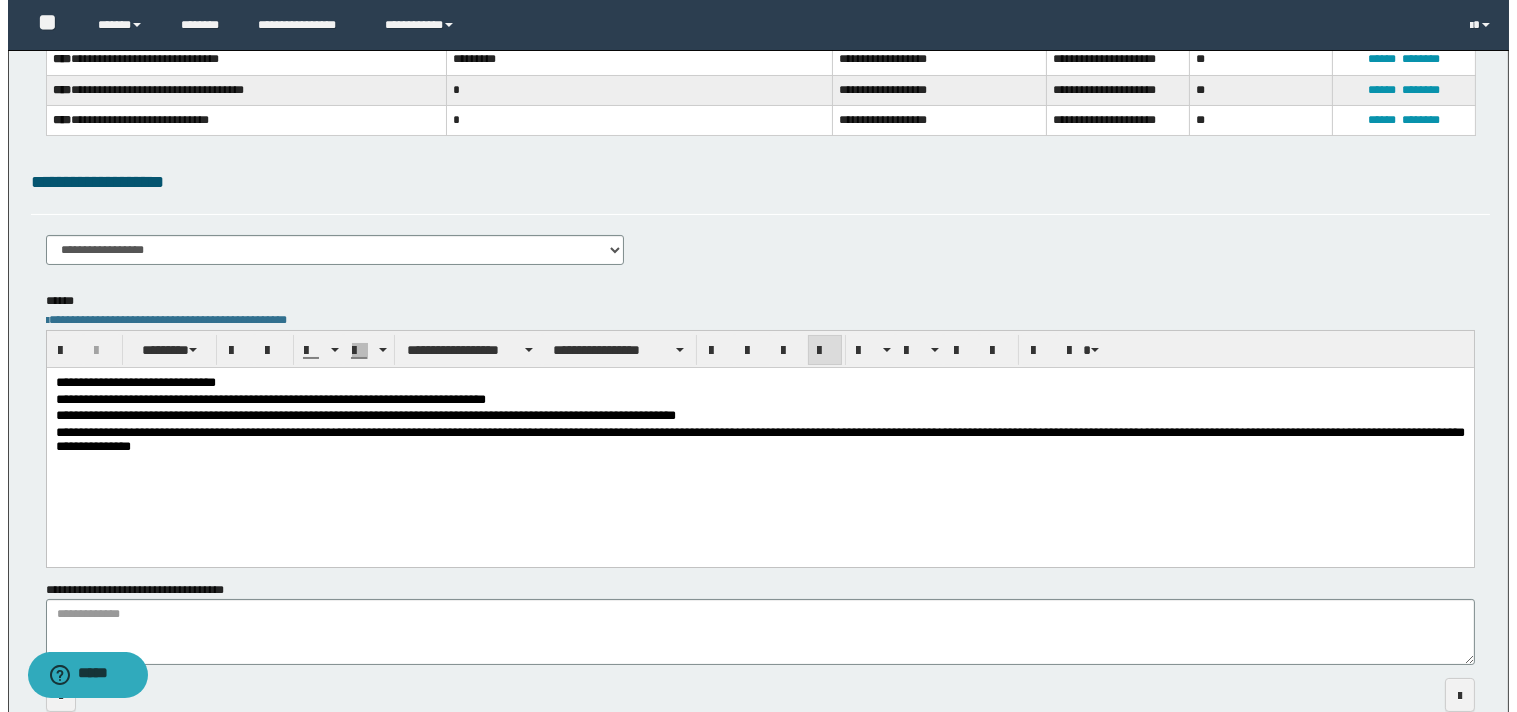 scroll, scrollTop: 0, scrollLeft: 0, axis: both 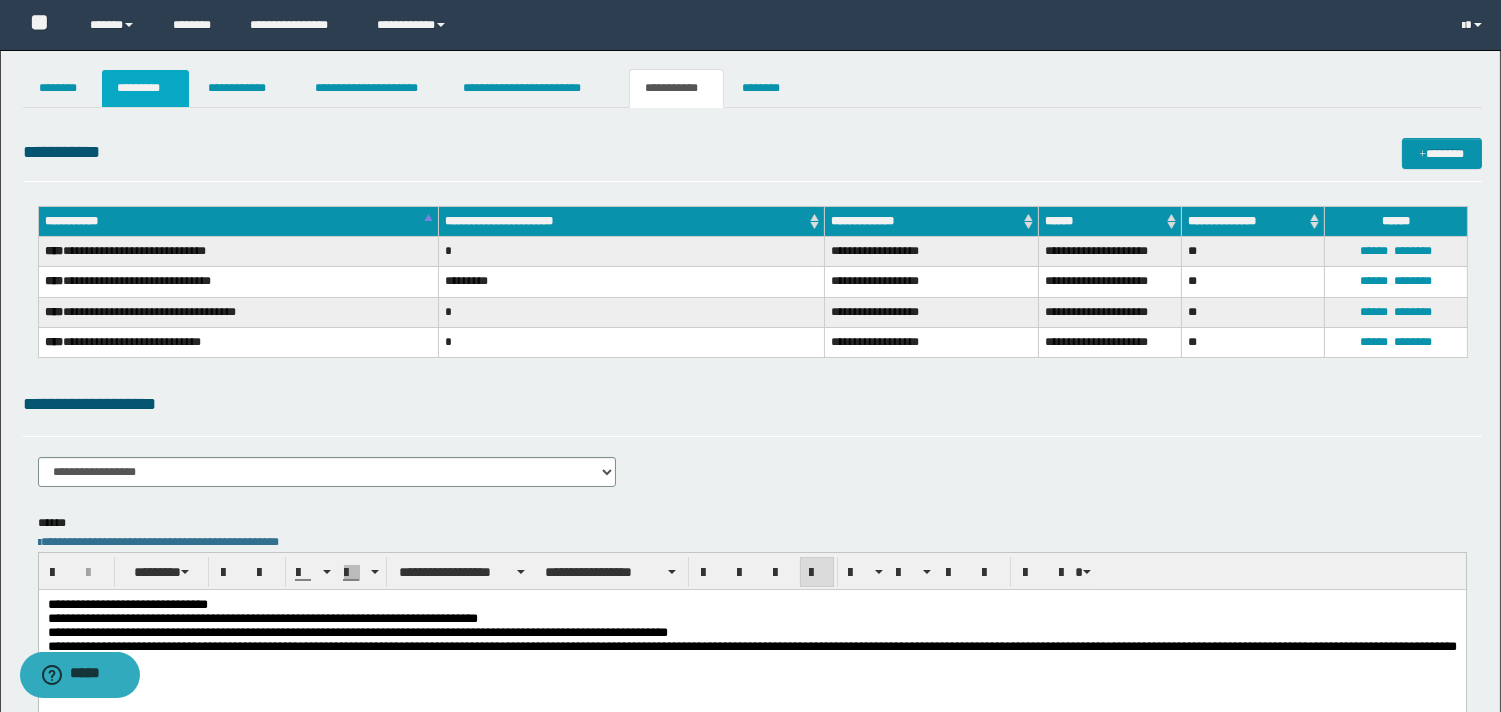 click on "*********" at bounding box center [145, 88] 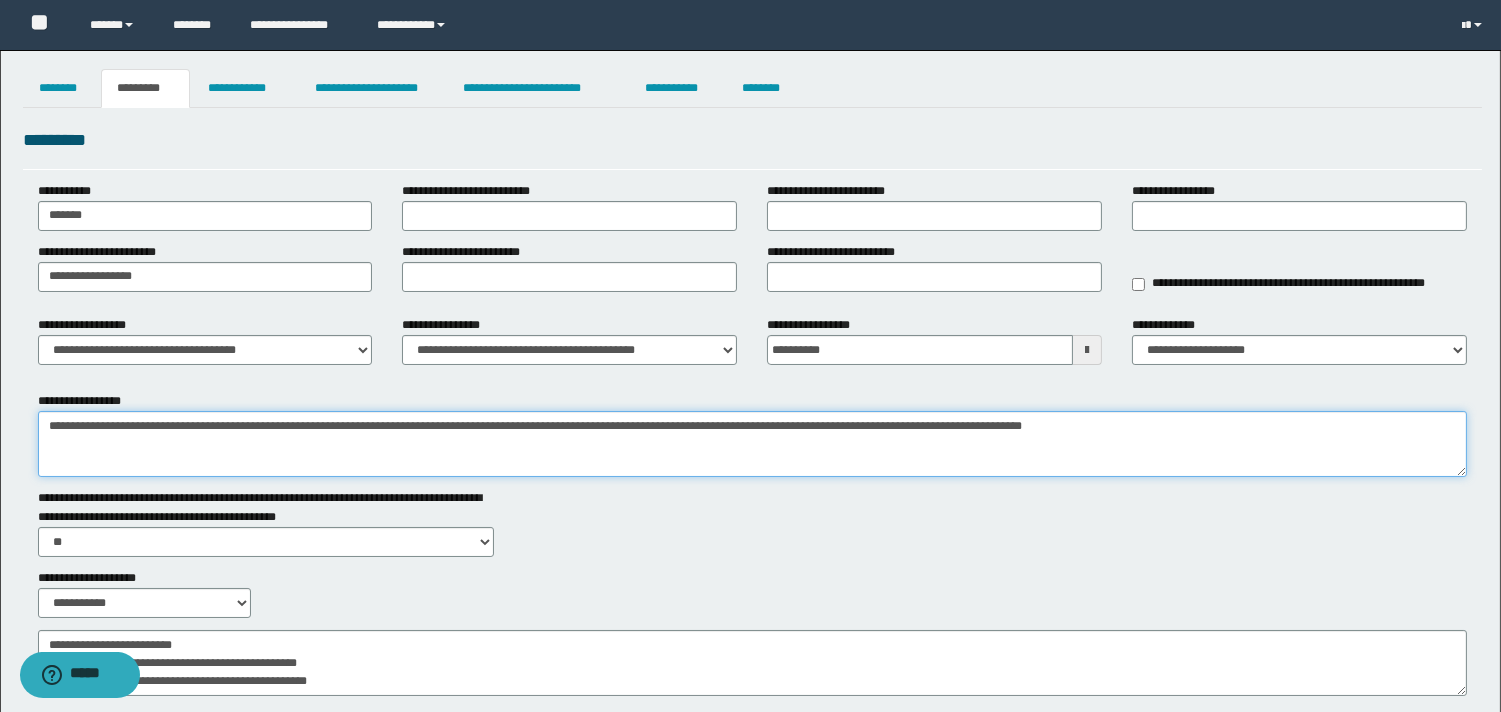 drag, startPoint x: 1290, startPoint y: 431, endPoint x: 1062, endPoint y: 437, distance: 228.07893 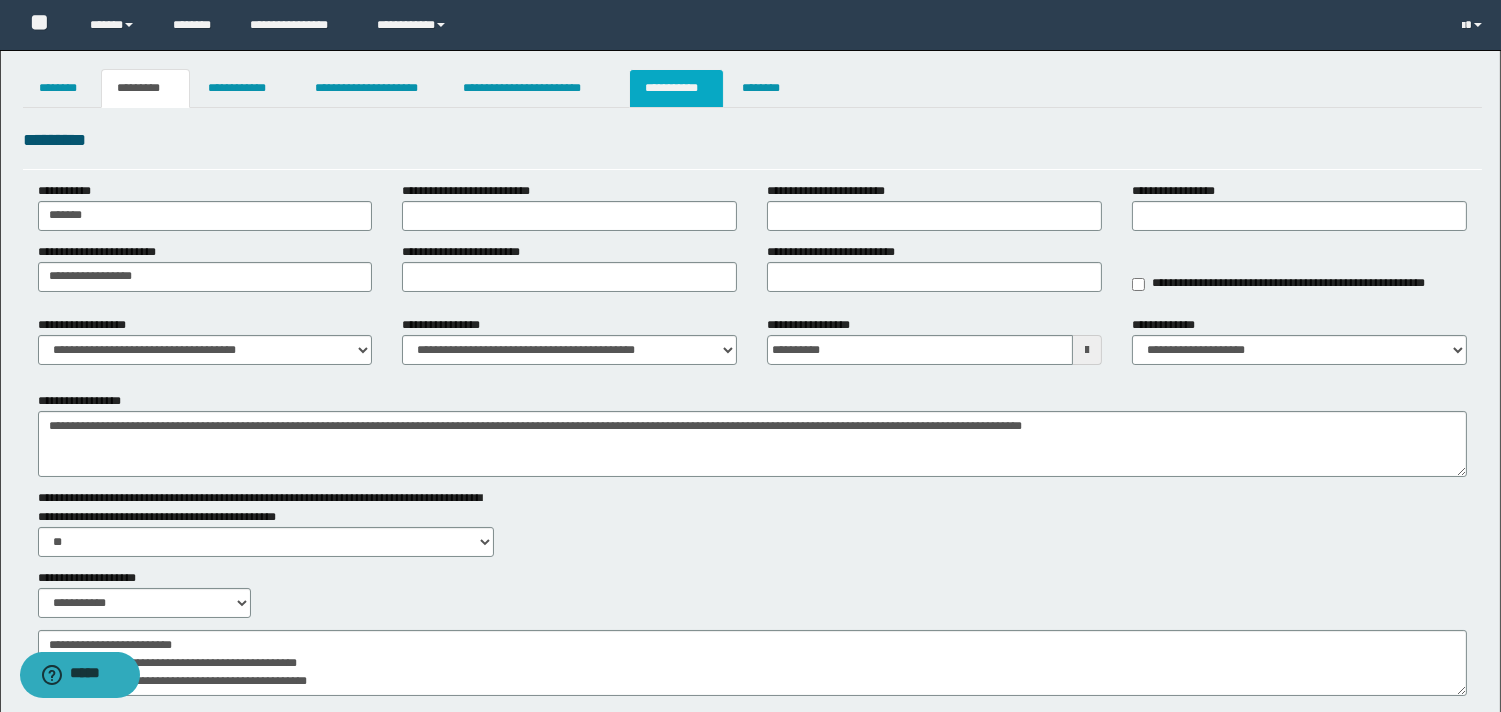 click on "**********" at bounding box center (676, 88) 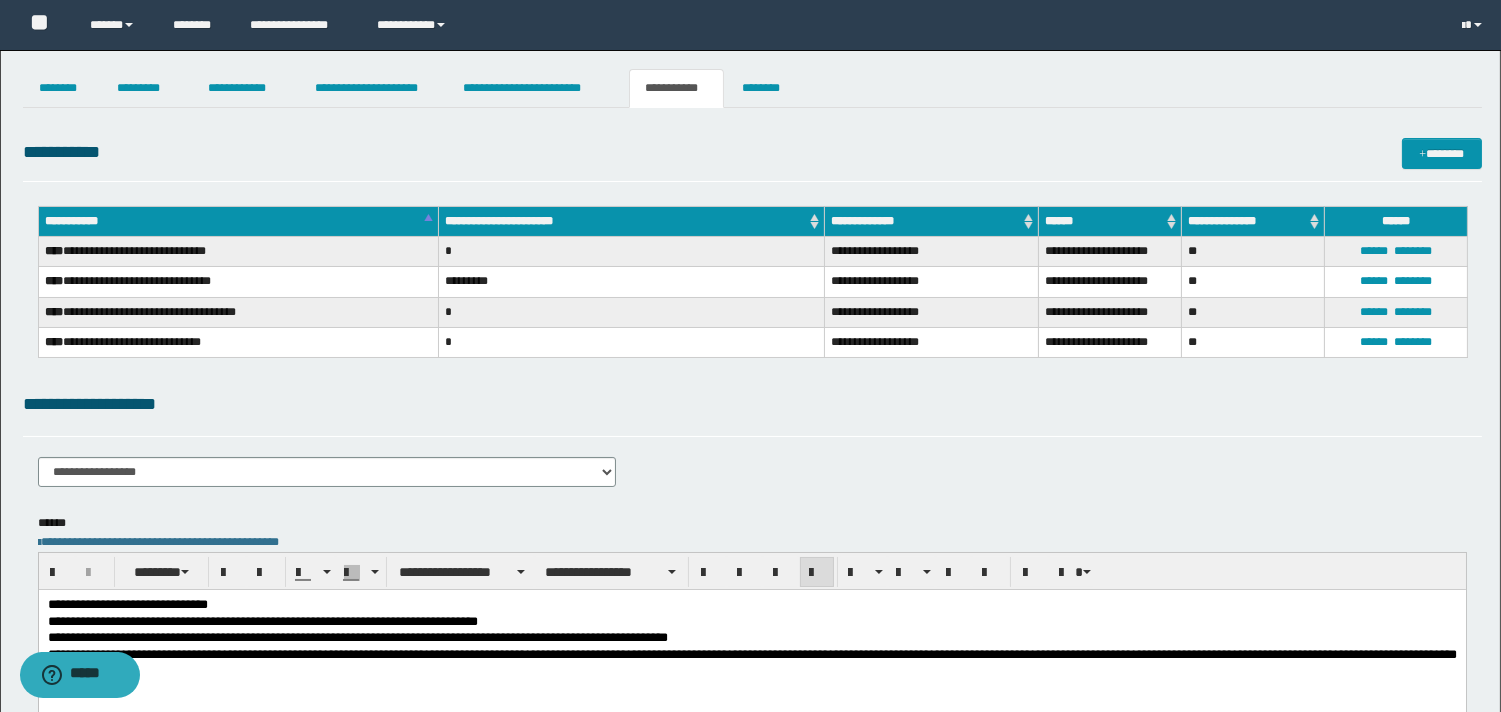 click on "**********" at bounding box center (751, 606) 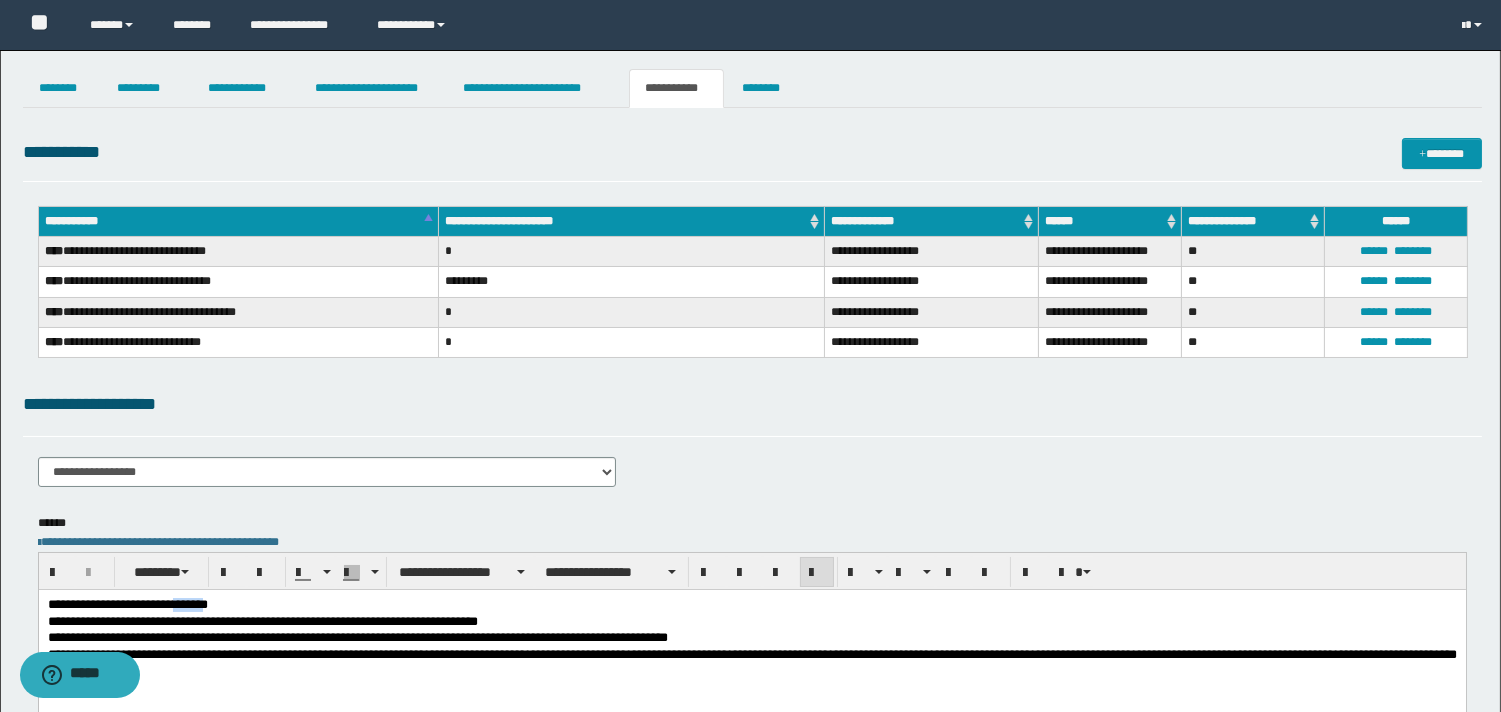 click on "**********" at bounding box center (751, 606) 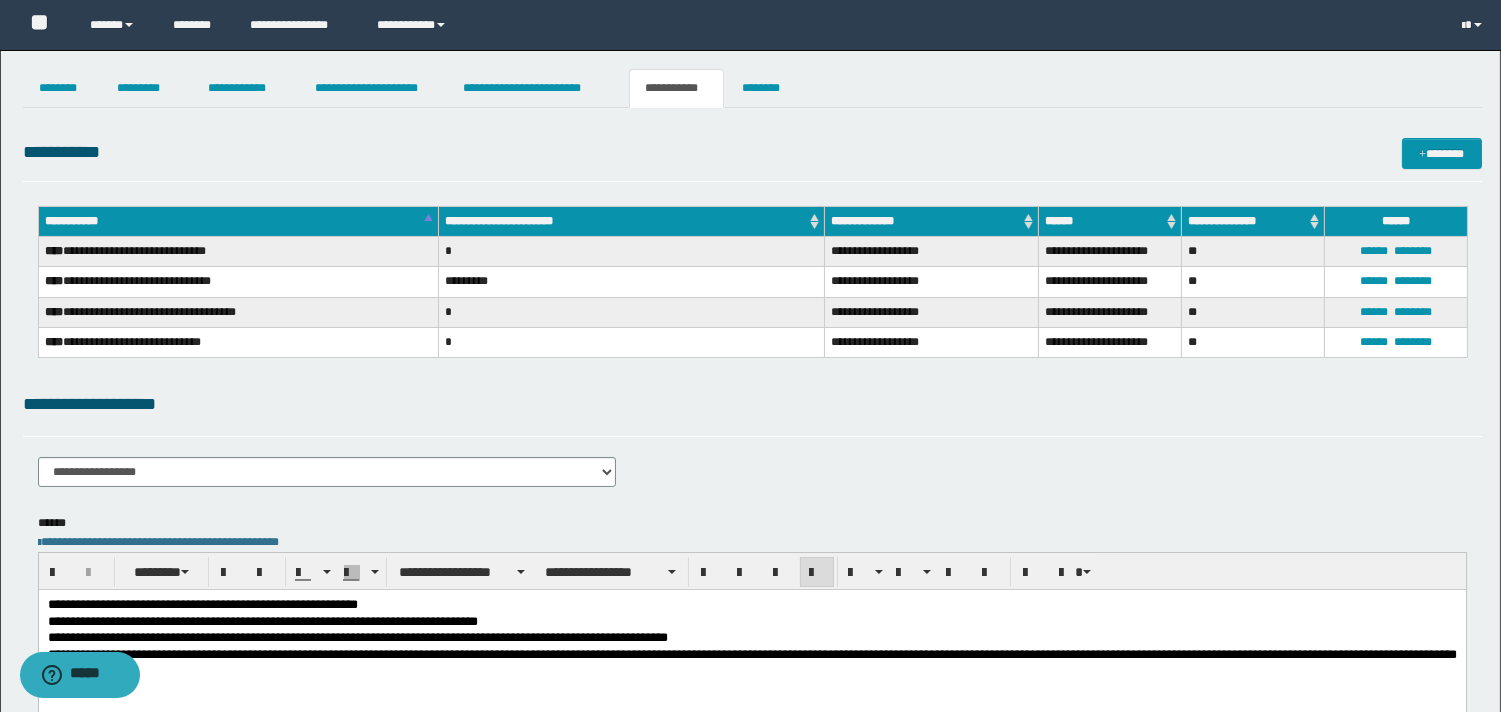 click on "**********" at bounding box center (751, 606) 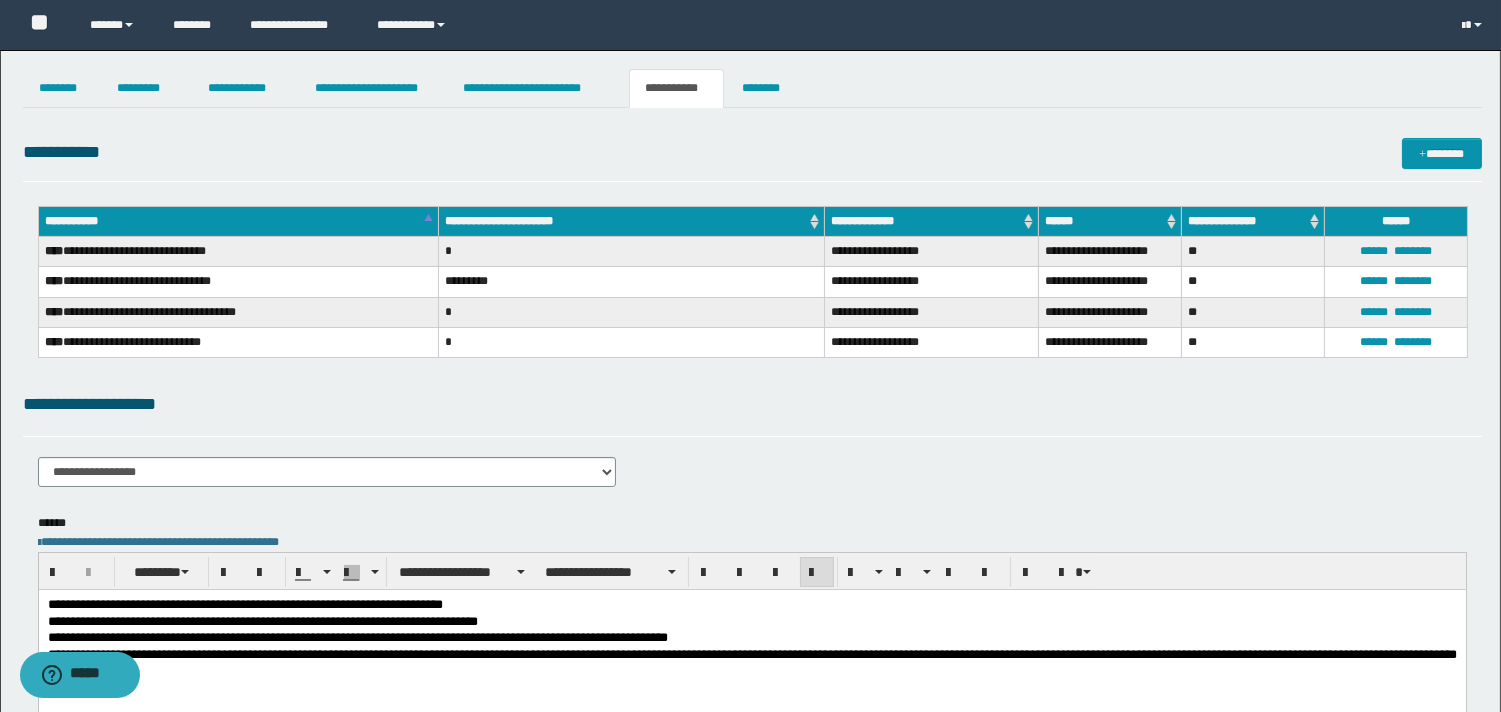 click on "**********" at bounding box center (751, 606) 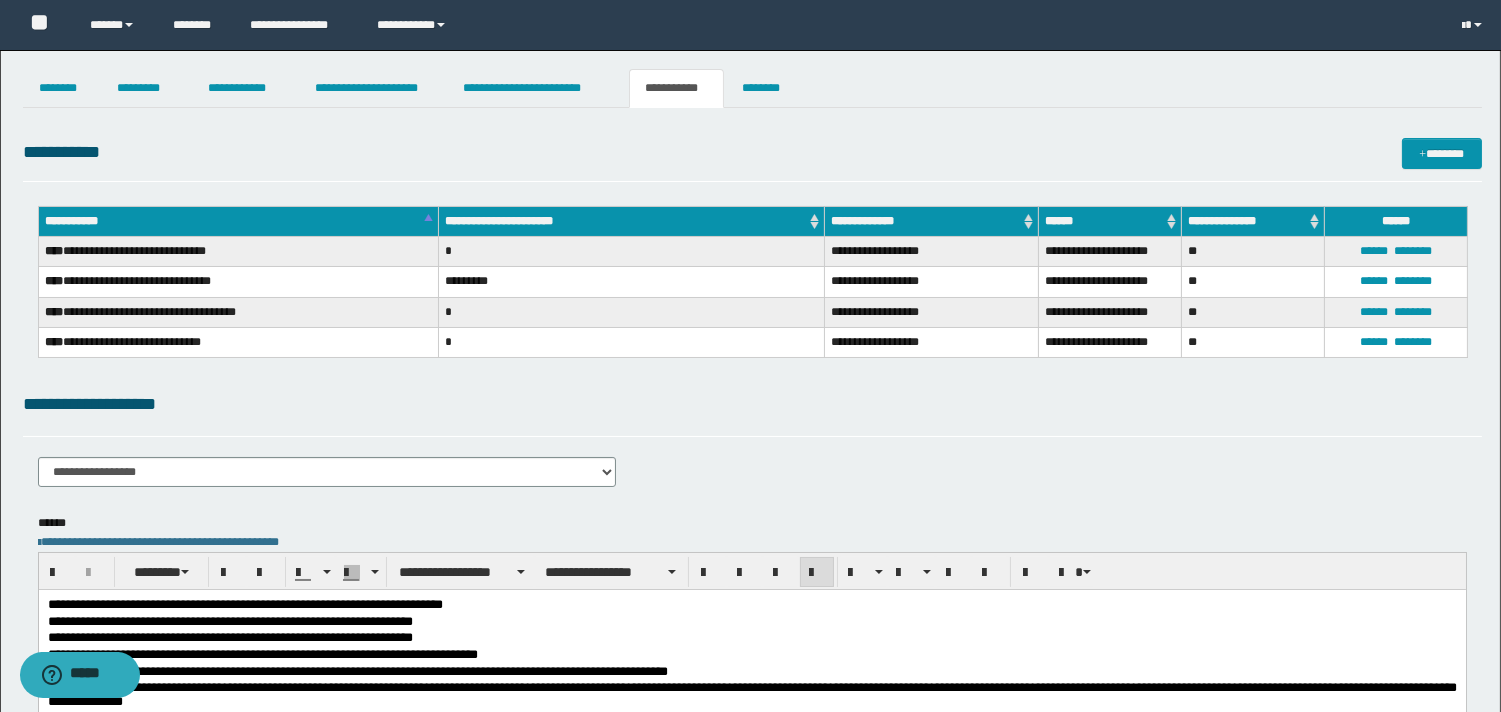 click on "**********" at bounding box center (751, 639) 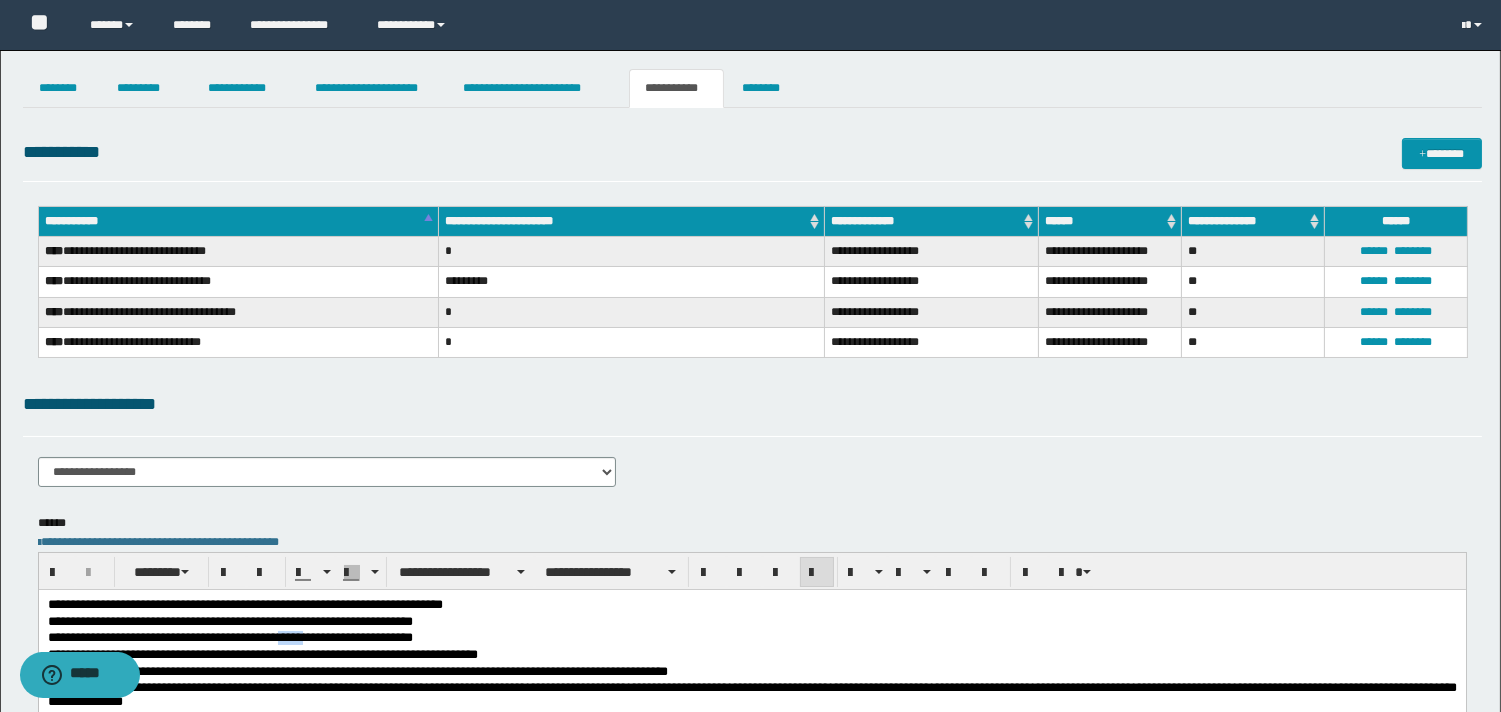 click on "**********" at bounding box center [751, 639] 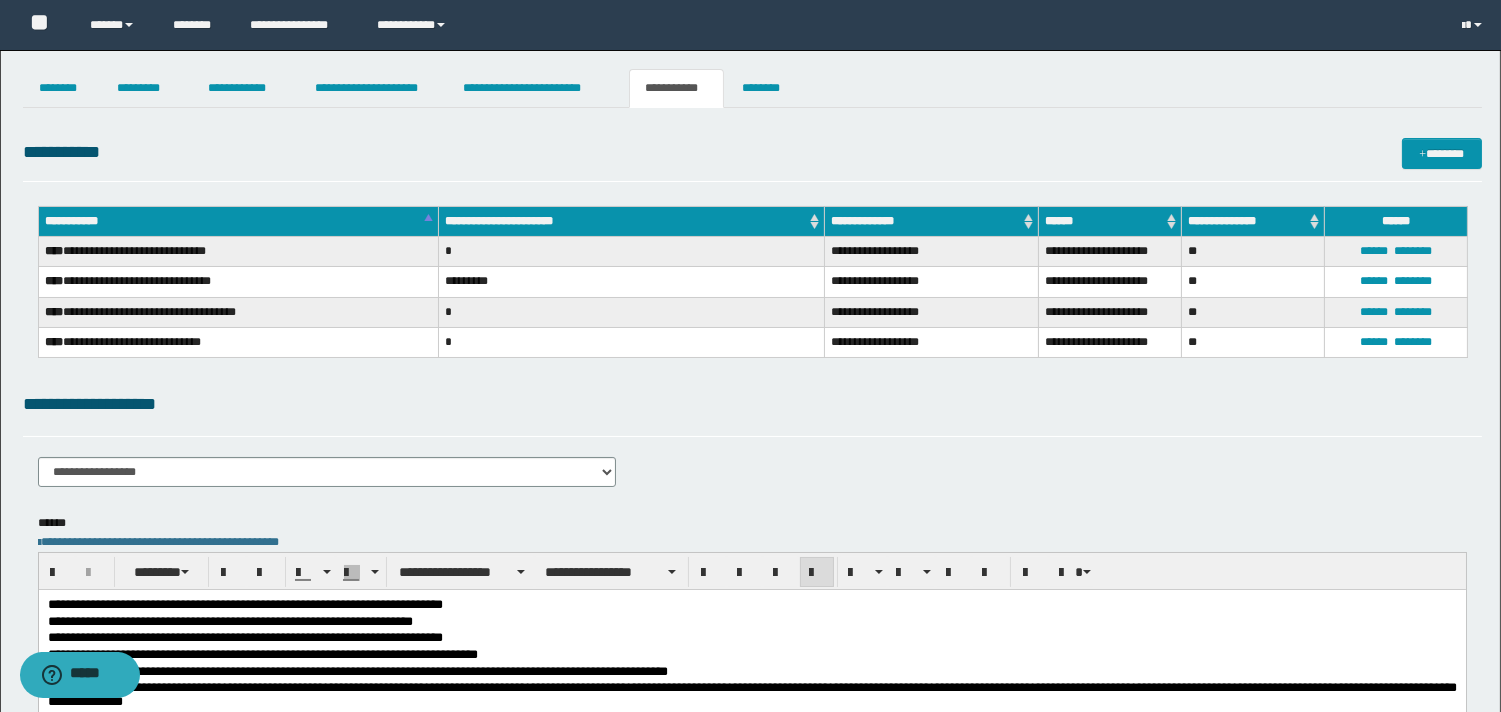 click on "**********" at bounding box center (751, 639) 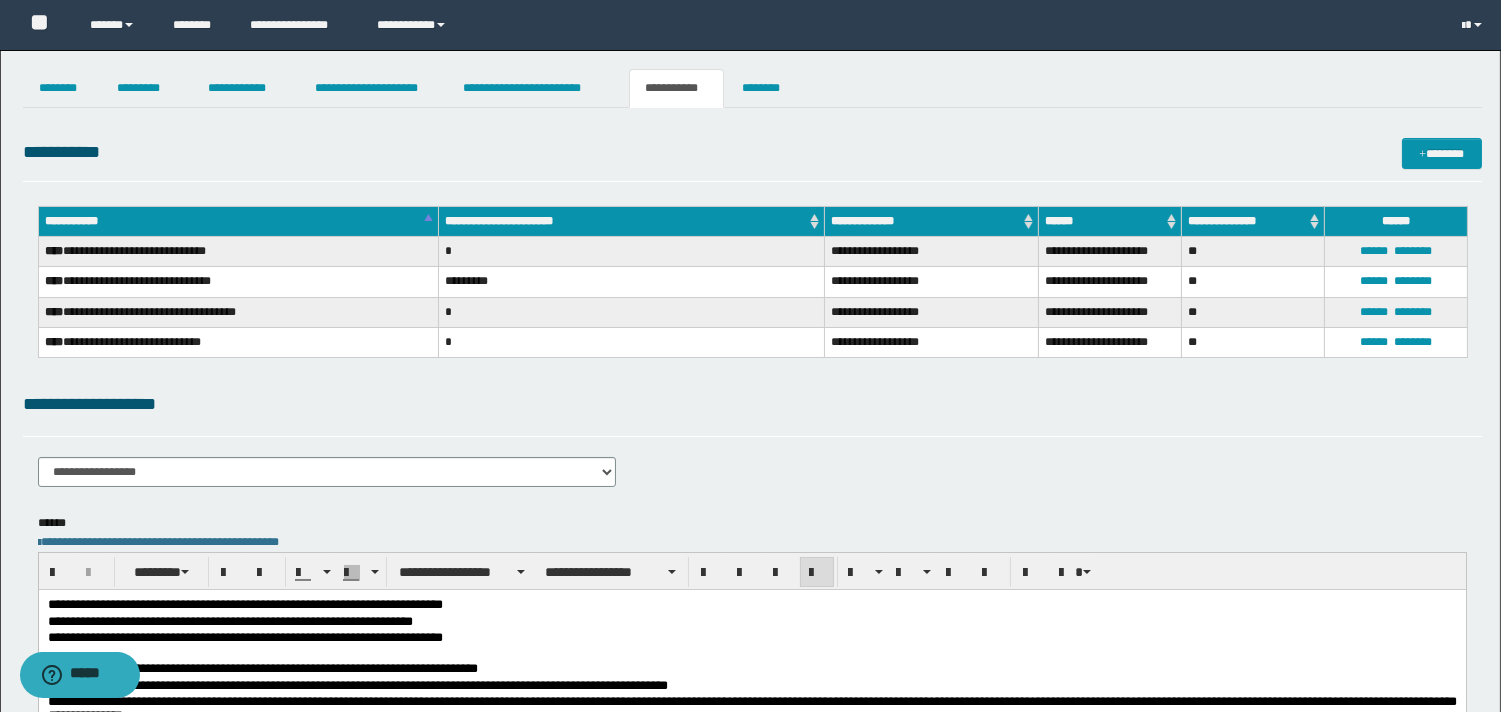 click at bounding box center [751, 655] 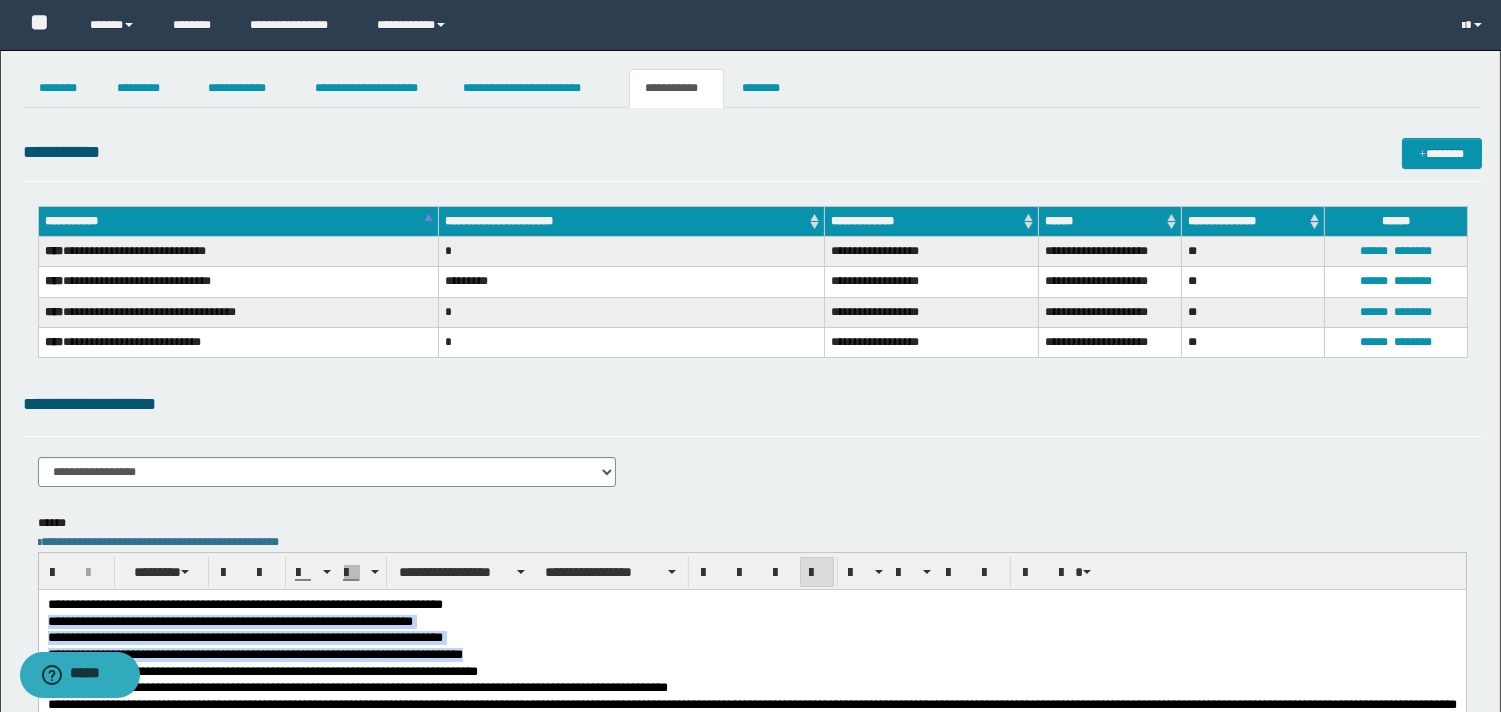 drag, startPoint x: 690, startPoint y: 651, endPoint x: 66, endPoint y: 617, distance: 624.9256 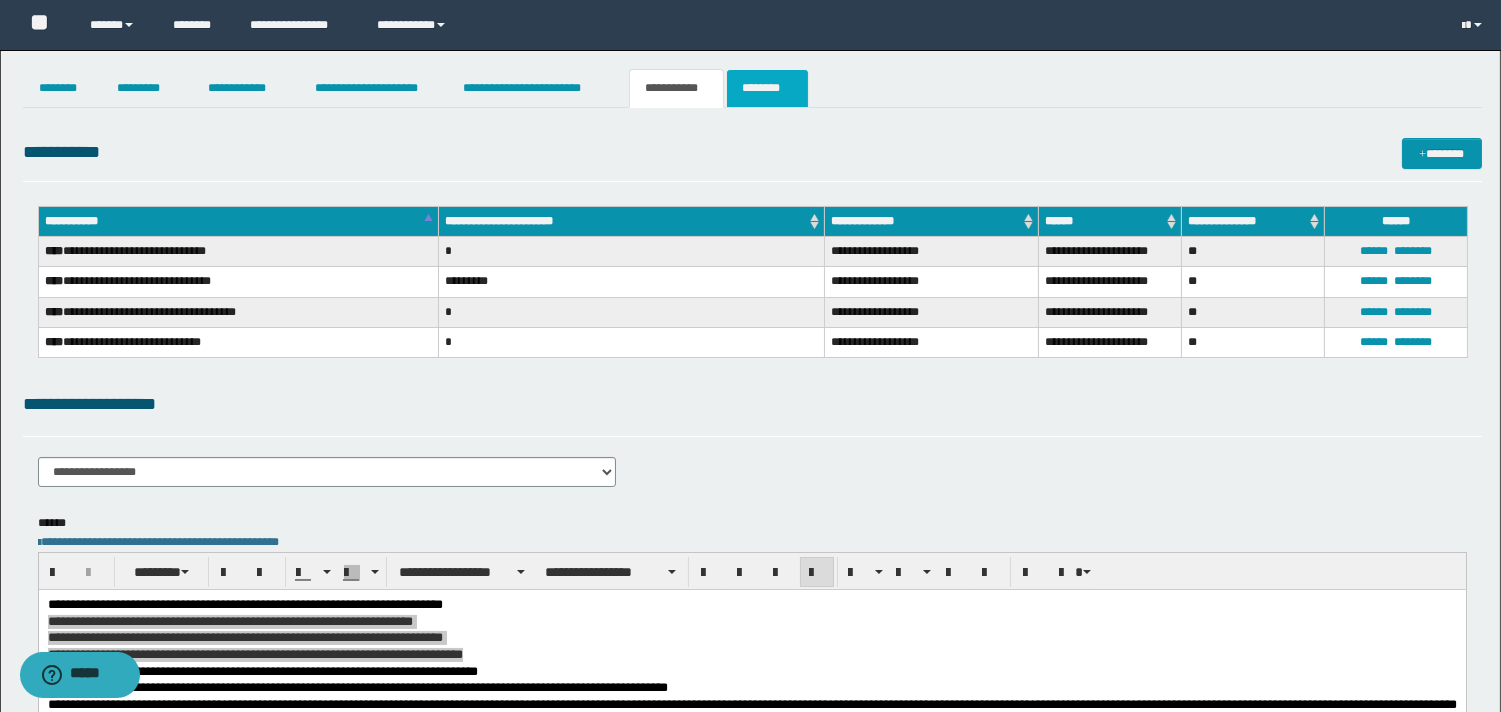 click on "********" at bounding box center (767, 88) 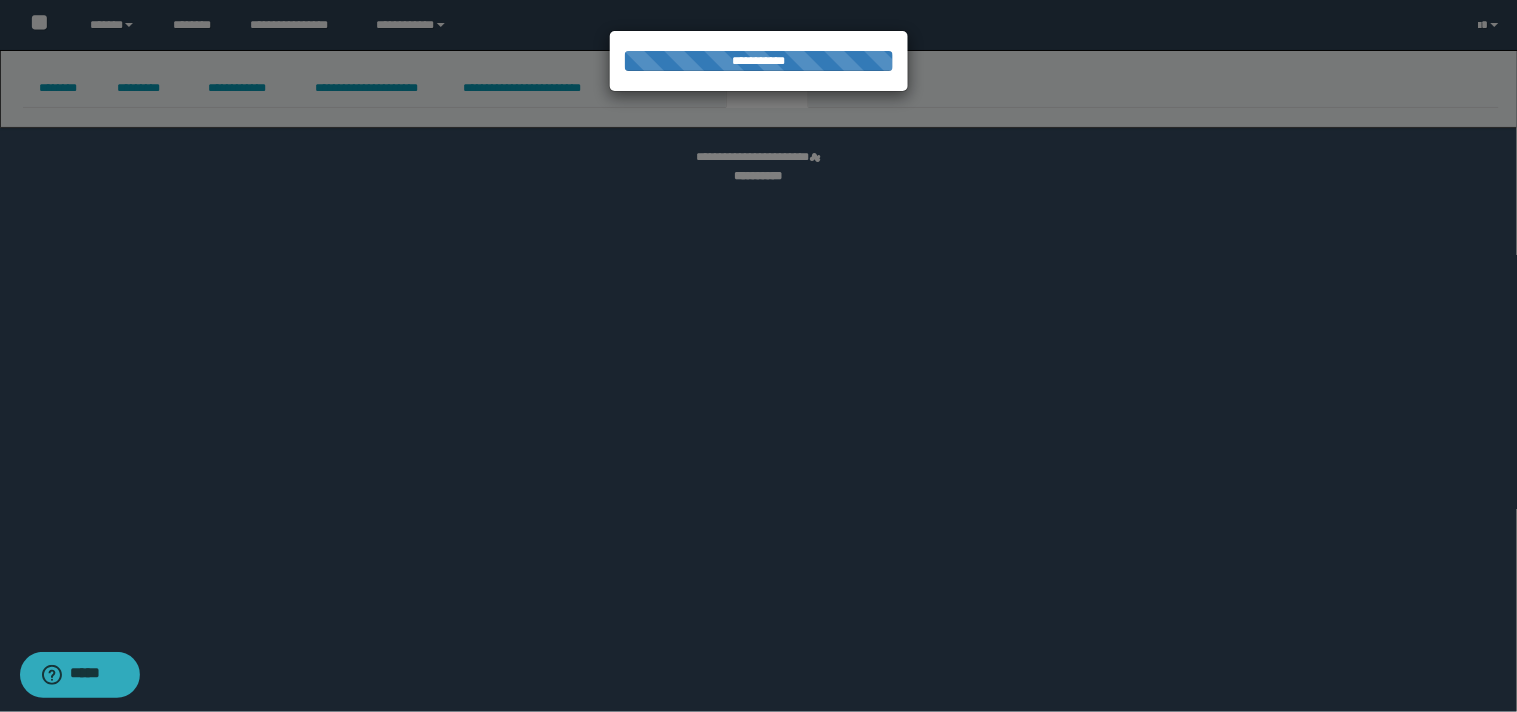 select 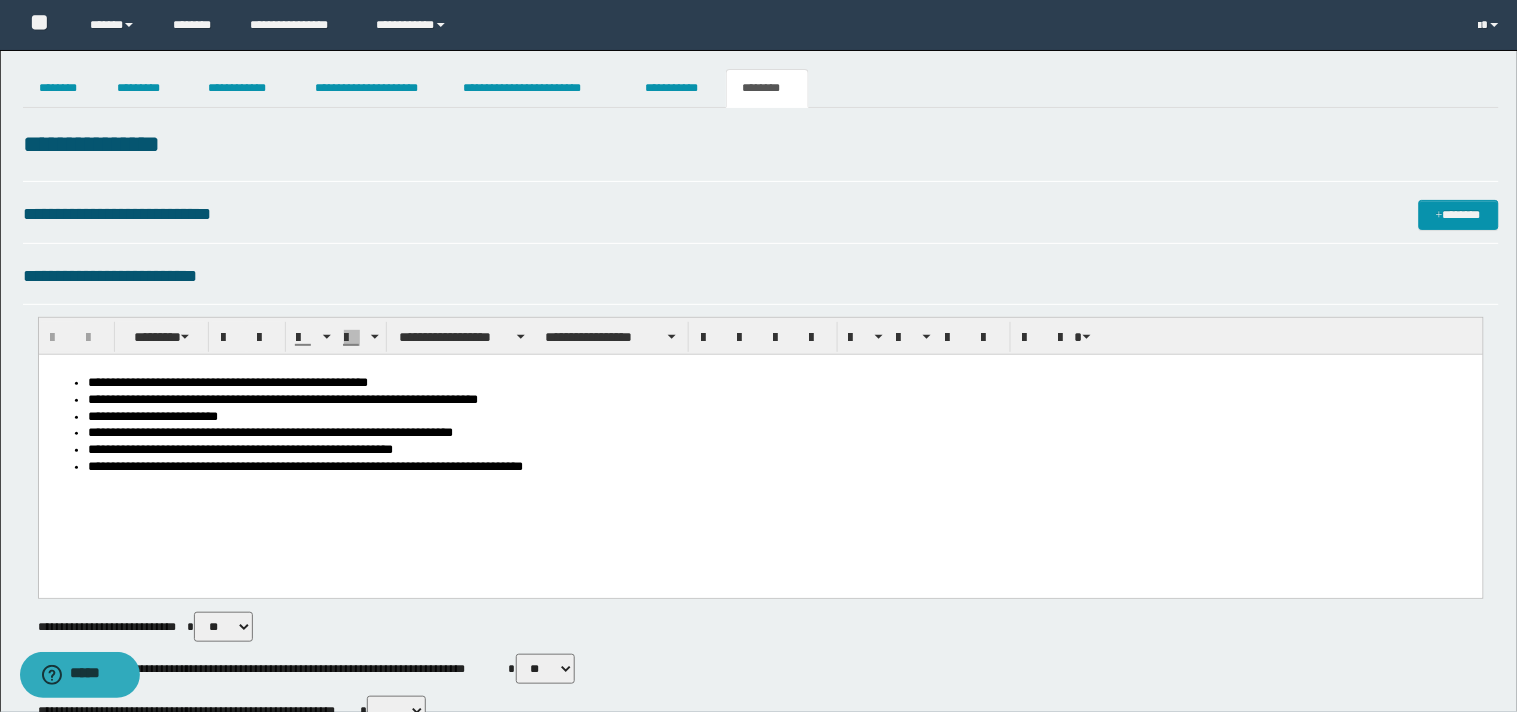 scroll, scrollTop: 0, scrollLeft: 0, axis: both 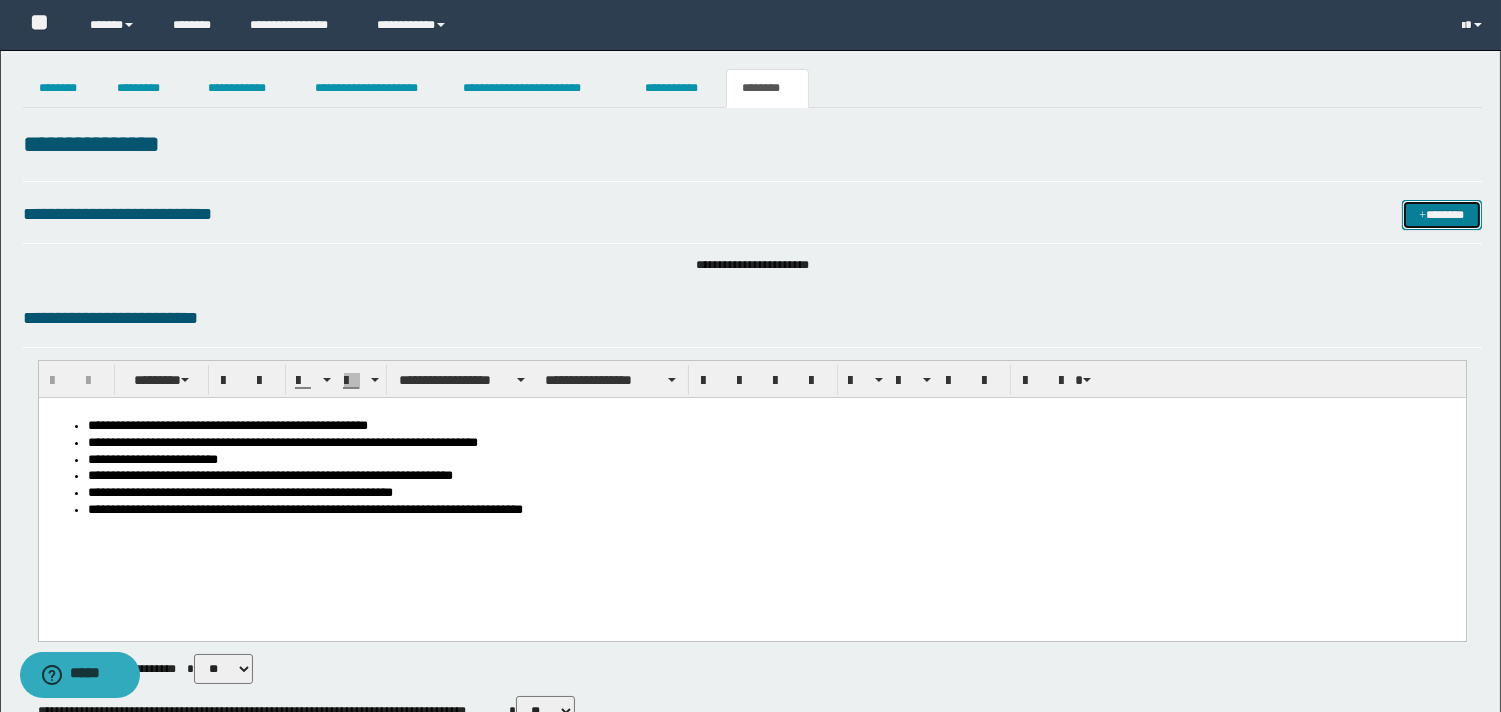 click on "*******" at bounding box center [1442, 215] 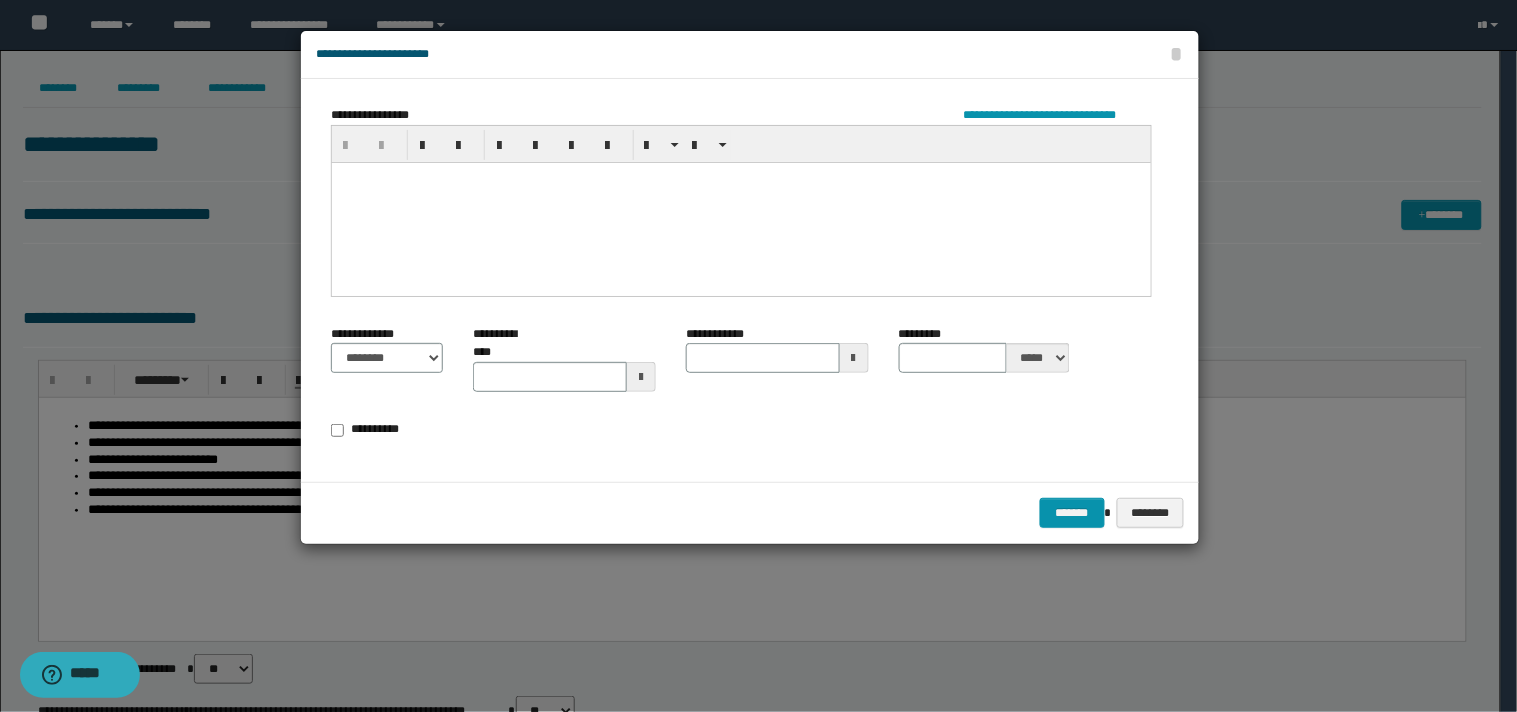 type 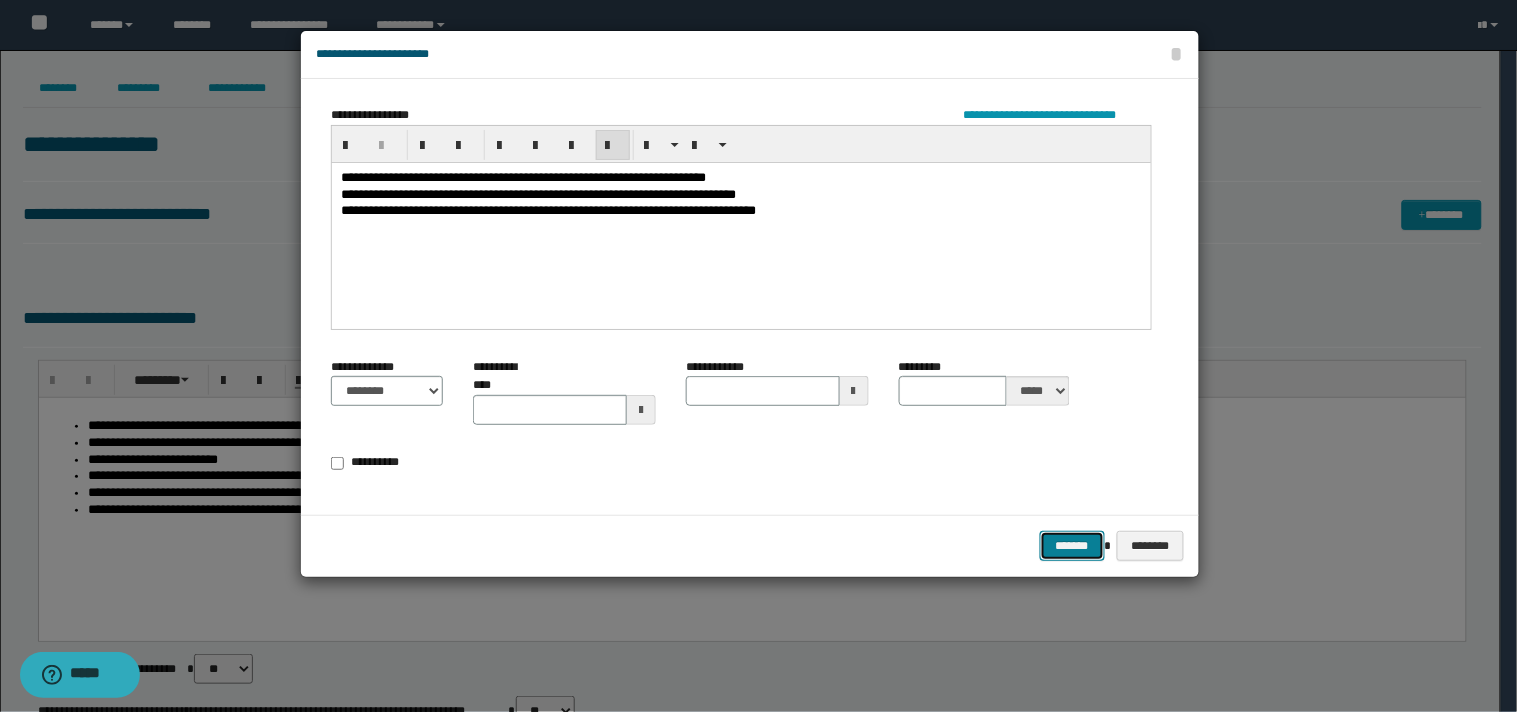 click on "*******" at bounding box center [1072, 546] 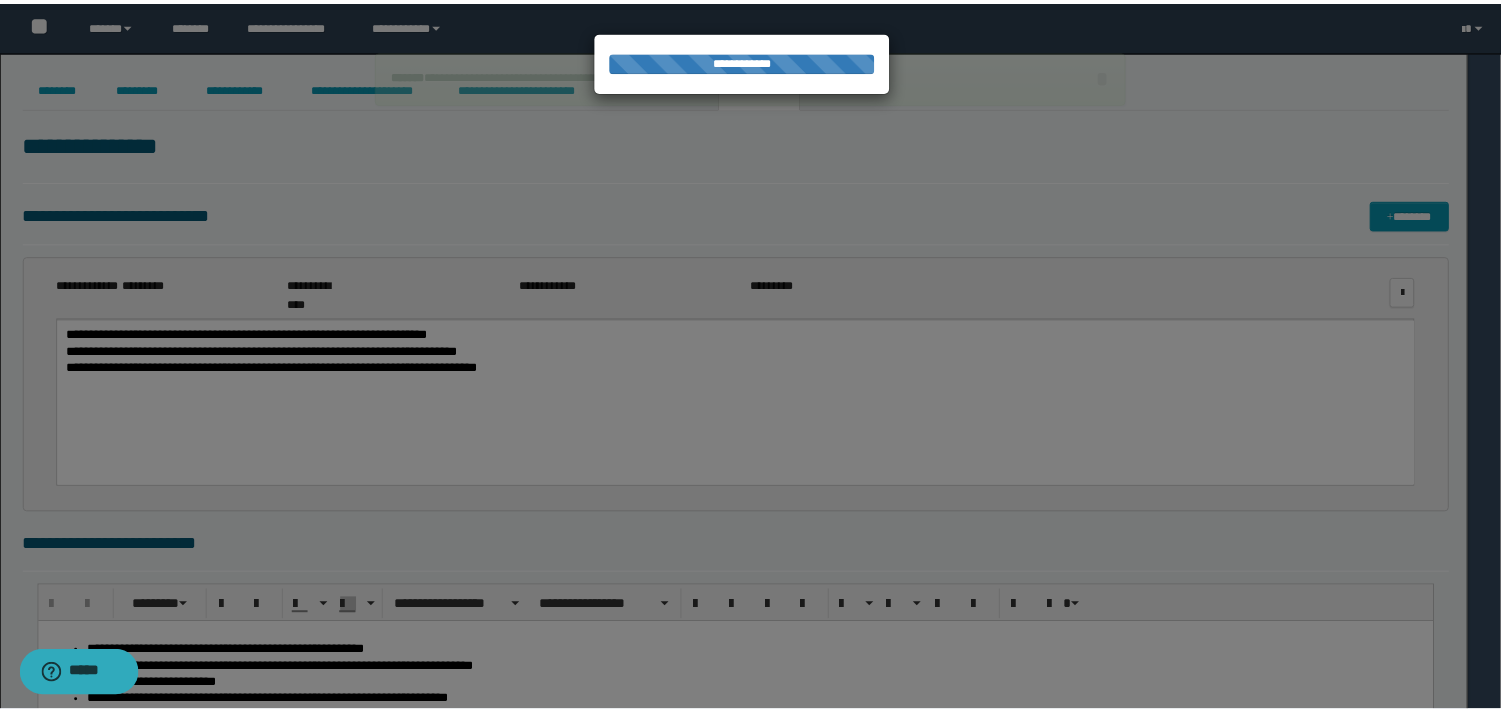 scroll, scrollTop: 0, scrollLeft: 0, axis: both 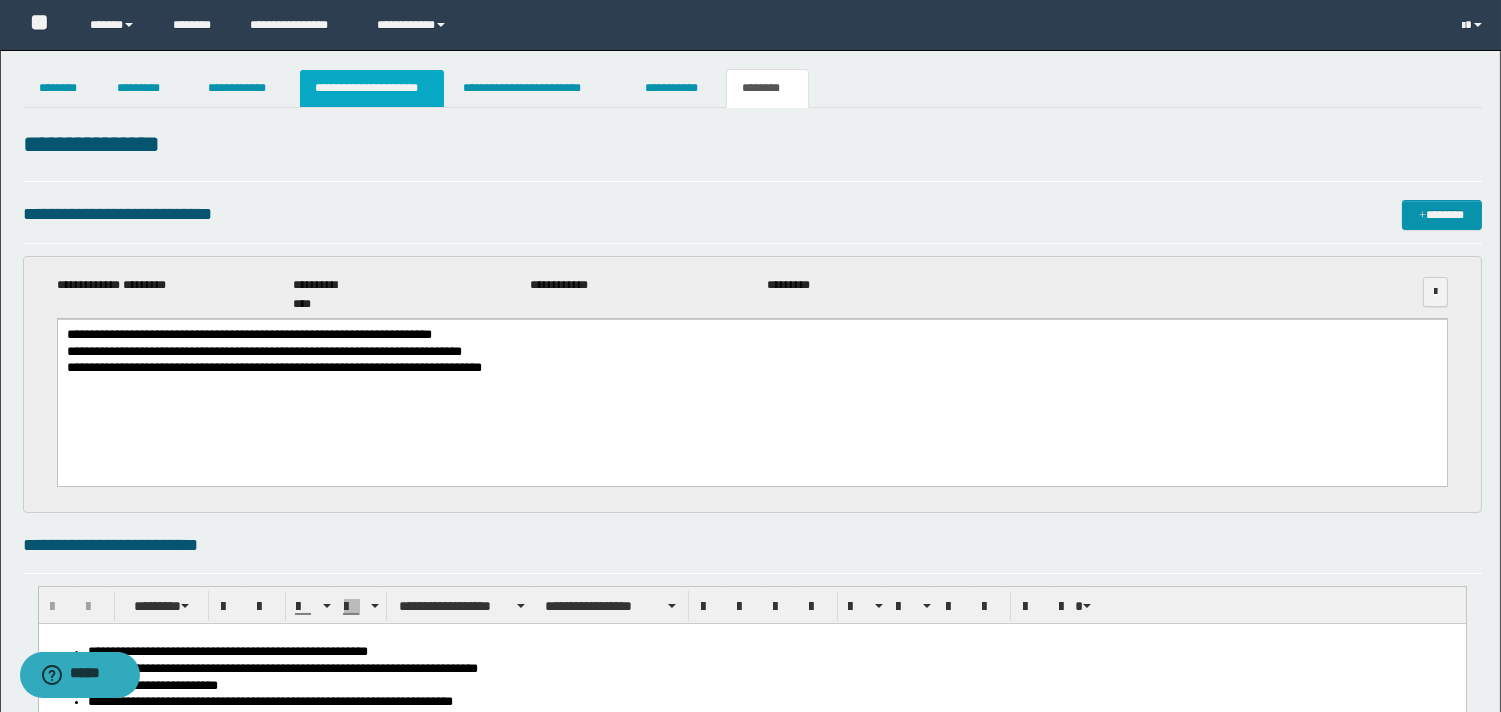 click on "**********" at bounding box center [372, 88] 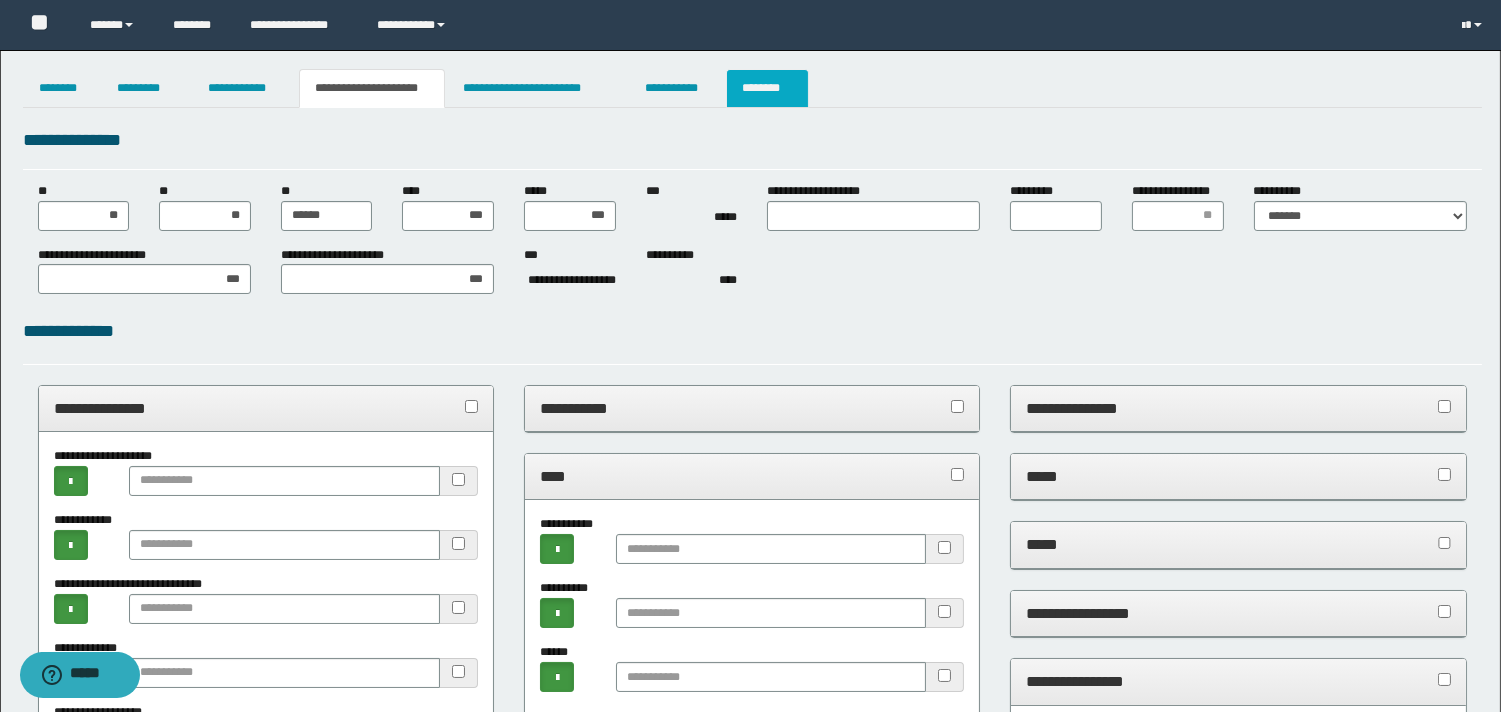 click on "********" at bounding box center [767, 88] 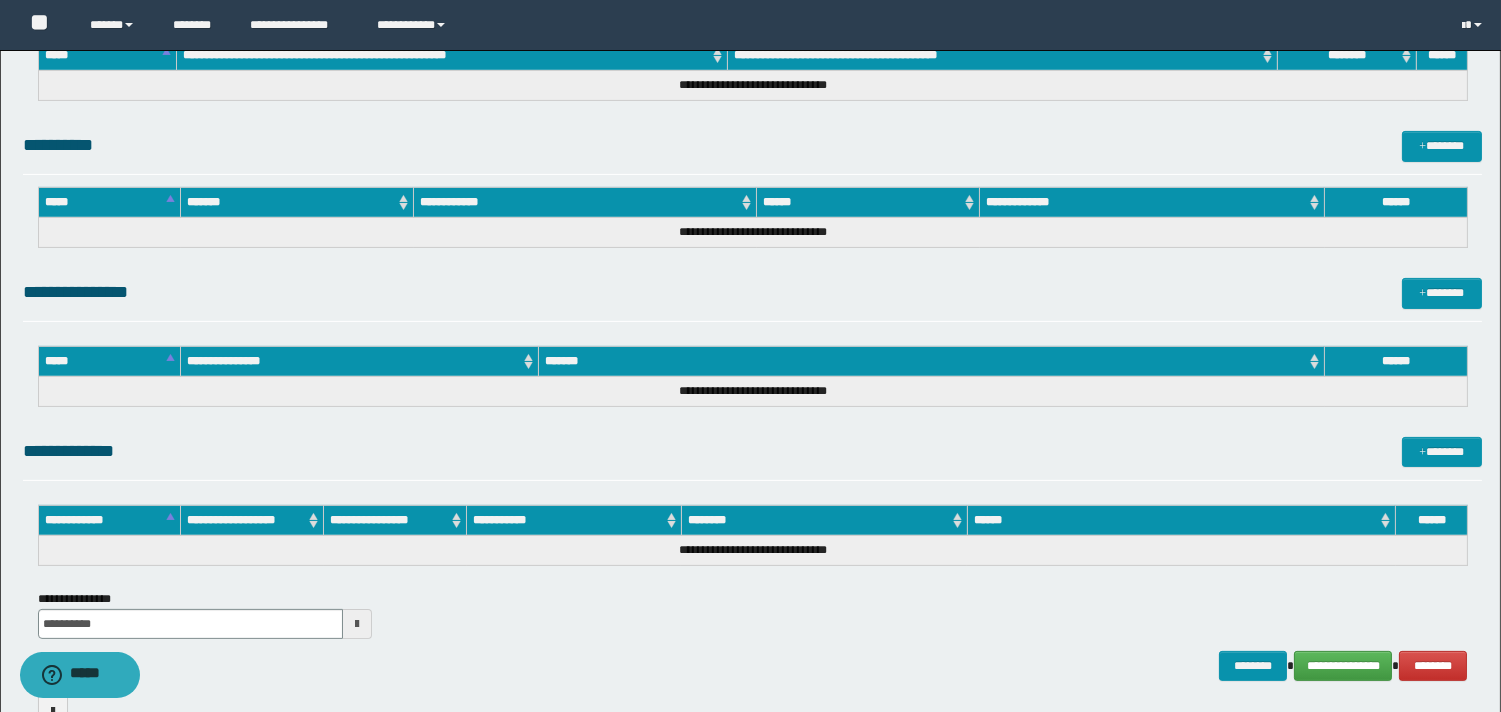 scroll, scrollTop: 1152, scrollLeft: 0, axis: vertical 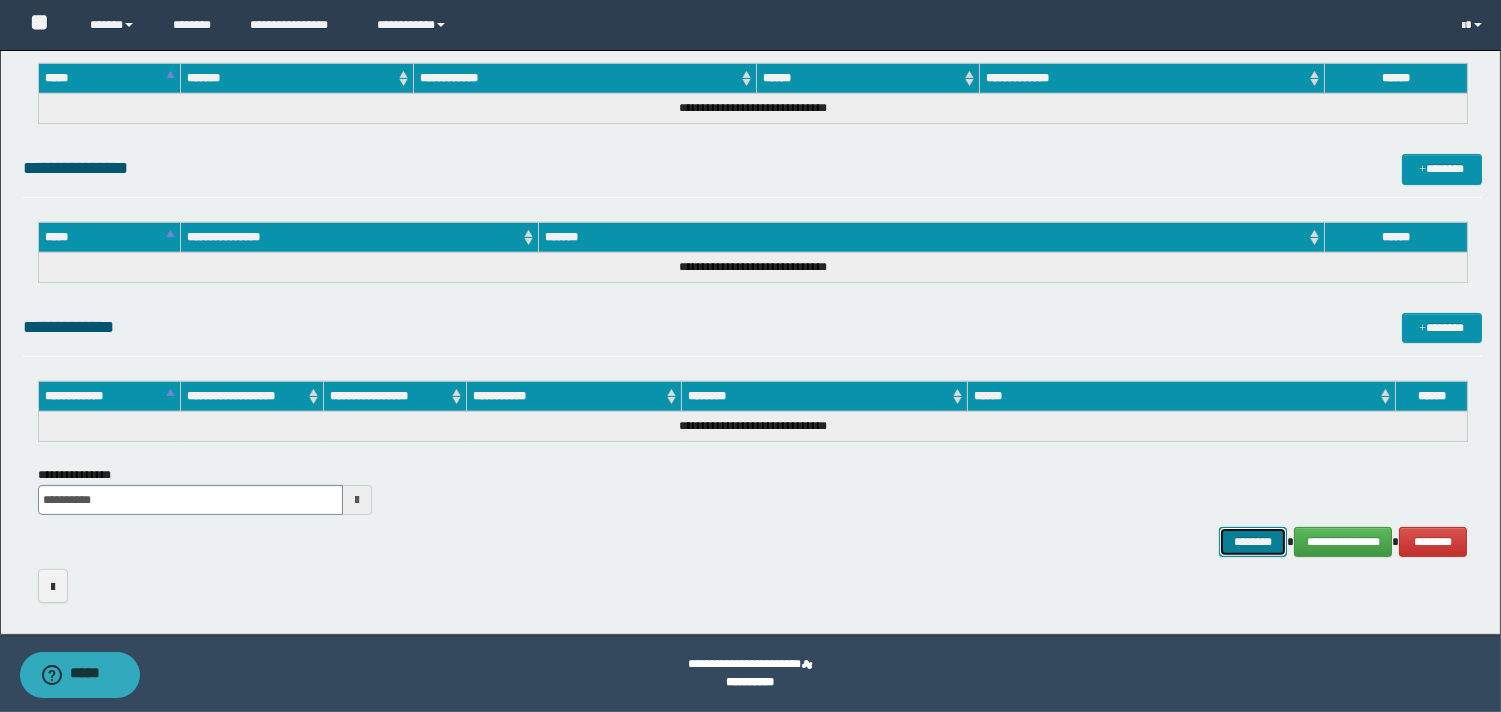 click on "********" at bounding box center (1253, 542) 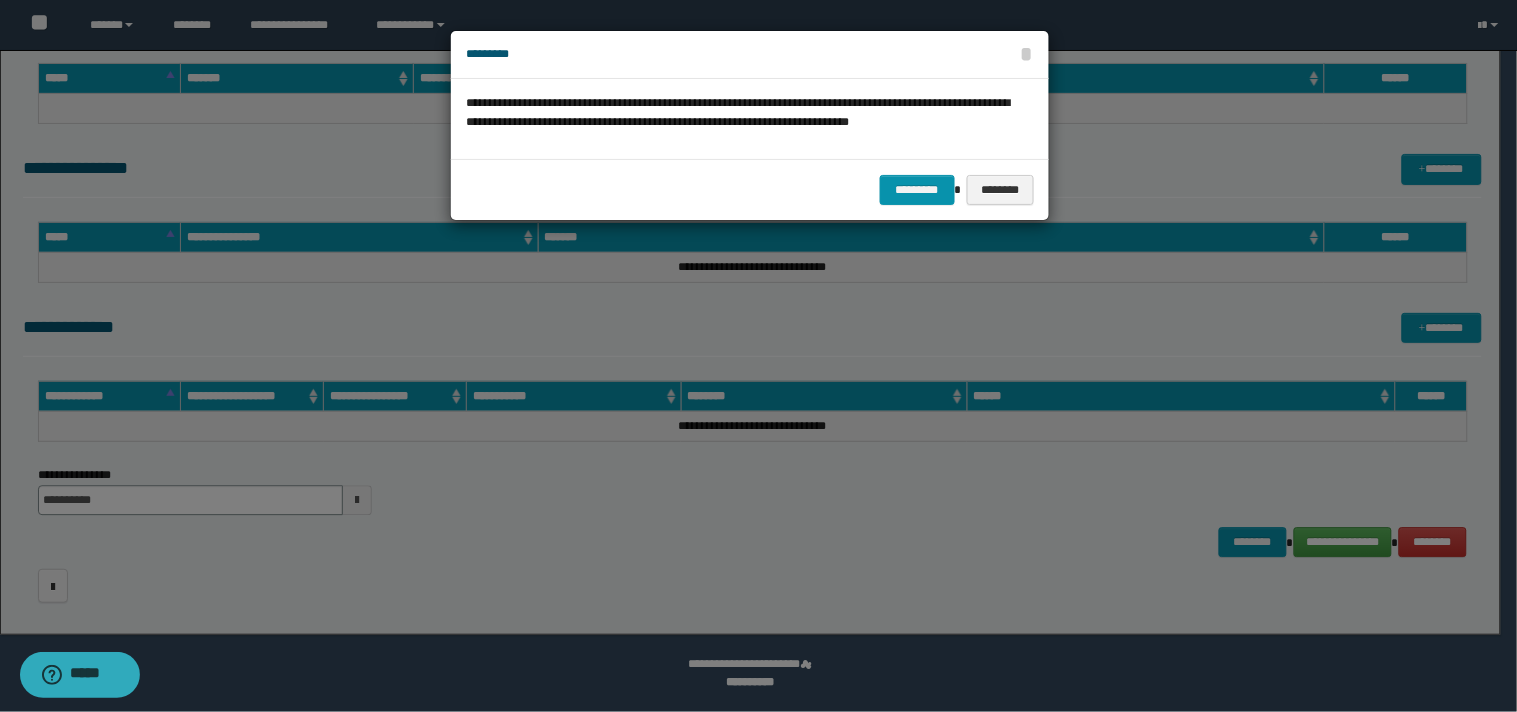 click on "*********
********" at bounding box center [750, 189] 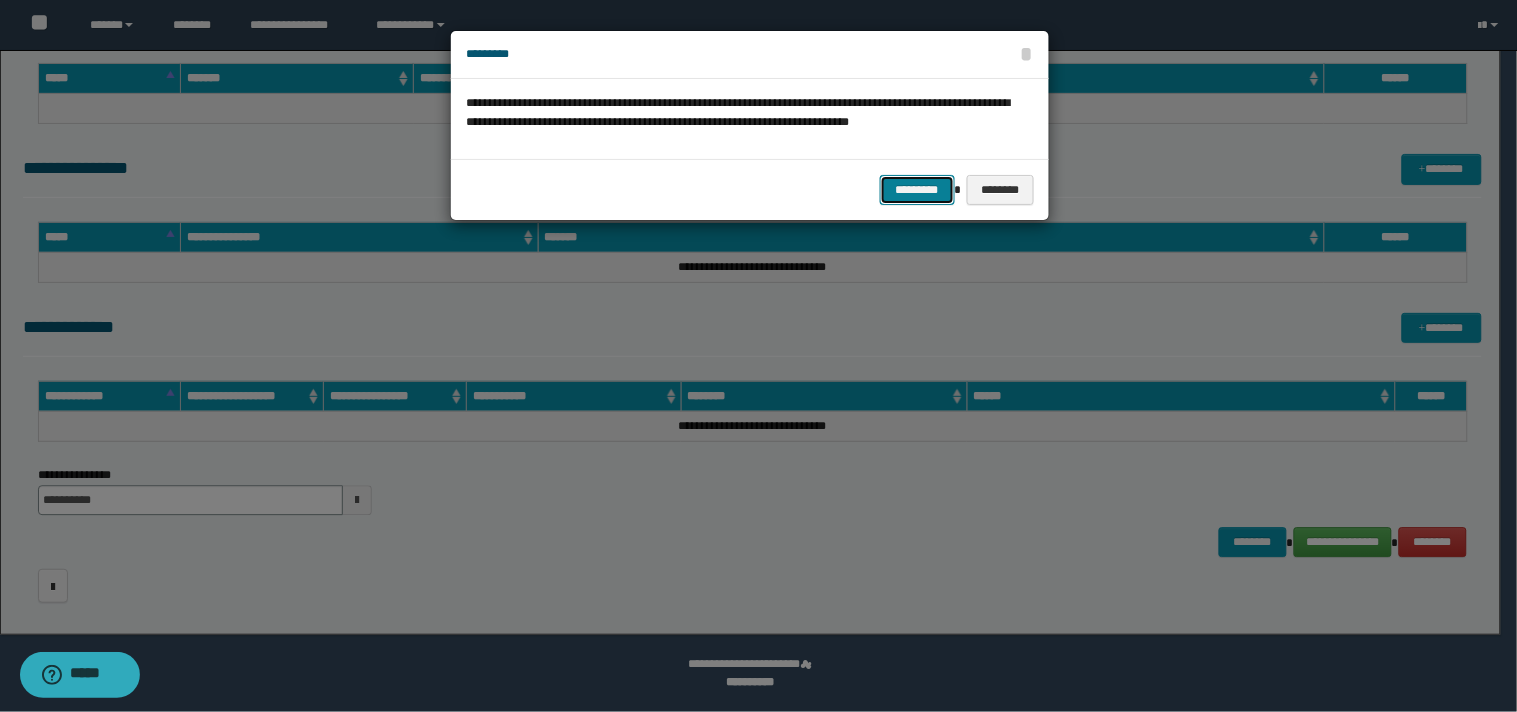 click on "*********" at bounding box center [917, 190] 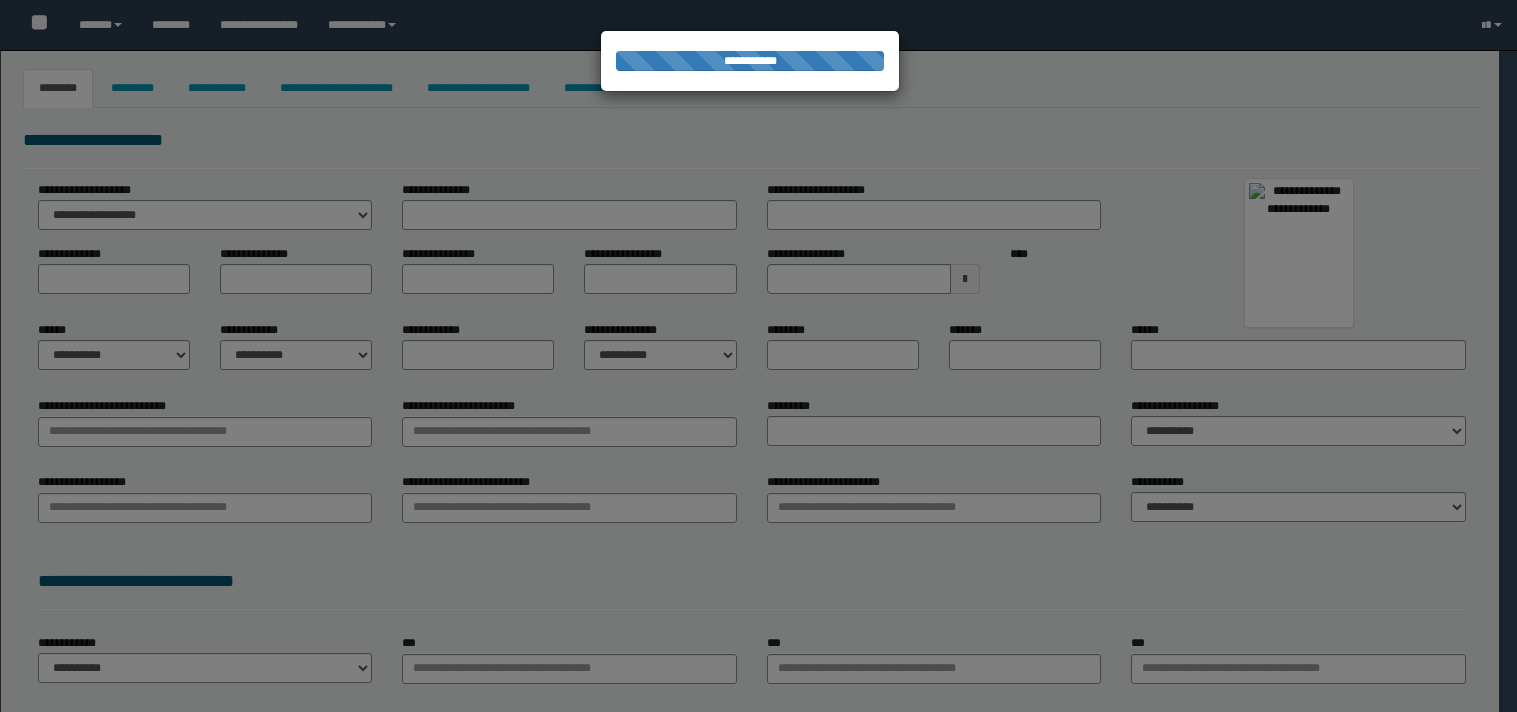 type on "******" 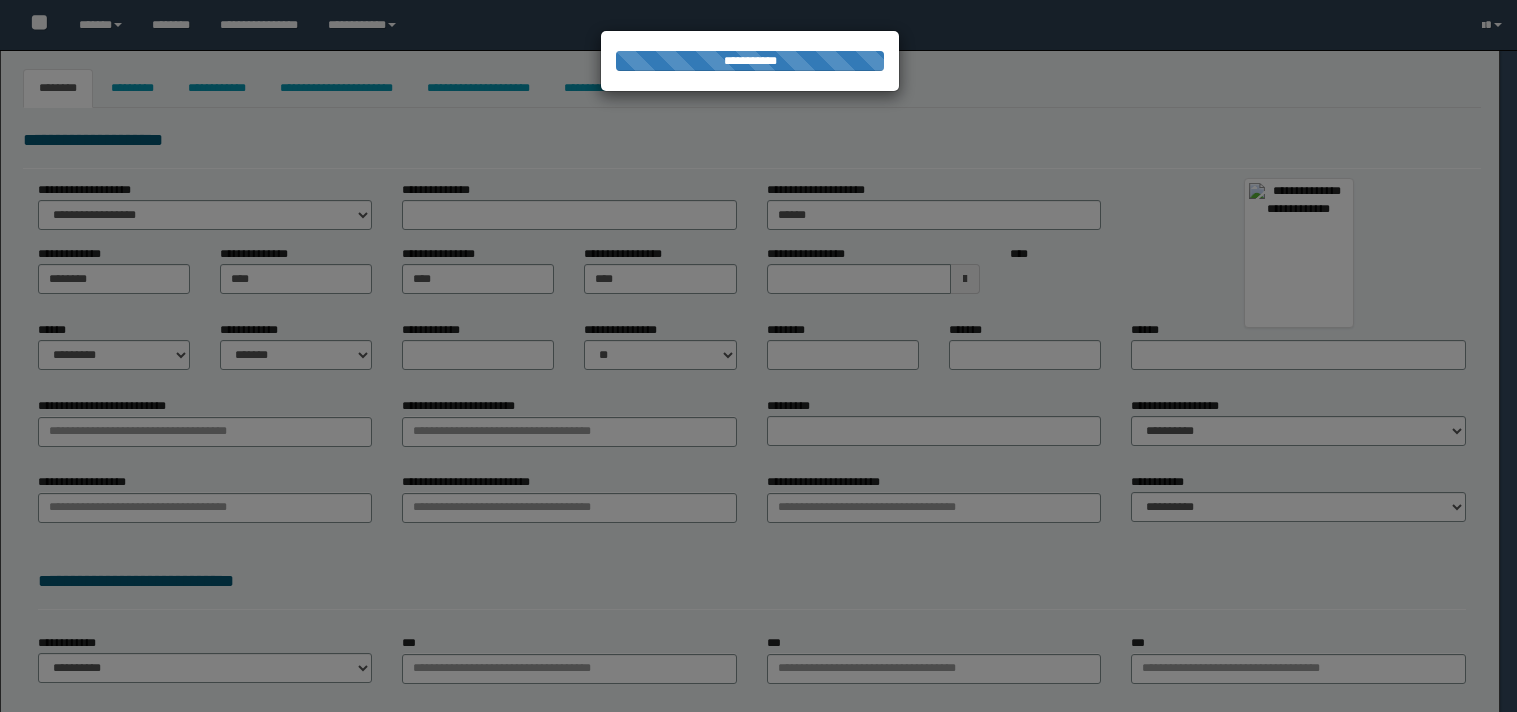 type on "**********" 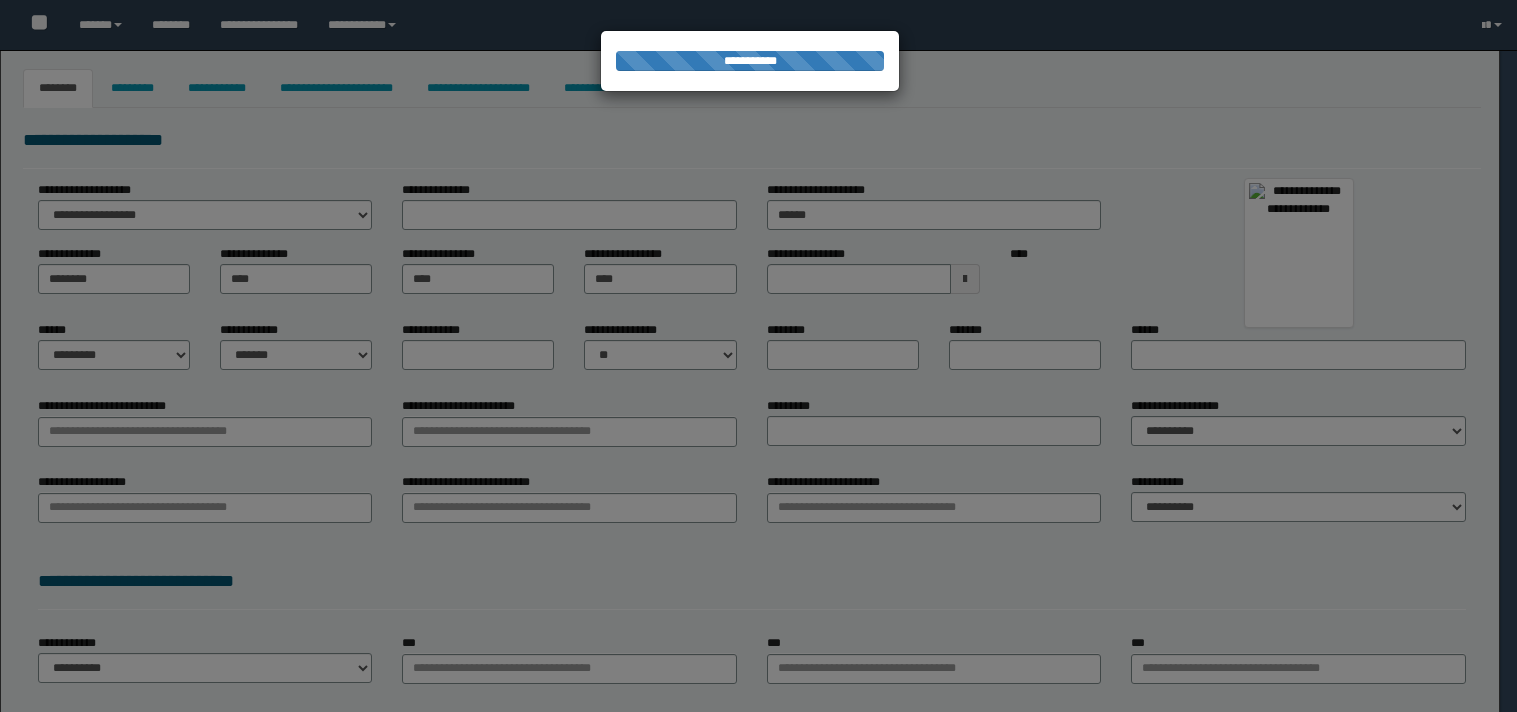 type on "**********" 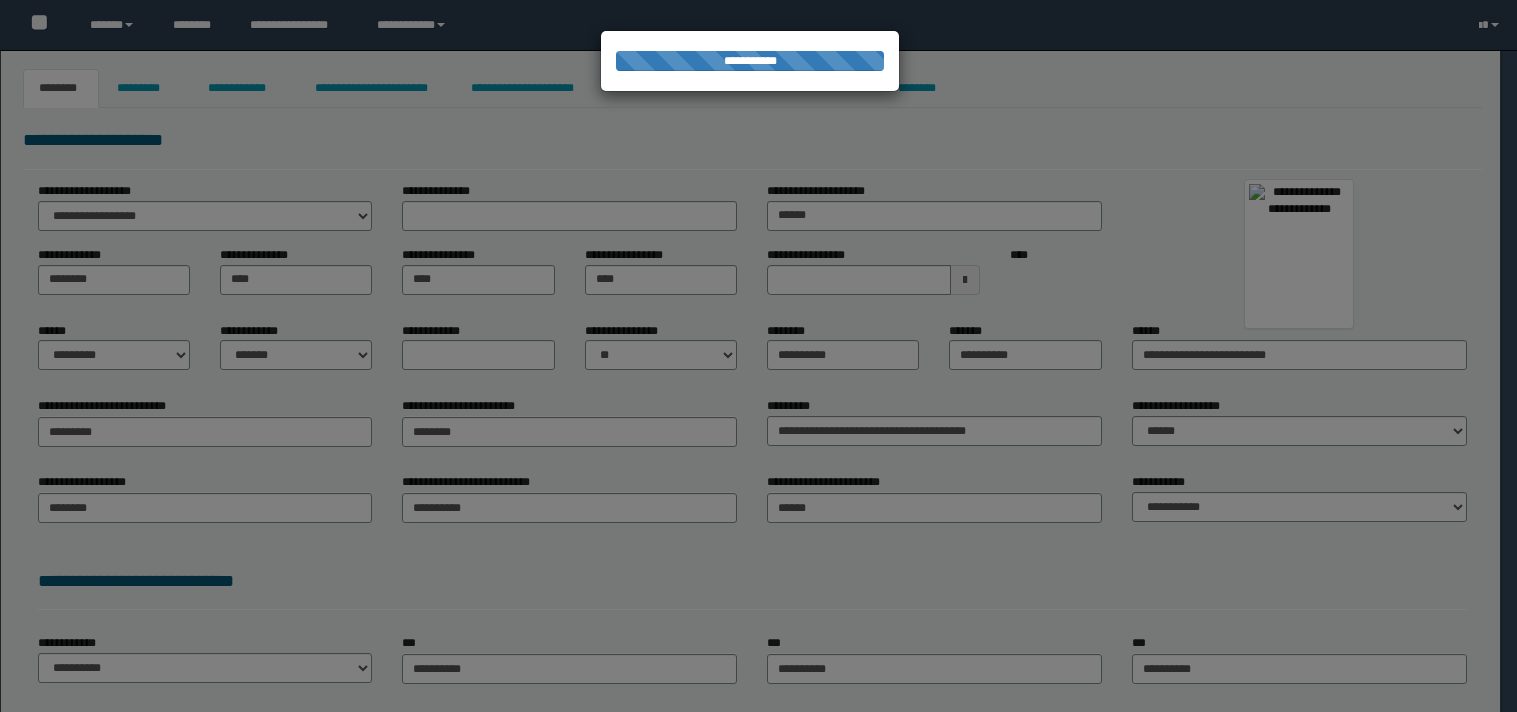 scroll, scrollTop: 0, scrollLeft: 0, axis: both 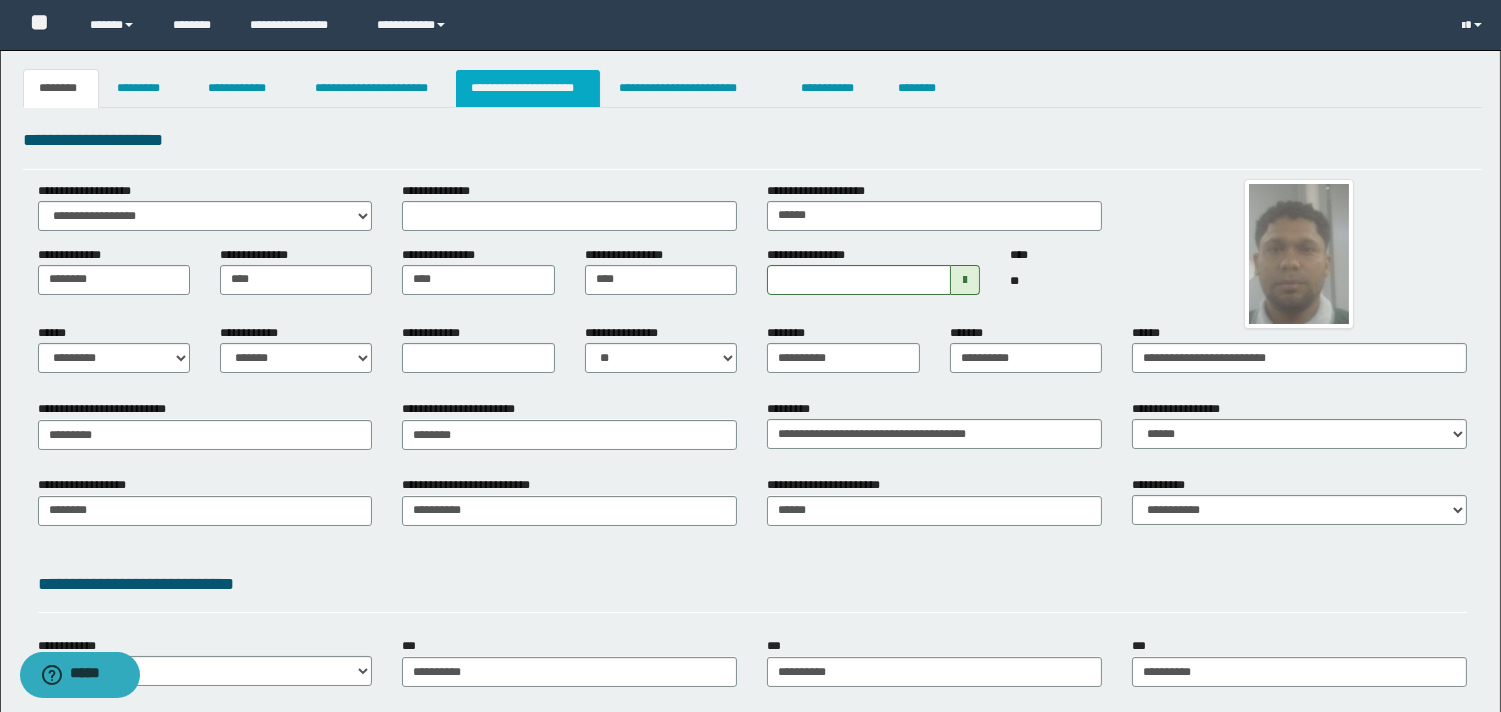 click on "**********" at bounding box center [528, 88] 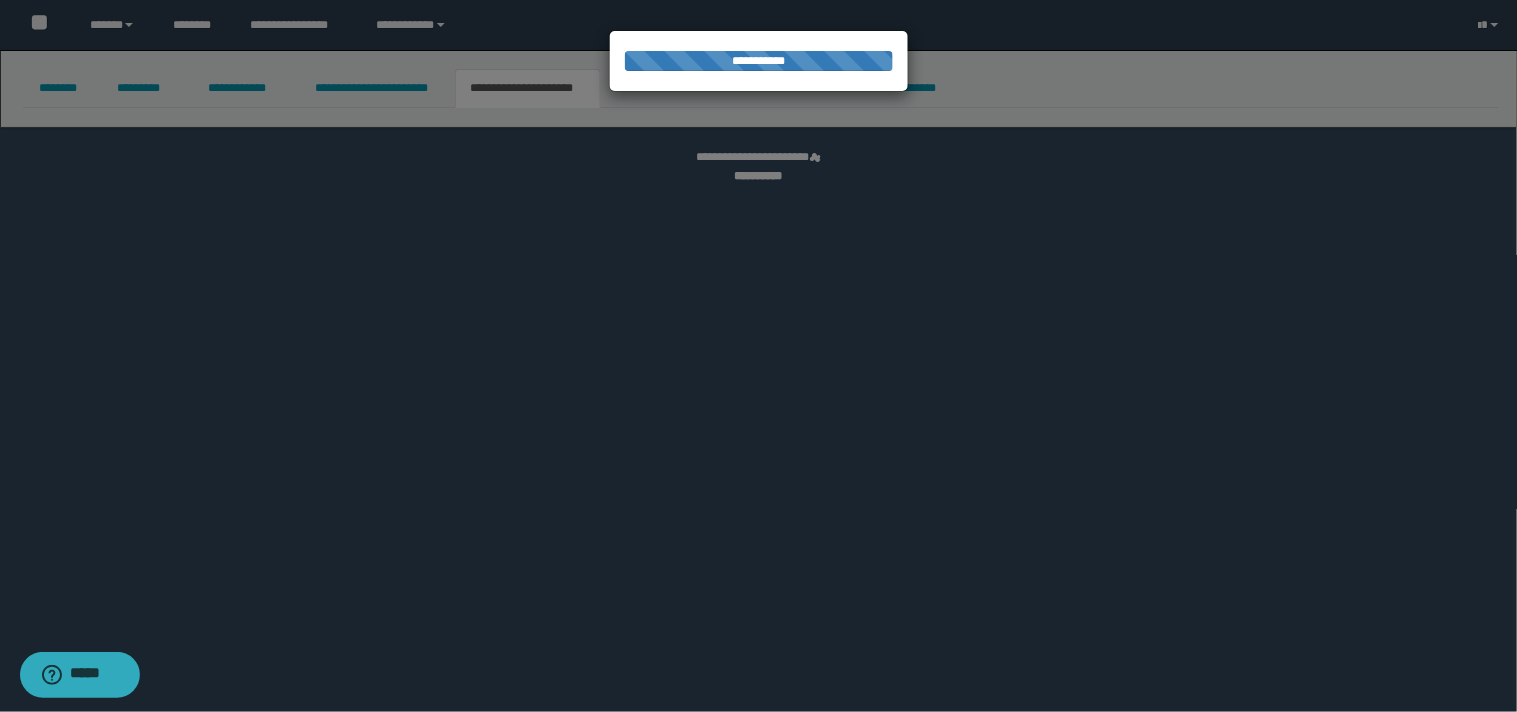 select on "*" 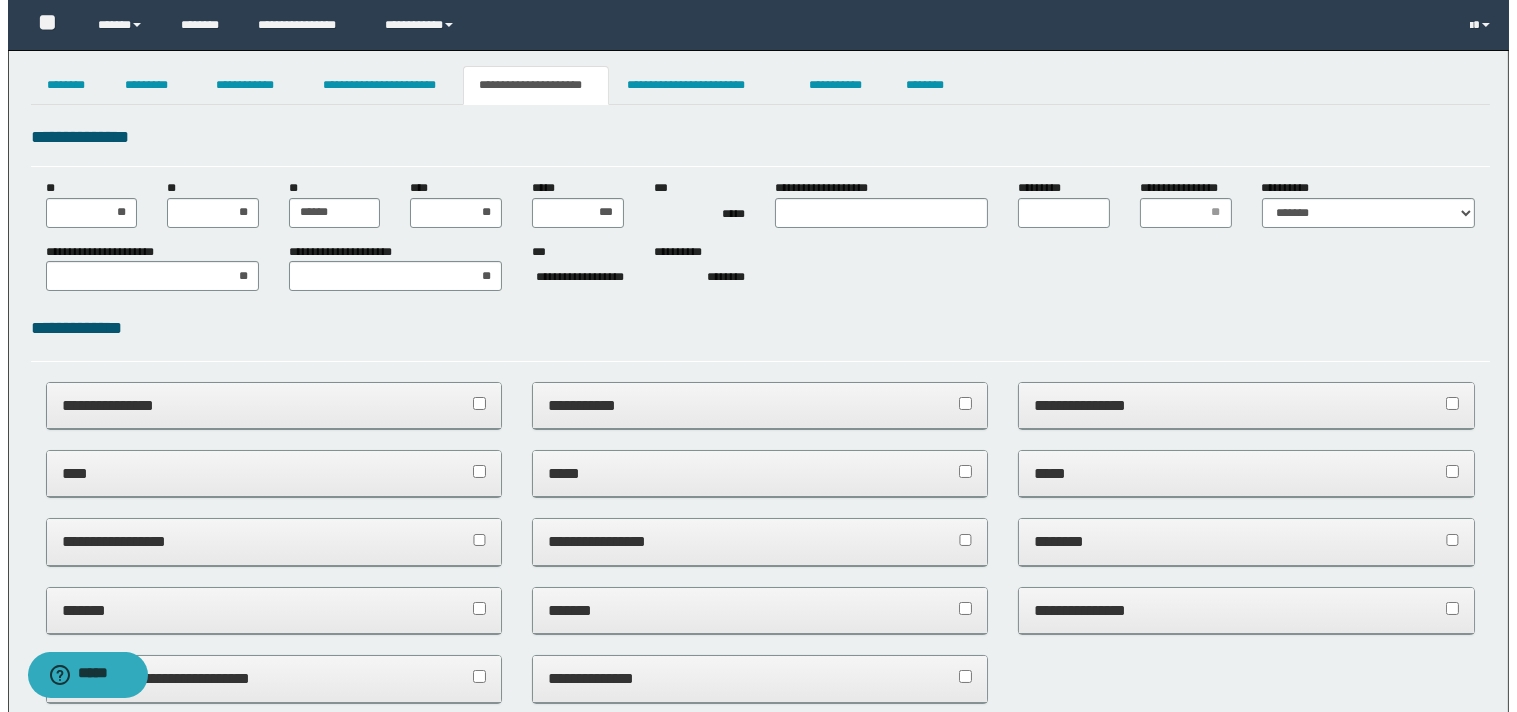 scroll, scrollTop: 0, scrollLeft: 0, axis: both 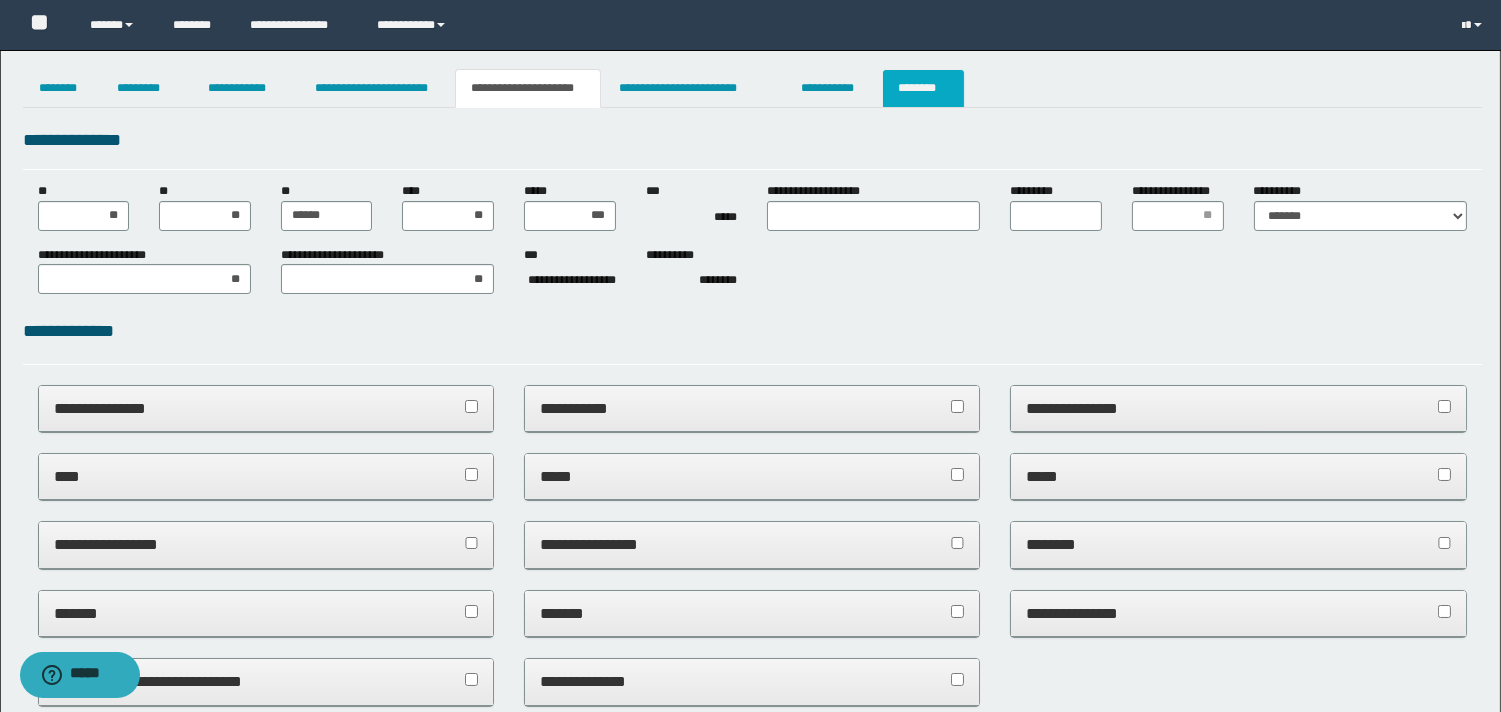 click on "********" at bounding box center [923, 88] 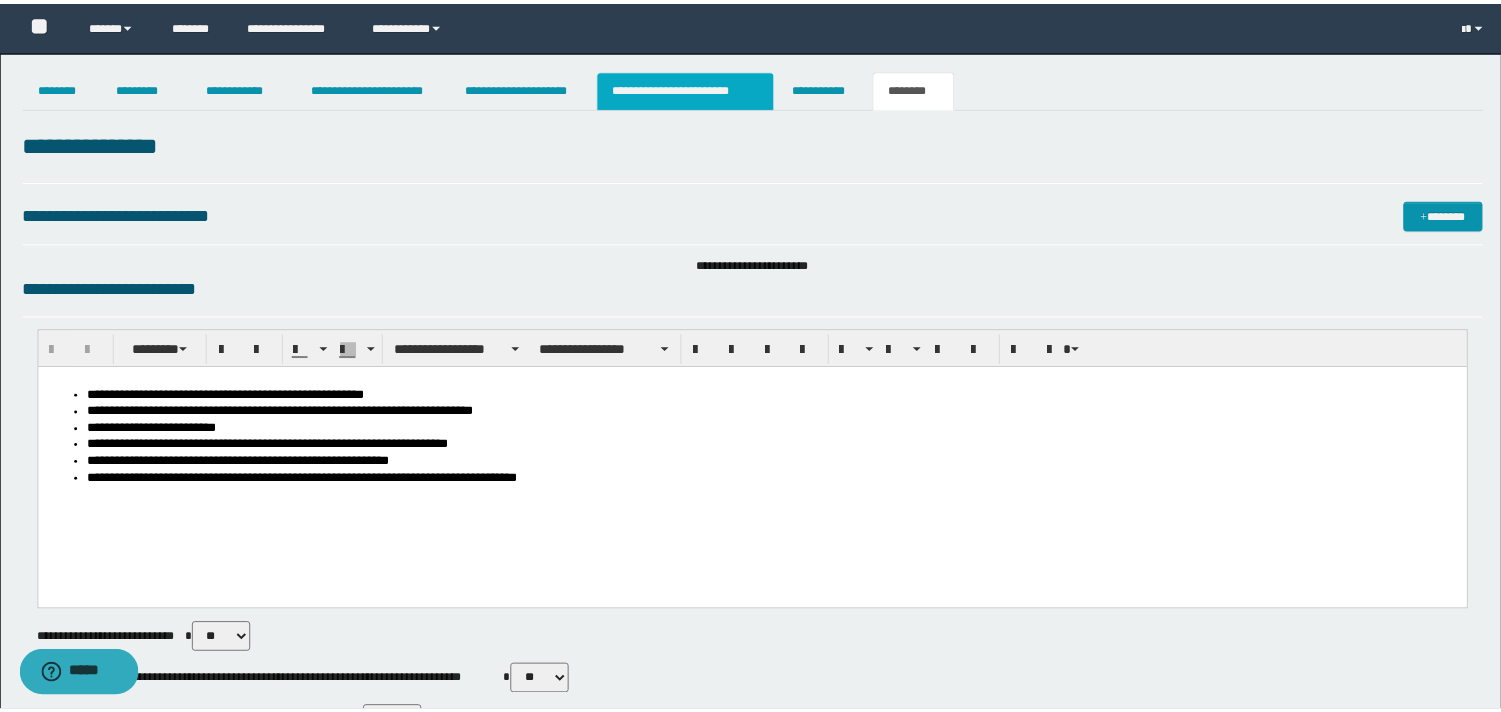 scroll, scrollTop: 0, scrollLeft: 0, axis: both 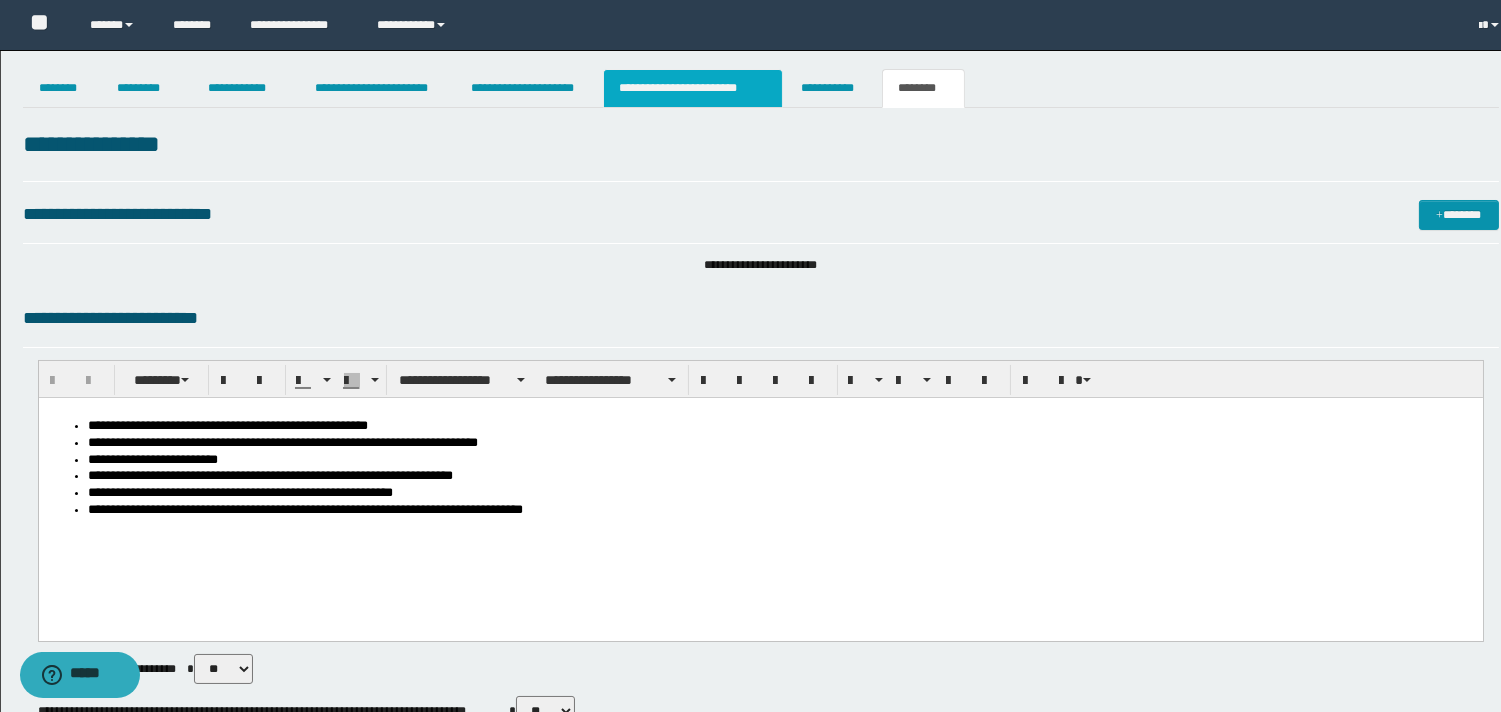 click on "**********" at bounding box center (693, 88) 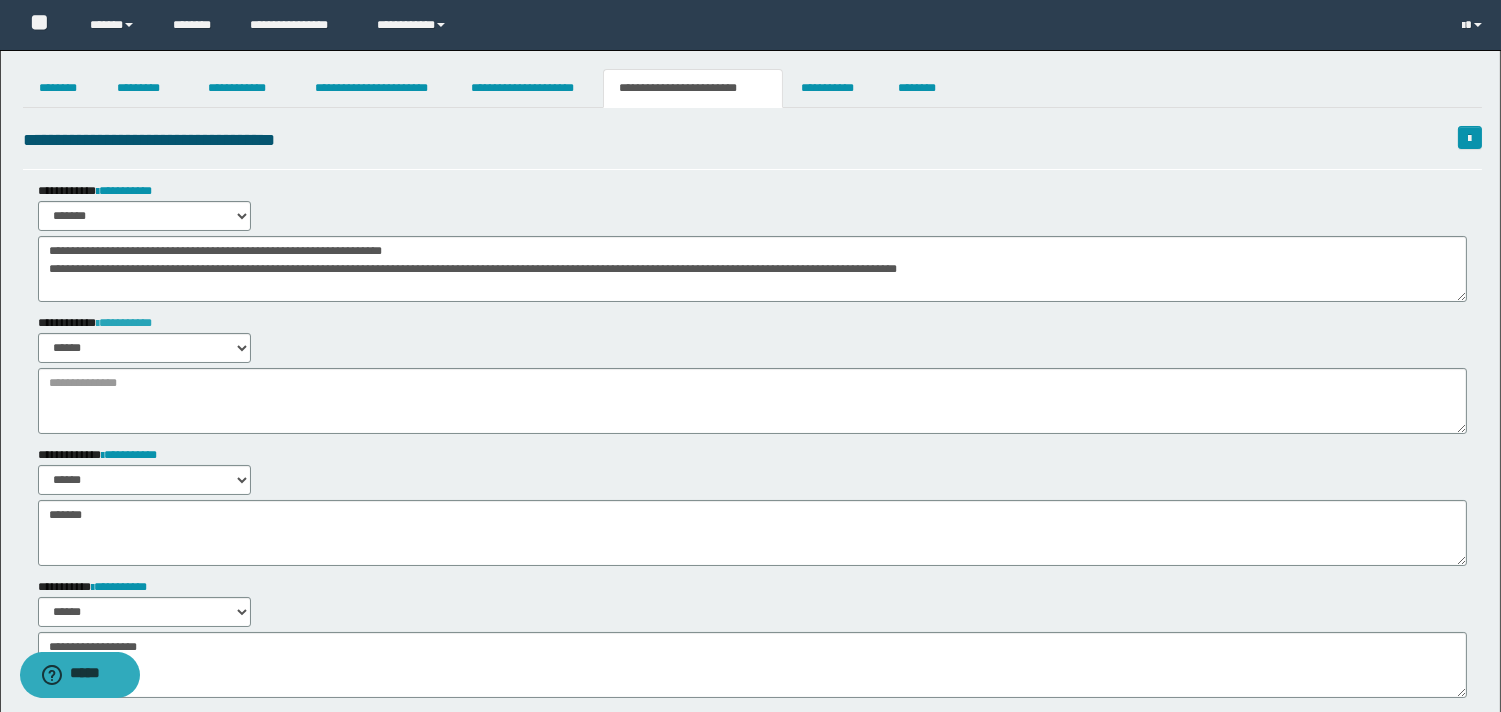 click on "**********" at bounding box center [124, 323] 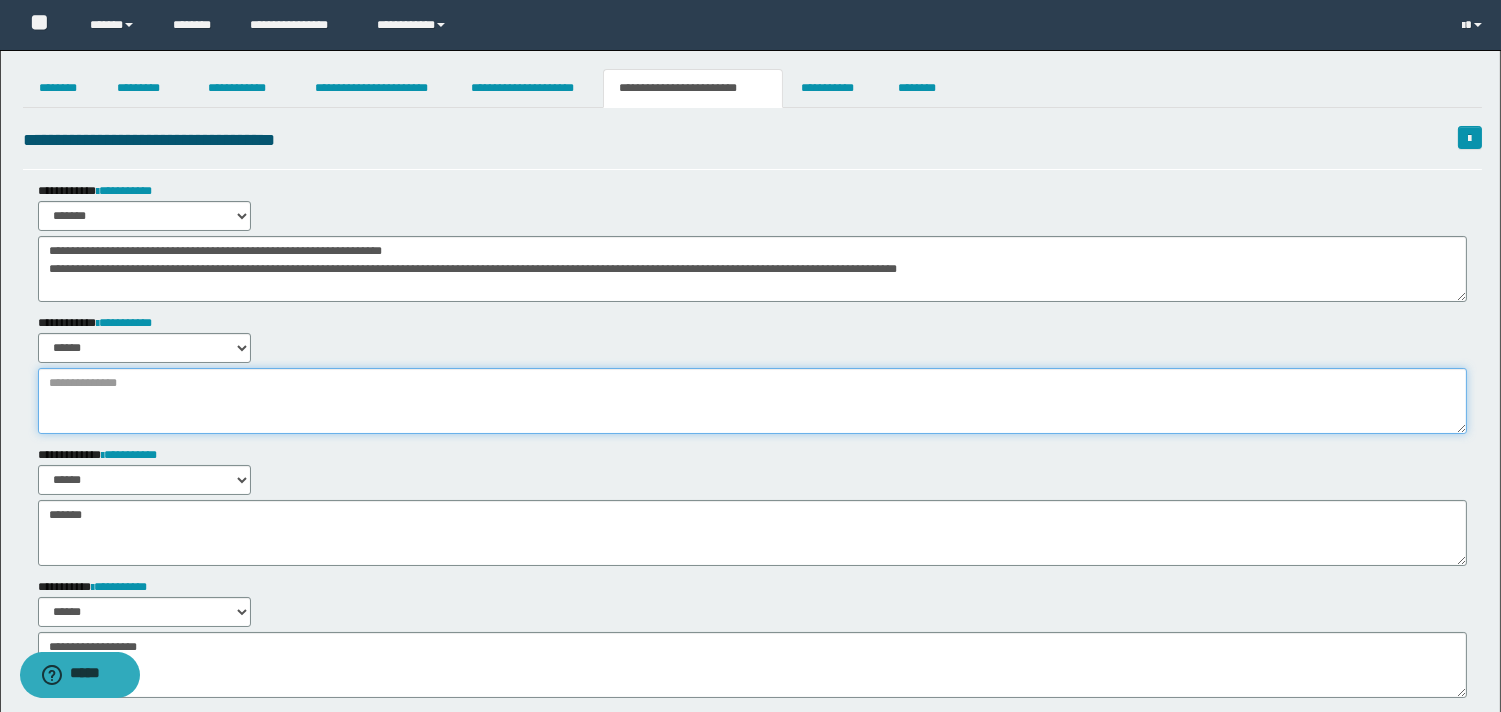 click at bounding box center (752, 401) 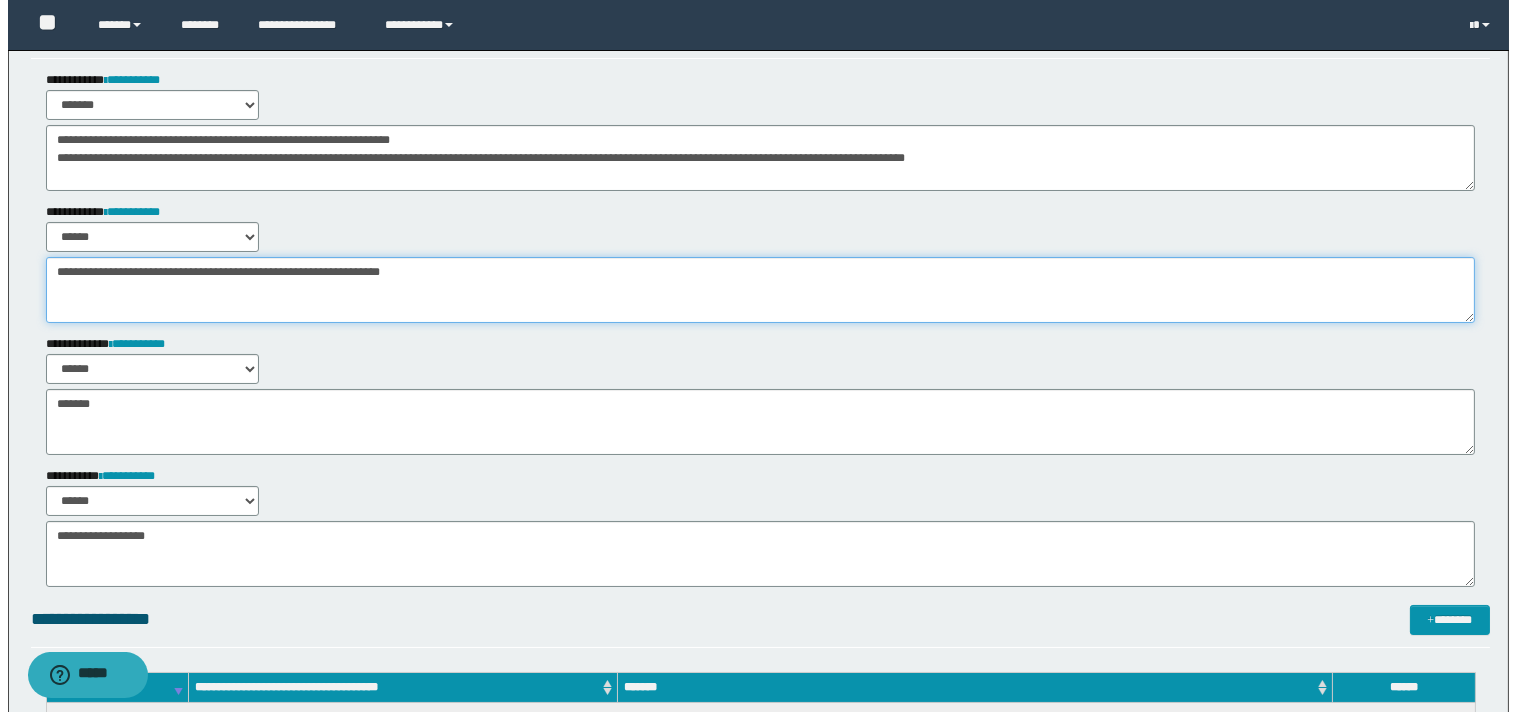 scroll, scrollTop: 0, scrollLeft: 0, axis: both 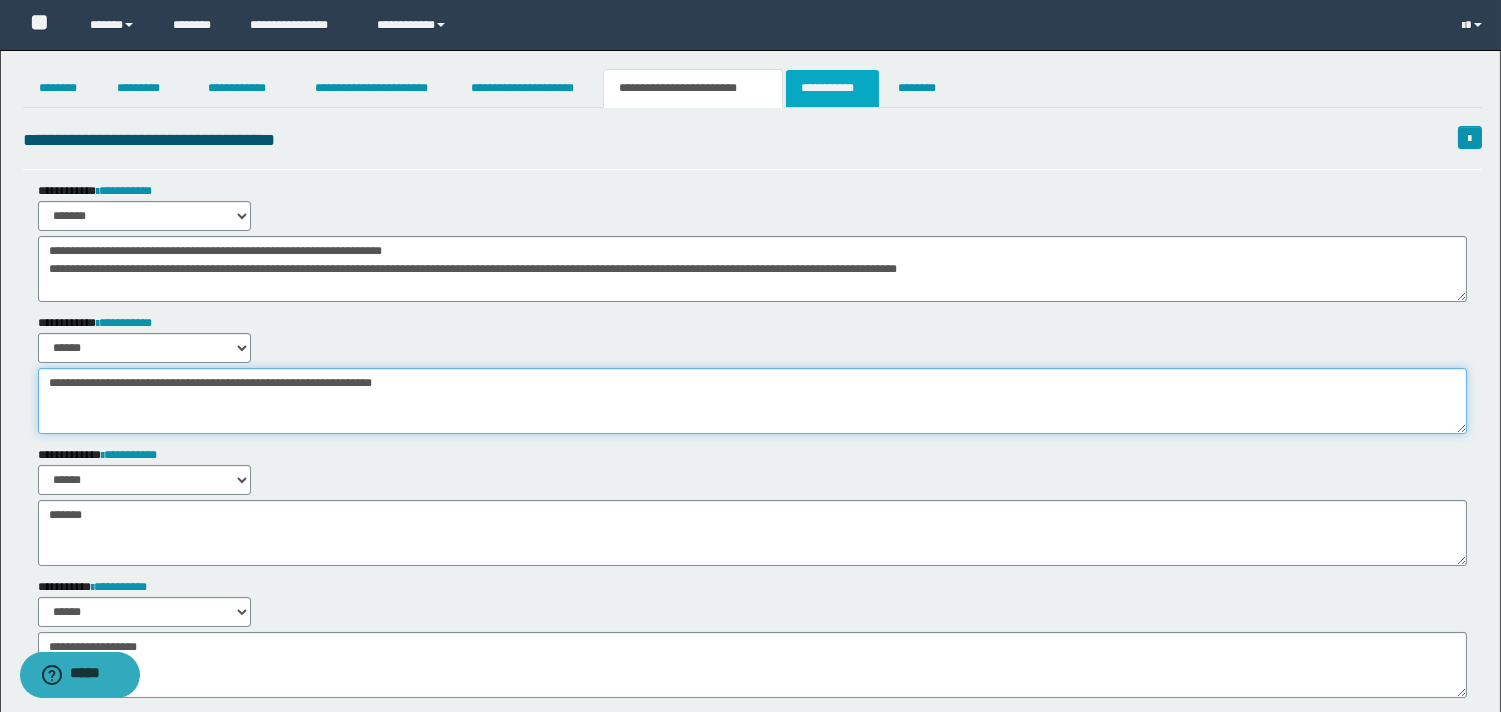 type on "**********" 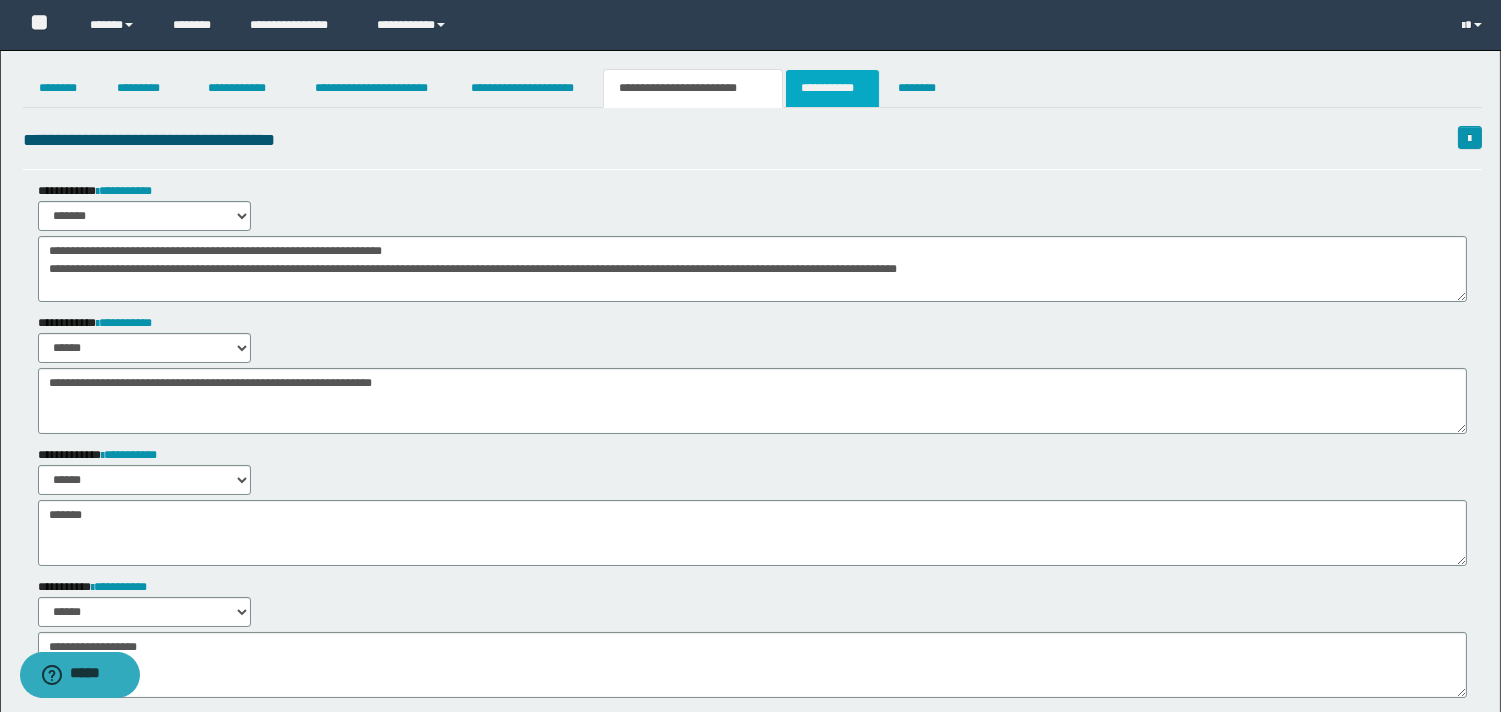 click on "**********" at bounding box center (832, 88) 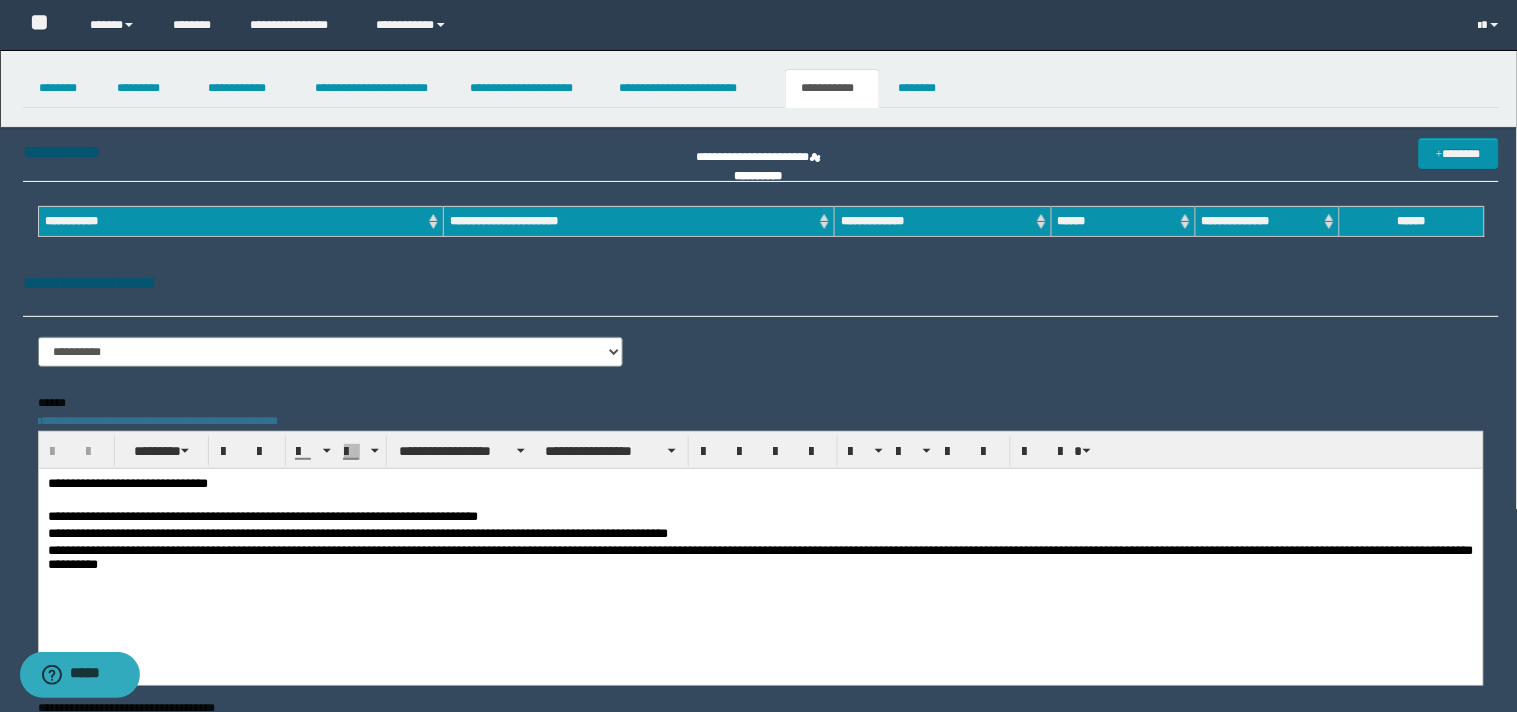 scroll, scrollTop: 0, scrollLeft: 0, axis: both 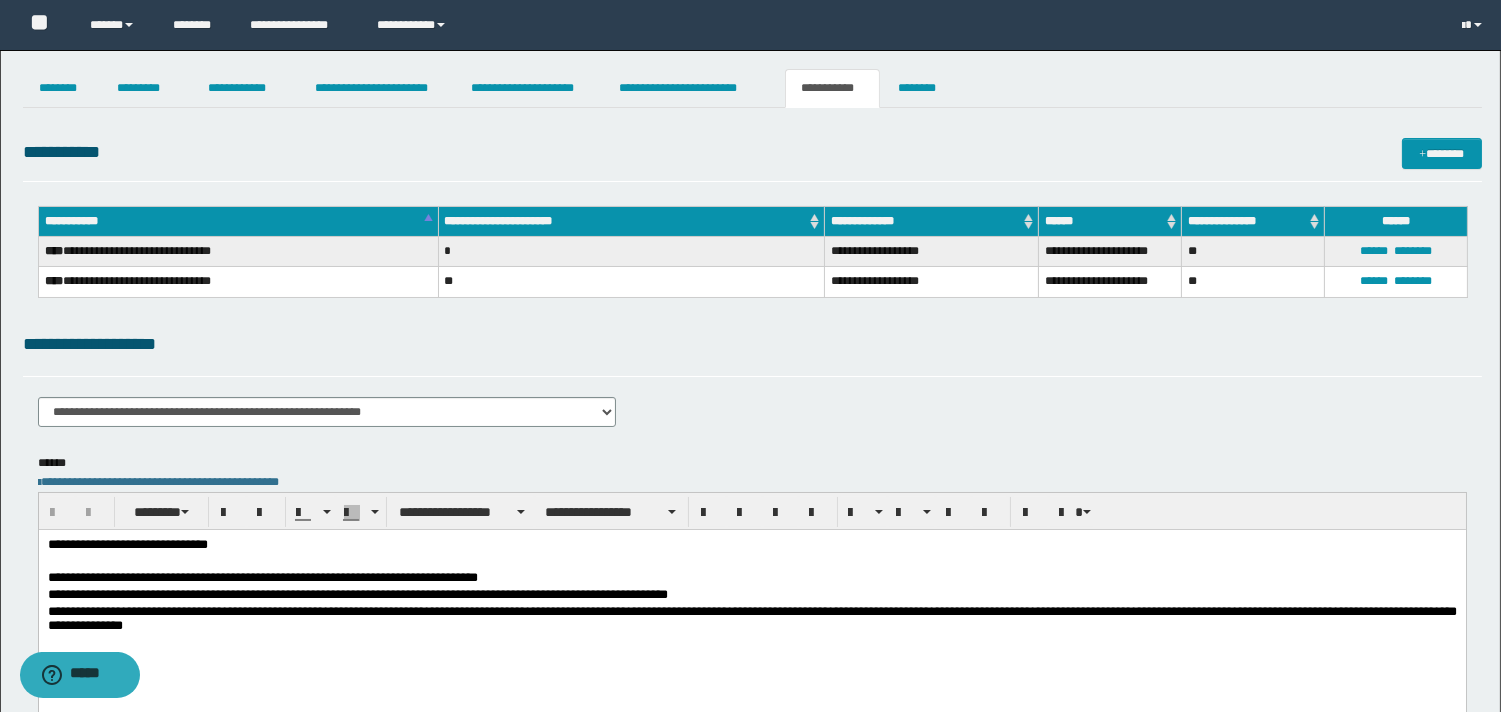 click on "**********" at bounding box center (751, 578) 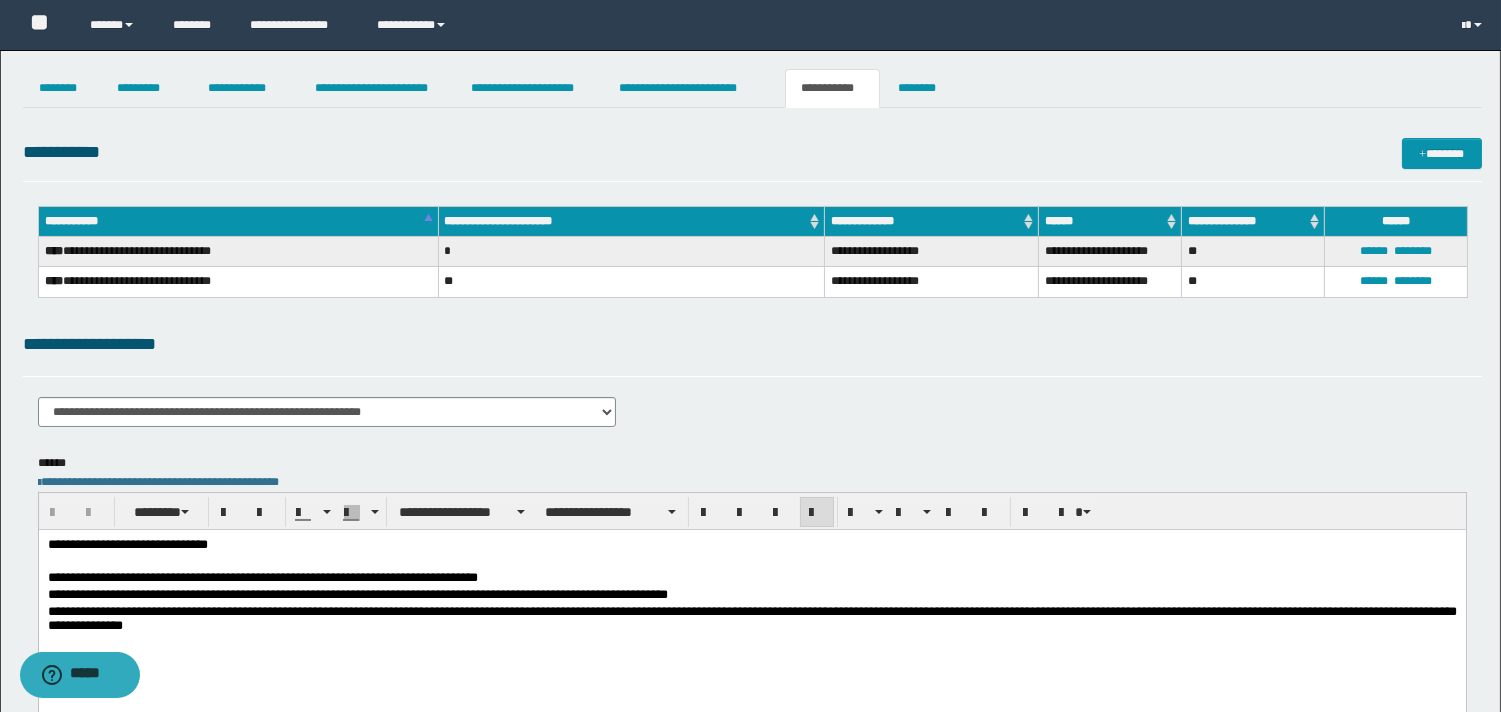 click on "**********" at bounding box center (751, 545) 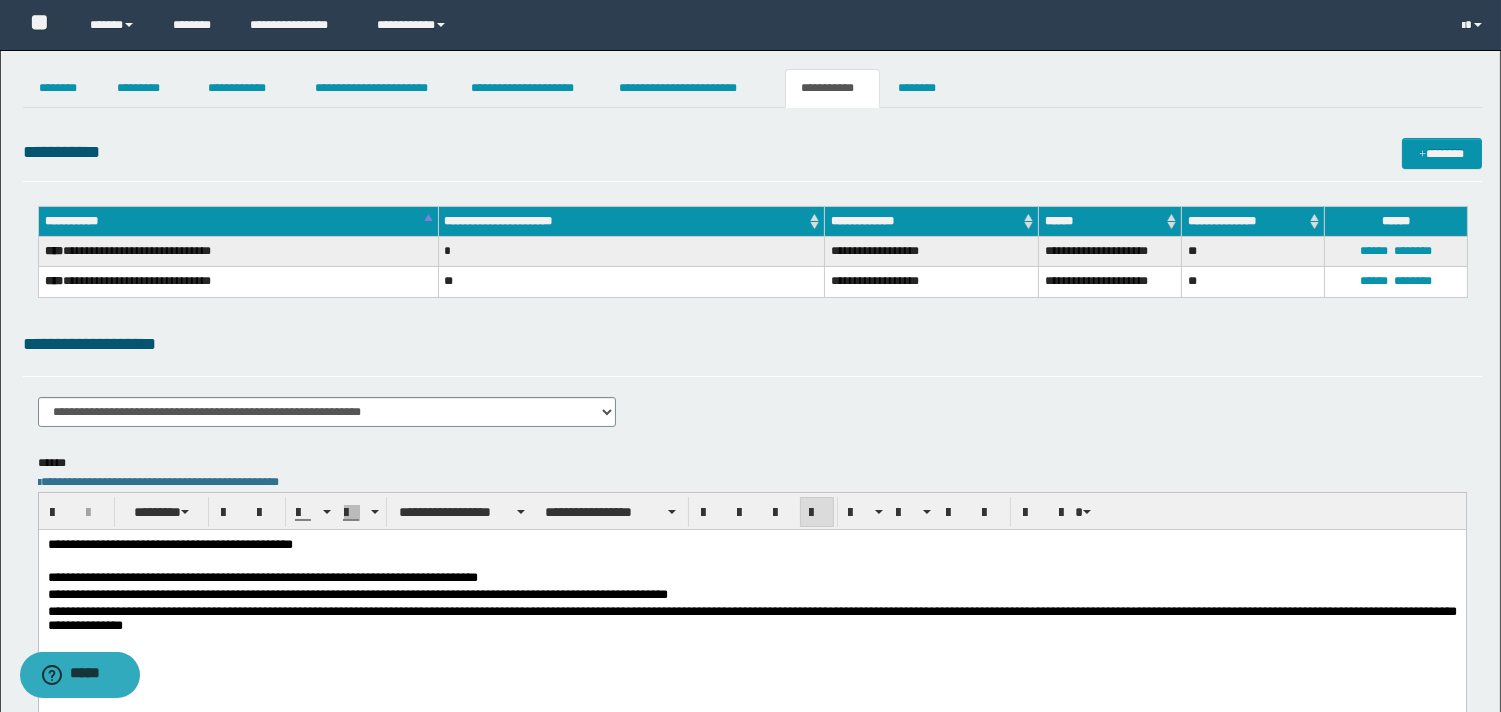 click at bounding box center [751, 562] 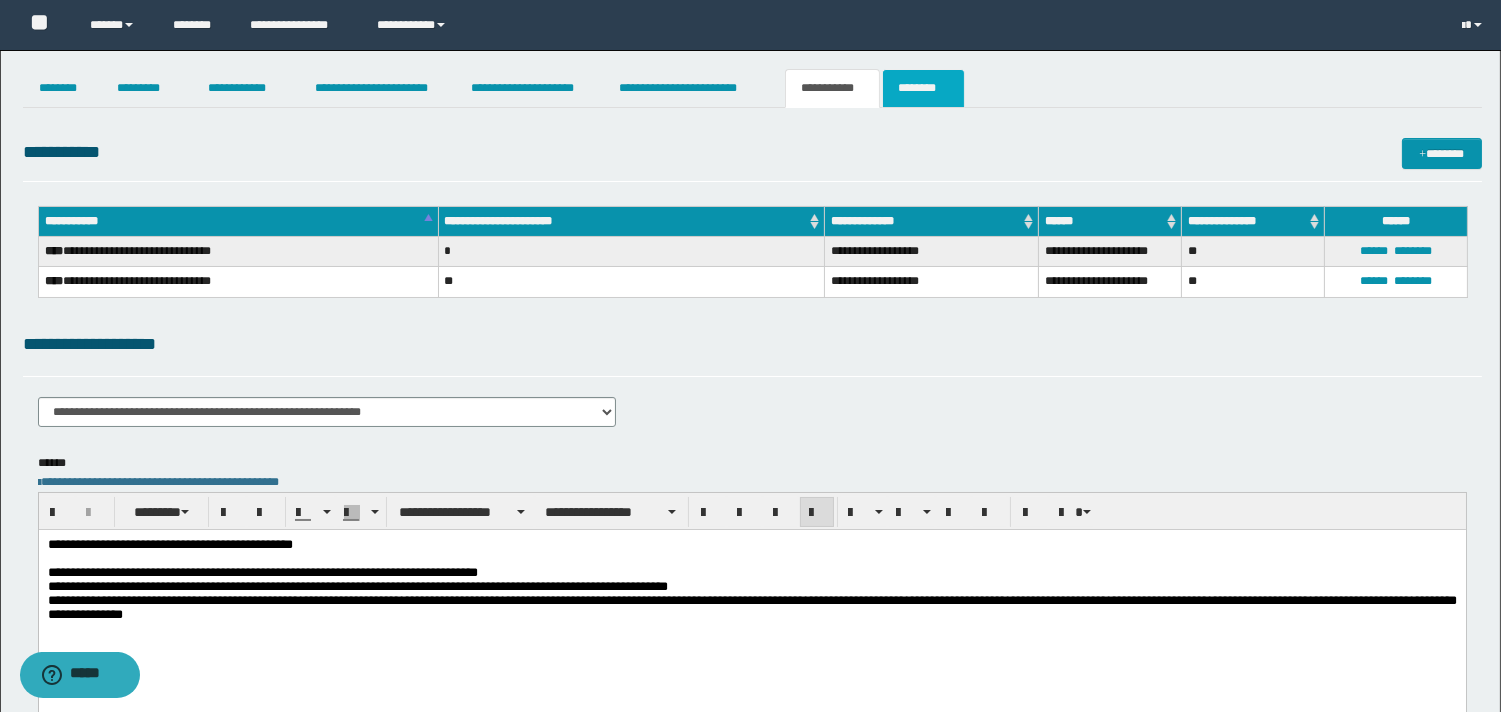click on "********" at bounding box center (923, 88) 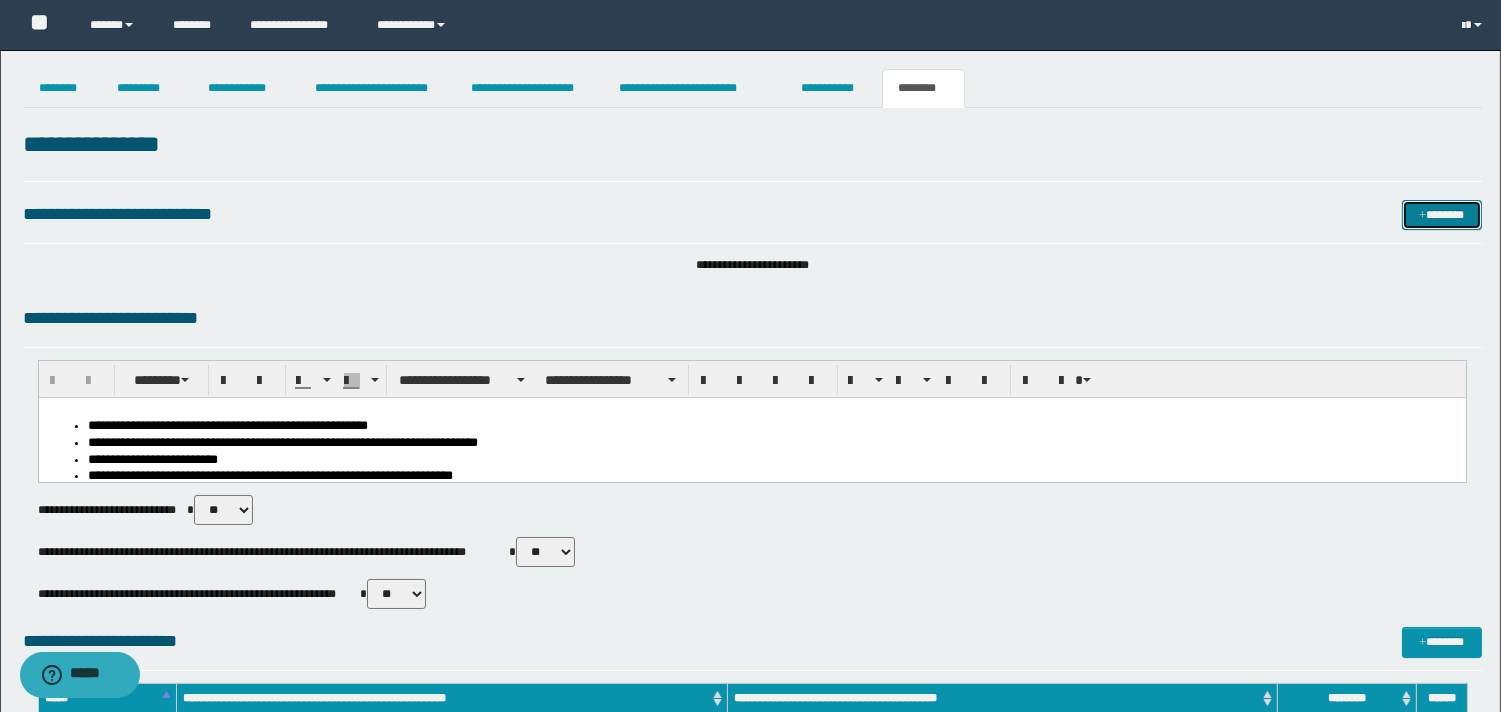 click at bounding box center [1422, 216] 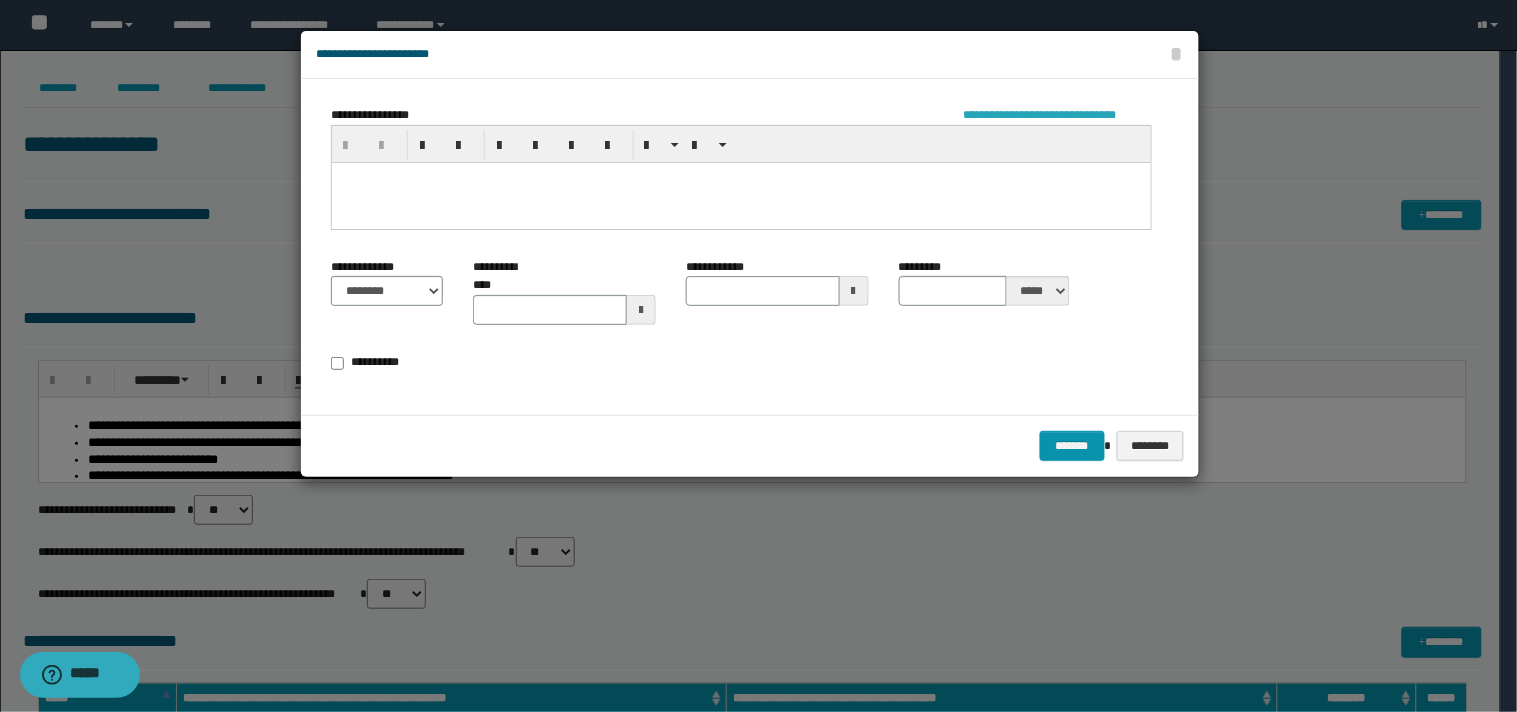click on "**********" at bounding box center (1058, 115) 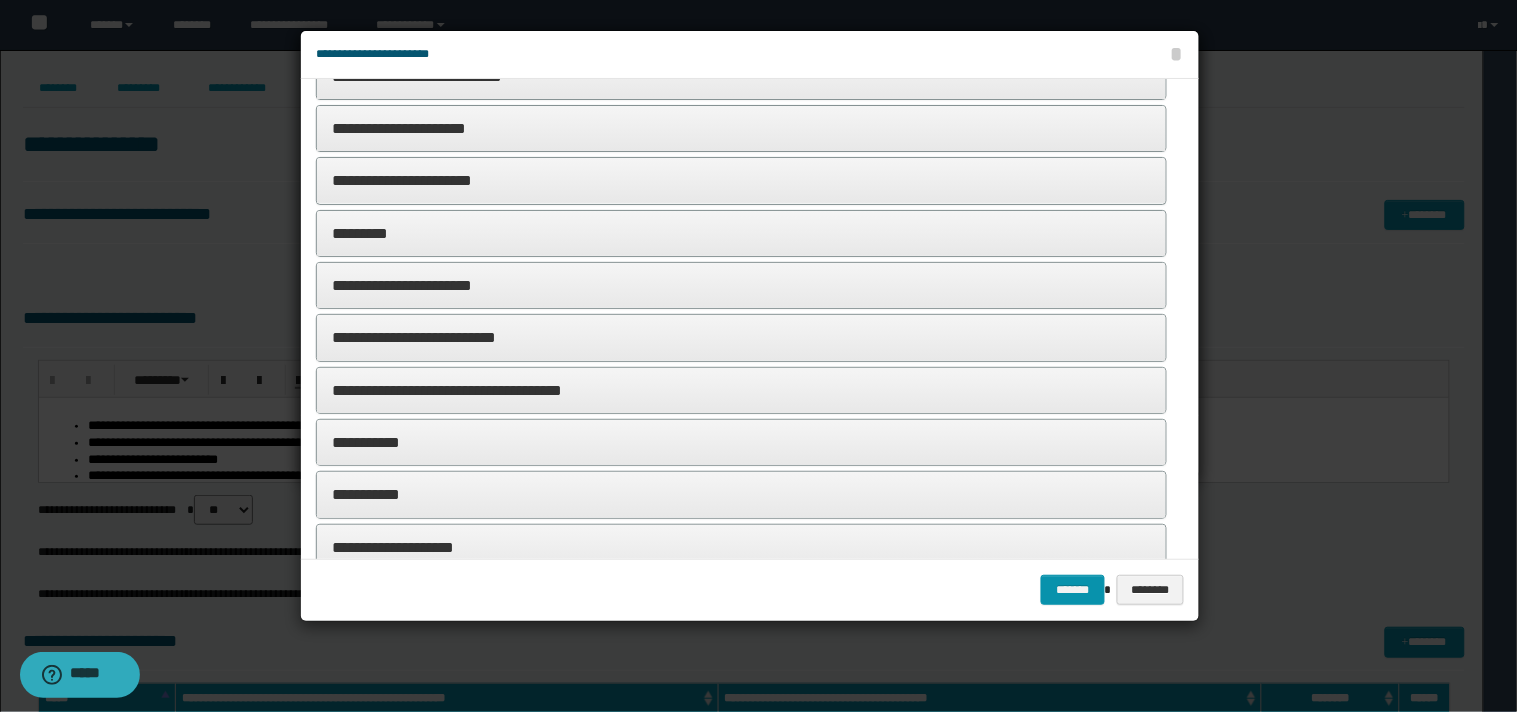 scroll, scrollTop: 222, scrollLeft: 0, axis: vertical 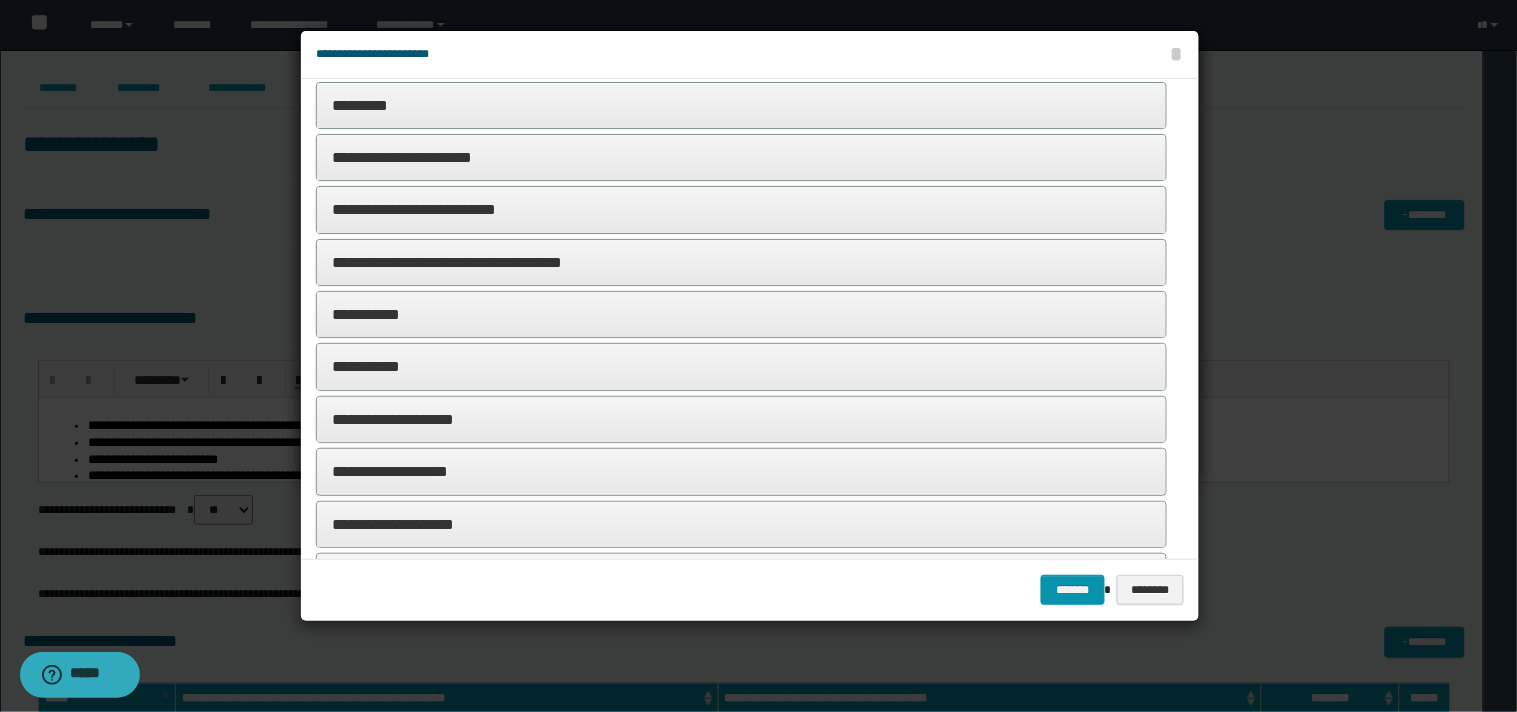 click on "**********" at bounding box center [741, 314] 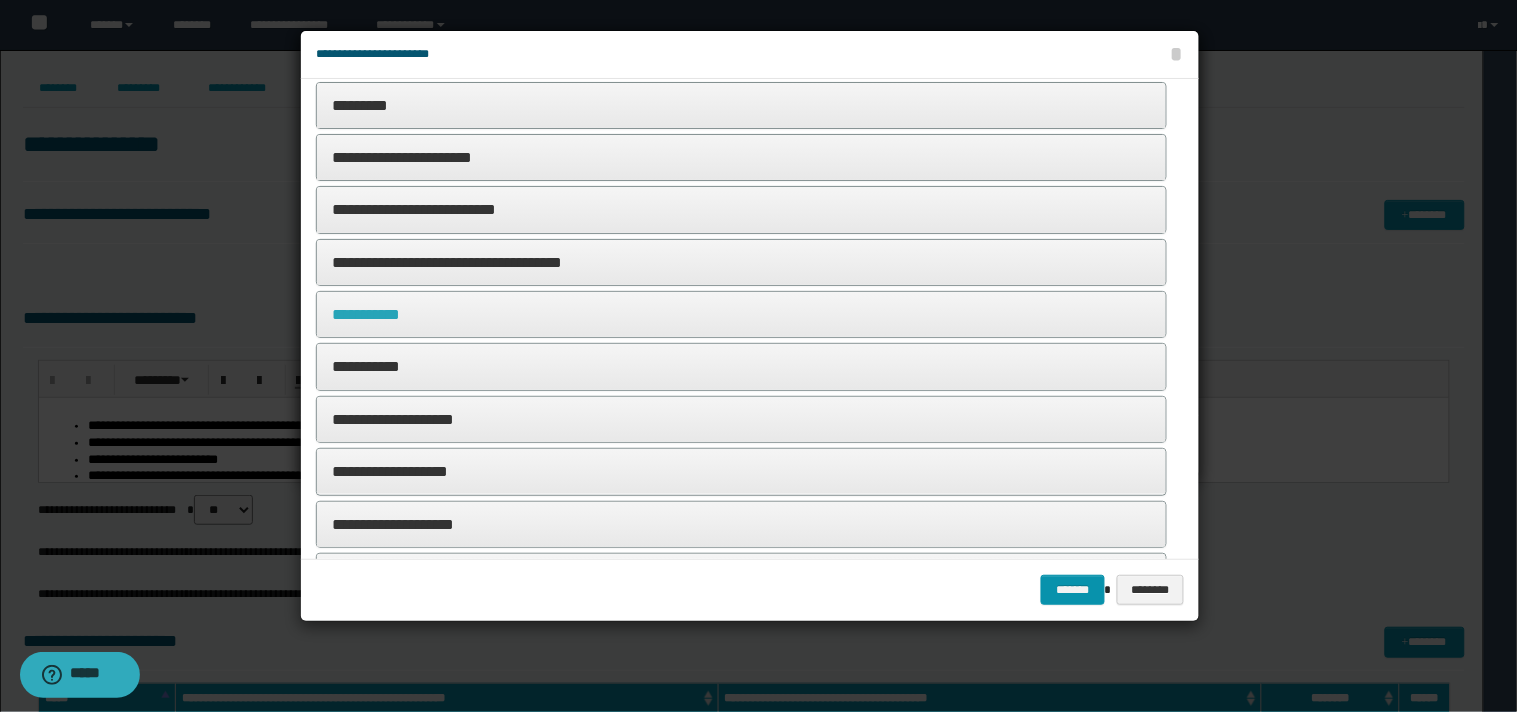 click on "**********" at bounding box center (366, 314) 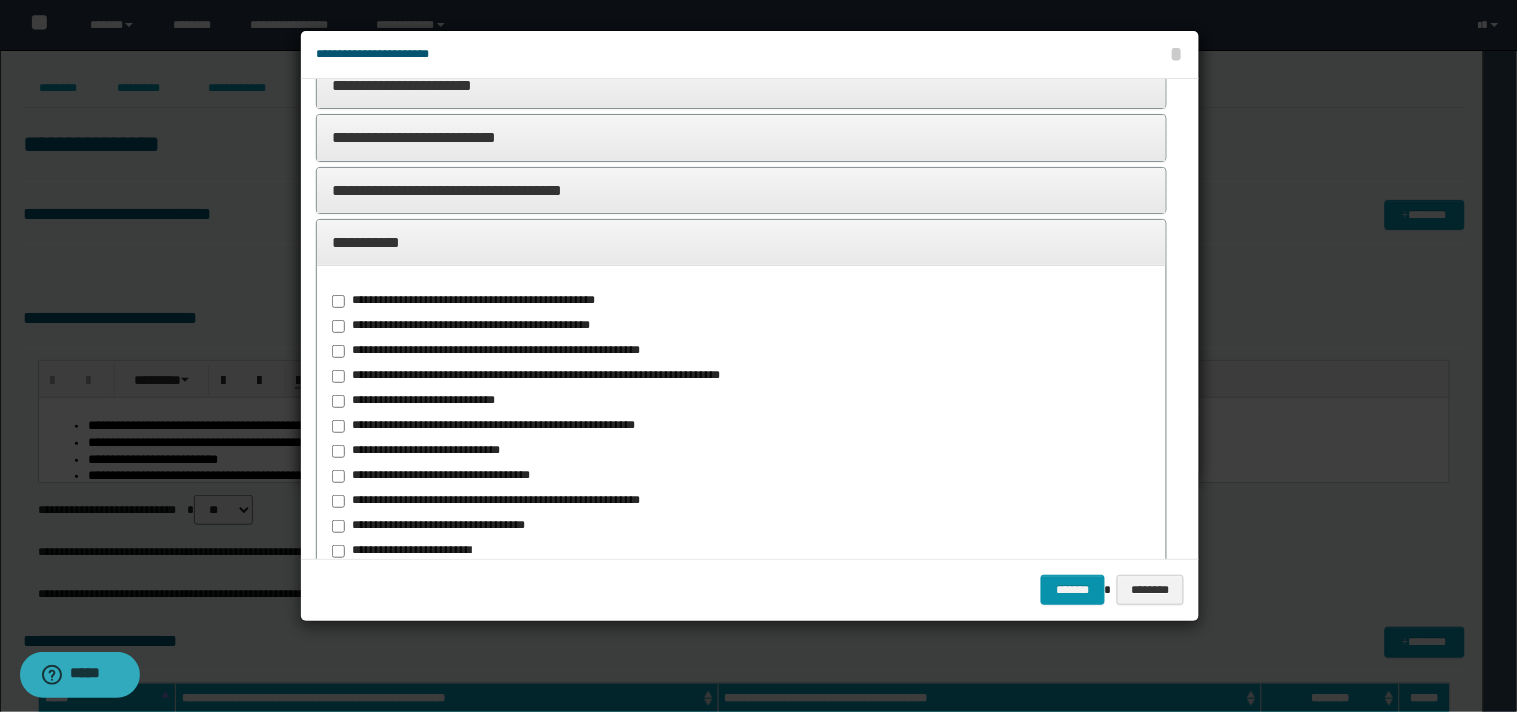 scroll, scrollTop: 333, scrollLeft: 0, axis: vertical 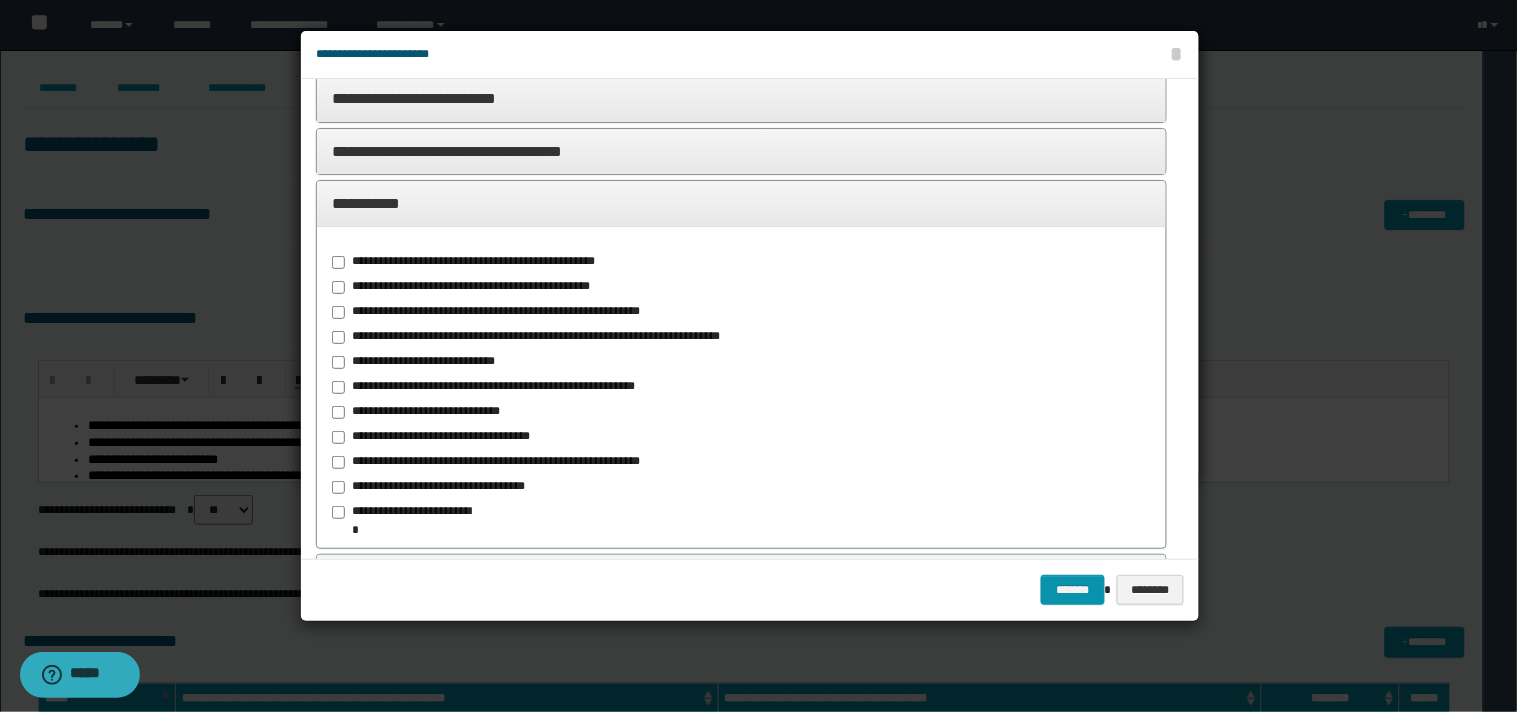 drag, startPoint x: 351, startPoint y: 410, endPoint x: 440, endPoint y: 425, distance: 90.255196 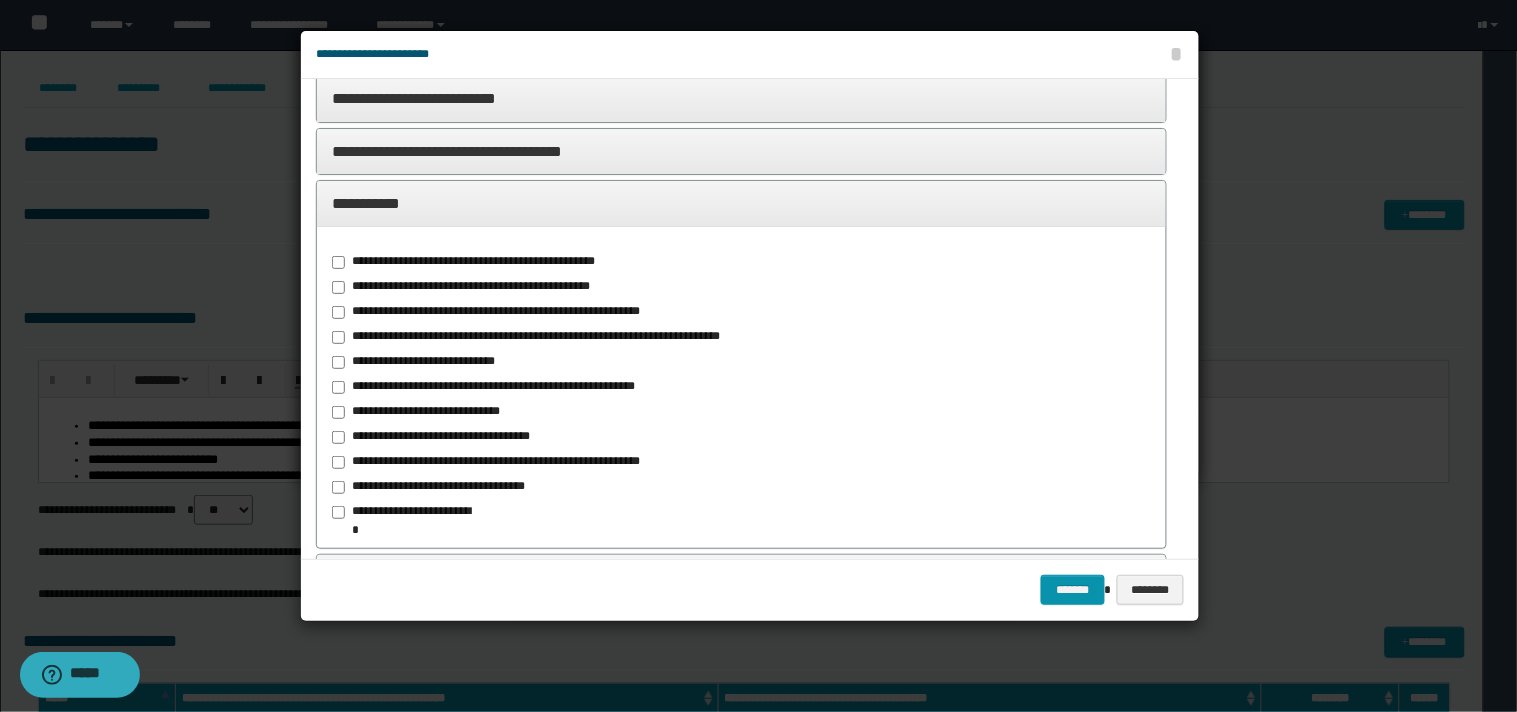 click on "**********" at bounding box center [422, 412] 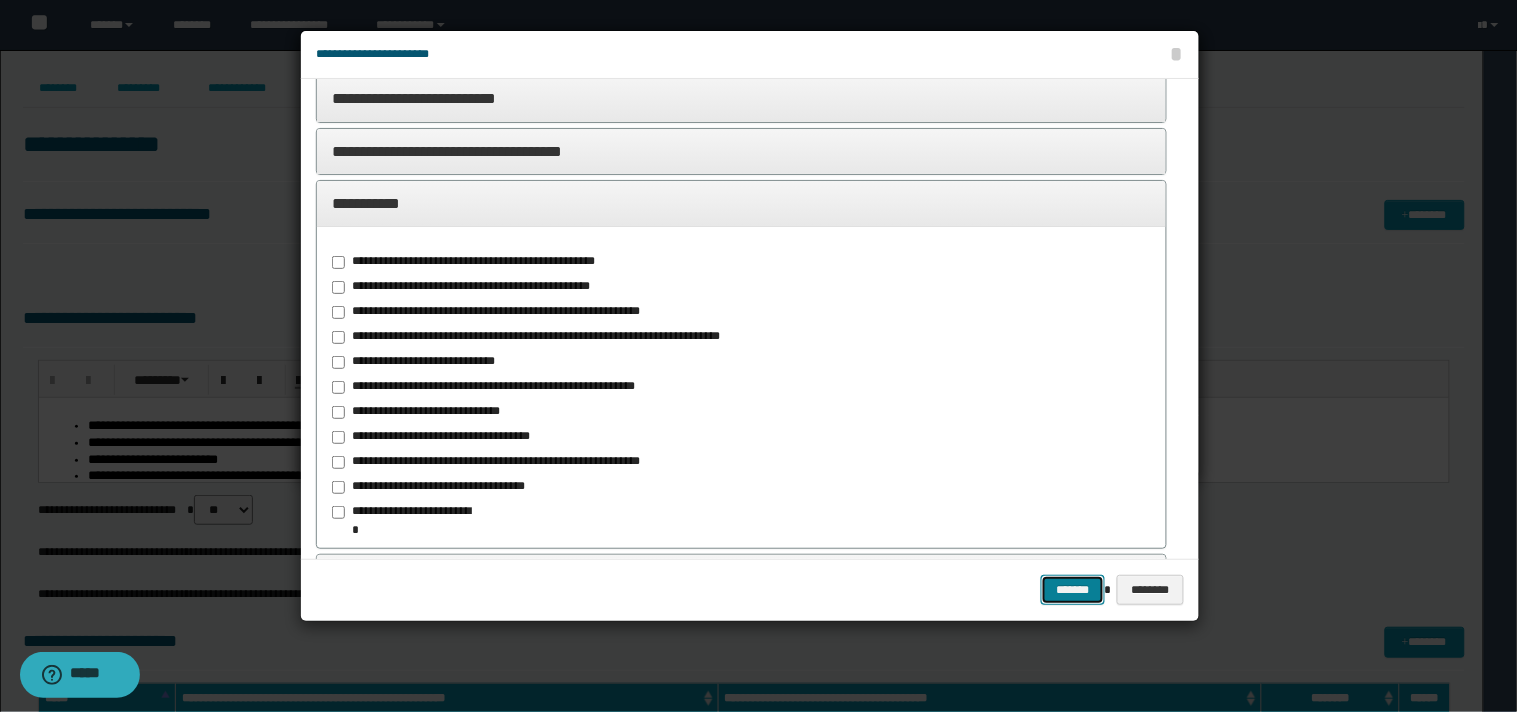 click on "*******" at bounding box center [1072, 590] 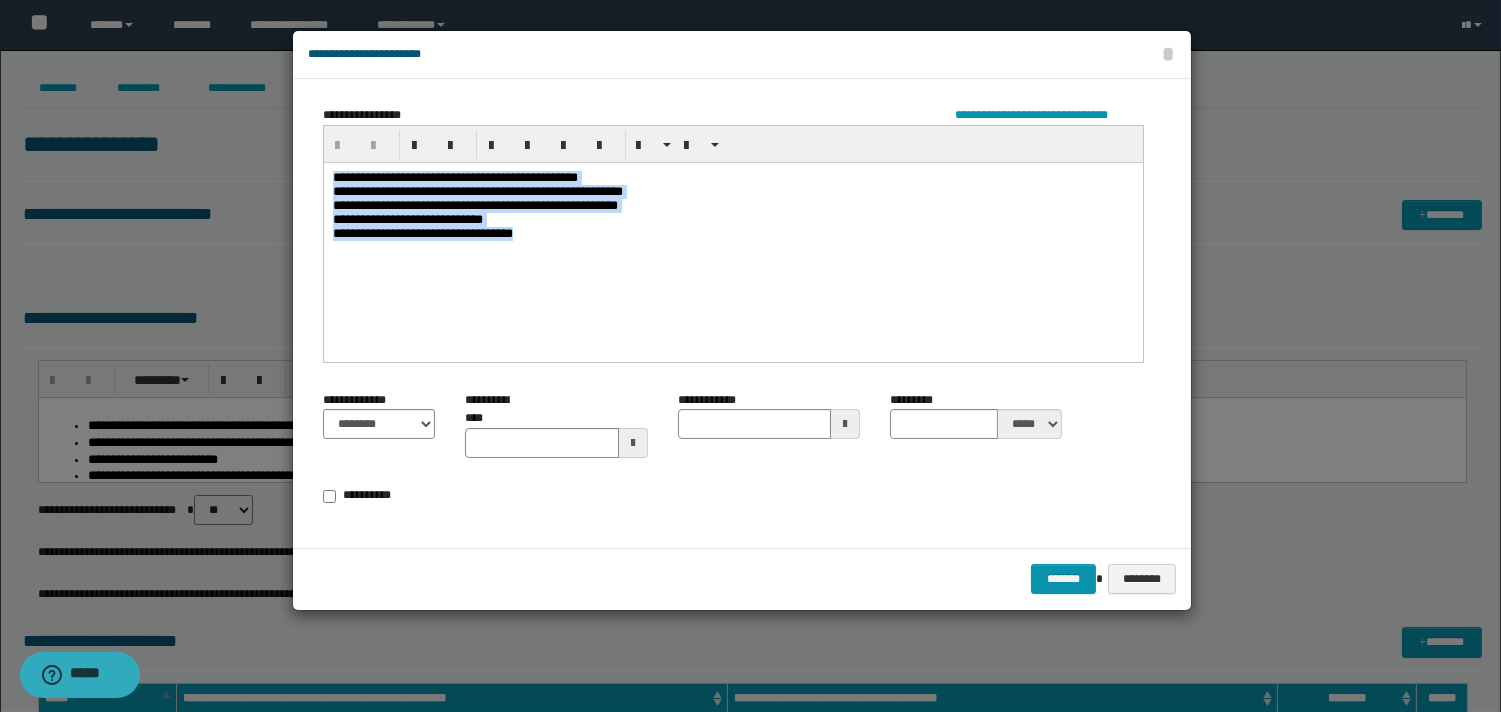 drag, startPoint x: 548, startPoint y: 250, endPoint x: 307, endPoint y: 182, distance: 250.40967 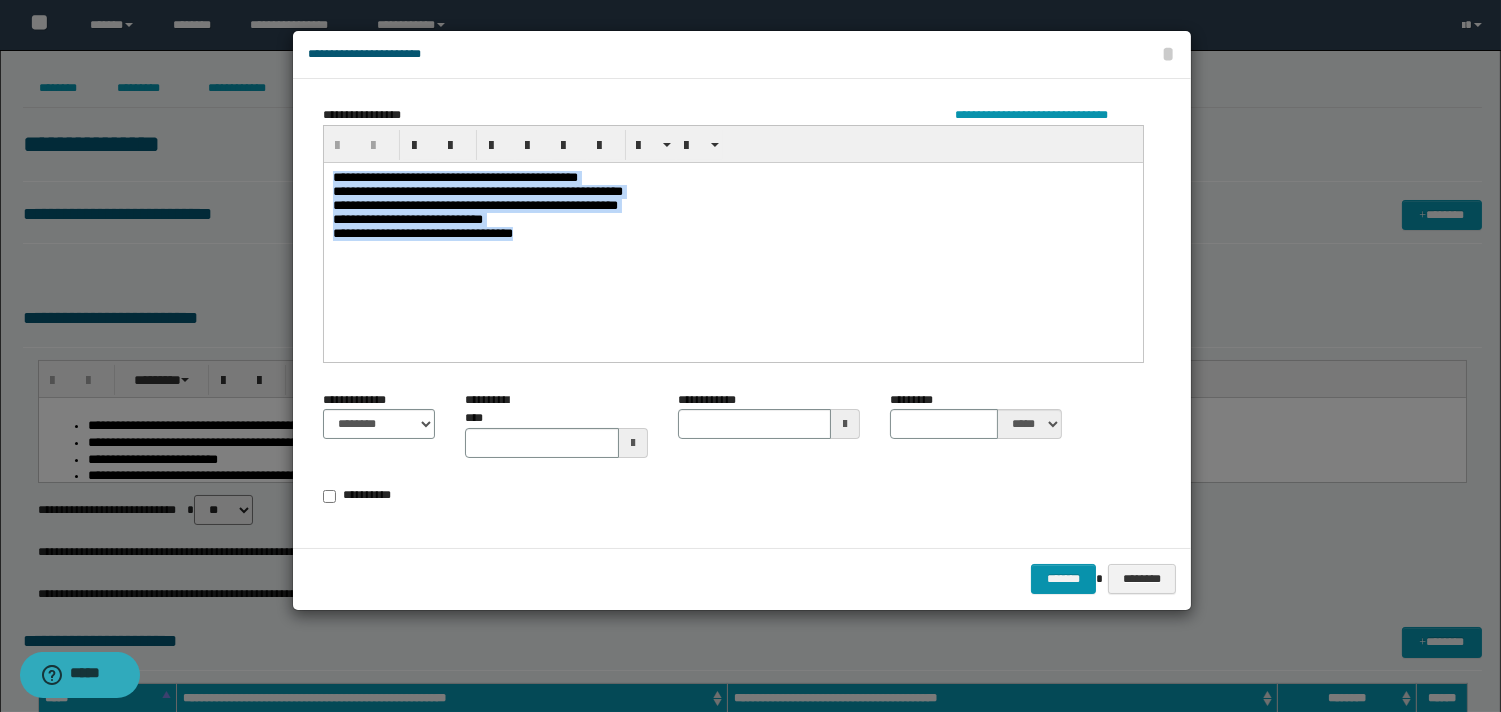 copy on "**********" 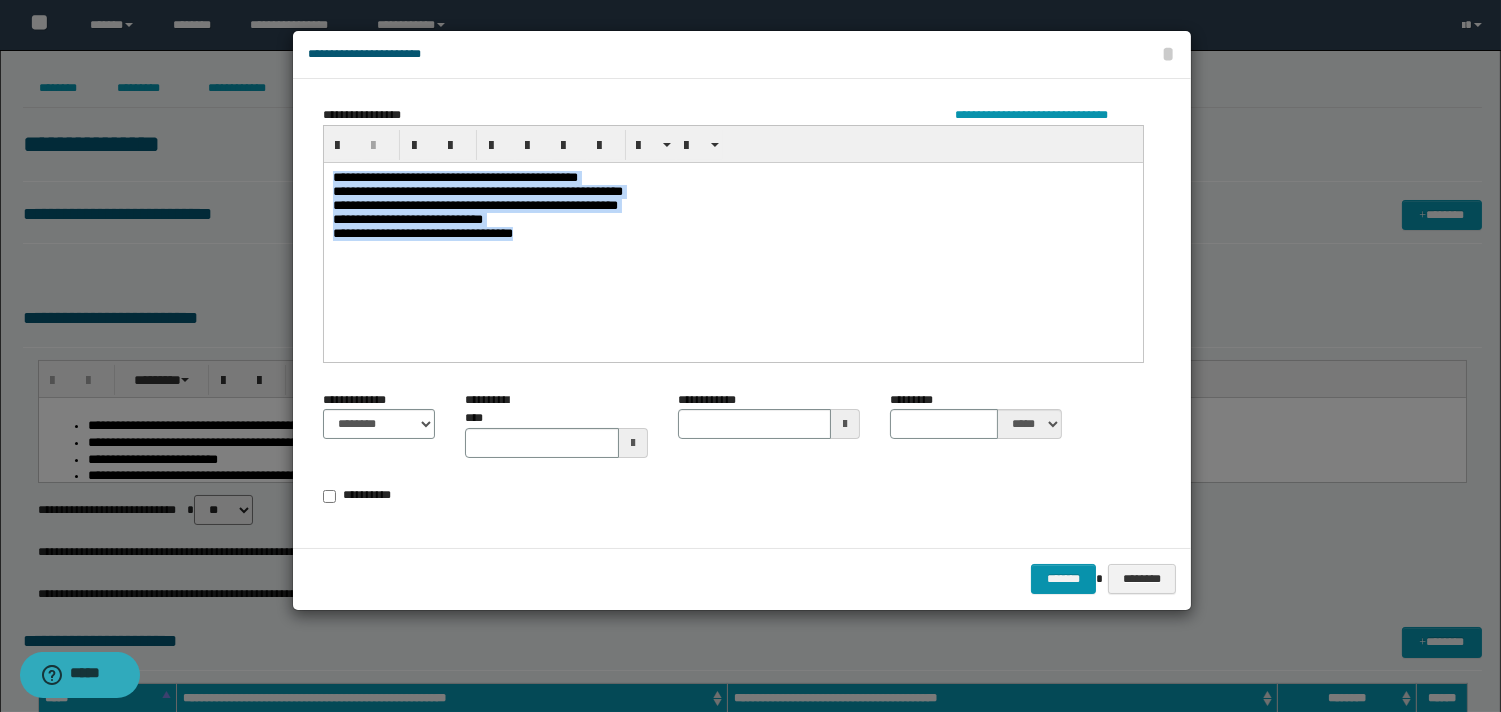 paste 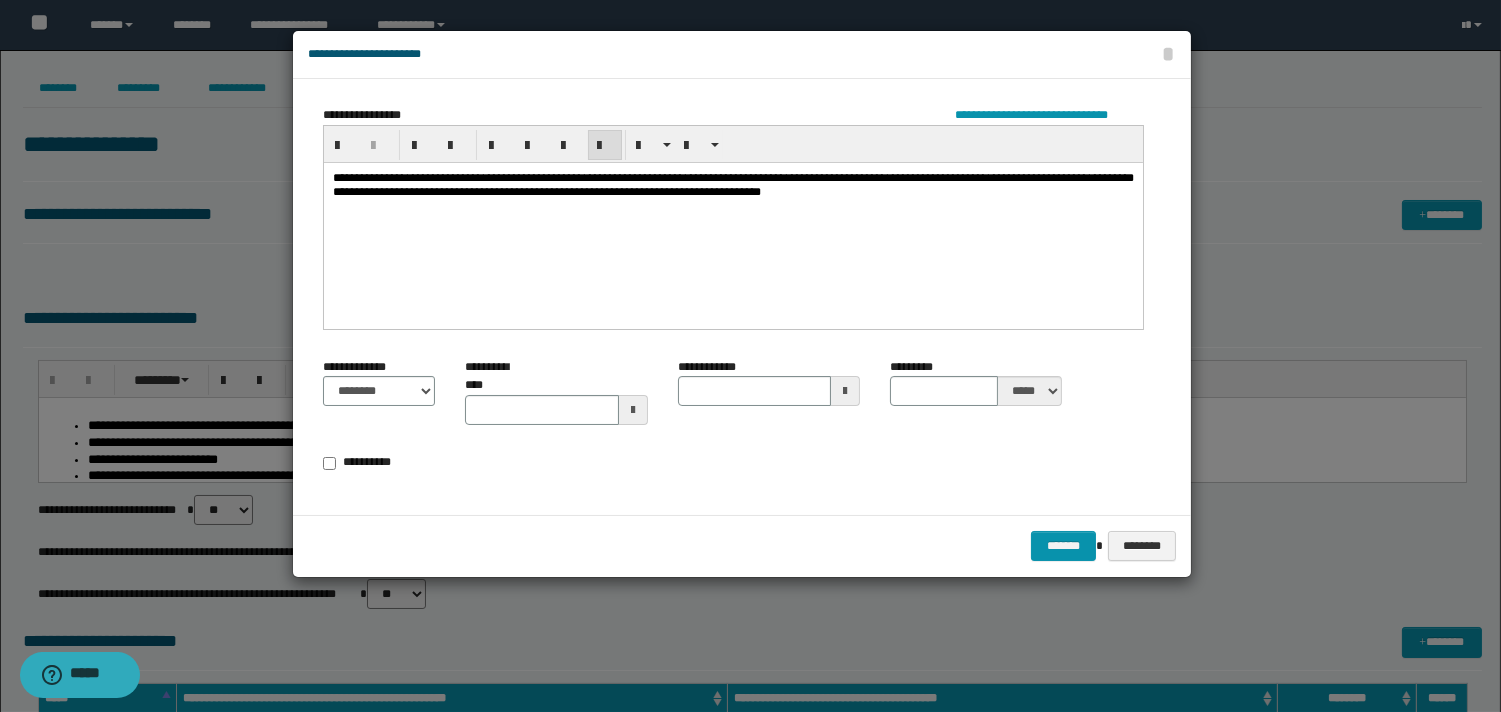type 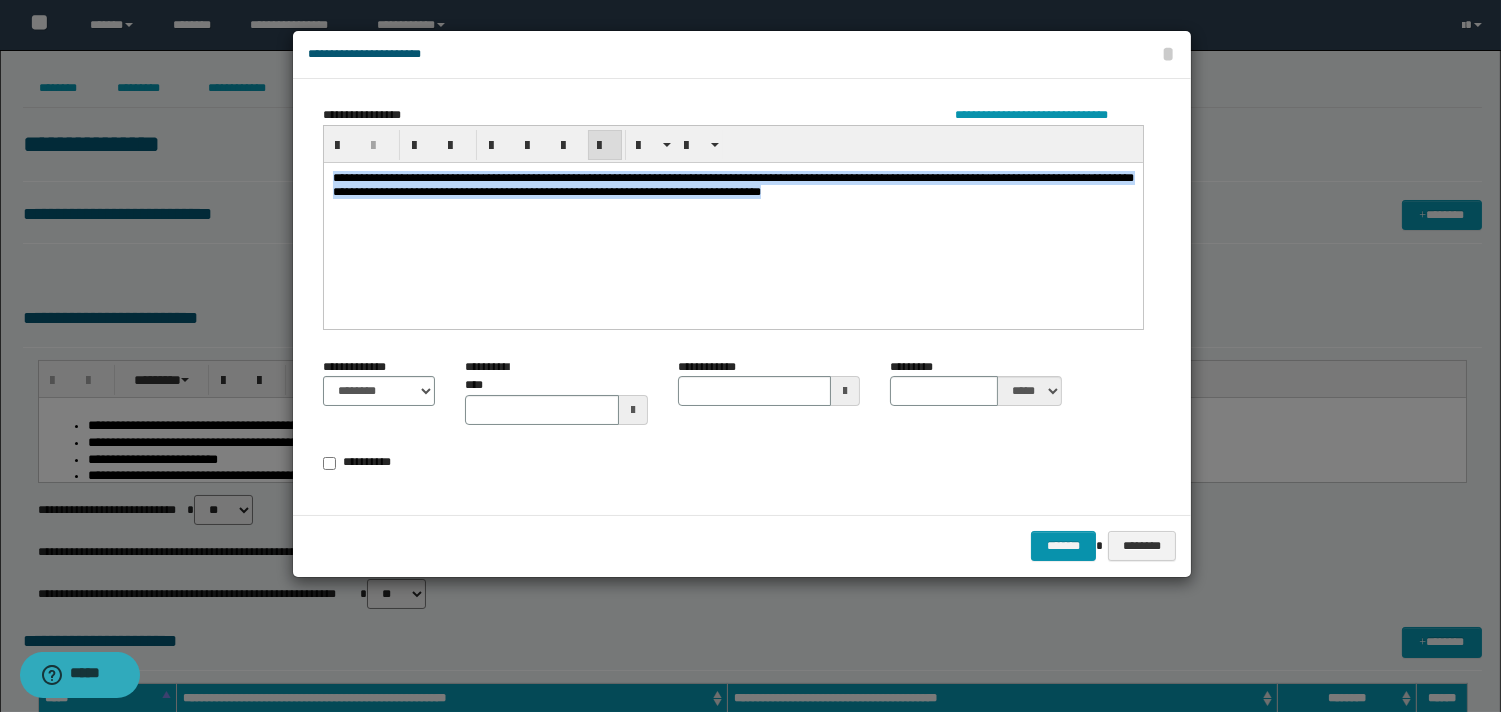 drag, startPoint x: 534, startPoint y: 239, endPoint x: 239, endPoint y: 164, distance: 304.3846 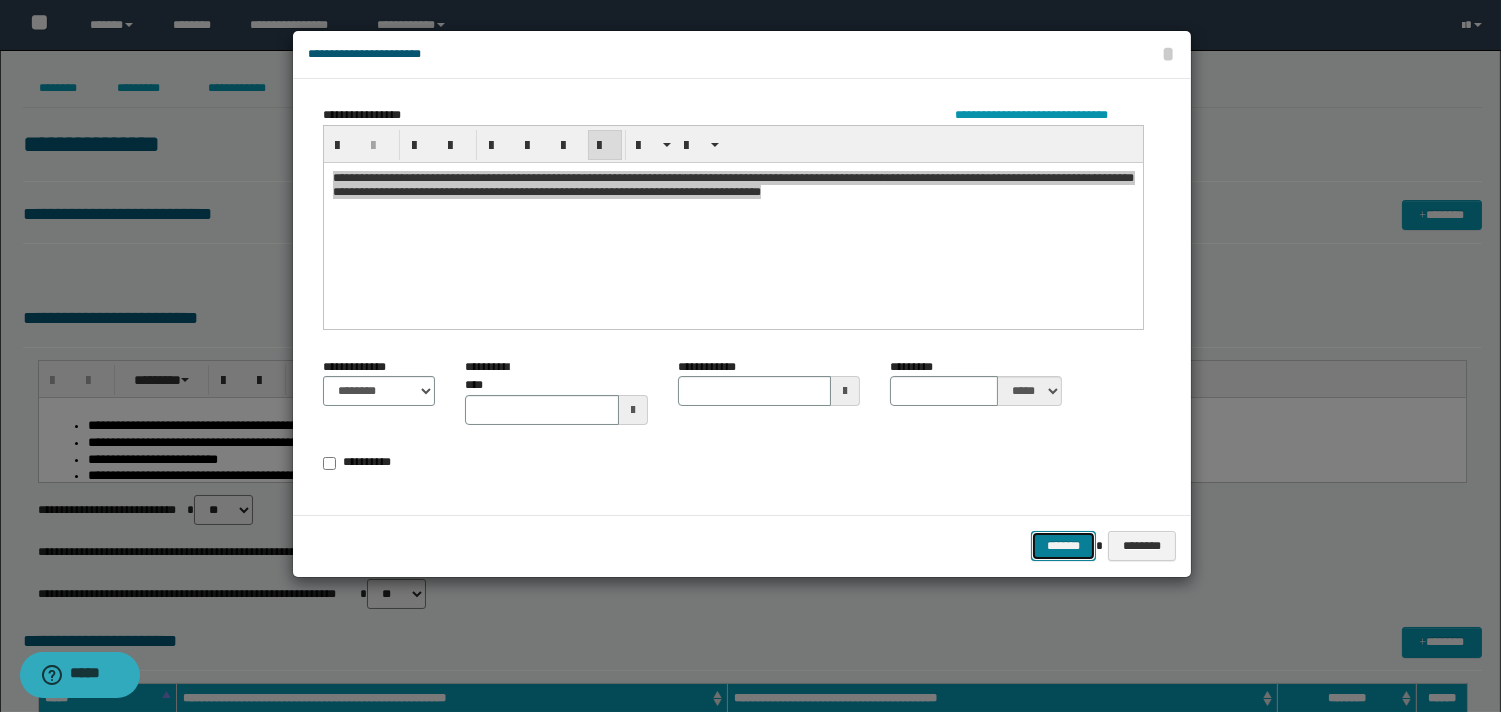 click on "*******" at bounding box center (1063, 546) 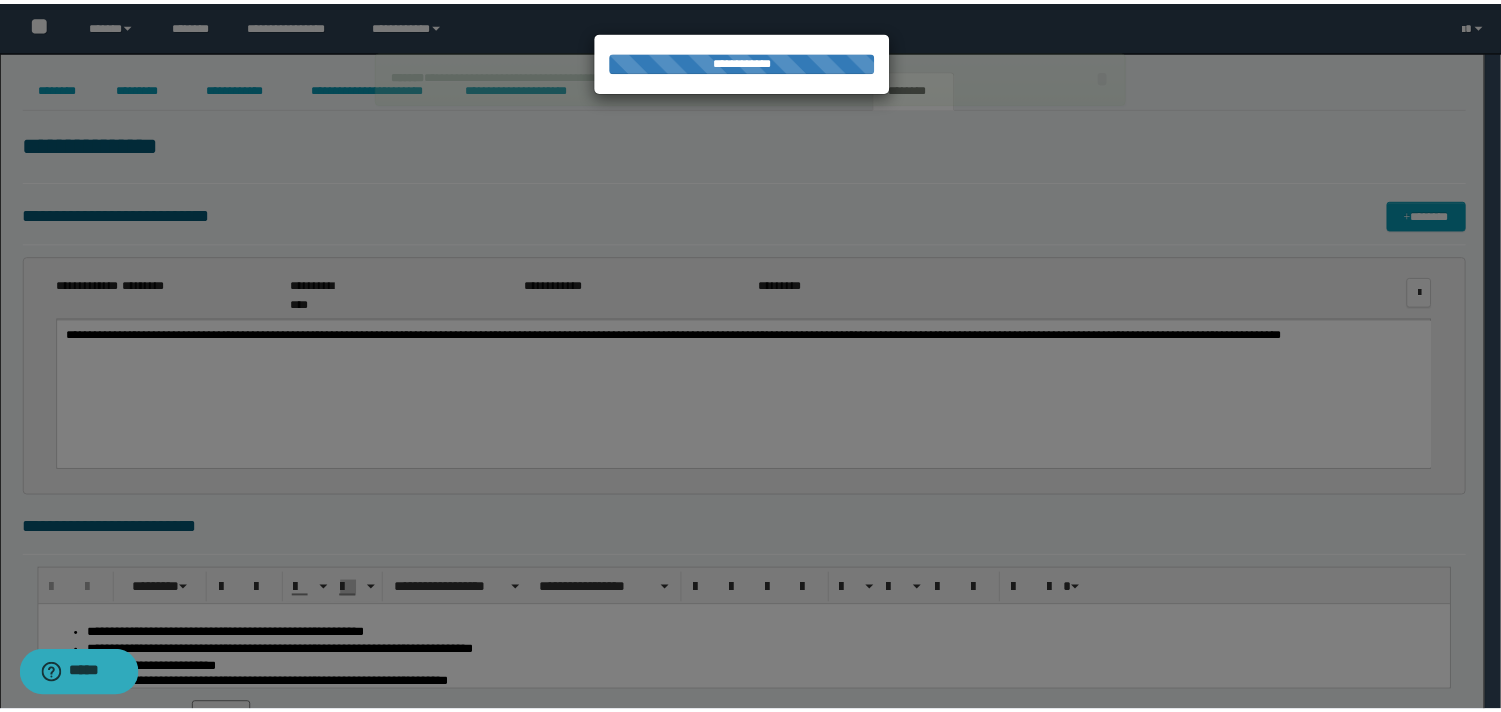 scroll, scrollTop: 0, scrollLeft: 0, axis: both 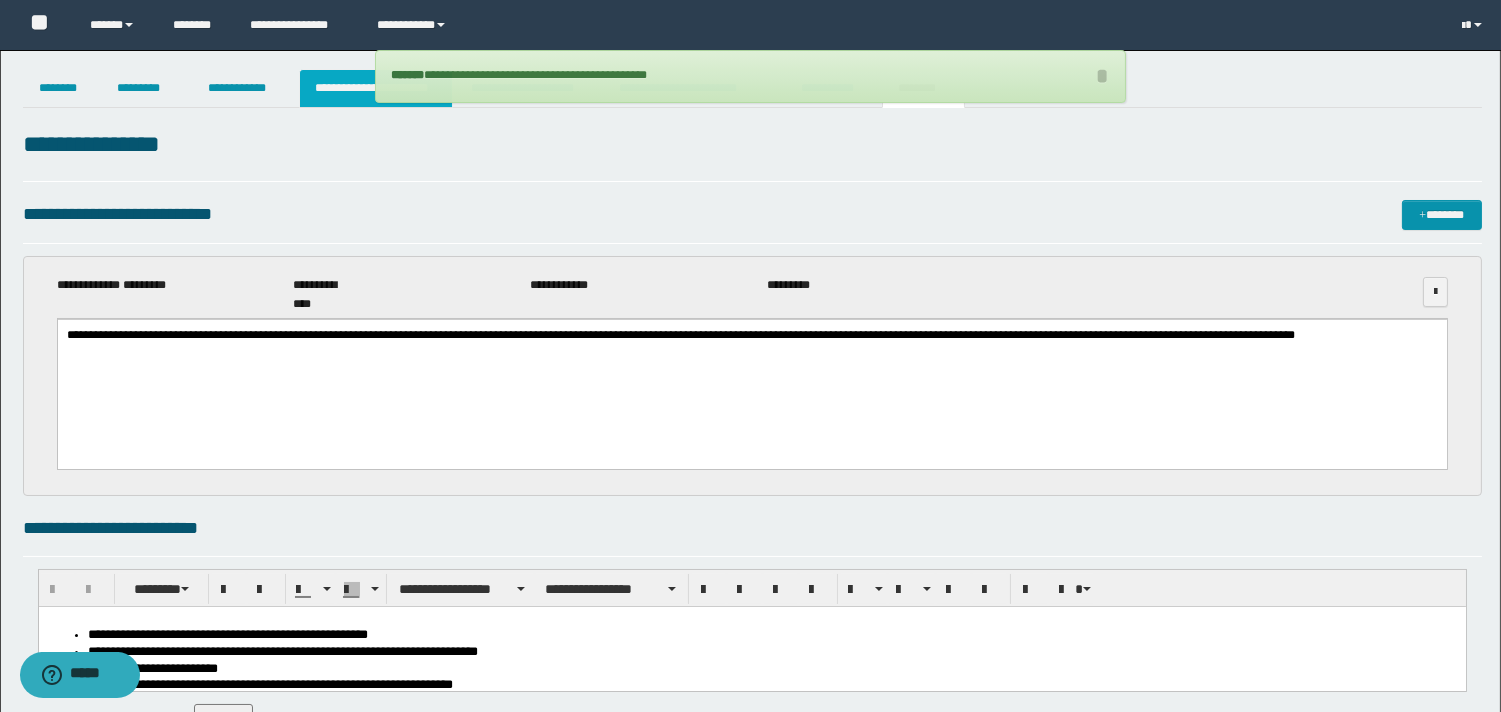 click on "**********" at bounding box center (376, 88) 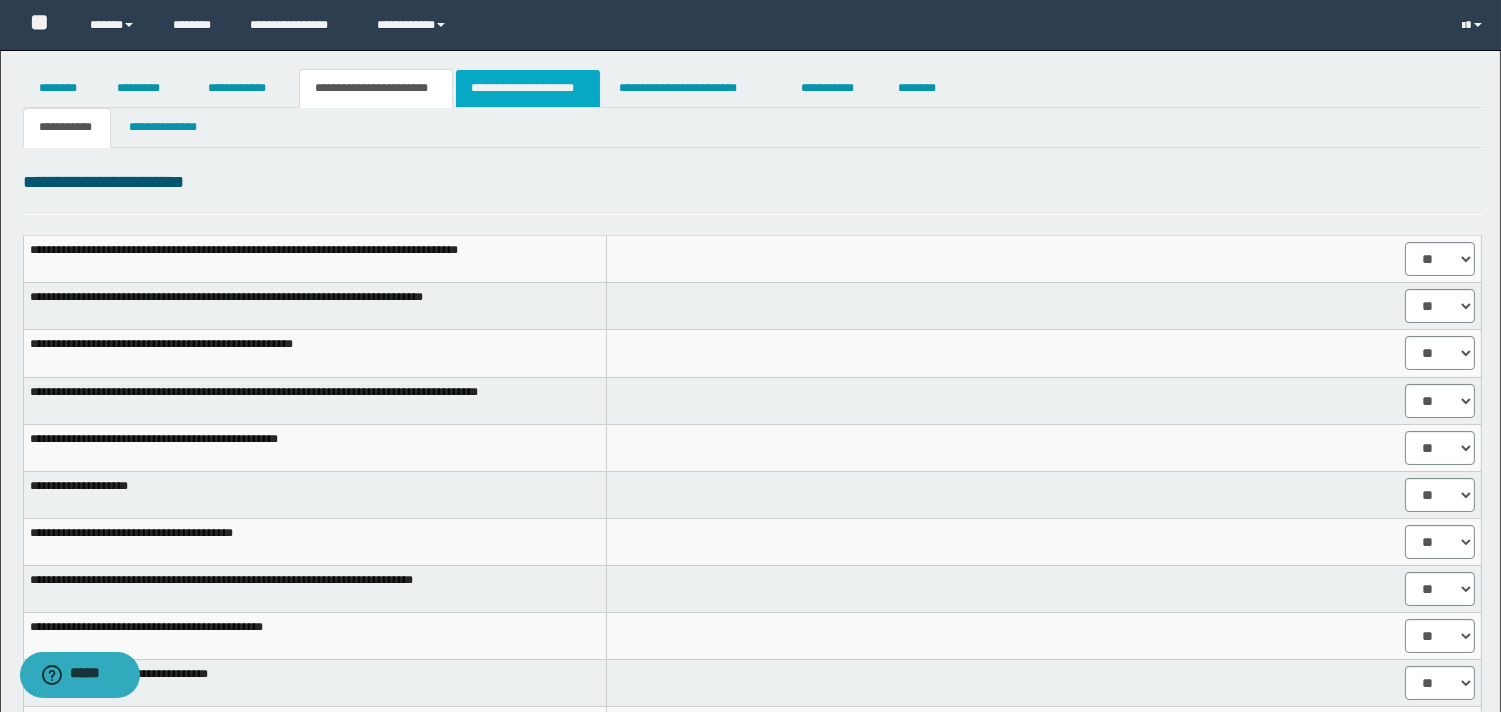 click on "**********" at bounding box center (528, 88) 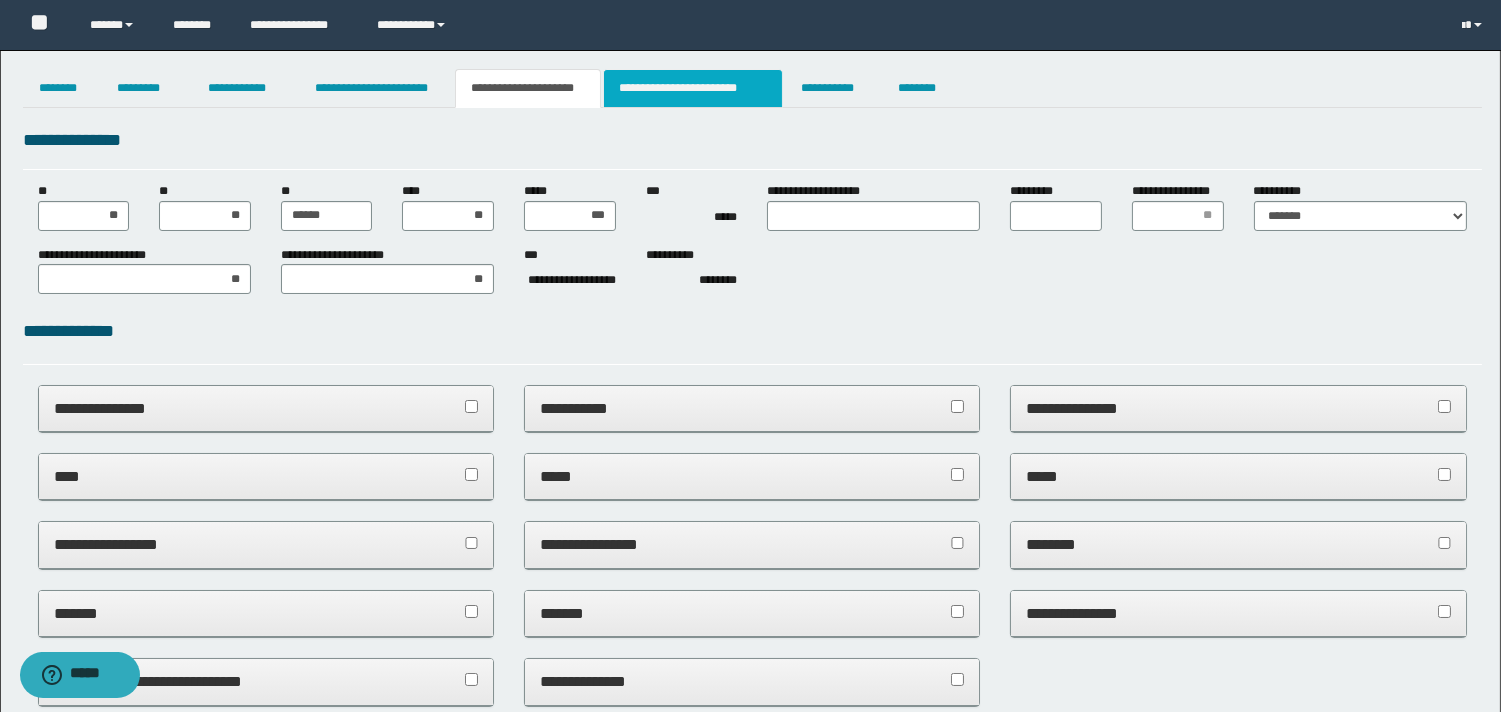 click on "**********" at bounding box center (693, 88) 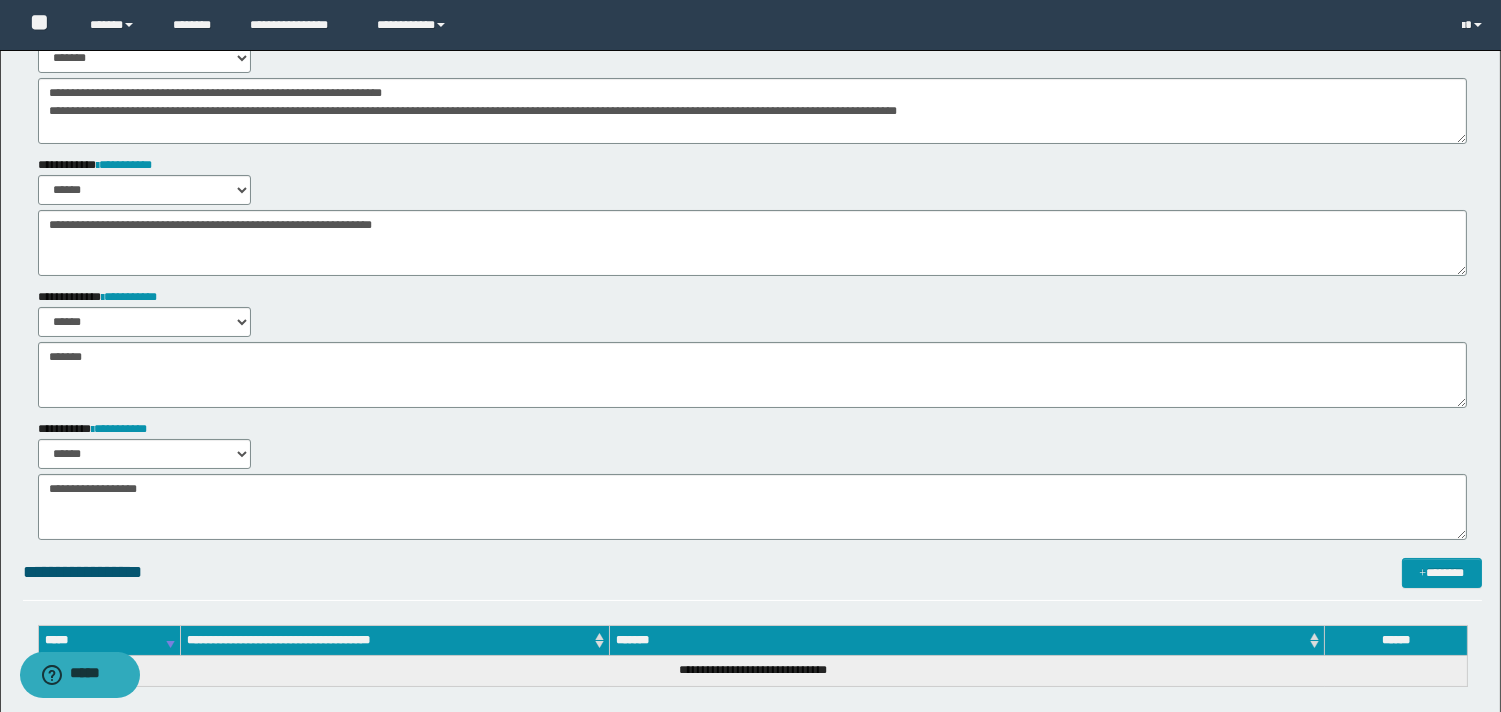 scroll, scrollTop: 0, scrollLeft: 0, axis: both 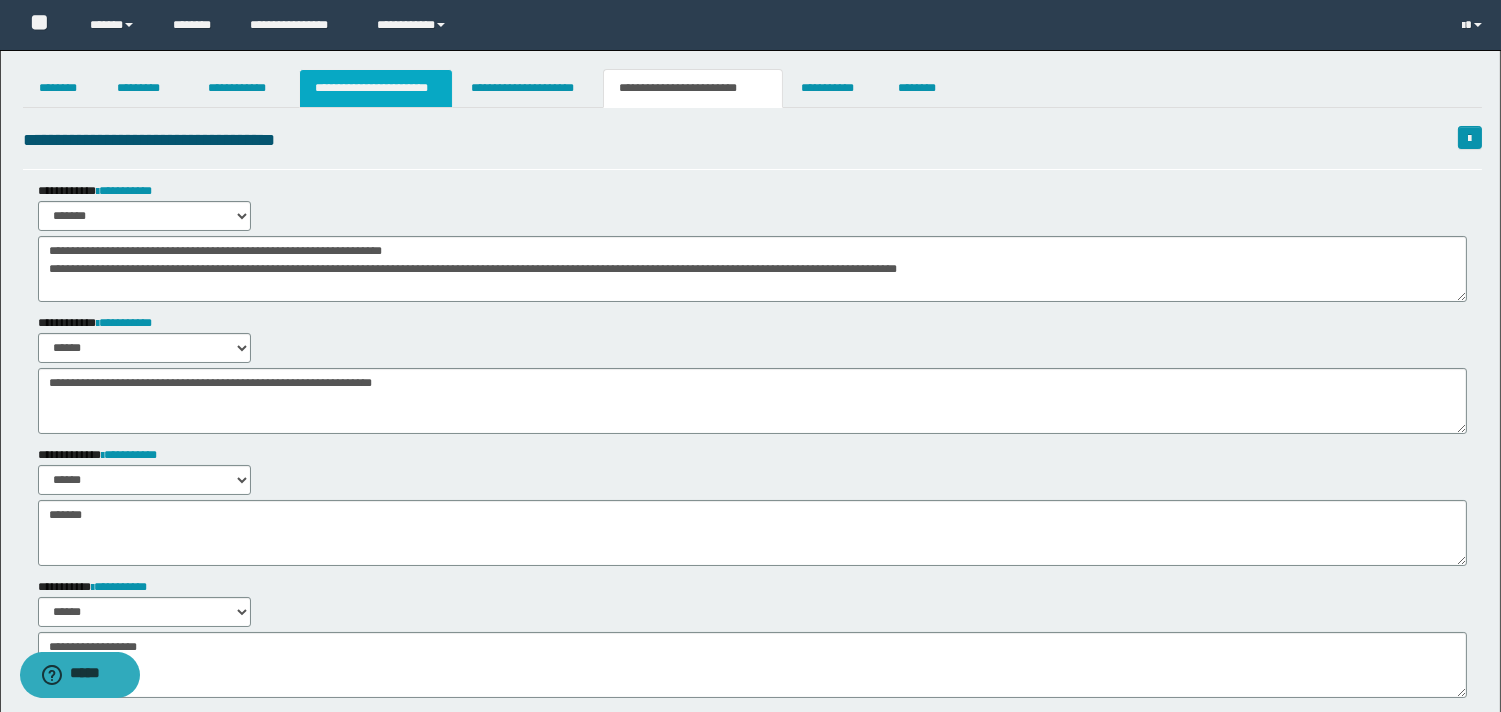 click on "**********" at bounding box center (376, 88) 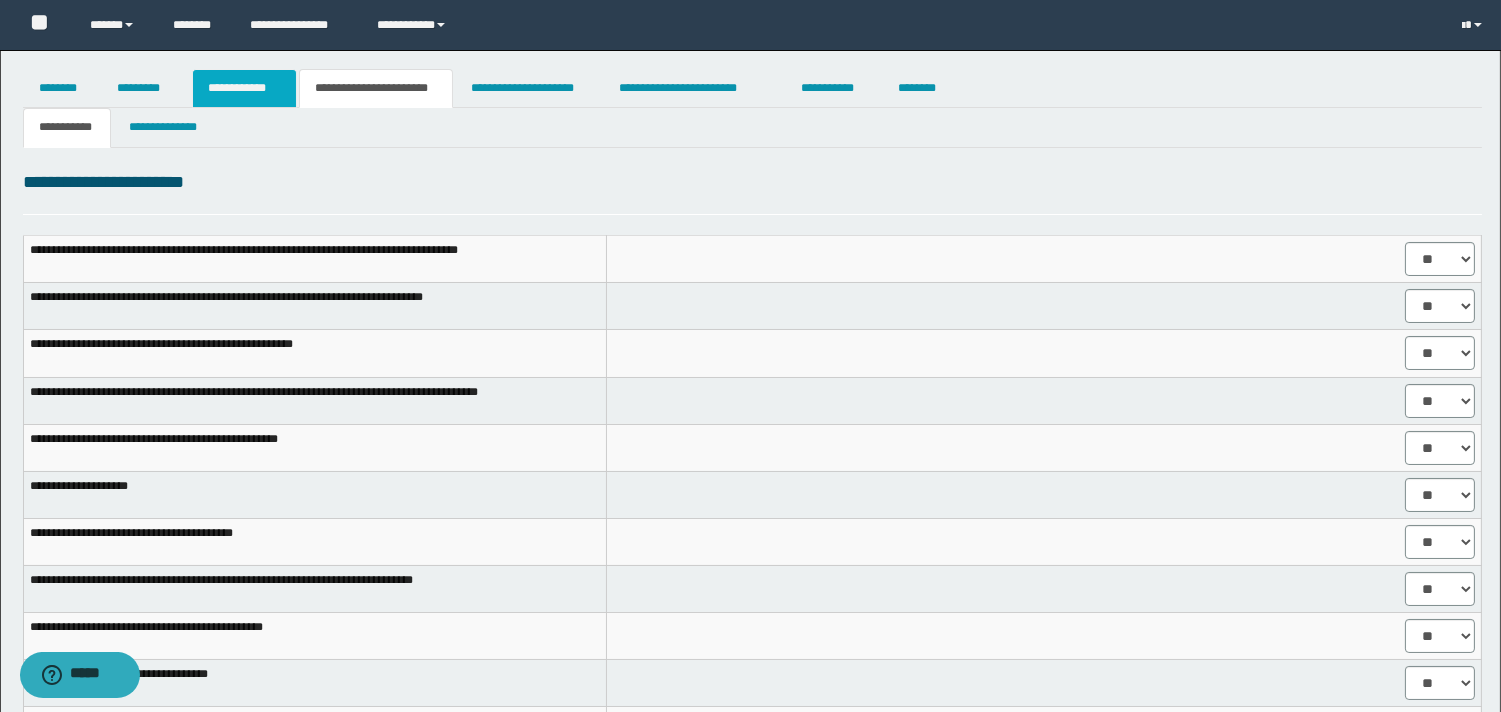 click on "**********" at bounding box center [244, 88] 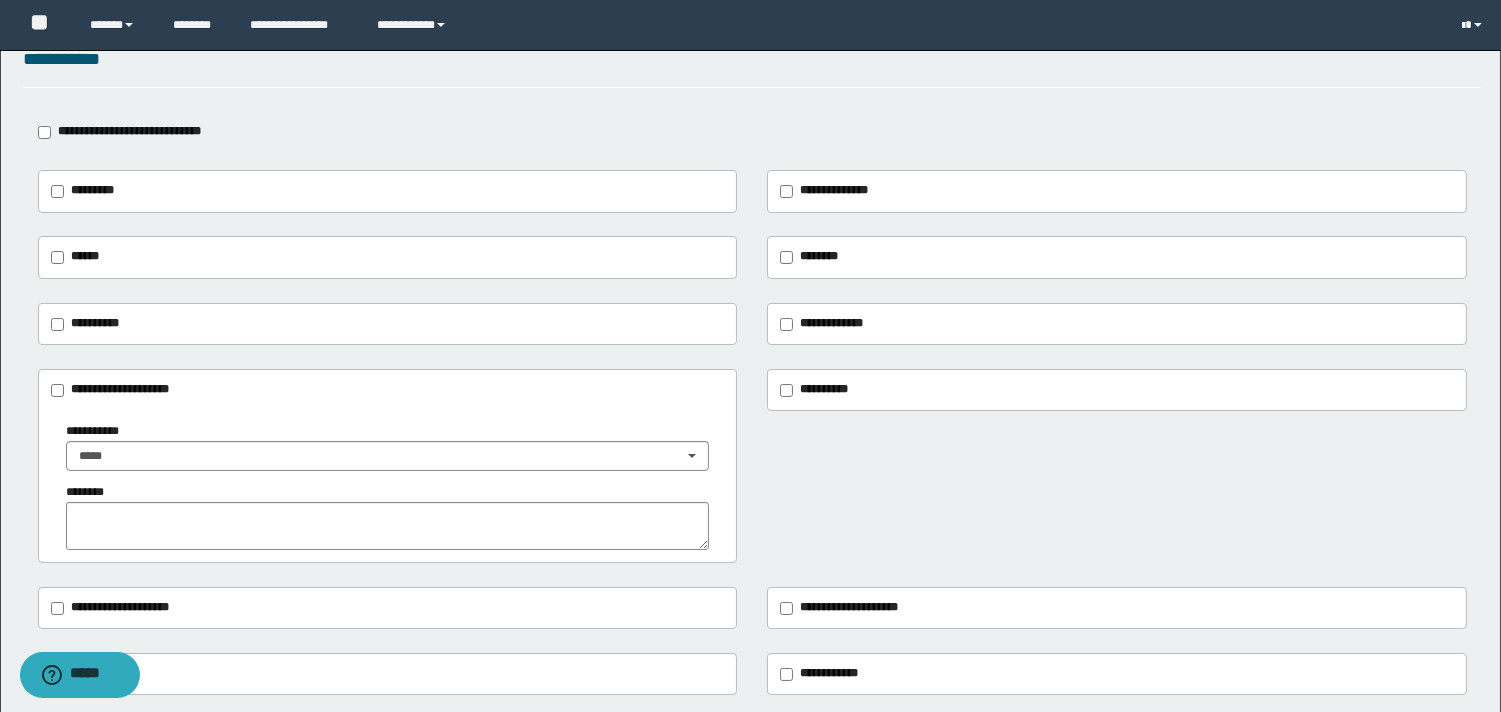 scroll, scrollTop: 0, scrollLeft: 0, axis: both 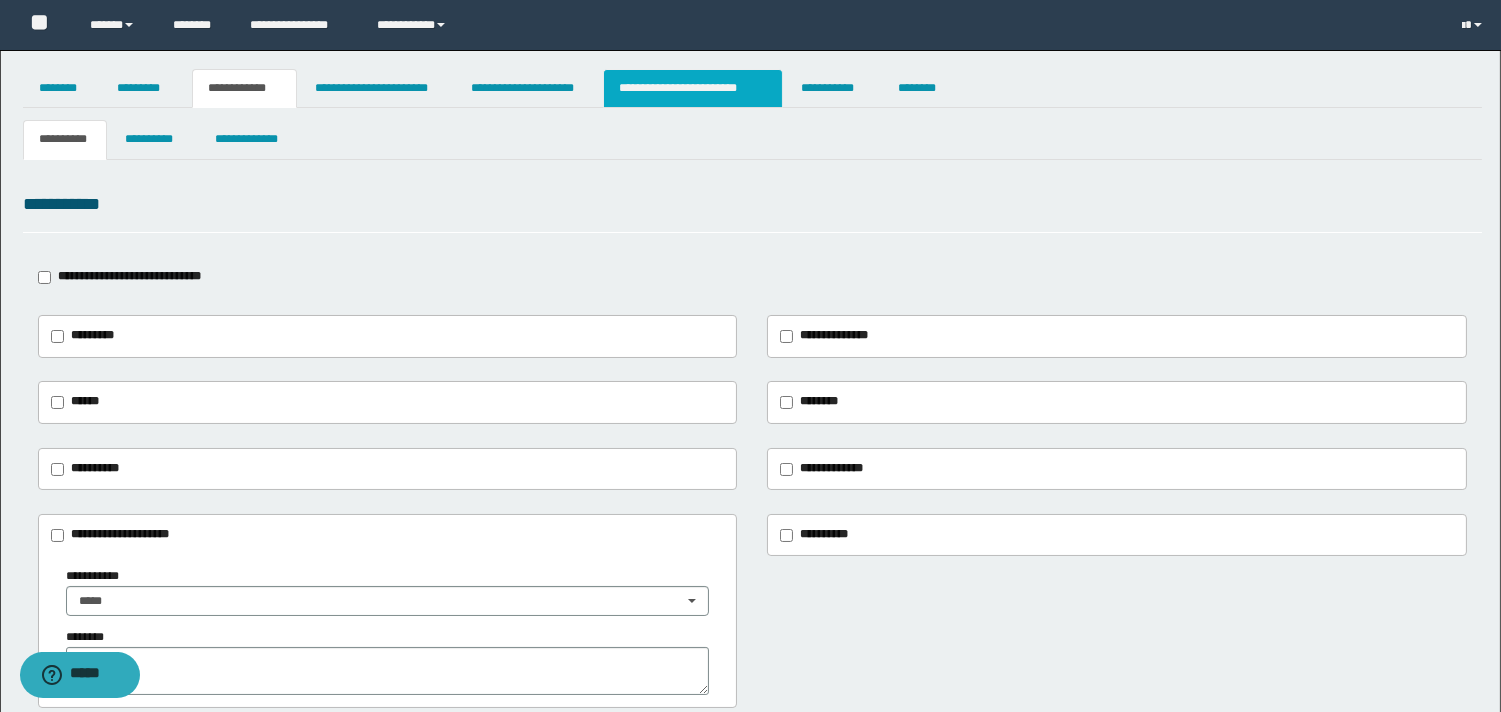 click on "**********" at bounding box center (693, 88) 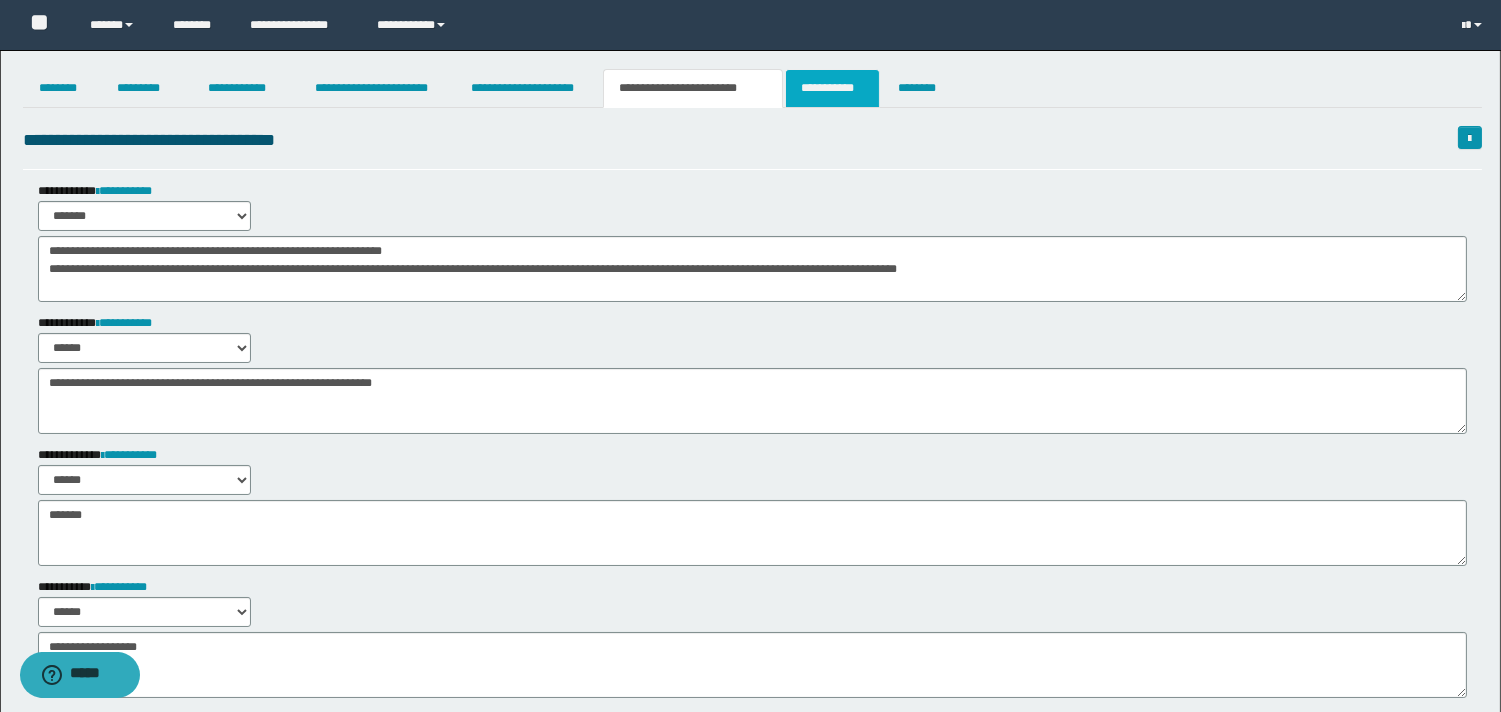 click on "**********" at bounding box center (832, 88) 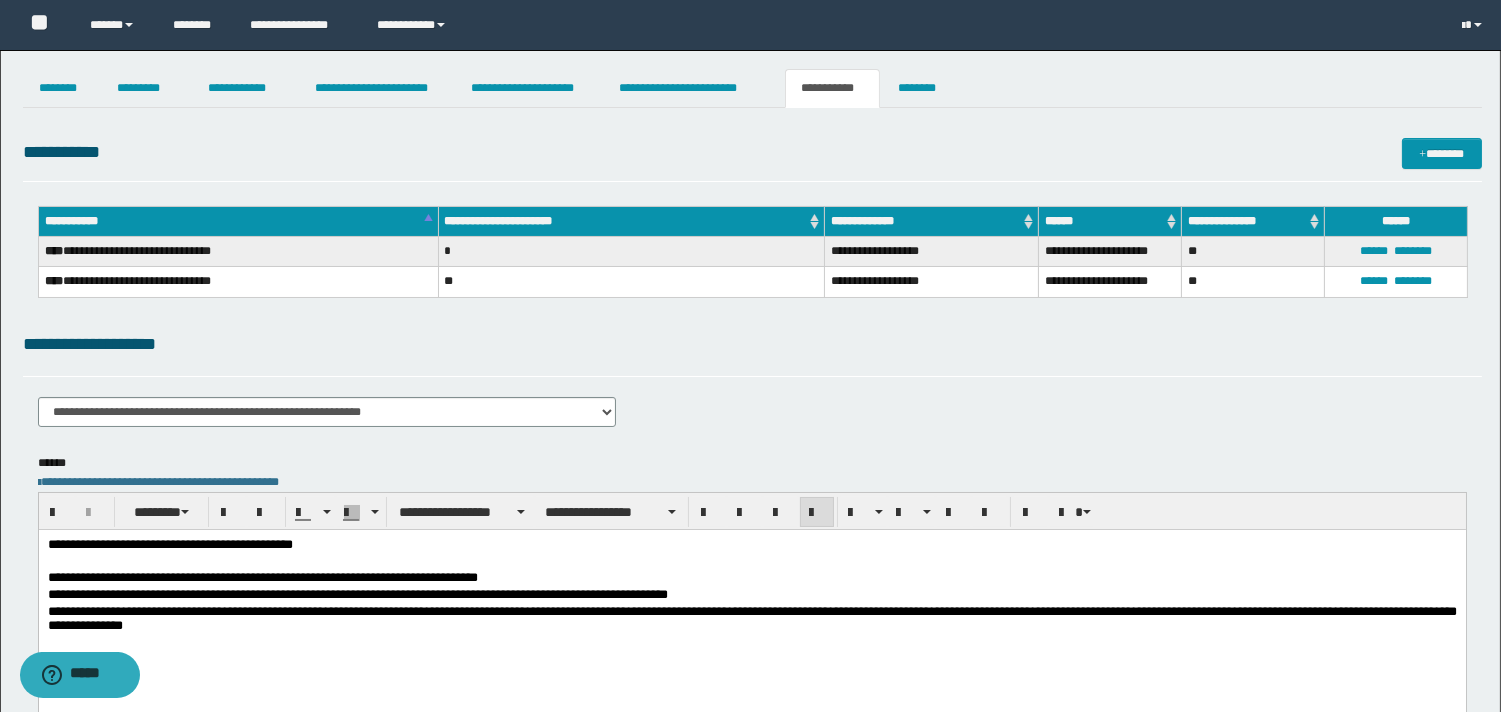 click at bounding box center [751, 562] 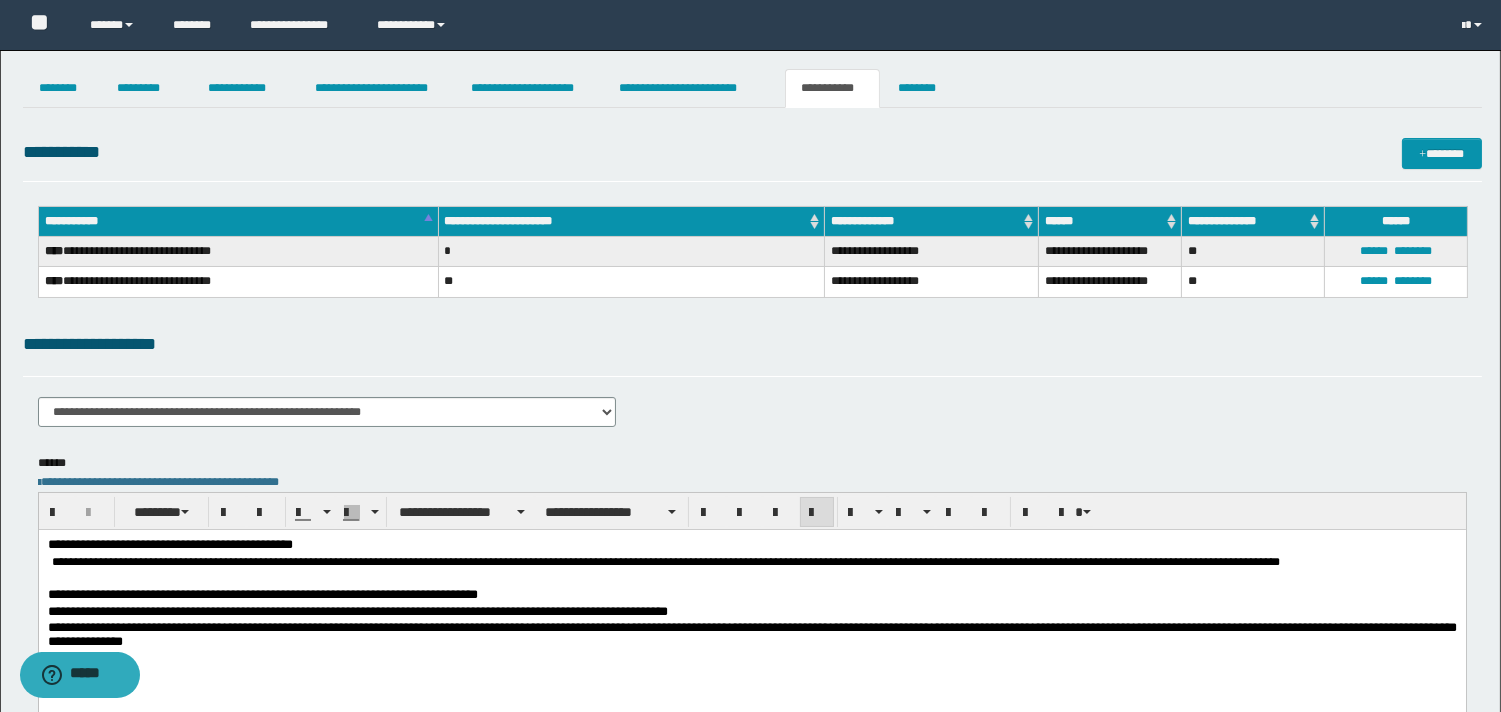 click on "**********" at bounding box center [751, 570] 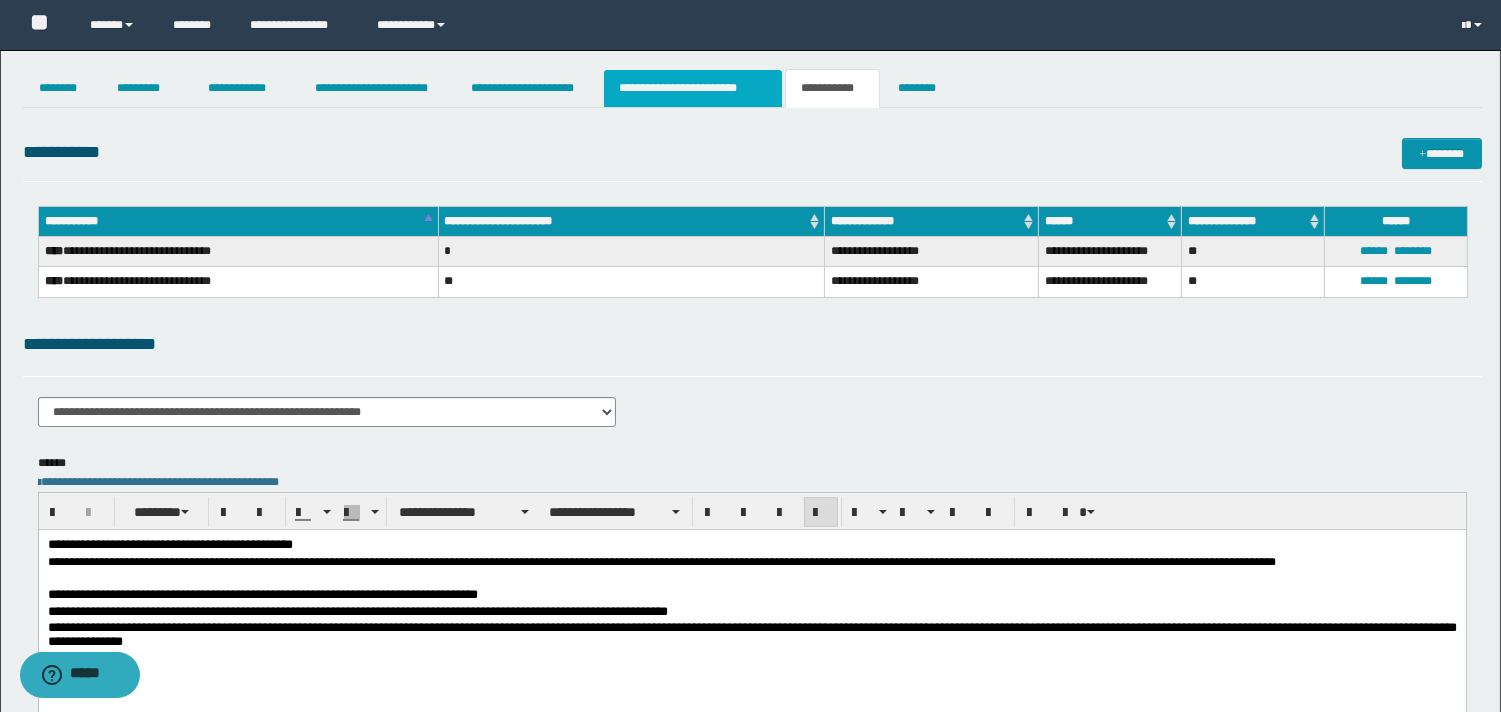 click on "**********" at bounding box center [693, 88] 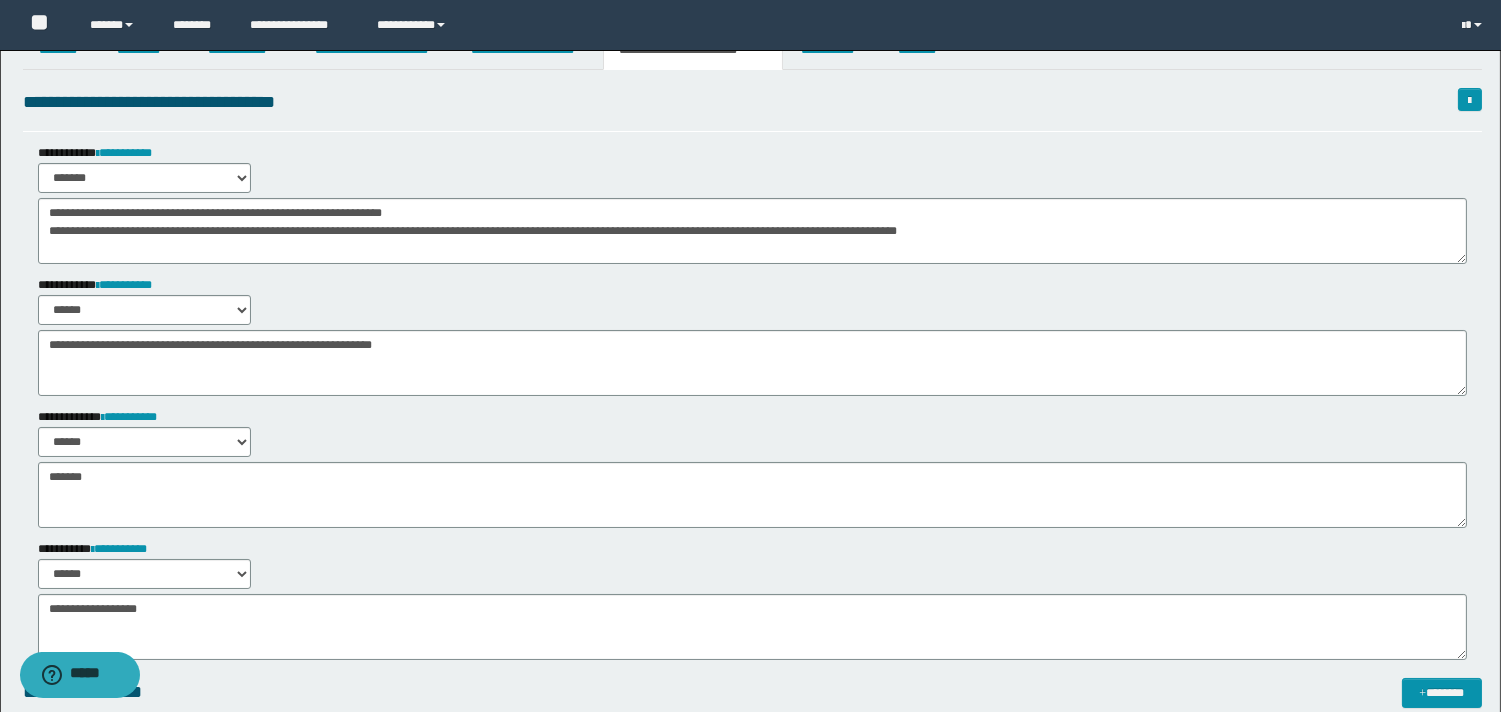 scroll, scrollTop: 0, scrollLeft: 0, axis: both 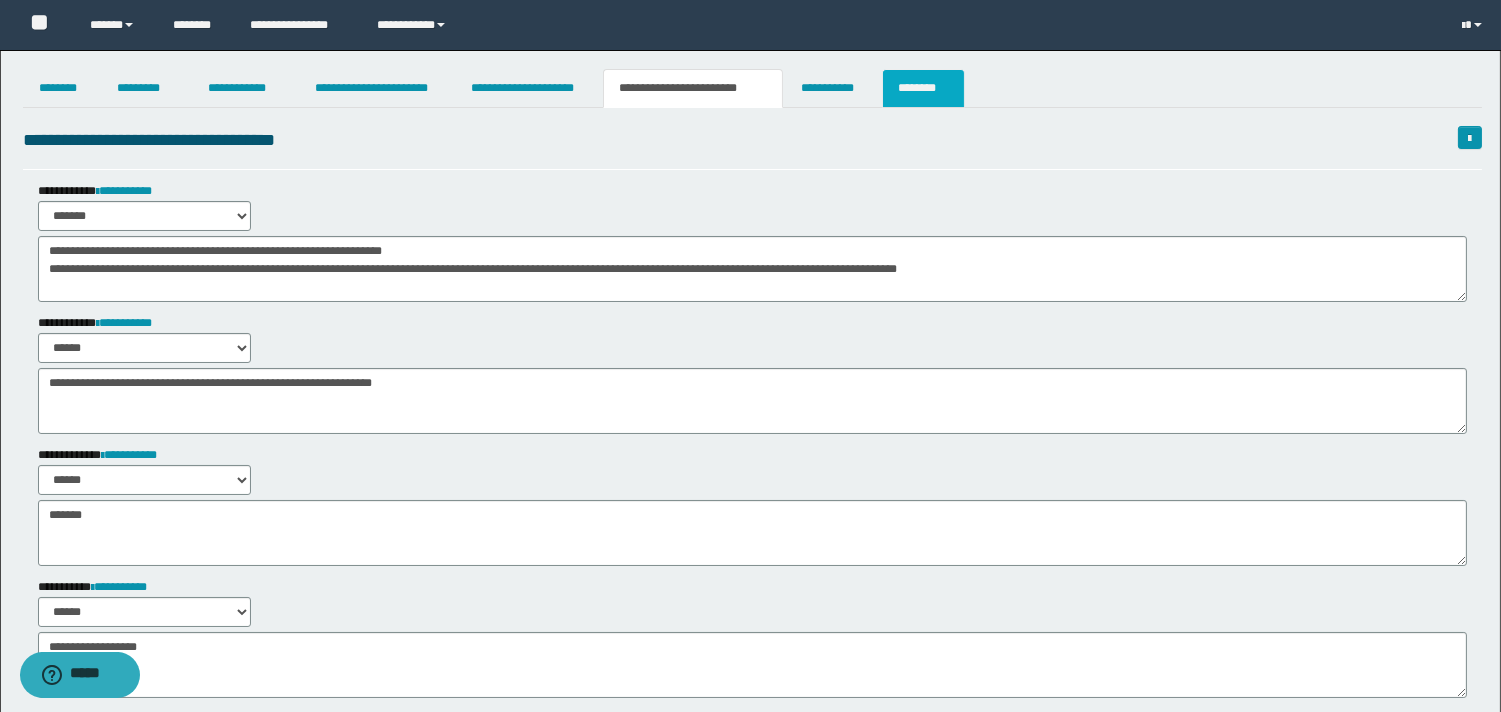 click on "********" at bounding box center (923, 88) 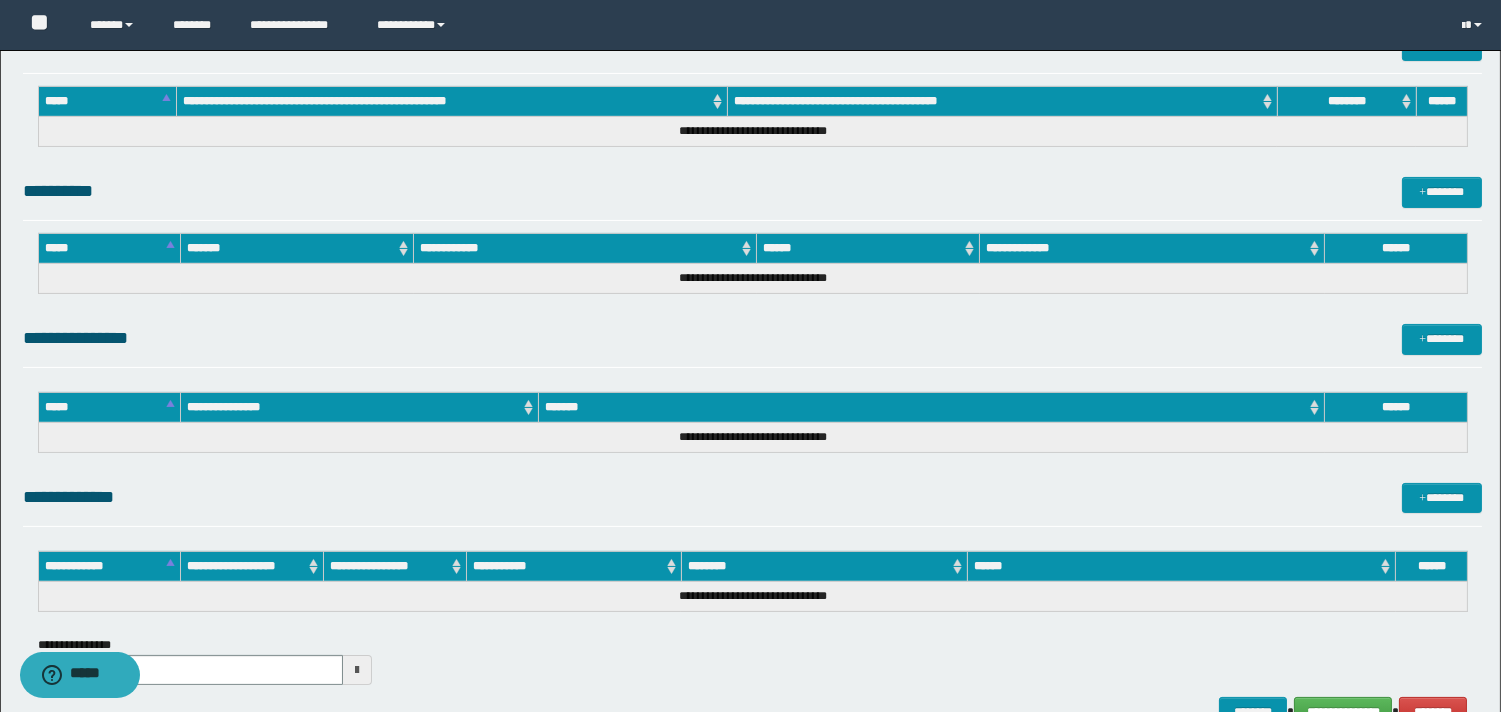 scroll, scrollTop: 893, scrollLeft: 0, axis: vertical 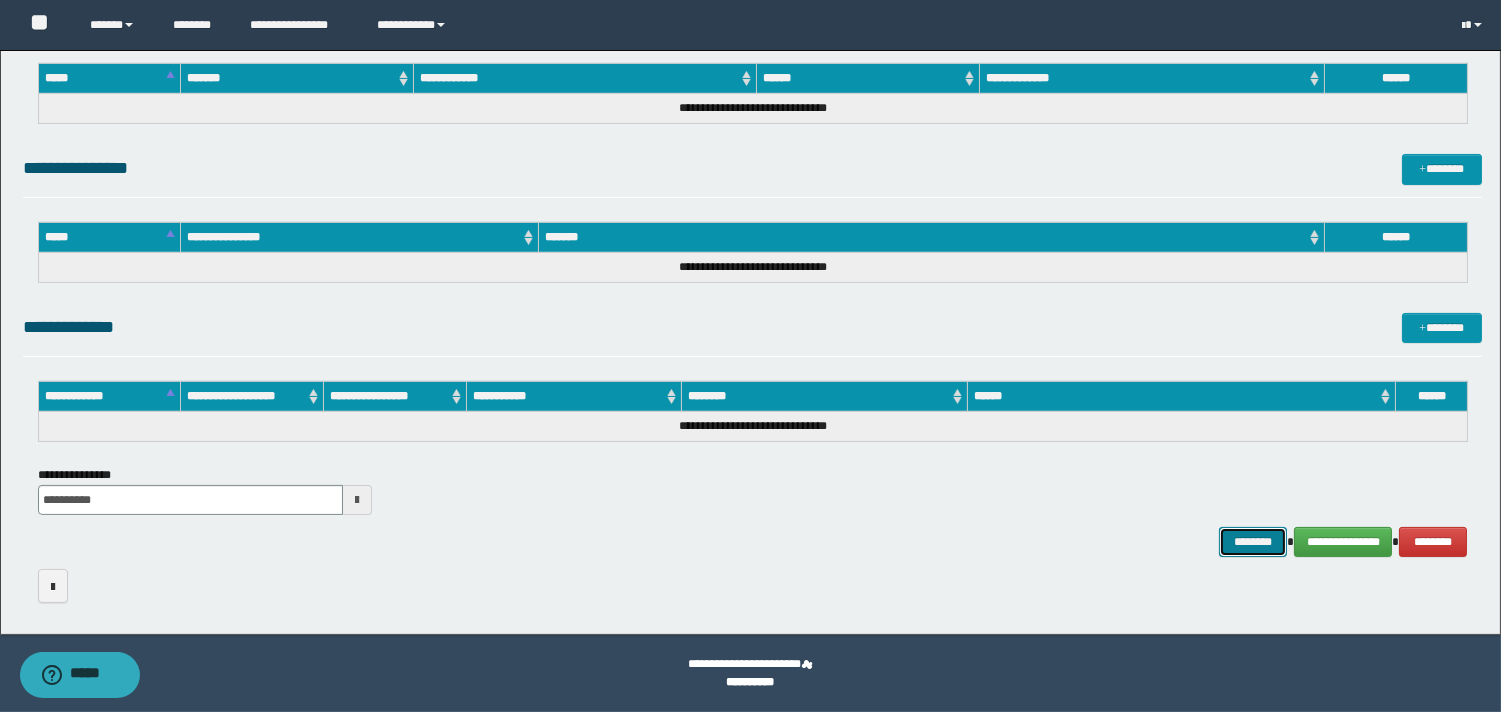 click on "********" at bounding box center (1253, 542) 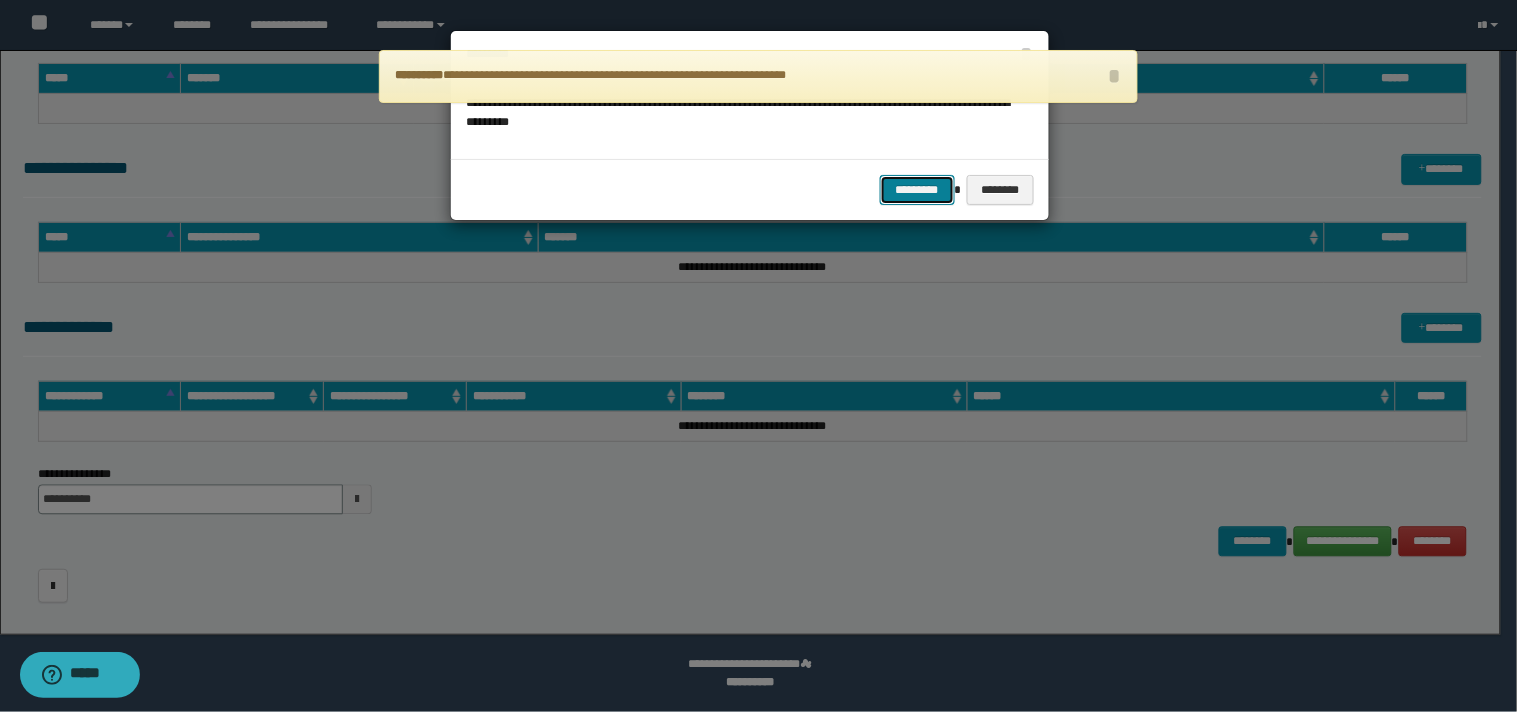 click on "*********" at bounding box center [917, 190] 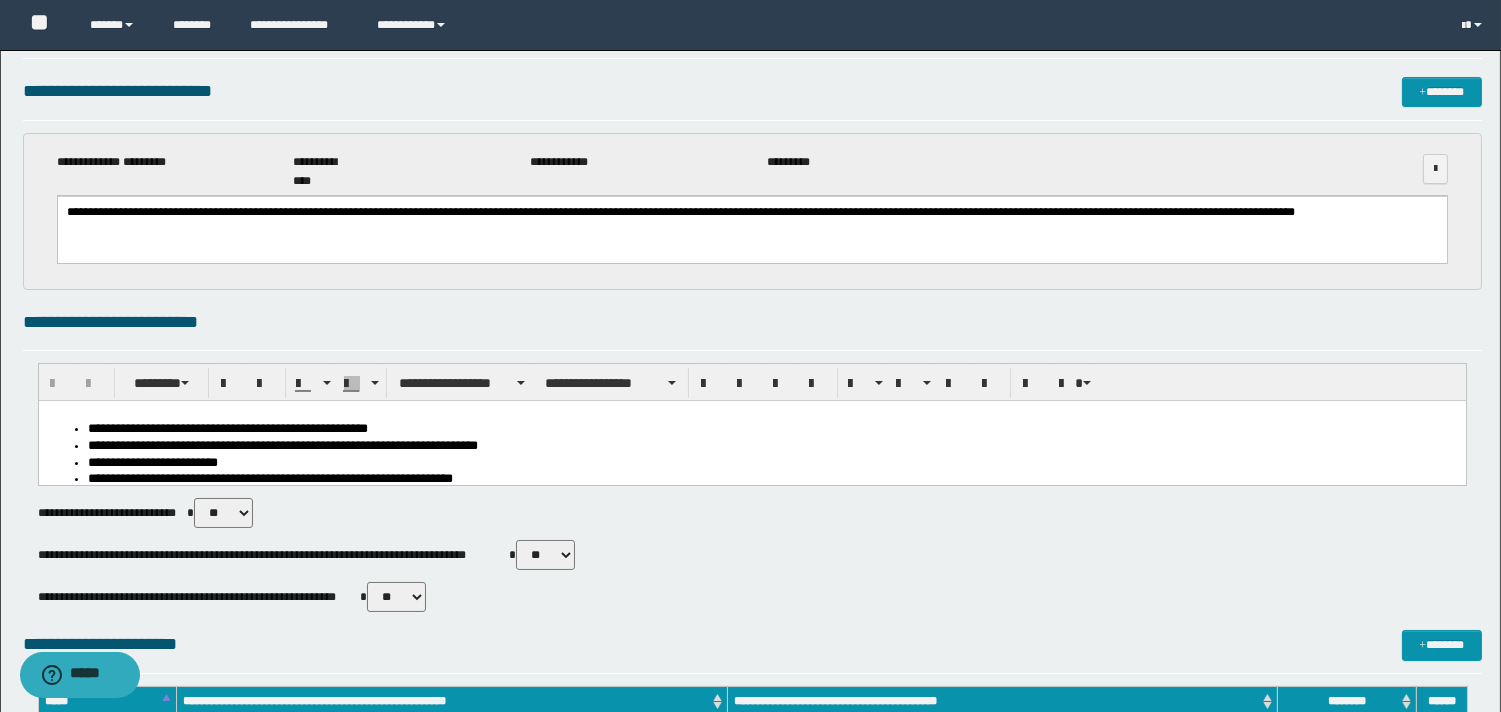 scroll, scrollTop: 0, scrollLeft: 0, axis: both 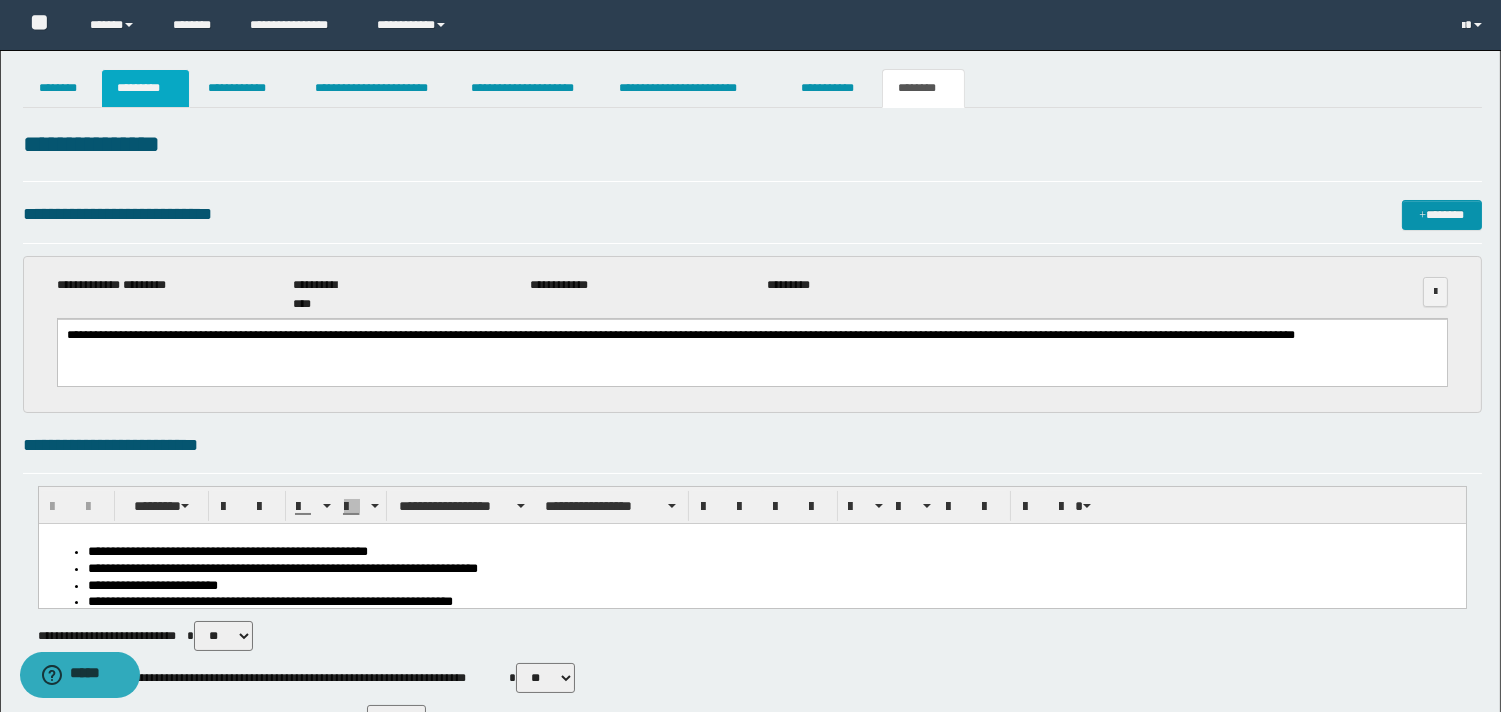 click on "*********" at bounding box center (145, 88) 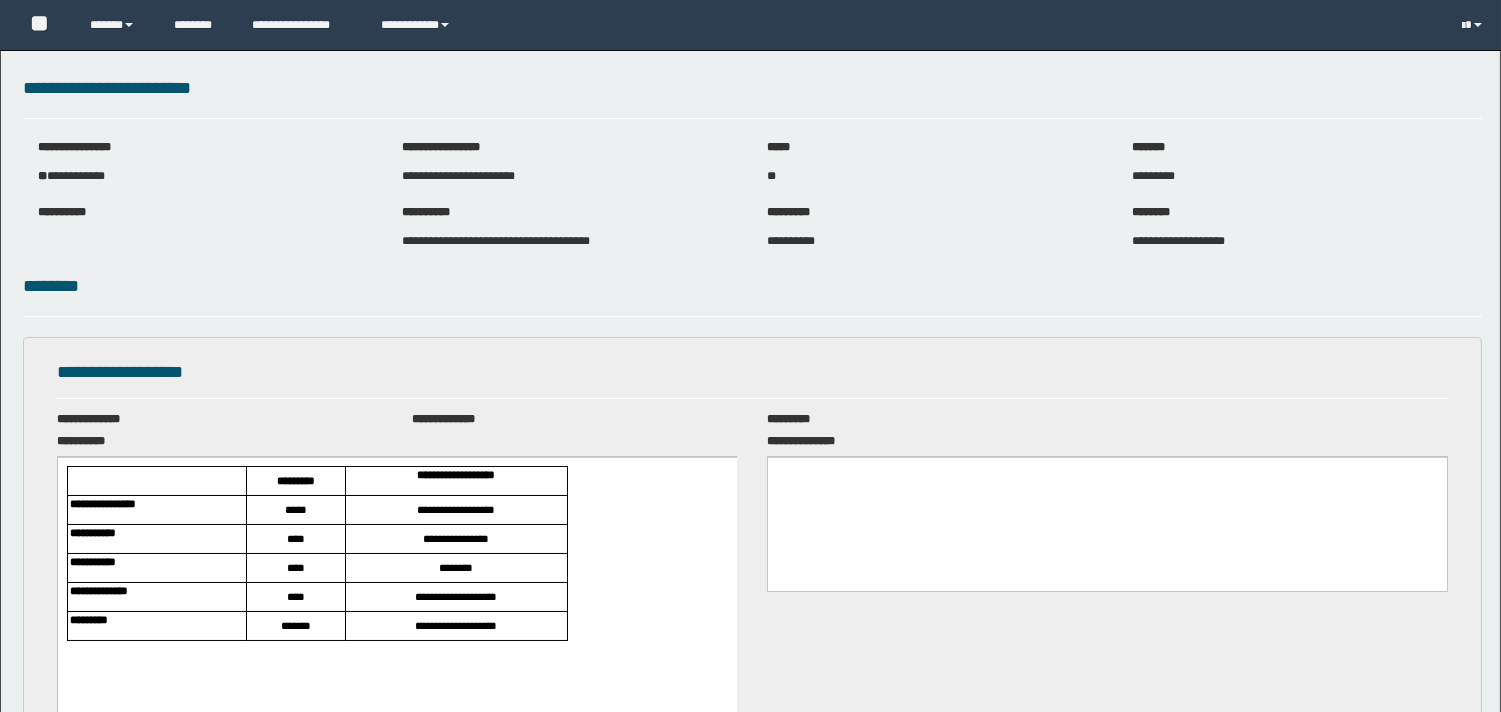 scroll, scrollTop: 0, scrollLeft: 0, axis: both 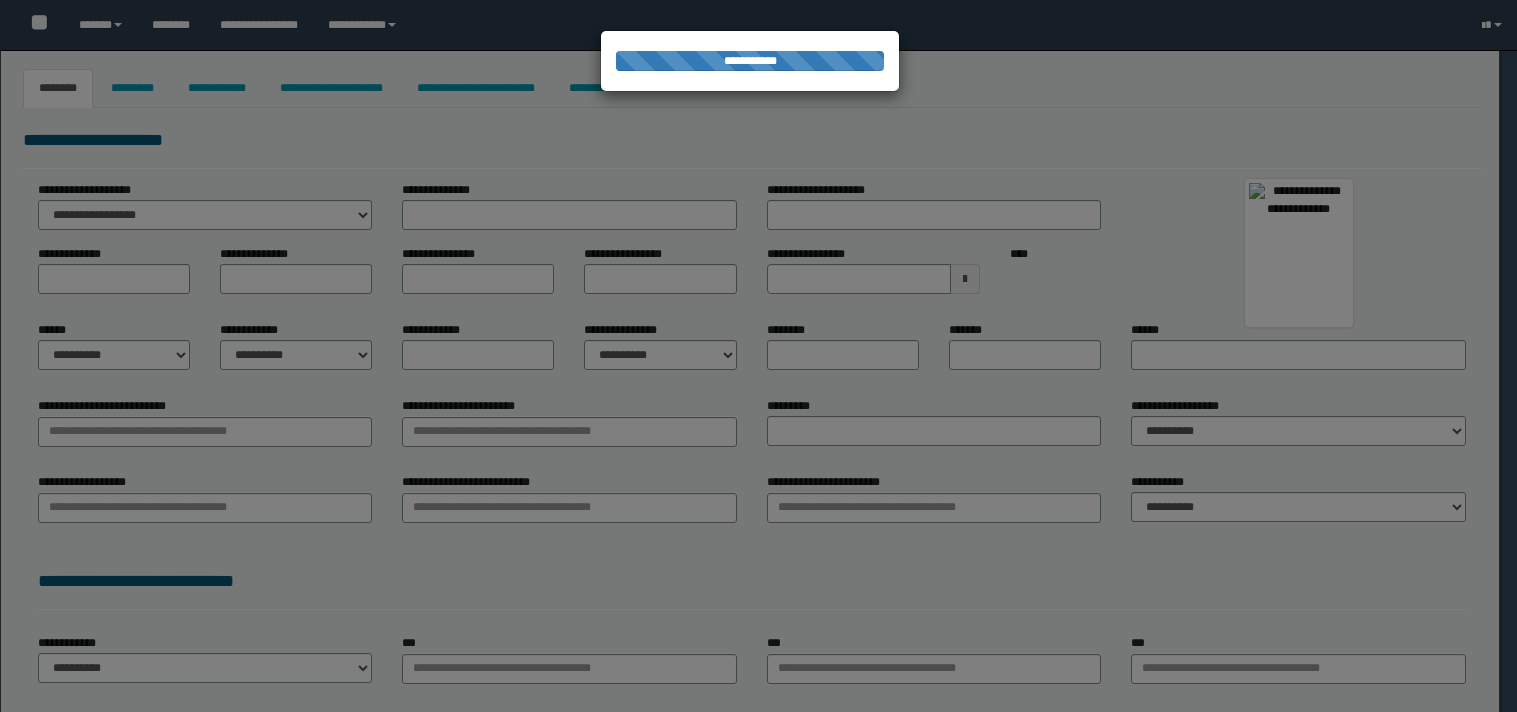 type on "********" 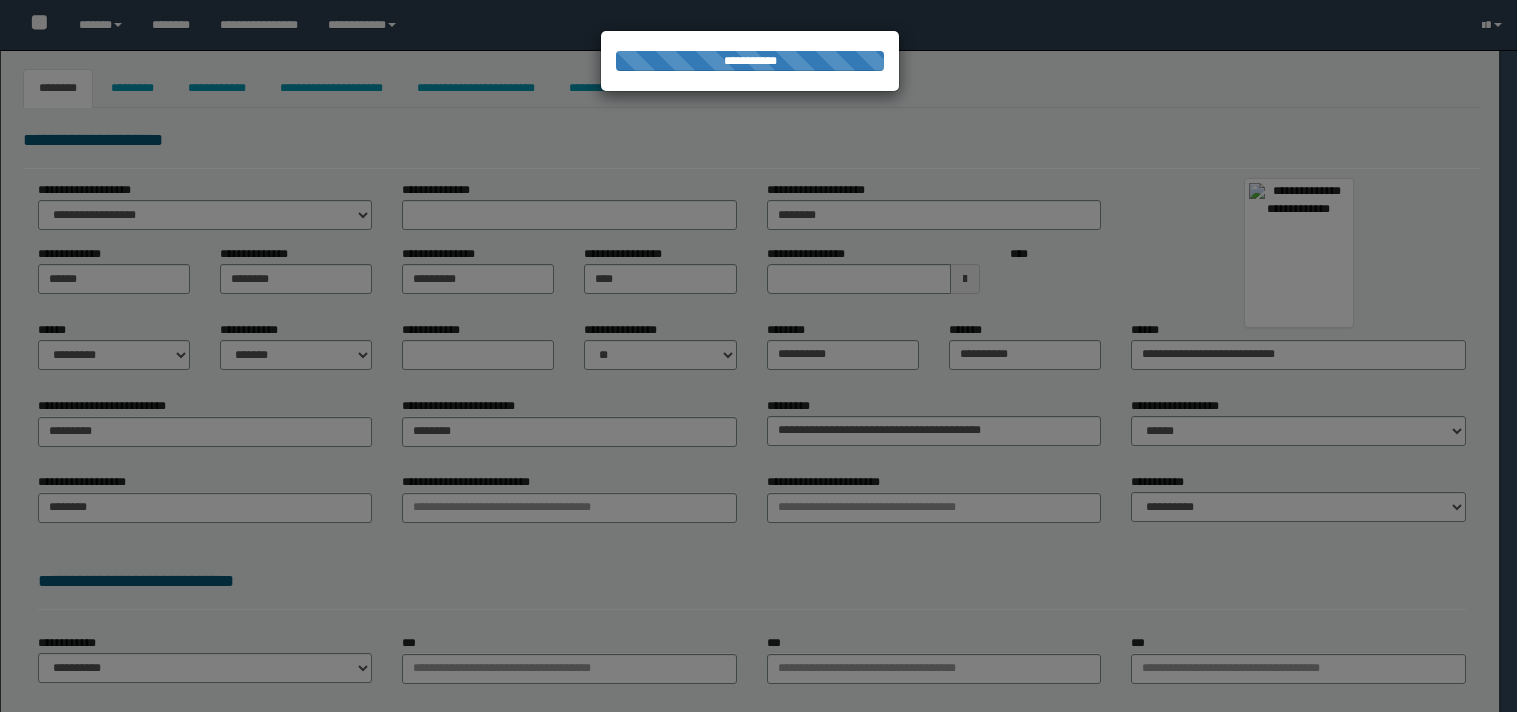 type on "*********" 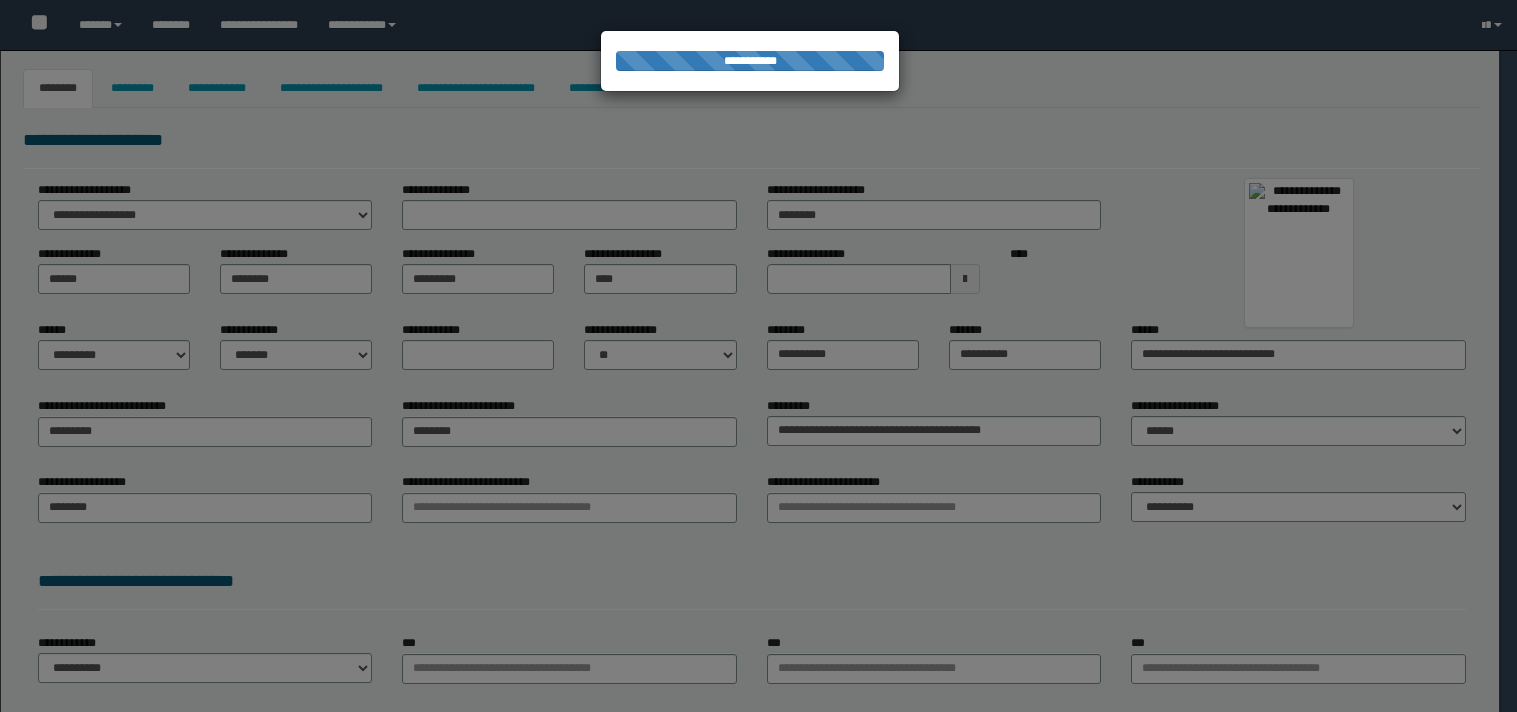type on "********" 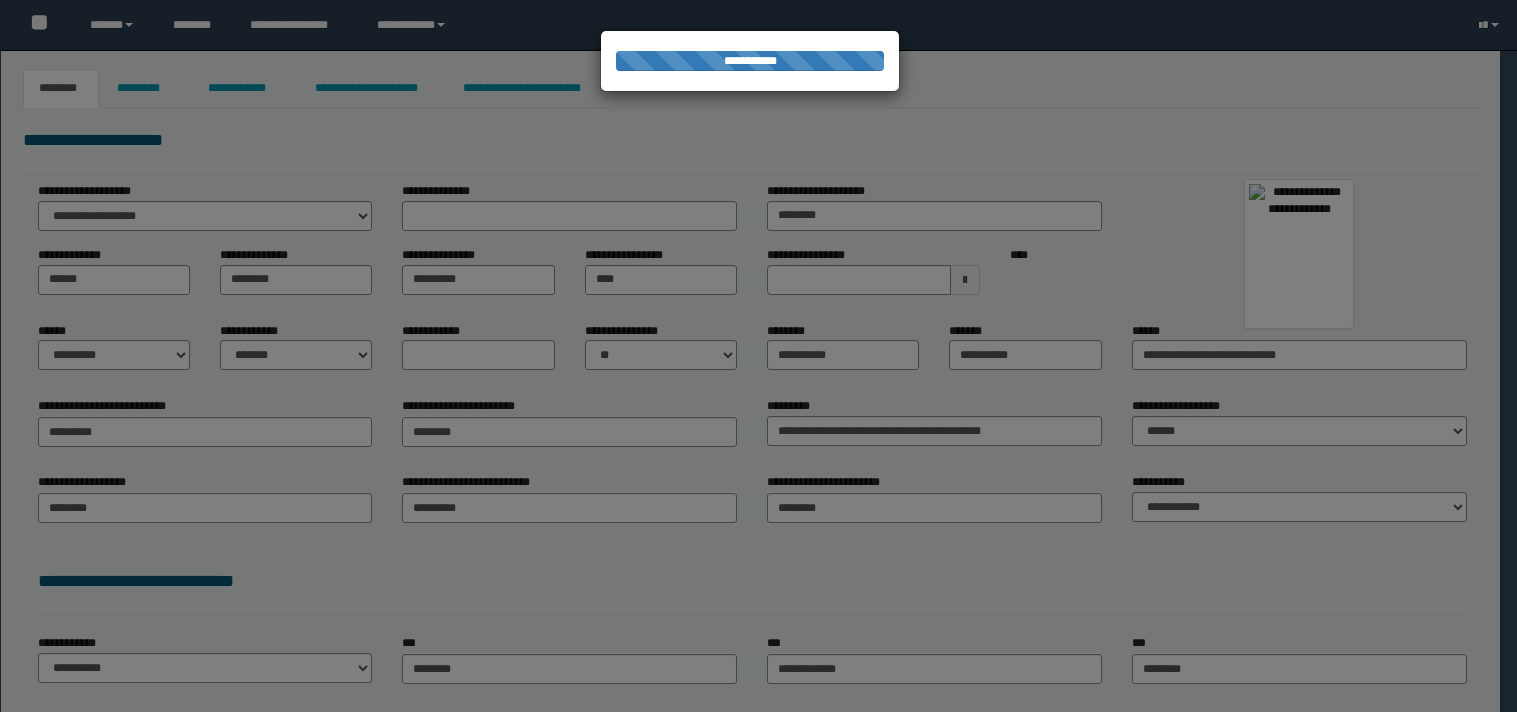 scroll, scrollTop: 0, scrollLeft: 0, axis: both 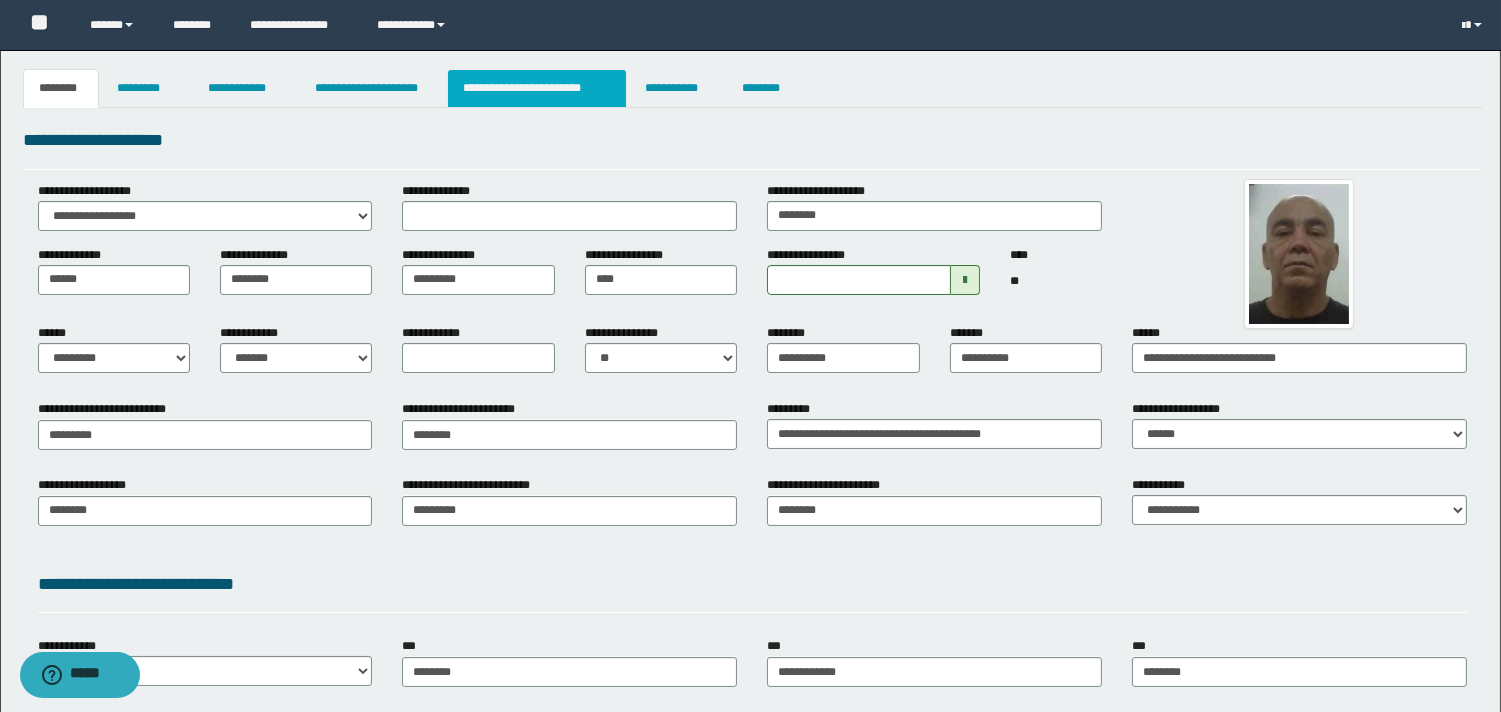 click on "**********" at bounding box center (537, 88) 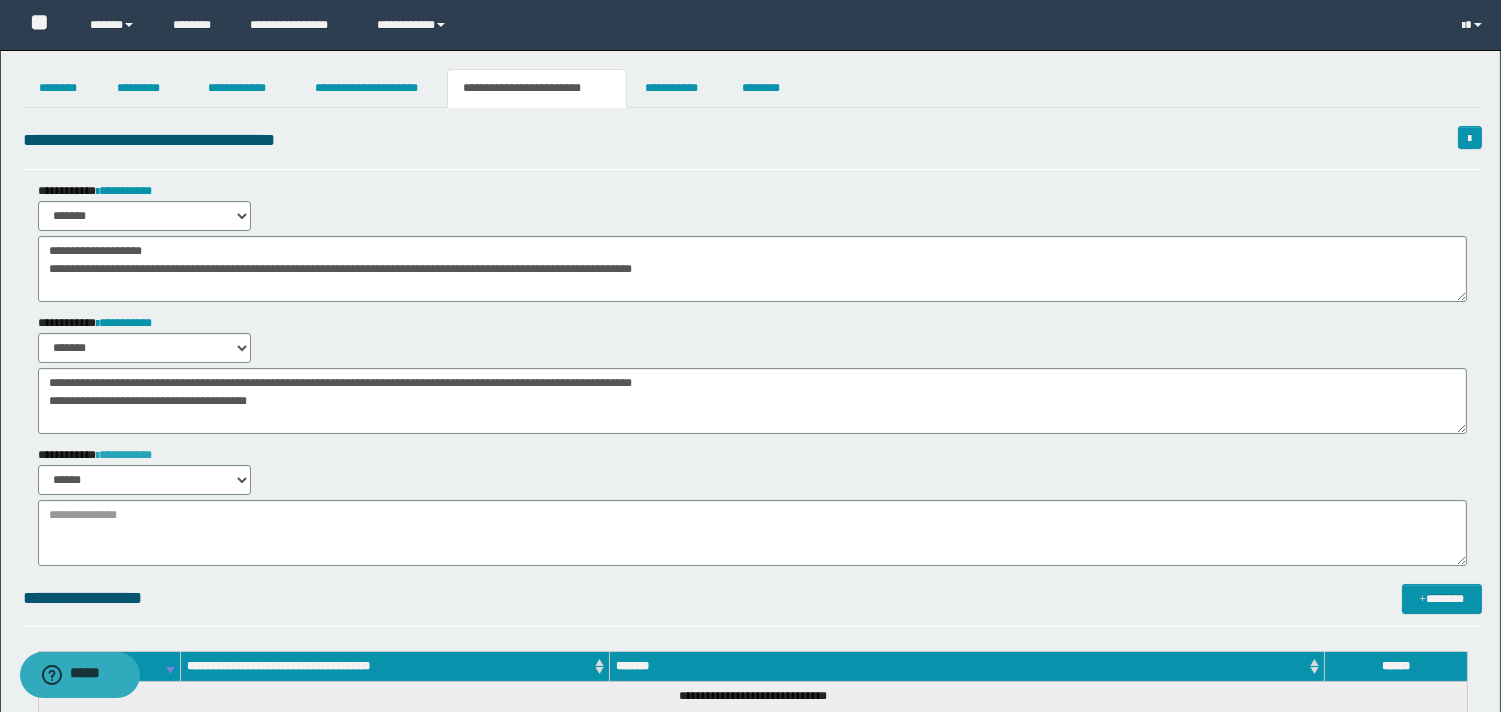 click on "**********" at bounding box center [124, 455] 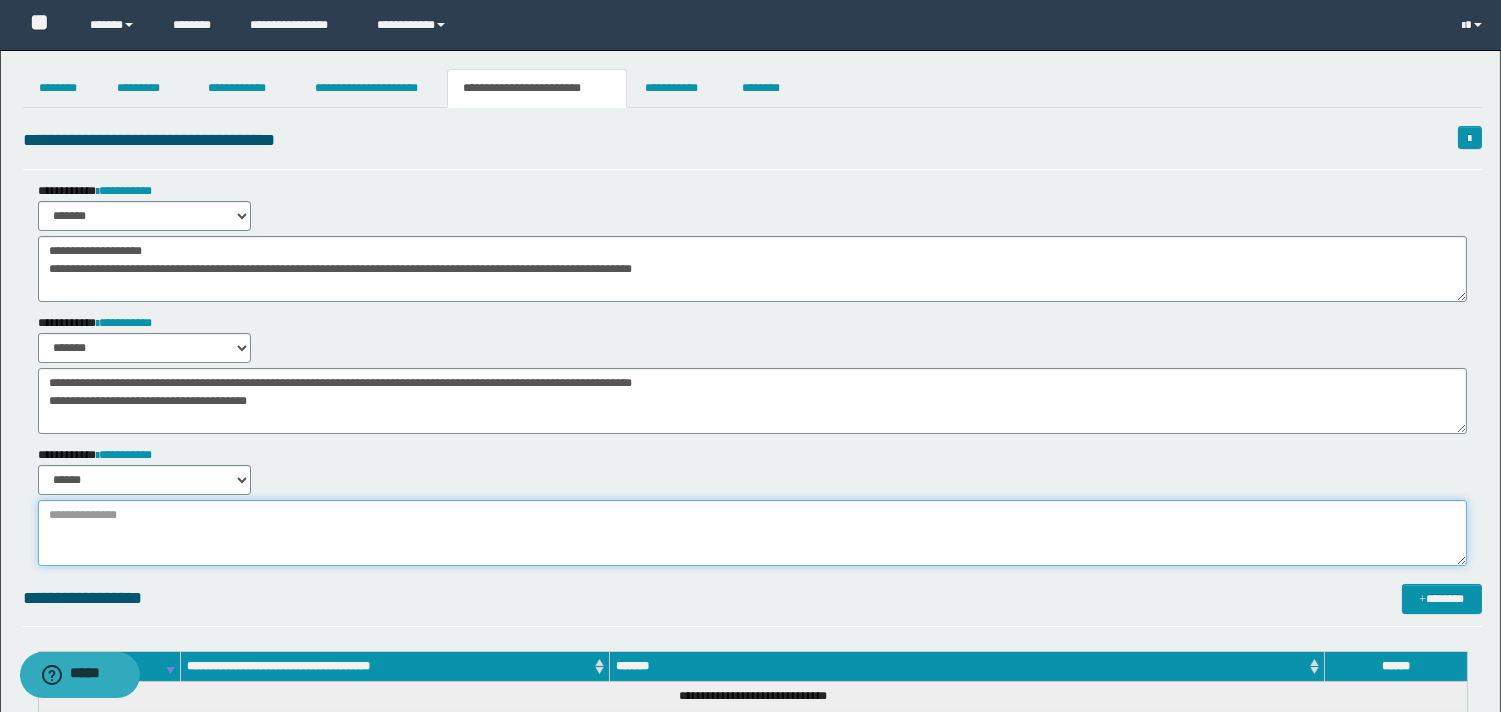 click at bounding box center [752, 533] 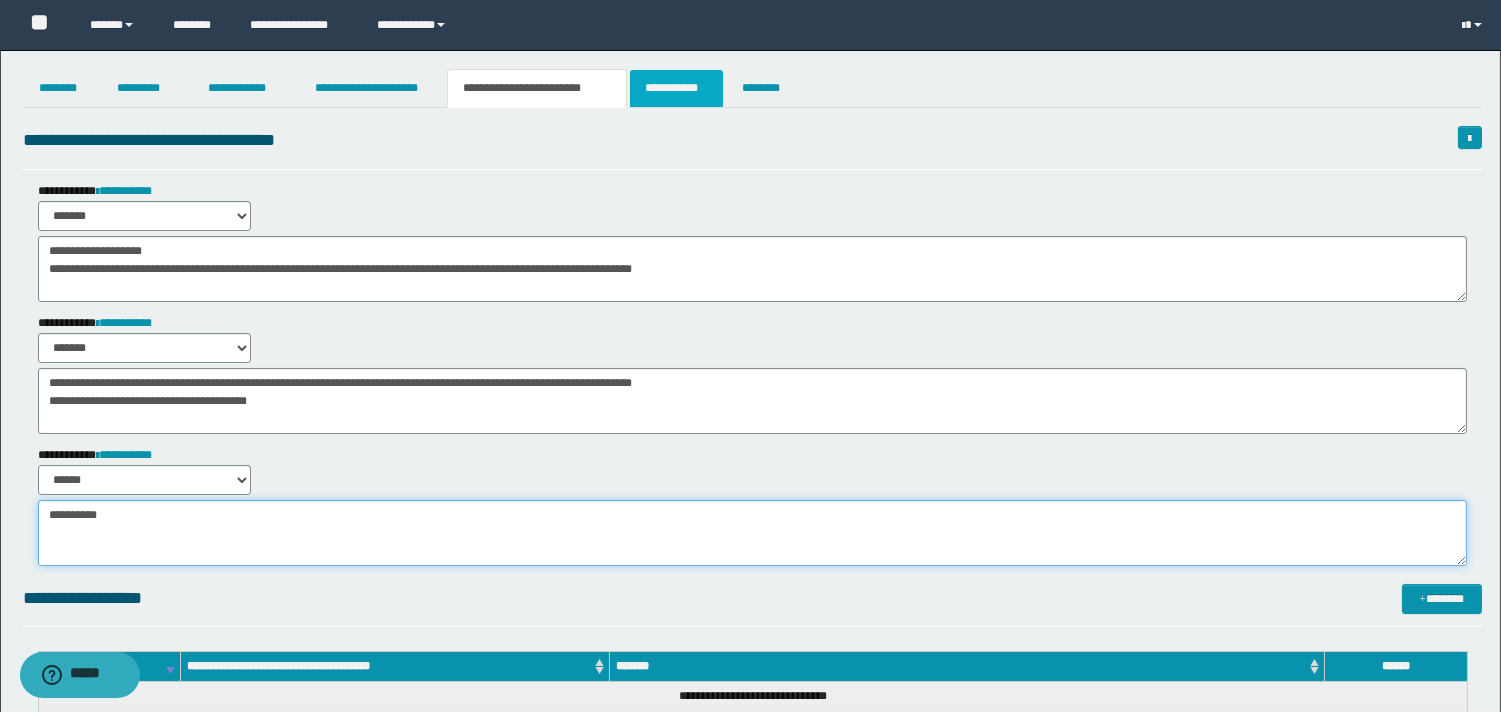 type on "**********" 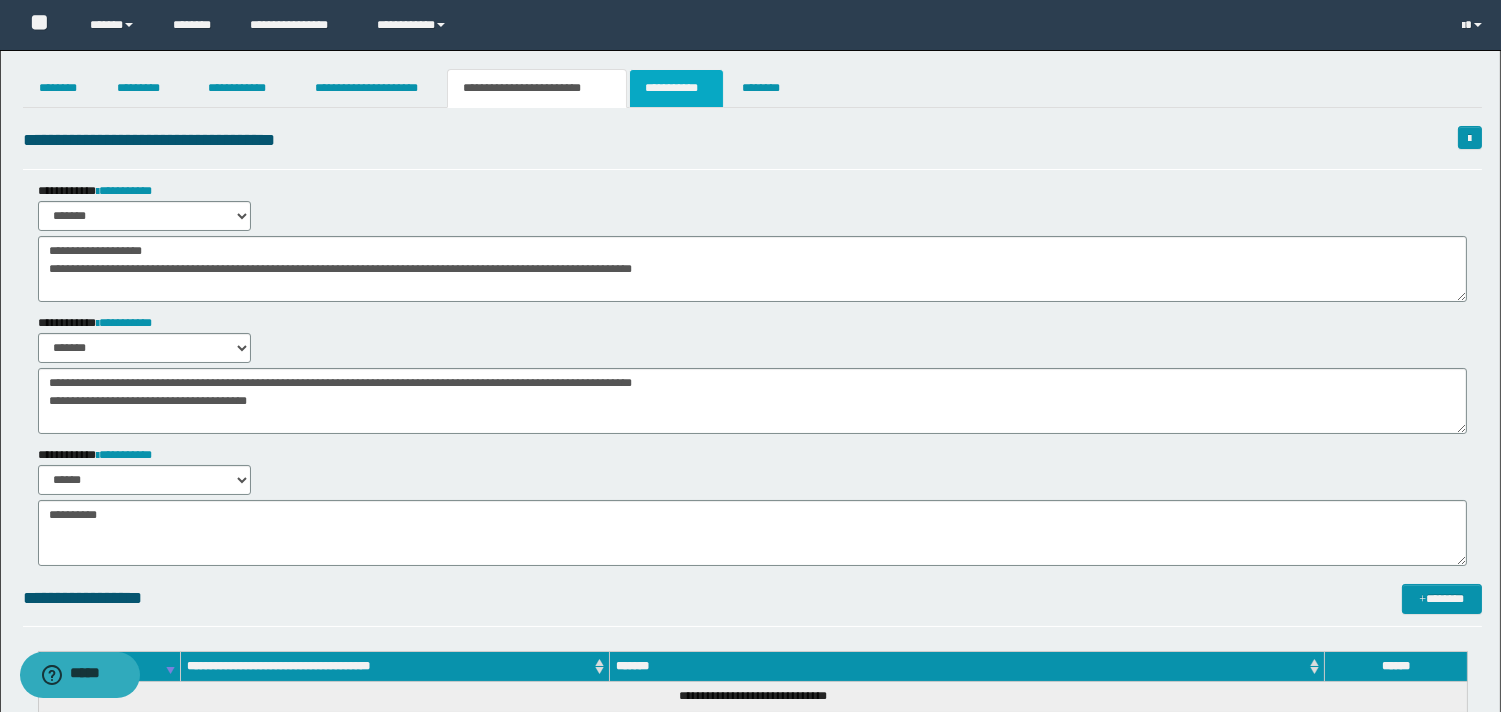 click on "**********" at bounding box center (676, 88) 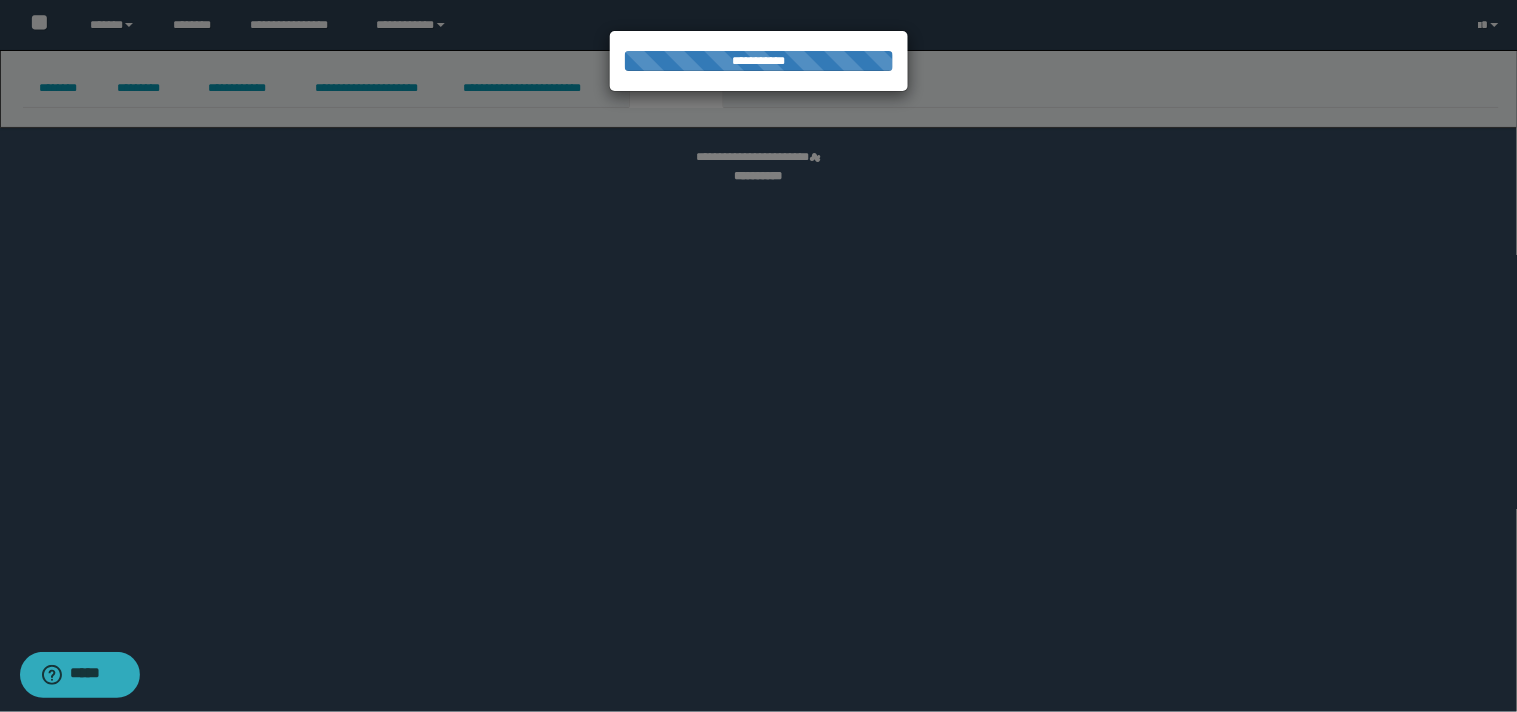 select on "****" 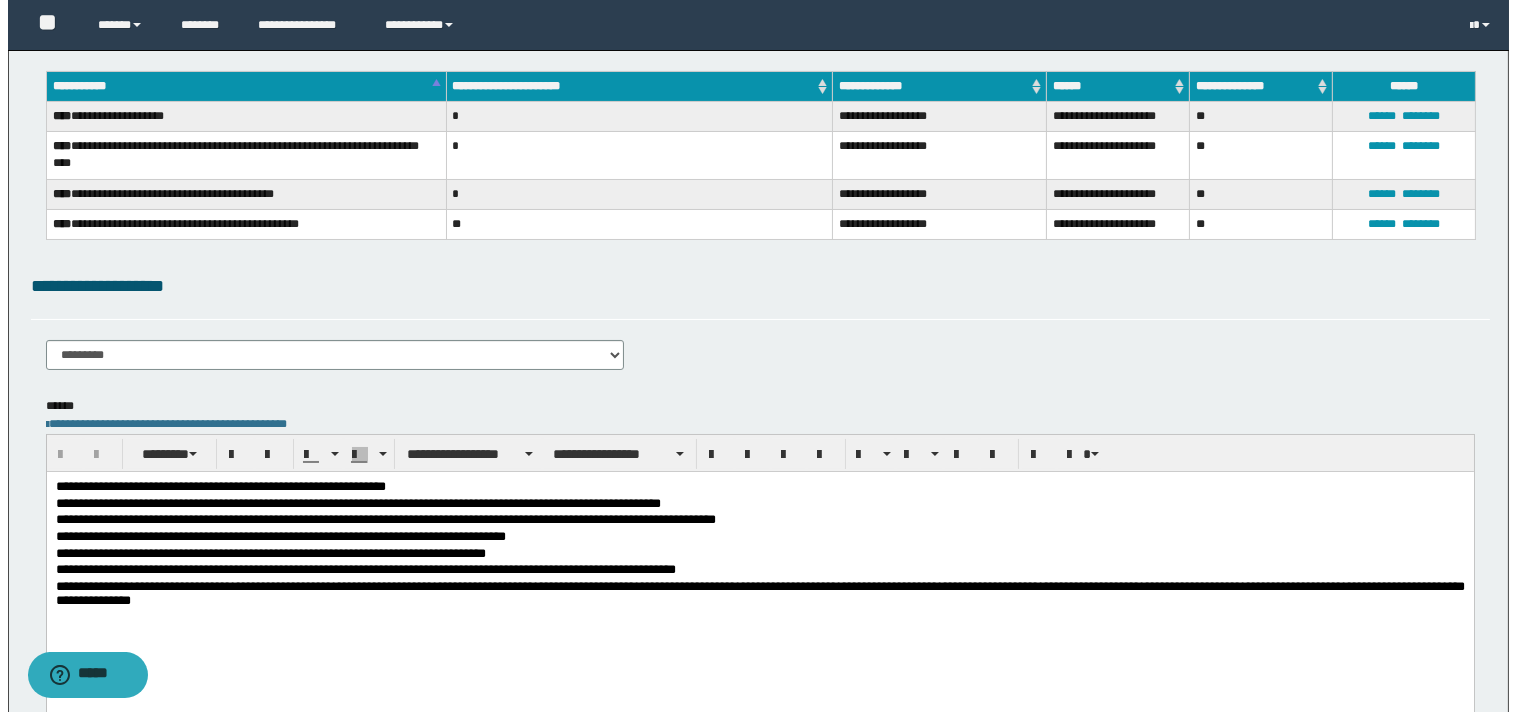 scroll, scrollTop: 0, scrollLeft: 0, axis: both 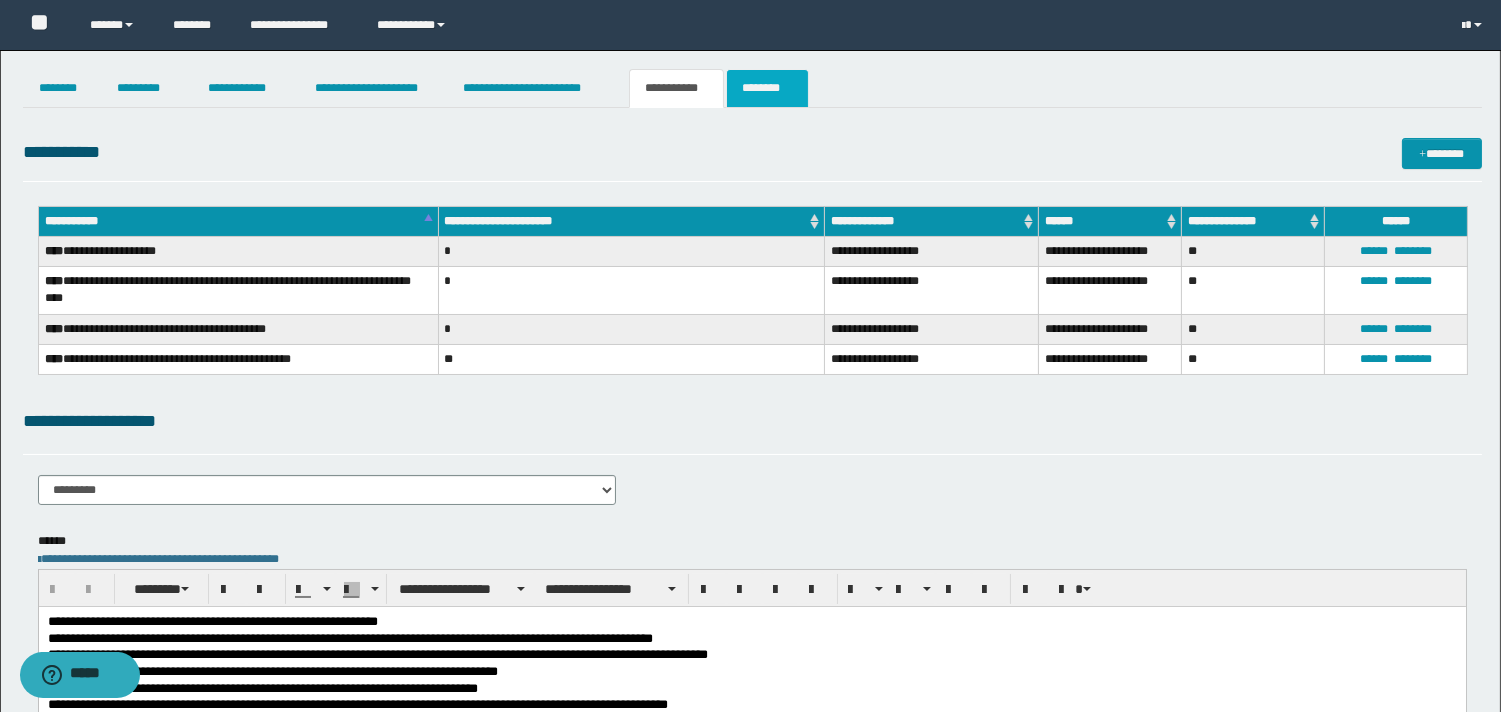 drag, startPoint x: 770, startPoint y: 81, endPoint x: 771, endPoint y: 118, distance: 37.01351 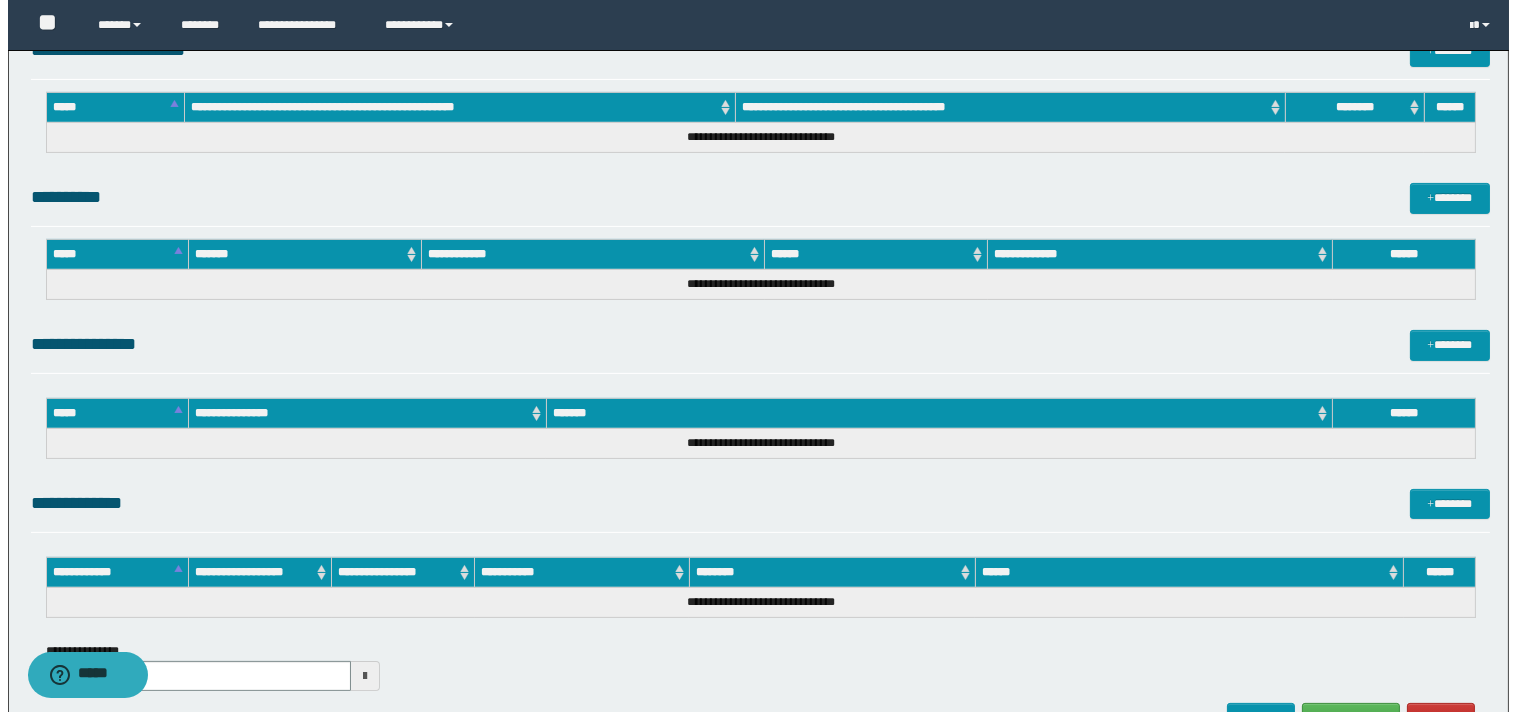 scroll, scrollTop: 1152, scrollLeft: 0, axis: vertical 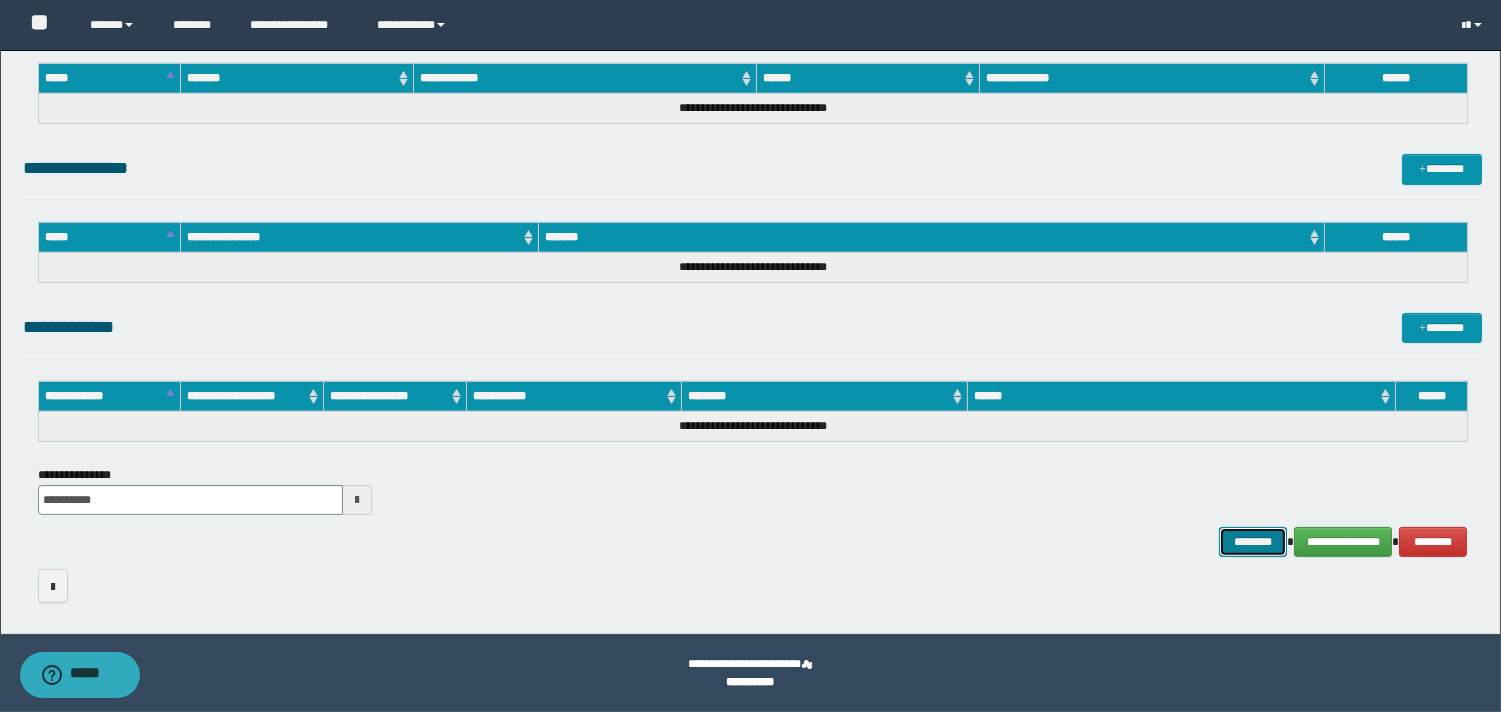 click on "********" at bounding box center [1253, 542] 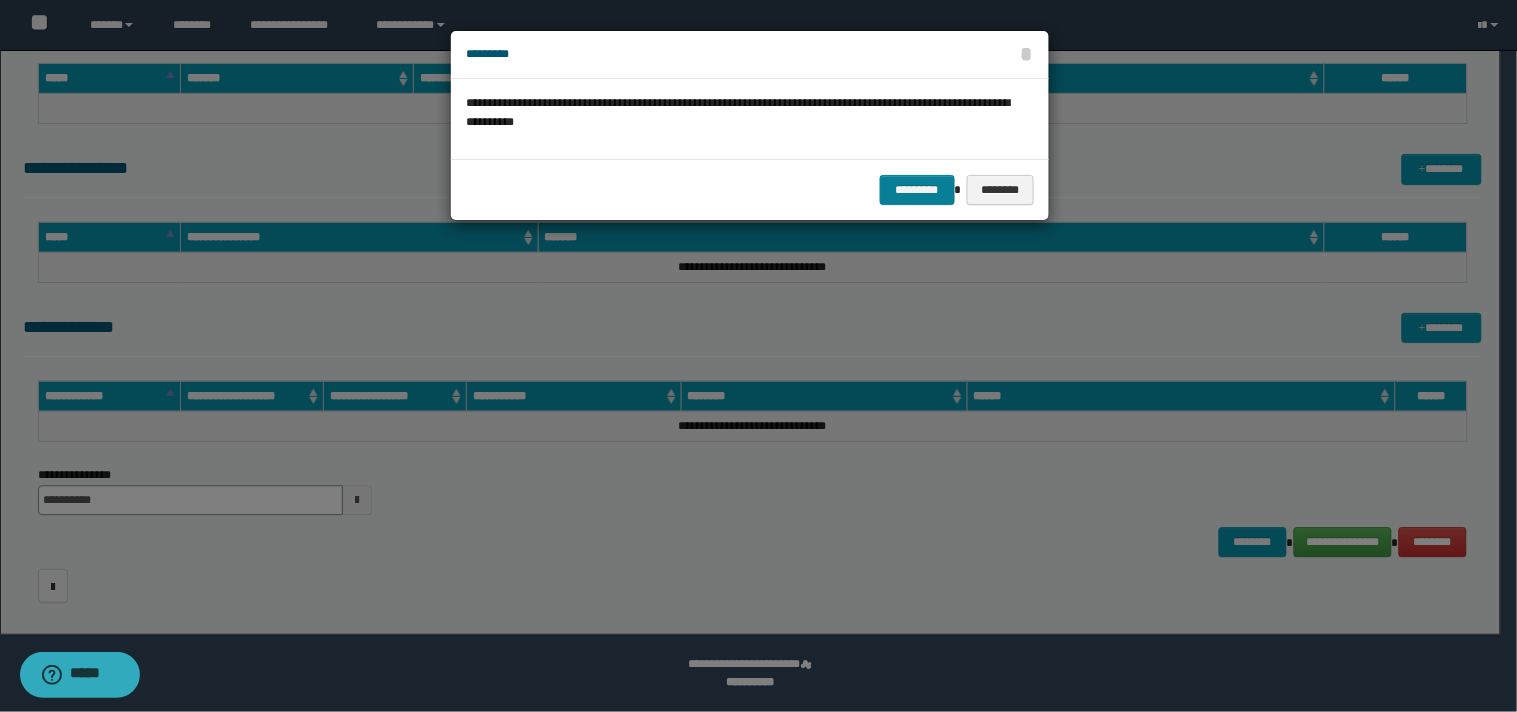 click on "*********
********" at bounding box center (750, 189) 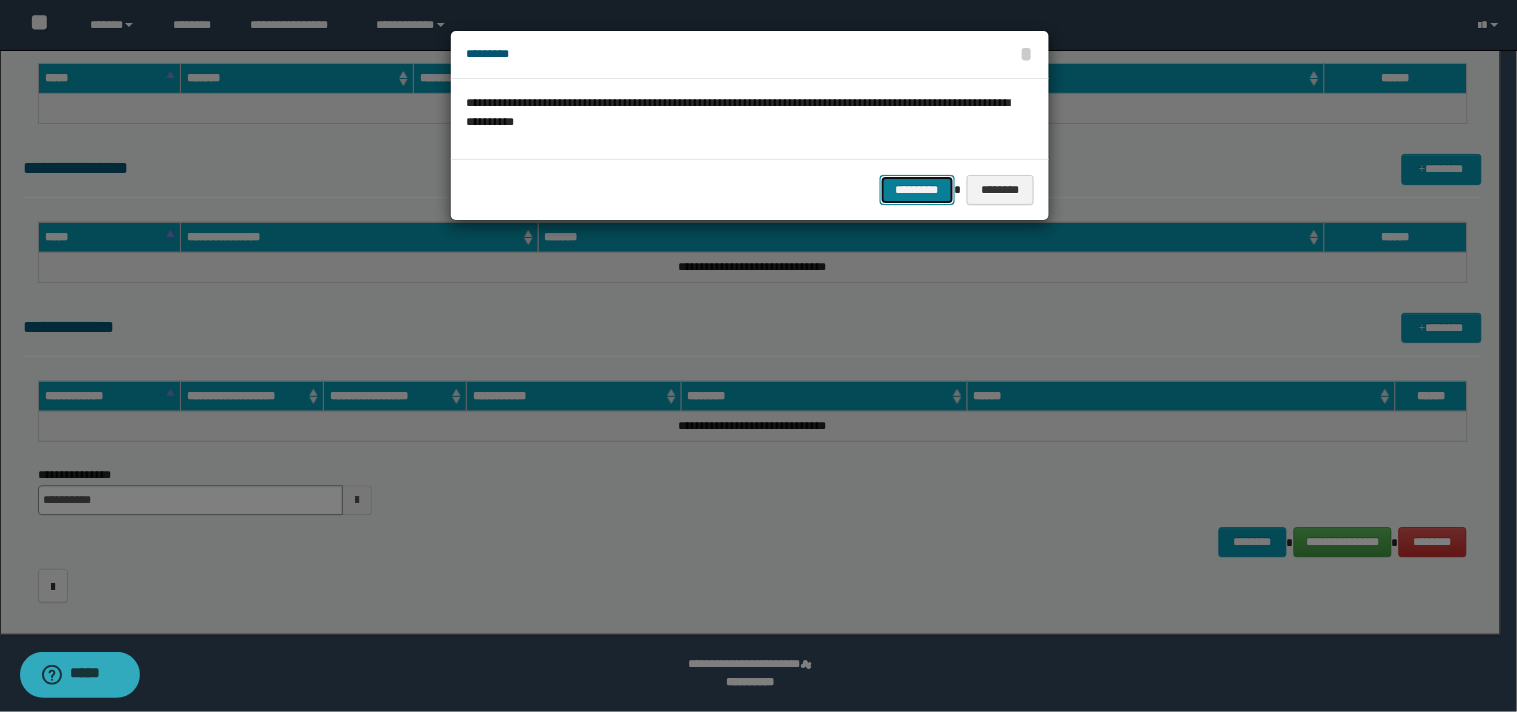 click on "*********" at bounding box center (917, 190) 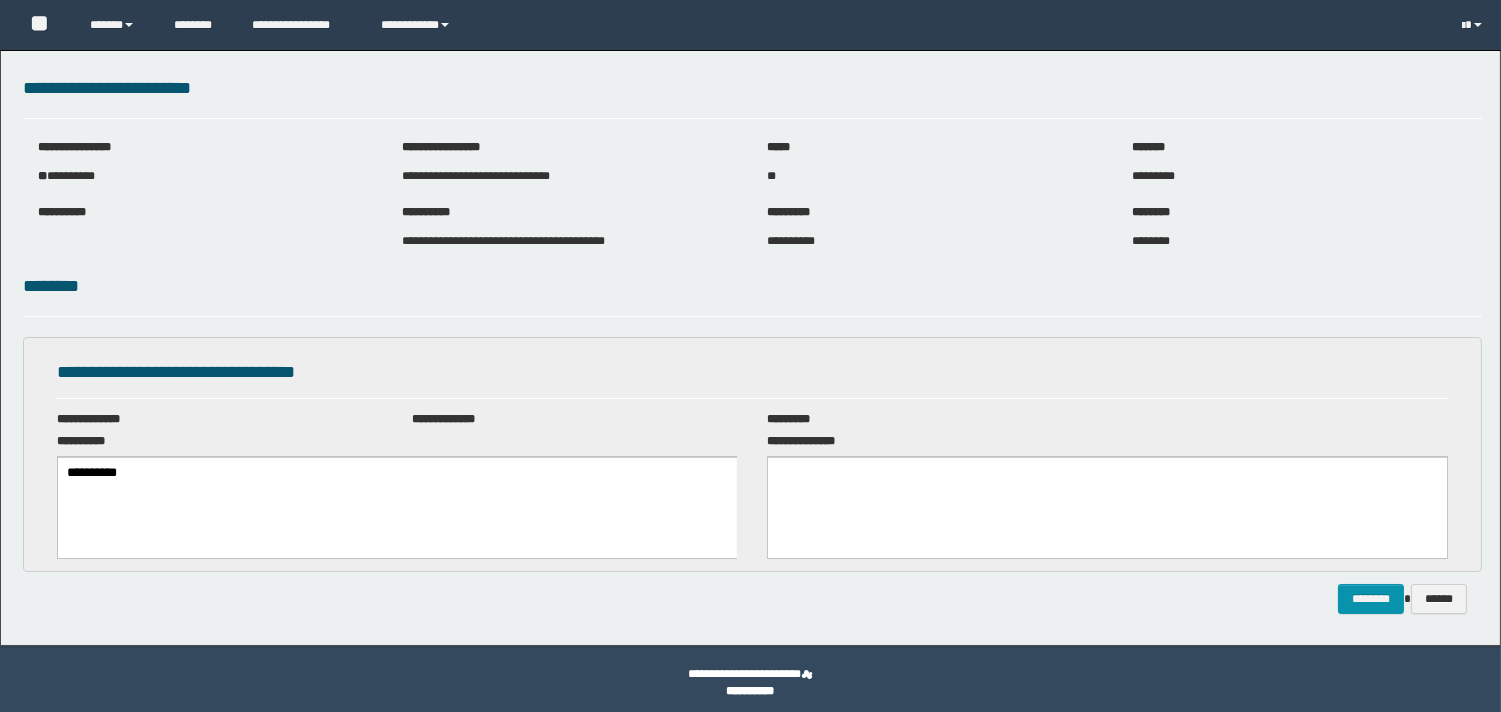scroll, scrollTop: 0, scrollLeft: 0, axis: both 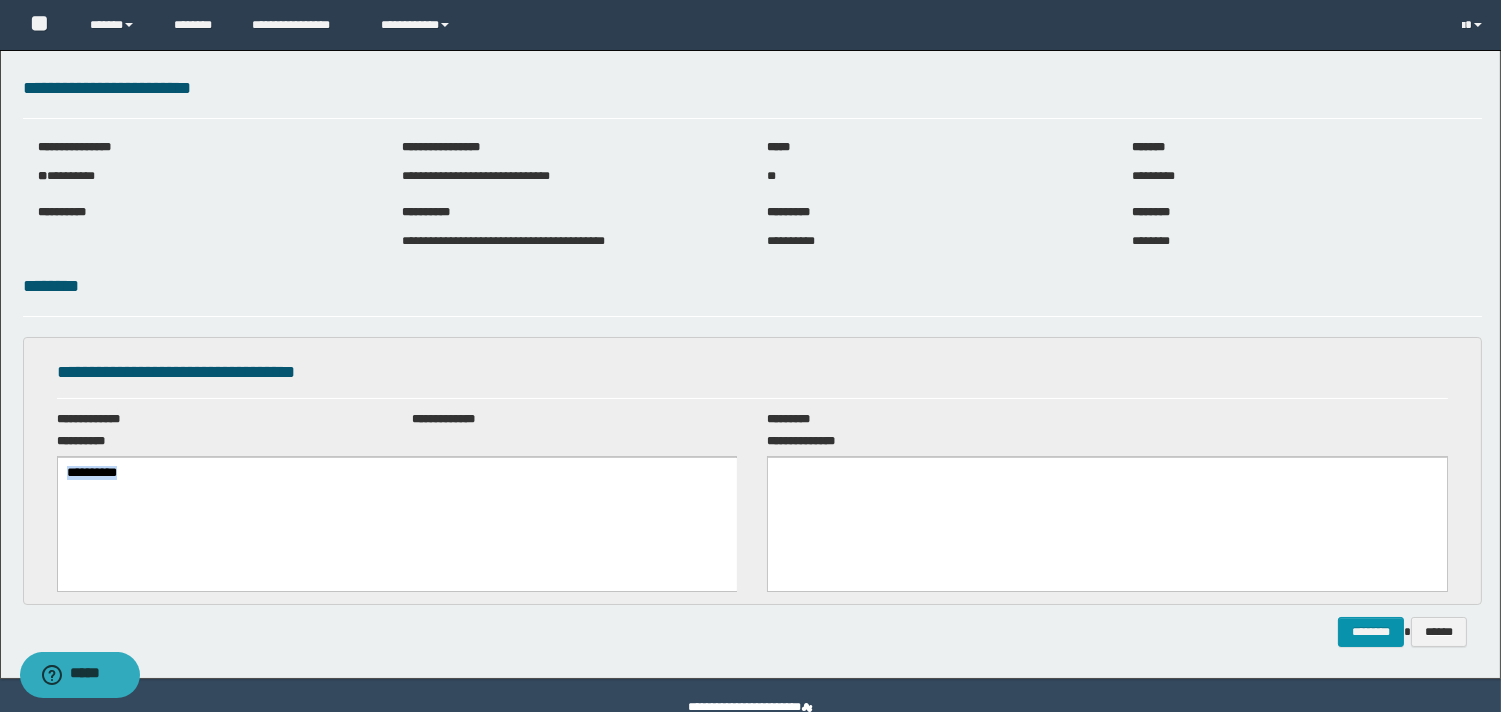 drag, startPoint x: 110, startPoint y: 476, endPoint x: -1, endPoint y: 477, distance: 111.0045 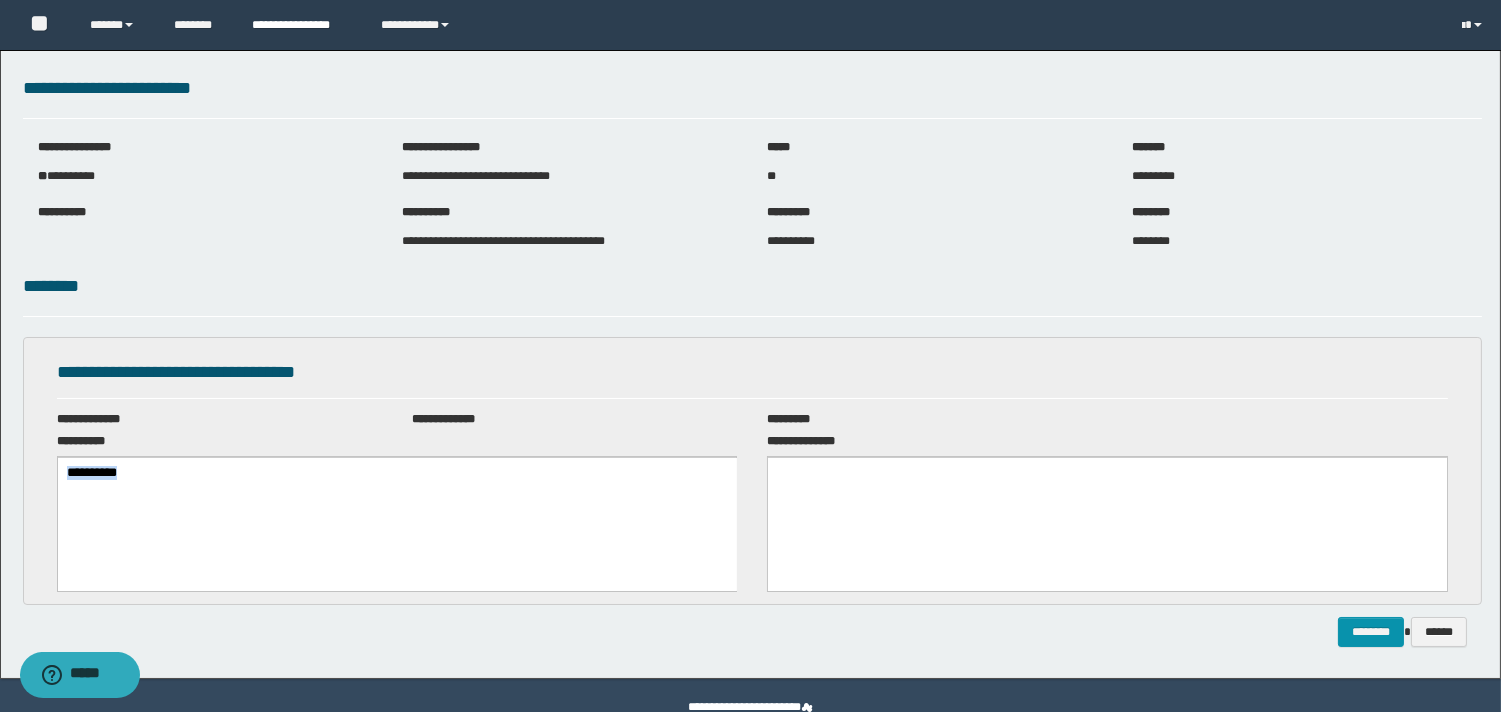 copy on "**********" 